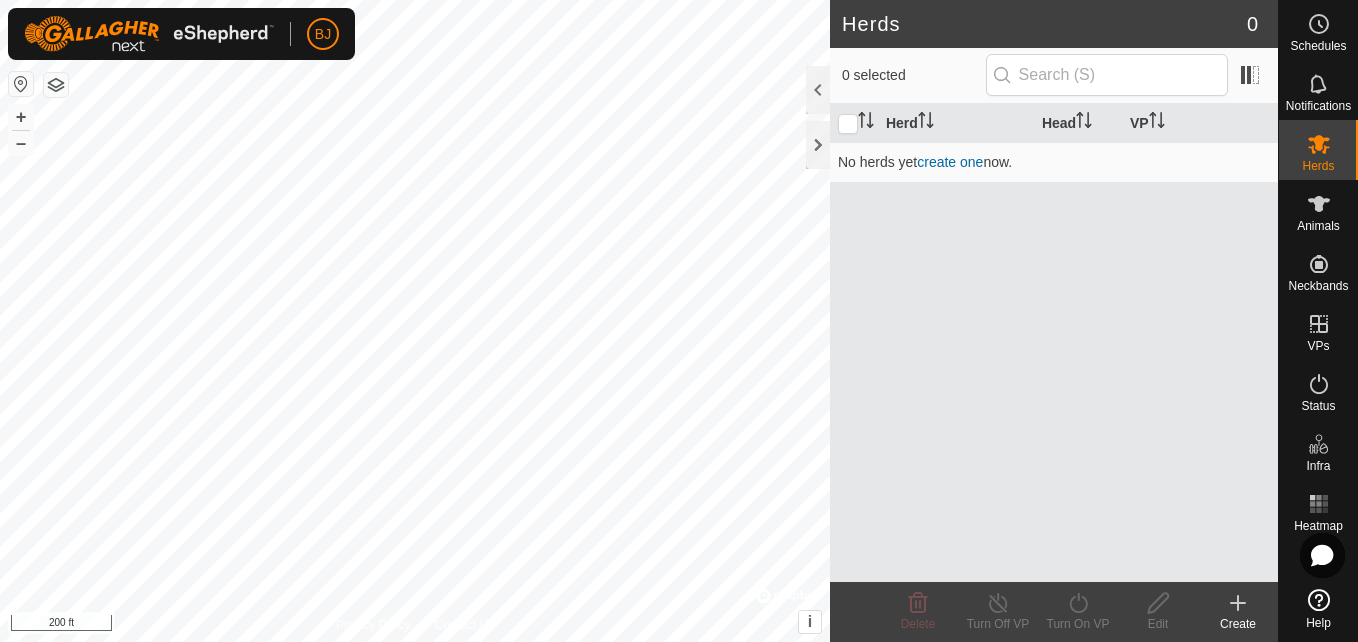 scroll, scrollTop: 0, scrollLeft: 0, axis: both 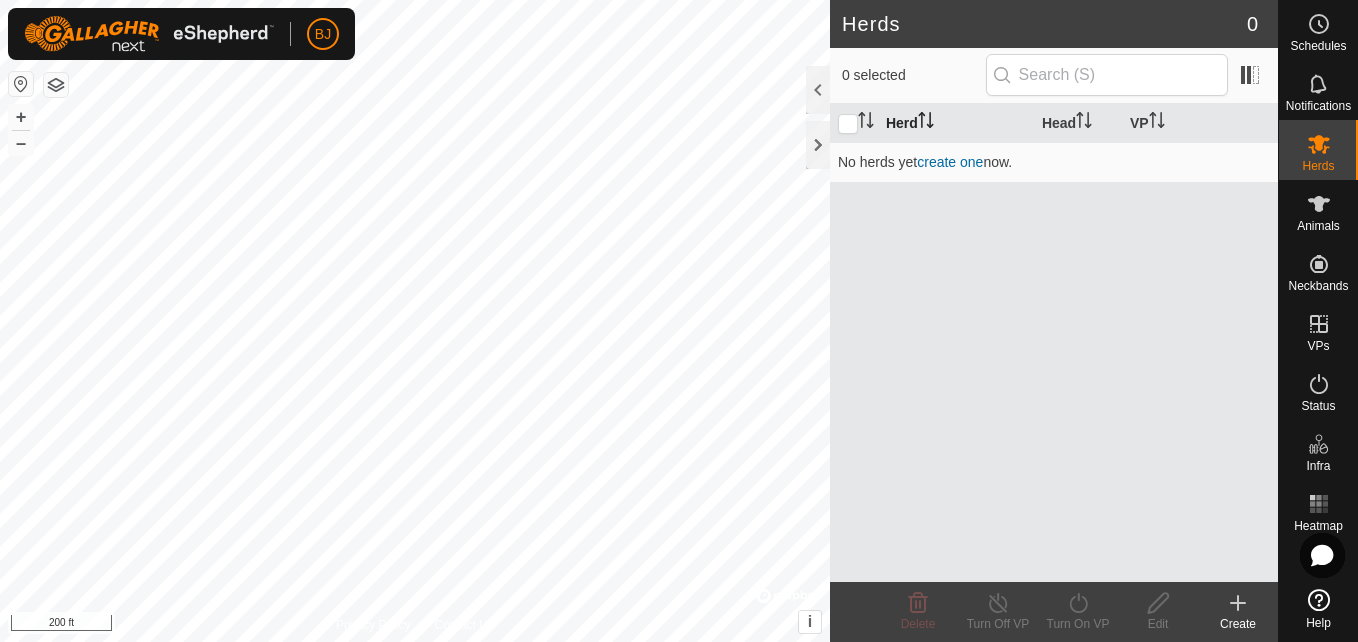 click on "Herd" at bounding box center [956, 123] 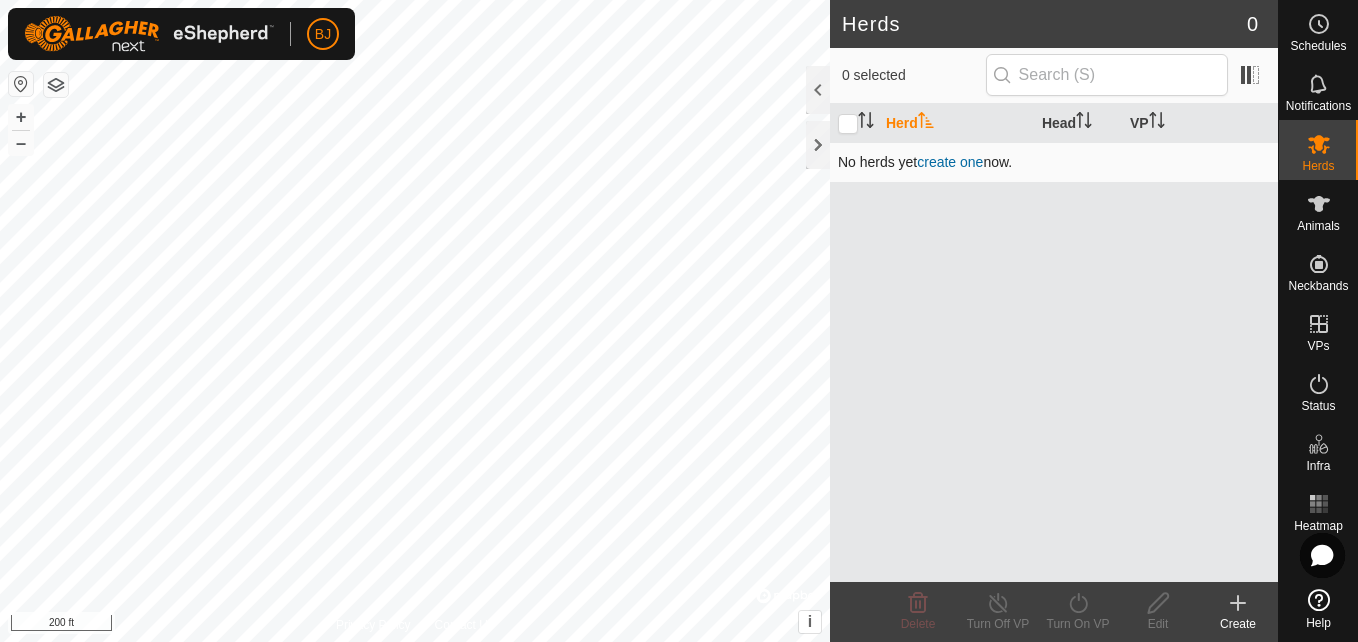 click on "create one" at bounding box center [950, 162] 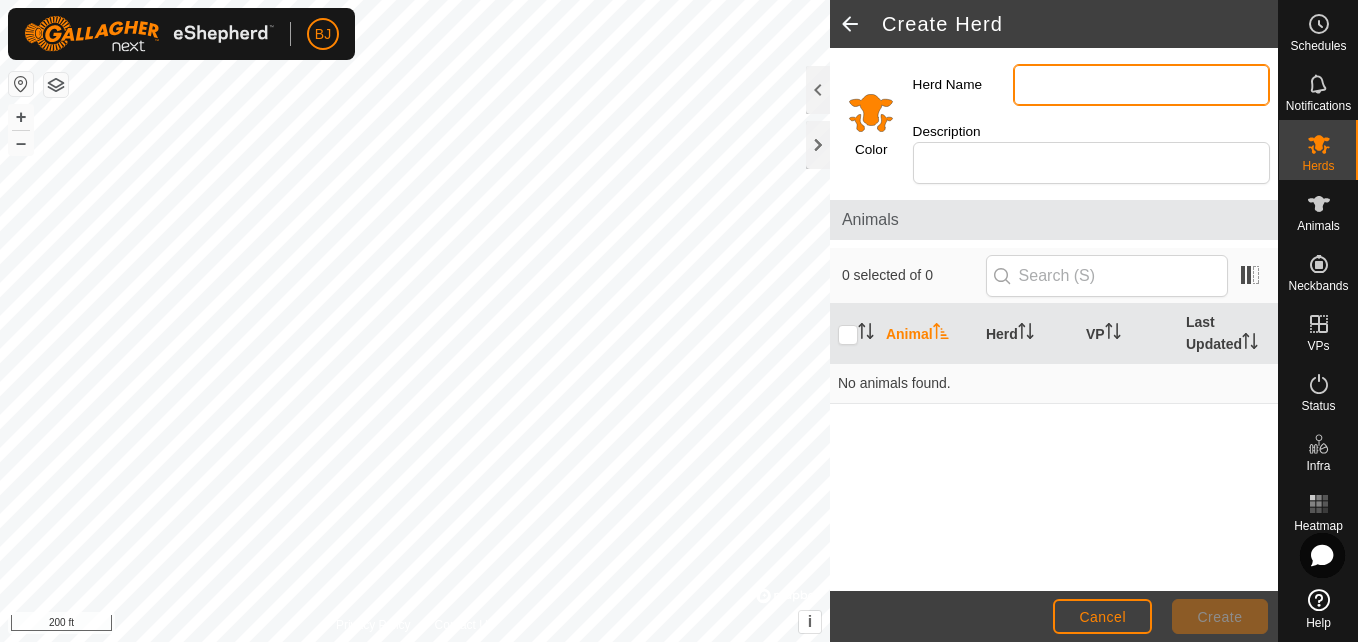 click on "Herd Name" at bounding box center (1141, 85) 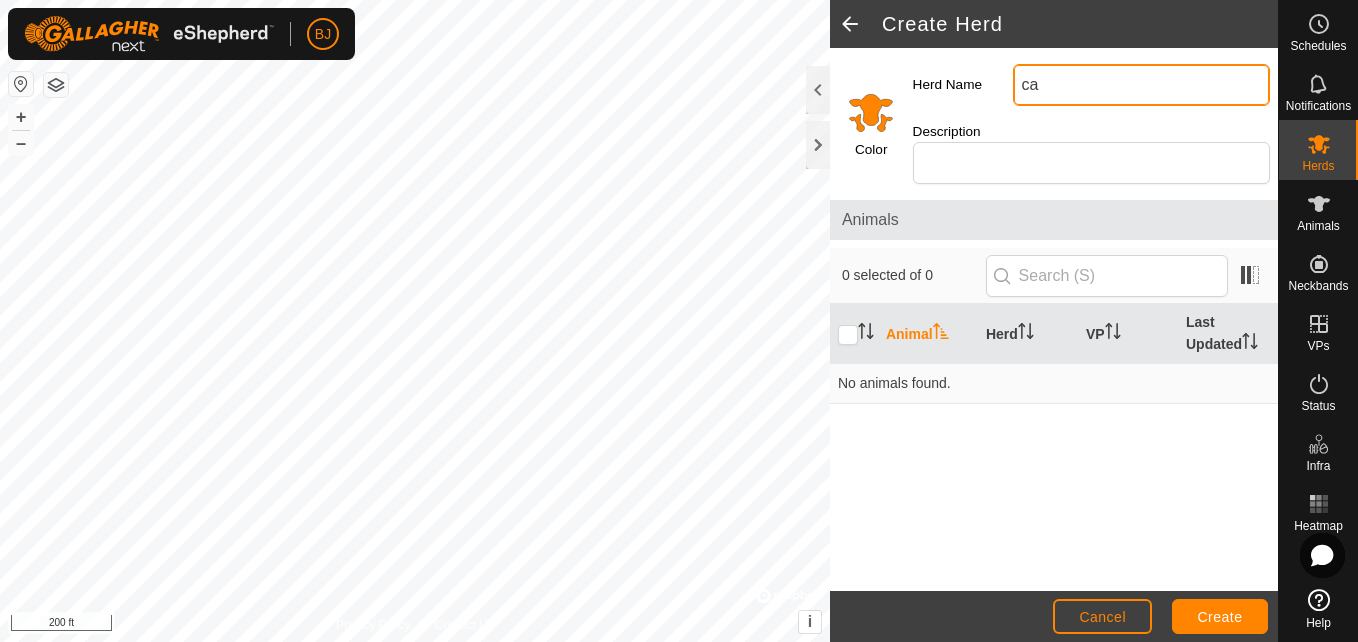 type on "c" 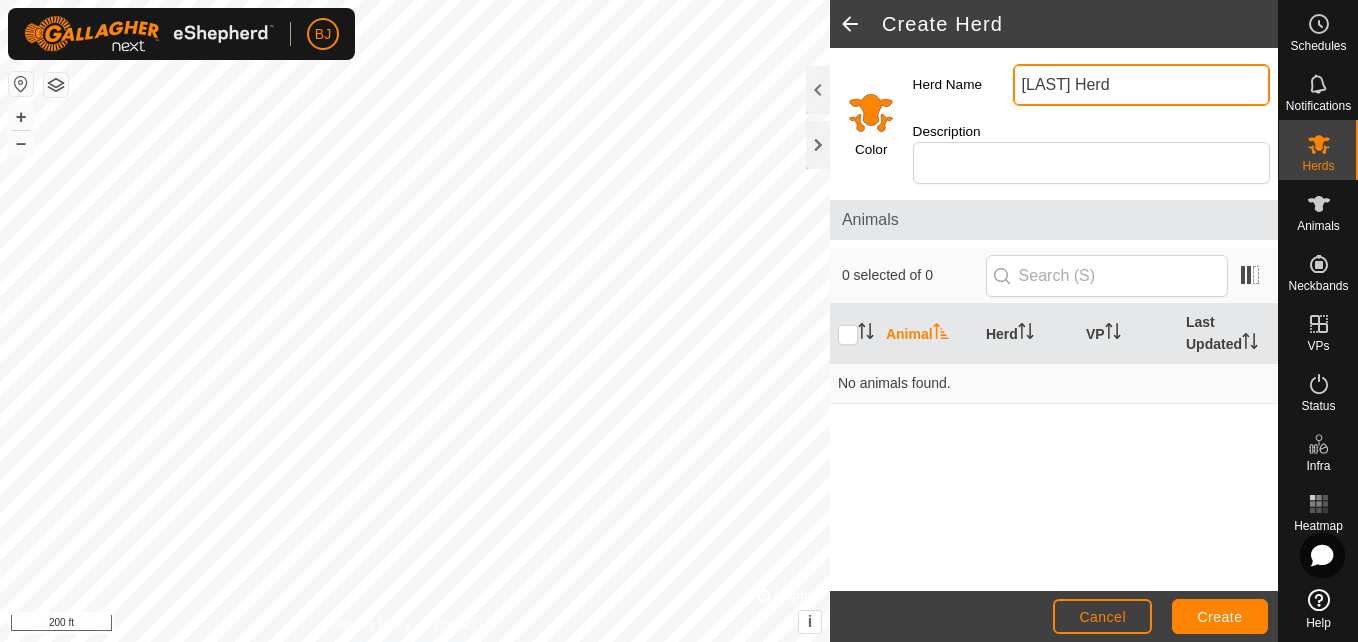 type on "[LAST] Herd" 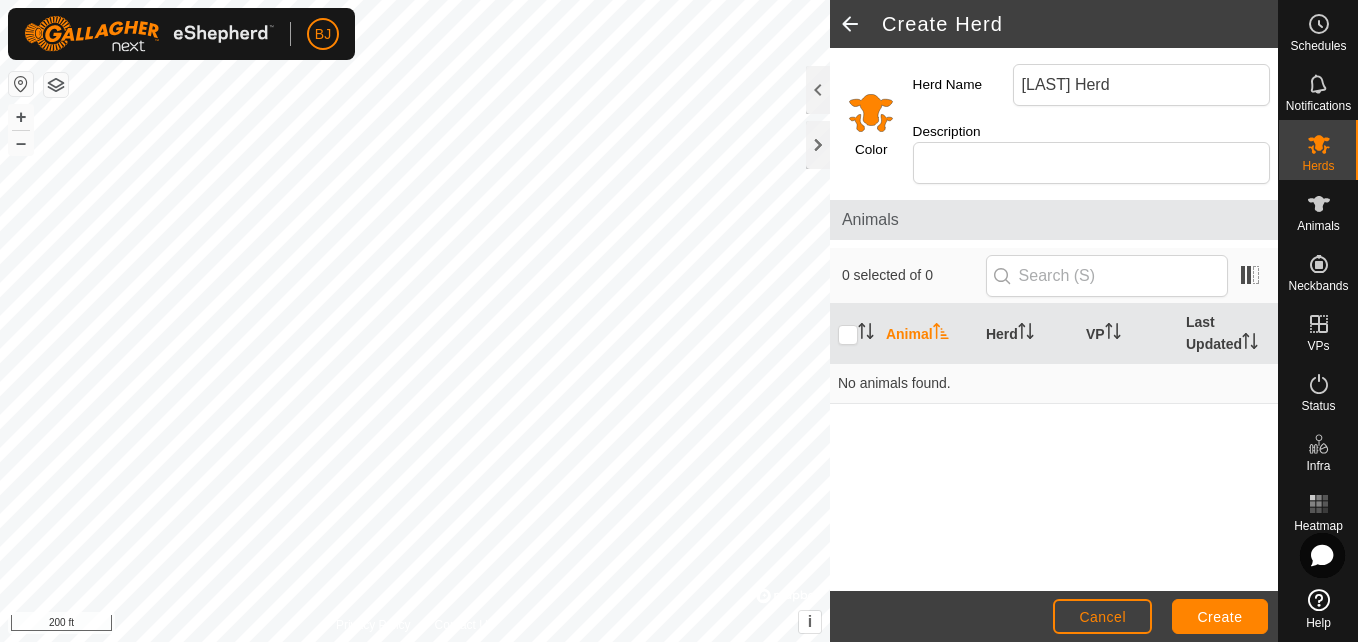 click on "Animal" at bounding box center (928, 334) 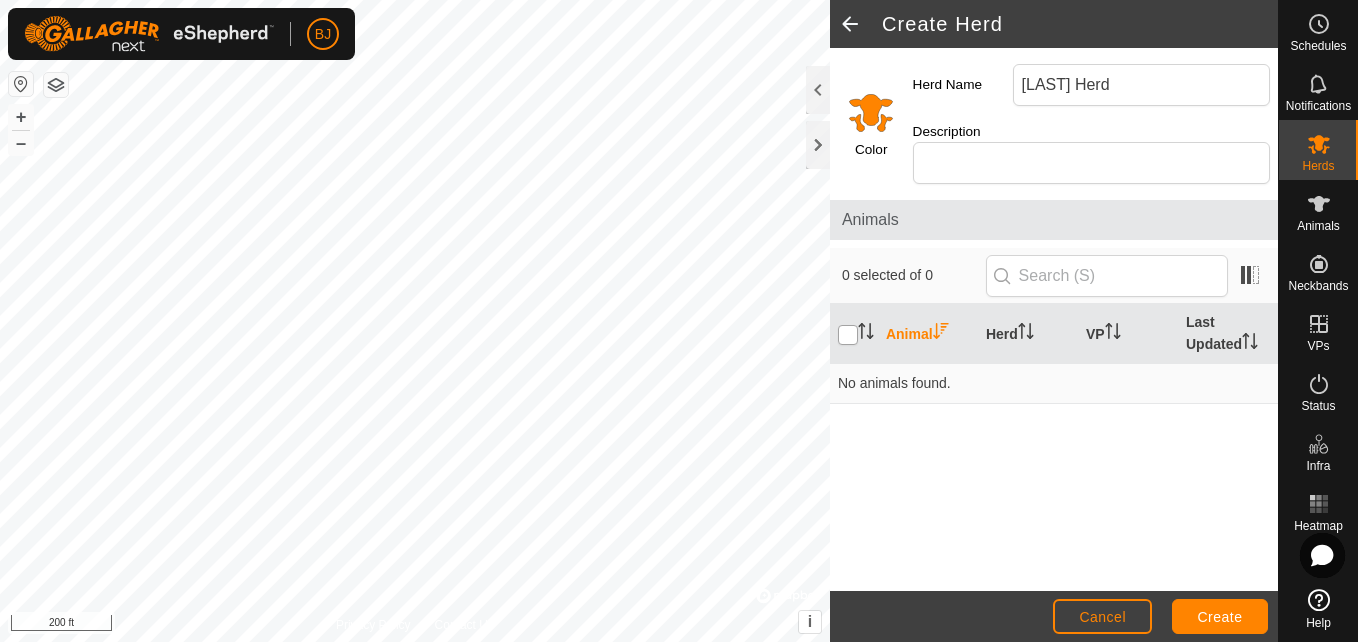 click at bounding box center (848, 335) 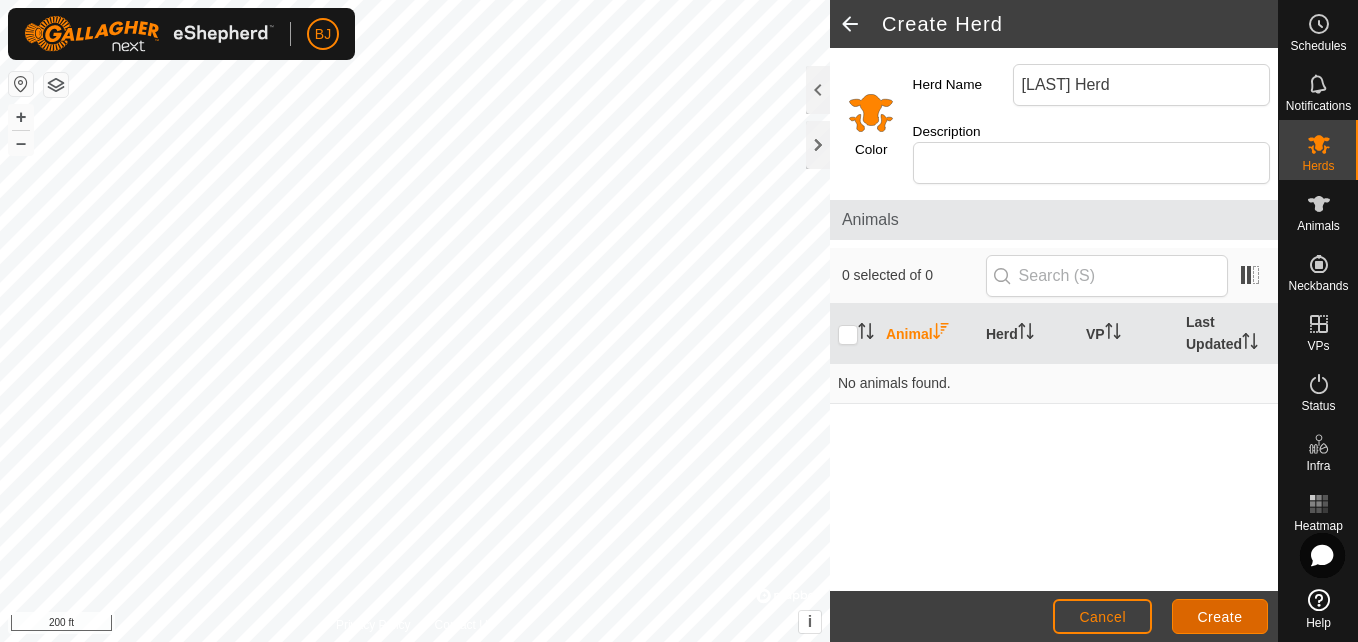 click on "Create" at bounding box center [1220, 616] 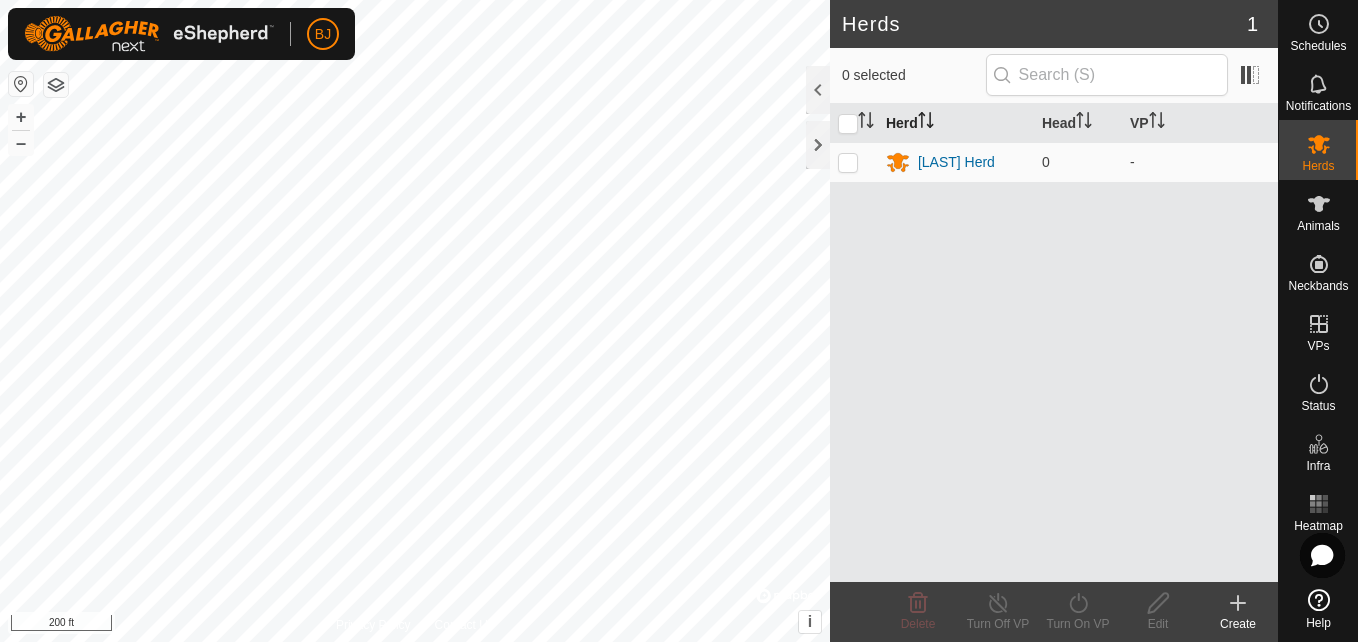 click on "Herd" at bounding box center [956, 123] 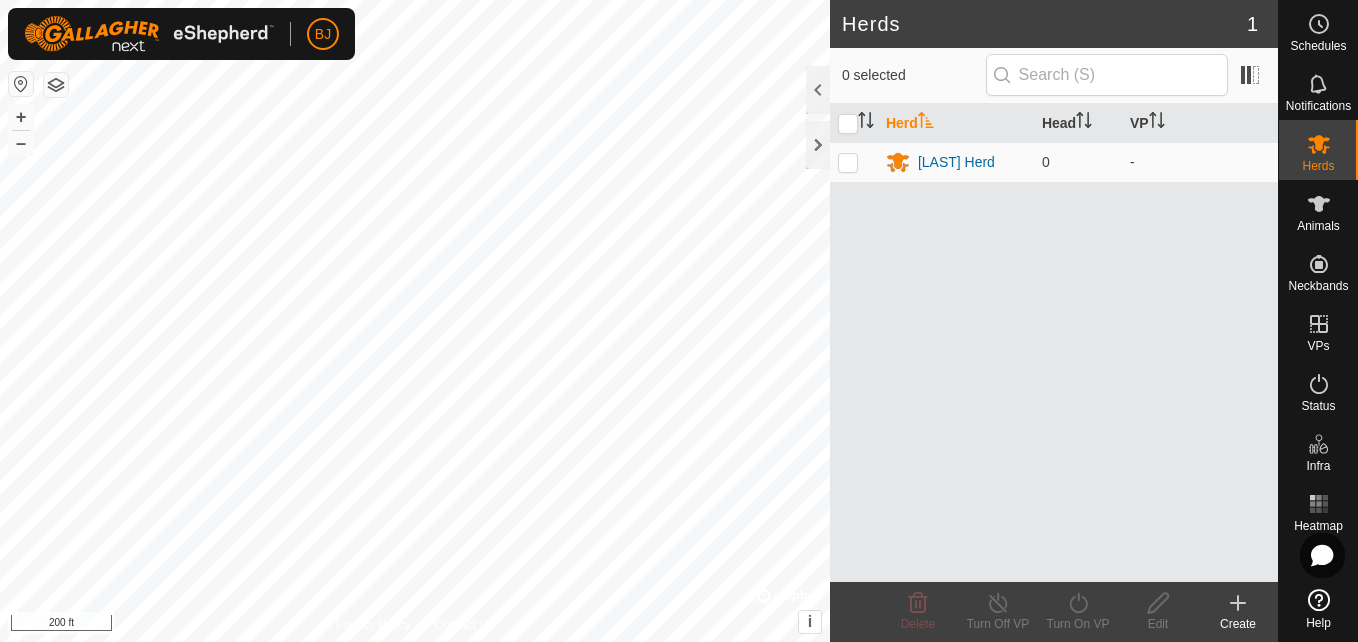 click on "Herd" at bounding box center (956, 123) 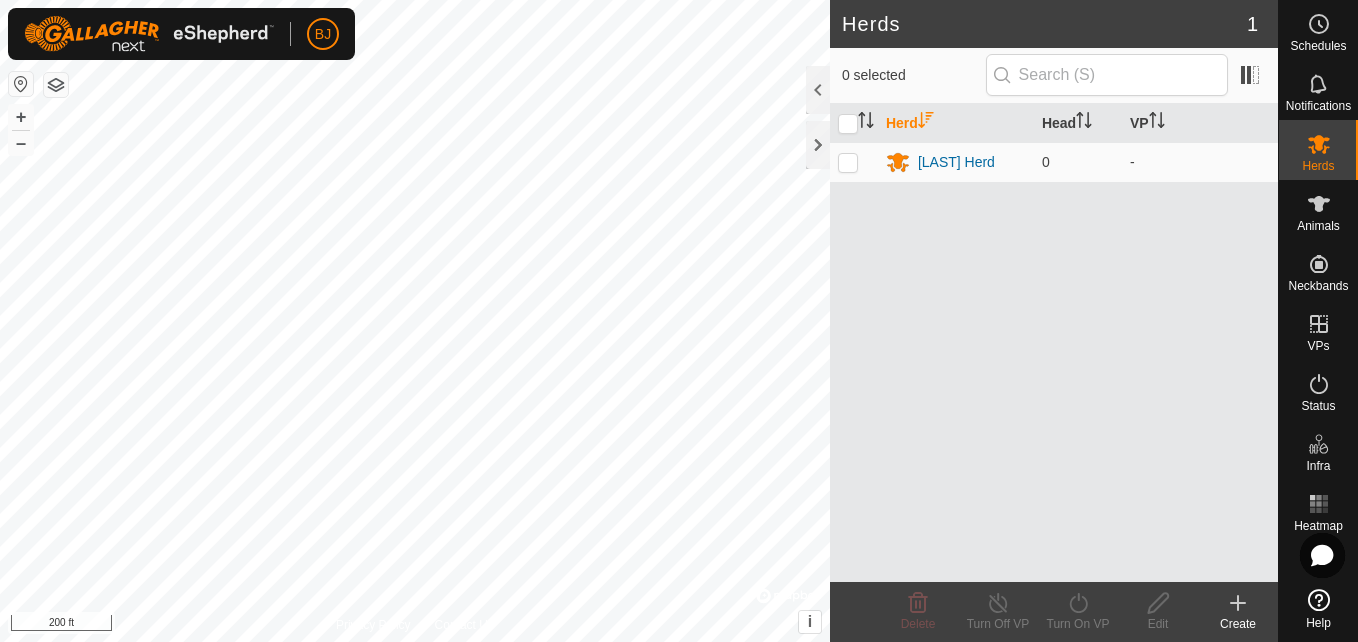 click on "Herd" at bounding box center [956, 123] 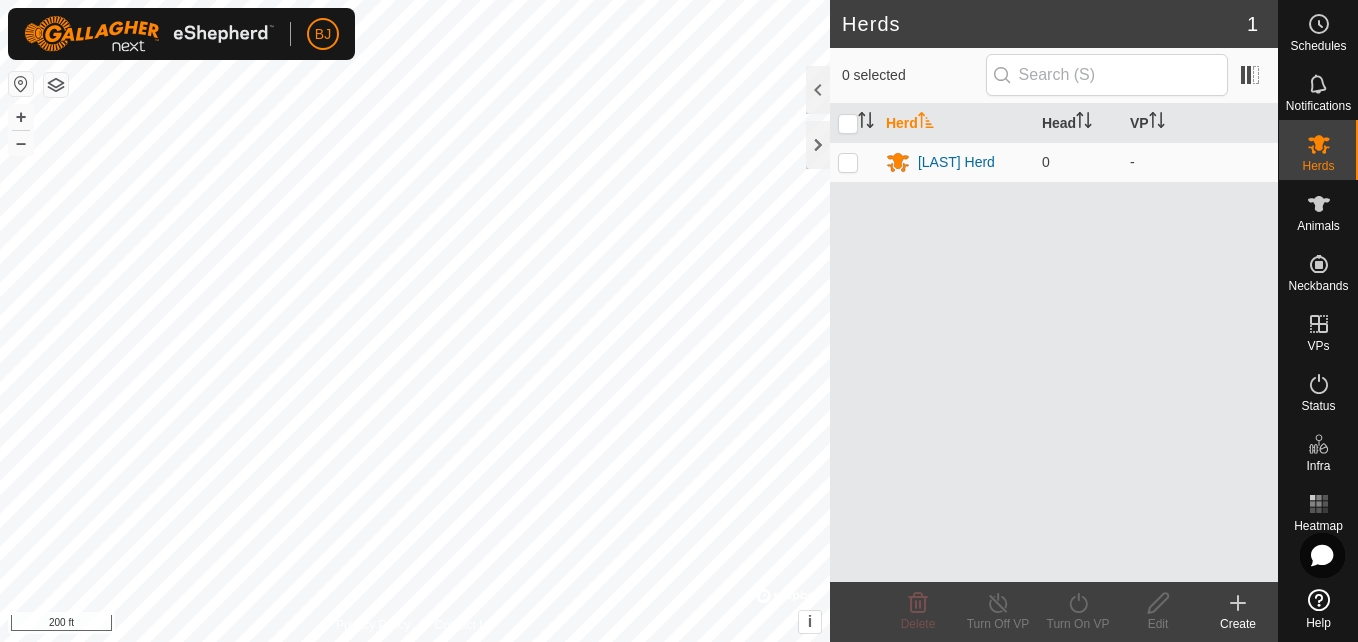 click 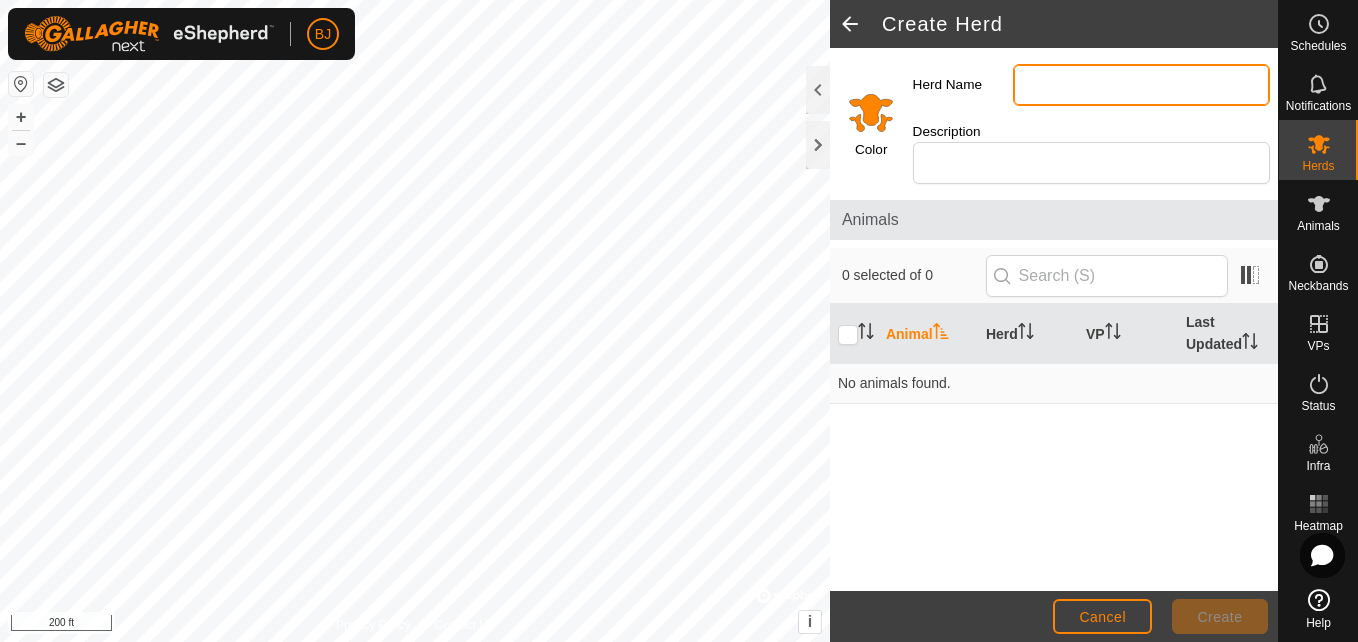 click on "Herd Name" at bounding box center [1141, 85] 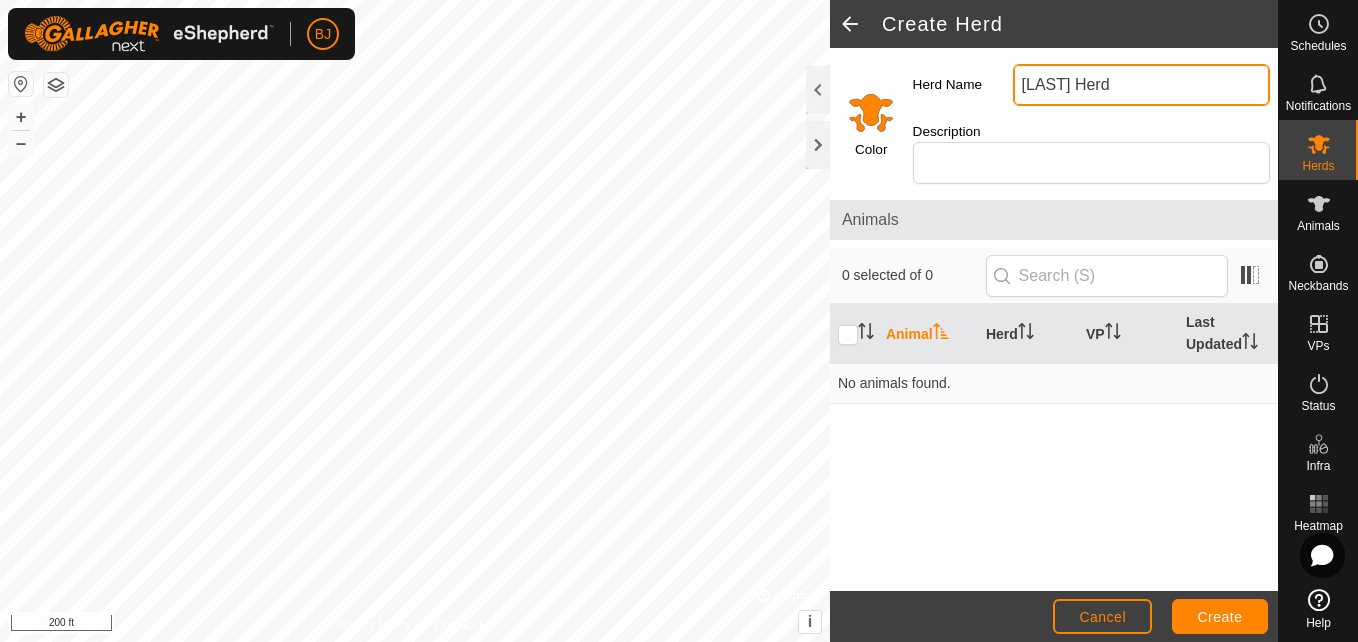 type on "[LAST] Herd" 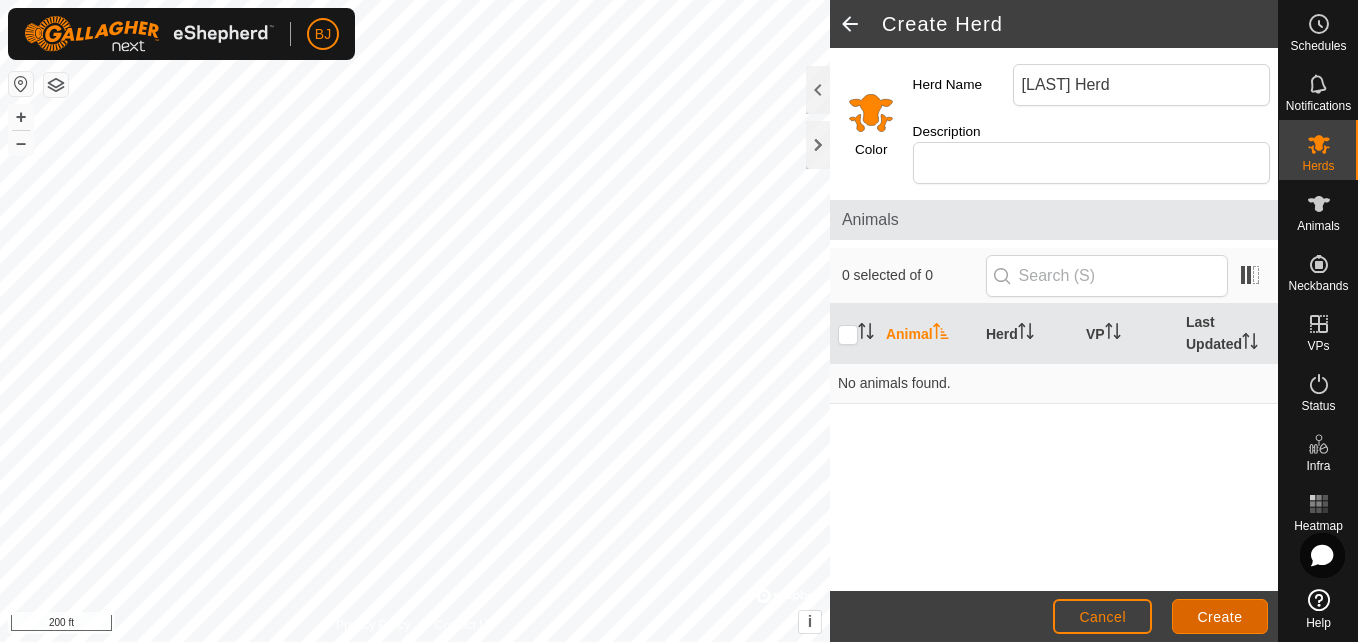 click on "Create" at bounding box center (1220, 617) 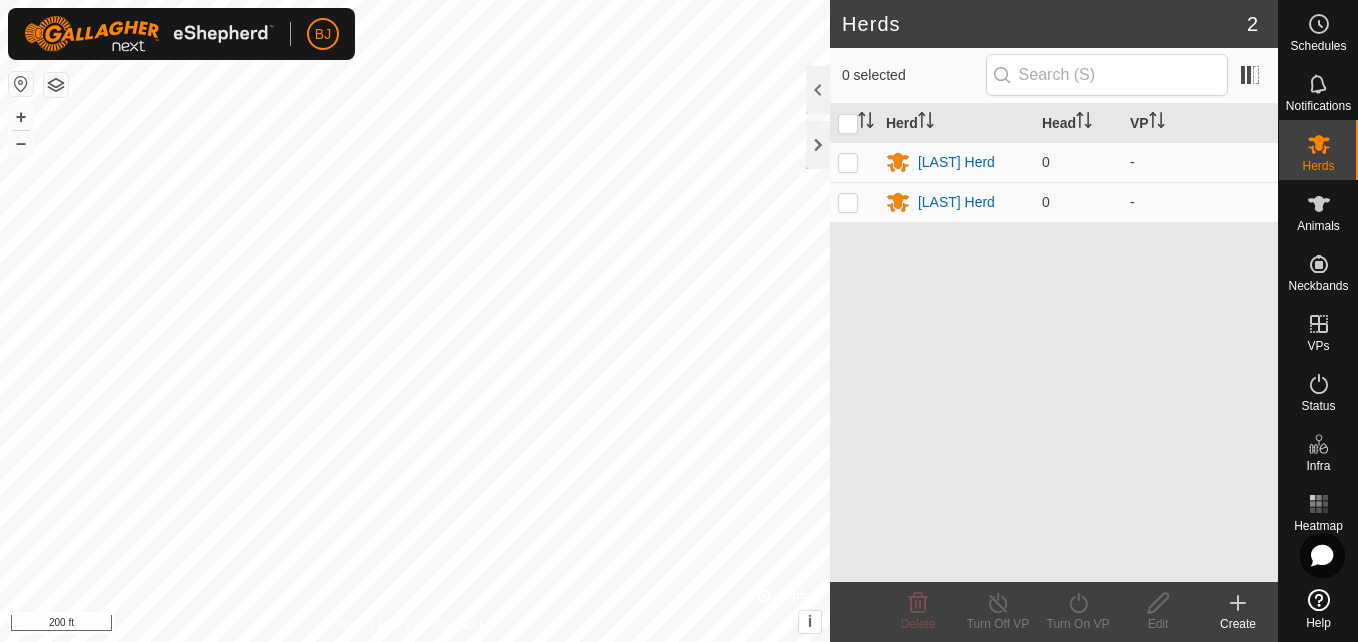 click 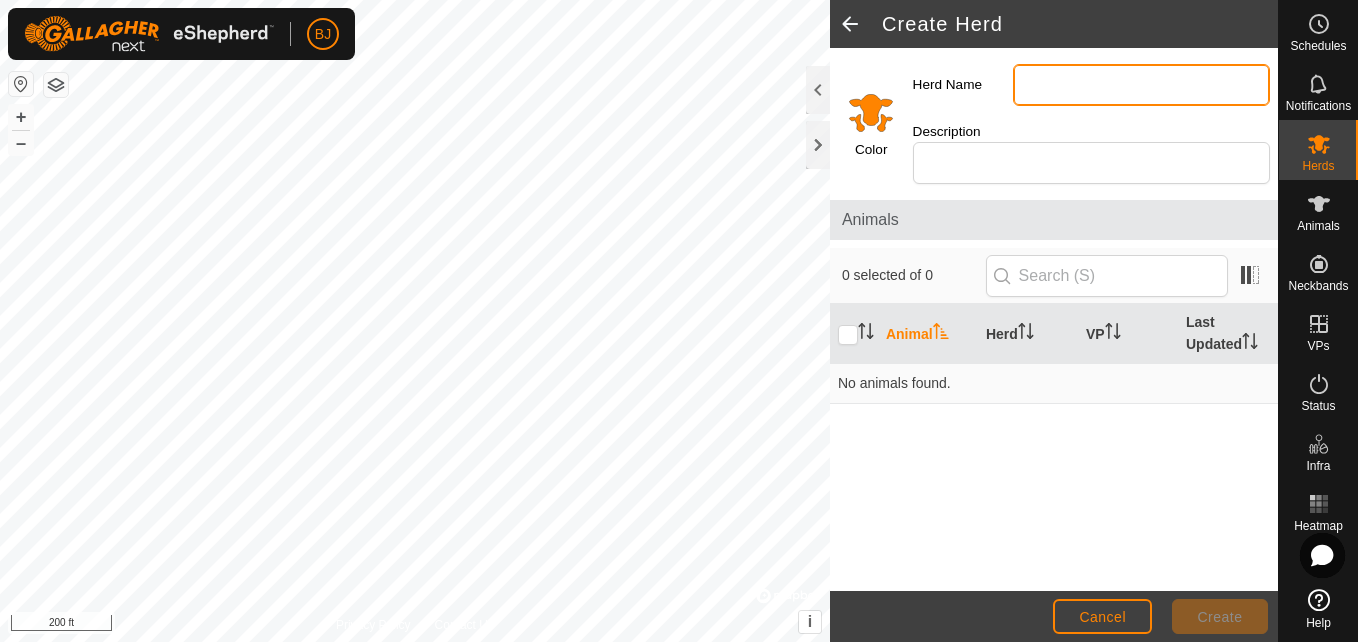 click on "Herd Name" at bounding box center (1141, 85) 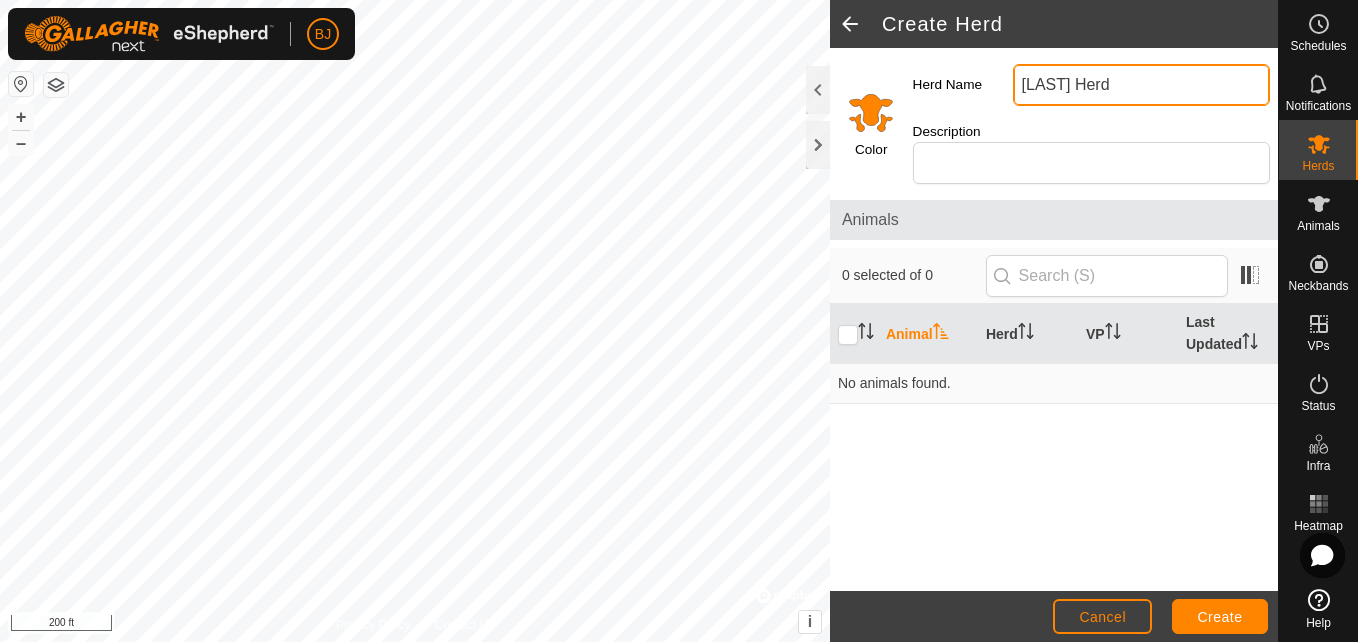 type on "[LAST] Herd" 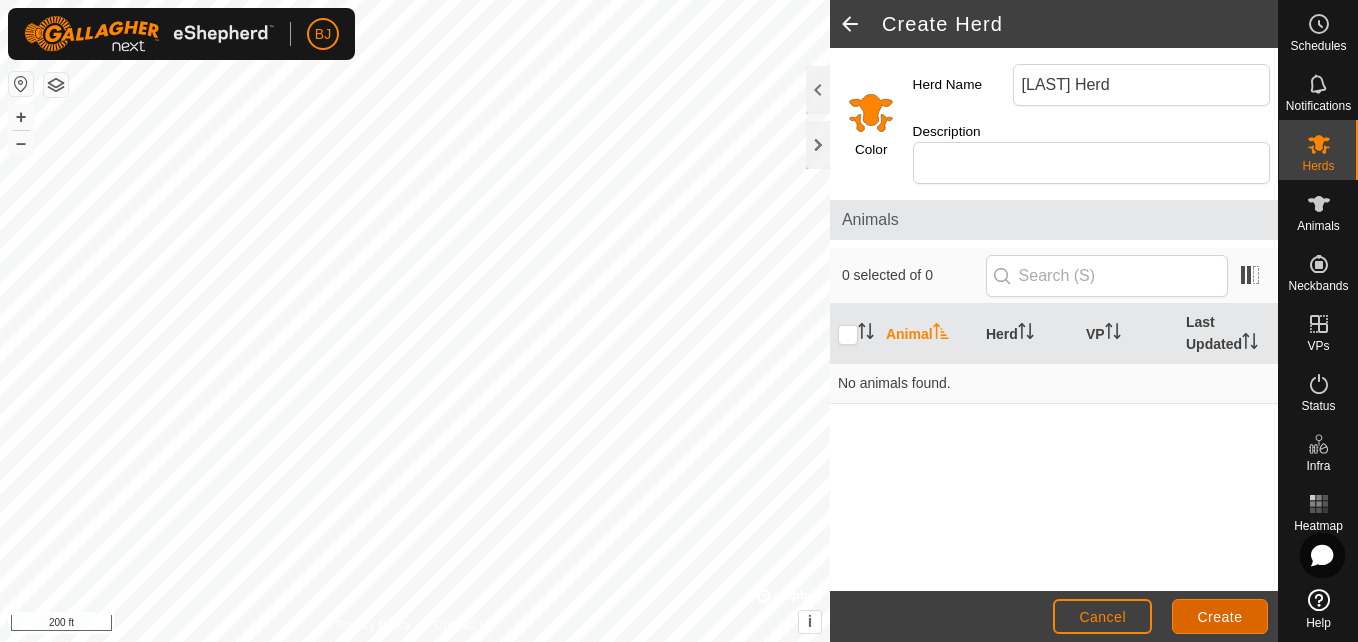click on "Create" at bounding box center [1220, 616] 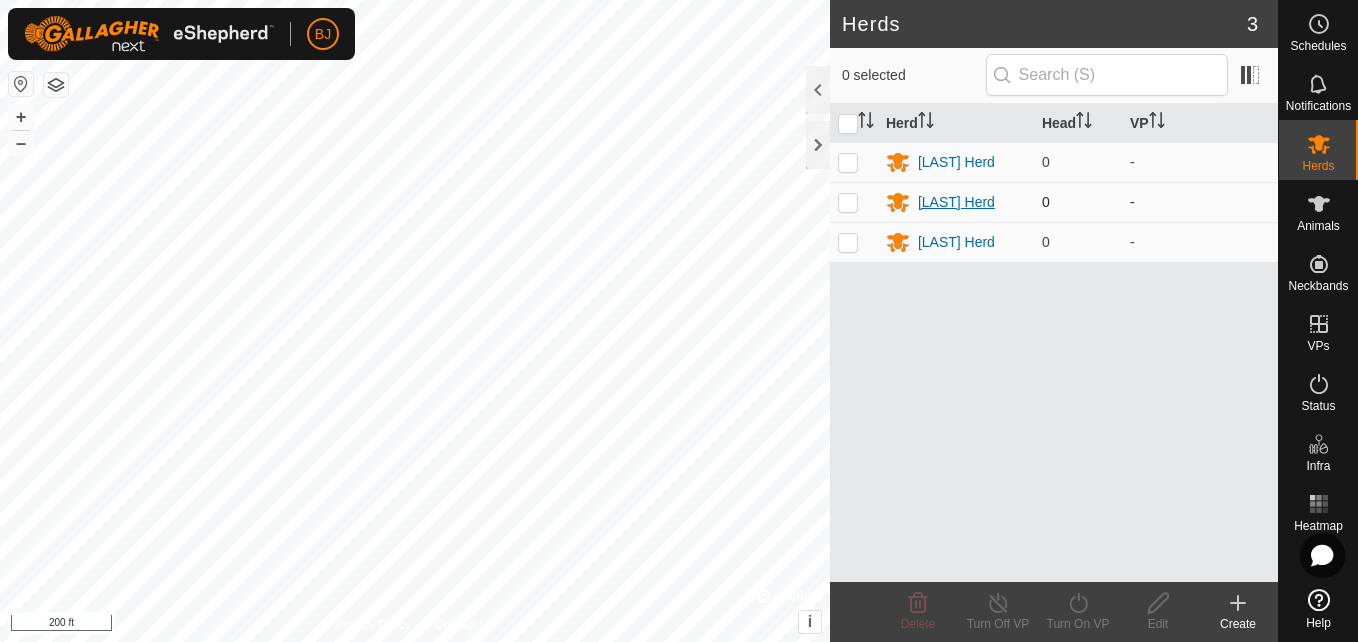 click 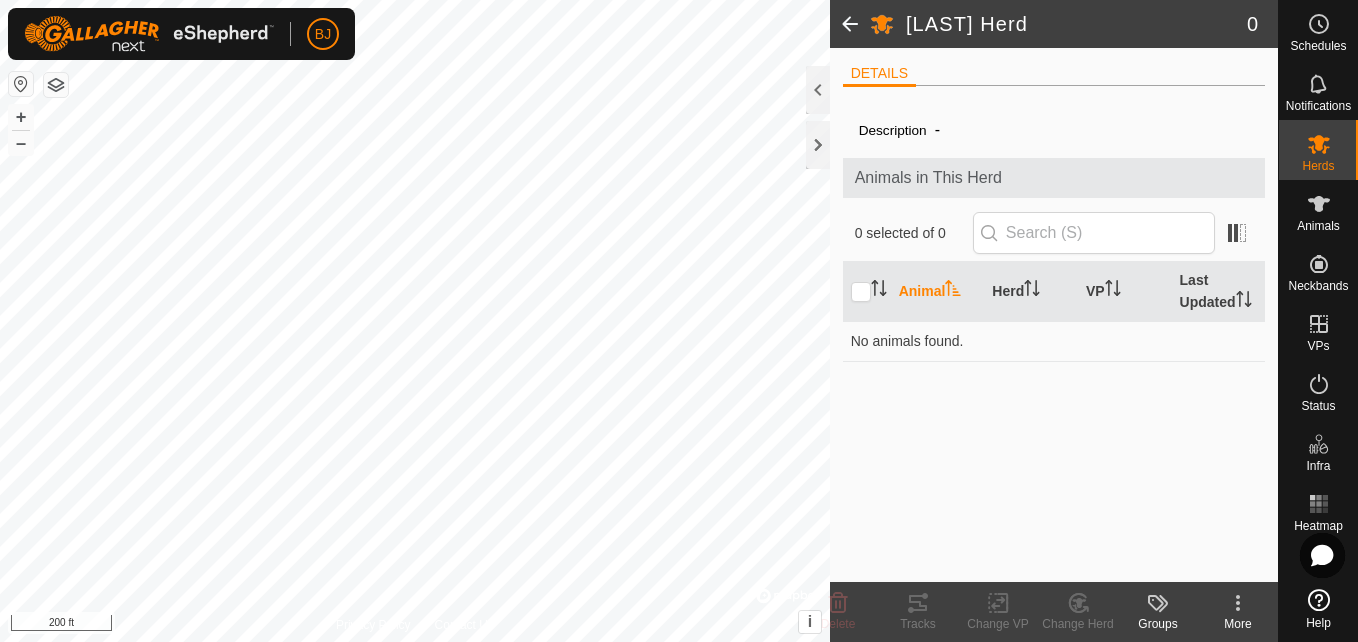 click on "Animal" at bounding box center [938, 292] 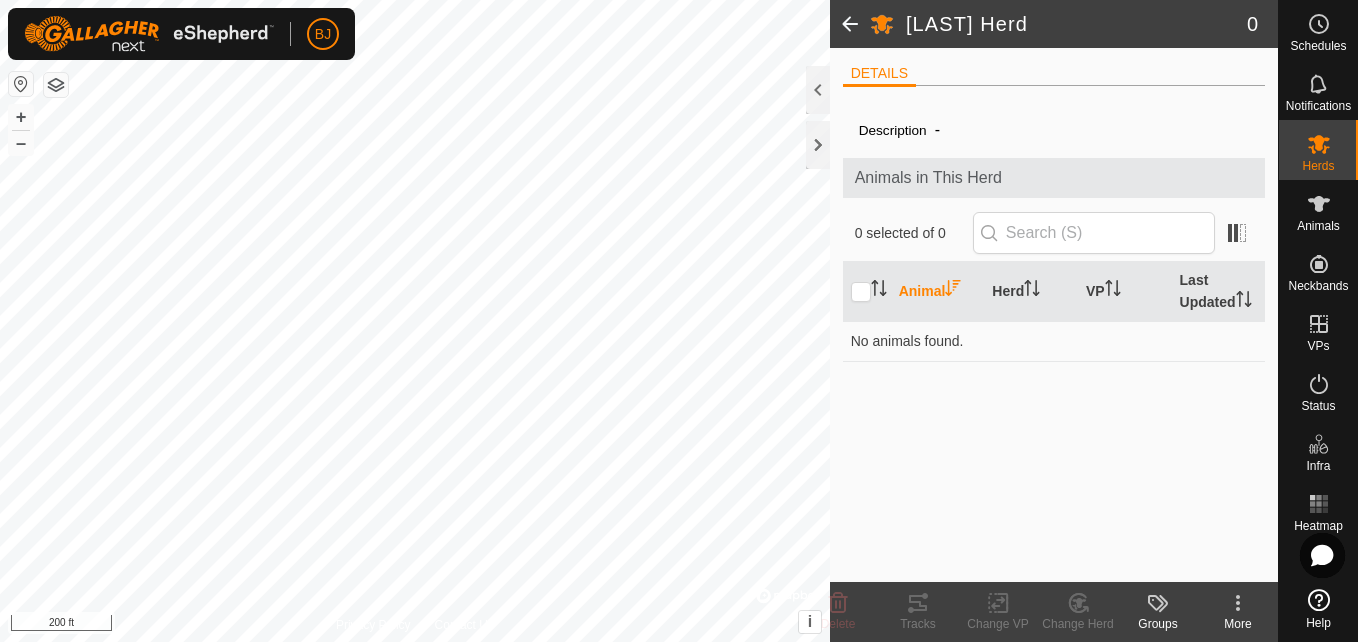 click on "Animal" at bounding box center [938, 292] 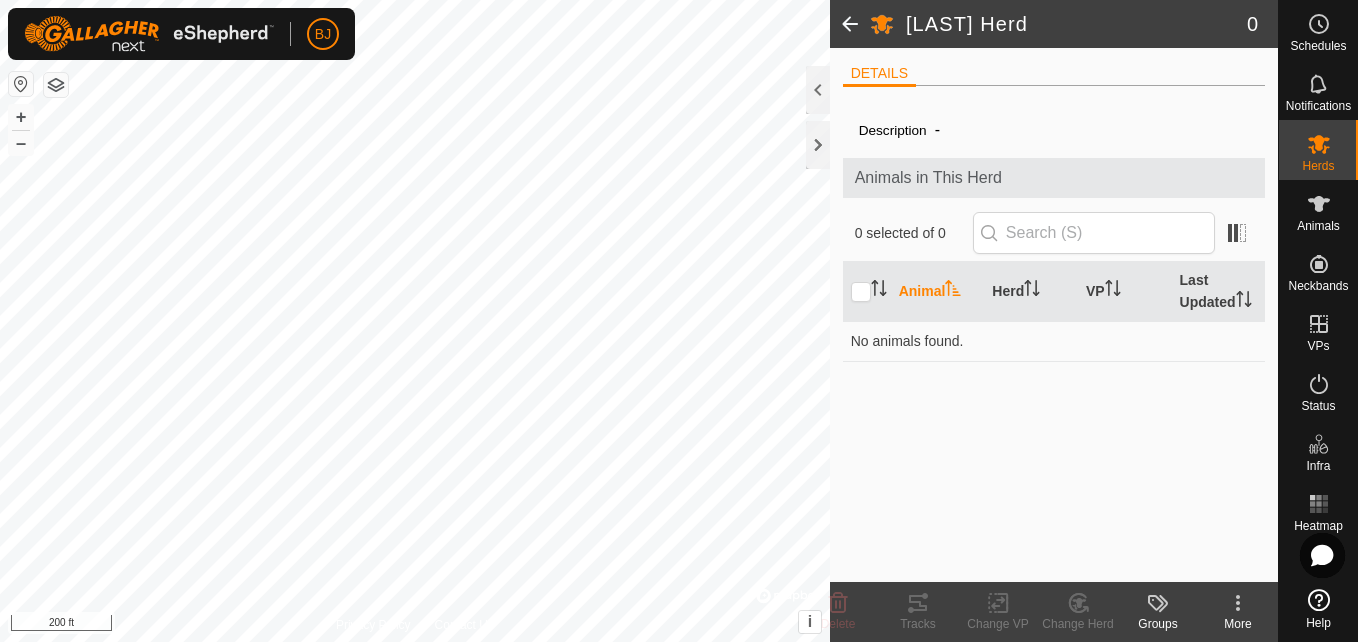 click on "Description" 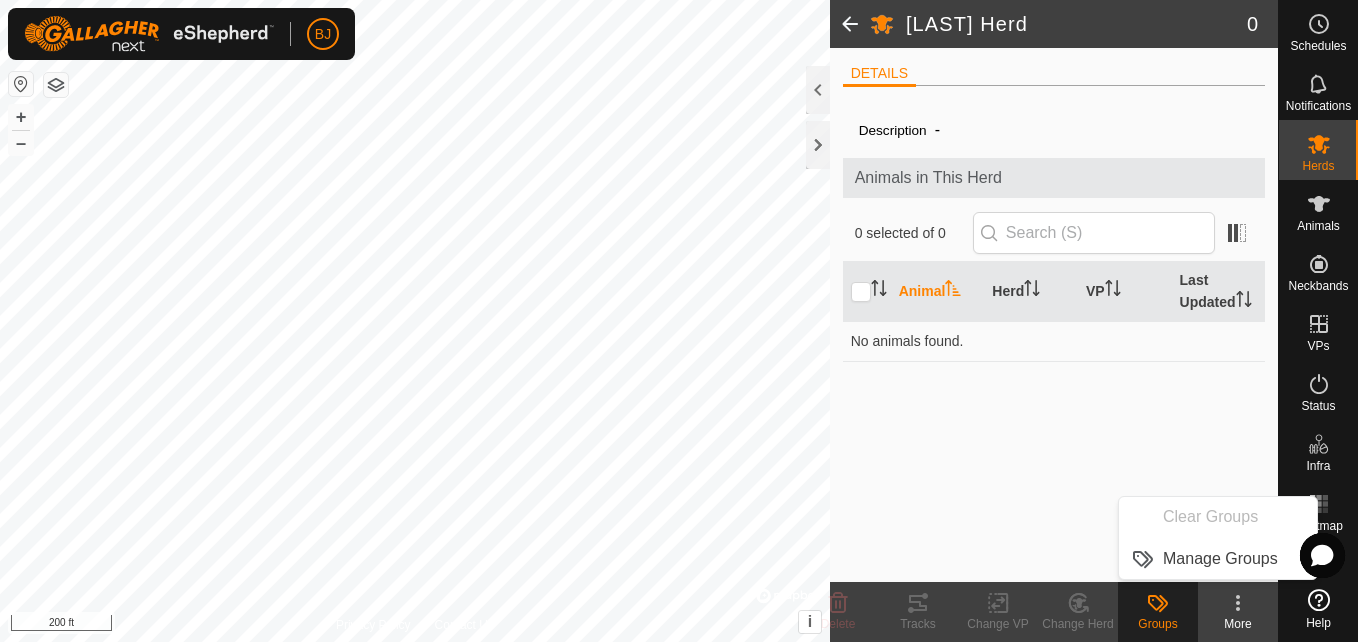 click on "Groups" 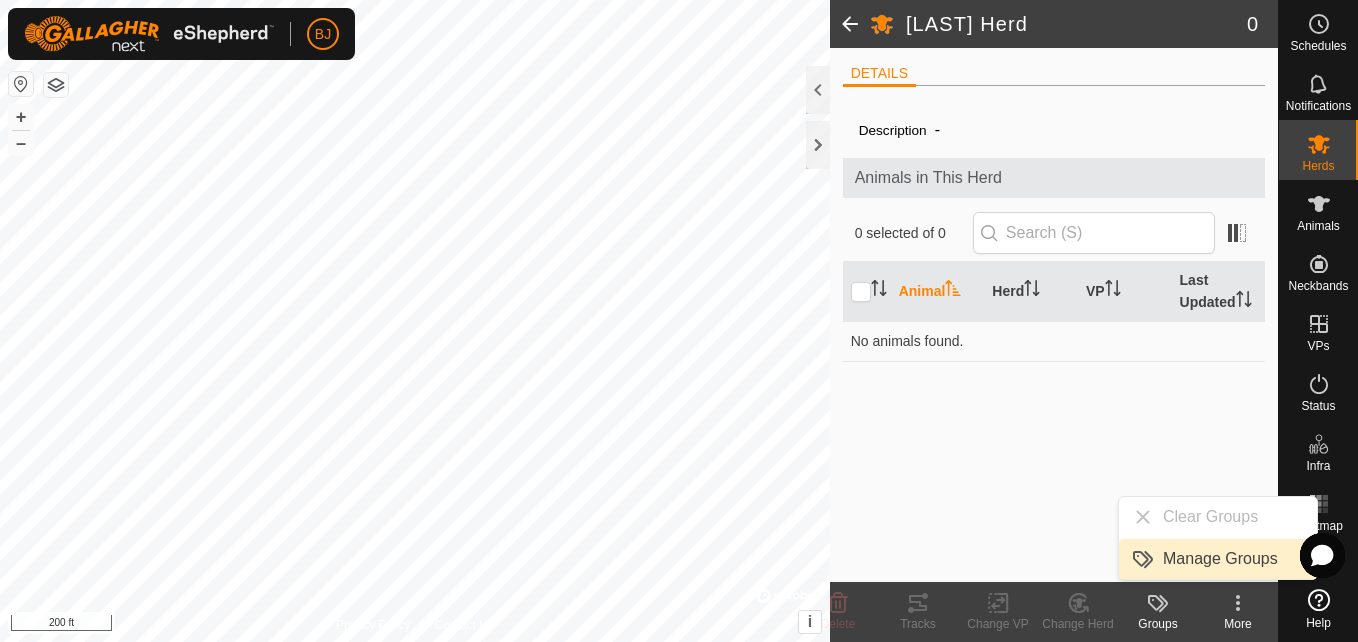 click on "Manage Groups" at bounding box center [1218, 559] 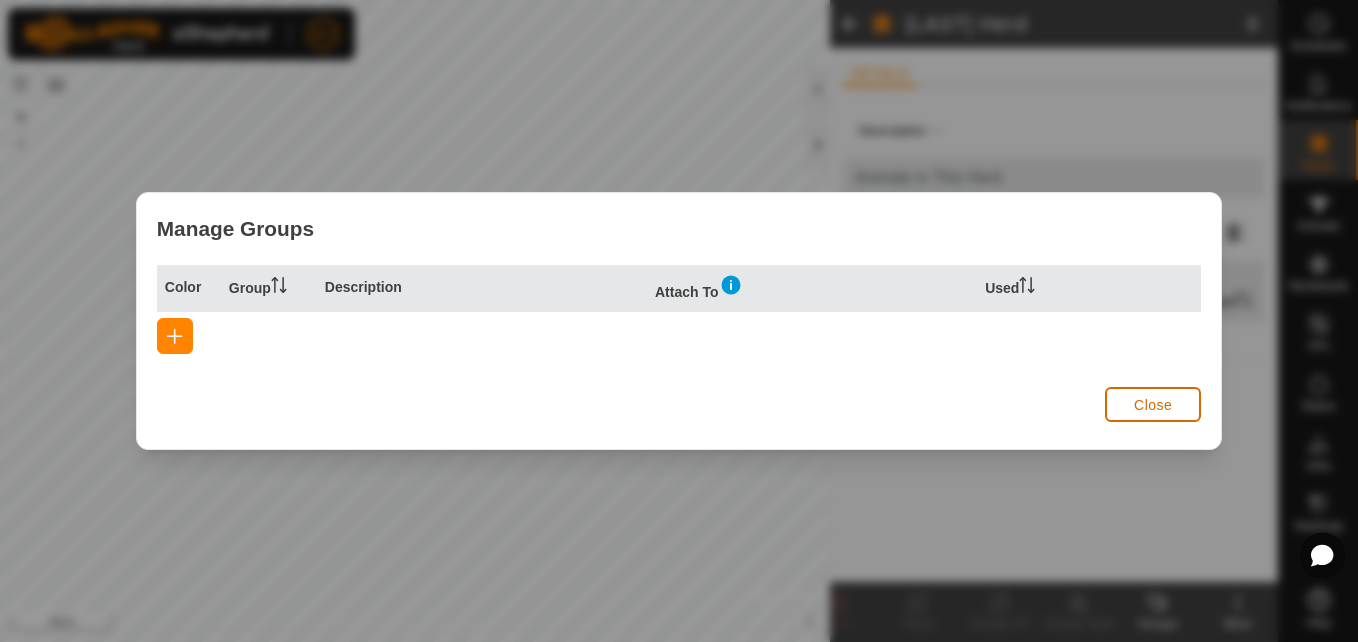 click on "Close" 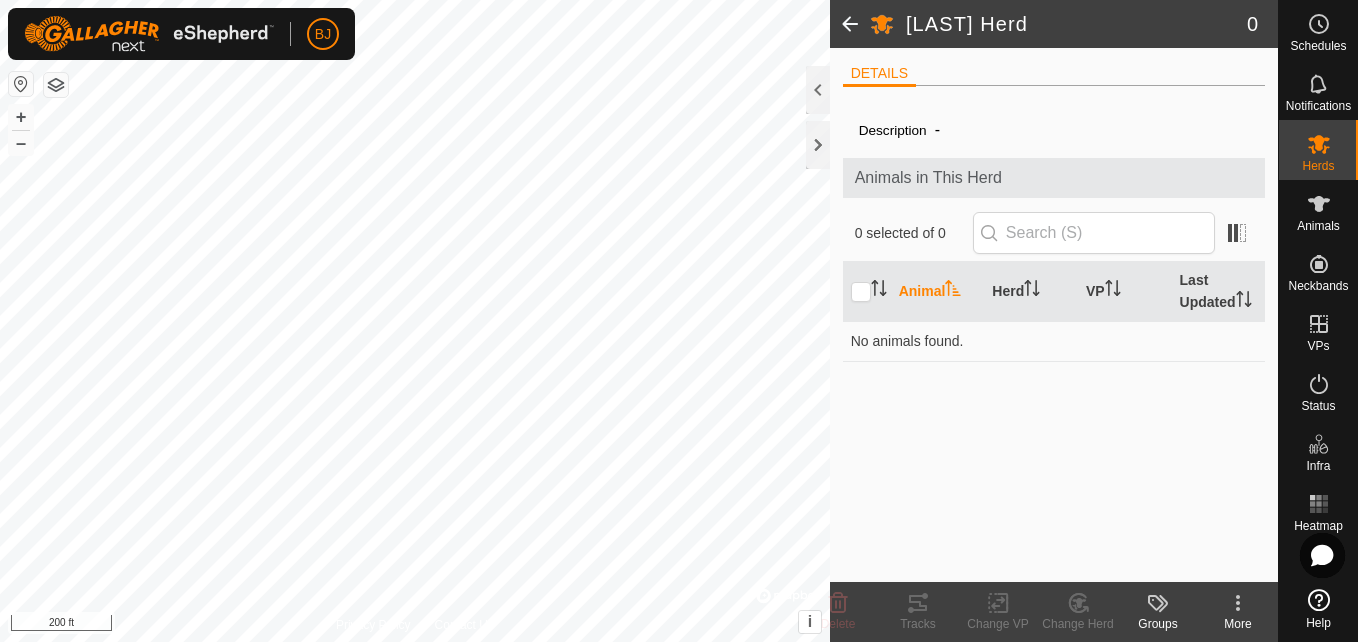 click 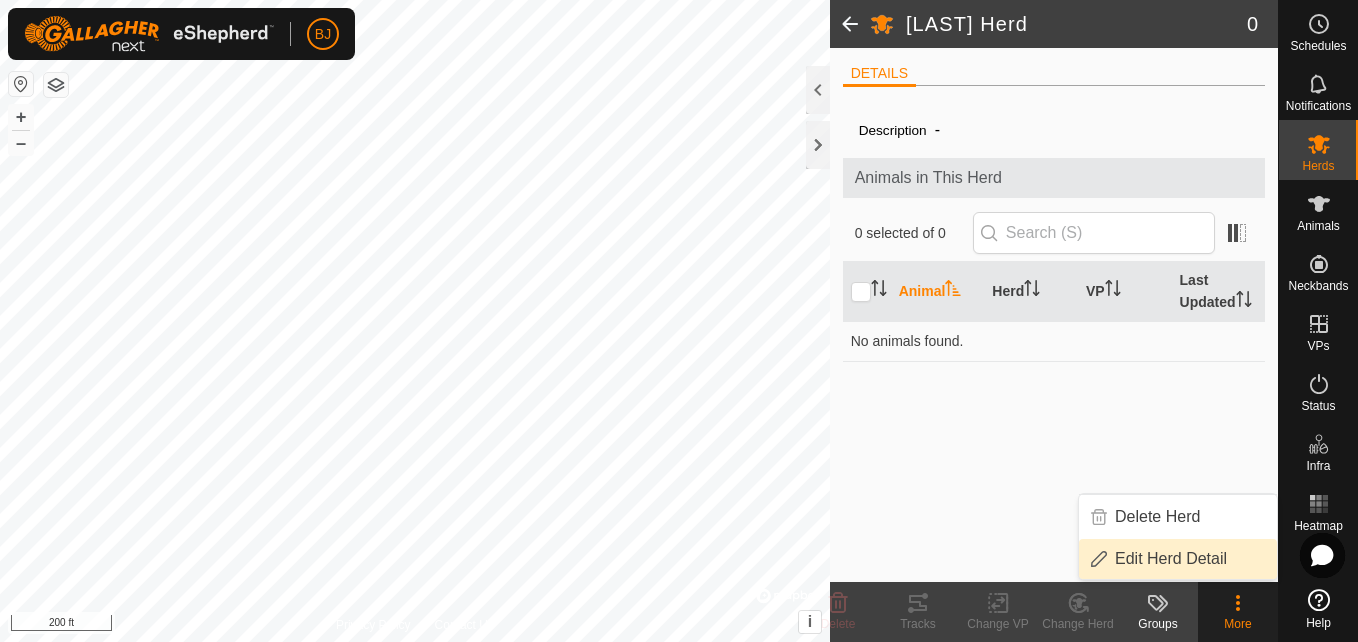 click on "Edit Herd Detail" at bounding box center (1178, 559) 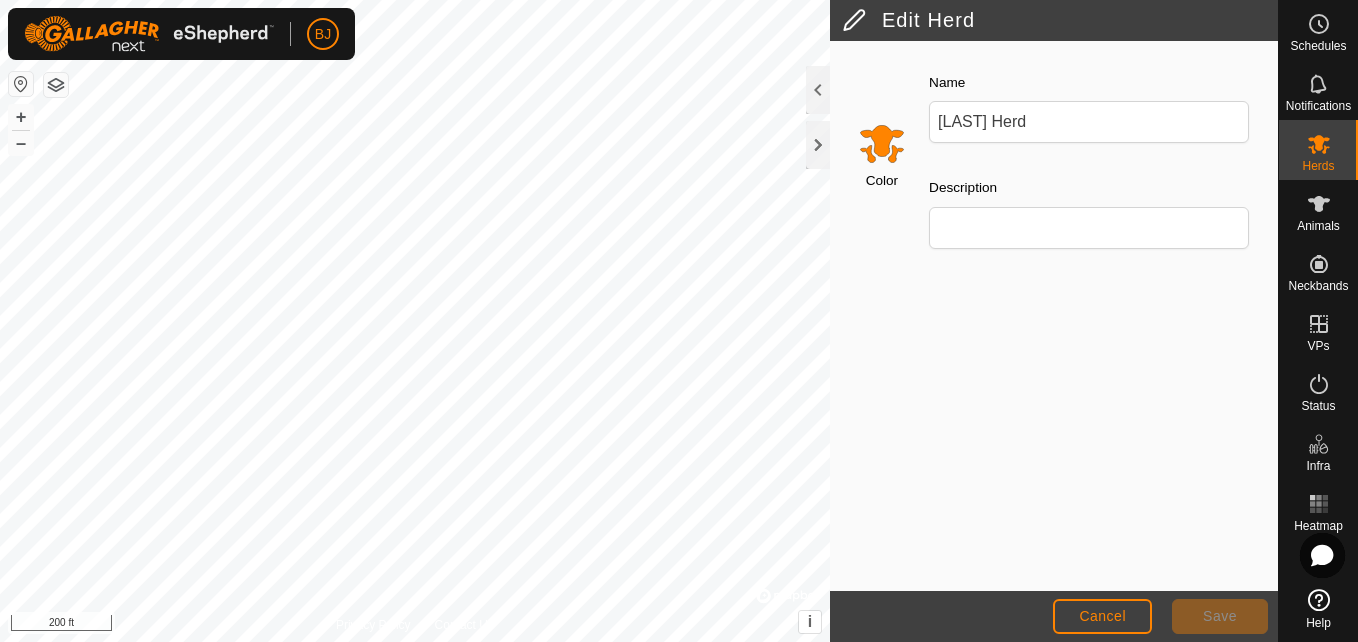 click 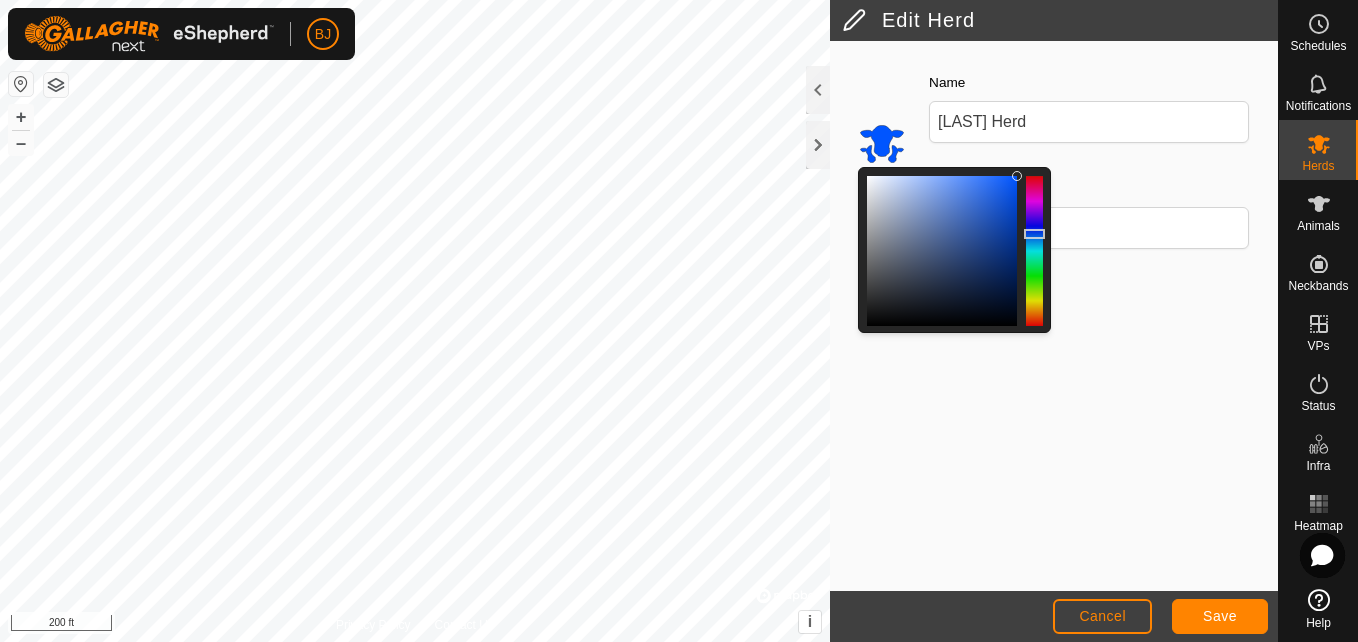 click 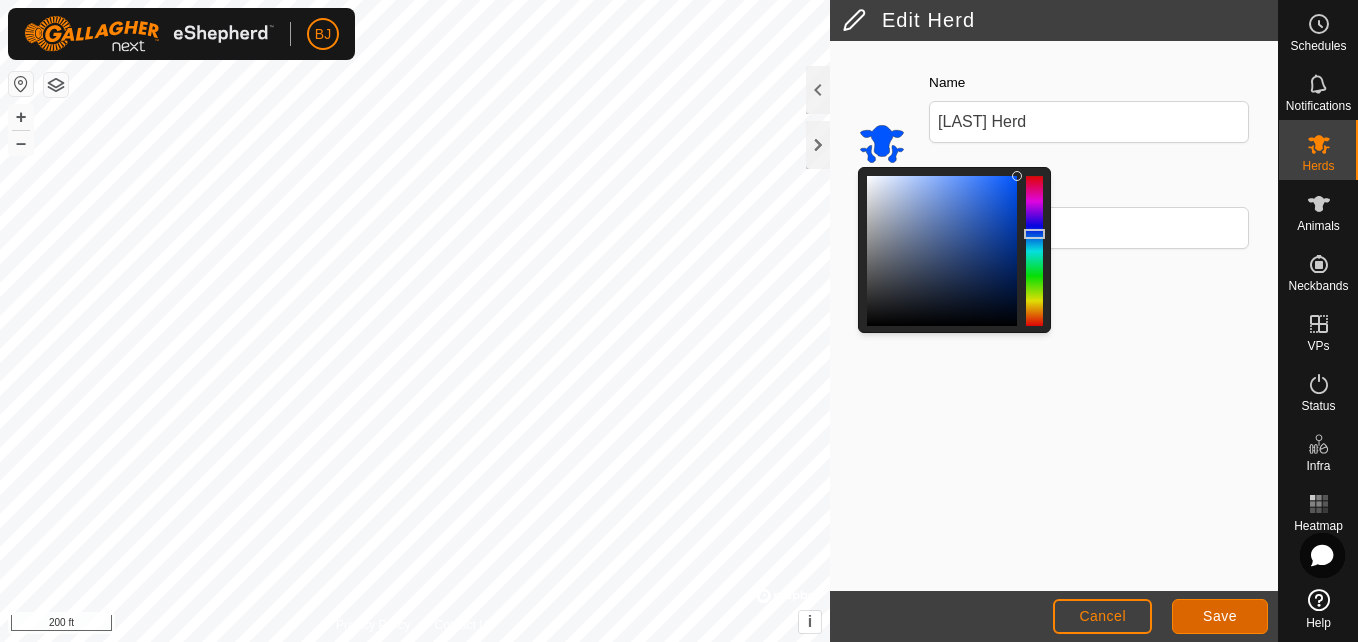 click on "Save" 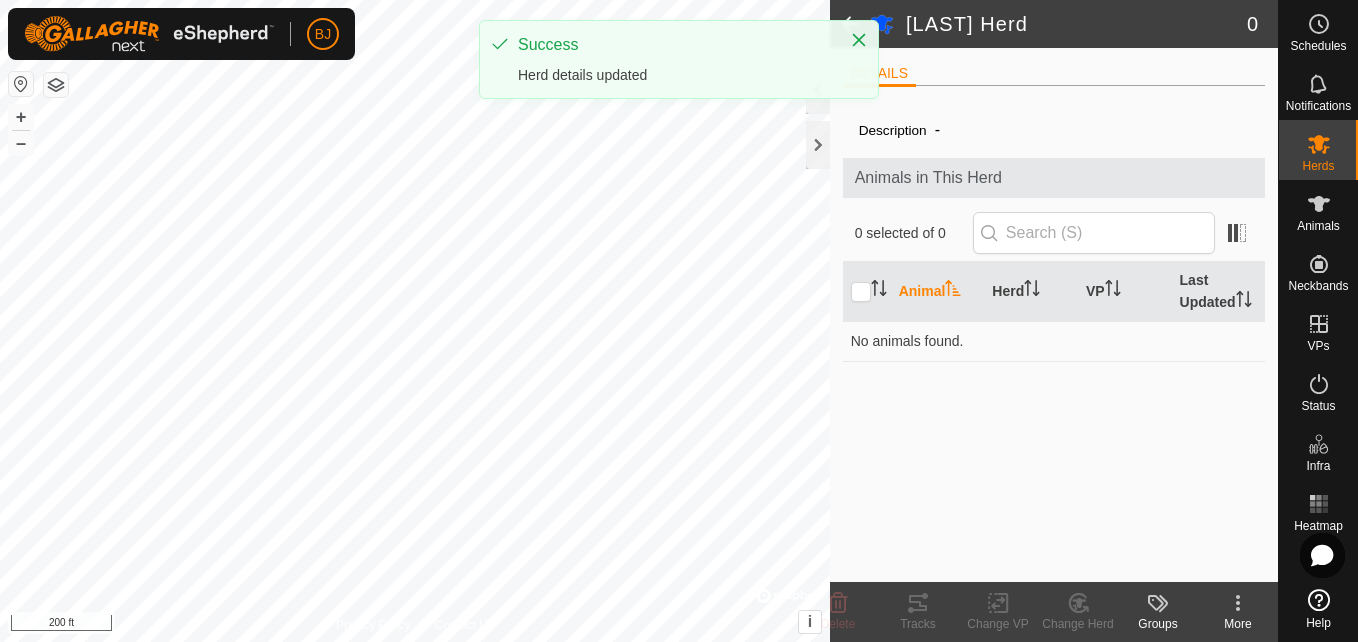 click 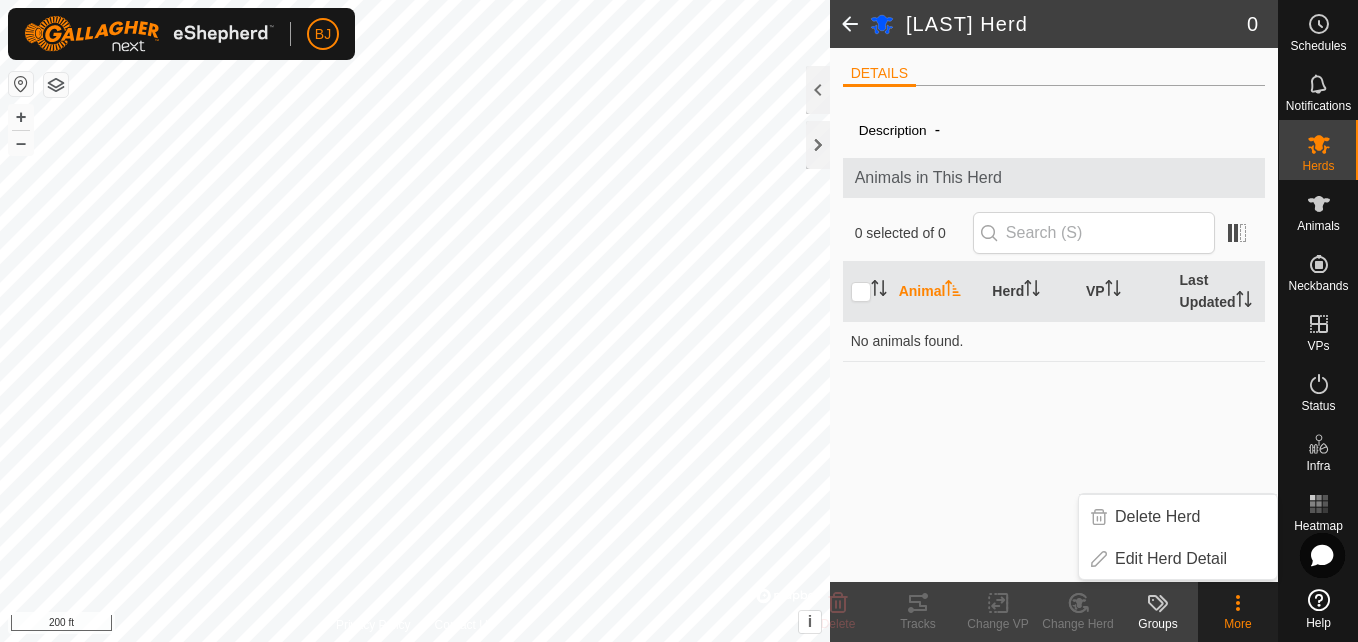 click on "Description  - Animals in This Herd  0 selected of 0   Animal   Herd   VP   Last Updated  No animals found." 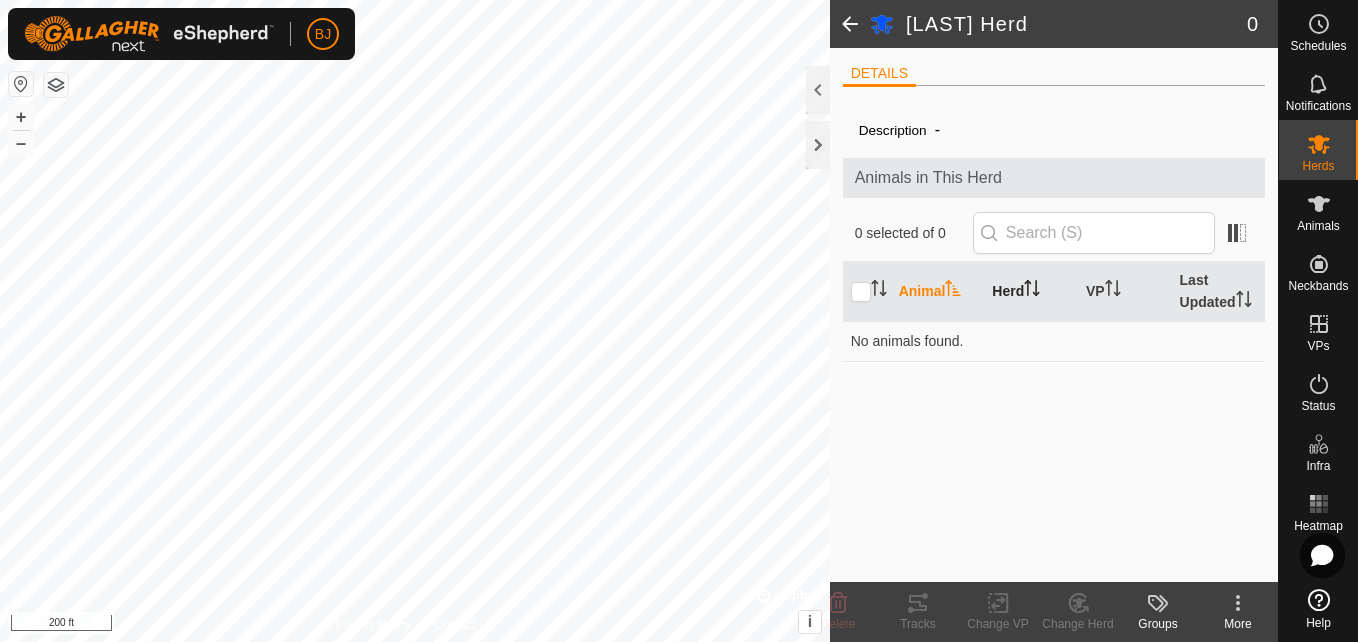 click on "Herd" at bounding box center [1031, 292] 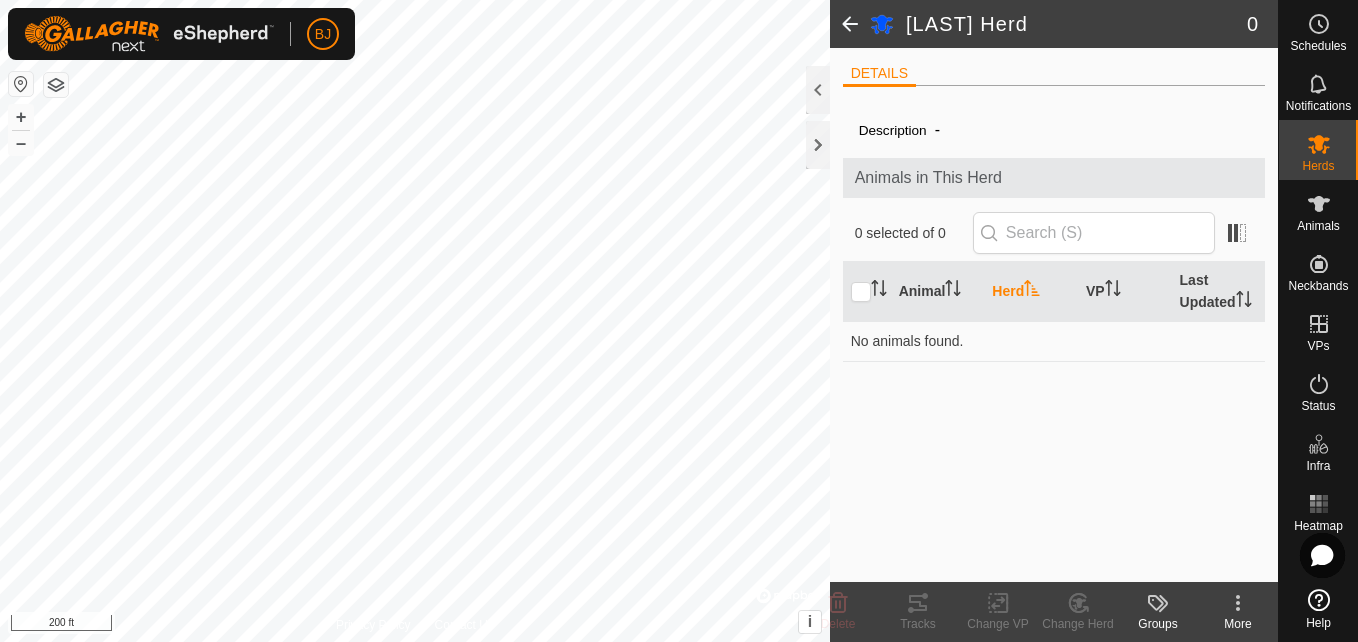 click on "Herd" at bounding box center [1031, 292] 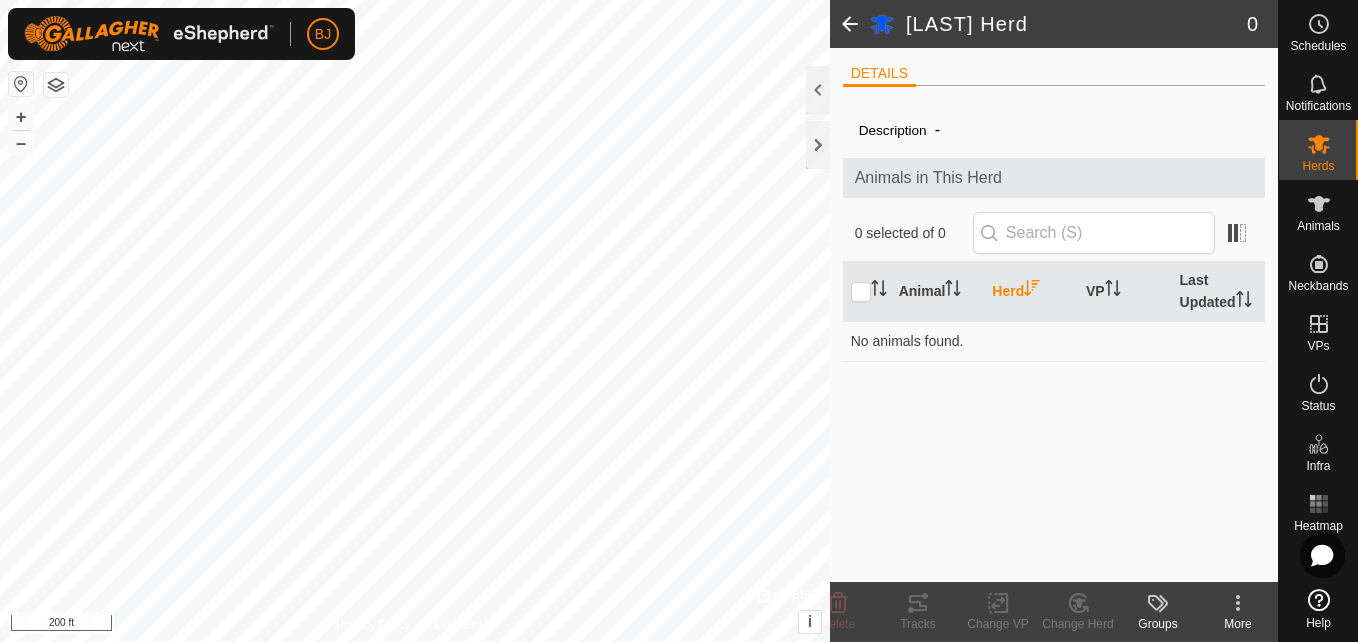 click on "Herd" at bounding box center [1031, 292] 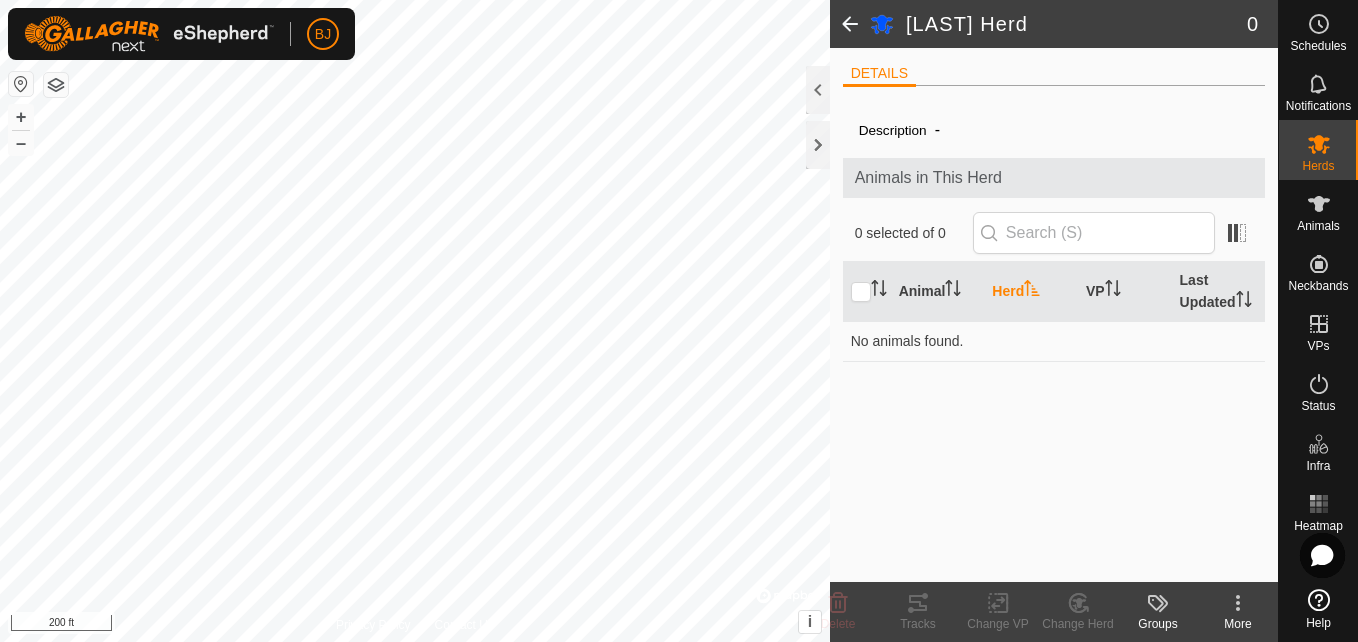 click 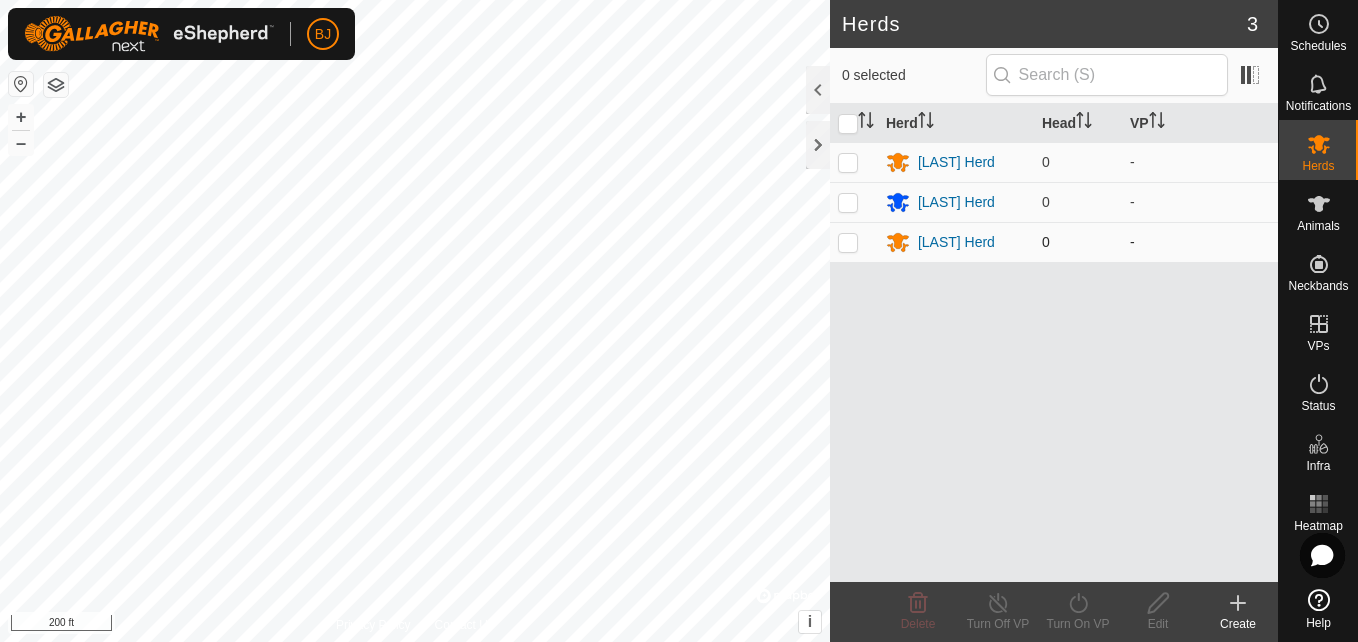 click on "[LAST] Herd" at bounding box center [956, 242] 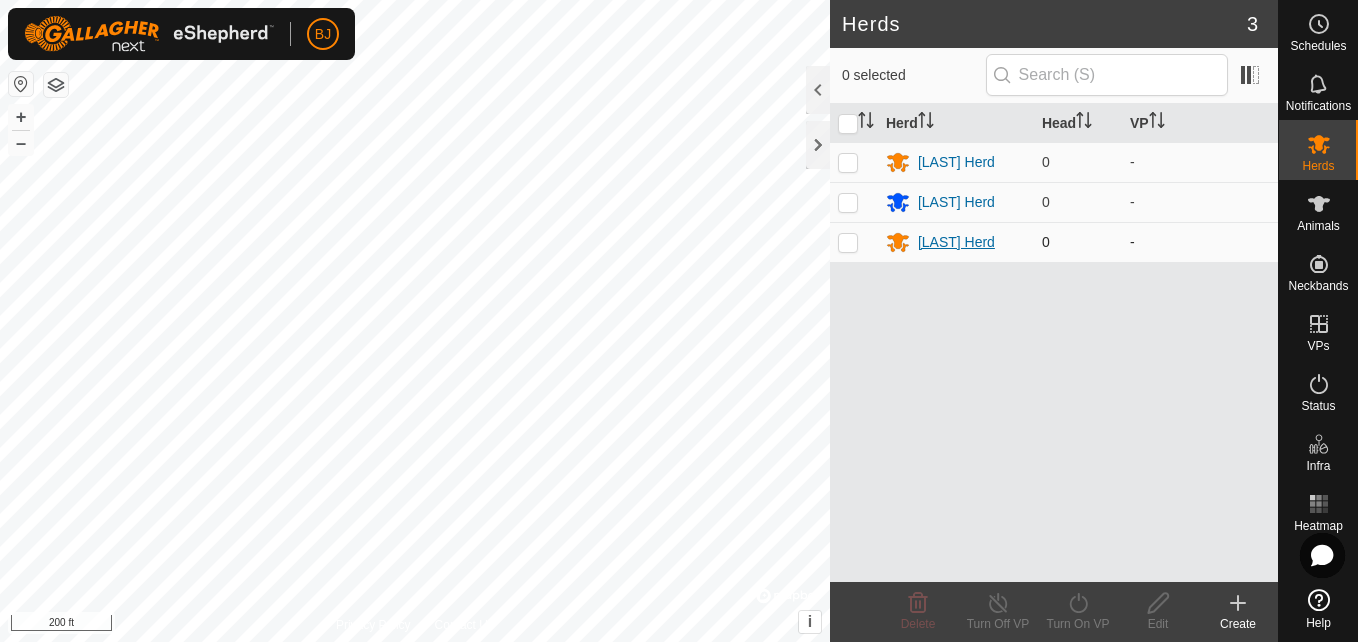 click 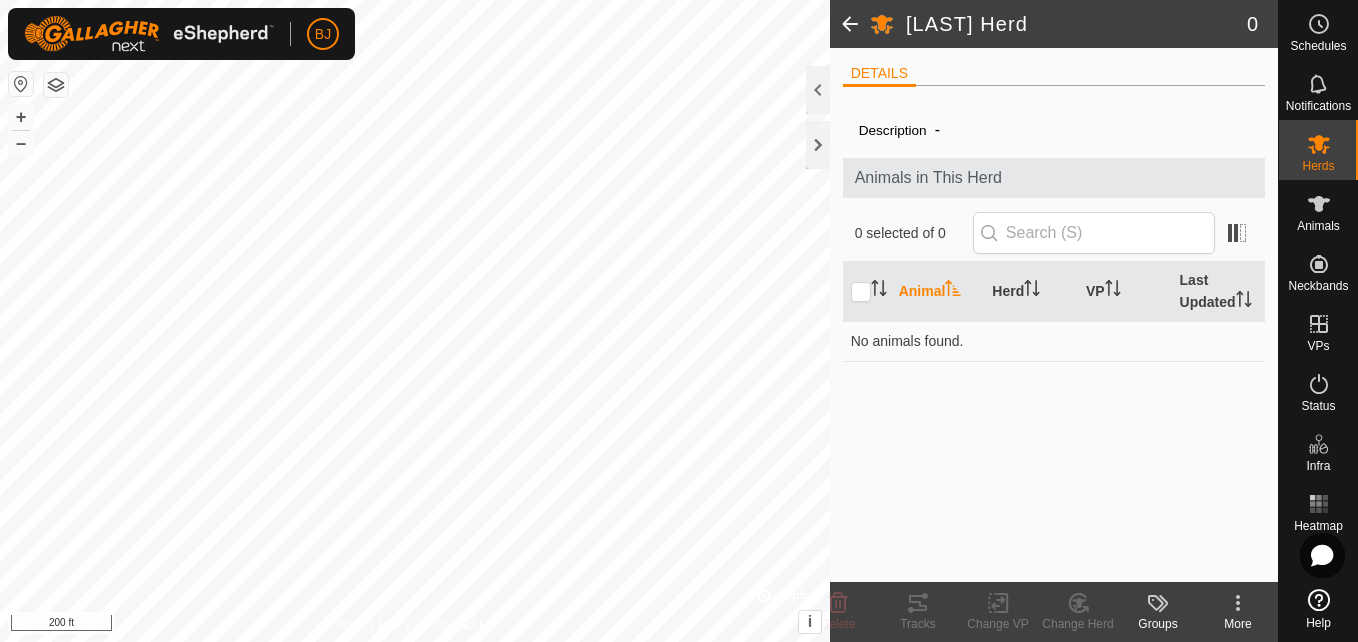 click 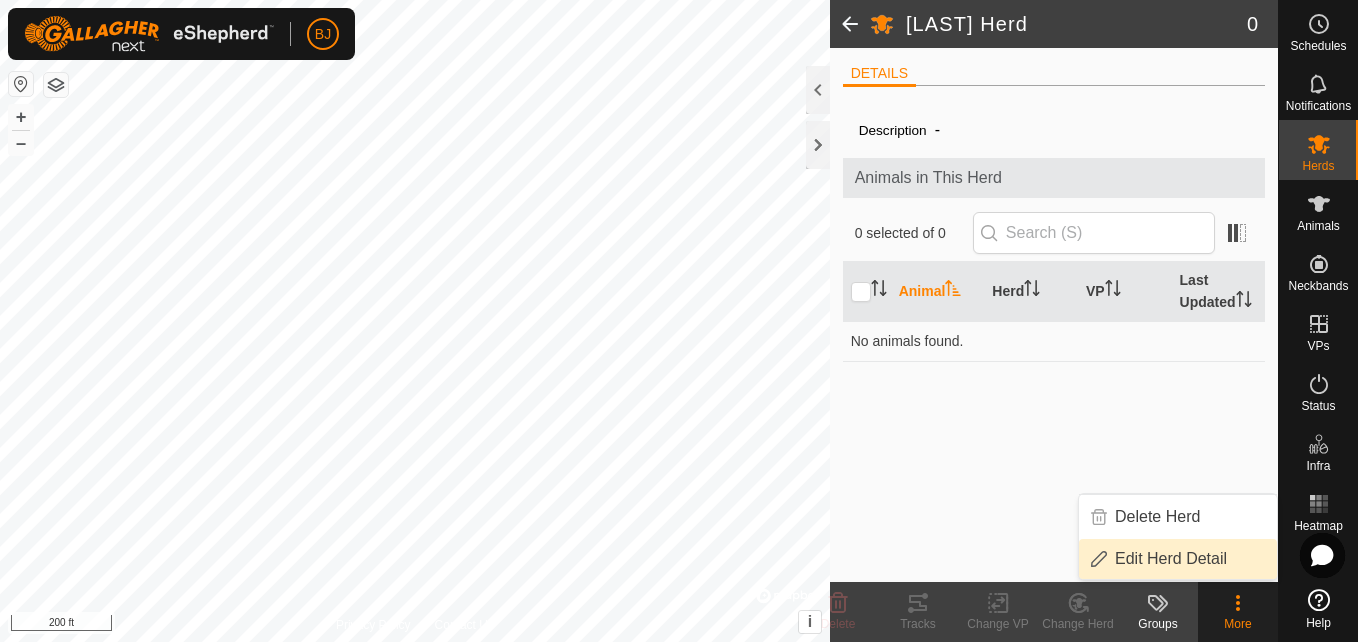 click on "Edit Herd Detail" at bounding box center (1178, 559) 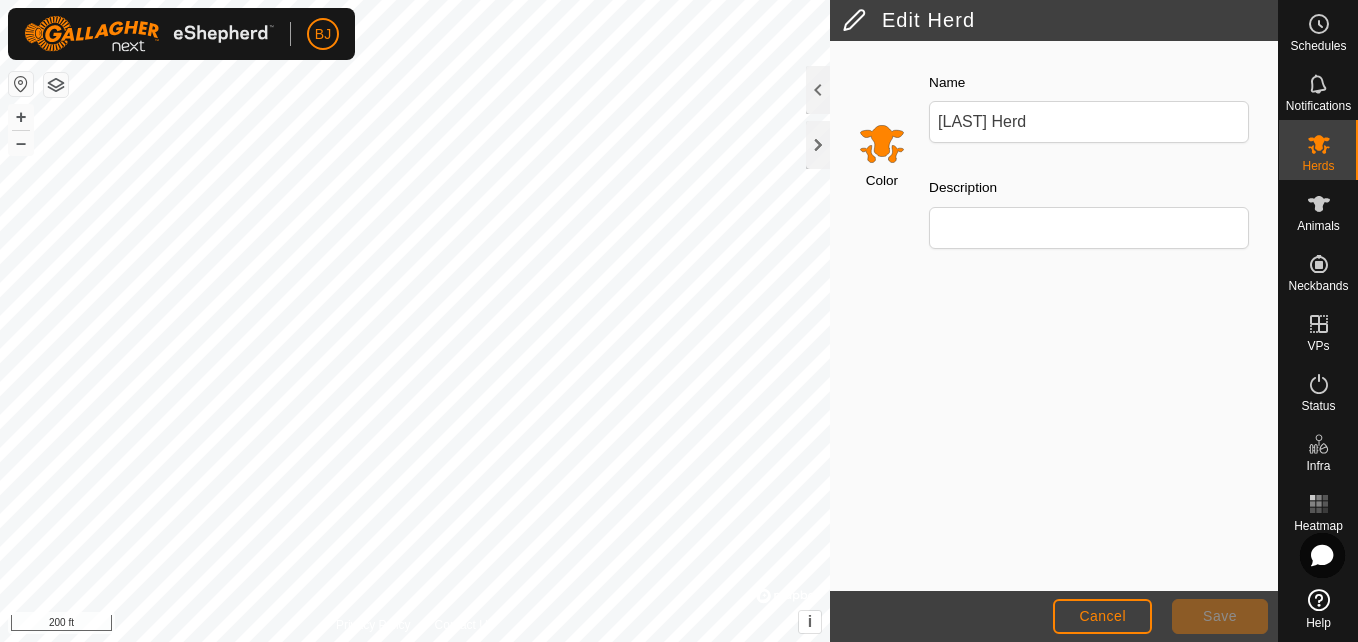 click 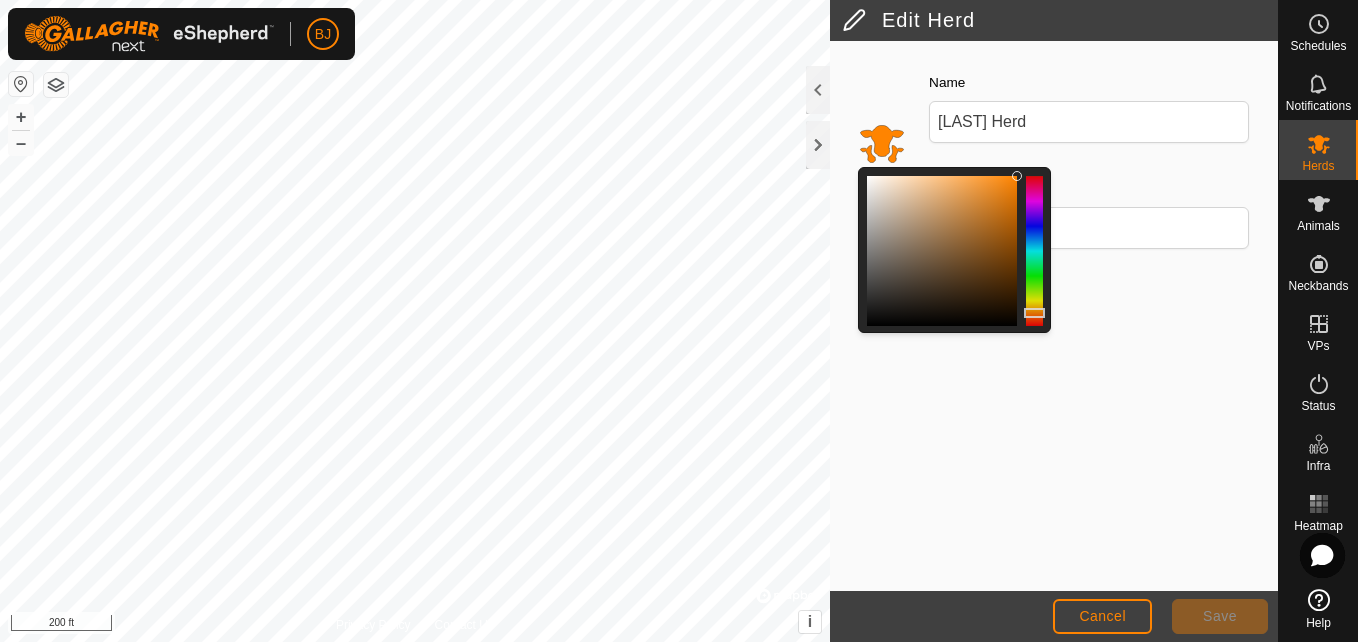 click 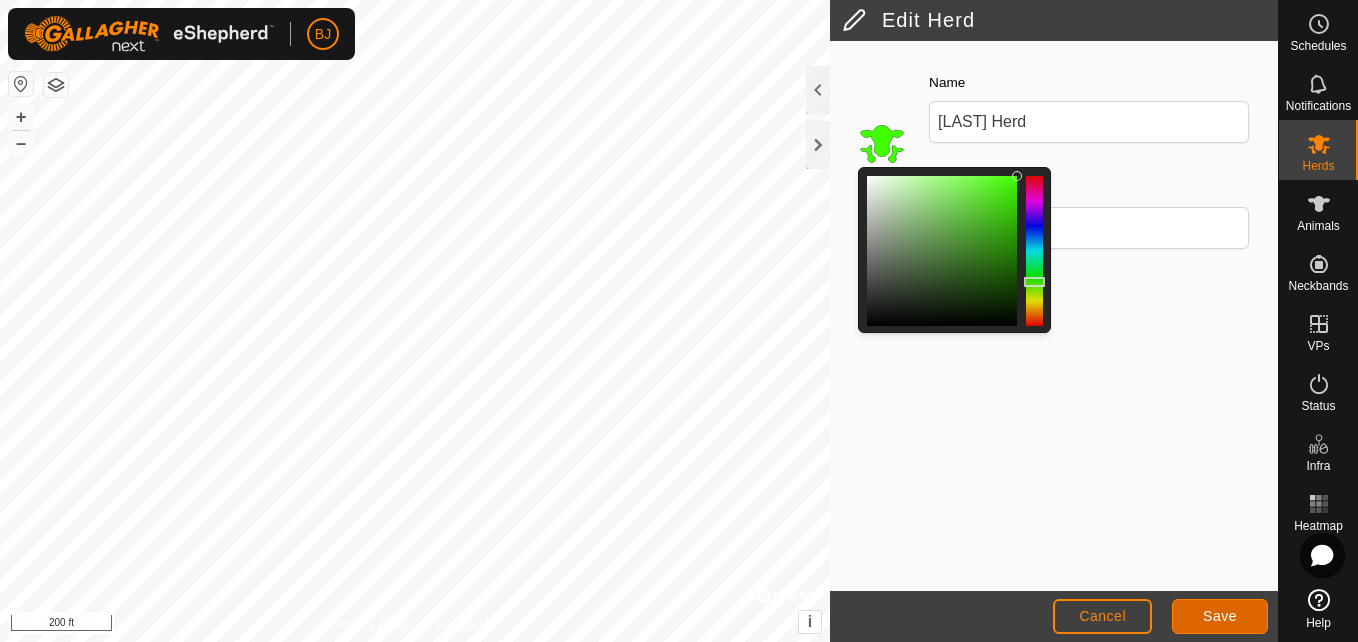 click on "Save" 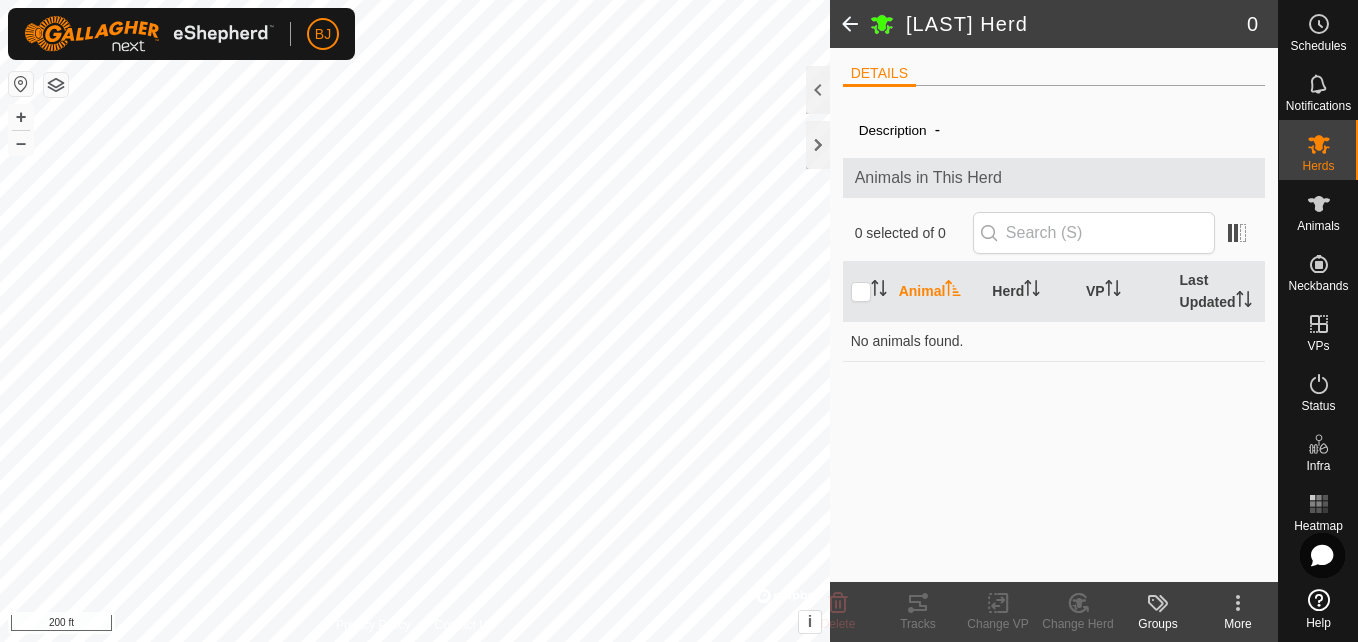 click 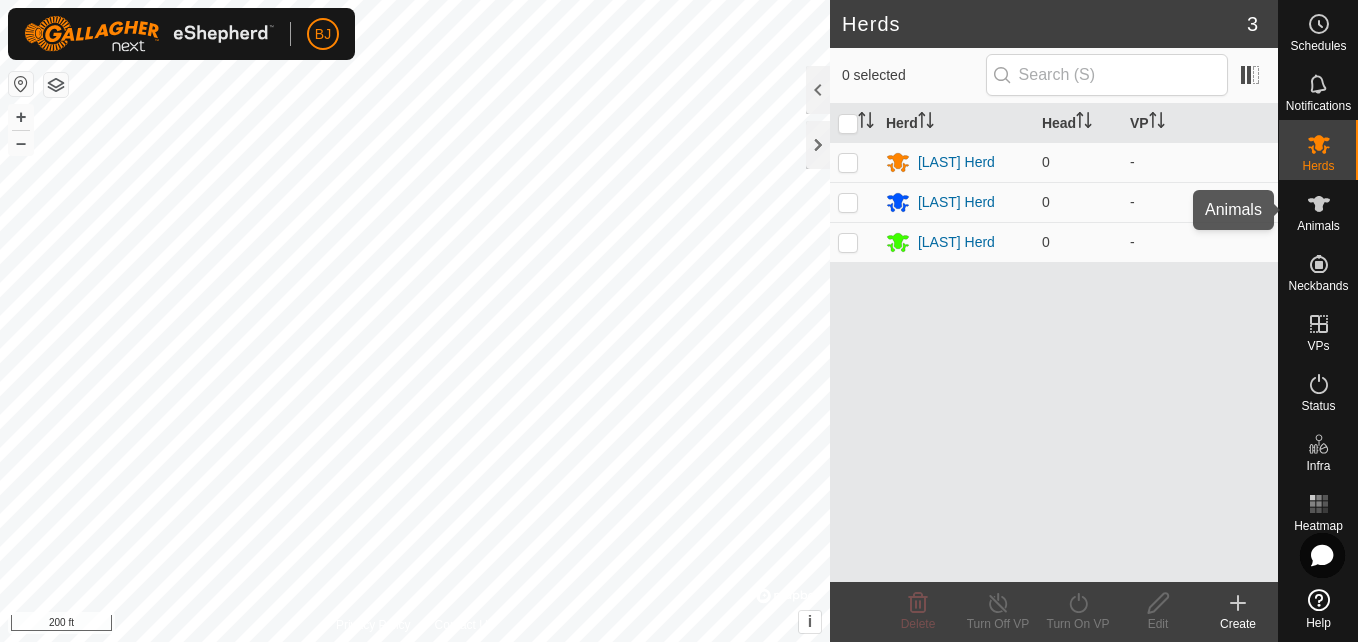 click on "Animals" at bounding box center (1318, 226) 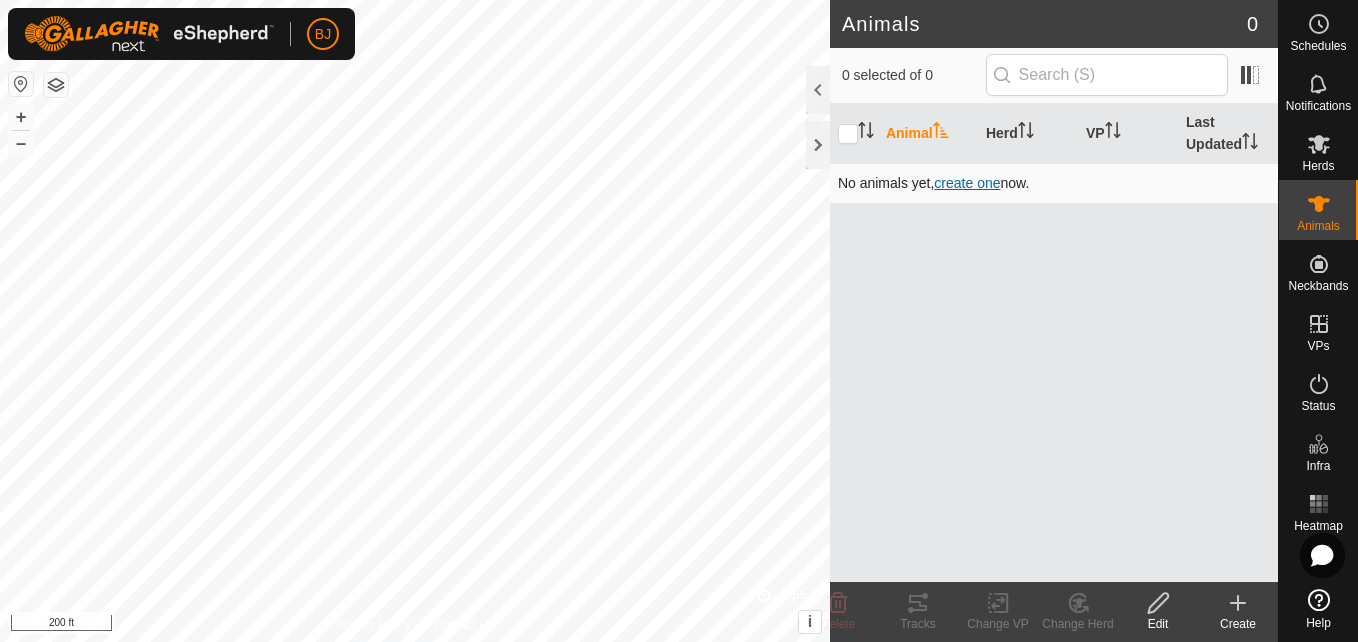click on "create one" at bounding box center [967, 183] 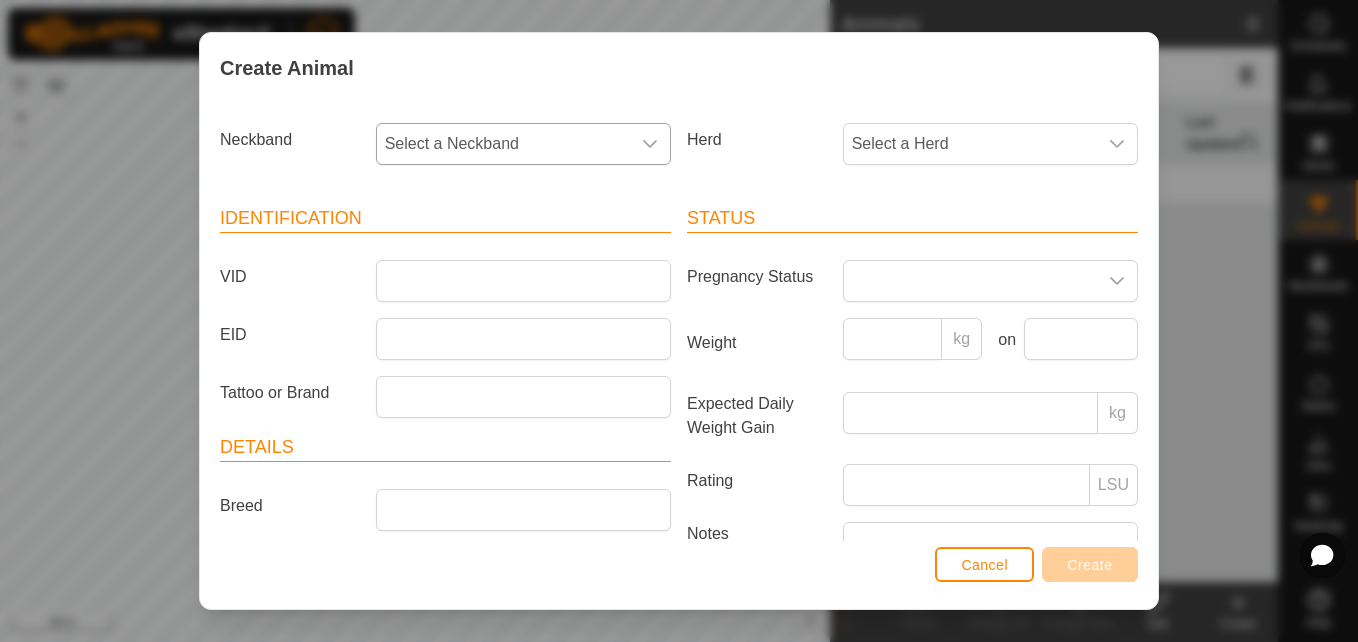 click on "Select a Neckband" at bounding box center (503, 144) 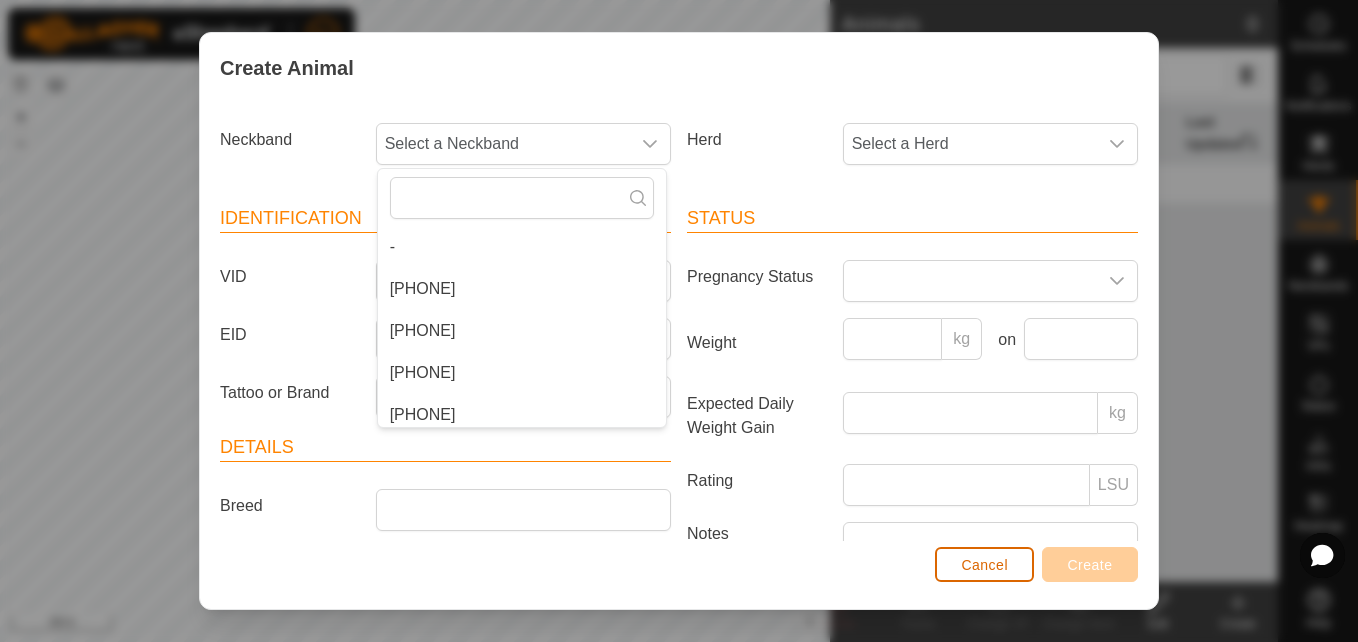 click on "Cancel" at bounding box center (984, 565) 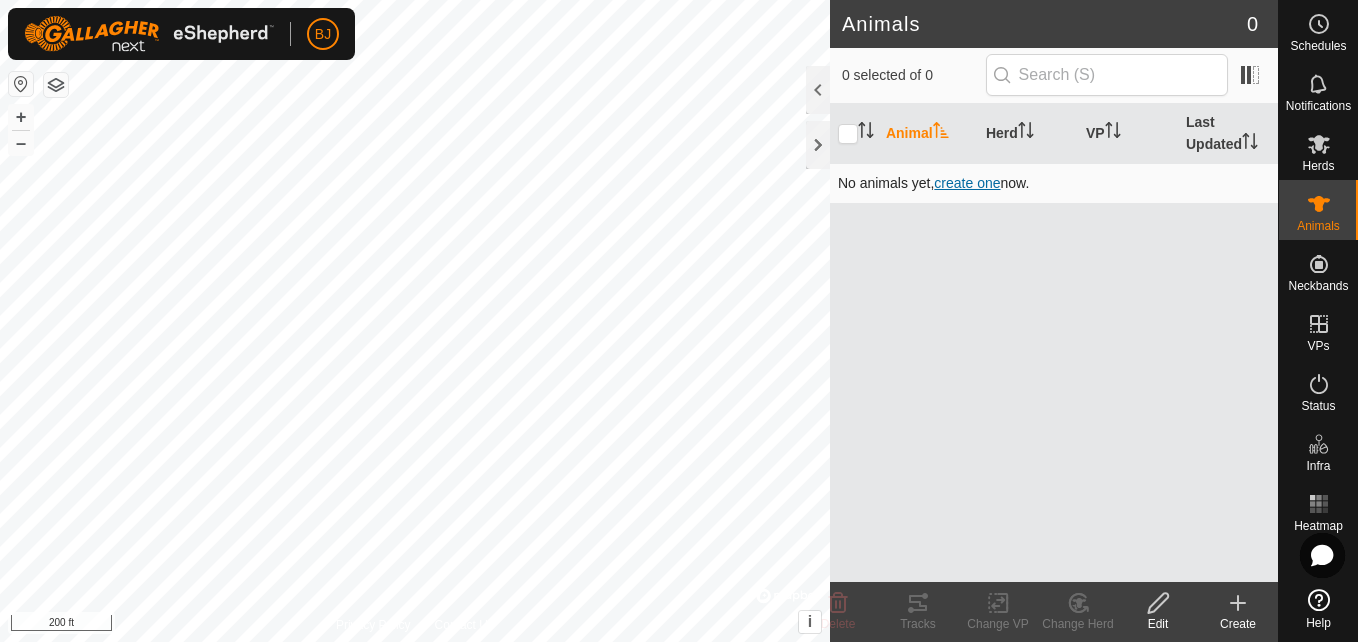click on "create one" at bounding box center [967, 183] 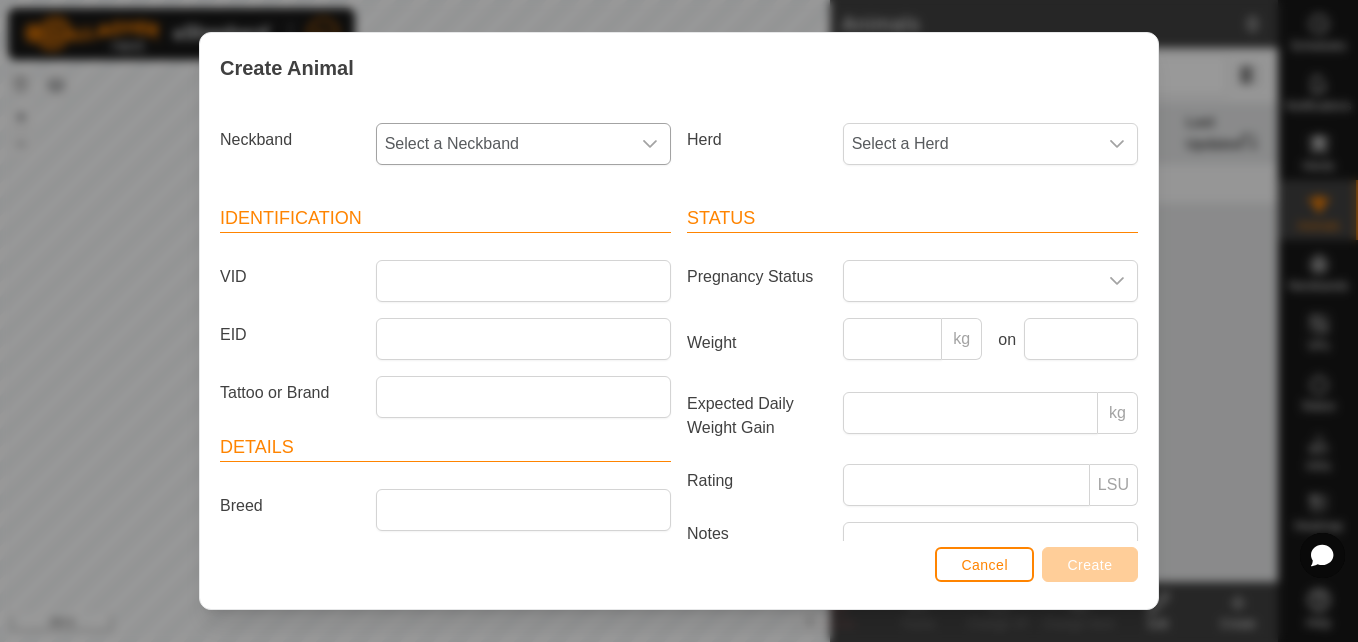 click on "Select a Neckband" at bounding box center (503, 144) 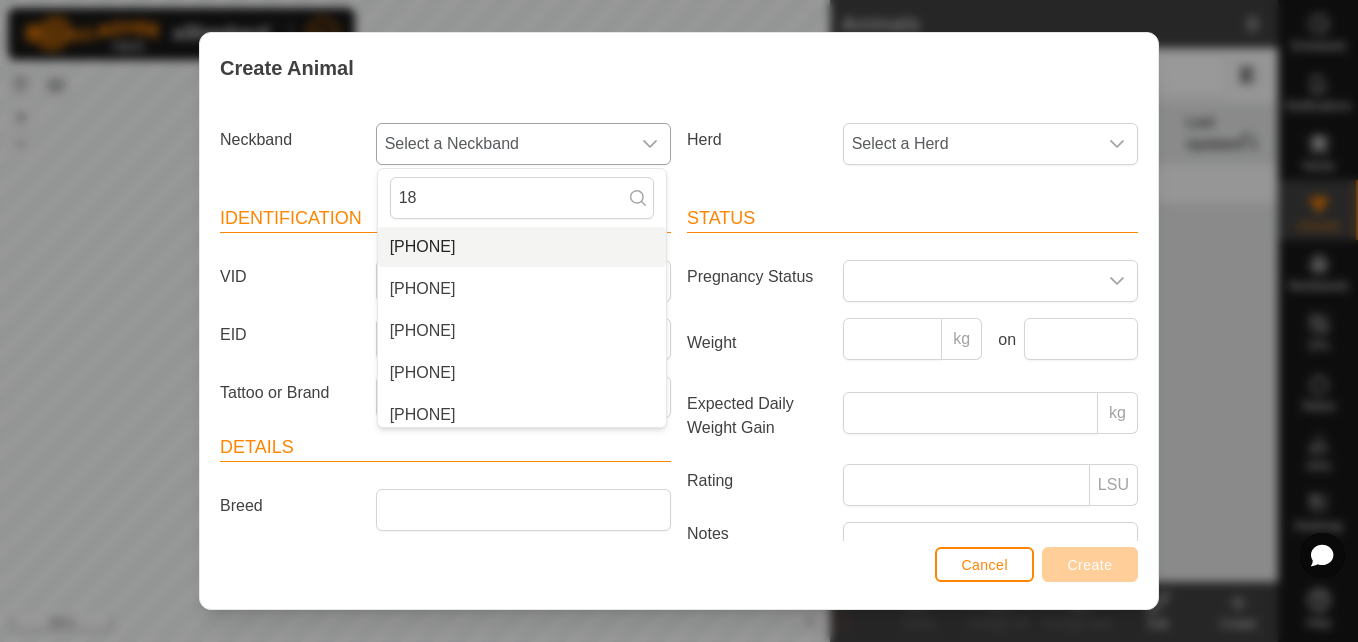 type on "18" 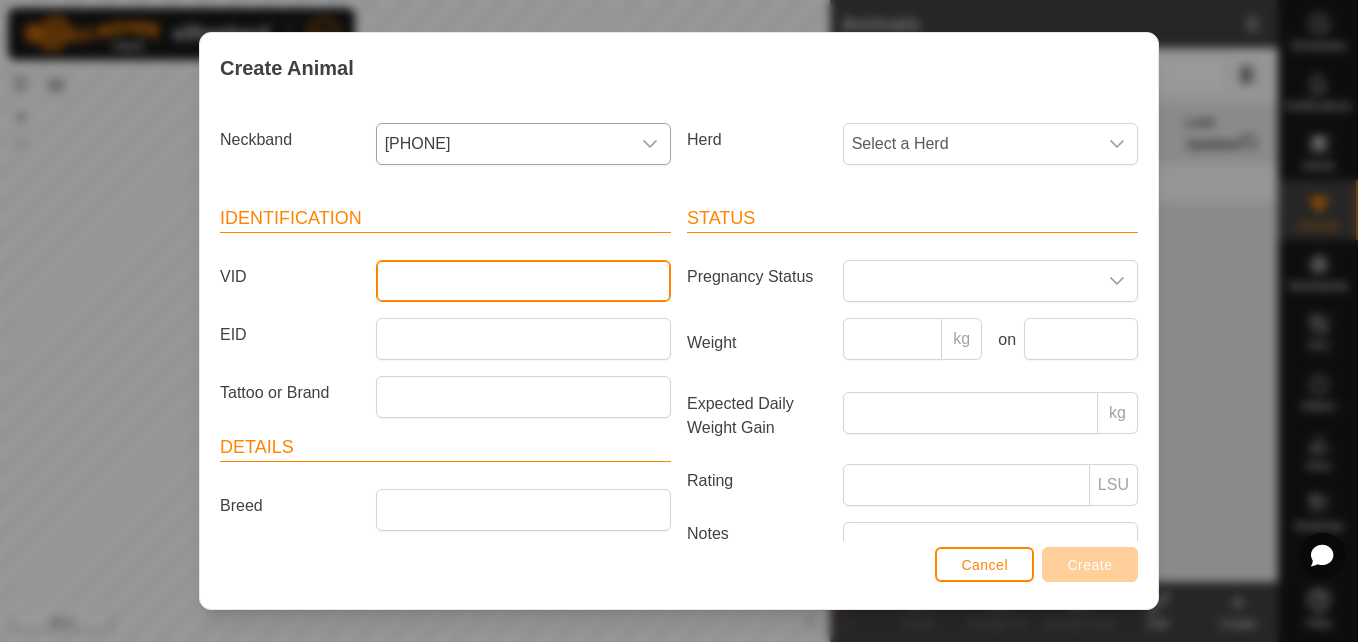 click on "VID" at bounding box center [523, 281] 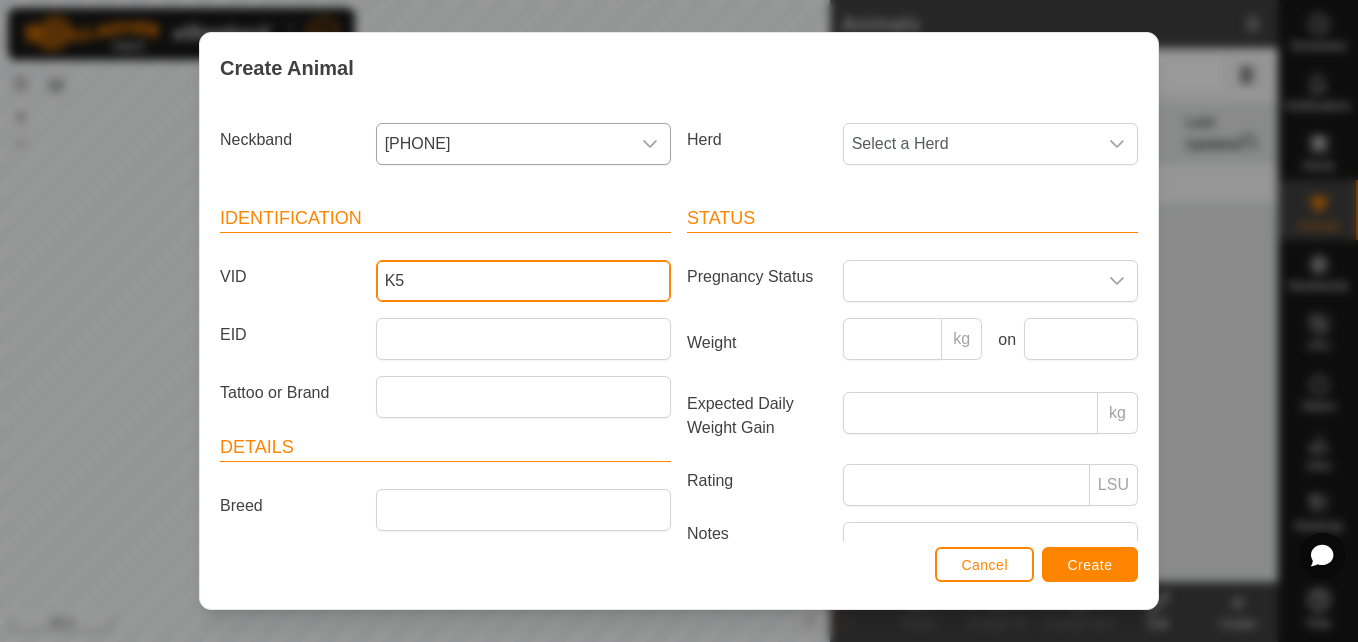 type on "K" 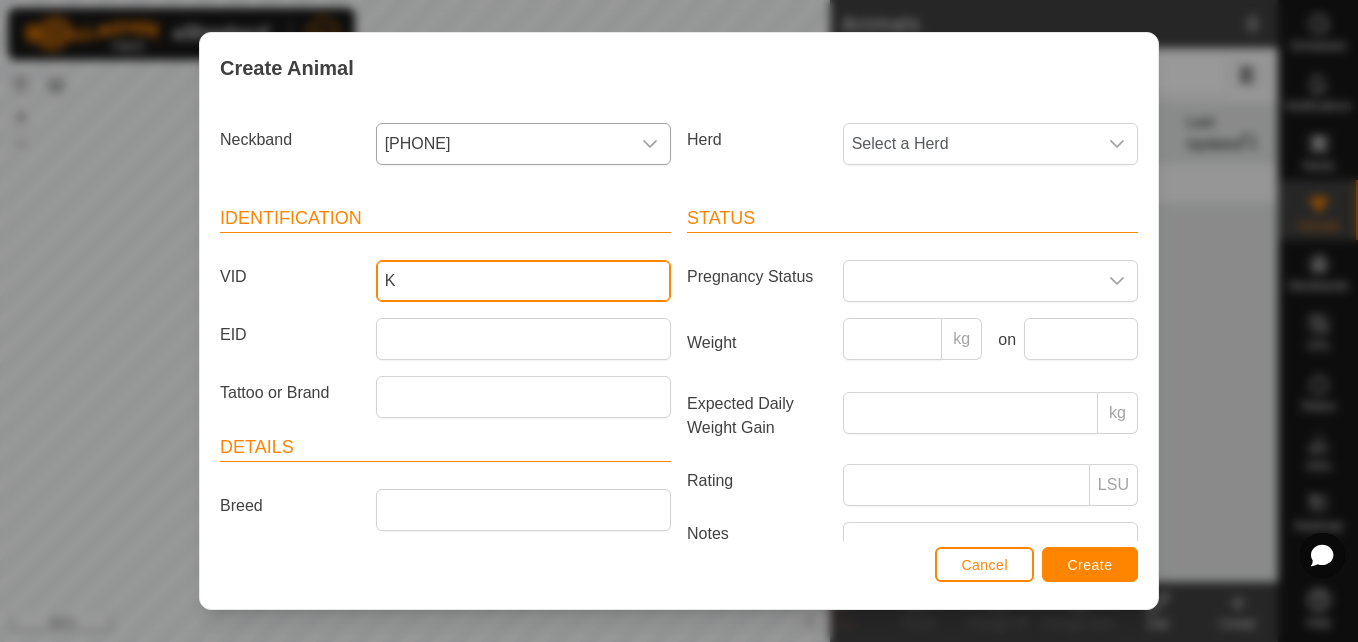 type 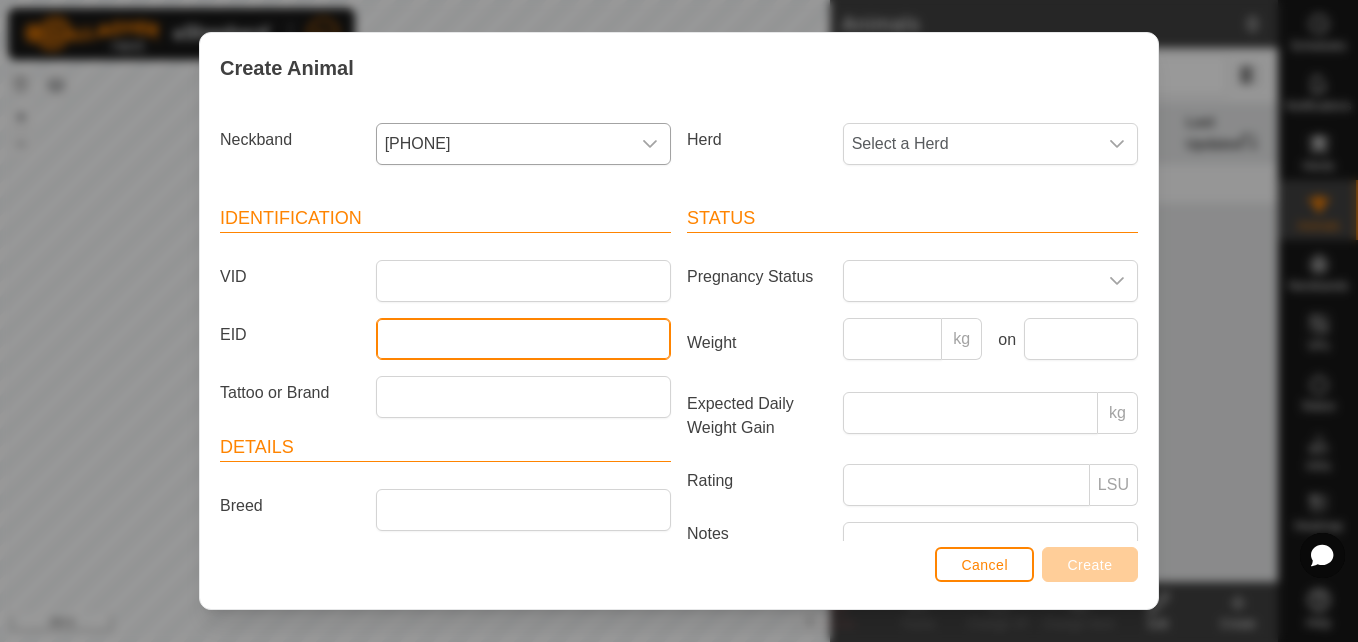 click on "EID" at bounding box center [523, 339] 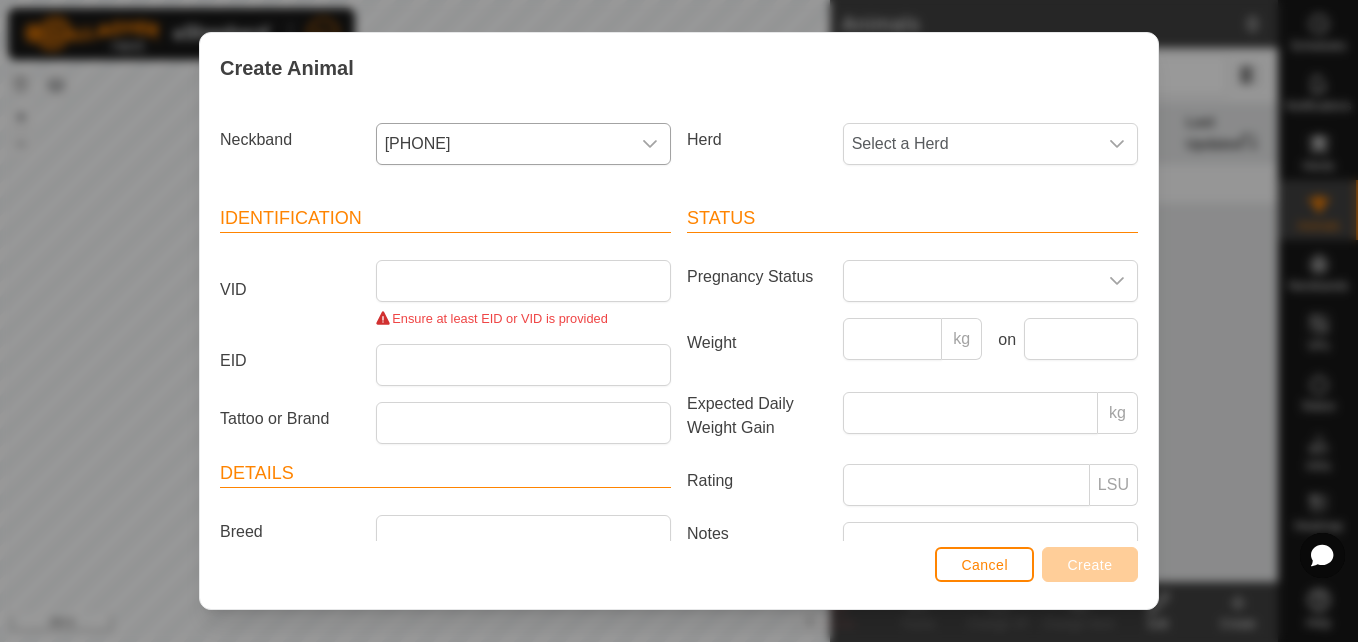 click on "Identification" at bounding box center [445, 219] 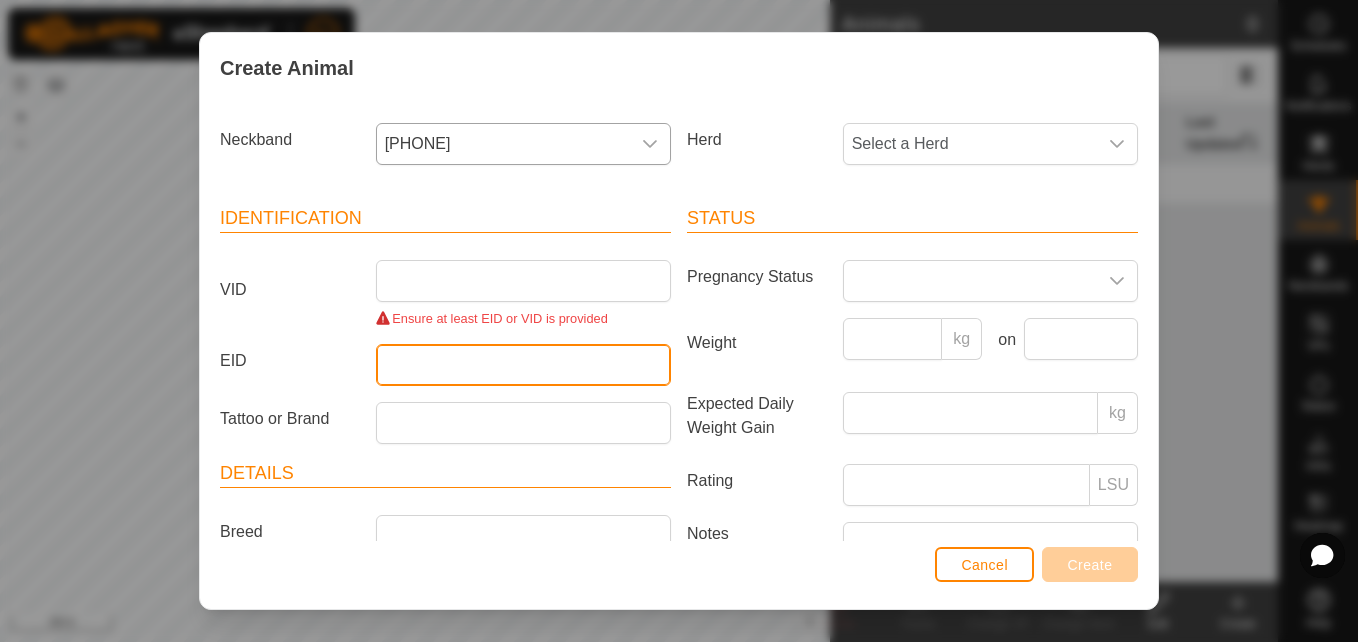 click on "EID" at bounding box center (523, 365) 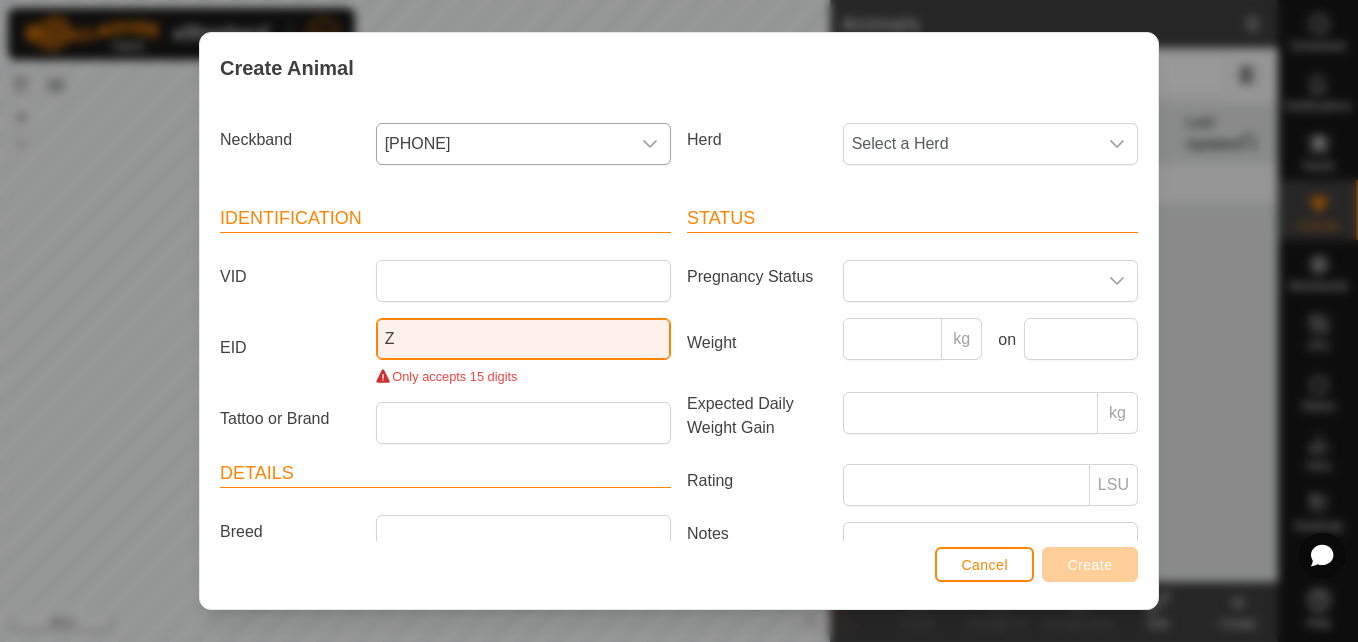type 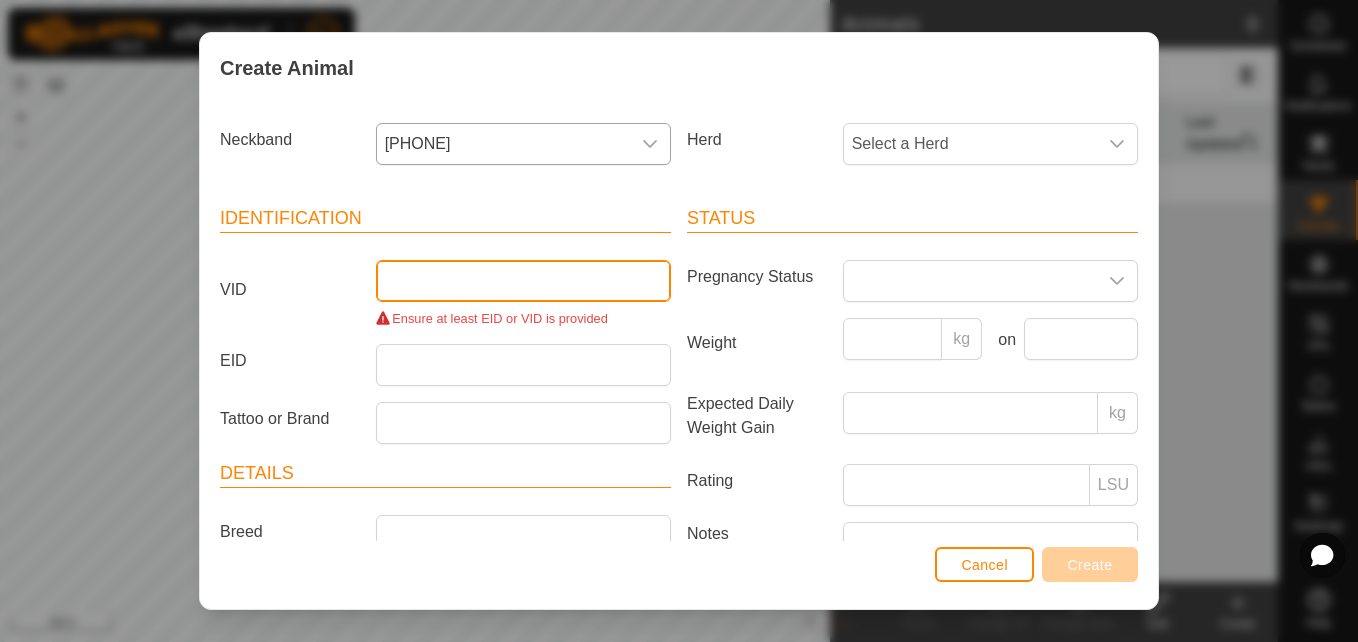 click on "VID" at bounding box center (523, 281) 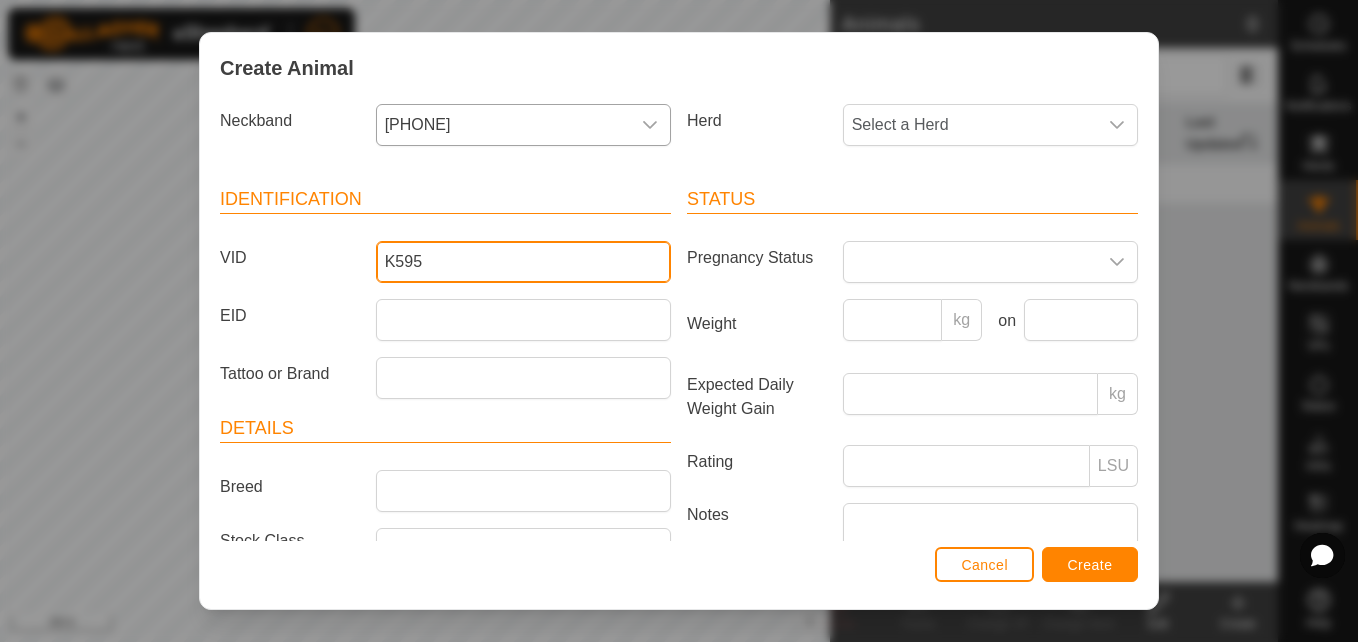 scroll, scrollTop: 0, scrollLeft: 0, axis: both 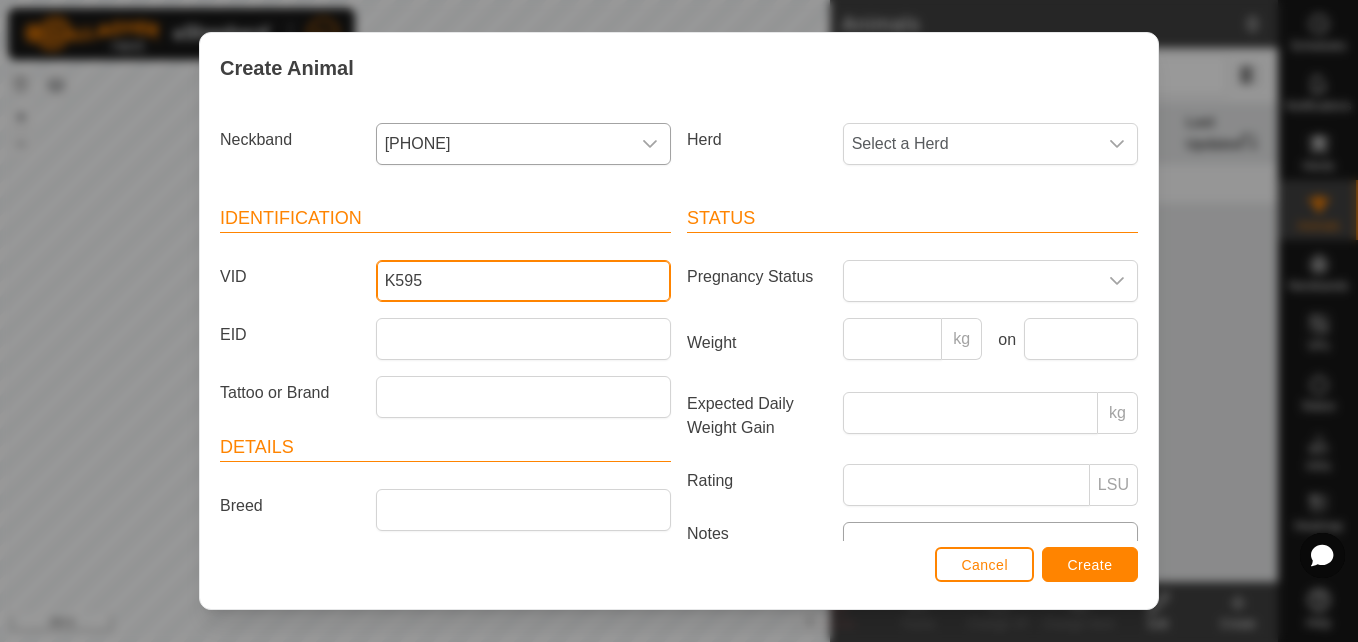type on "K595" 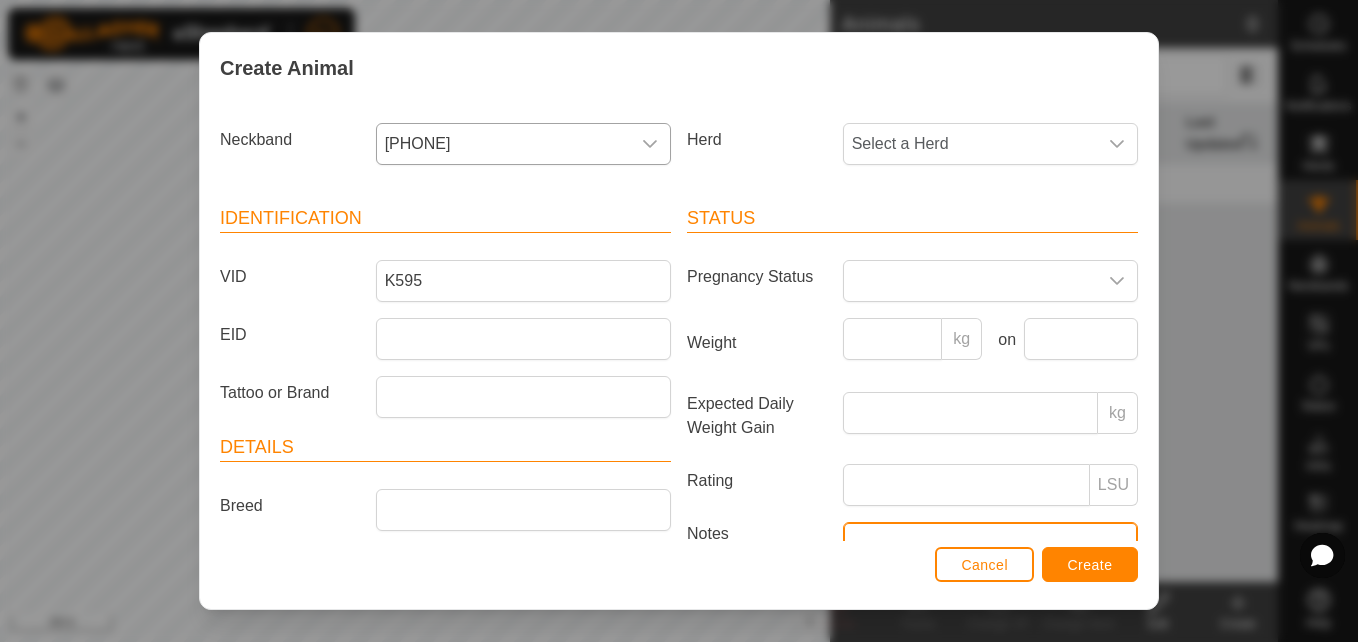 click on "Notes" at bounding box center (990, 579) 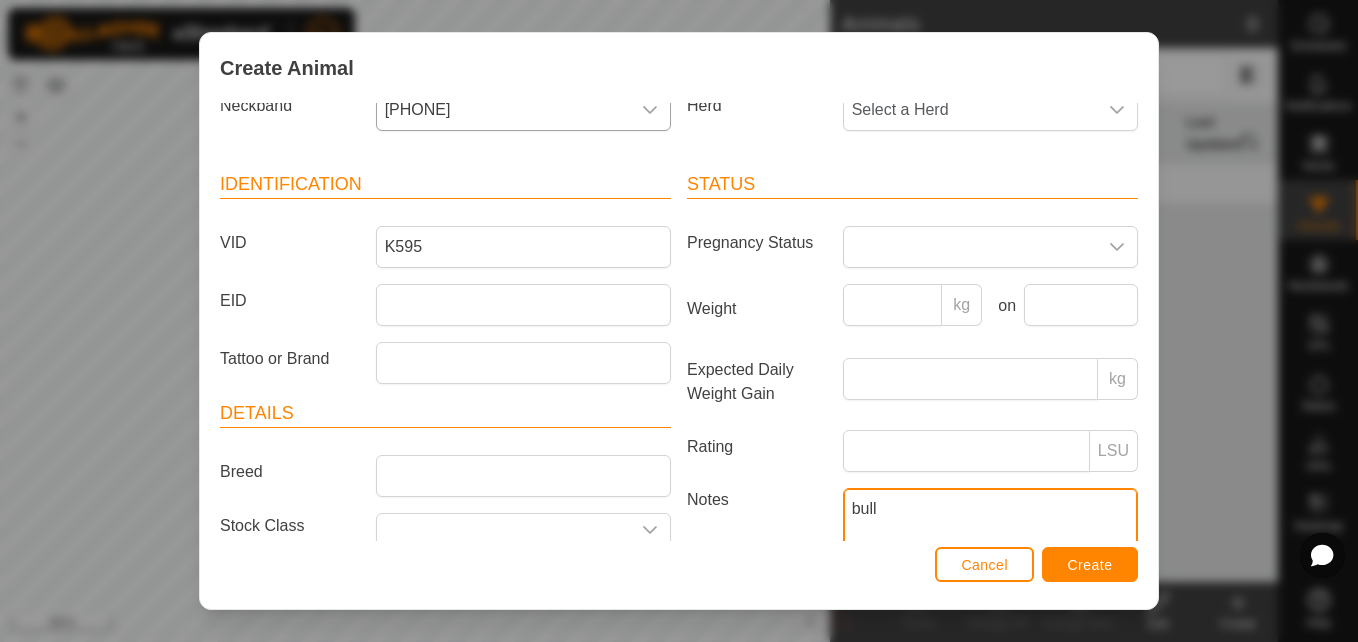 scroll, scrollTop: 35, scrollLeft: 0, axis: vertical 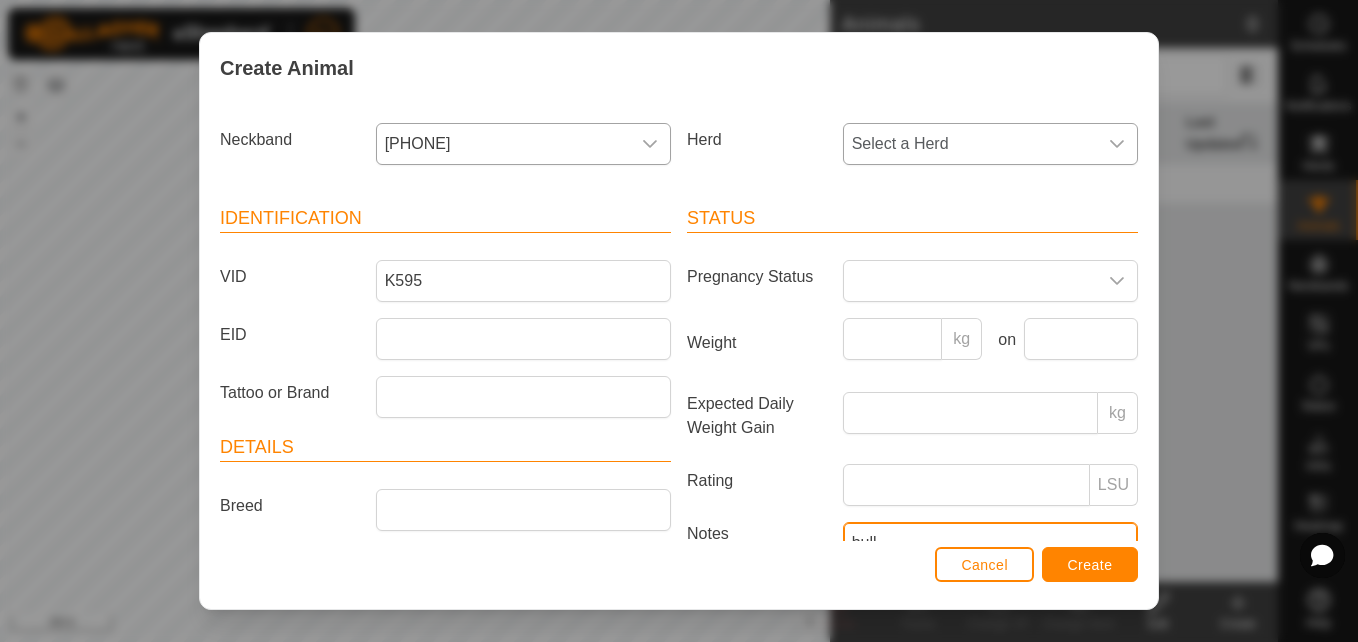 type on "bull" 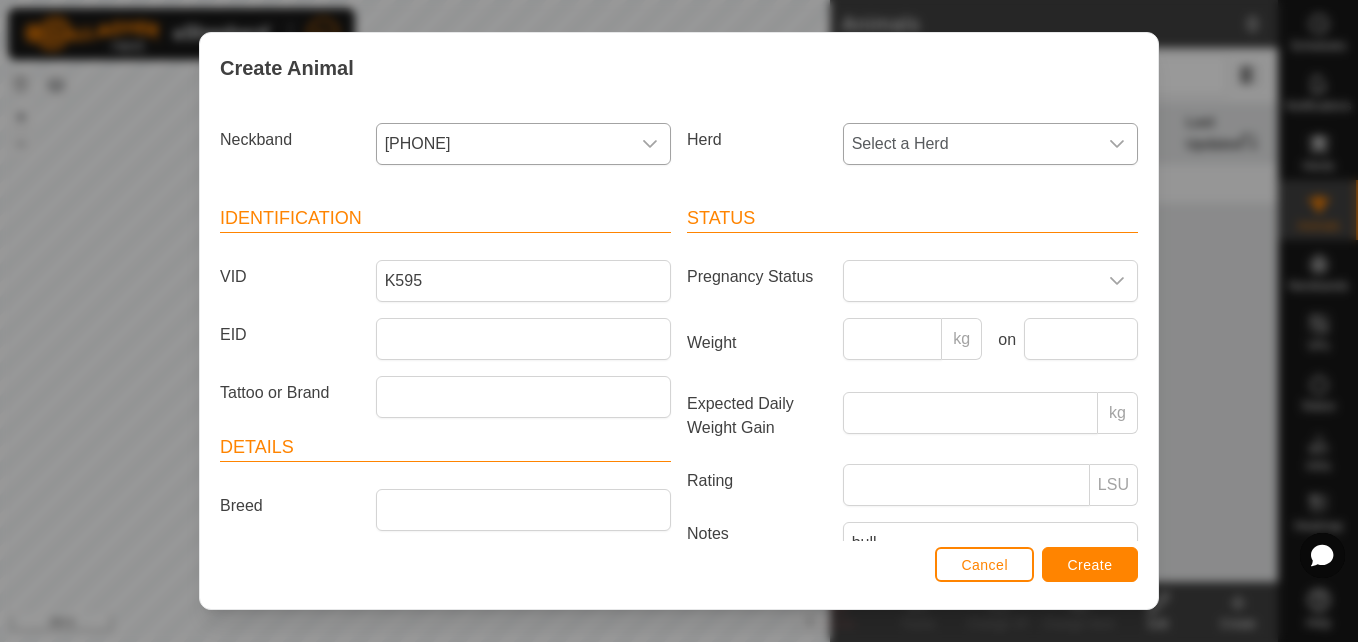 click on "Select a Herd" at bounding box center (970, 144) 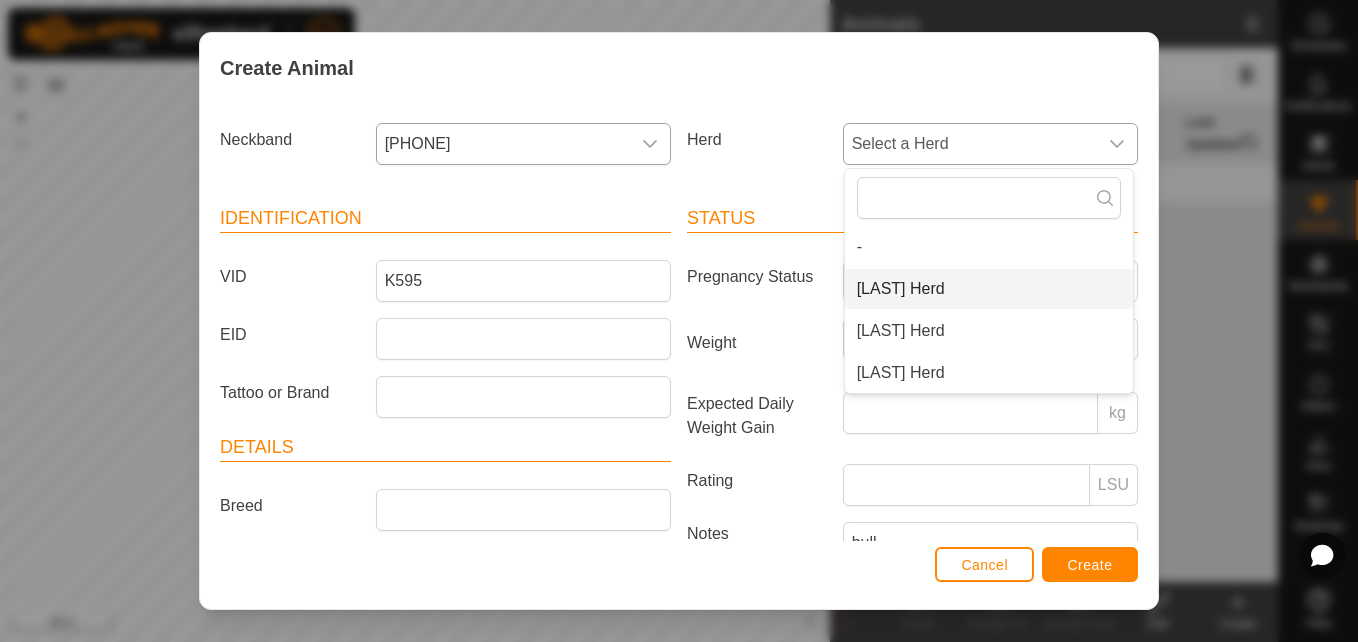 click on "[LAST] Herd" at bounding box center (989, 289) 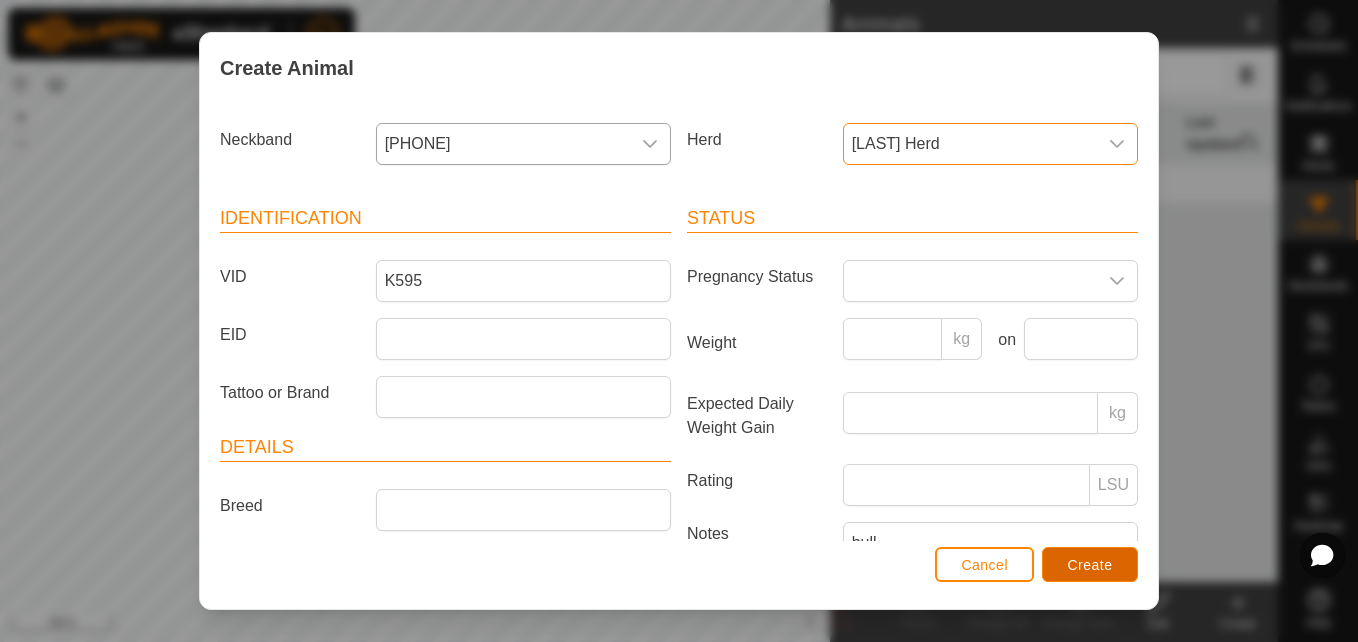 click on "Create" at bounding box center [1090, 565] 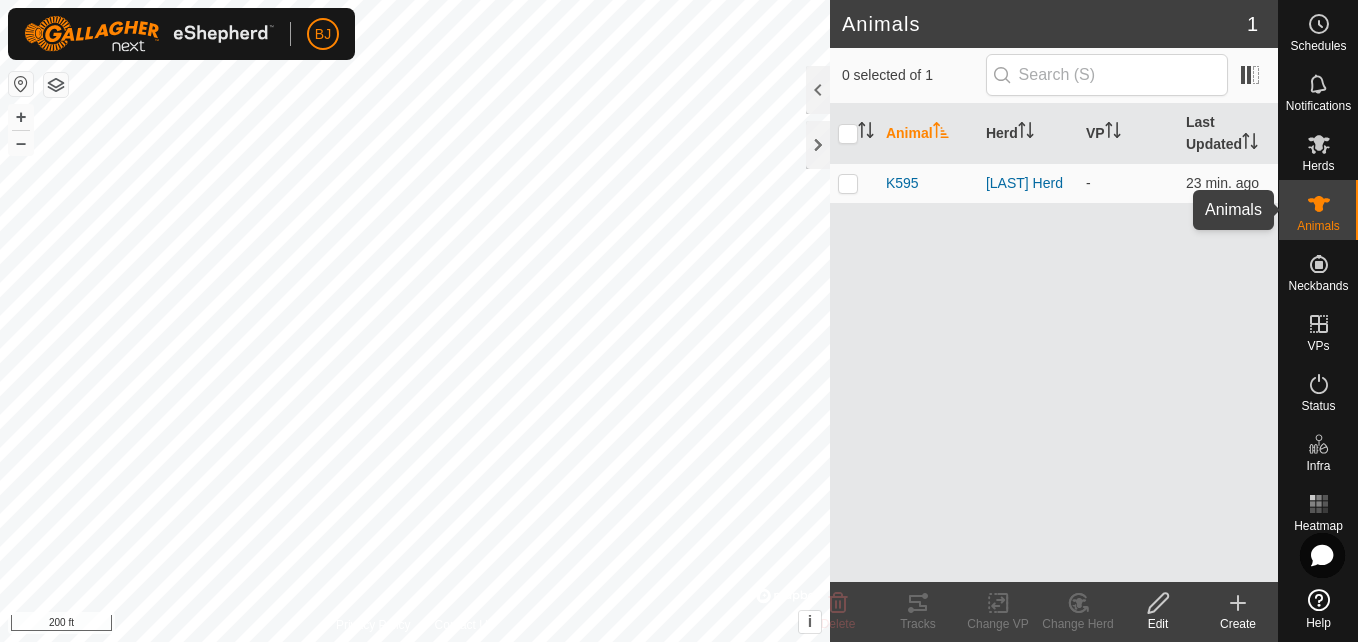 click on "Animals" at bounding box center (1318, 226) 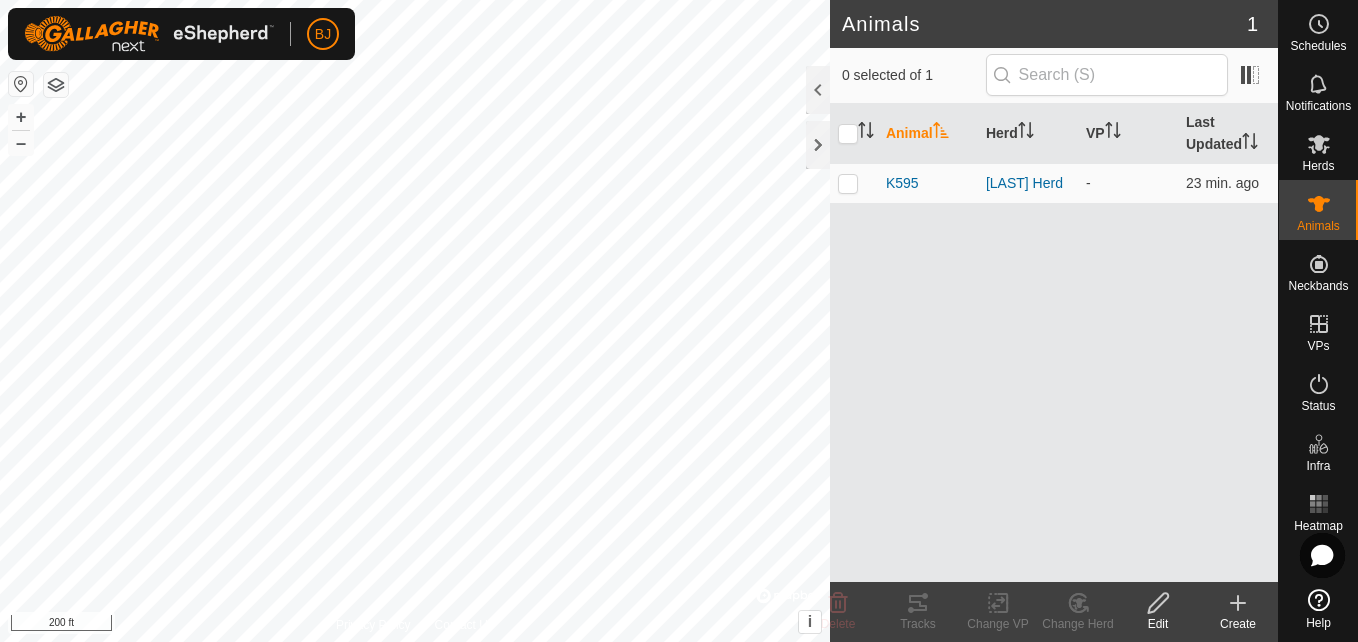click 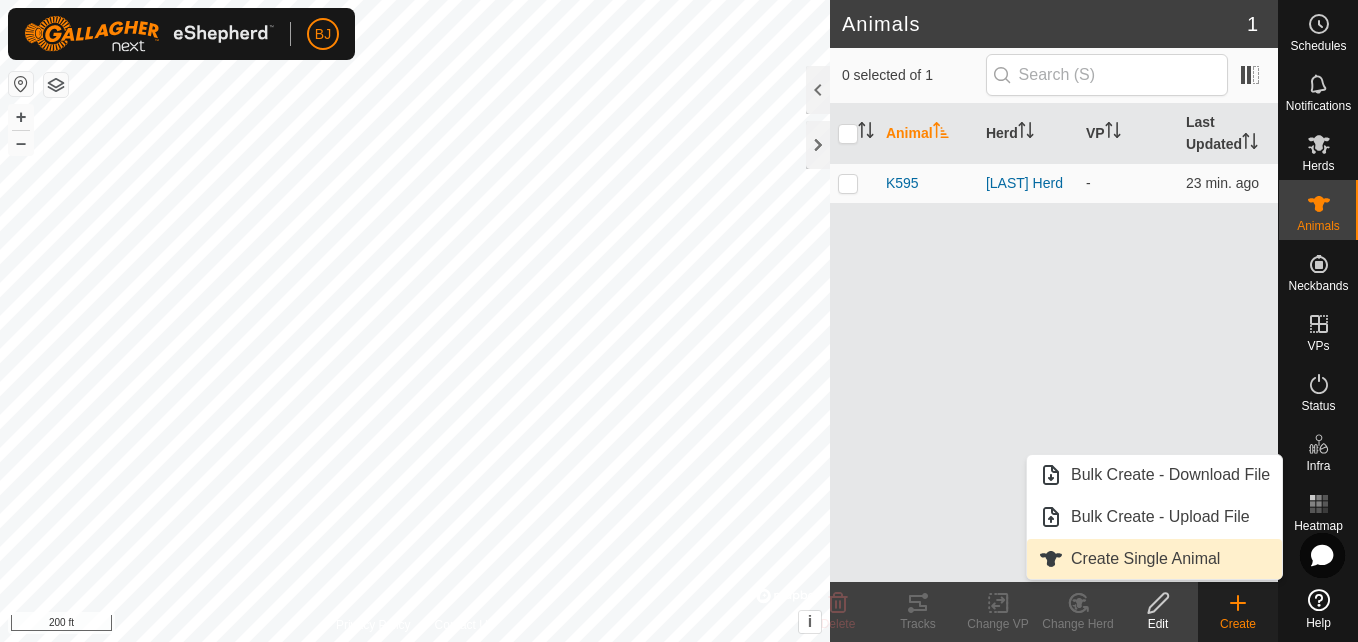 click on "Create Single Animal" at bounding box center [1154, 559] 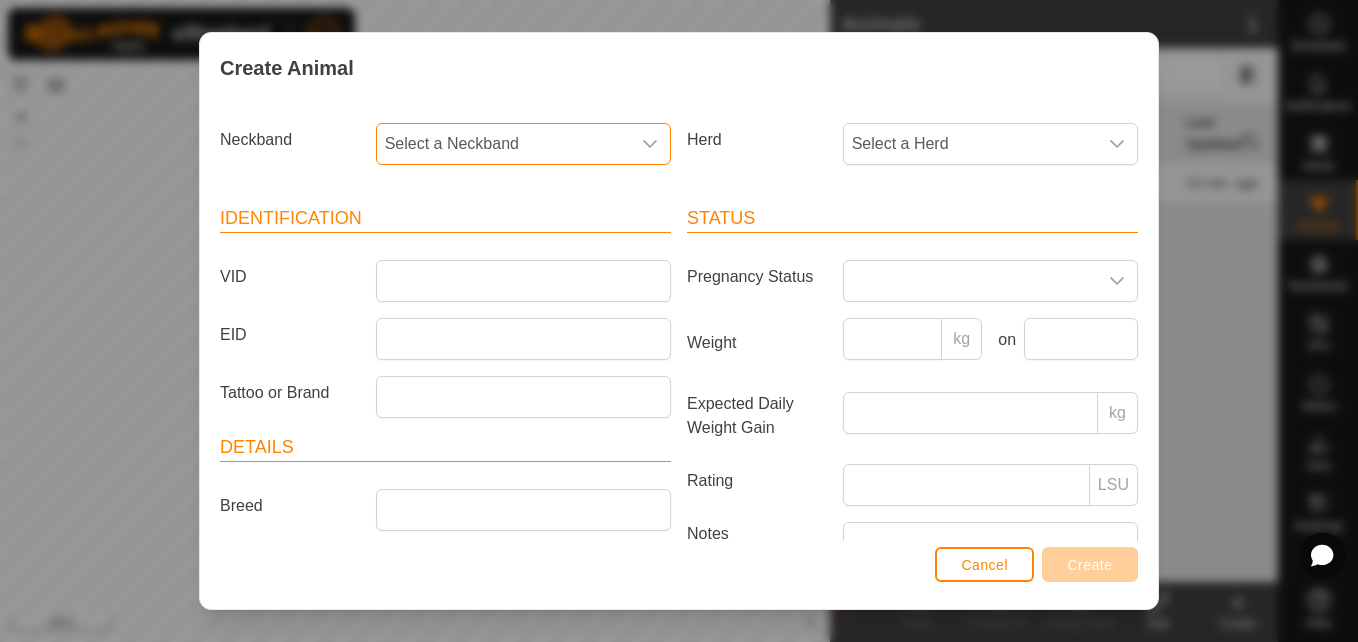 click on "Select a Neckband" at bounding box center [503, 144] 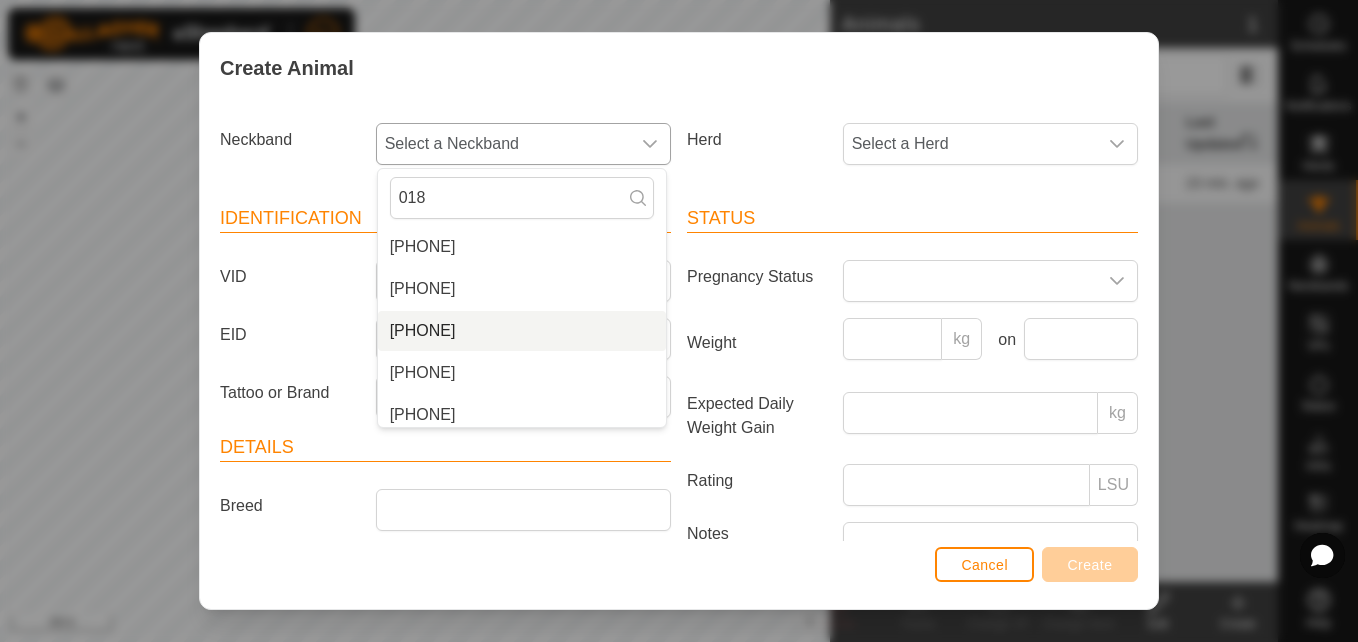 type on "018" 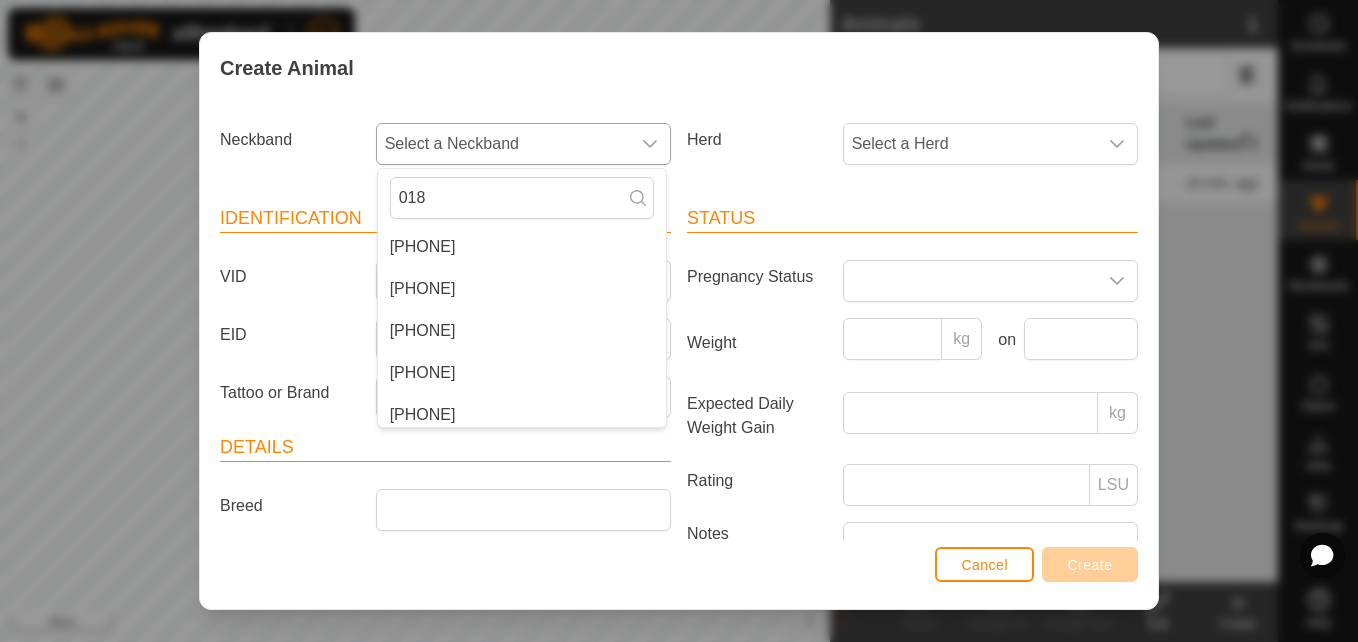 click on "[PHONE]" at bounding box center [522, 331] 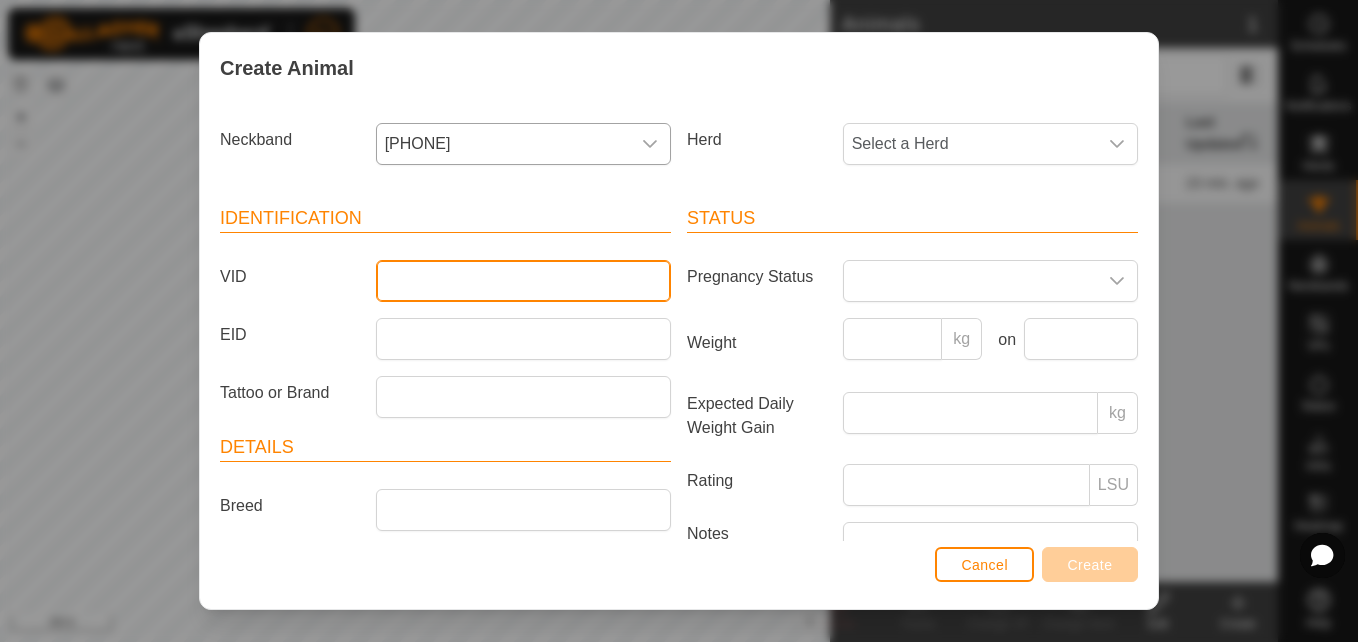 click on "VID" at bounding box center [523, 281] 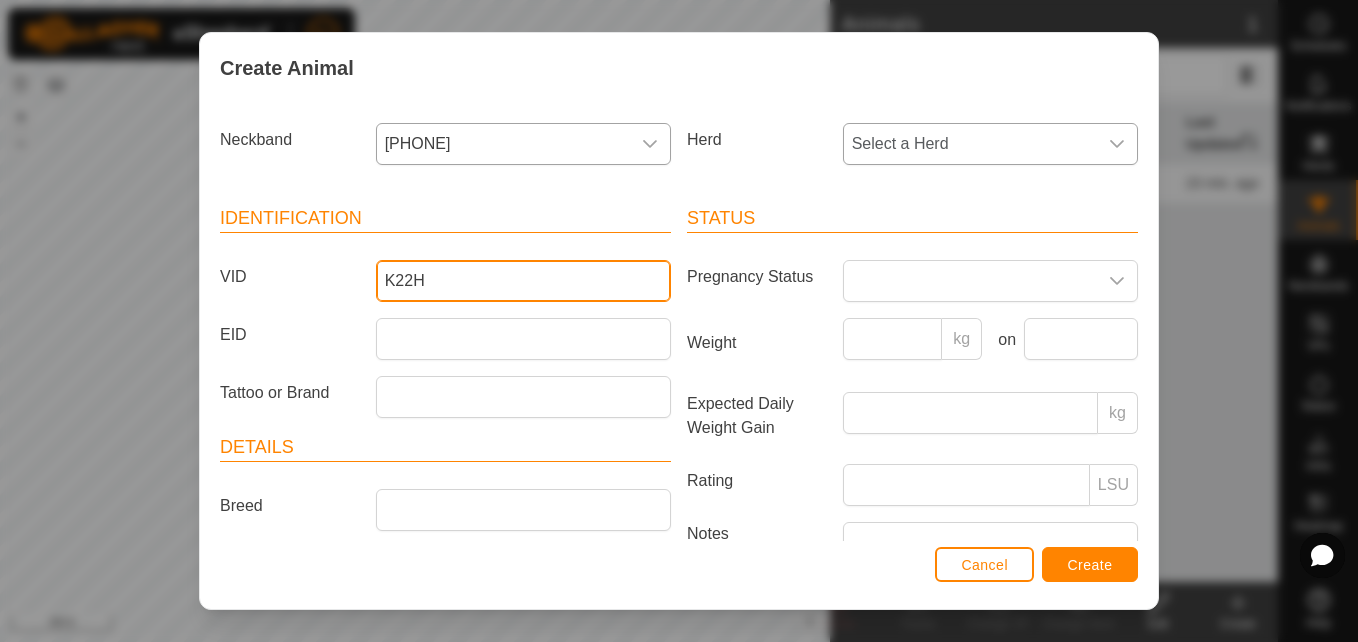 type on "K22H" 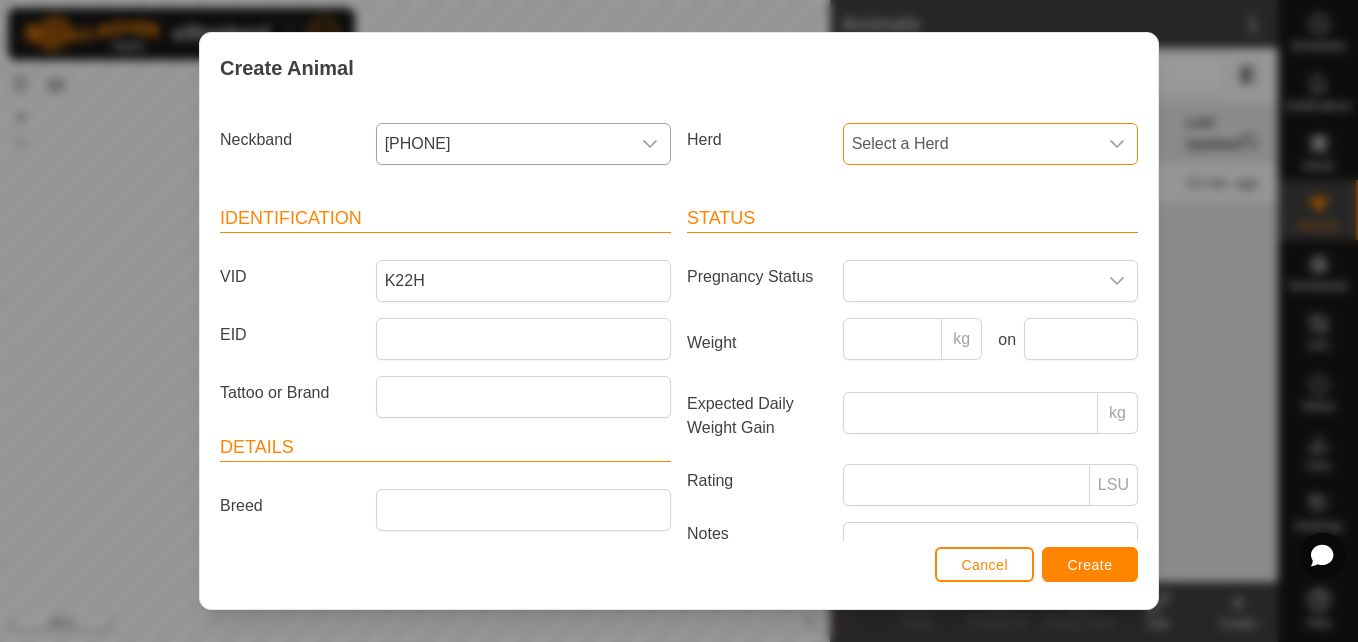click on "Select a Herd" at bounding box center [970, 144] 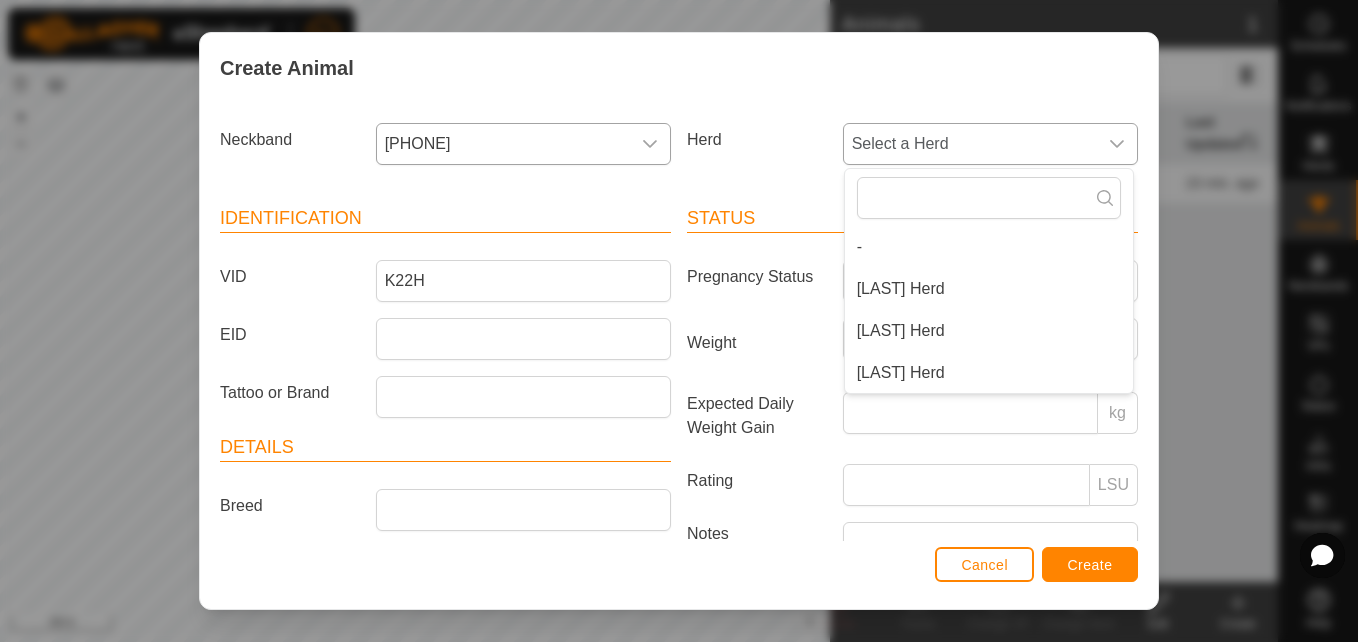 click on "[LAST] Herd" at bounding box center [989, 289] 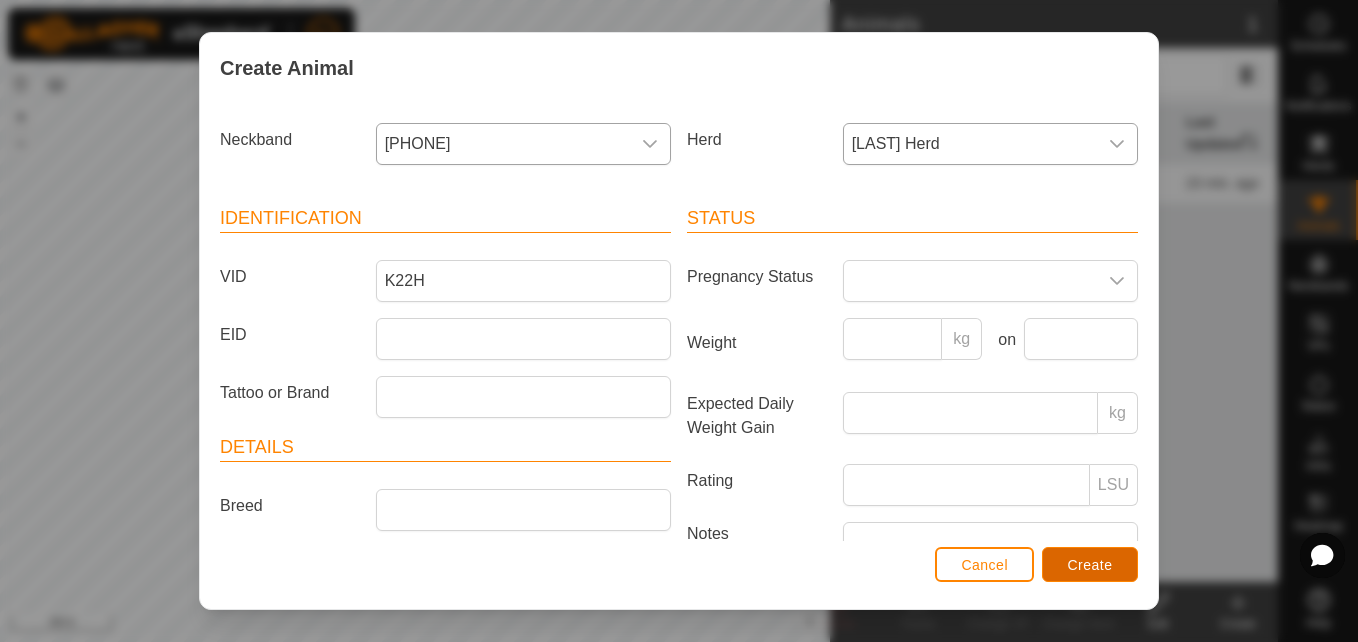 click on "Create" at bounding box center (1090, 564) 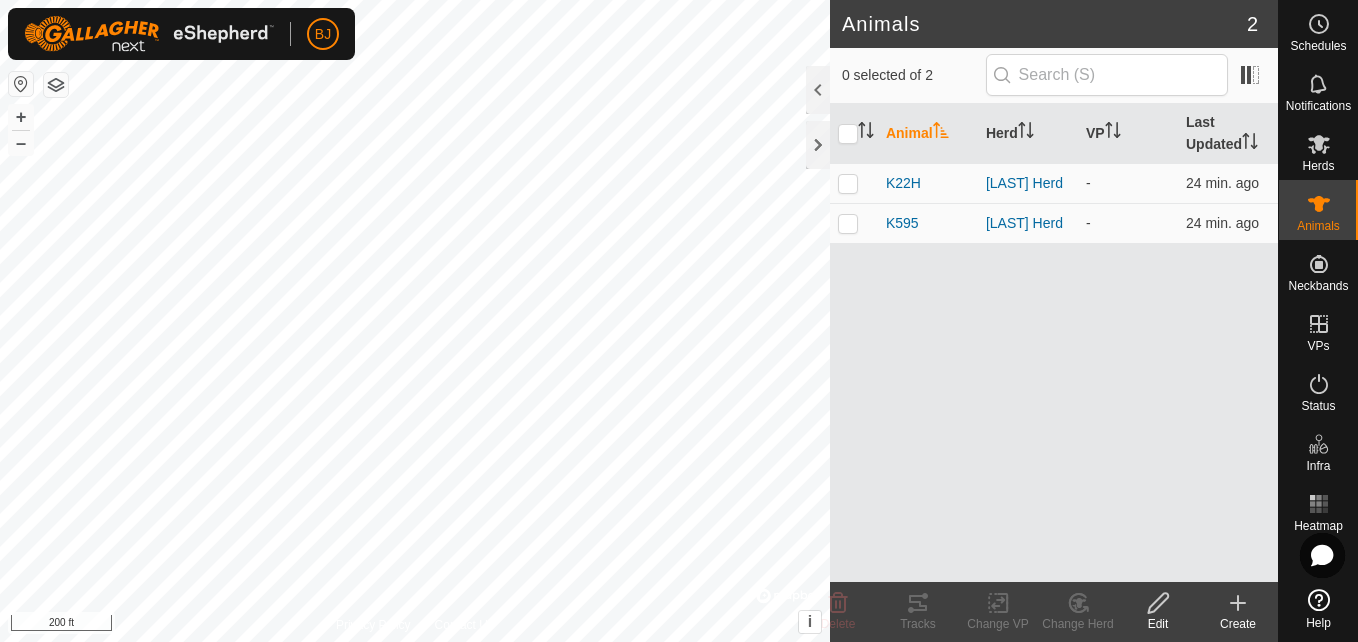 click 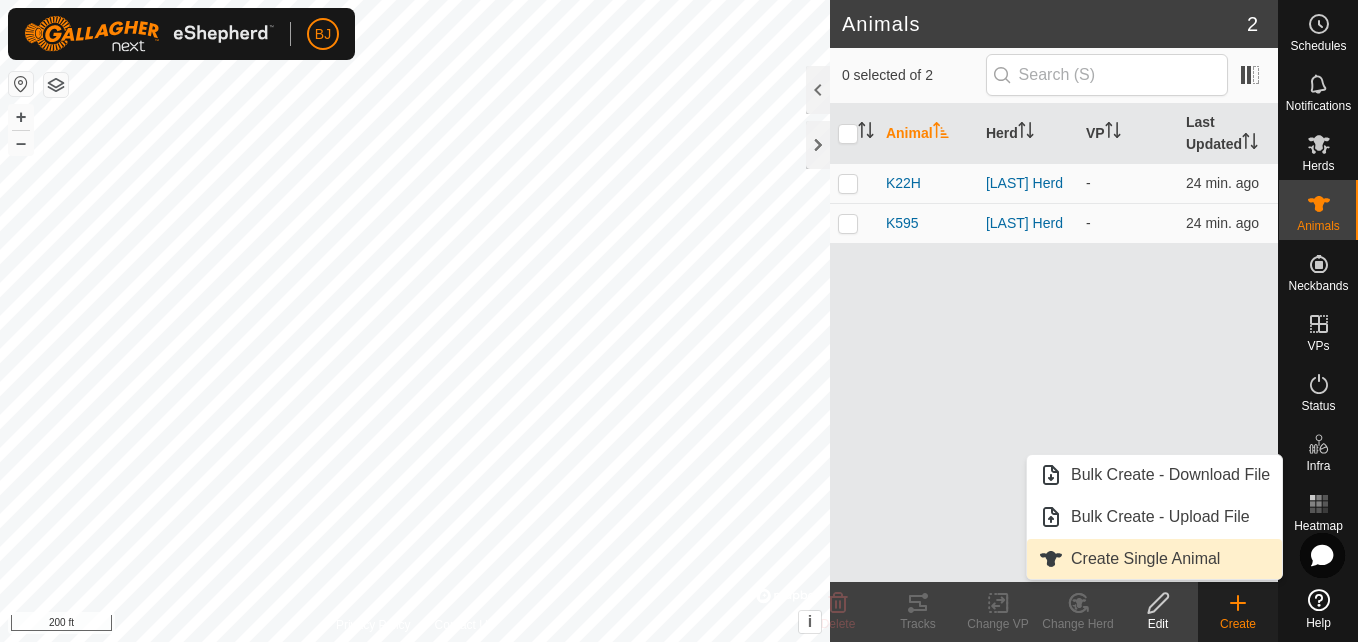 click on "Create Single Animal" at bounding box center (1154, 559) 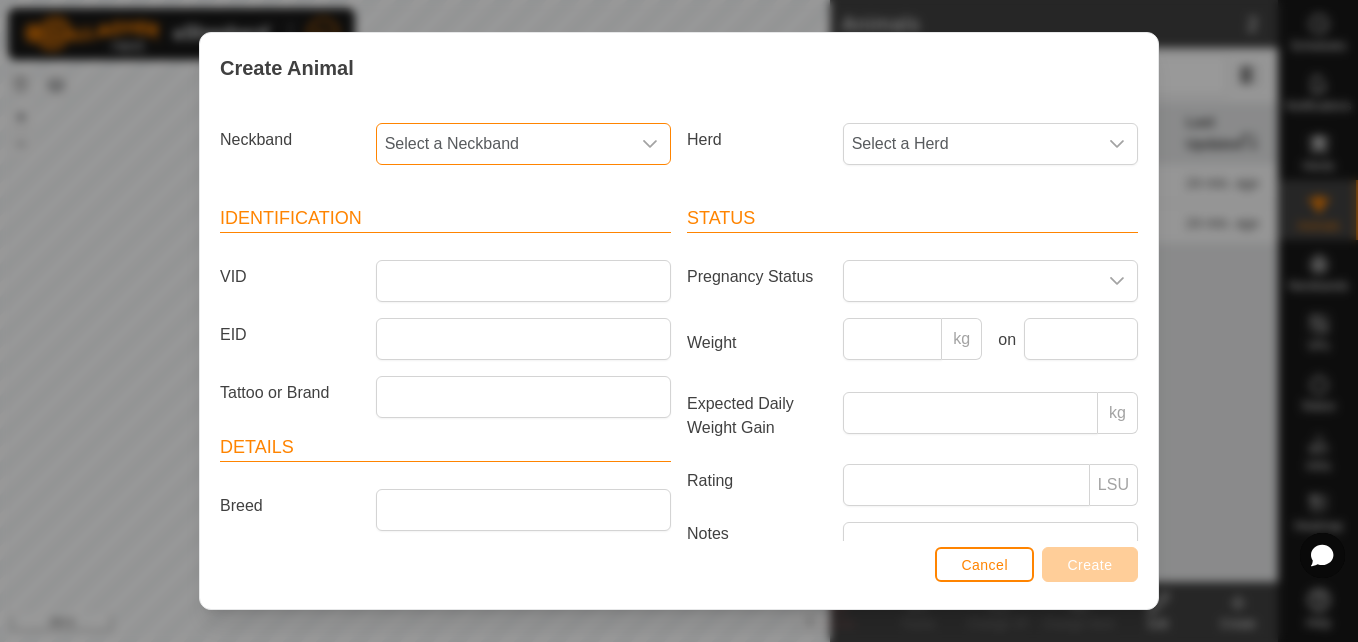 click on "Select a Neckband" at bounding box center [503, 144] 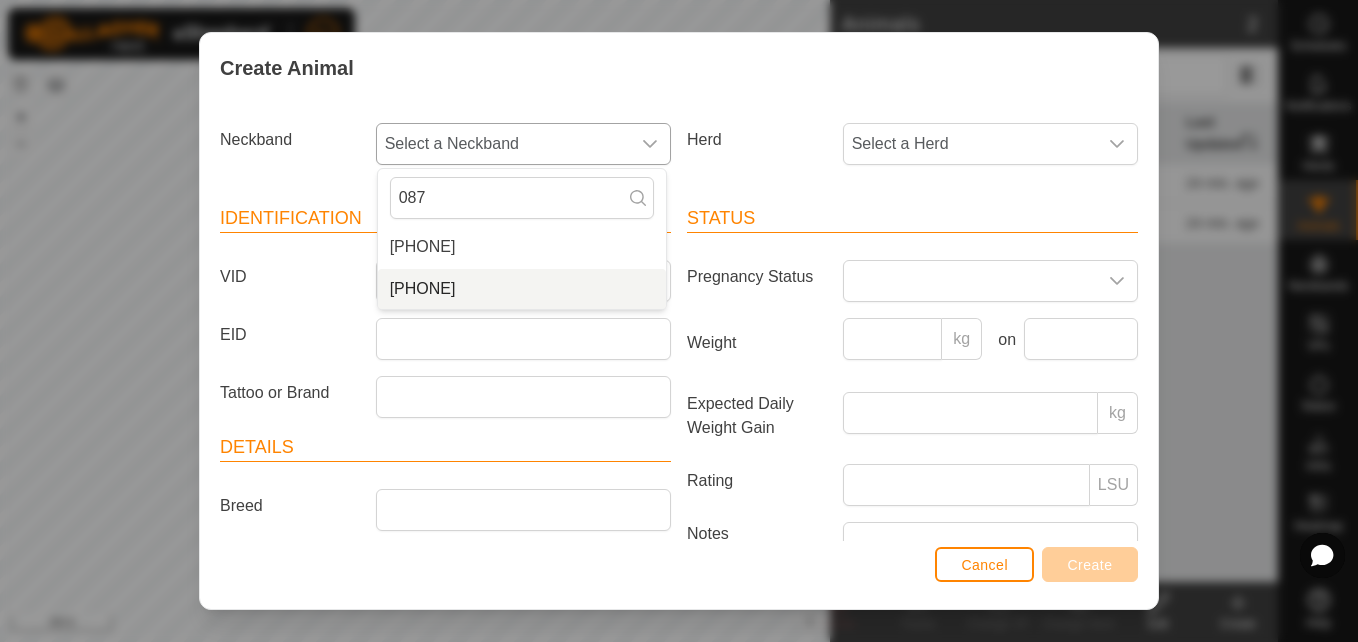 type on "087" 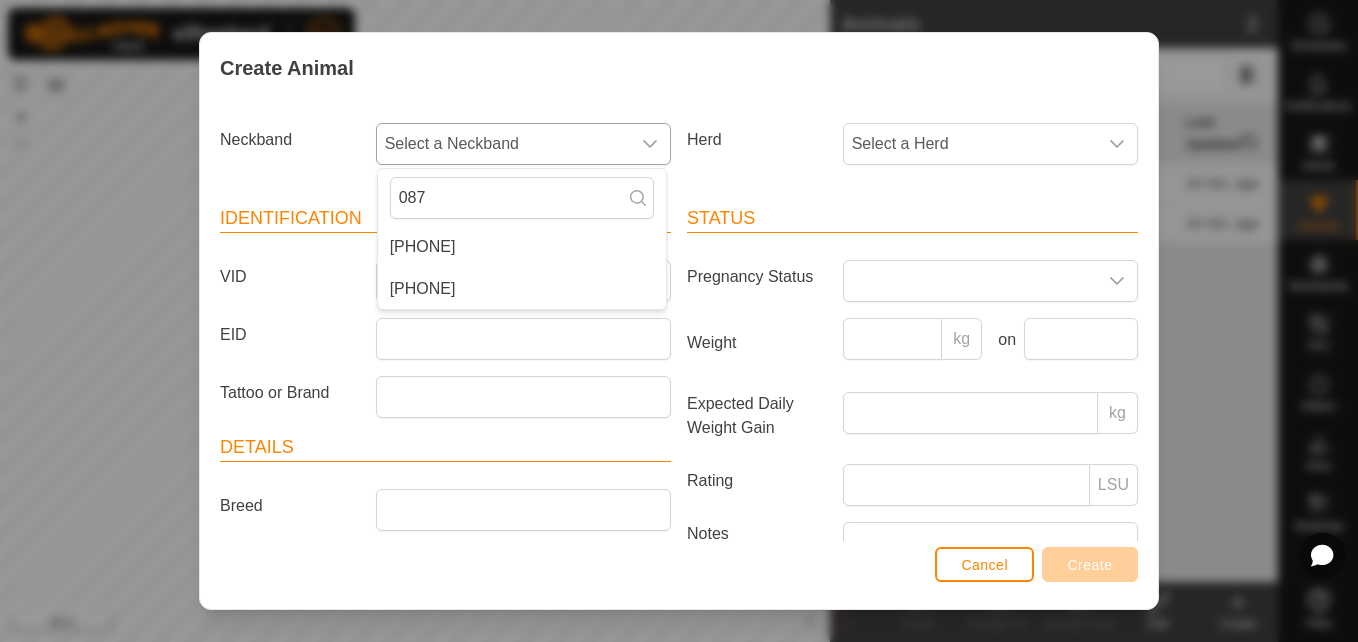 click on "[PHONE]" at bounding box center (522, 289) 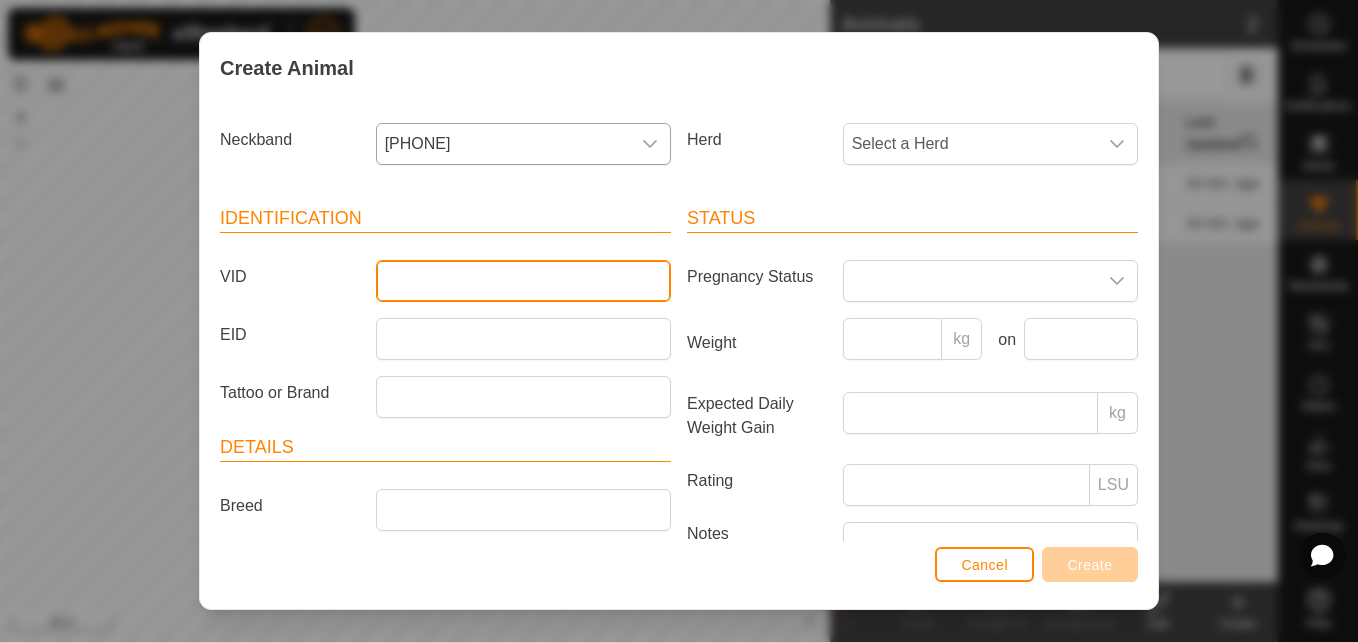 click on "VID" at bounding box center (523, 281) 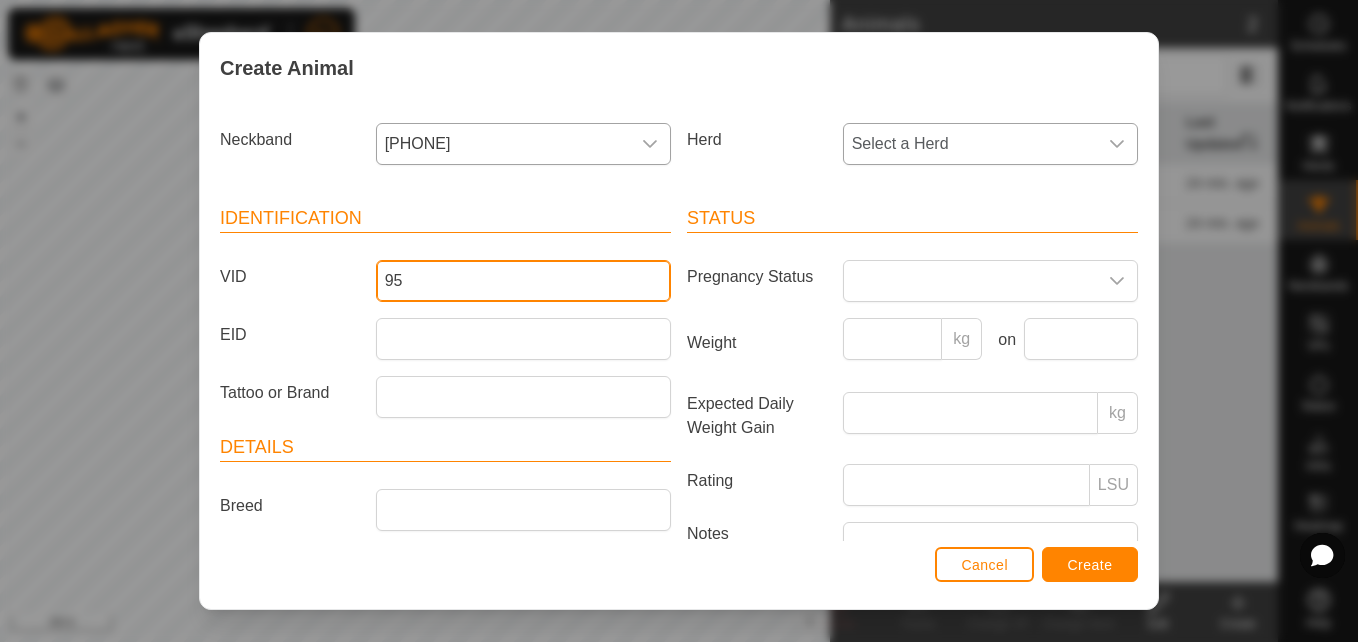 type on "95" 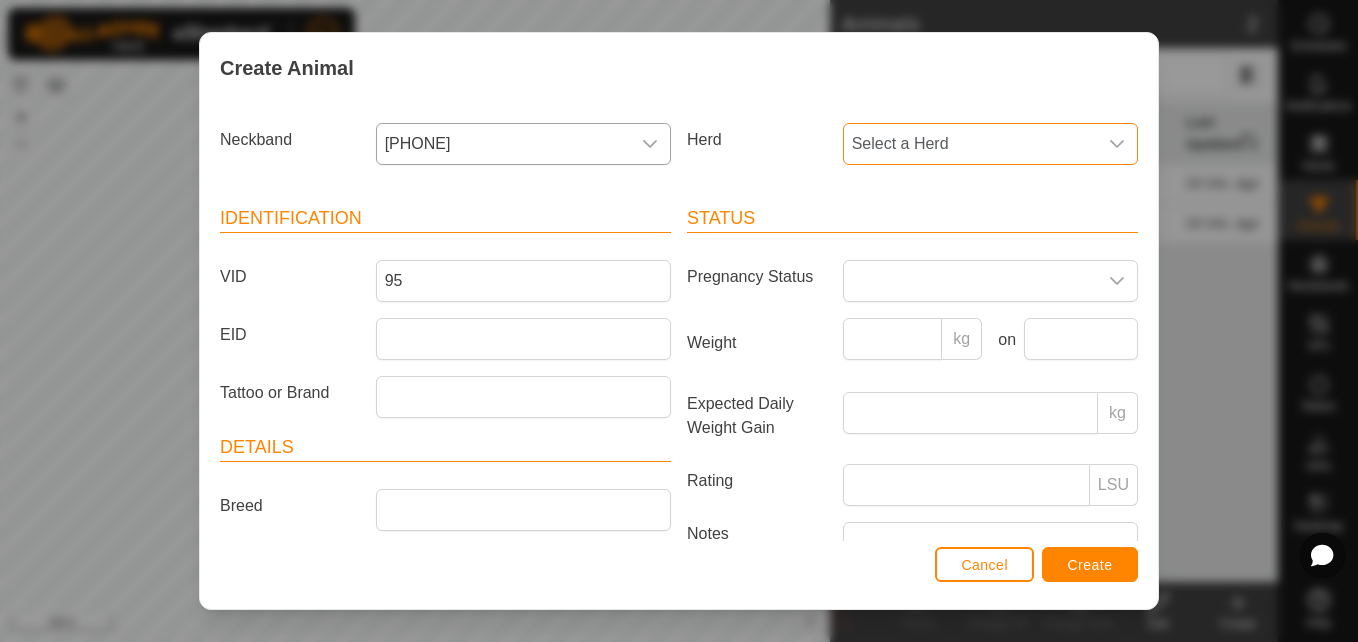 click on "Select a Herd" at bounding box center [970, 144] 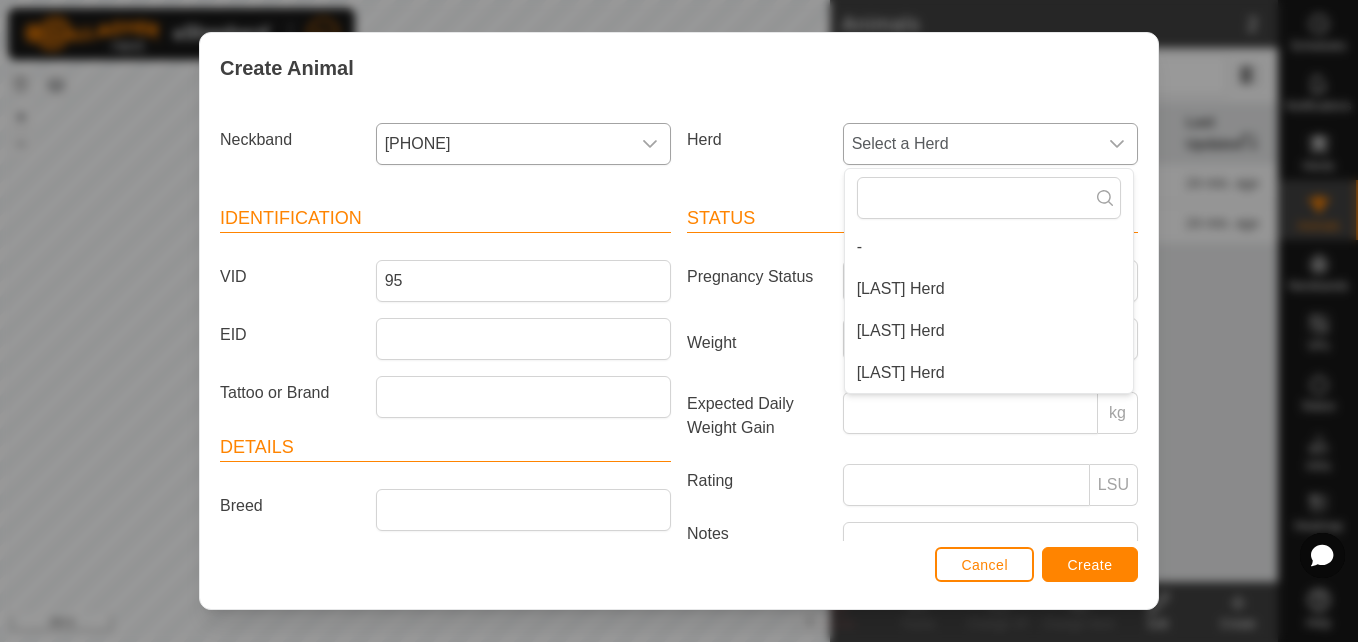 click on "[LAST] Herd" at bounding box center [989, 289] 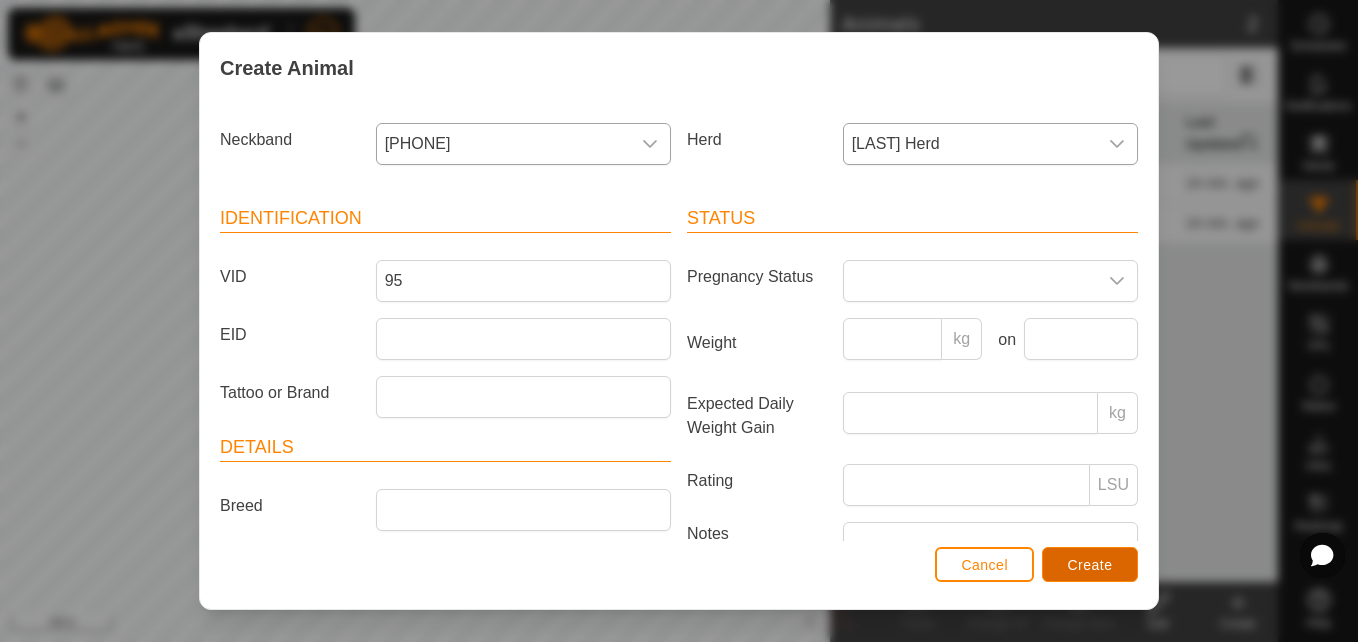 click on "Create" at bounding box center [1090, 565] 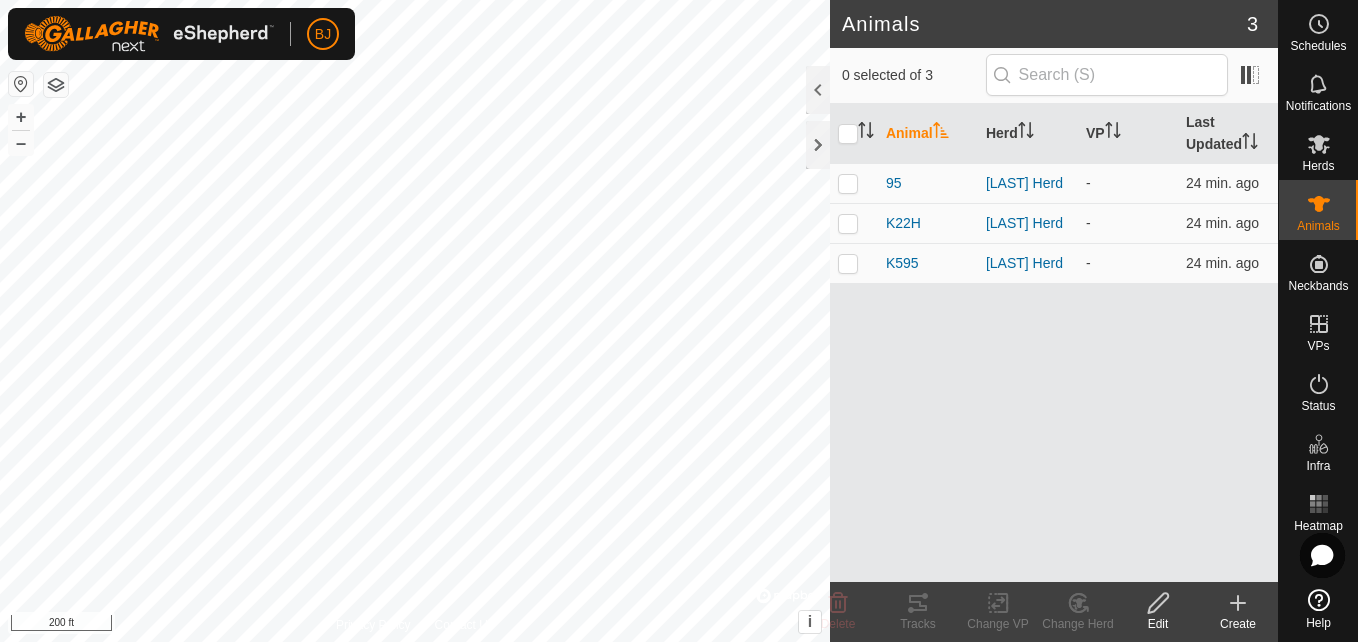 click on "Animal   Herd   VP   Last Updated   95   [LAST] Herd  -  [TIME] ago  K22H   [LAST] Herd  -  [TIME] ago  K595   [LAST] Herd  -  [TIME] ago" at bounding box center (1054, 343) 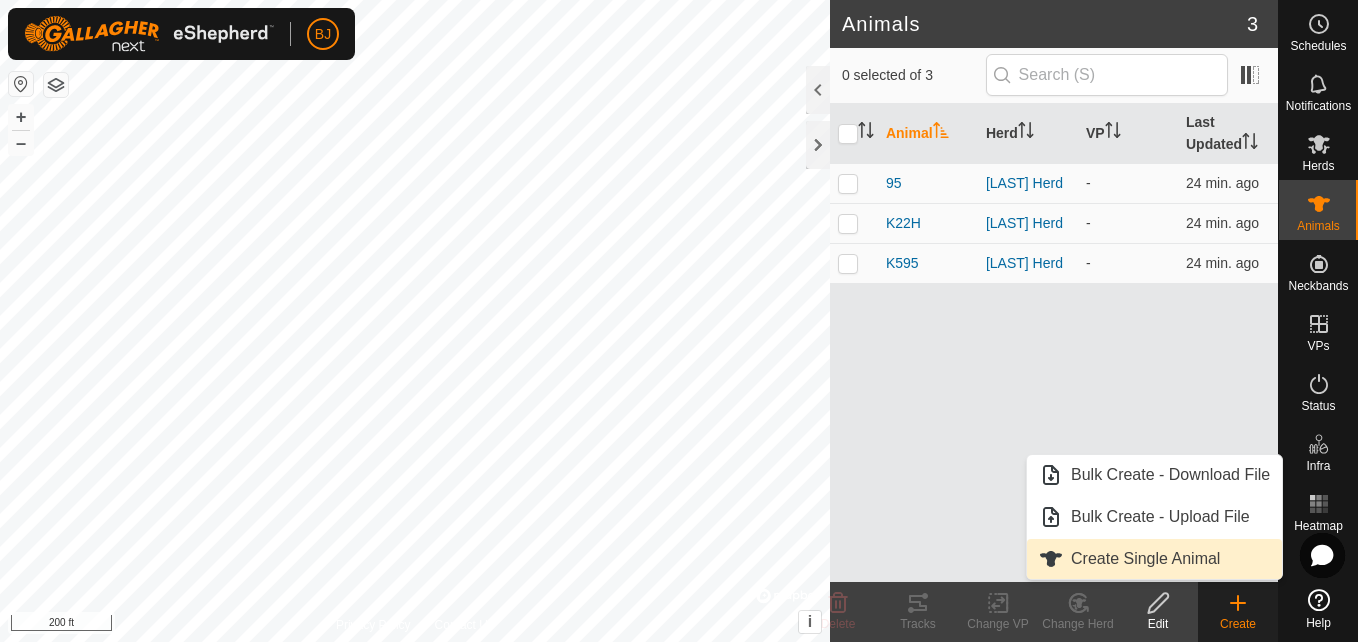 click on "Create Single Animal" at bounding box center [1154, 559] 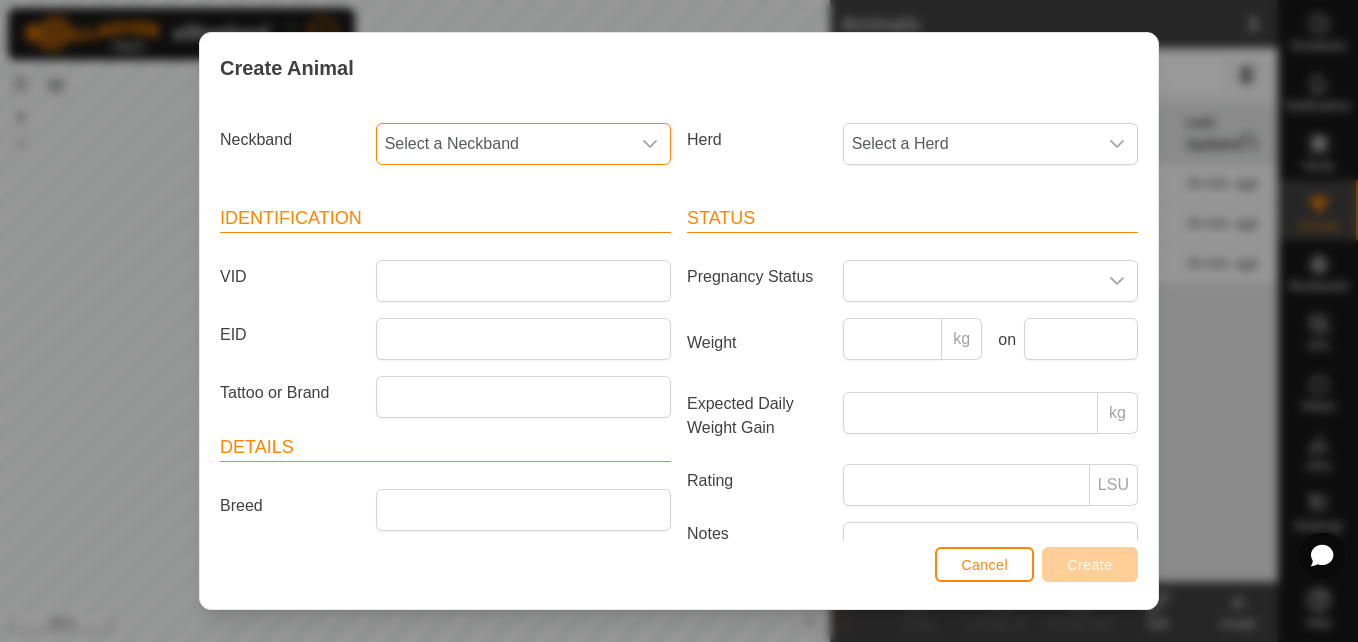 click on "Select a Neckband" at bounding box center (503, 144) 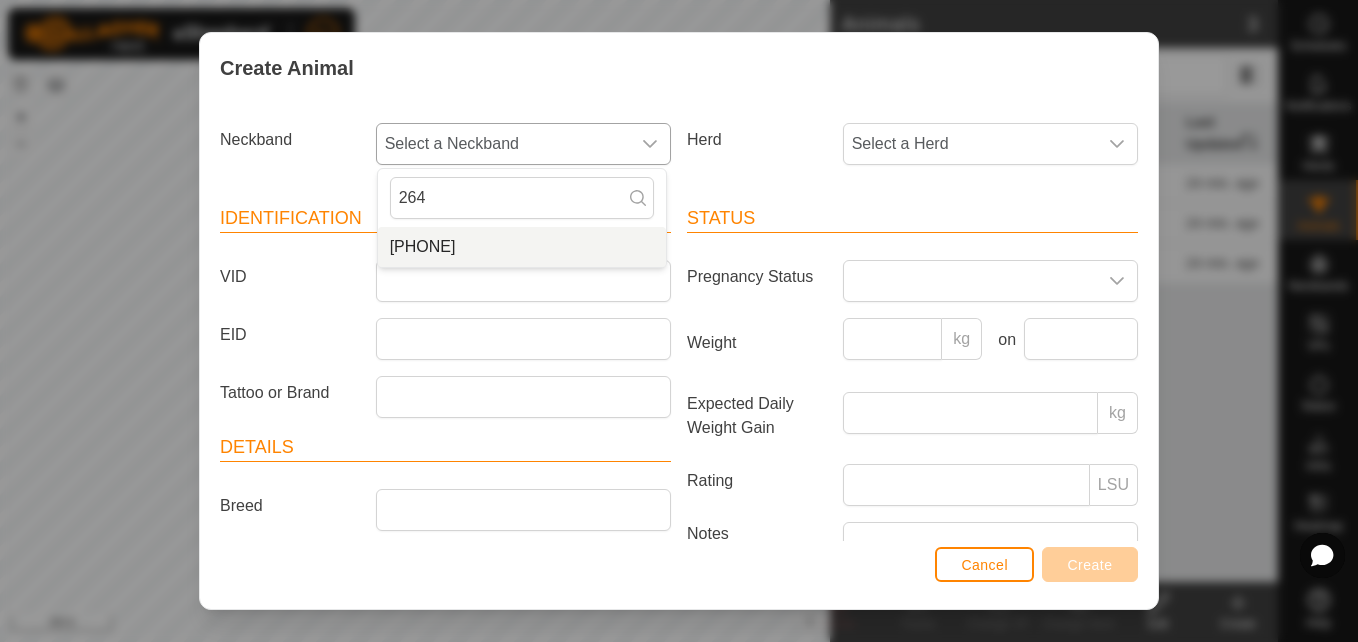 type on "264" 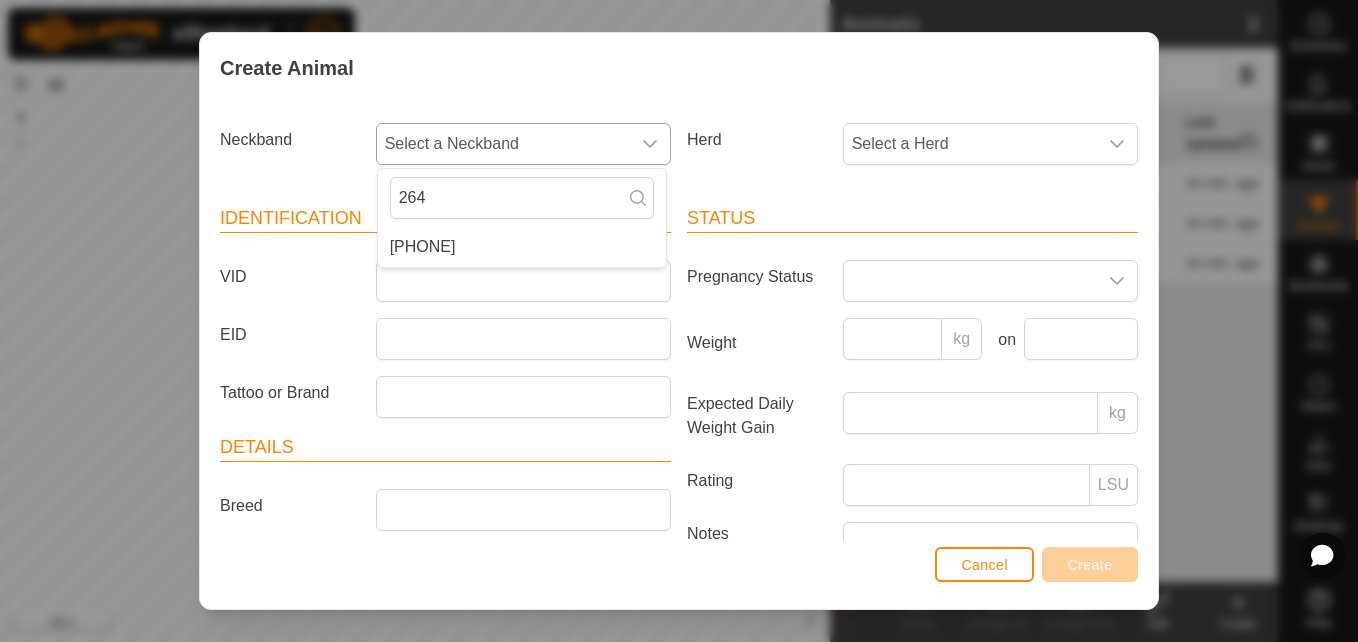 click on "[PHONE]" at bounding box center [522, 247] 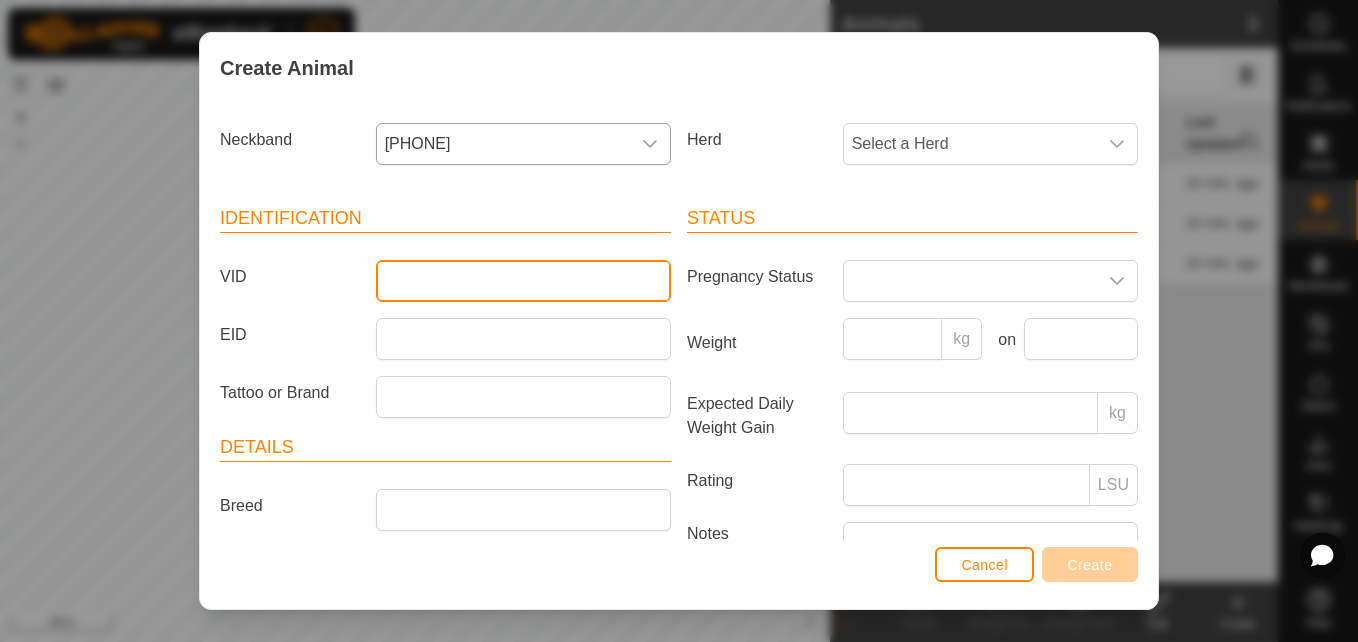 click on "VID" at bounding box center [523, 281] 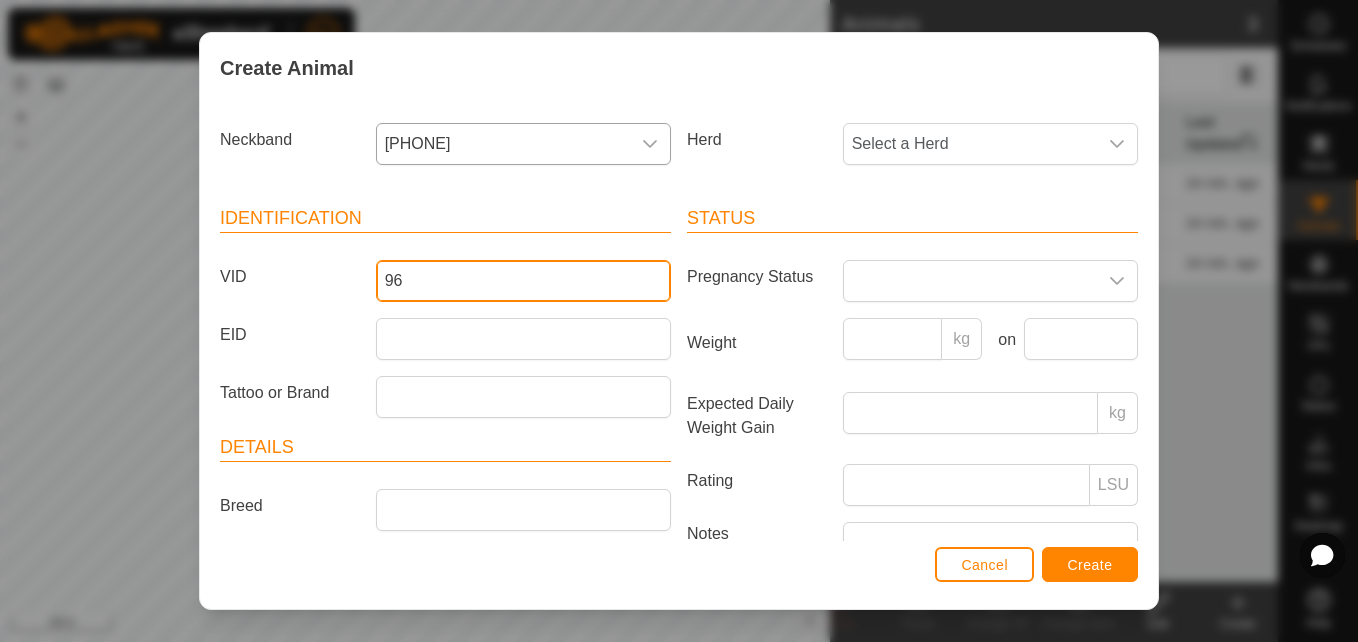 type on "96" 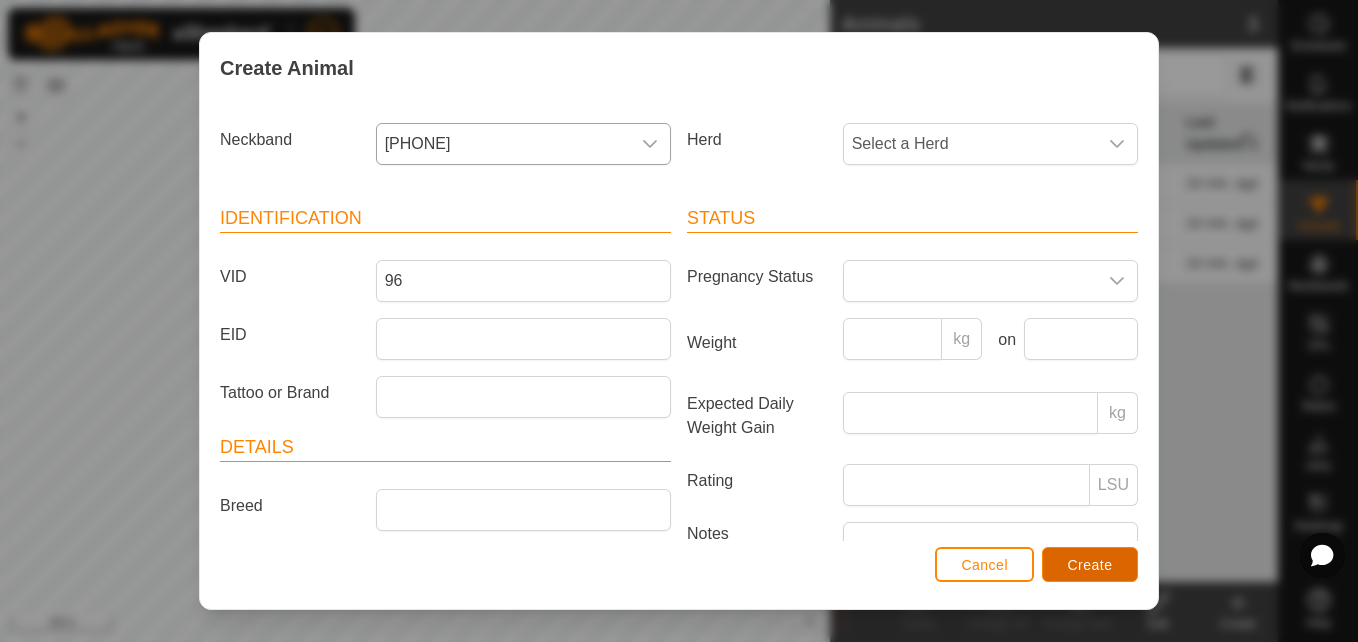 click on "Create" at bounding box center (1090, 565) 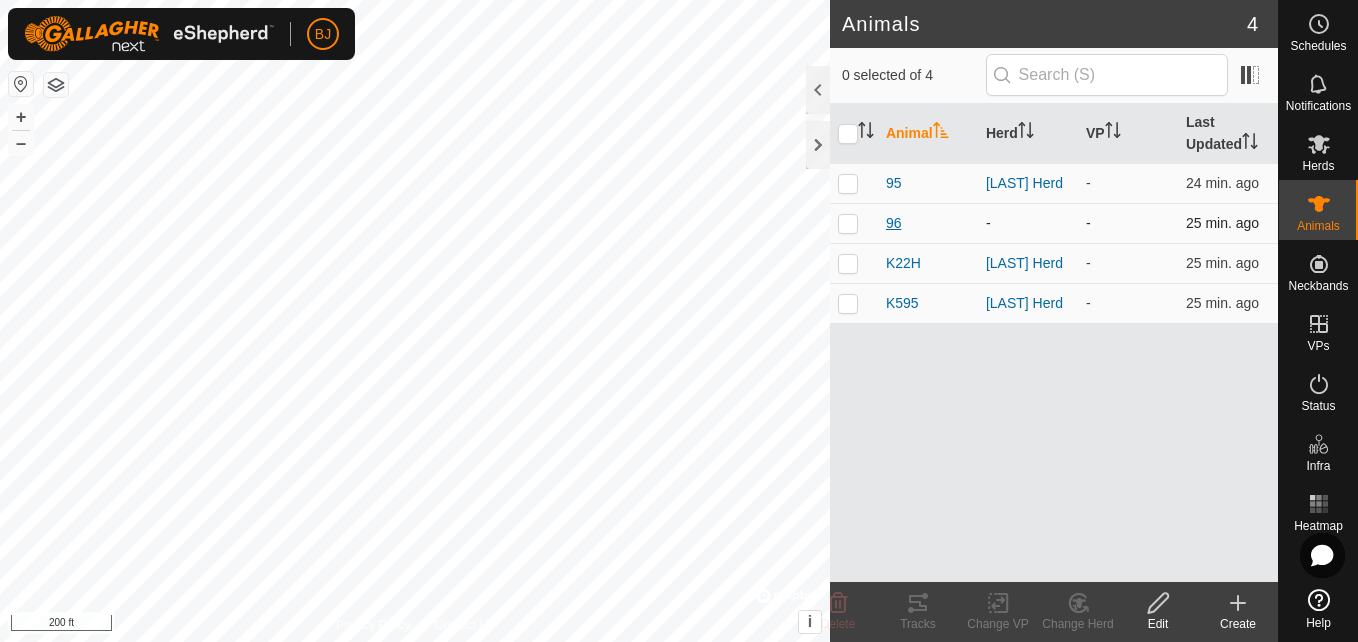 click on "96" at bounding box center (894, 223) 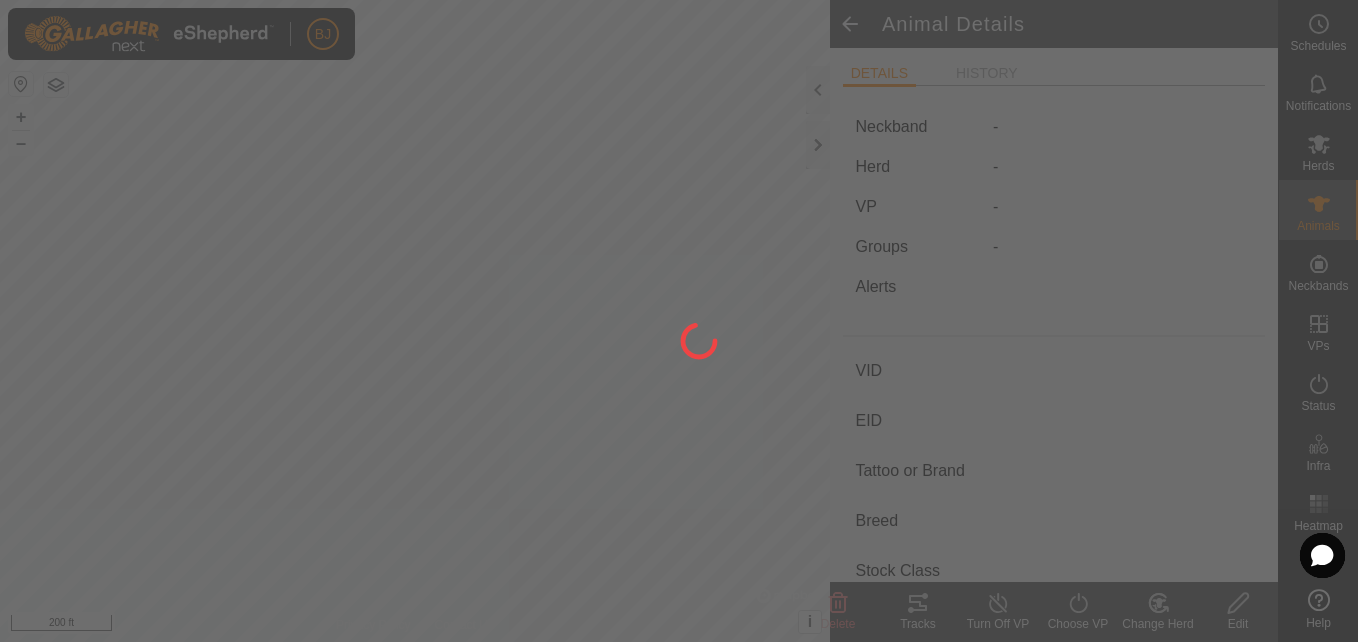 type on "96" 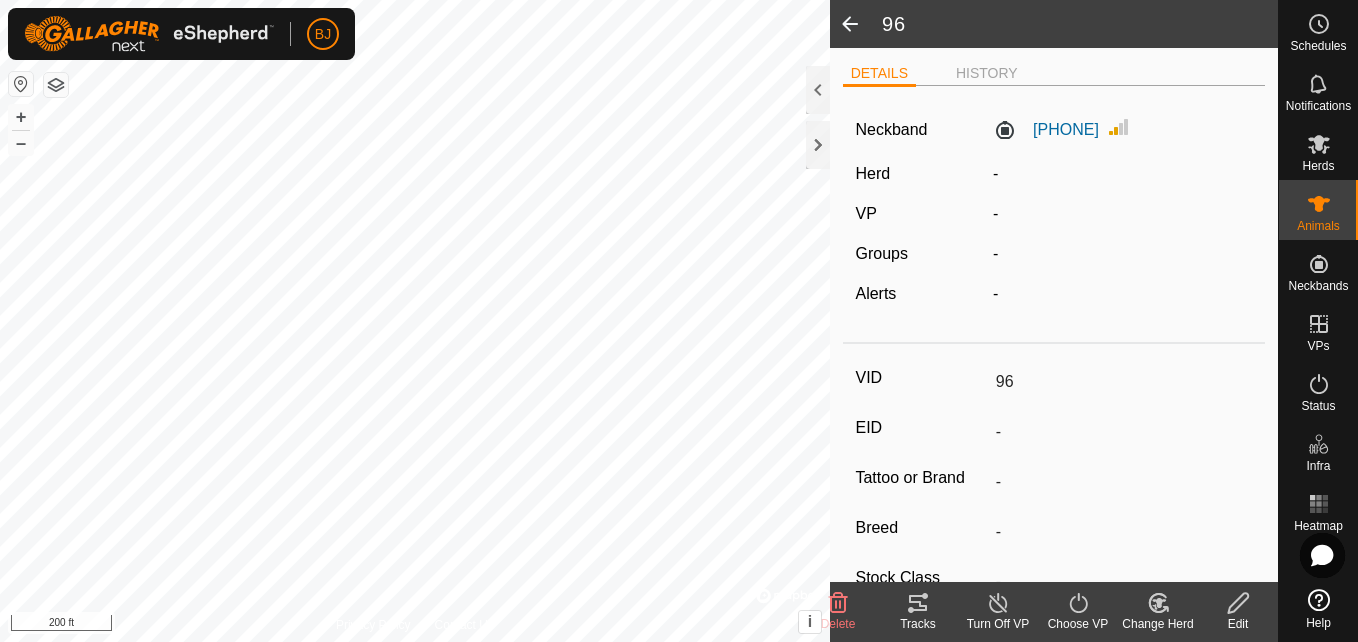 click 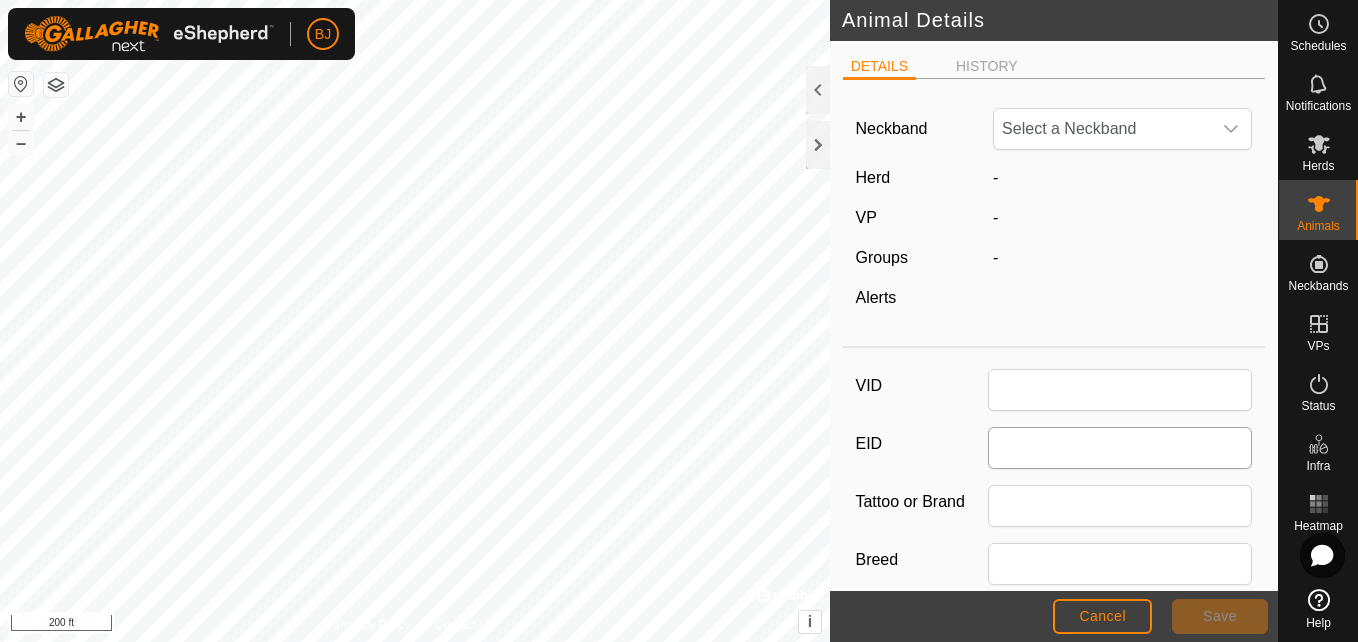 type on "96" 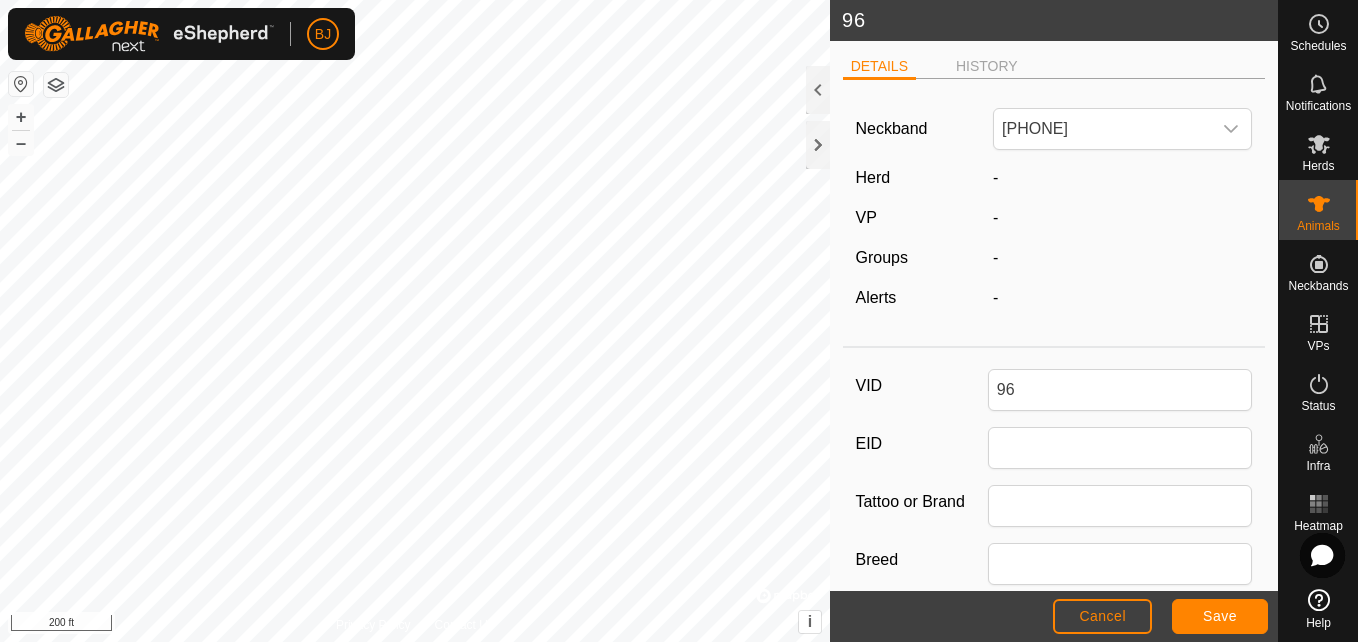 click on "-" 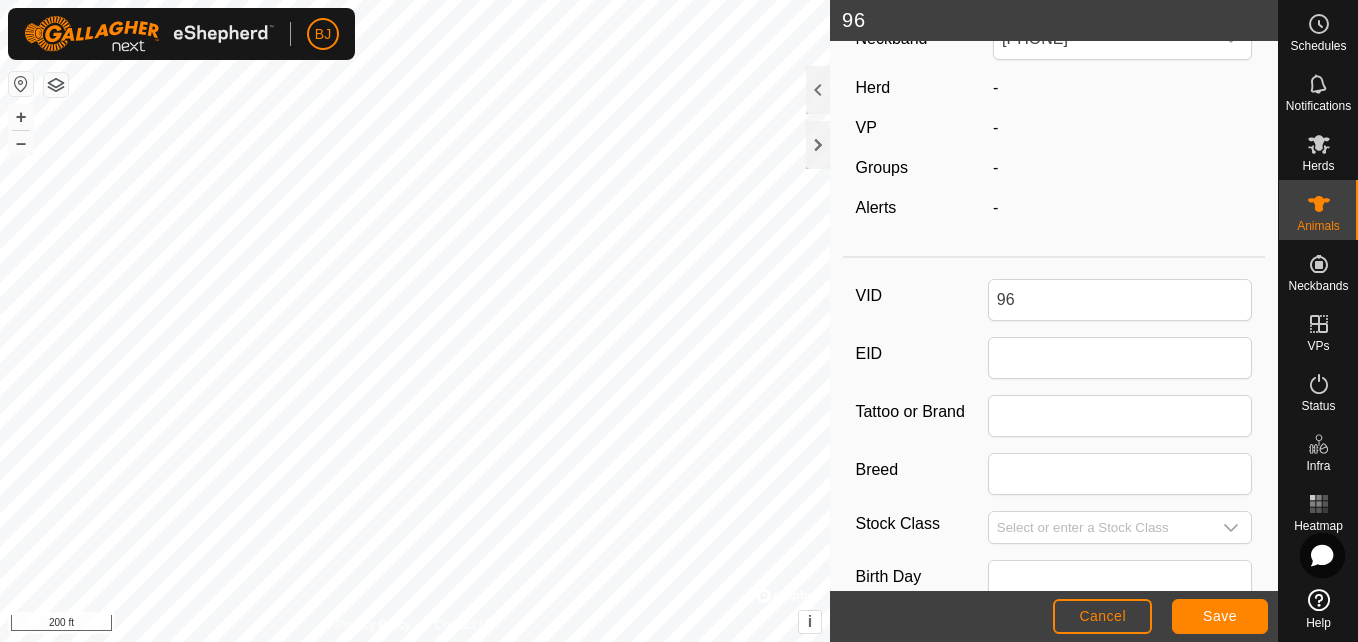 scroll, scrollTop: 0, scrollLeft: 0, axis: both 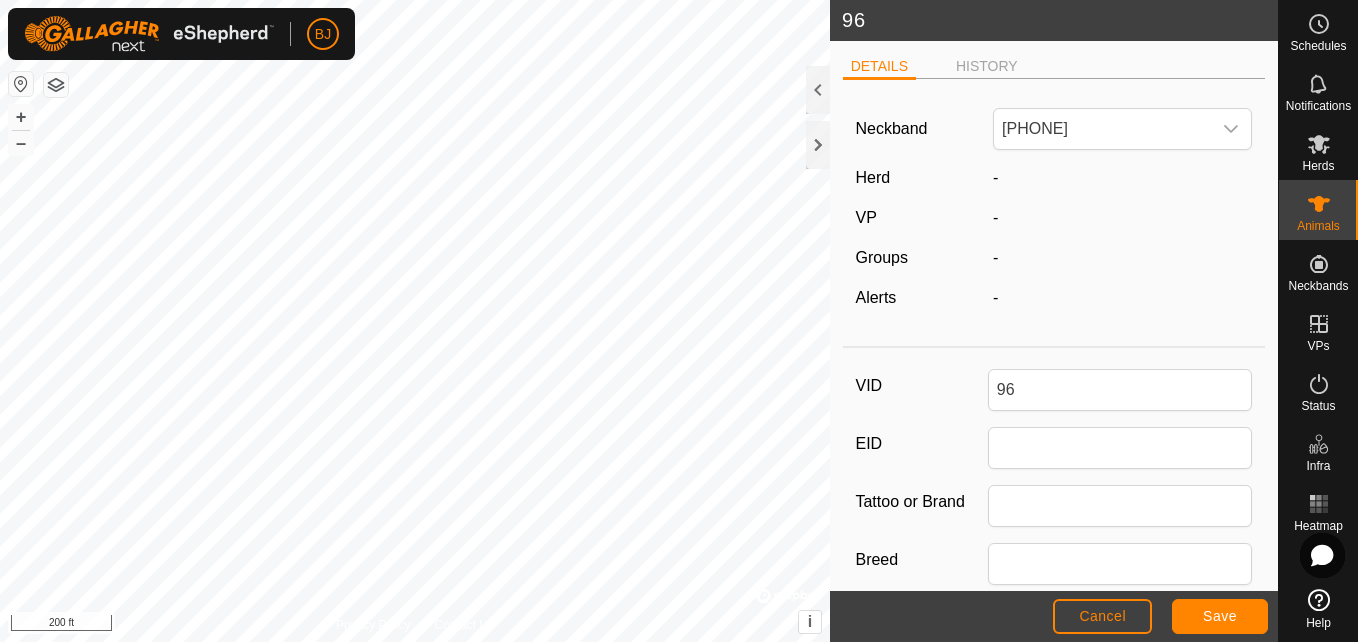 click on "Herd" 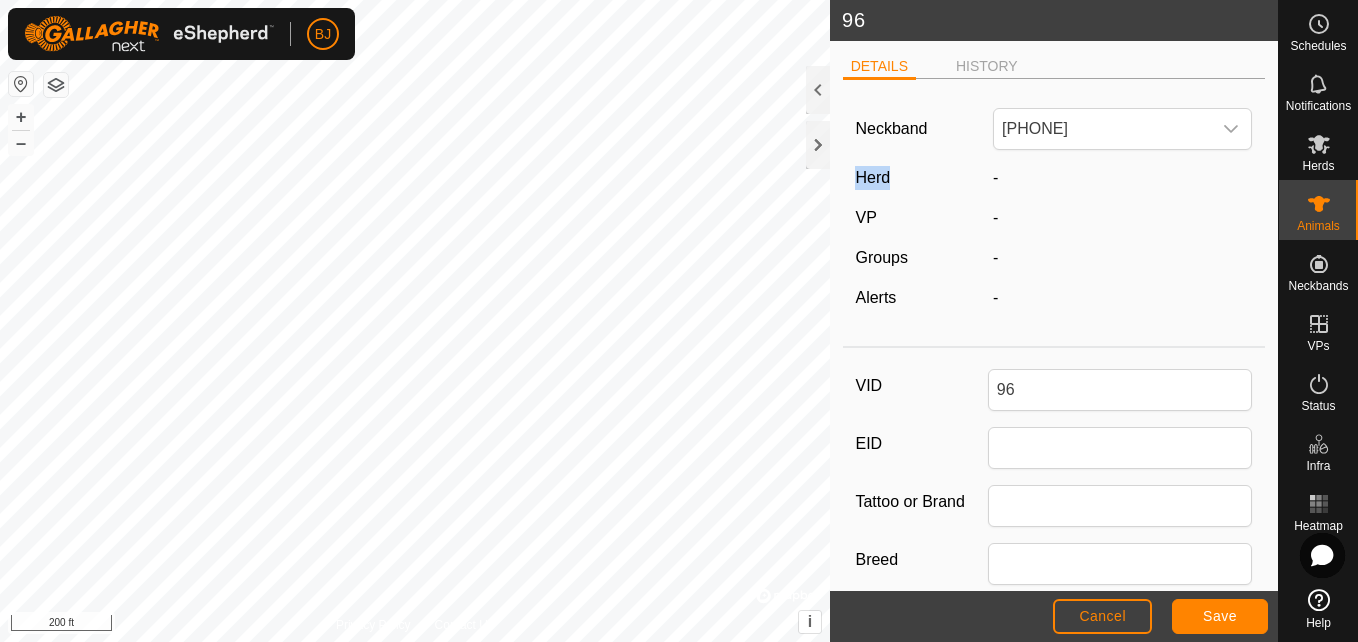 click on "Herd" 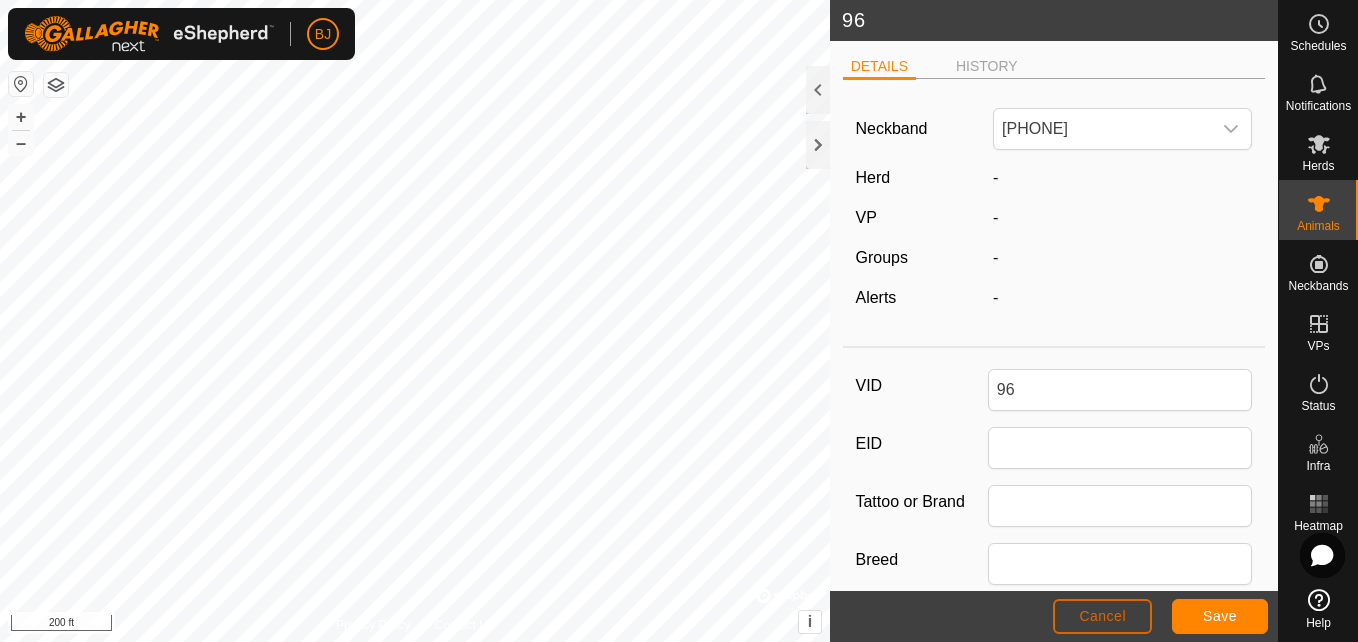 click on "Cancel" 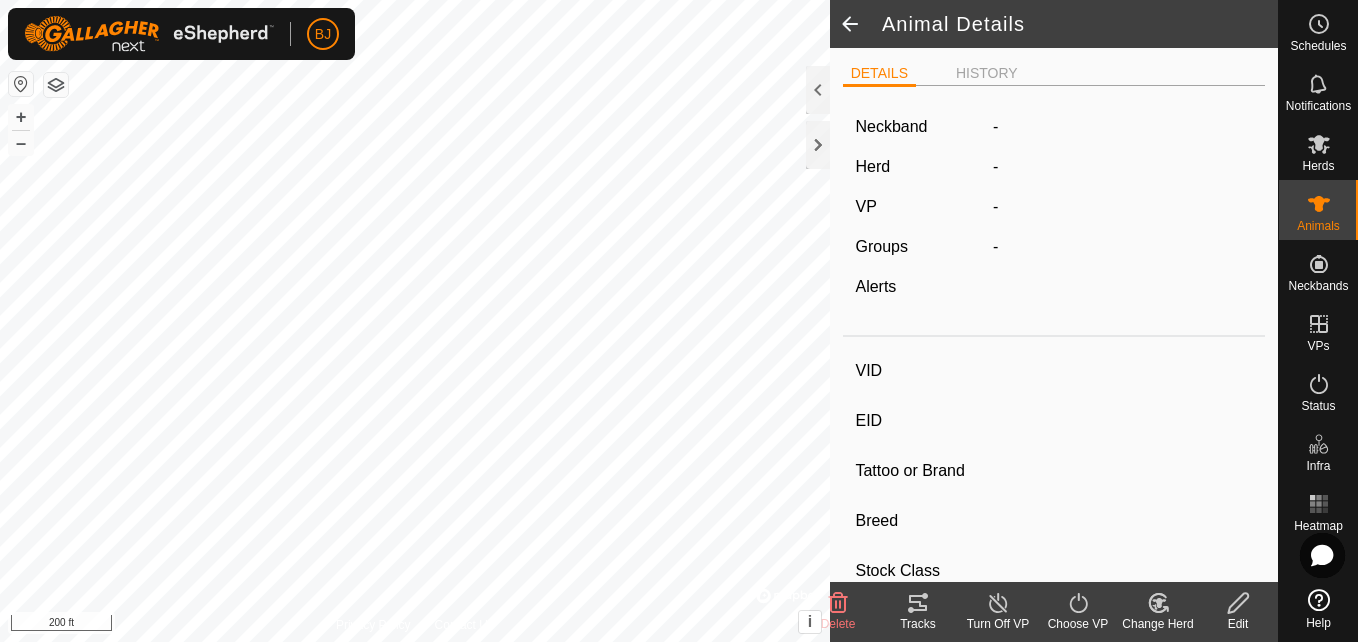 type on "96" 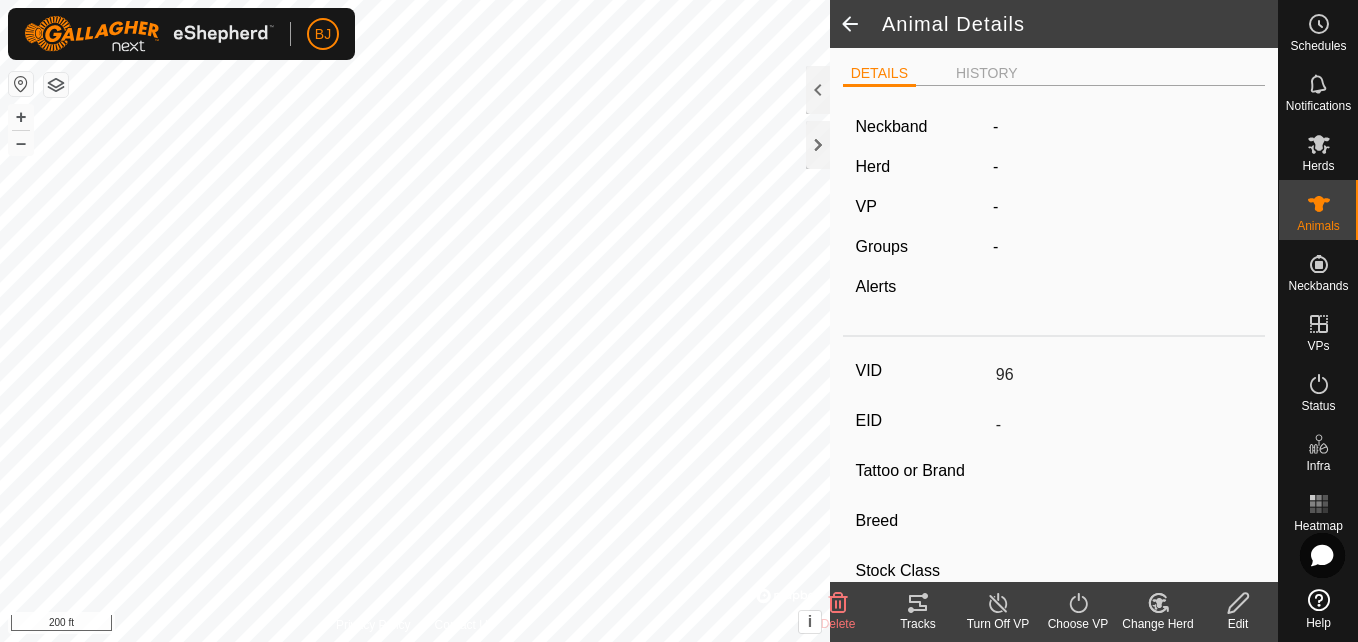 type on "-" 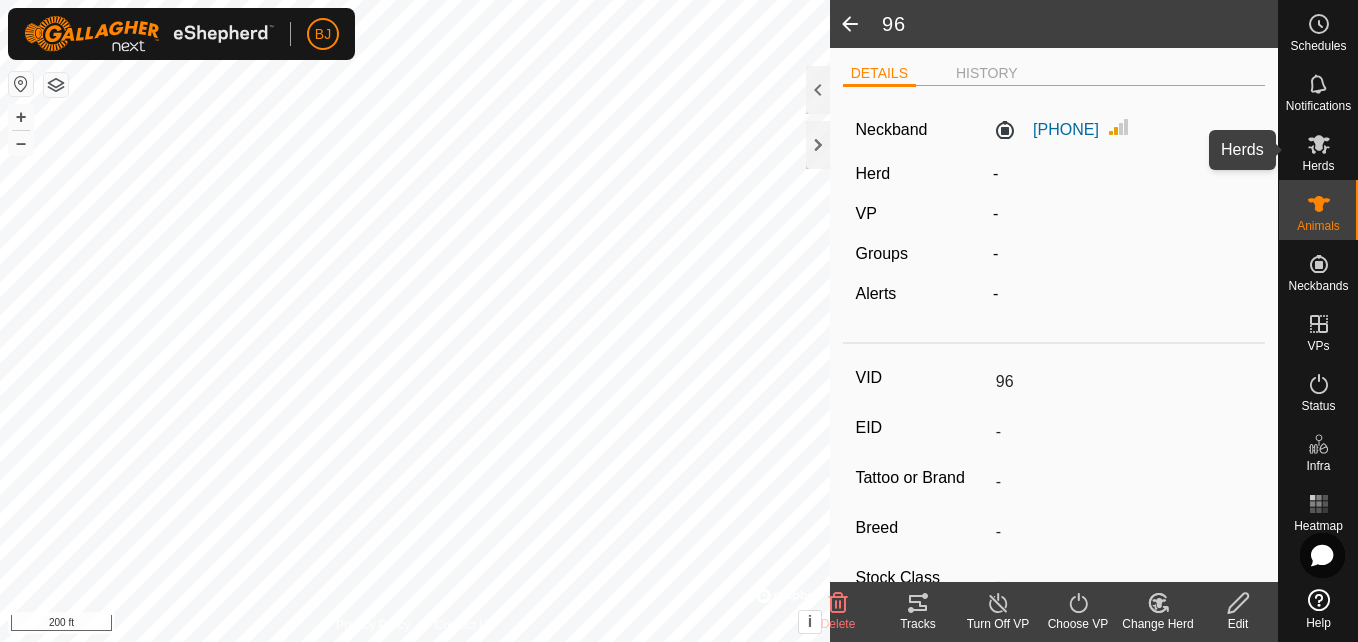 click 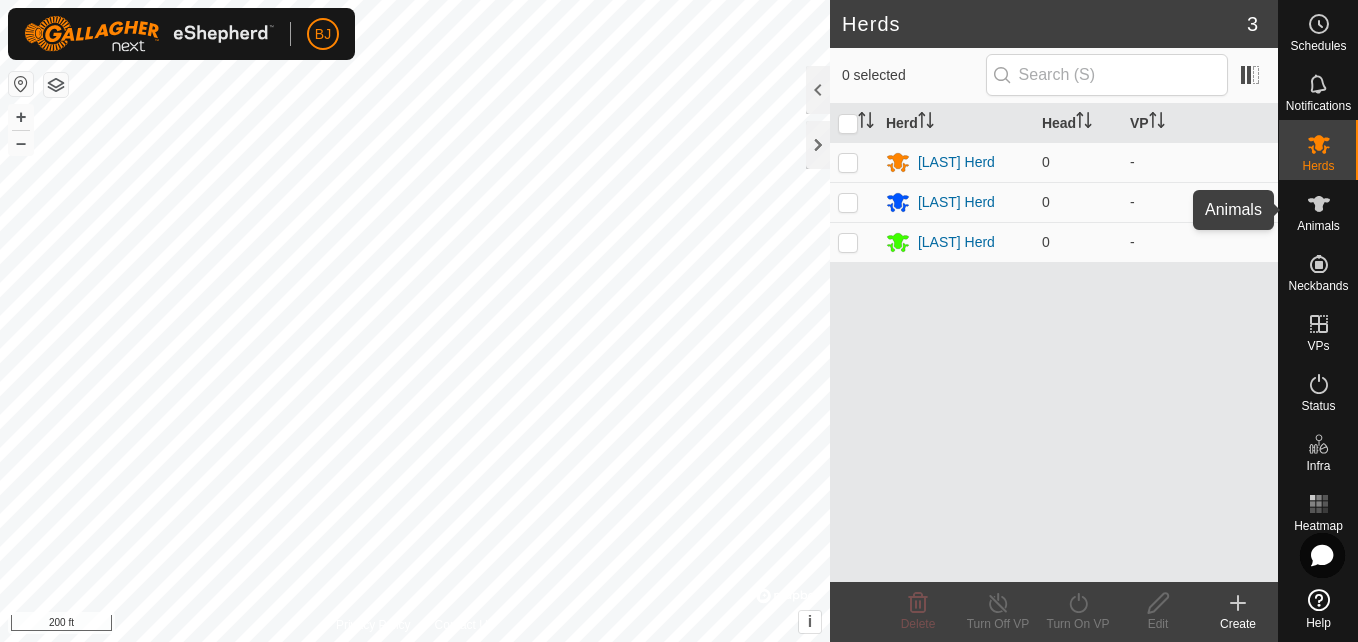 click 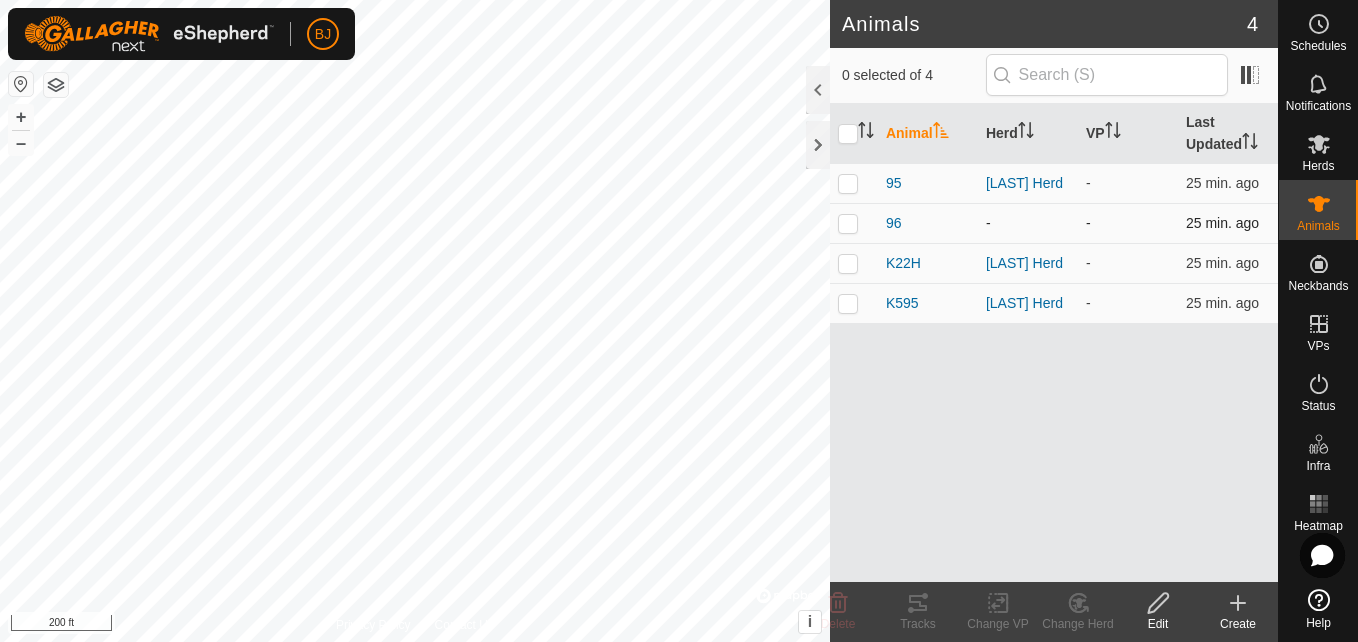 click at bounding box center [848, 223] 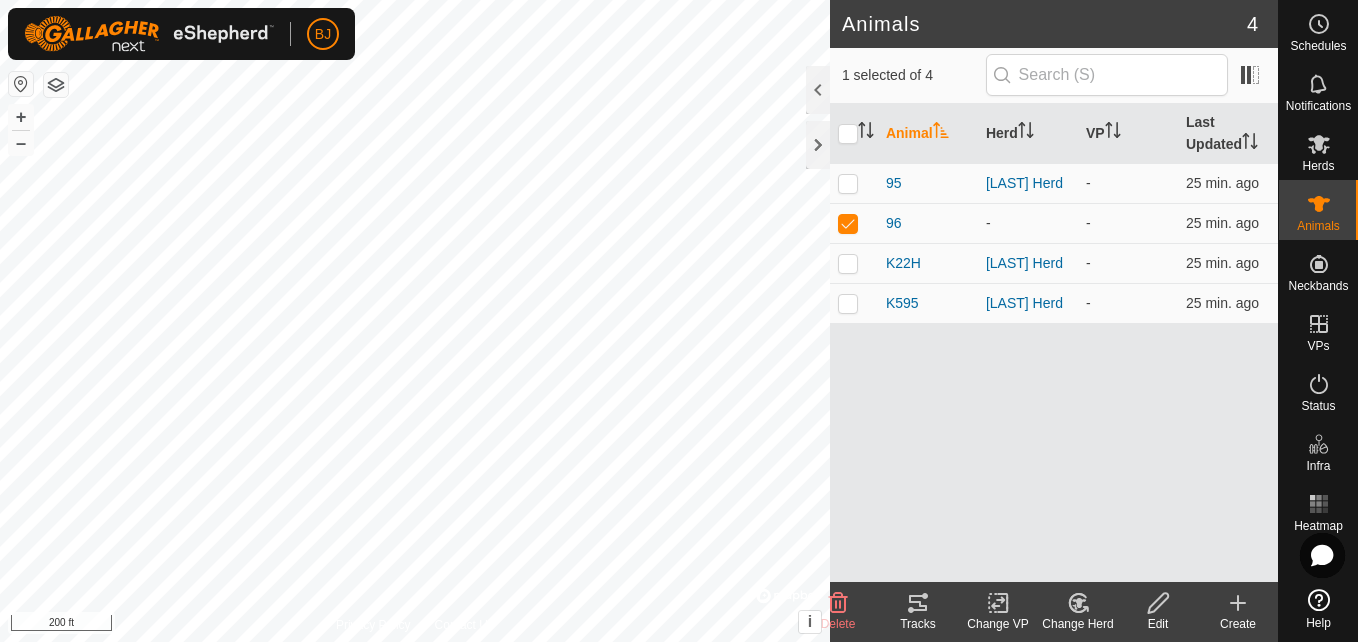 click 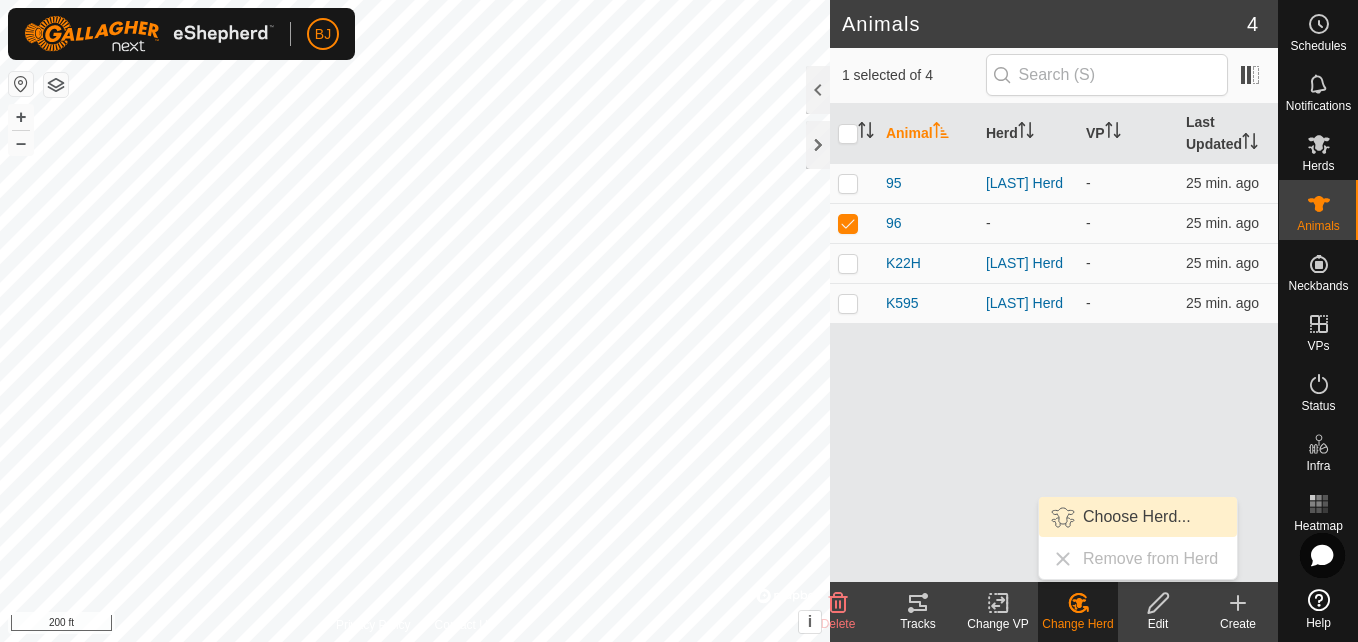 click on "Choose Herd..." at bounding box center [1138, 517] 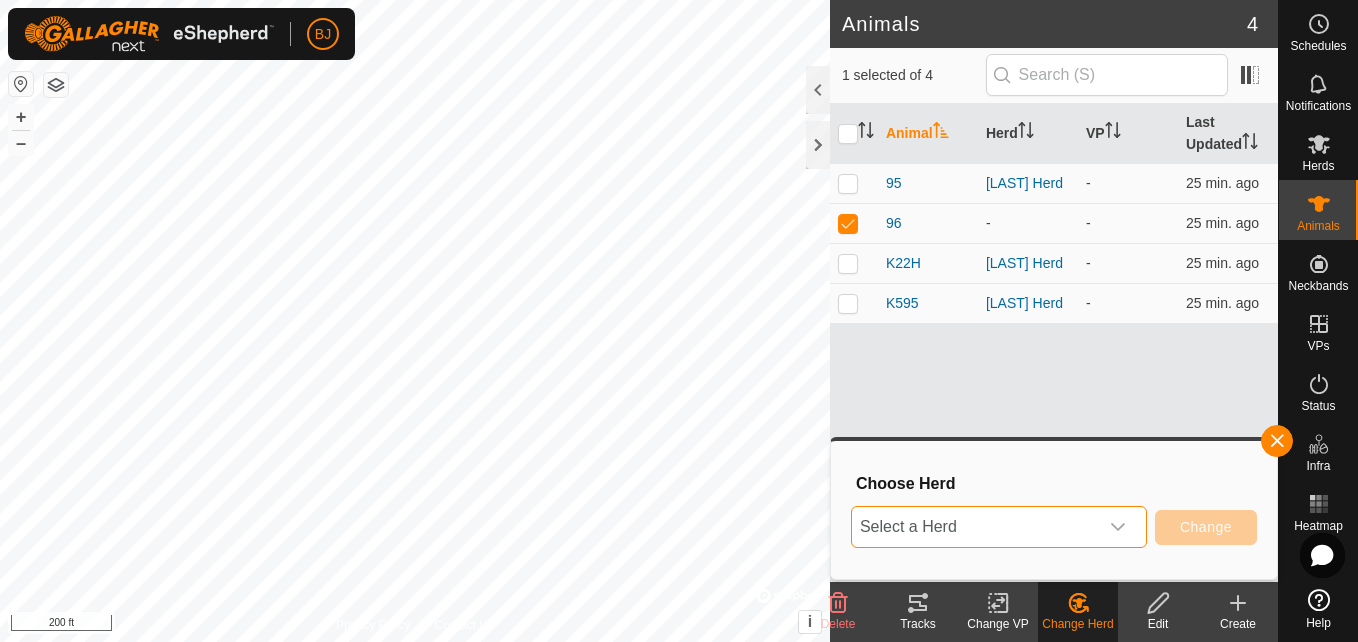 click on "Select a Herd" at bounding box center (975, 527) 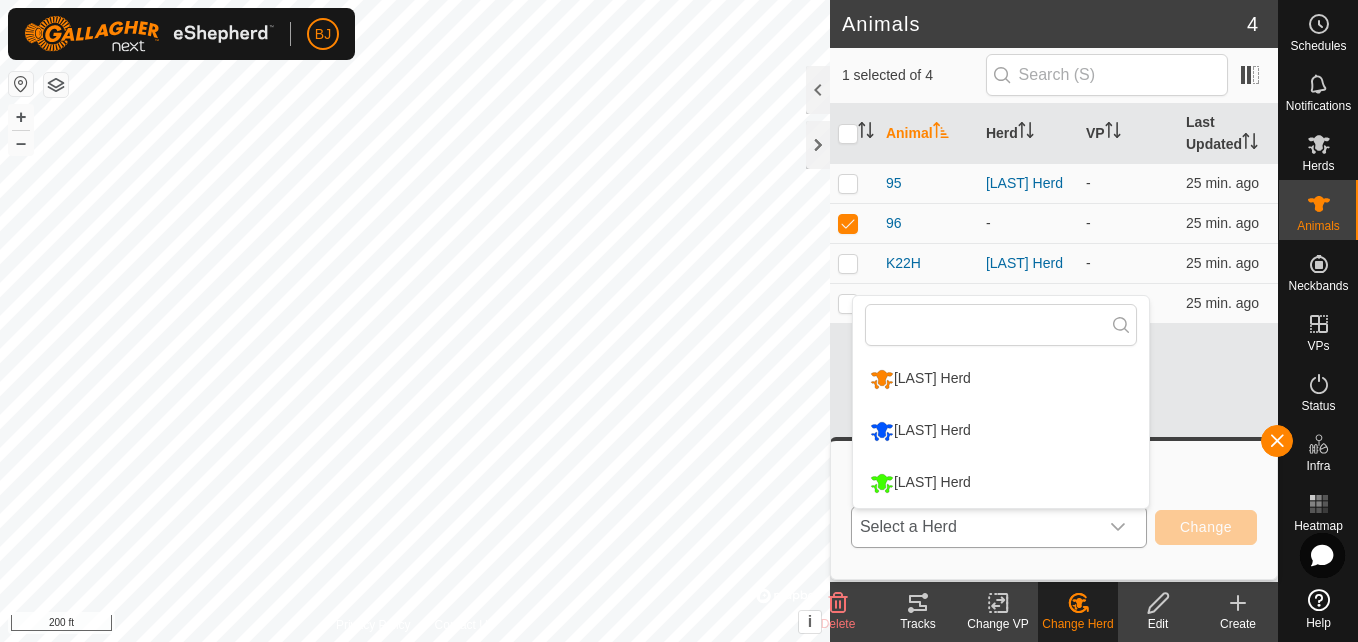 click on "[LAST] Herd" at bounding box center (1001, 379) 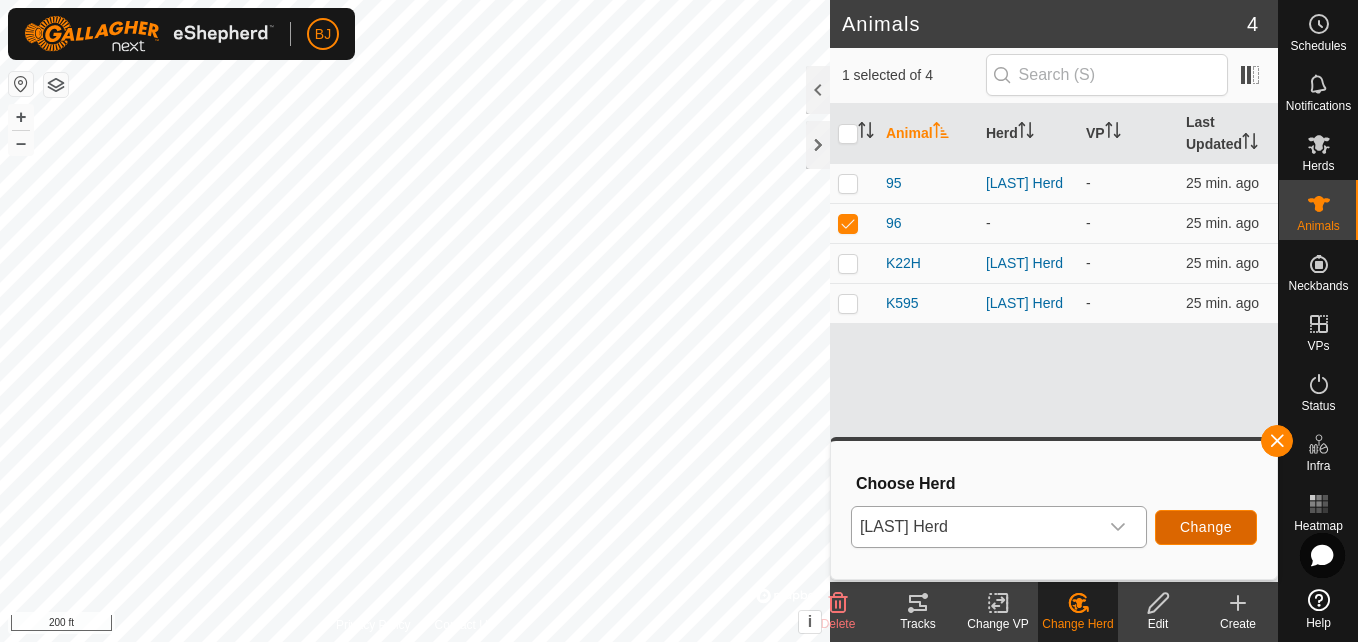 click on "Change" at bounding box center [1206, 527] 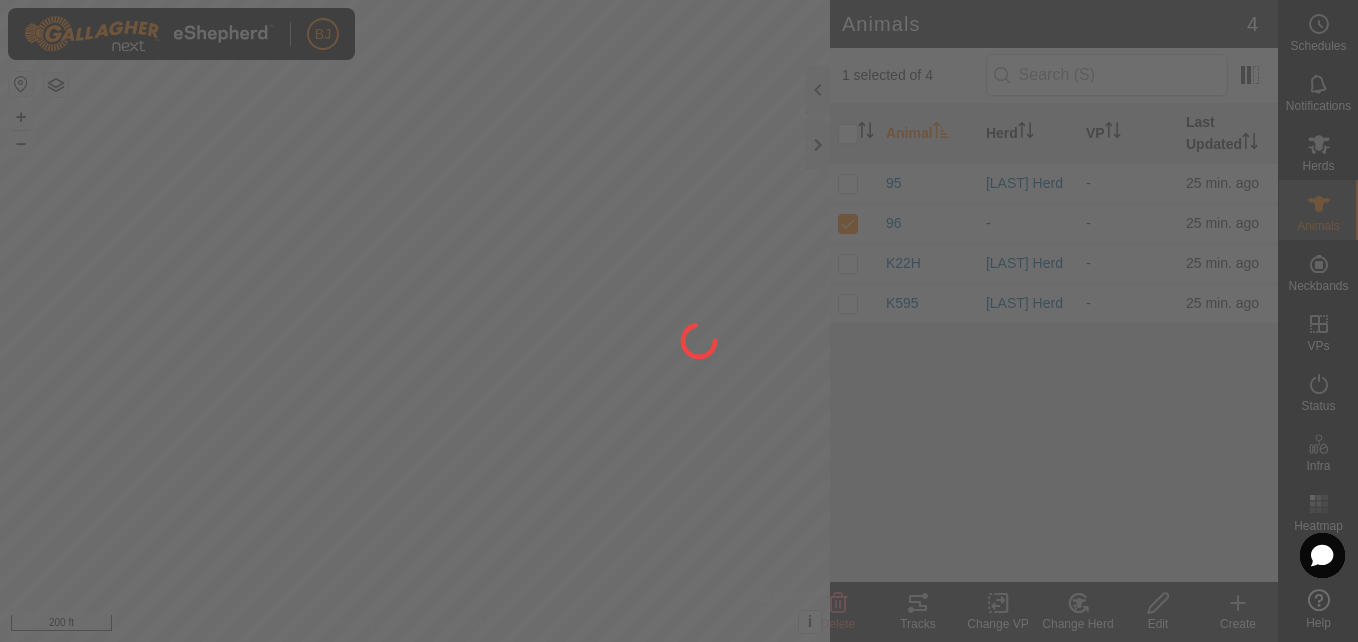 checkbox on "false" 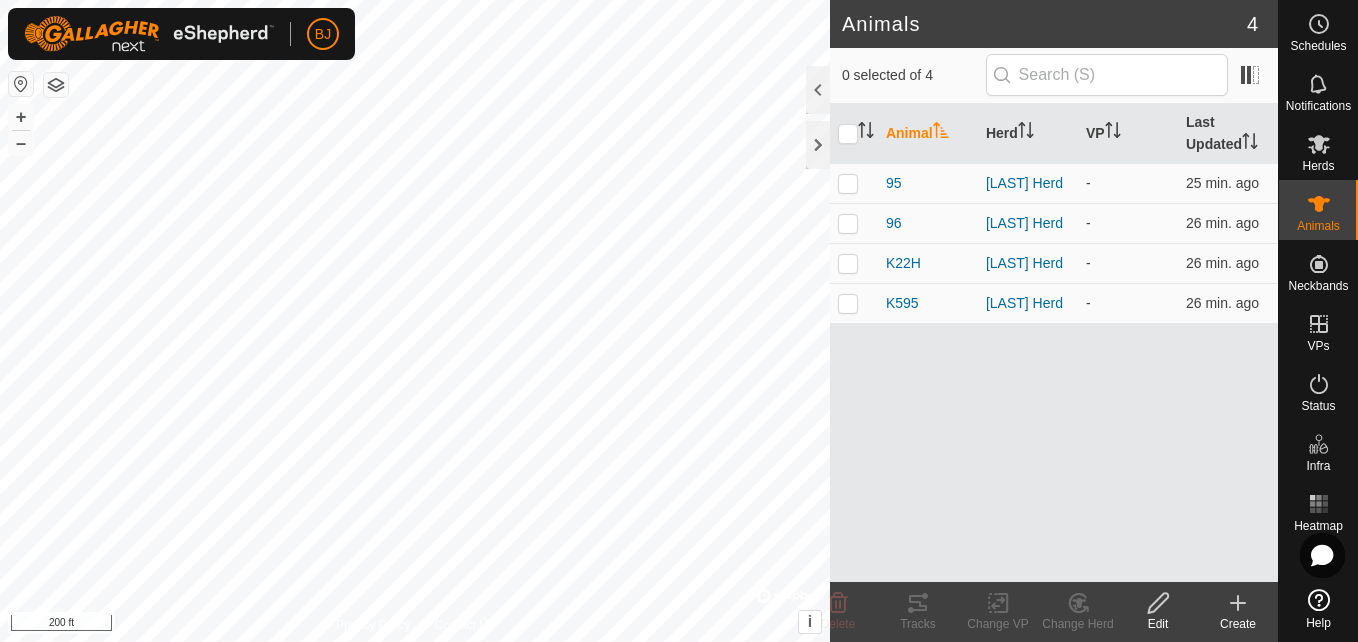 click 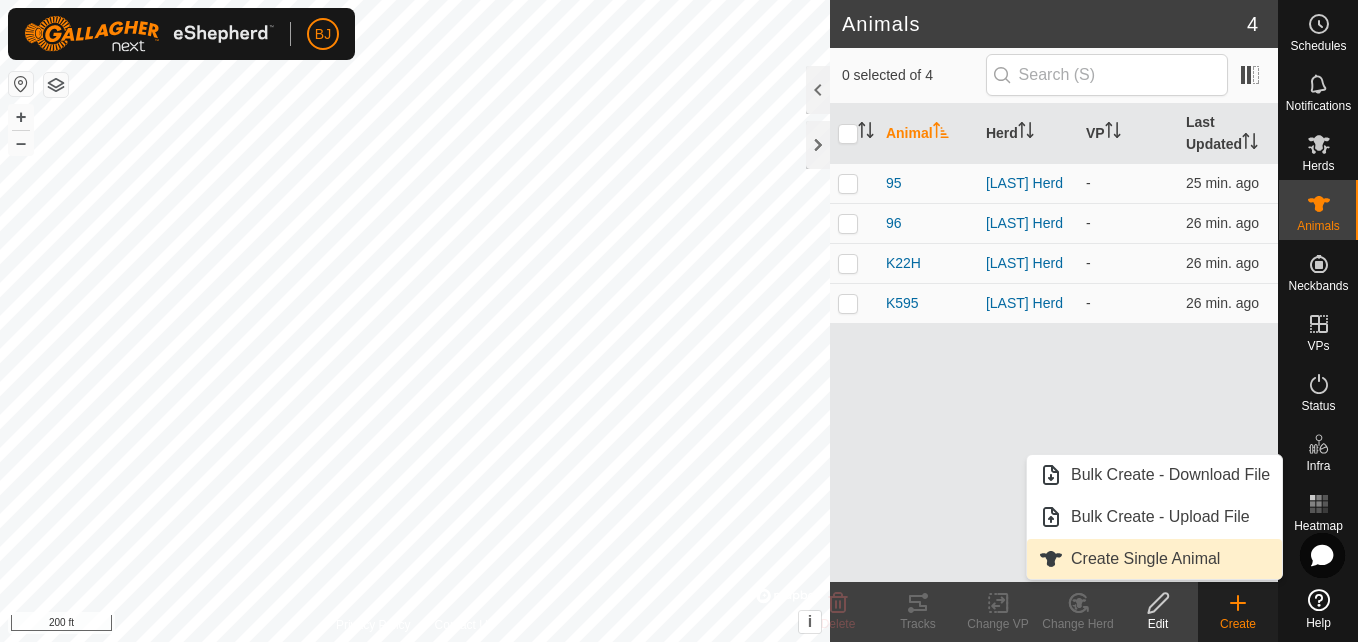 click on "Create Single Animal" at bounding box center [1154, 559] 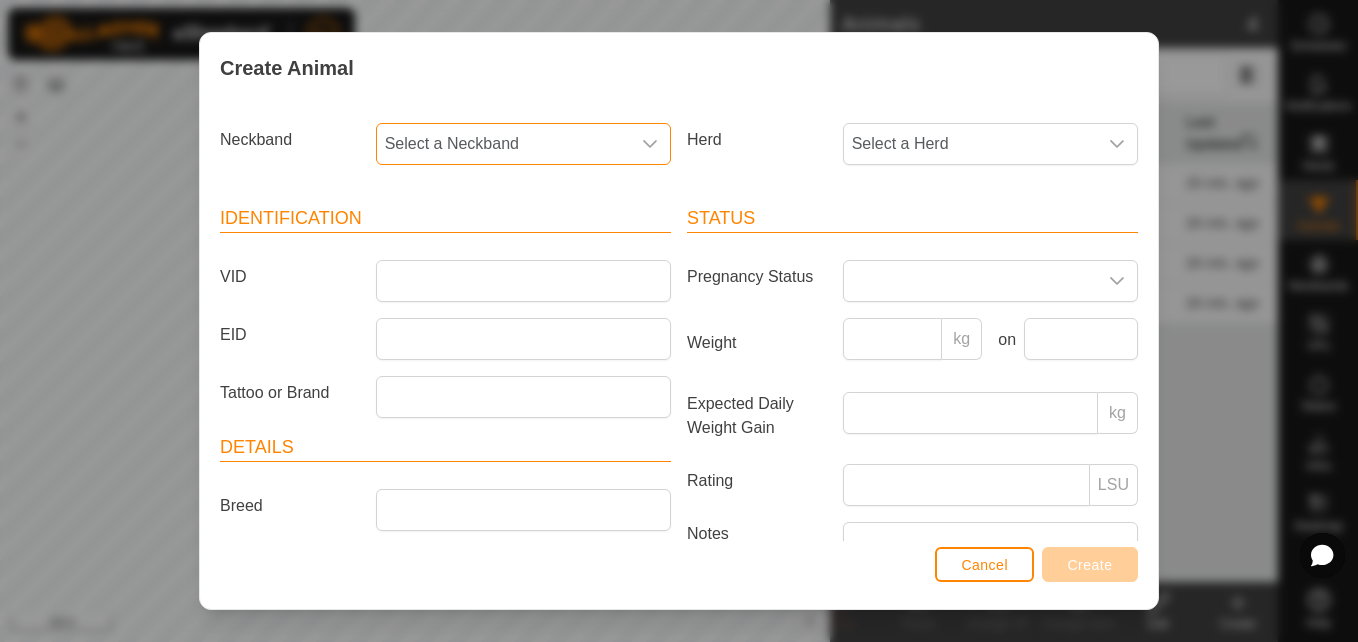 click on "Select a Neckband" at bounding box center (503, 144) 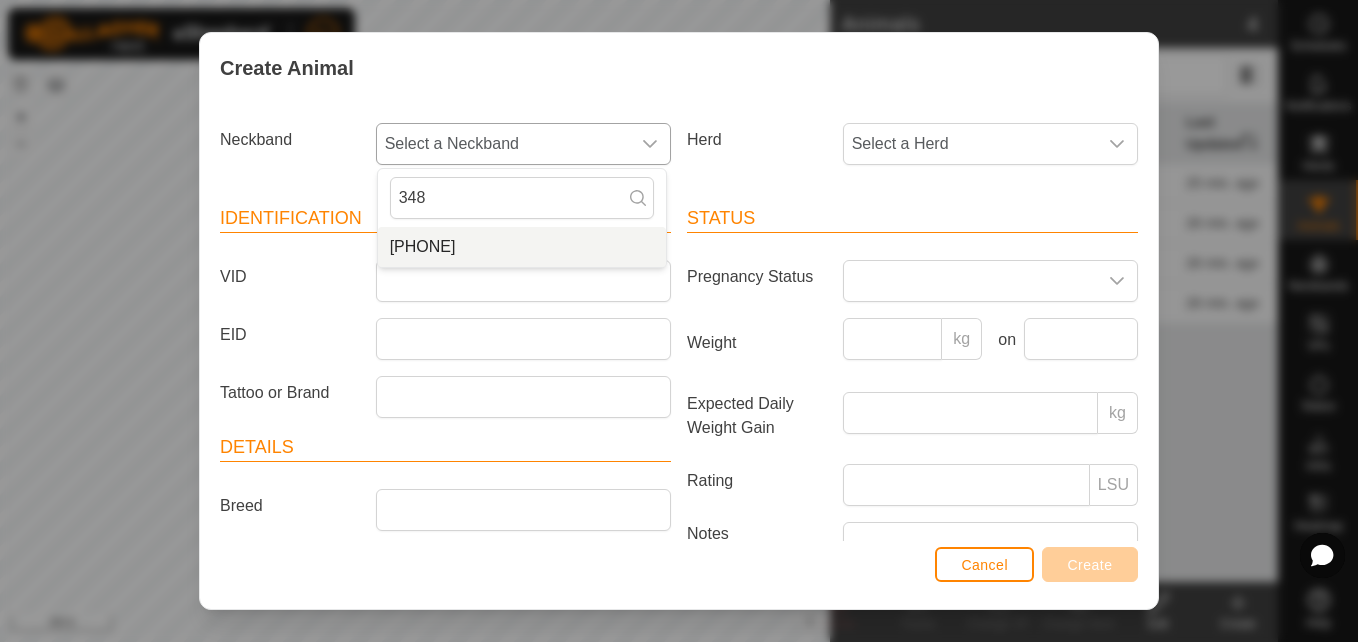 type on "348" 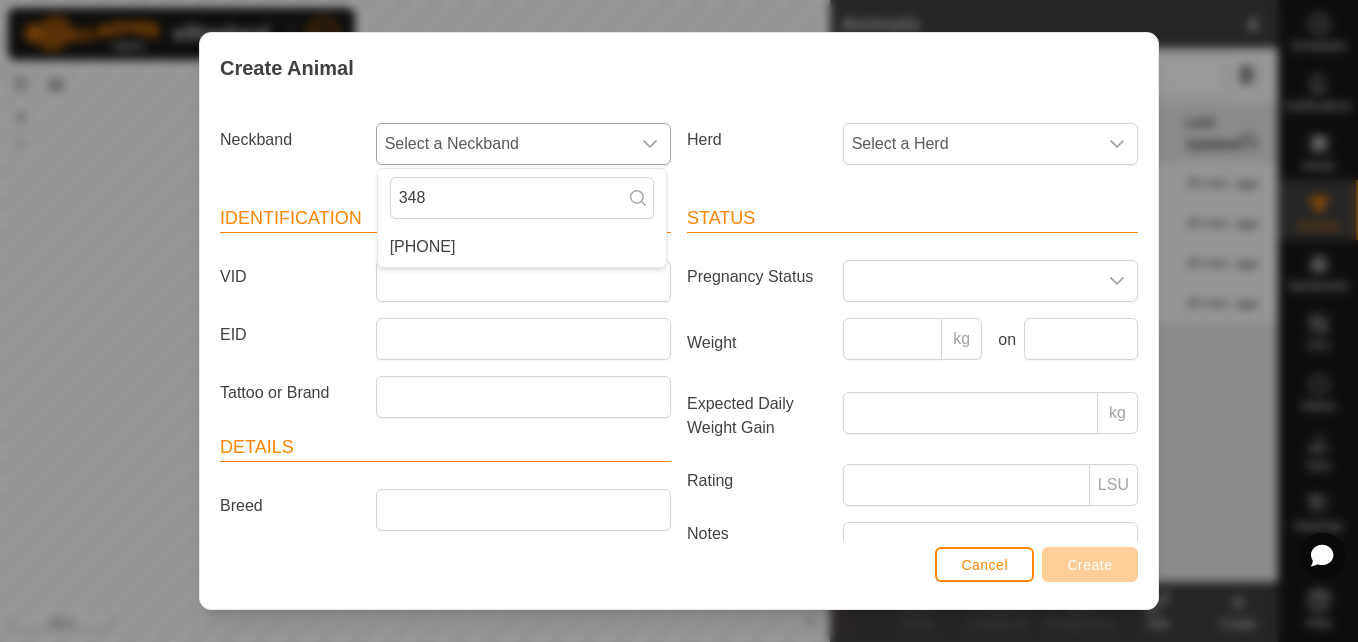 click on "[PHONE]" at bounding box center [522, 247] 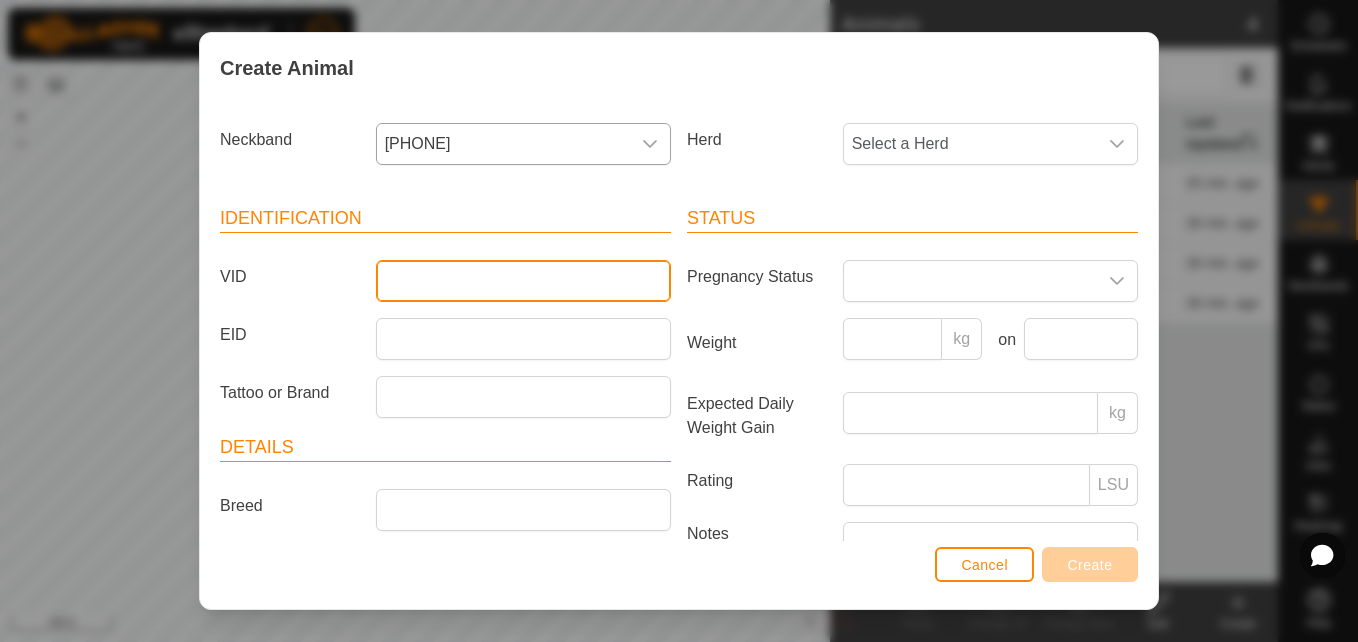 click on "VID" at bounding box center [523, 281] 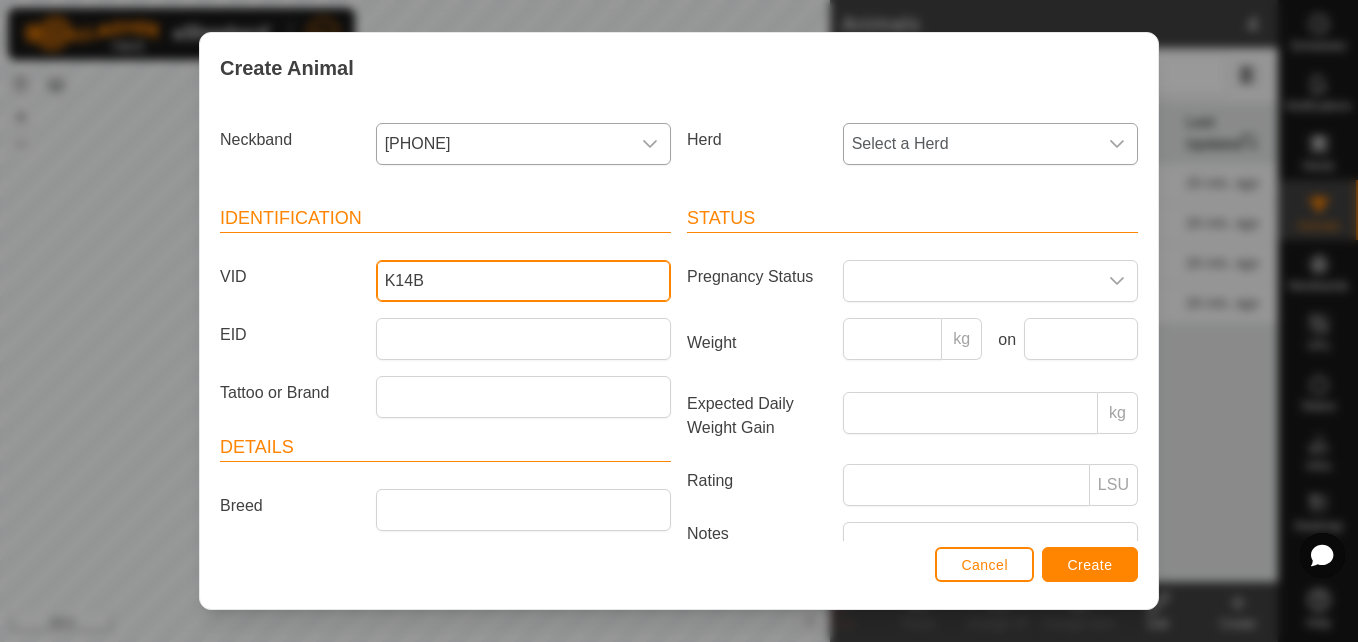 type on "K14B" 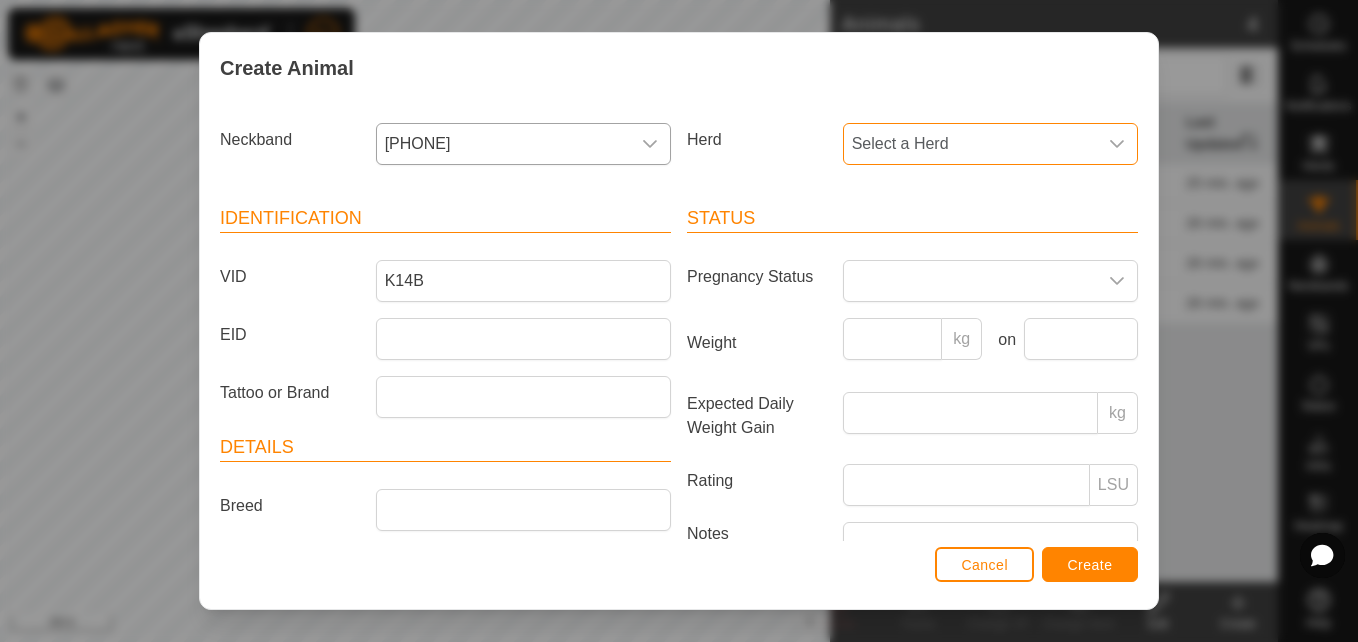 click on "Select a Herd" at bounding box center (970, 144) 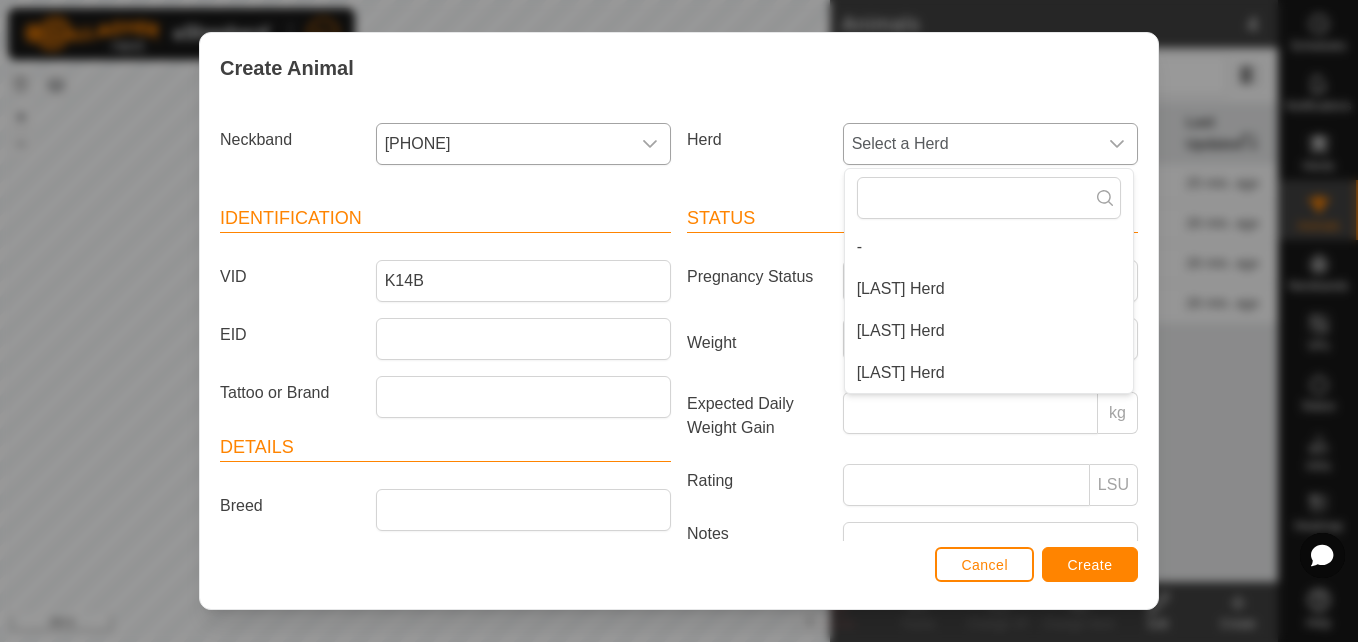 click on "[LAST] Herd" at bounding box center [989, 289] 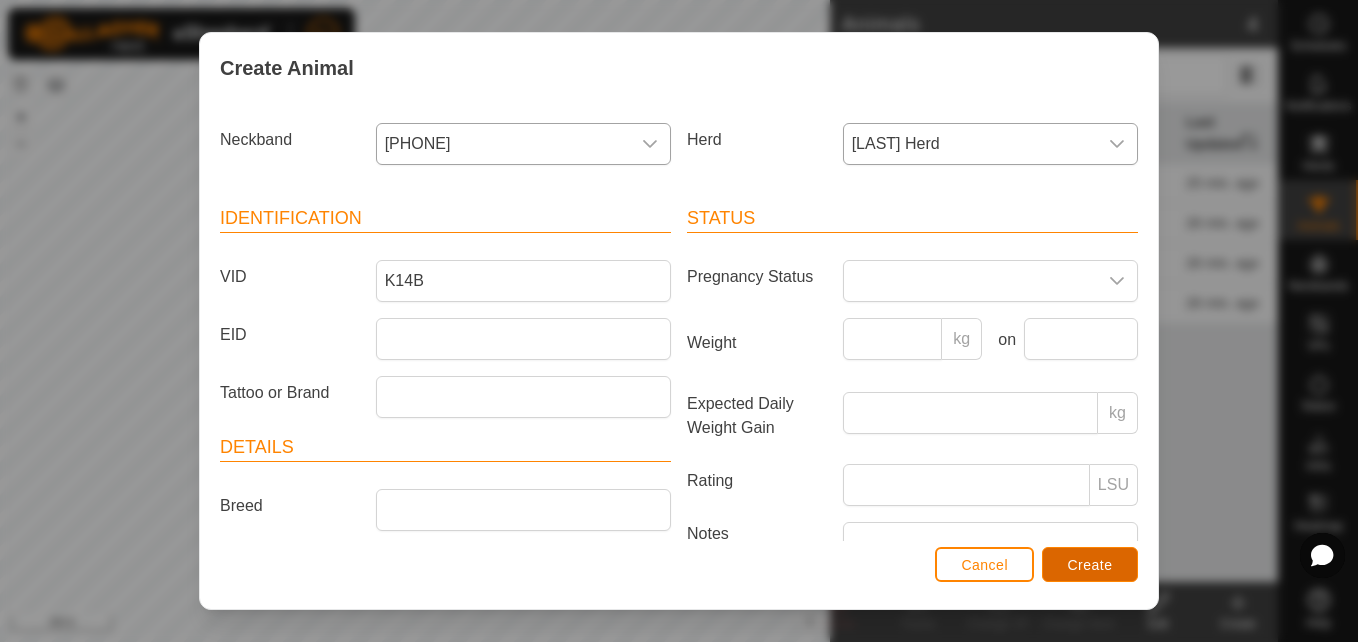 click on "Create" at bounding box center [1090, 565] 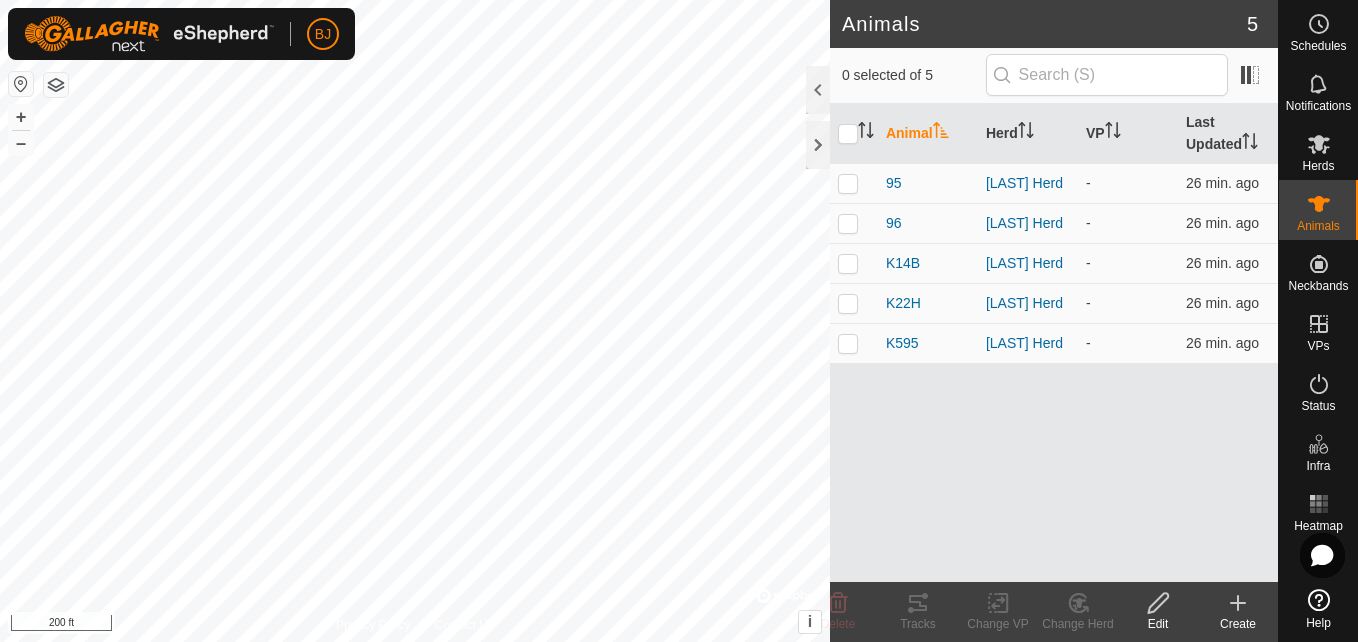 click on "Create" 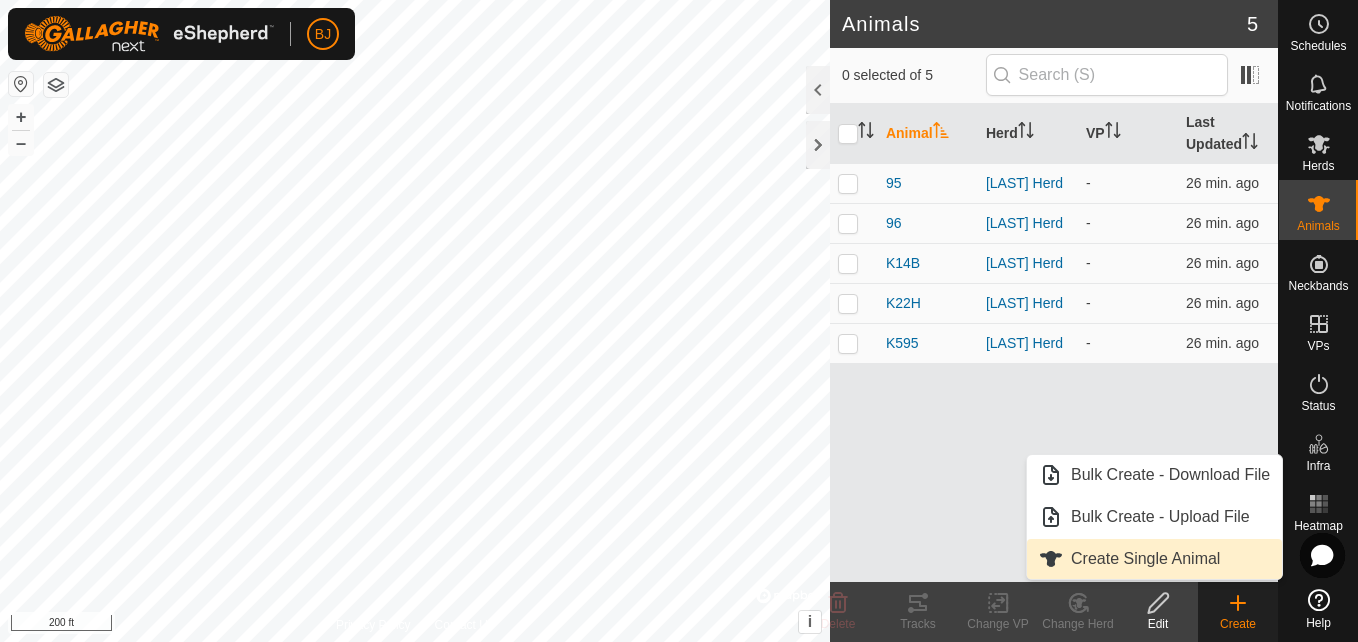 click on "Create Single Animal" at bounding box center (1154, 559) 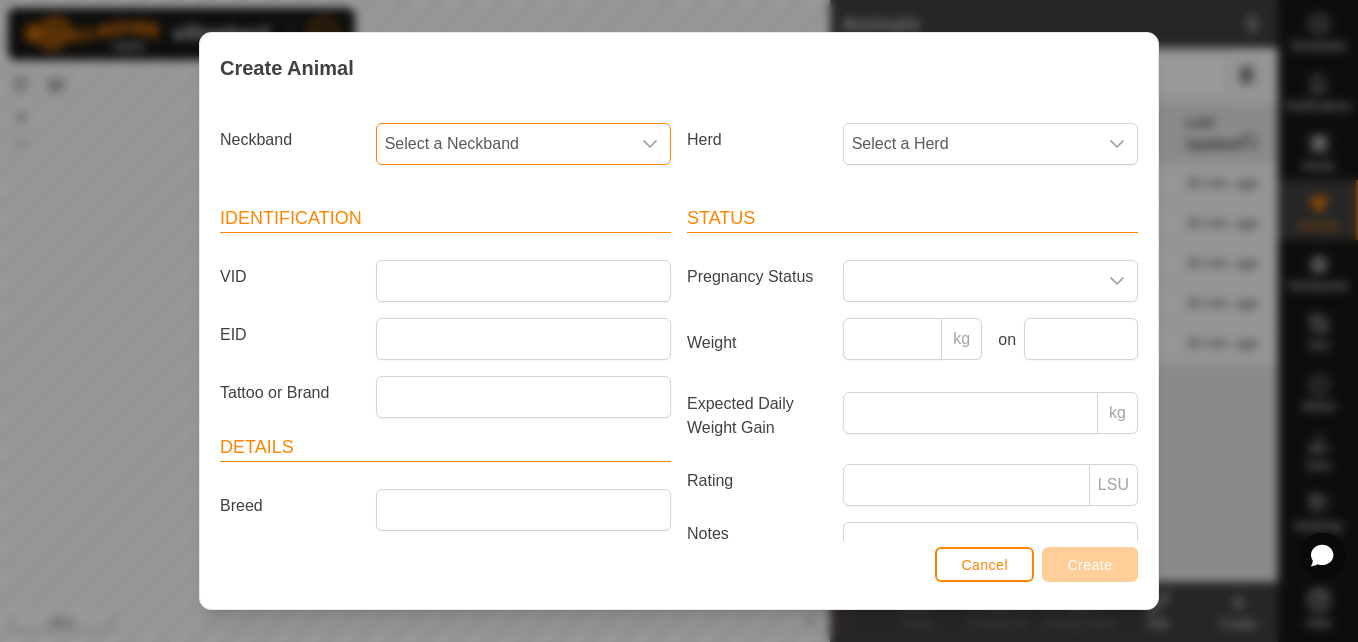 click on "Select a Neckband" at bounding box center [503, 144] 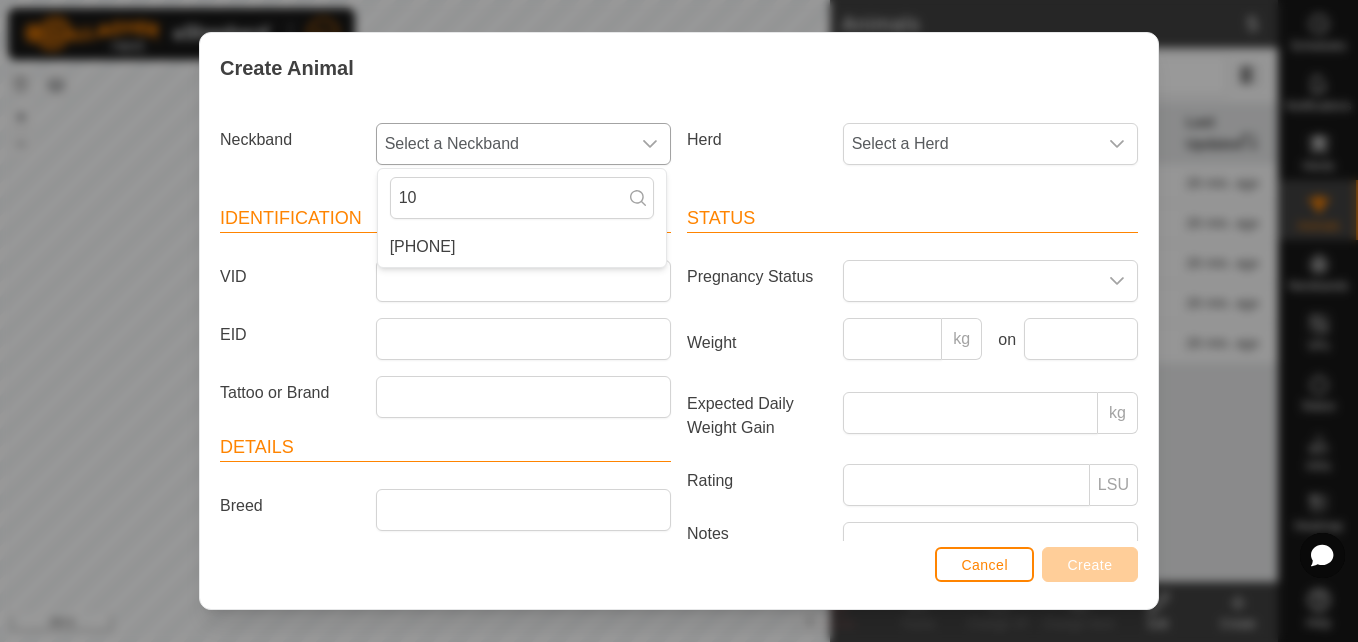 type on "105" 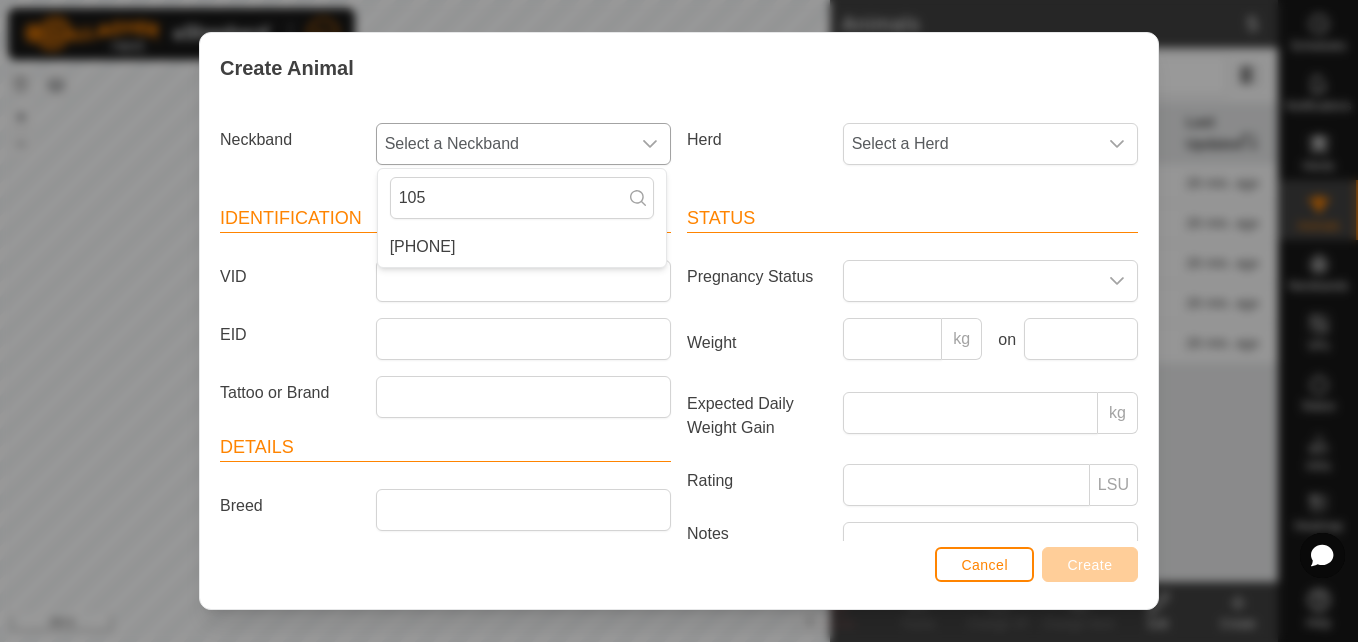 click on "[PHONE]" at bounding box center (522, 247) 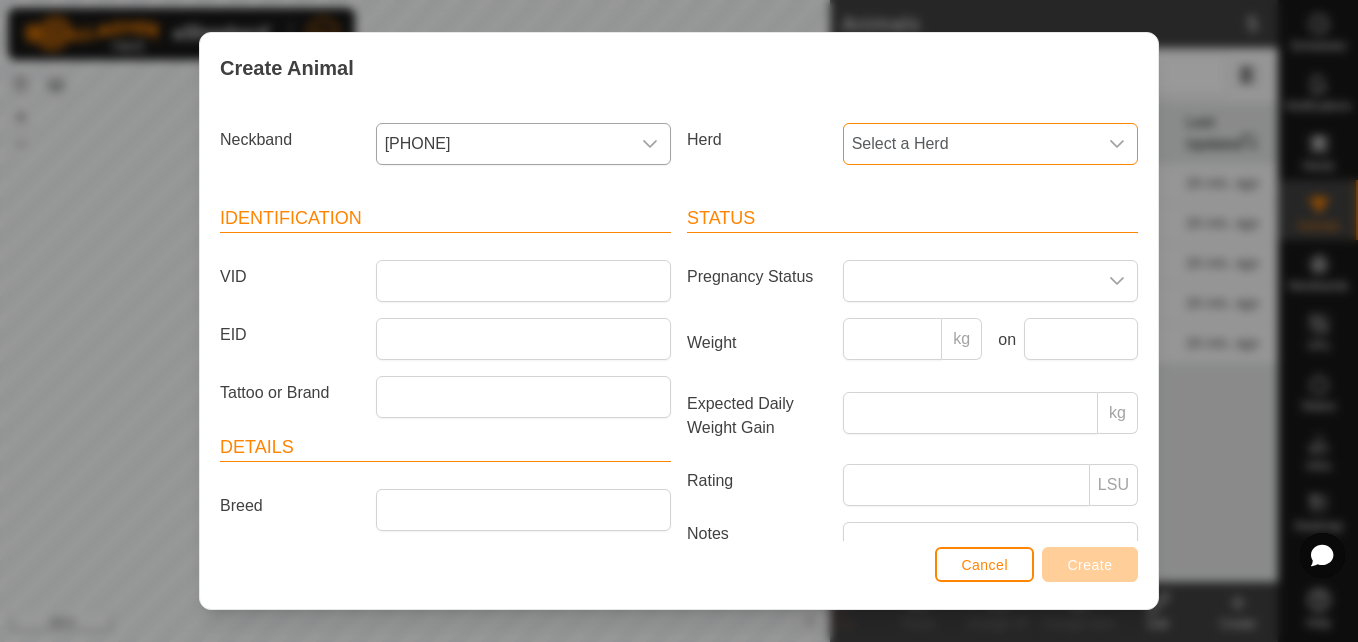 click on "Select a Herd" at bounding box center [970, 144] 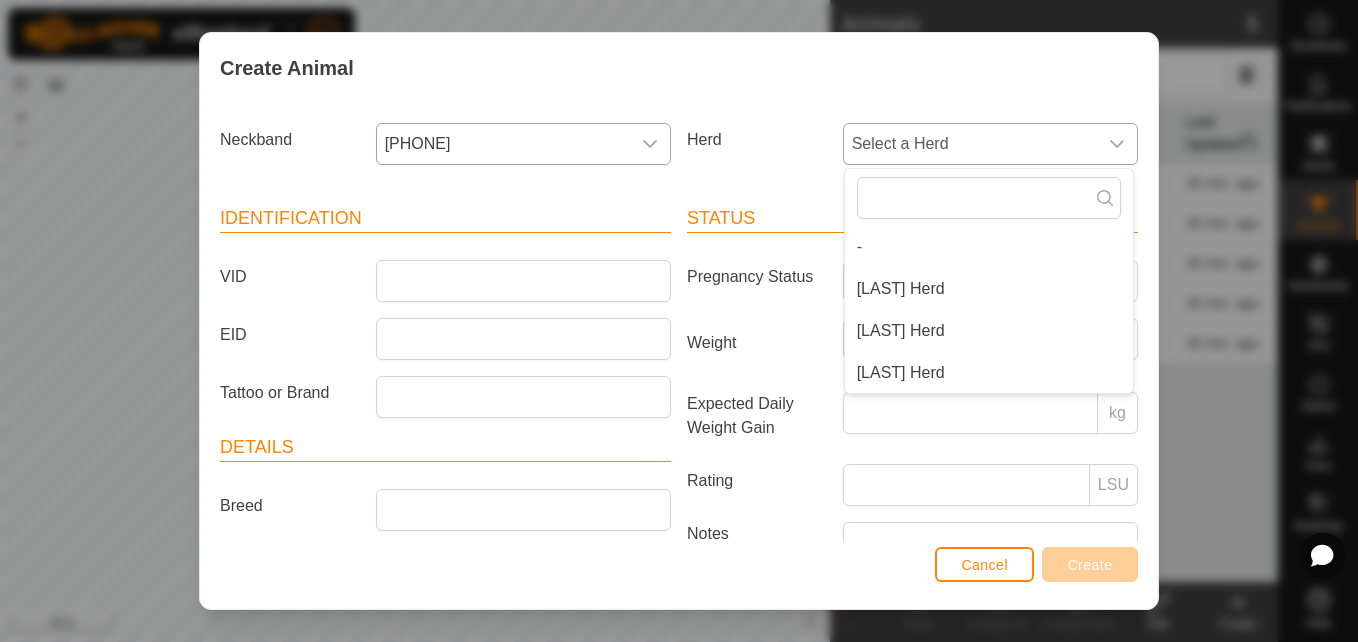 click on "[LAST] Herd" at bounding box center (989, 289) 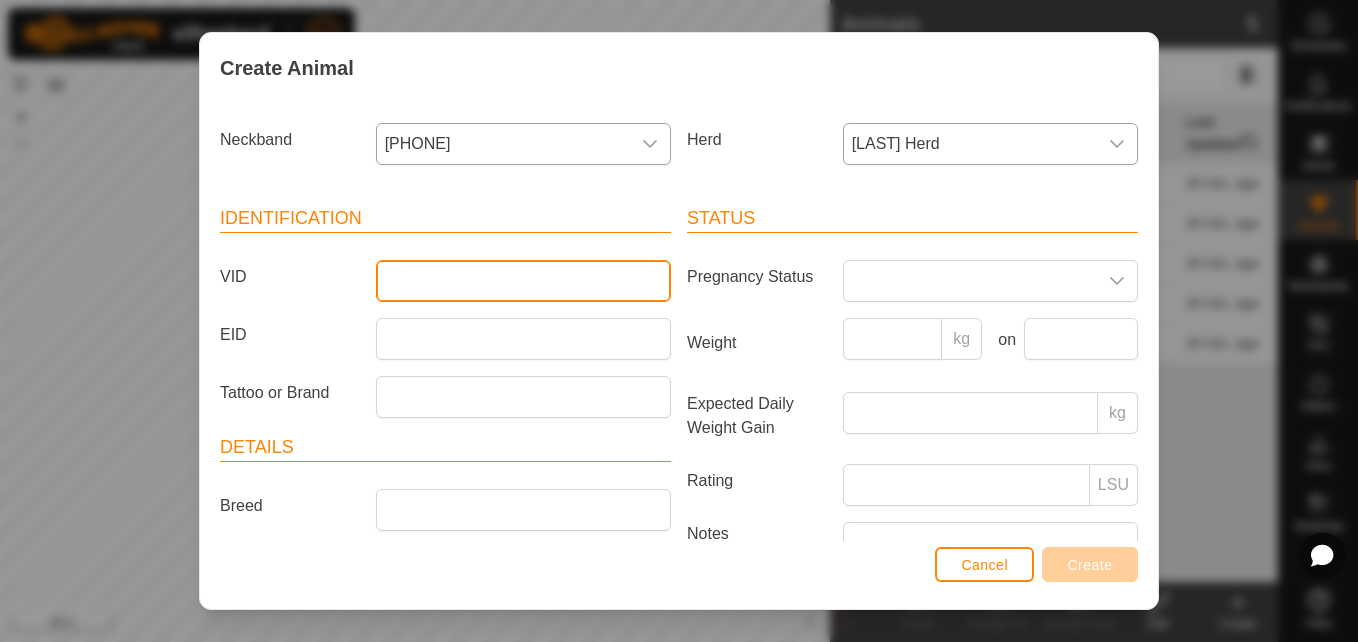 click on "VID" at bounding box center (523, 281) 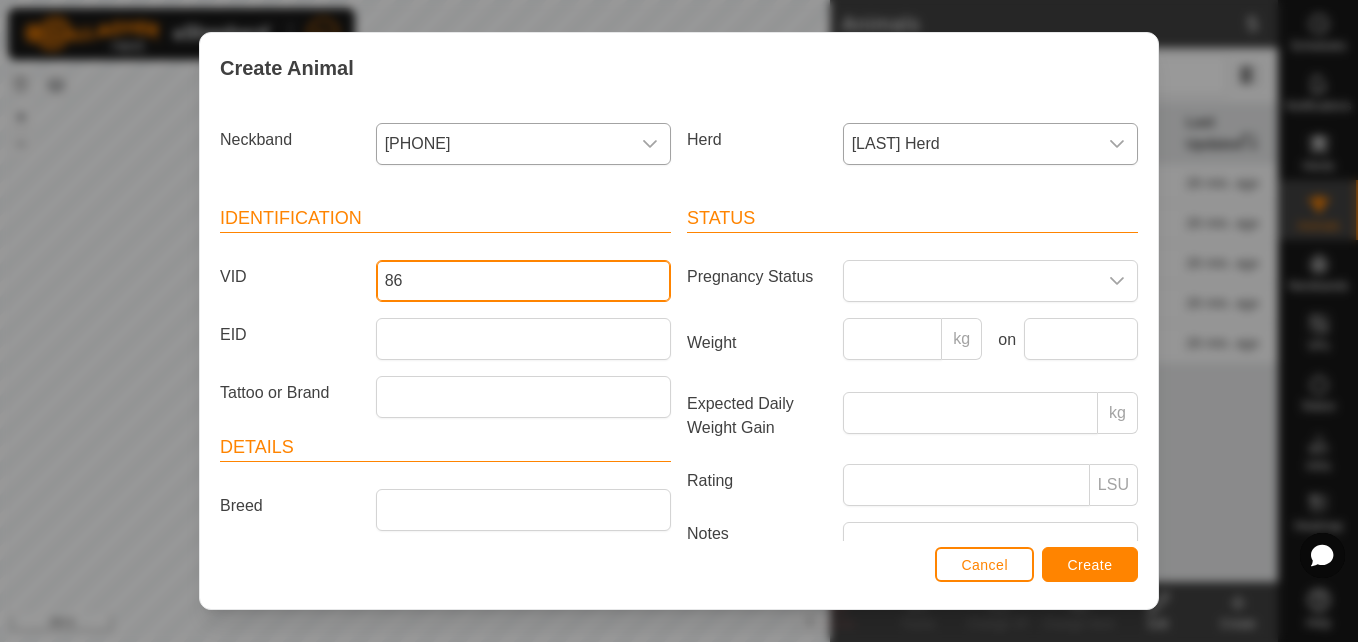 type on "86" 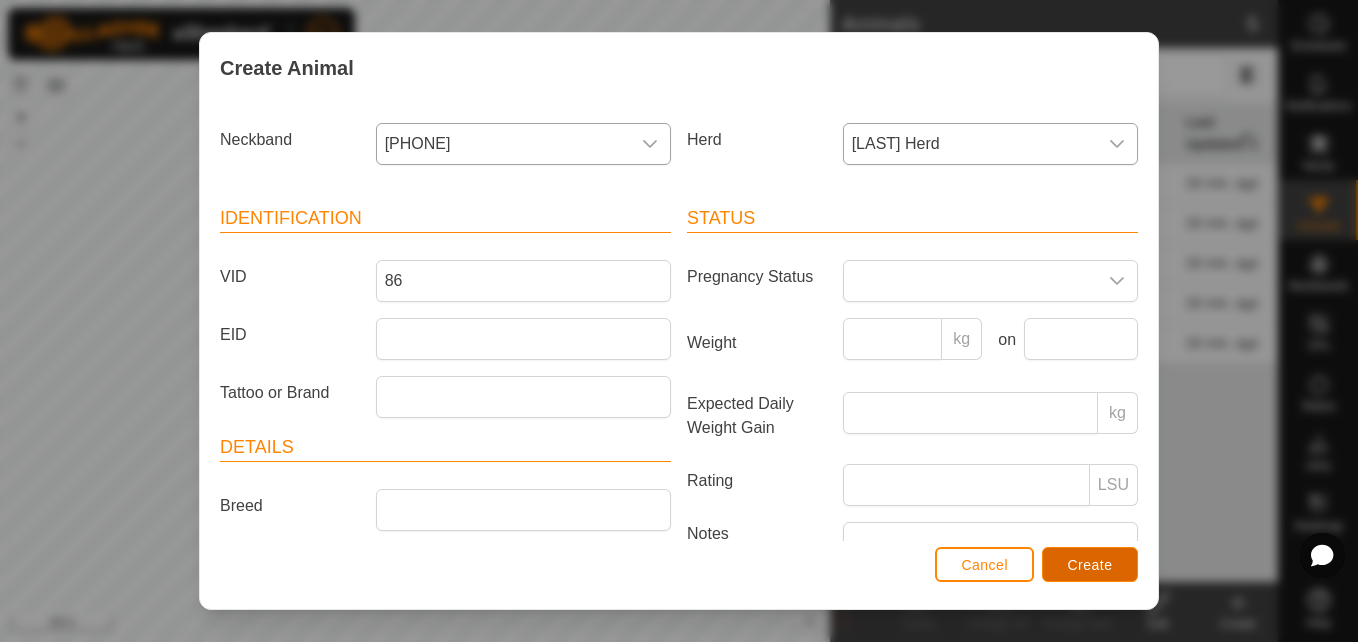 click on "Create" at bounding box center [1090, 565] 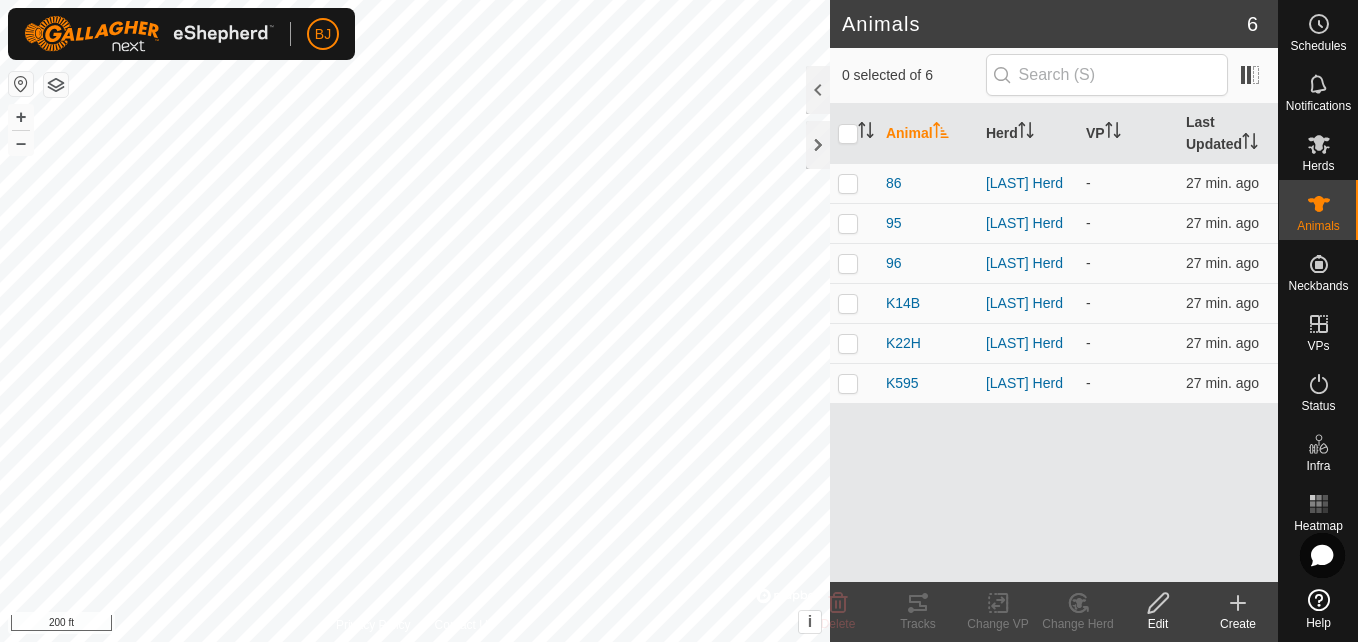 click 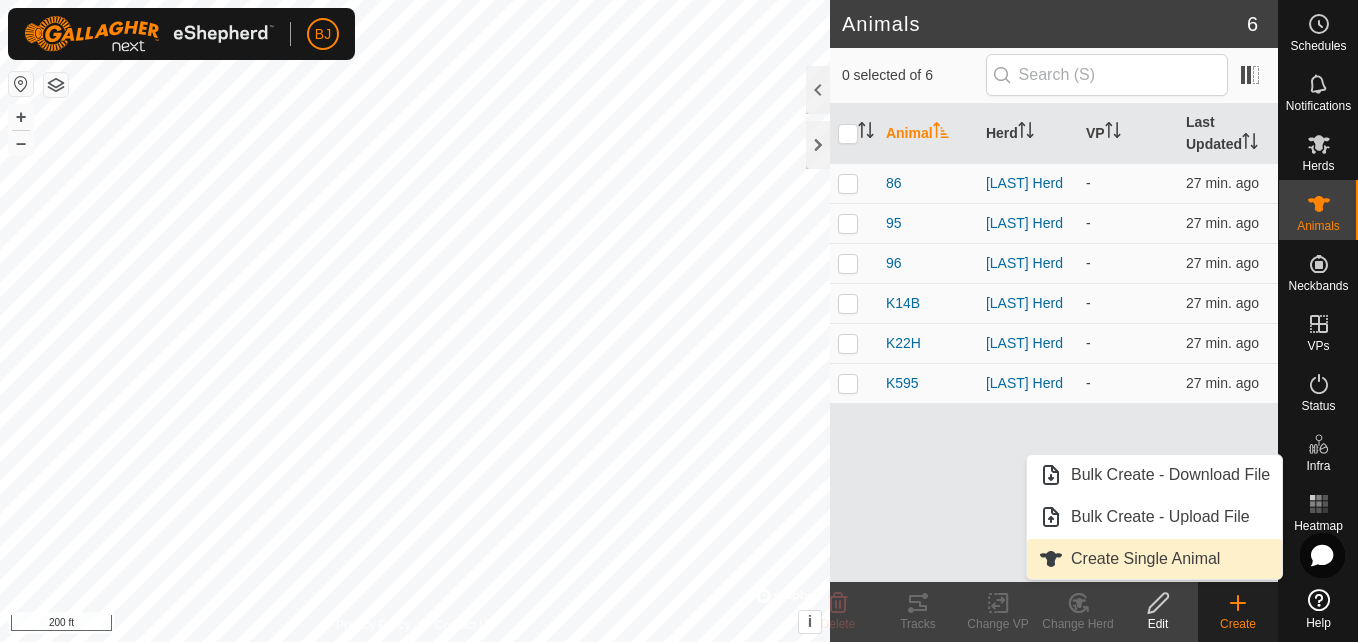 click on "Create Single Animal" at bounding box center [1154, 559] 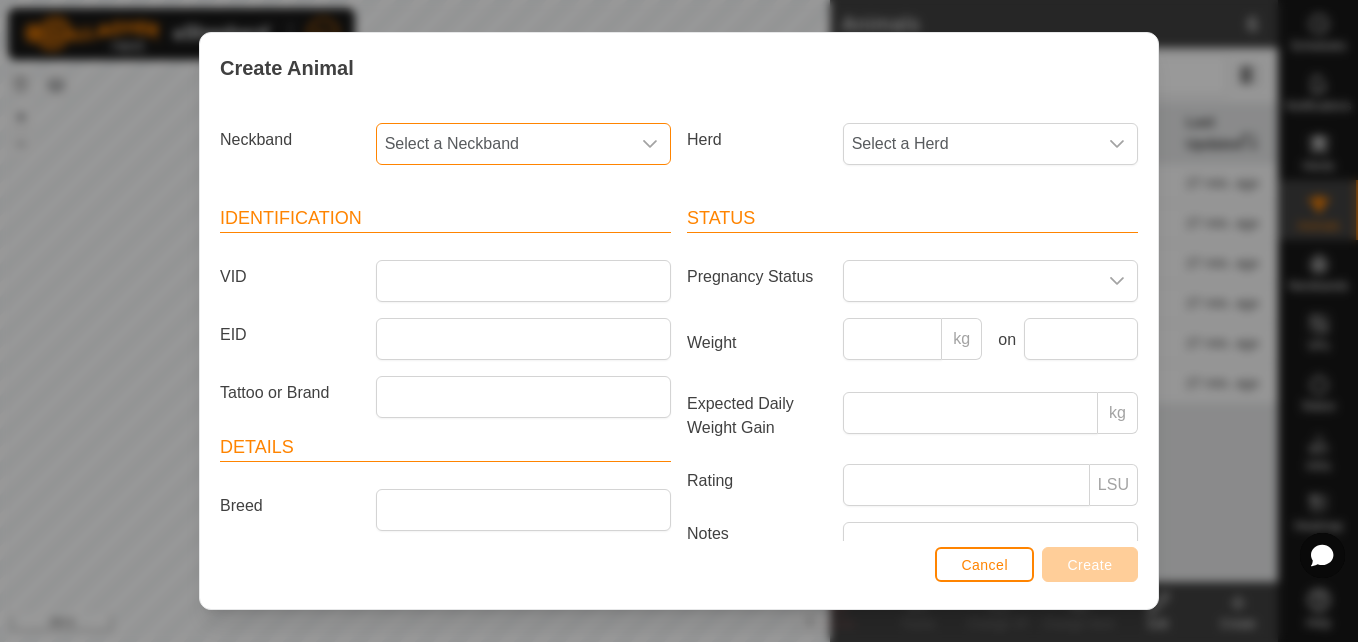 click on "Select a Neckband" at bounding box center [503, 144] 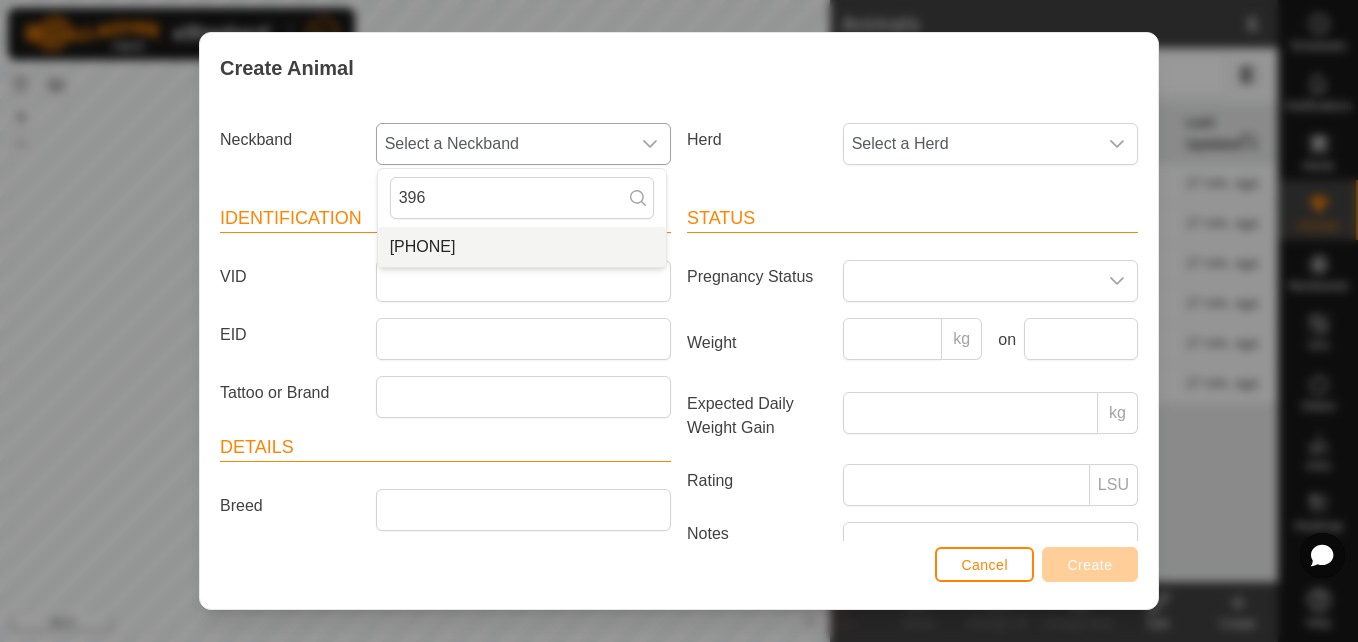 type on "396" 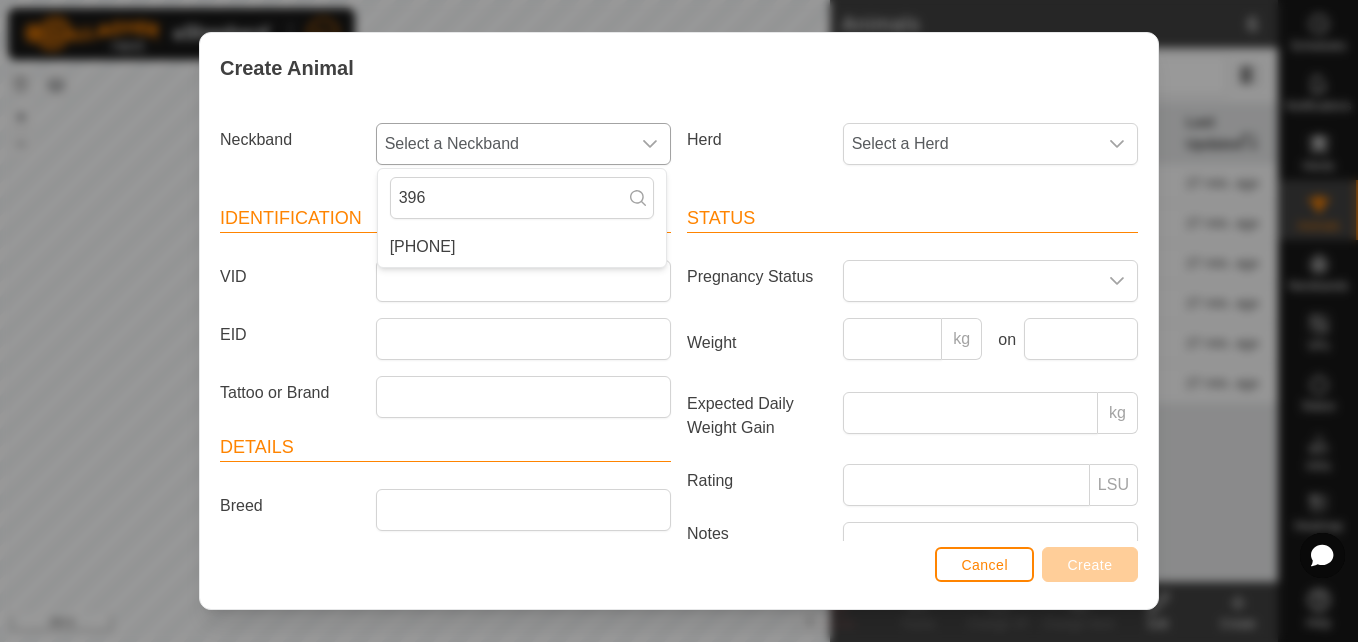 click on "[PHONE]" at bounding box center [522, 247] 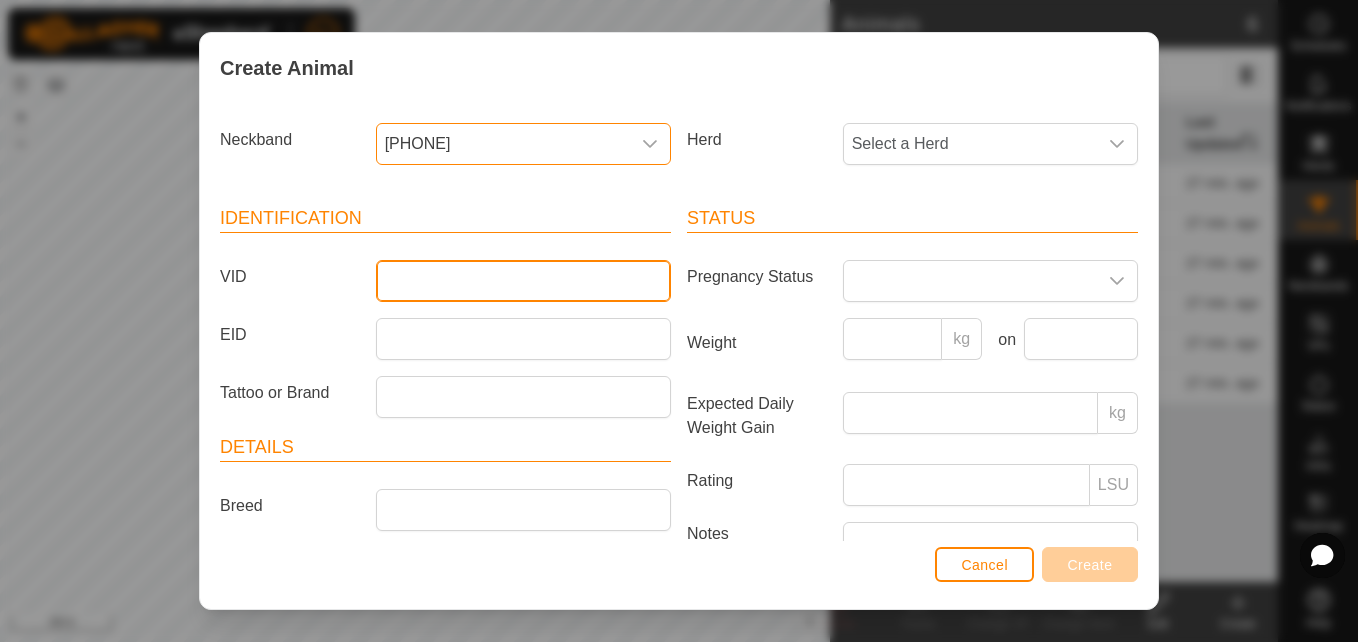 click on "VID" at bounding box center [523, 281] 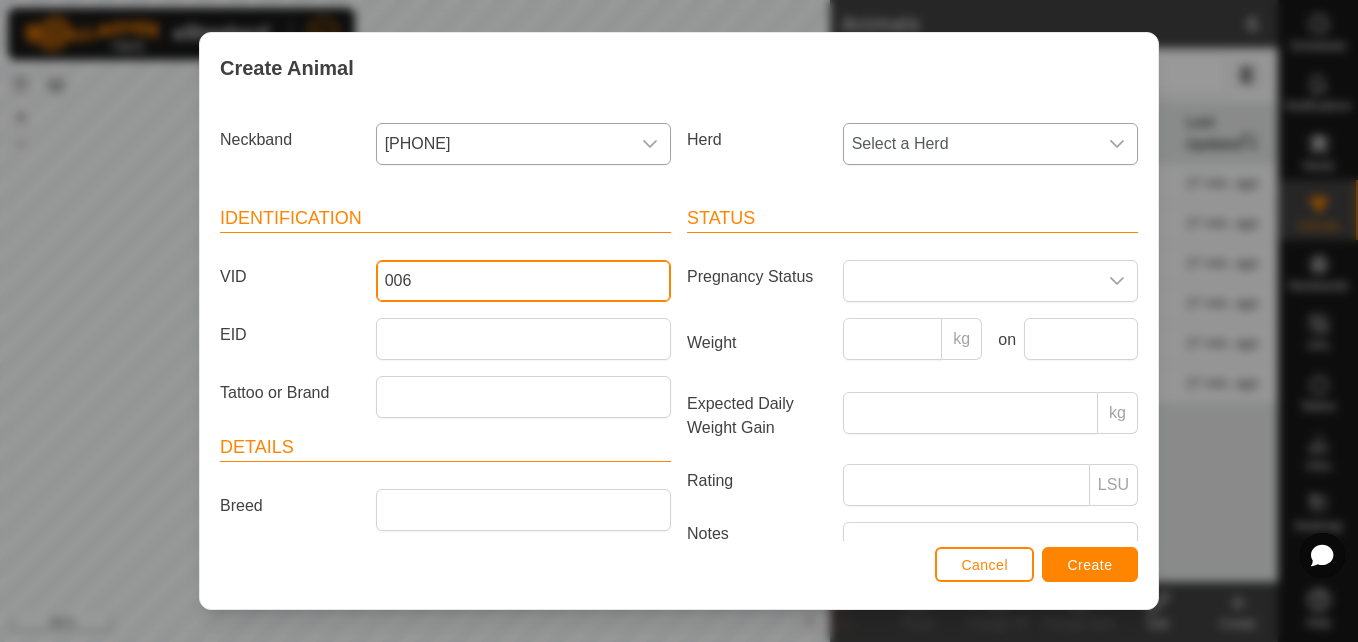type on "006" 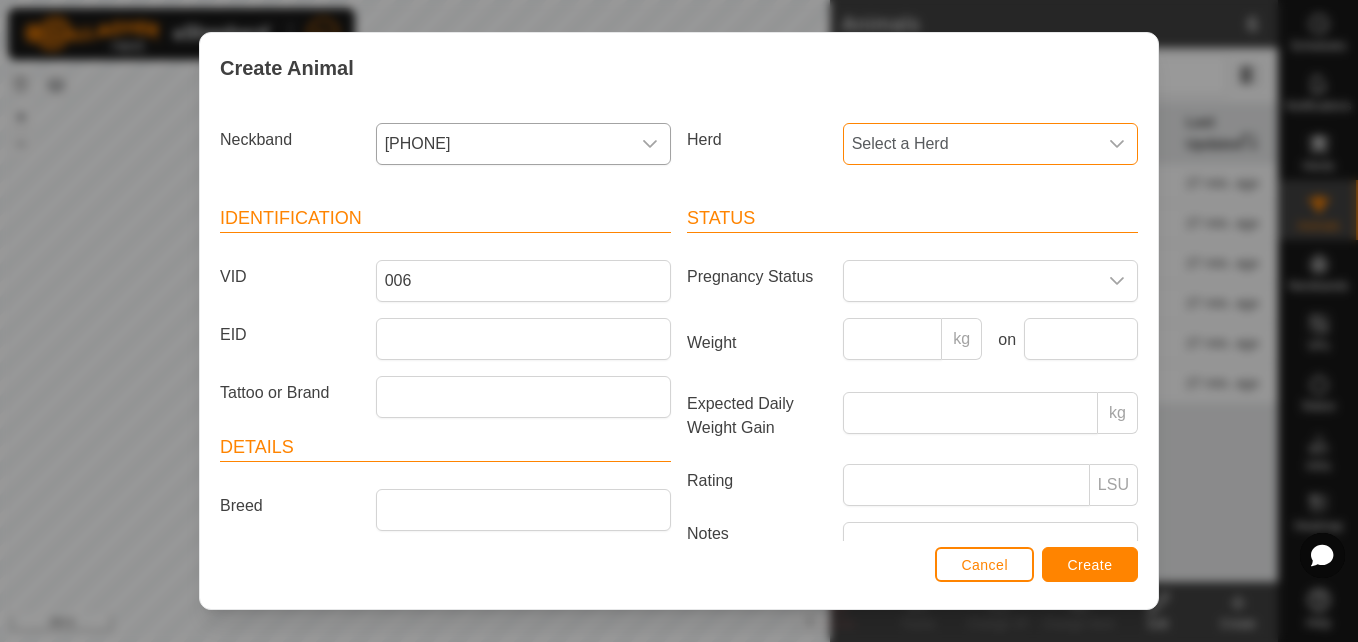 click on "Select a Herd" at bounding box center [970, 144] 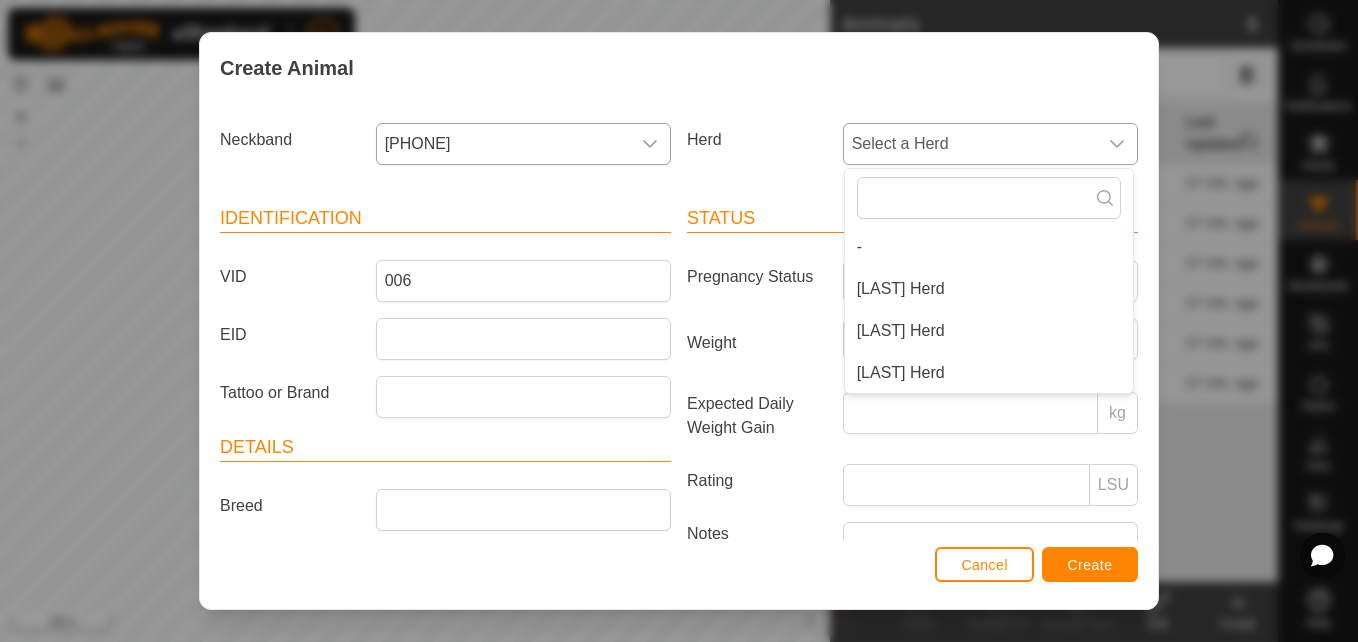 click on "[LAST] Herd" at bounding box center [989, 289] 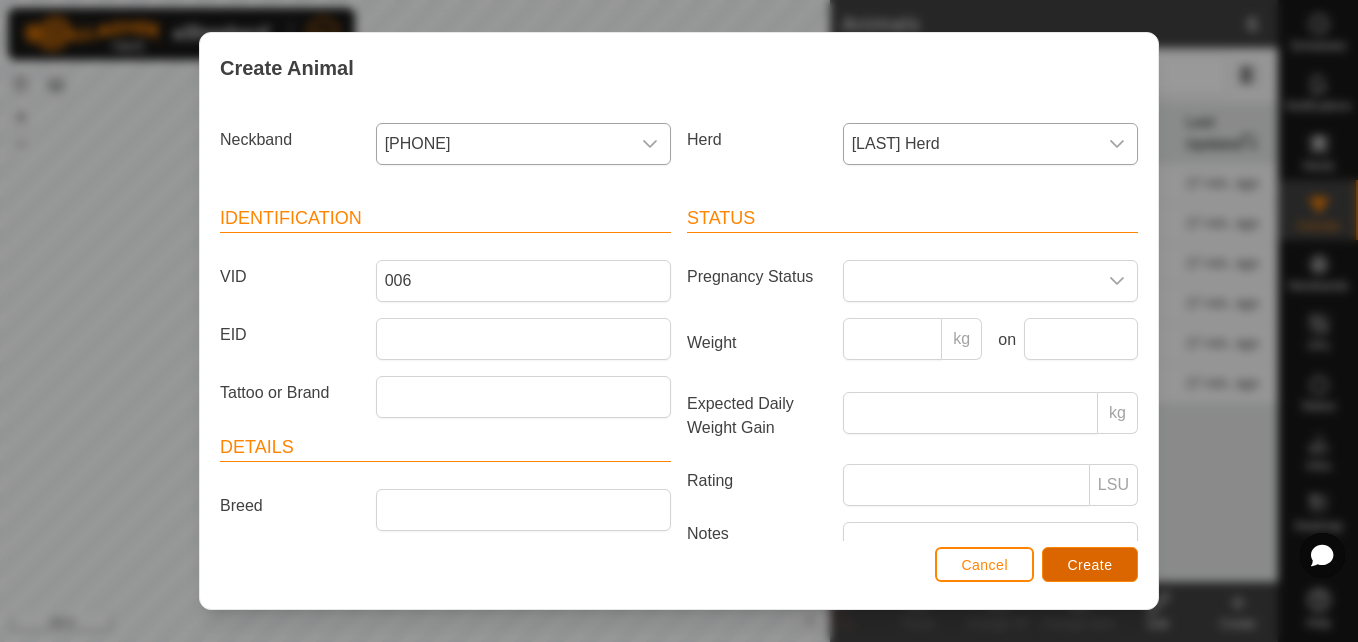 click on "Create" at bounding box center [1090, 565] 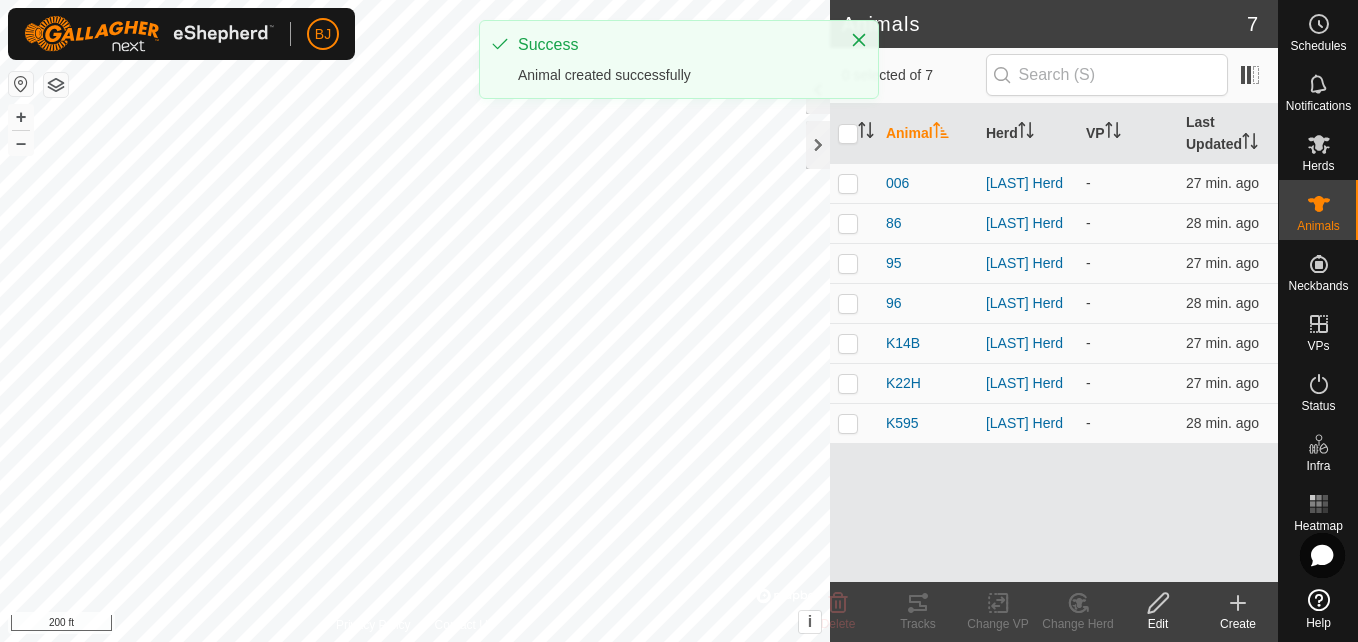 click 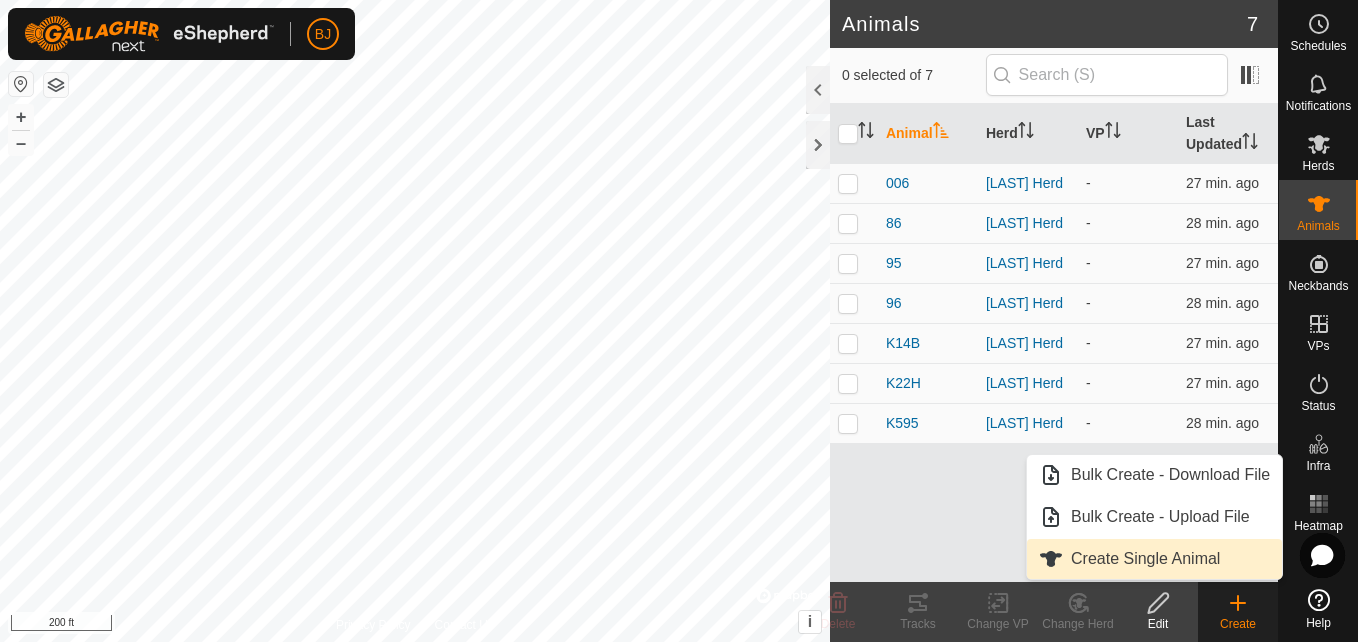 click on "Create Single Animal" at bounding box center (1154, 559) 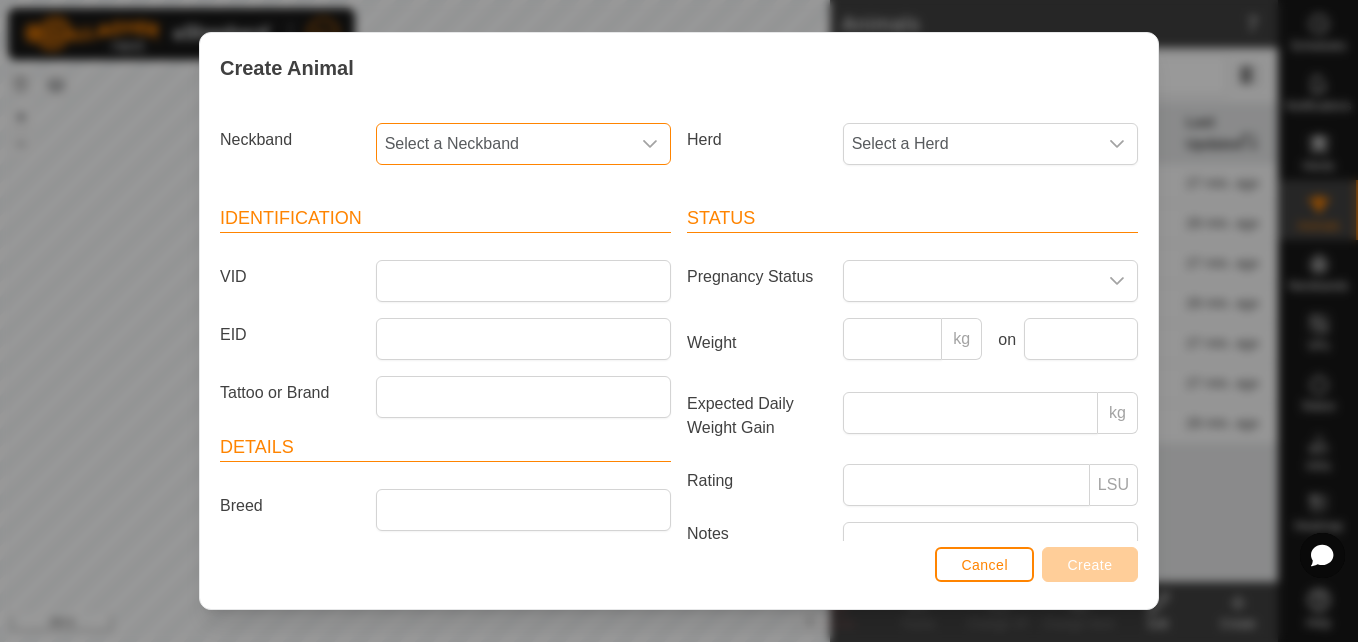 click on "Select a Neckband" at bounding box center (503, 144) 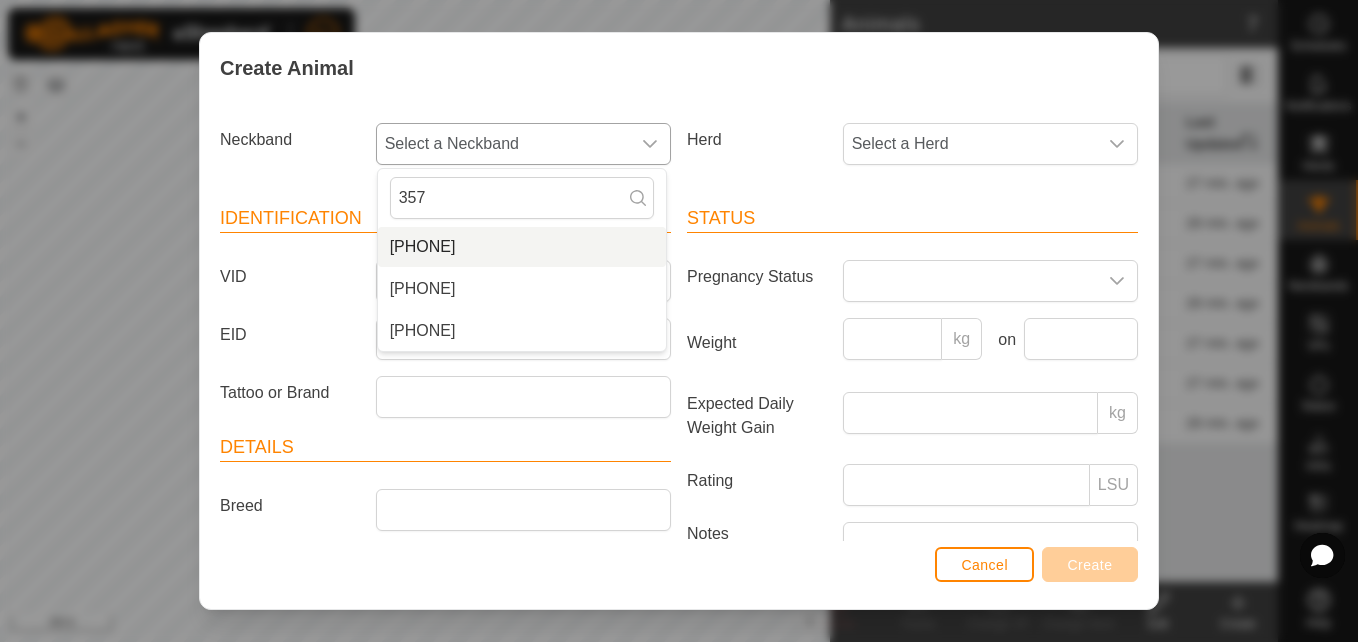 type on "357" 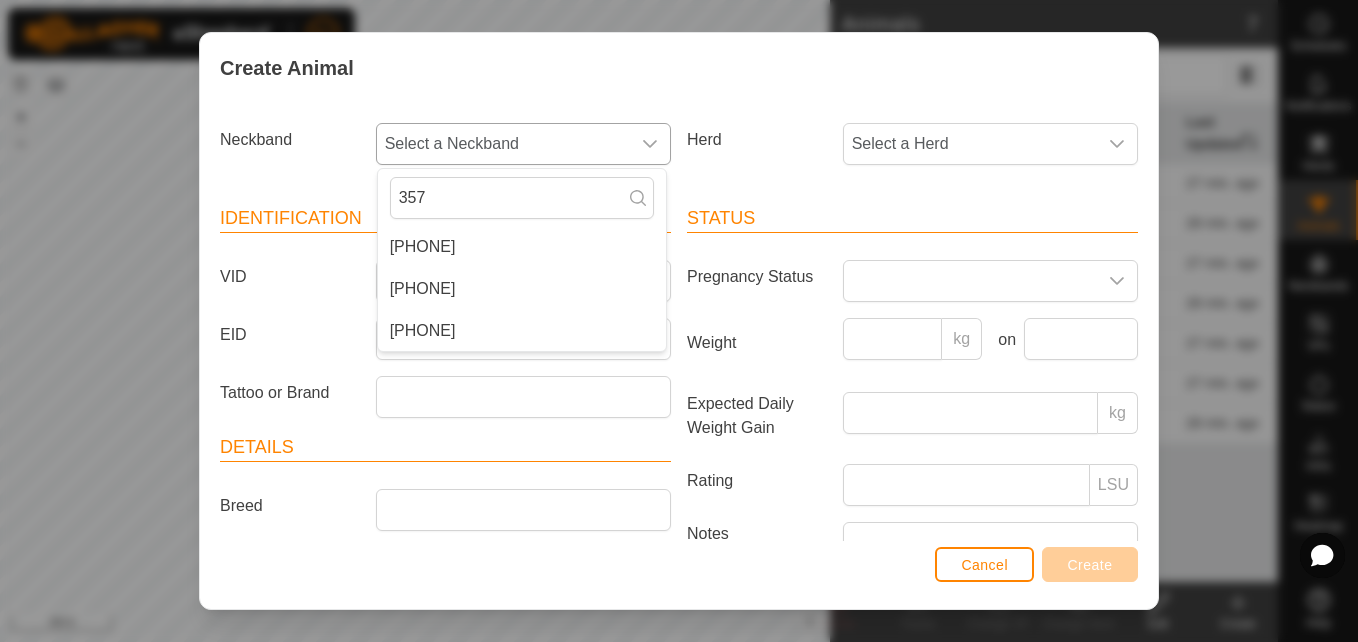 click on "[PHONE]" at bounding box center (522, 247) 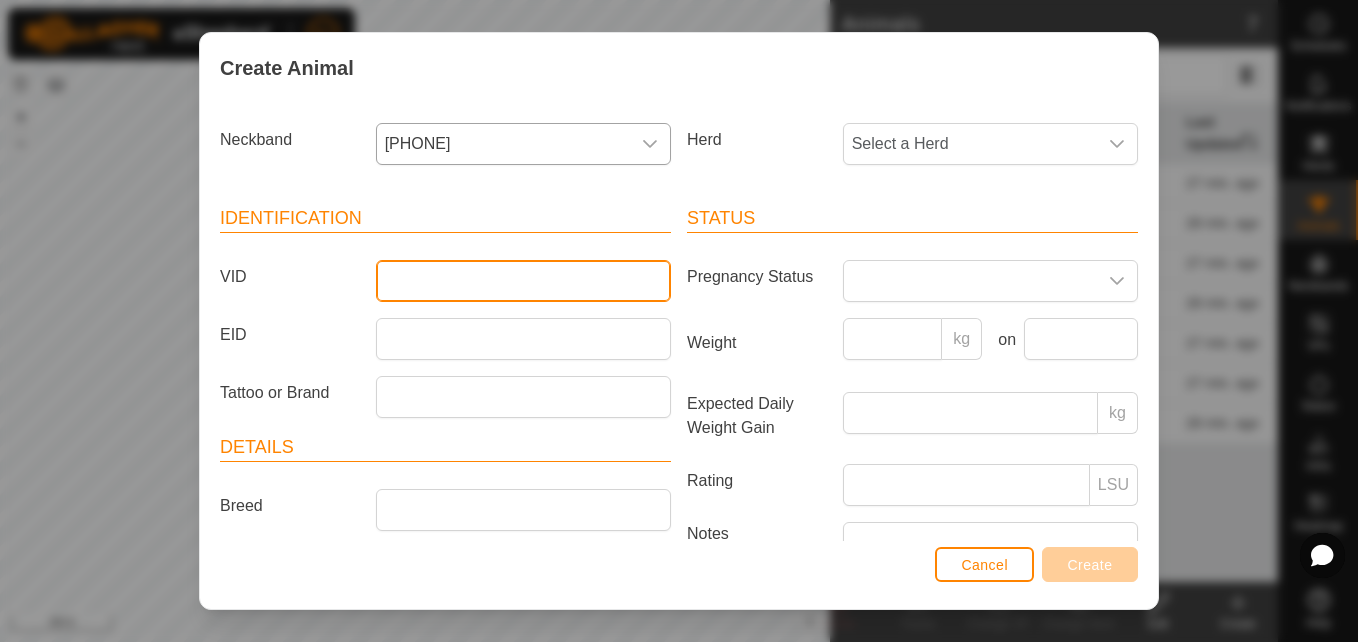click on "VID" at bounding box center (523, 281) 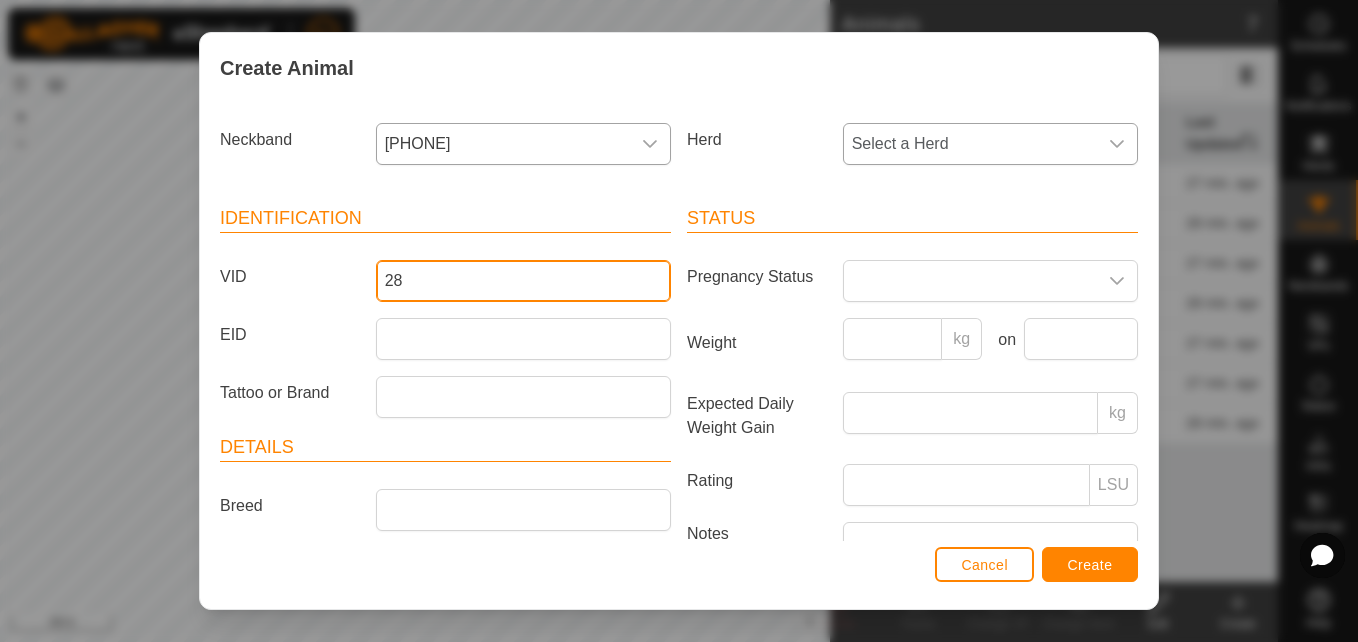 type on "28" 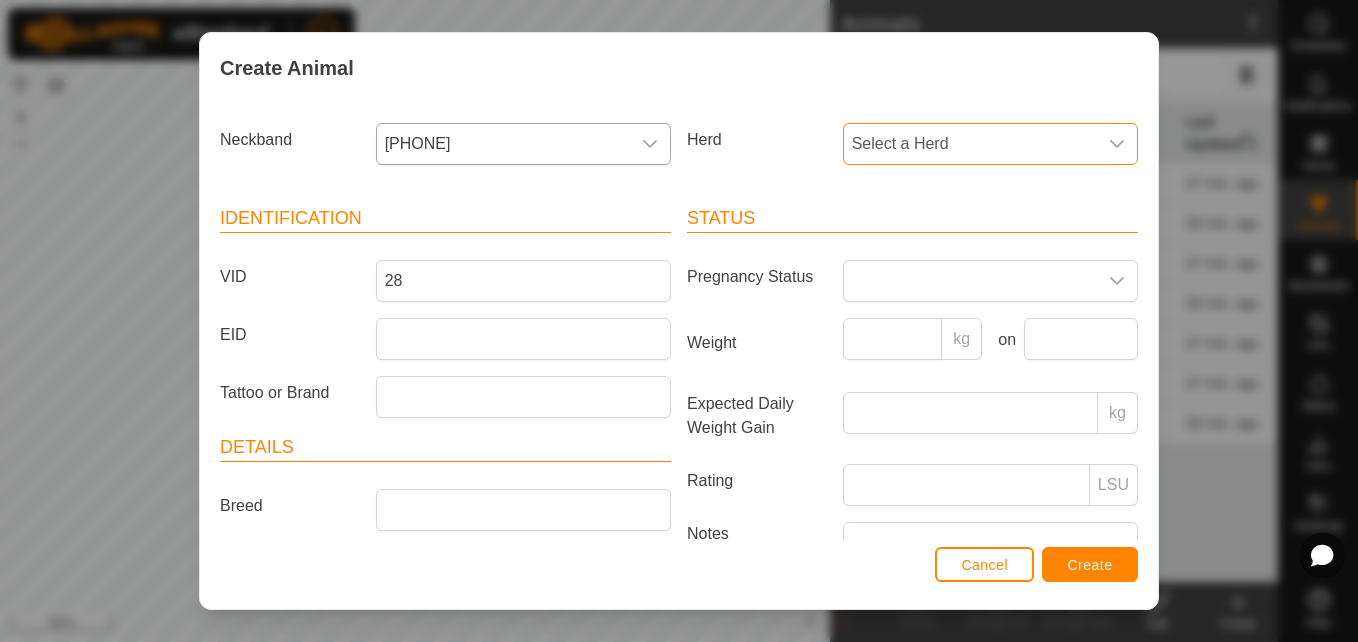 click on "Select a Herd" at bounding box center [970, 144] 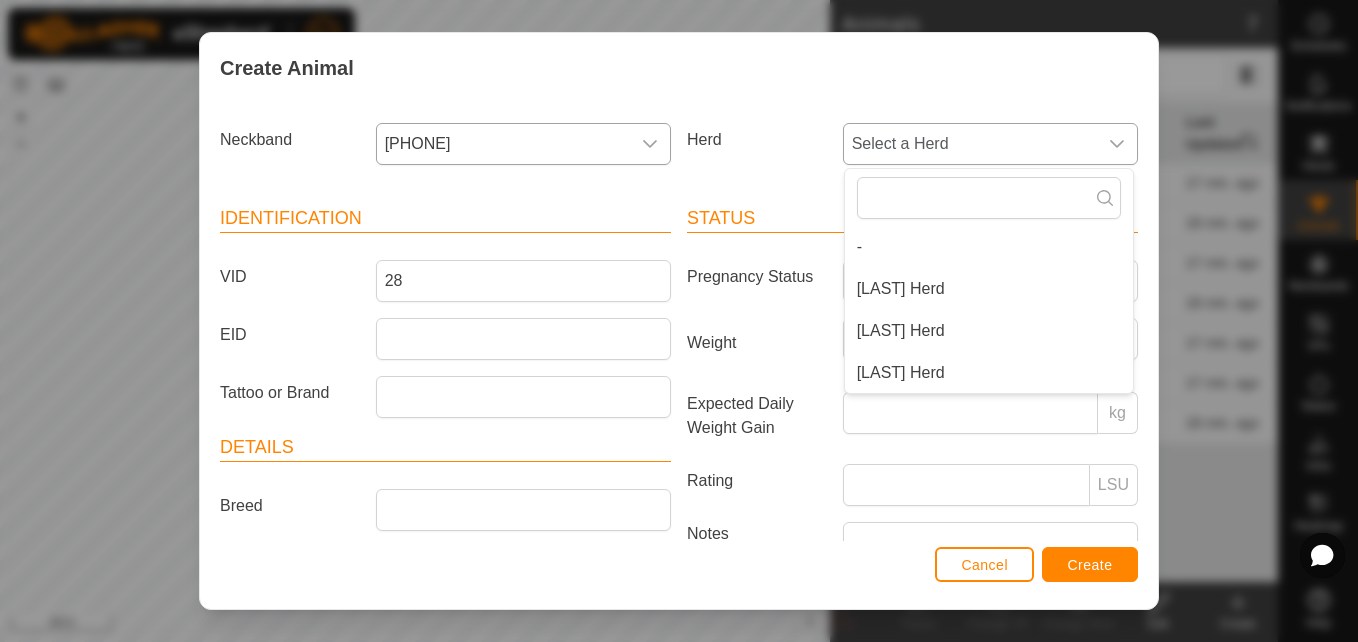 click on "[LAST] Herd" at bounding box center [989, 289] 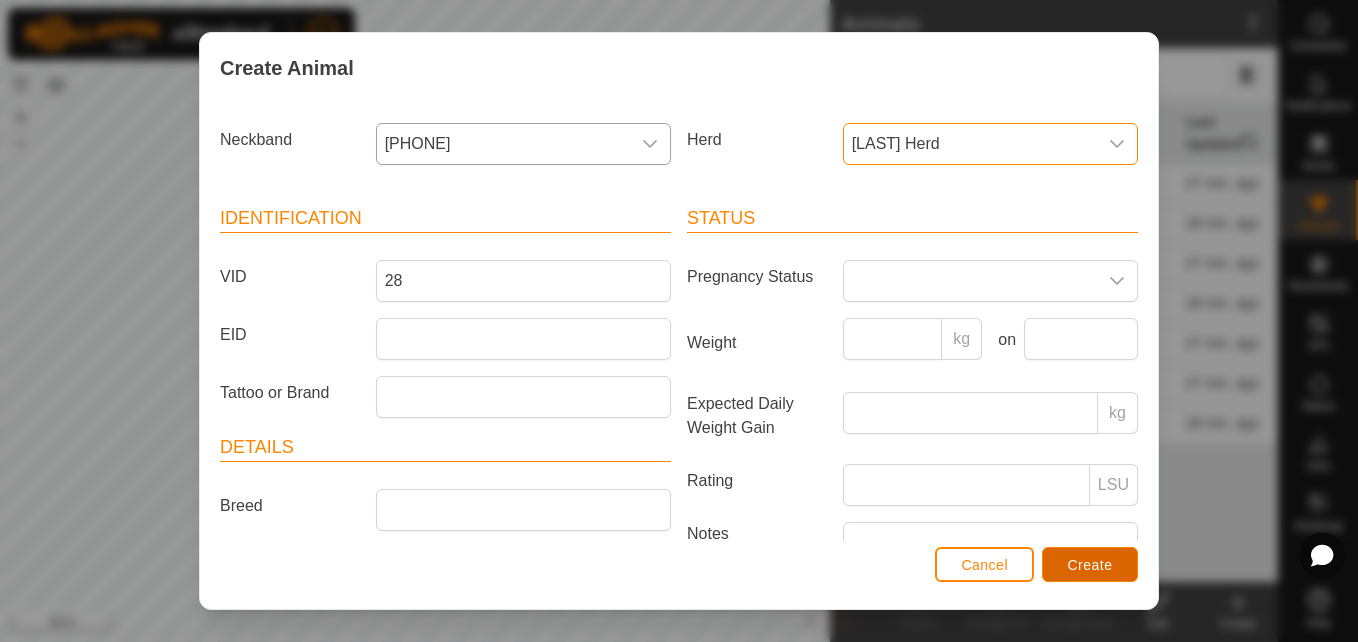 click on "Create" at bounding box center [1090, 565] 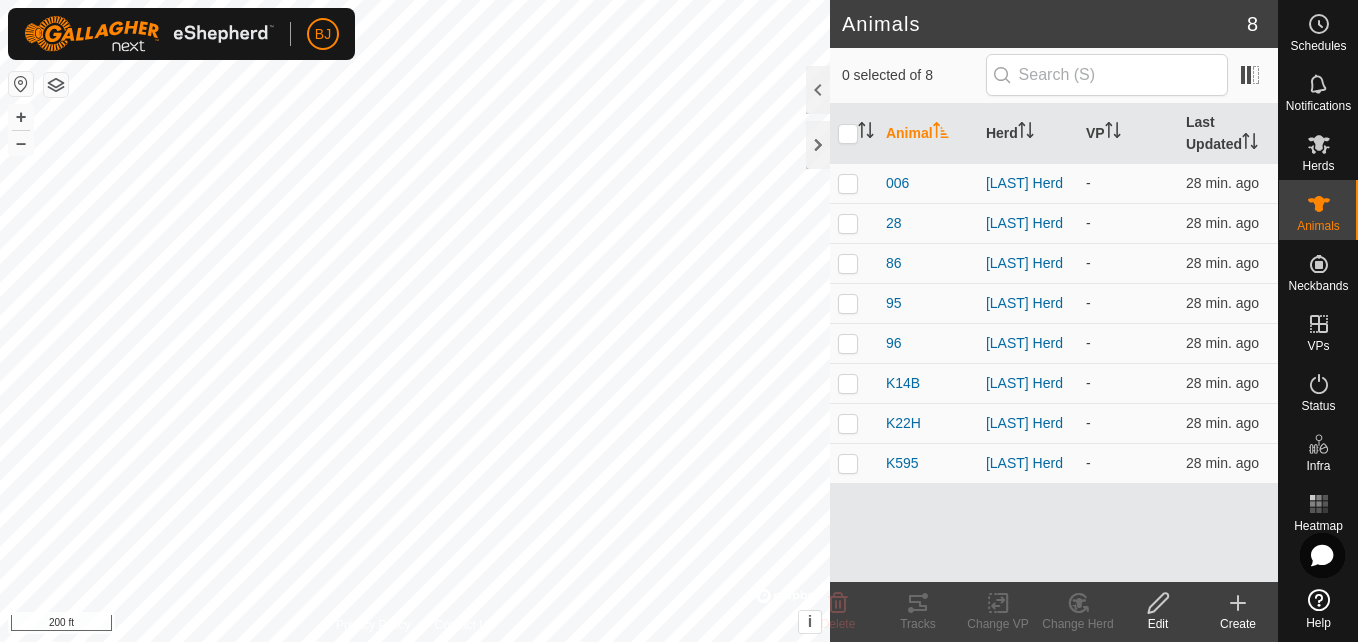 click 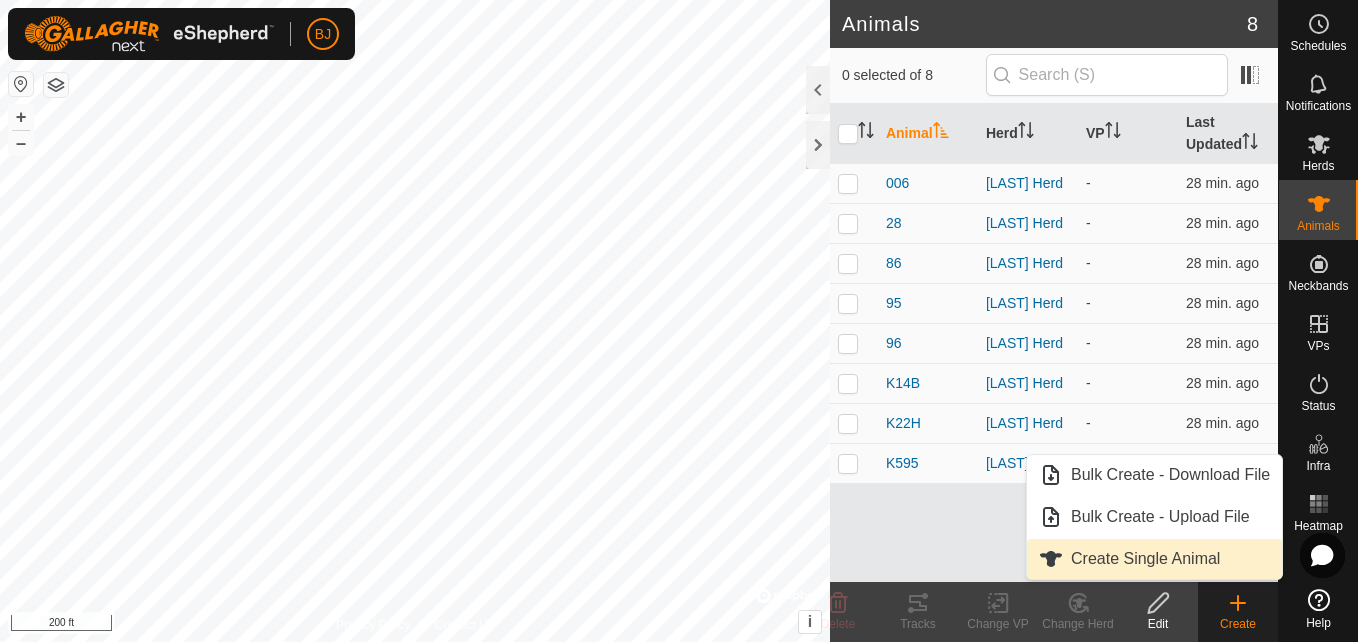 click on "Create Single Animal" at bounding box center [1154, 559] 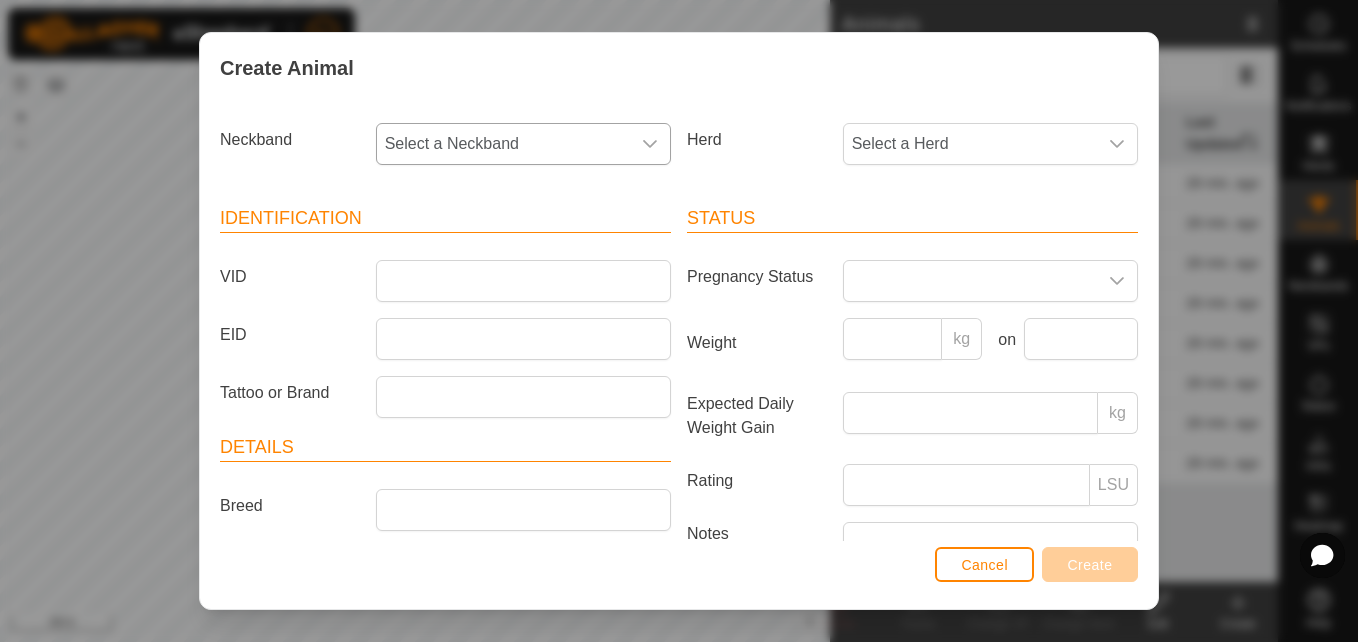 click on "Select a Neckband" at bounding box center [503, 144] 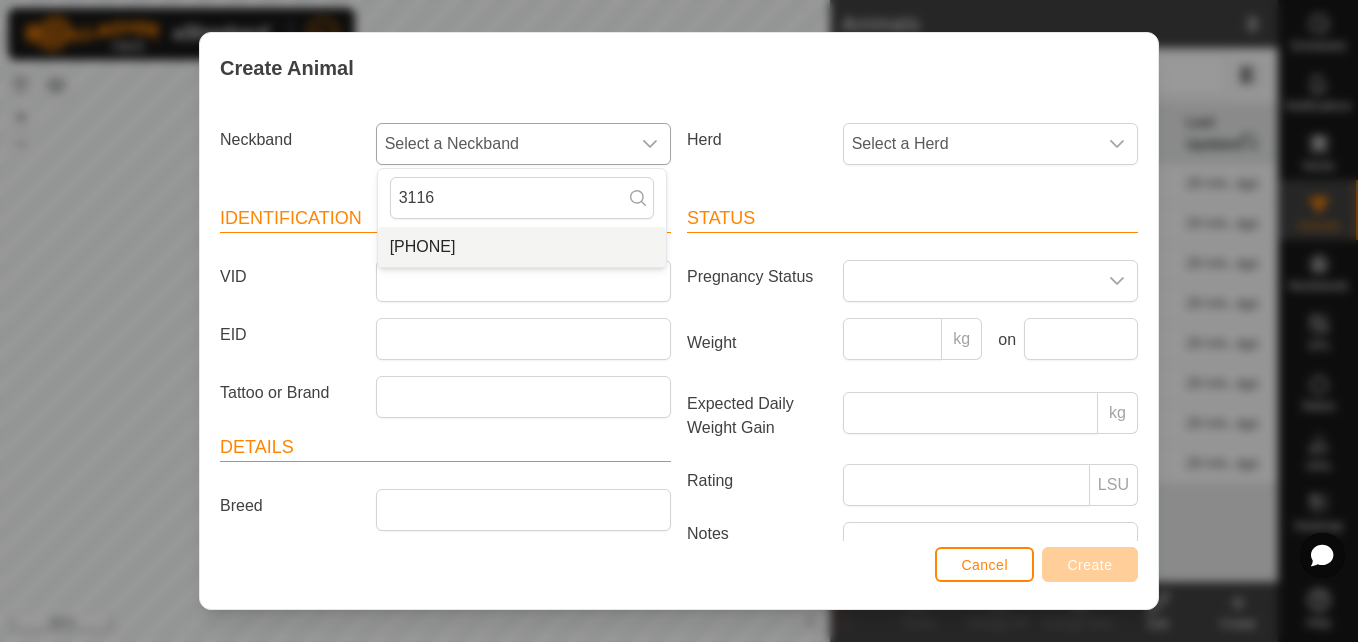 type on "3116" 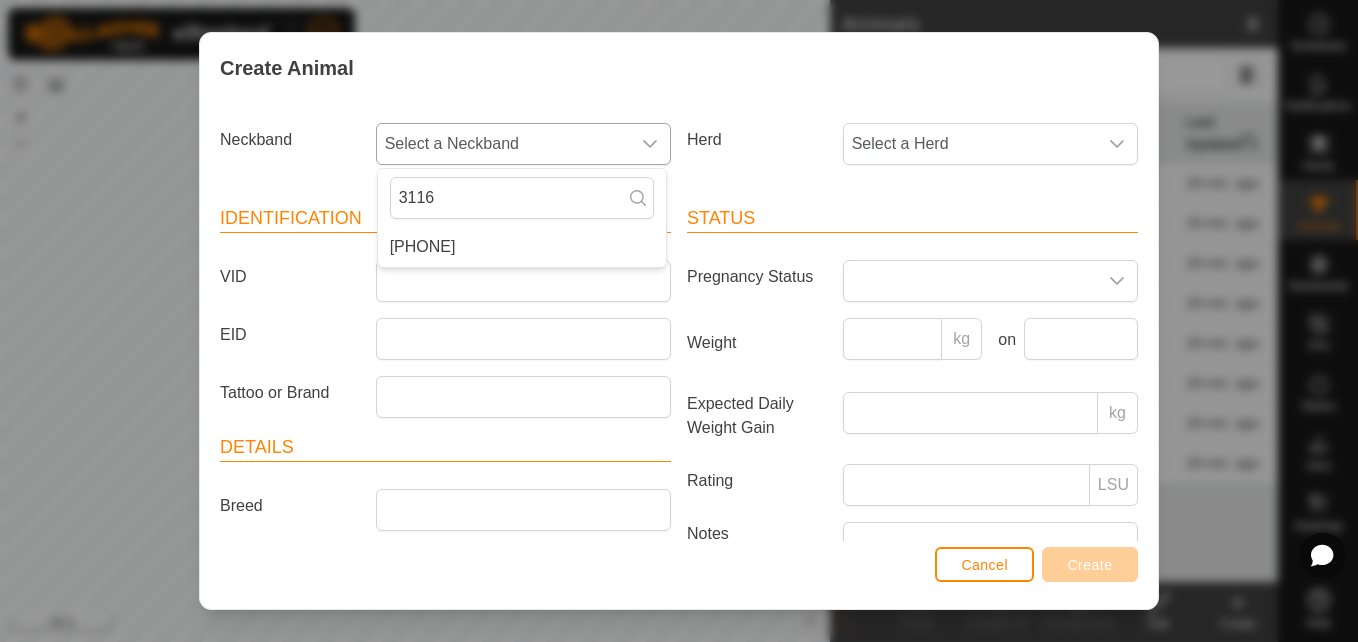 click on "[PHONE]" at bounding box center (522, 247) 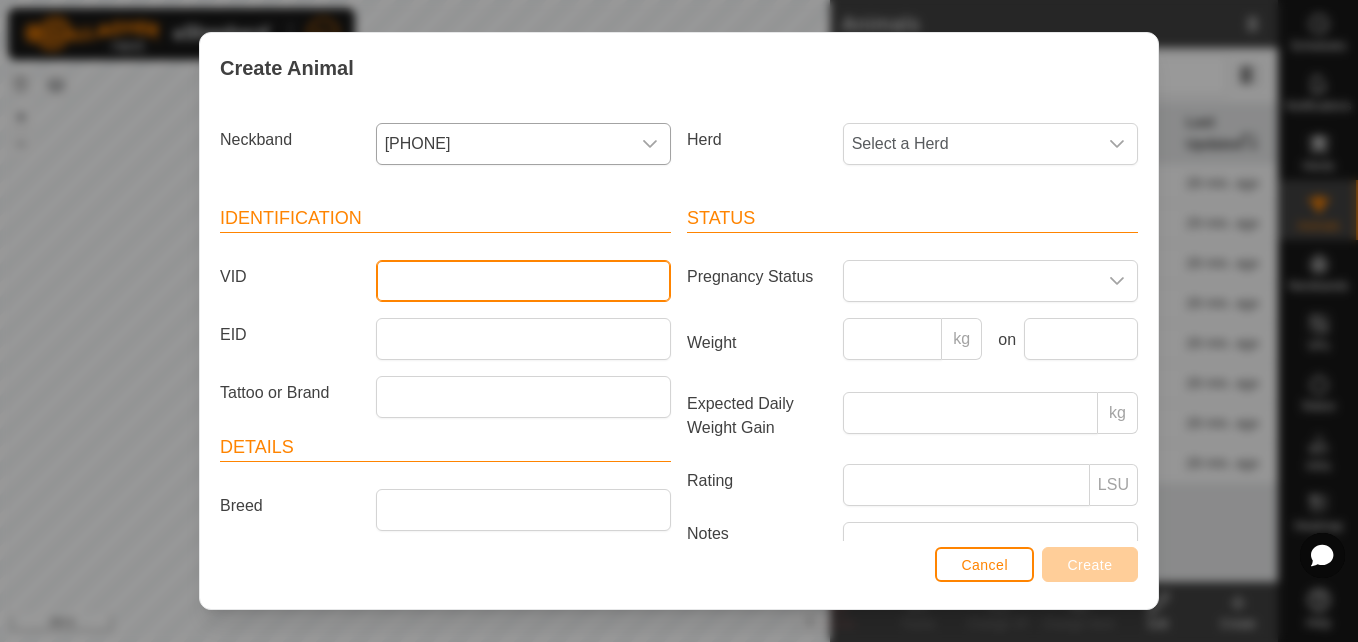 click on "VID" at bounding box center [523, 281] 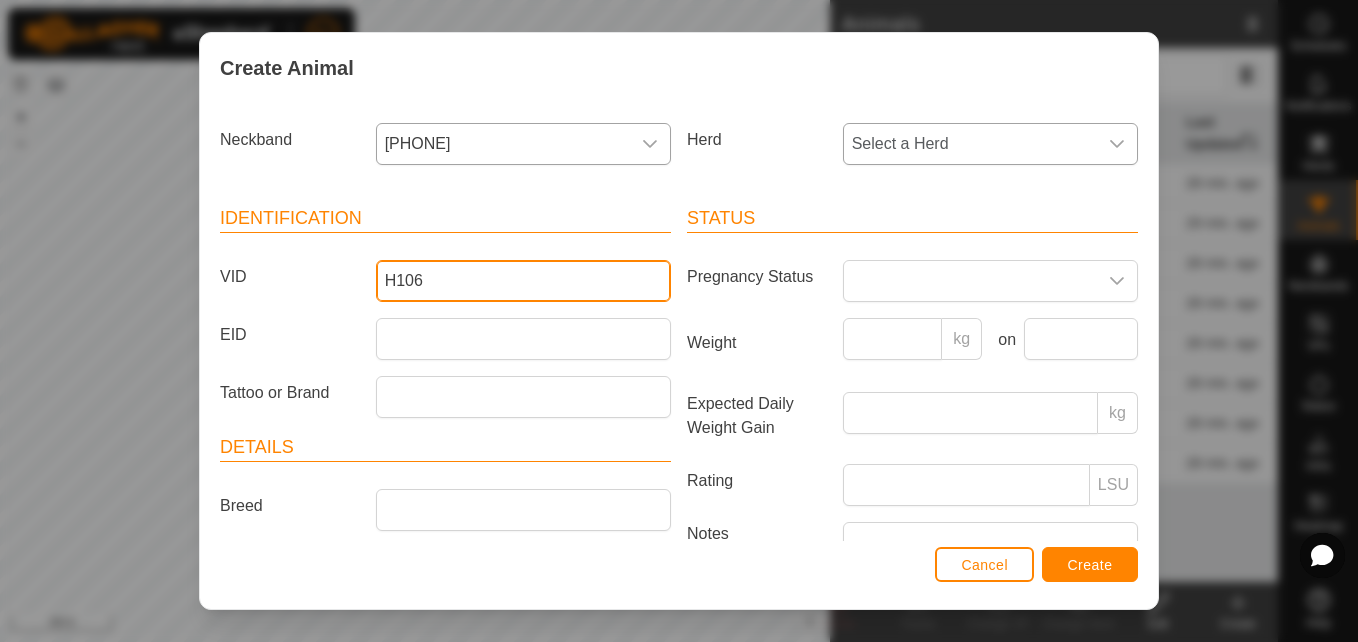 type on "H106" 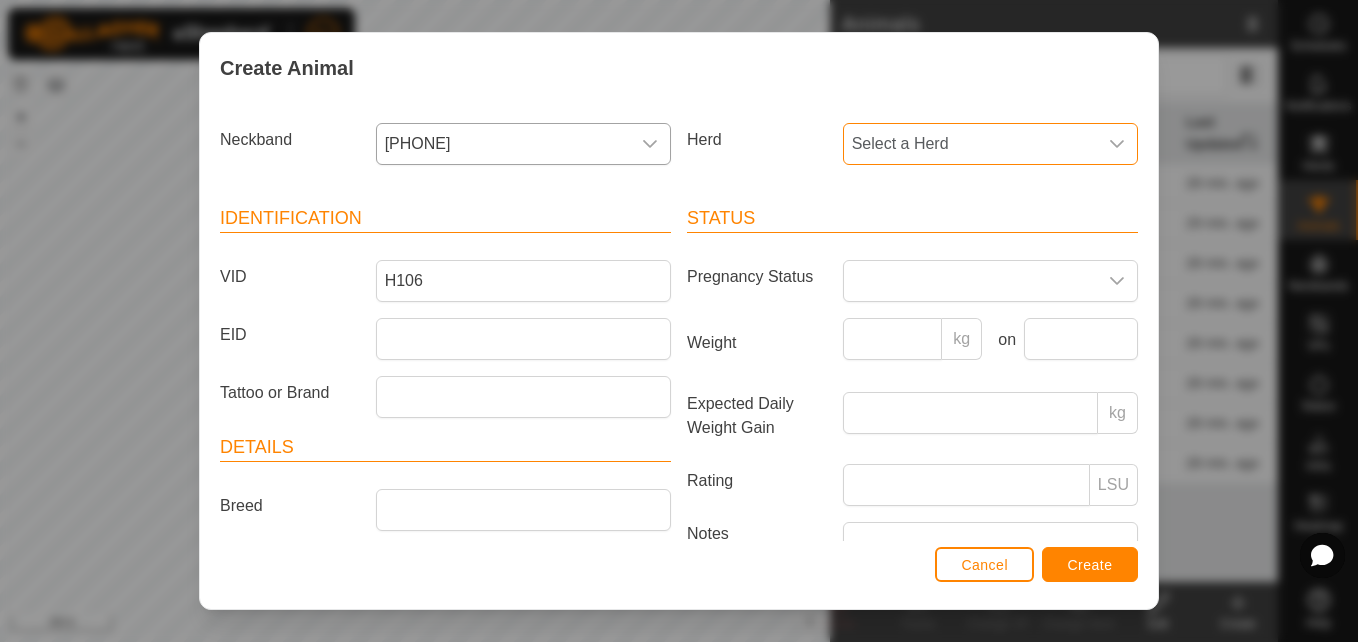 click on "Select a Herd" at bounding box center [970, 144] 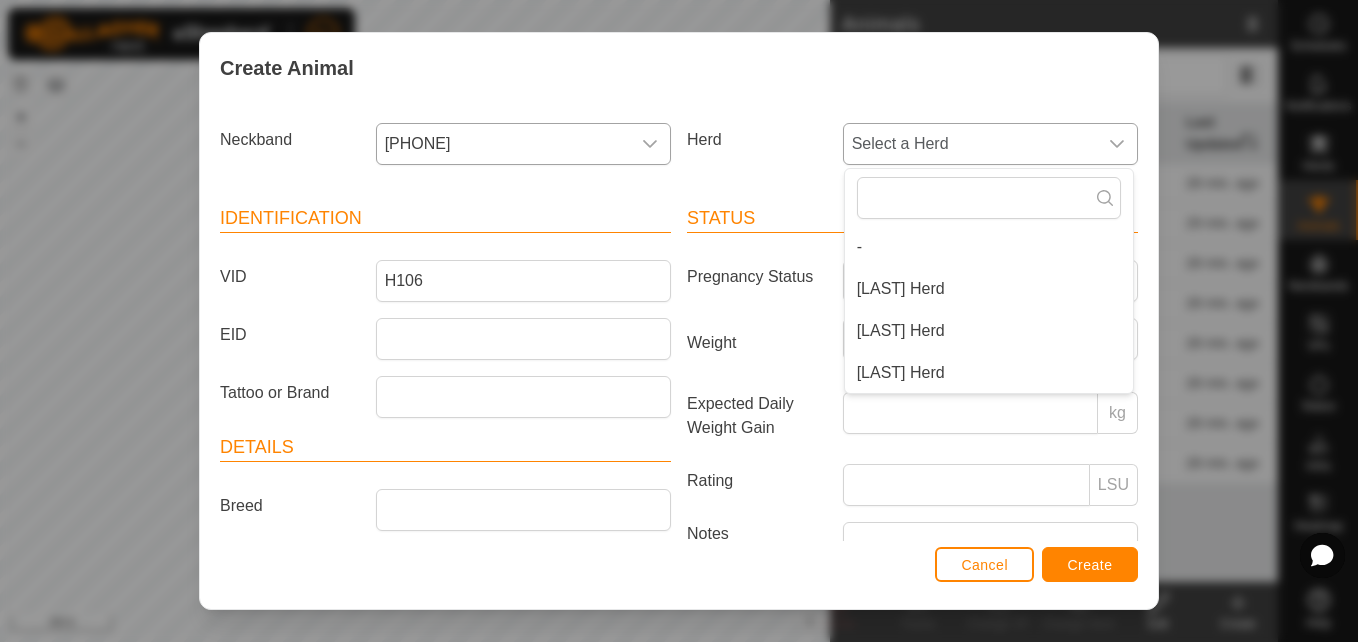 click on "[LAST] Herd" at bounding box center (989, 289) 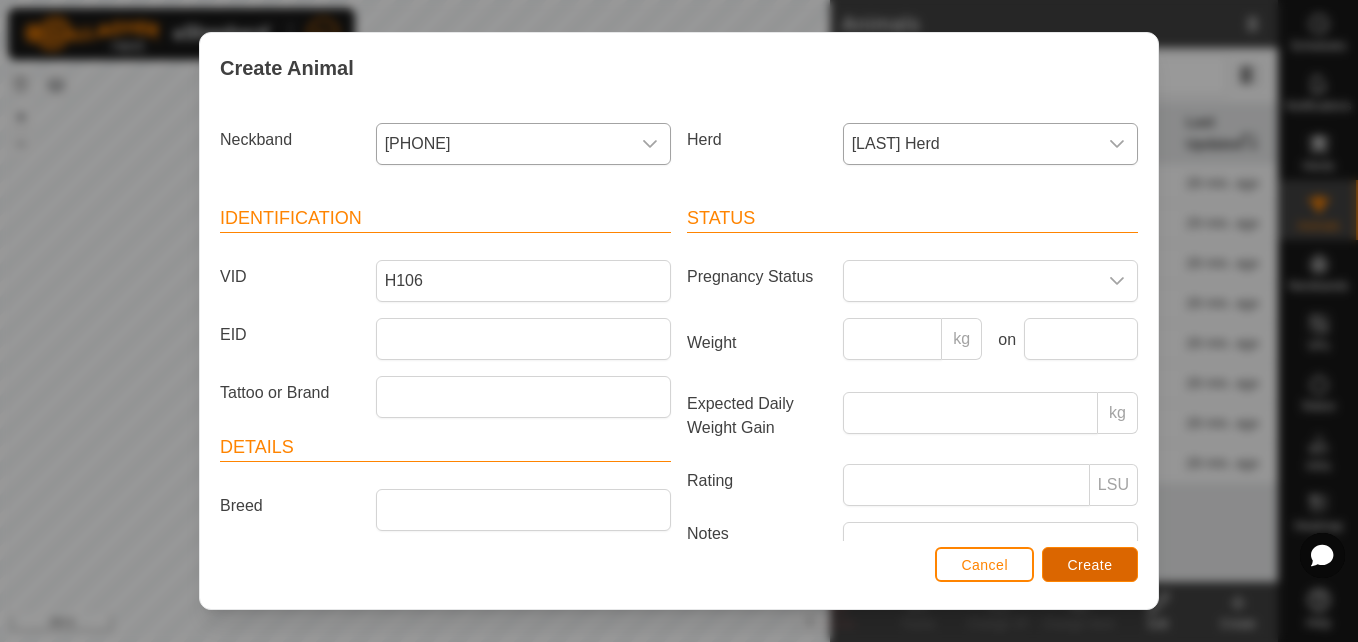 click on "Create" at bounding box center [1090, 565] 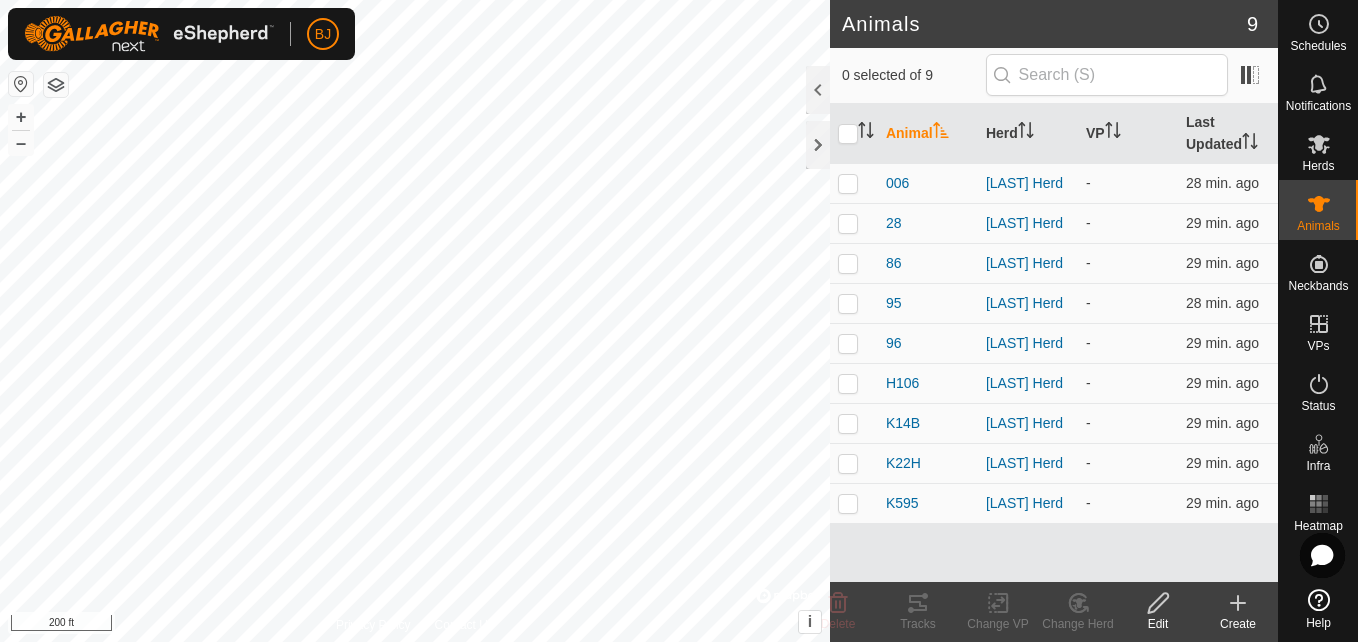 click 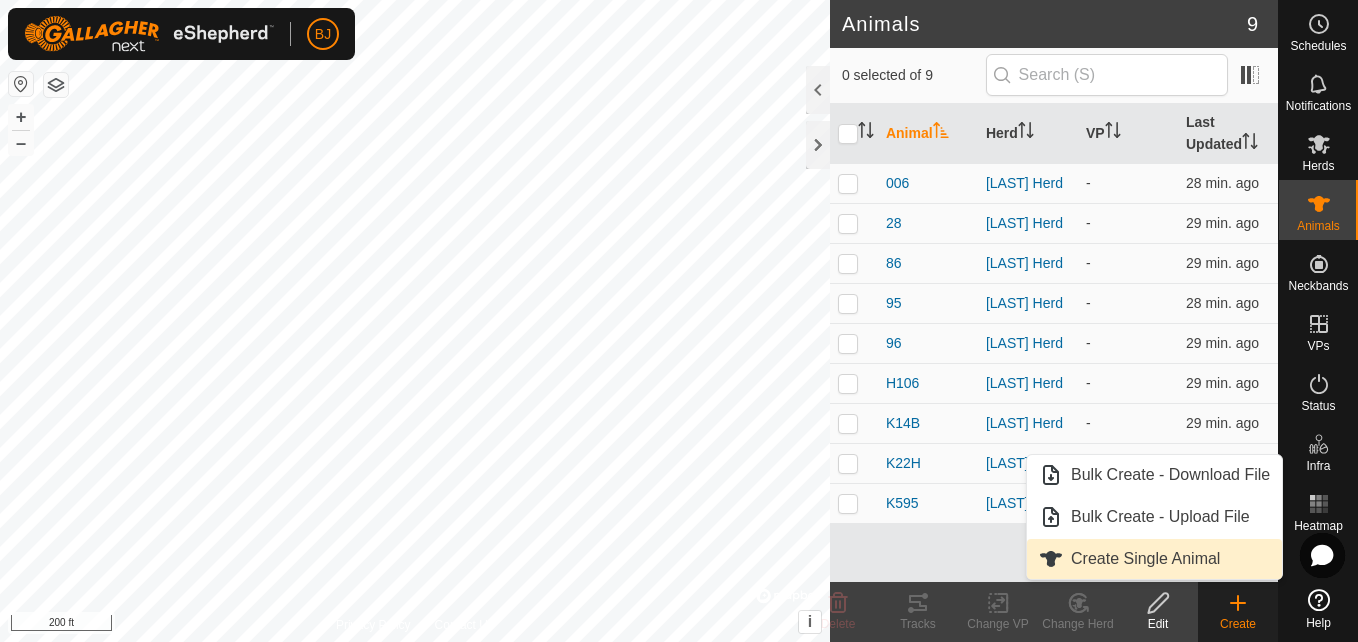 click on "Create Single Animal" at bounding box center (1154, 559) 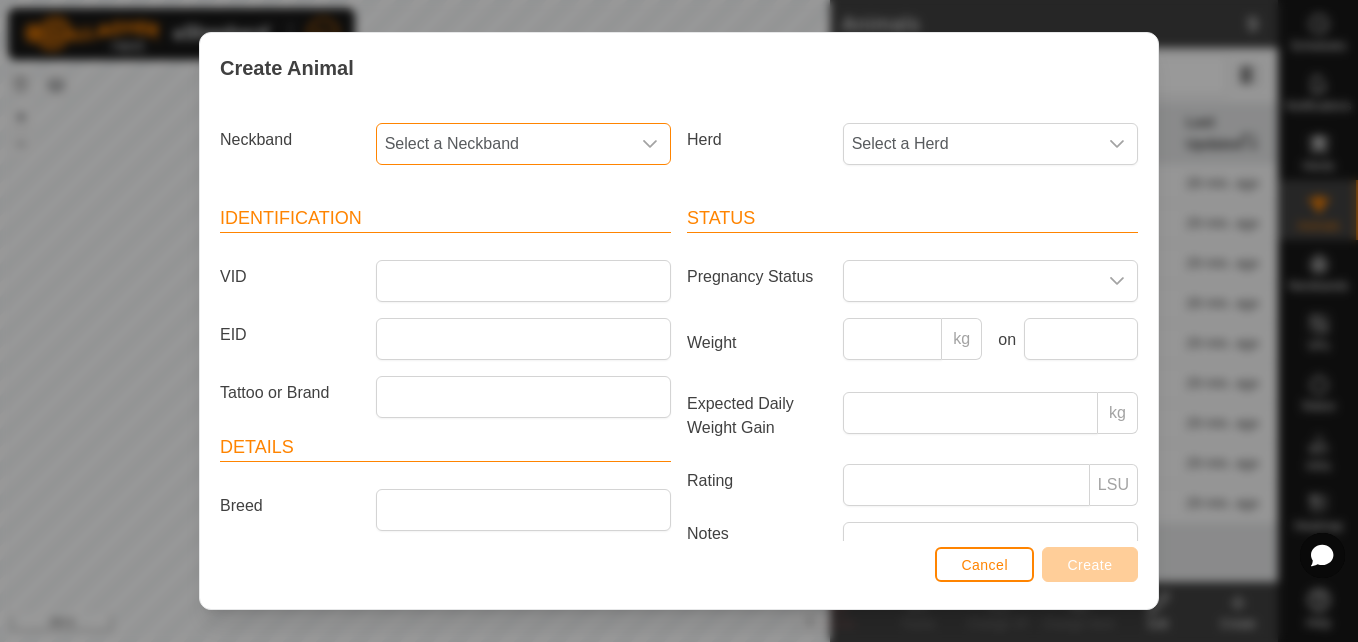 click on "Select a Neckband" at bounding box center [503, 144] 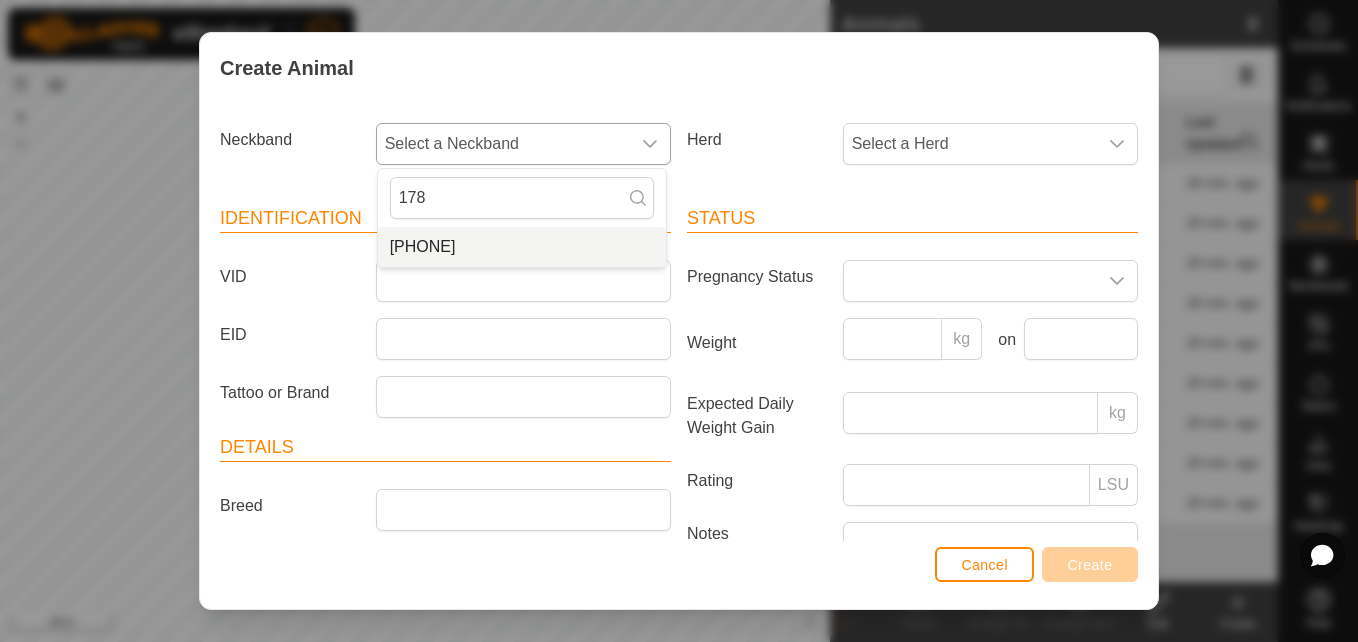 type on "178" 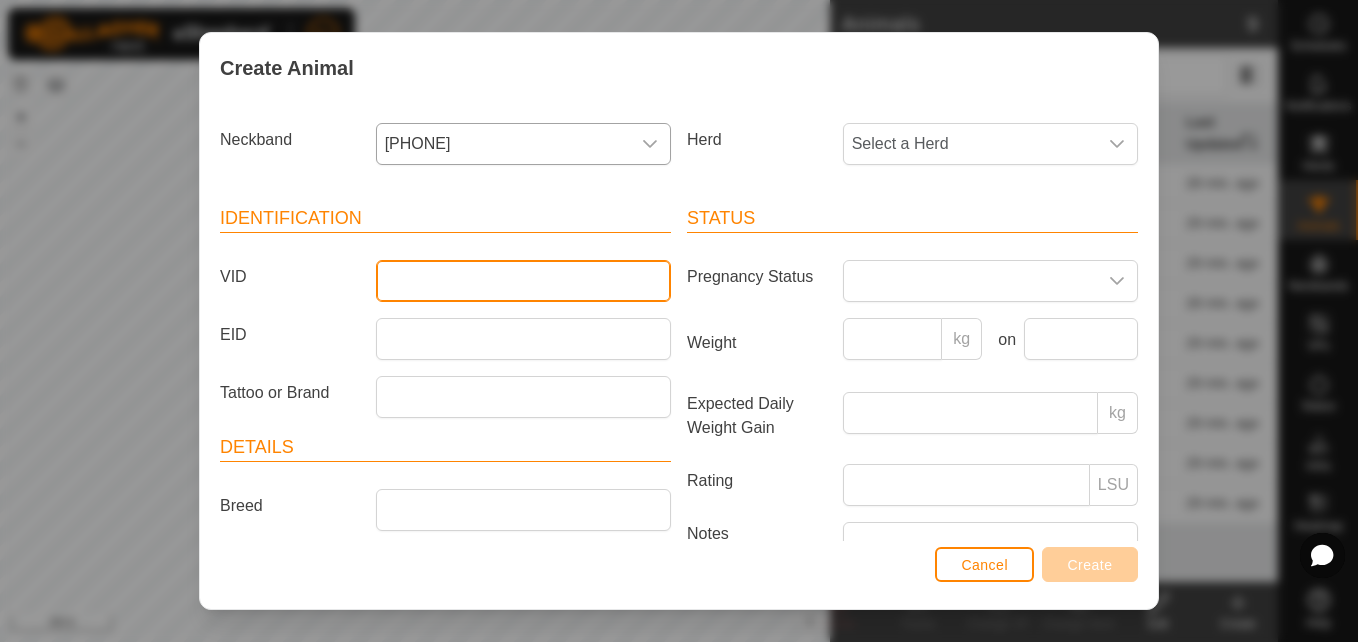 click on "VID" at bounding box center [523, 281] 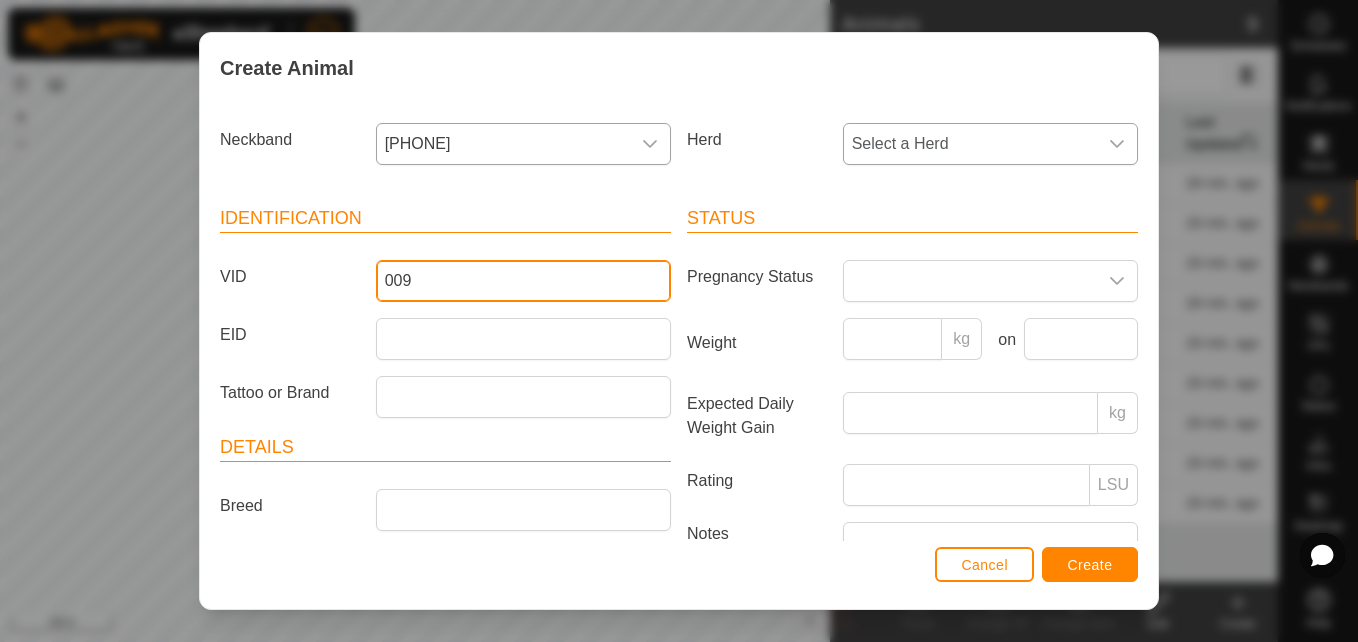 type on "009" 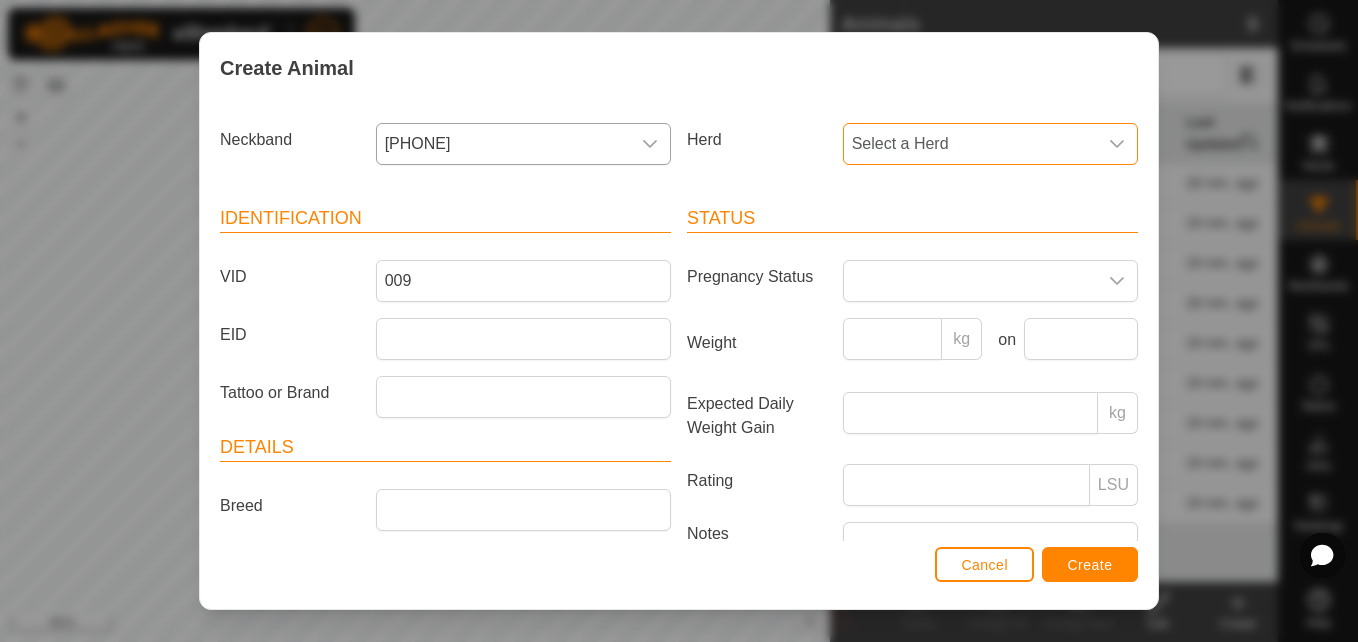 click on "Select a Herd" at bounding box center [970, 144] 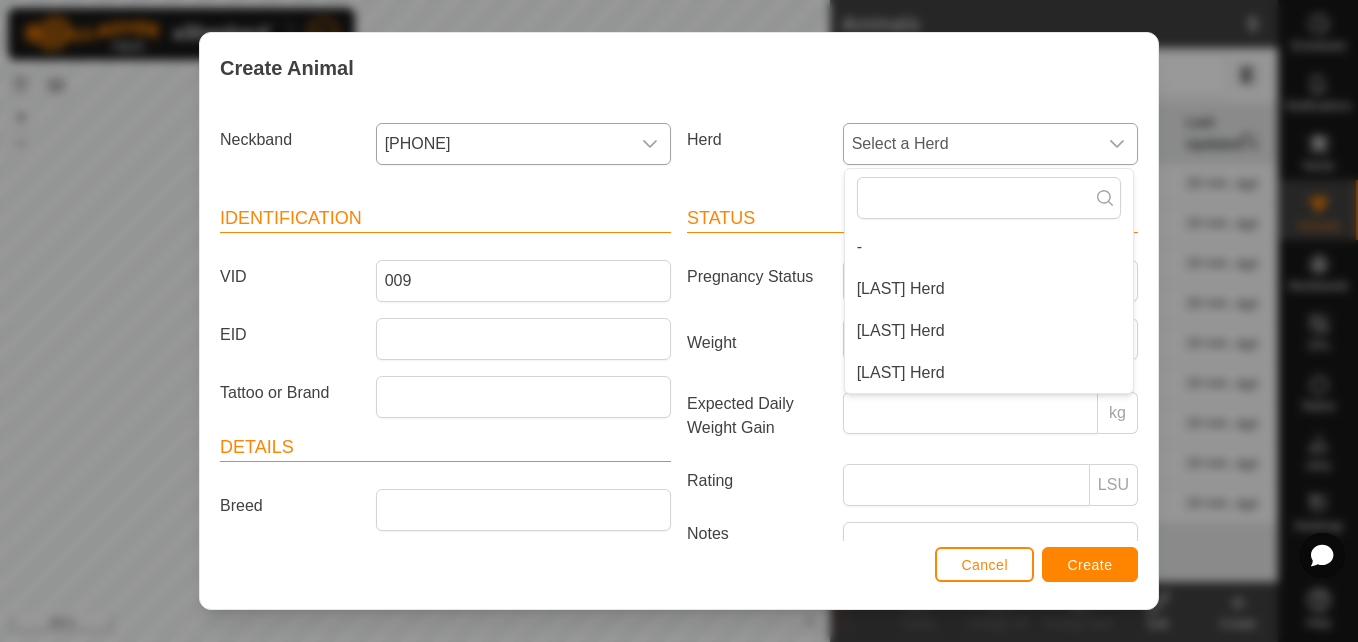 click on "[LAST] Herd" at bounding box center [989, 289] 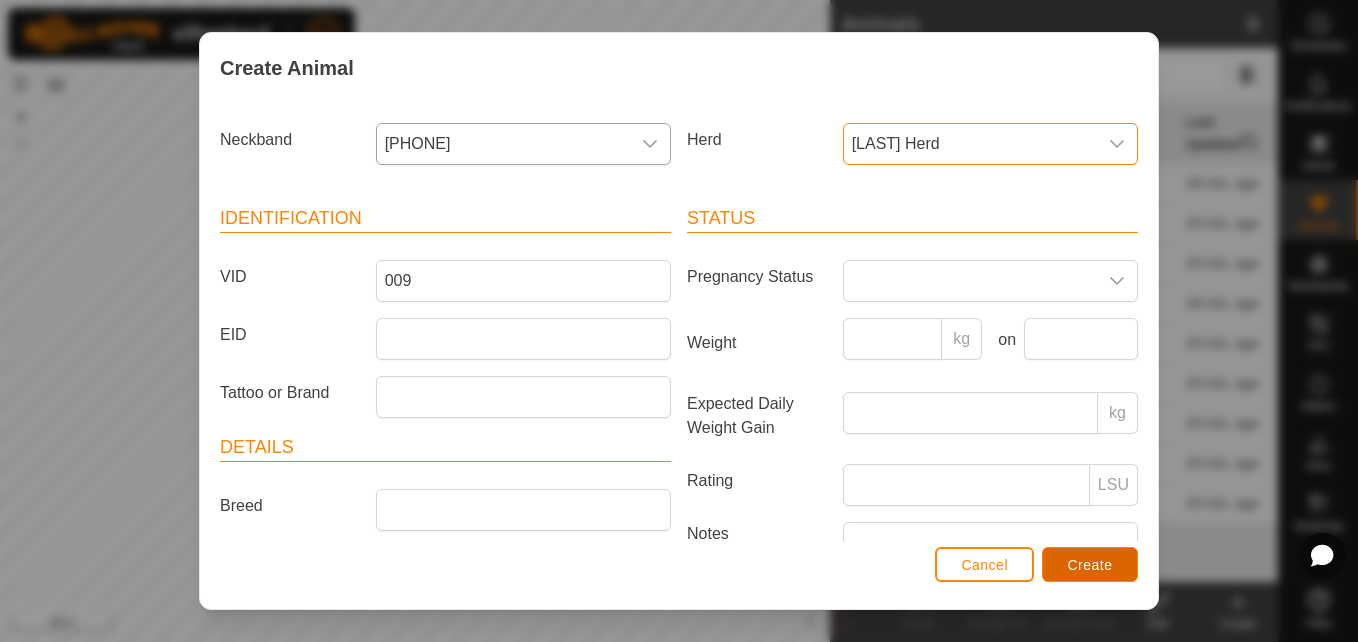 click on "Create" at bounding box center [1090, 564] 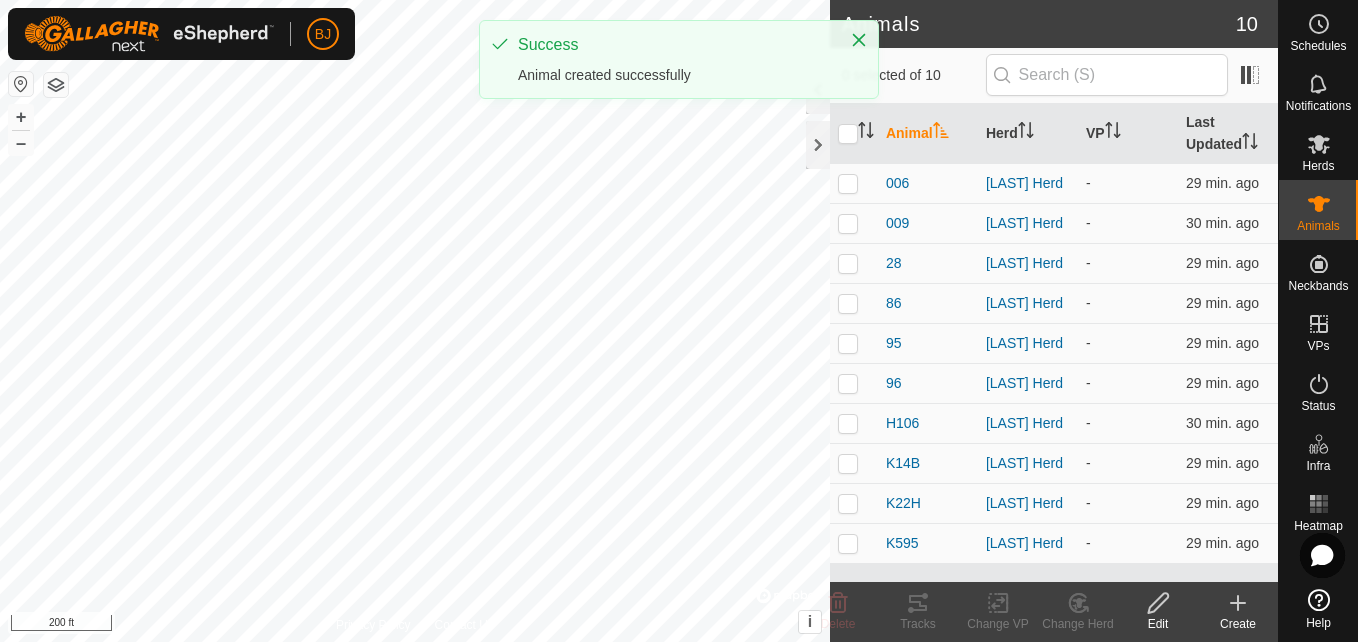 click 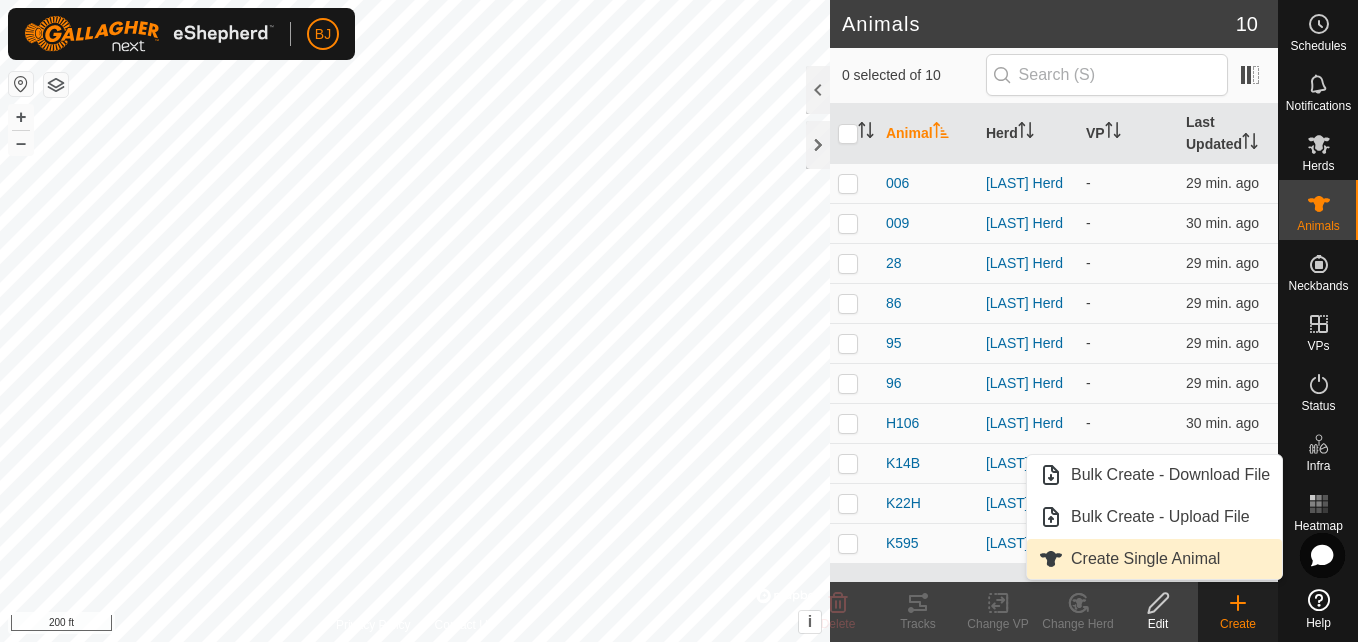 click on "Create Single Animal" at bounding box center [1154, 559] 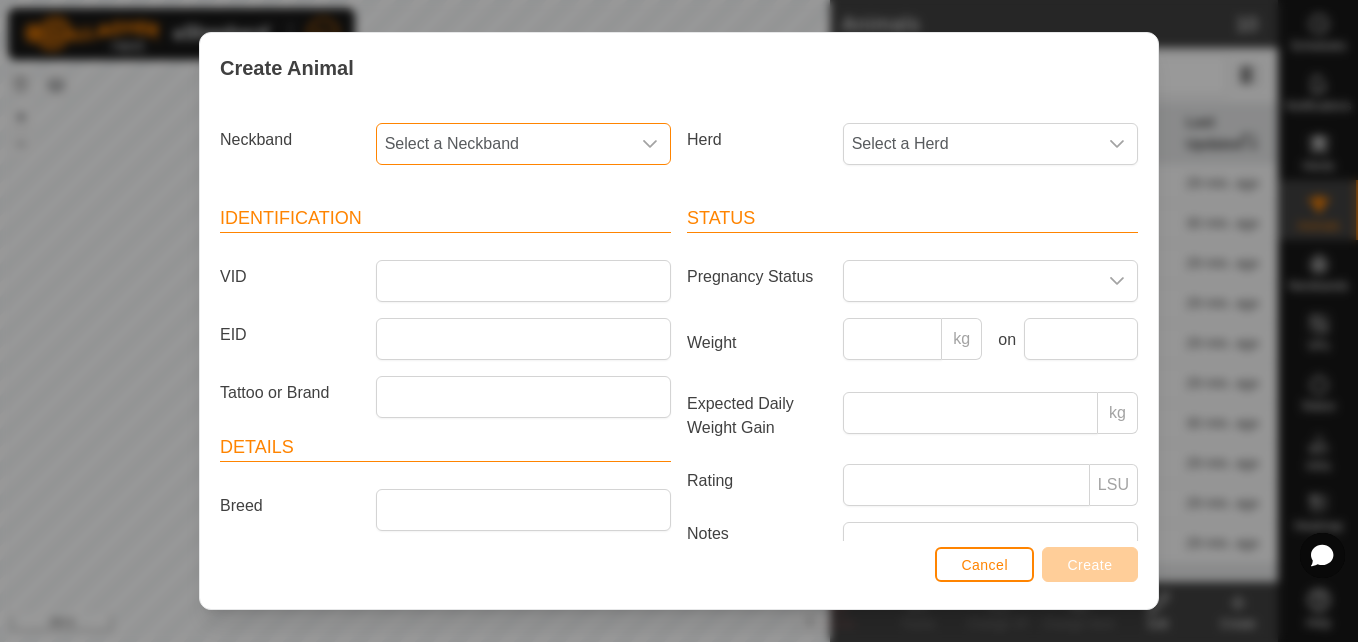 click on "Select a Neckband" at bounding box center (503, 144) 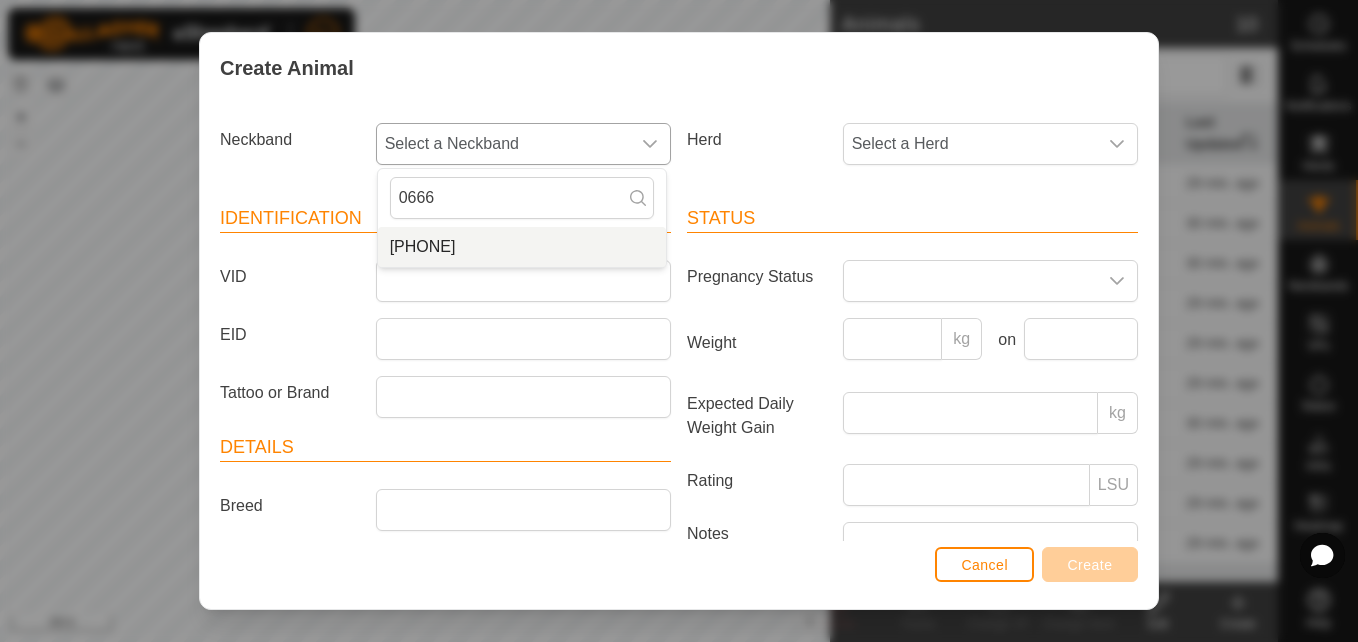 type on "0666" 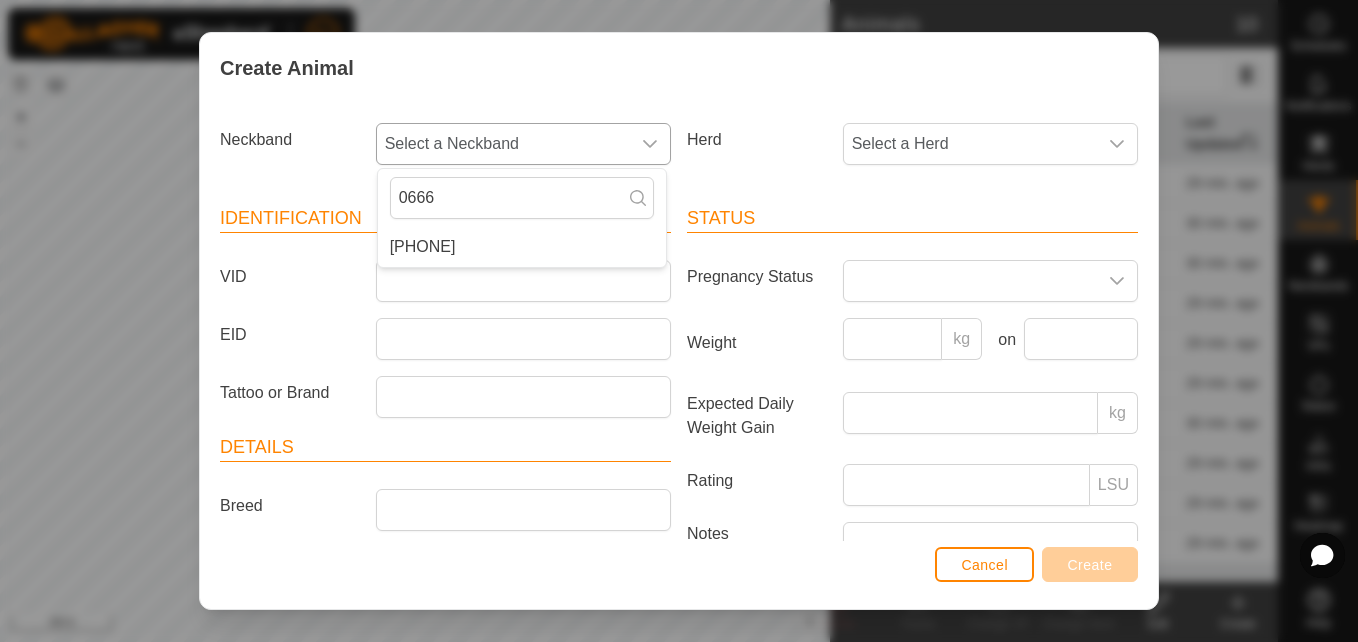 click on "[PHONE]" at bounding box center (522, 247) 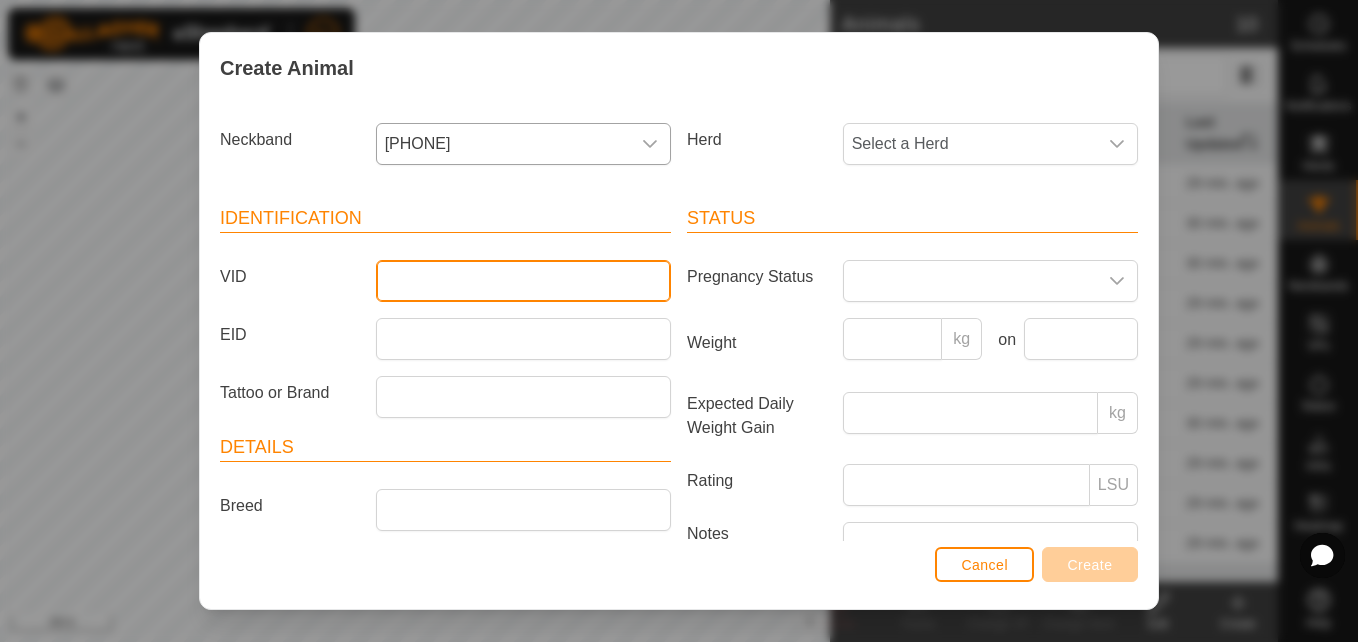 click on "VID" at bounding box center [523, 281] 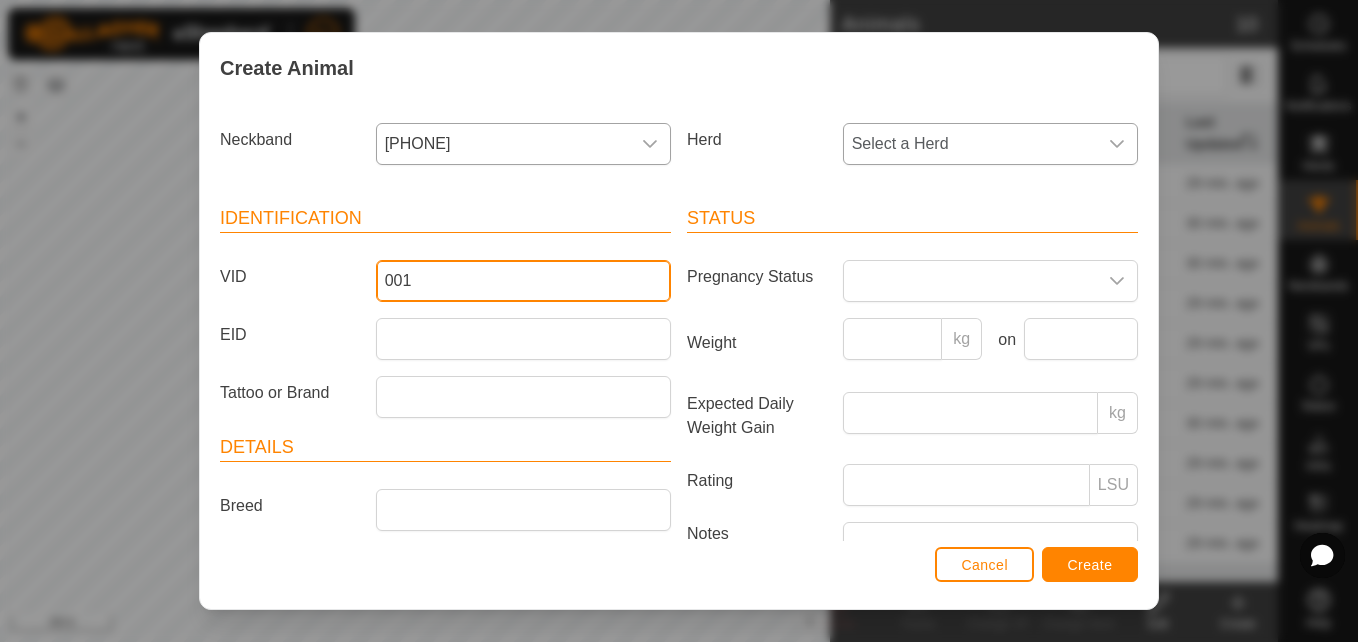 type on "001" 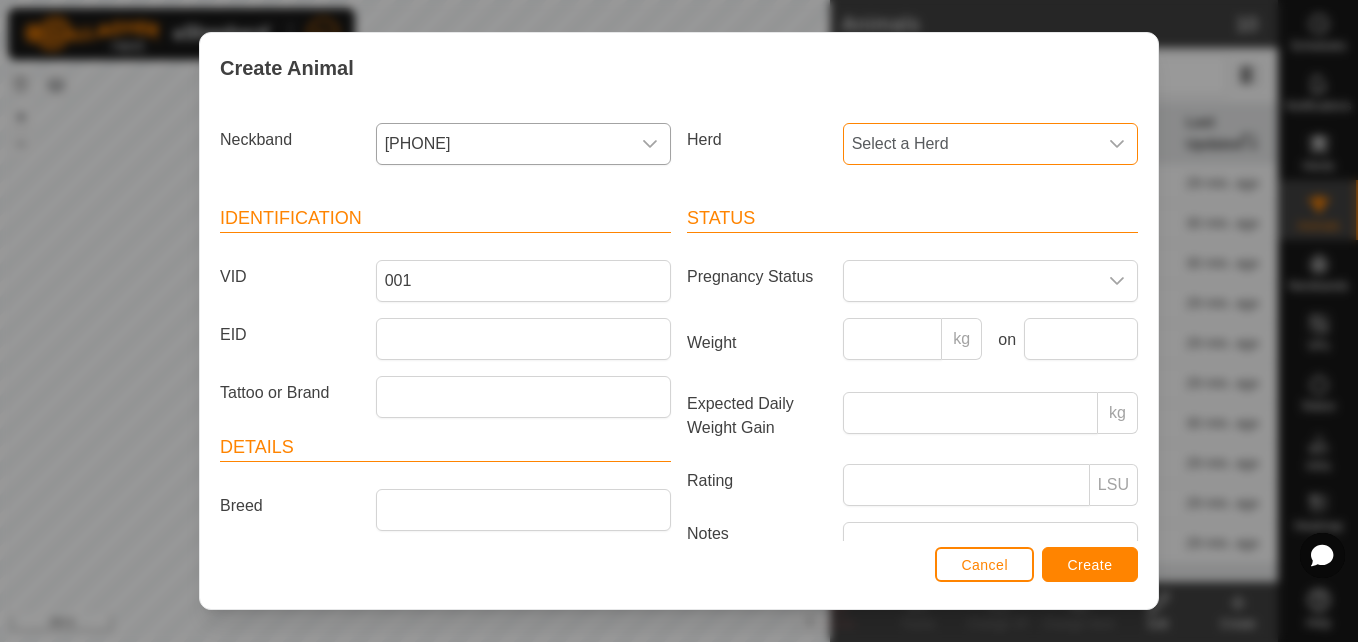click on "Select a Herd" at bounding box center [970, 144] 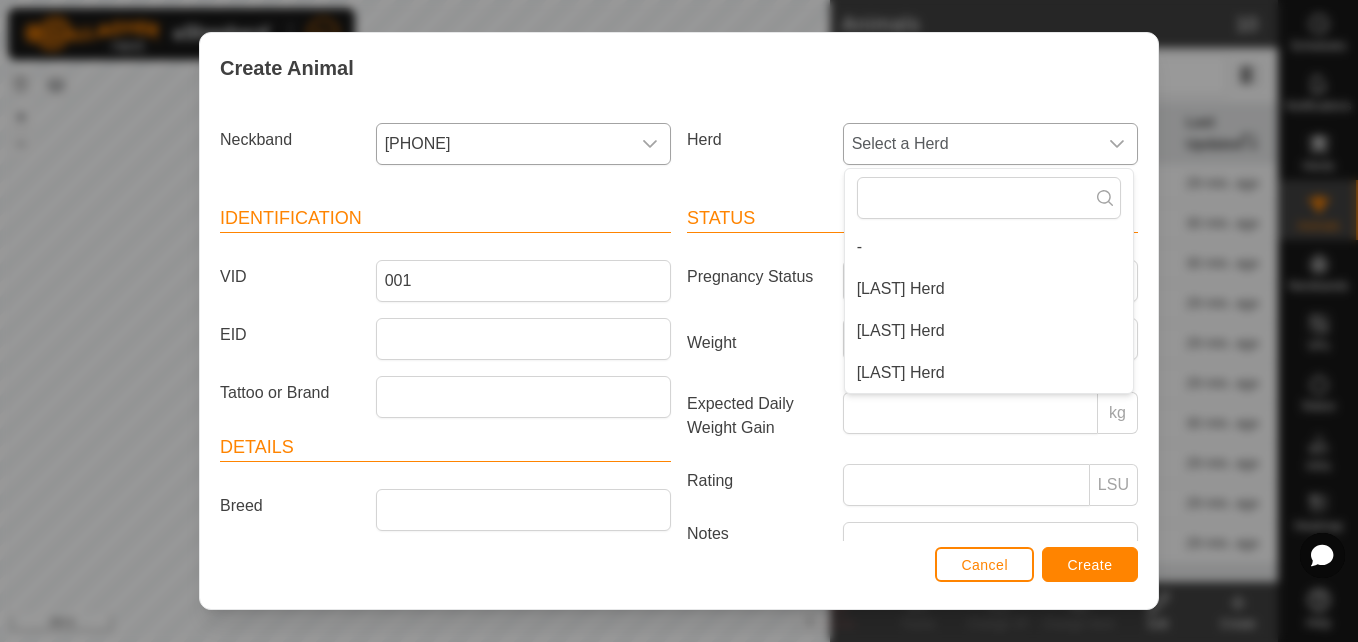 click on "[LAST] Herd" at bounding box center [989, 289] 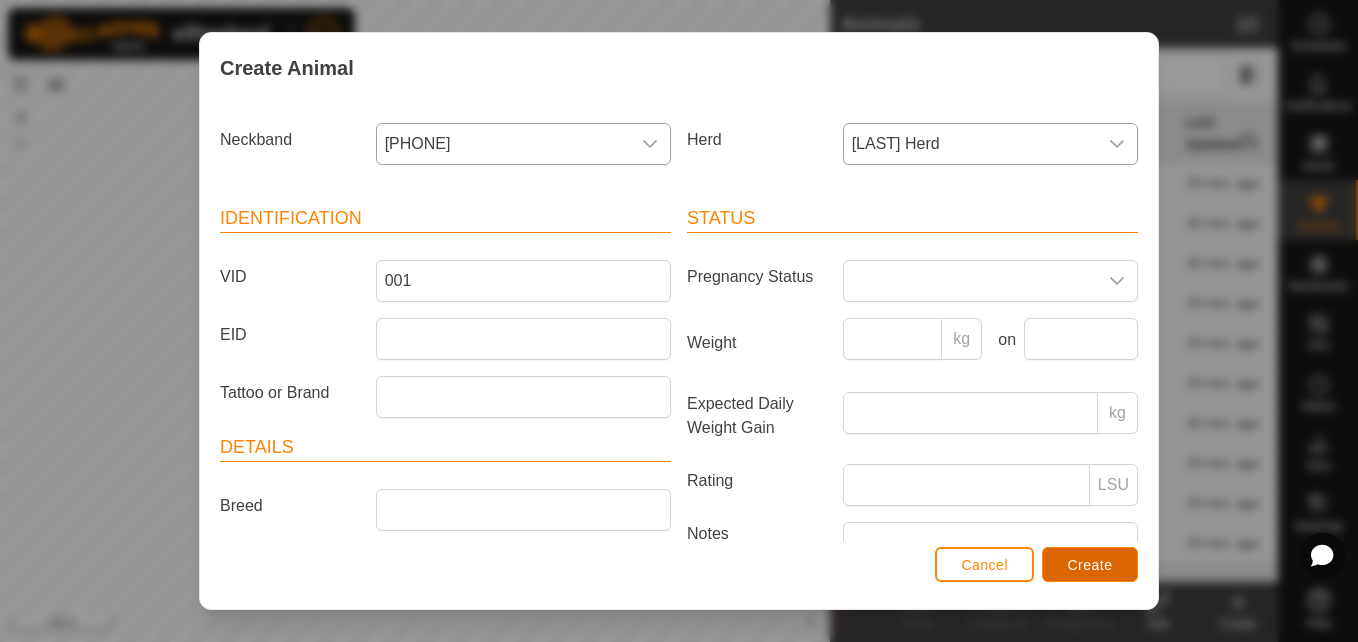 click on "Create" at bounding box center (1090, 564) 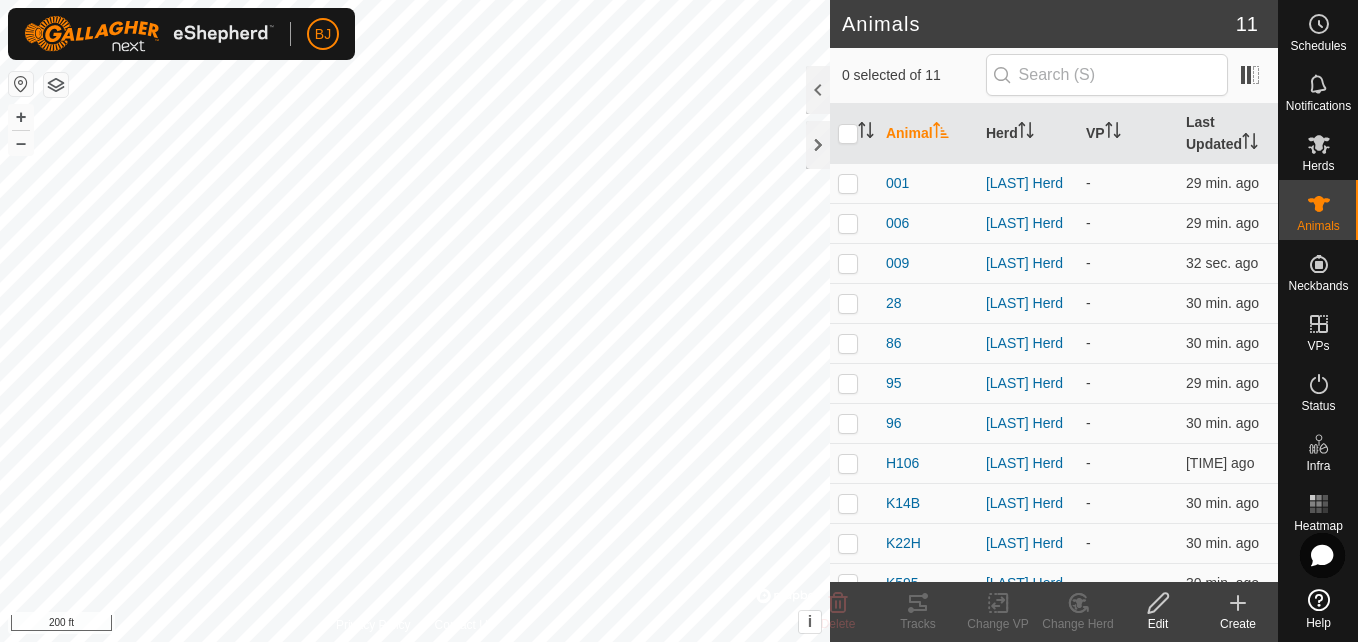 click 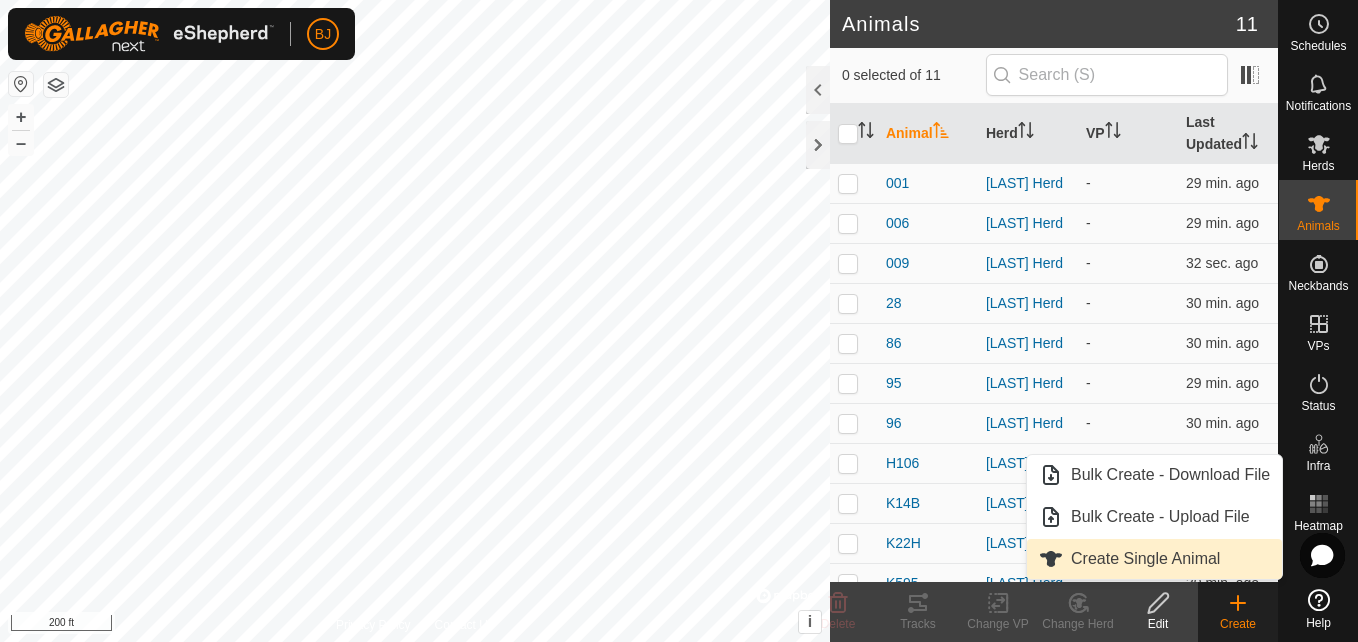 click on "Create Single Animal" at bounding box center (1154, 559) 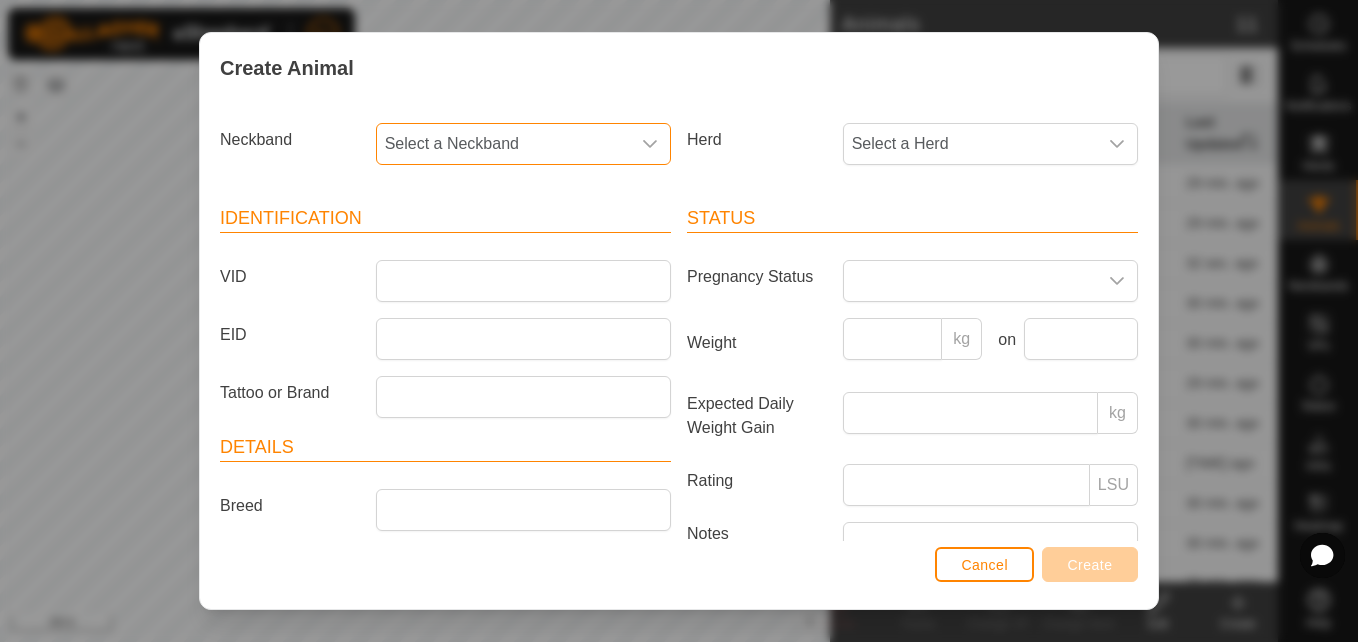 click on "Select a Neckband" at bounding box center (503, 144) 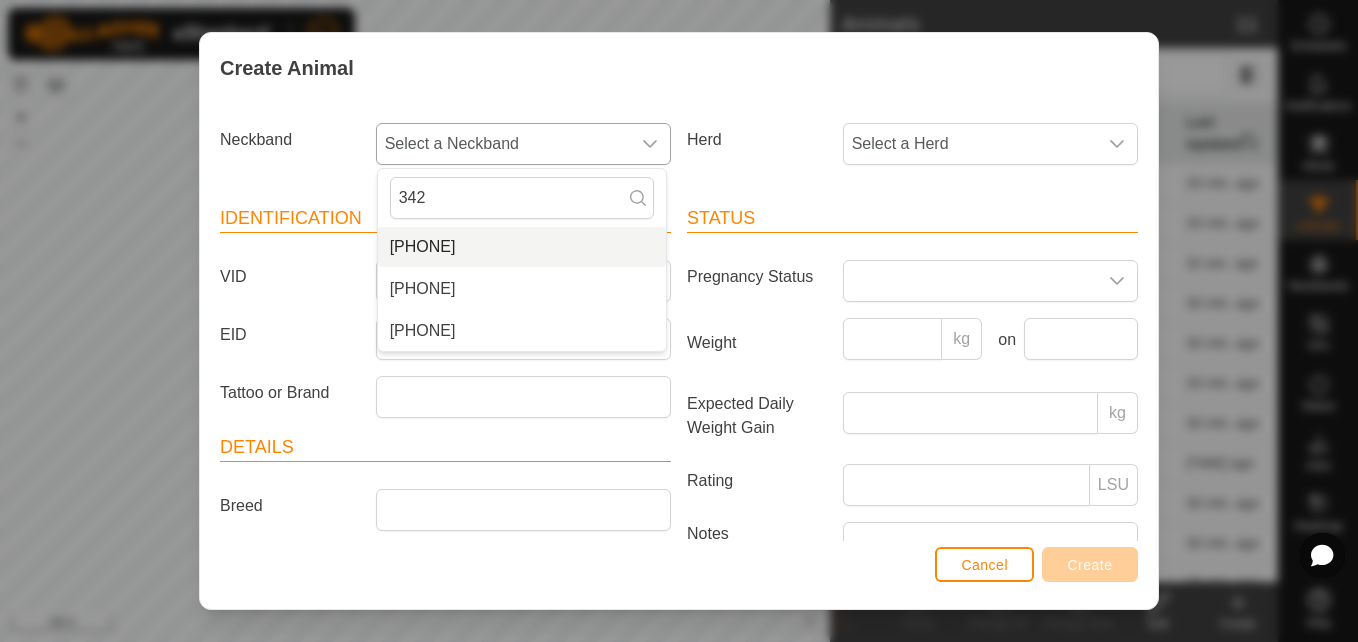 type on "342" 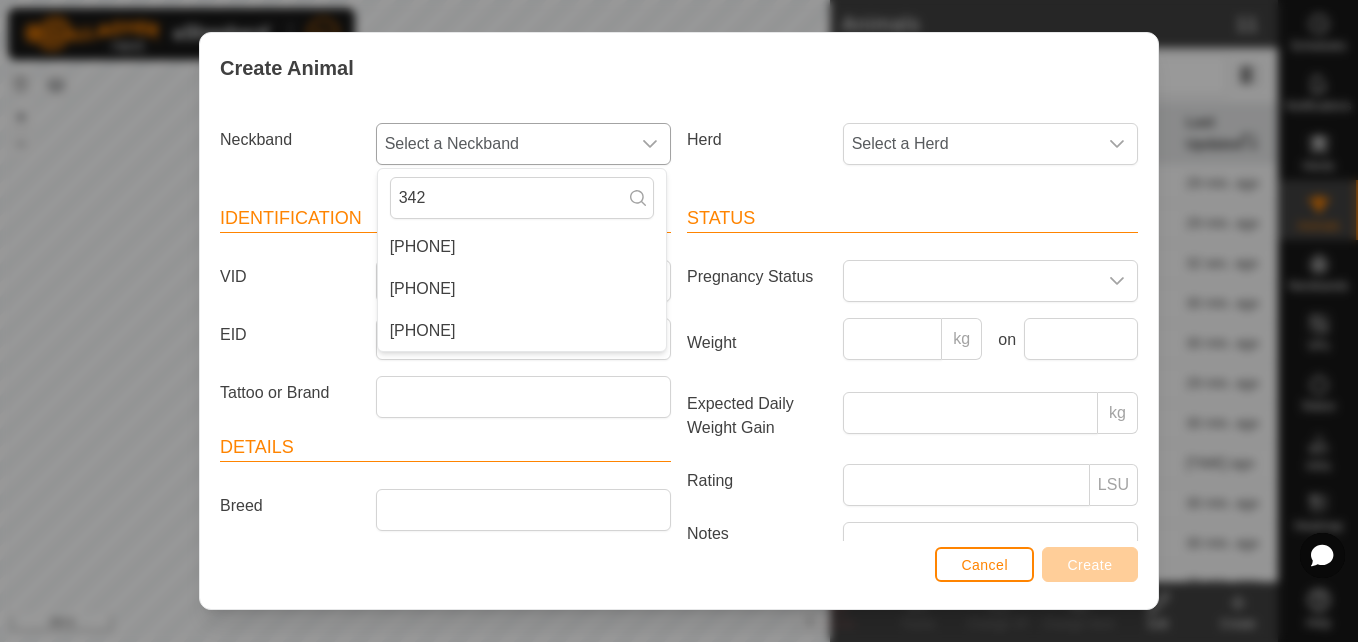 click on "[PHONE]" at bounding box center (522, 247) 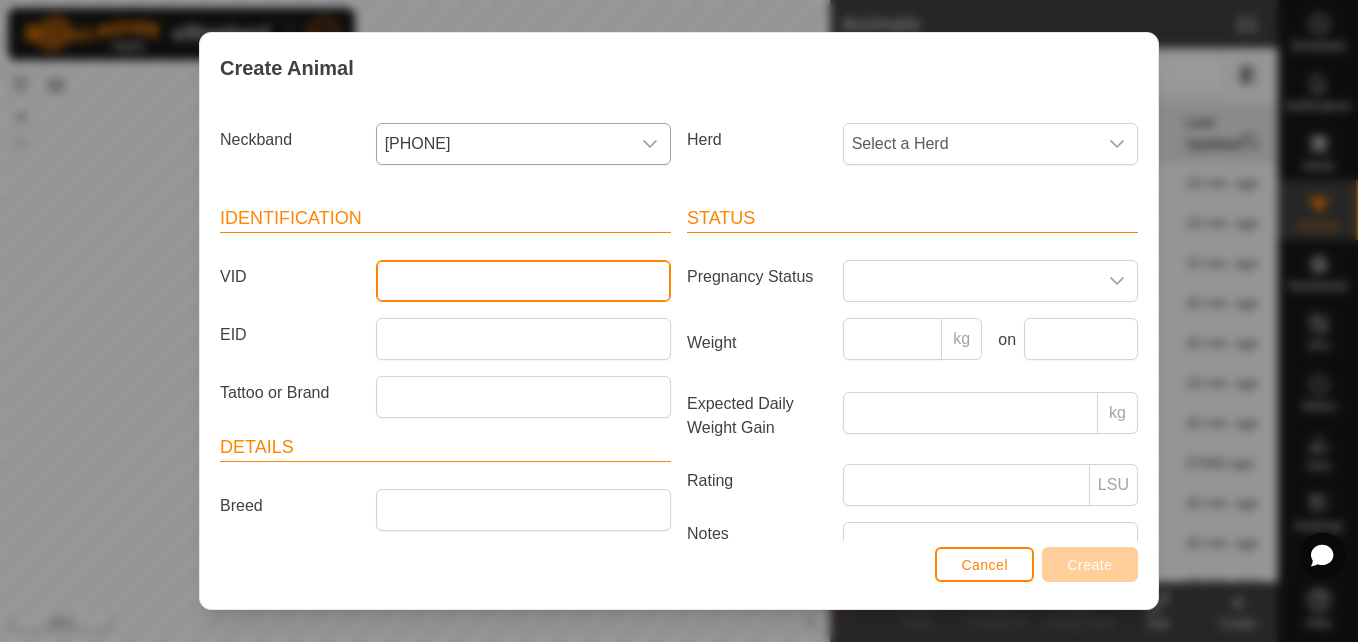 click on "VID" at bounding box center [523, 281] 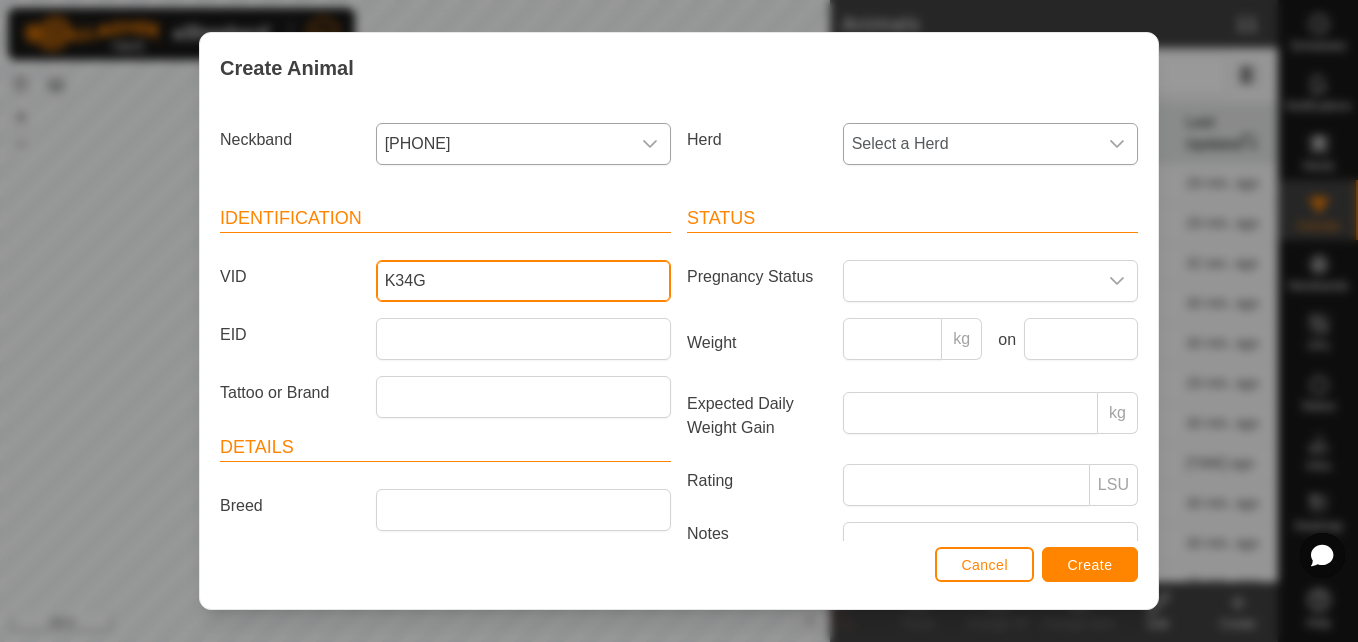 type on "K34G" 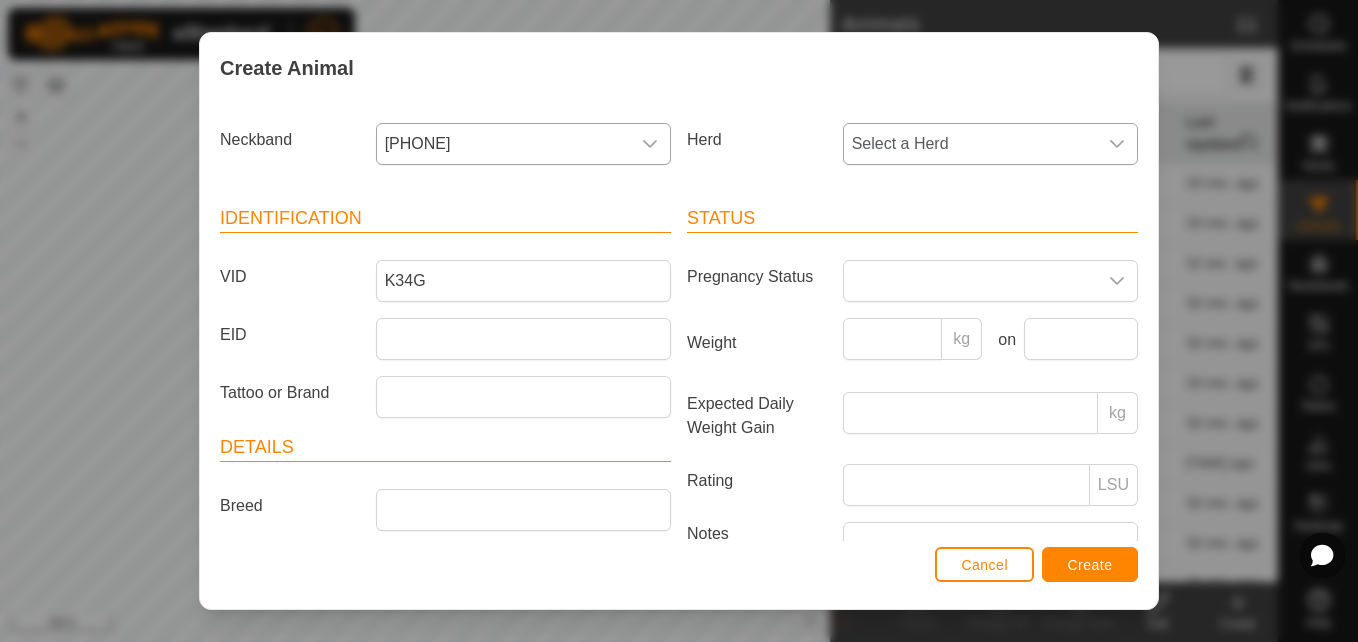 click on "Select a Herd" at bounding box center (970, 144) 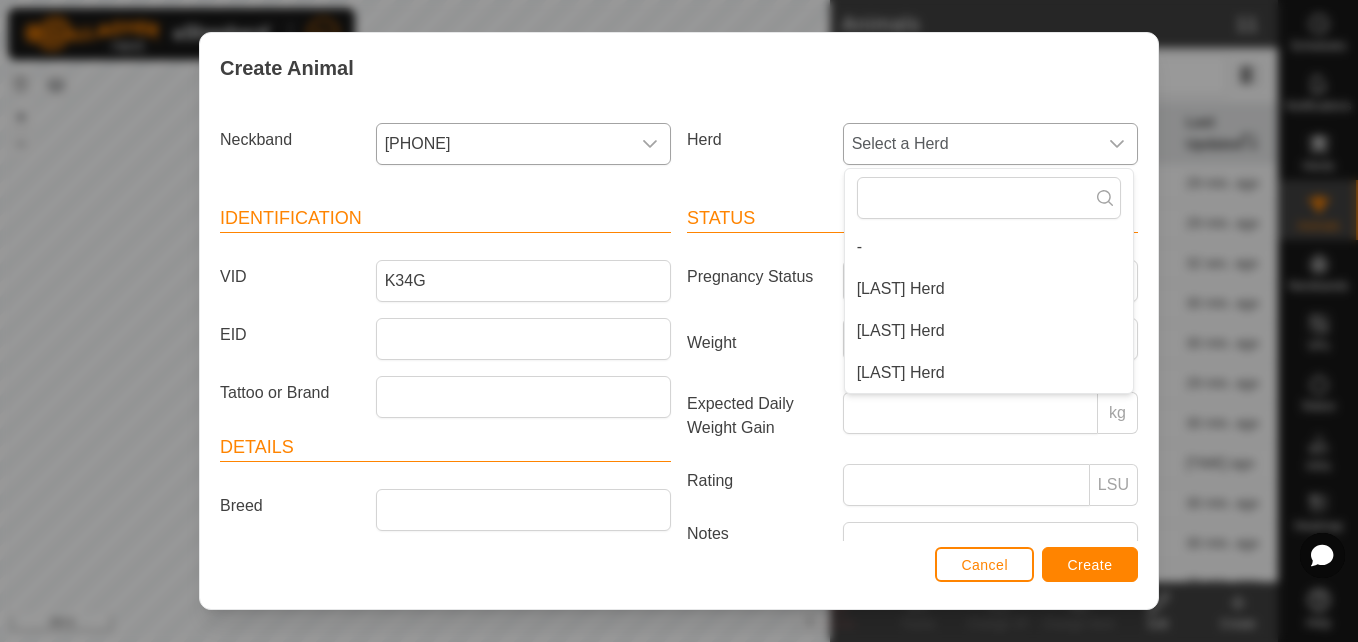 click on "[LAST] Herd" at bounding box center (989, 289) 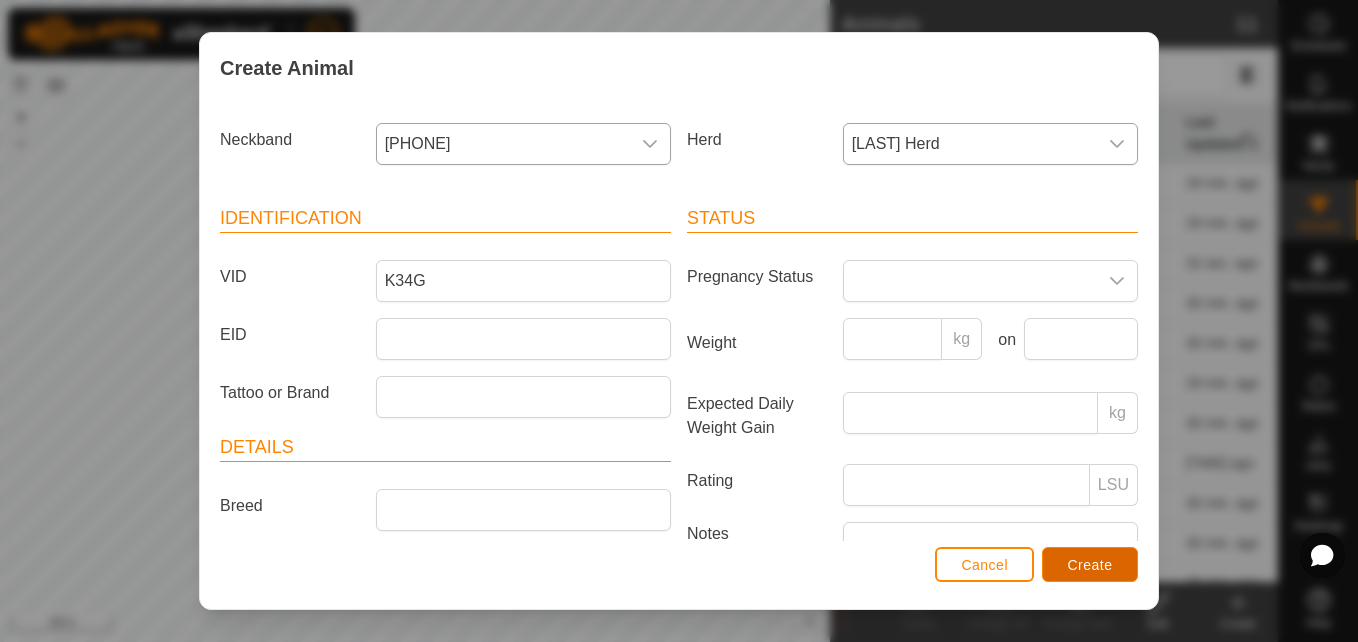 click on "Create" at bounding box center (1090, 565) 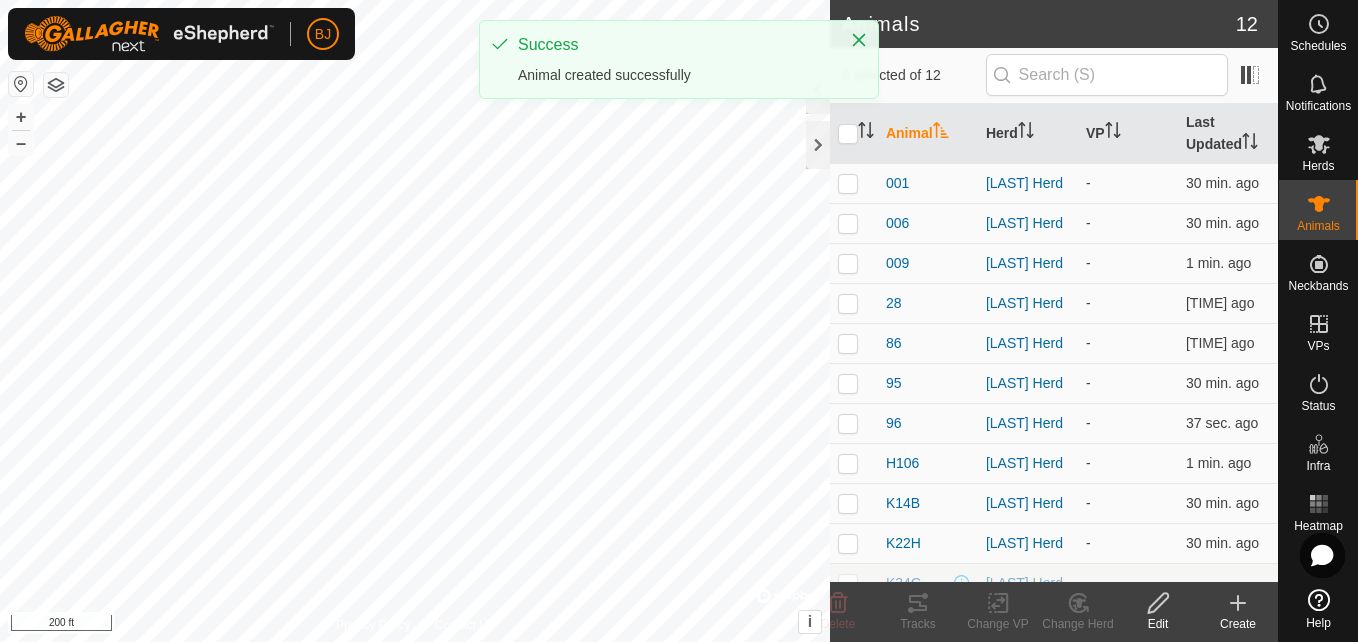 click 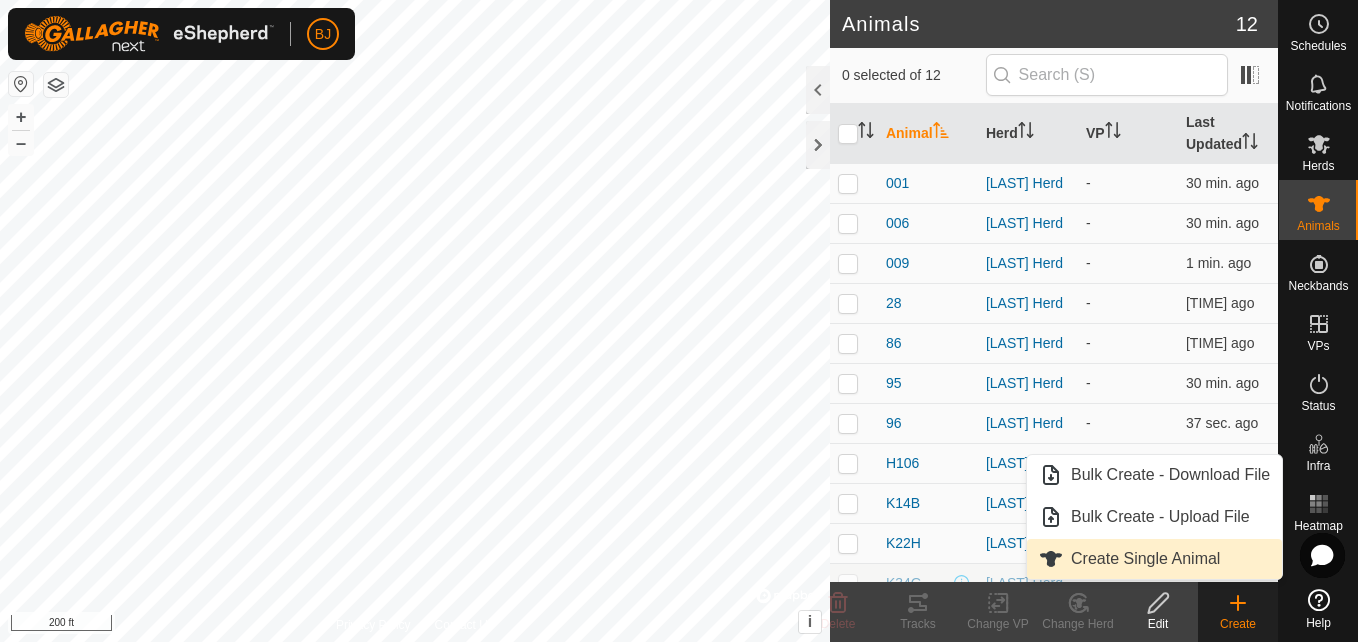 click on "Create Single Animal" at bounding box center [1154, 559] 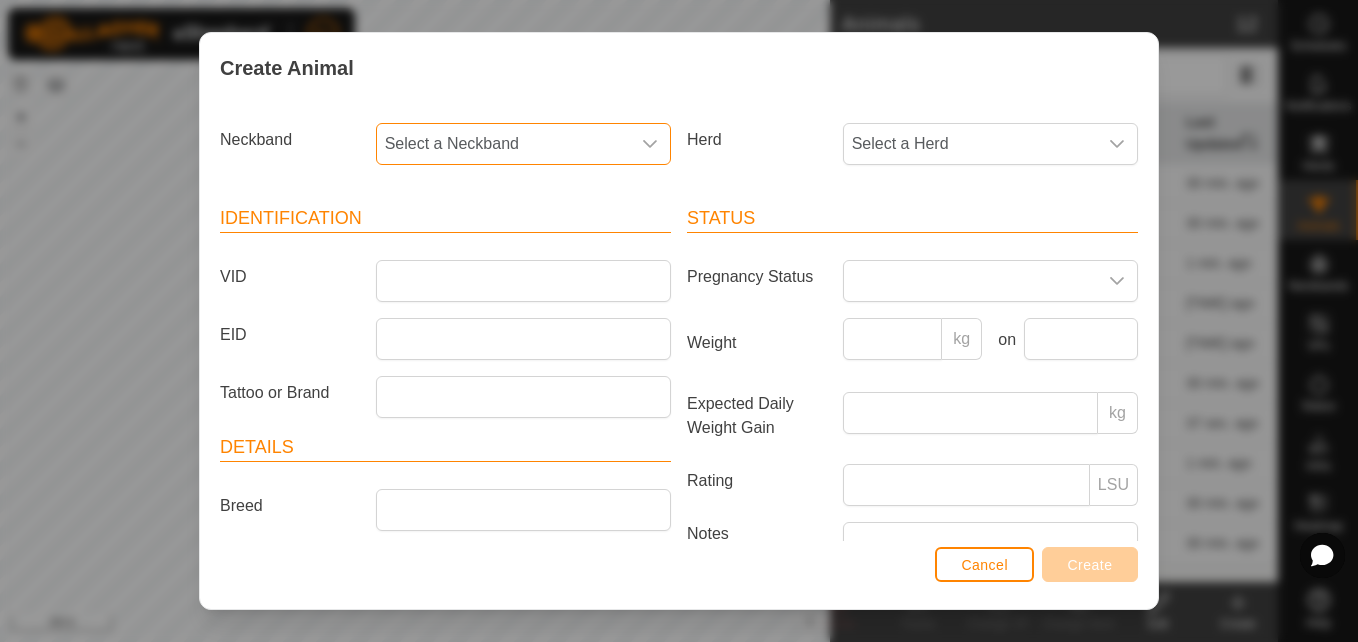 click on "Select a Neckband" at bounding box center (503, 144) 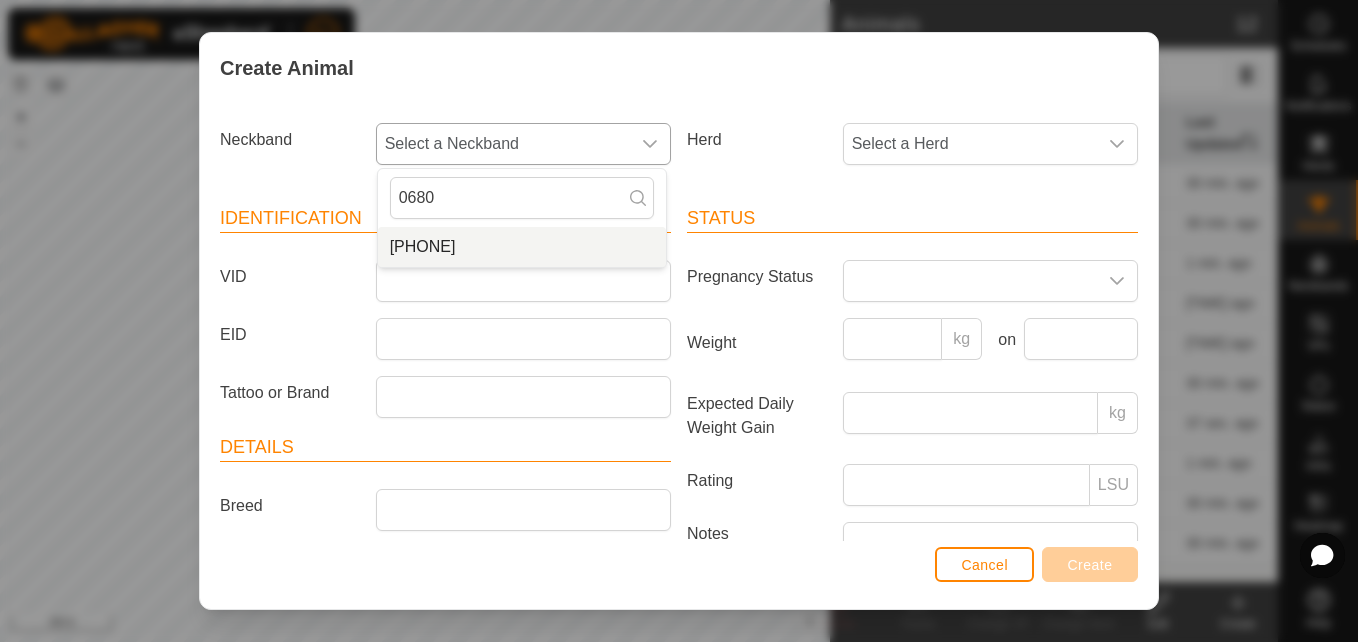 type on "0680" 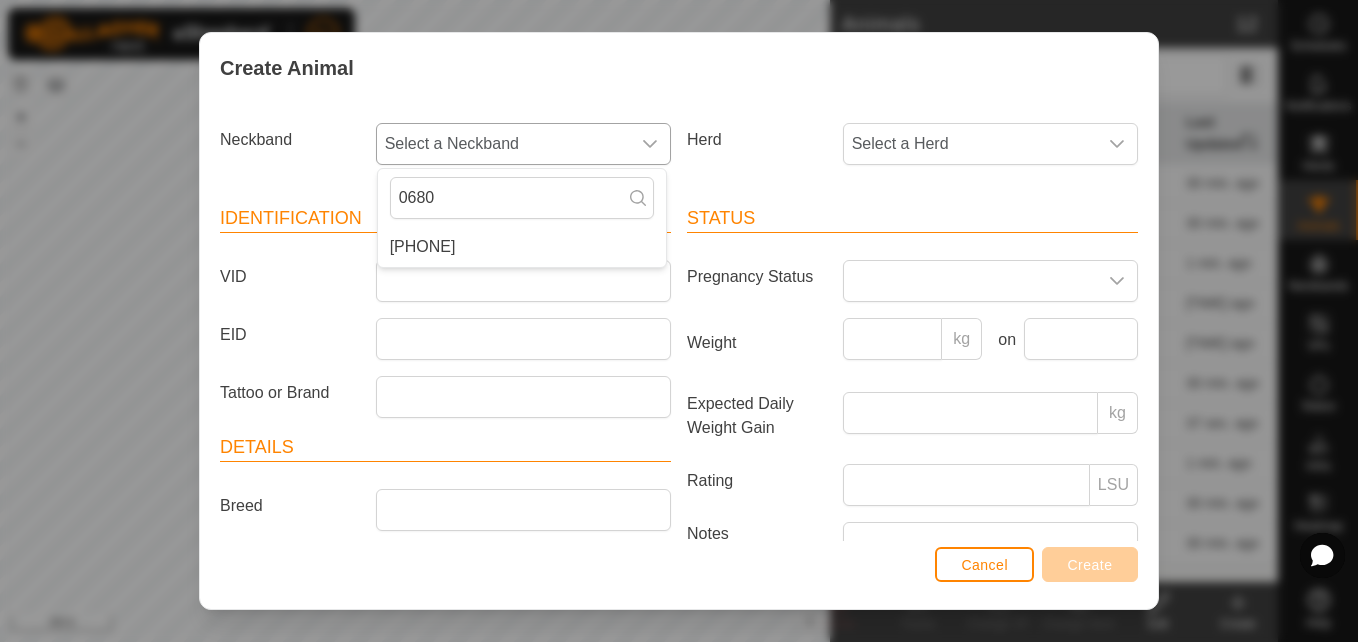 click on "[PHONE]" at bounding box center (522, 247) 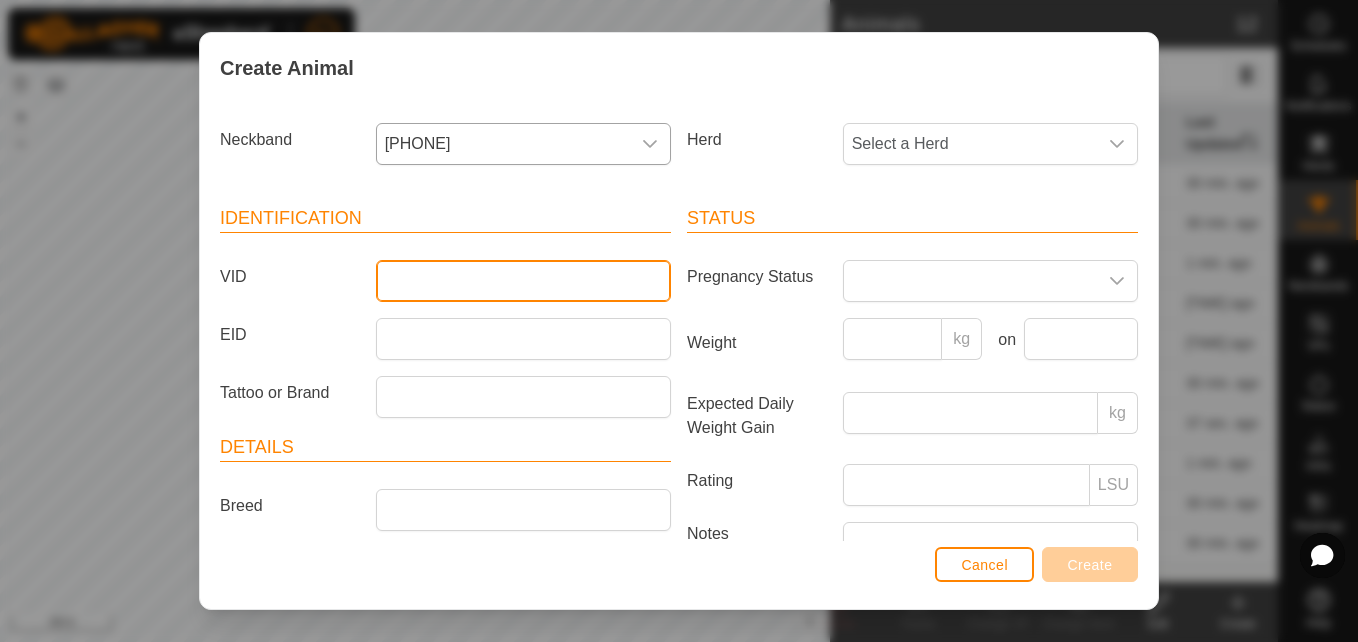 click on "VID" at bounding box center [523, 281] 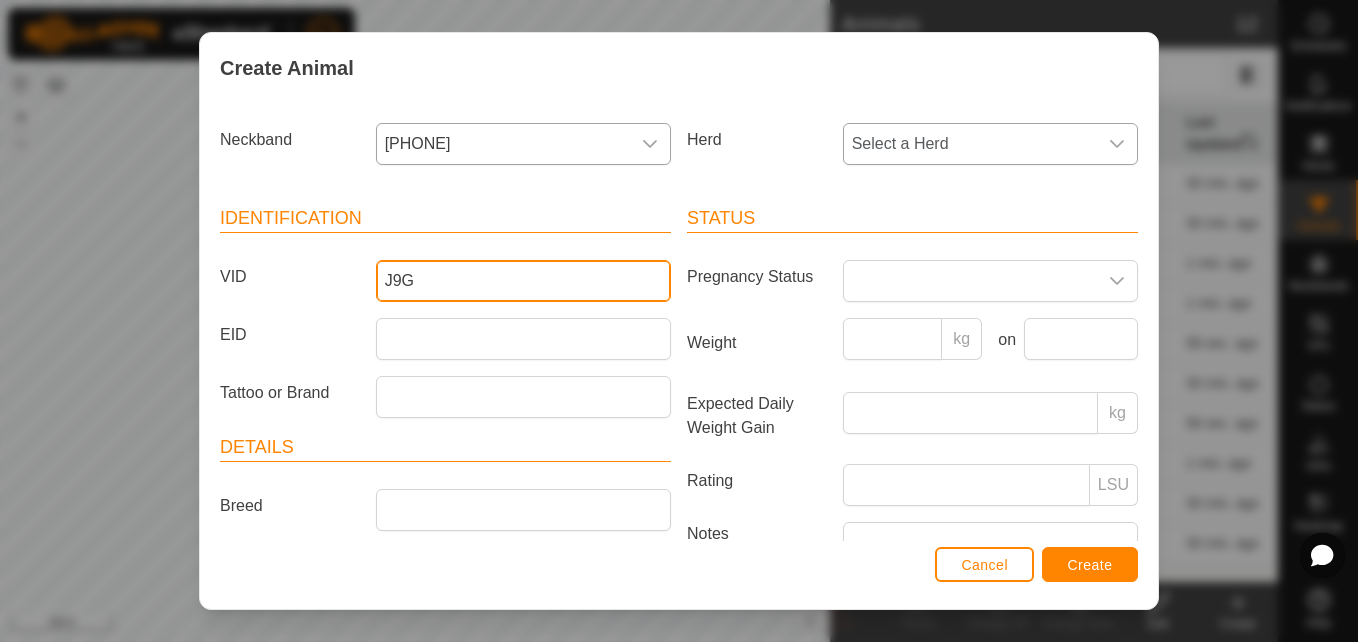 type on "J9G" 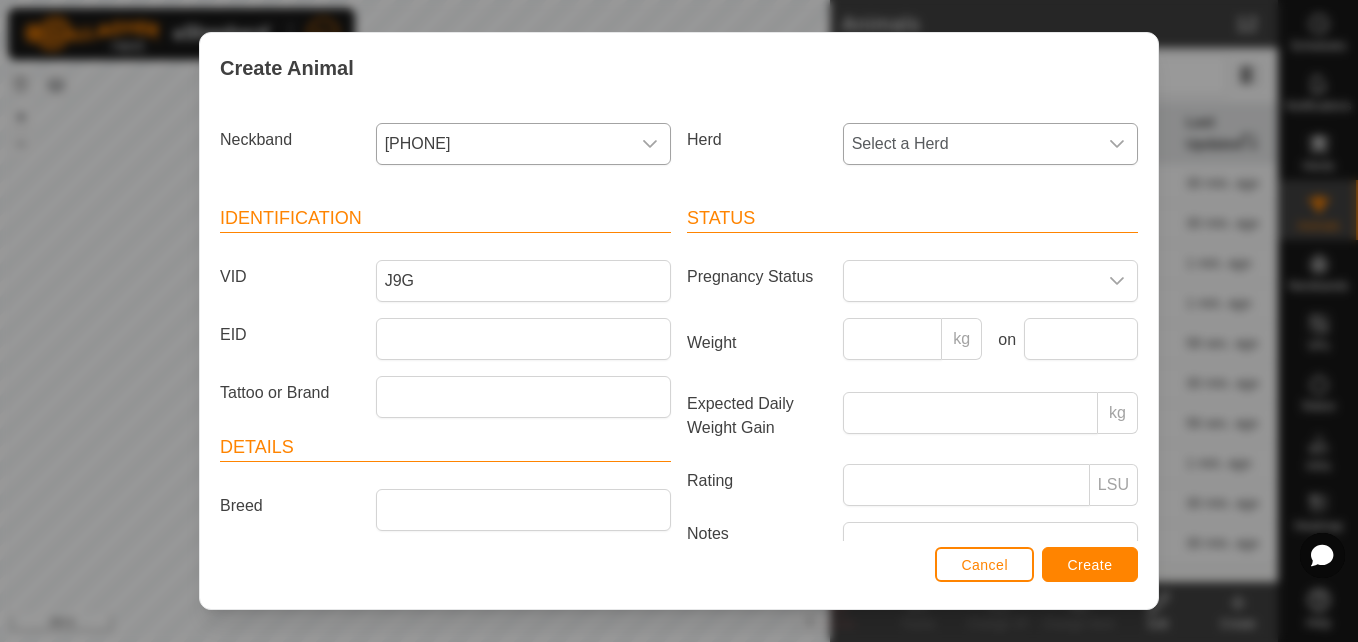 click on "Select a Herd" at bounding box center (970, 144) 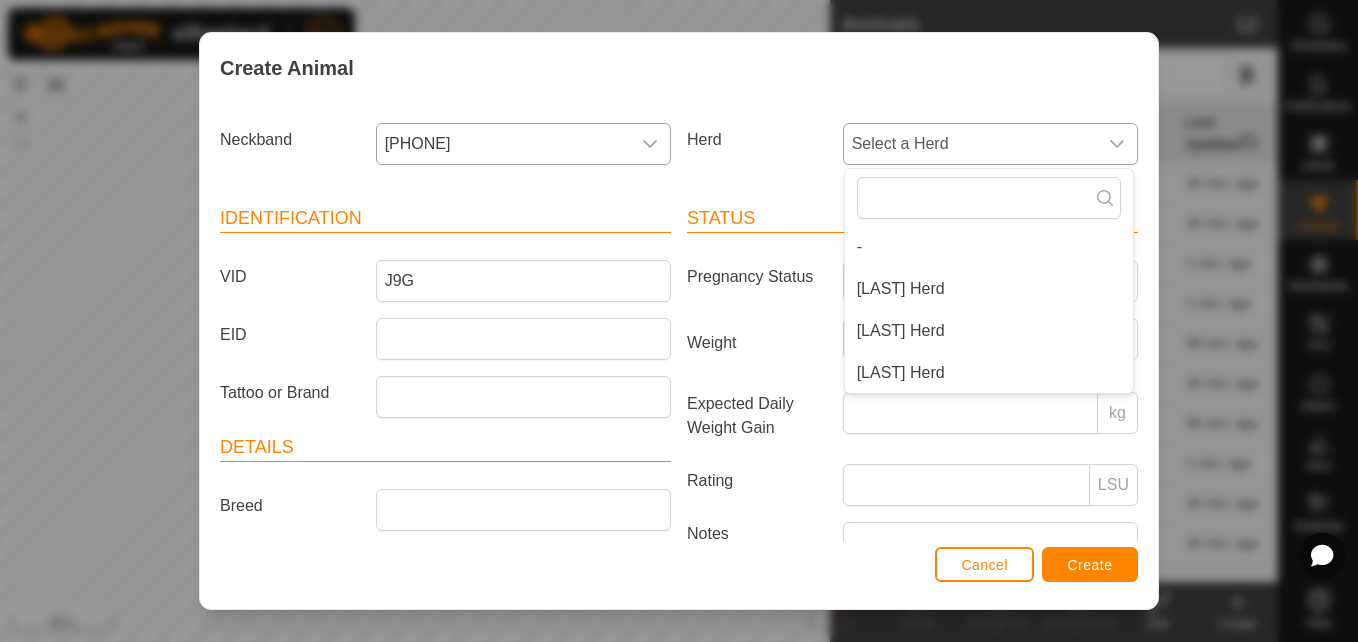 click on "[LAST] Herd" at bounding box center [989, 289] 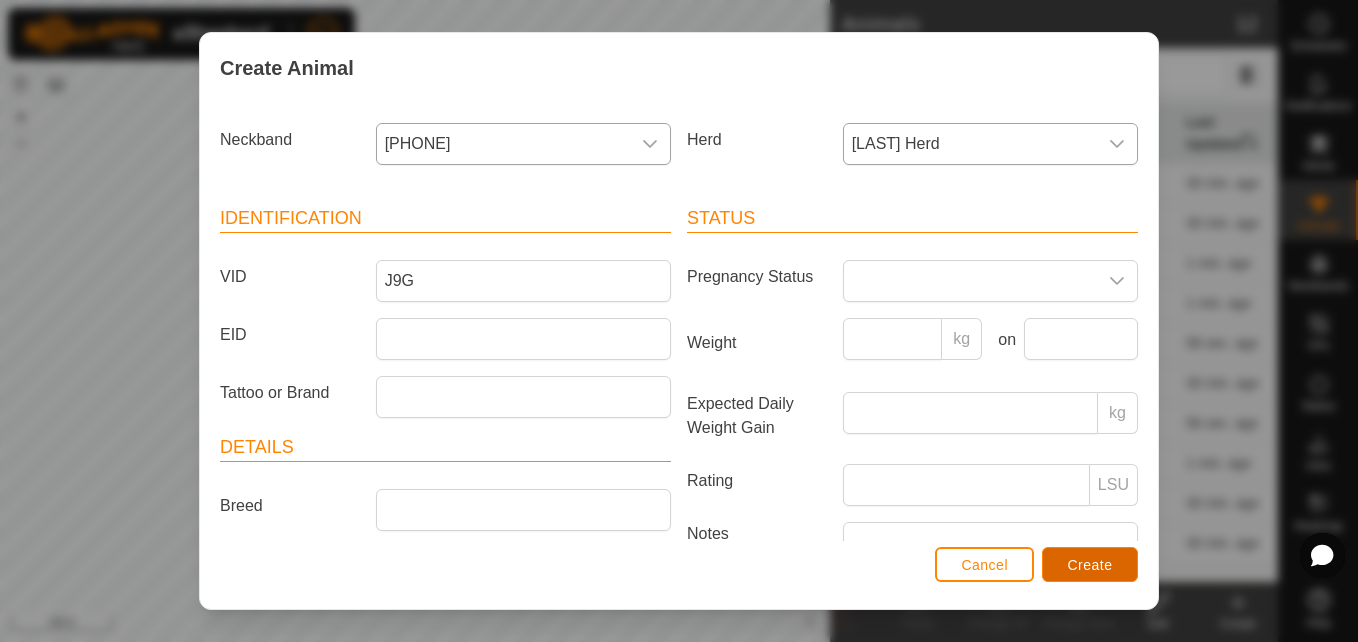 click on "Create" at bounding box center [1090, 565] 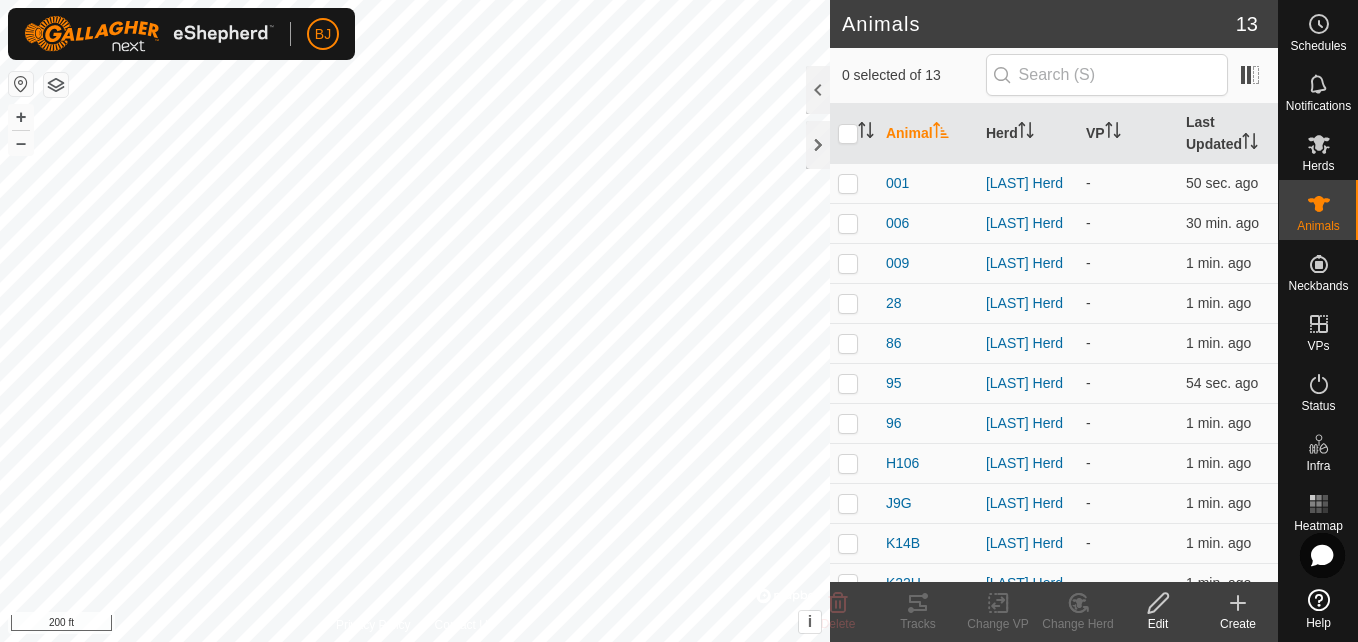 click 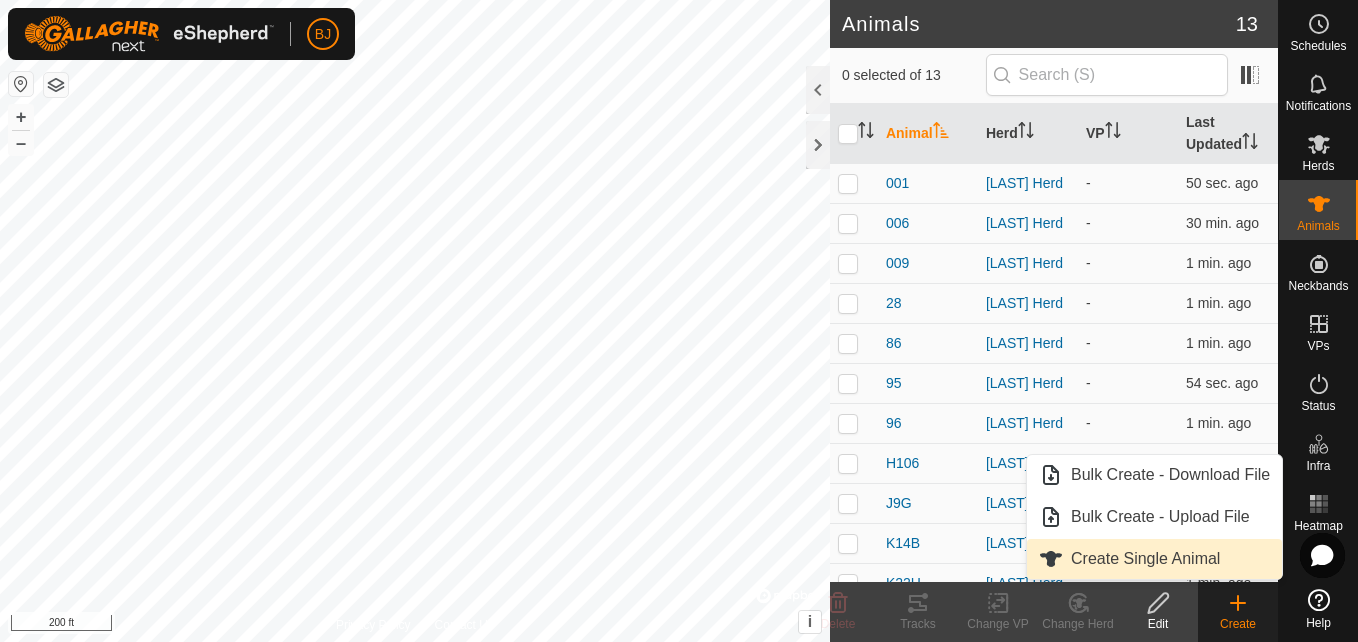 click on "Create Single Animal" at bounding box center [1154, 559] 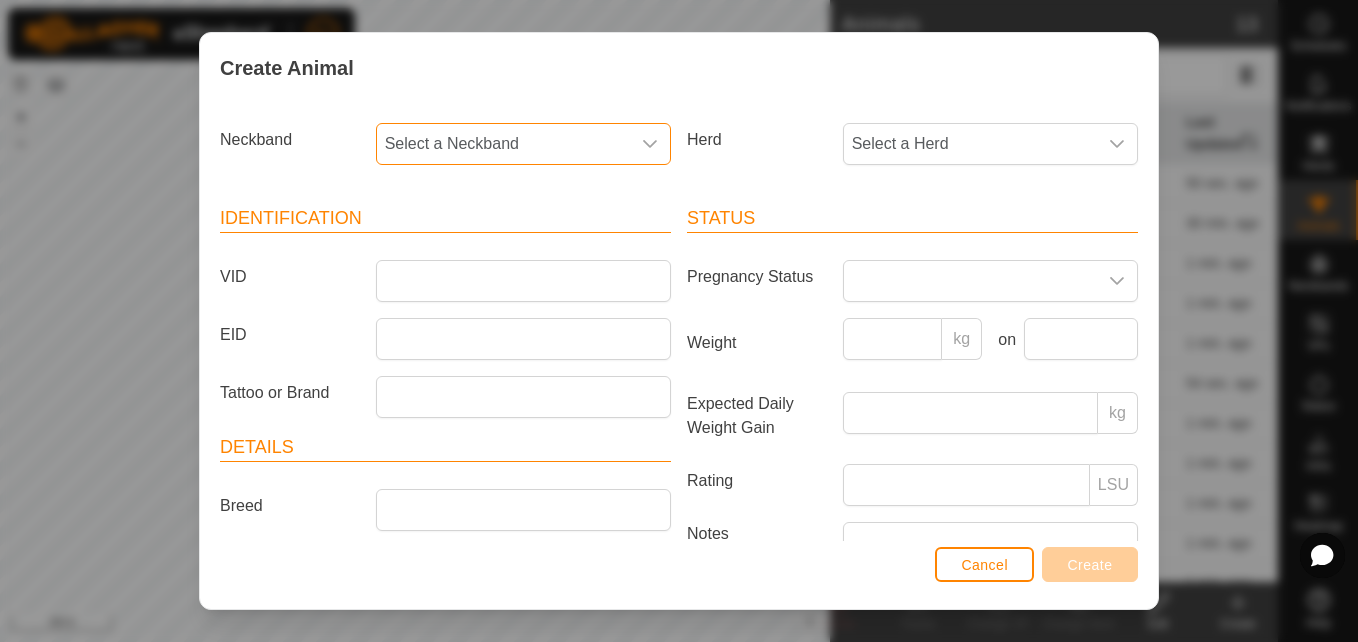 click on "Select a Neckband" at bounding box center [503, 144] 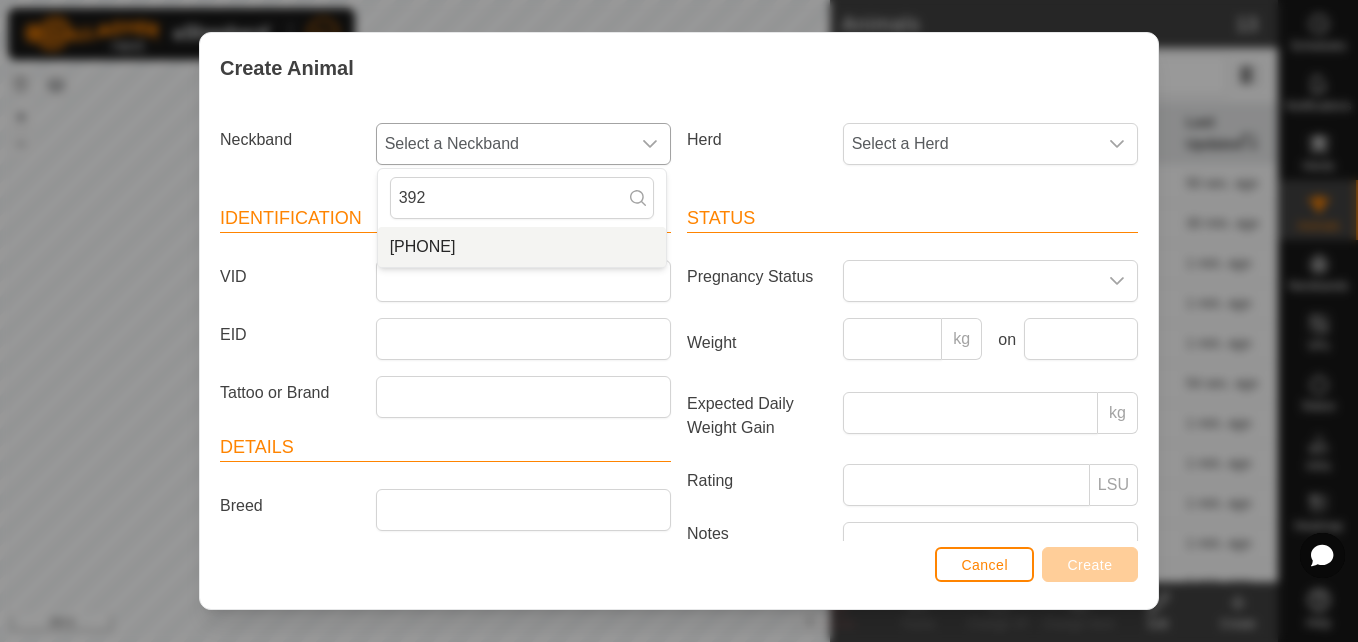 type on "392" 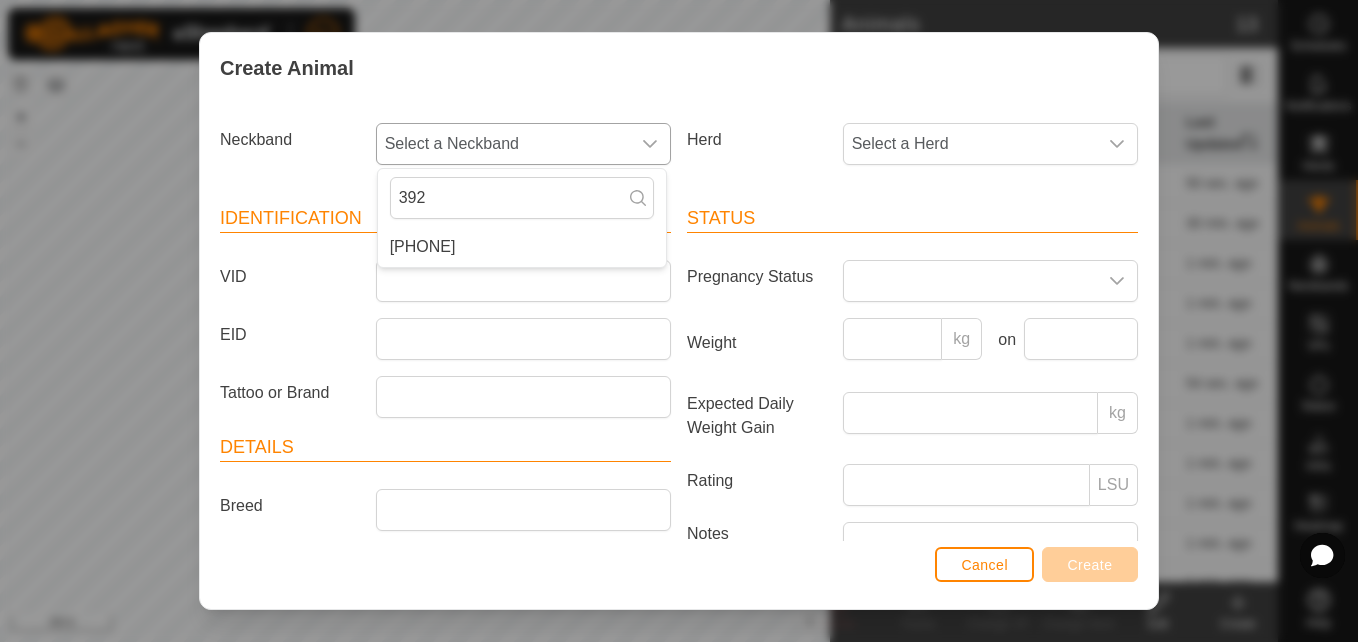 click on "[PHONE]" at bounding box center [522, 247] 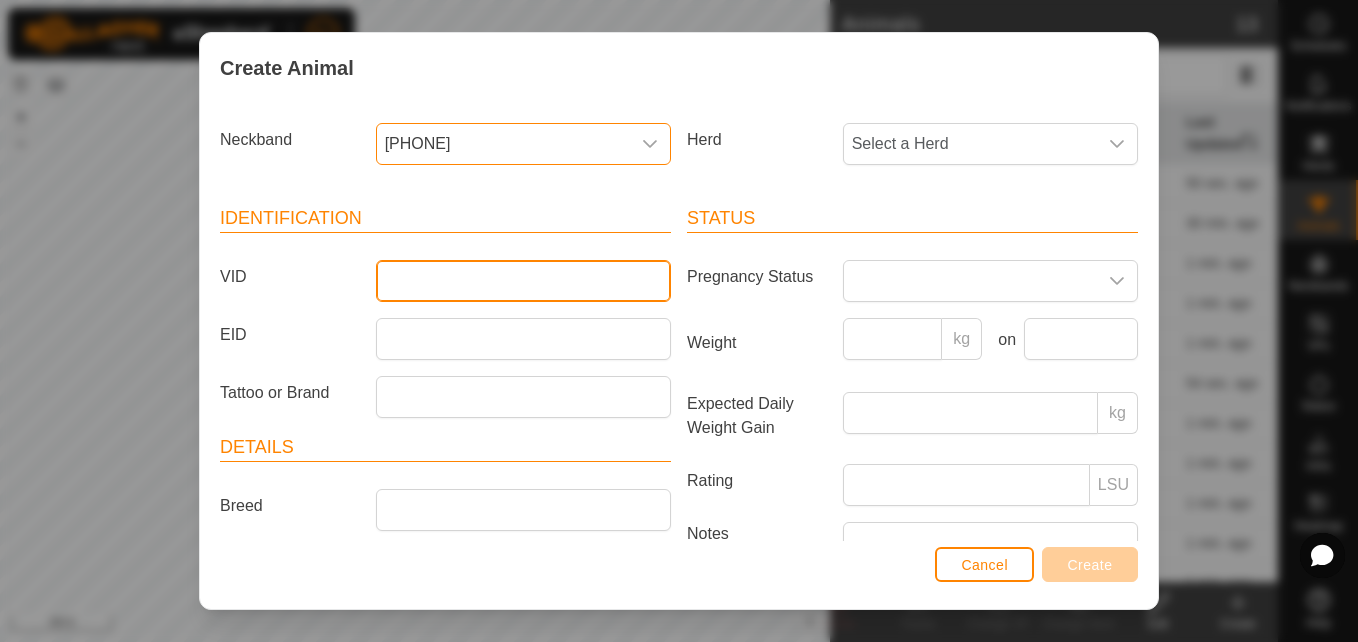 click on "VID" at bounding box center (523, 281) 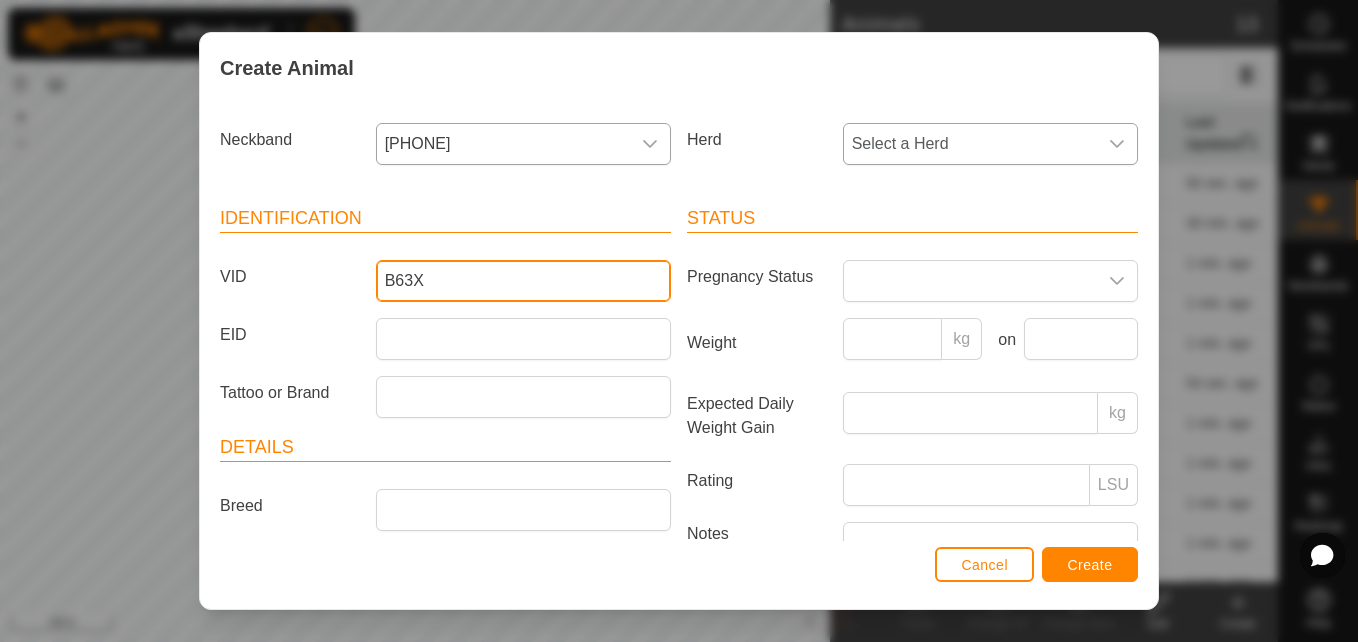 type on "B63X" 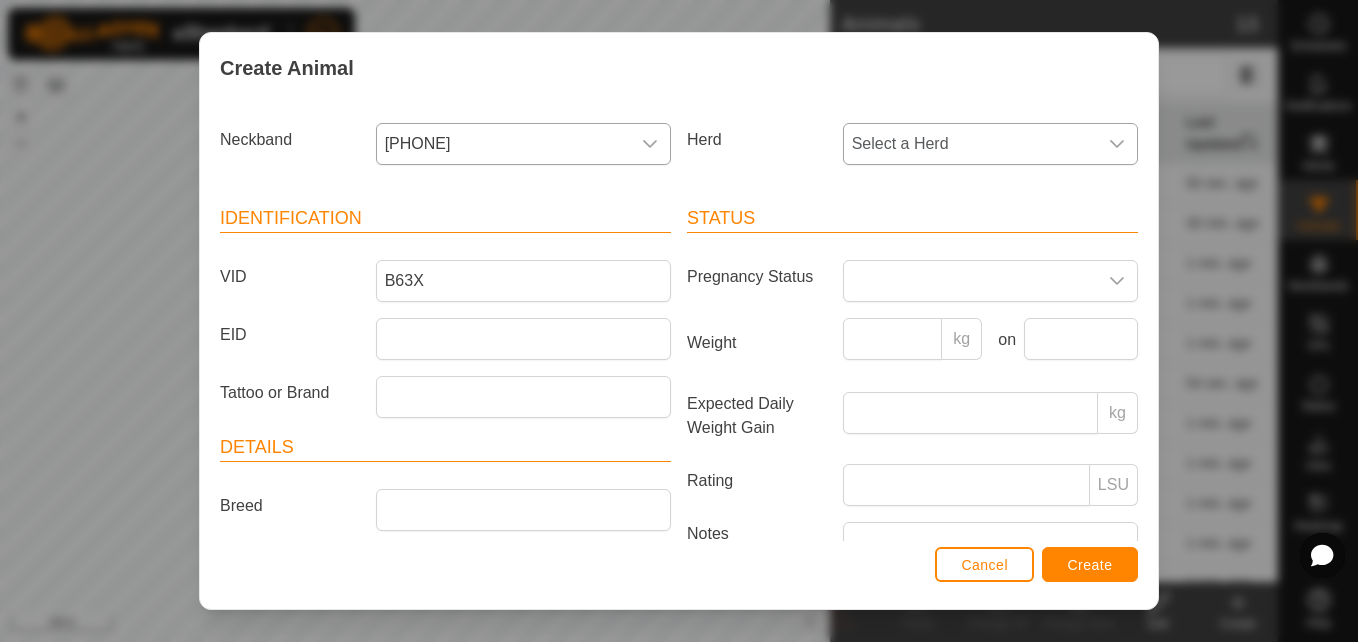 click on "Select a Herd" at bounding box center (970, 144) 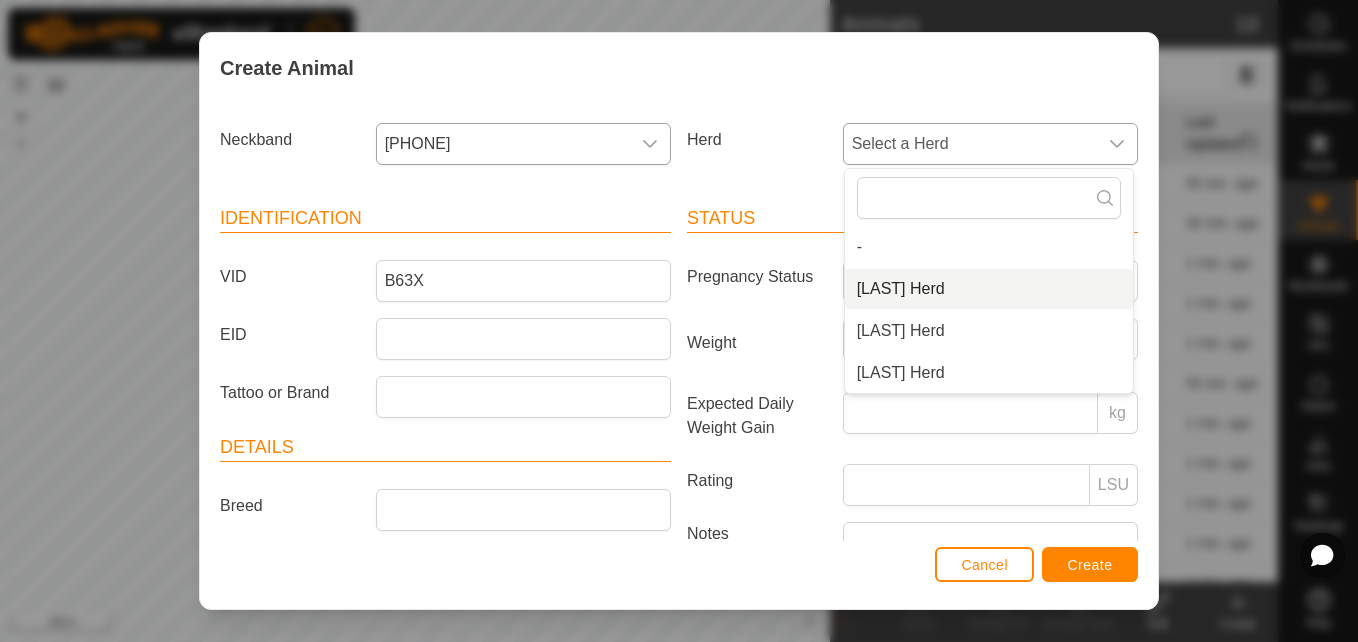 click on "[LAST] Herd" at bounding box center (989, 289) 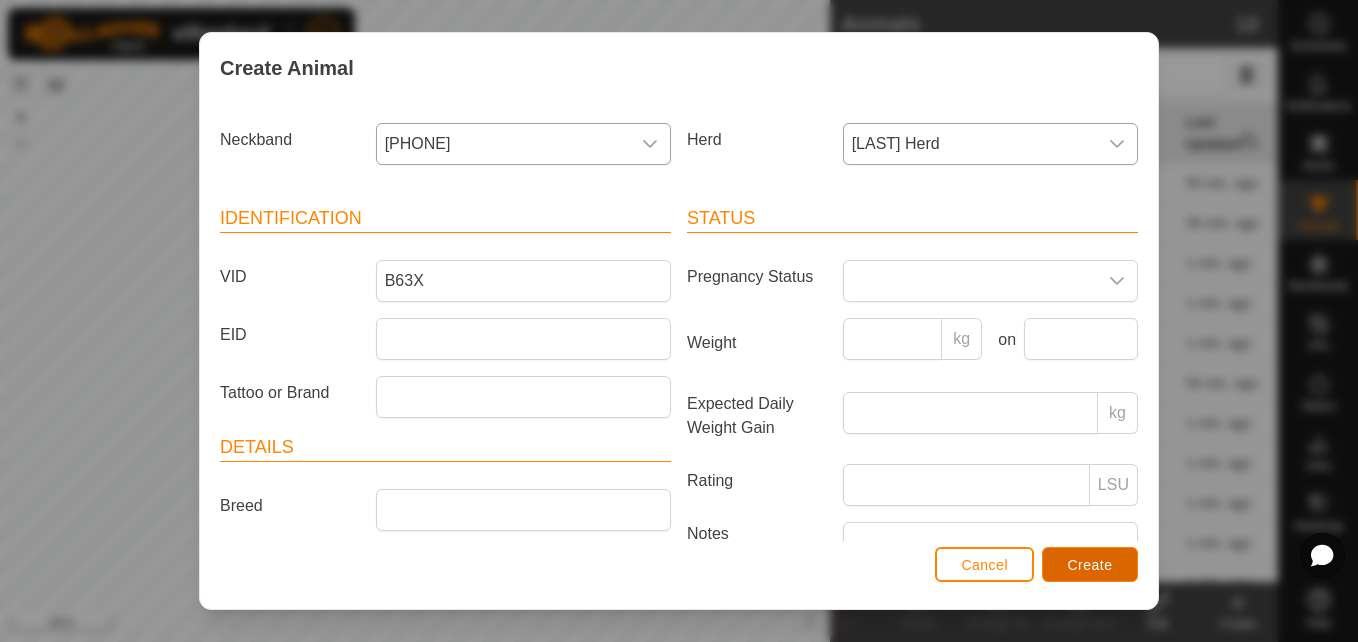 click on "Create" at bounding box center [1090, 564] 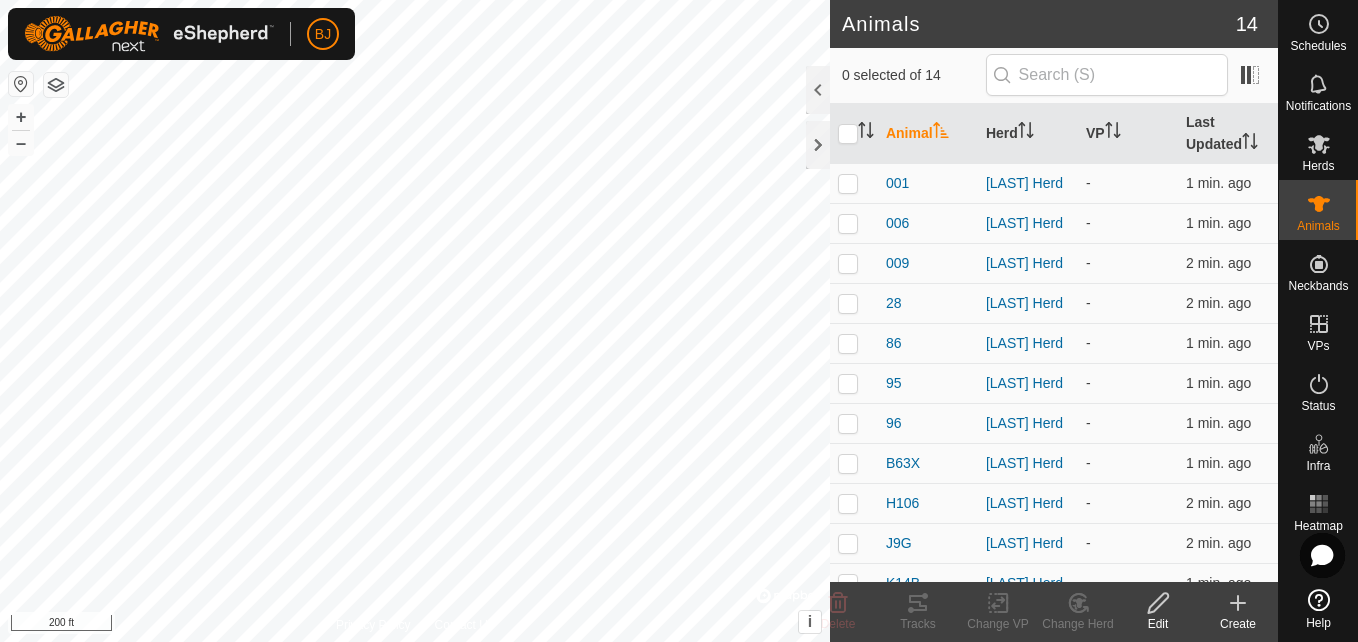 click 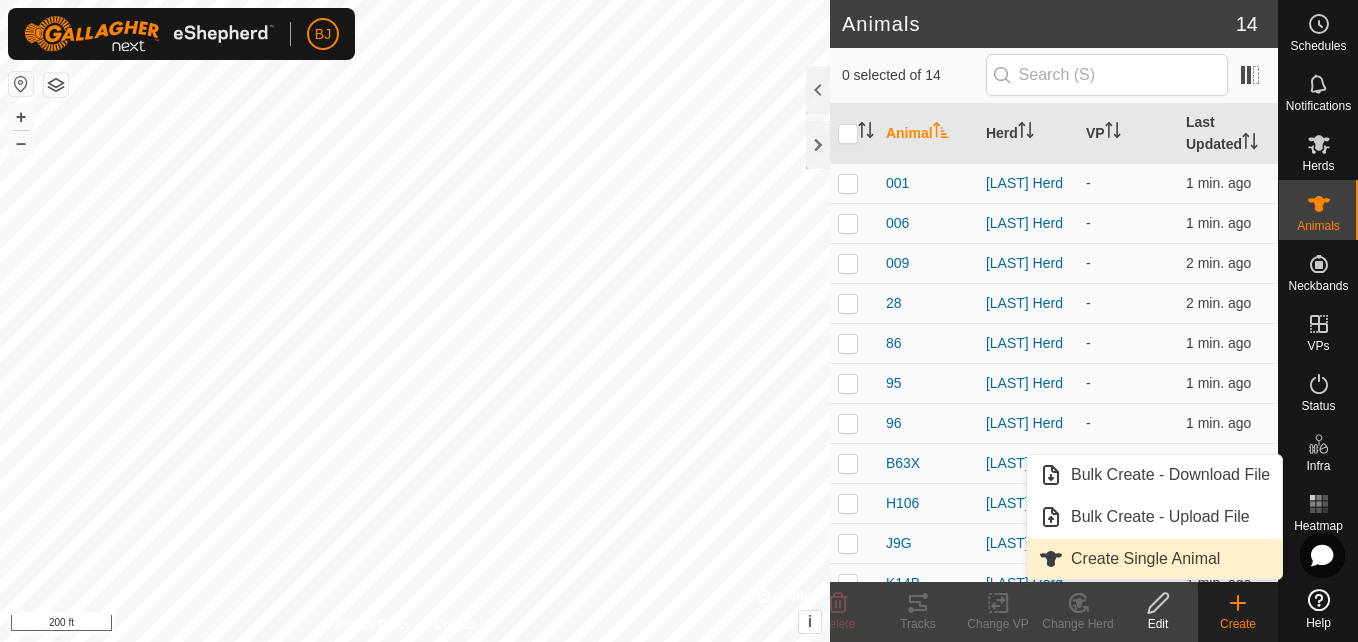 click on "Create Single Animal" at bounding box center (1154, 559) 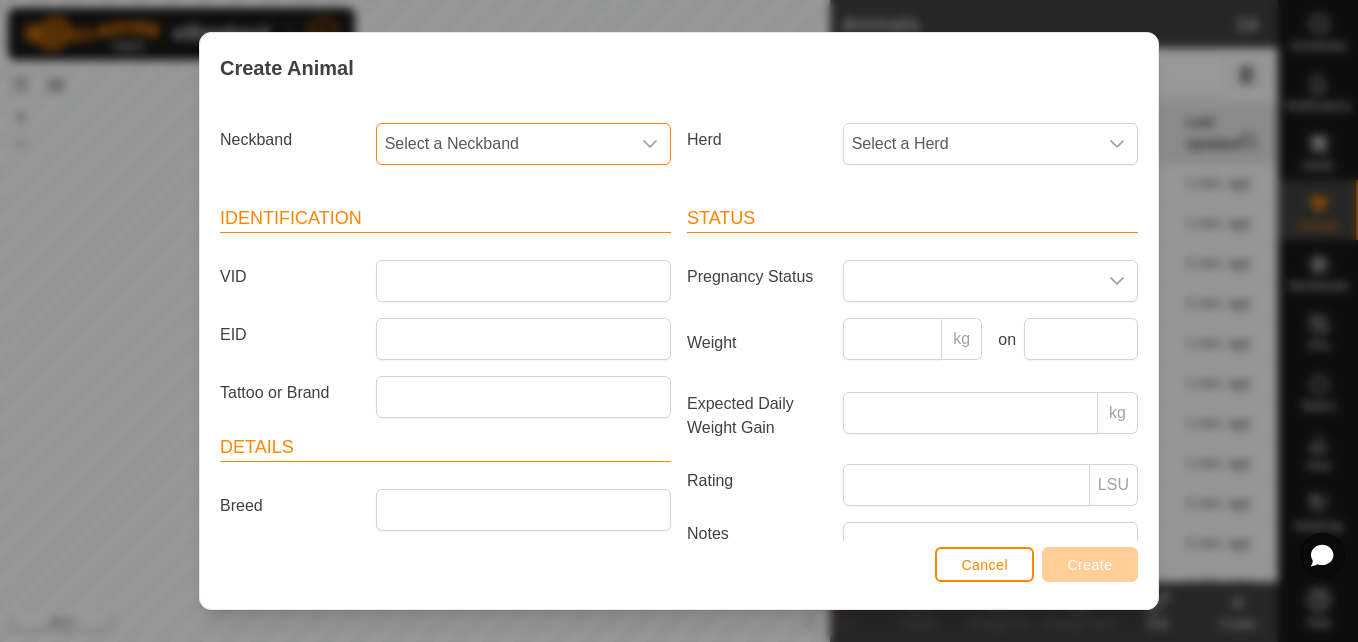 click on "Select a Neckband" at bounding box center [503, 144] 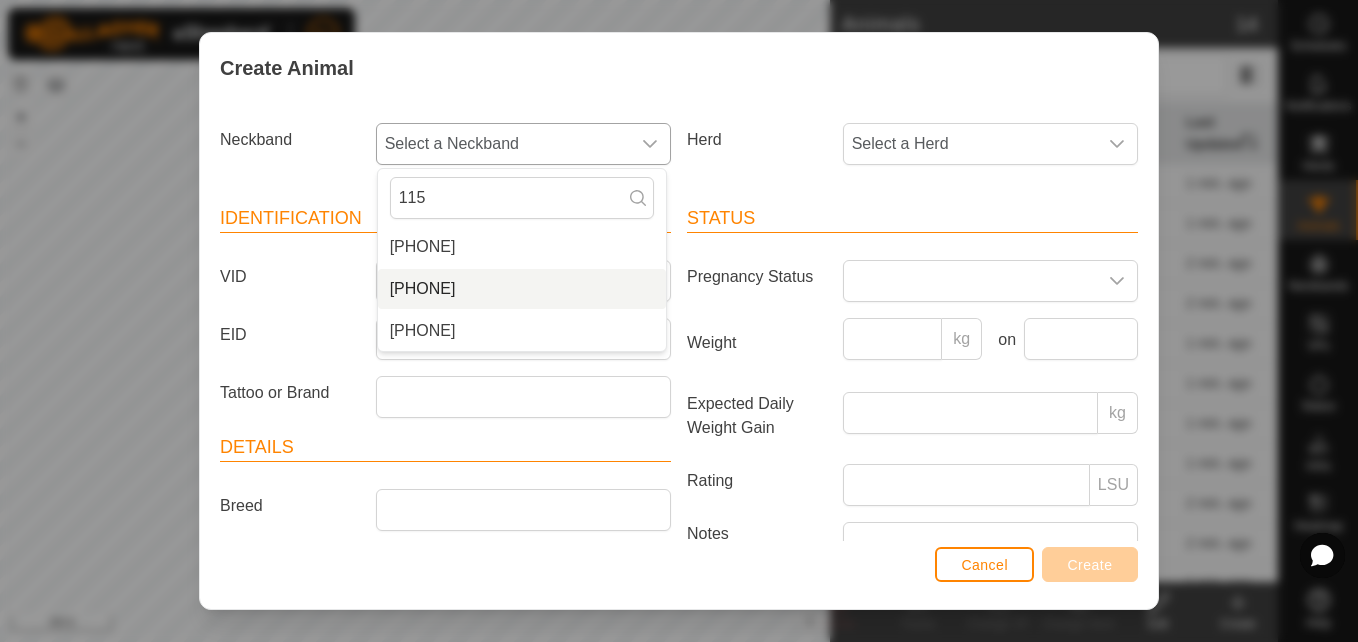 type on "115" 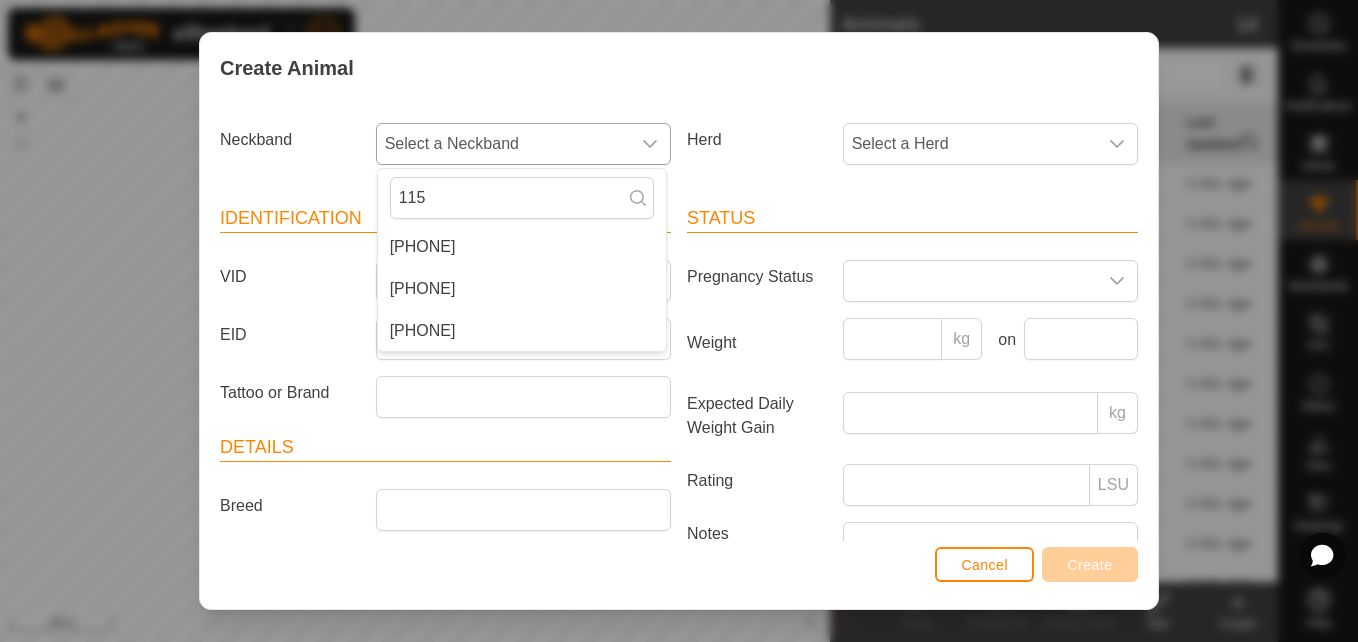 click on "[PHONE]" at bounding box center [522, 289] 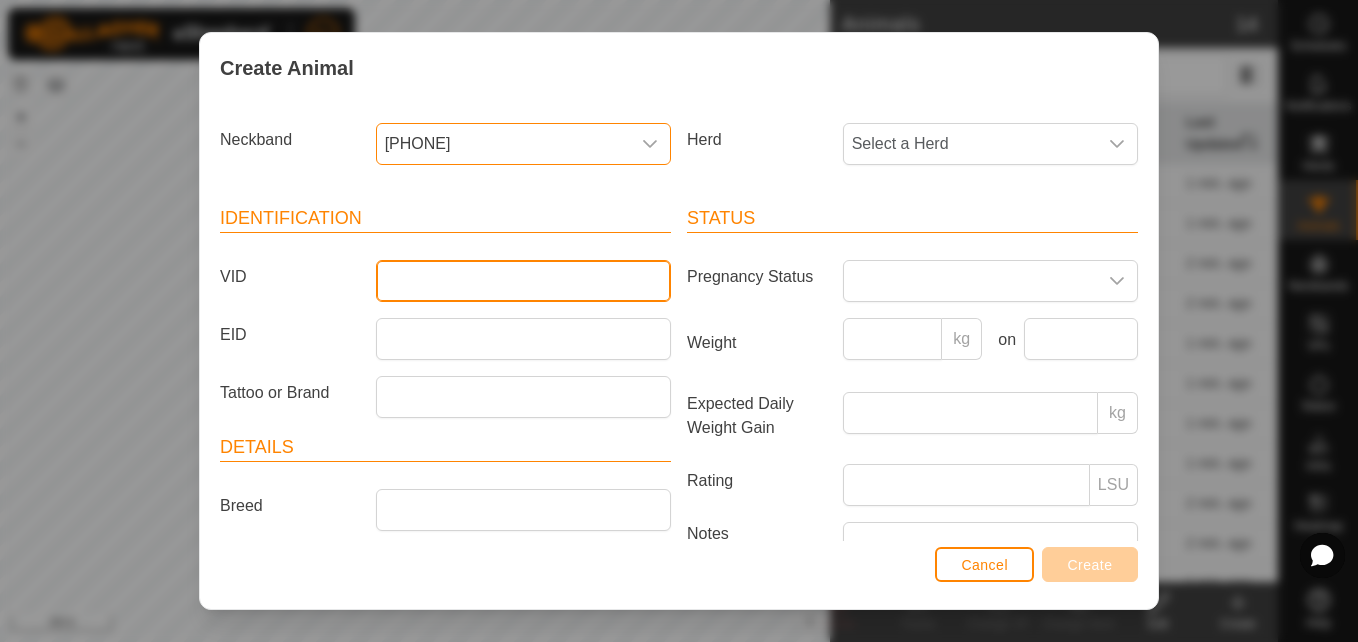 click on "VID" at bounding box center [523, 281] 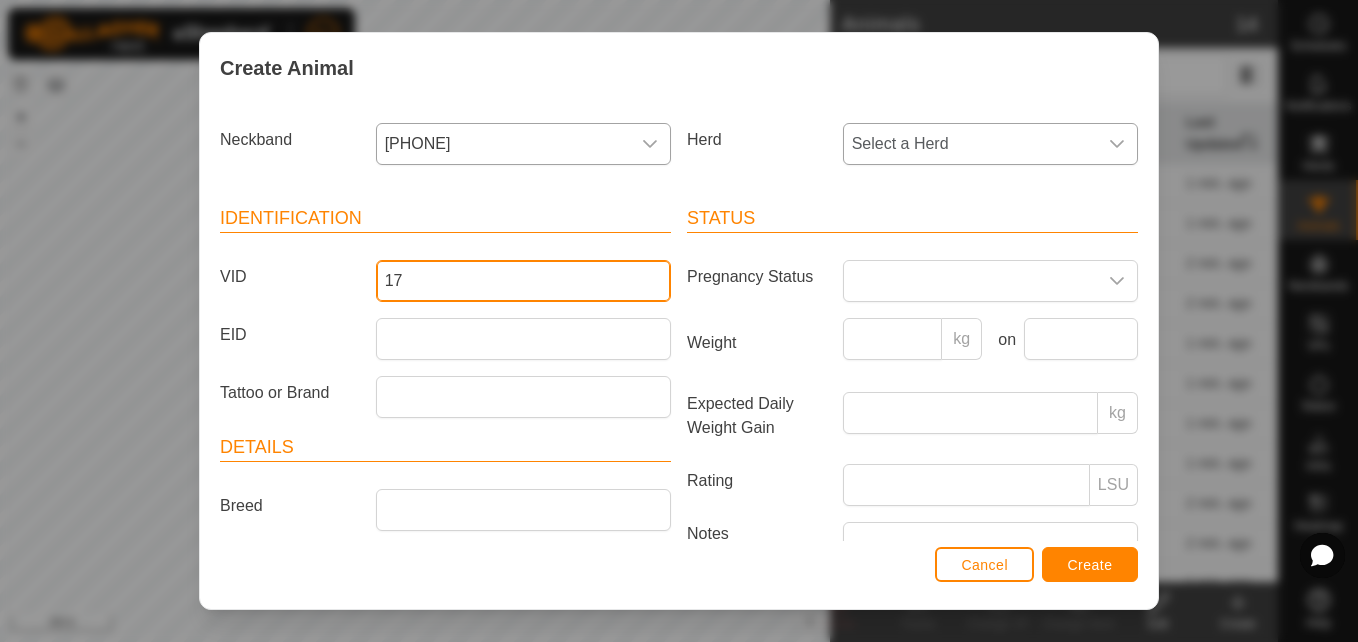 type on "17" 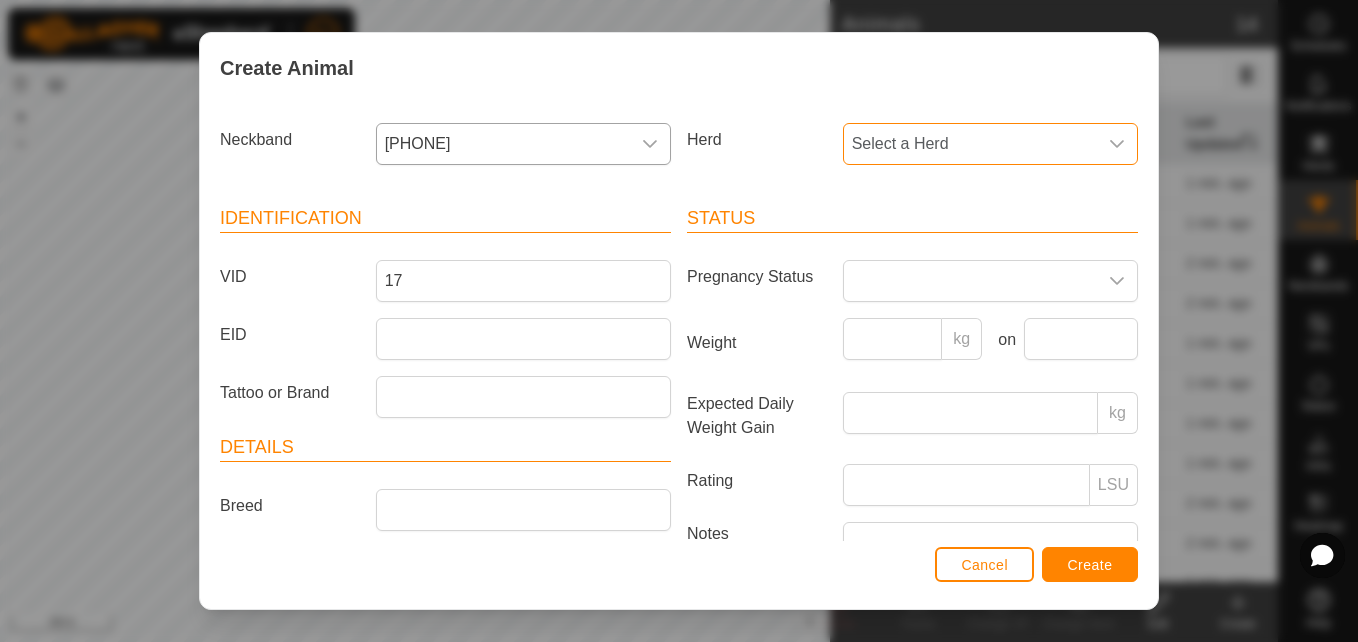 click on "Select a Herd" at bounding box center (970, 144) 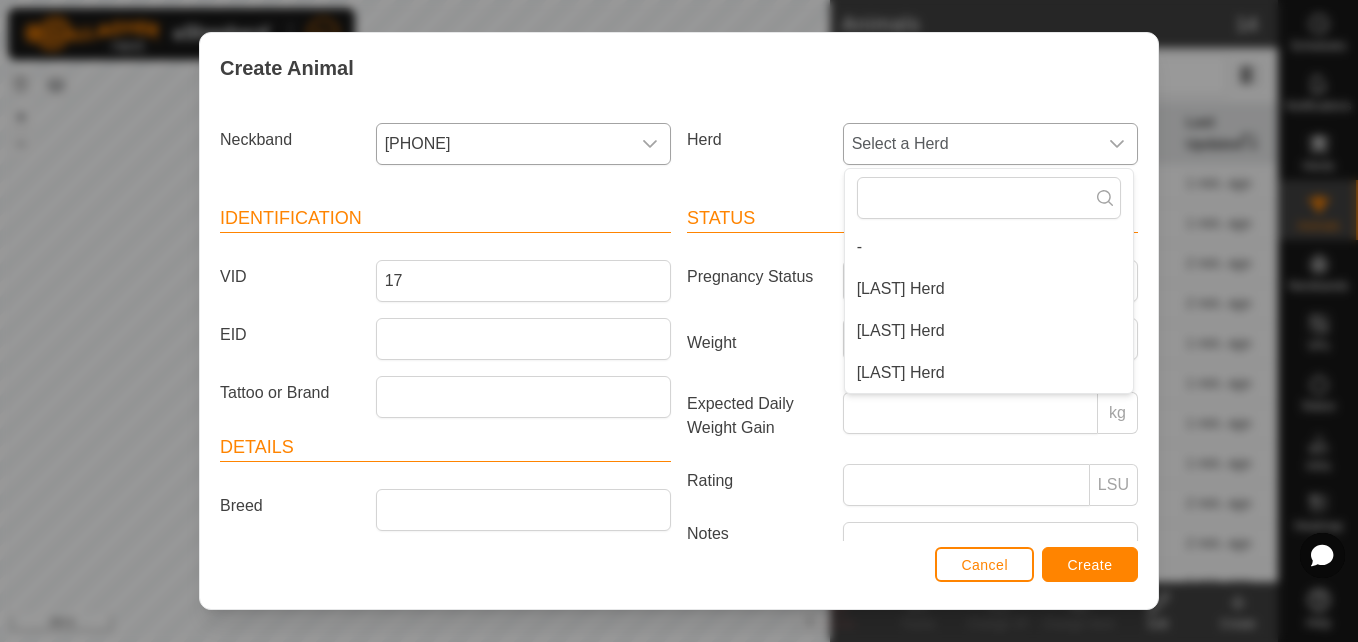 click on "[LAST] Herd" at bounding box center [989, 289] 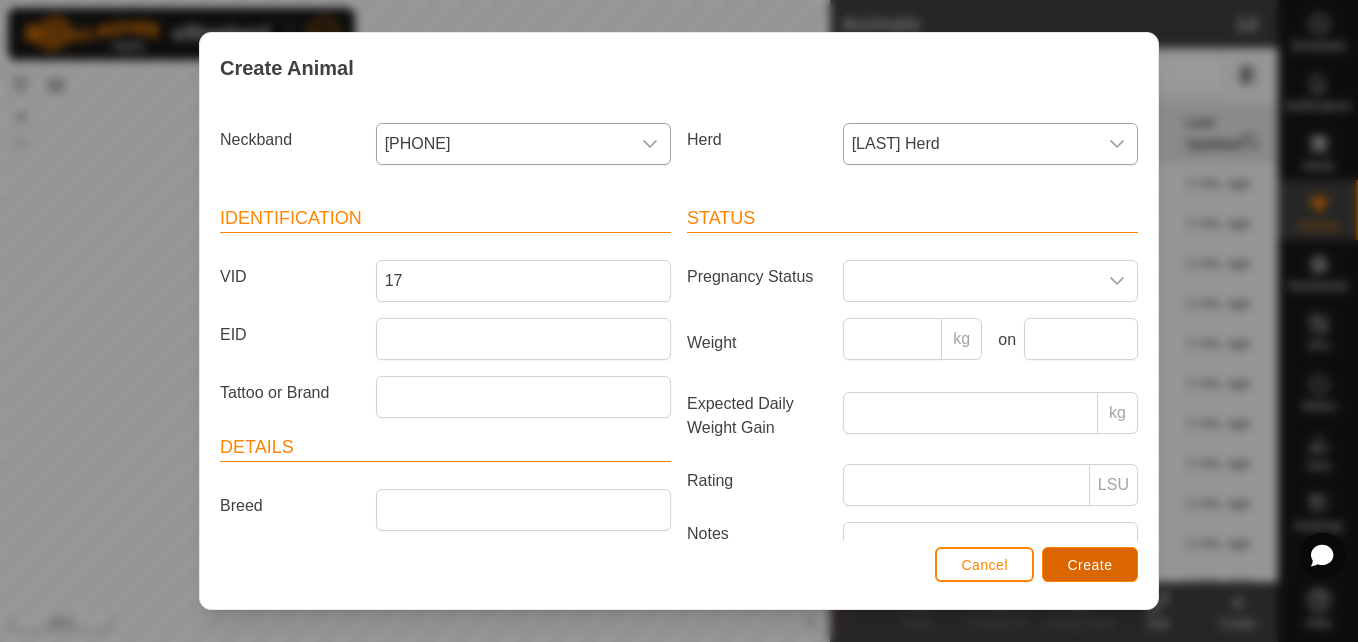 click on "Create" at bounding box center (1090, 564) 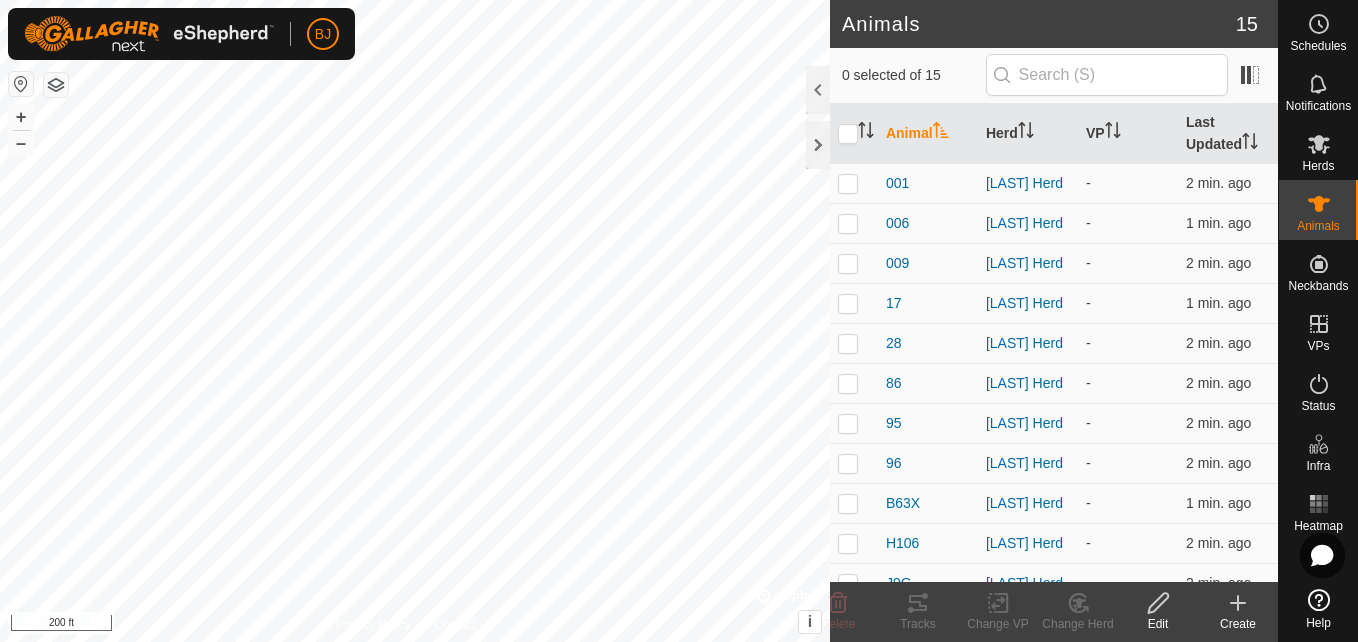 click 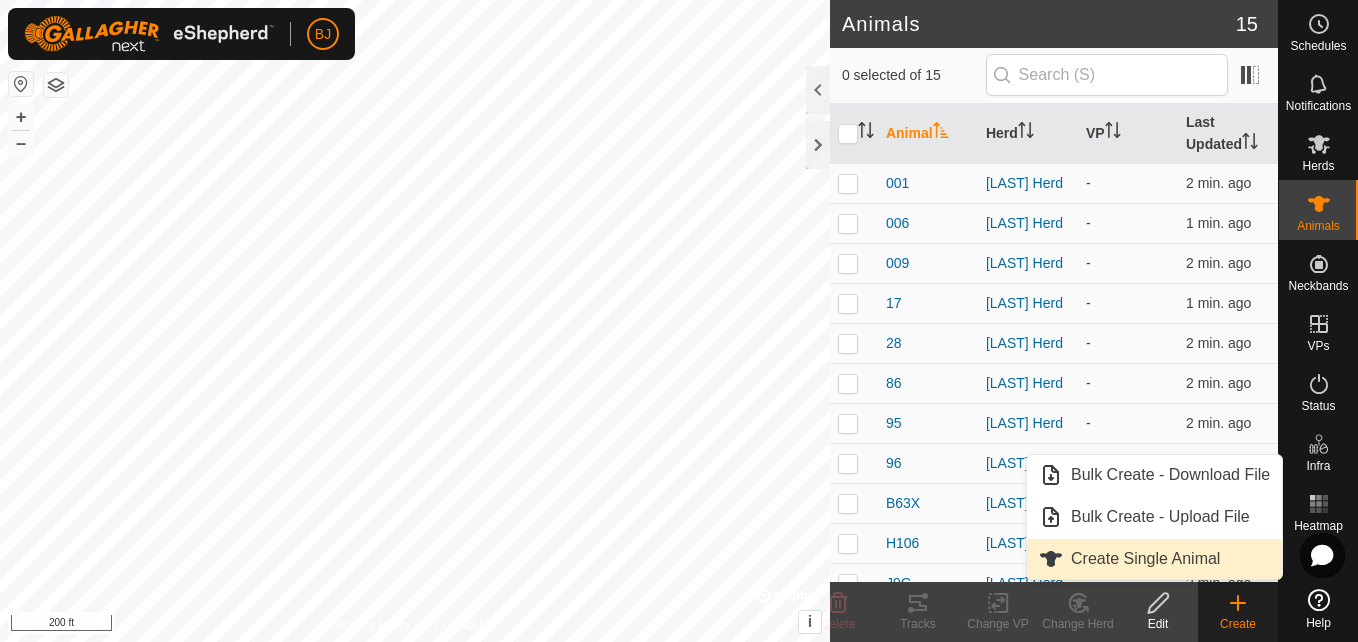 click on "Create Single Animal" at bounding box center (1154, 559) 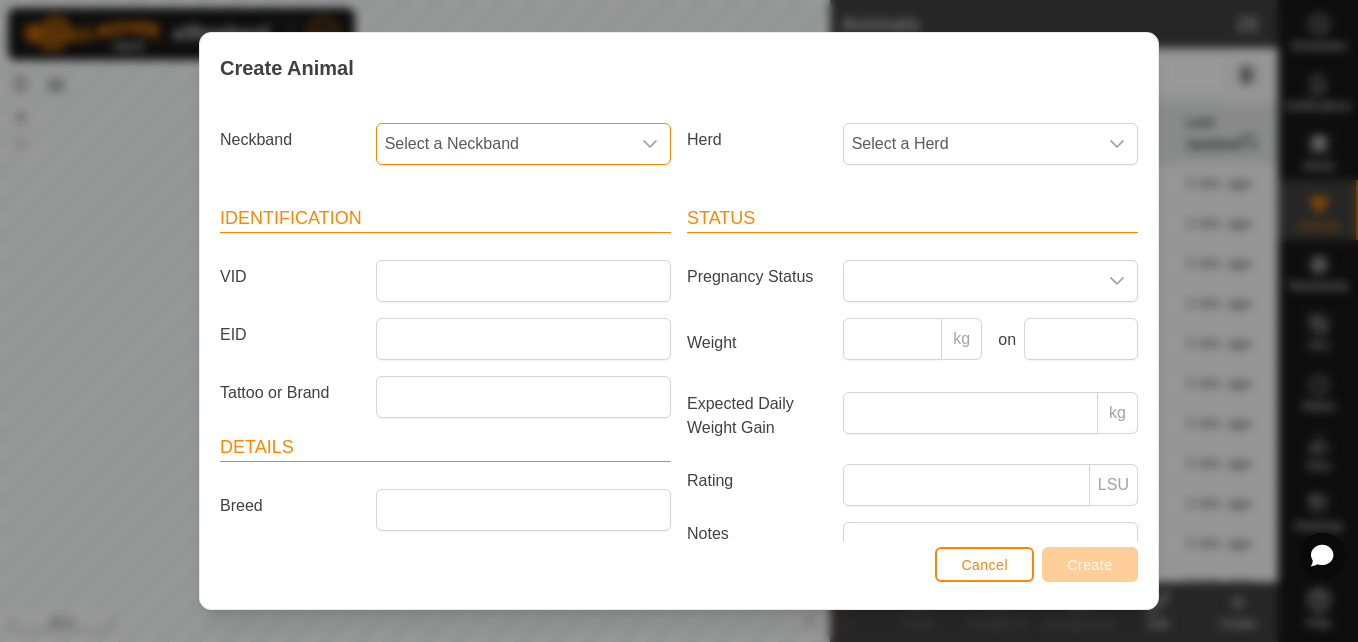 click on "Select a Neckband" at bounding box center [503, 144] 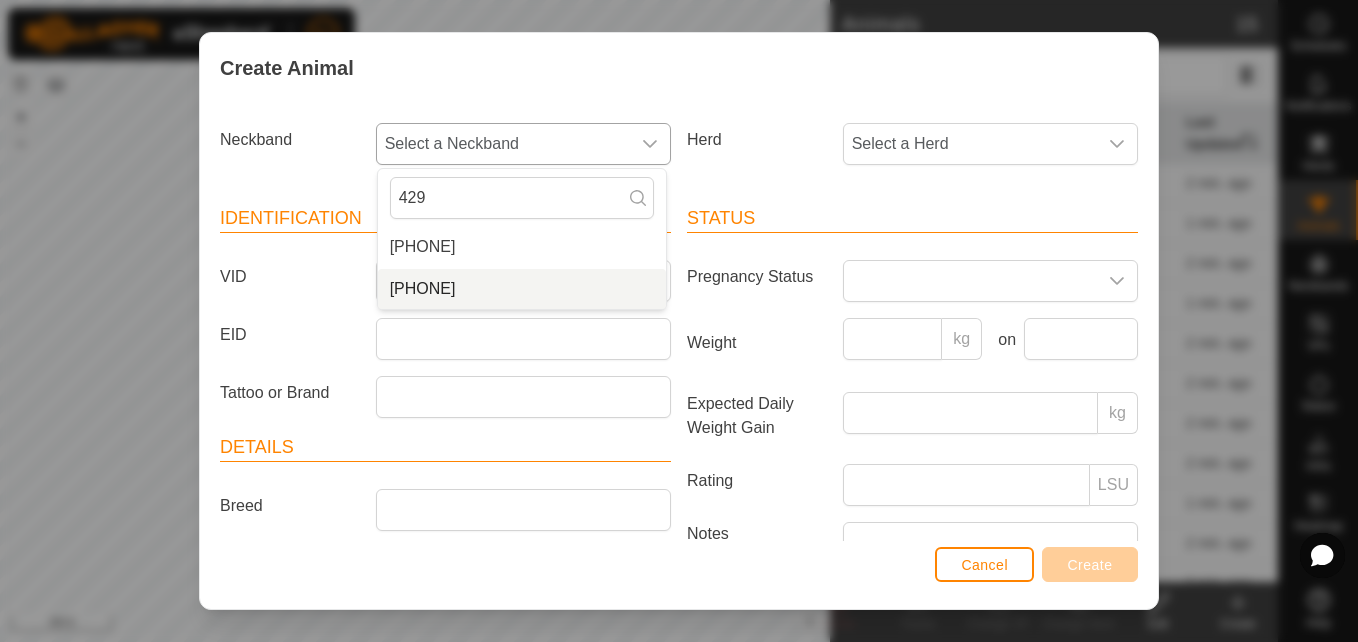 type on "429" 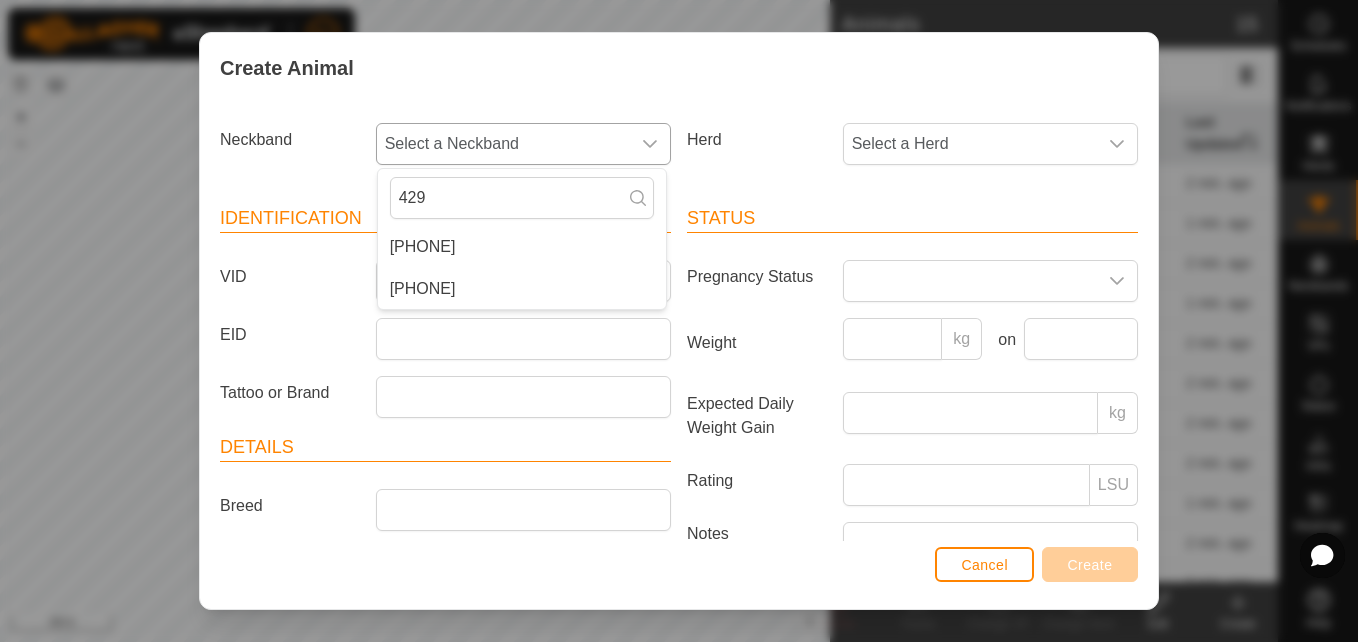 click on "[PHONE]" at bounding box center (522, 289) 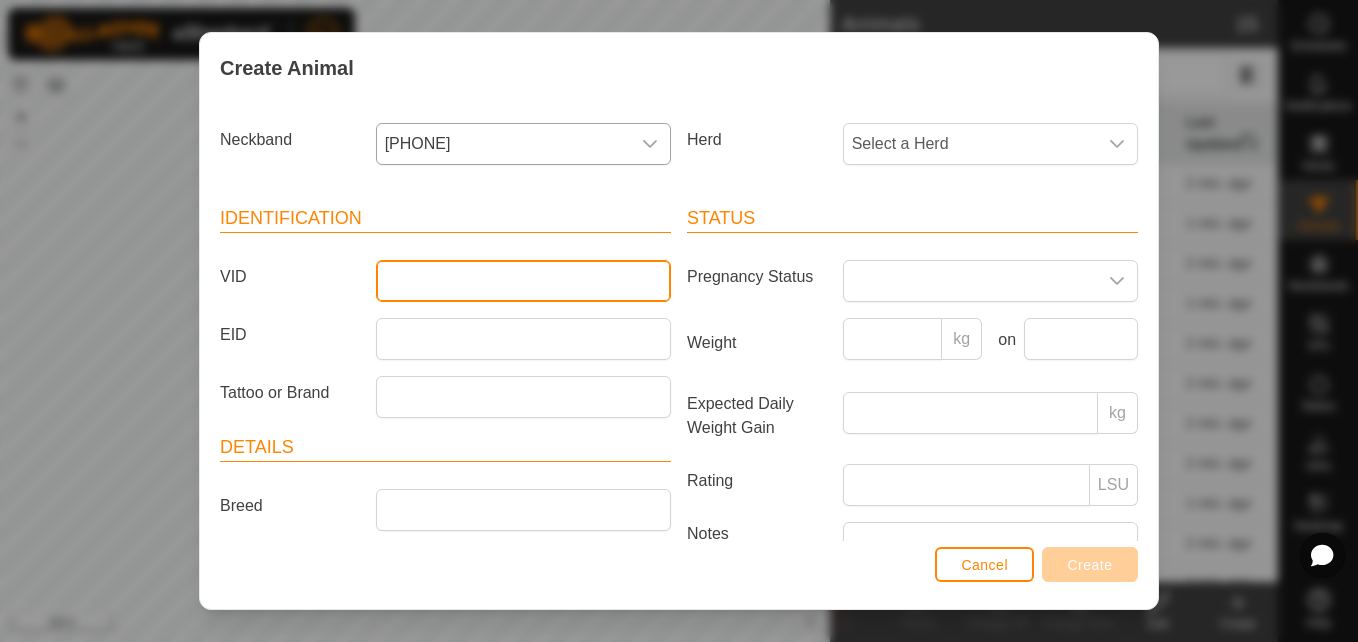 click on "VID" at bounding box center [523, 281] 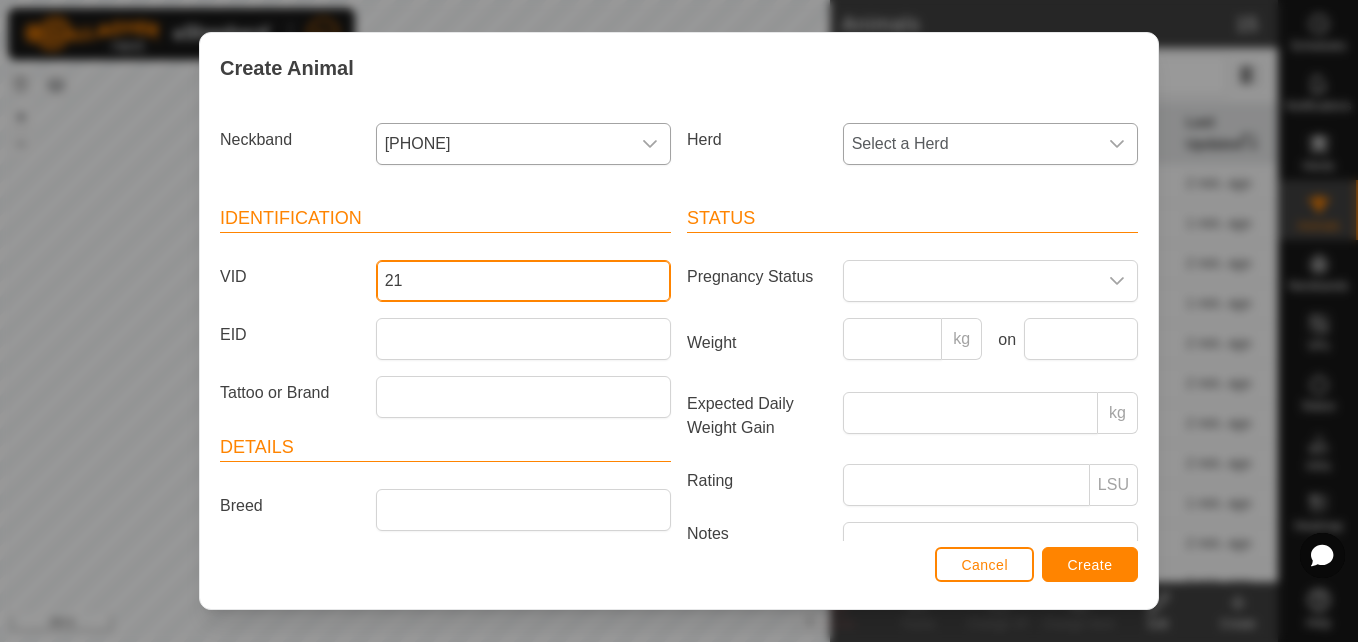 type on "21" 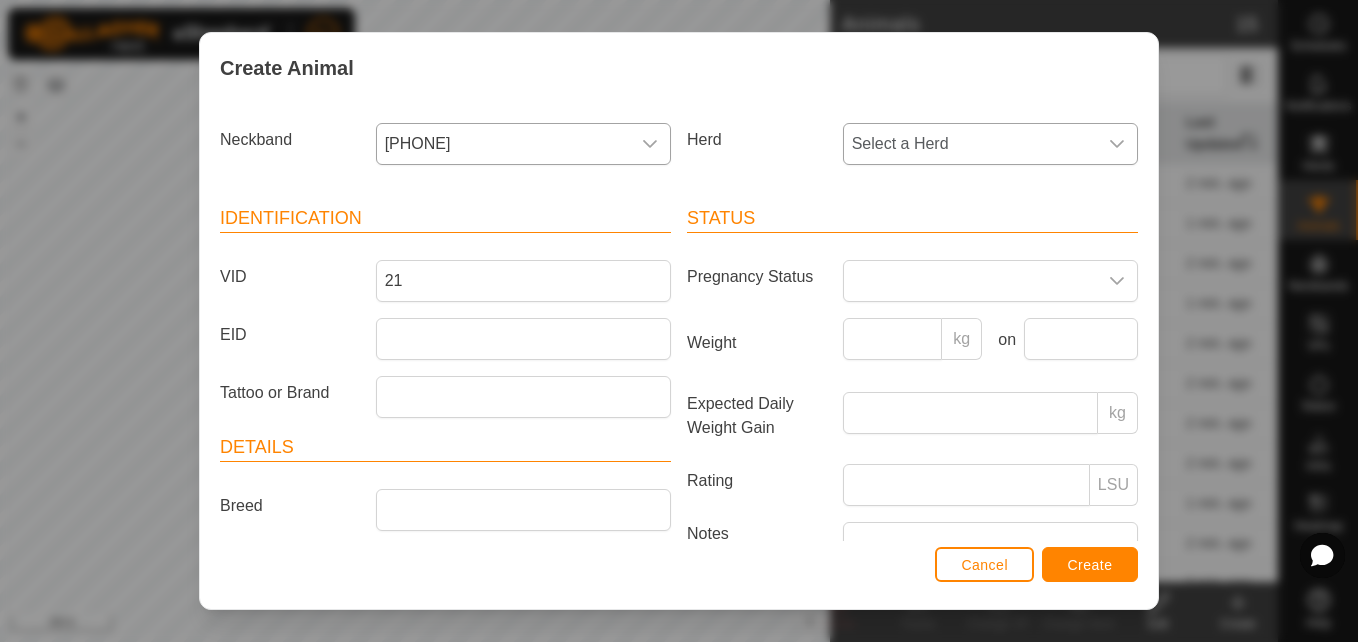 click on "Select a Herd" at bounding box center (970, 144) 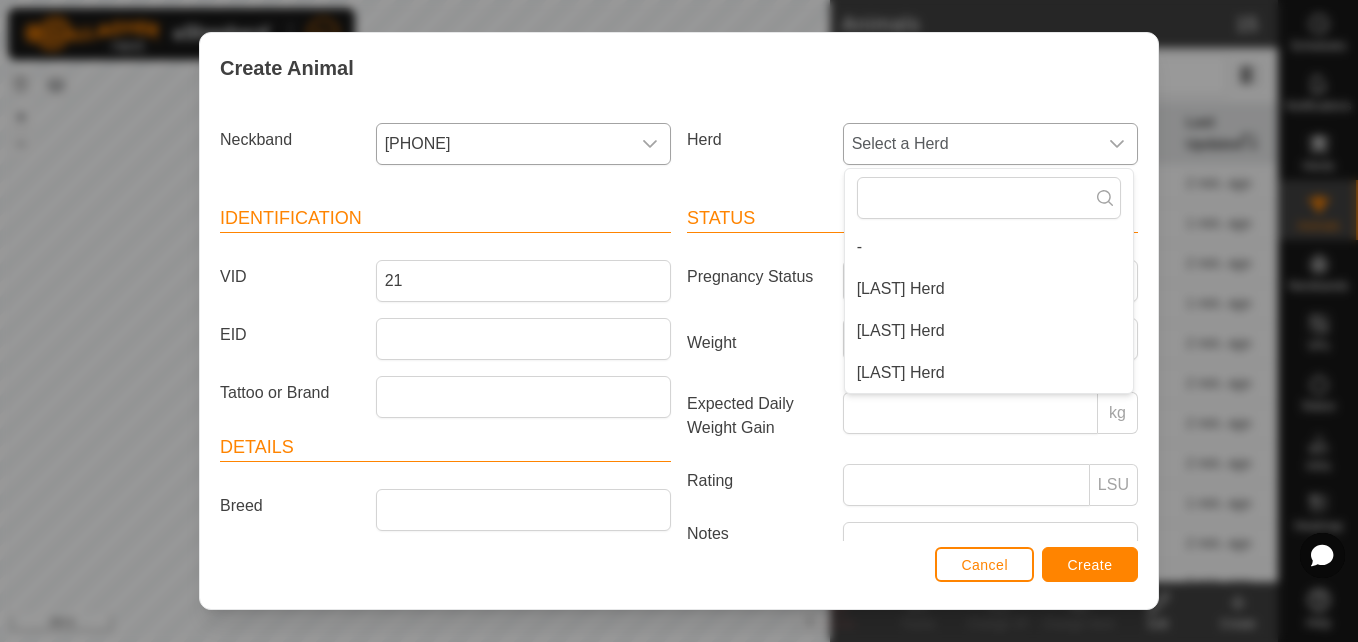click on "[LAST] Herd" at bounding box center (989, 289) 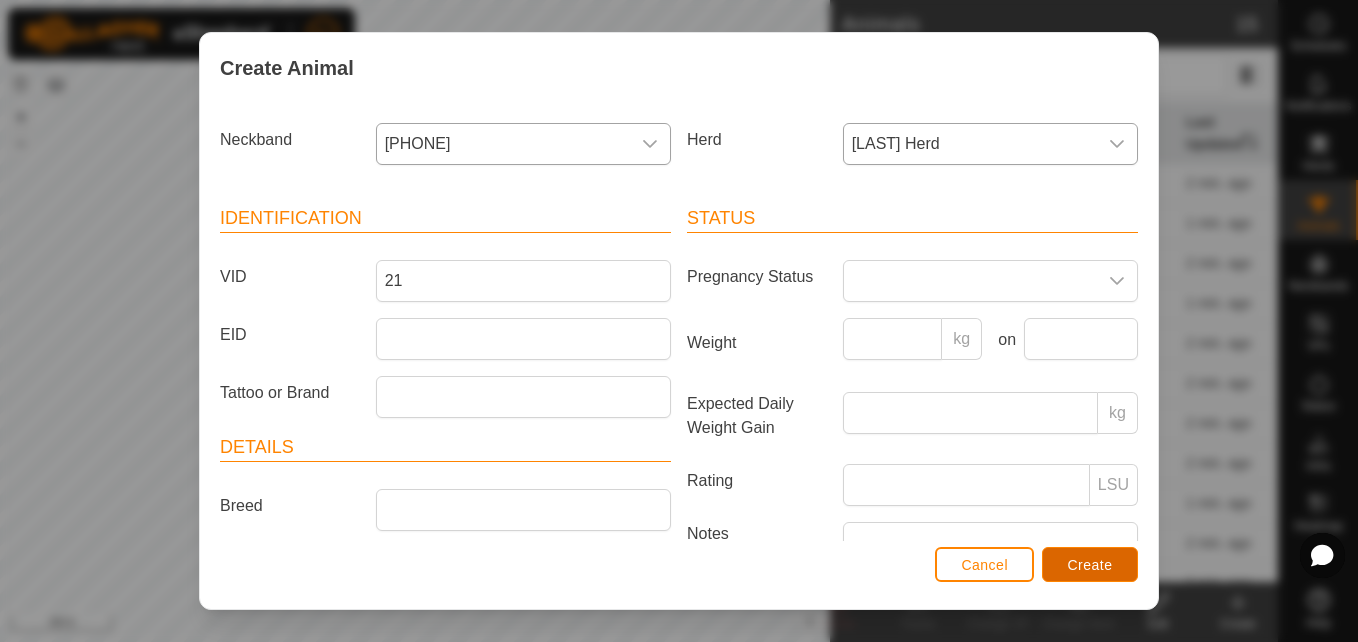 click on "Create" at bounding box center (1090, 564) 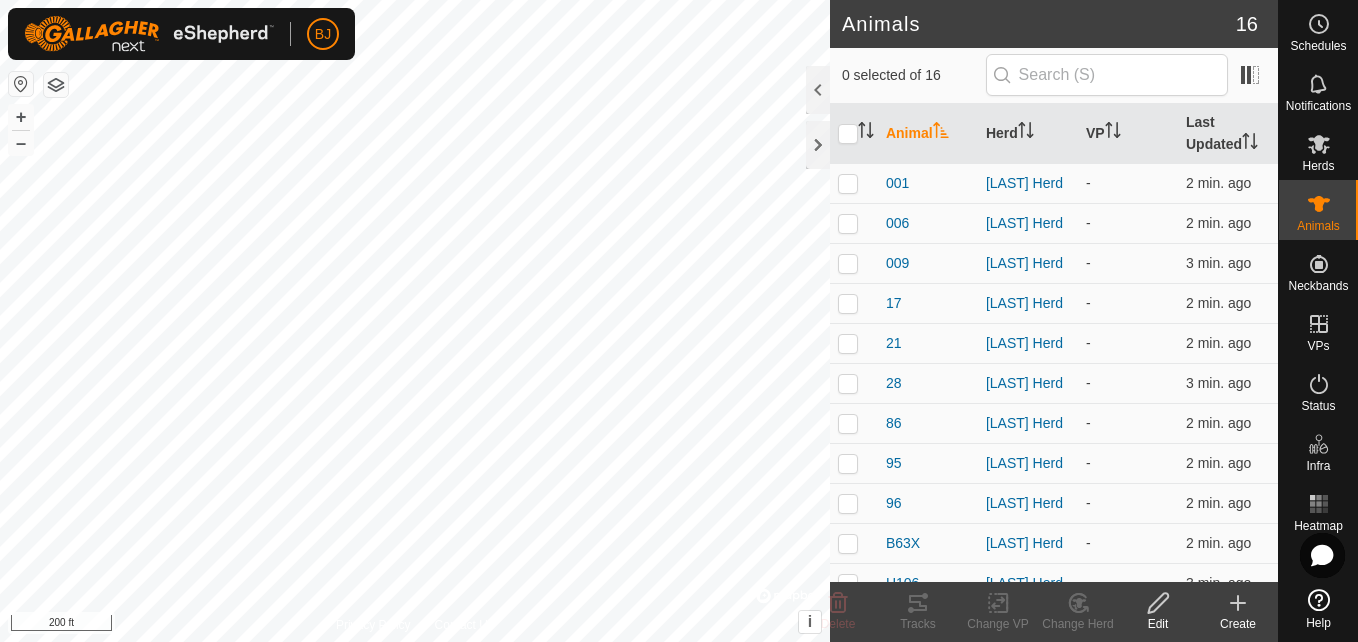 click 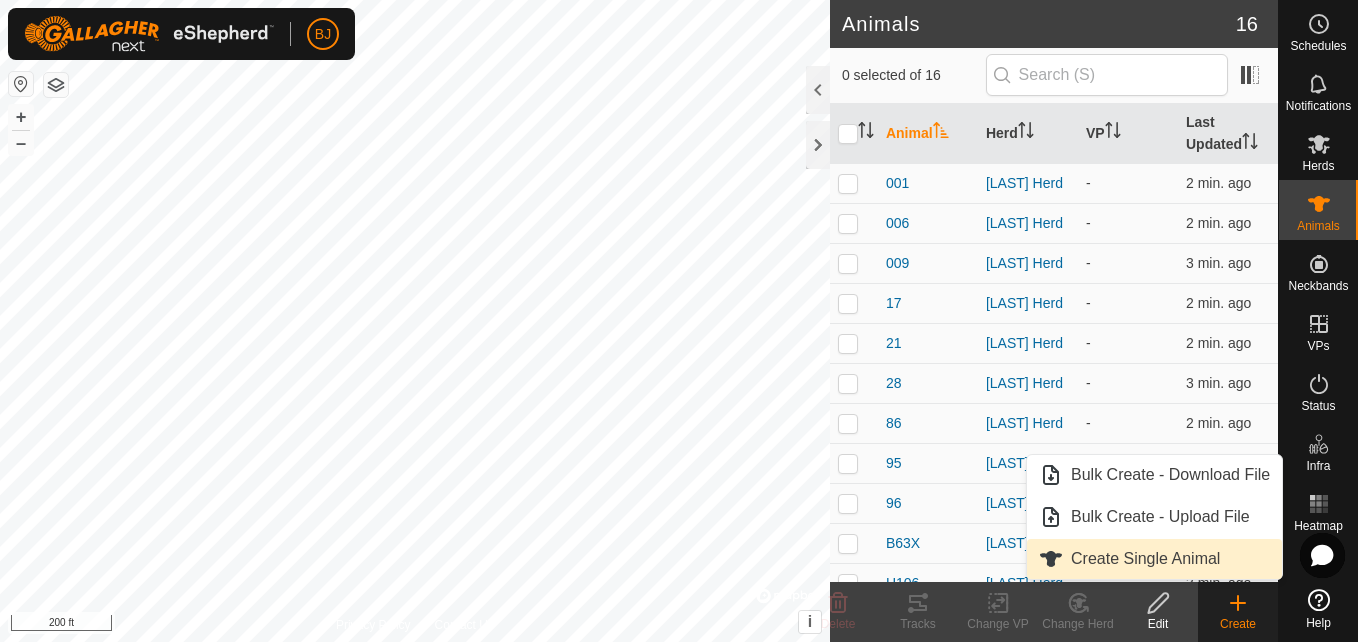 click on "Create Single Animal" at bounding box center (1154, 559) 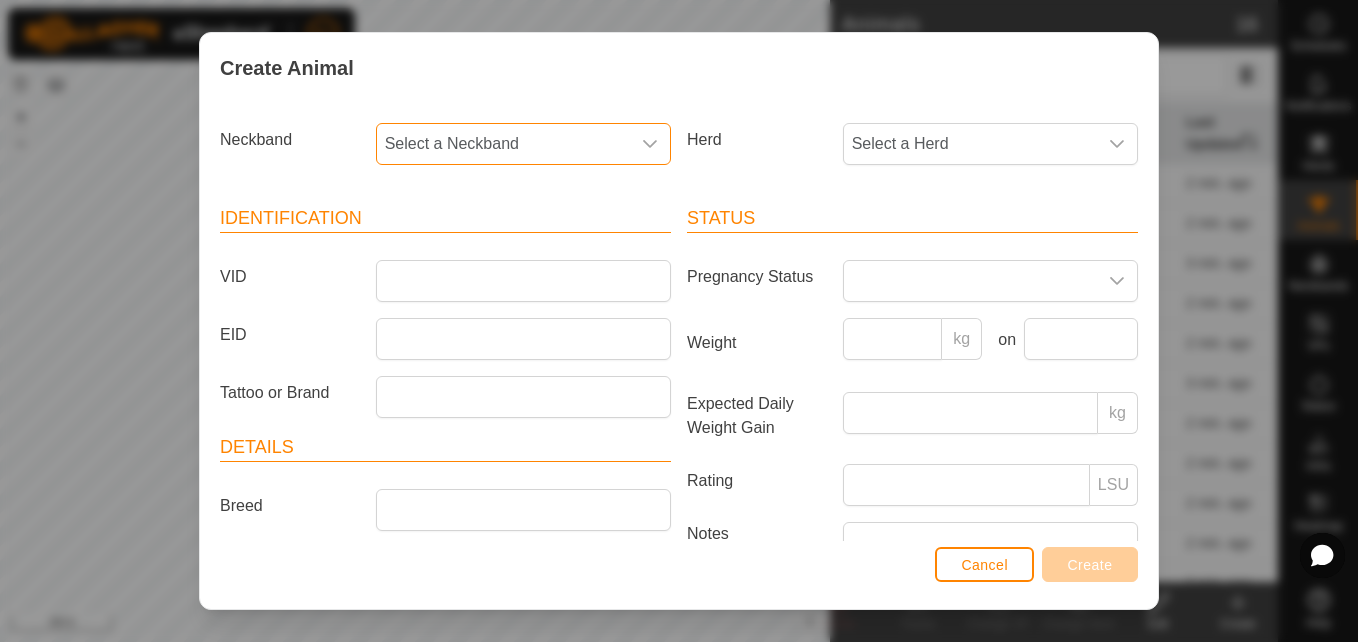click on "Select a Neckband" at bounding box center [503, 144] 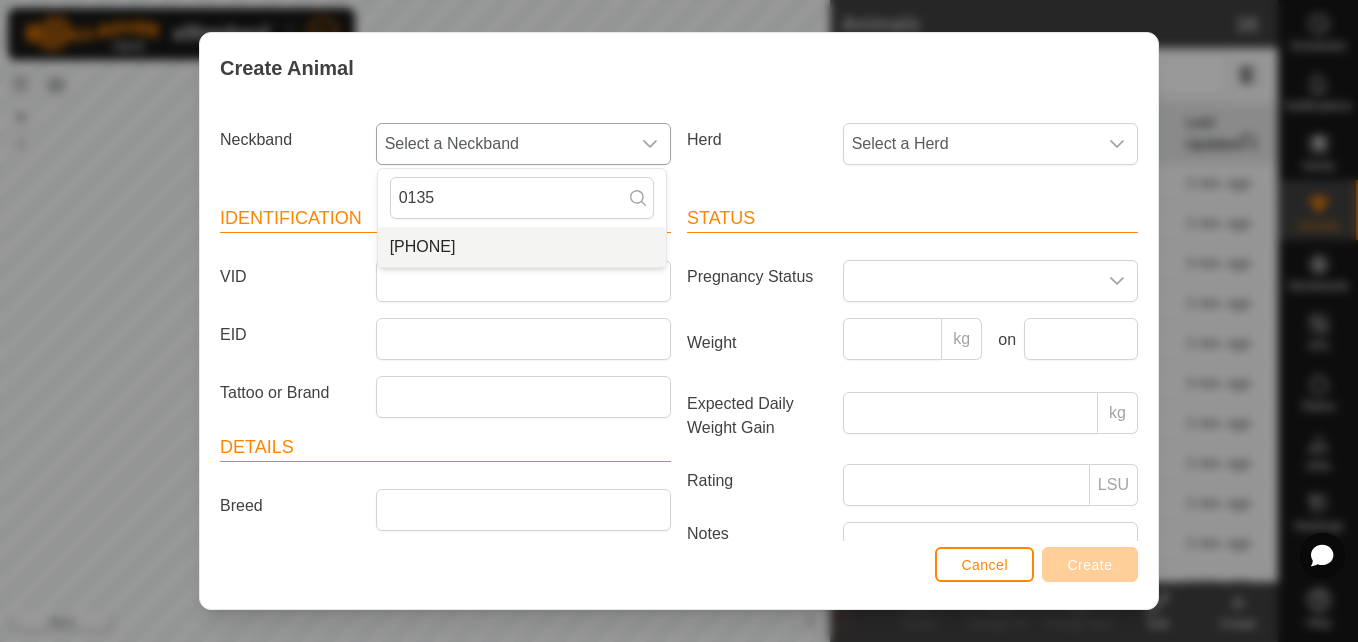 type on "0135" 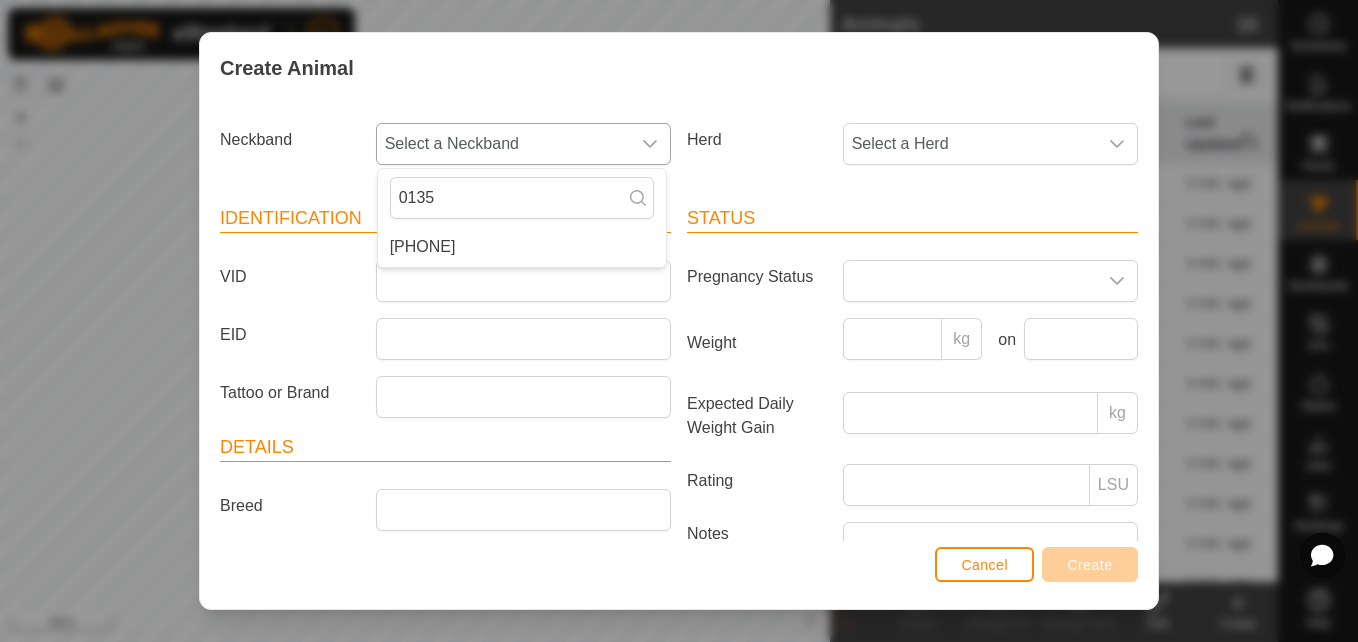 click on "[PHONE]" at bounding box center (522, 247) 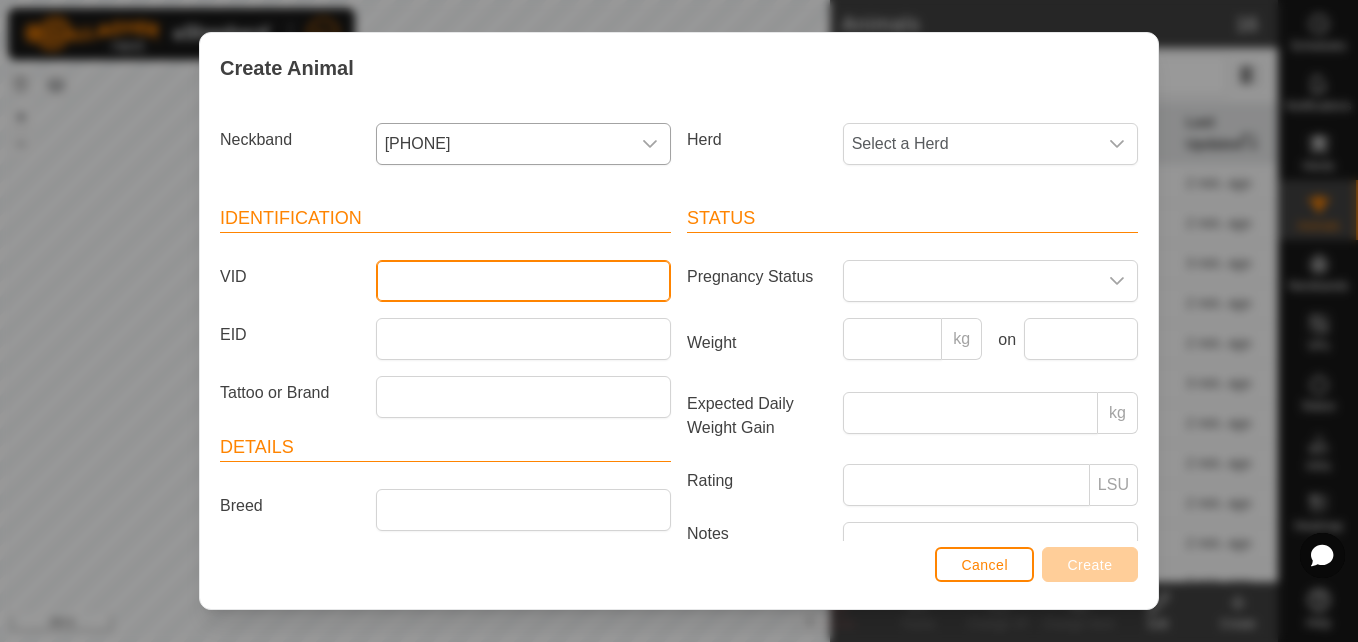 click on "VID" at bounding box center (523, 281) 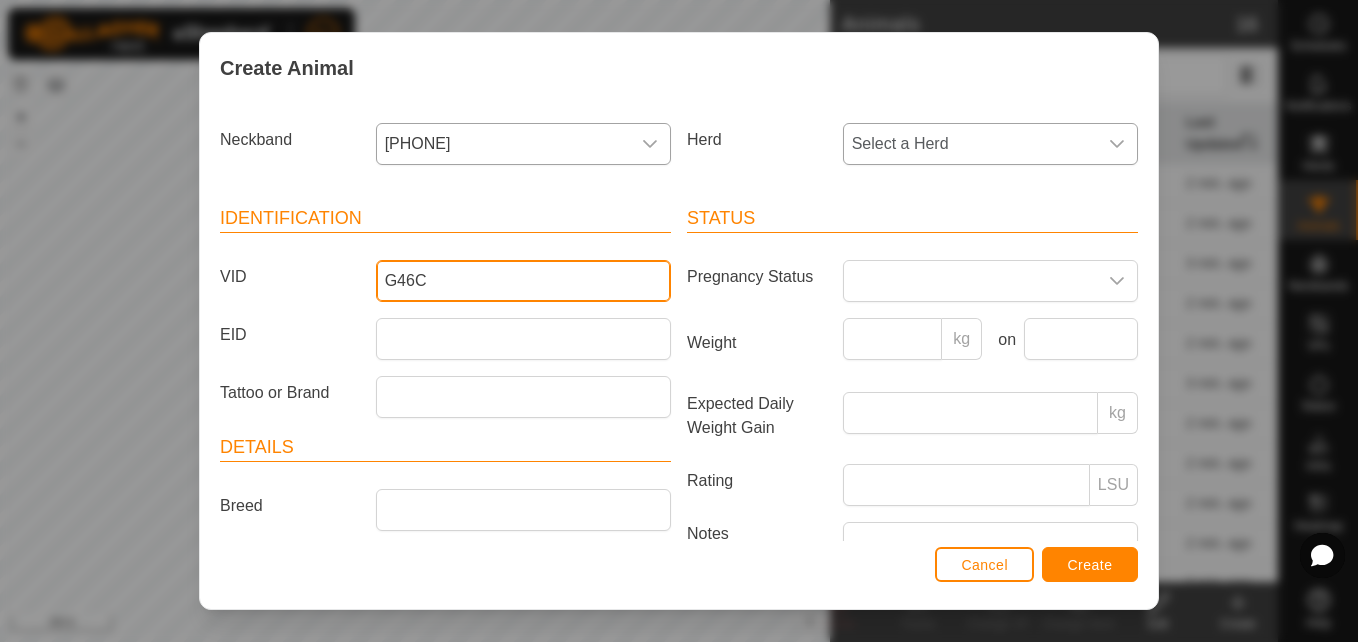 type on "G46C" 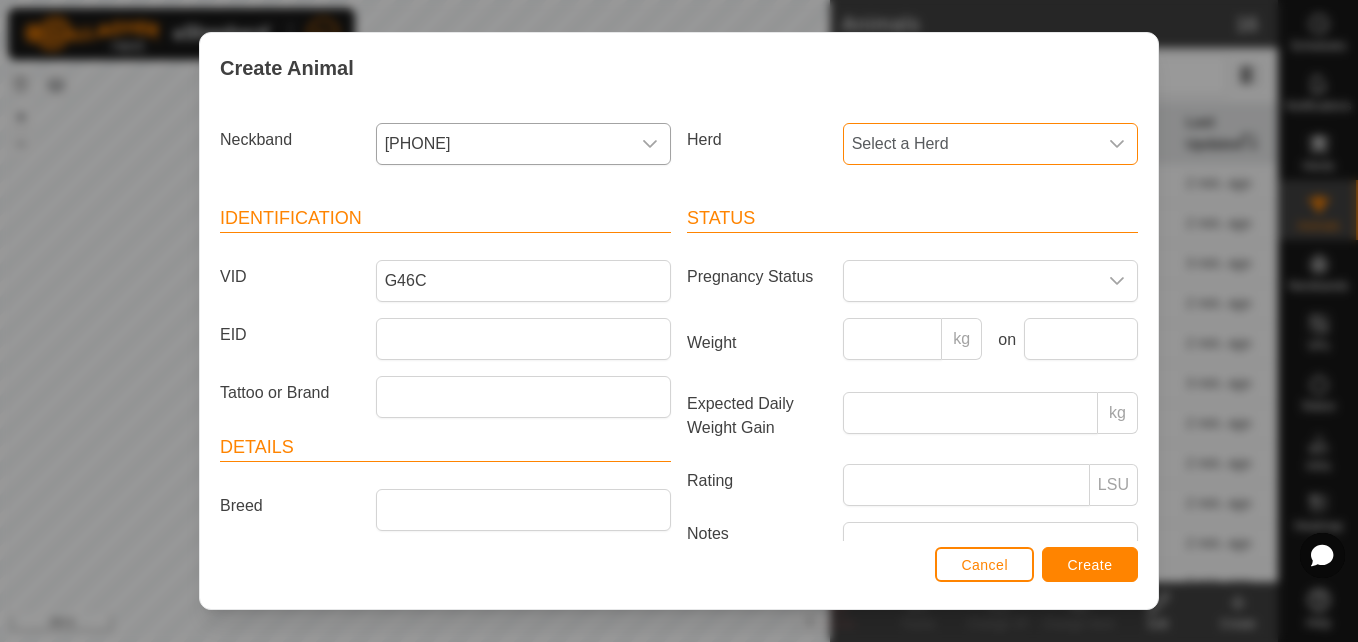 click on "Select a Herd" at bounding box center [970, 144] 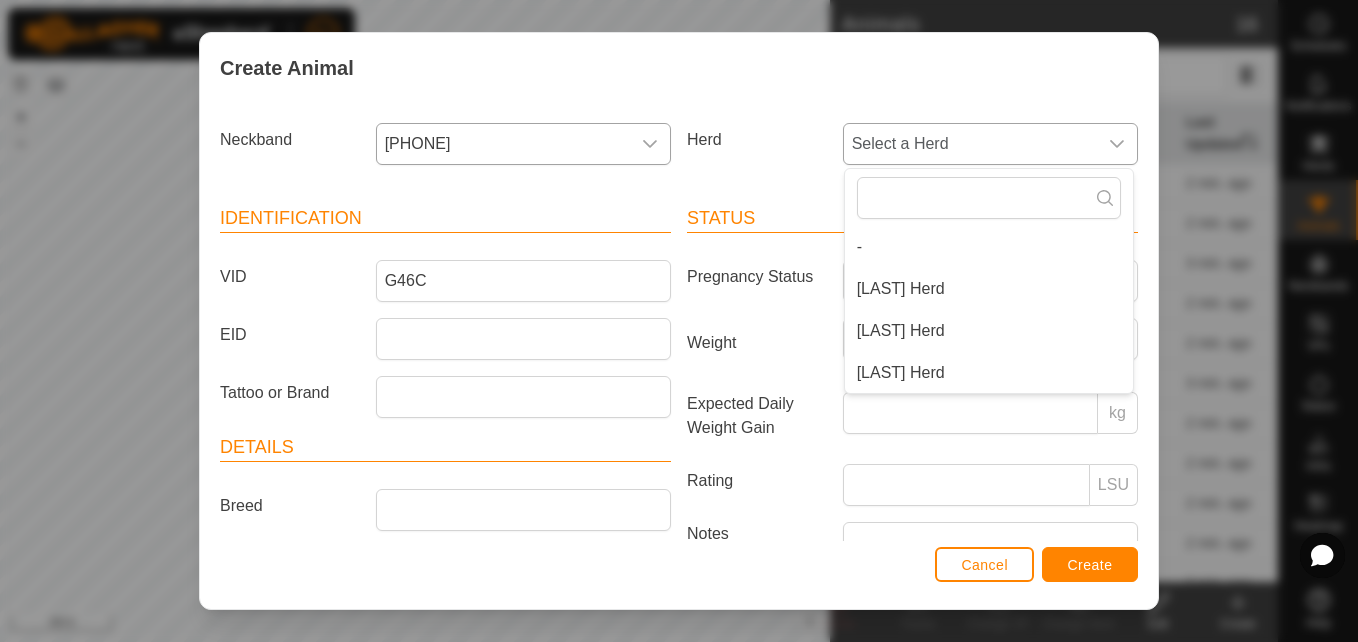 click on "[LAST] Herd" at bounding box center (989, 289) 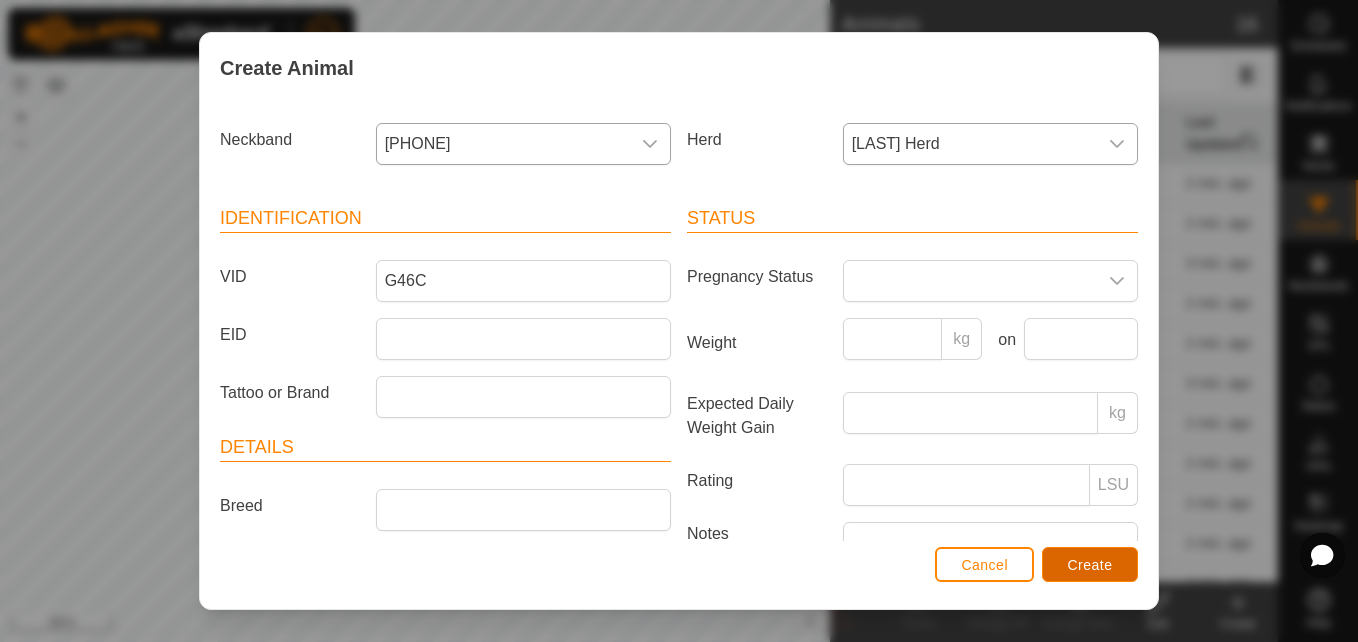 click on "Create" at bounding box center (1090, 564) 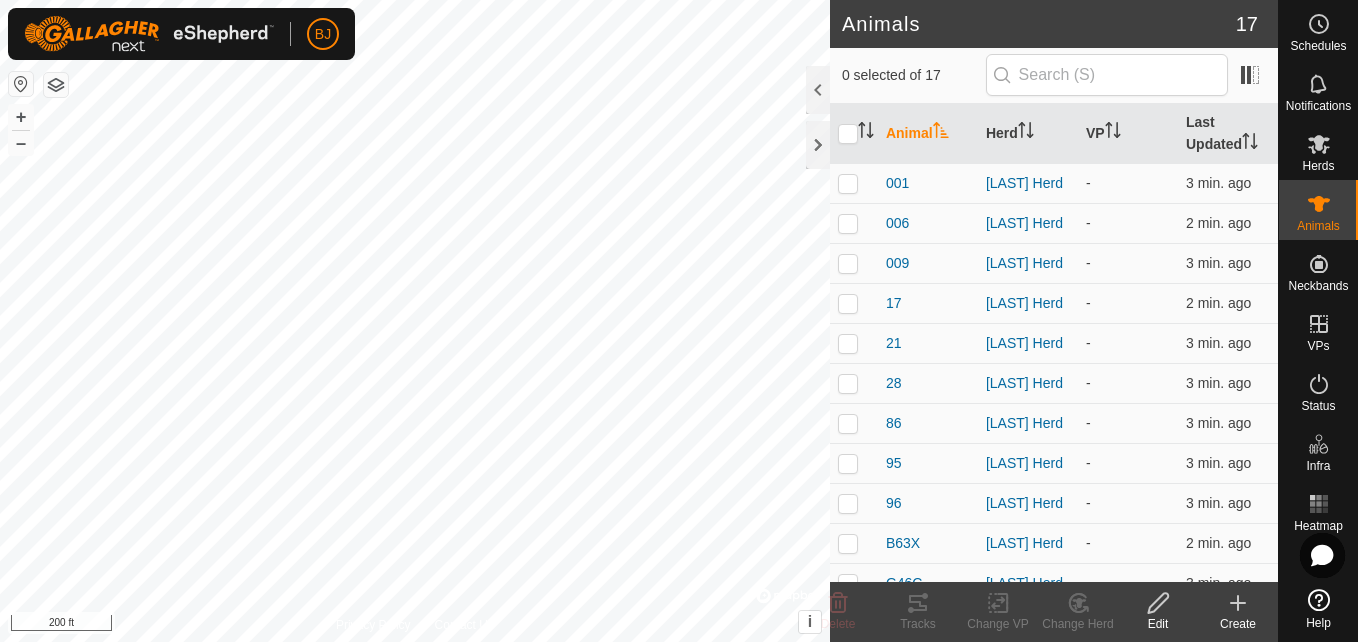 click 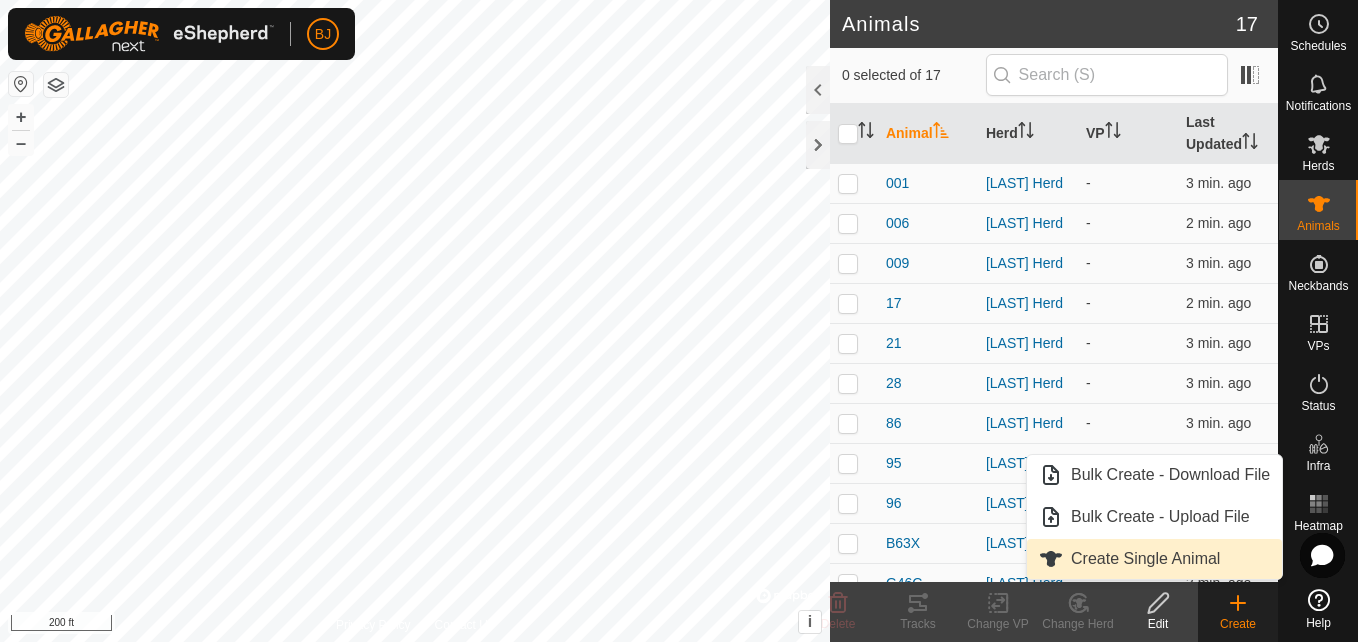 click on "Create Single Animal" at bounding box center (1154, 559) 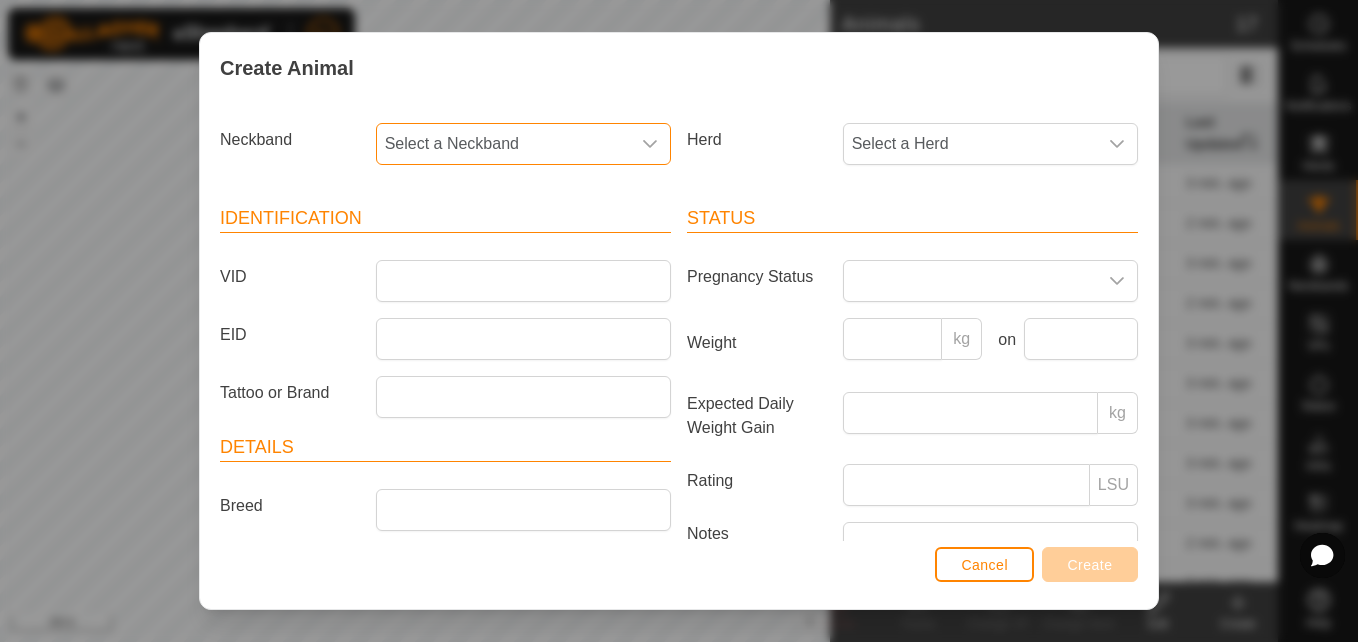 click on "Select a Neckband" at bounding box center (503, 144) 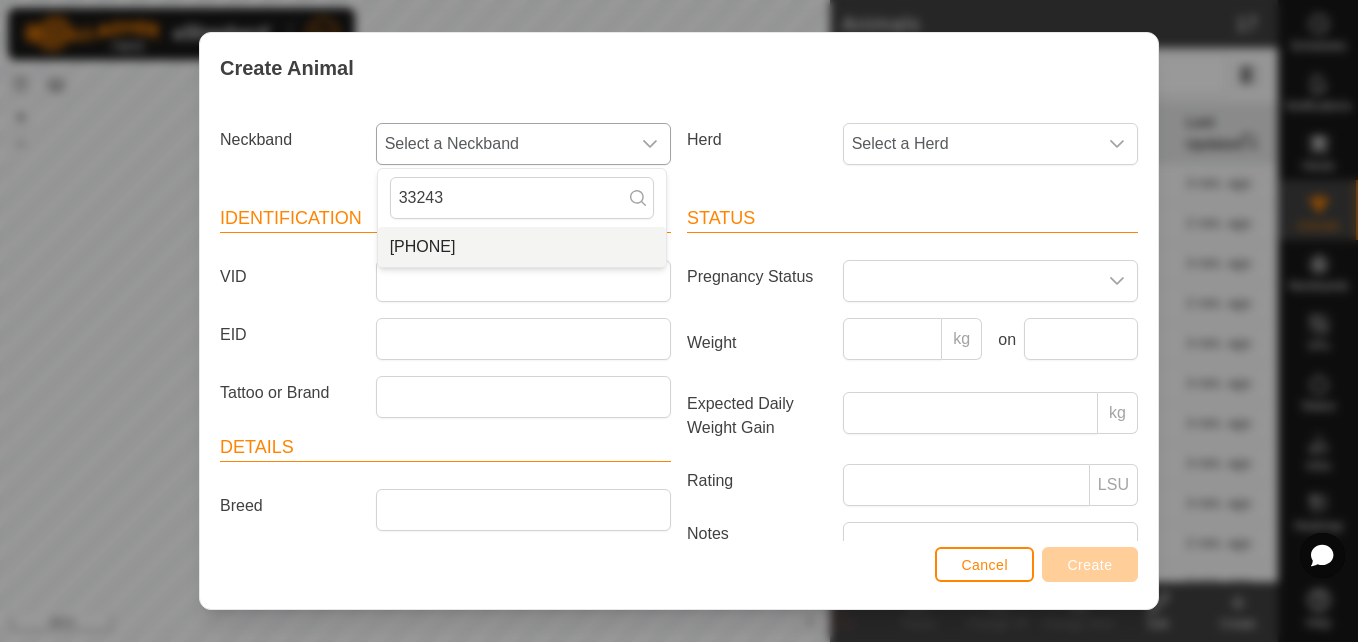 type on "33243" 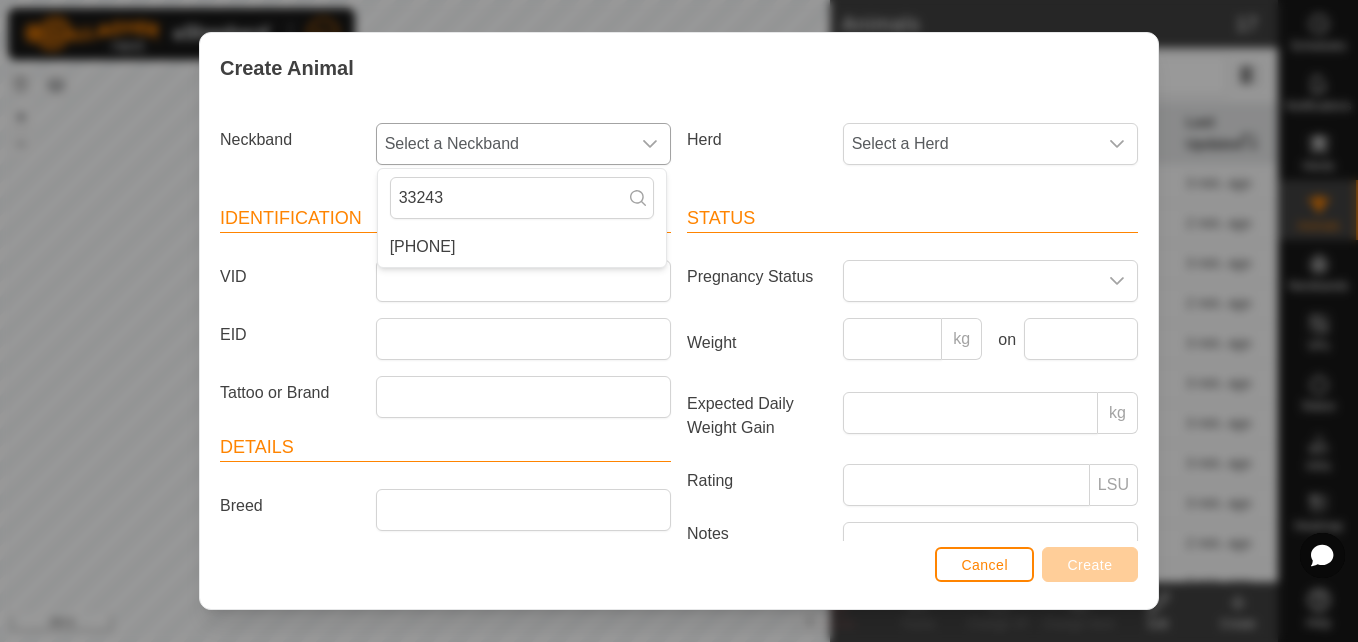 click on "[PHONE]" at bounding box center (522, 247) 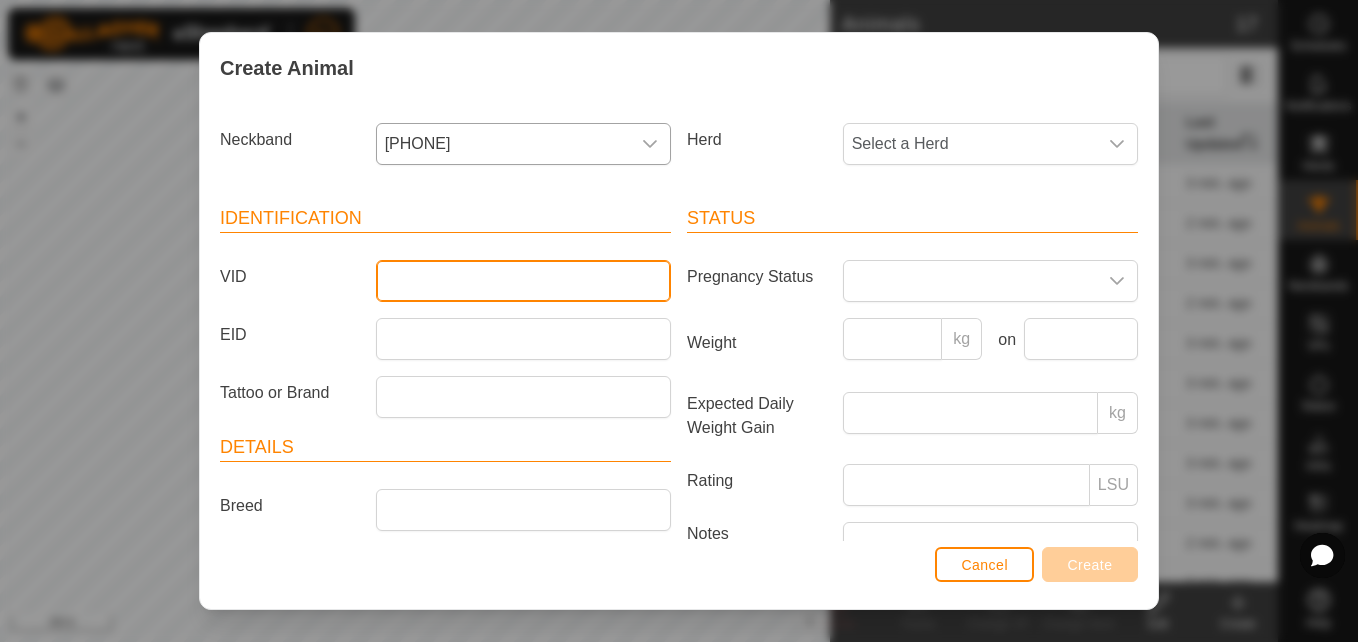 click on "VID" at bounding box center [523, 281] 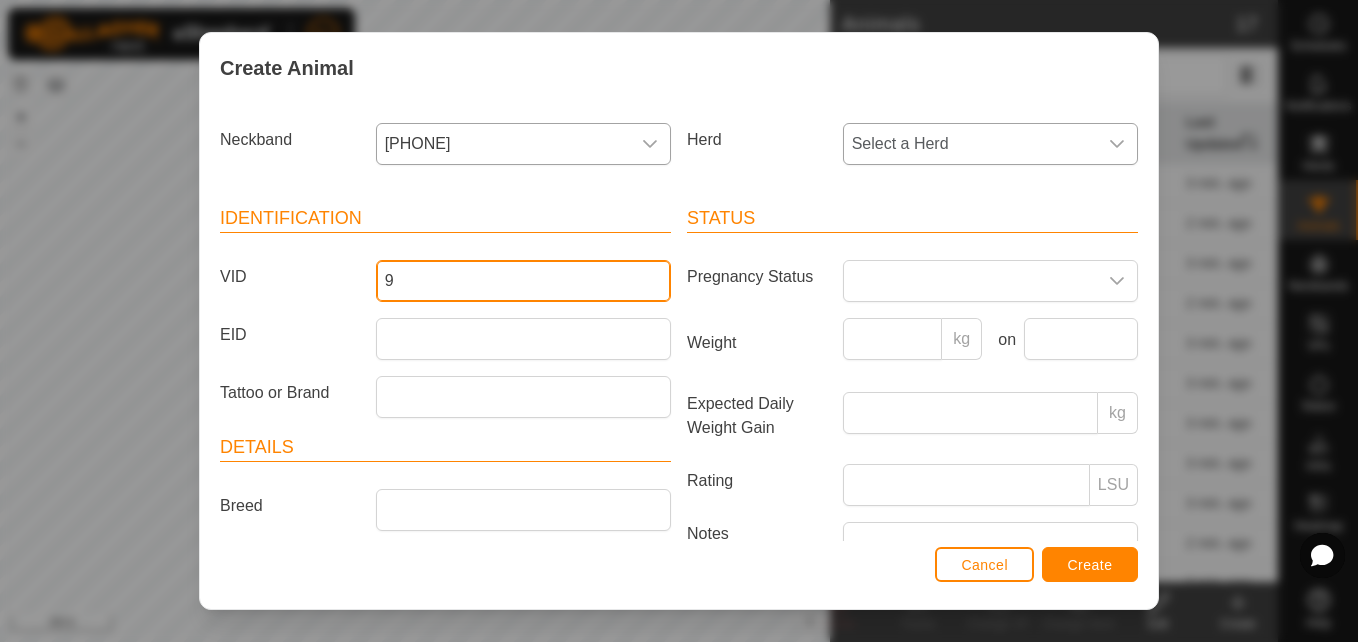 type on "9" 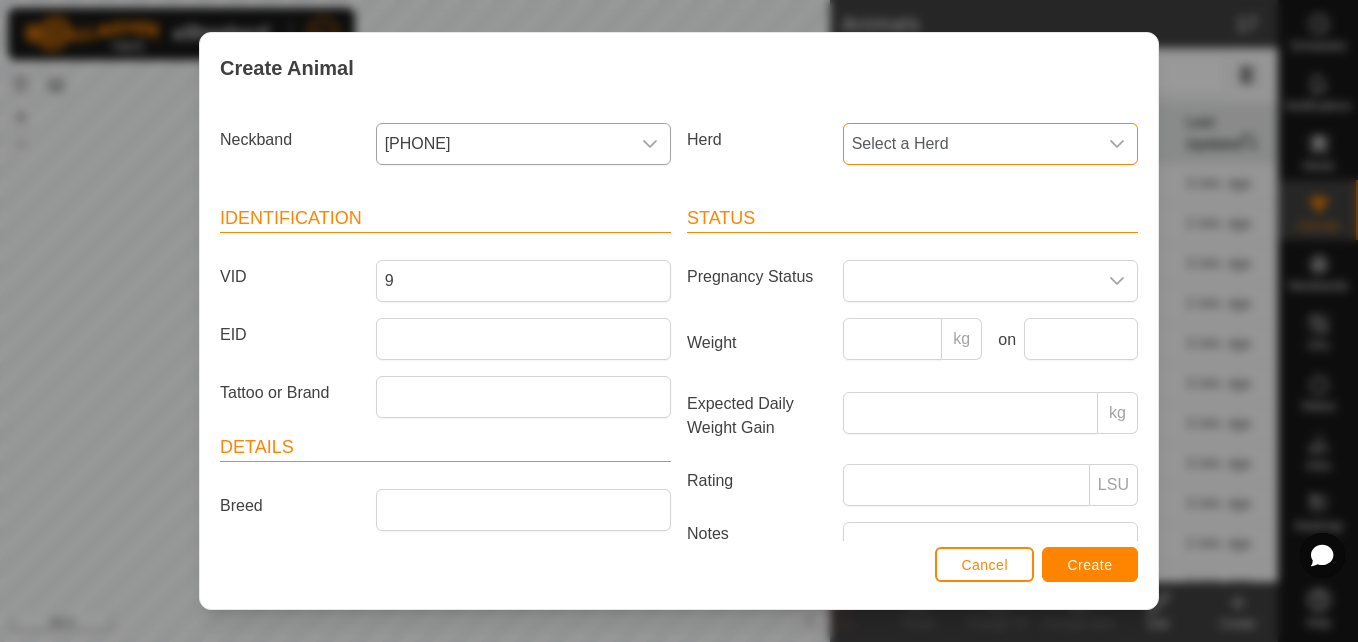click on "Select a Herd" at bounding box center [970, 144] 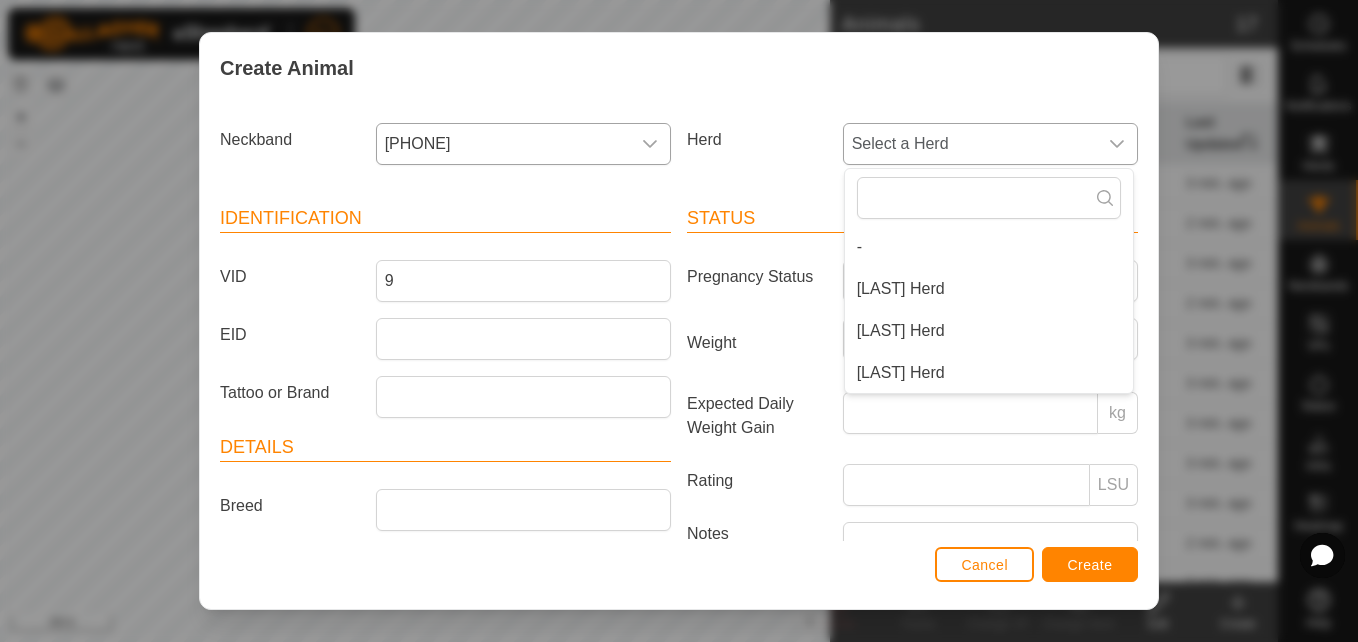 click on "[LAST] Herd" at bounding box center [989, 289] 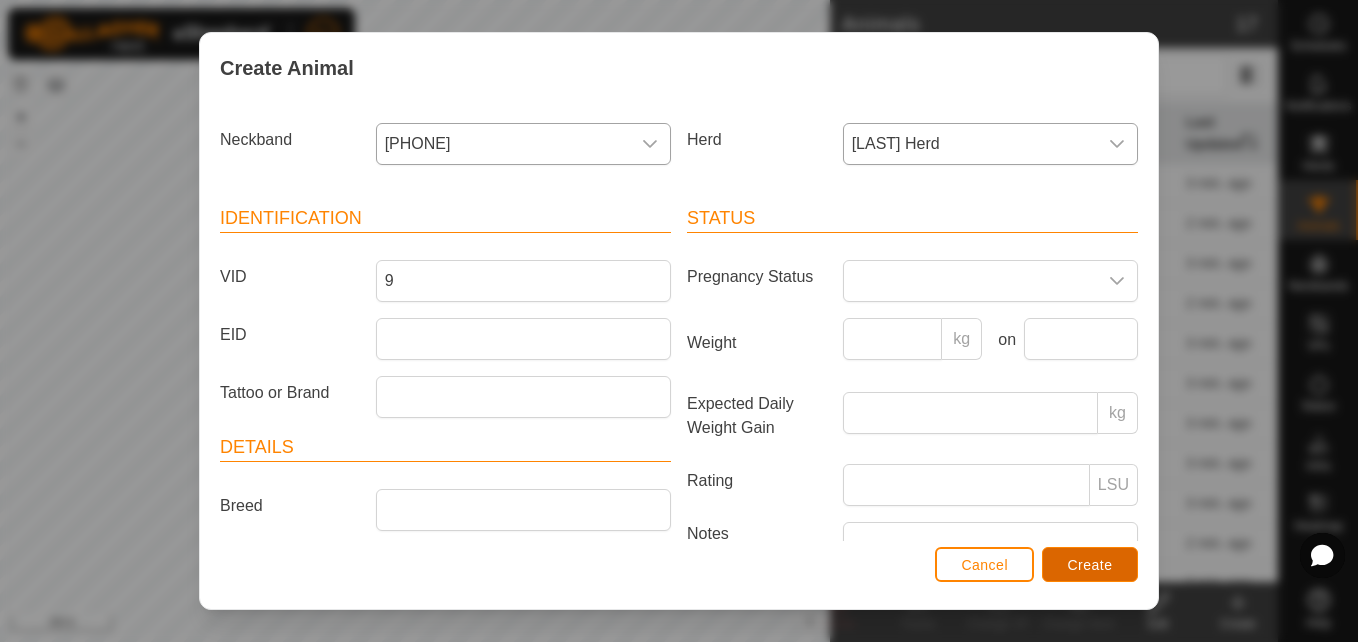 click on "Create" at bounding box center (1090, 565) 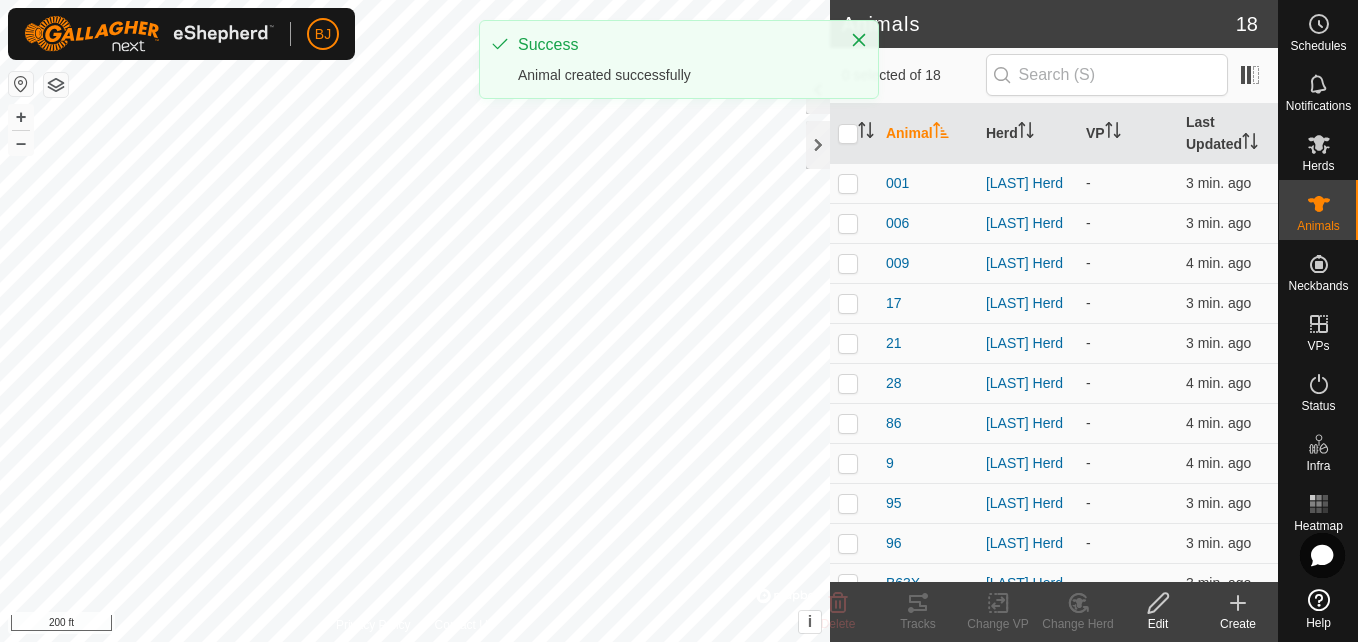 click 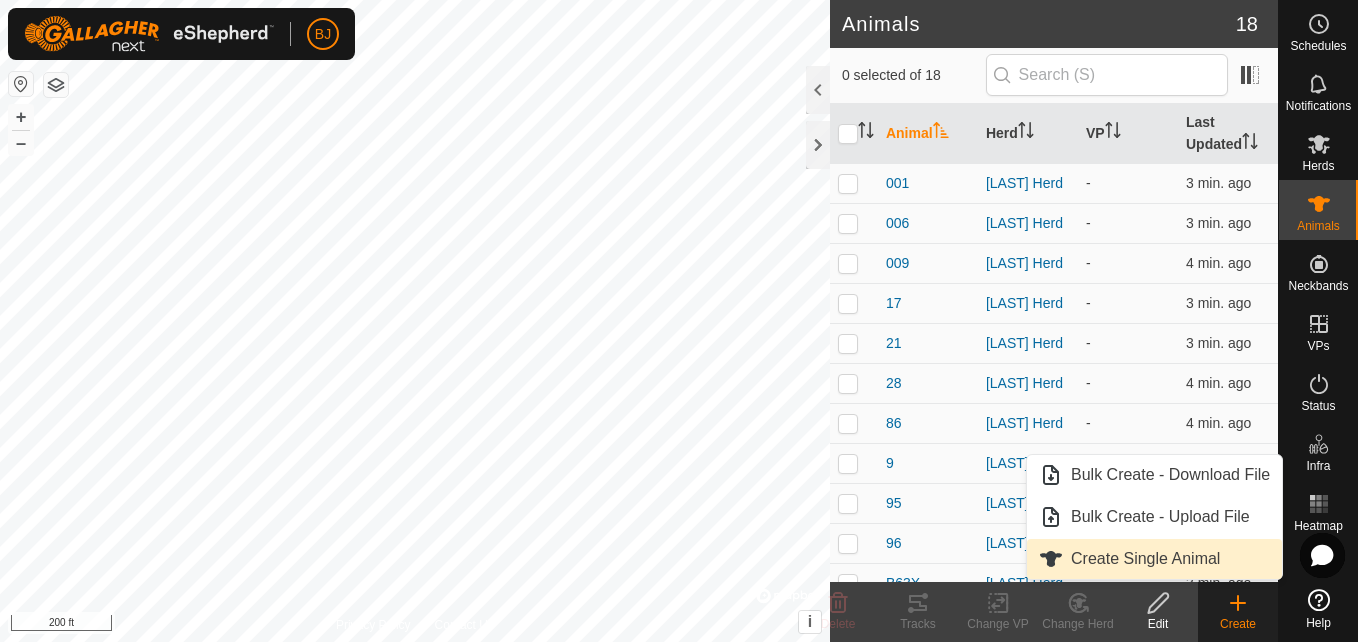 click on "Create Single Animal" at bounding box center [1154, 559] 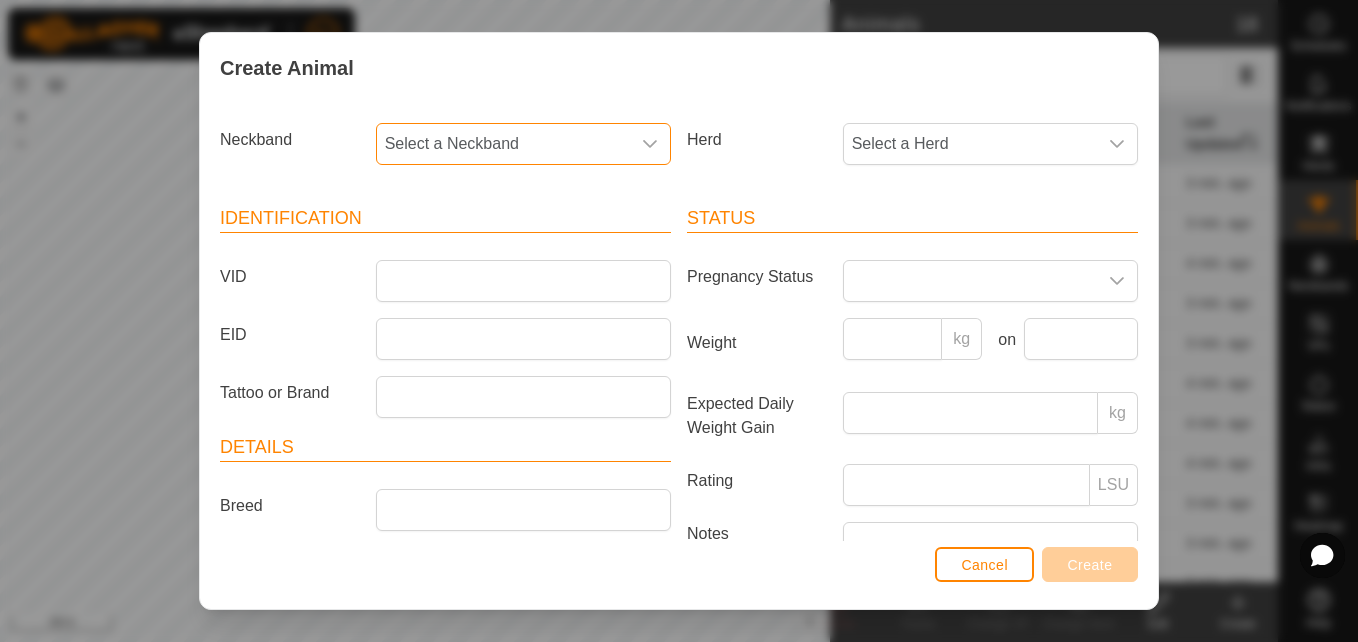 click on "Select a Neckband" at bounding box center (503, 144) 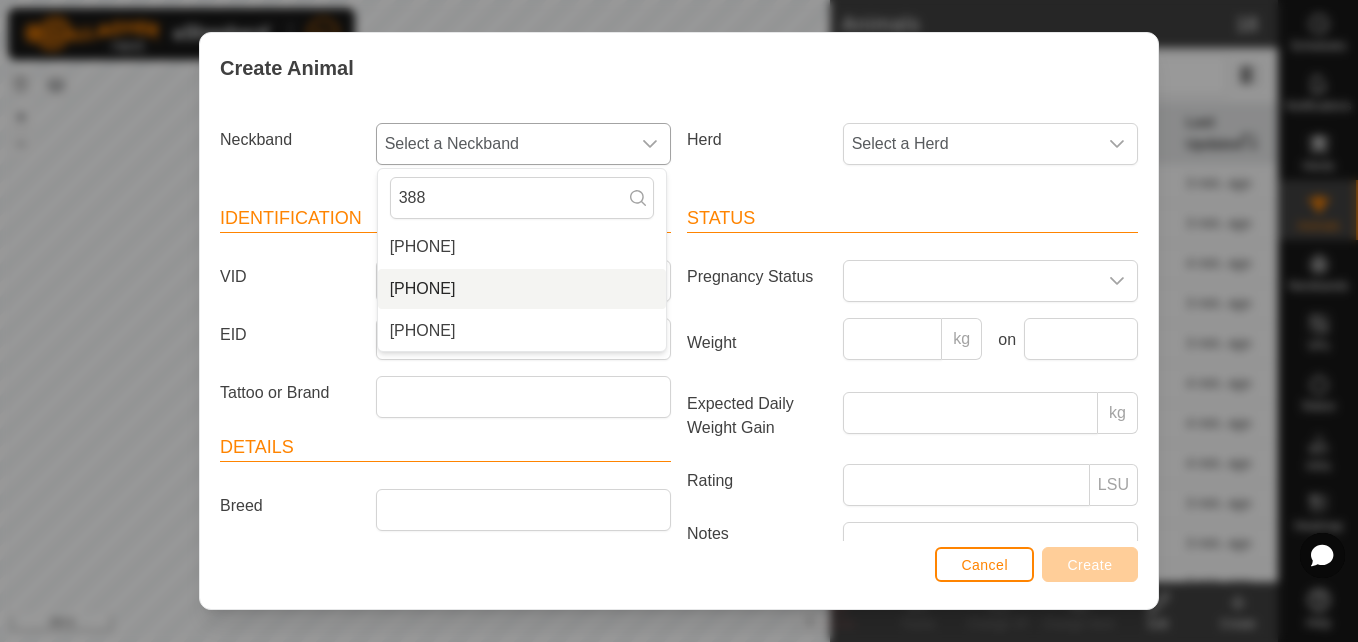 type on "388" 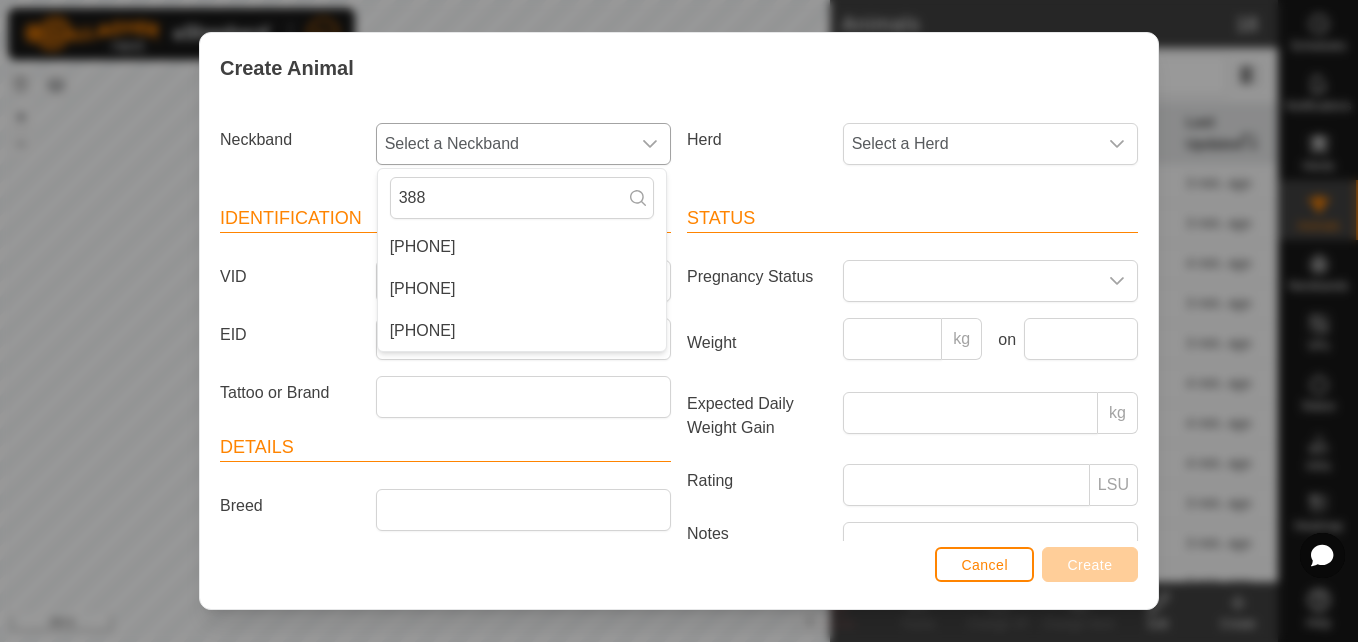 click on "[PHONE]" at bounding box center (522, 289) 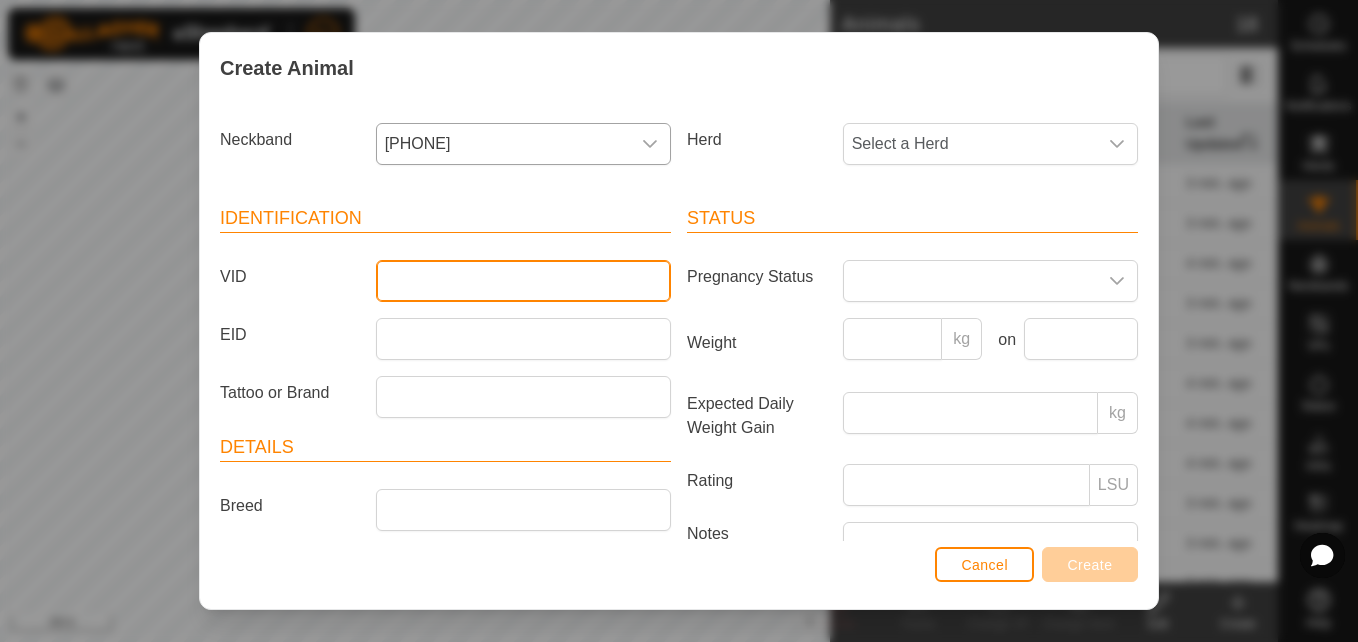 click on "VID" at bounding box center [523, 281] 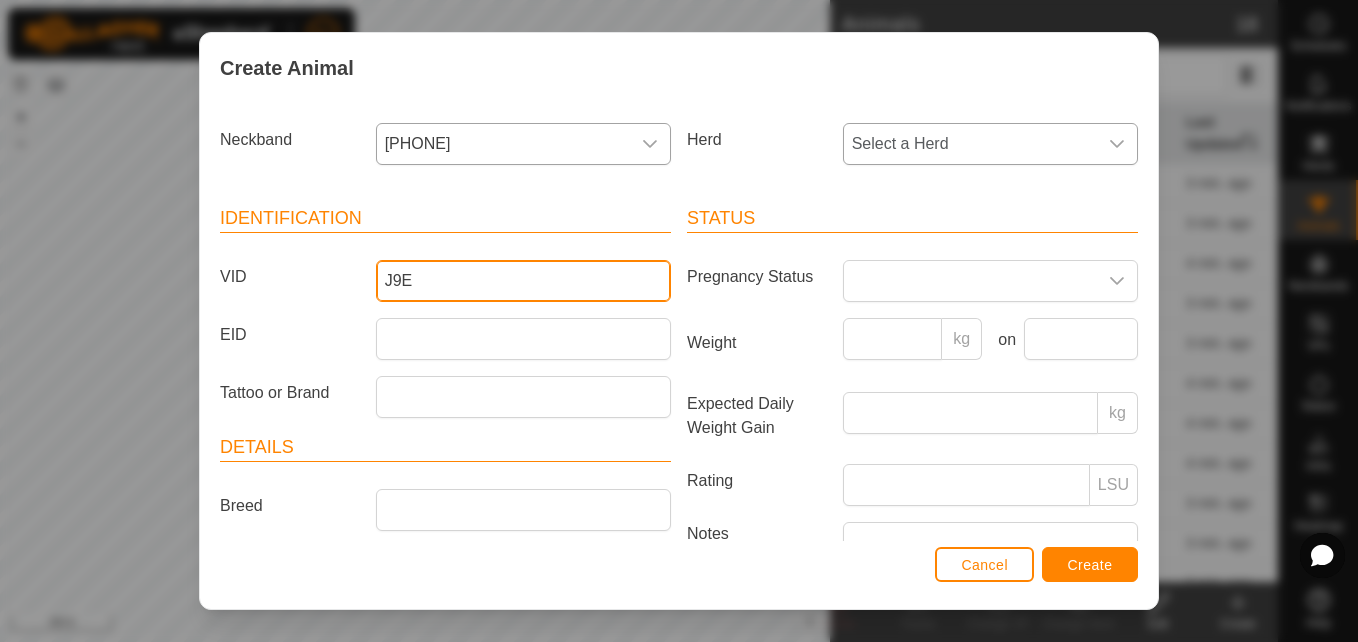 type on "J9E" 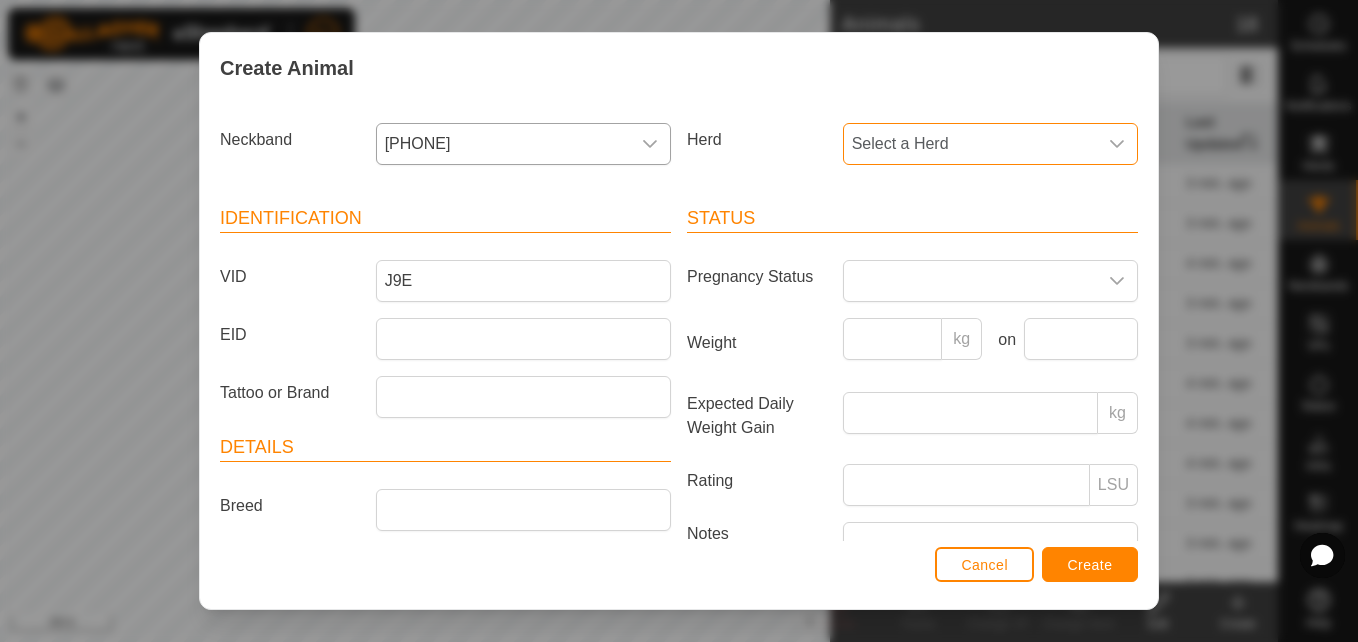 click on "Select a Herd" at bounding box center [970, 144] 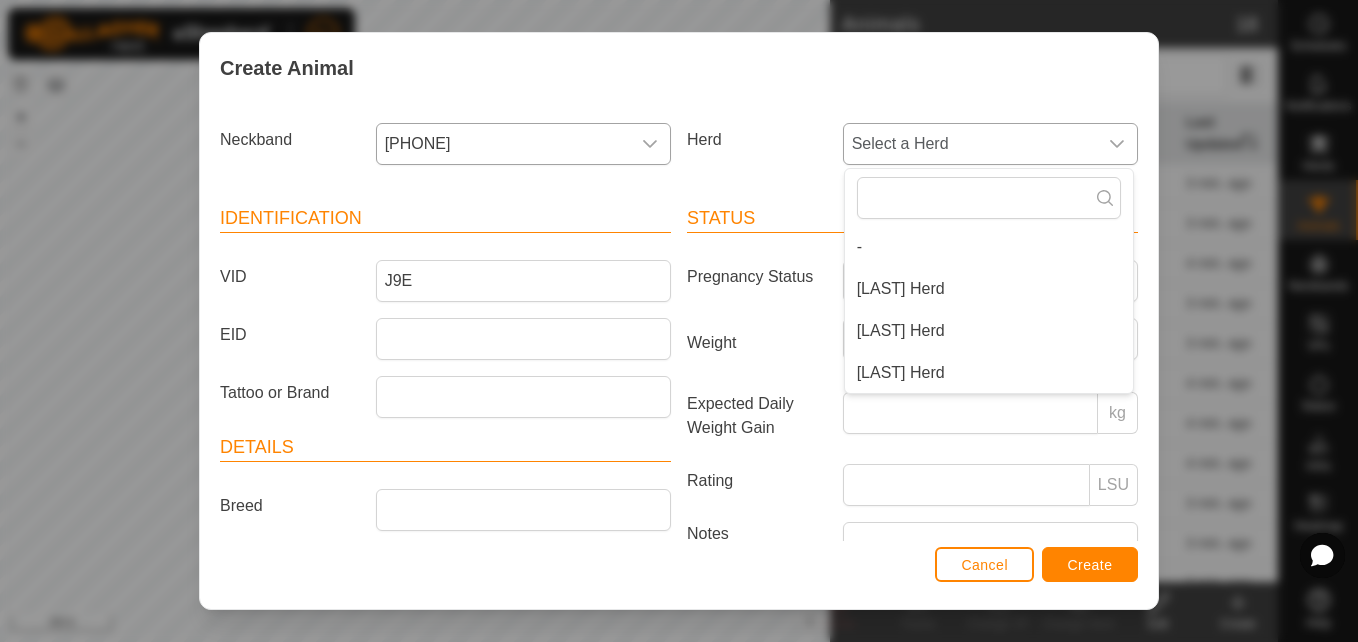 click on "[LAST] Herd" at bounding box center (989, 289) 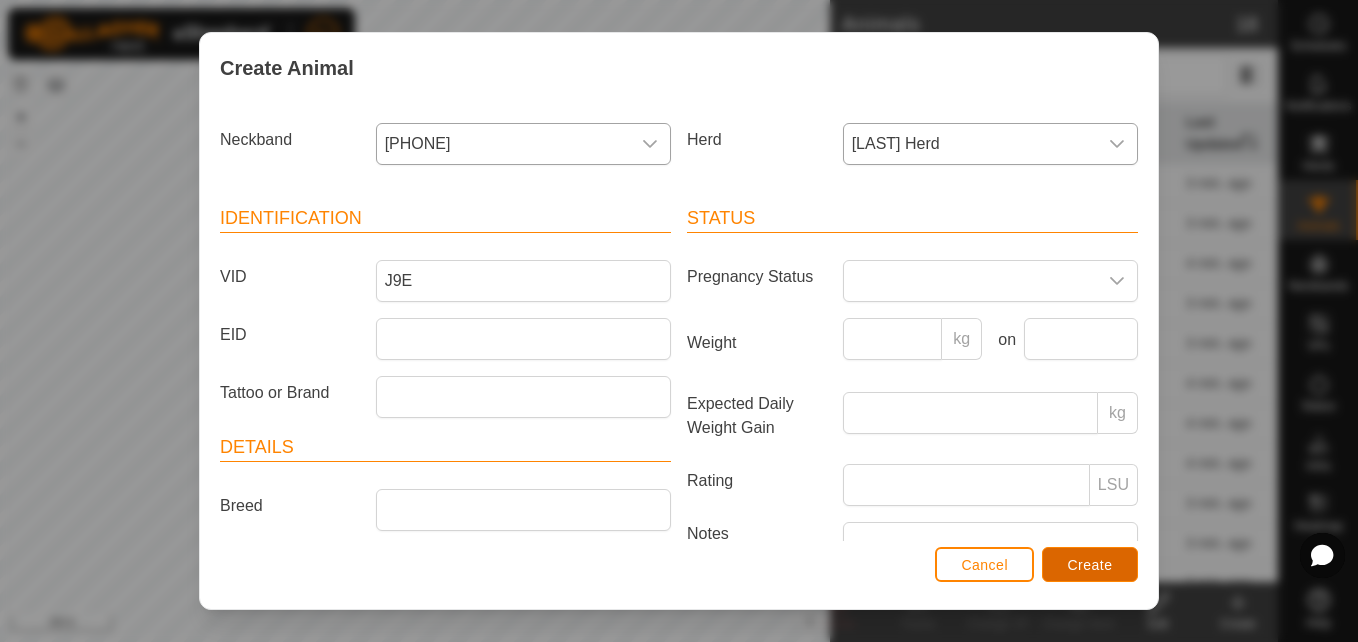 click on "Create" at bounding box center [1090, 564] 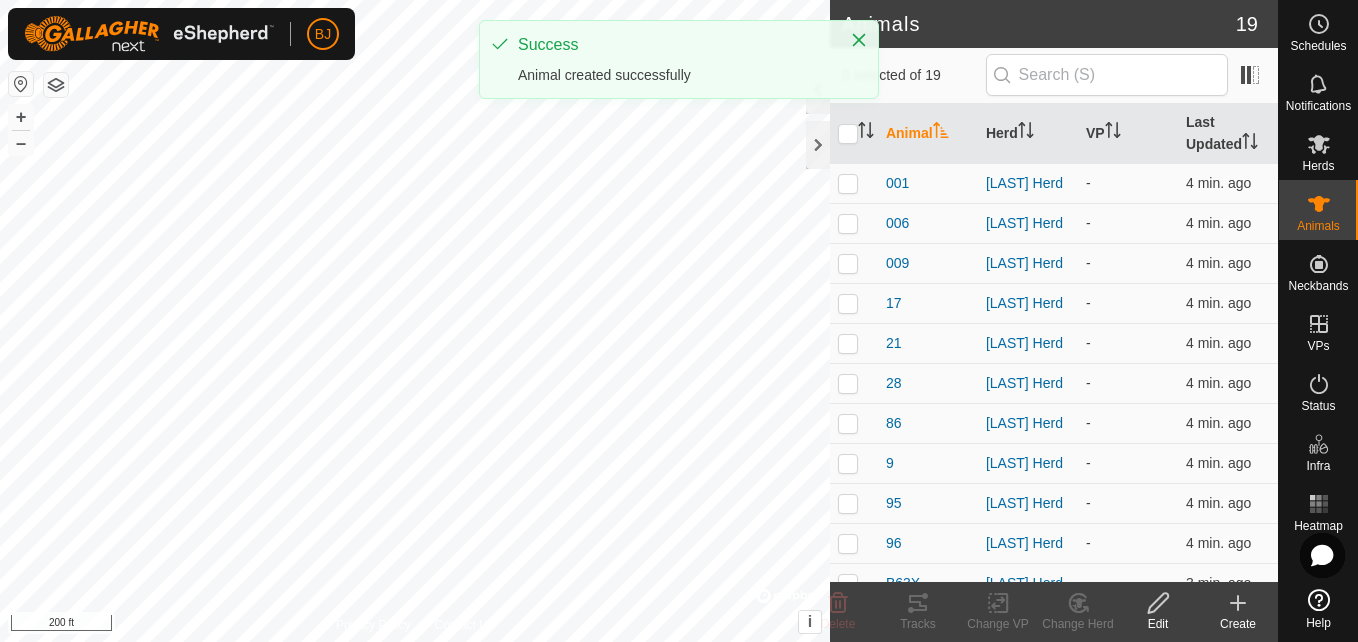 click 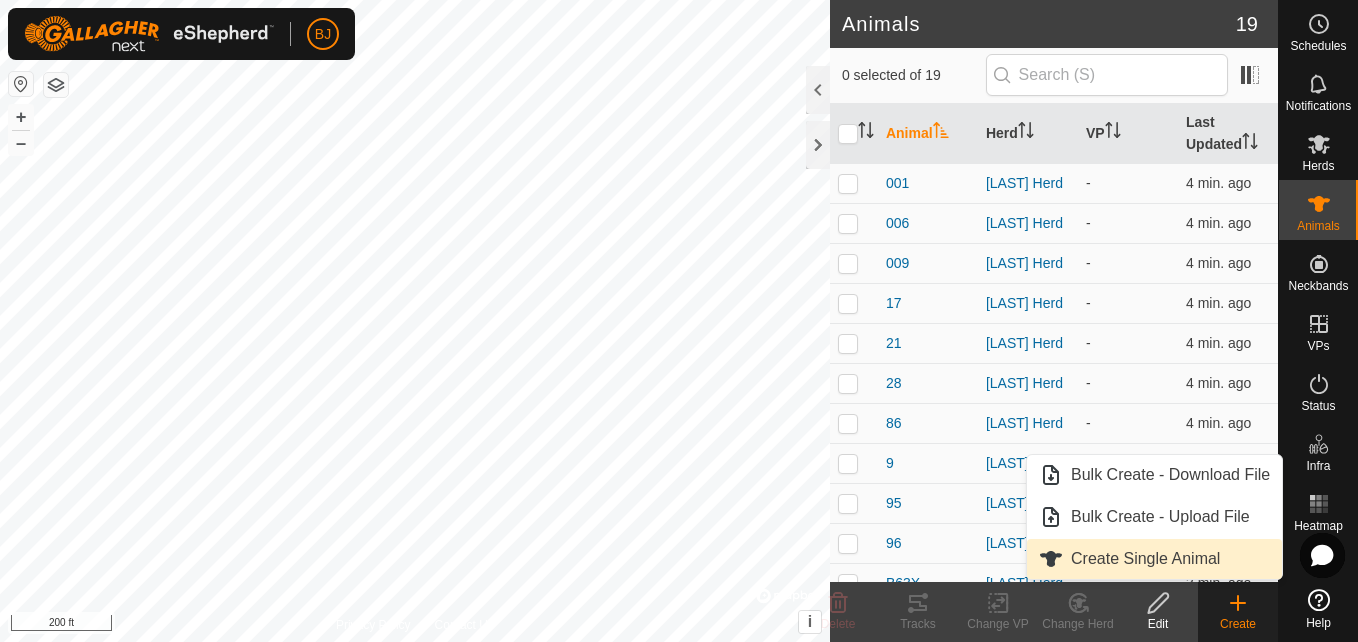 click on "Create Single Animal" at bounding box center [1154, 559] 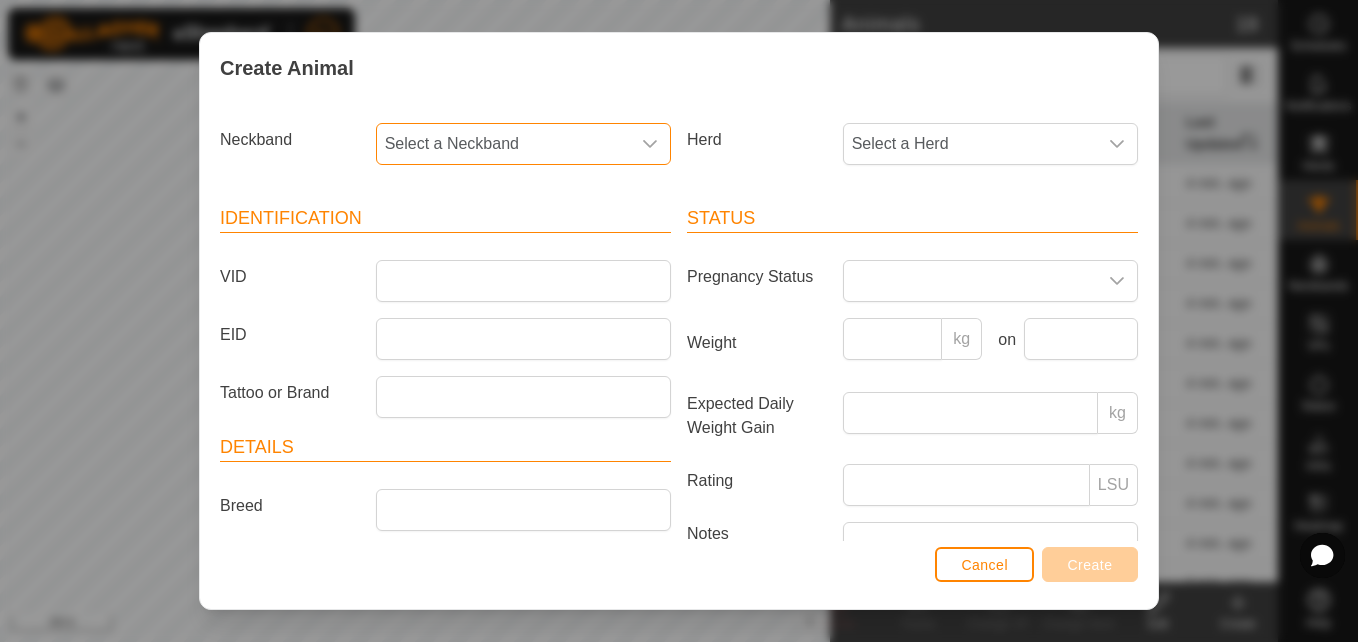 click on "Select a Neckband" at bounding box center [503, 144] 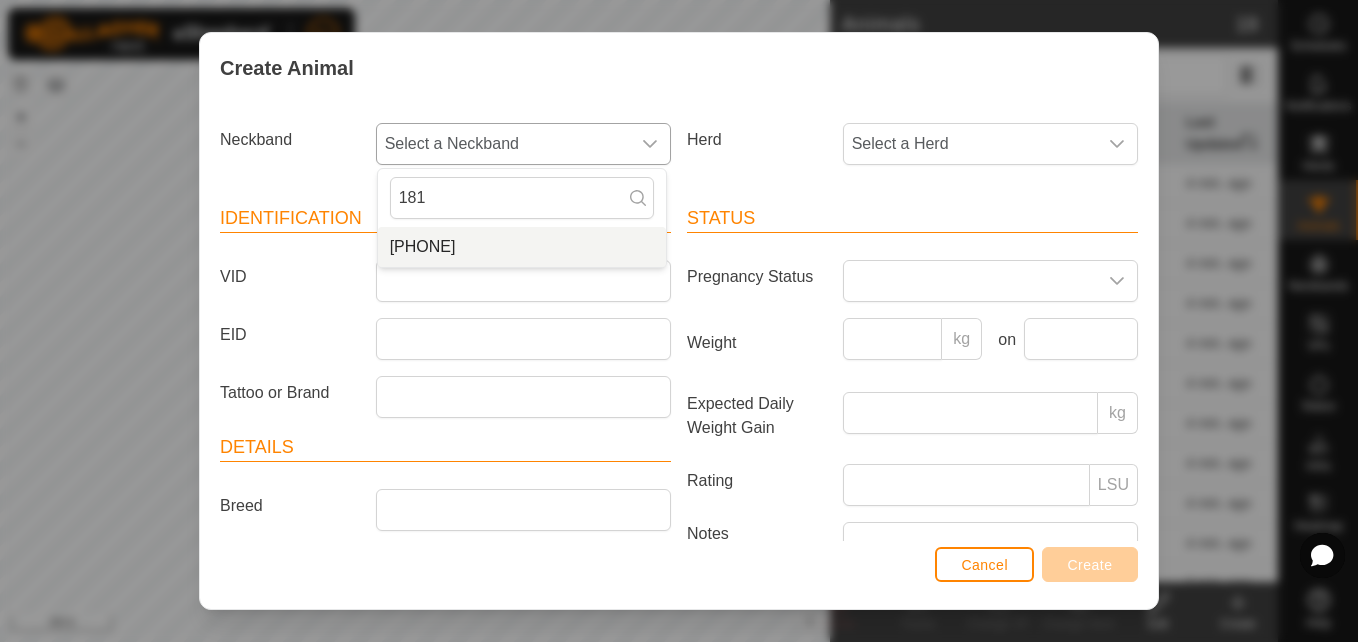 type on "181" 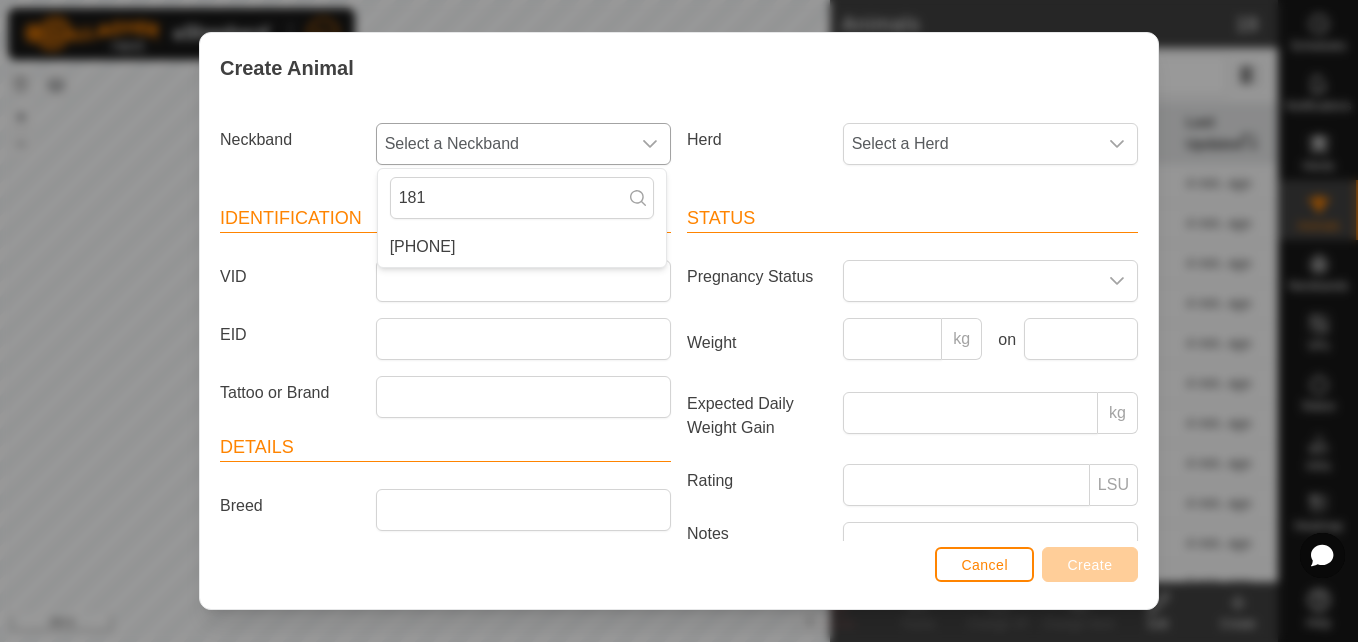 click on "[PHONE]" at bounding box center (522, 247) 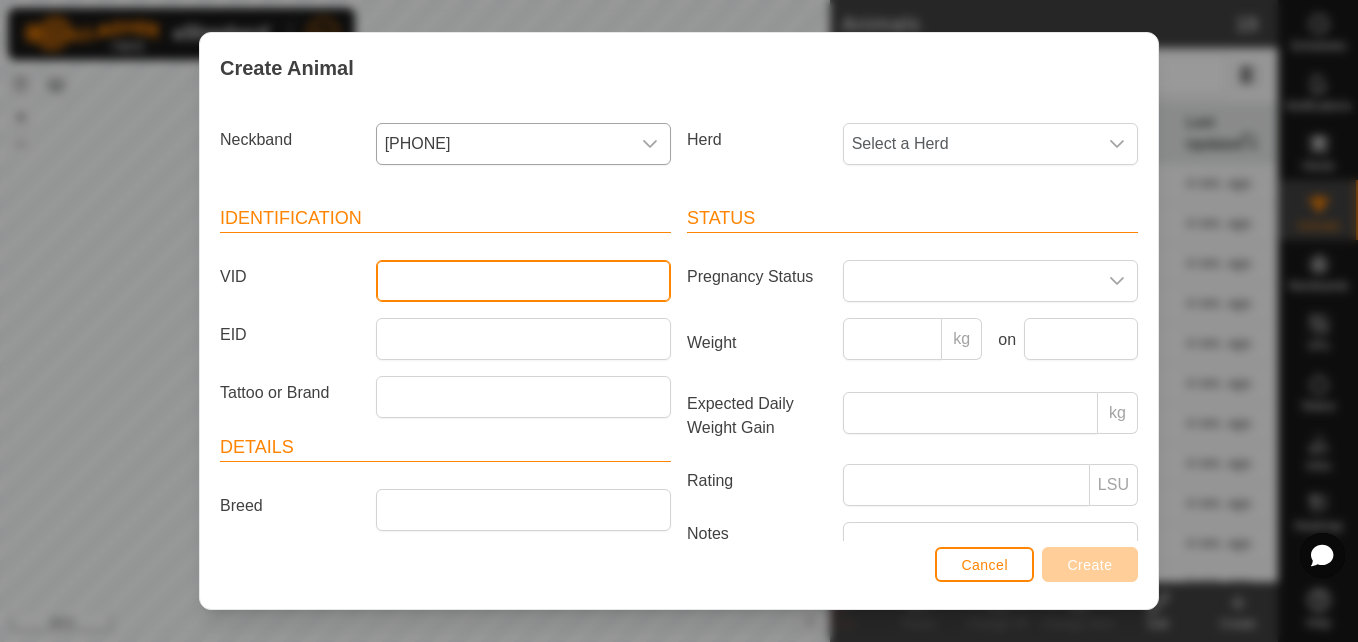 click on "VID" at bounding box center (523, 281) 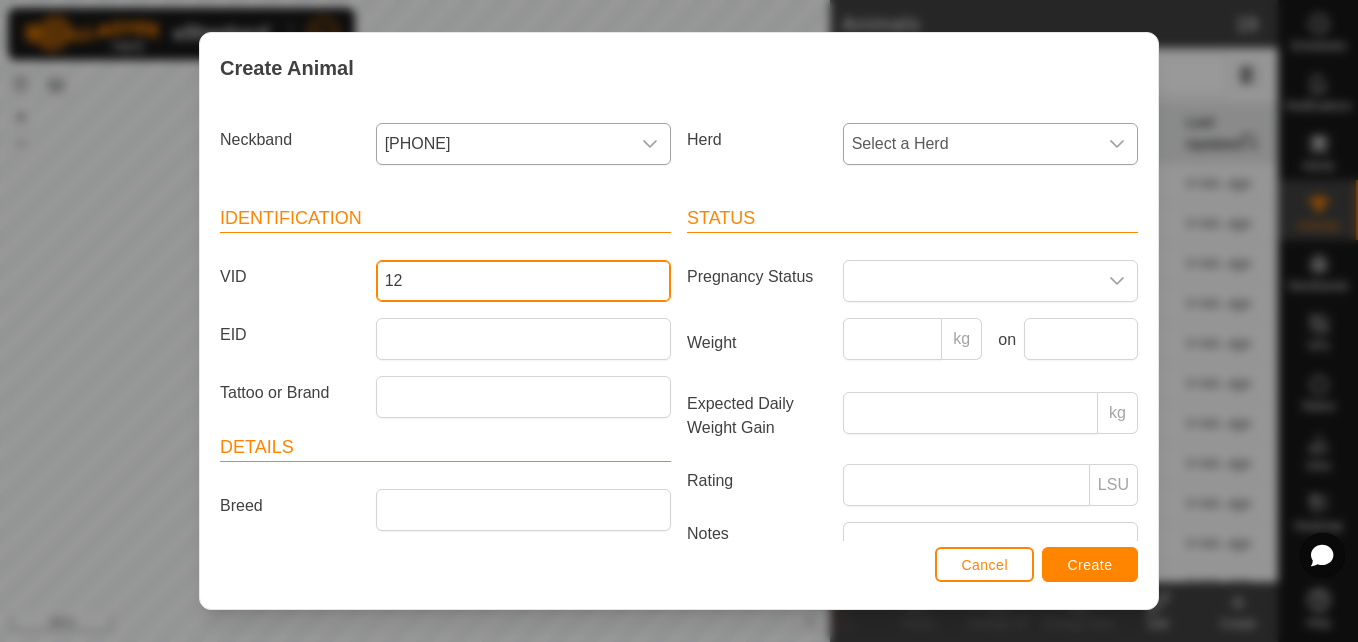 type on "12" 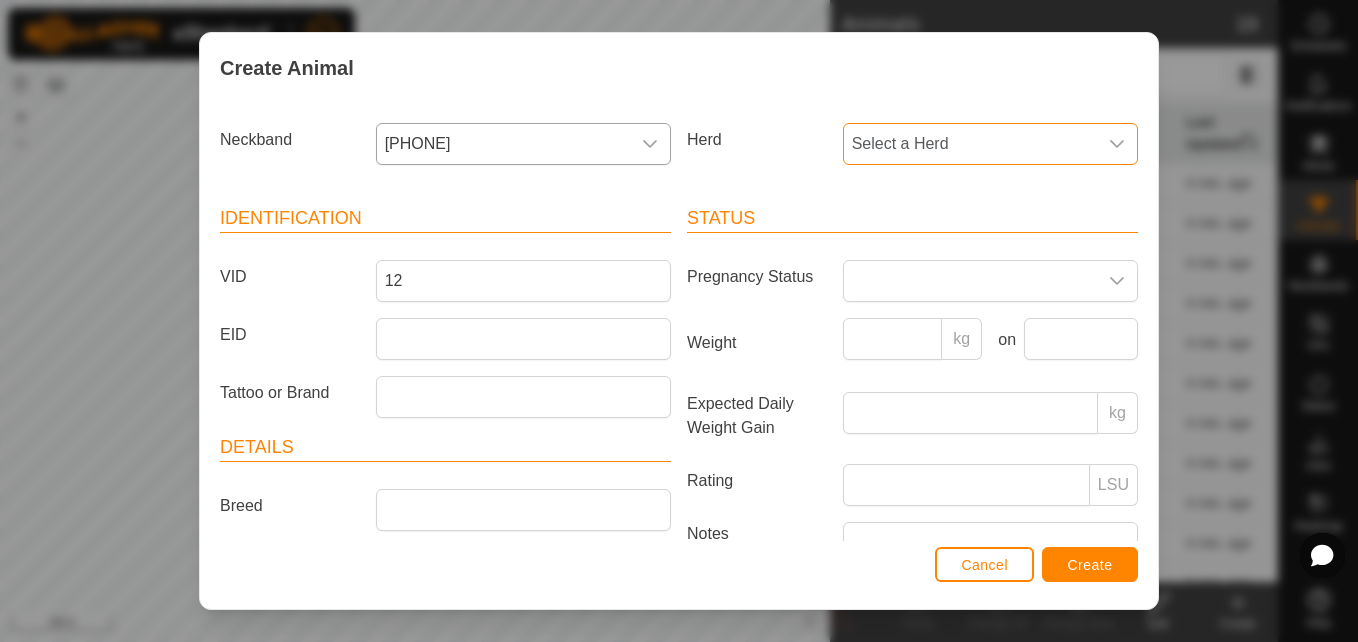 click on "Select a Herd" at bounding box center [970, 144] 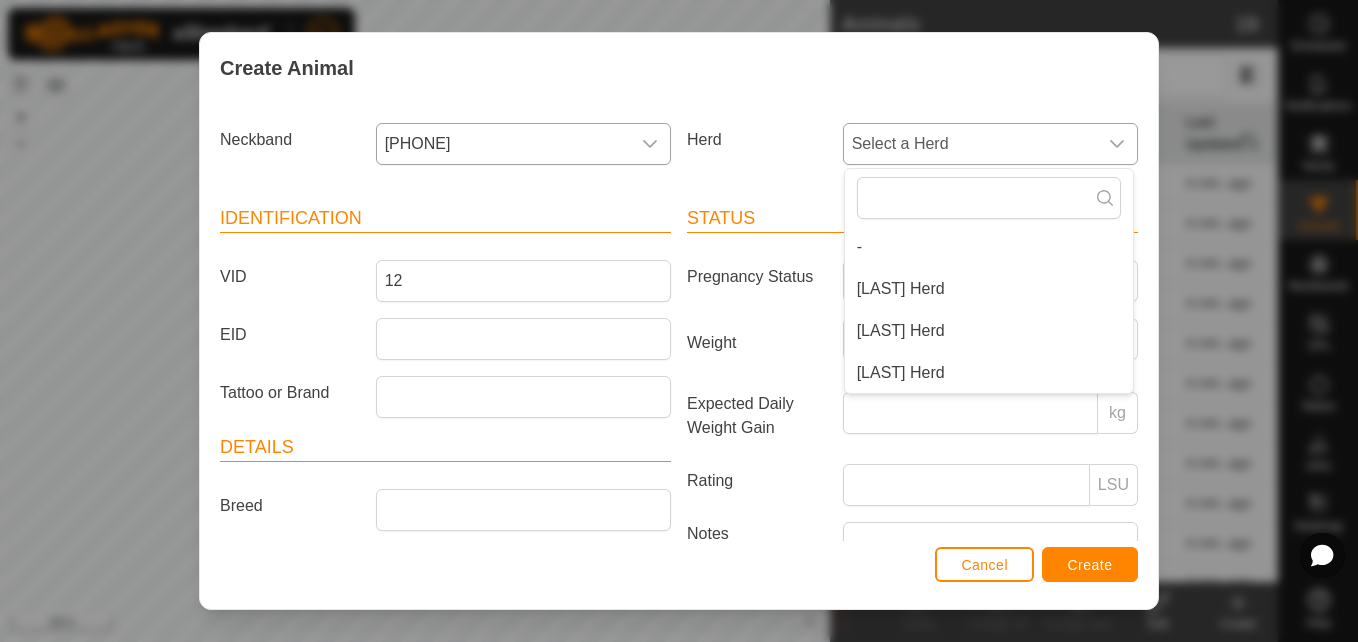 click on "[LAST] Herd" at bounding box center [989, 289] 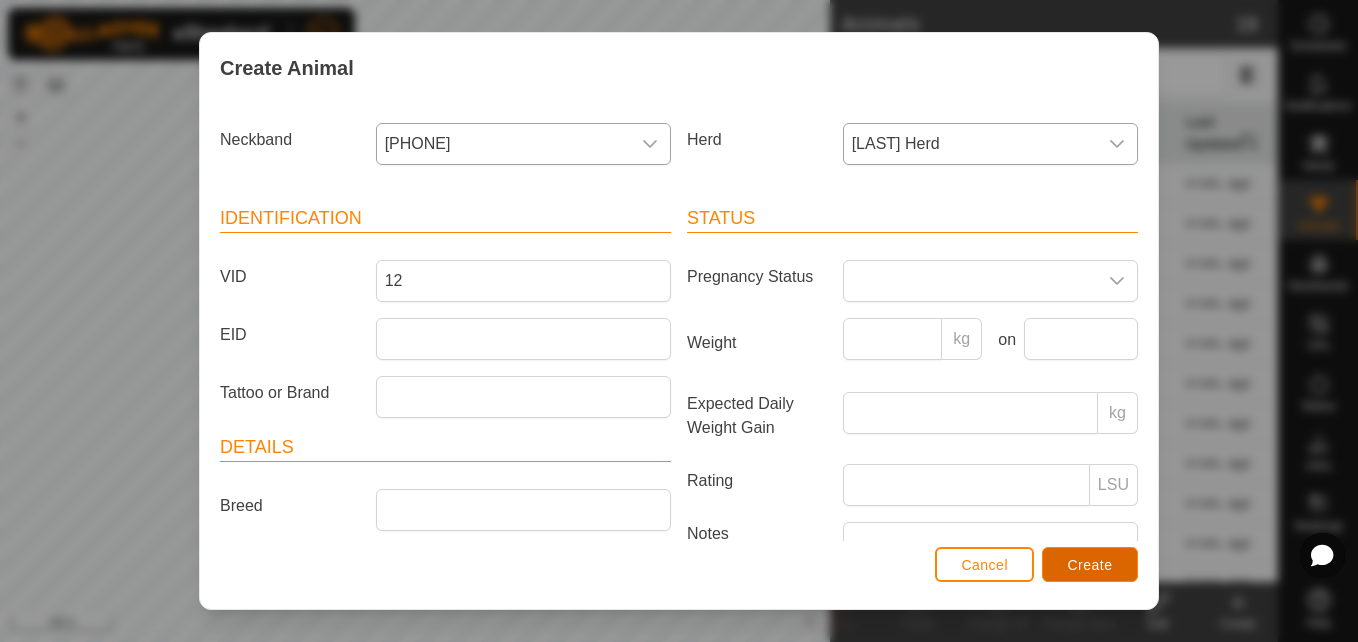 click on "Create" at bounding box center [1090, 565] 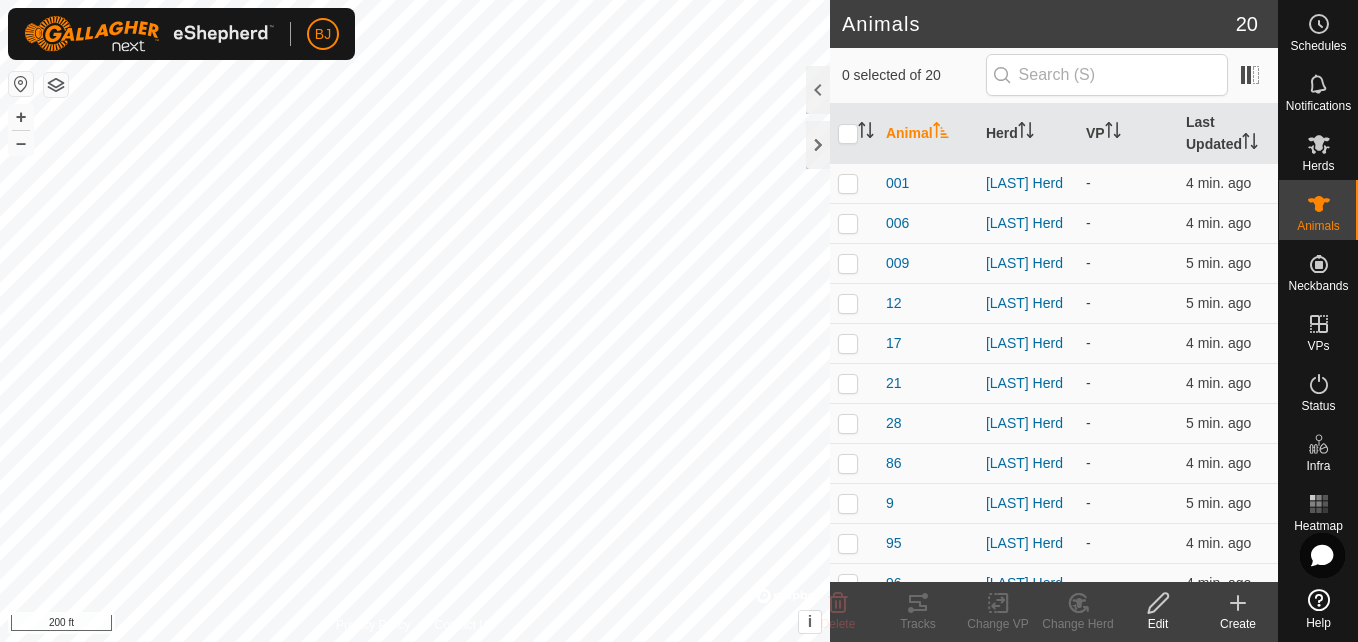 click 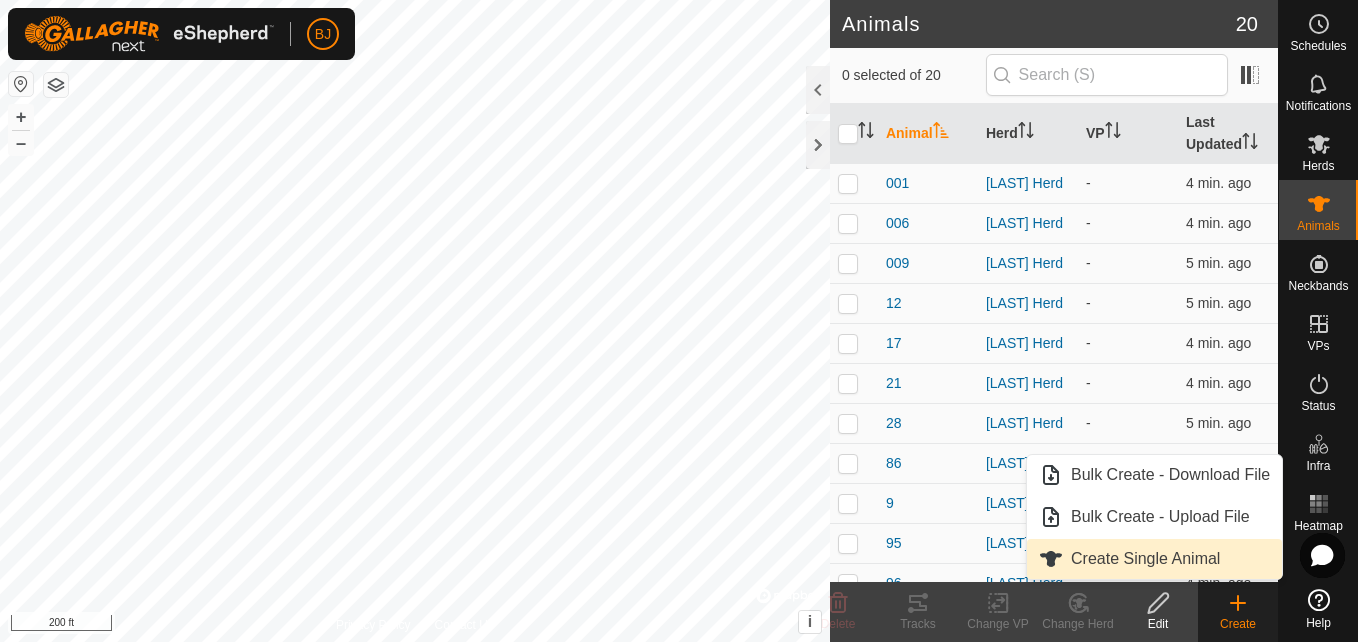 click on "Create Single Animal" at bounding box center [1154, 559] 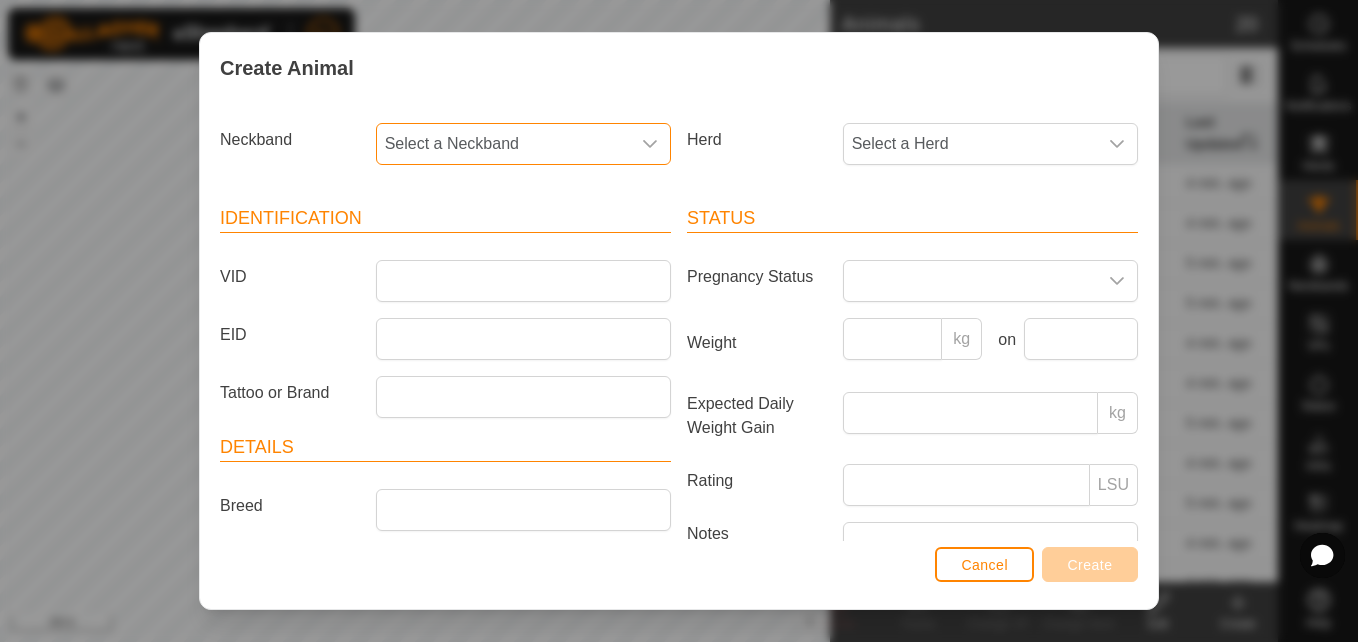 click on "Select a Neckband" at bounding box center (503, 144) 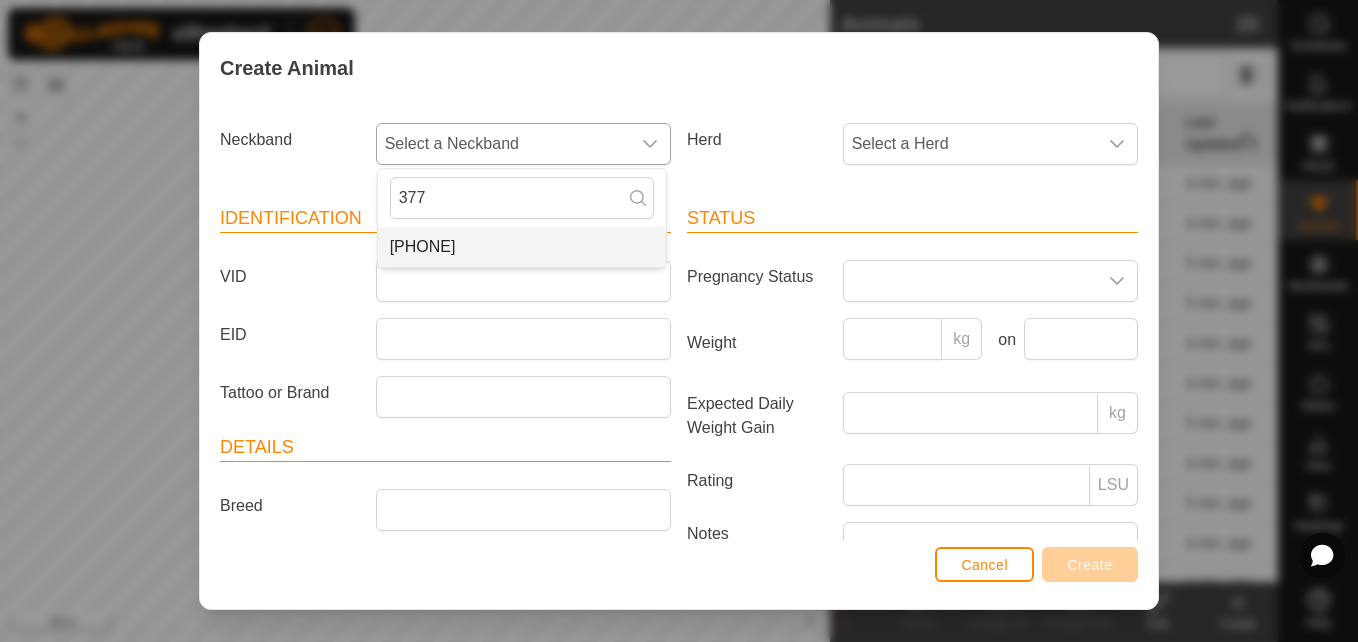 type on "377" 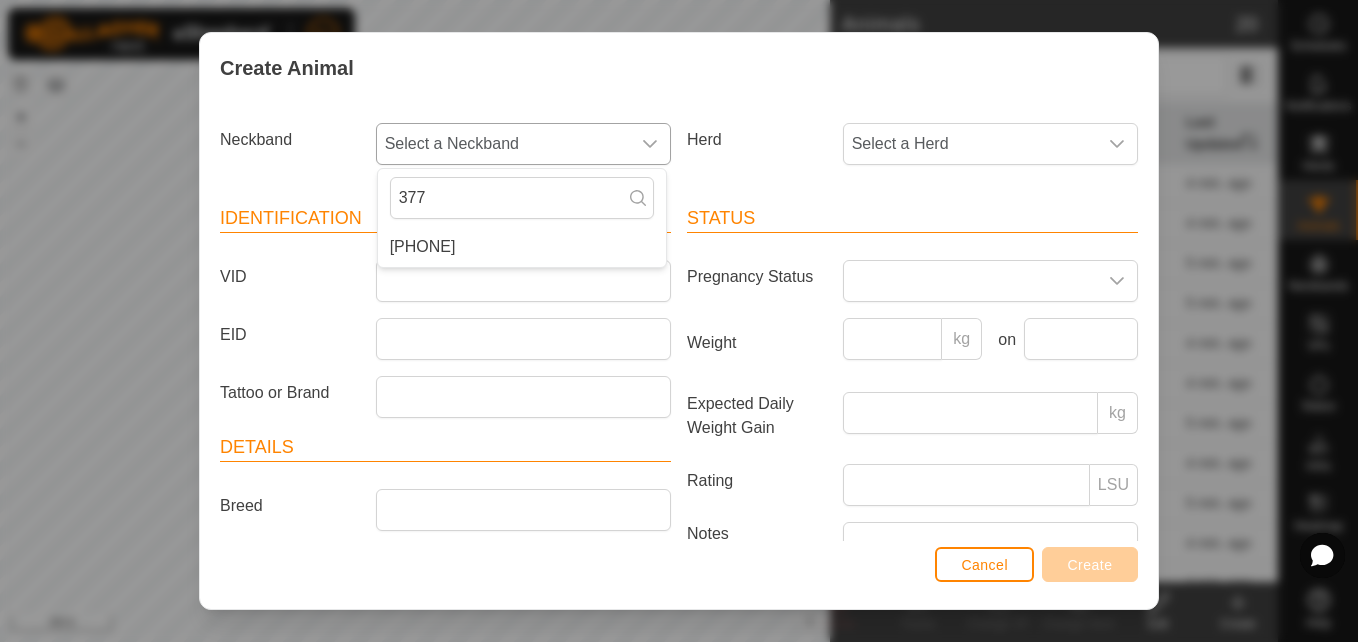 click on "[PHONE]" at bounding box center (522, 247) 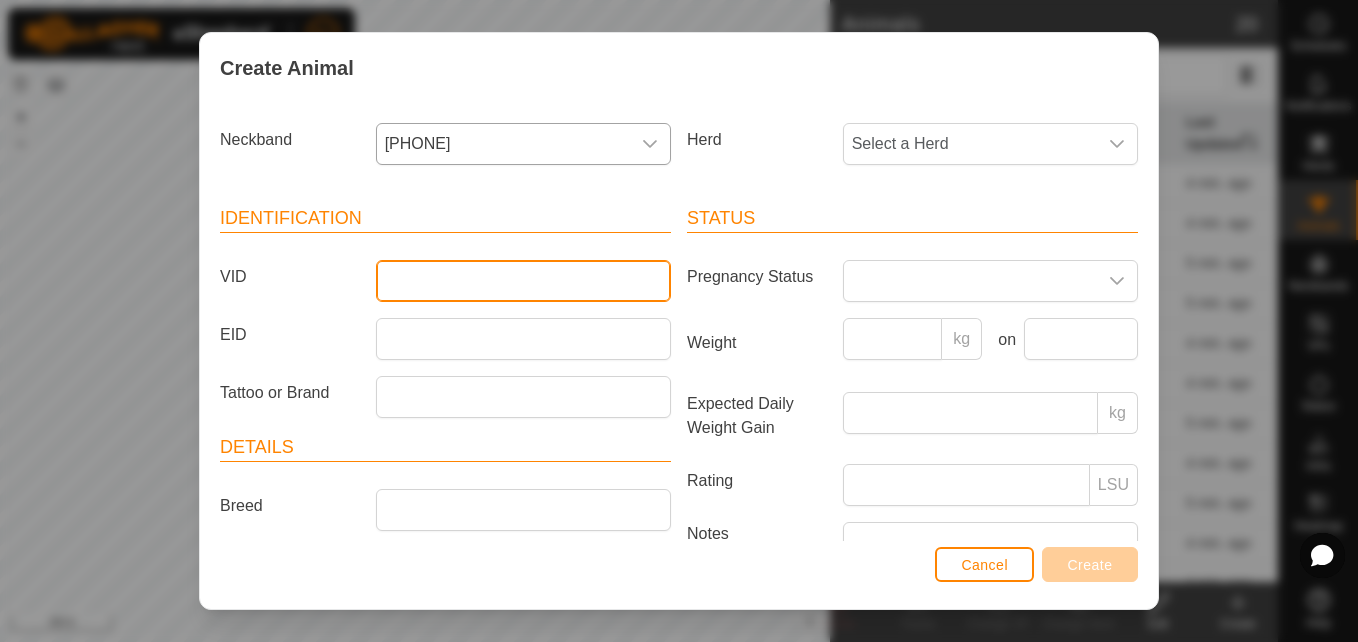 click on "VID" at bounding box center [523, 281] 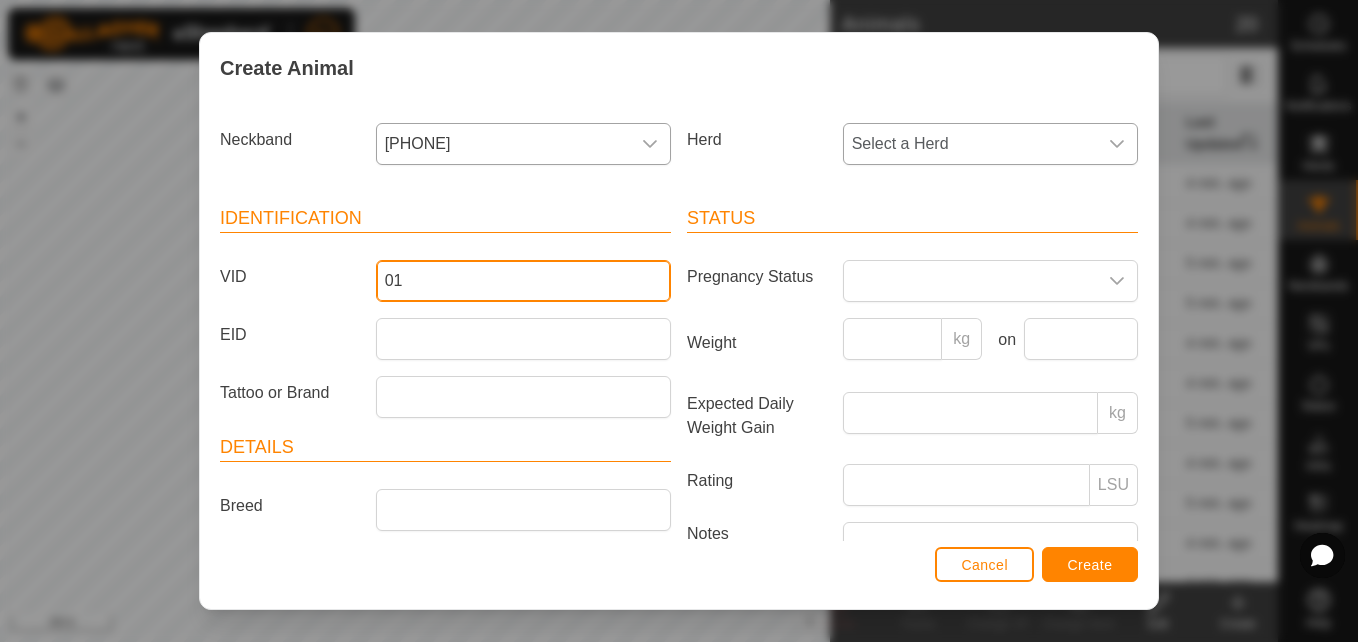 type on "01" 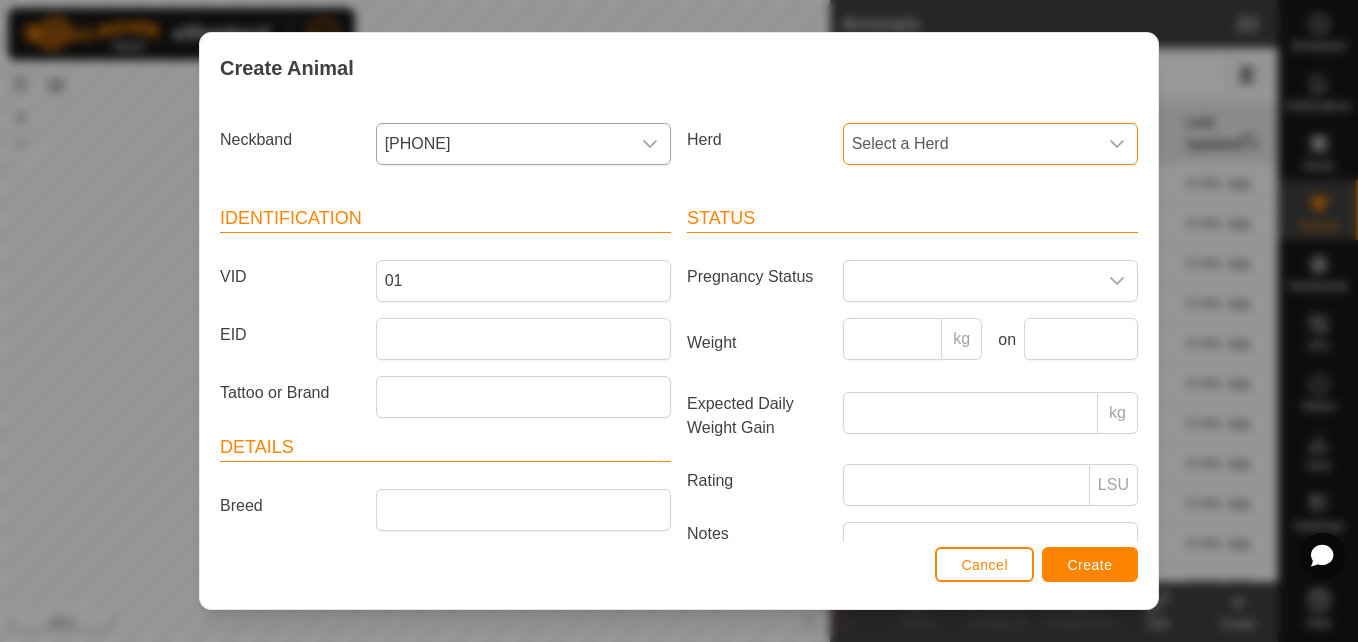 click on "Select a Herd" at bounding box center (970, 144) 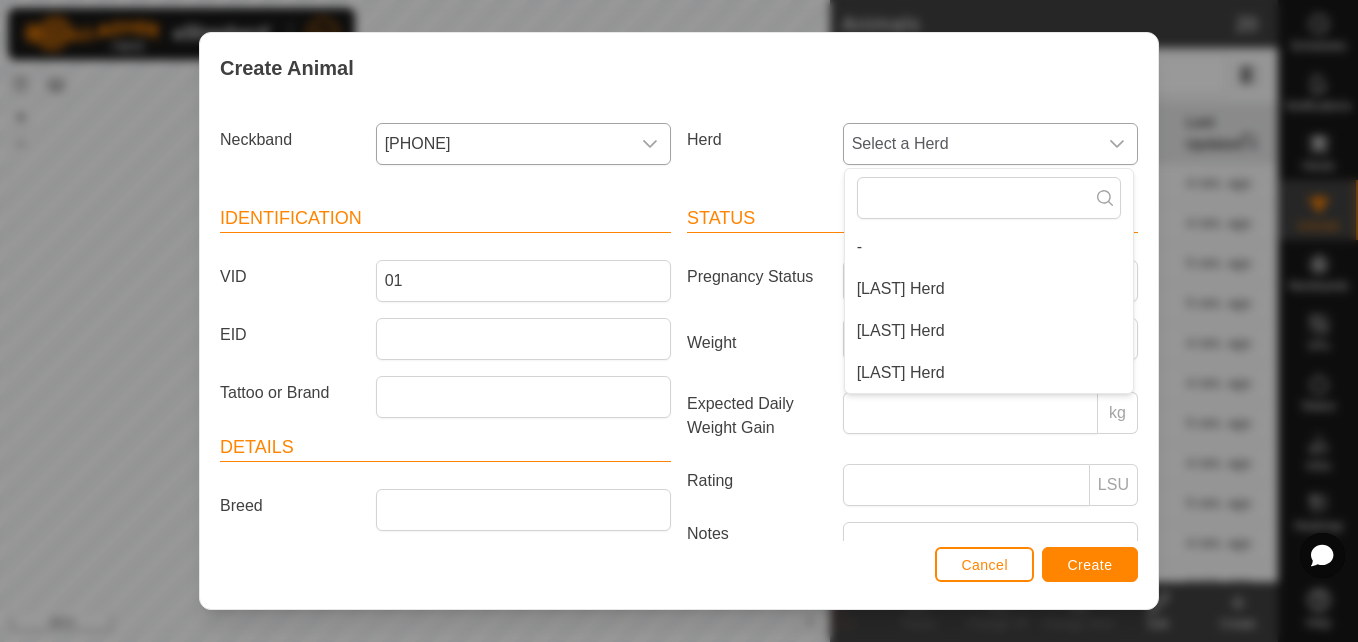 click on "[LAST] Herd" at bounding box center (989, 289) 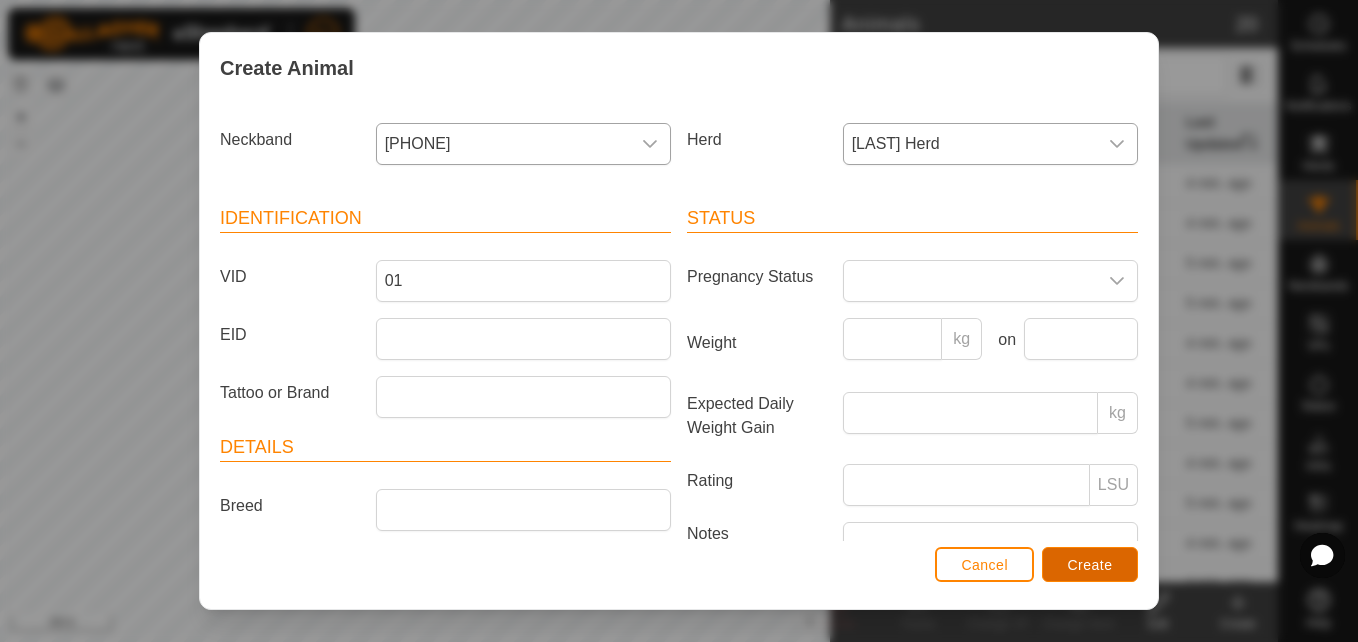 click on "Create" at bounding box center [1090, 565] 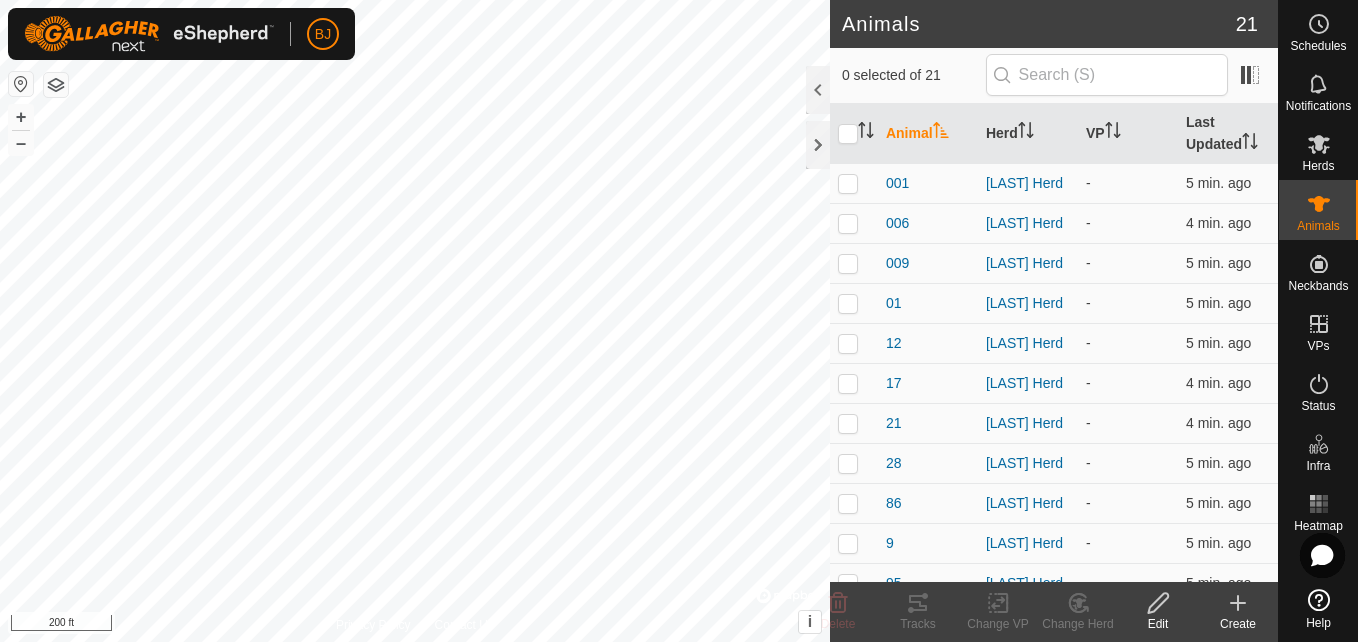 click 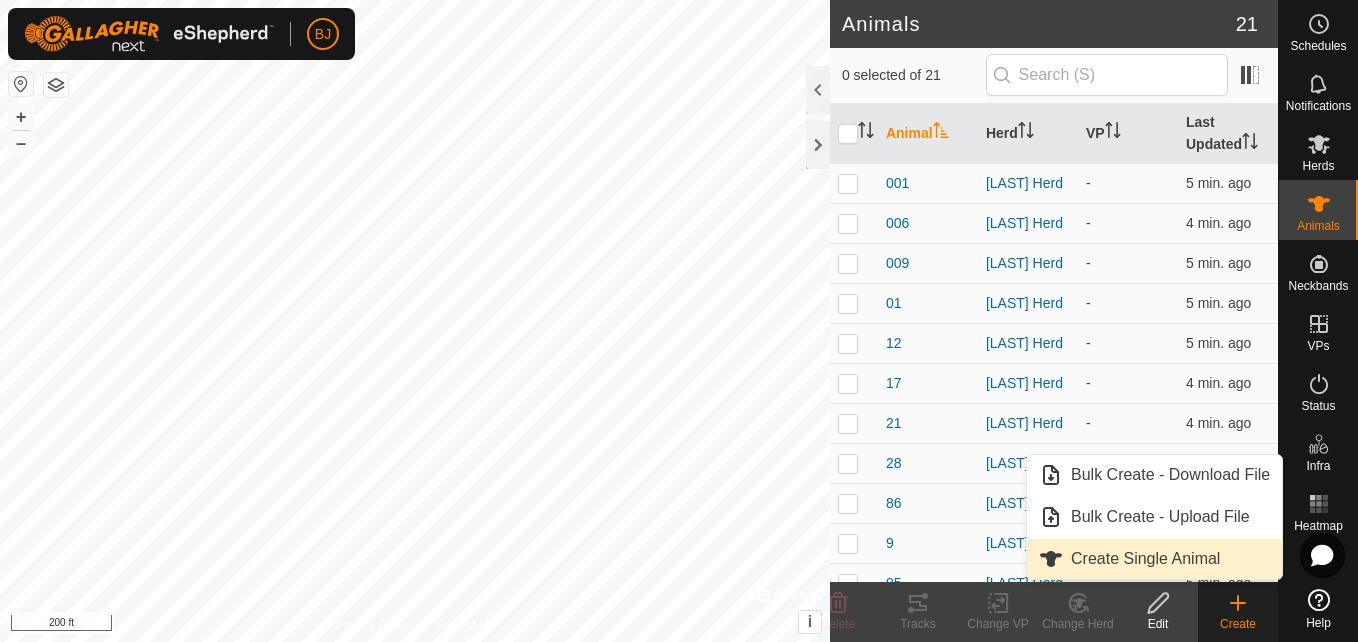 click on "Create Single Animal" at bounding box center [1154, 559] 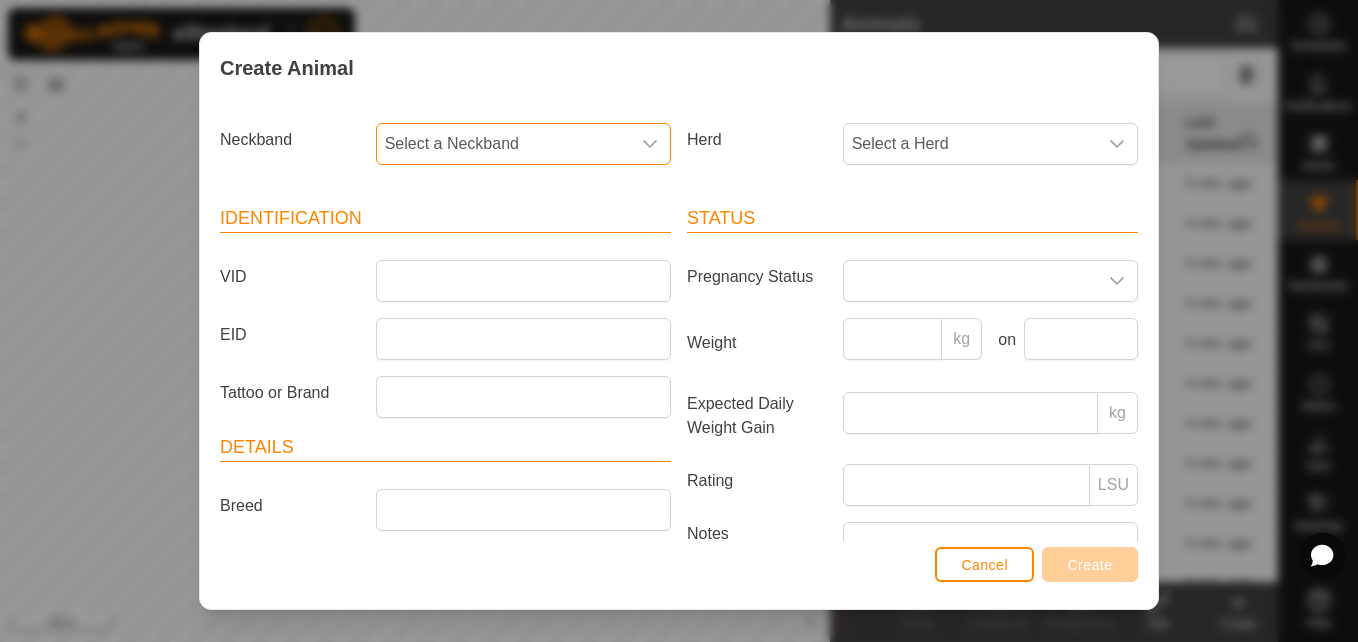 click on "Select a Neckband" at bounding box center [503, 144] 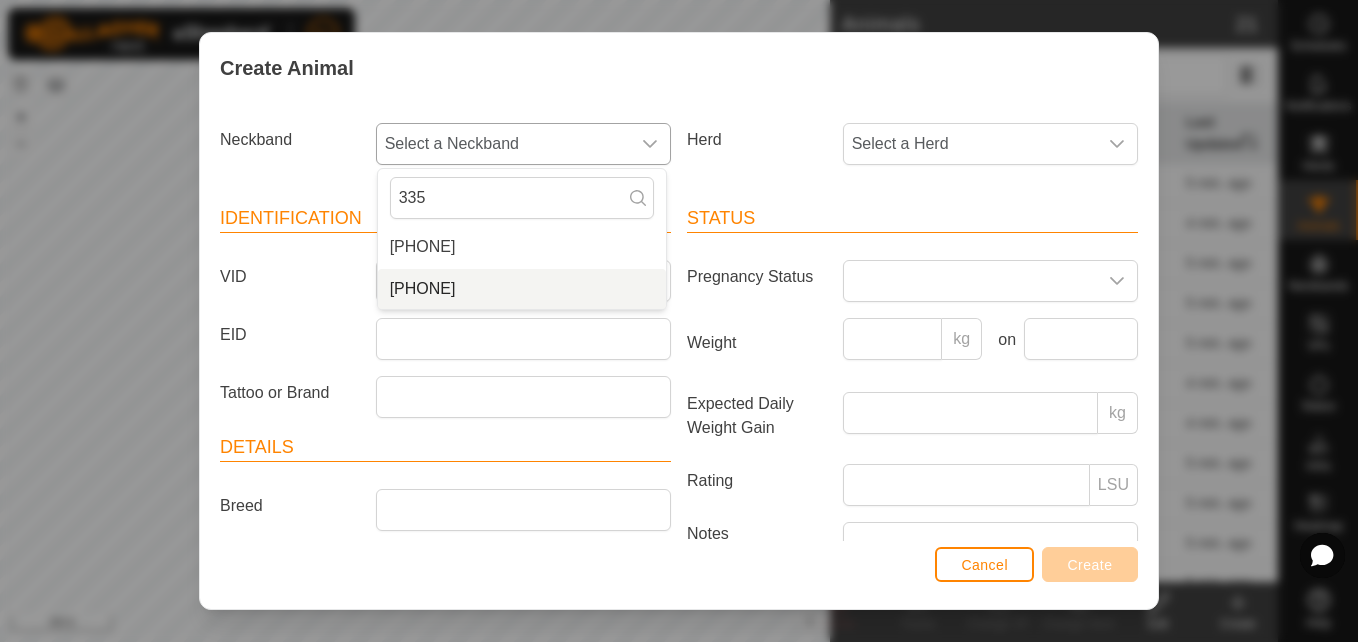 type on "335" 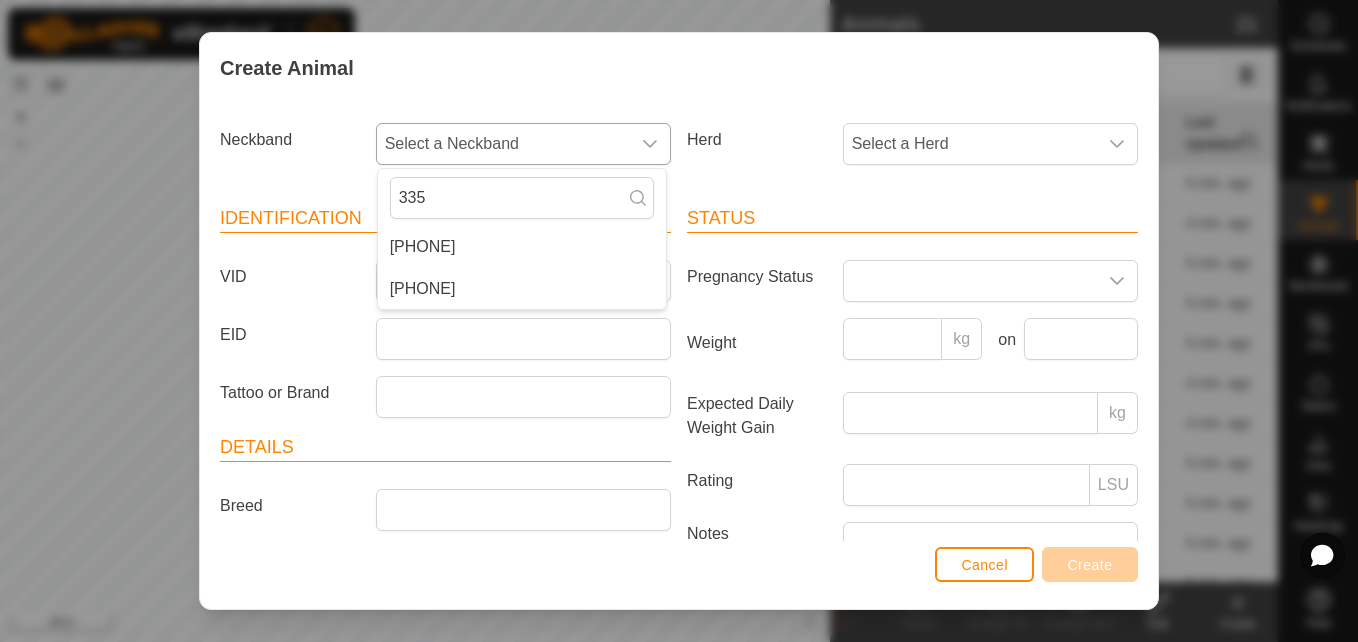 click on "[PHONE]" at bounding box center (522, 289) 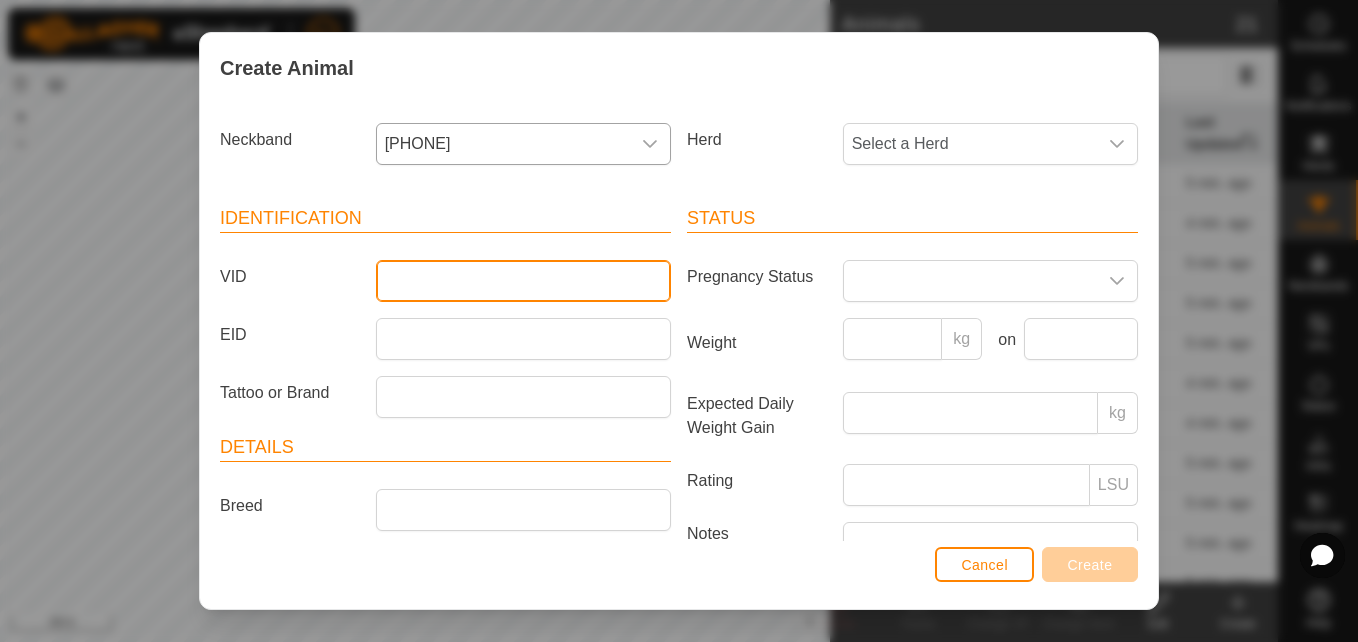 click on "VID" at bounding box center (523, 281) 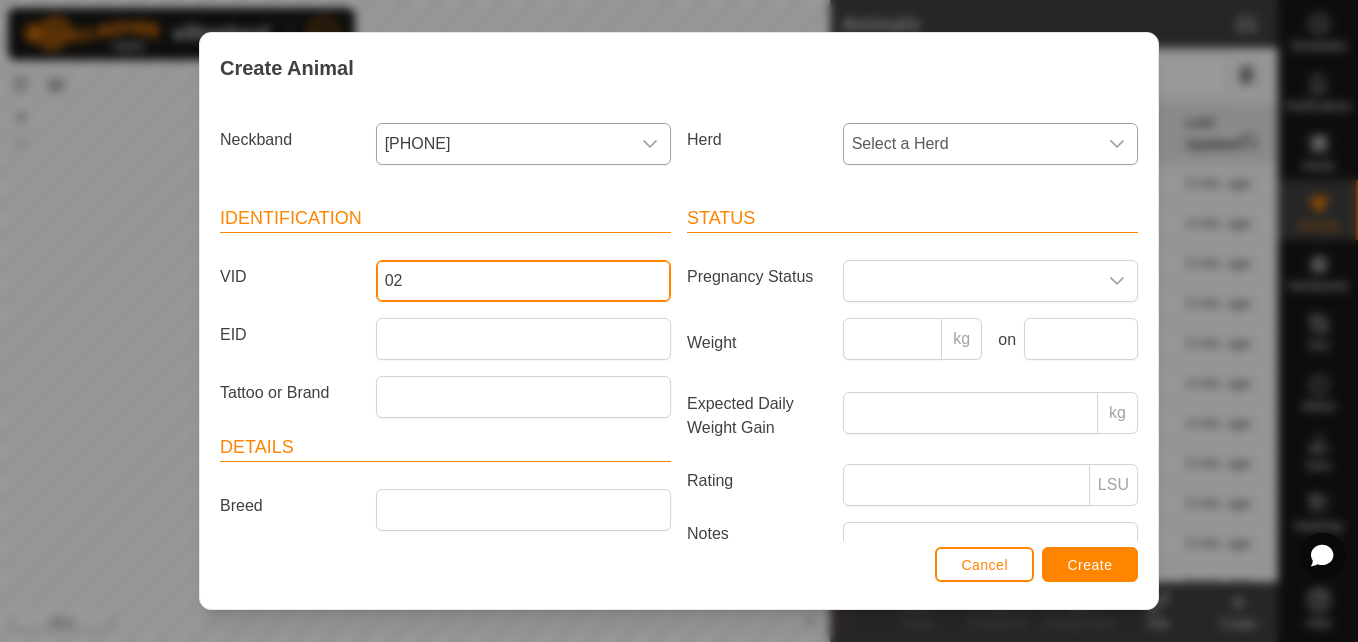 type on "02" 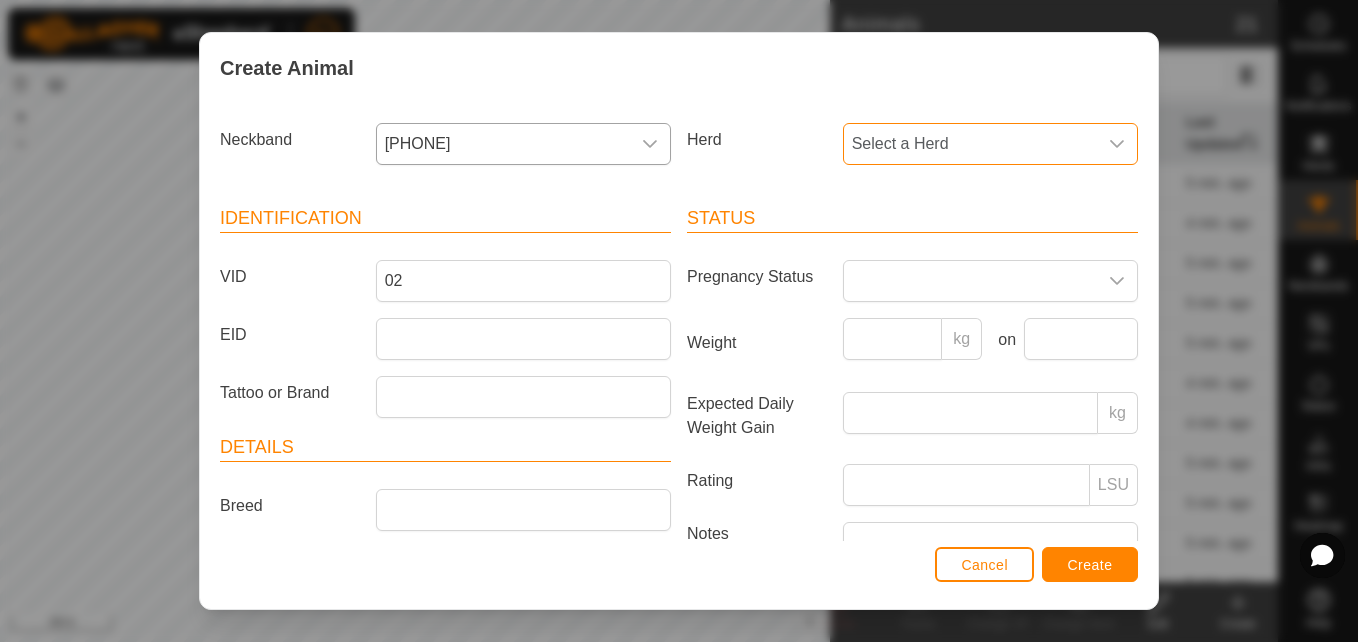 click on "Select a Herd" at bounding box center (970, 144) 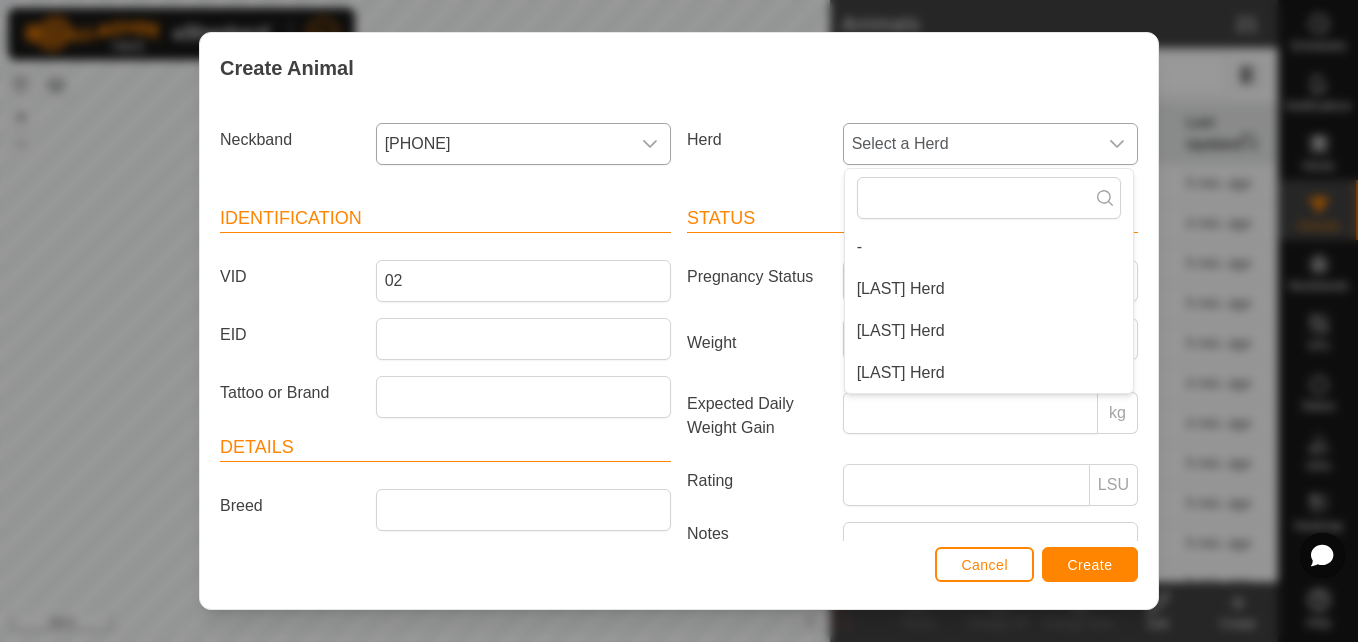 click on "[LAST] Herd" at bounding box center [989, 289] 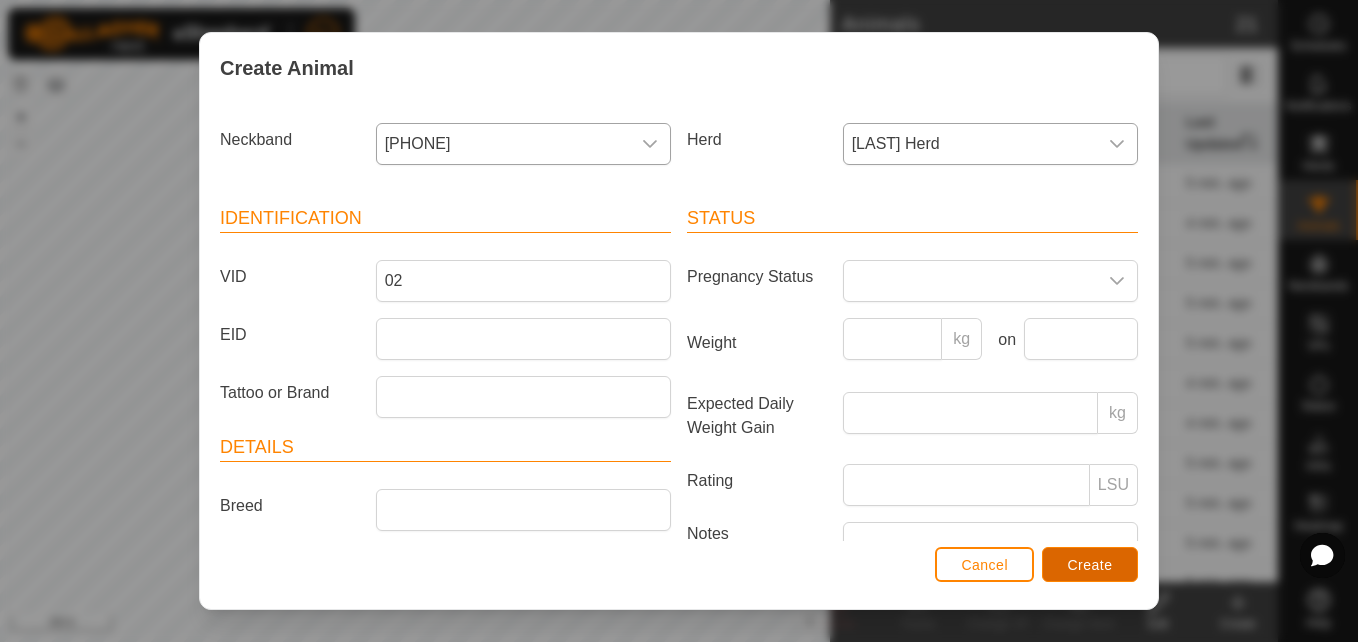 click on "Create" at bounding box center (1090, 565) 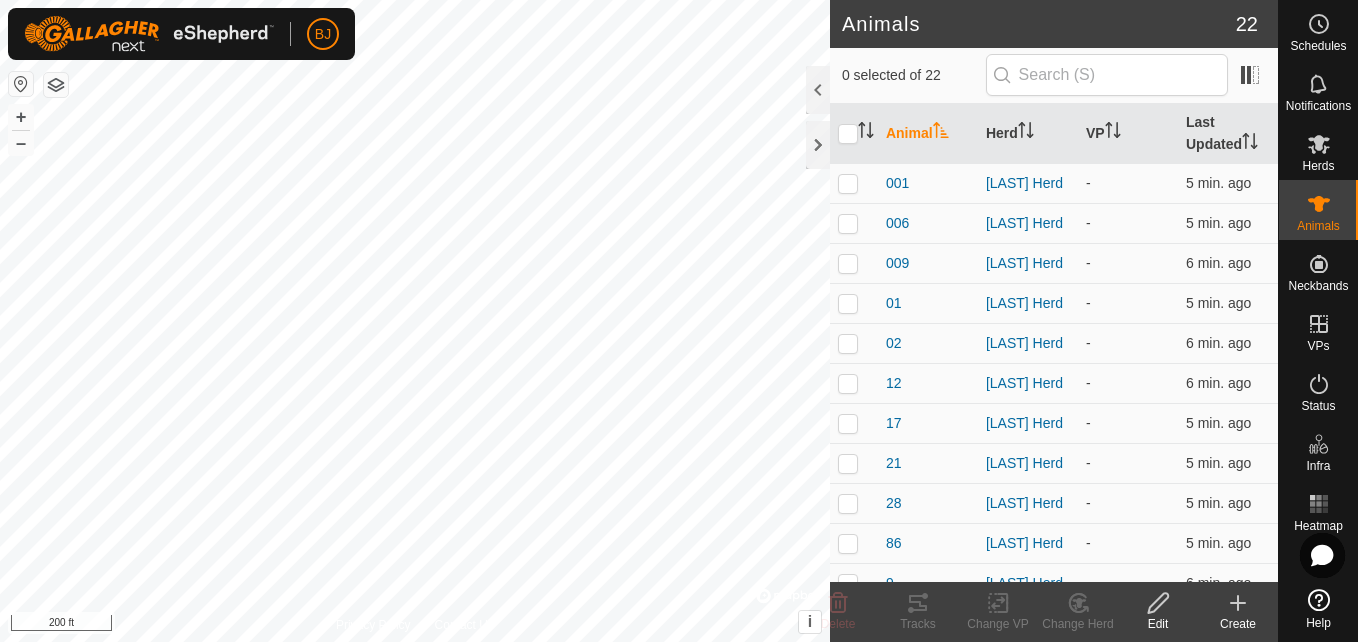click 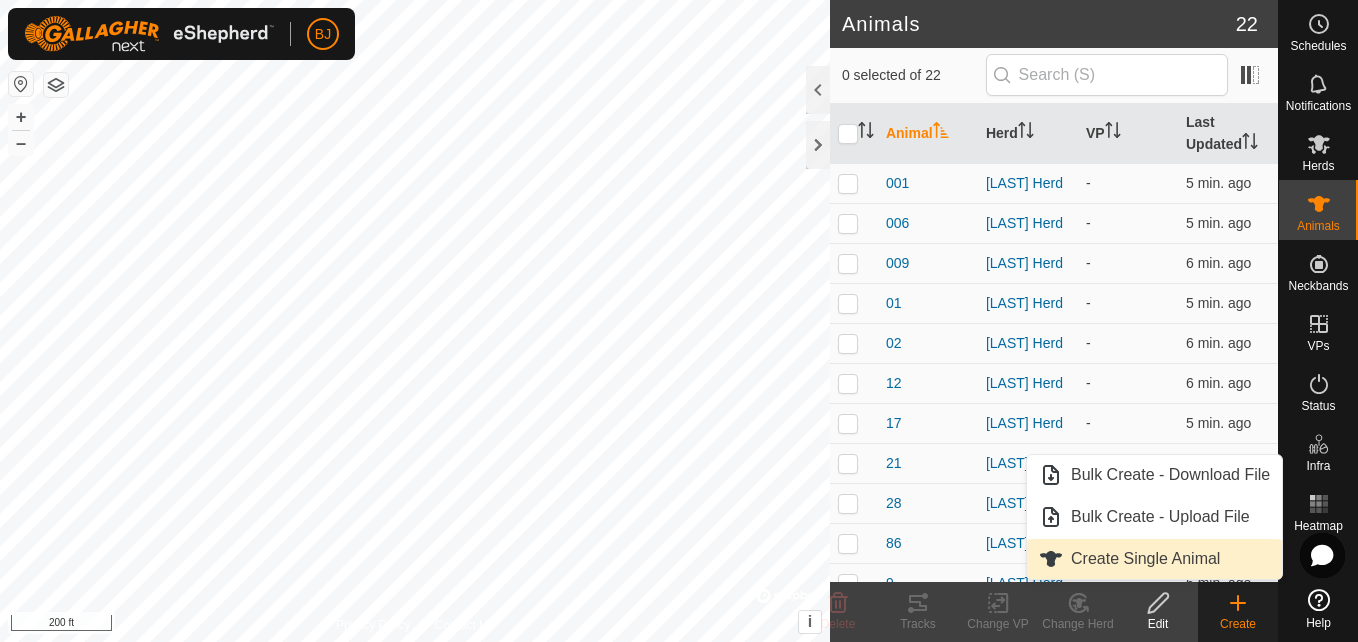 click on "Create Single Animal" at bounding box center [1154, 559] 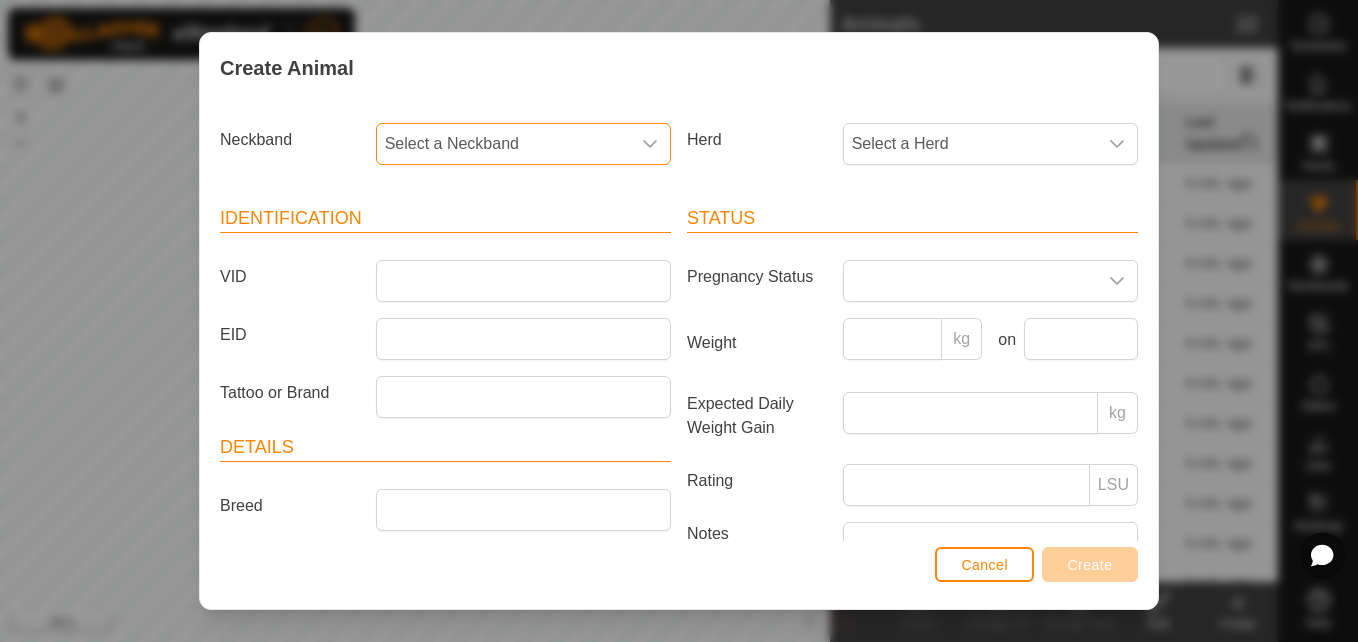 click on "Select a Neckband" at bounding box center (503, 144) 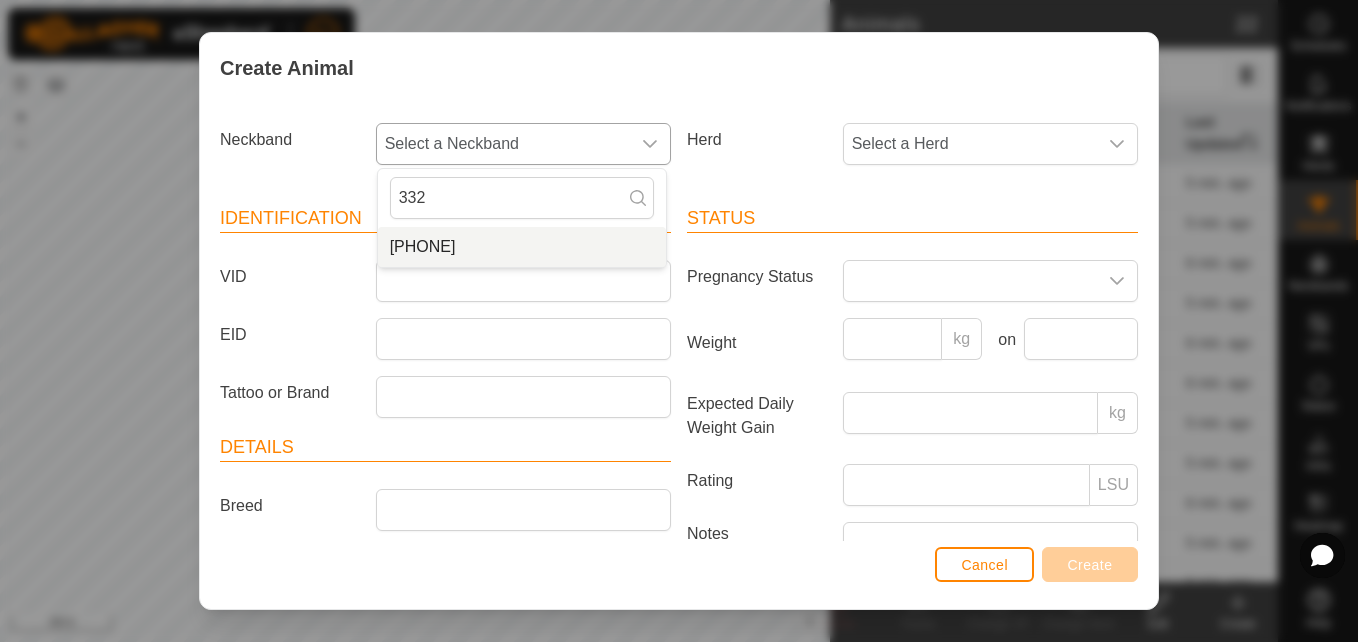 type on "332" 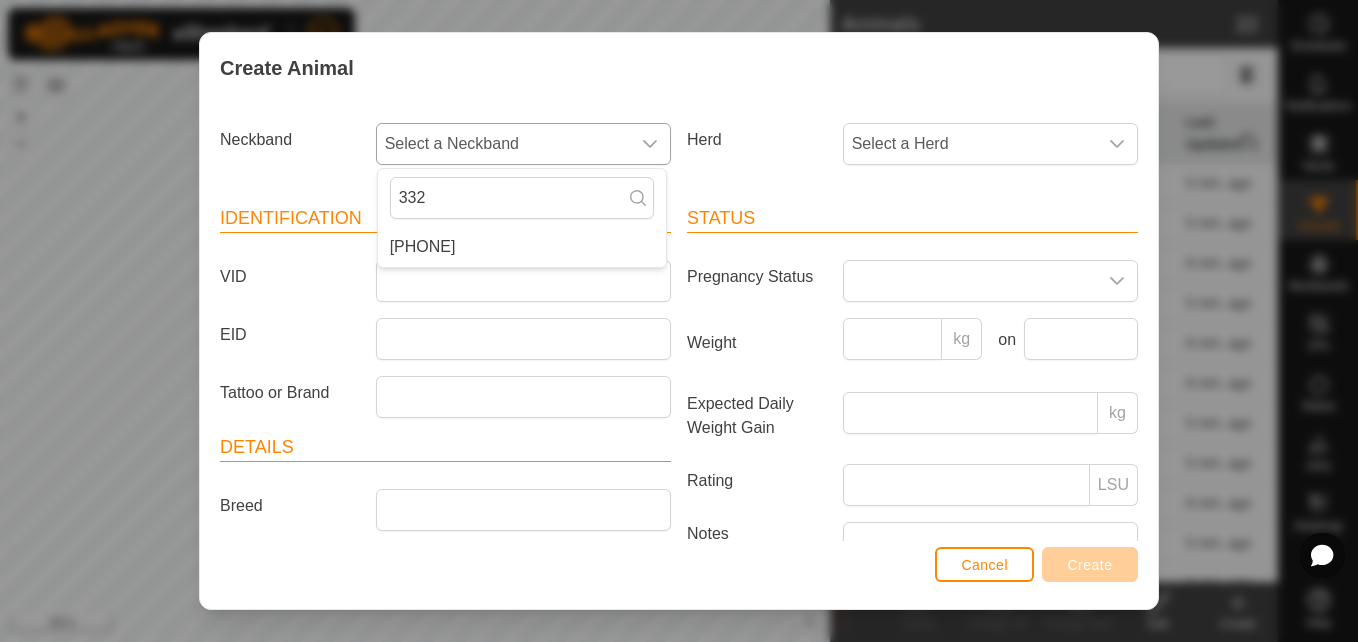 click on "[PHONE]" at bounding box center [522, 247] 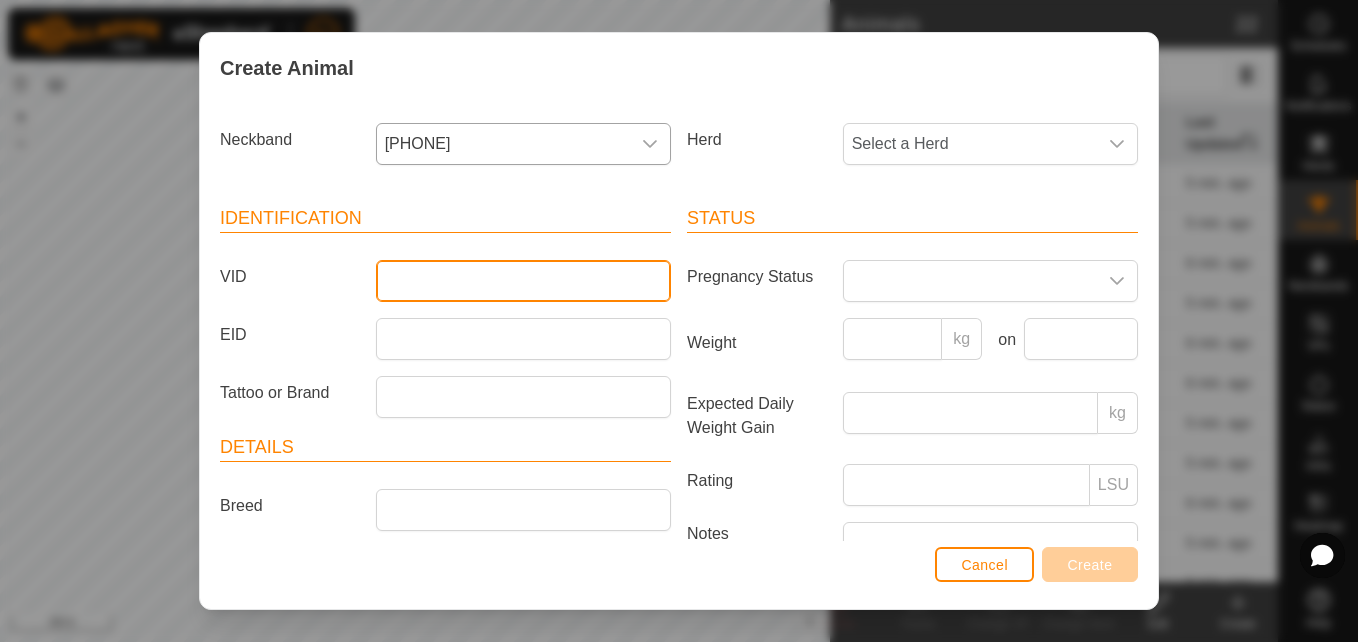 click on "VID" at bounding box center (523, 281) 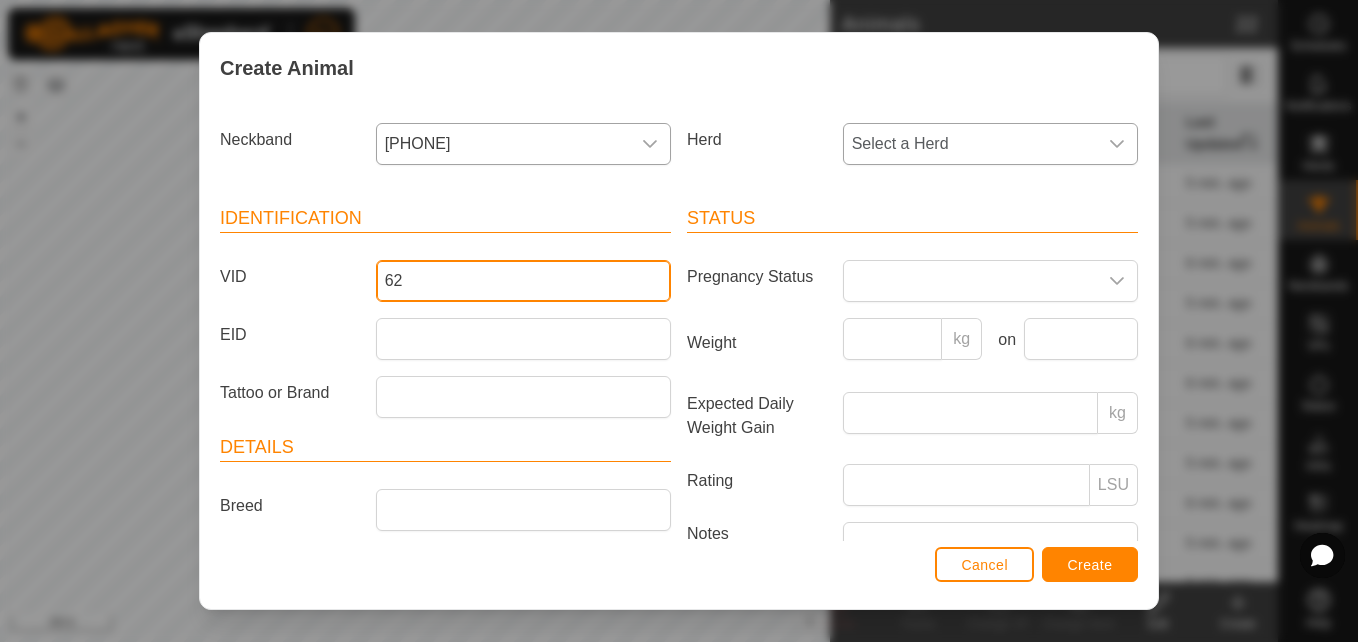 type on "62" 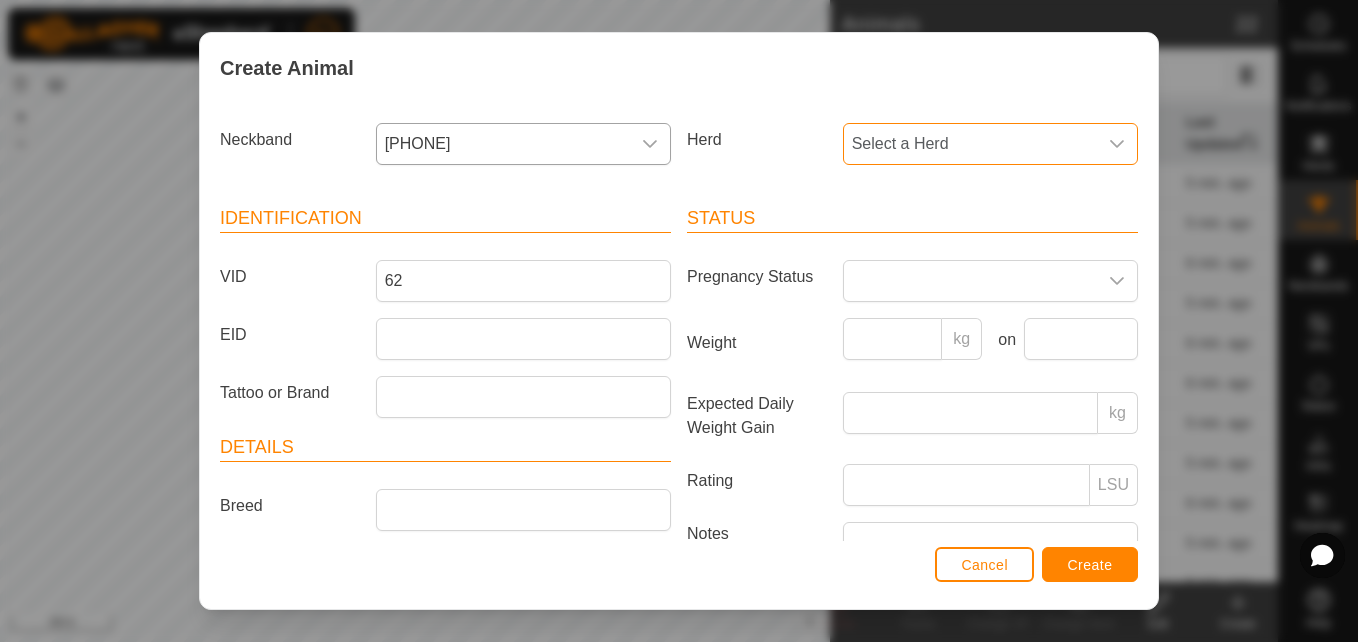 click on "Select a Herd" at bounding box center [970, 144] 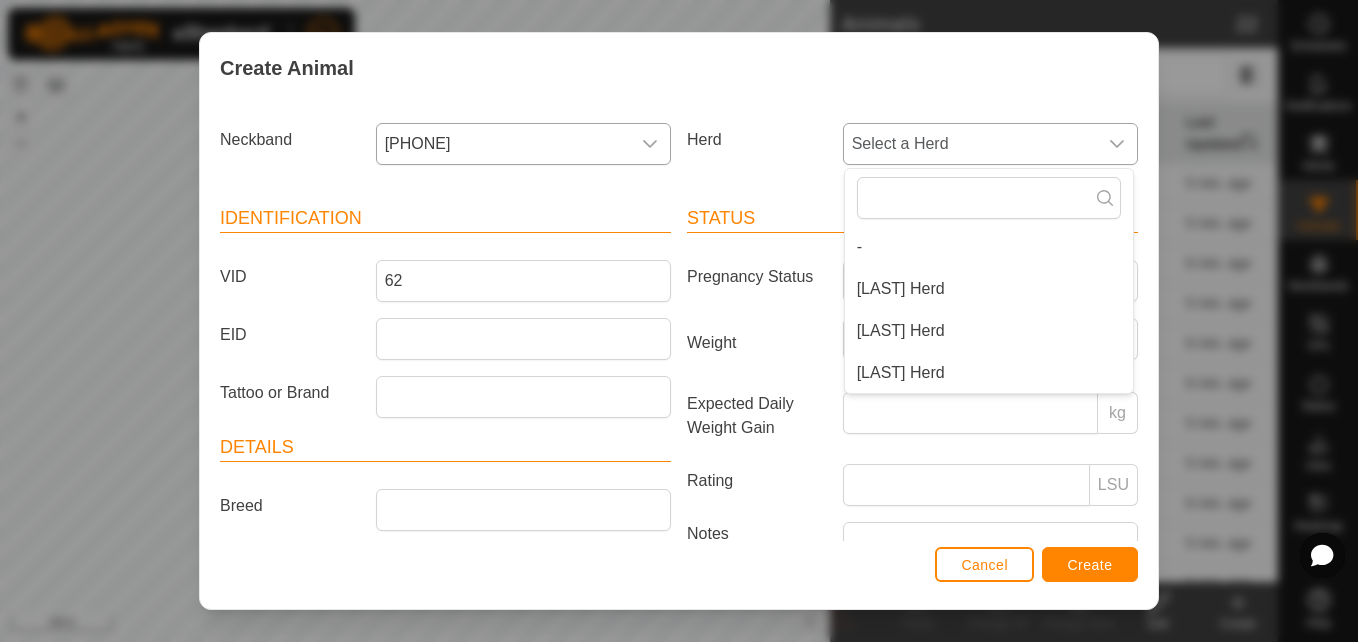click on "[LAST] Herd" at bounding box center [989, 289] 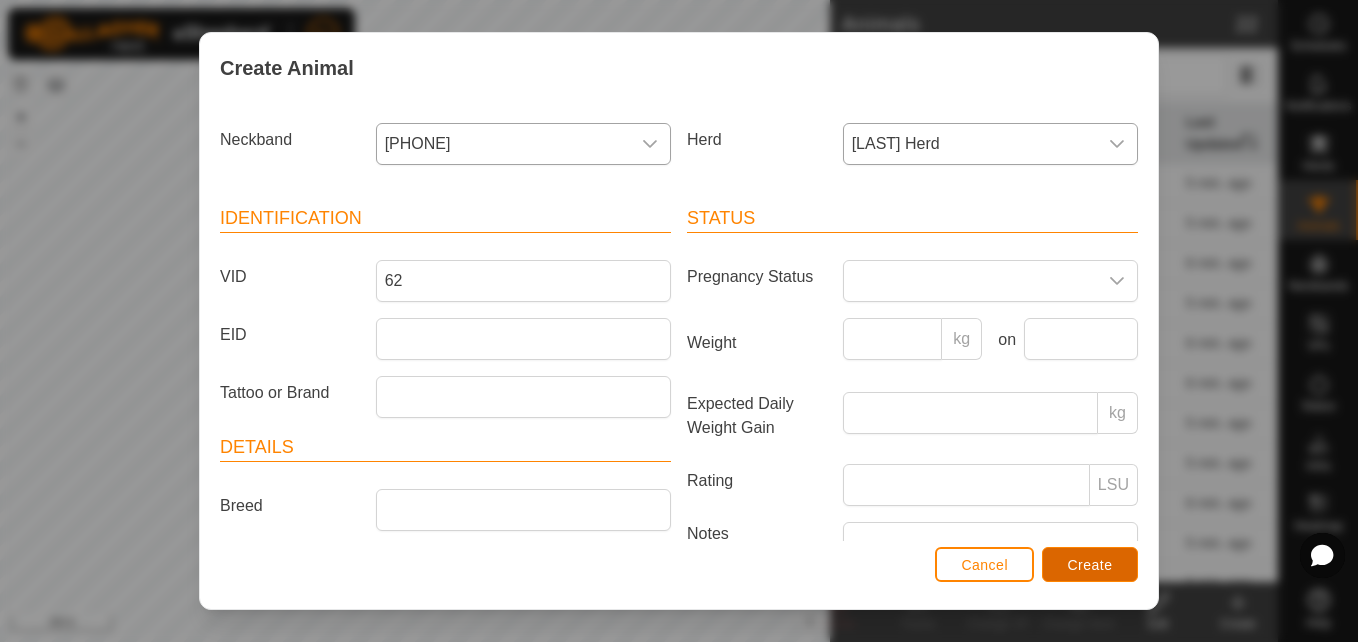 click on "Create" at bounding box center (1090, 564) 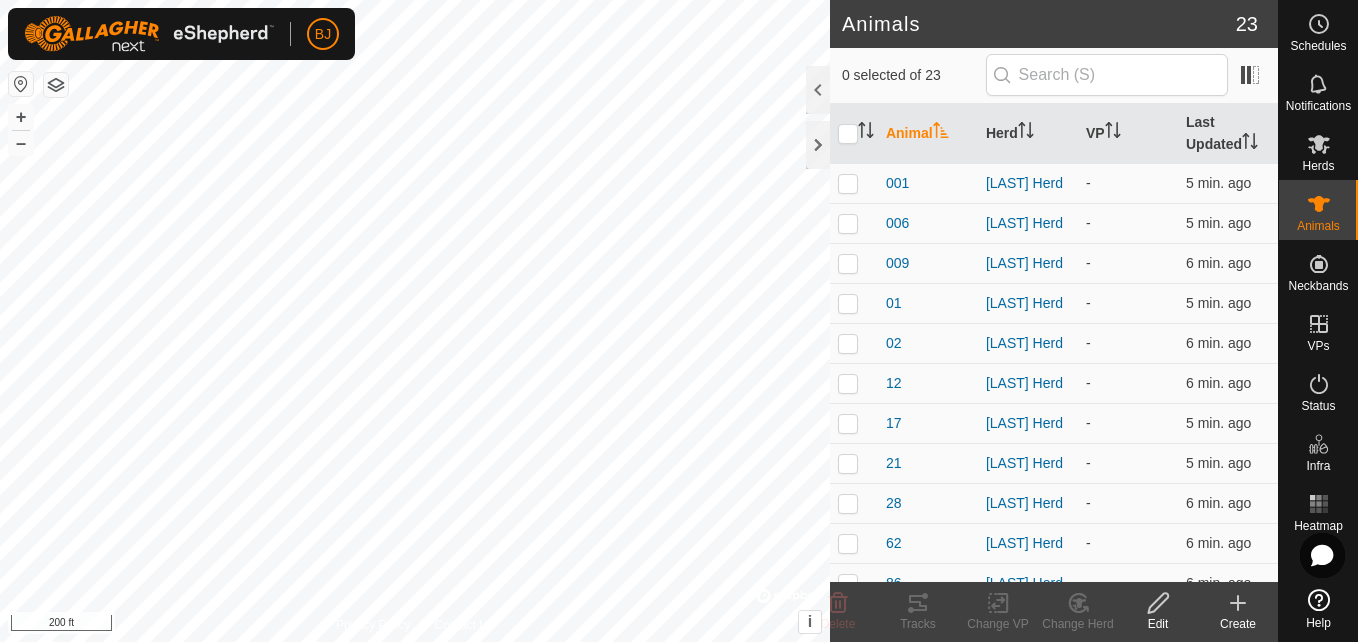click 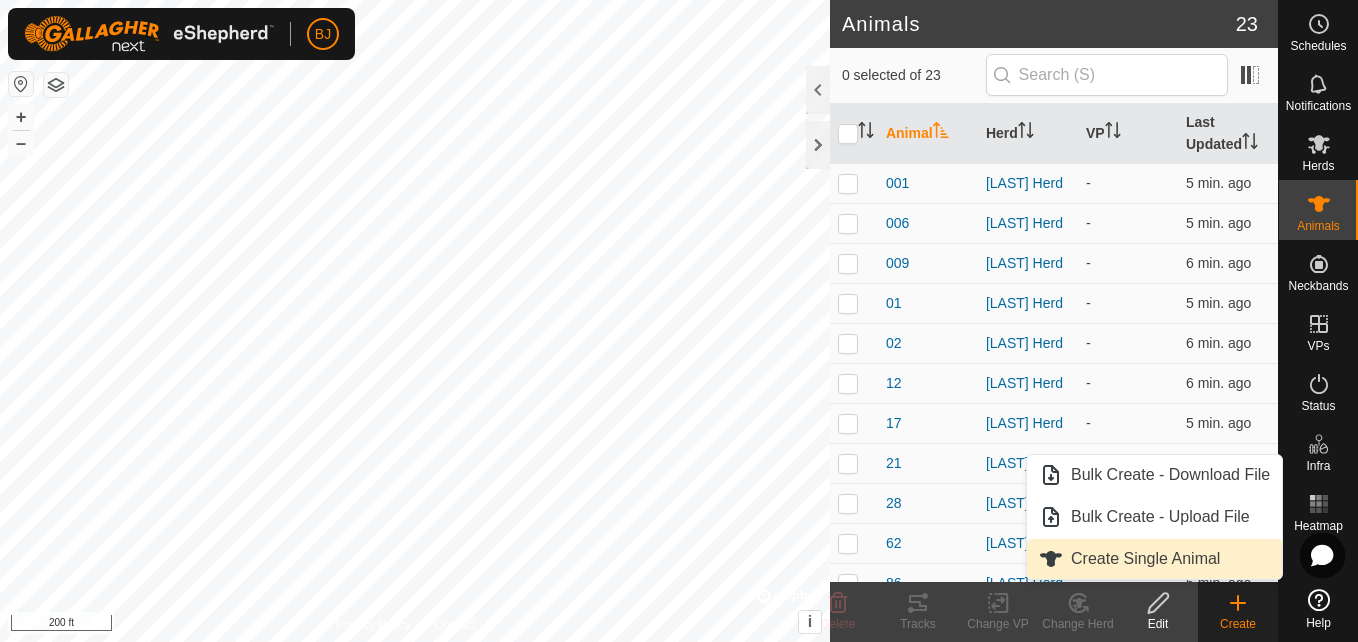 click on "Create Single Animal" at bounding box center (1154, 559) 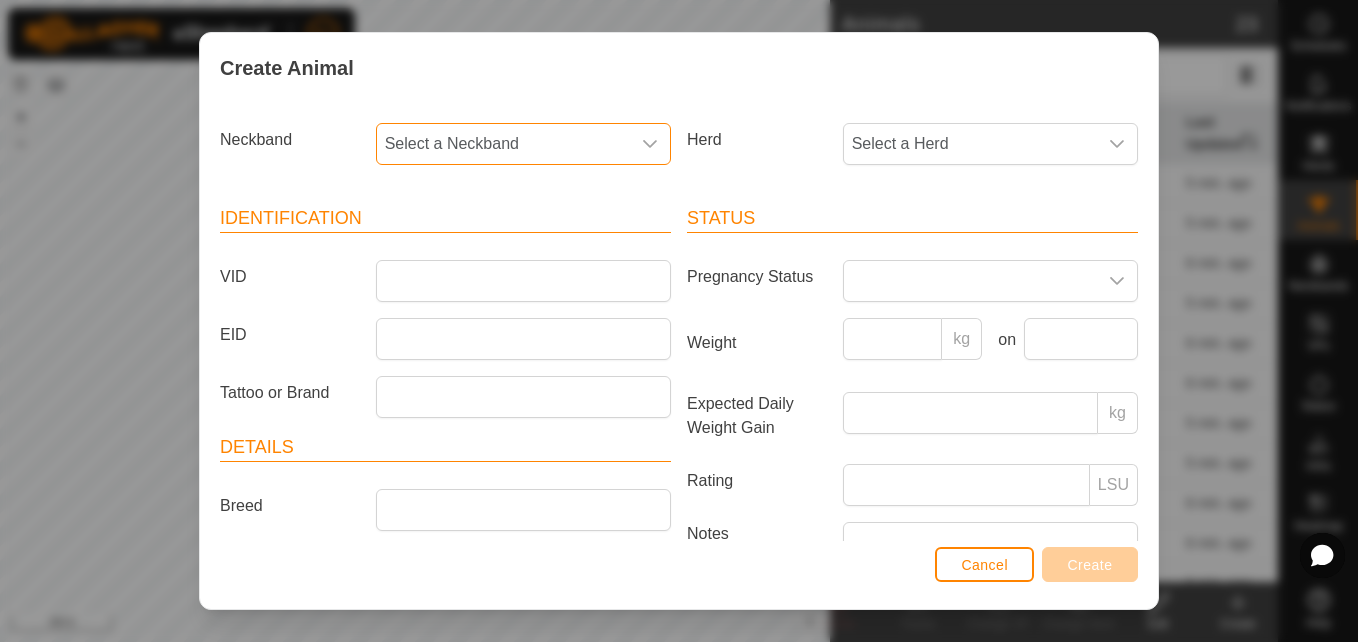 click on "Select a Neckband" at bounding box center (503, 144) 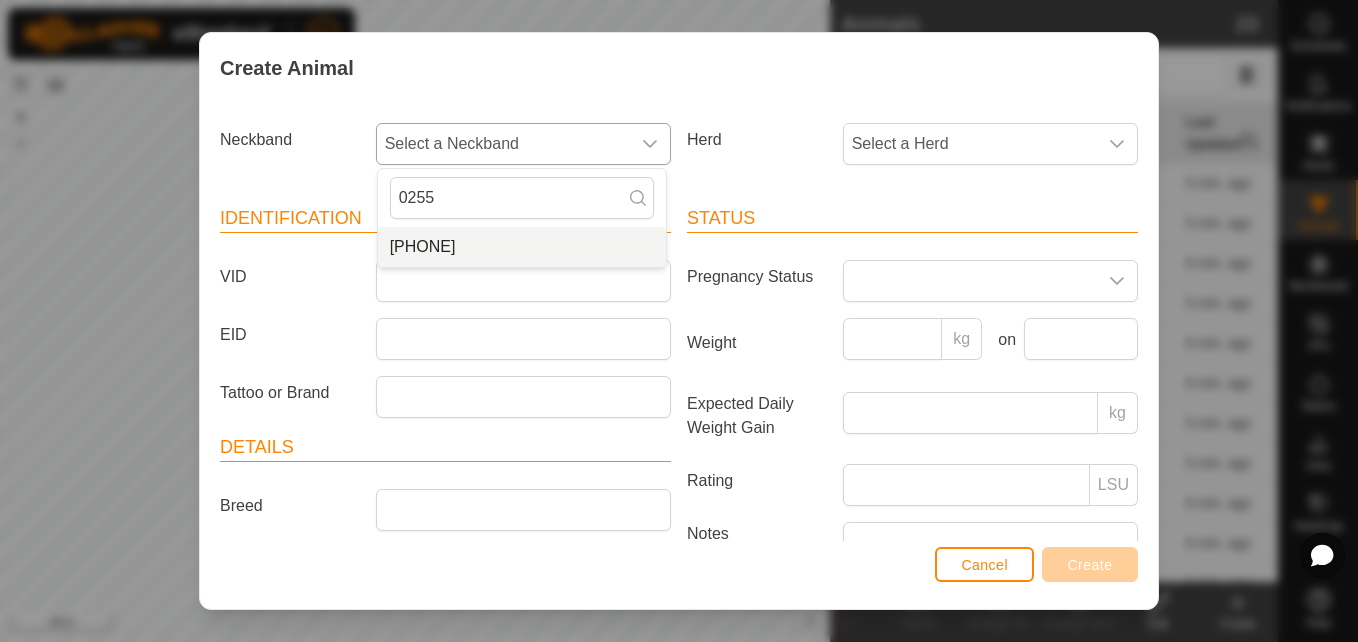 type on "0255" 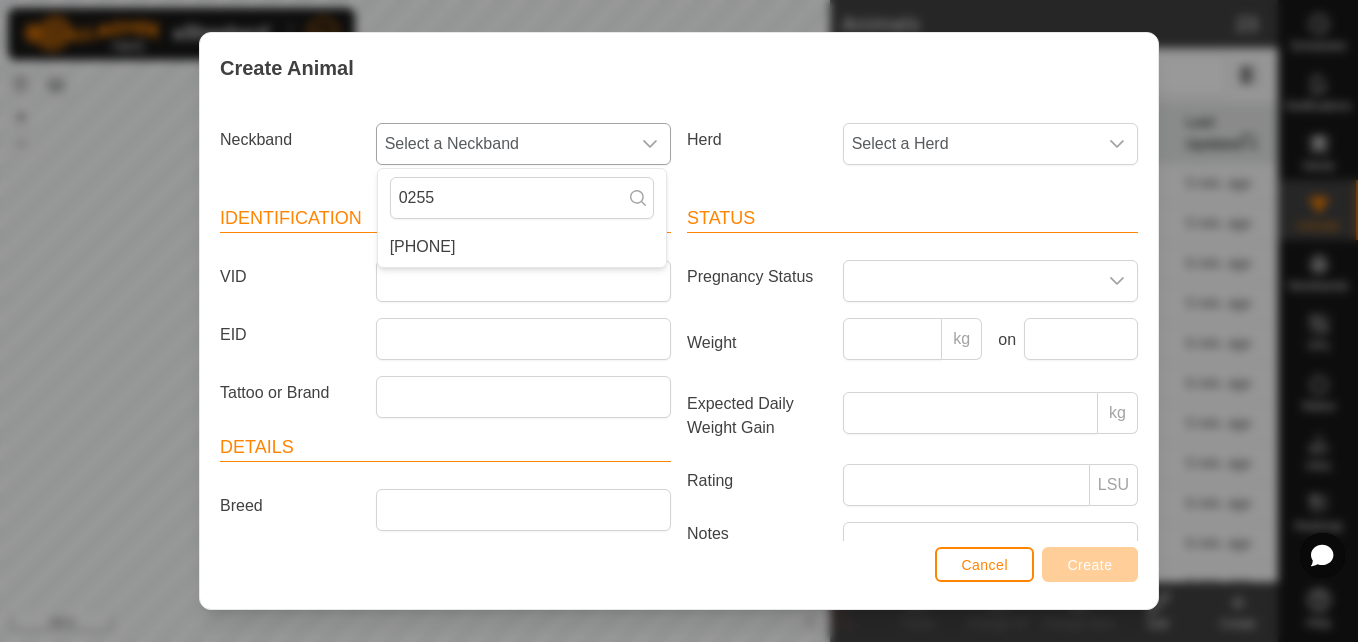 click on "[PHONE]" at bounding box center [522, 247] 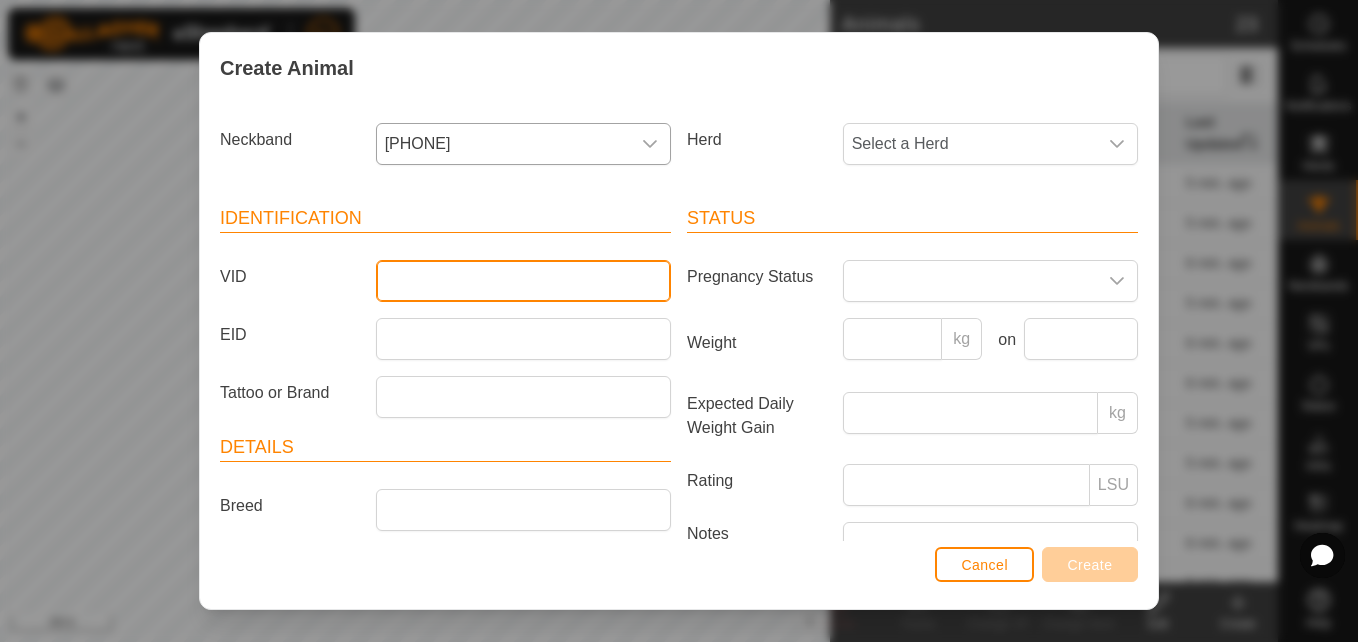 click on "VID" at bounding box center [523, 281] 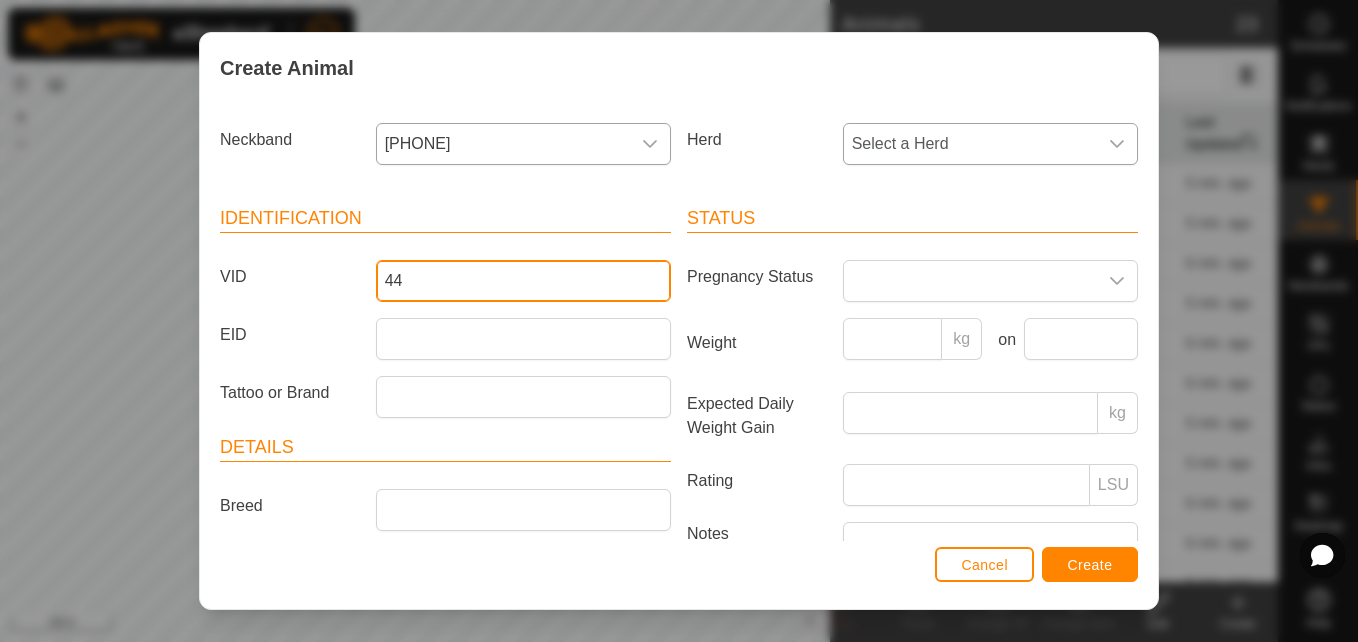type on "44" 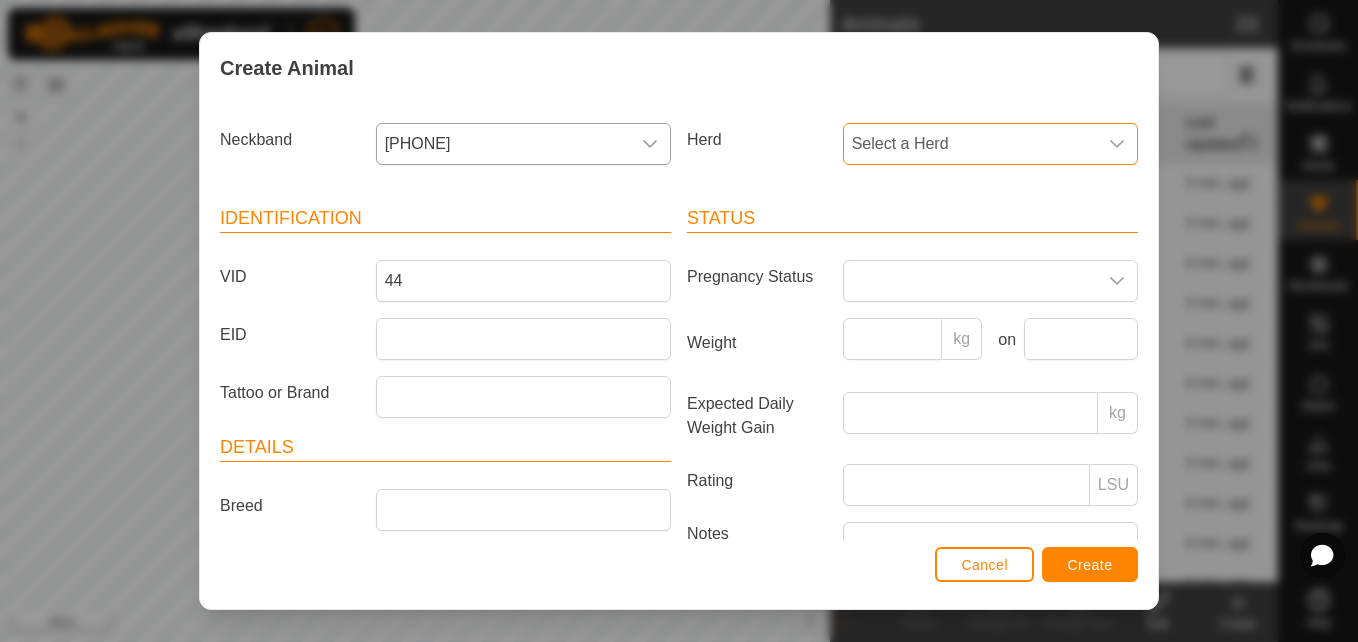click on "Select a Herd" at bounding box center (970, 144) 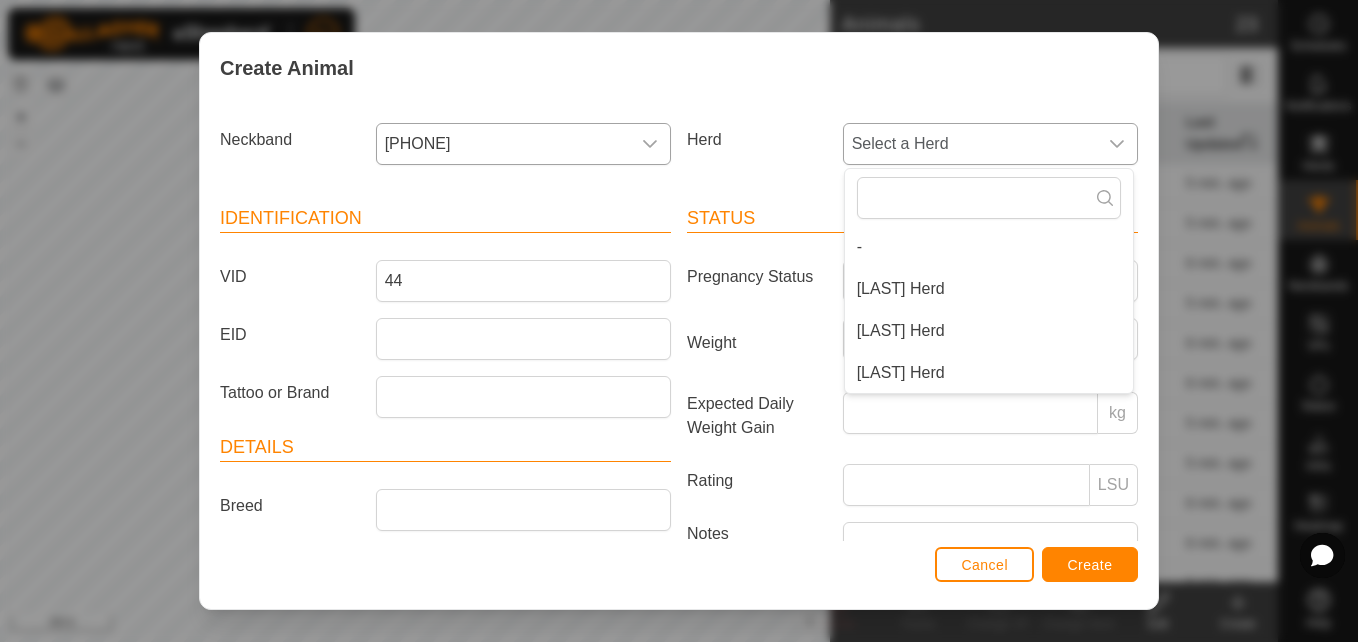click on "[LAST] Herd" at bounding box center (989, 289) 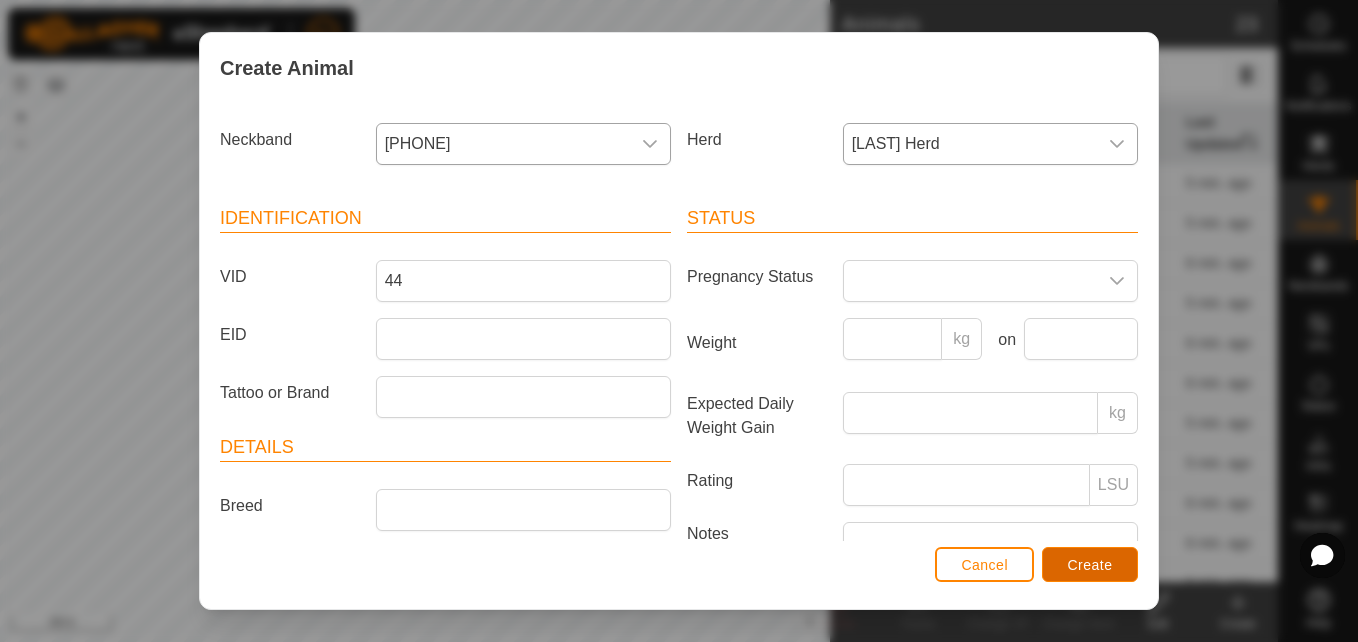 click on "Create" at bounding box center [1090, 564] 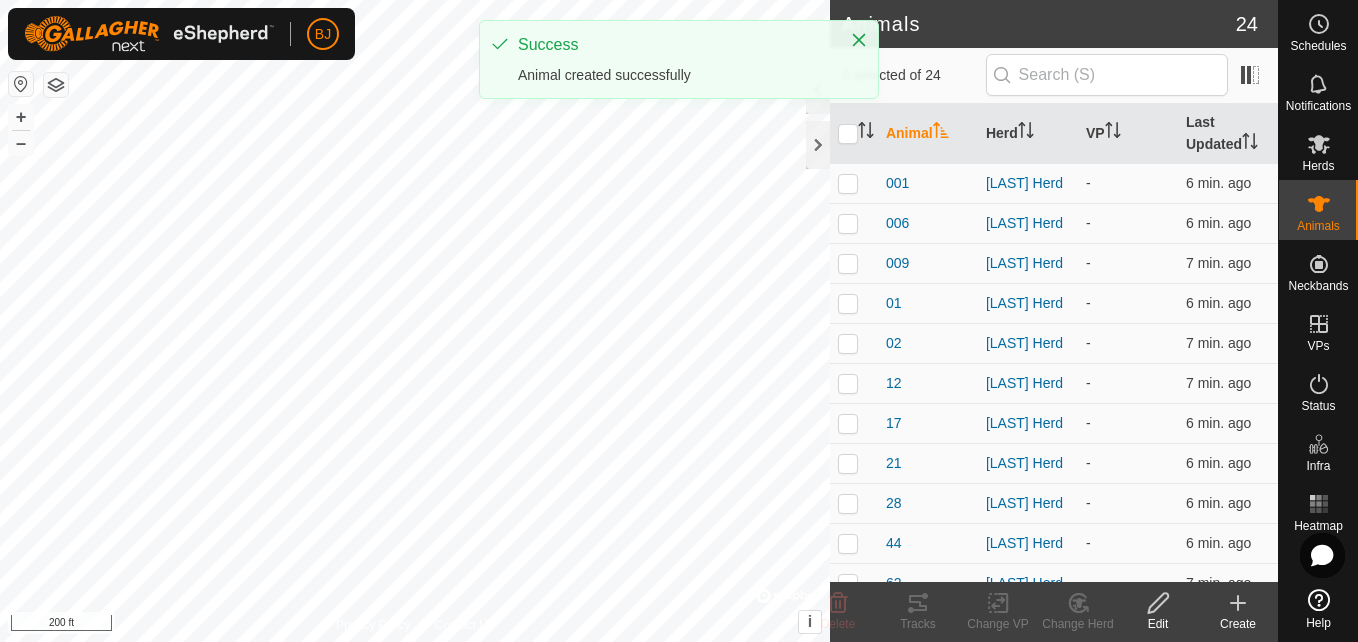 click 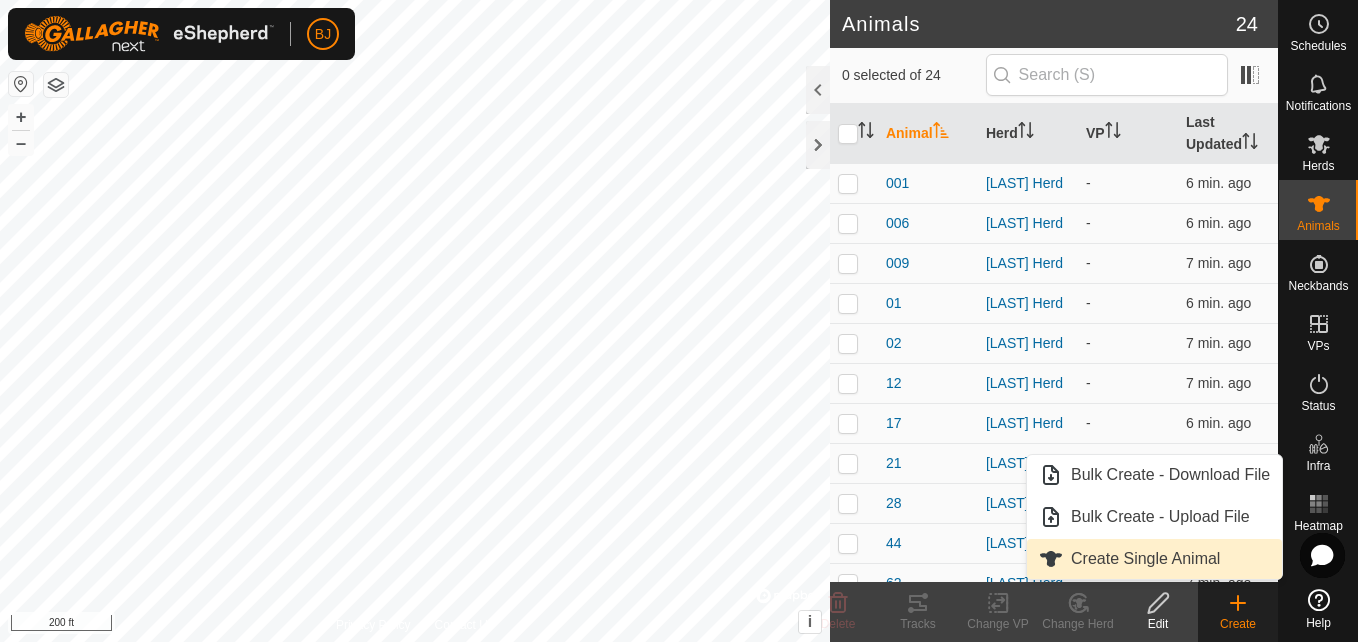 click on "Create Single Animal" at bounding box center [1154, 559] 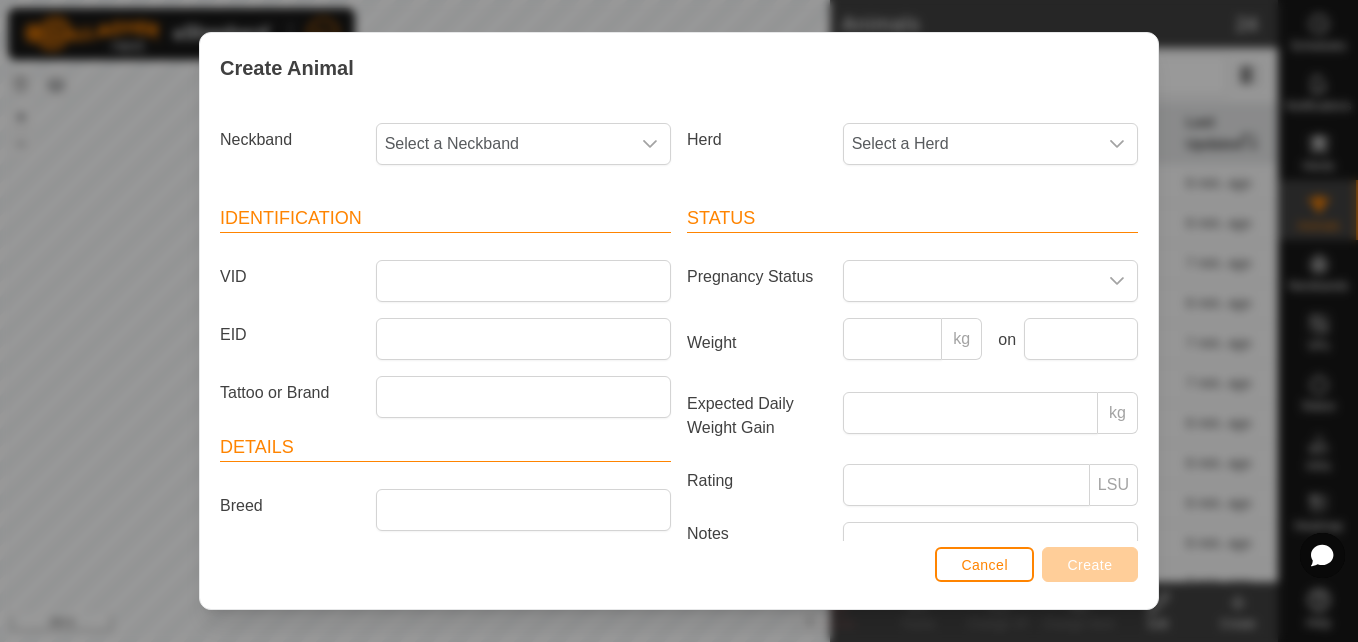 click on "Select a Neckband" at bounding box center [503, 144] 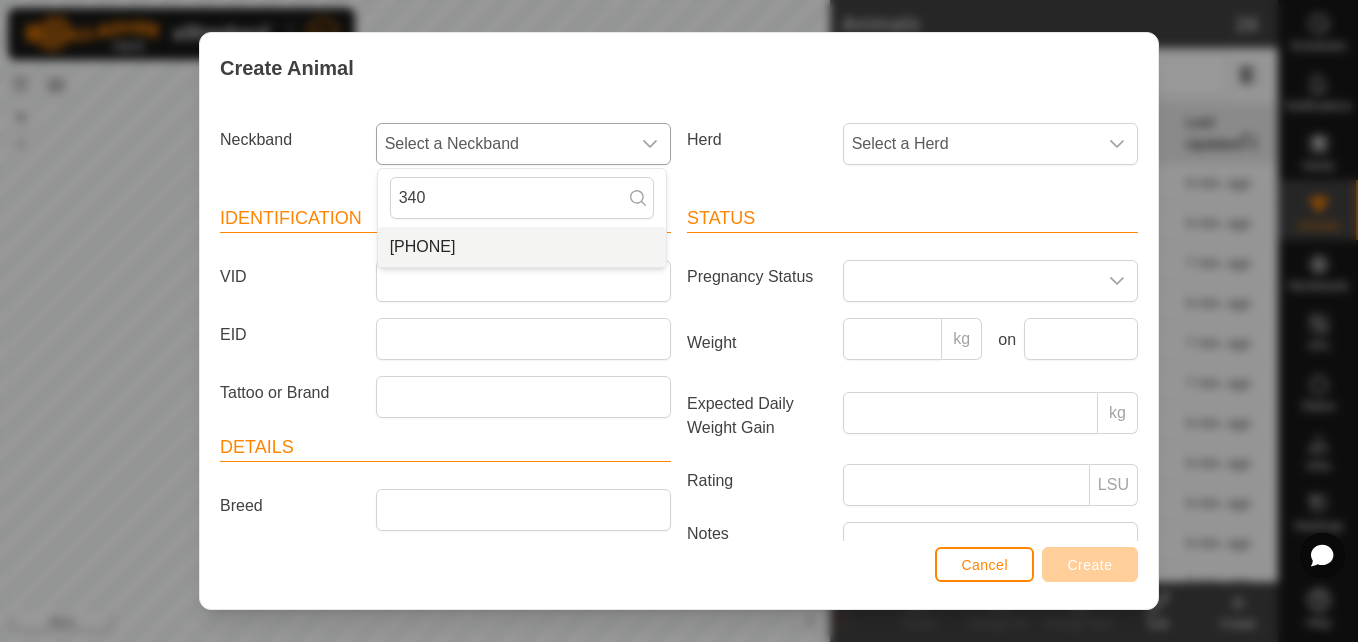 type on "340" 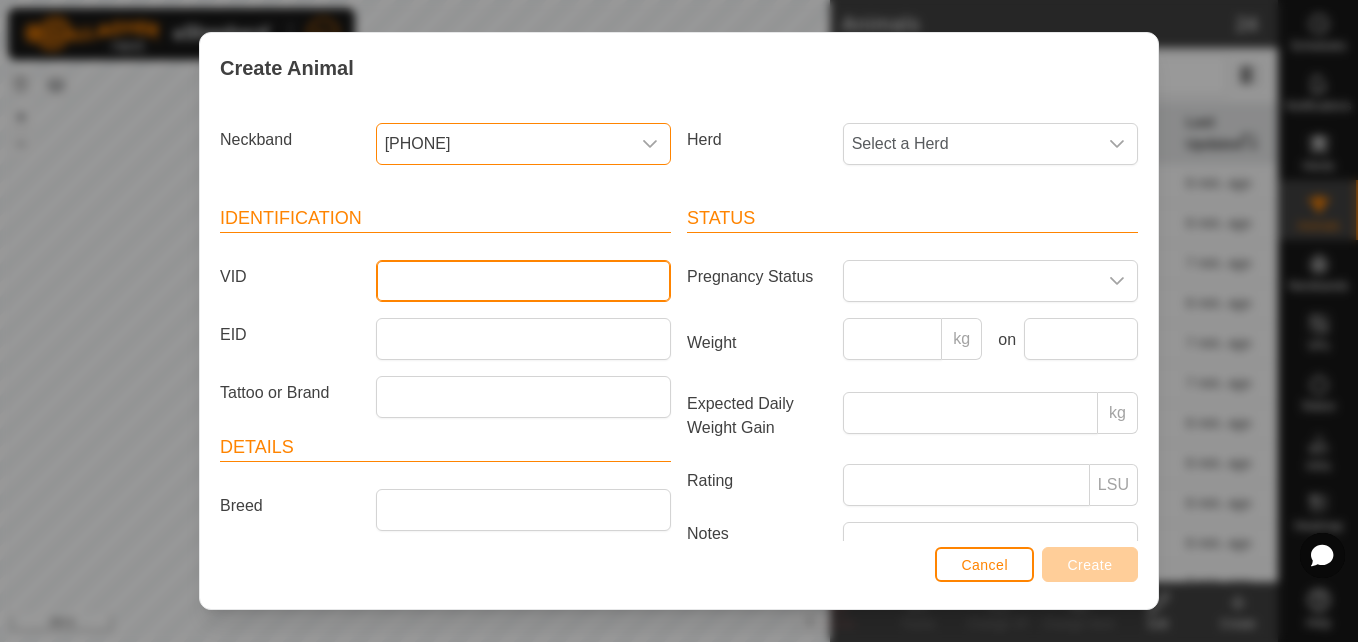 click on "VID" at bounding box center [523, 281] 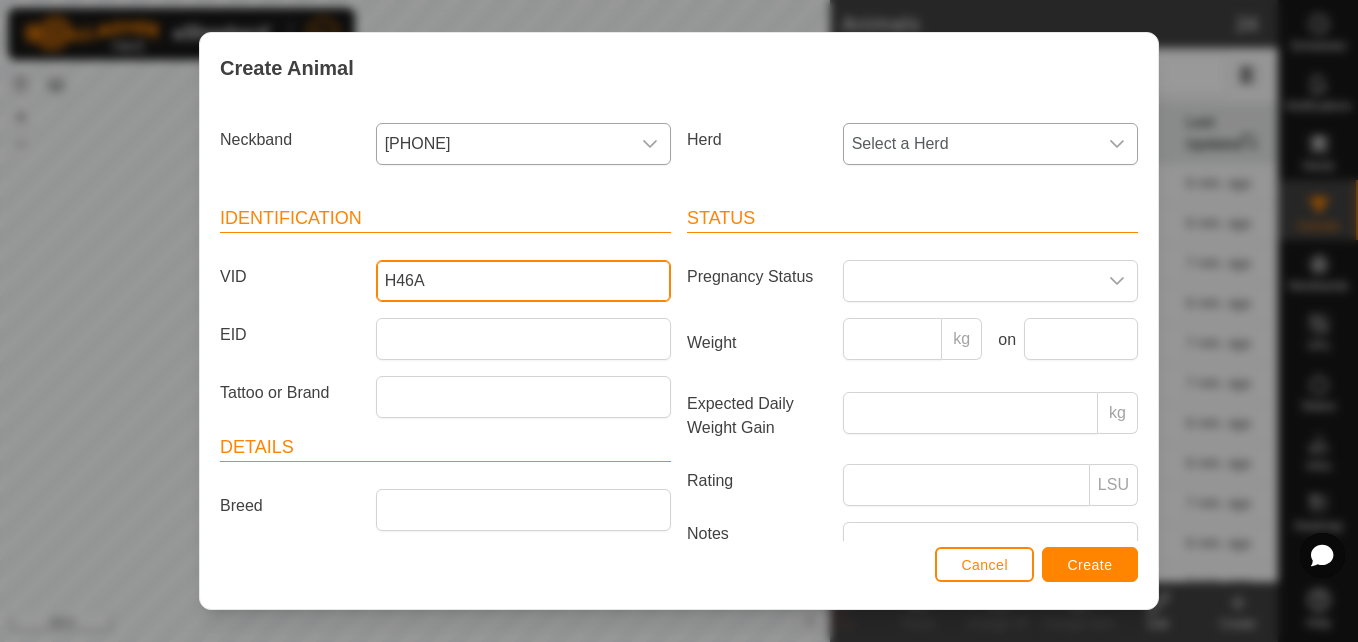 type on "H46A" 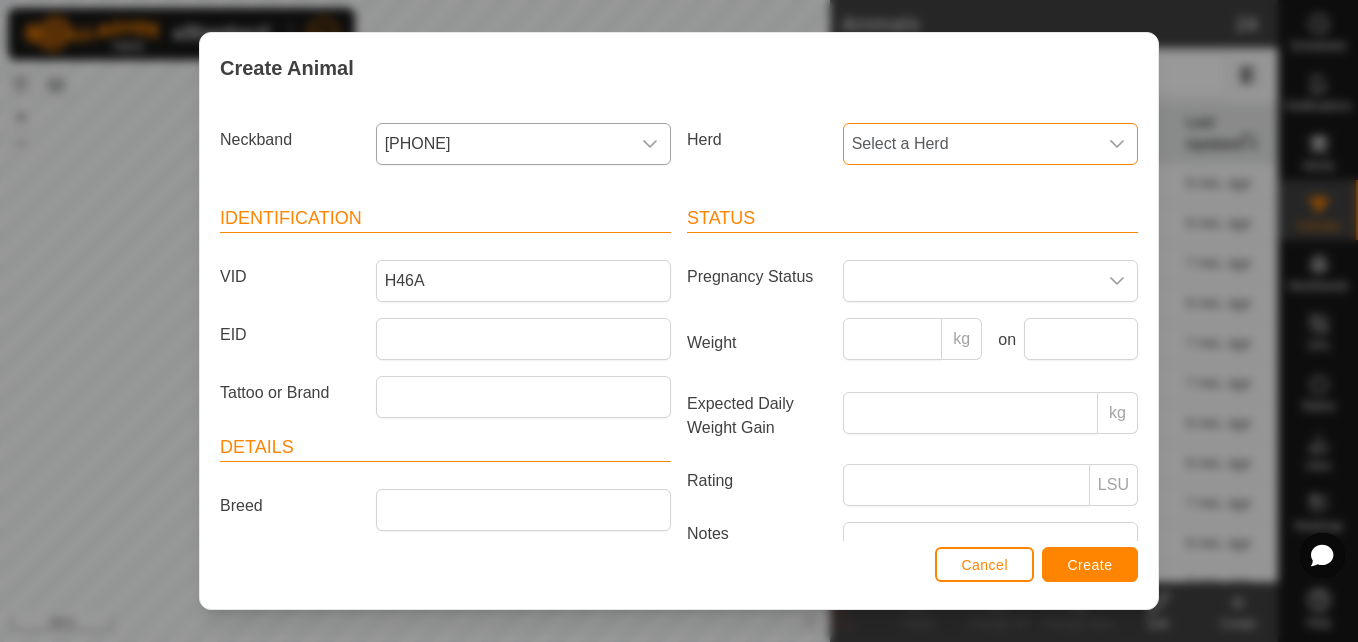 click on "Select a Herd" at bounding box center [970, 144] 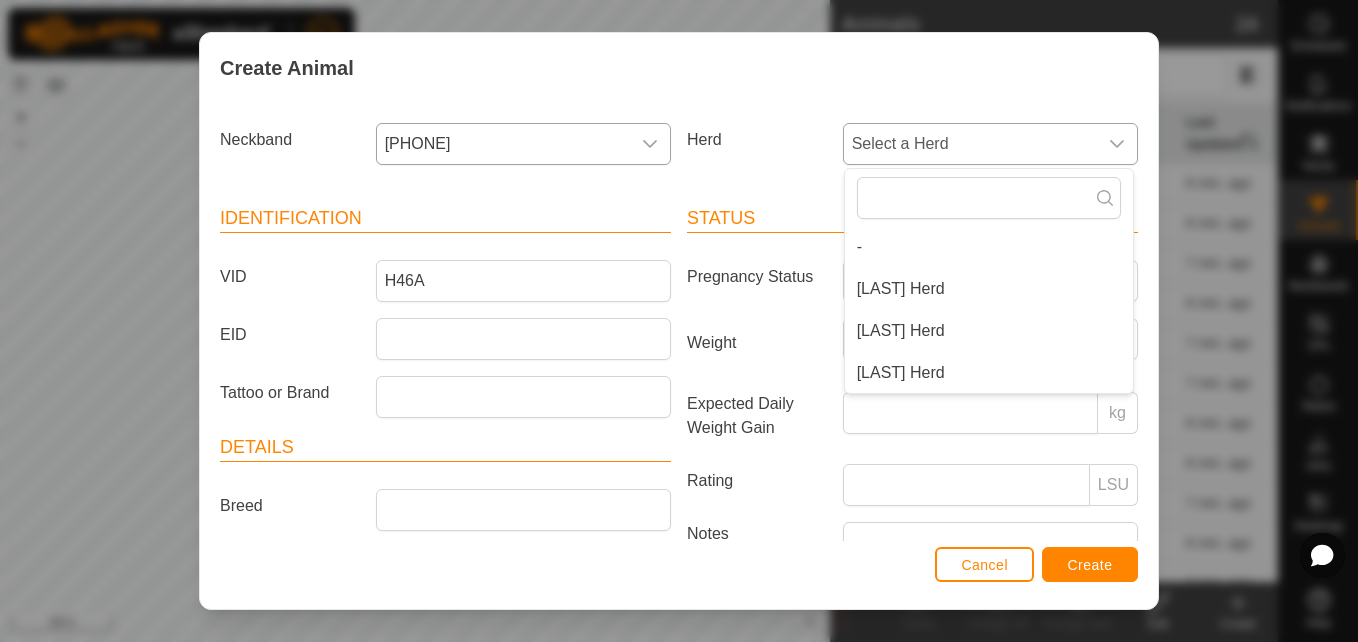 click on "[LAST] Herd" at bounding box center [989, 289] 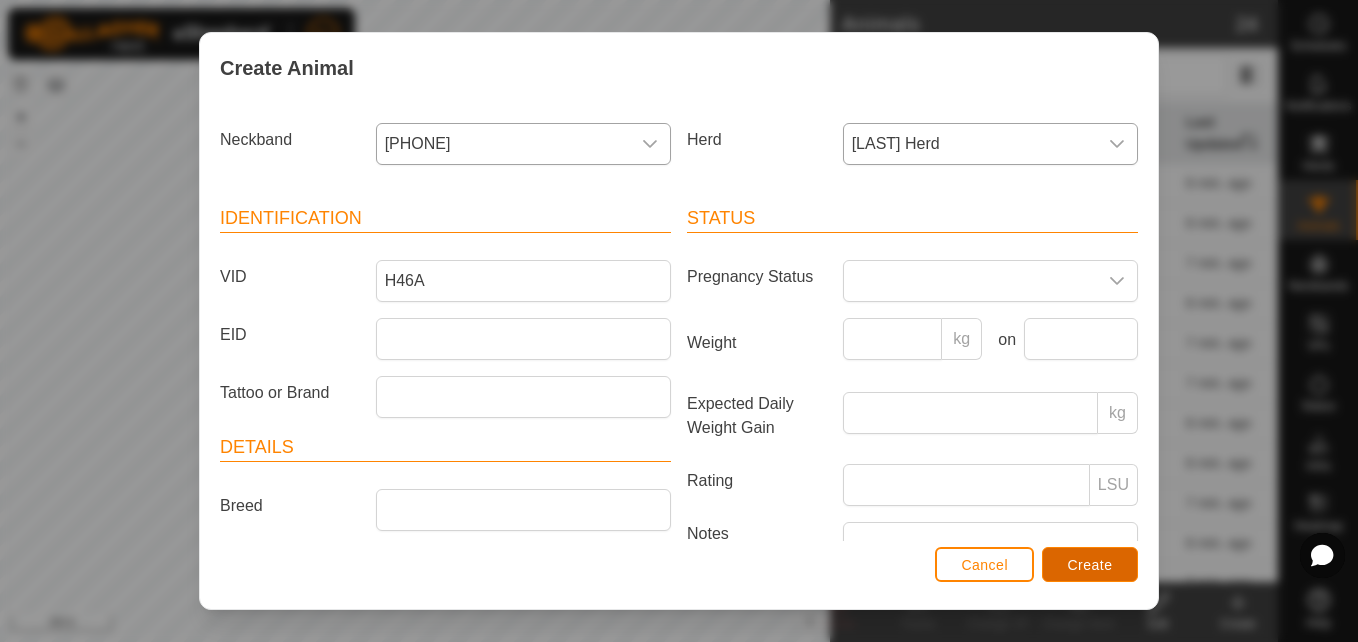 click on "Create" at bounding box center [1090, 565] 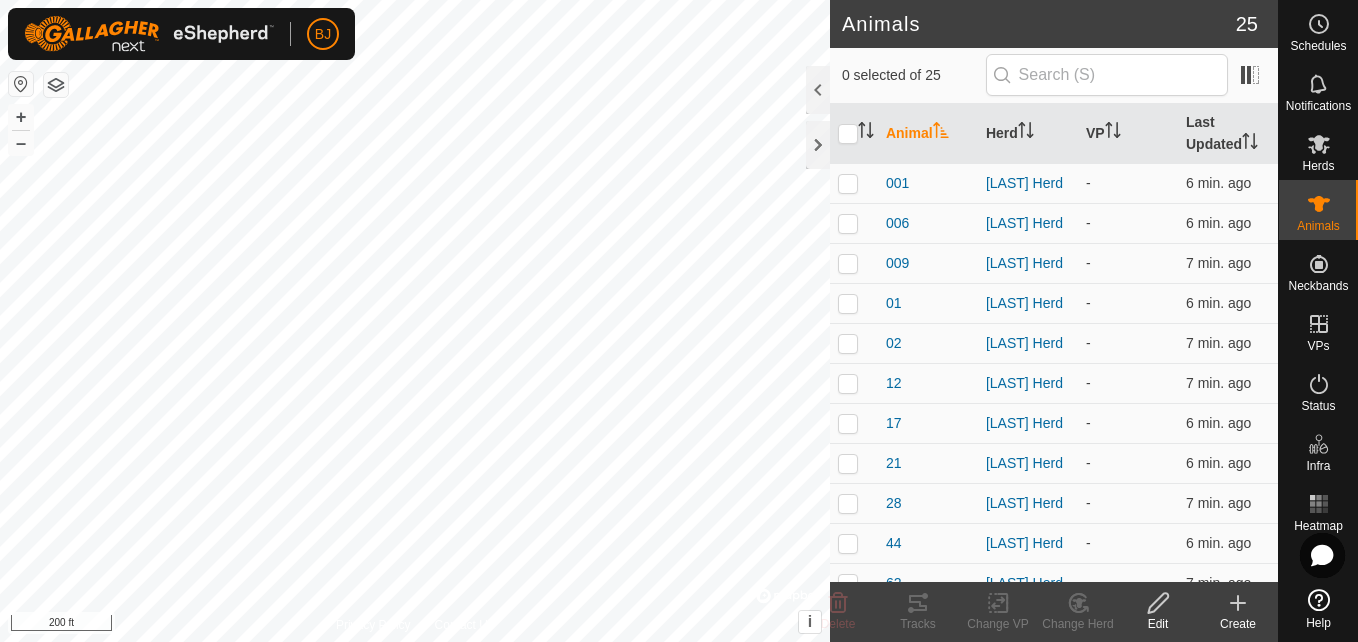 click 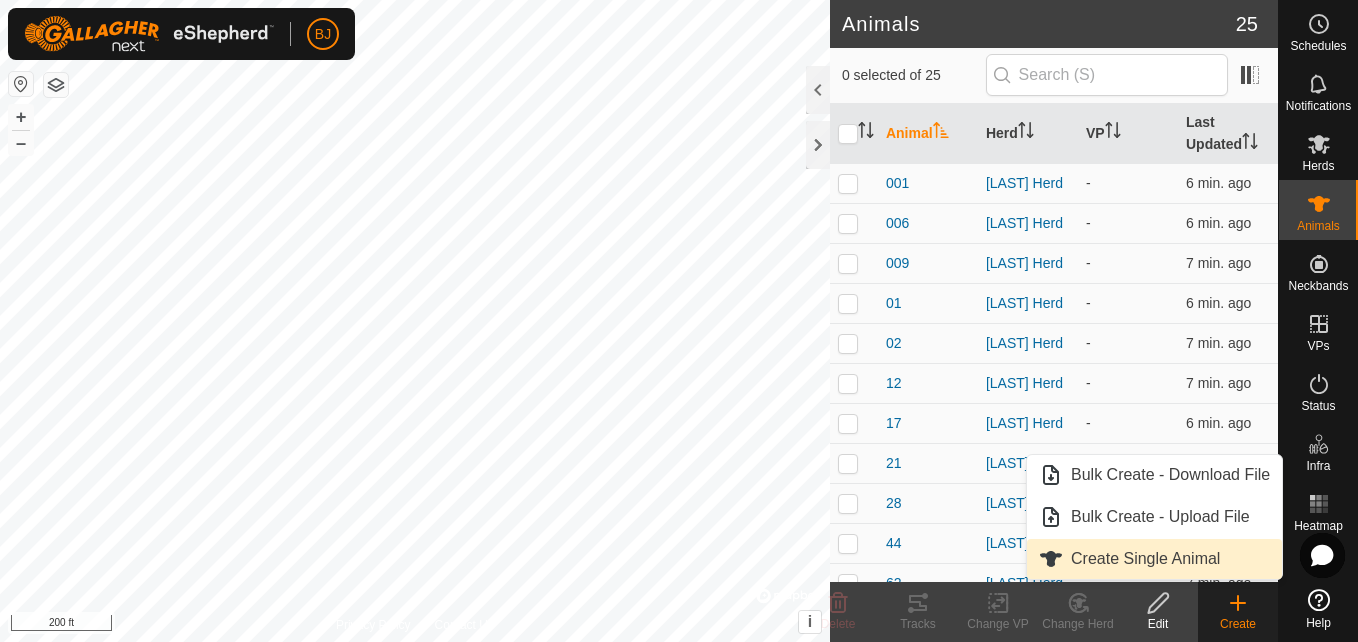 click on "Create Single Animal" at bounding box center [1154, 559] 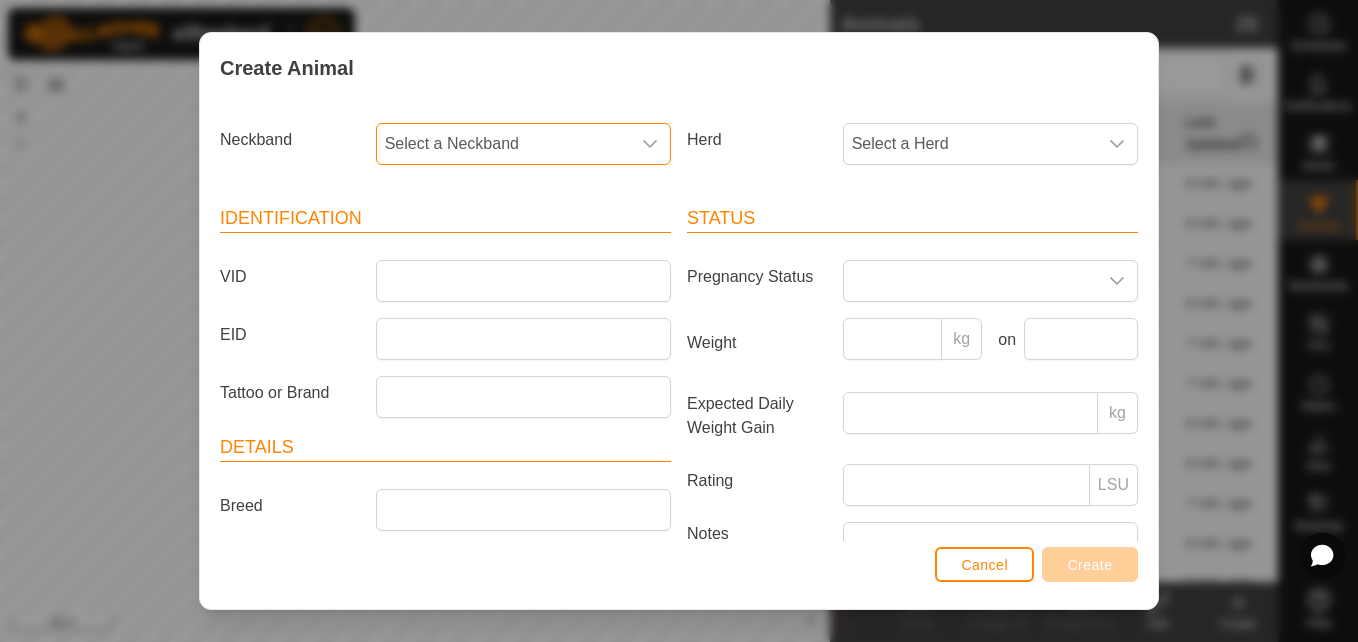 click on "Select a Neckband" at bounding box center (503, 144) 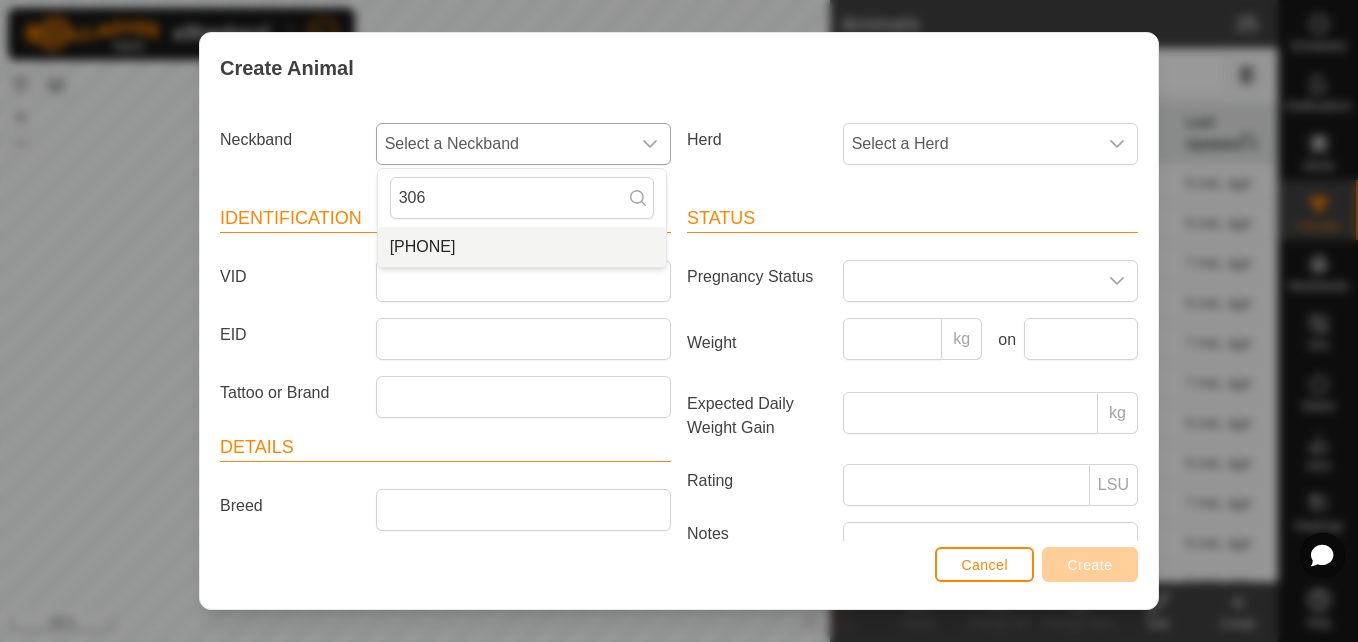 type on "306" 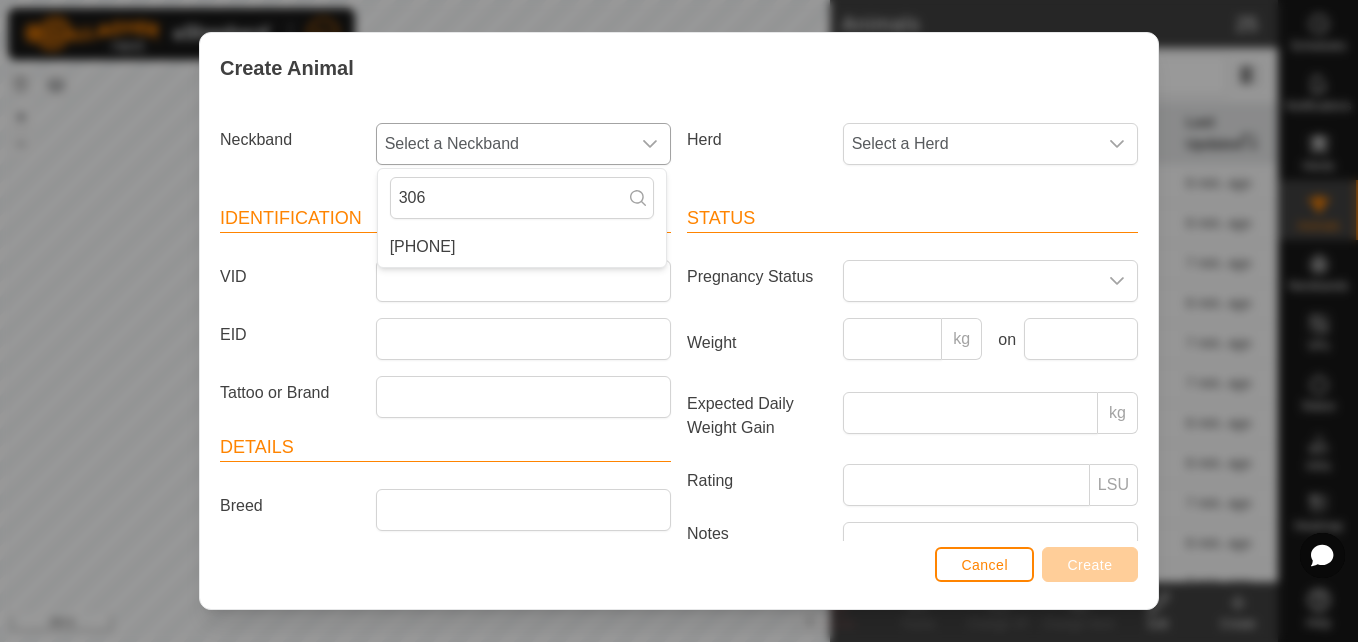 click on "[PHONE]" at bounding box center [522, 247] 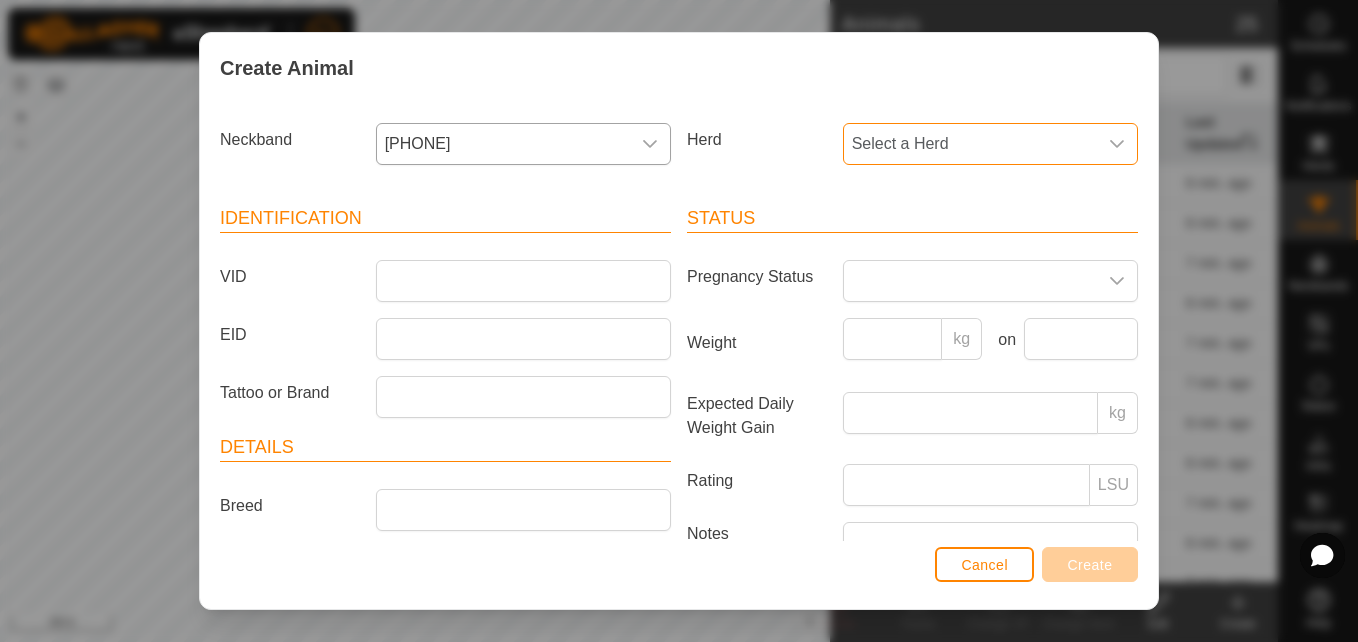 click on "Select a Herd" at bounding box center (970, 144) 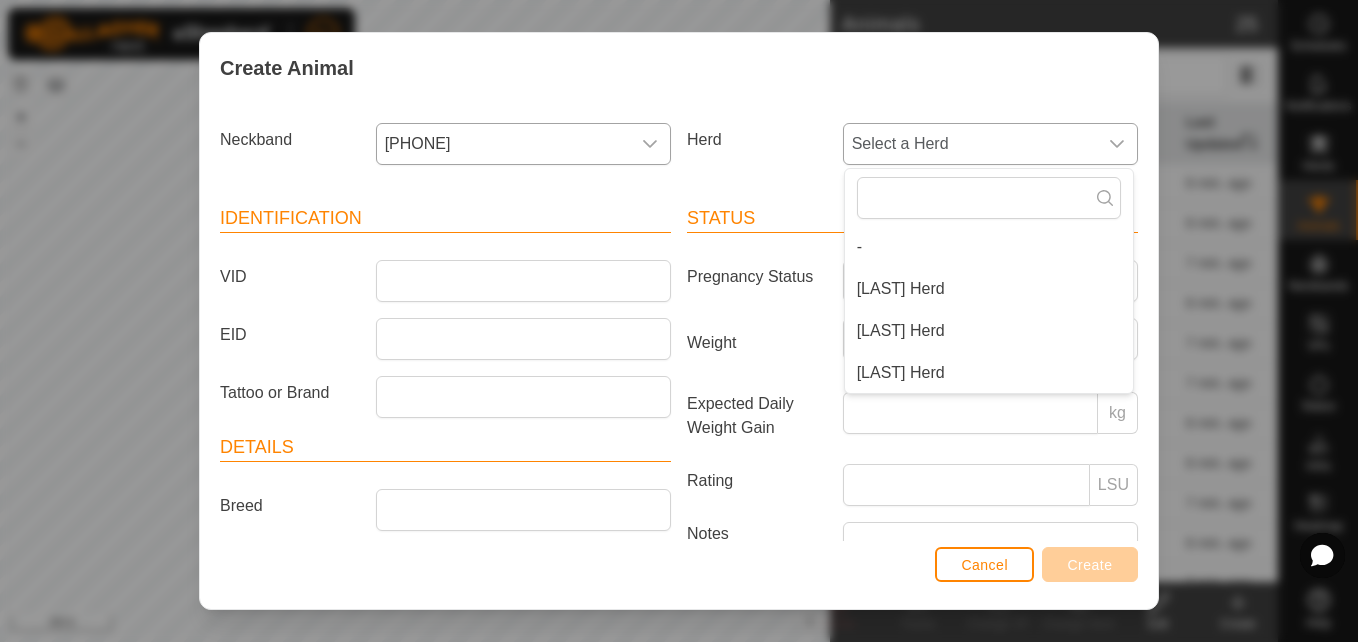 click on "[LAST] Herd" at bounding box center [989, 289] 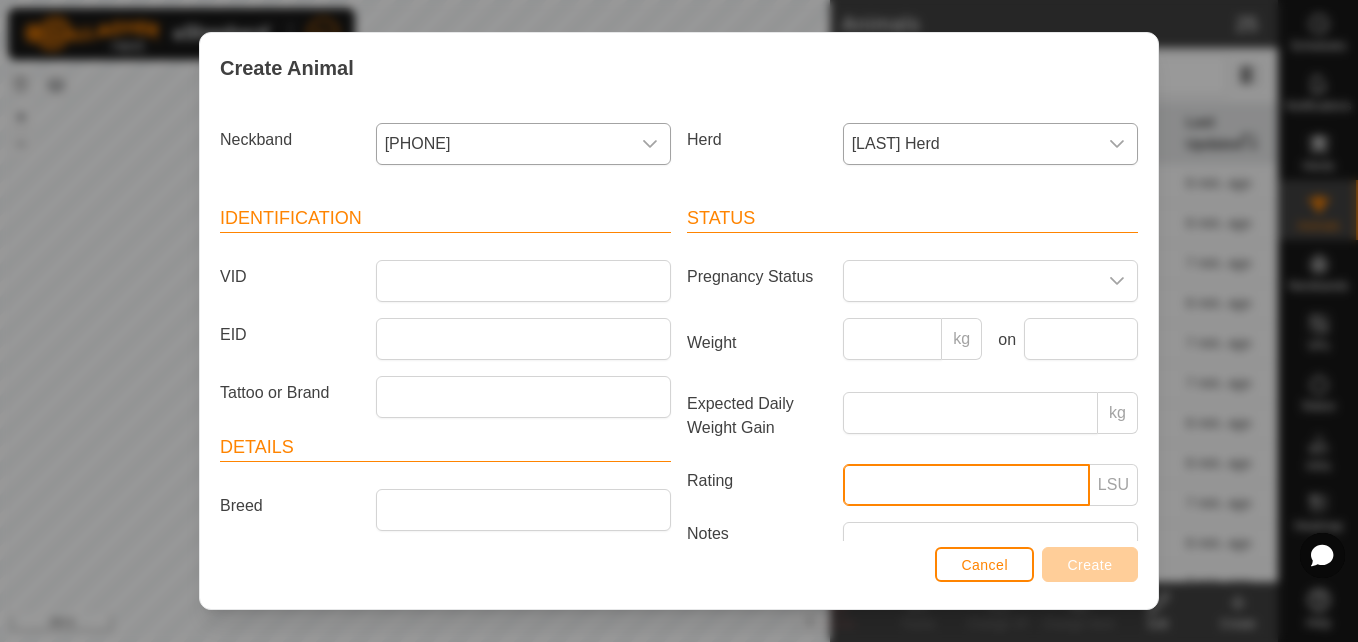 click on "Rating" at bounding box center [966, 485] 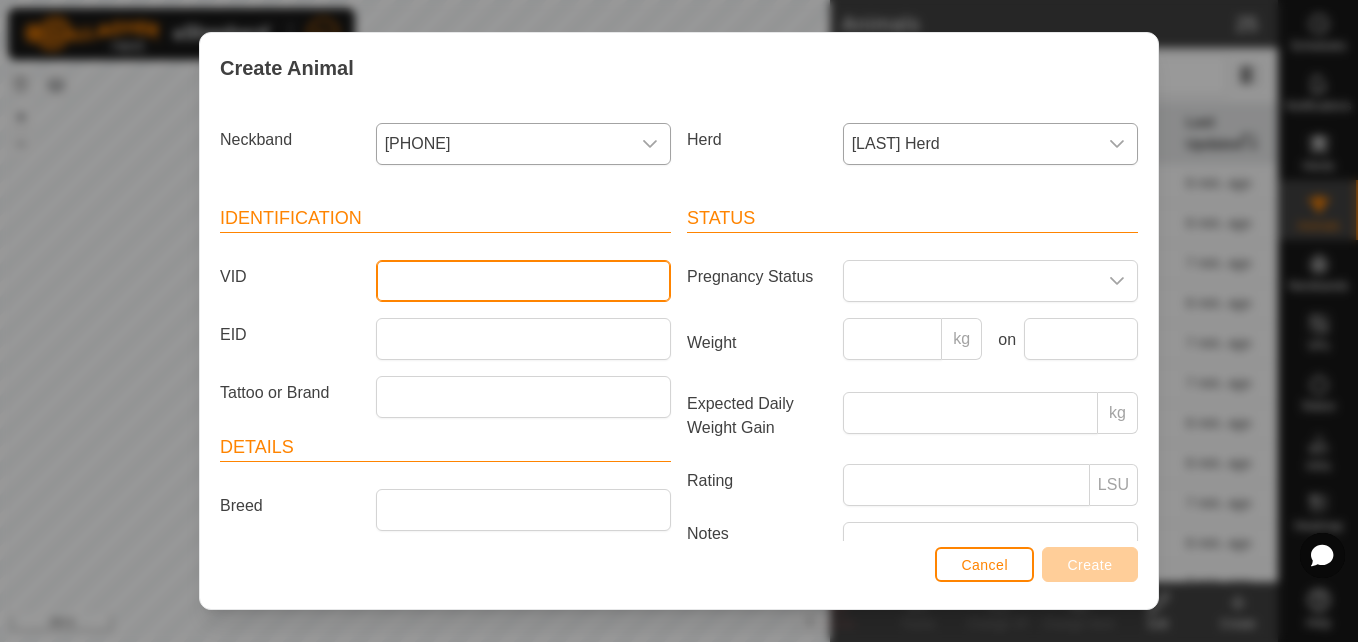 click on "VID" at bounding box center (523, 281) 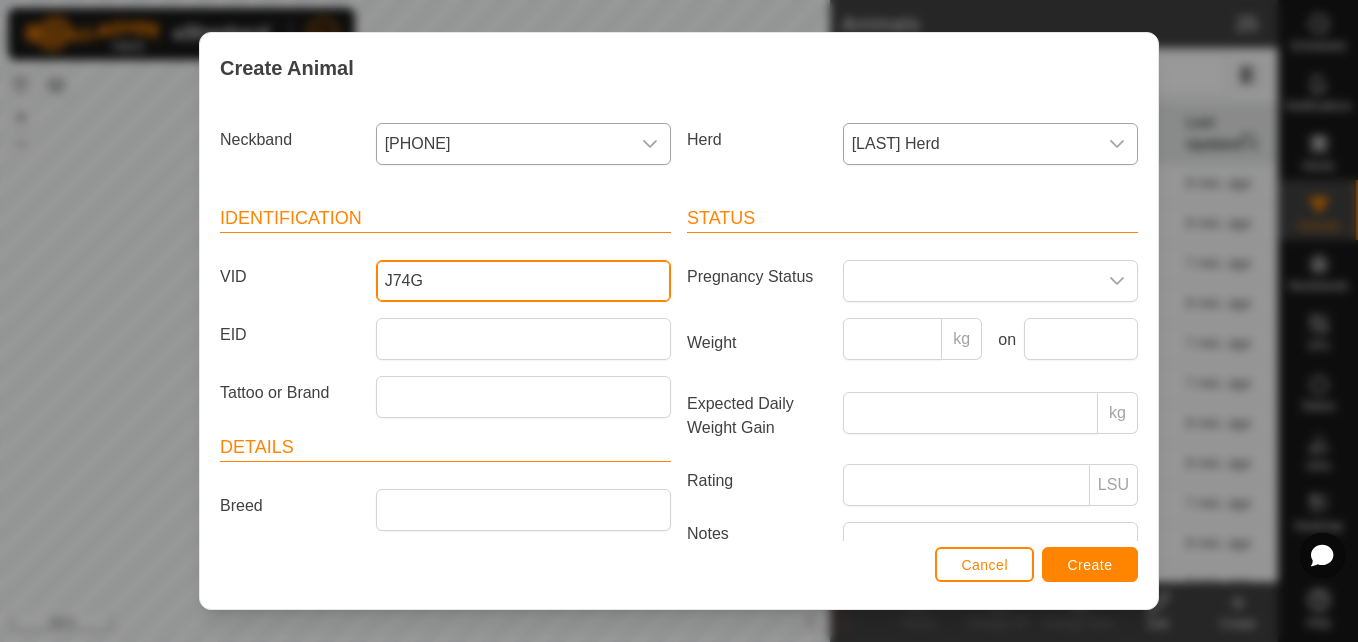 type on "J74G" 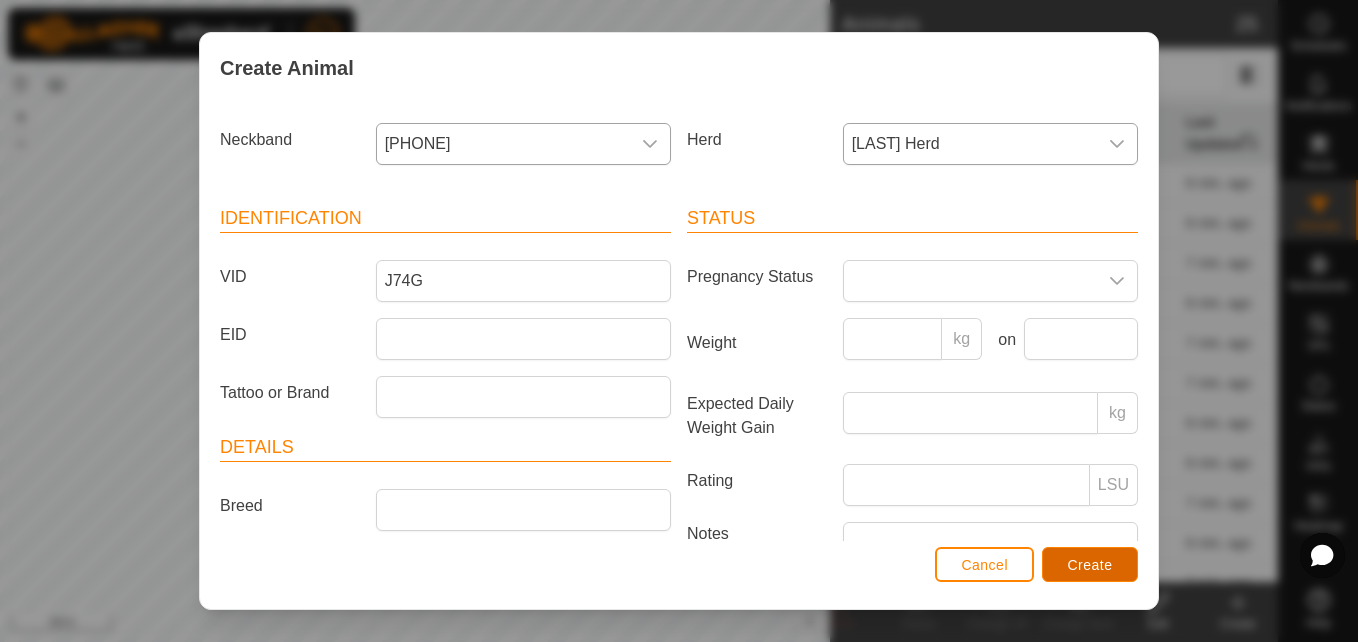 click on "Create" at bounding box center [1090, 565] 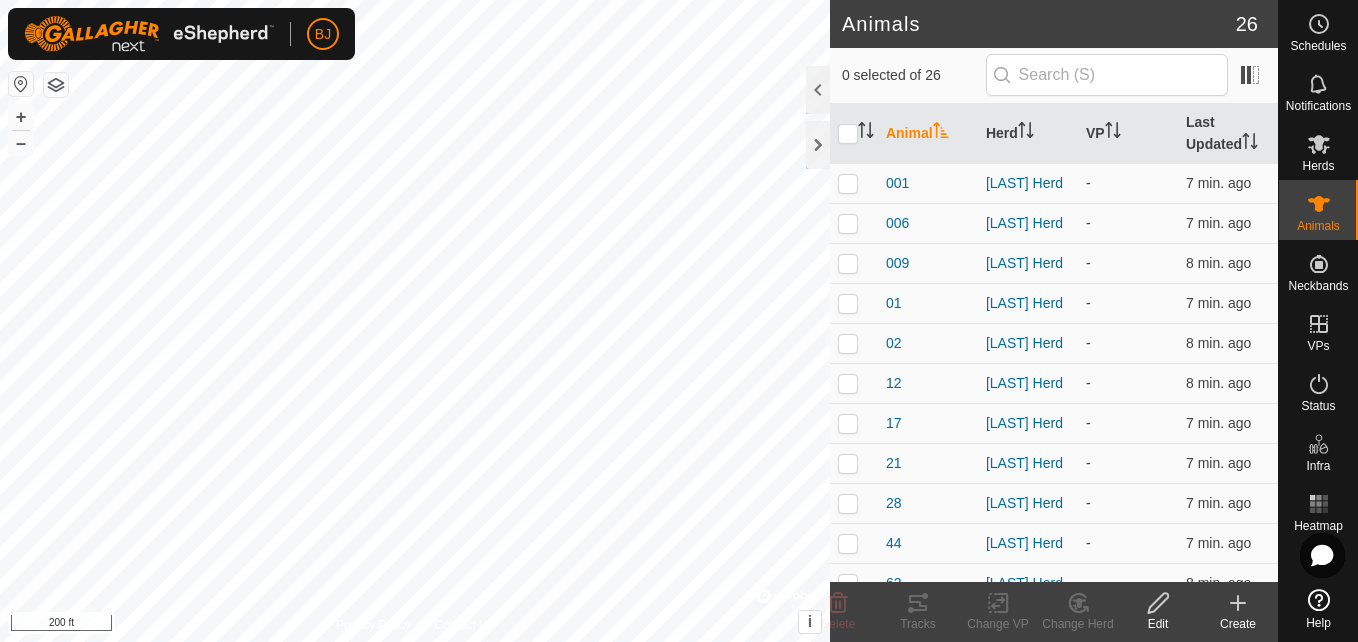 click 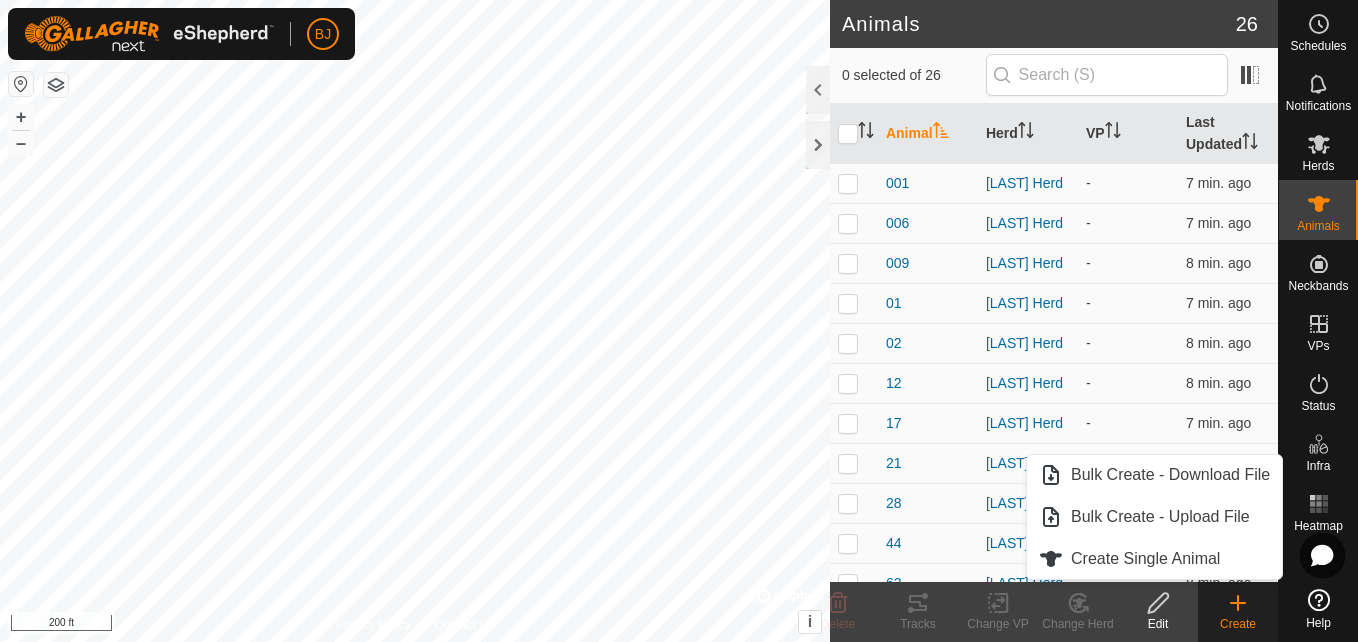 click on "Bulk Create - Download File Bulk Create - Upload File Create Single Animal" at bounding box center [1154, 517] 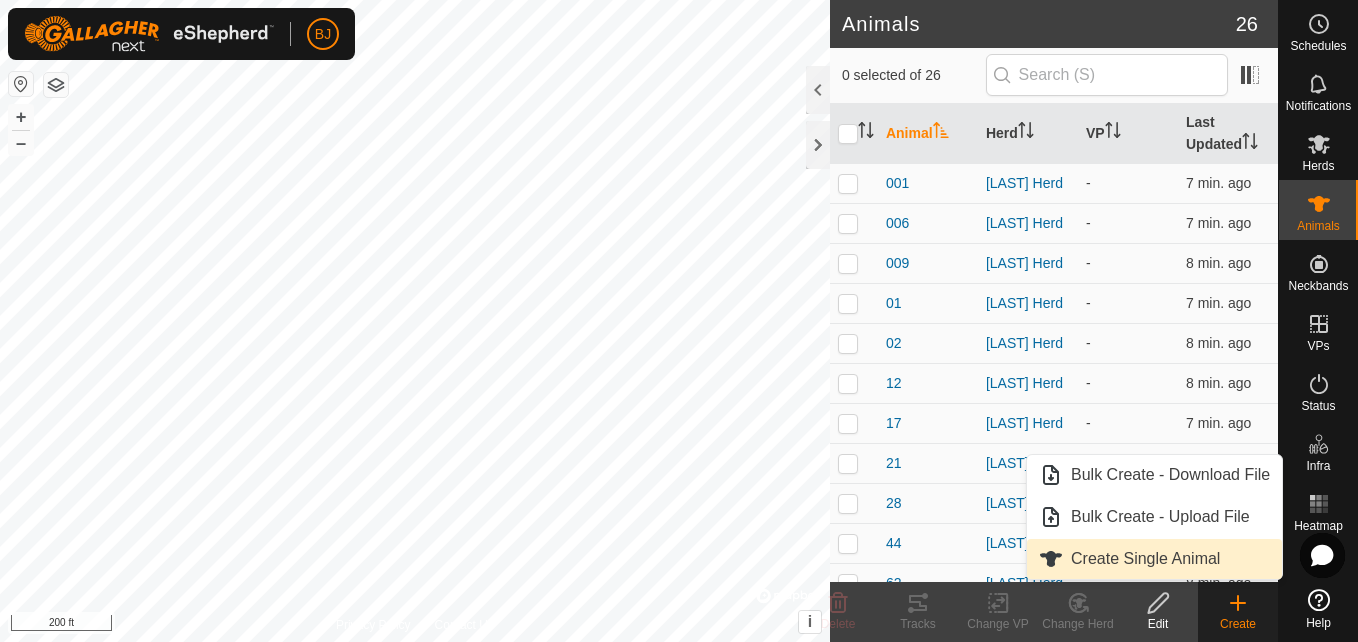 click on "Create Single Animal" at bounding box center [1154, 559] 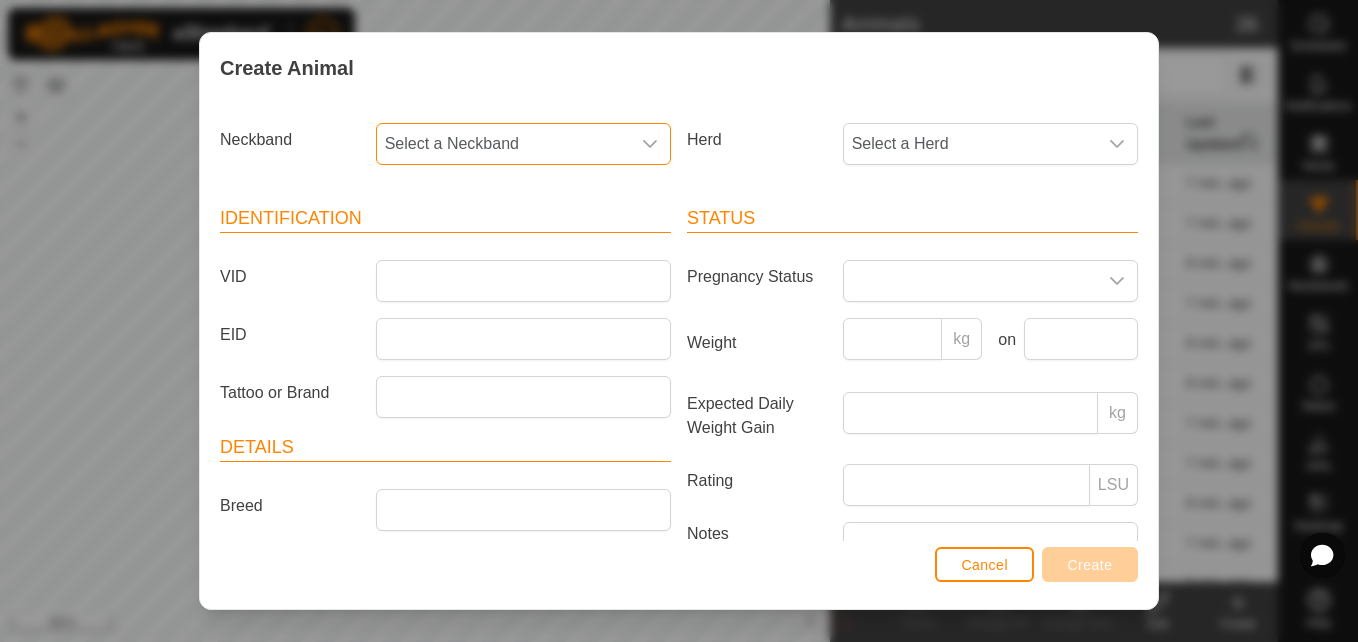 click on "Select a Neckband" at bounding box center (503, 144) 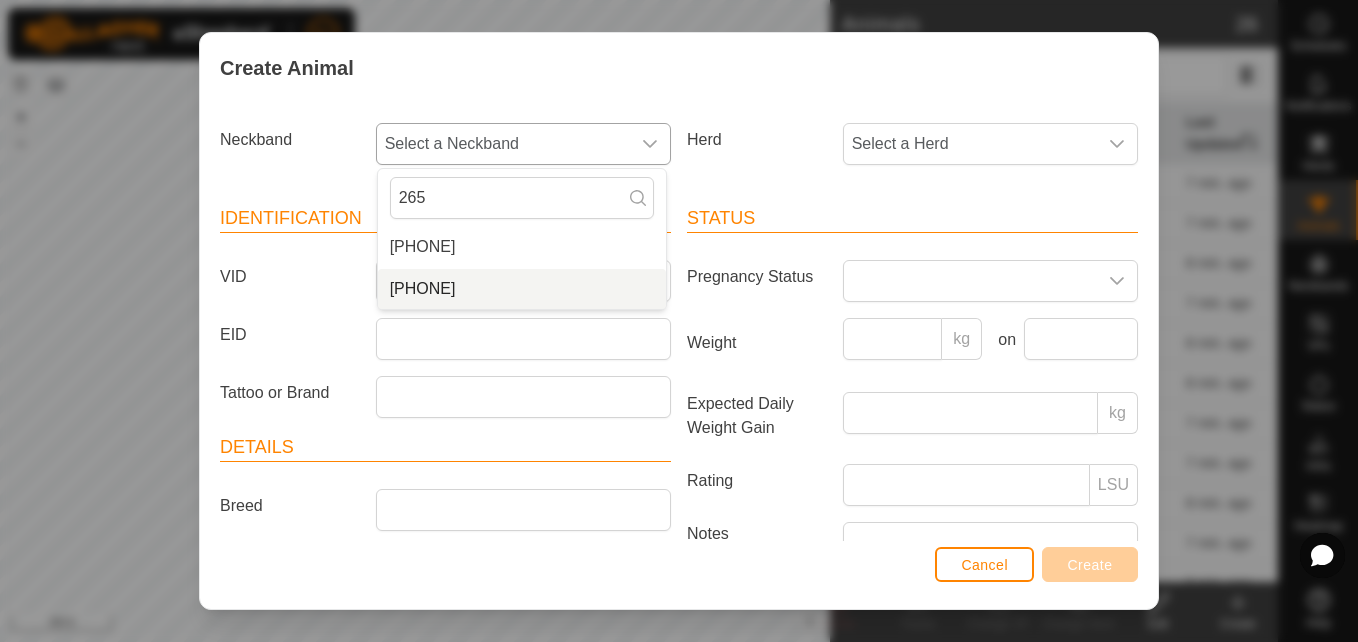 type on "265" 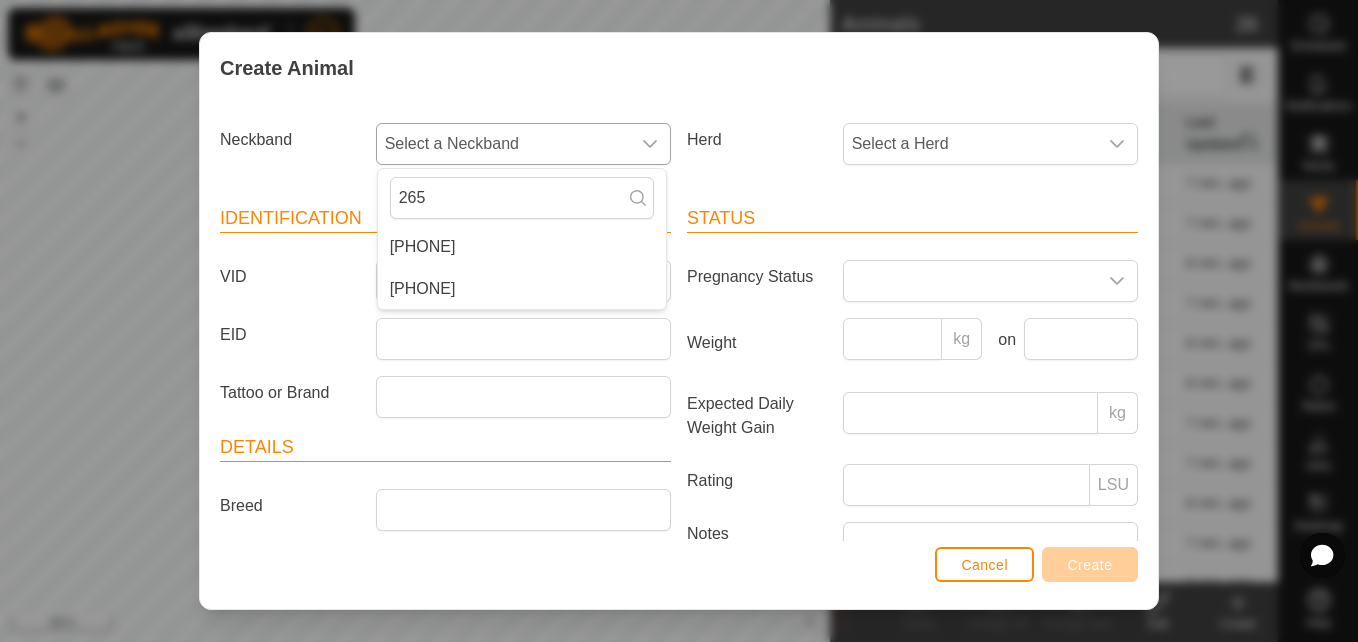 click on "[PHONE]" at bounding box center (522, 289) 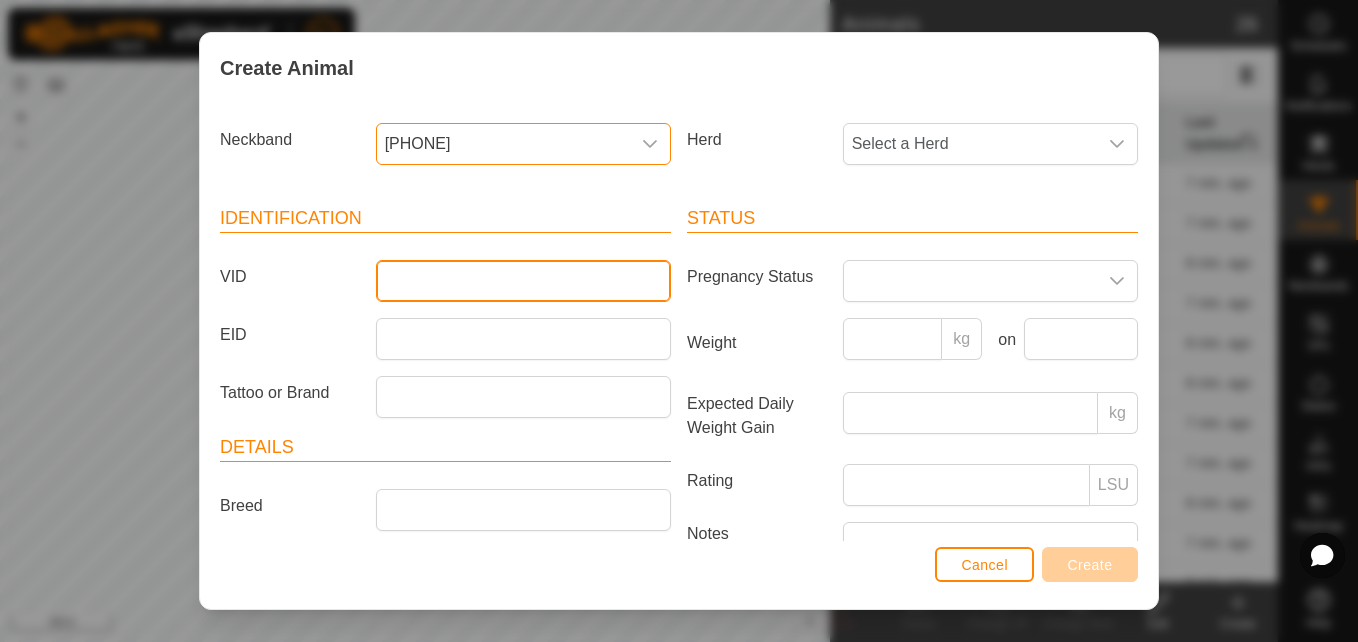 click on "VID" at bounding box center [523, 281] 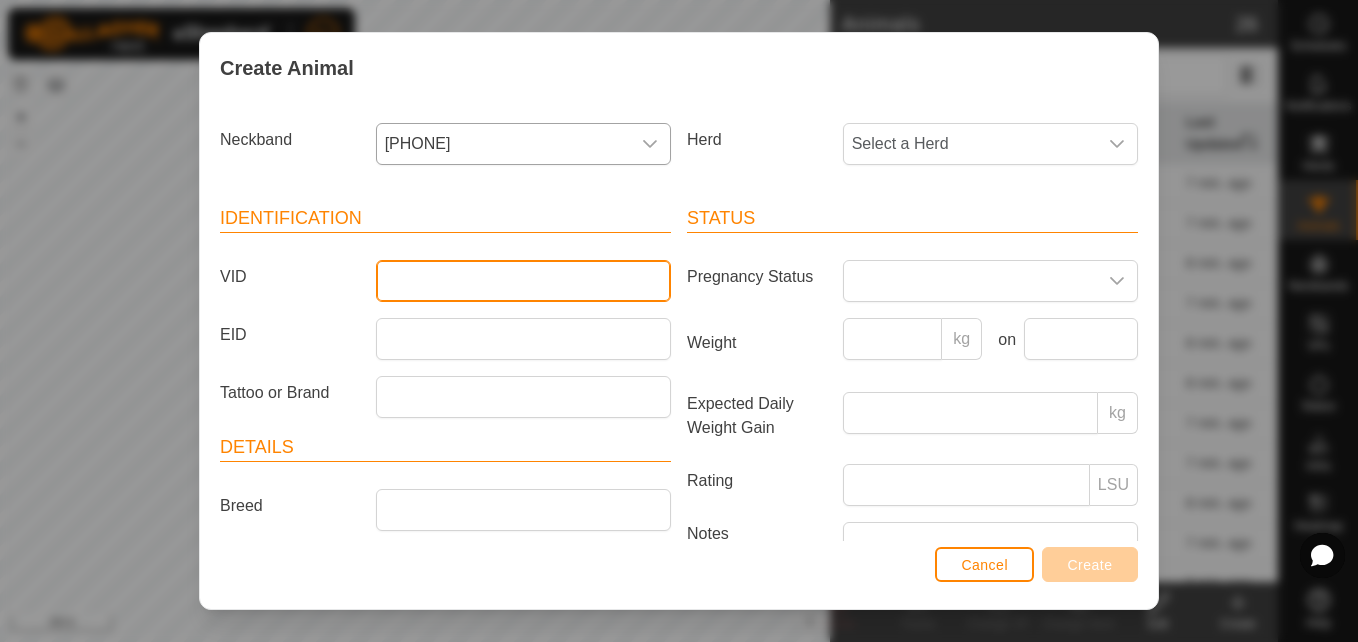 click on "VID" at bounding box center [523, 281] 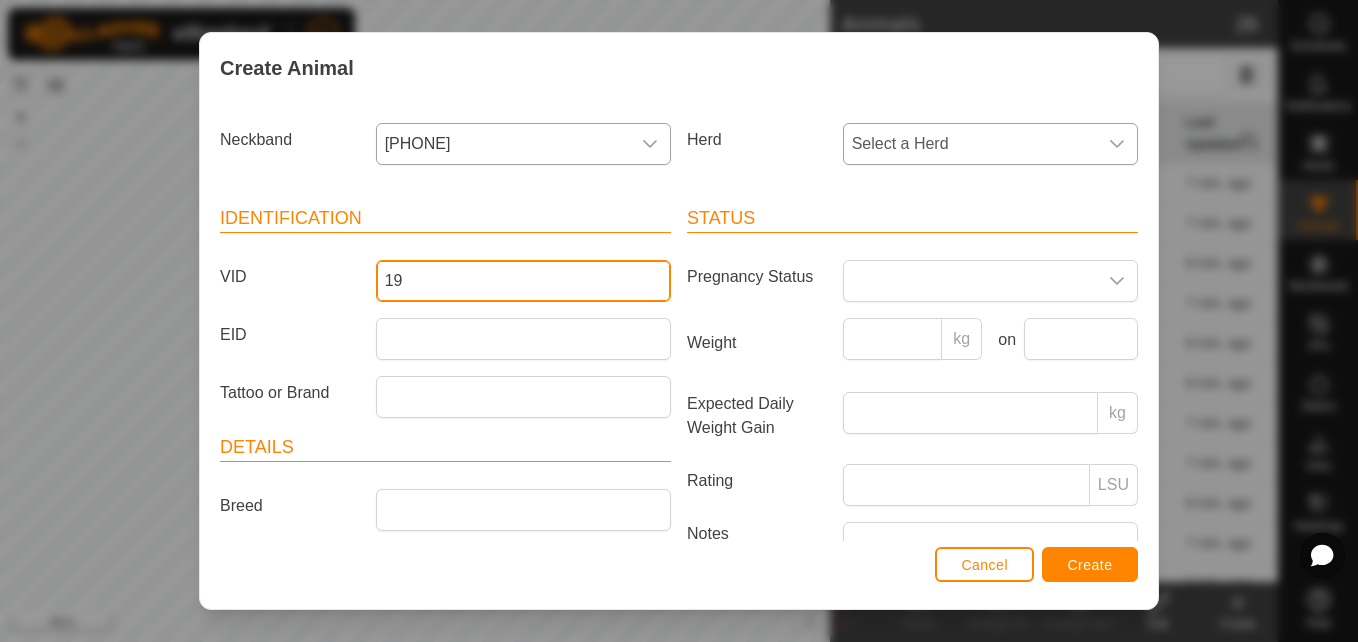 type on "19" 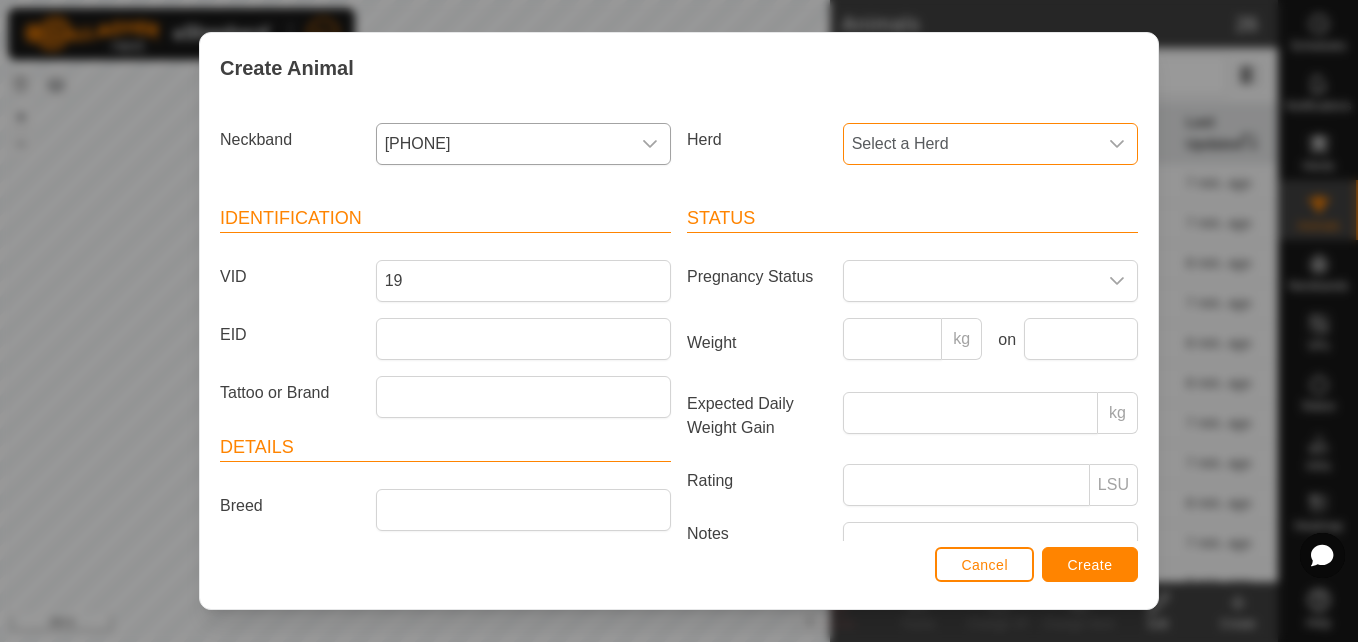 click on "Select a Herd" at bounding box center [970, 144] 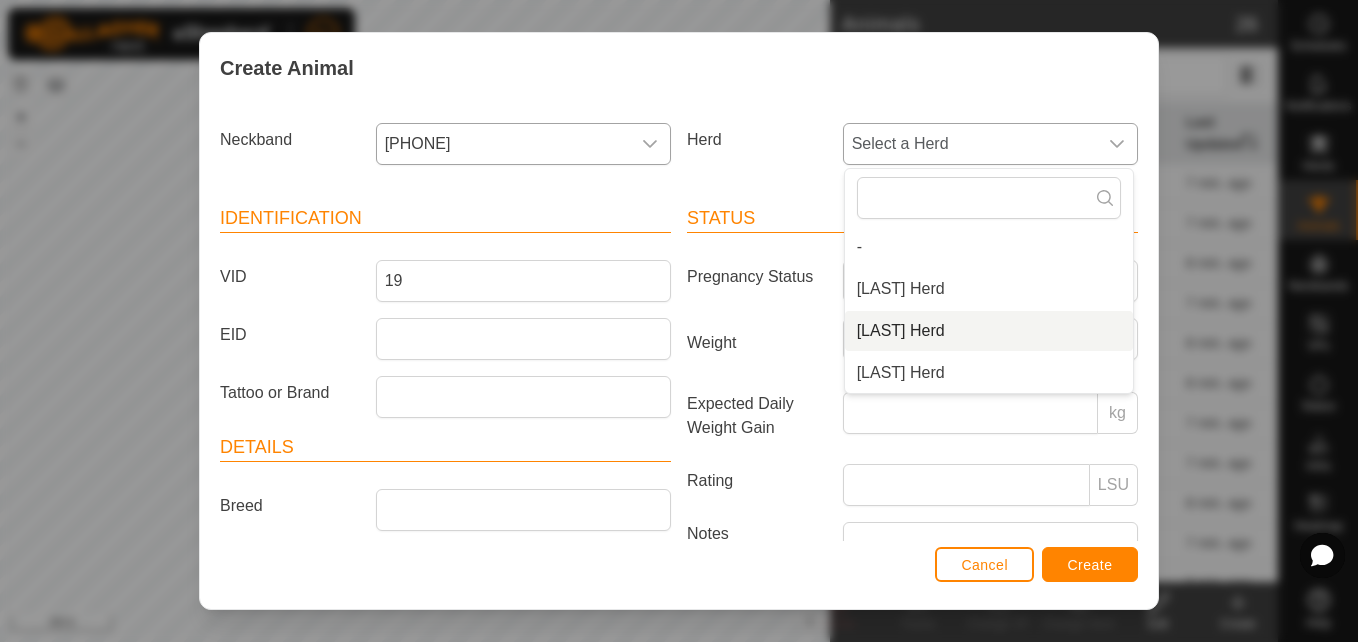 click on "[LAST] Herd" at bounding box center [989, 331] 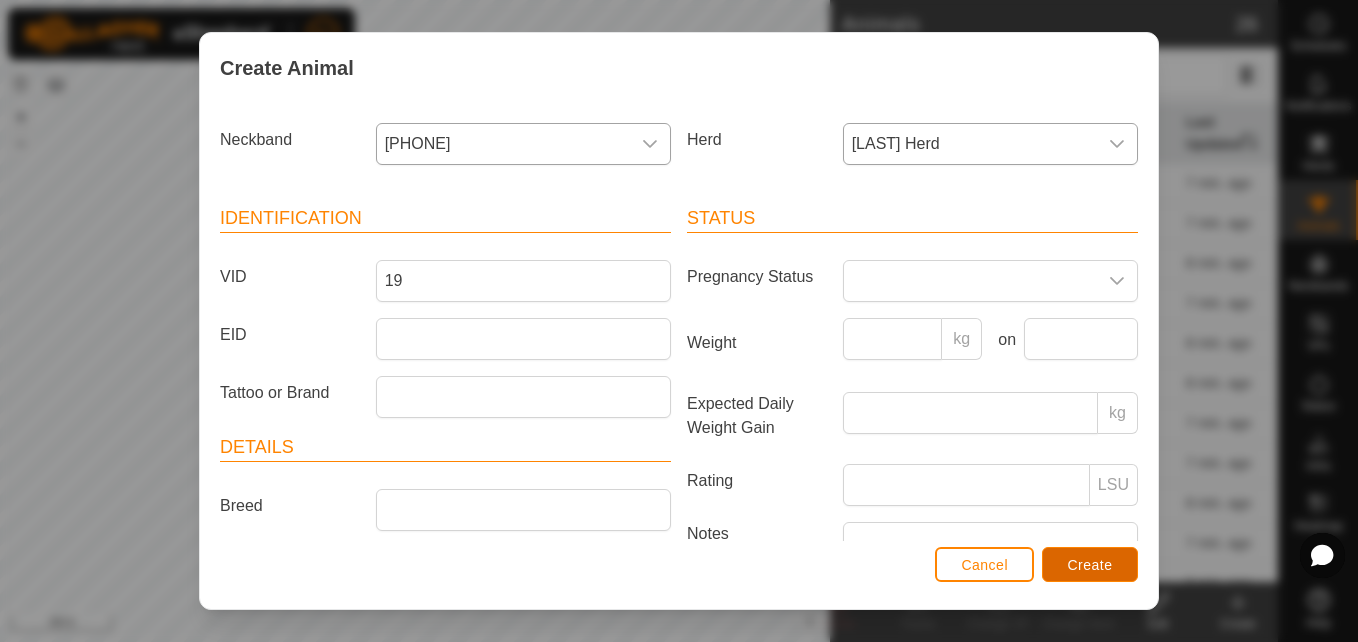 click on "Create" at bounding box center [1090, 565] 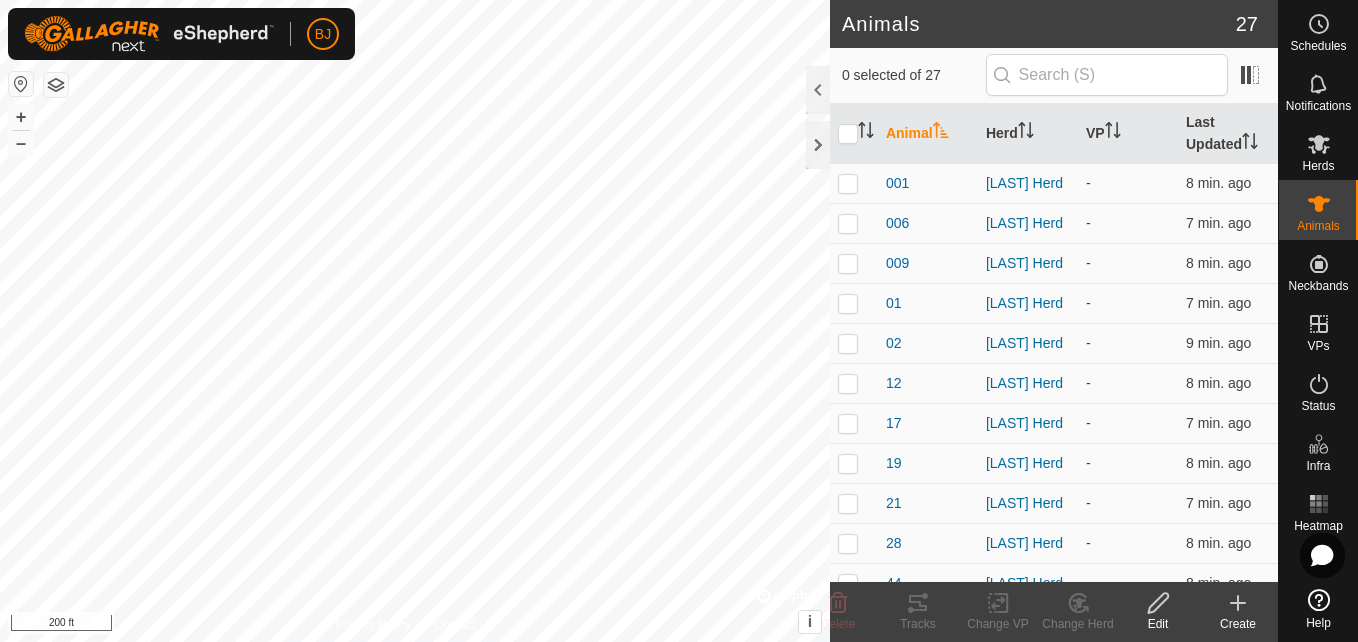 click 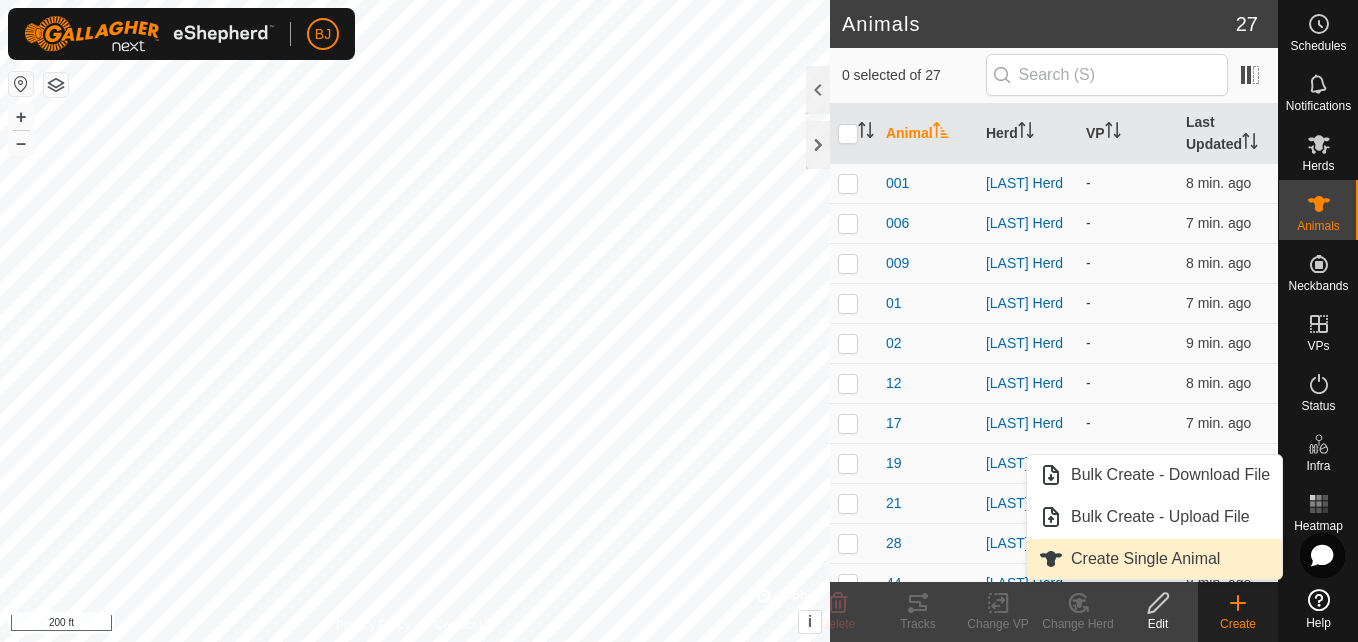 click on "Create Single Animal" at bounding box center [1154, 559] 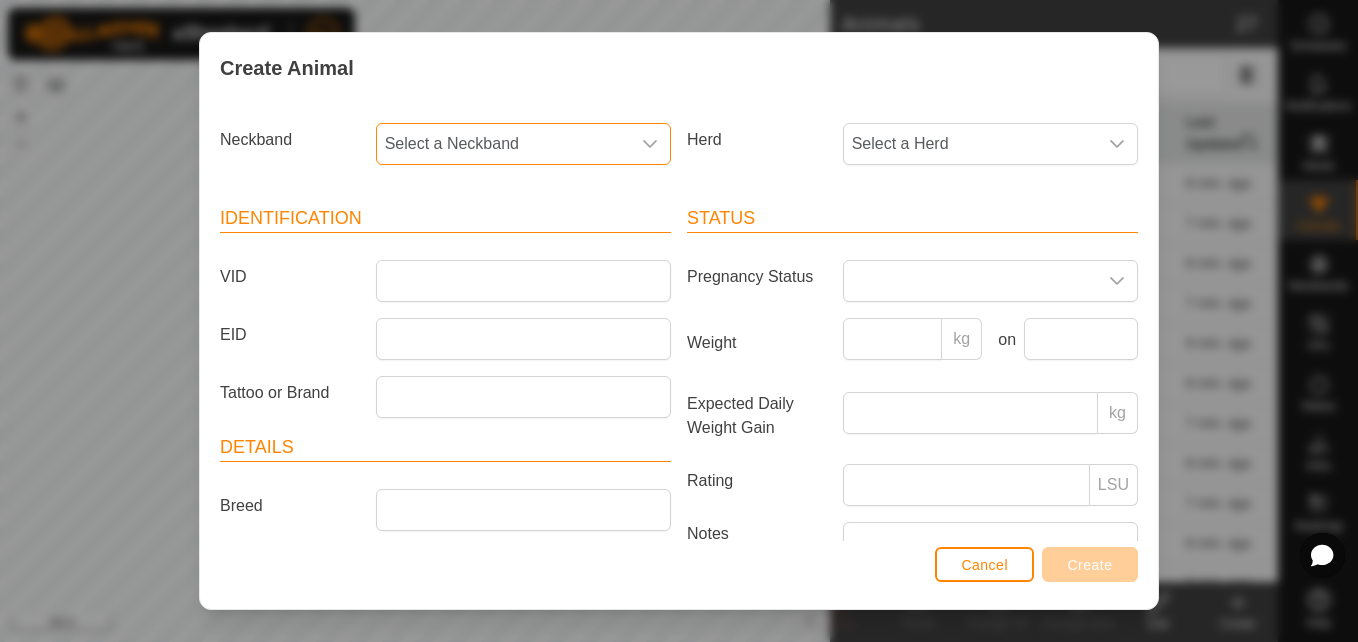 click on "Select a Neckband" at bounding box center (503, 144) 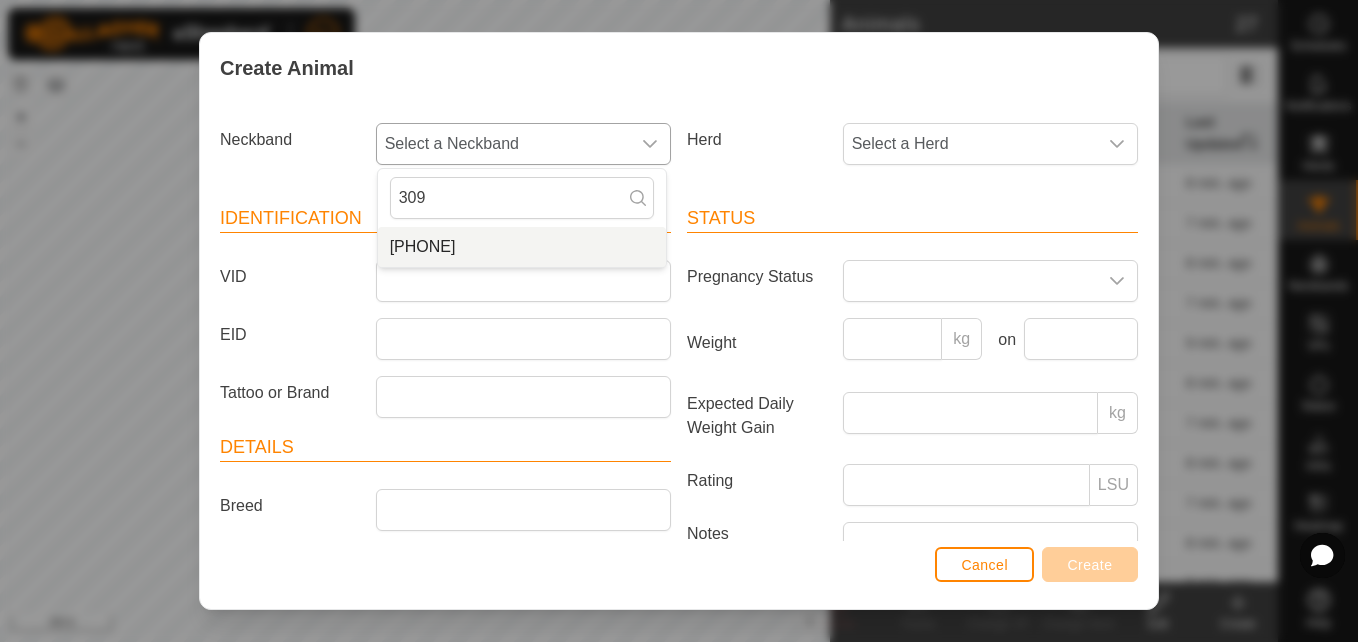 type on "309" 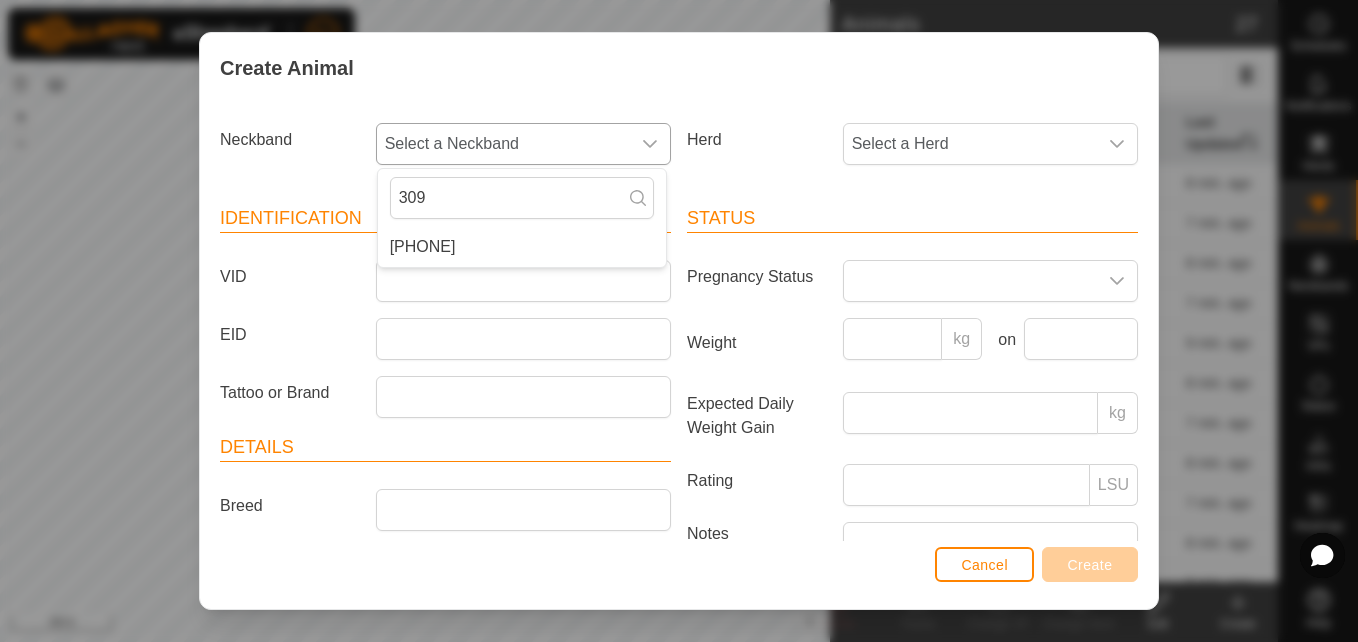 click on "[PHONE]" at bounding box center (522, 247) 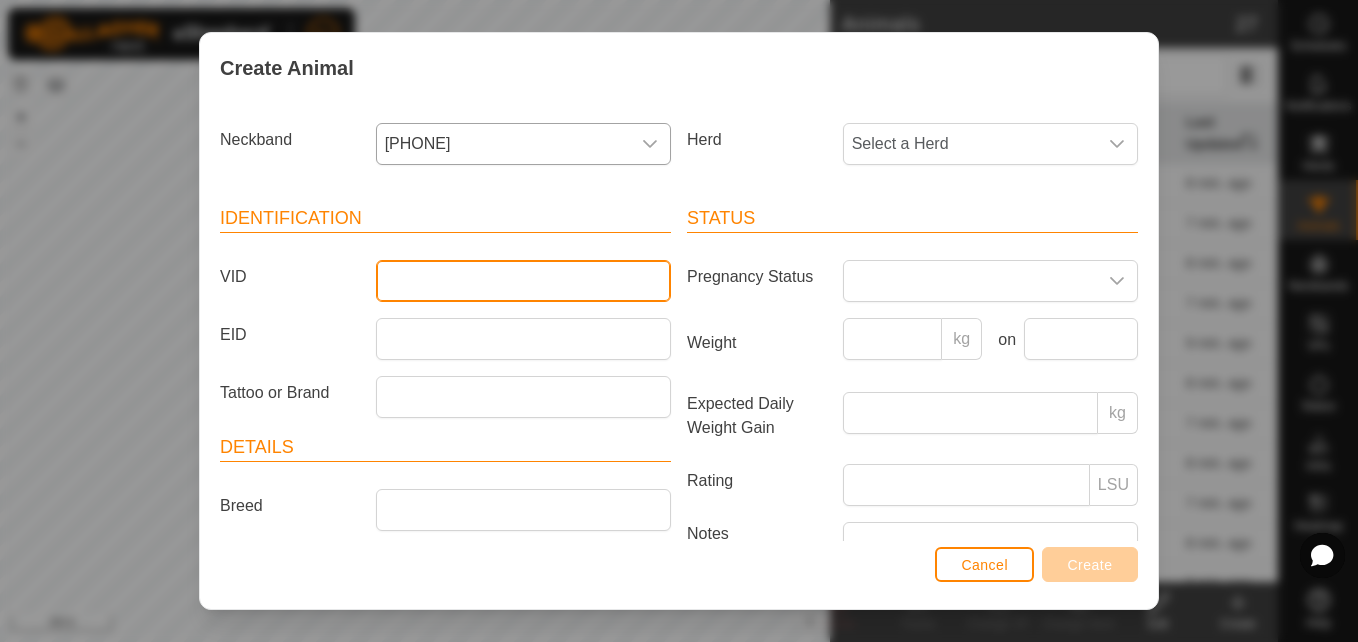 click on "VID" at bounding box center (523, 281) 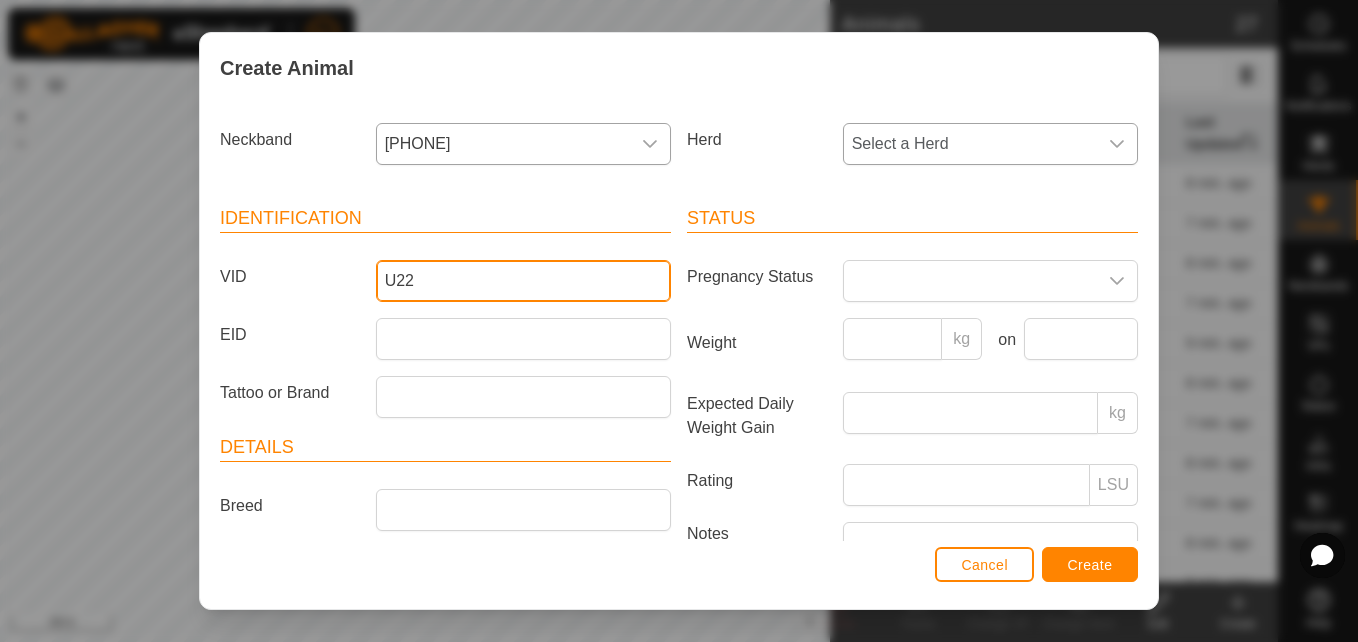 type on "U22" 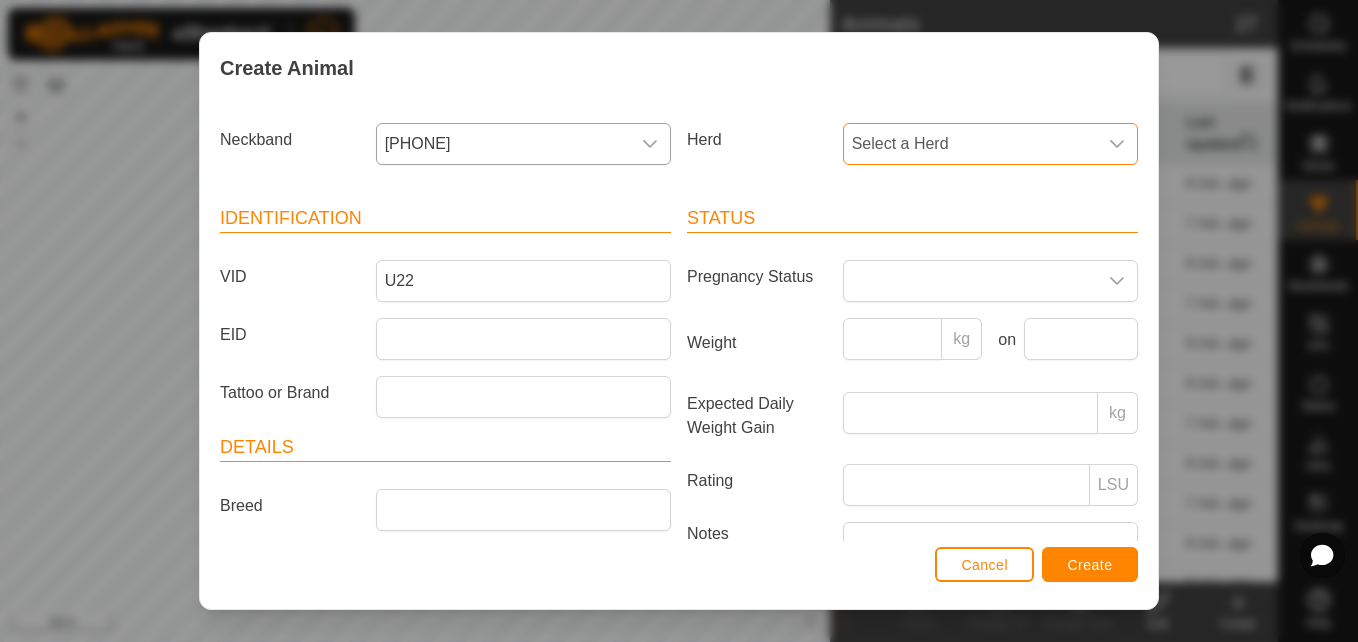click on "Select a Herd" at bounding box center [970, 144] 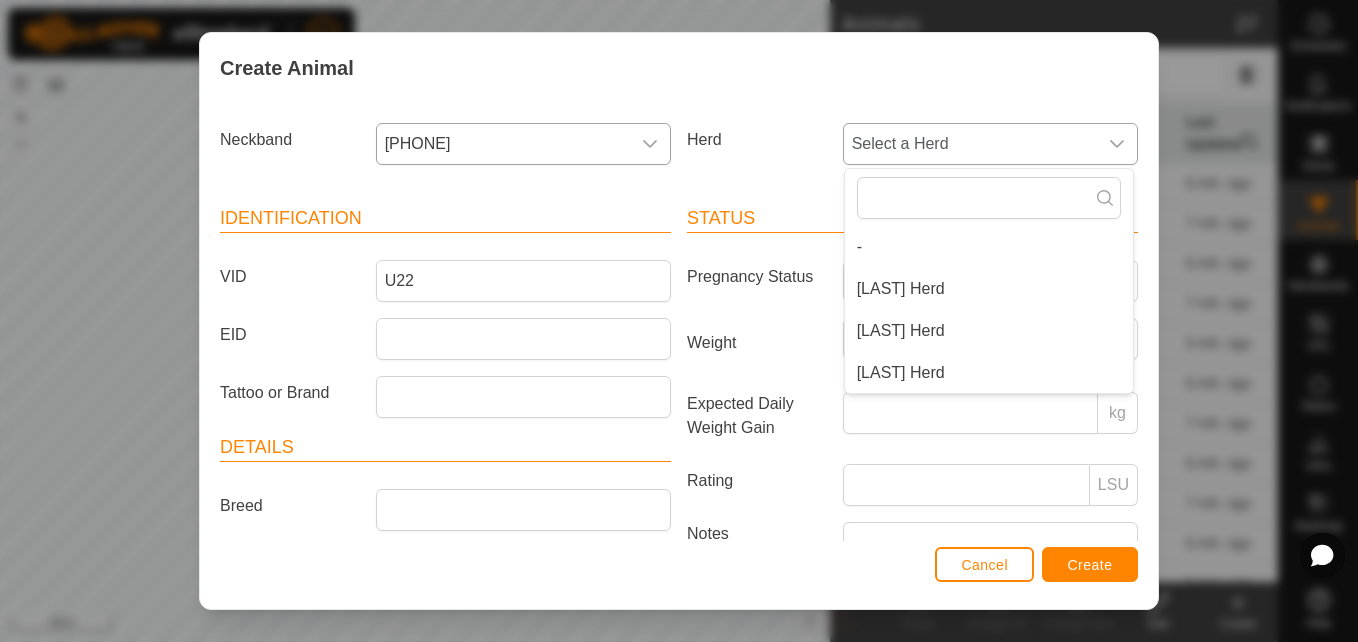 click on "[LAST] Herd" at bounding box center (989, 331) 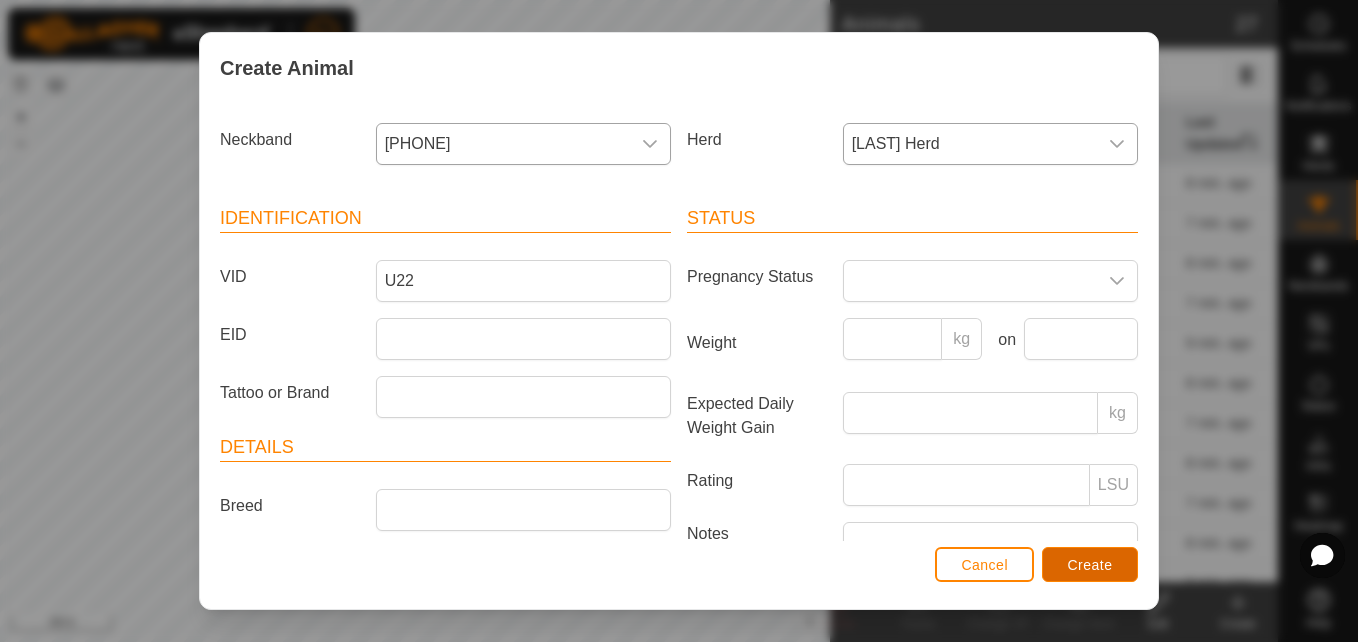 click on "Create" at bounding box center (1090, 564) 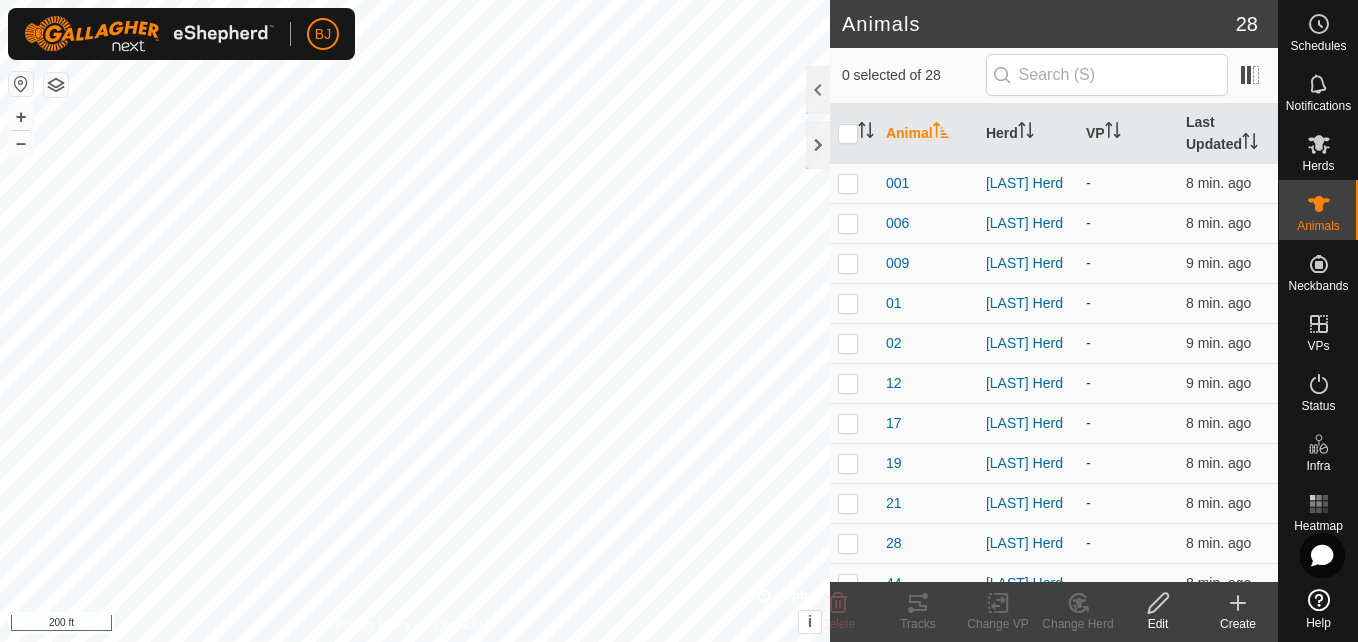 click 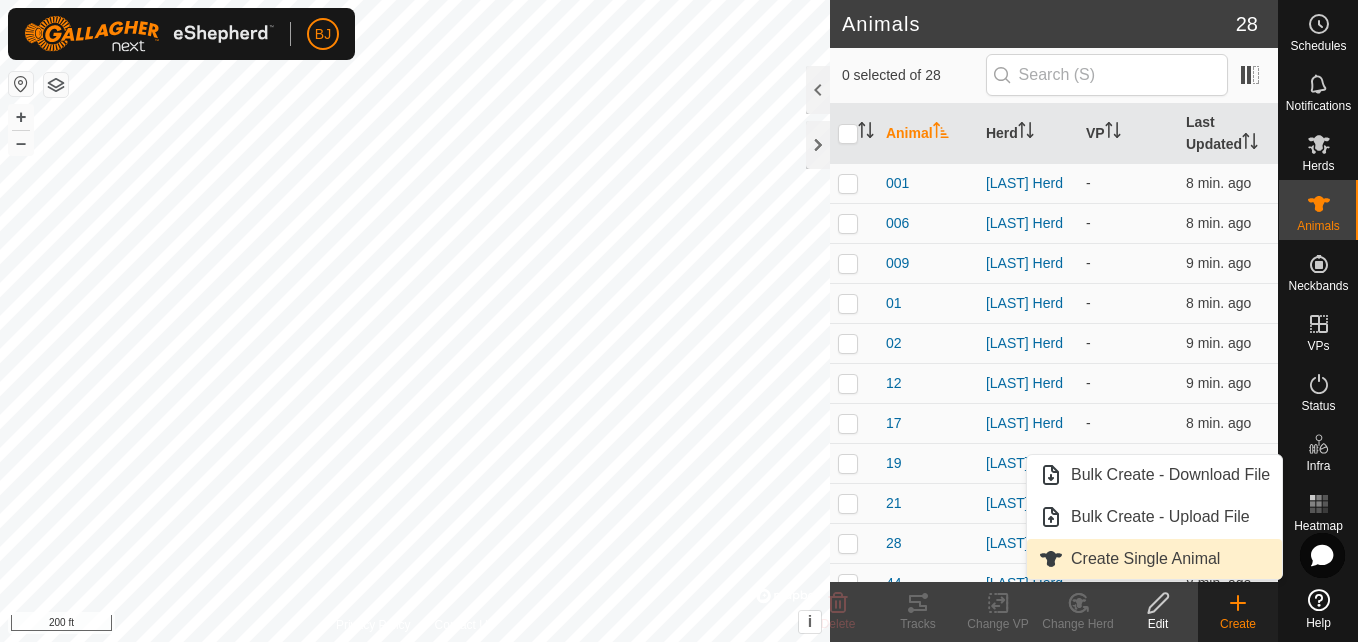 click on "Create Single Animal" at bounding box center [1154, 559] 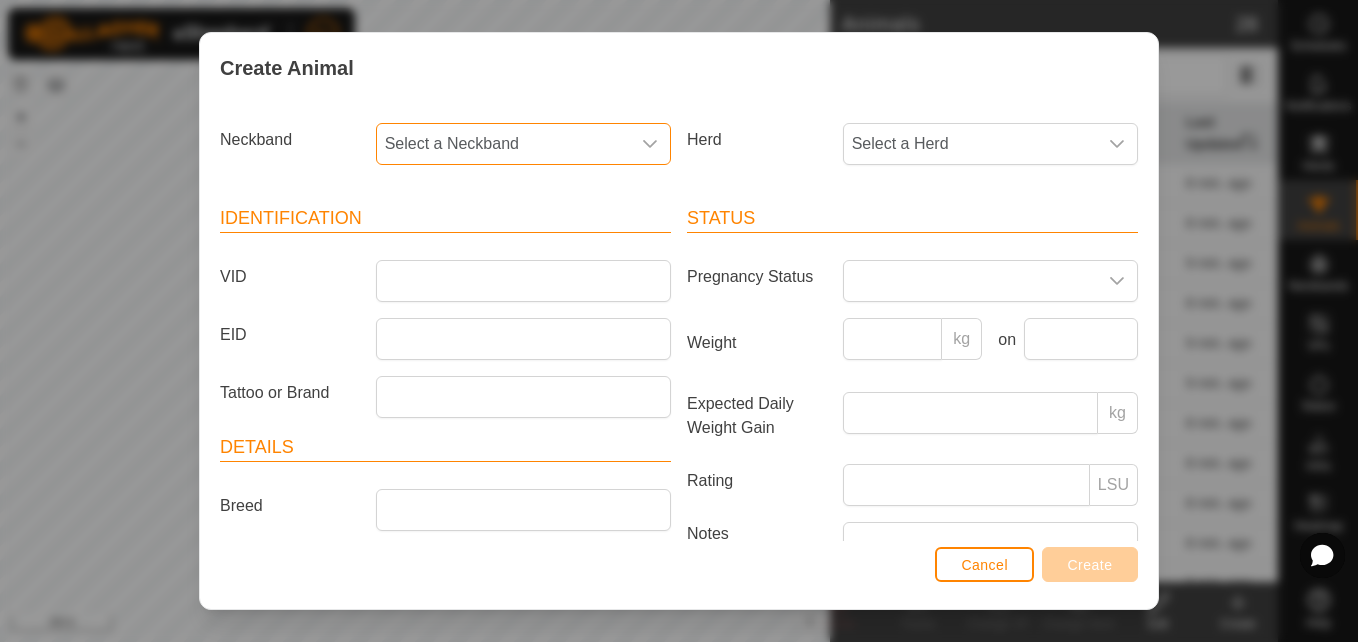 click on "Select a Neckband" at bounding box center (503, 144) 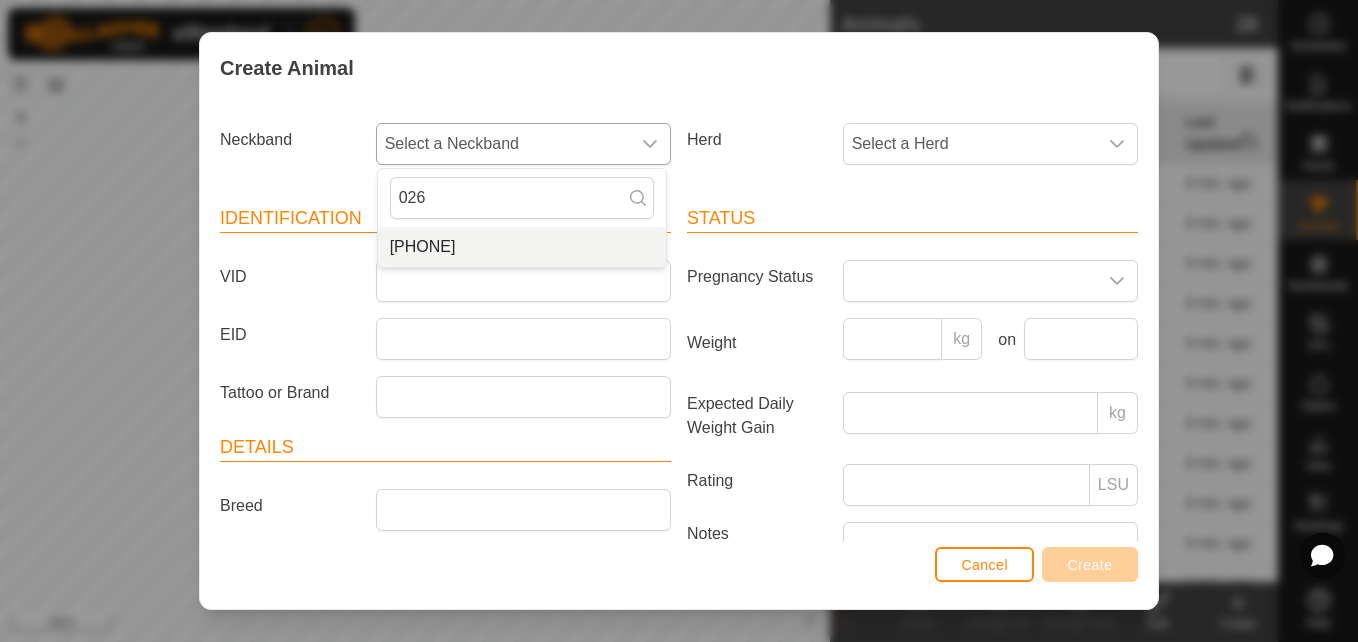 type on "026" 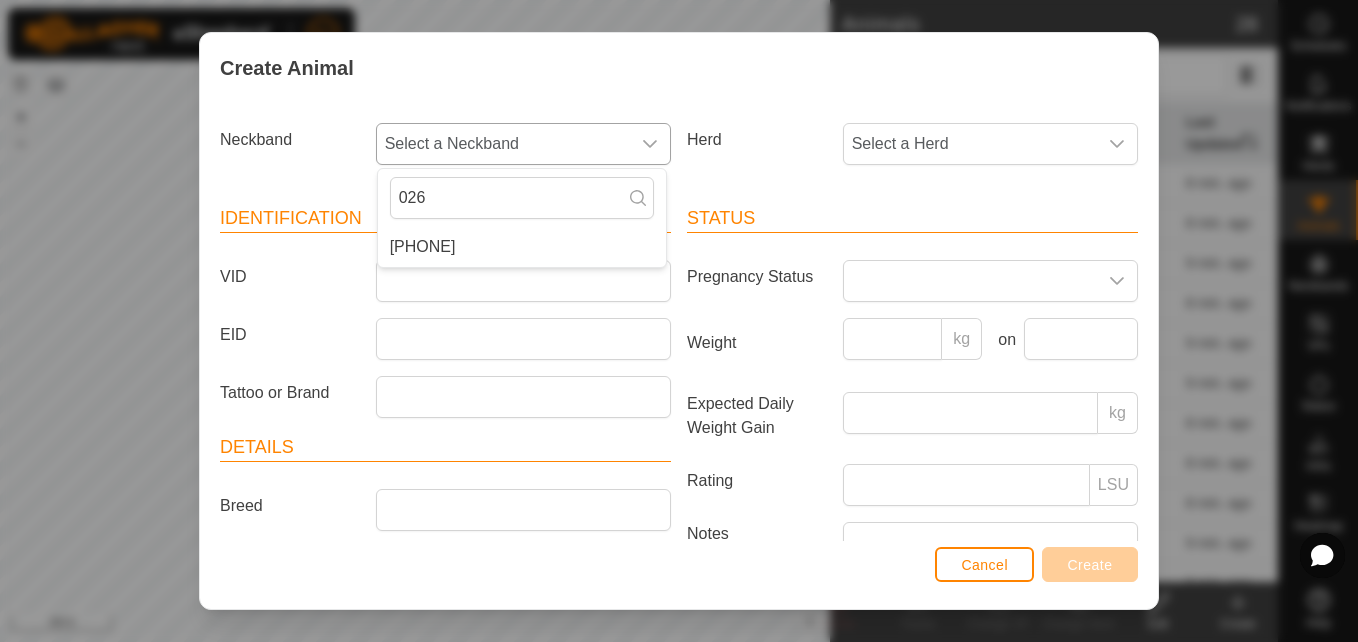 click on "[PHONE]" at bounding box center (522, 247) 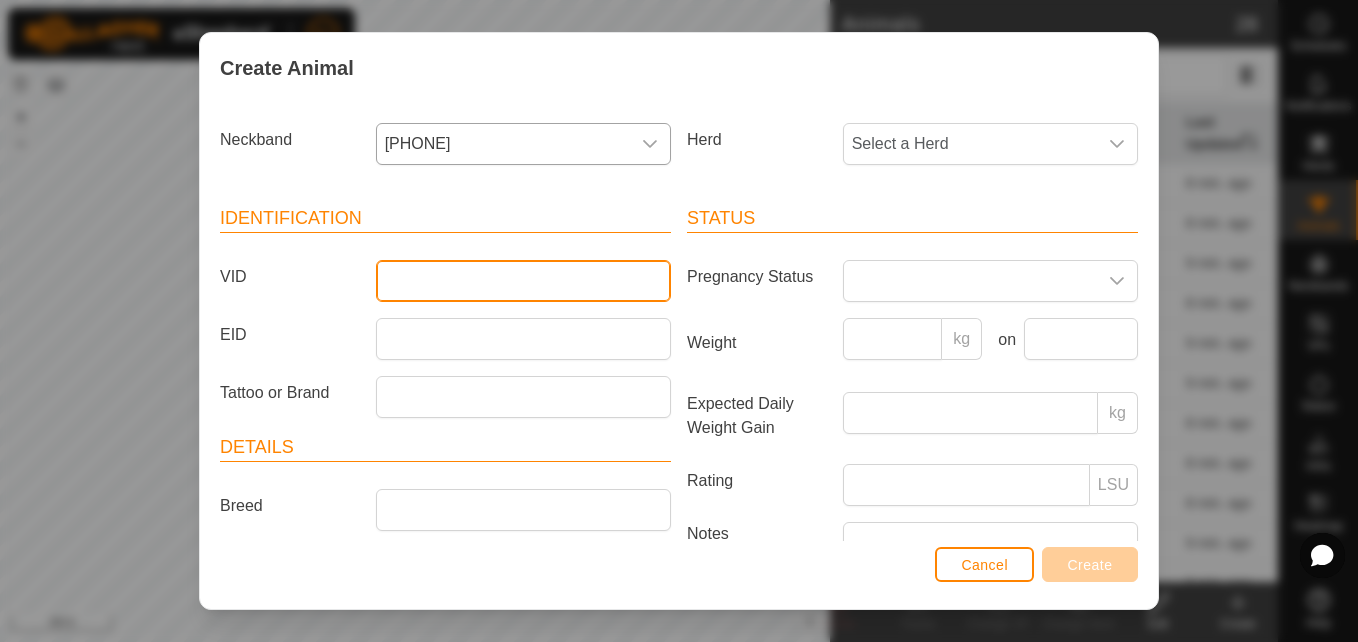 click on "VID" at bounding box center [523, 281] 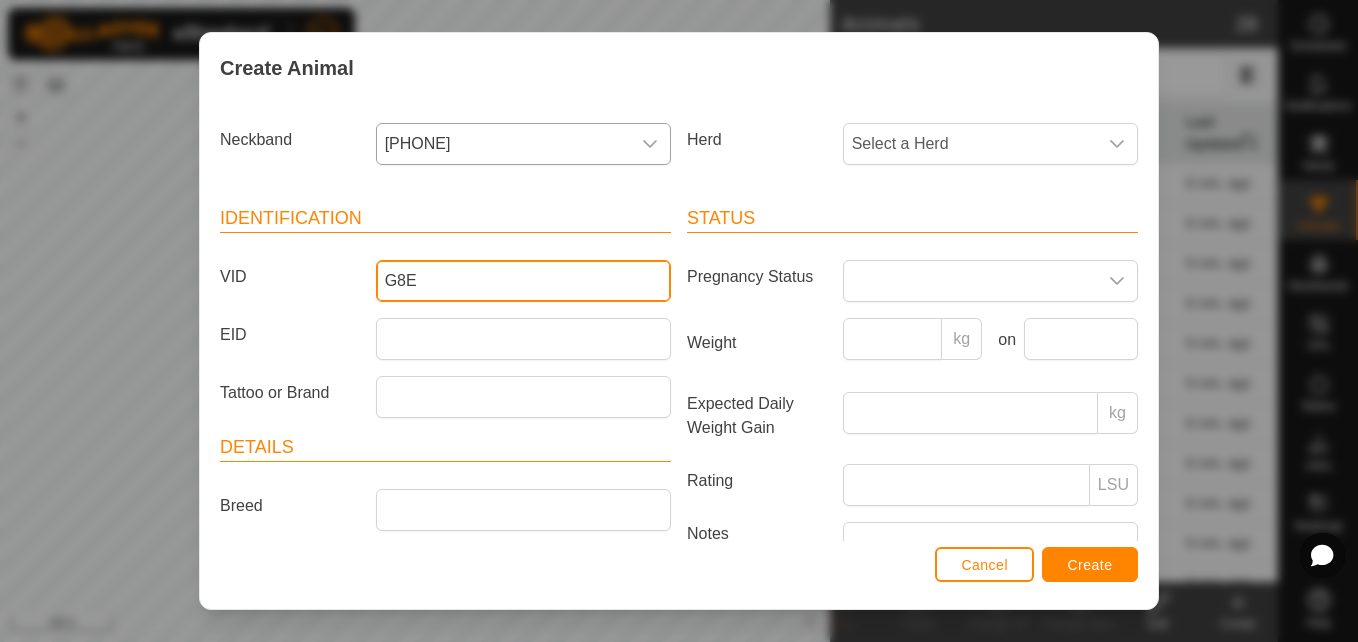 click on "G8E" at bounding box center (523, 281) 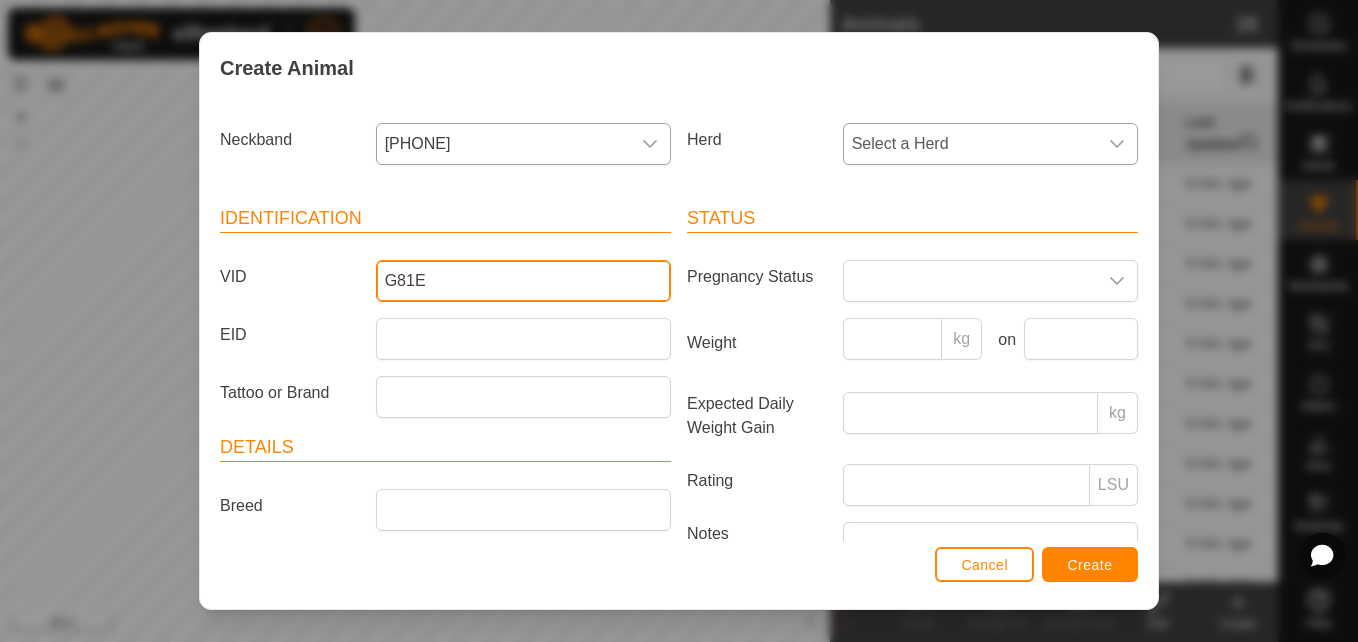 type on "G81E" 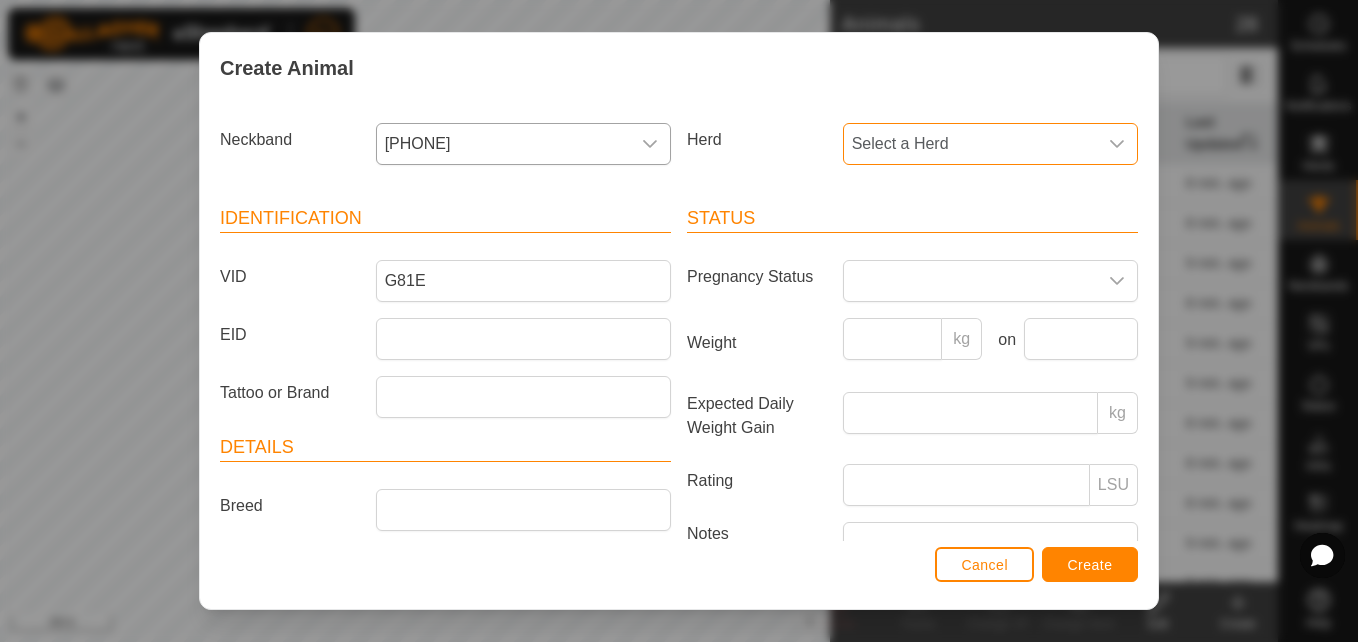 click on "Select a Herd" at bounding box center (970, 144) 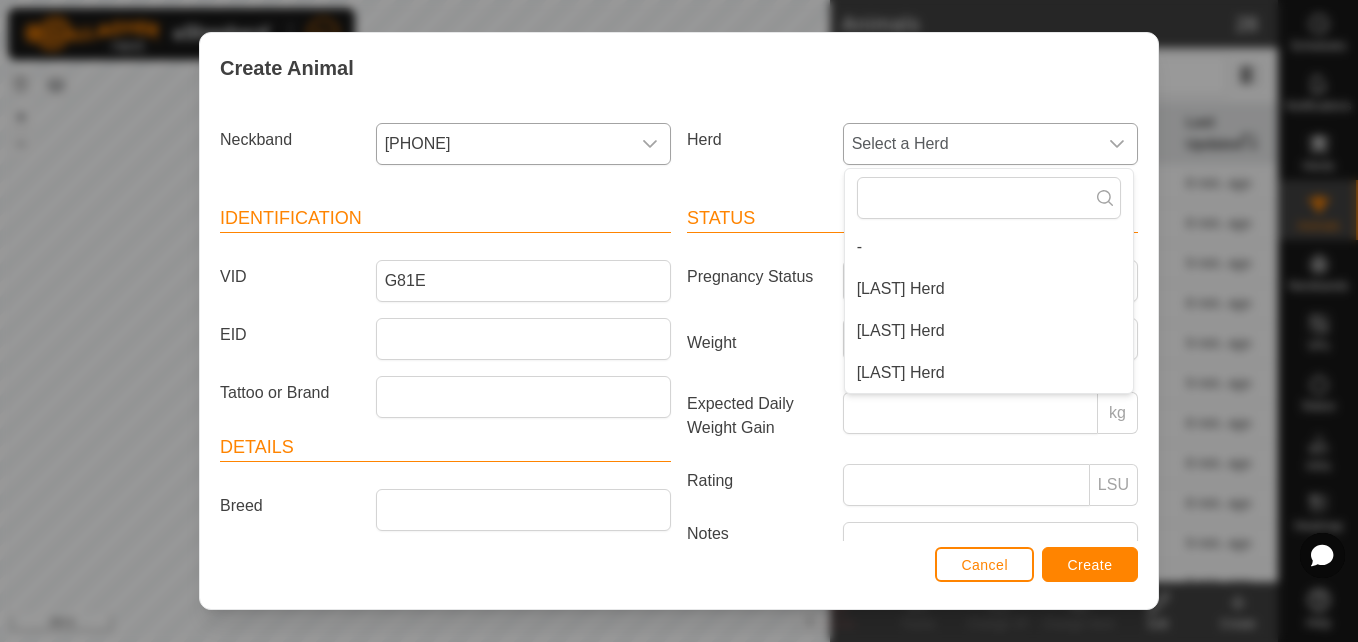 click on "[LAST] Herd" at bounding box center (989, 331) 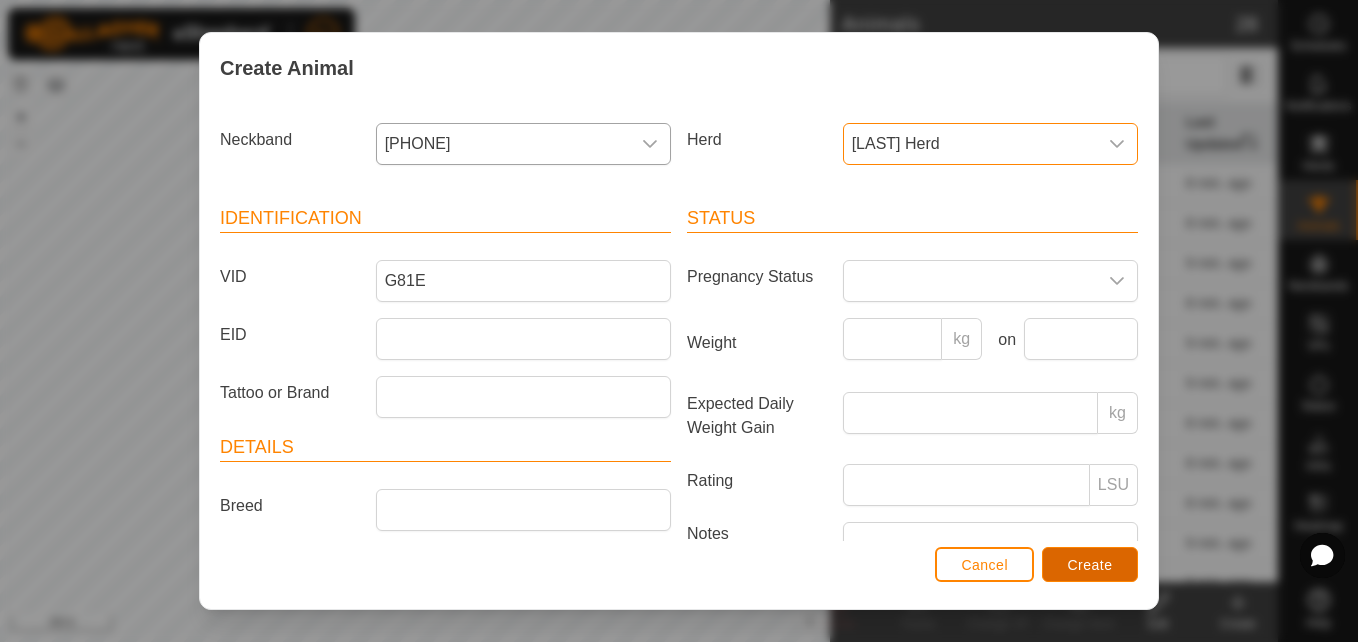 click on "Create" at bounding box center (1090, 565) 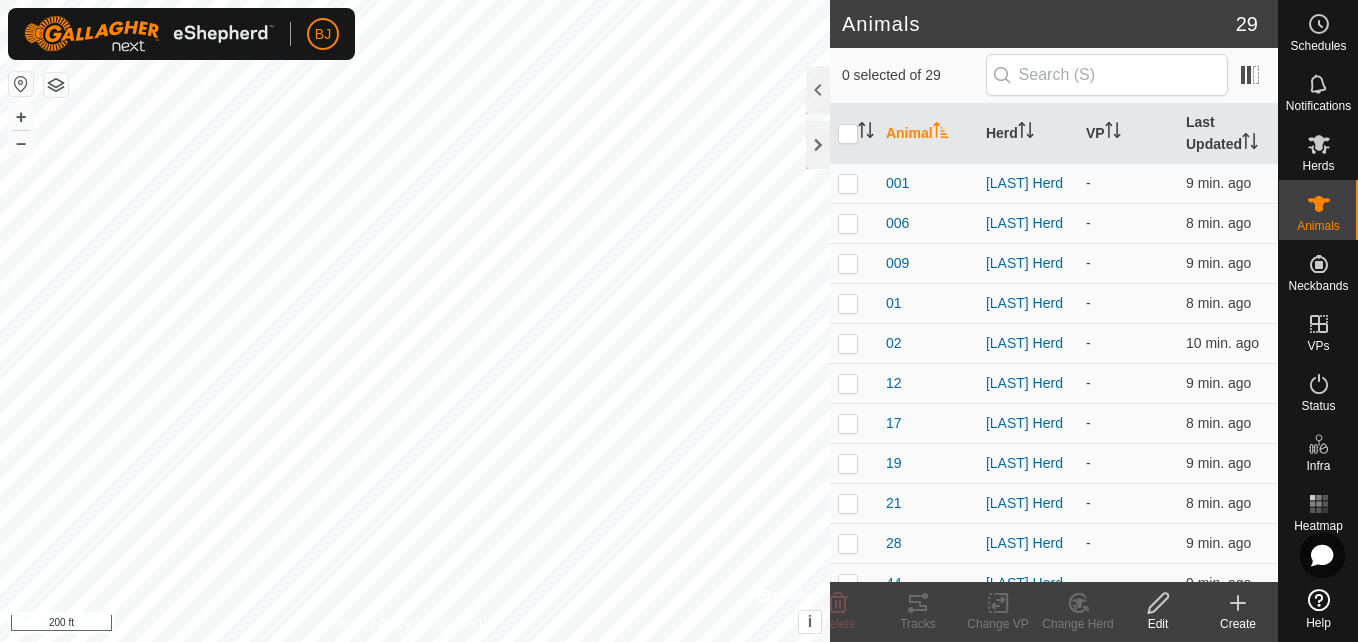 click 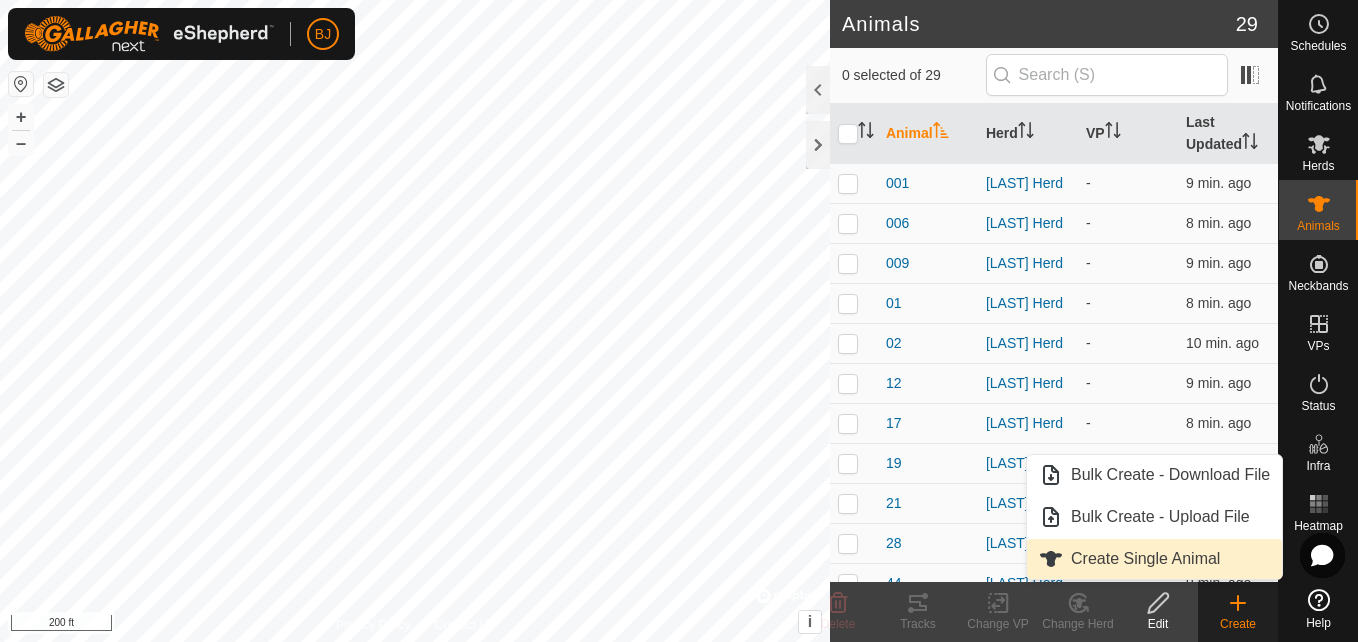 click on "Create Single Animal" at bounding box center (1154, 559) 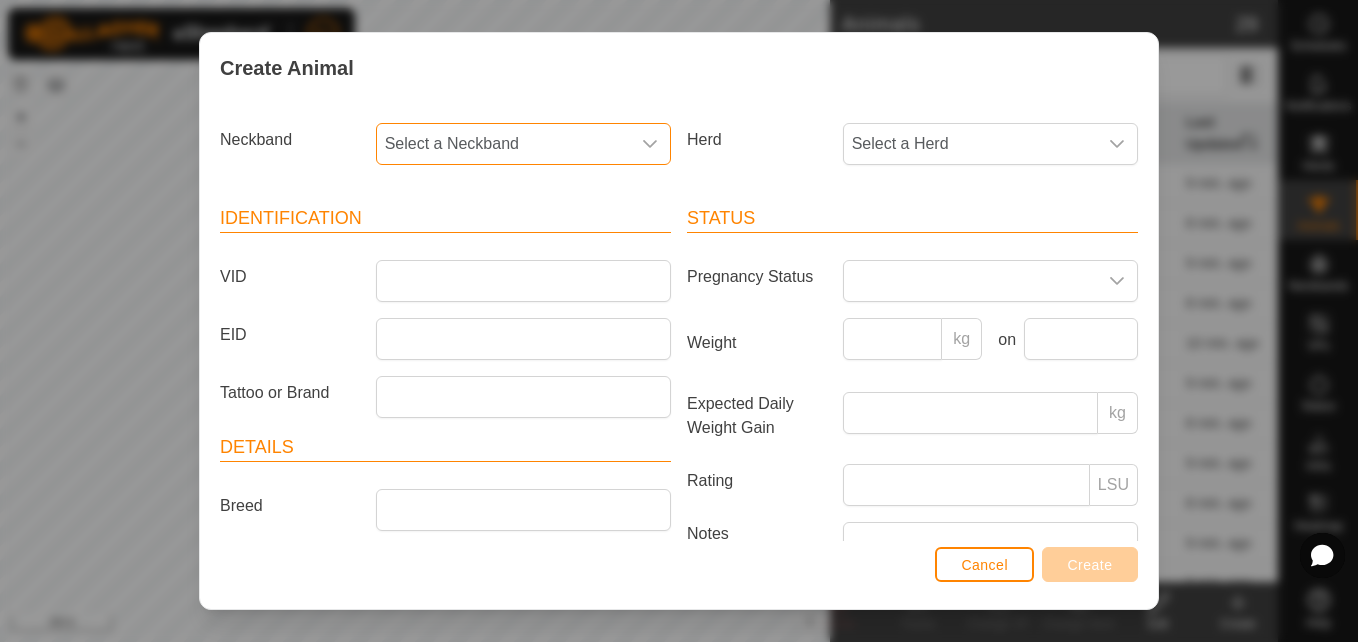 click on "Select a Neckband" at bounding box center (503, 144) 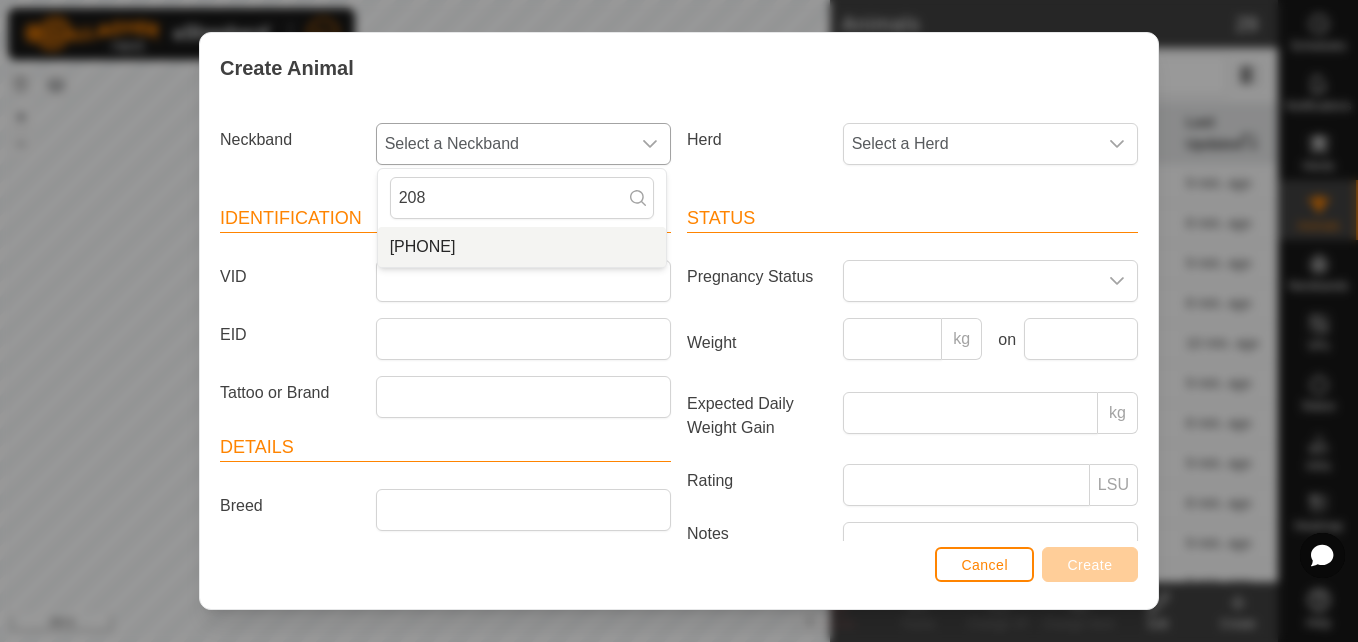 type on "208" 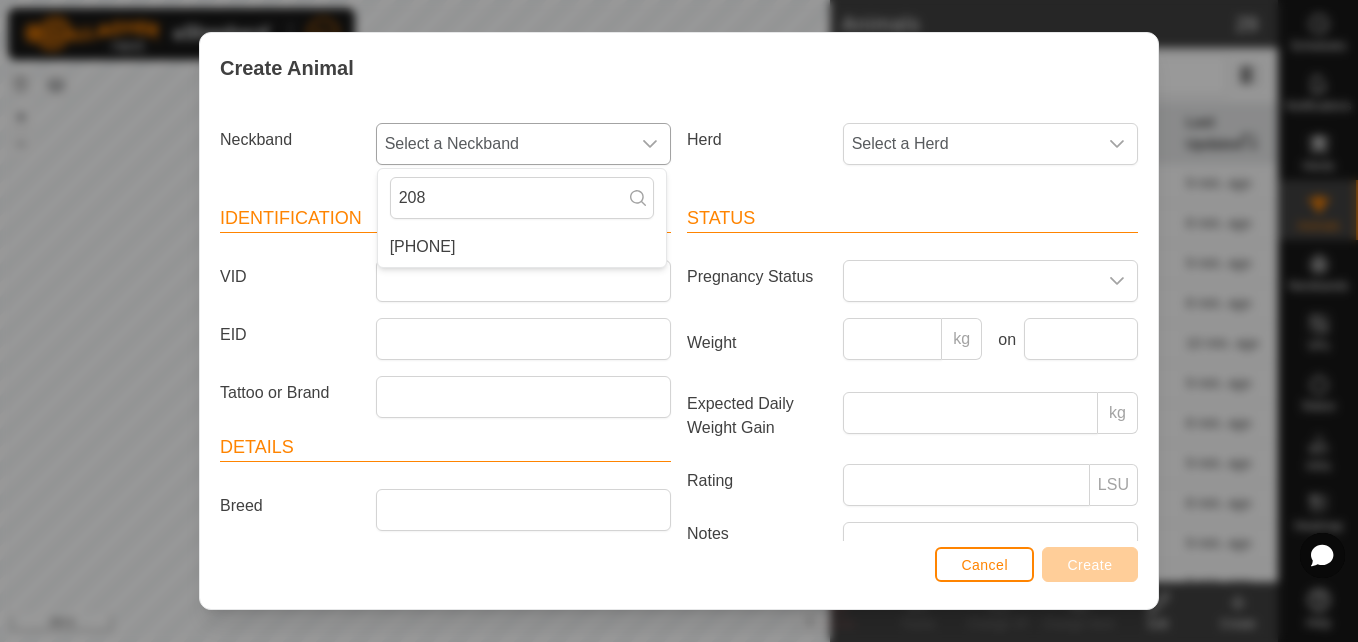 click on "[PHONE]" at bounding box center (522, 247) 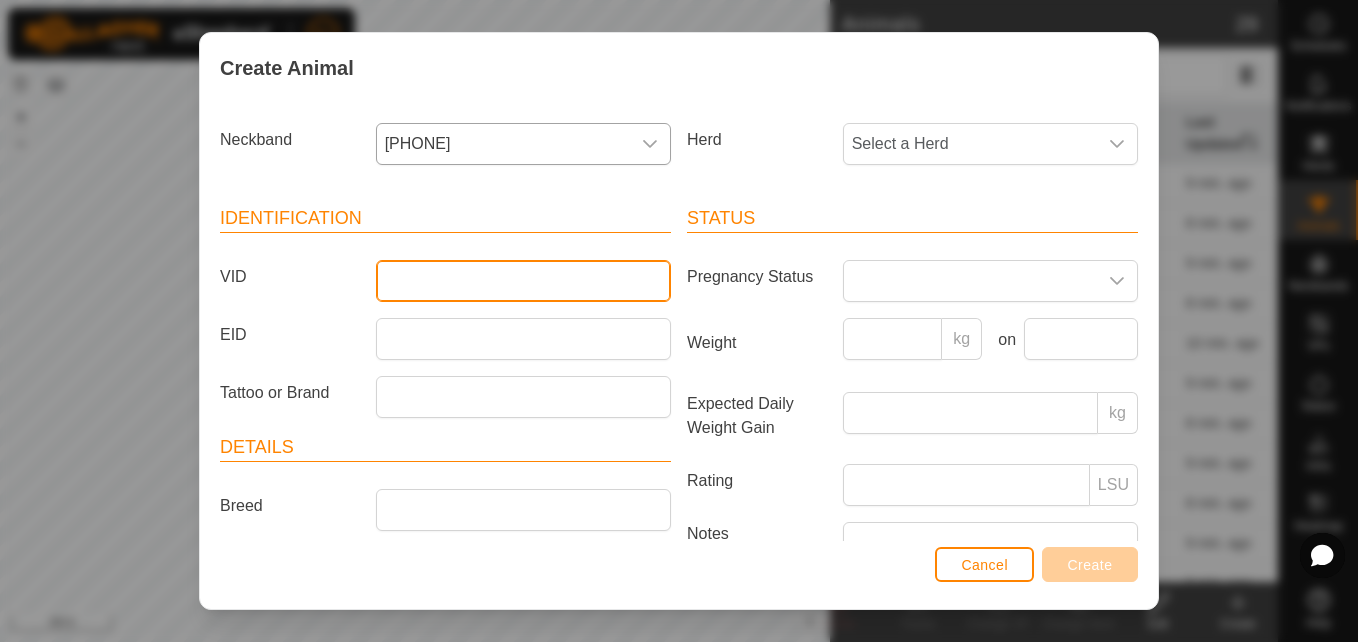 click on "VID" at bounding box center (523, 281) 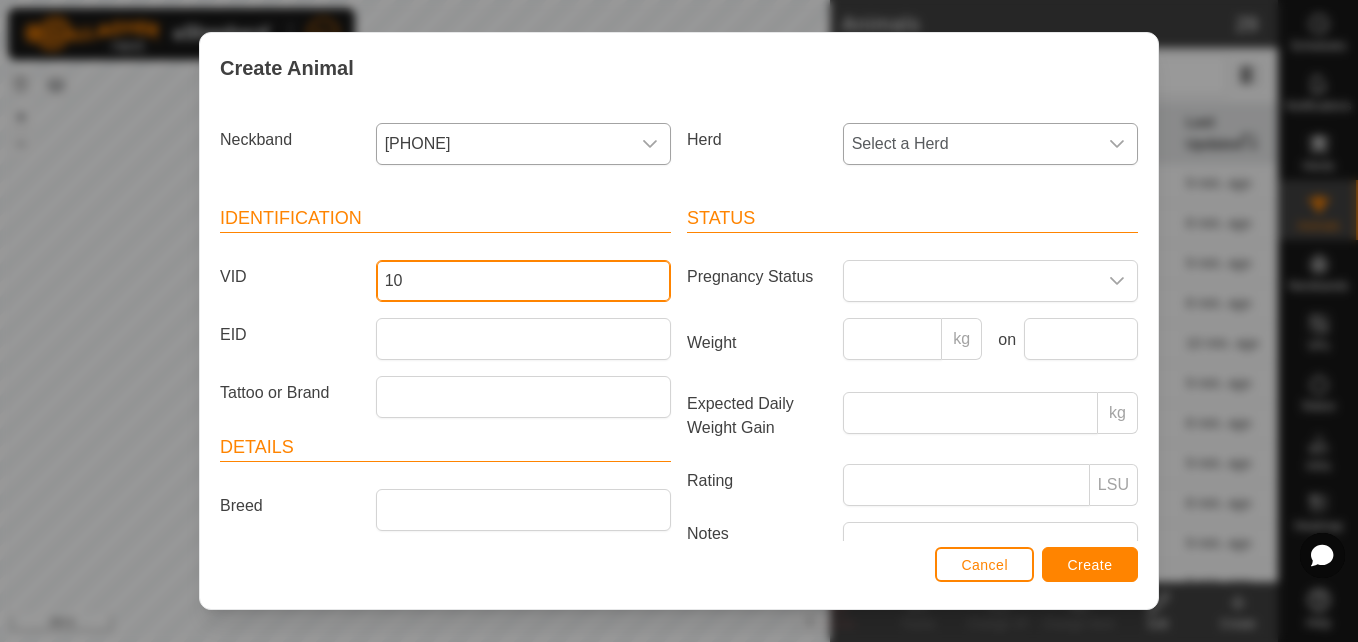 type on "10" 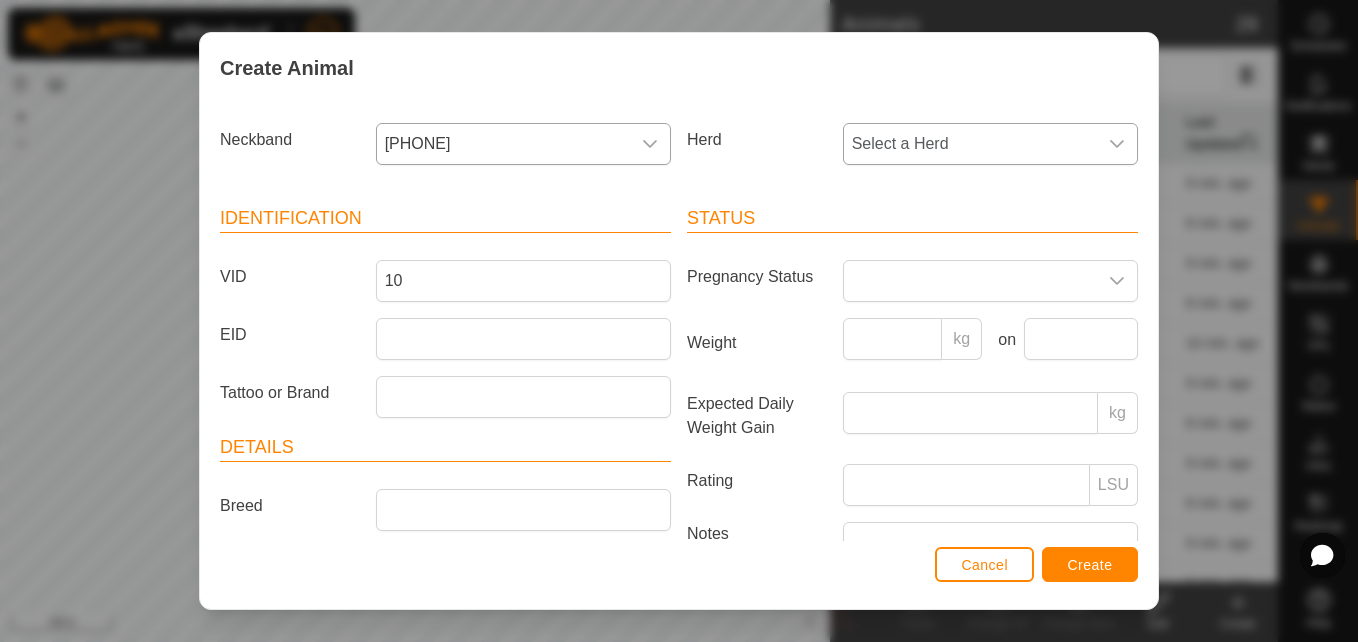 click on "Select a Herd" at bounding box center [970, 144] 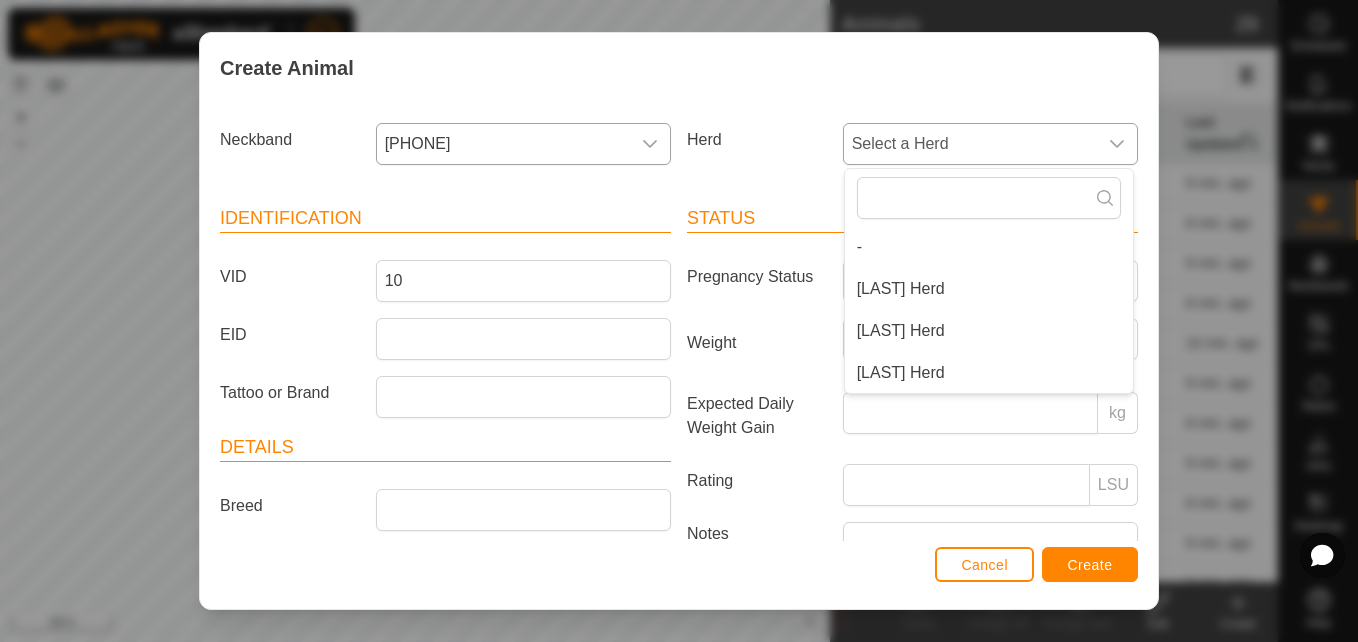 click on "[LAST] Herd" at bounding box center [989, 331] 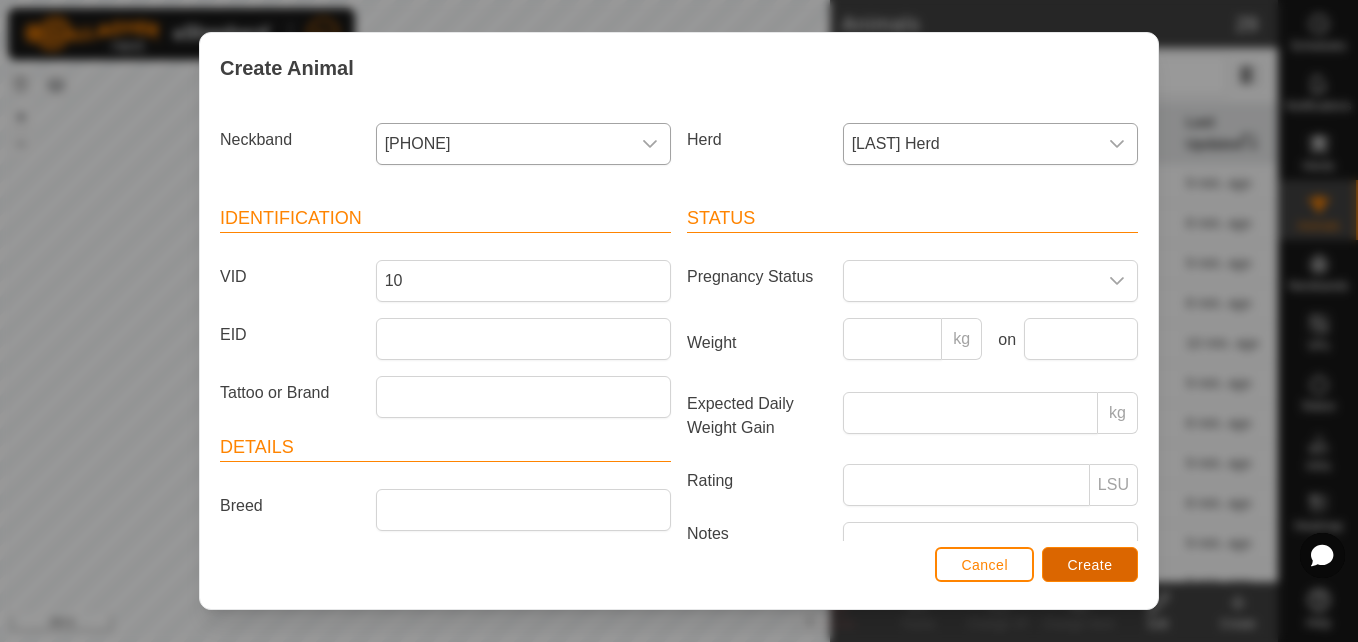 click on "Create" at bounding box center [1090, 565] 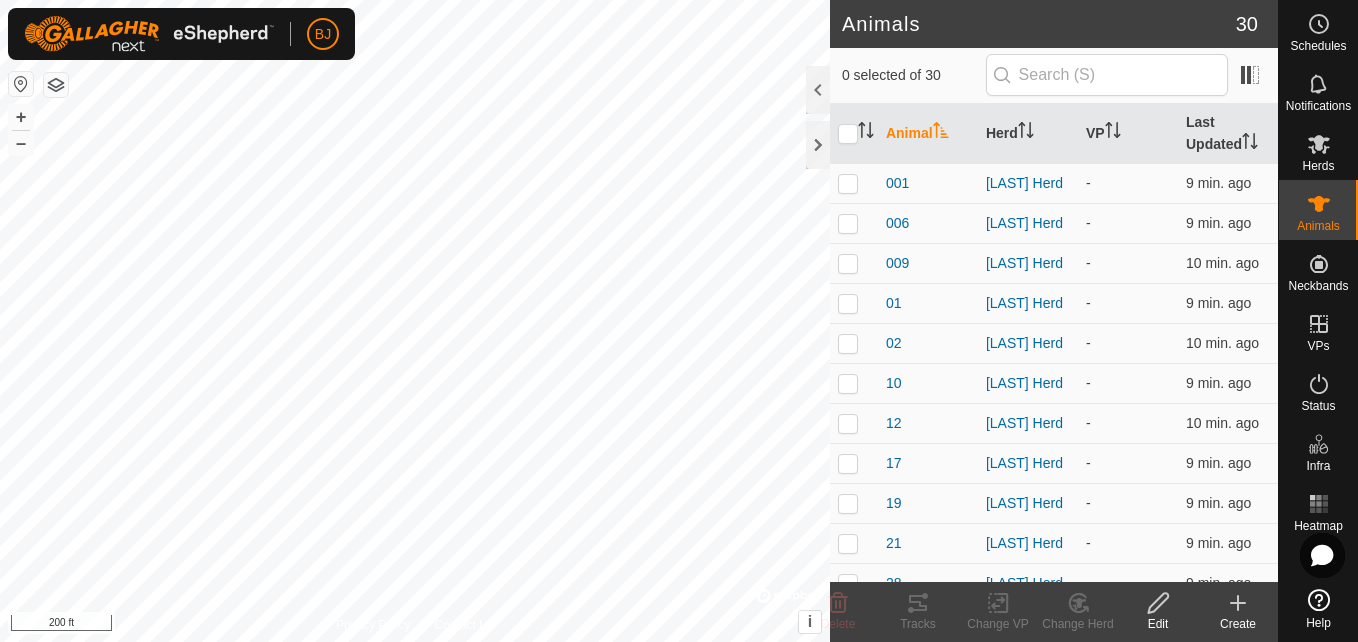 click 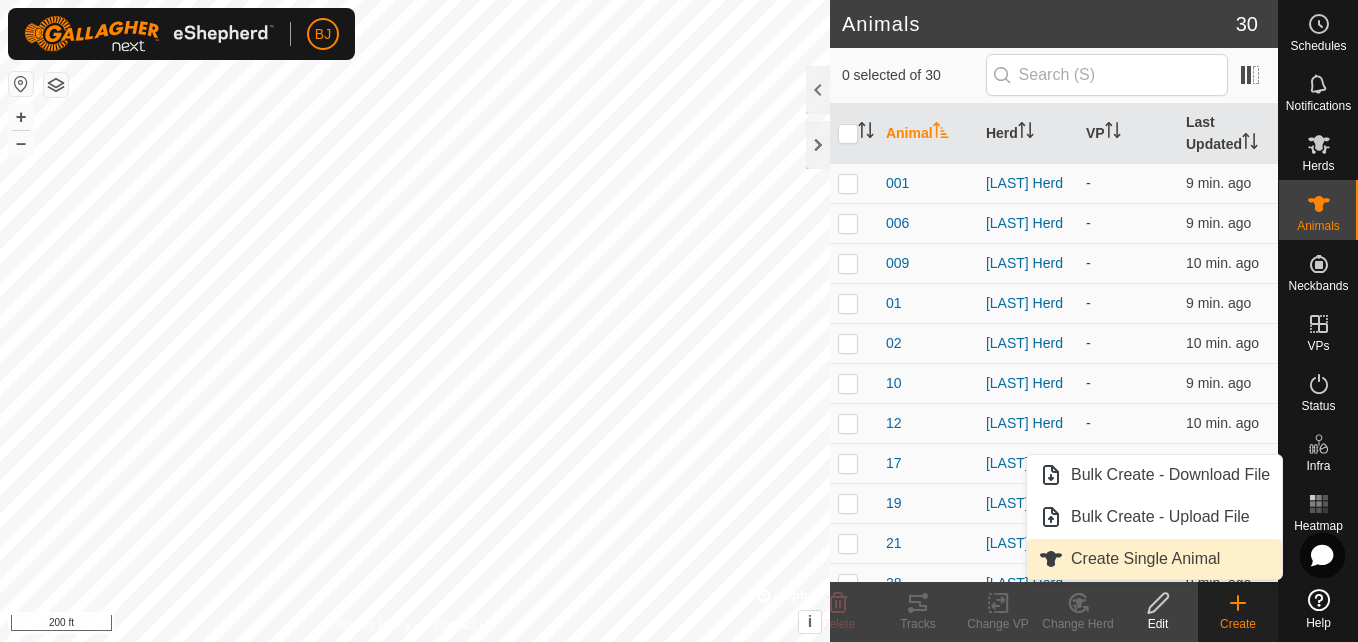 click on "Create Single Animal" at bounding box center [1154, 559] 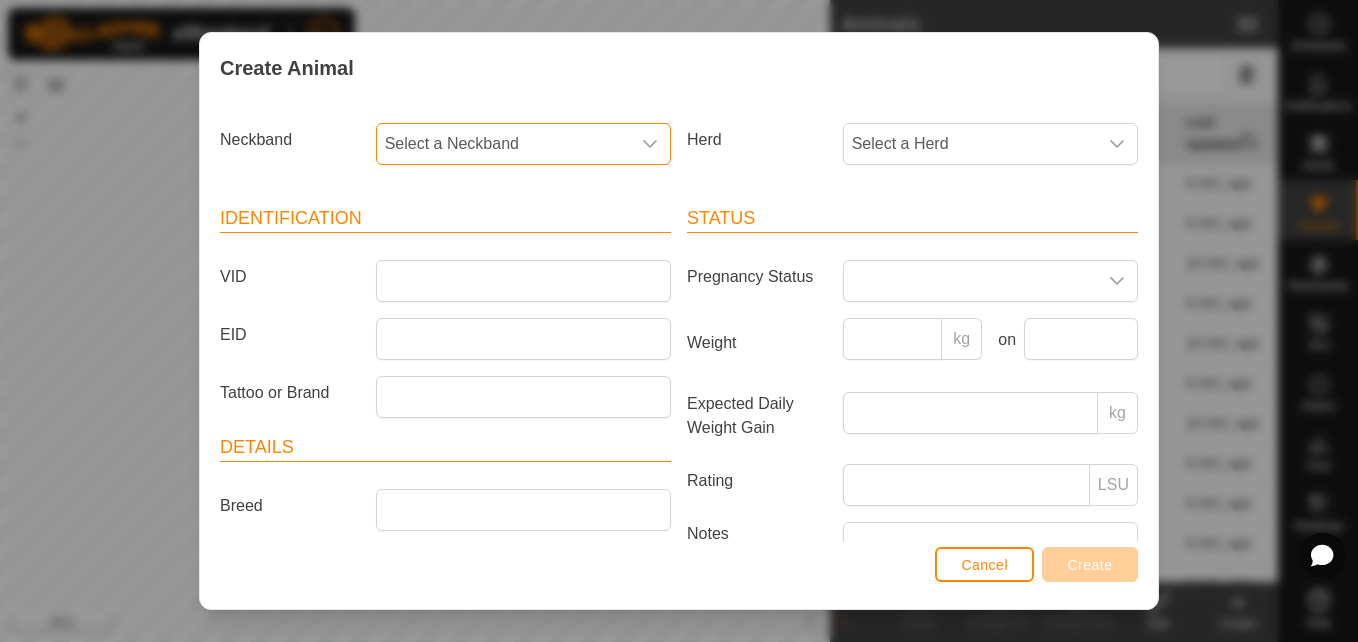 click on "Select a Neckband" at bounding box center [503, 144] 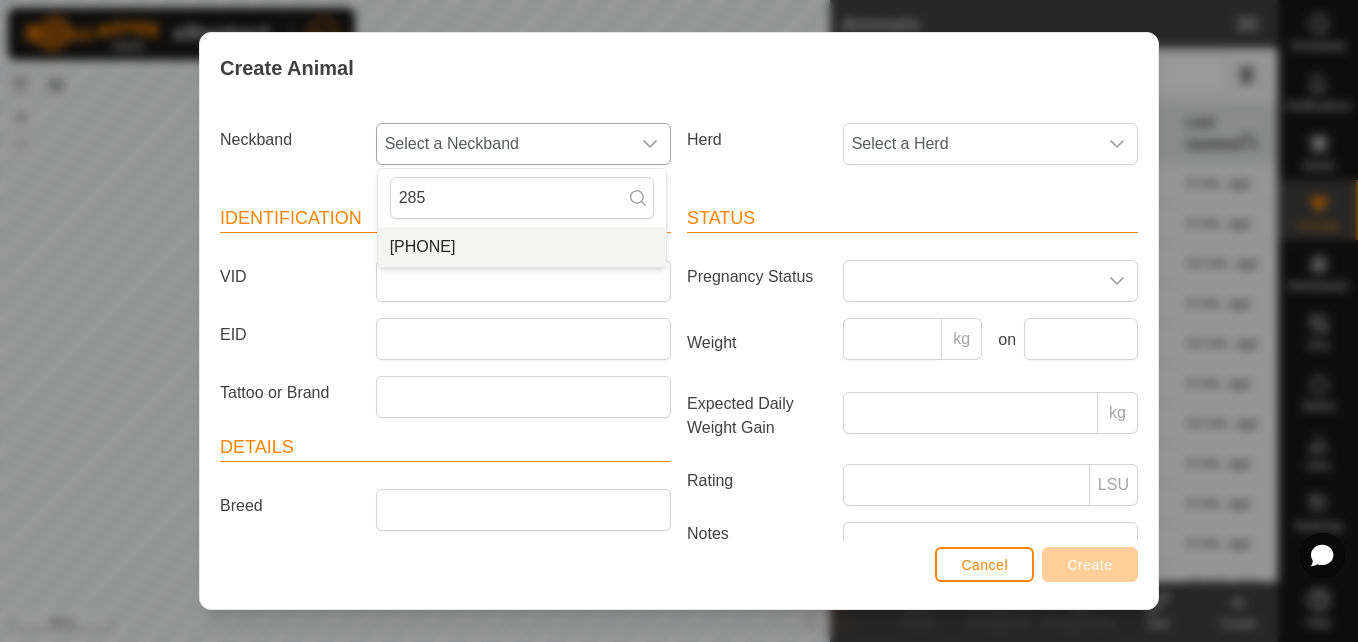 type on "285" 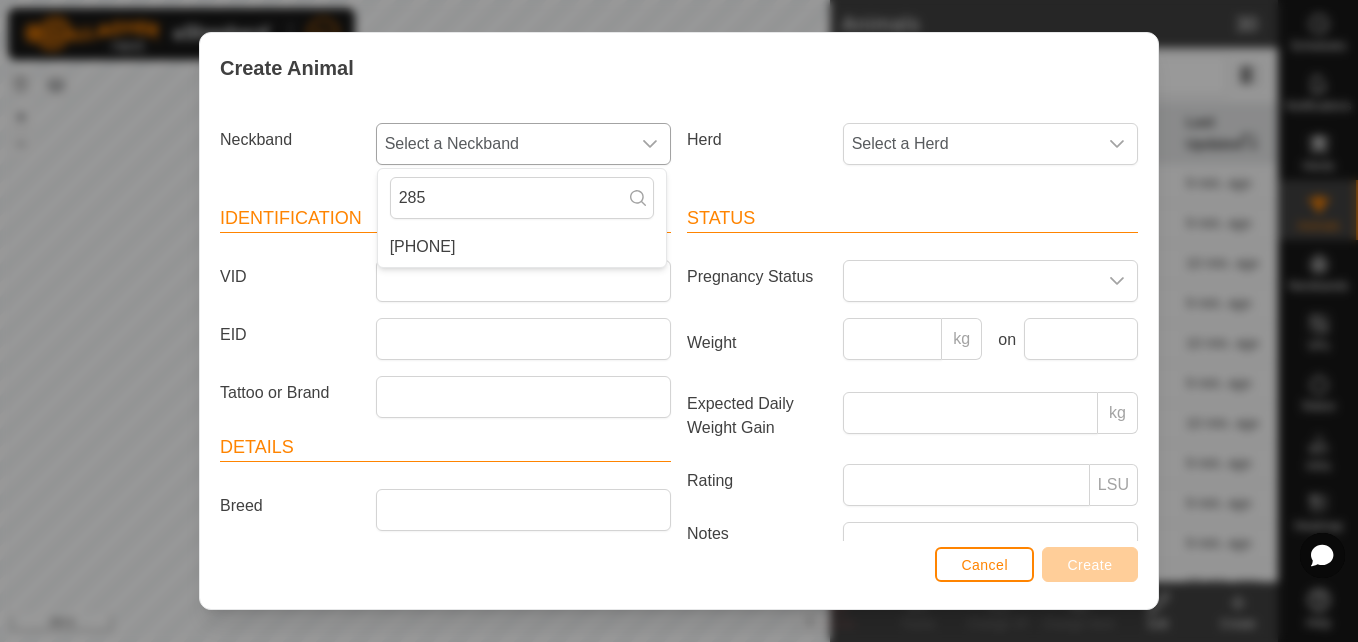 click on "[PHONE]" at bounding box center (522, 247) 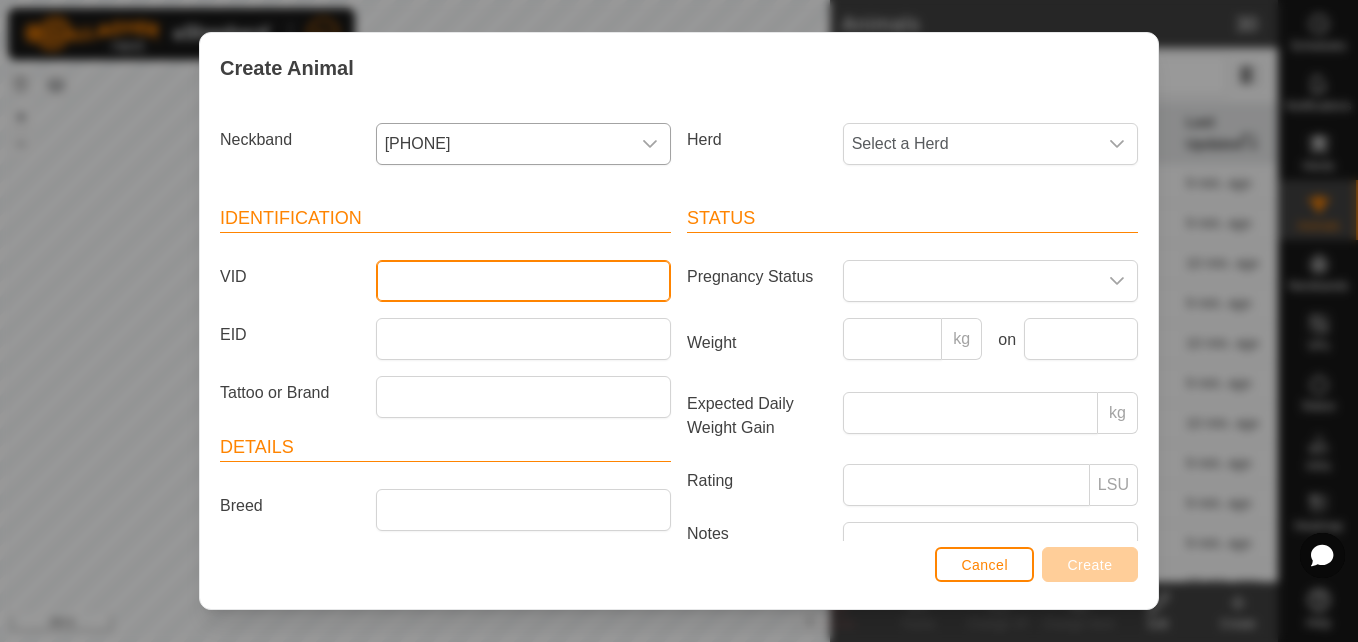 click on "VID" at bounding box center (523, 281) 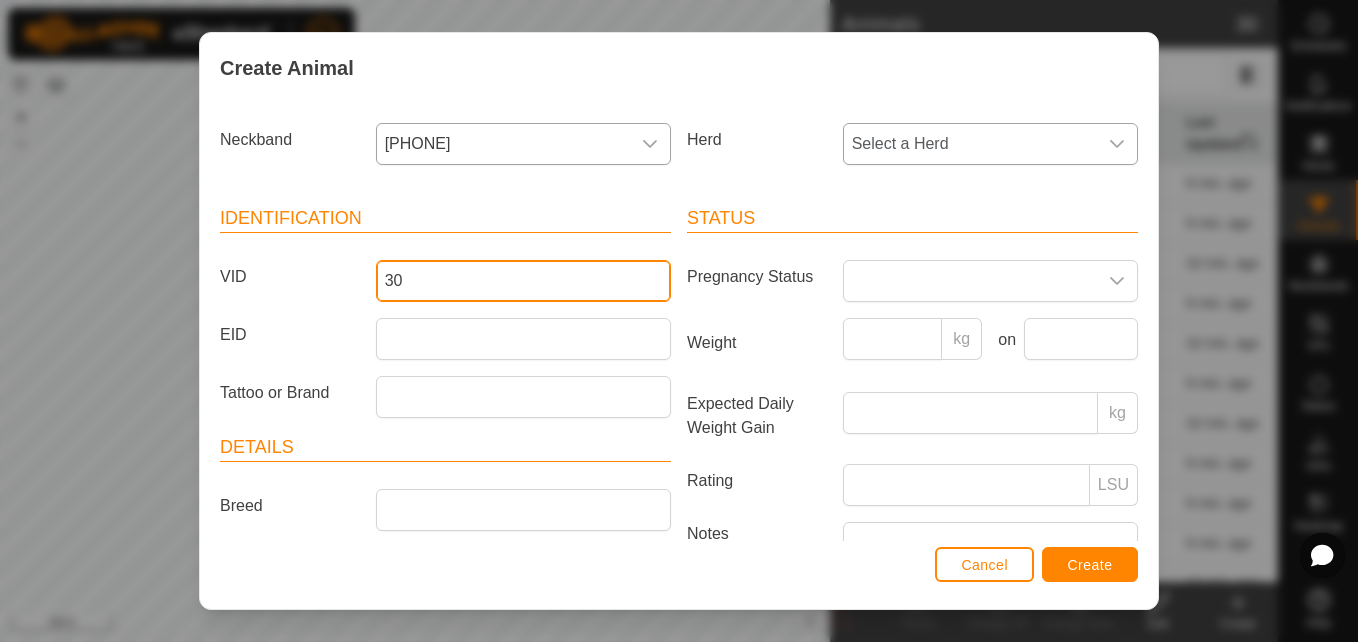 type on "30" 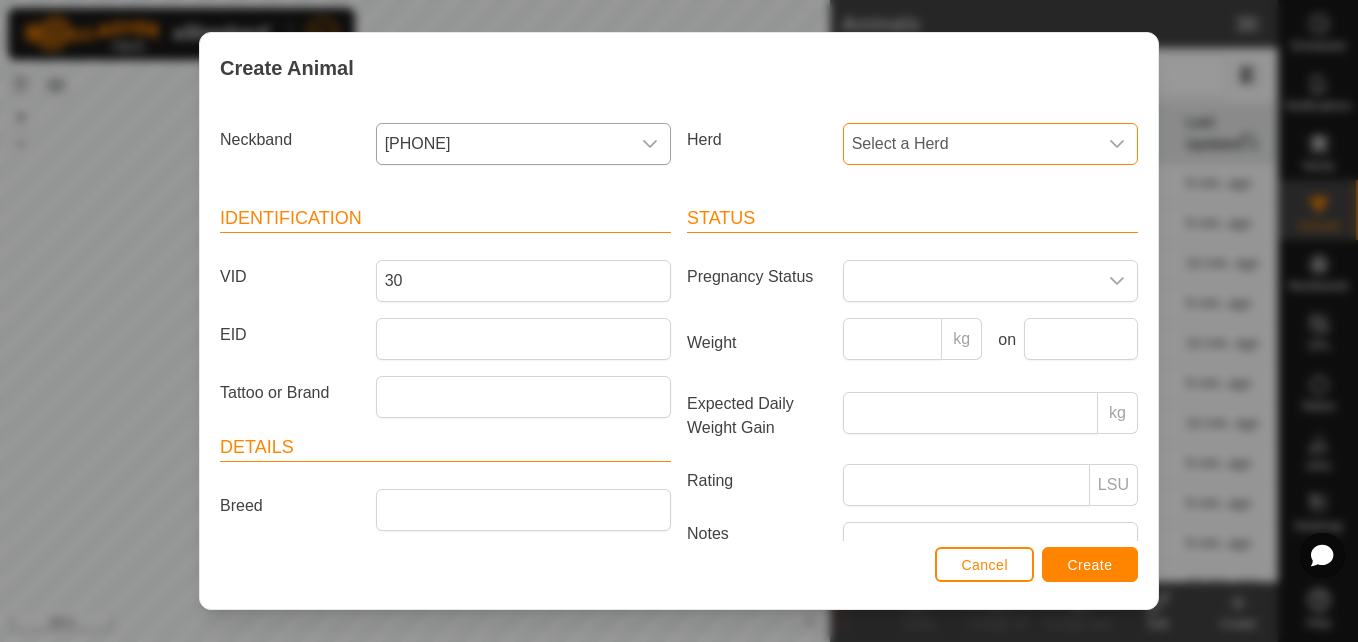 click on "Select a Herd" at bounding box center [970, 144] 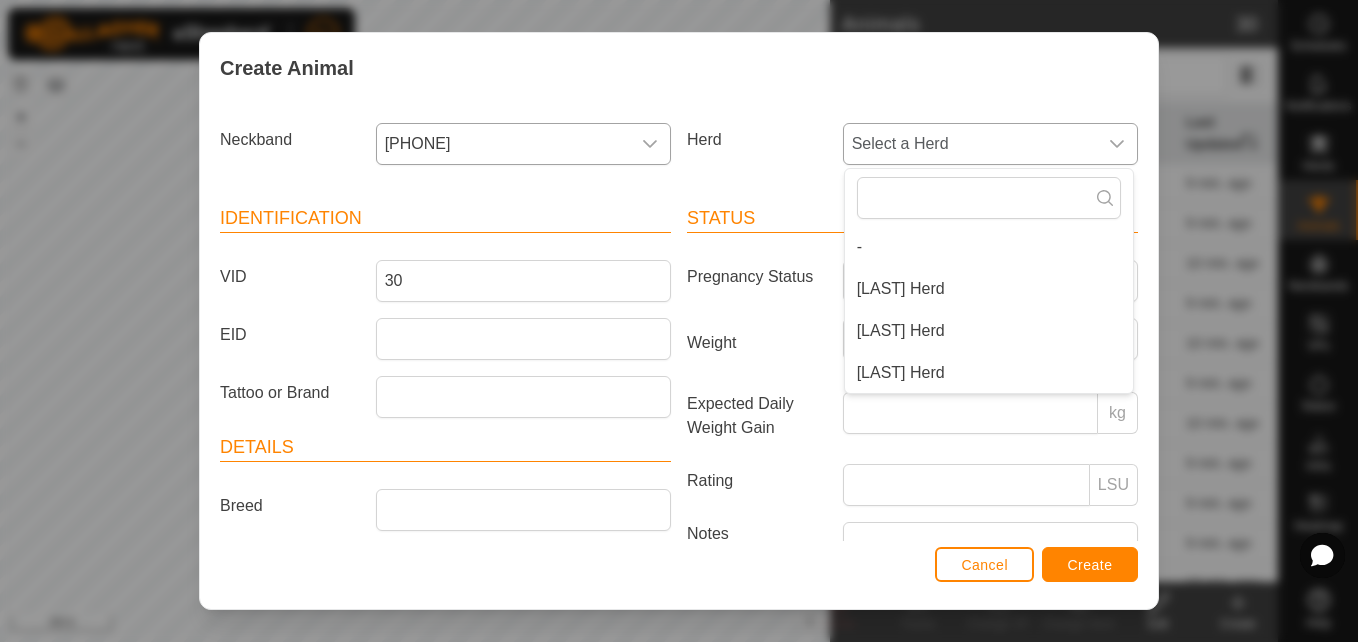click on "[LAST] Herd" at bounding box center [989, 331] 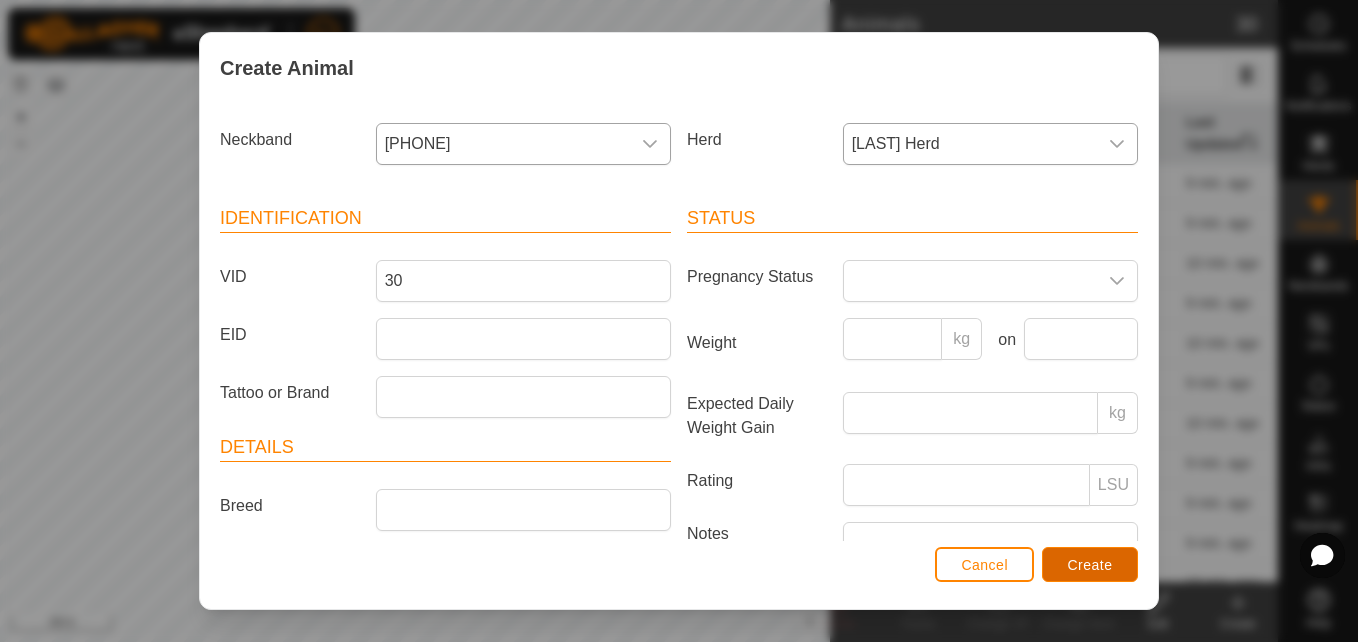 click on "Create" at bounding box center [1090, 564] 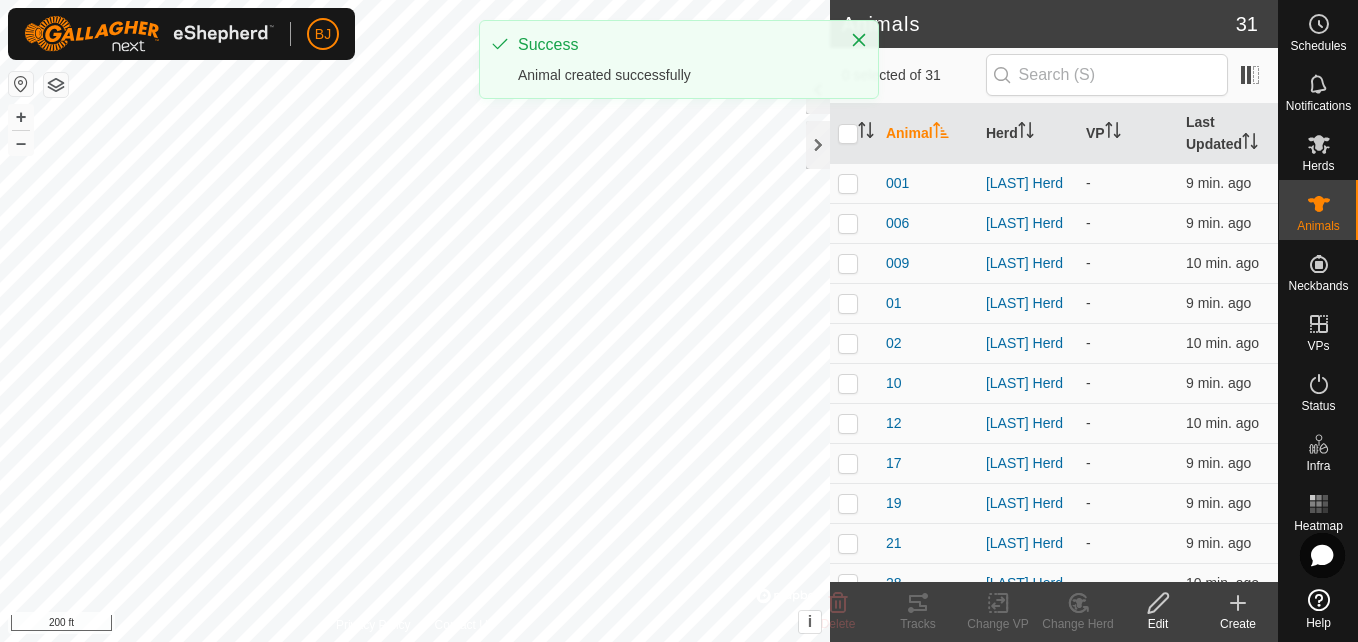 click 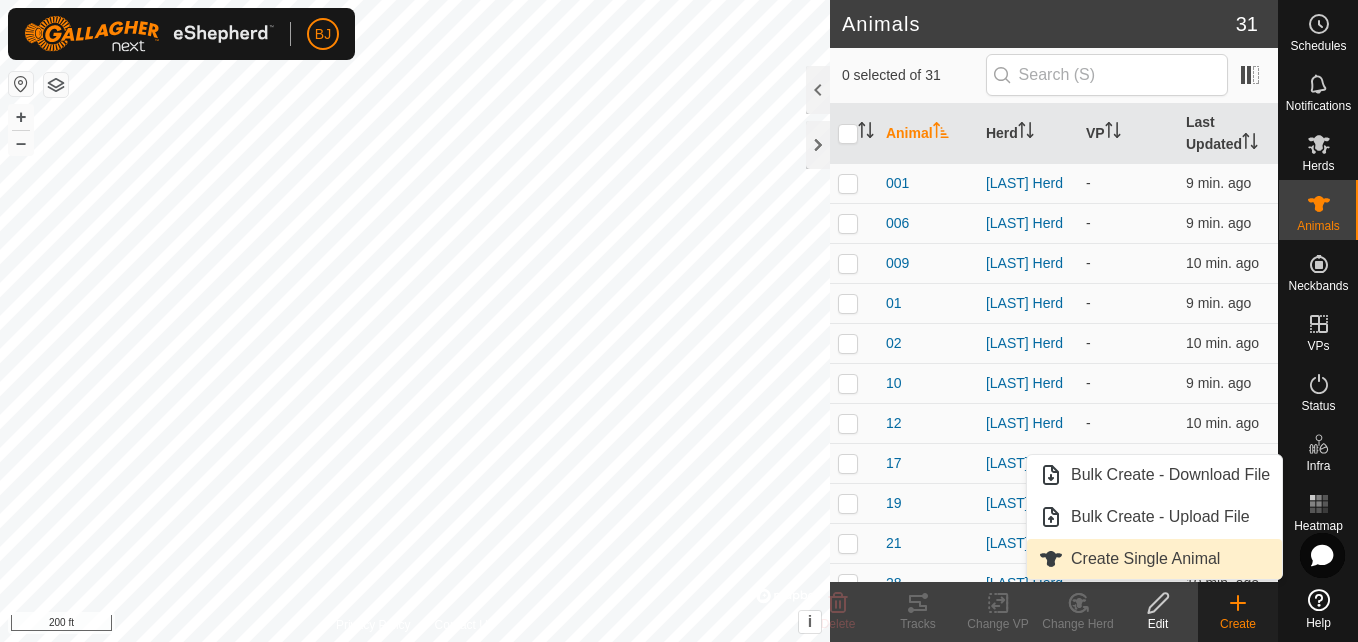click on "Create Single Animal" at bounding box center [1154, 559] 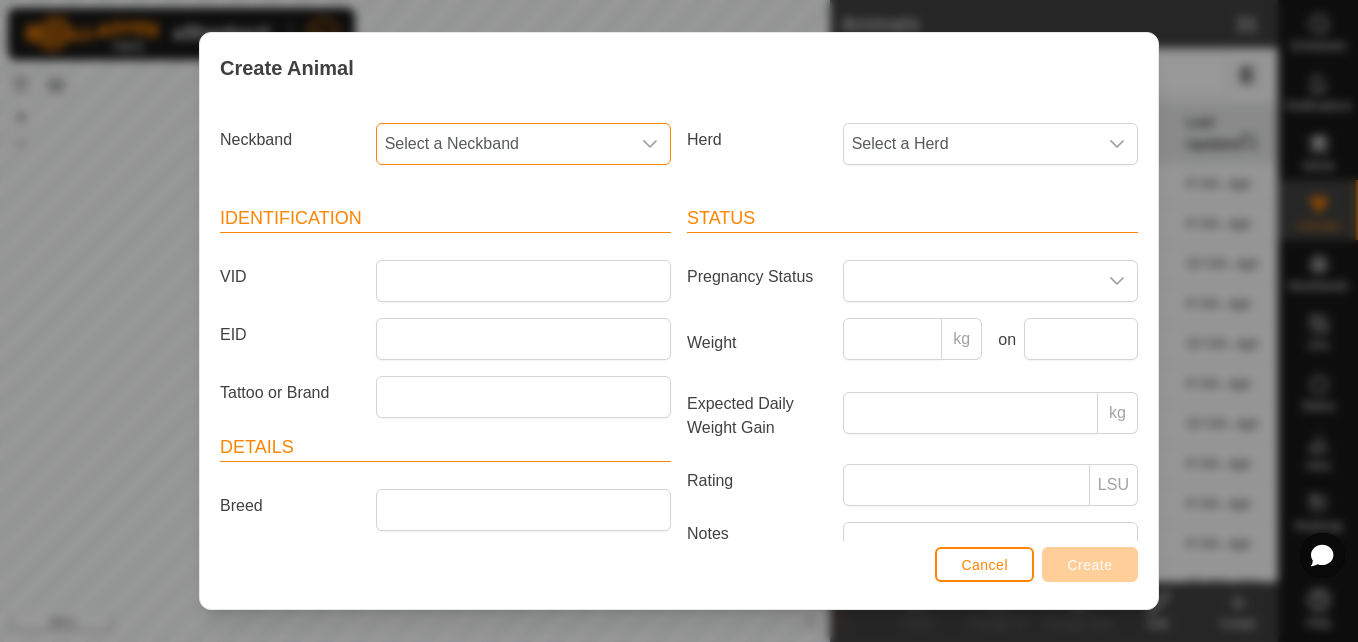click on "Select a Neckband" at bounding box center (503, 144) 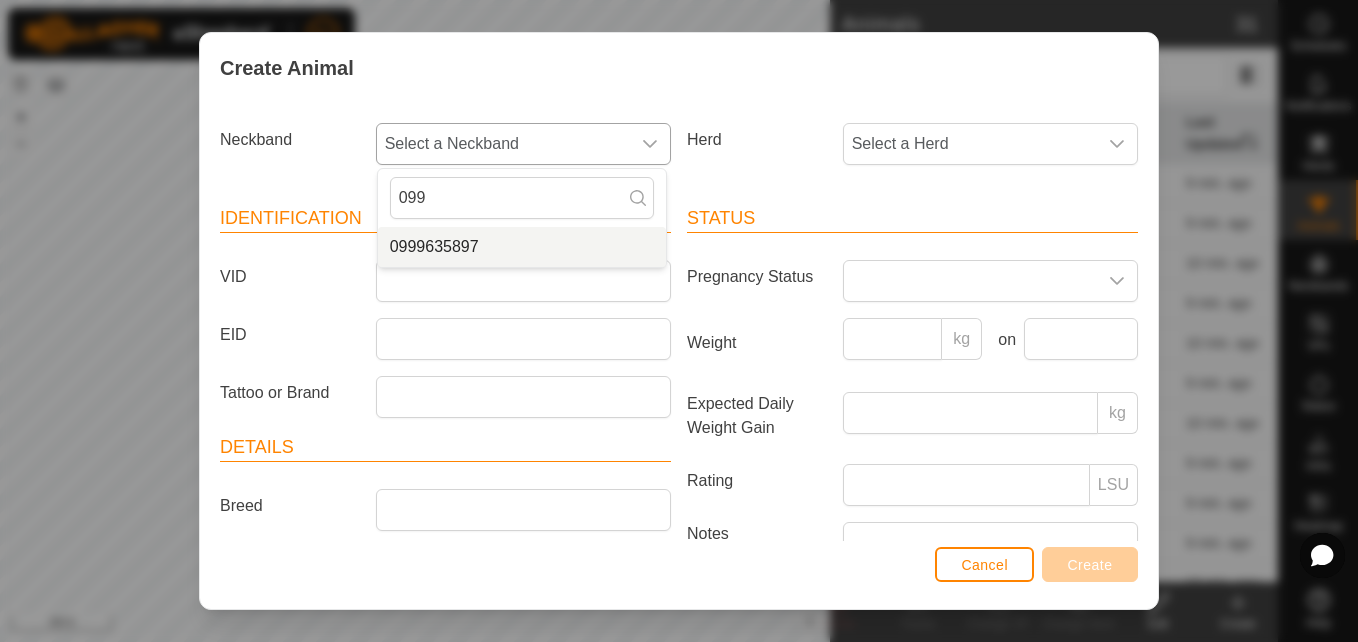 type on "099" 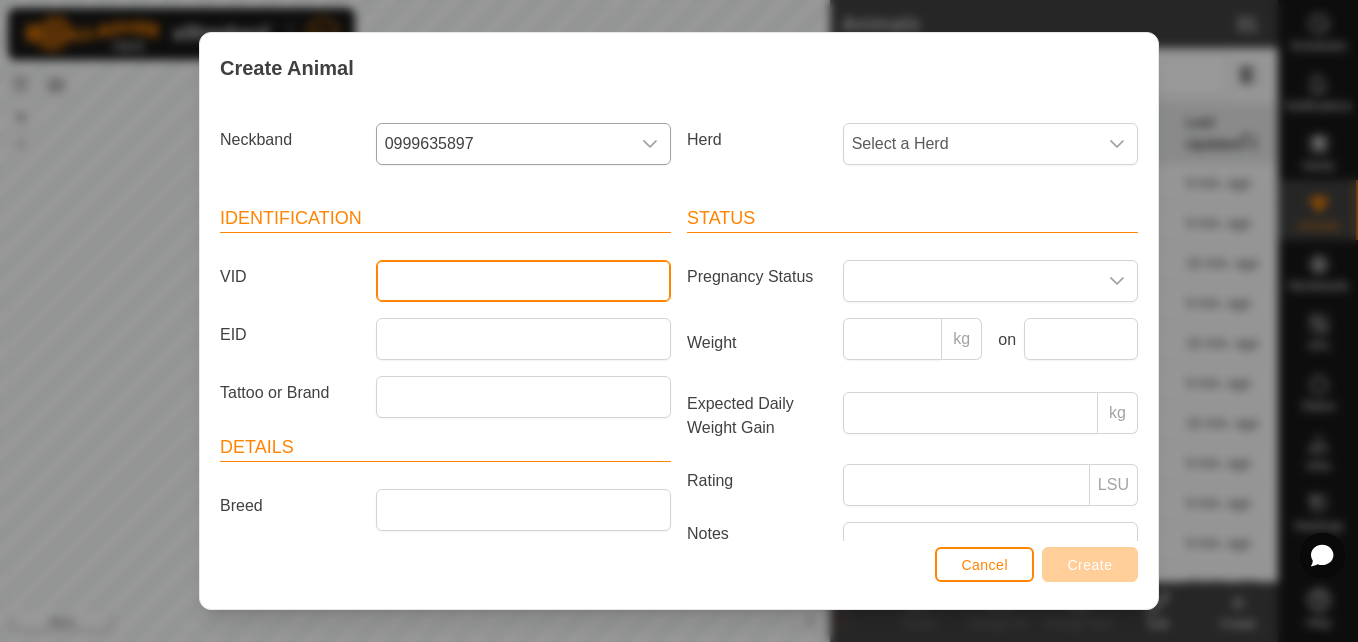 click on "VID" at bounding box center (523, 281) 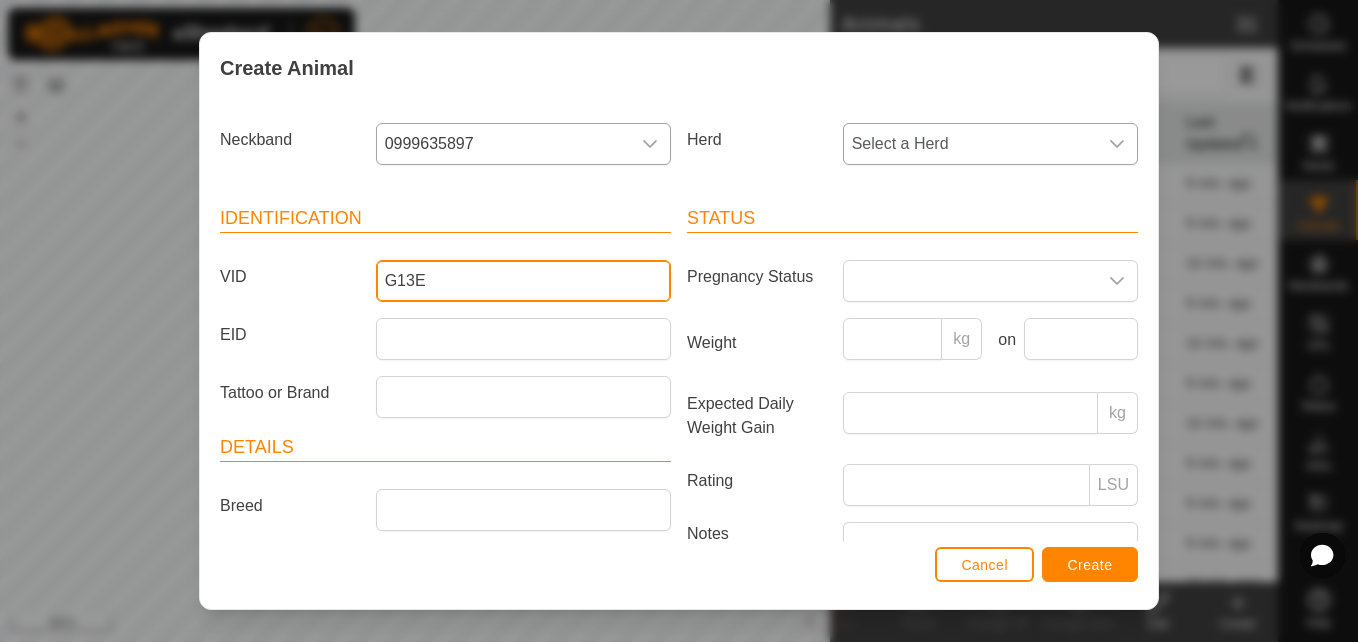 type on "G13E" 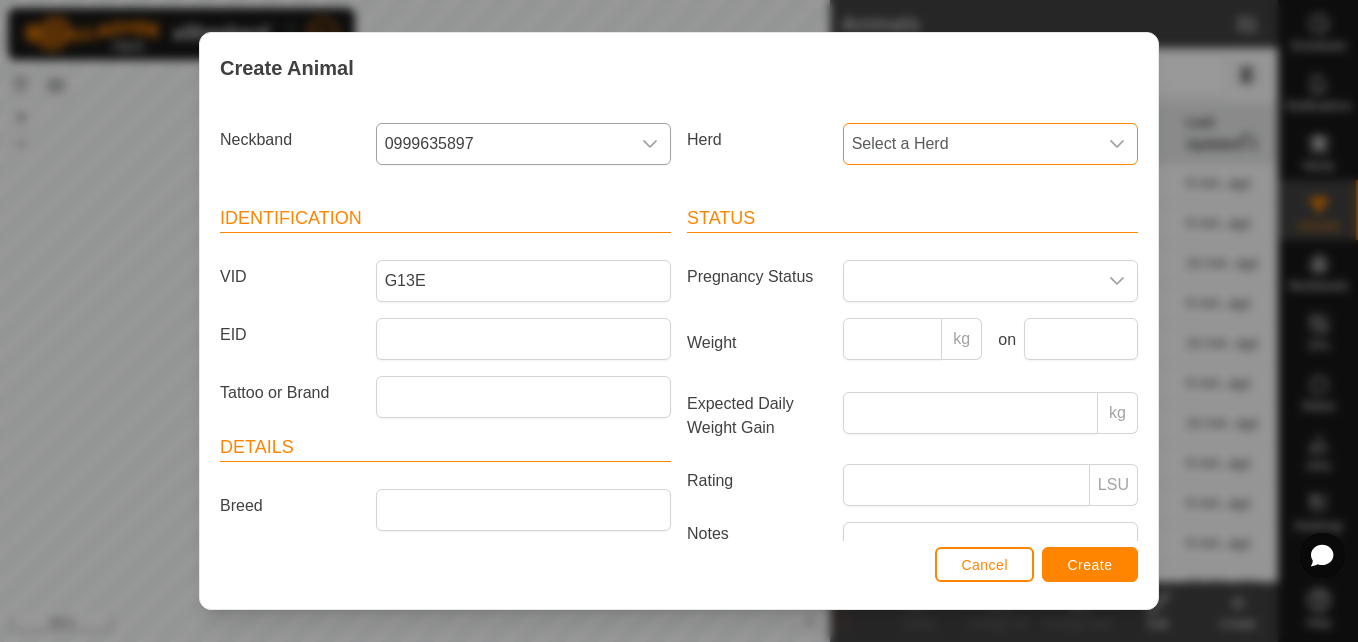 click on "Select a Herd" at bounding box center (970, 144) 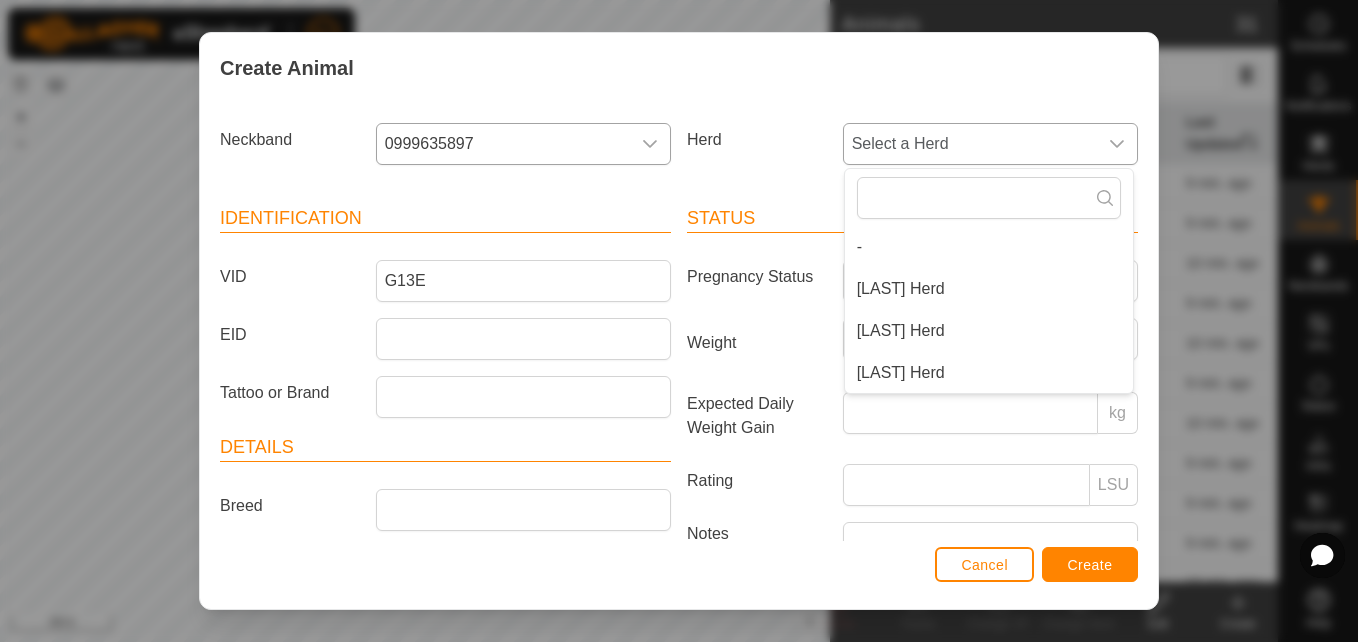 click on "[LAST] Herd" at bounding box center (989, 331) 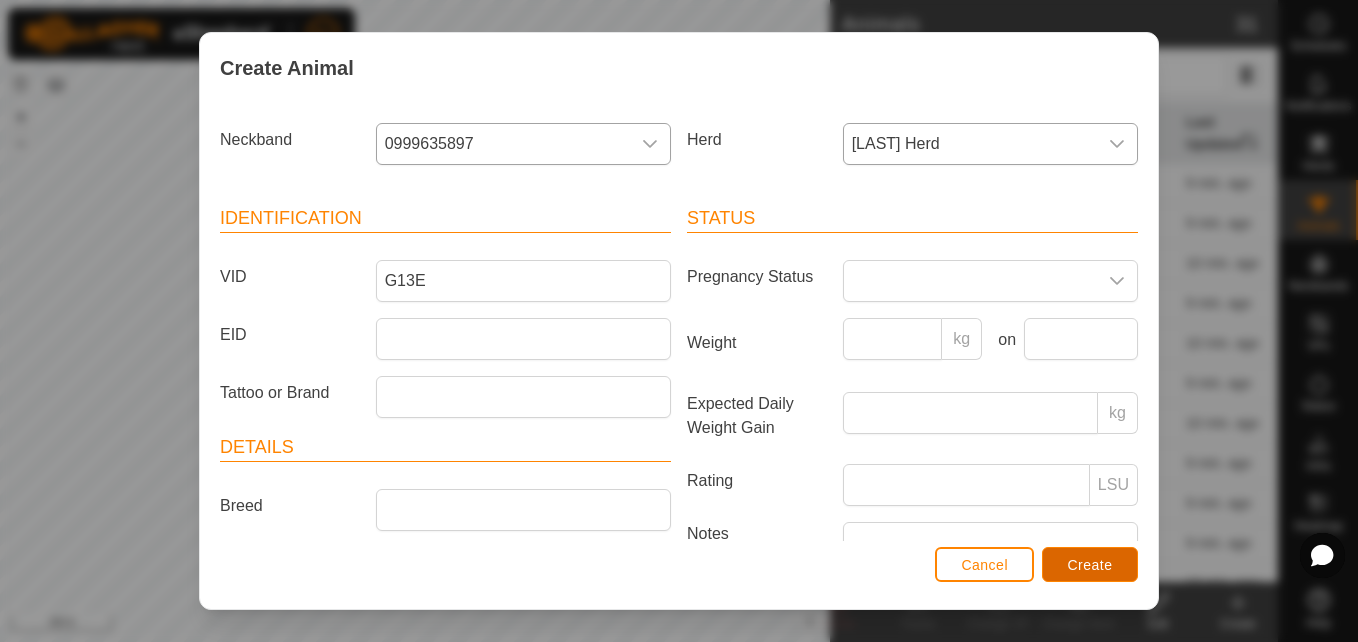 click on "Create" at bounding box center [1090, 564] 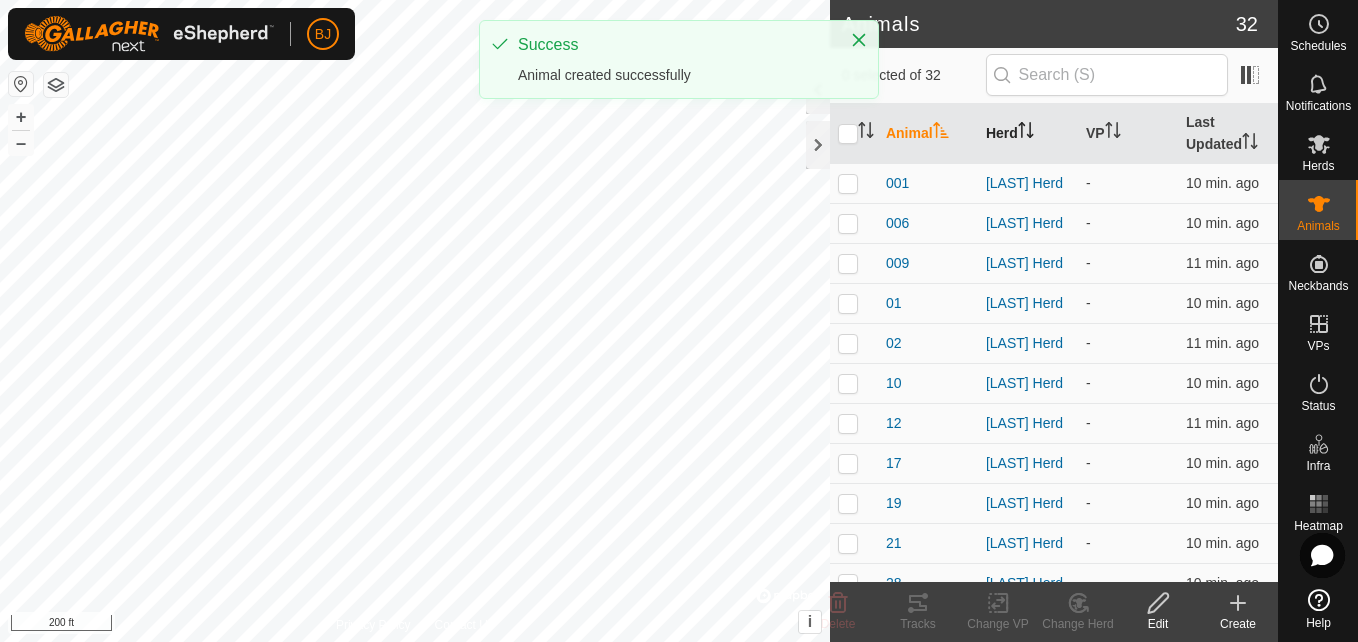 click on "Herd" at bounding box center (1028, 134) 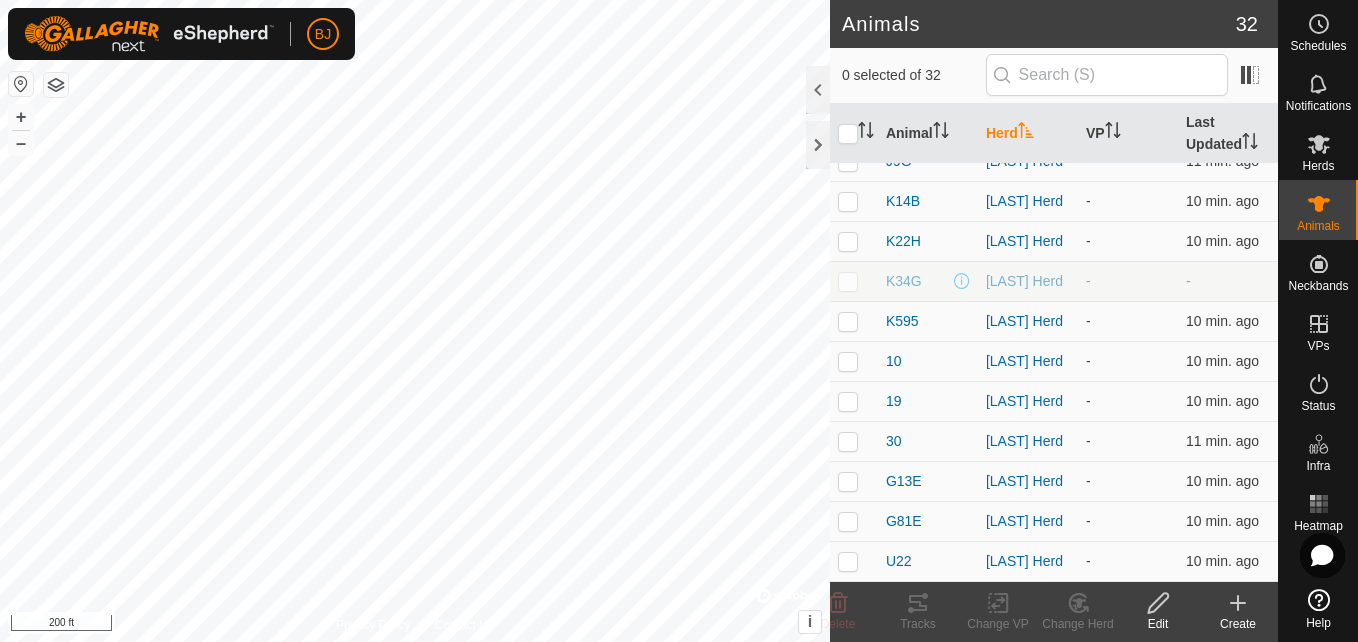 scroll, scrollTop: 880, scrollLeft: 0, axis: vertical 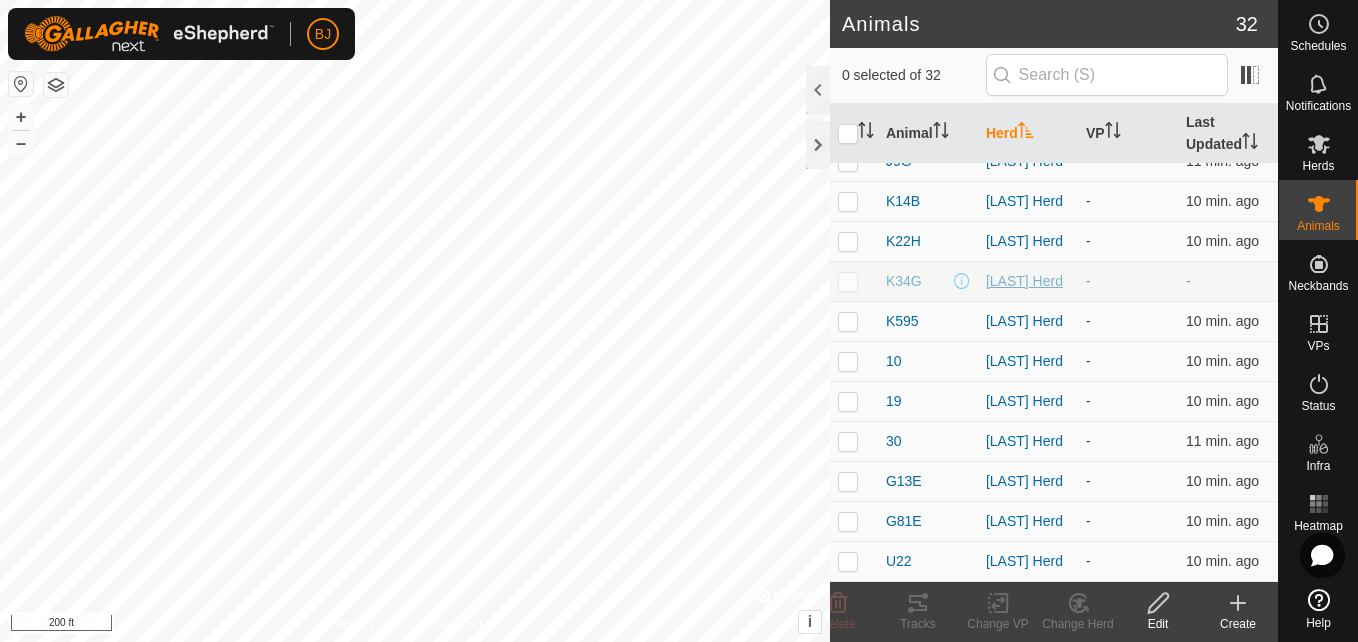 click on "[LAST] Herd" at bounding box center (1028, 281) 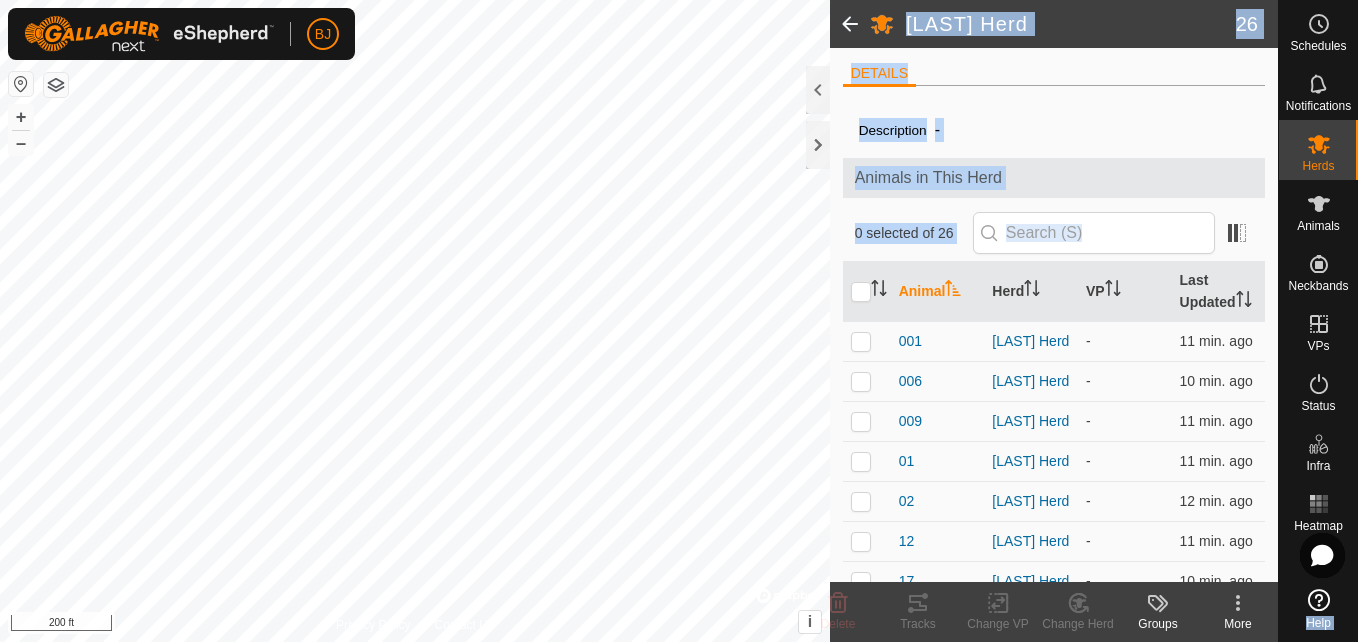 click on "Schedules Notifications Herds Animals Neckbands VPs Status Infra Heatmap Help [LAST] Herd 26  DETAILS  Description  - Animals in This Herd  0 selected of 26   Animal   Herd   VP   Last Updated   001   [LAST] Herd  -  [TIME] ago  006   [LAST] Herd  -  [TIME] ago  009   [LAST] Herd  -  [TIME] ago  01   [LAST] Herd  -  [TIME] ago  02   [LAST] Herd  -  [TIME] ago  12   [LAST] Herd  -  [TIME] ago  17   [LAST] Herd  -  [TIME] ago  21   [LAST] Herd  -  [TIME] ago  28   [LAST] Herd  -  [TIME] ago  44   [LAST] Herd  -  [TIME] ago  62   [LAST] Herd  -  [TIME] ago  86   [LAST] Herd  -  [TIME] ago  9   [LAST] Herd  -  [TIME] ago  95   [LAST] Herd  -  [TIME] ago  96   [LAST] Herd  -  [TIME] ago  B63X   [LAST] Herd  -  [TIME] ago  G46C   [LAST] Herd  -  [TIME] ago  H106   [LAST] Herd  -  [TIME] ago  H46A   [LAST] Herd  -  [TIME] ago  J74G   [LAST] Herd  -  [TIME] ago  J9E   [LAST] Herd  -  [TIME] ago  J9G   [LAST] Herd  -  [TIME] ago  K14B   [LAST] Herd  -  [TIME] ago  K22H   [LAST] Herd  -  K34G  -" 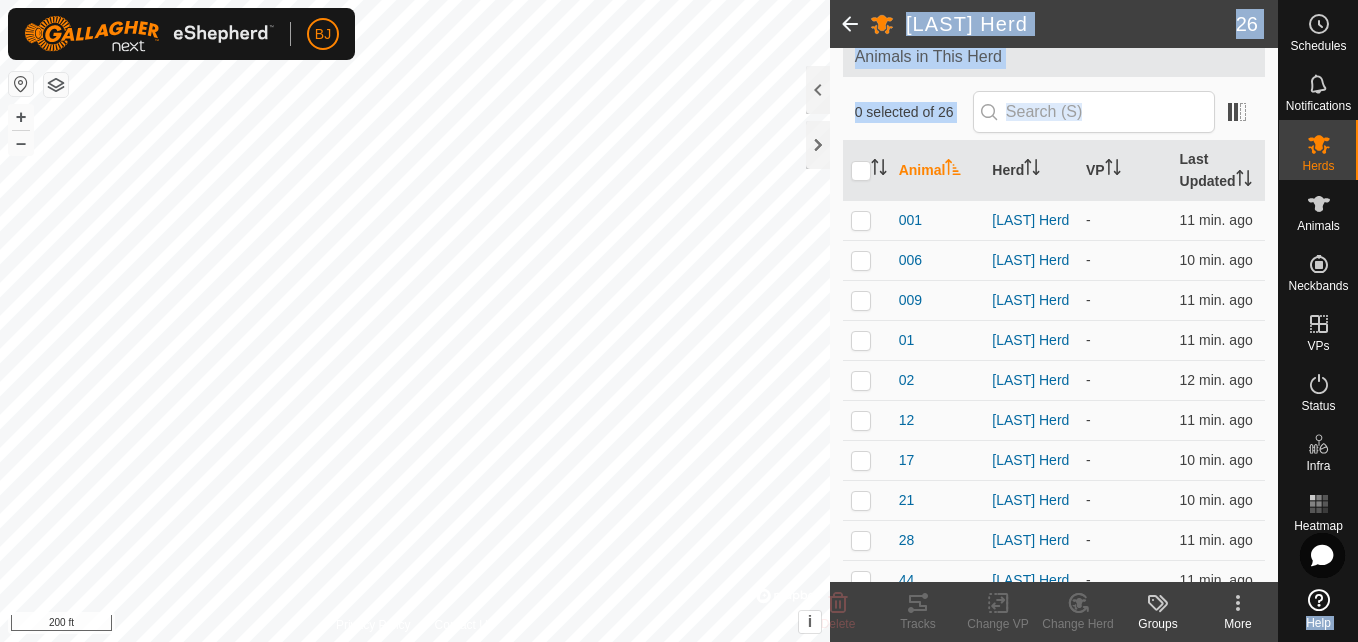 scroll, scrollTop: 160, scrollLeft: 0, axis: vertical 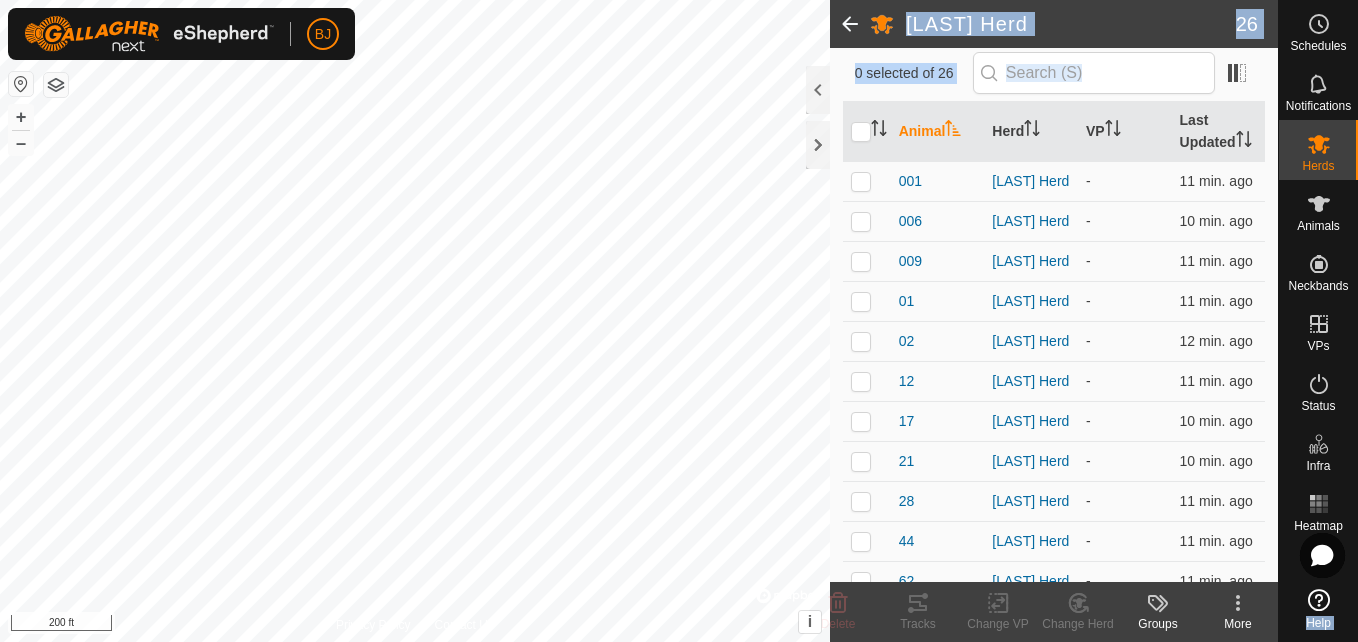 click on "DETAILS  Description  - Animals in This Herd  0 selected of 26   Animal   Herd   VP   Last Updated   001   [LAST] Herd  -  [TIME] ago  006   [LAST] Herd  -  [TIME] ago  009   [LAST] Herd  -  [TIME] ago  01   [LAST] Herd  -  [TIME] ago  02   [LAST] Herd  -  [TIME] ago  12   [LAST] Herd  -  [TIME] ago  17   [LAST] Herd  -  [TIME] ago  21   [LAST] Herd  -  [TIME] ago  28   [LAST] Herd  -  [TIME] ago  44   [LAST] Herd  -  [TIME] ago  62   [LAST] Herd  -  [TIME] ago  86   [LAST] Herd  -  [TIME] ago  9   [LAST] Herd  -  [TIME] ago  95   [LAST] Herd  -  [TIME] ago  96   [LAST] Herd  -  [TIME] ago  B63X   [LAST] Herd  -  [TIME] ago  G46C   [LAST] Herd  -  [TIME] ago  H106   [LAST] Herd  -  [TIME] ago  H46A   [LAST] Herd  -  [TIME] ago  J74G   [LAST] Herd  -  [TIME] ago  J9E   [LAST] Herd  -  [TIME] ago  J9G   [LAST] Herd  -  [TIME] ago  K14B   [LAST] Herd  -  [TIME] ago  K22H   [LAST] Herd  -  K34G  -" 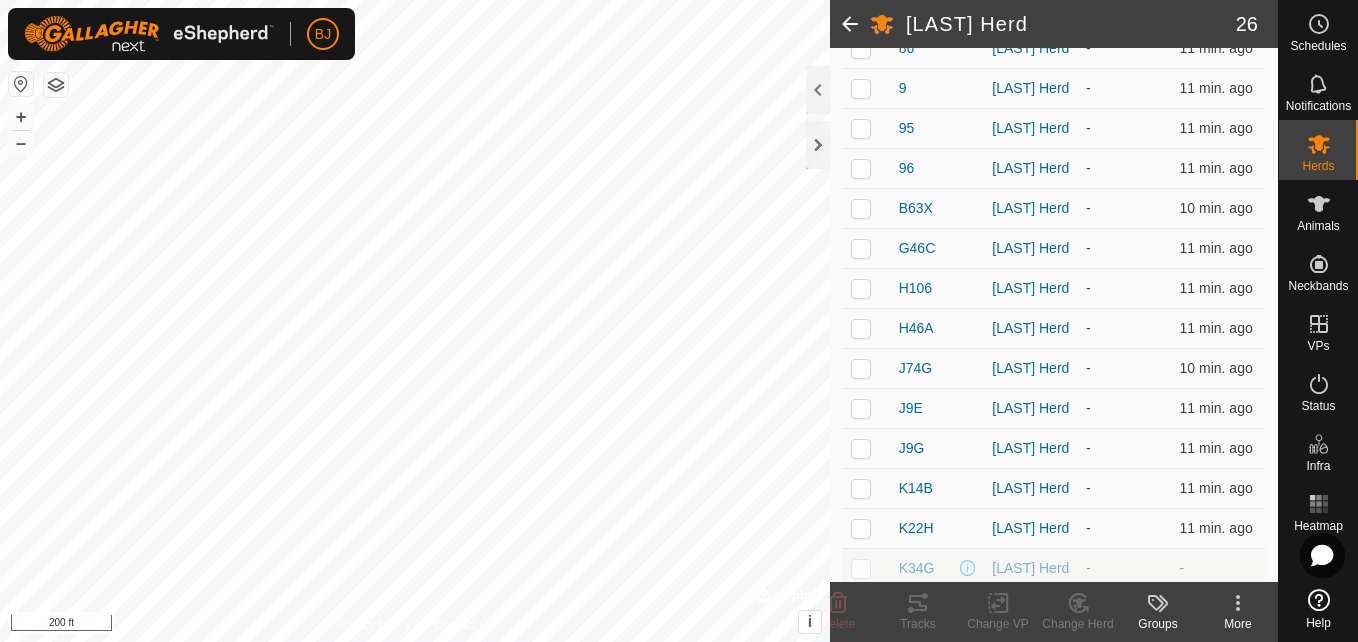 scroll, scrollTop: 780, scrollLeft: 0, axis: vertical 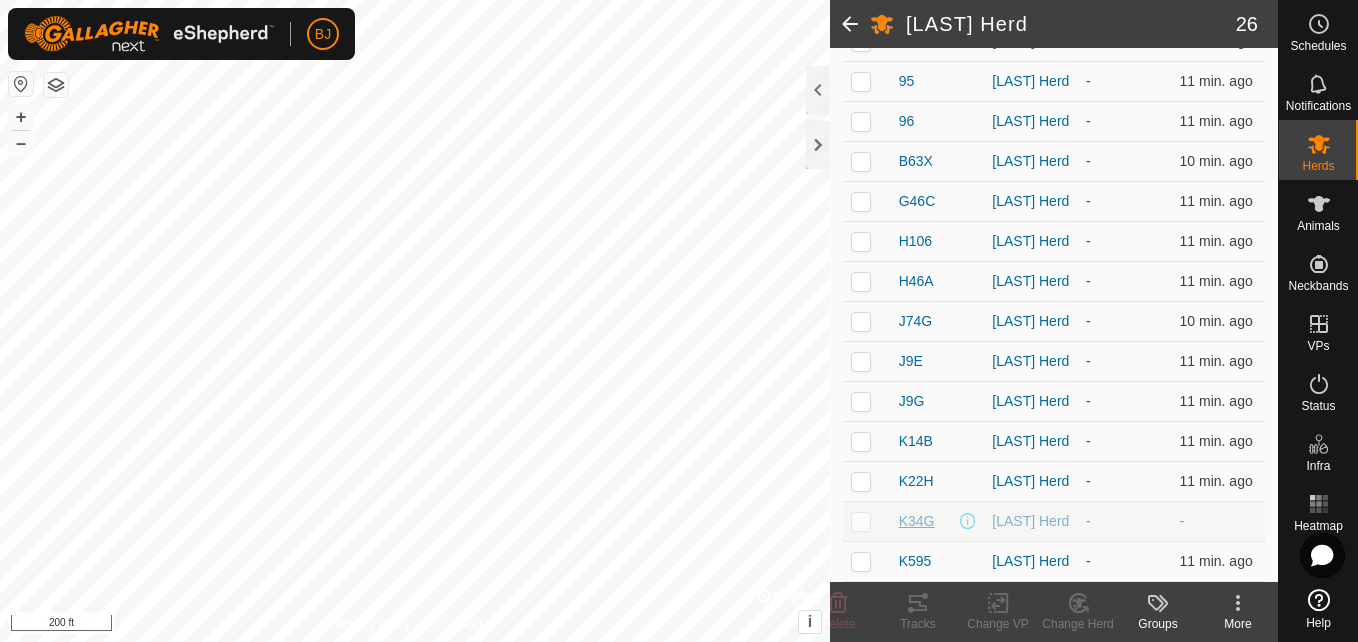 click on "K34G" at bounding box center (917, 521) 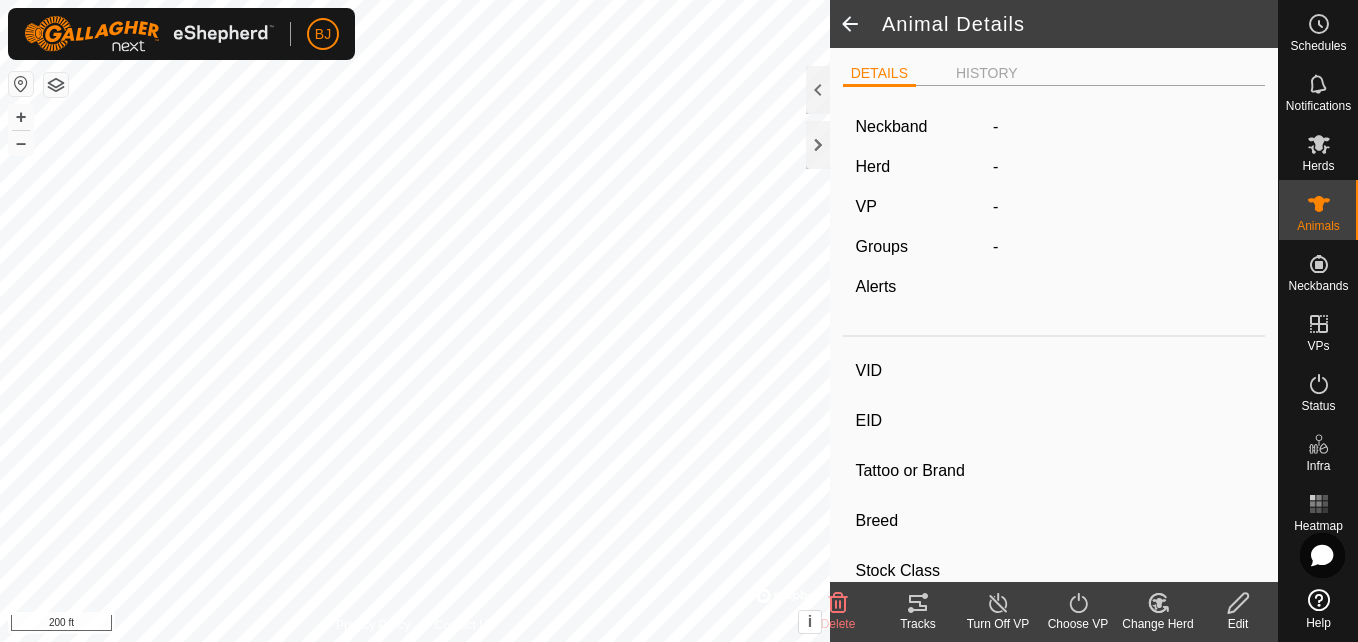 type on "K34G" 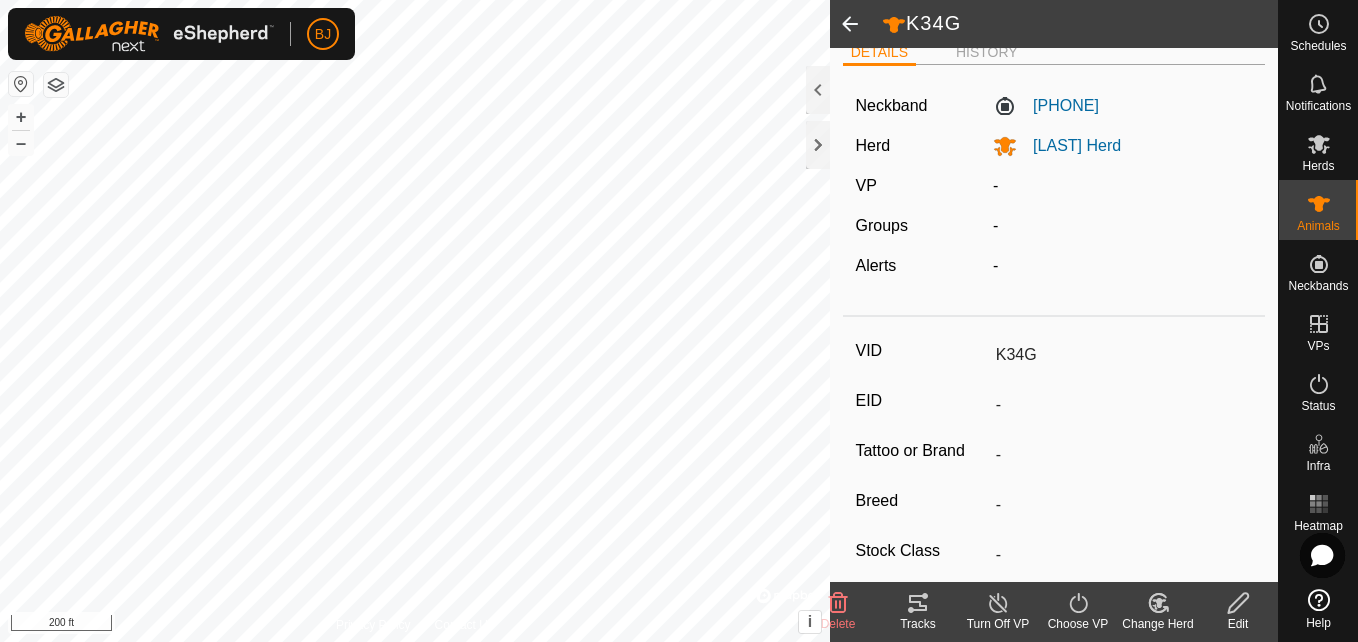 scroll, scrollTop: 0, scrollLeft: 0, axis: both 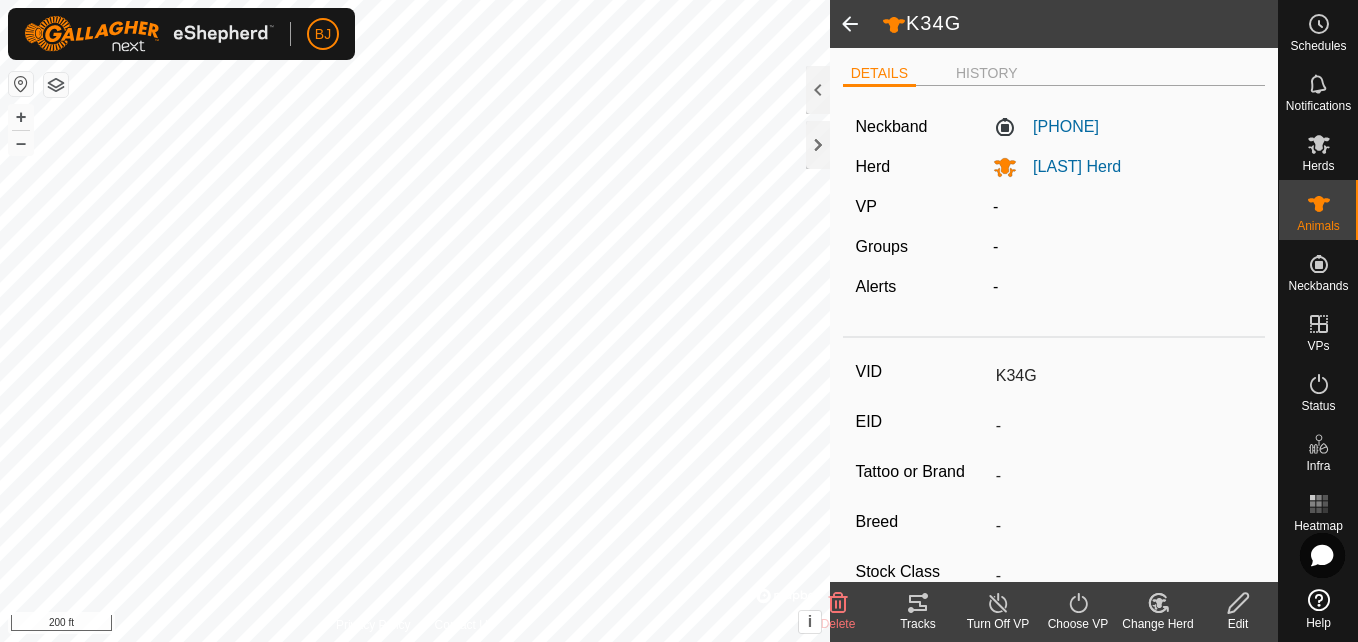 click 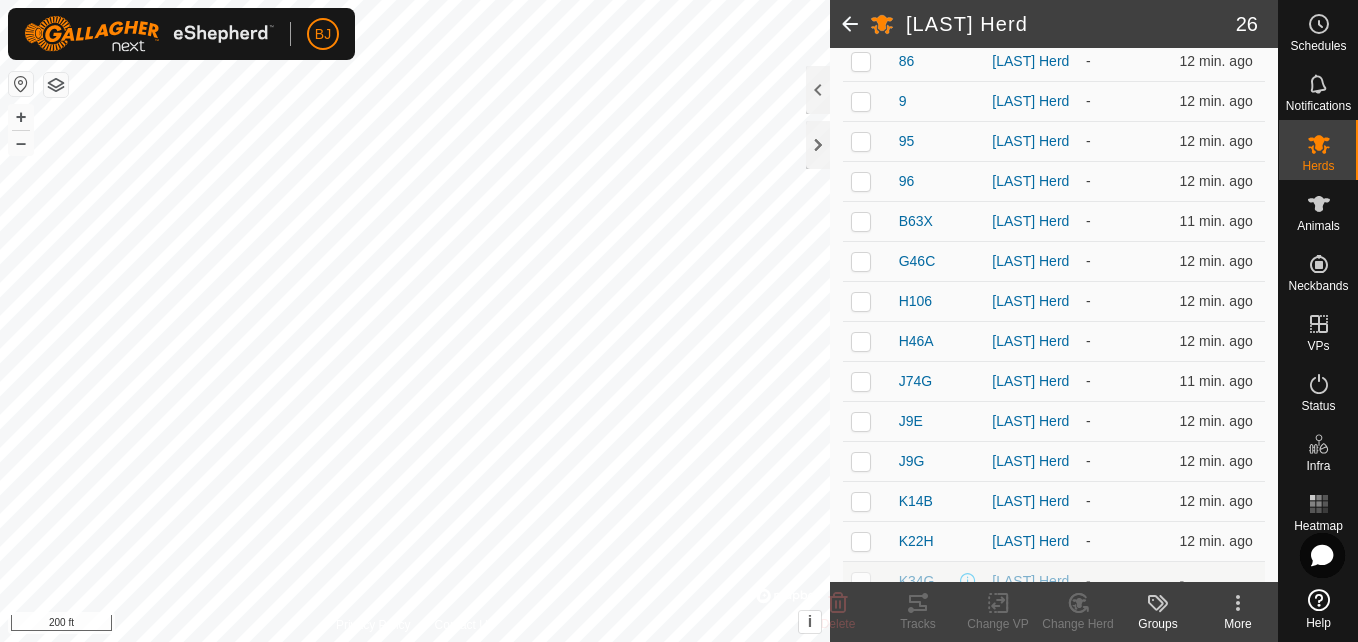 scroll, scrollTop: 760, scrollLeft: 0, axis: vertical 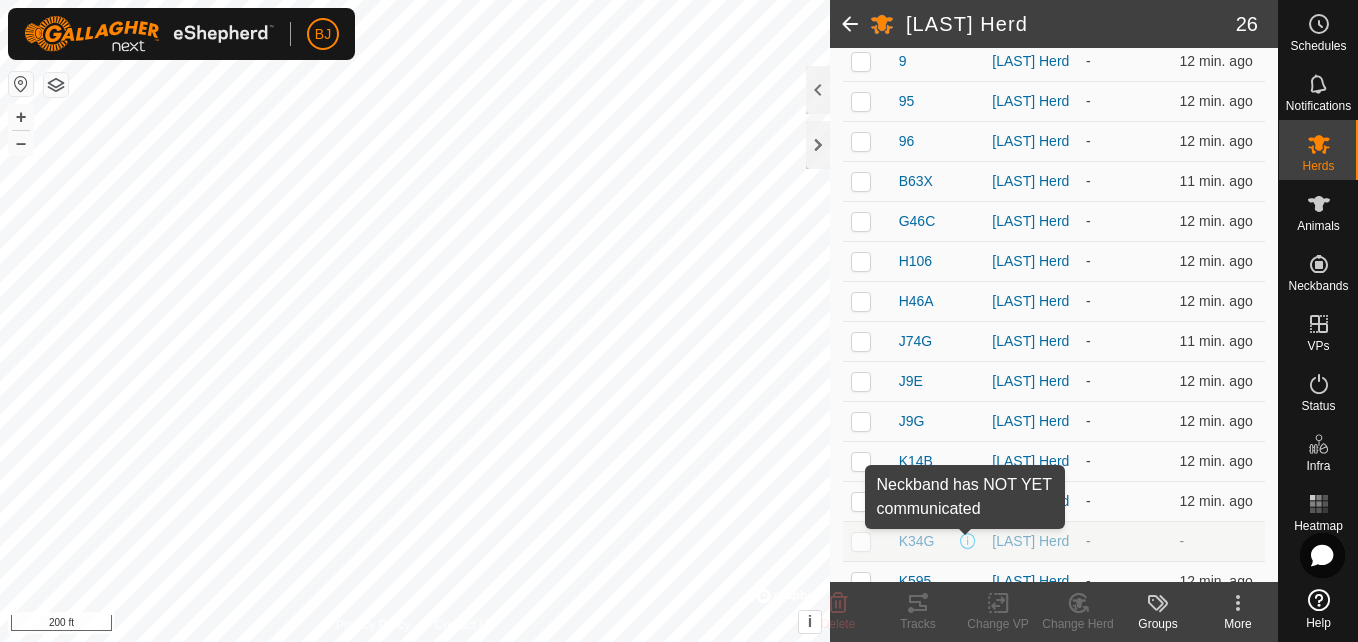 click at bounding box center [968, 541] 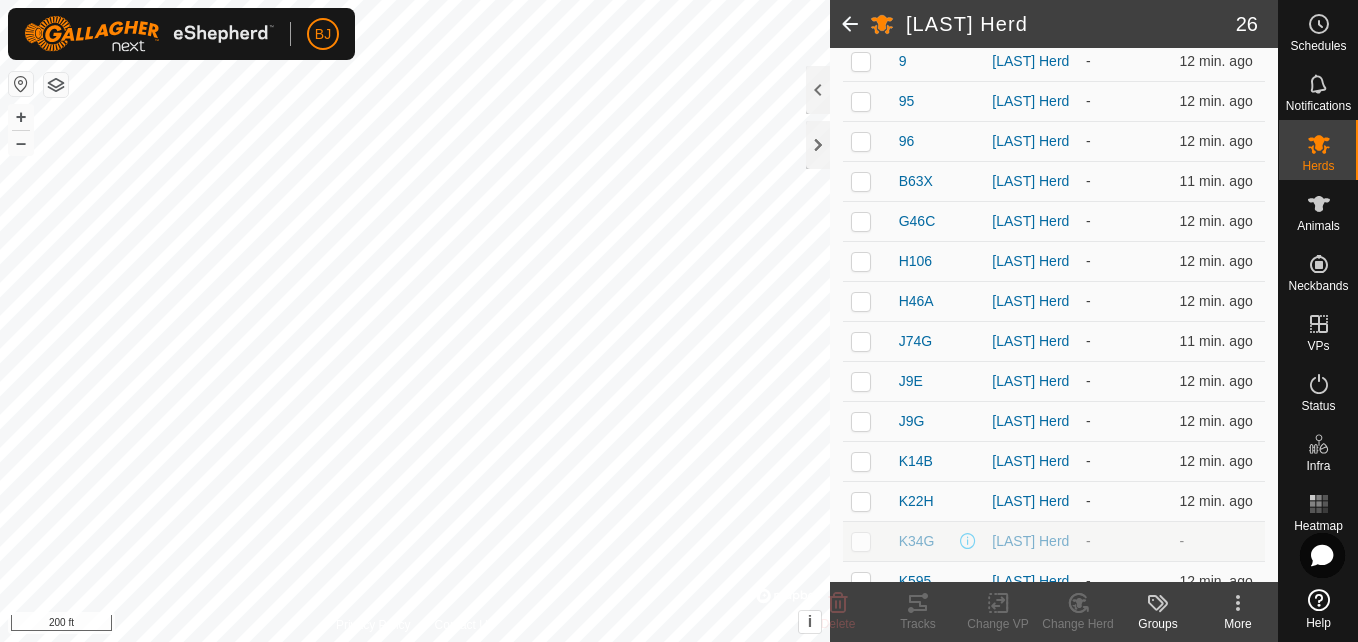 click at bounding box center (968, 541) 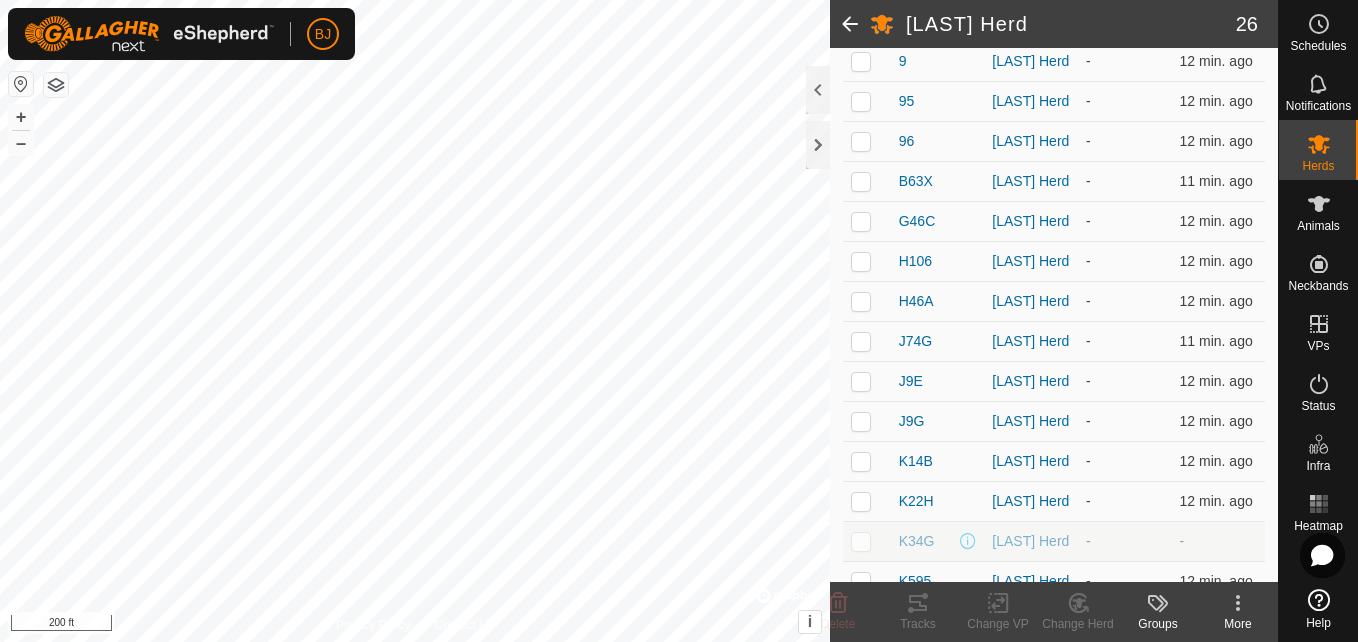 scroll, scrollTop: 780, scrollLeft: 0, axis: vertical 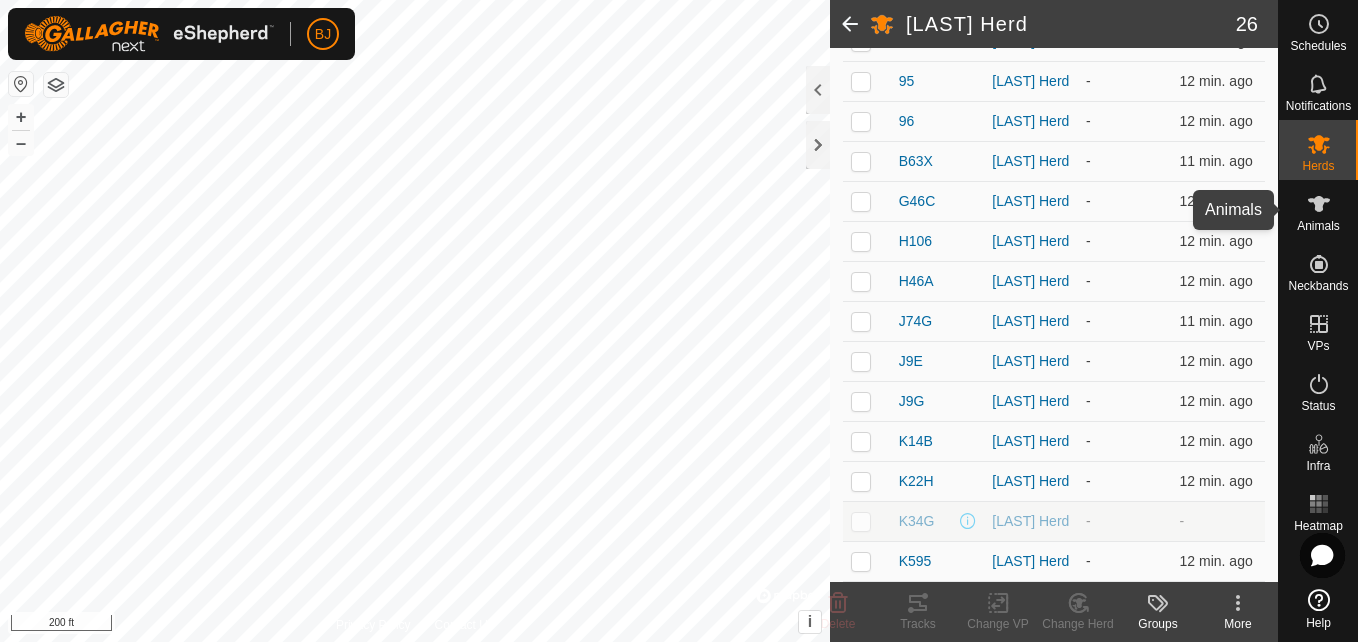 click at bounding box center [1319, 204] 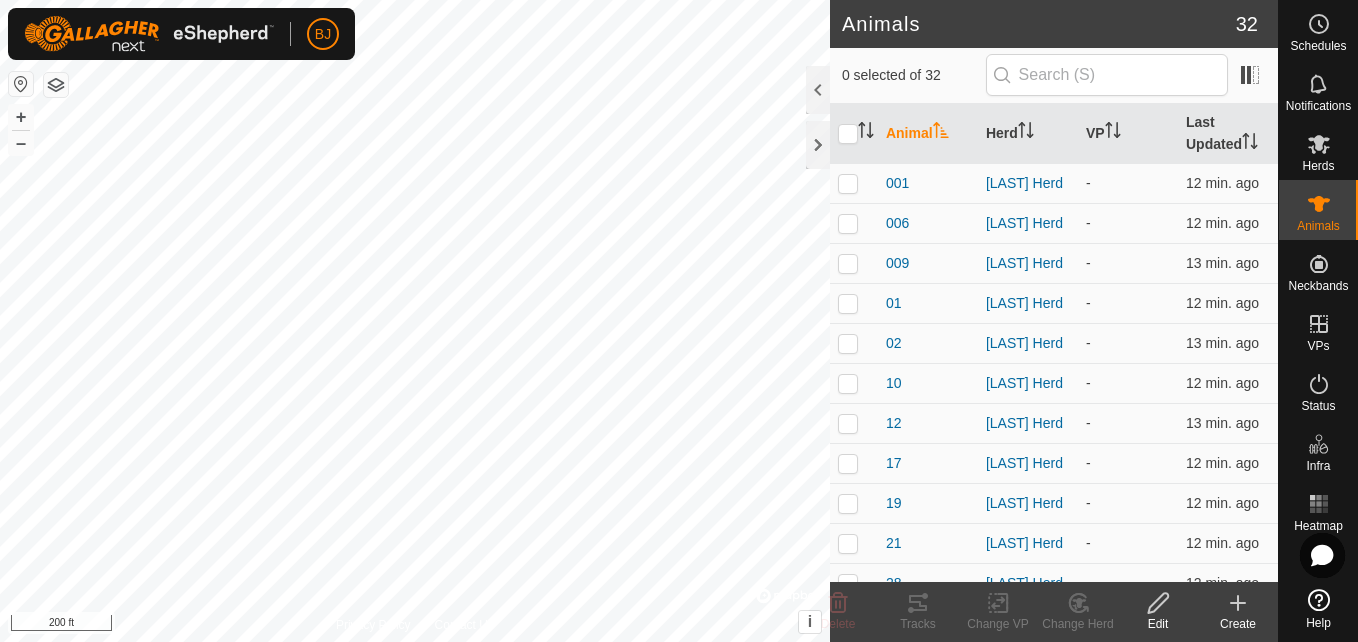 click 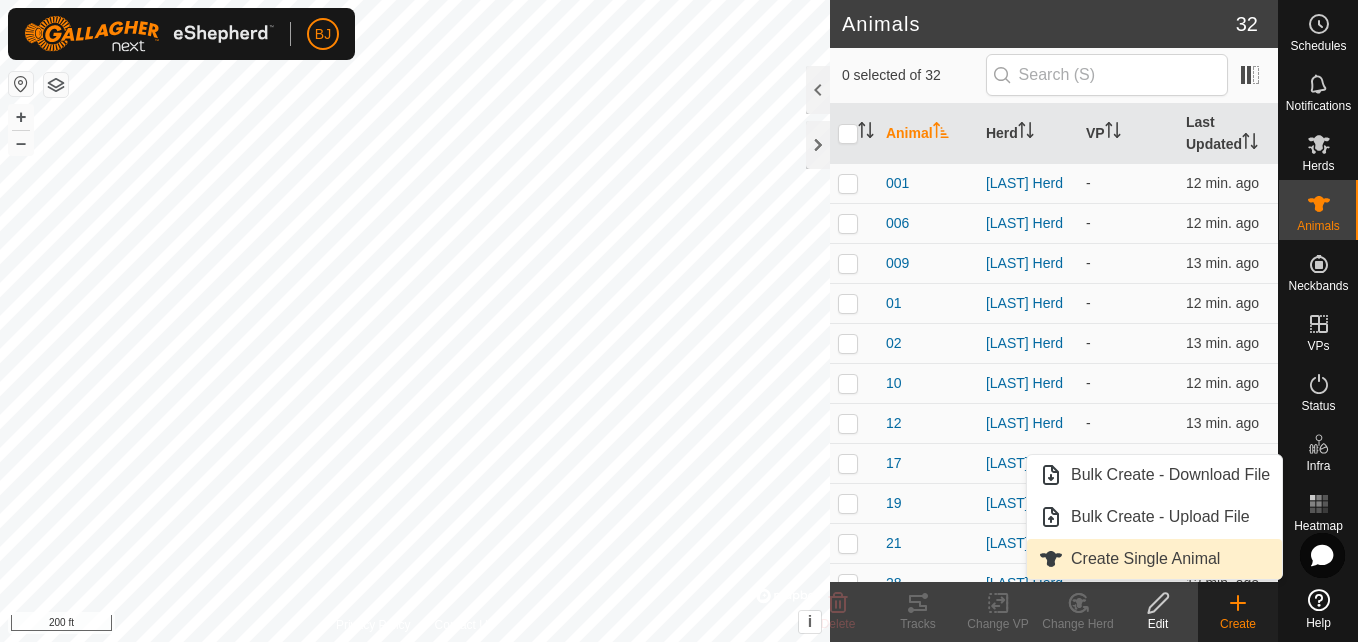 click on "Create Single Animal" at bounding box center (1154, 559) 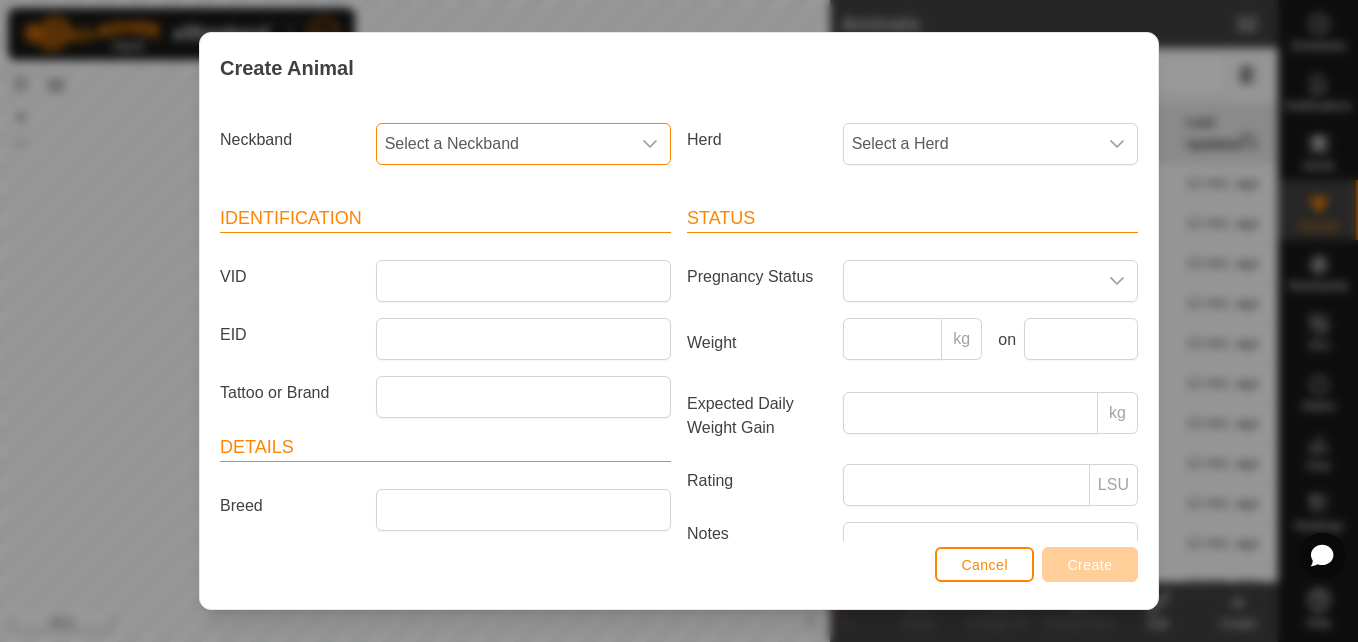 click on "Select a Neckband" at bounding box center [503, 144] 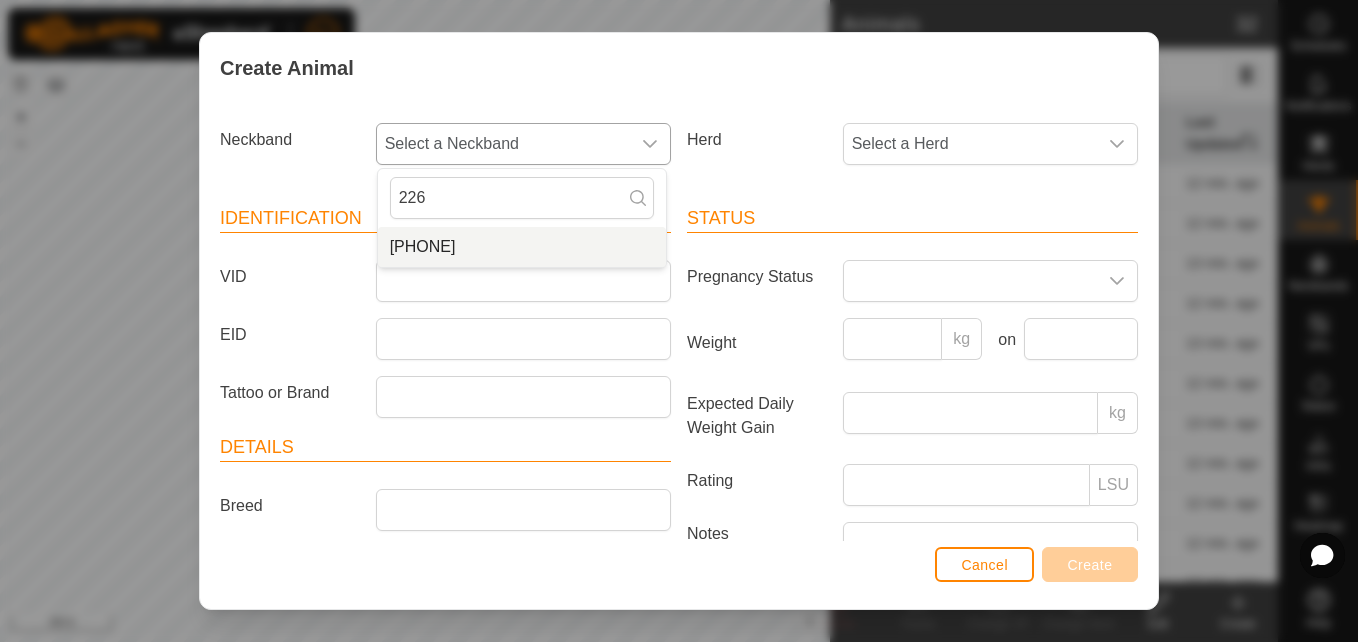 type on "226" 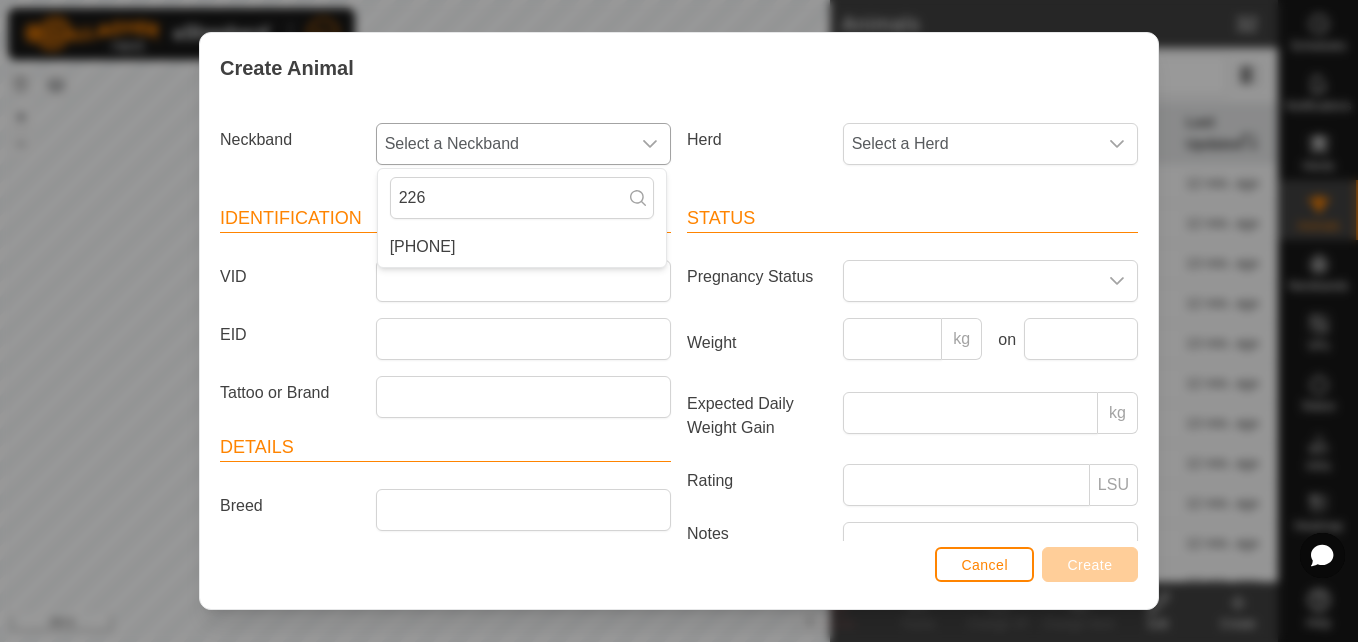 click on "[PHONE]" at bounding box center (522, 247) 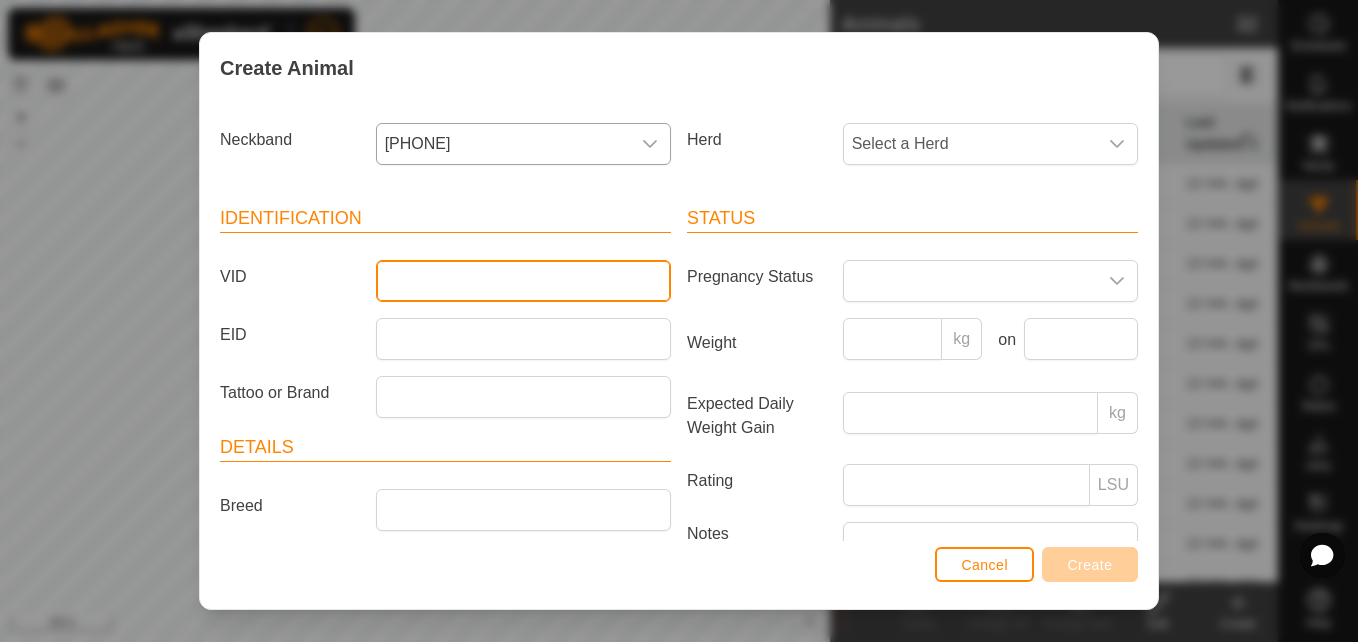 click on "VID" at bounding box center (523, 281) 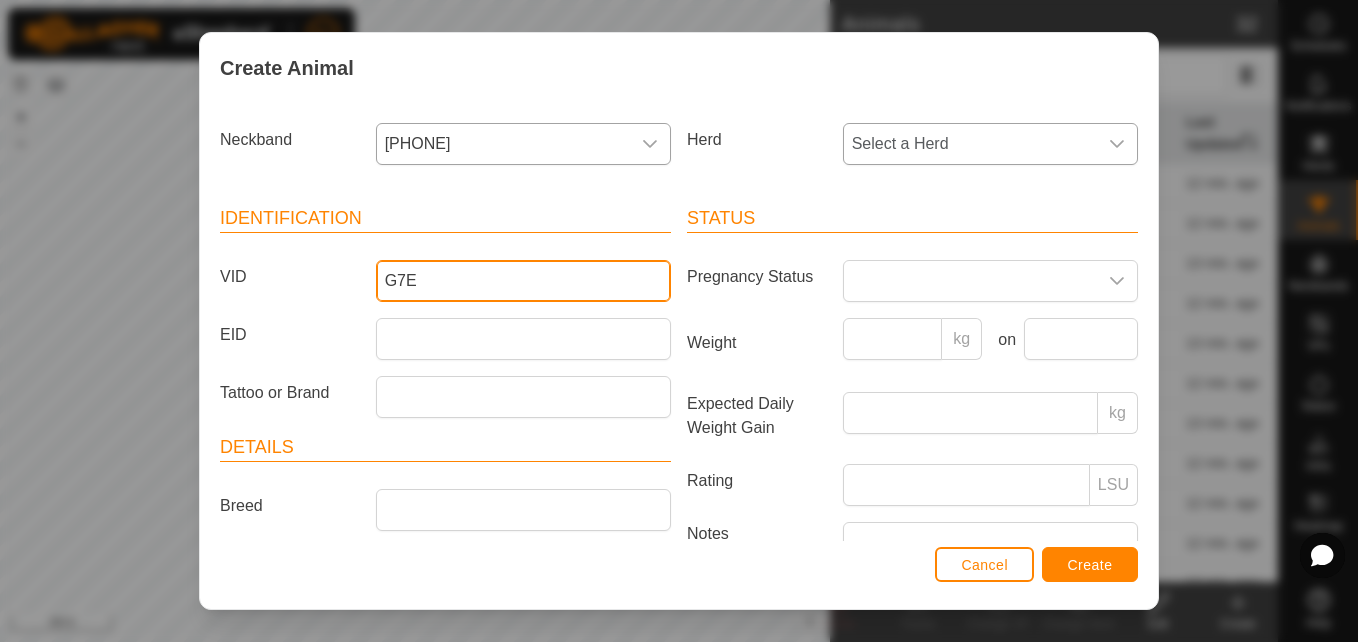 type on "G7E" 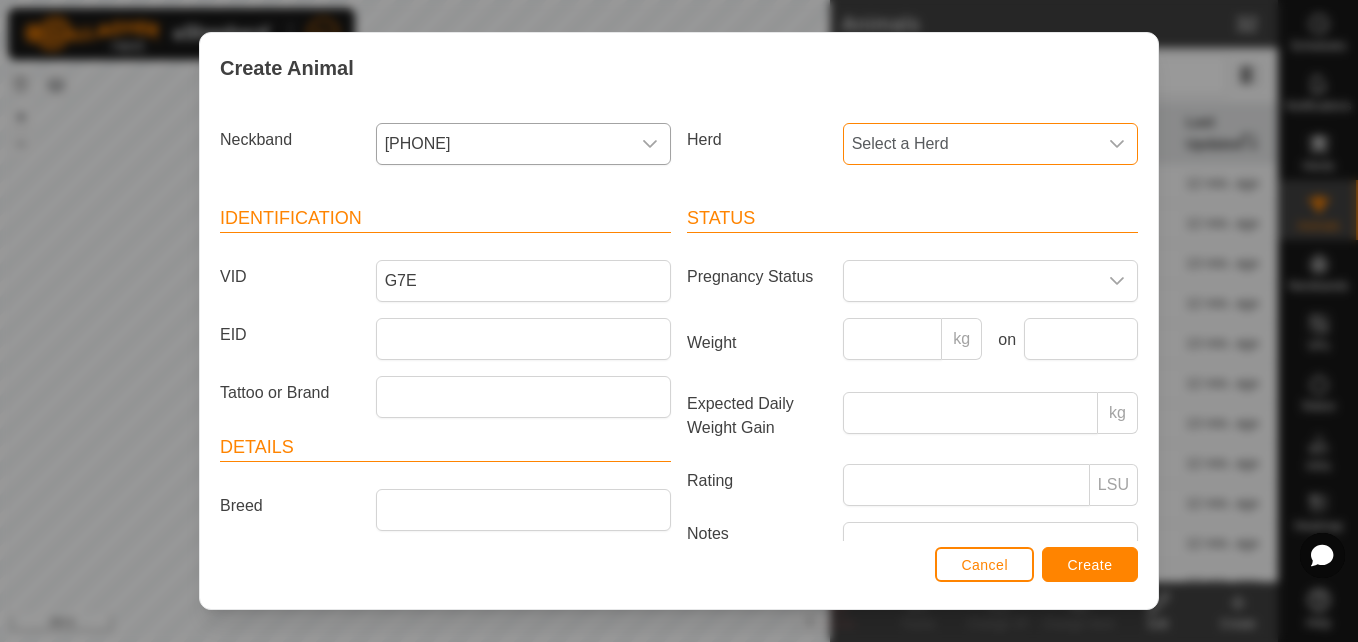 click on "Select a Herd" at bounding box center (970, 144) 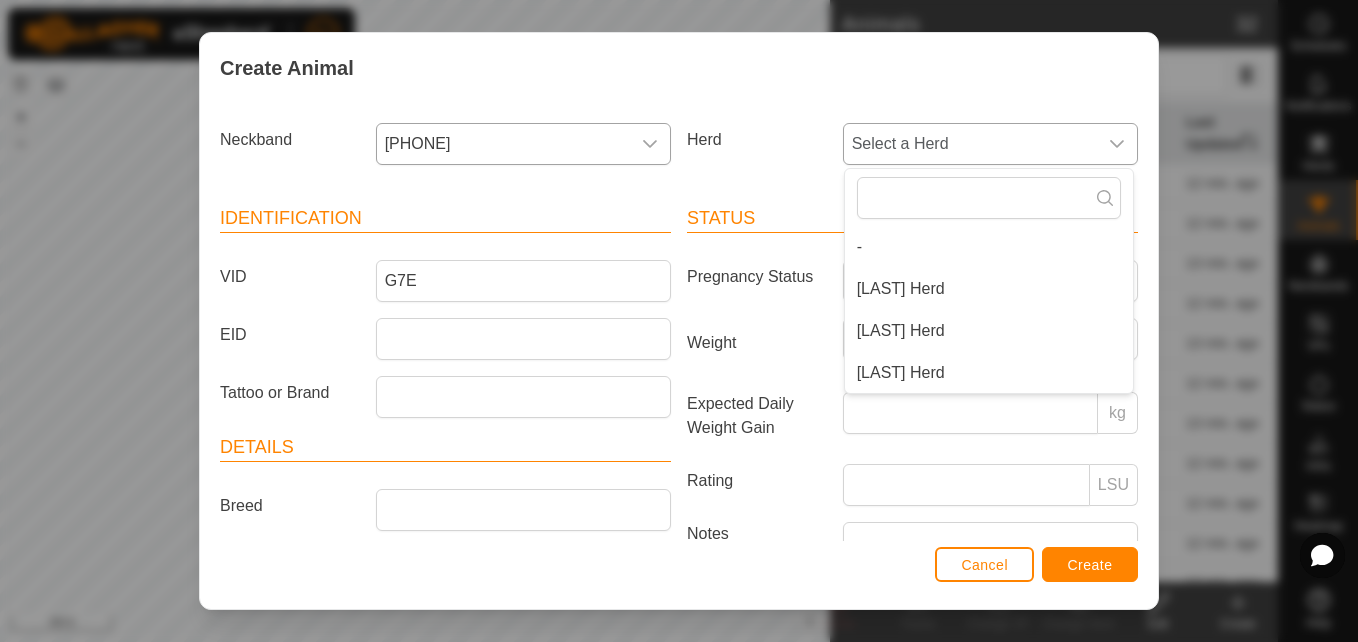 click on "[LAST] Herd" at bounding box center (989, 331) 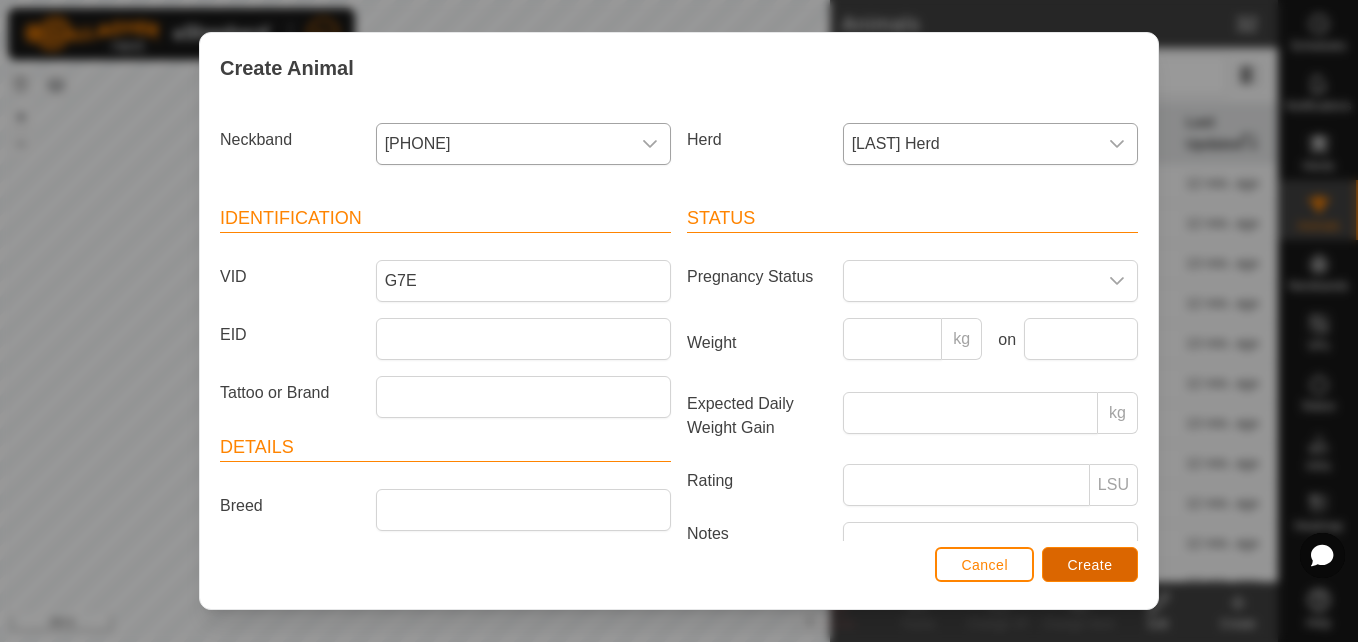 click on "Create" at bounding box center [1090, 565] 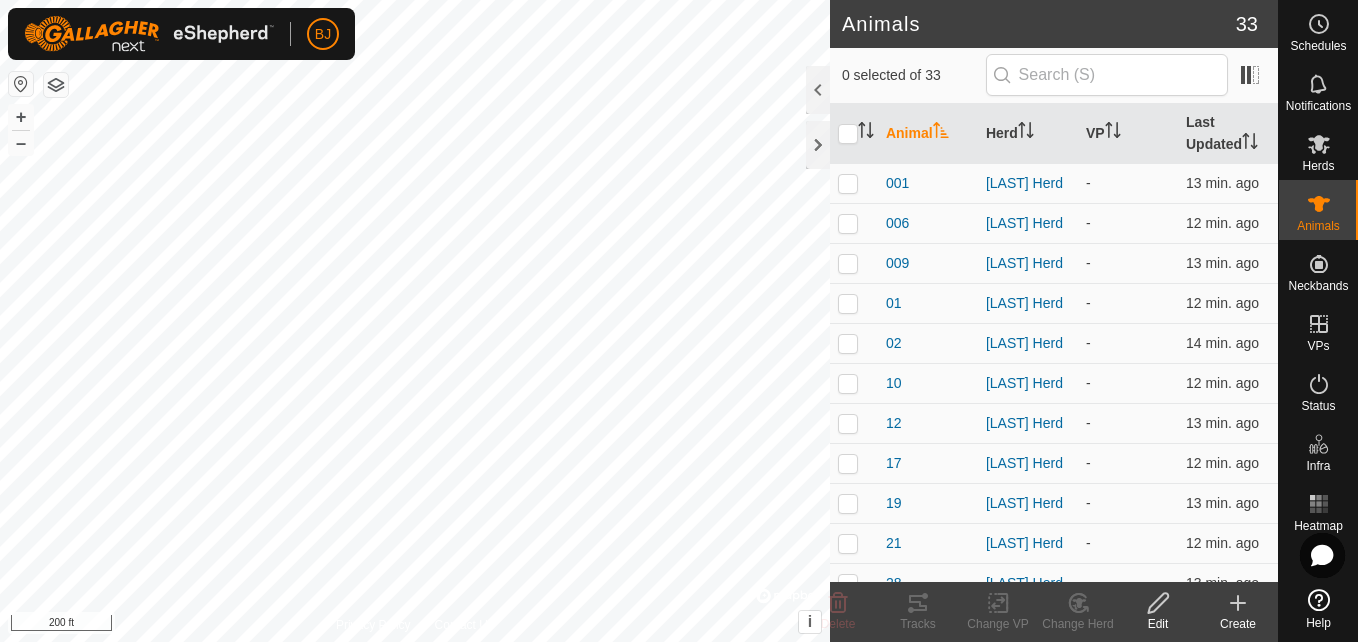 click 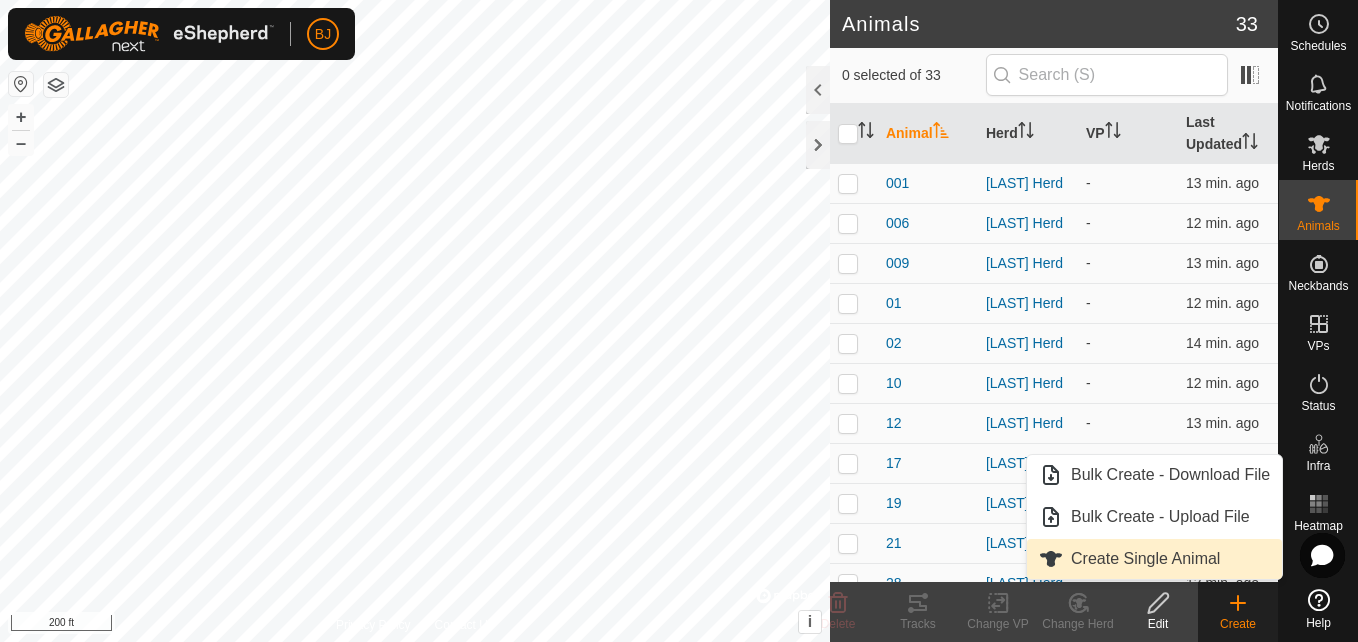 click on "Create Single Animal" at bounding box center [1154, 559] 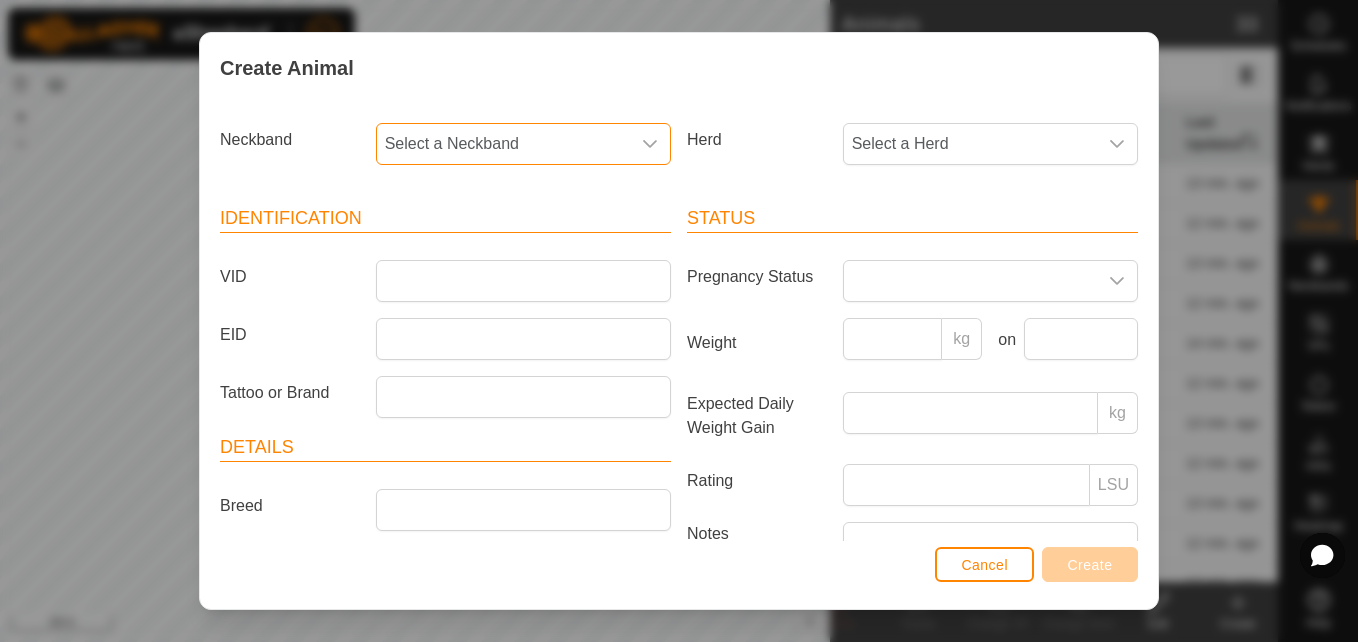 click on "Select a Neckband" at bounding box center [503, 144] 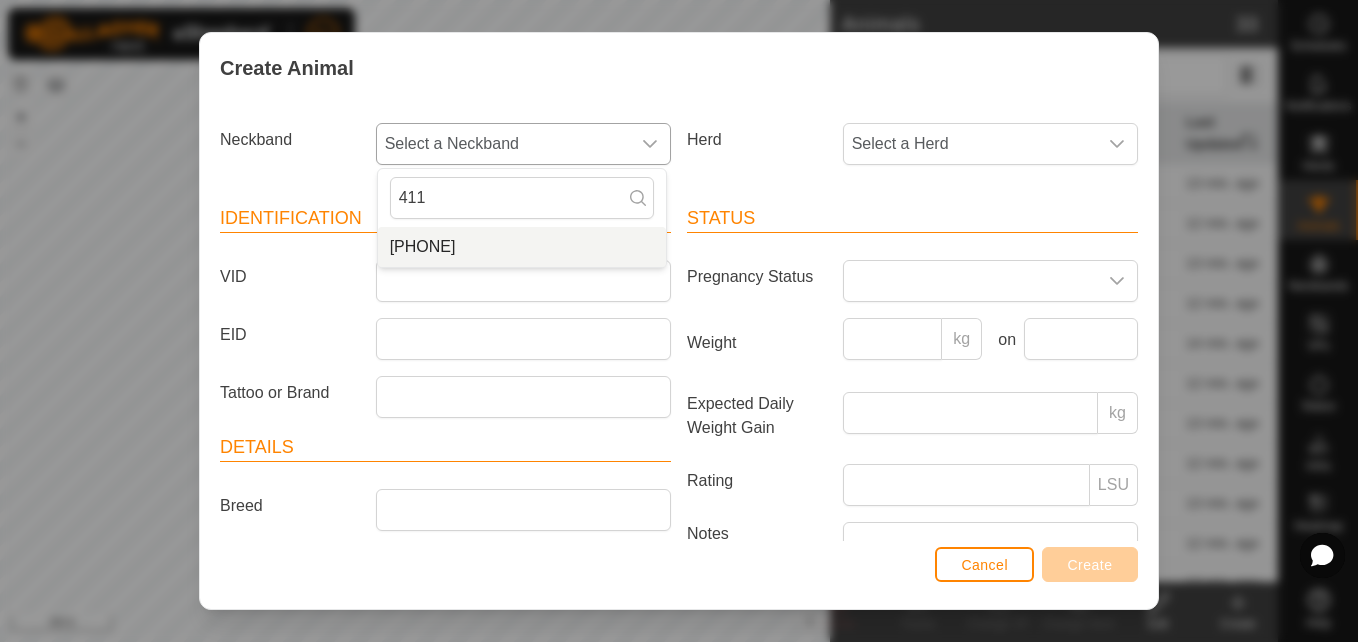 type on "411" 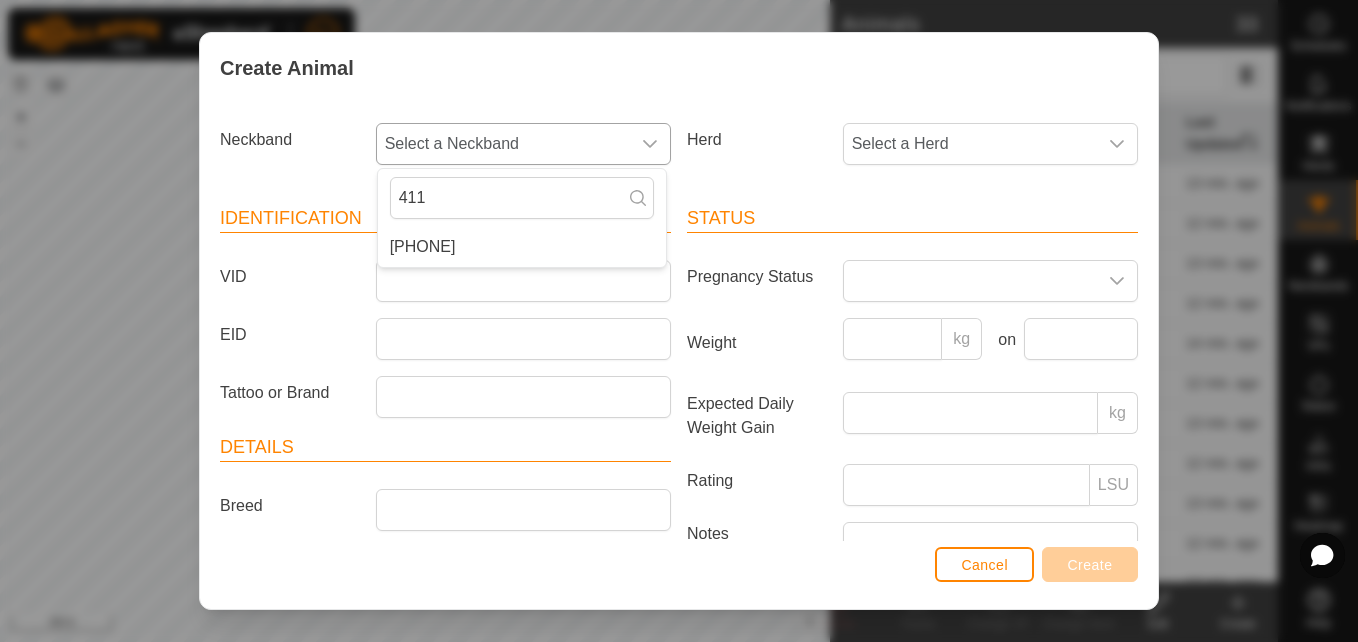 click on "[PHONE]" at bounding box center [522, 247] 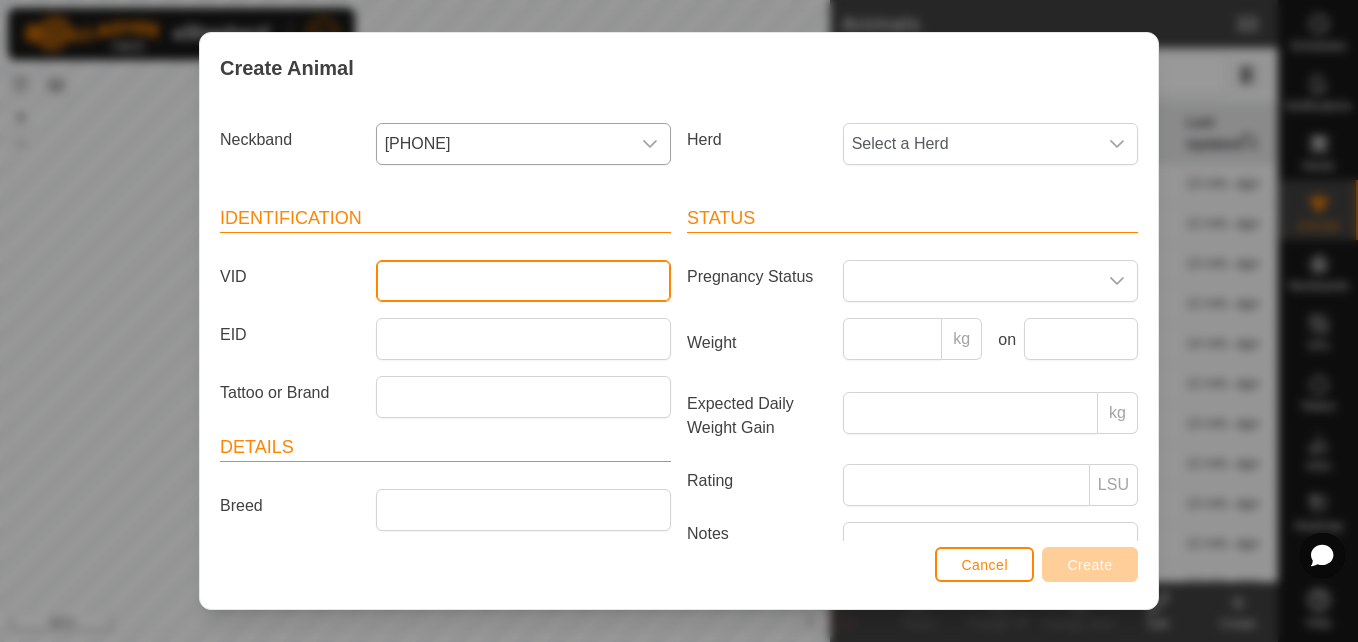 click on "VID" at bounding box center (523, 281) 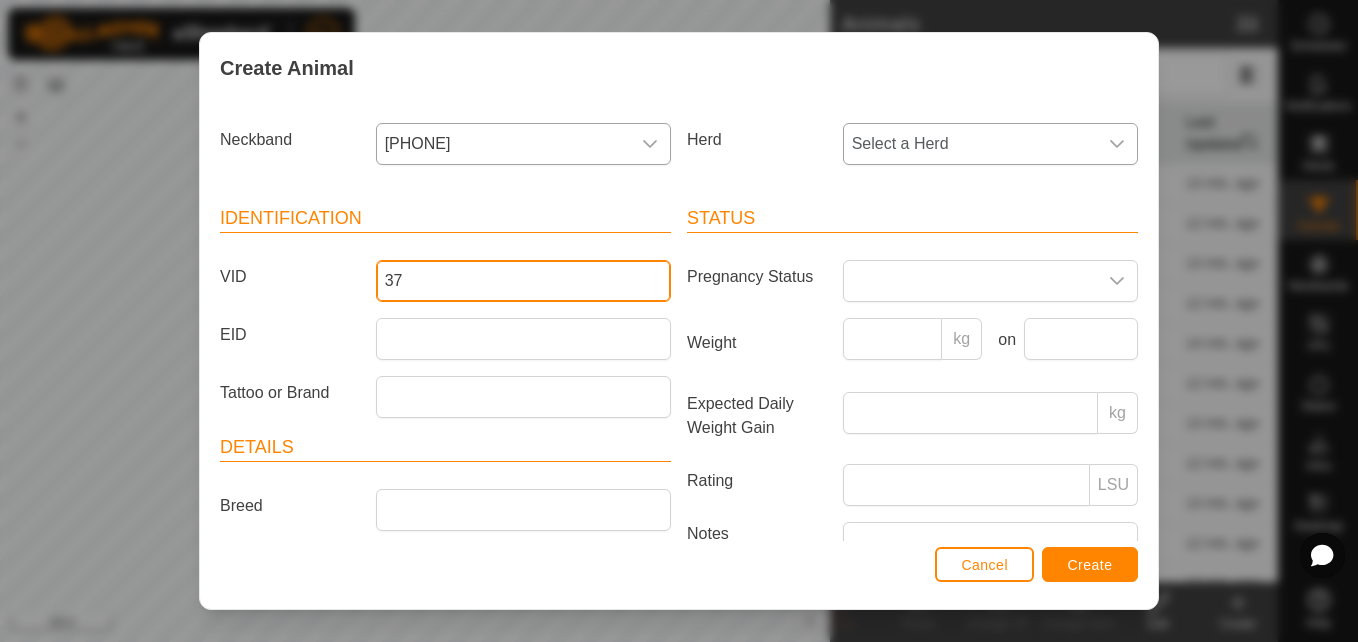 type on "37" 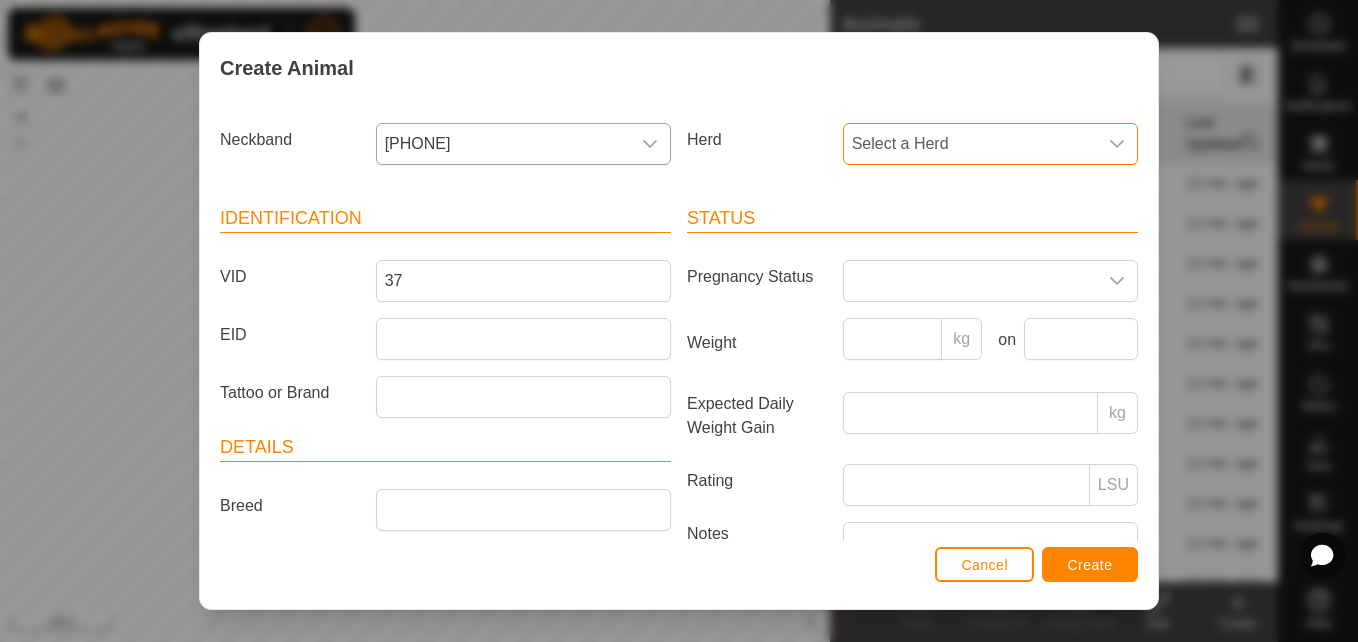 click on "Select a Herd" at bounding box center [970, 144] 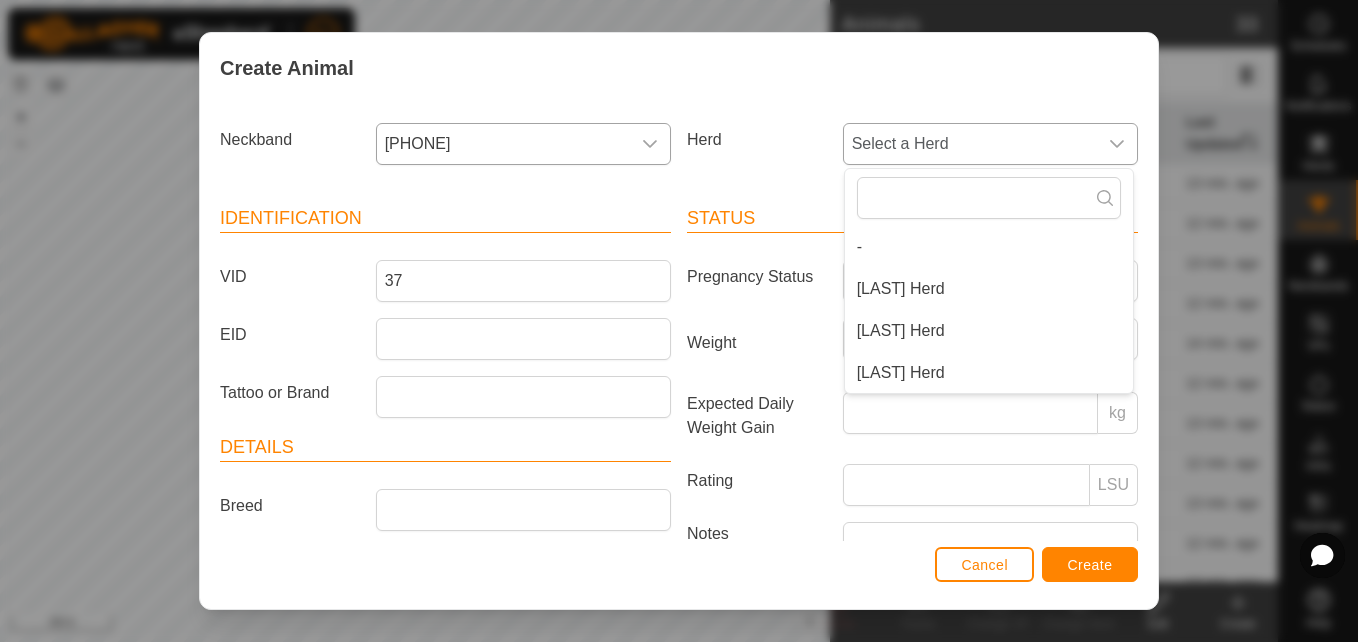 click on "[LAST] Herd" at bounding box center [989, 331] 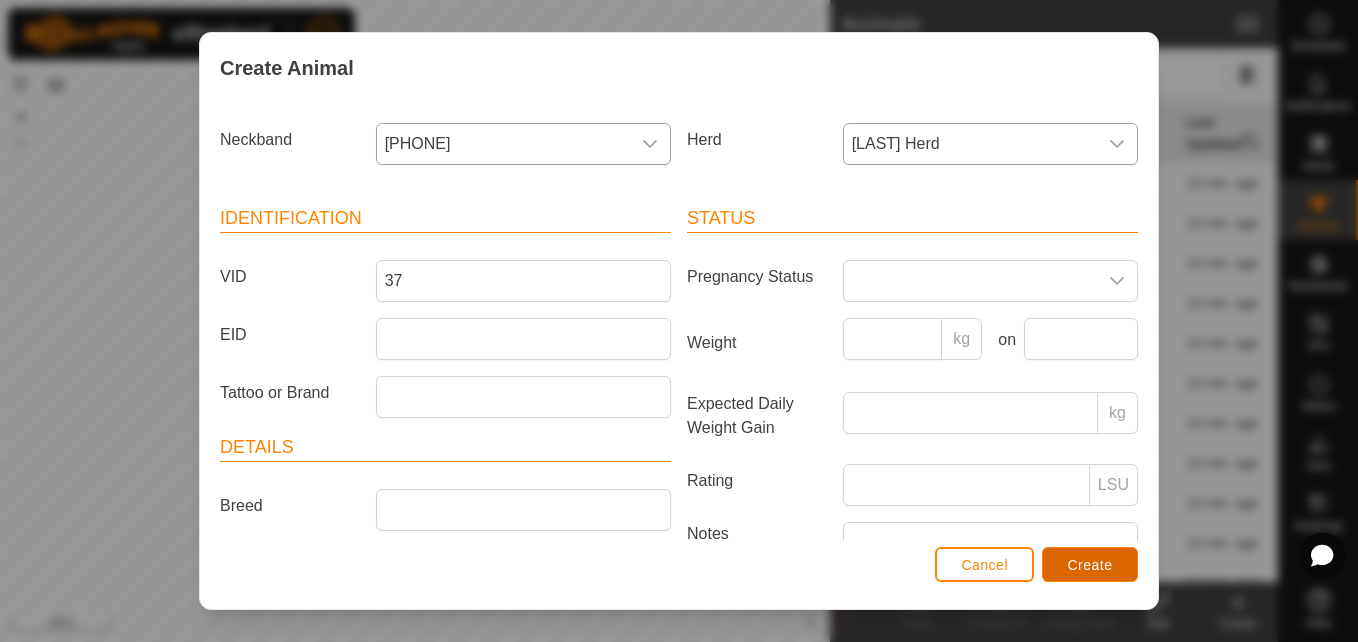 click on "Create" at bounding box center (1090, 564) 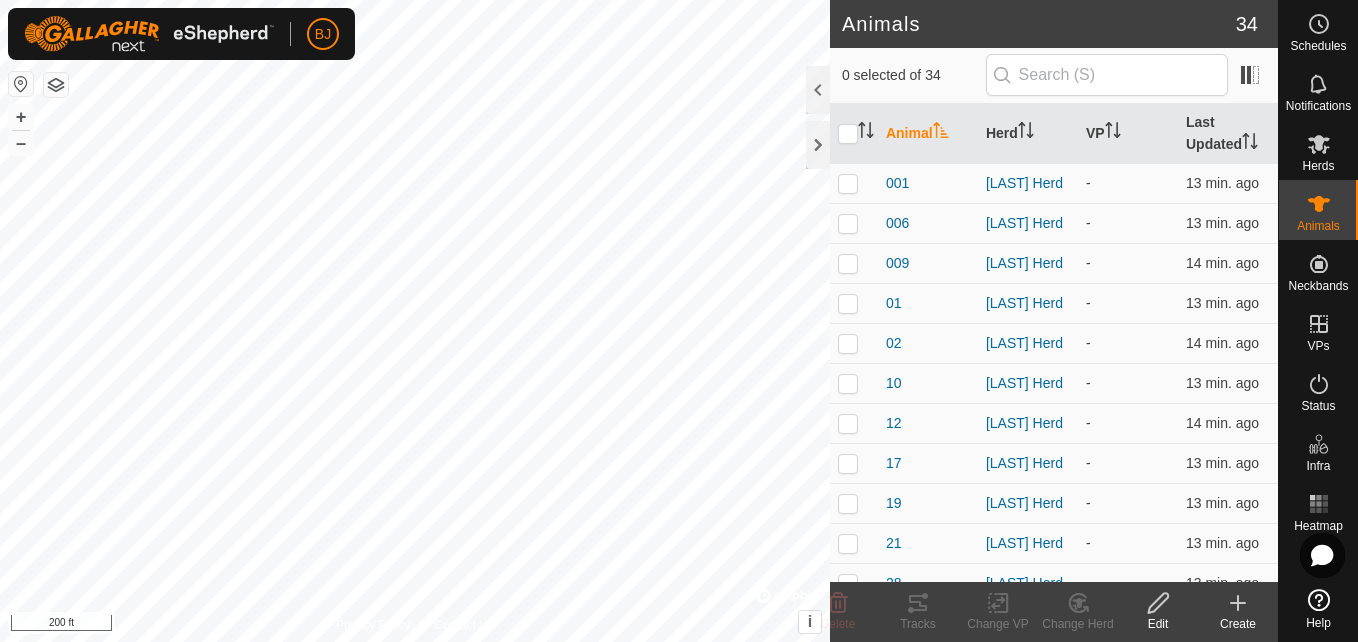 click 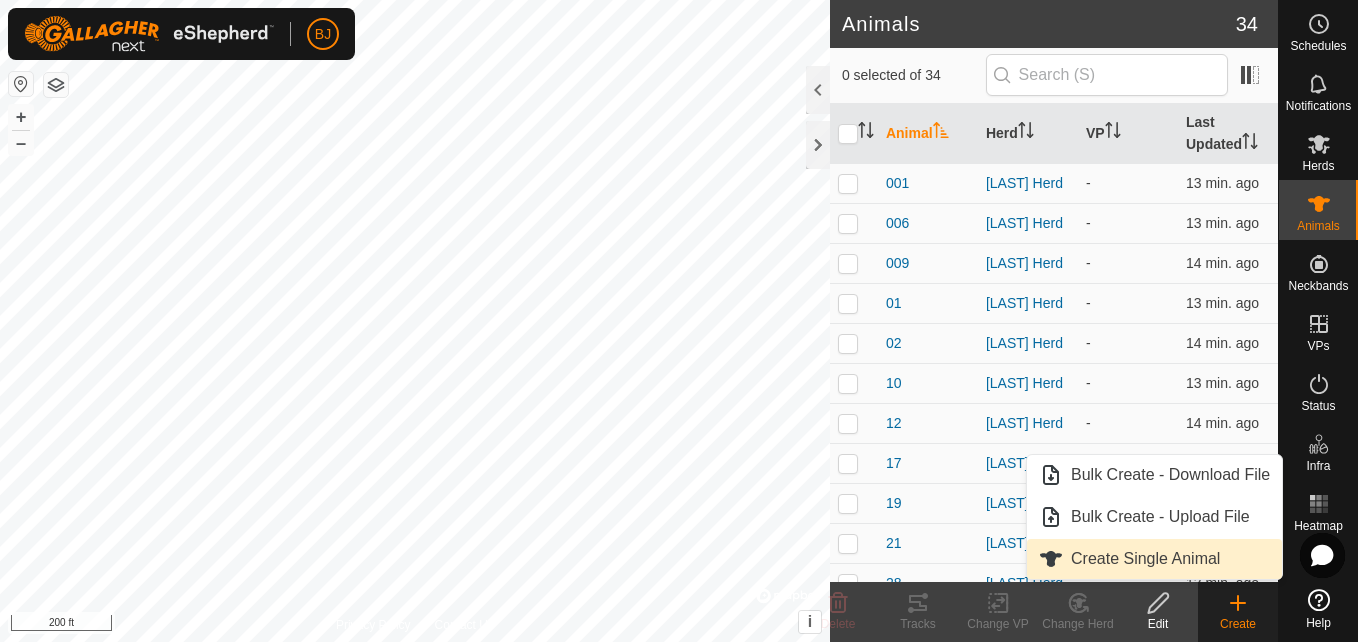 click on "Create Single Animal" at bounding box center [1154, 559] 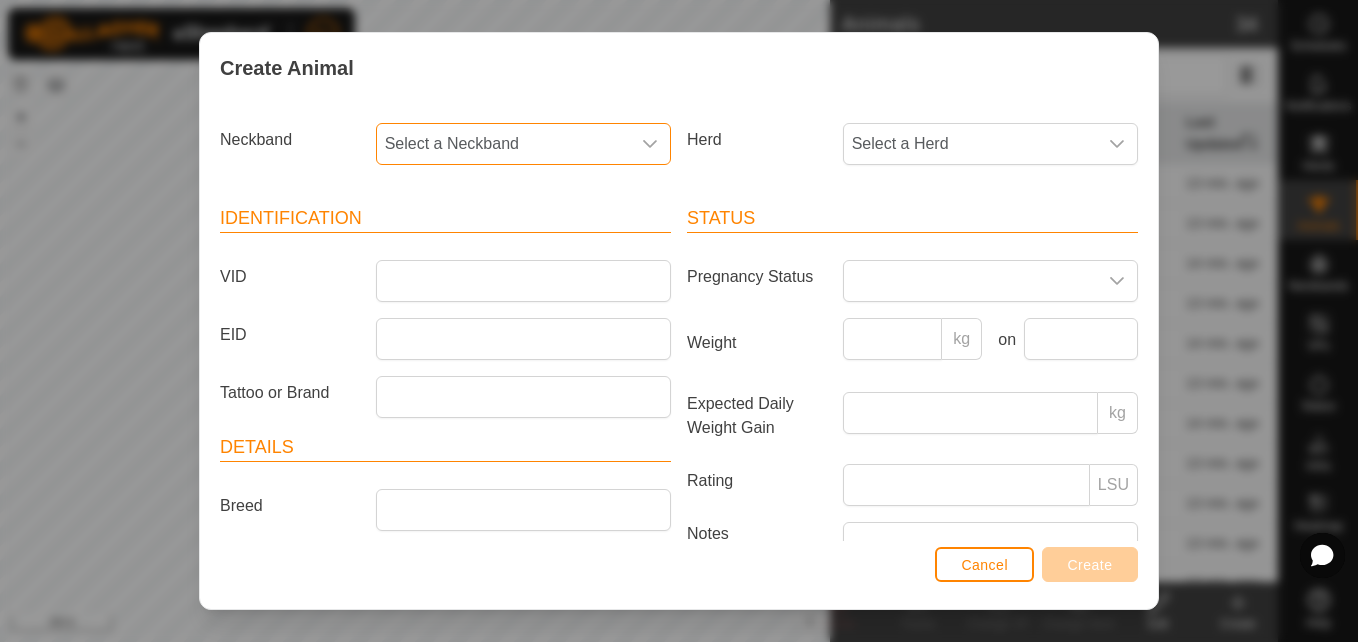 click on "Select a Neckband" at bounding box center [503, 144] 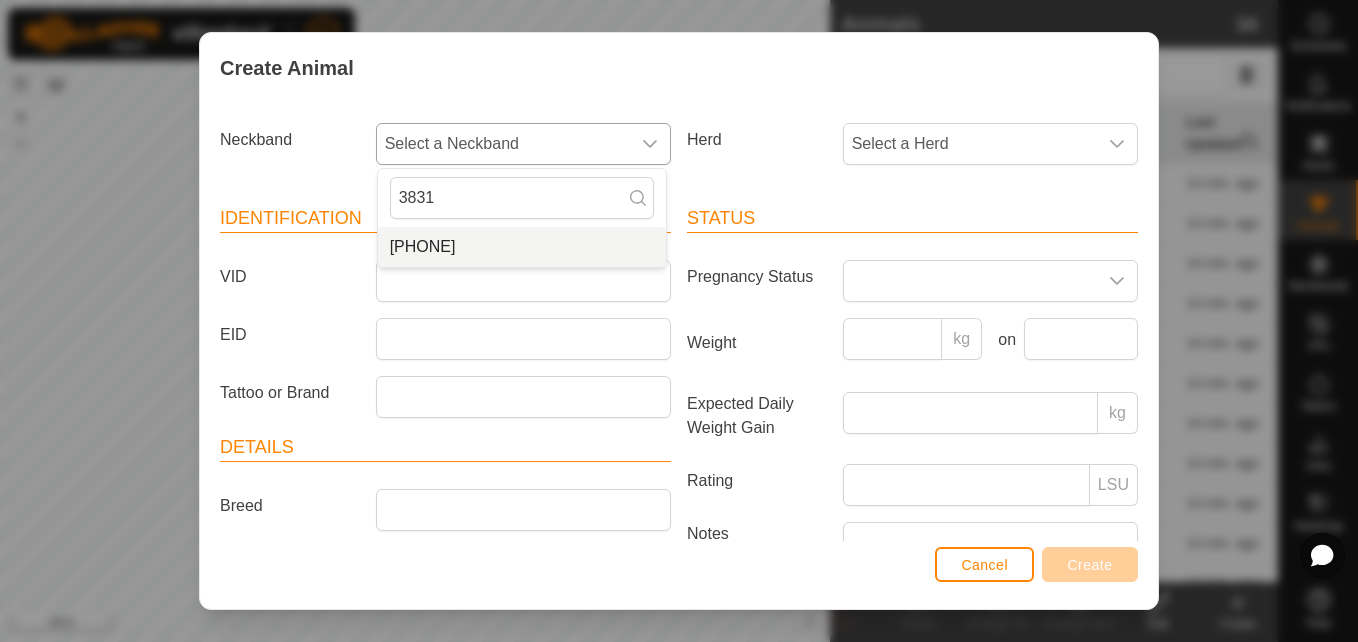 type on "3831" 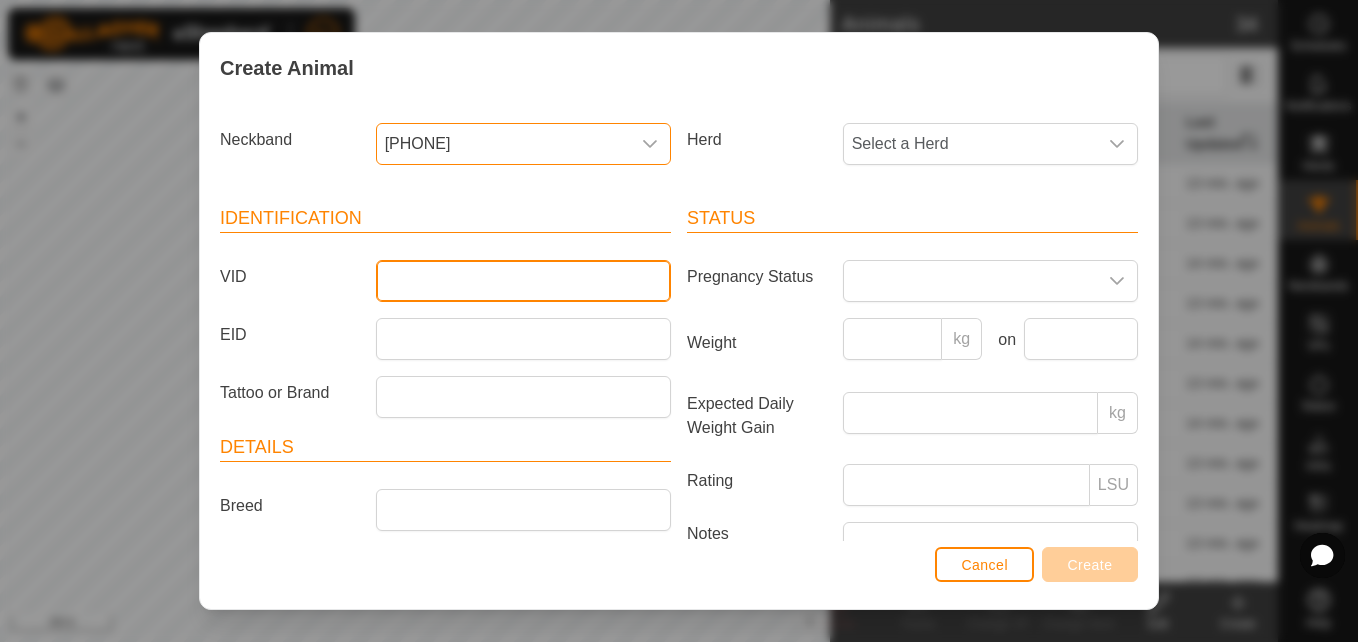 click on "VID" at bounding box center [523, 281] 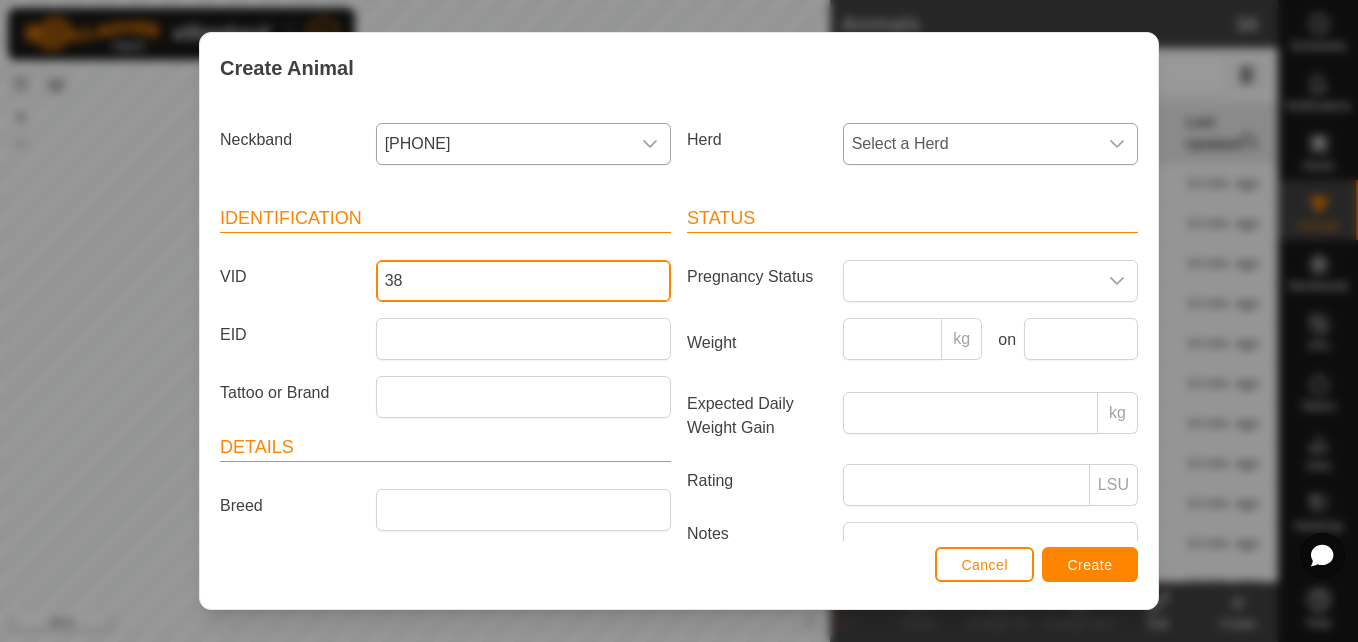 type on "38" 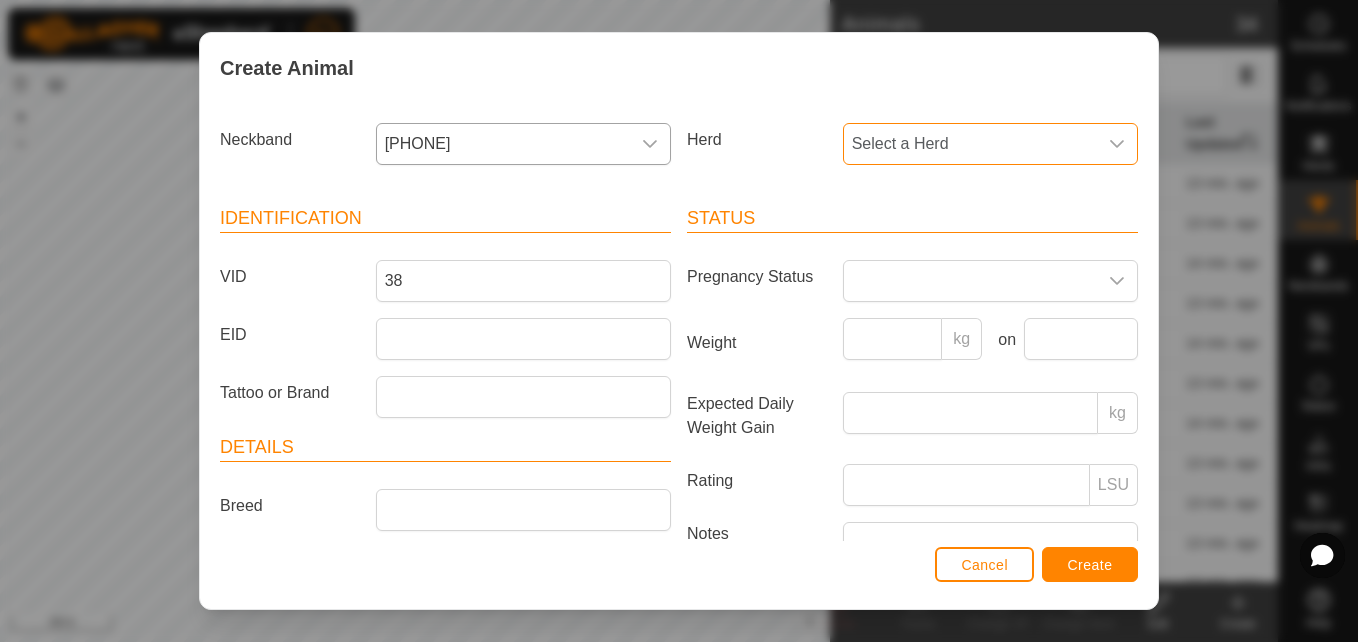 click on "Select a Herd" at bounding box center [970, 144] 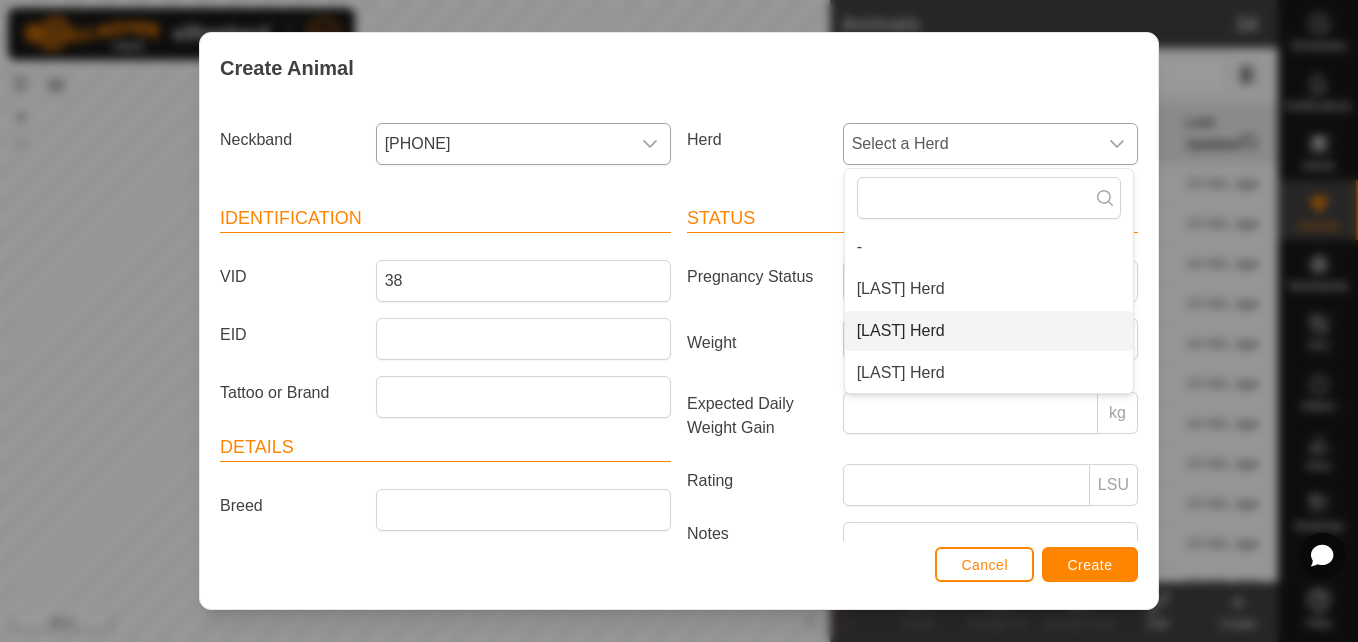 click on "[LAST] Herd" at bounding box center (989, 331) 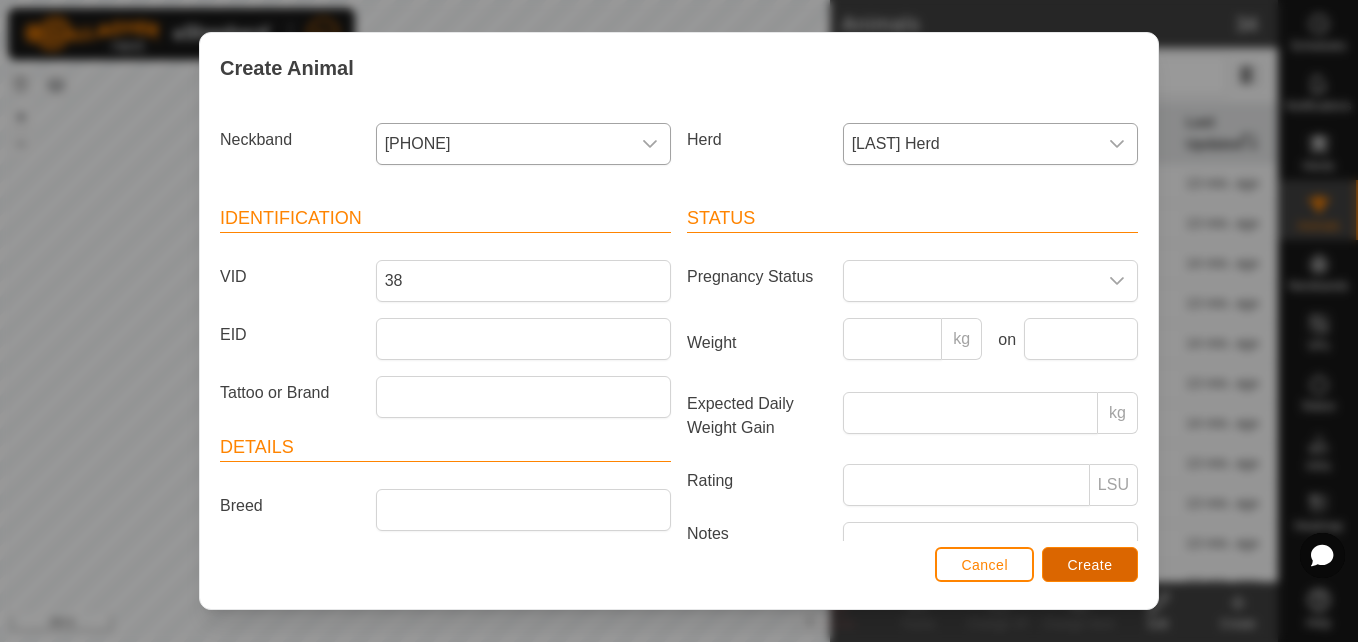click on "Create" at bounding box center [1090, 564] 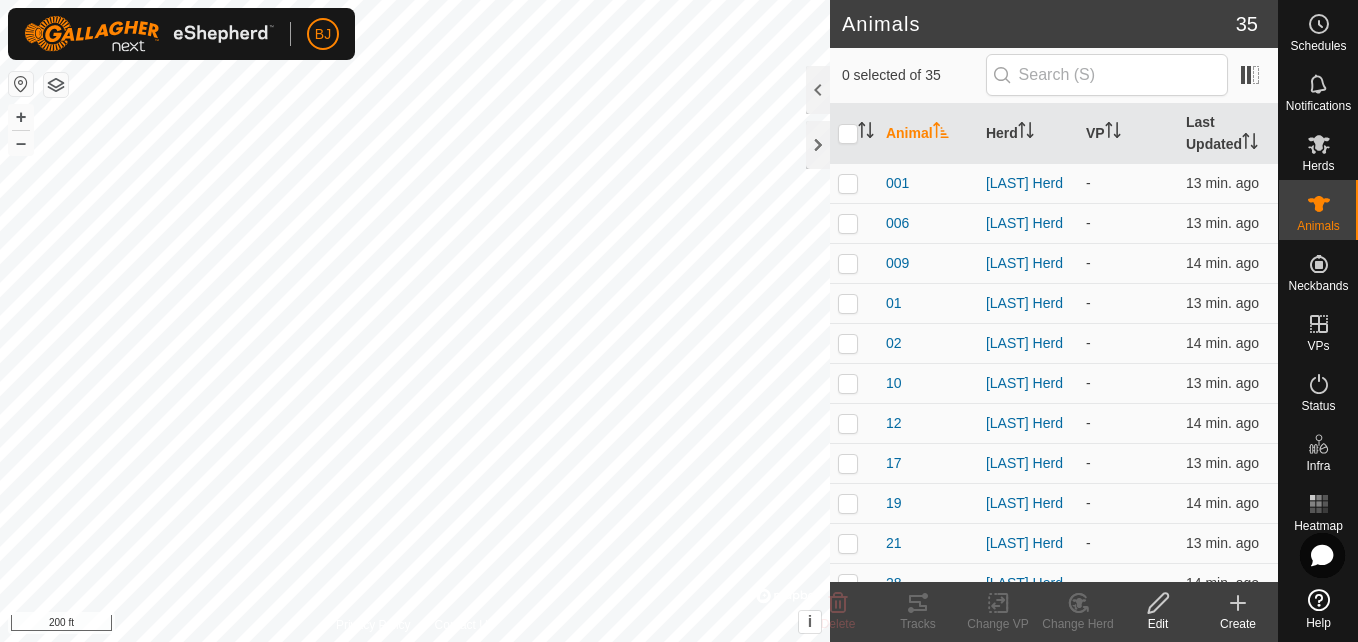 click 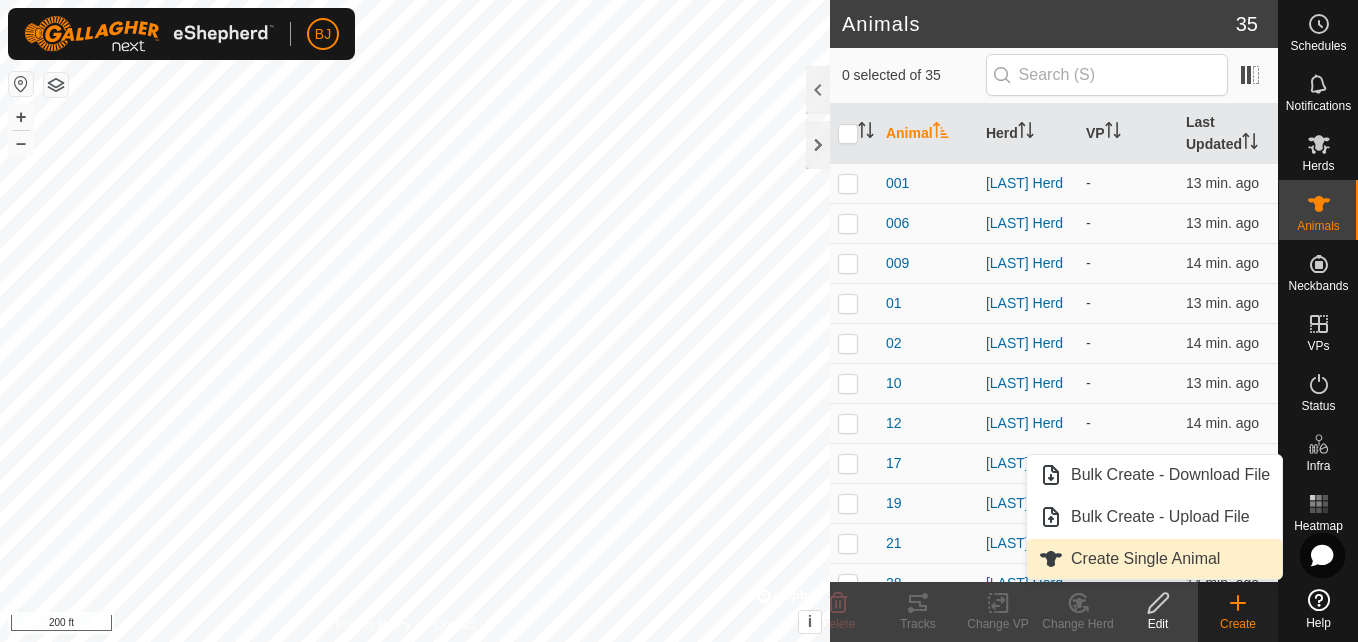 click on "Create Single Animal" at bounding box center (1154, 559) 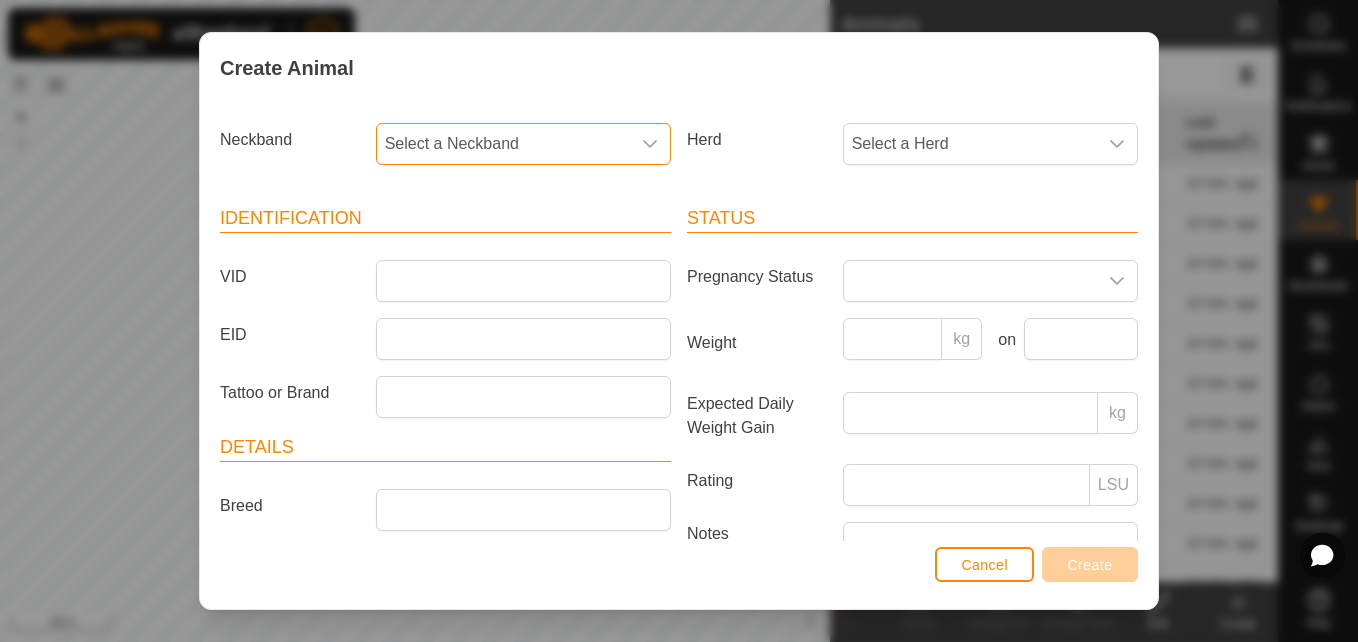 click on "Select a Neckband" at bounding box center (503, 144) 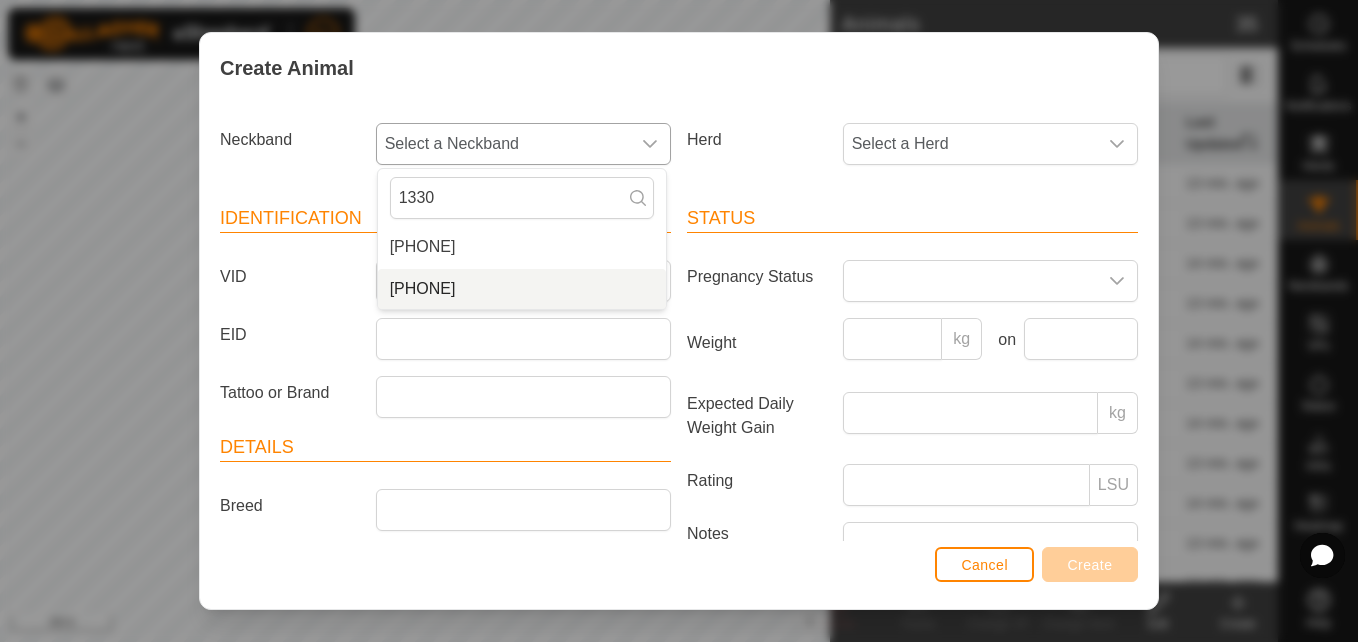 type on "1330" 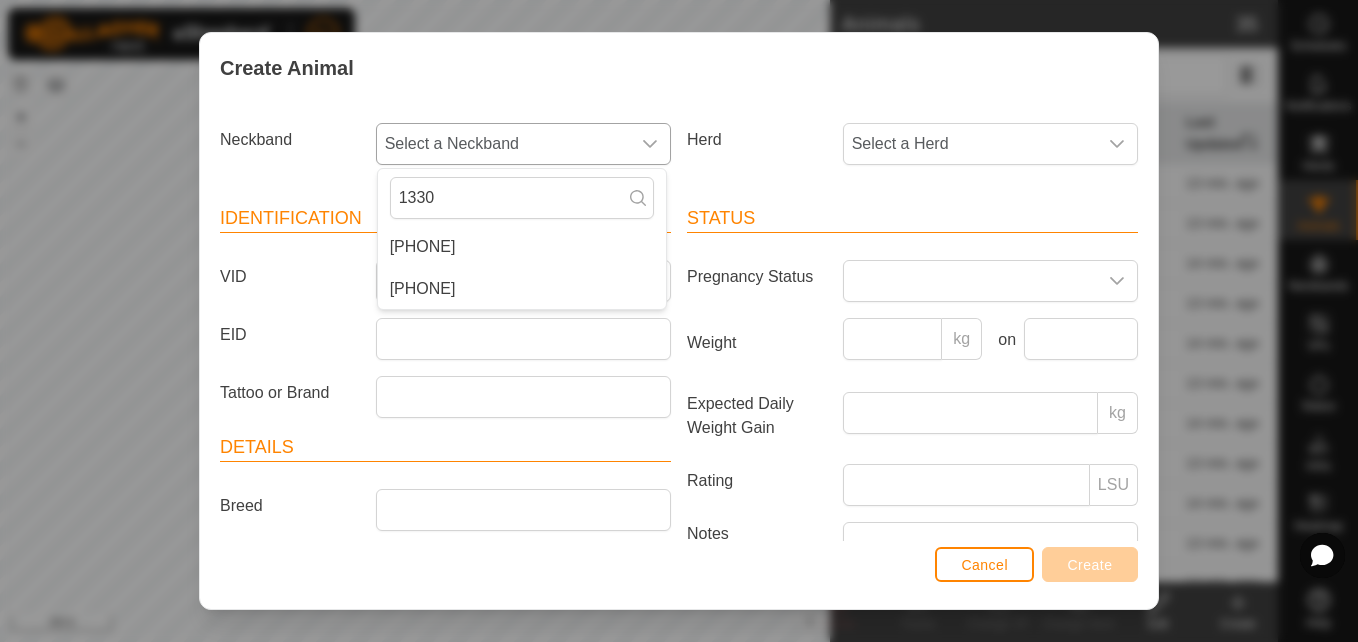 click on "[PHONE]" at bounding box center (522, 289) 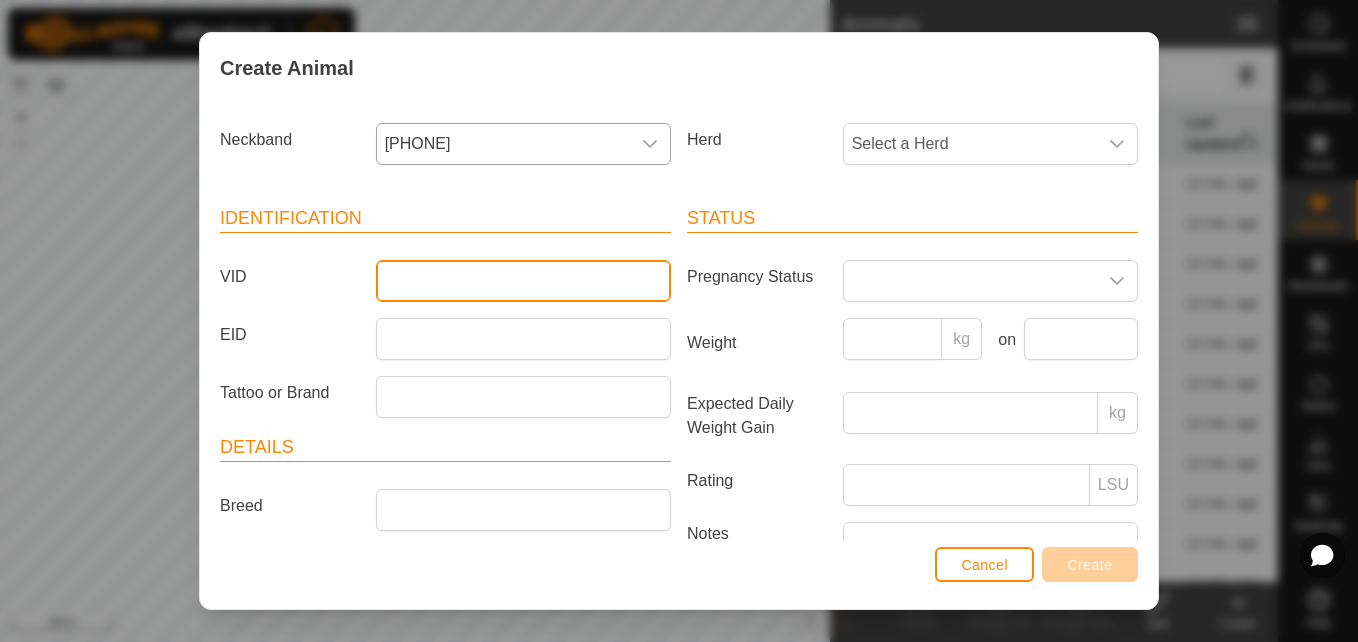click on "VID" at bounding box center (523, 281) 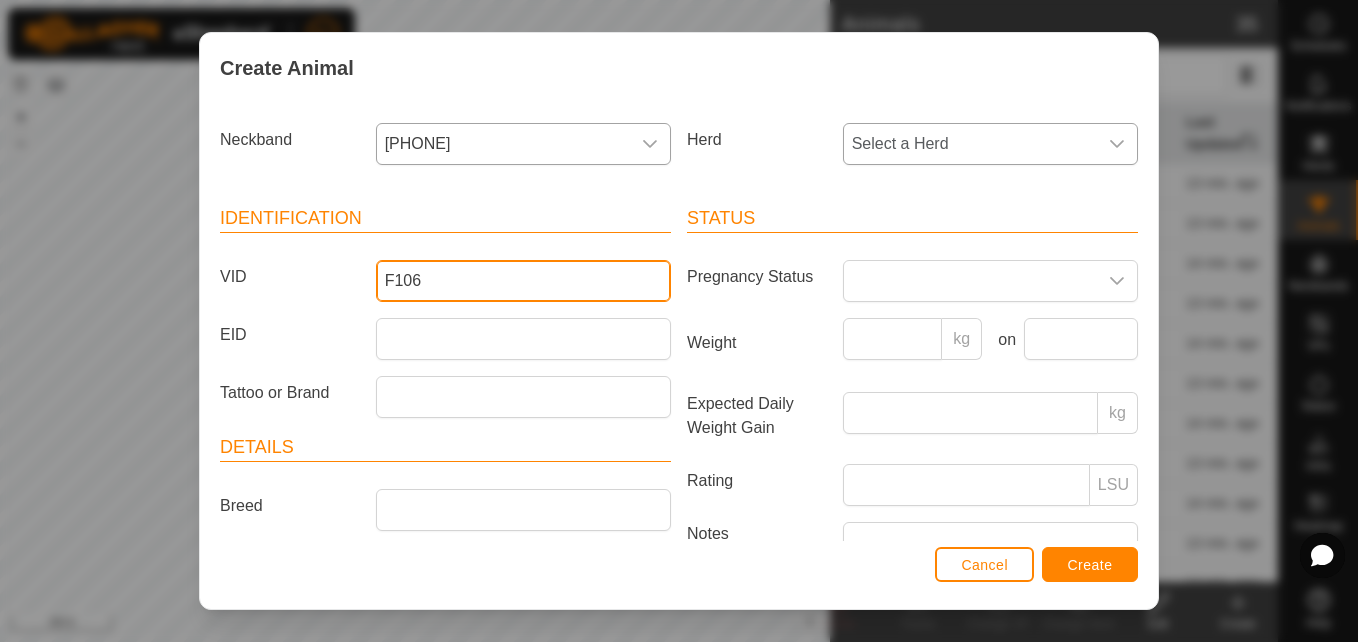 type on "F106" 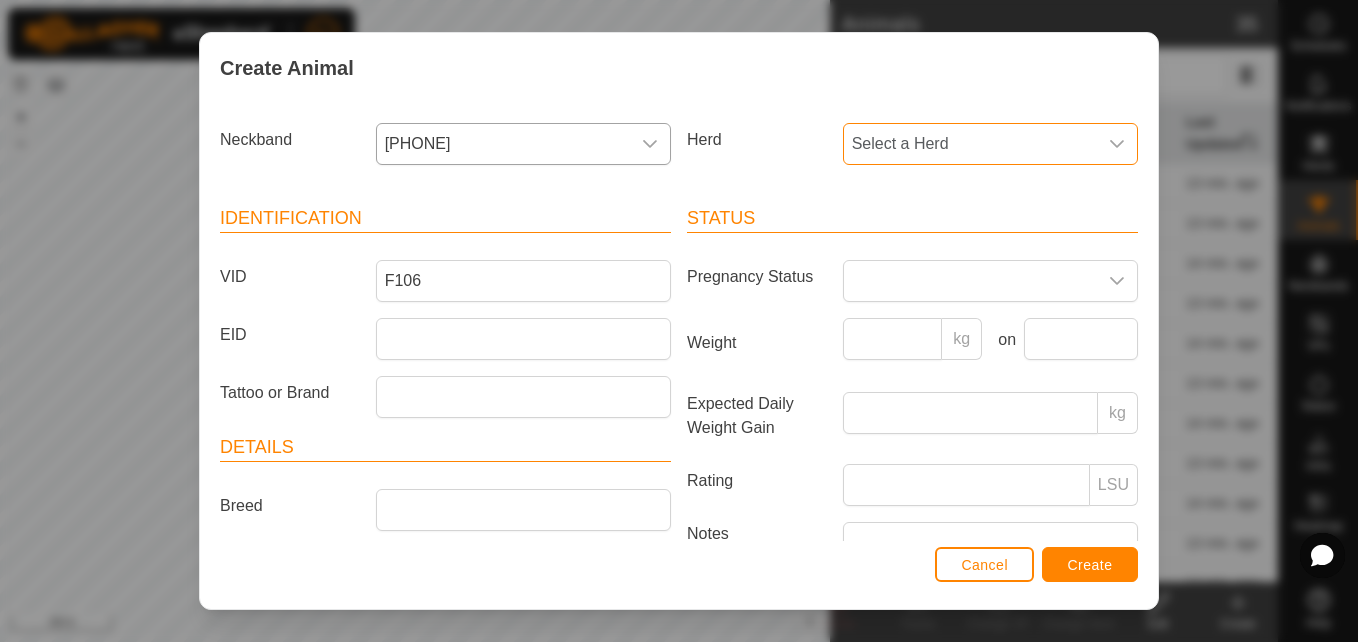 click on "Select a Herd" at bounding box center [970, 144] 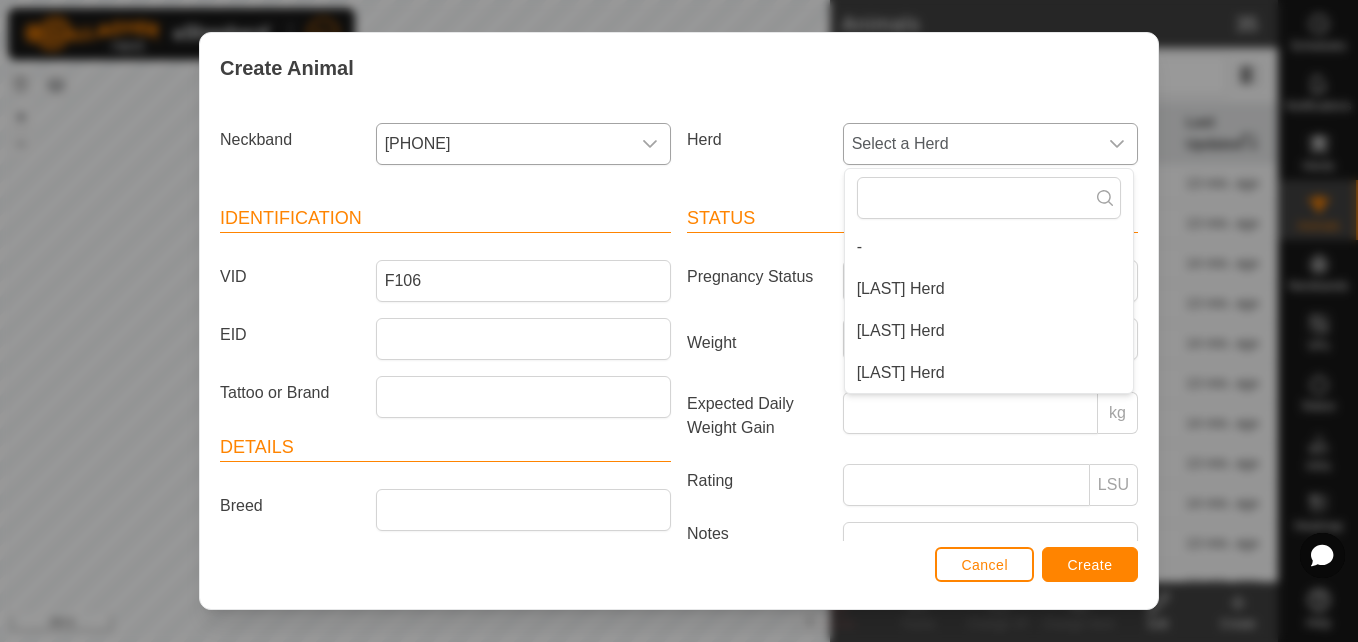 click on "[LAST] Herd" at bounding box center [989, 331] 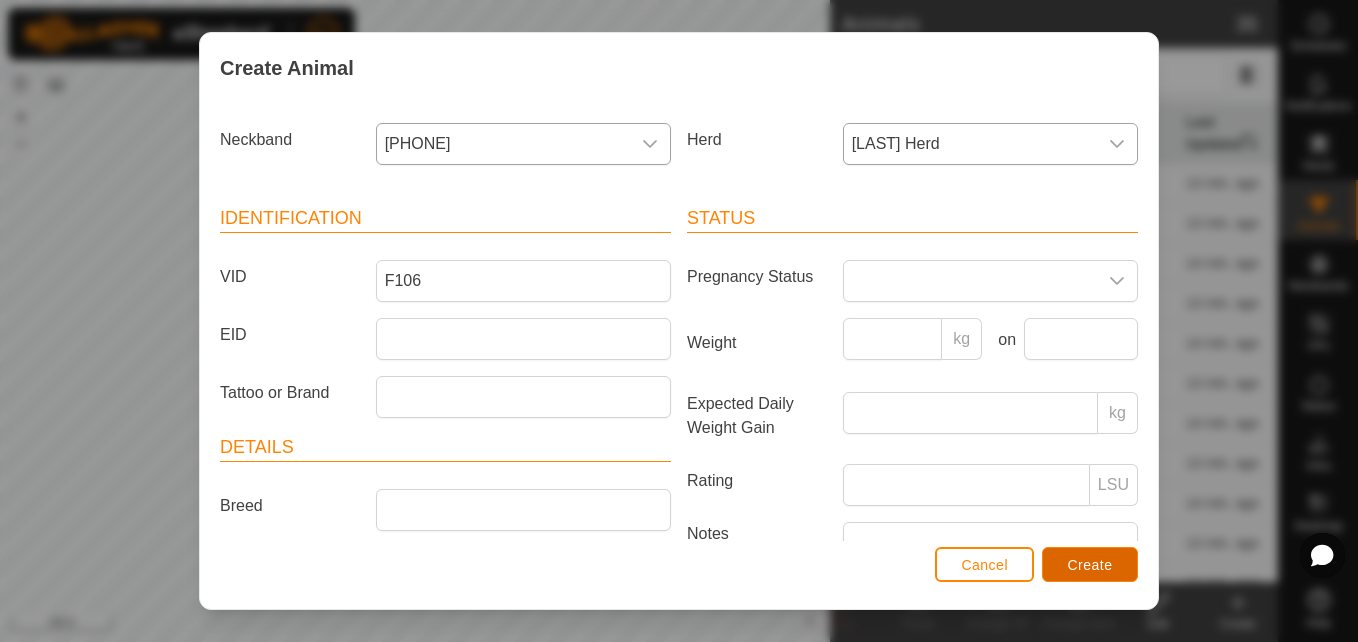 click on "Create" at bounding box center [1090, 565] 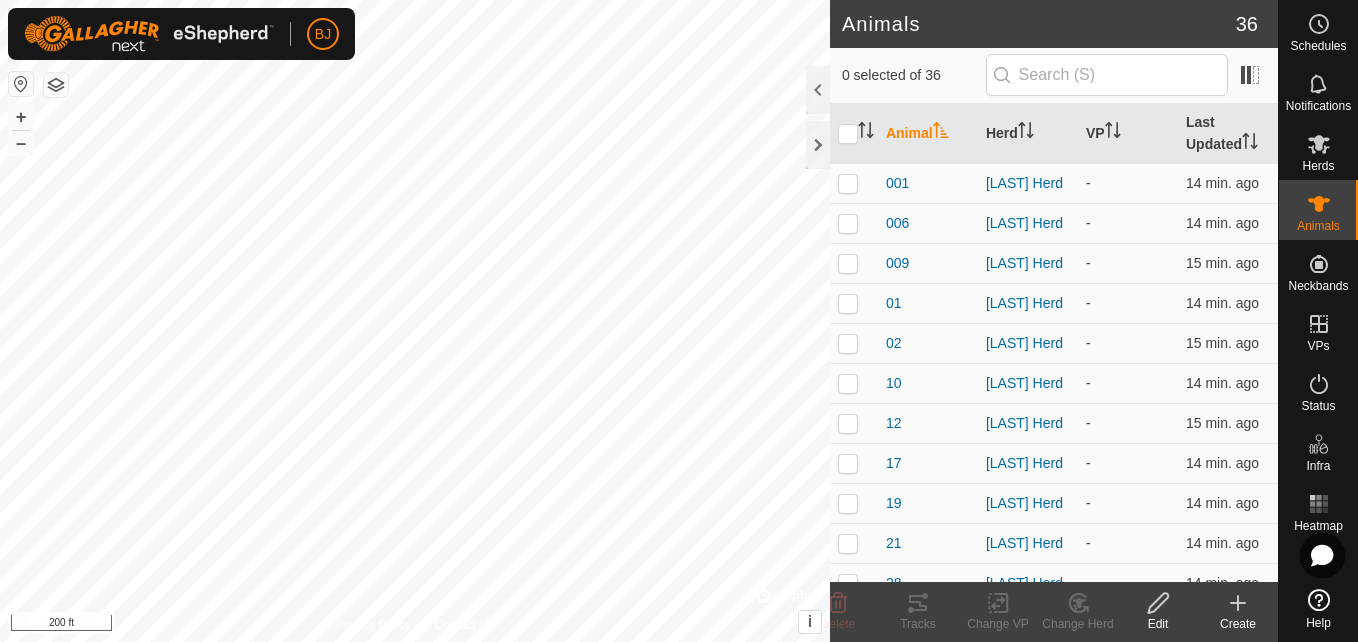 click 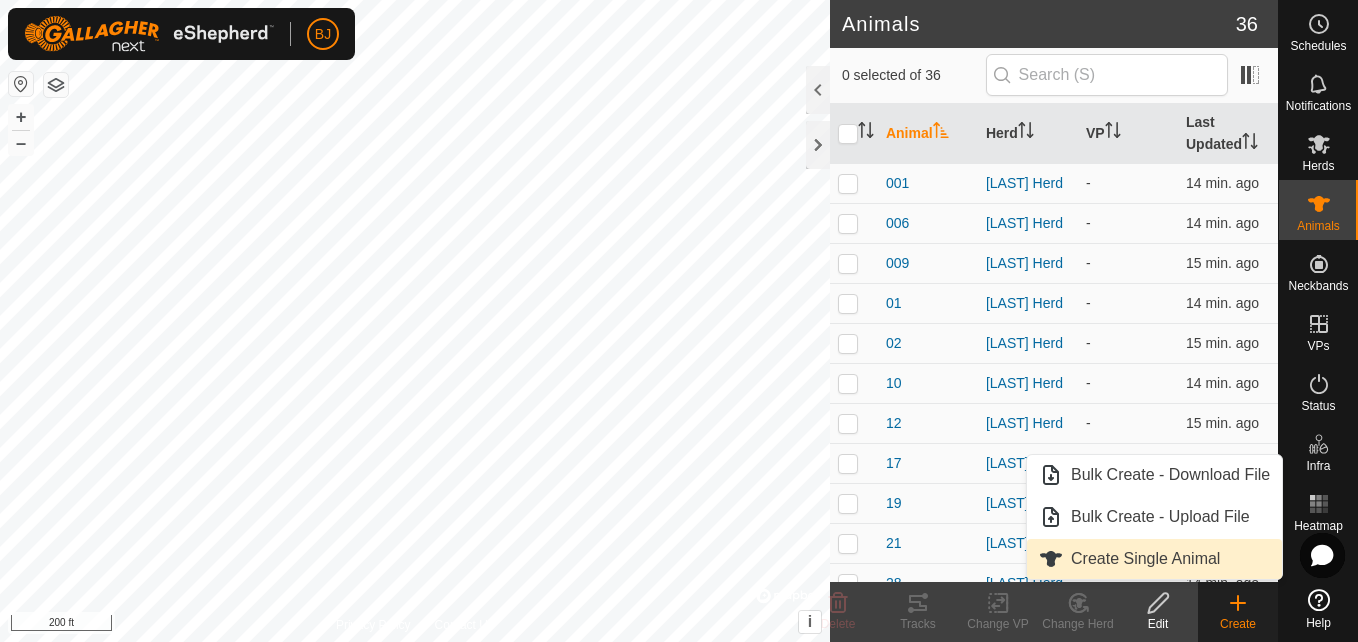 click on "Create Single Animal" at bounding box center (1154, 559) 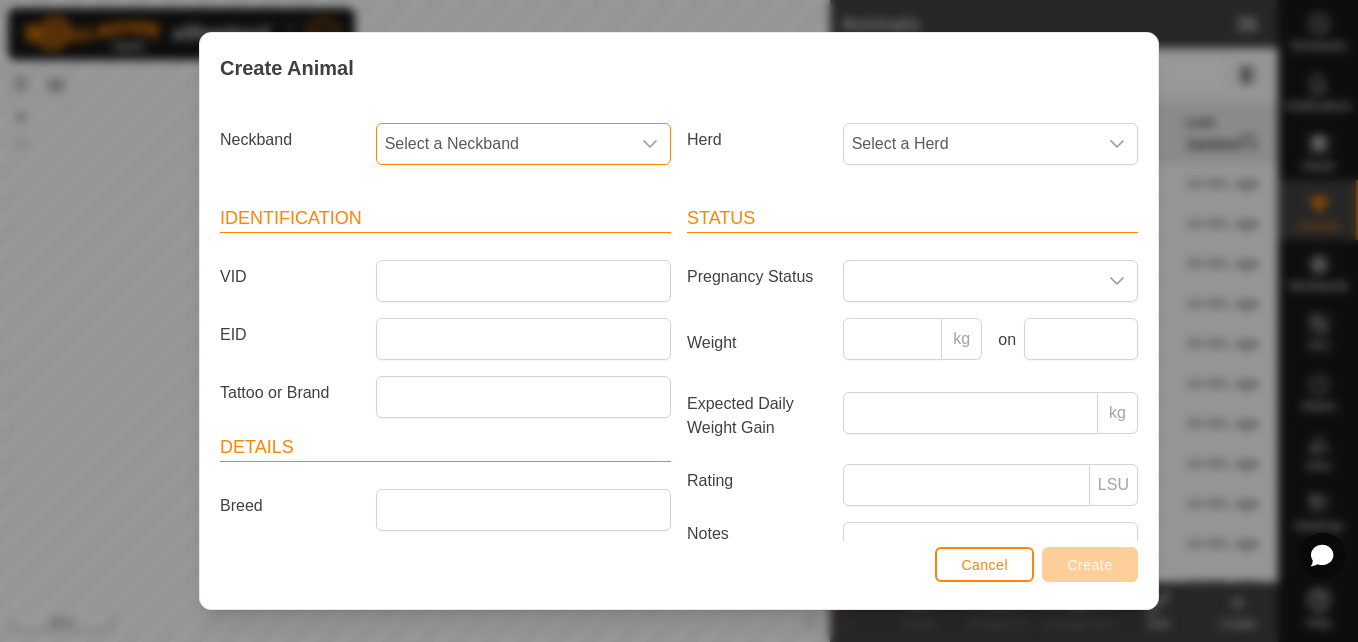 click on "Select a Neckband" at bounding box center (503, 144) 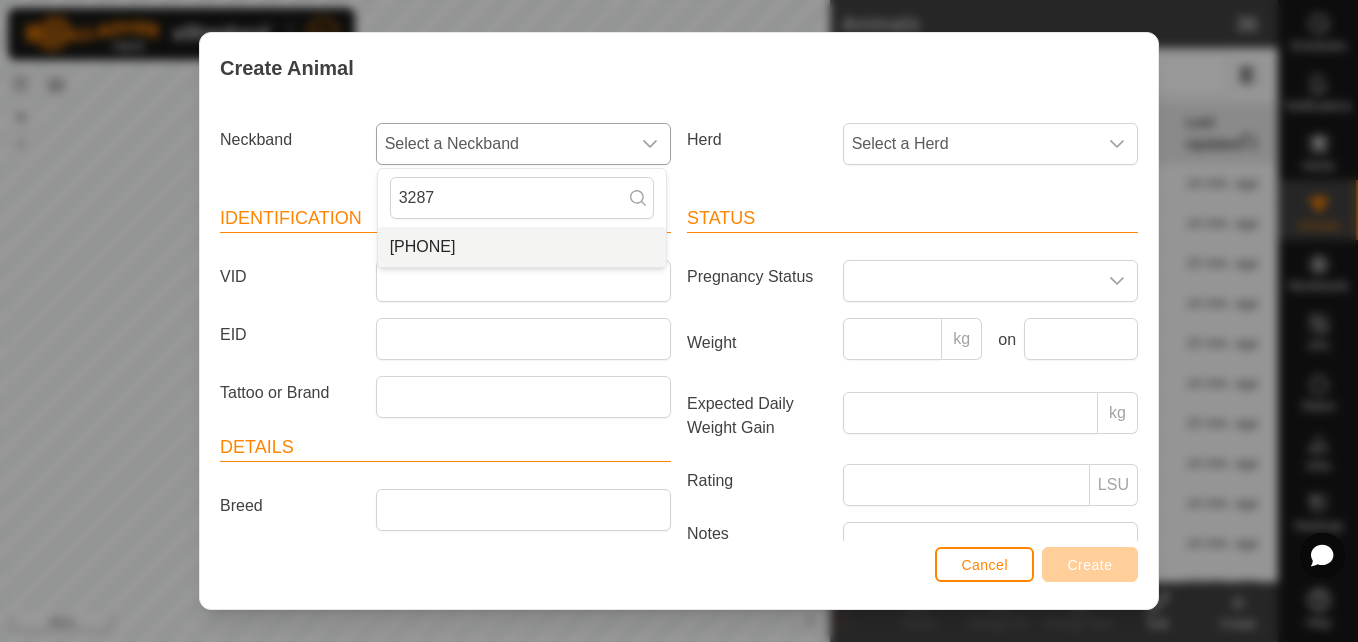 type on "3287" 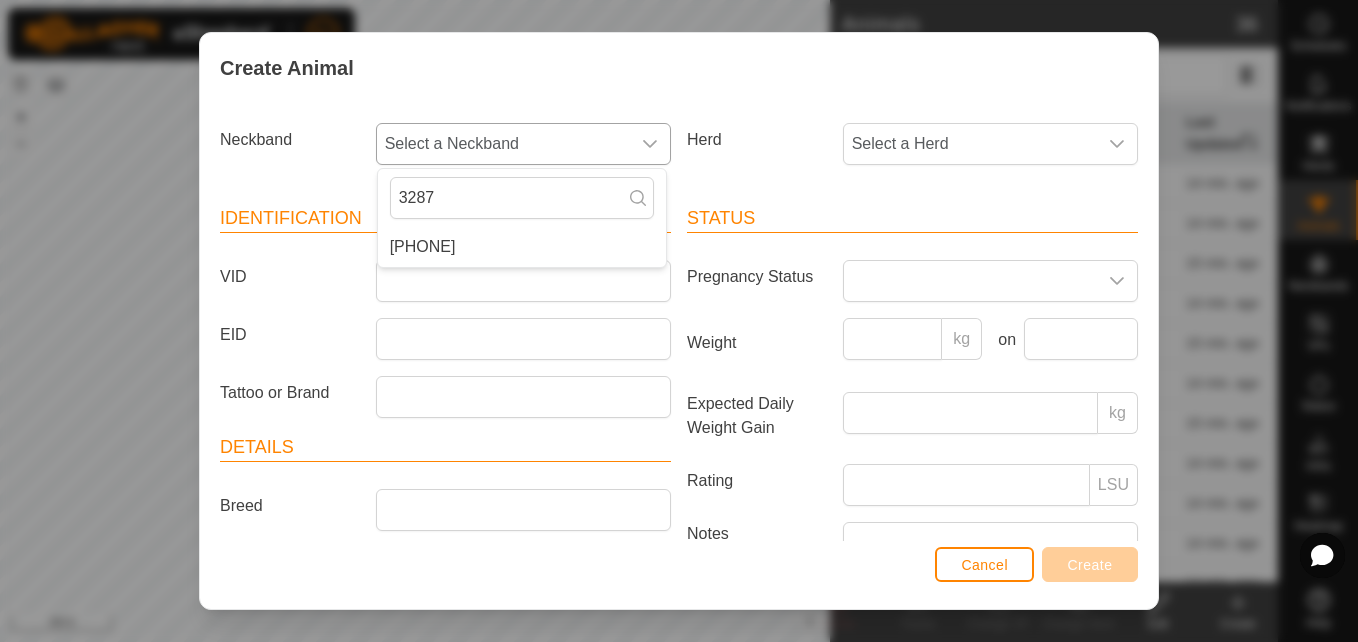 click on "[PHONE]" at bounding box center (522, 247) 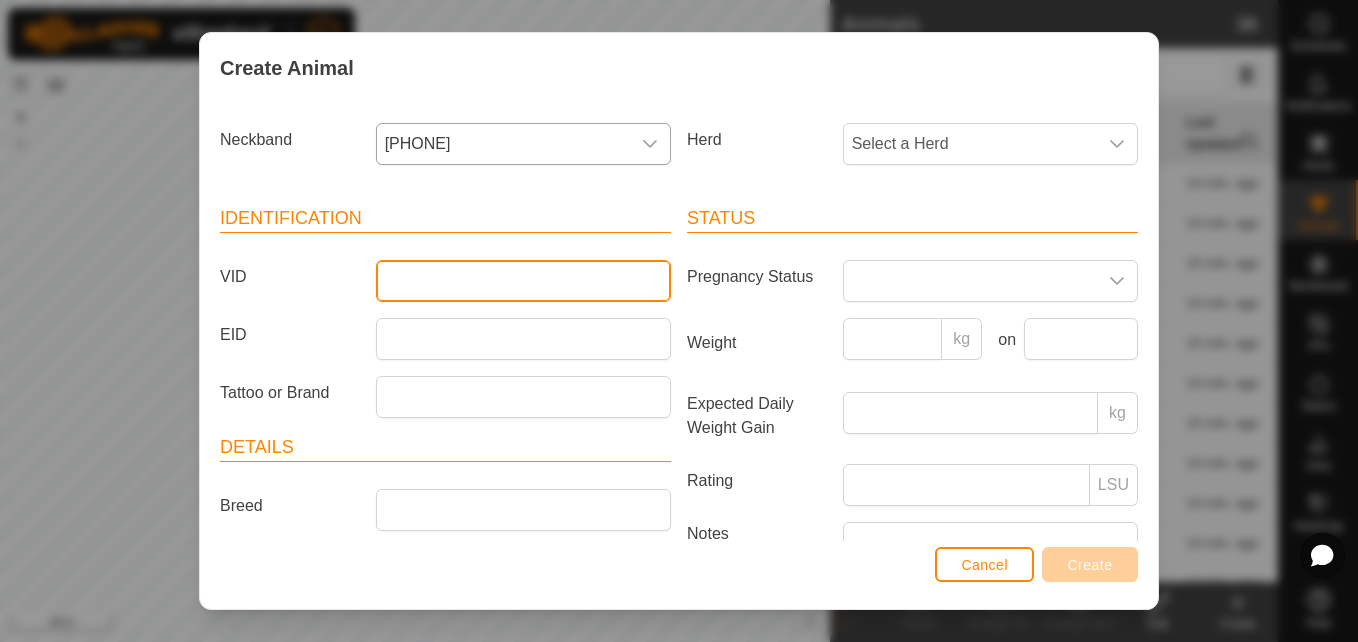 click on "VID" at bounding box center [523, 281] 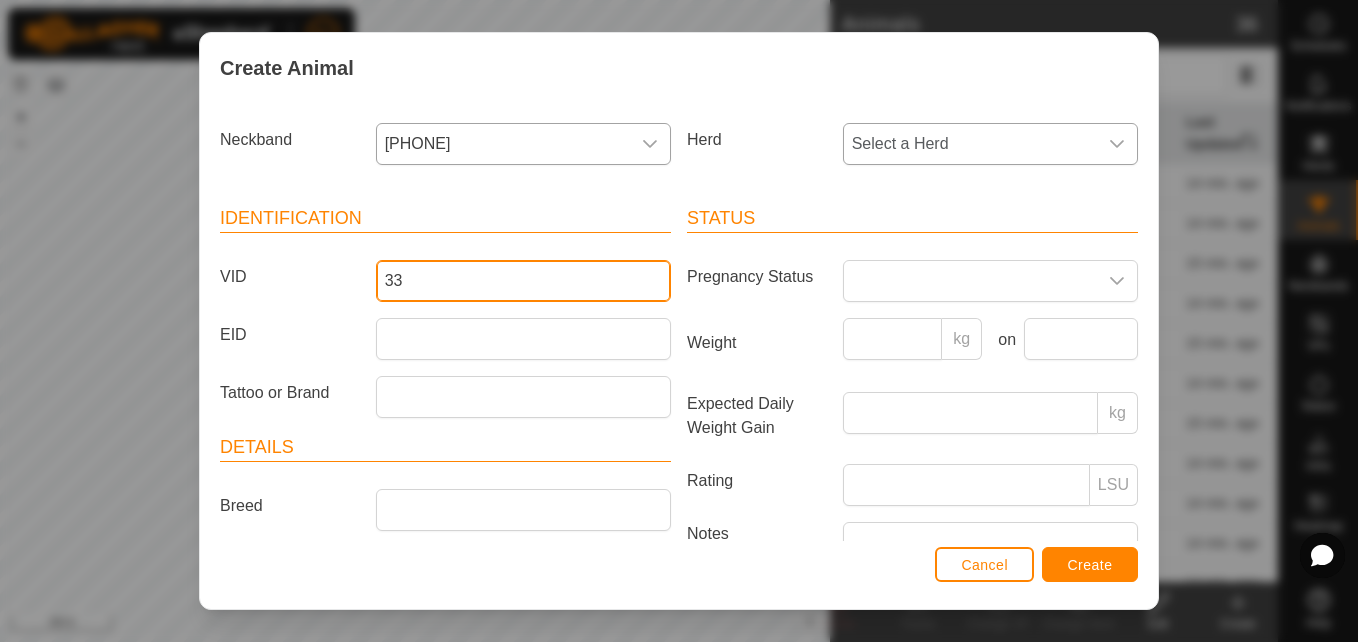 type on "33" 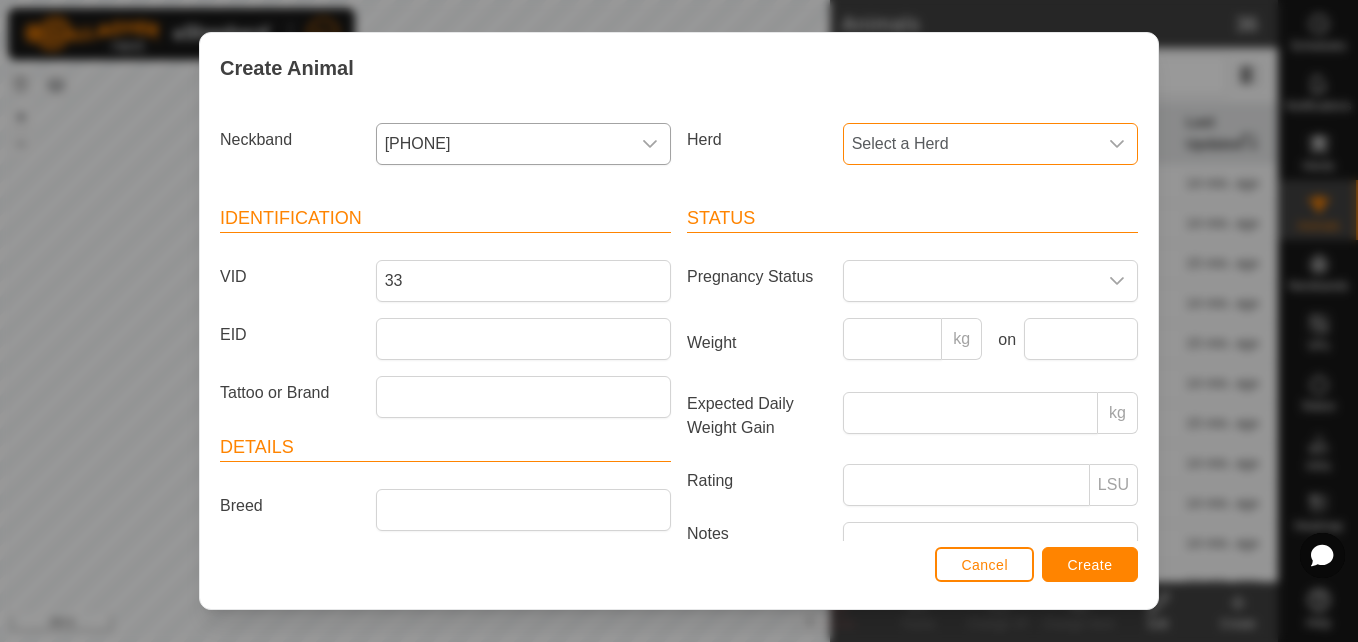 click on "Select a Herd" at bounding box center [970, 144] 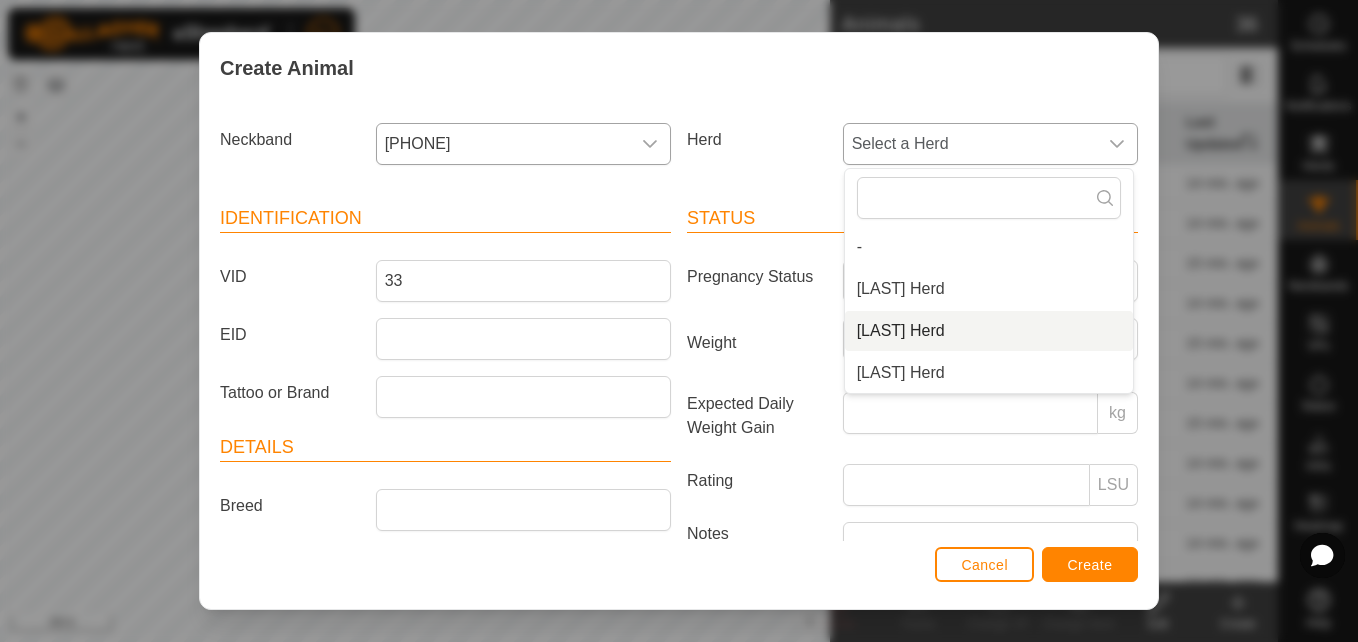 click on "[LAST] Herd" at bounding box center [989, 331] 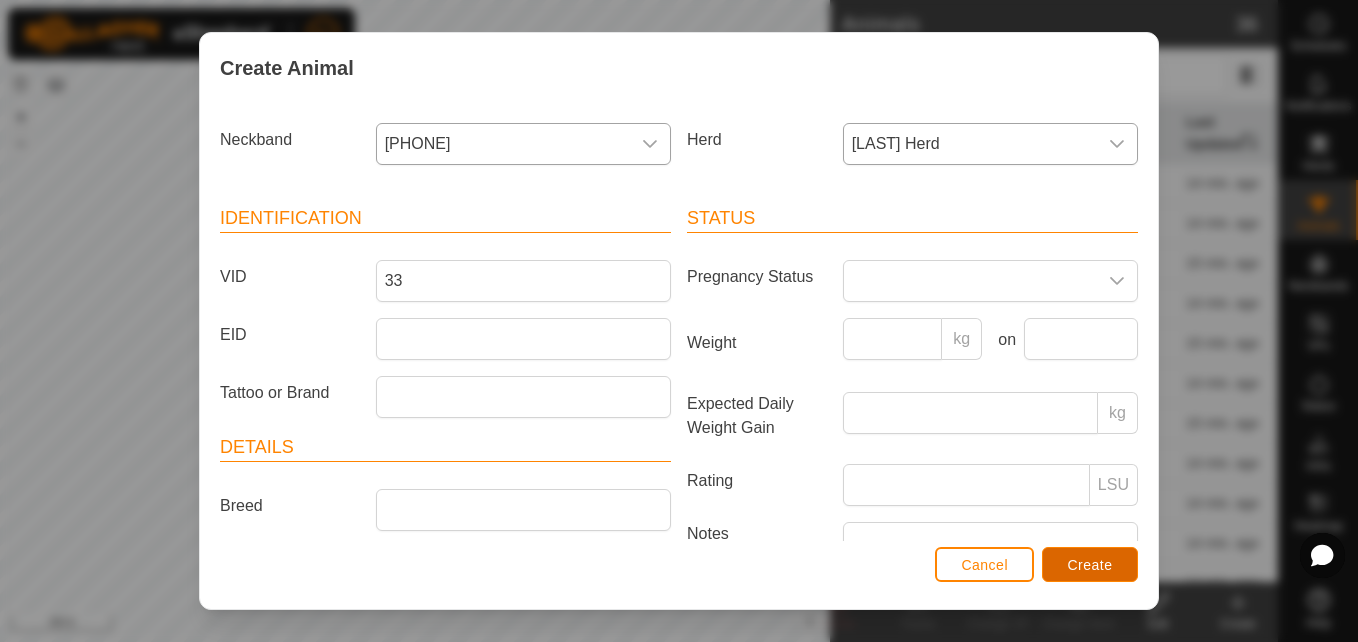 click on "Create" at bounding box center [1090, 565] 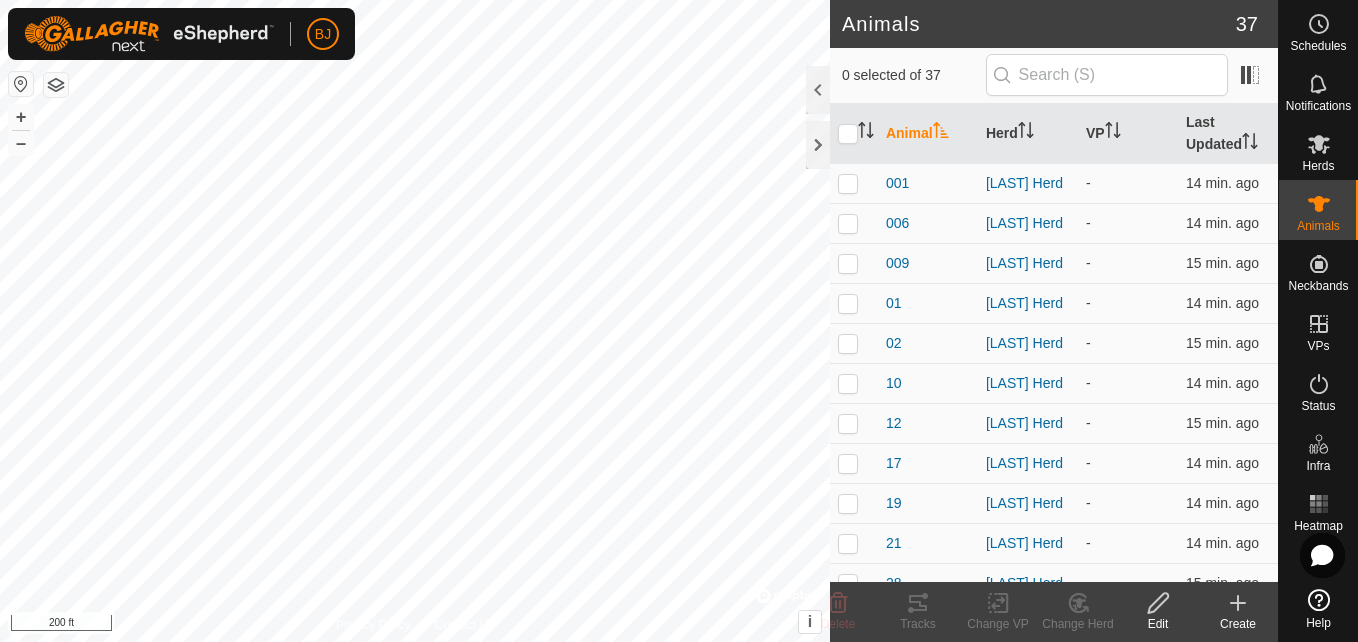 click 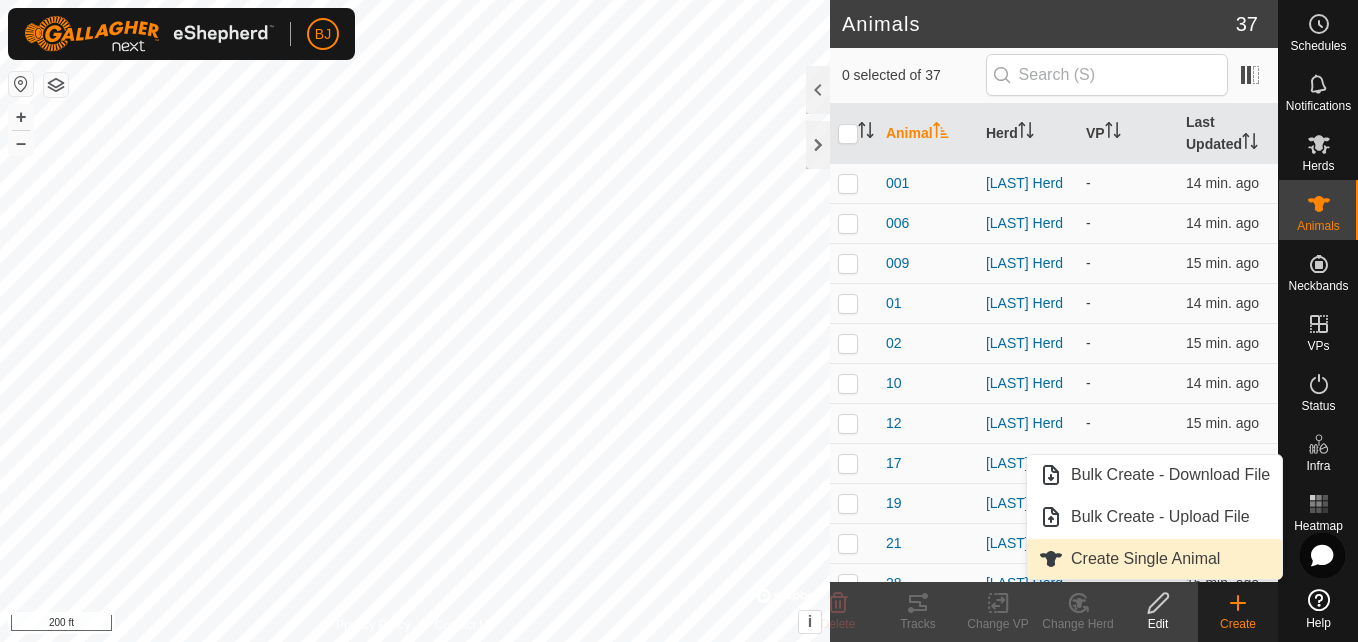 click on "Create Single Animal" at bounding box center [1154, 559] 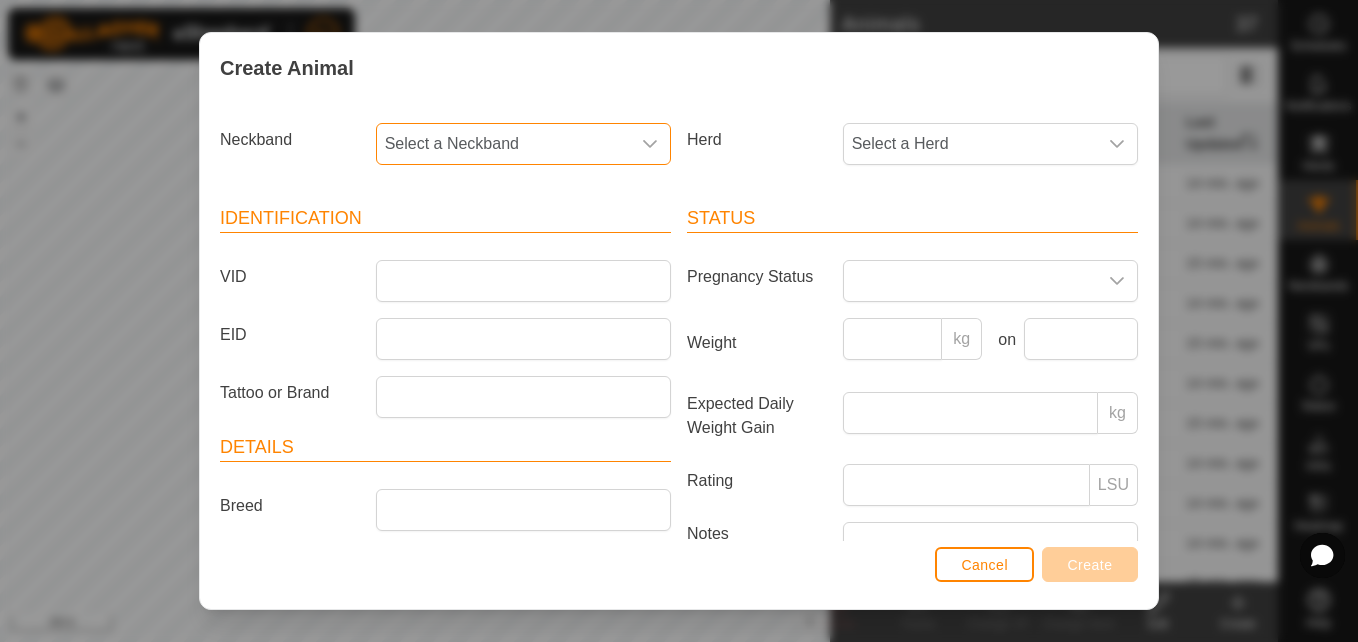 click on "Select a Neckband" at bounding box center [503, 144] 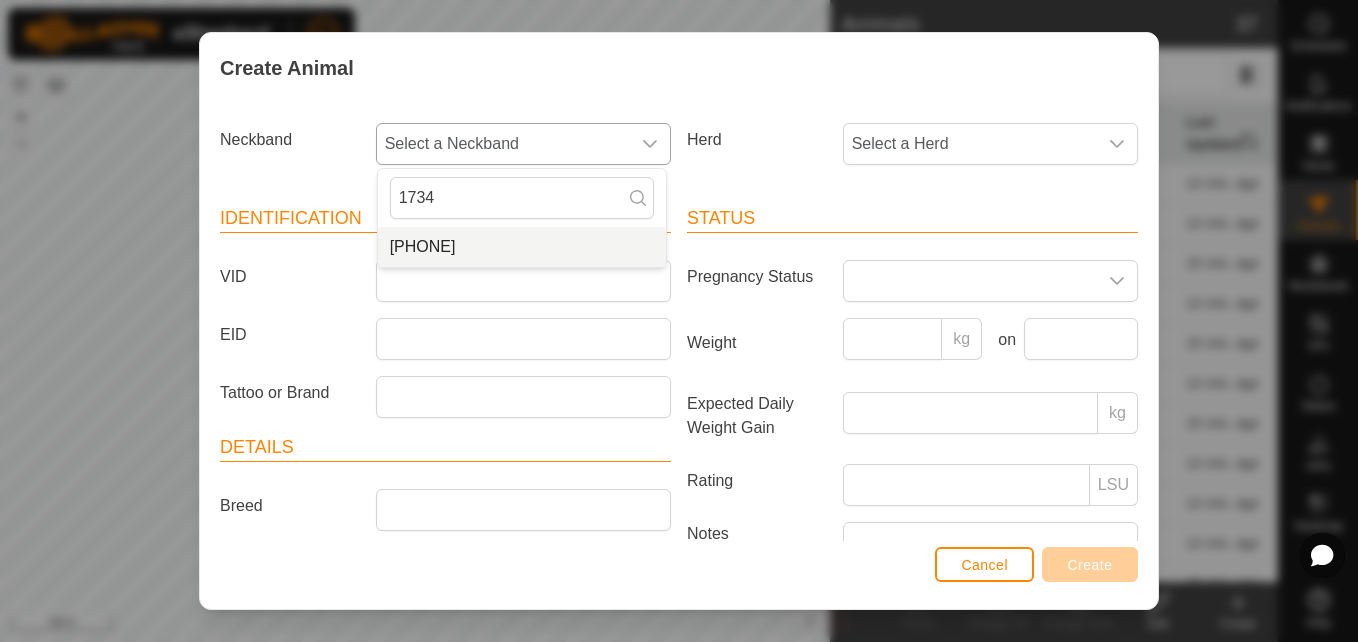 type on "1734" 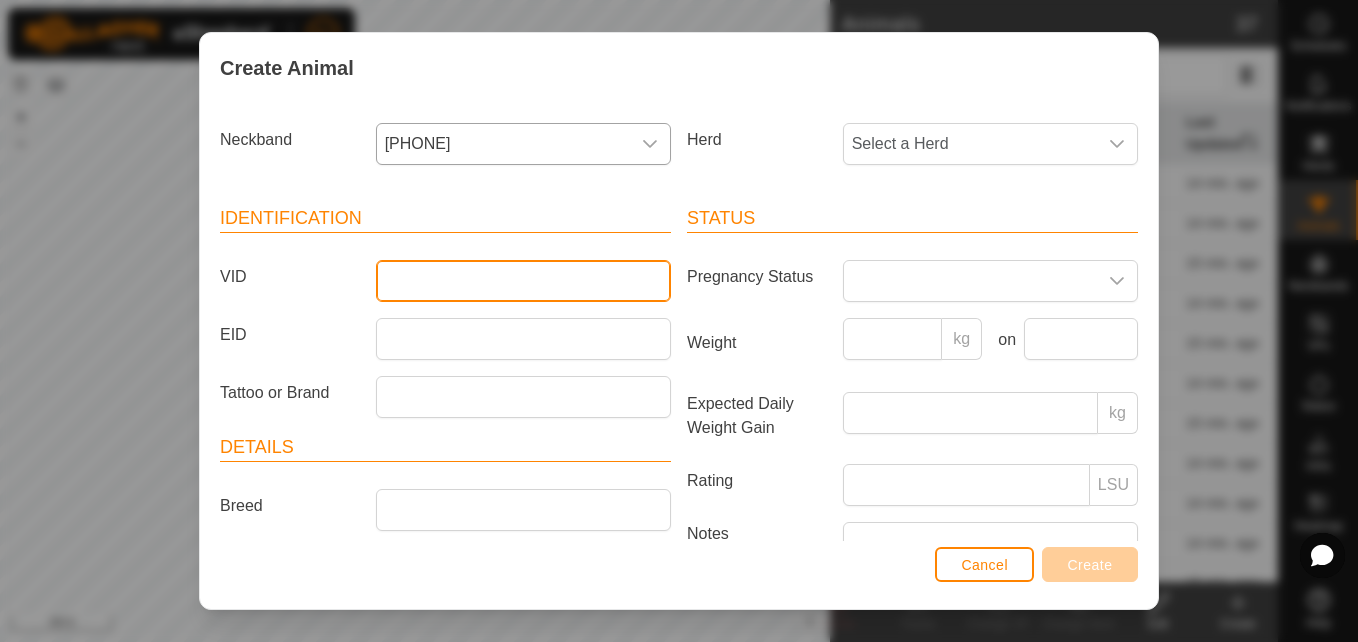 click on "VID" at bounding box center [523, 281] 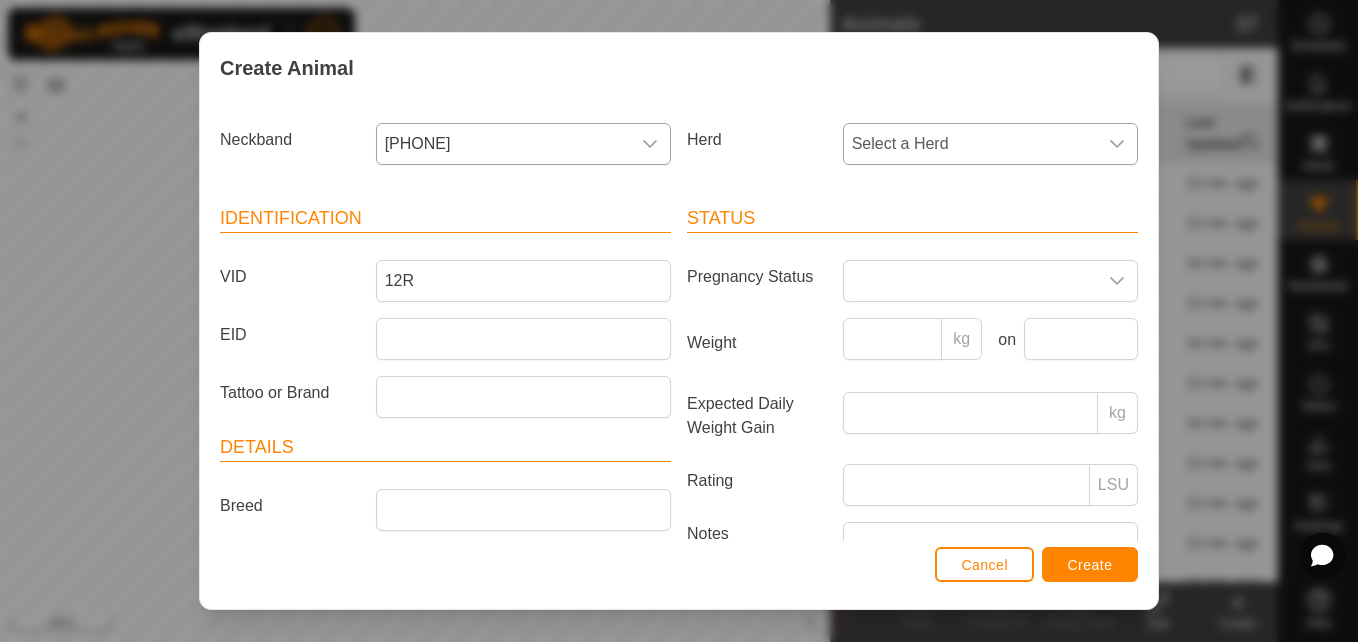 click on "Select a Herd" at bounding box center (970, 144) 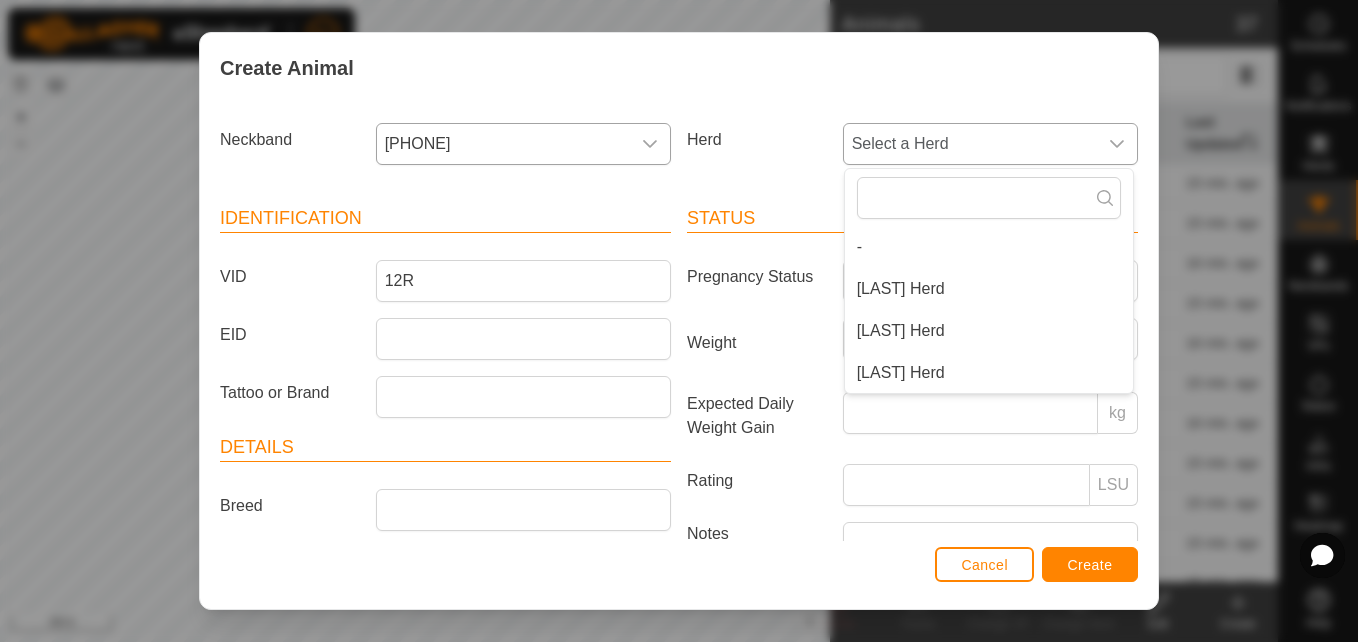 click on "[LAST] Herd" at bounding box center (989, 331) 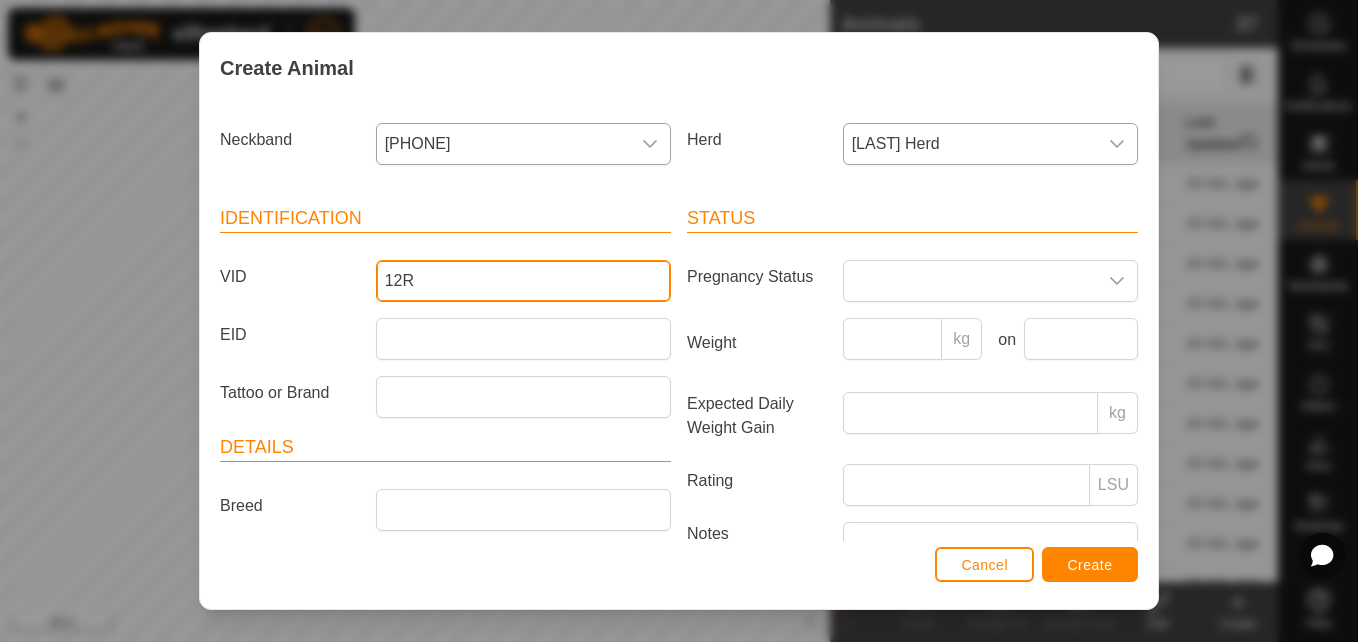 click on "12R" at bounding box center [523, 281] 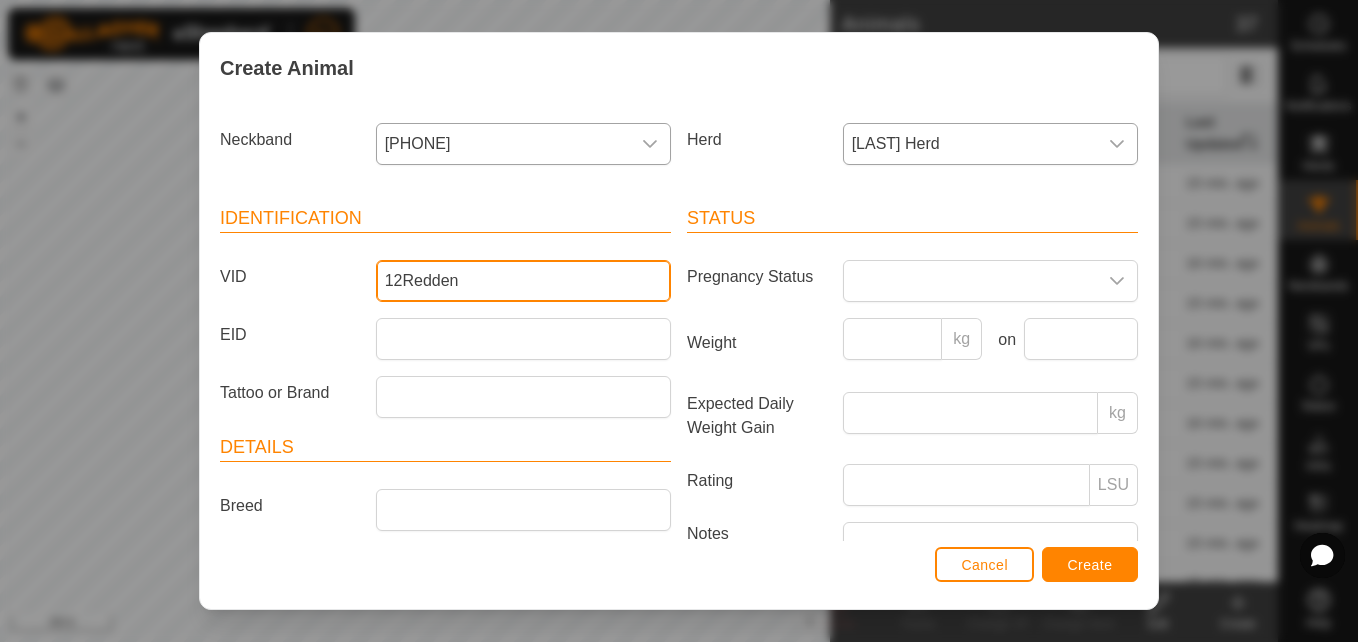 click on "12Redden" at bounding box center (523, 281) 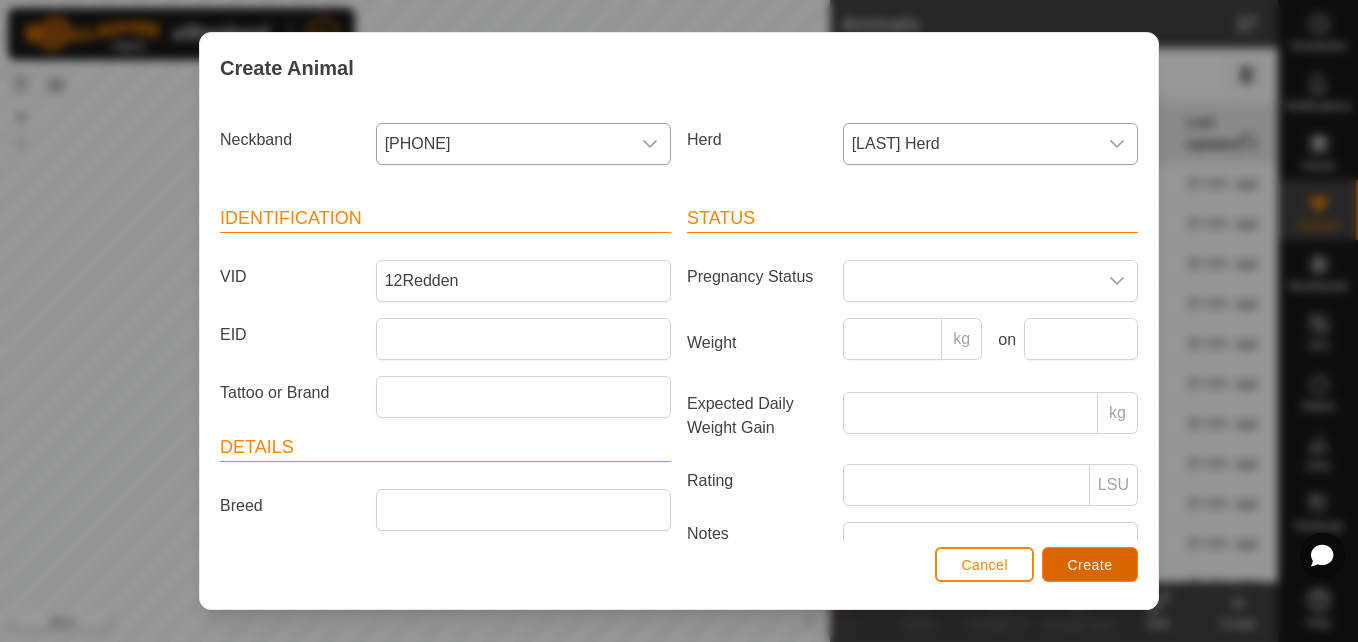 click on "Create" at bounding box center [1090, 564] 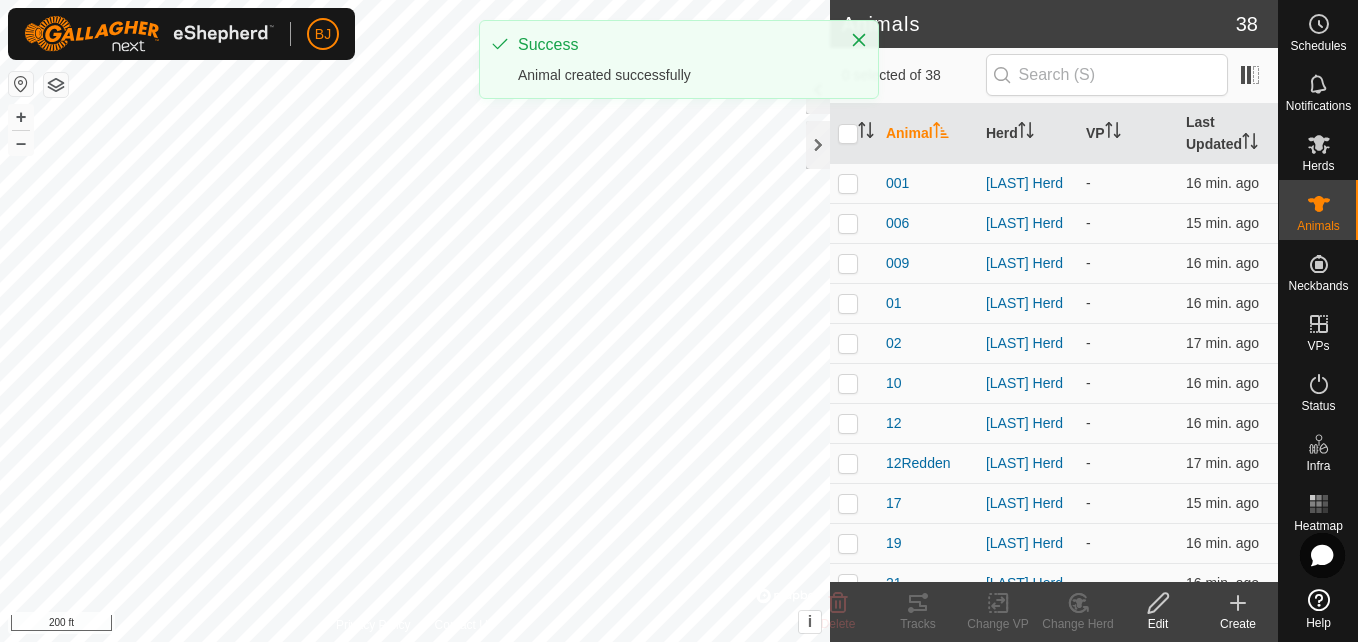 click 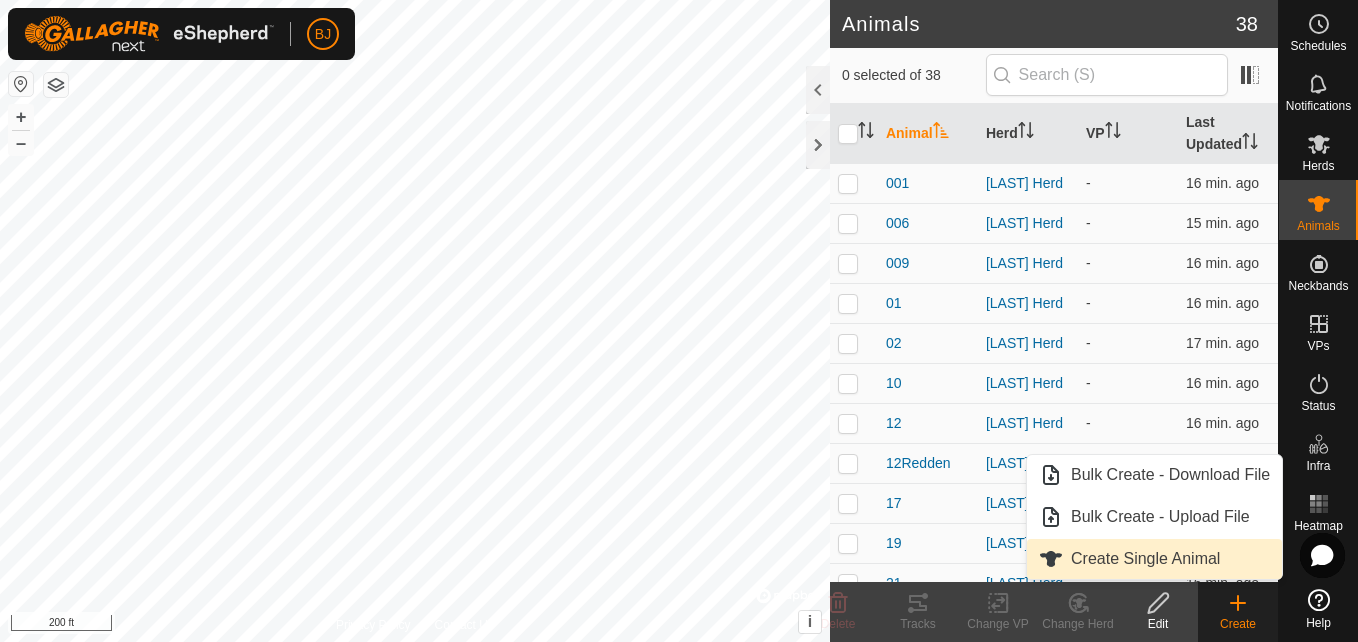 click on "Create Single Animal" at bounding box center [1154, 559] 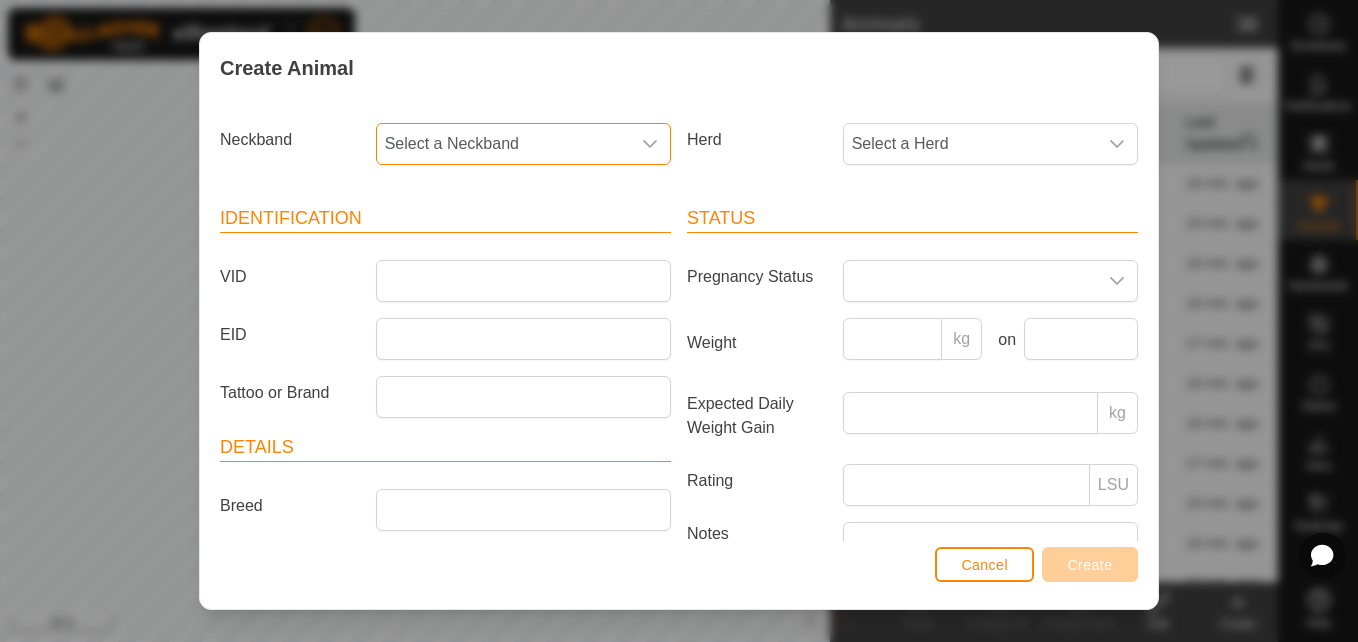 click on "Select a Neckband" at bounding box center (503, 144) 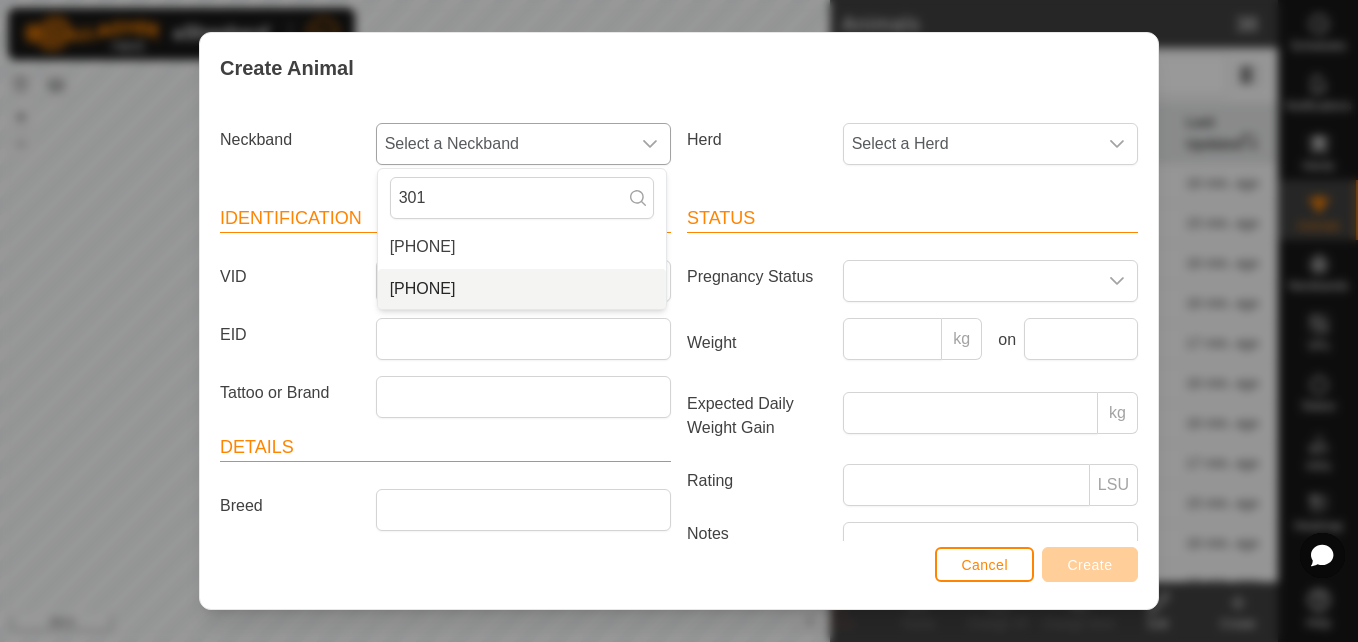 type on "301" 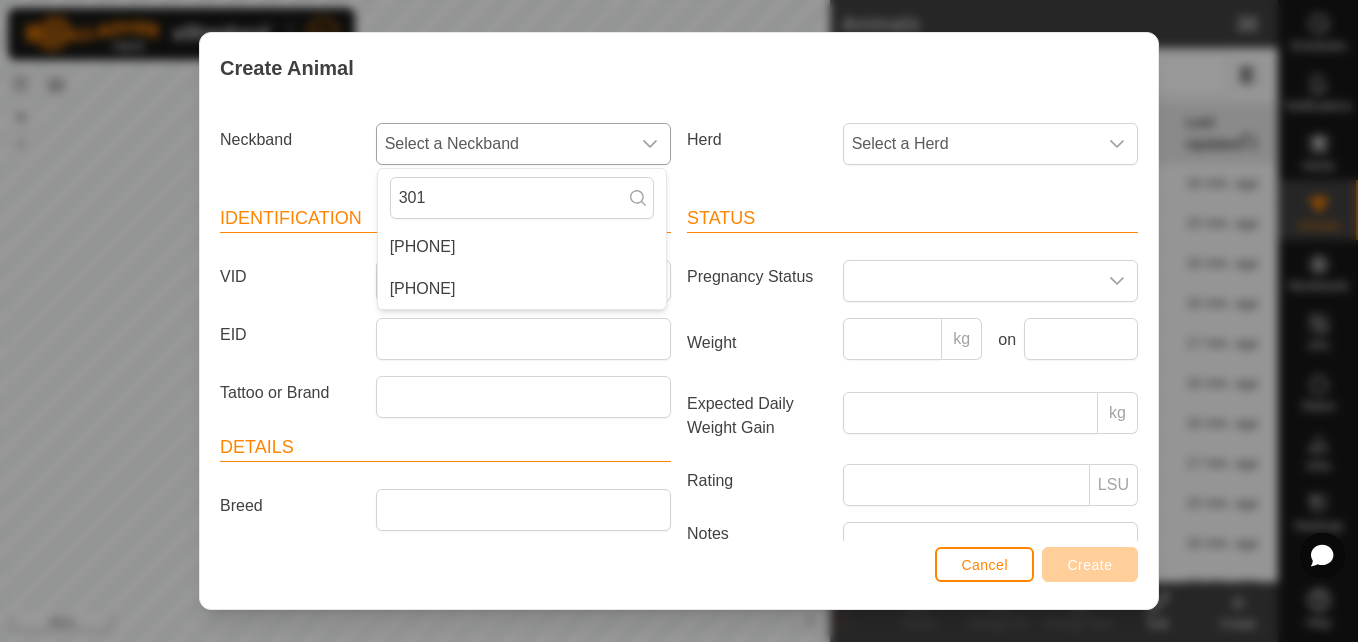 click on "[PHONE]" at bounding box center [522, 289] 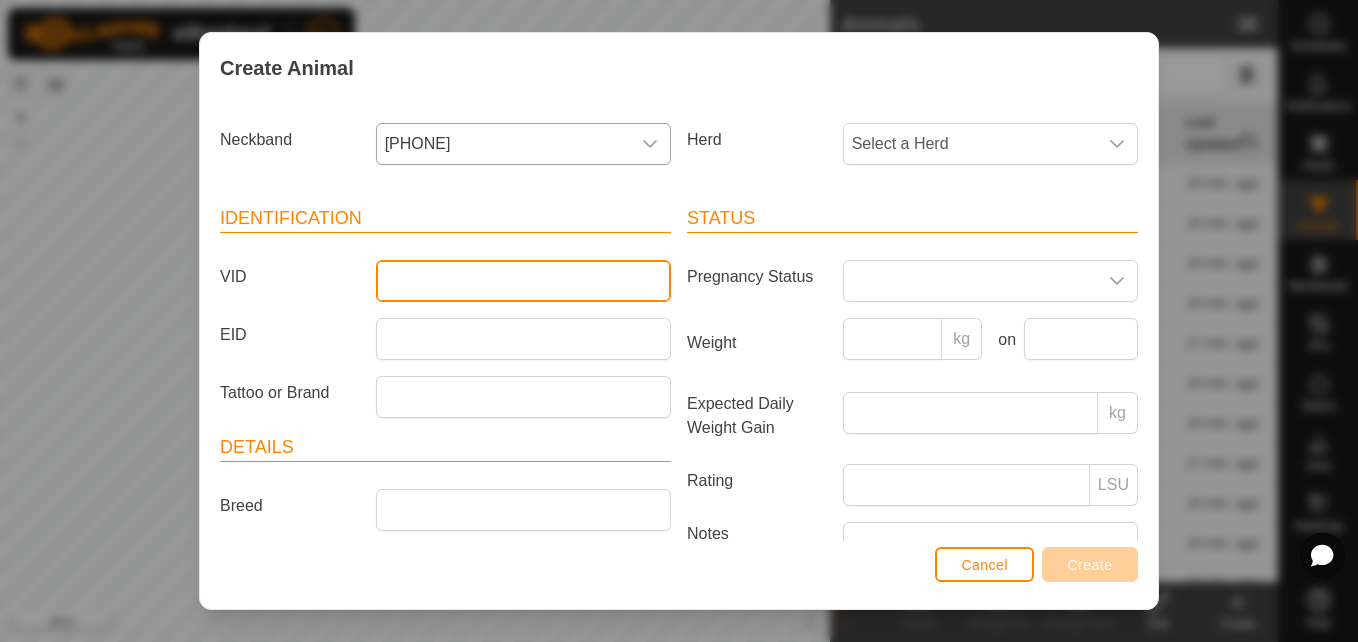 click on "VID" at bounding box center (523, 281) 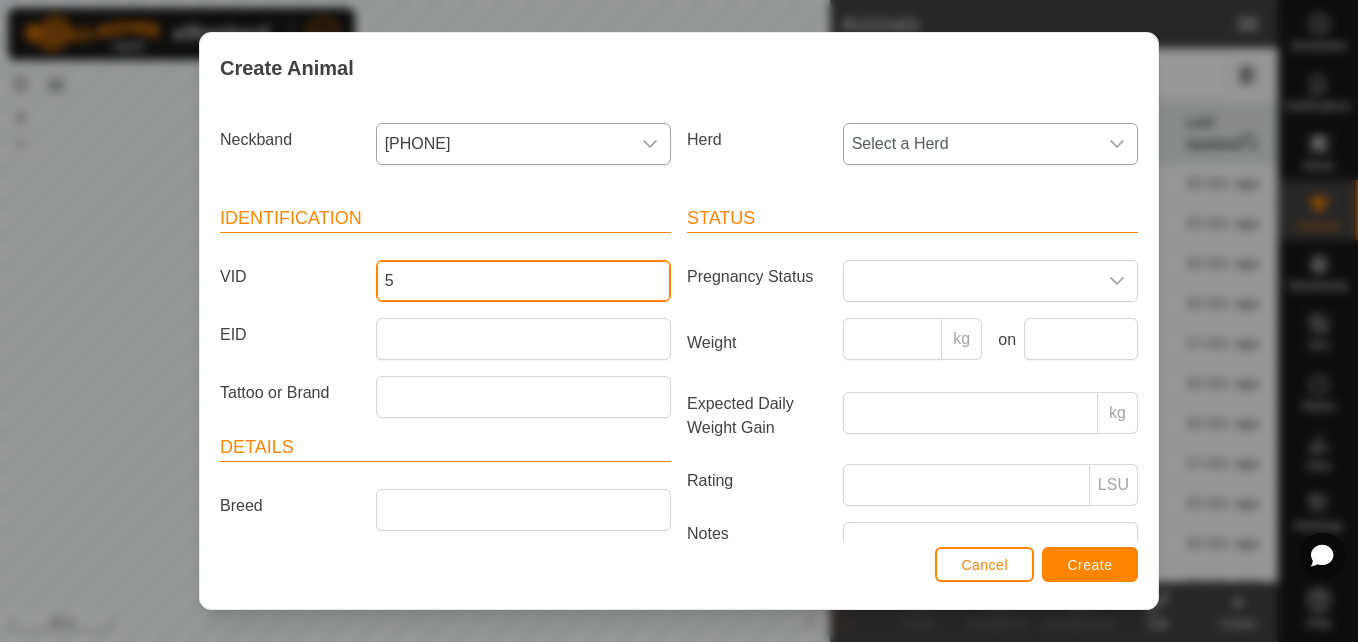 type on "5" 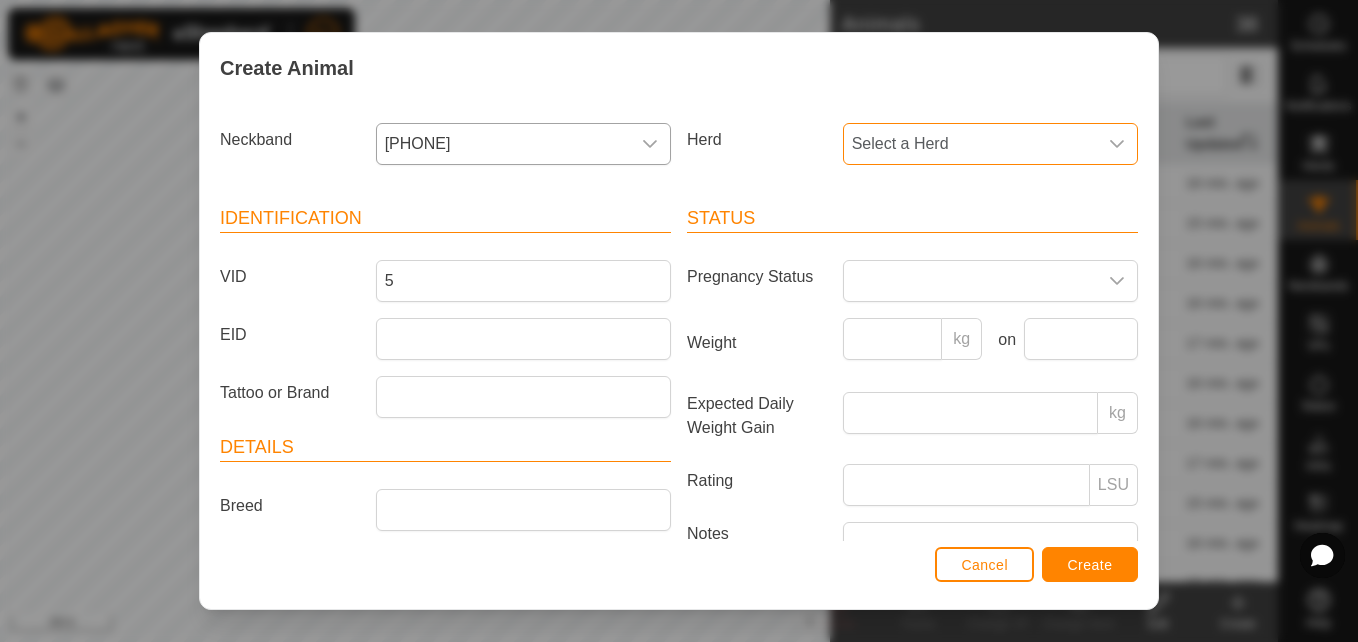 click on "Select a Herd" at bounding box center (970, 144) 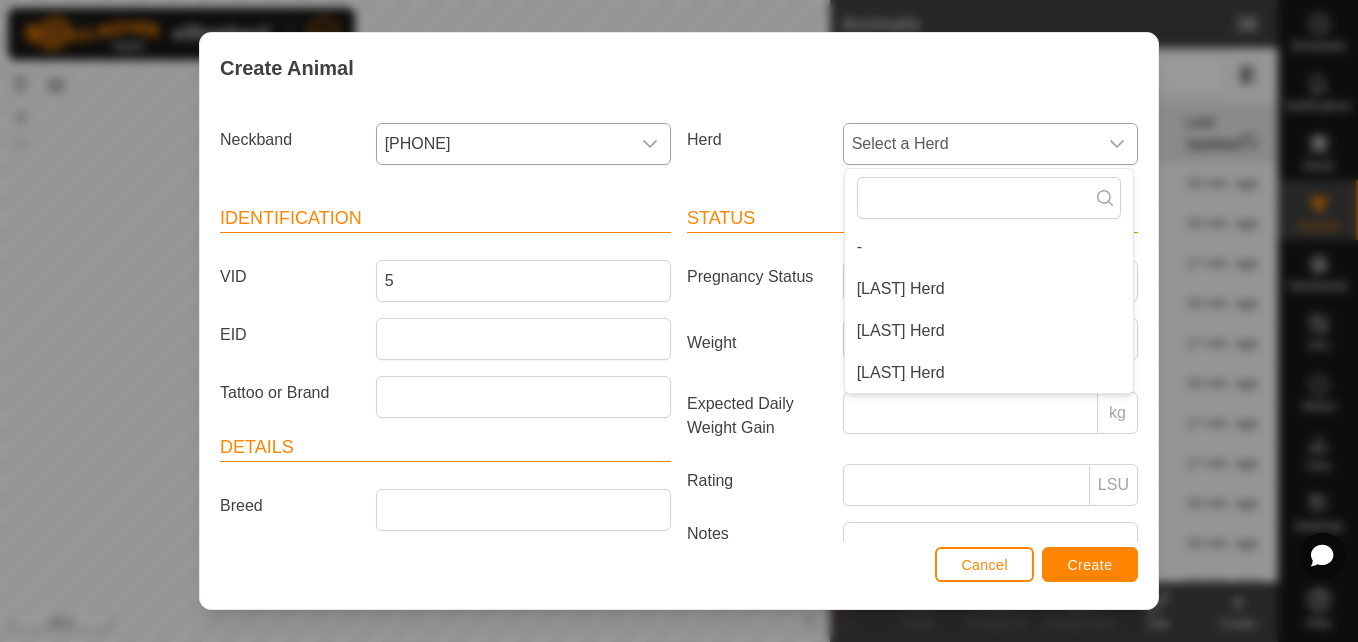 click on "[LAST] Herd" at bounding box center [989, 331] 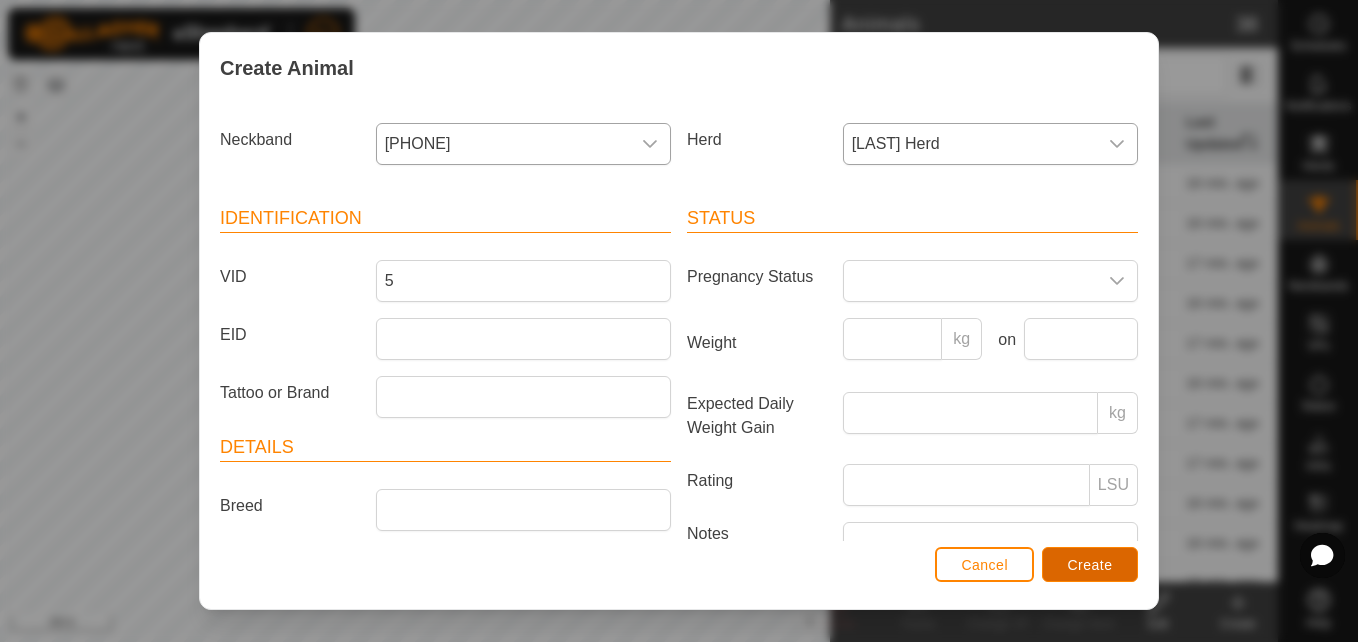 click on "Create" at bounding box center [1090, 564] 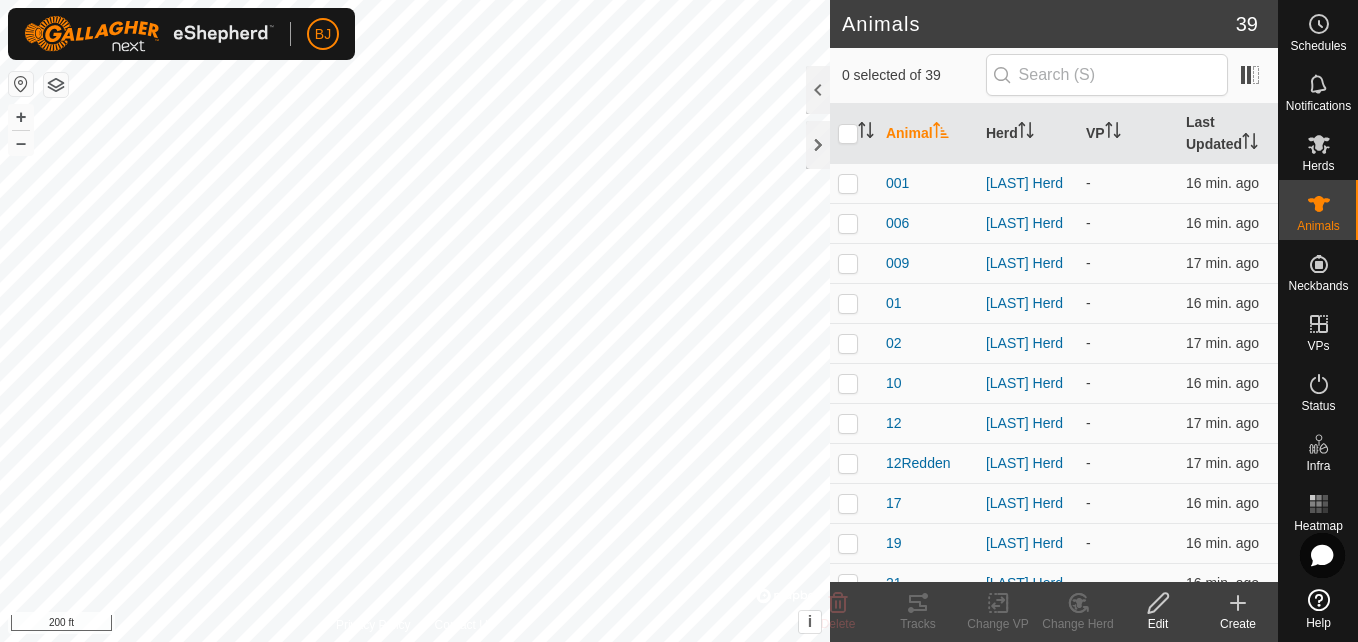 click 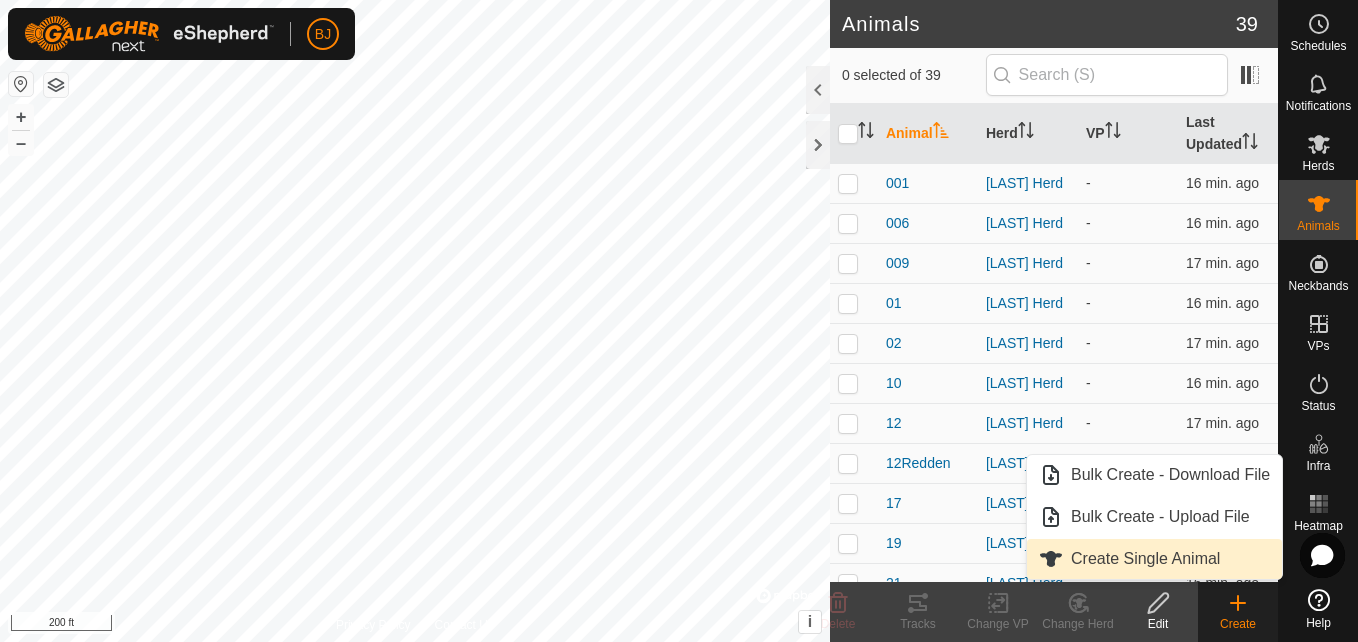 click on "Create Single Animal" at bounding box center (1154, 559) 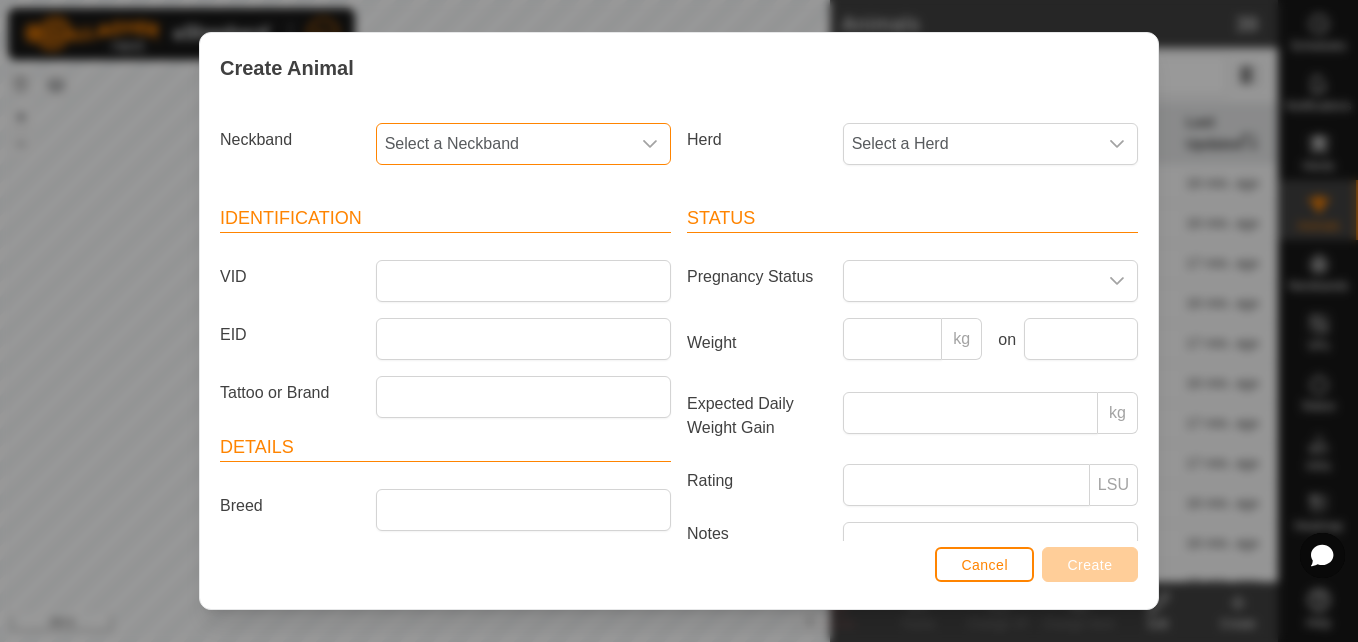 click on "Select a Neckband" at bounding box center [503, 144] 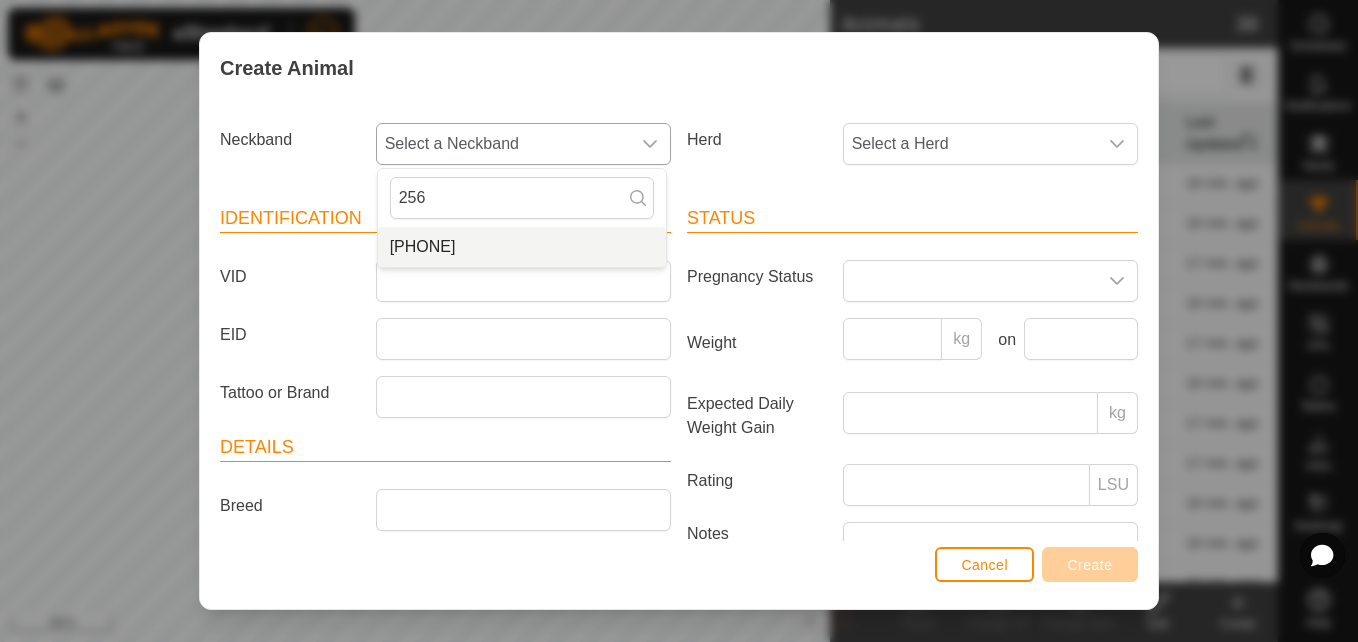 type on "256" 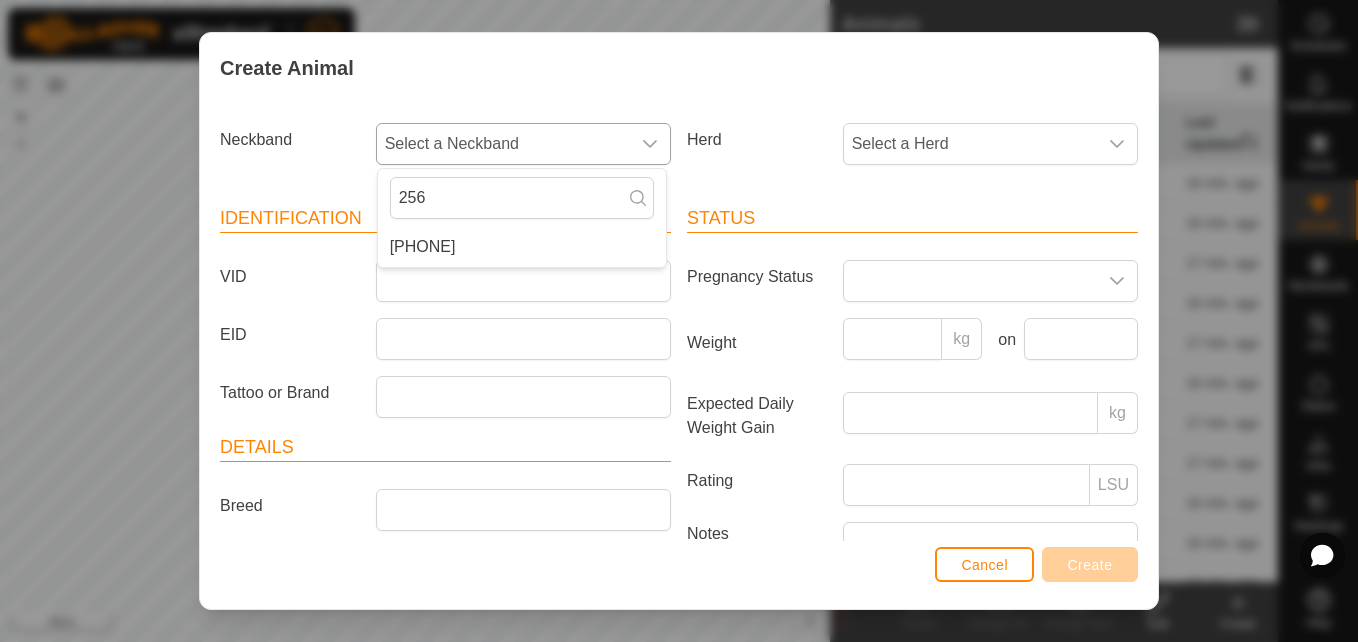 click on "[PHONE]" at bounding box center [522, 247] 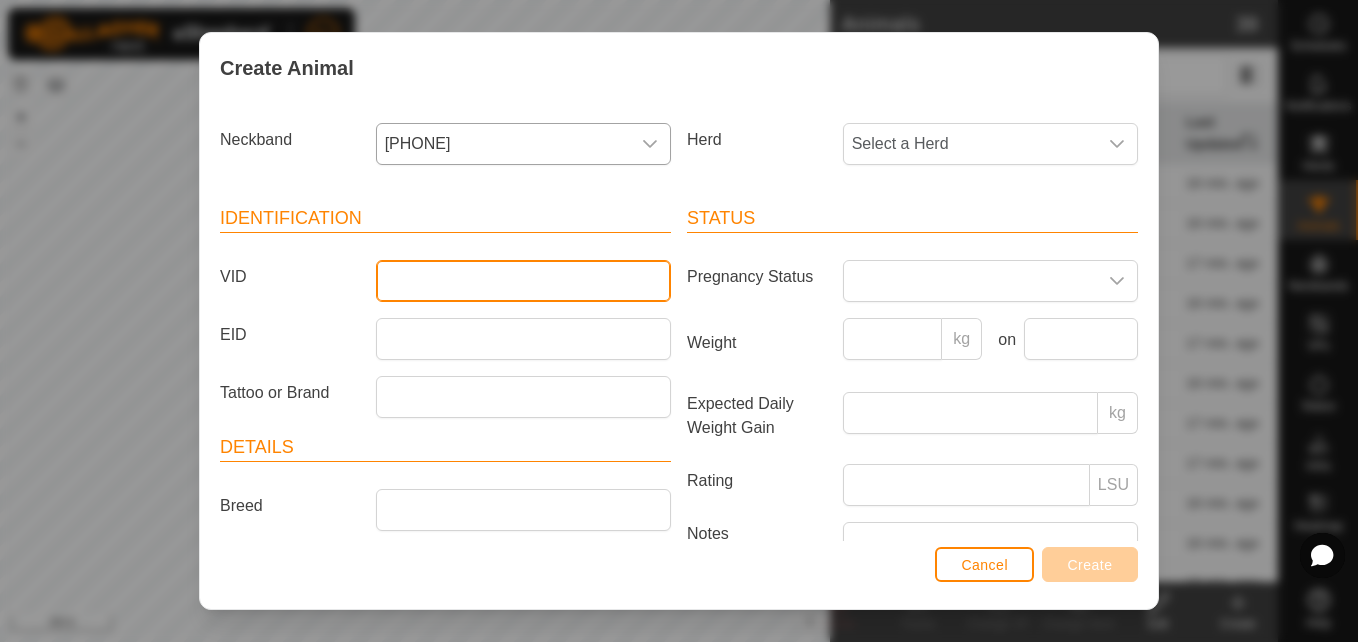 click on "VID" at bounding box center (523, 281) 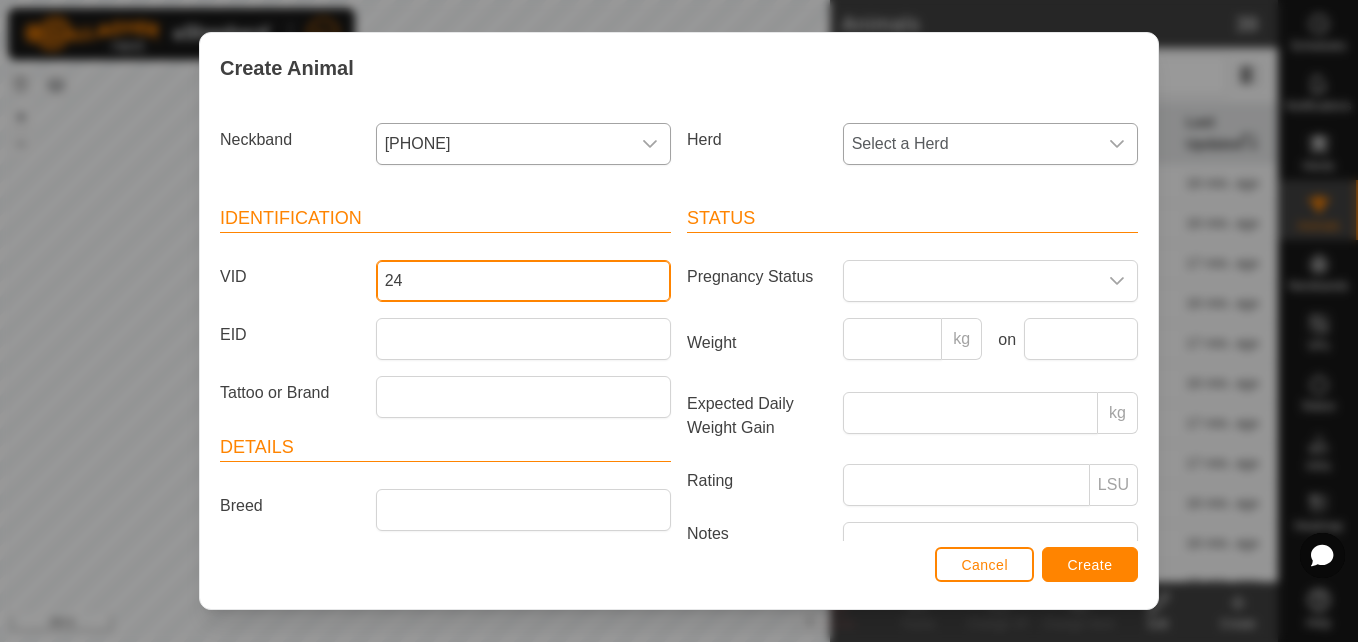 type on "24" 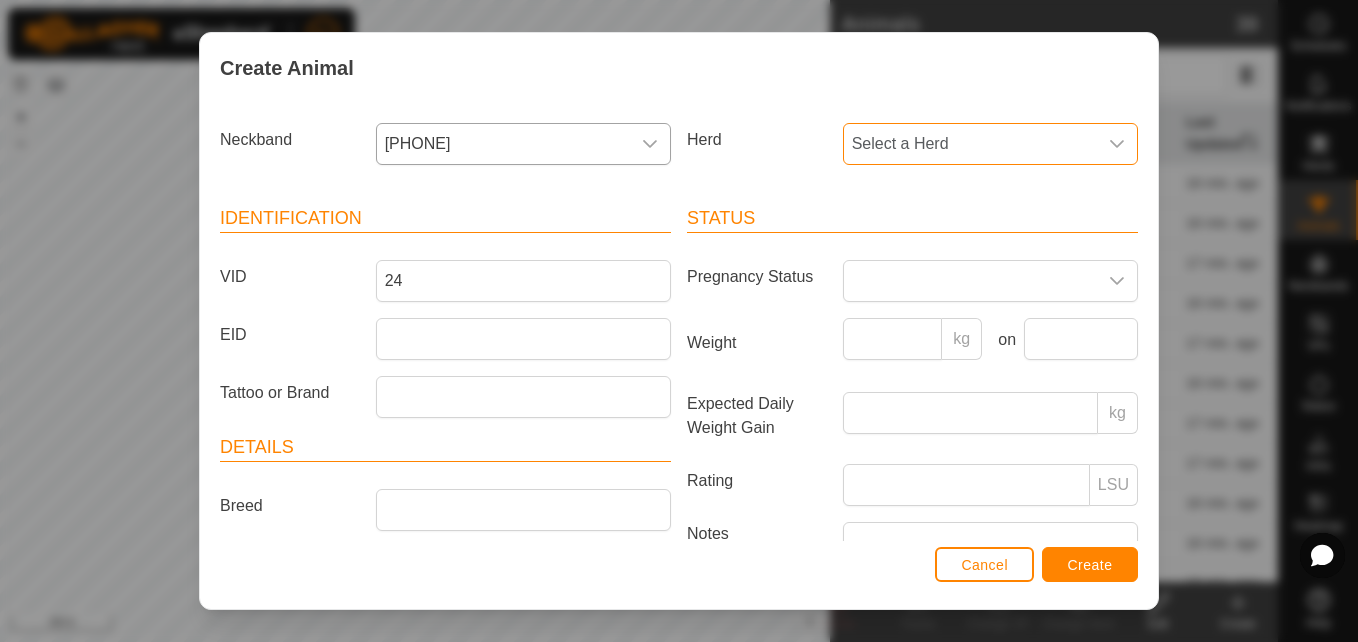 click on "Select a Herd" at bounding box center (970, 144) 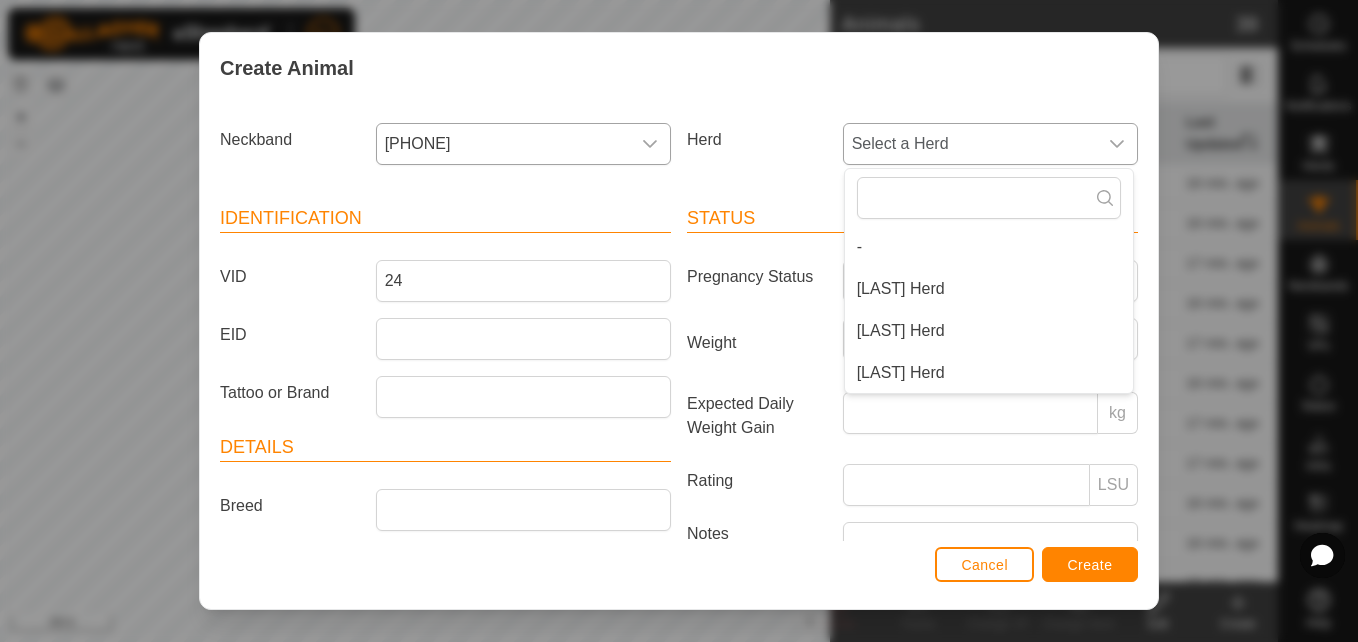 click on "[LAST] Herd" at bounding box center [989, 331] 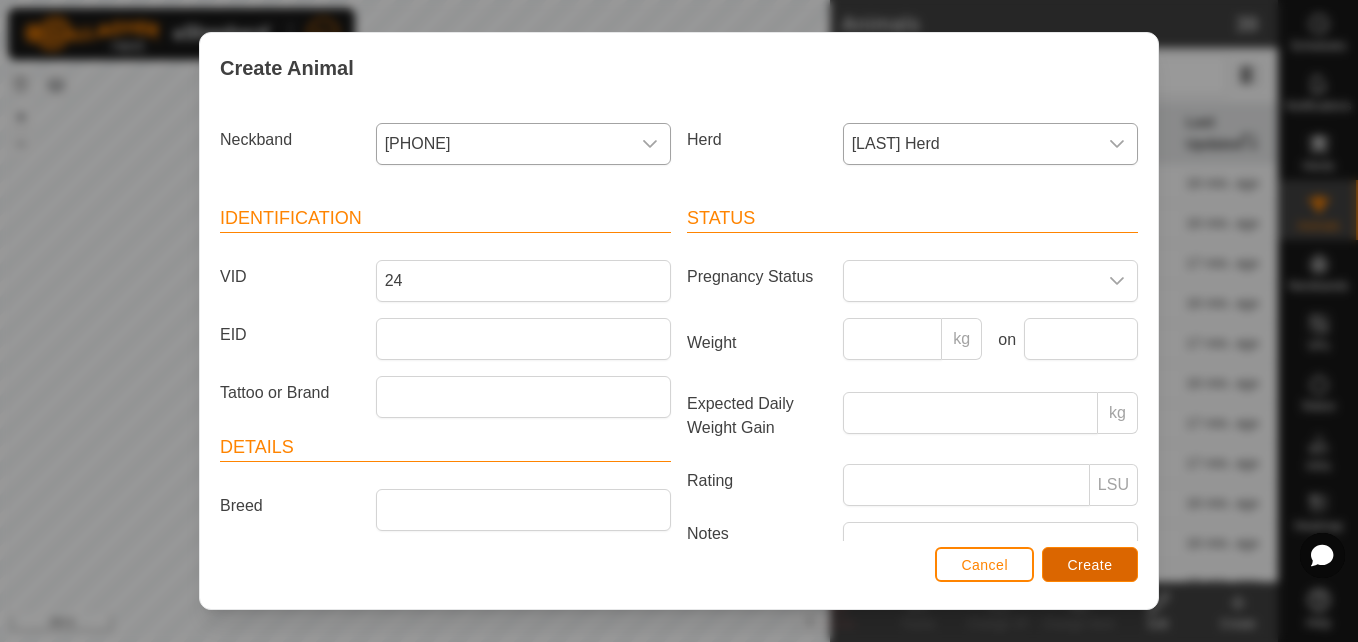 click on "Create" at bounding box center (1090, 565) 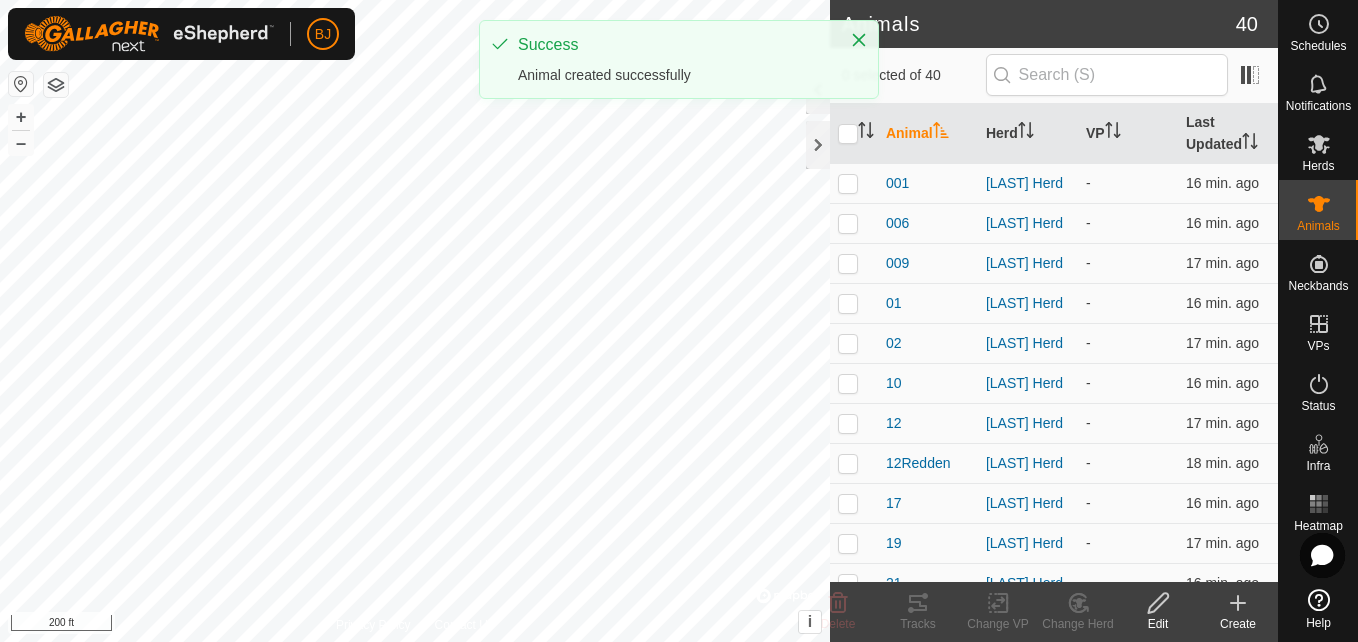 click 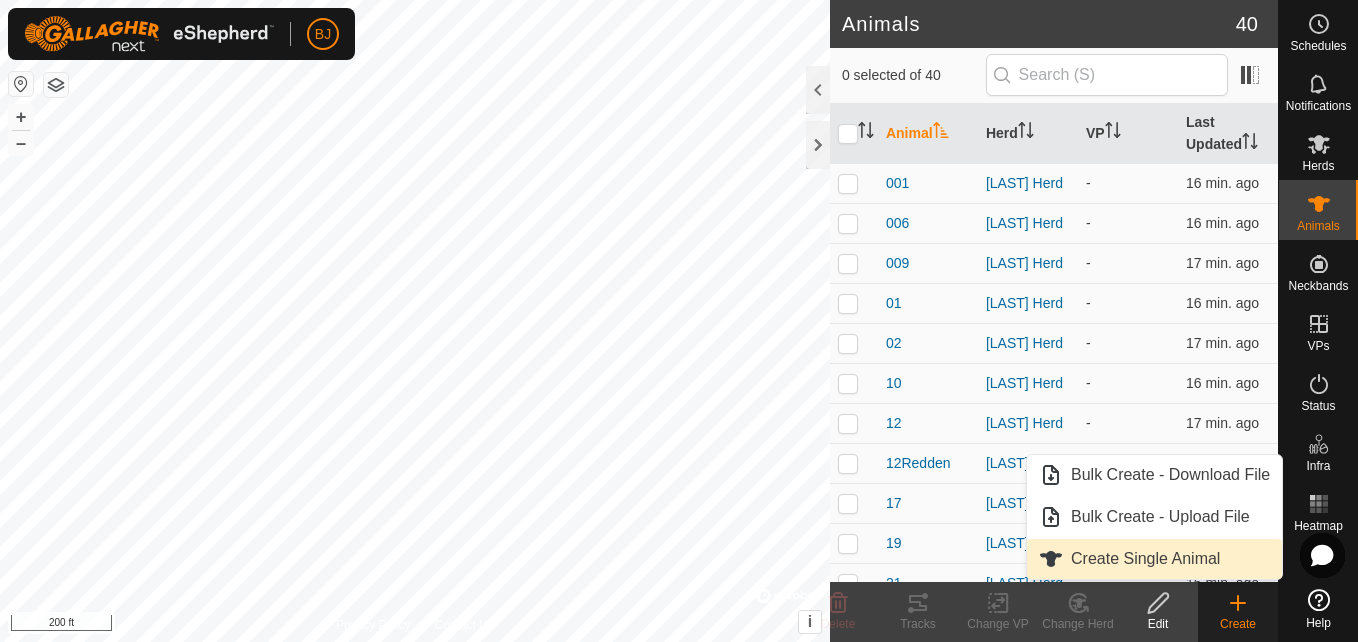 click on "Create Single Animal" at bounding box center (1154, 559) 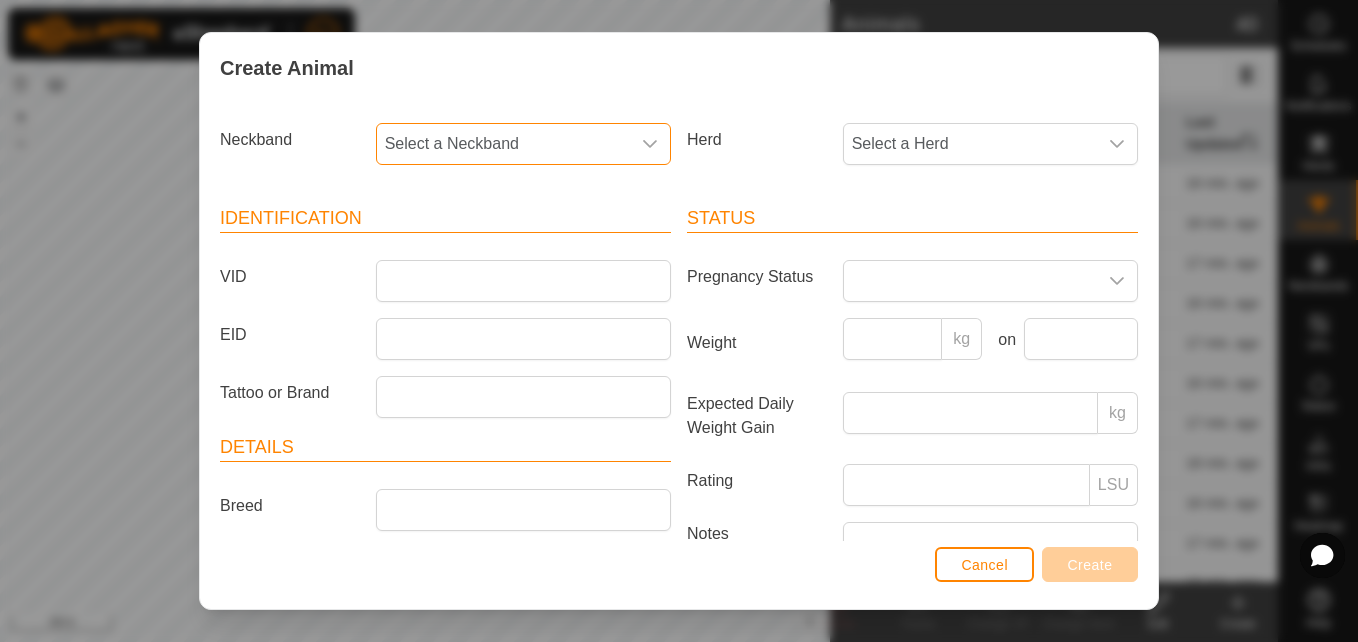 click on "Select a Neckband" at bounding box center (503, 144) 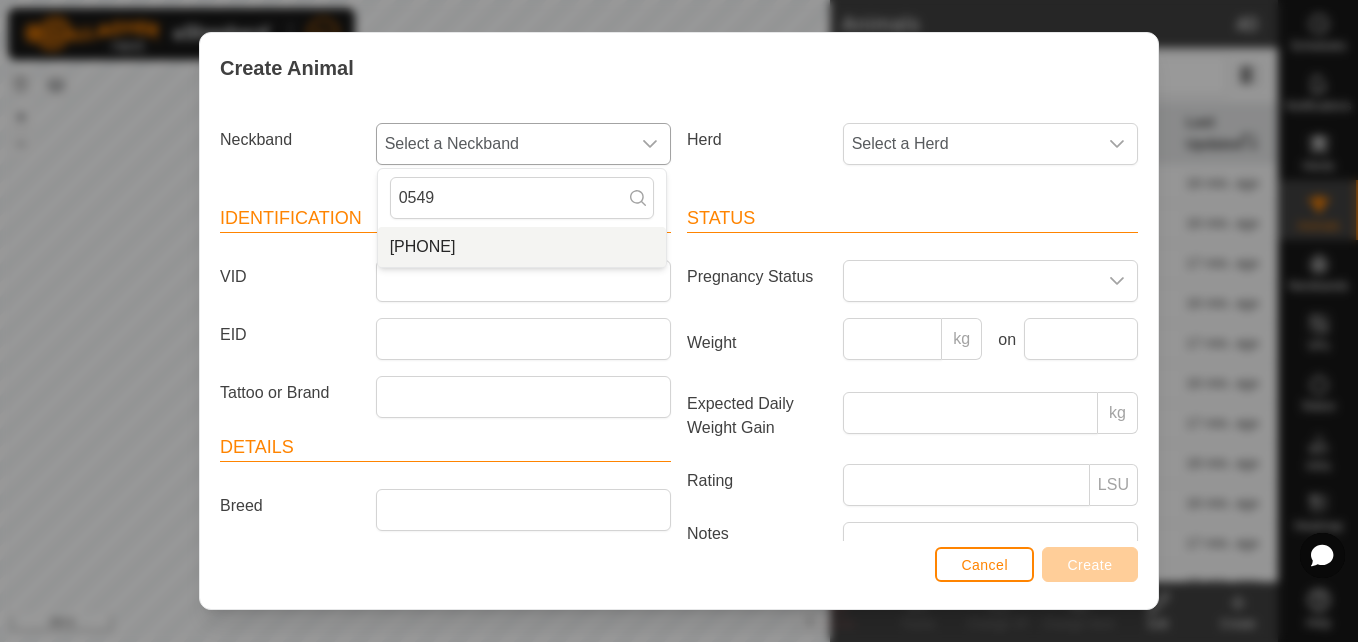 type on "0549" 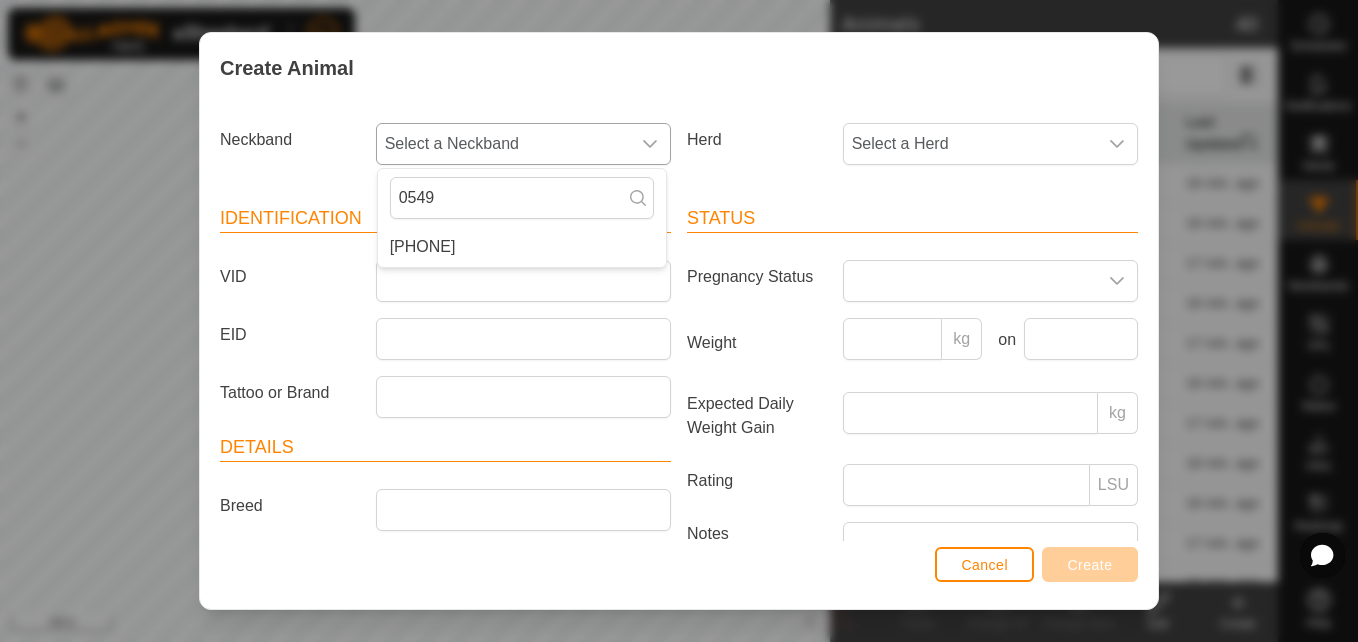 click on "[PHONE]" at bounding box center (522, 247) 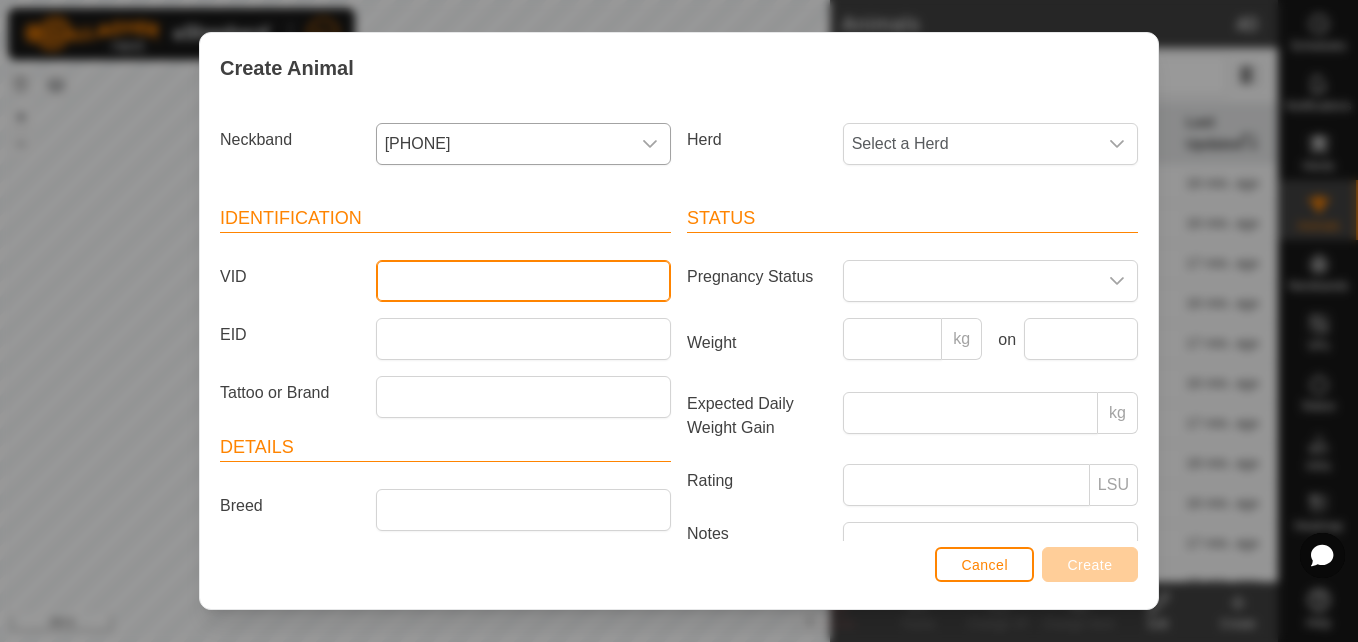 click on "VID" at bounding box center [523, 281] 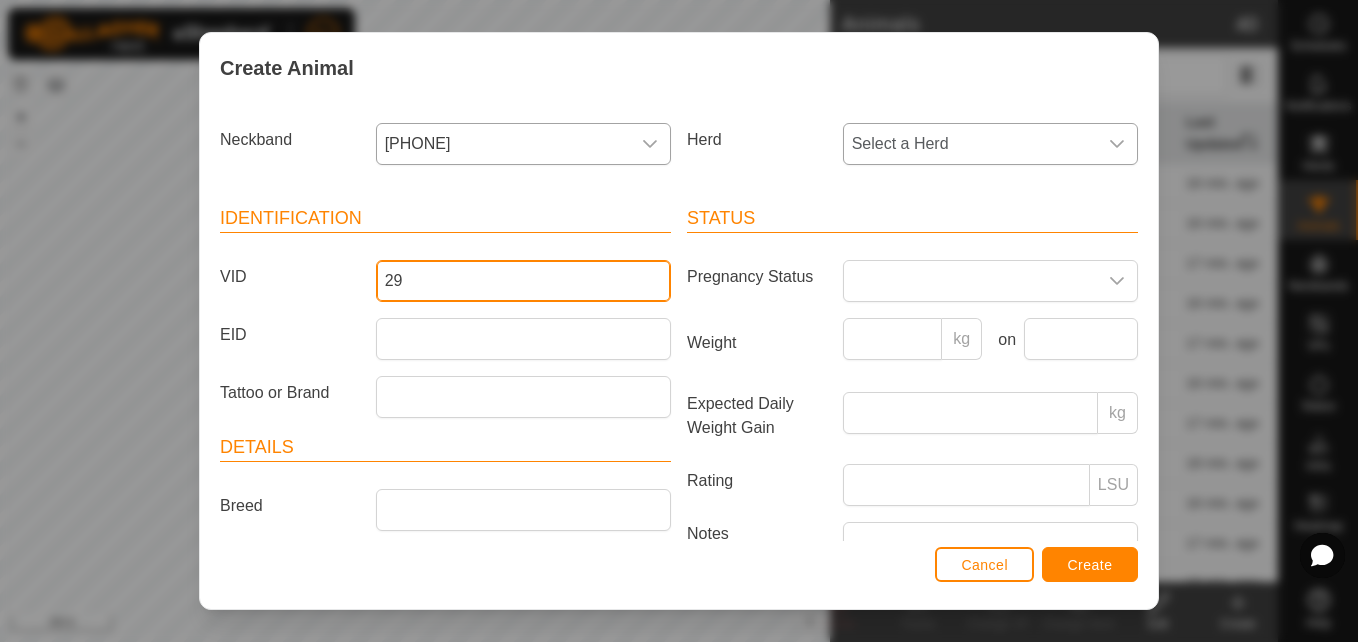 type on "29" 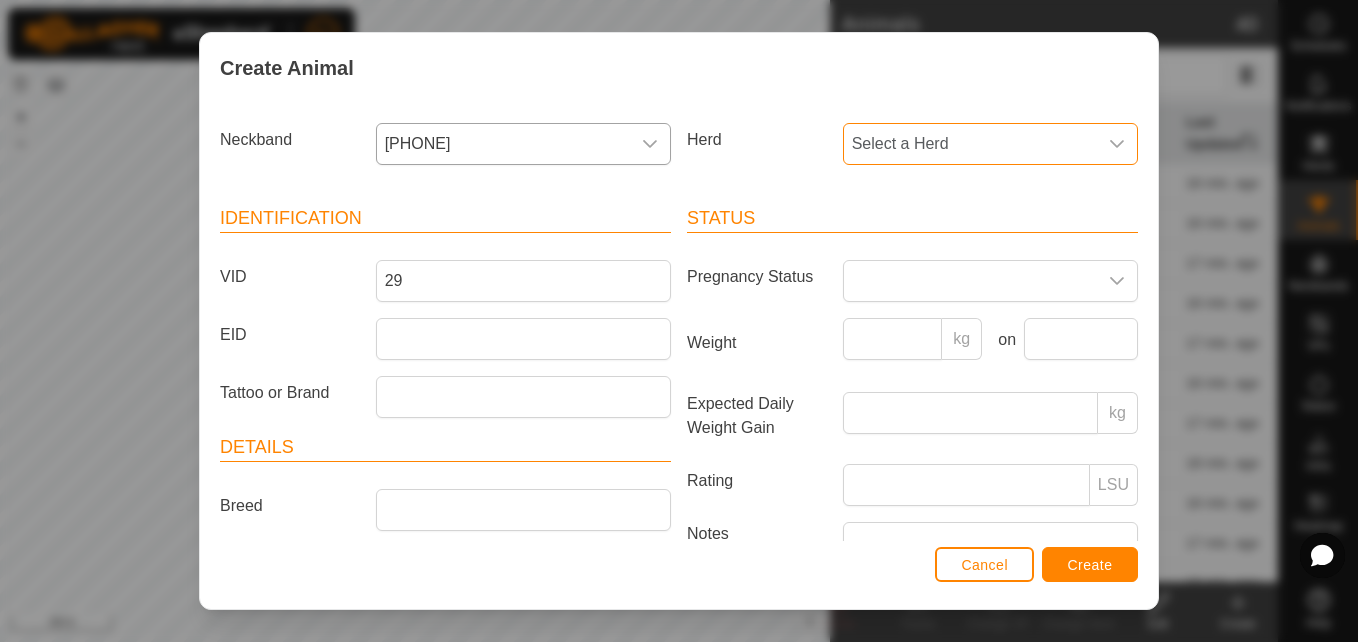 click on "Select a Herd" at bounding box center [970, 144] 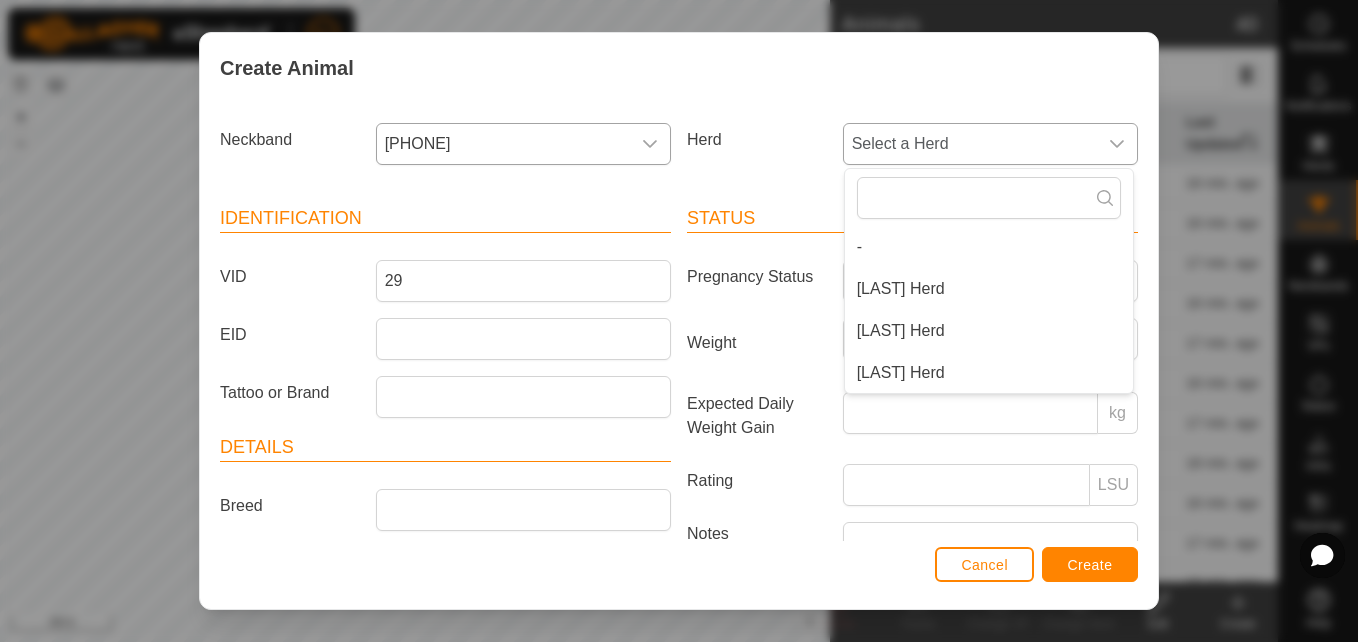 click on "[LAST] Herd" at bounding box center (989, 331) 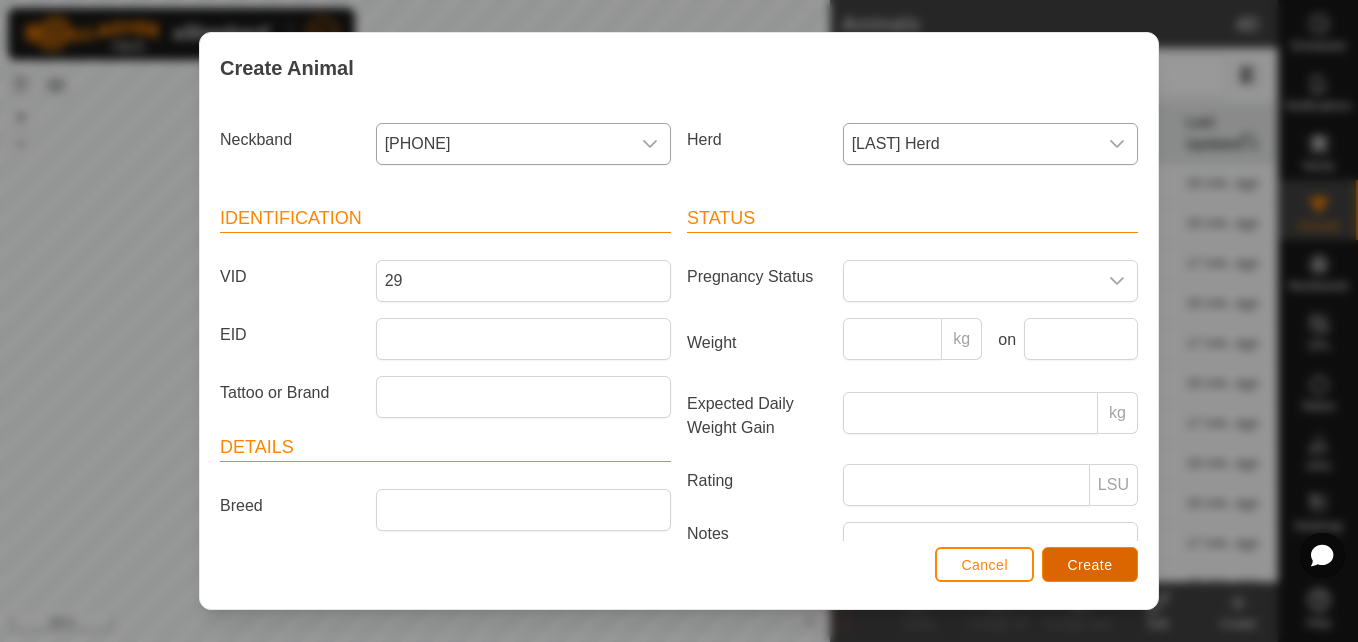 click on "Create" at bounding box center (1090, 565) 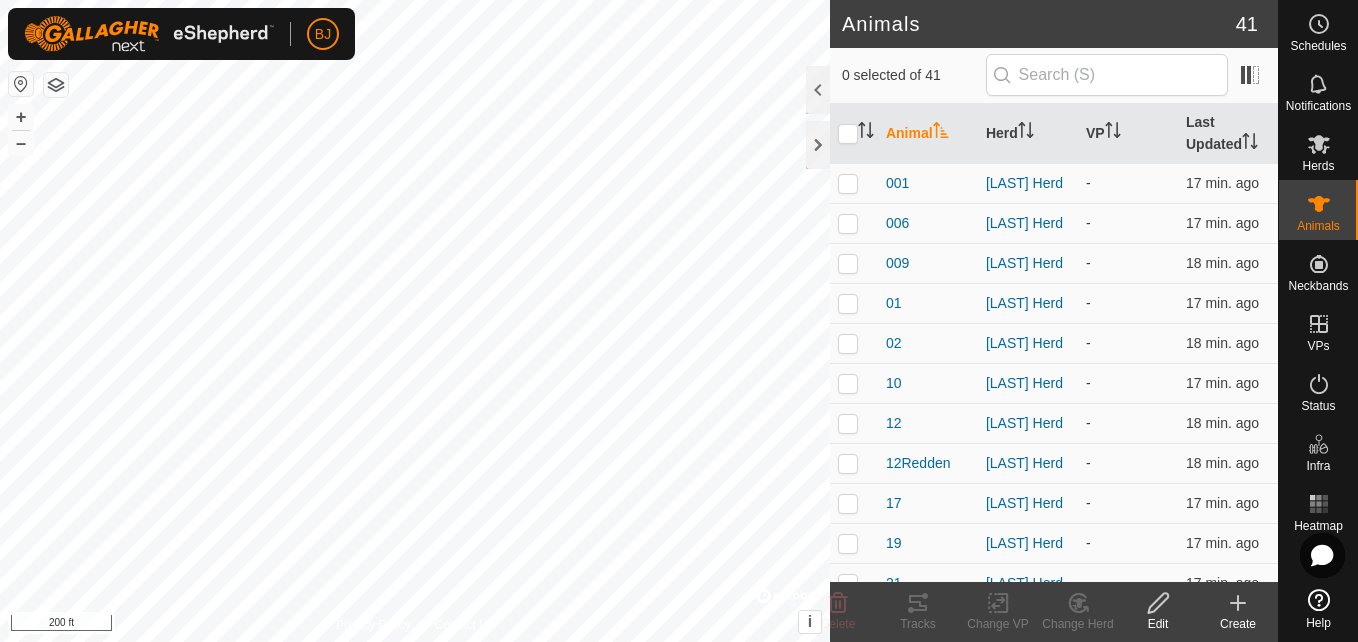 click 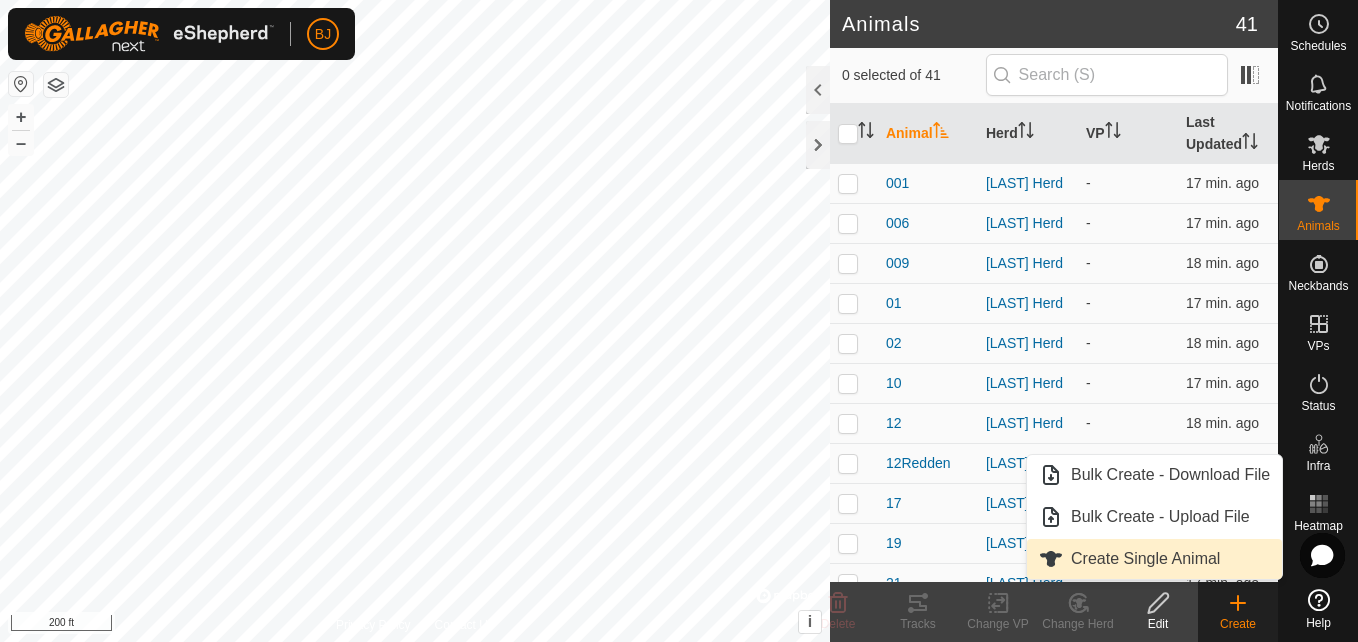 click on "Create Single Animal" at bounding box center (1154, 559) 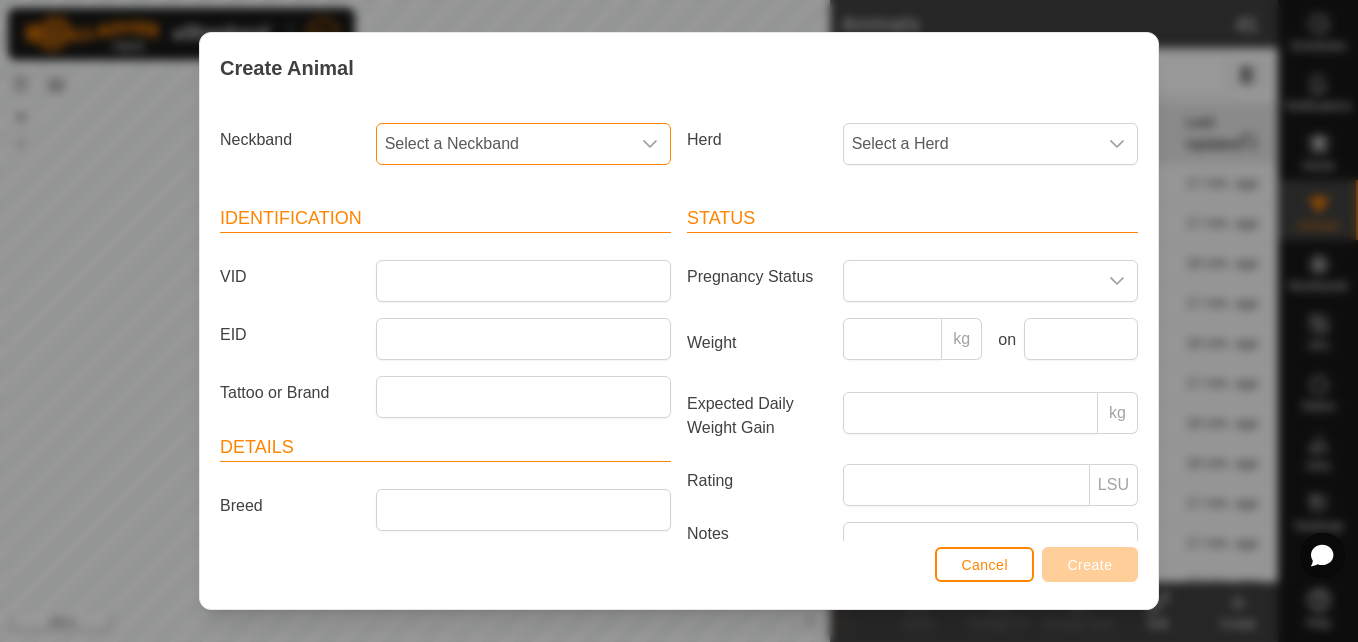 click on "Select a Neckband" at bounding box center [503, 144] 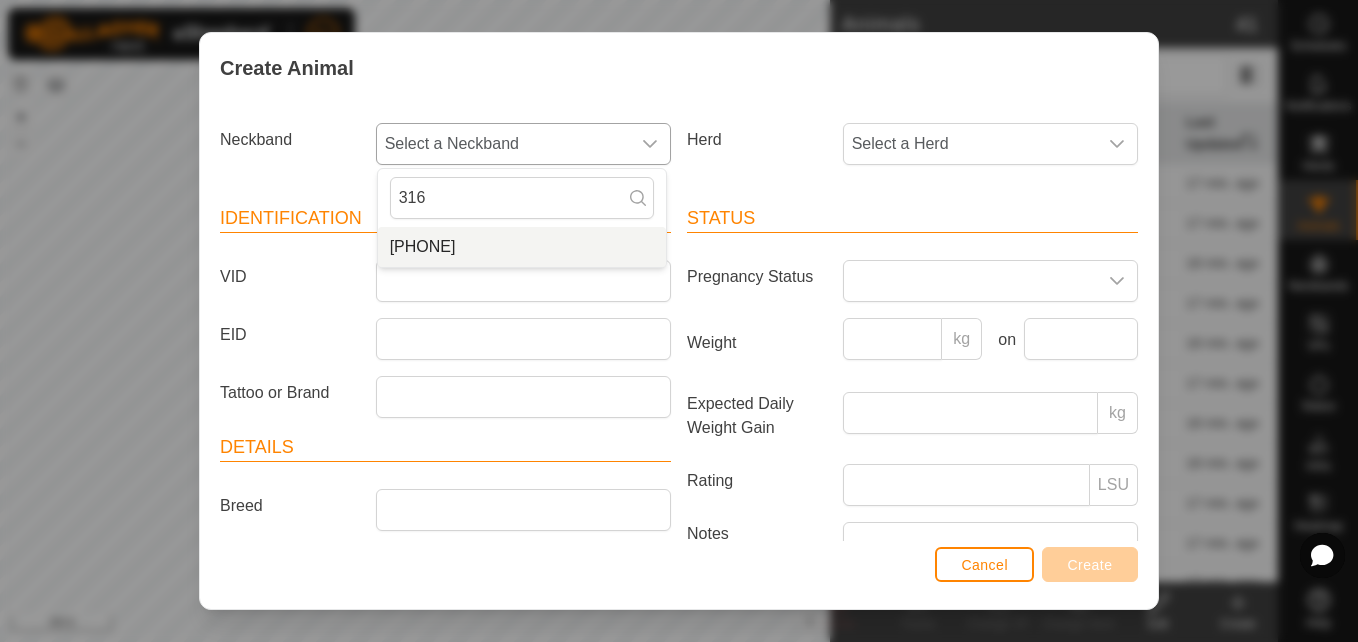 type on "316" 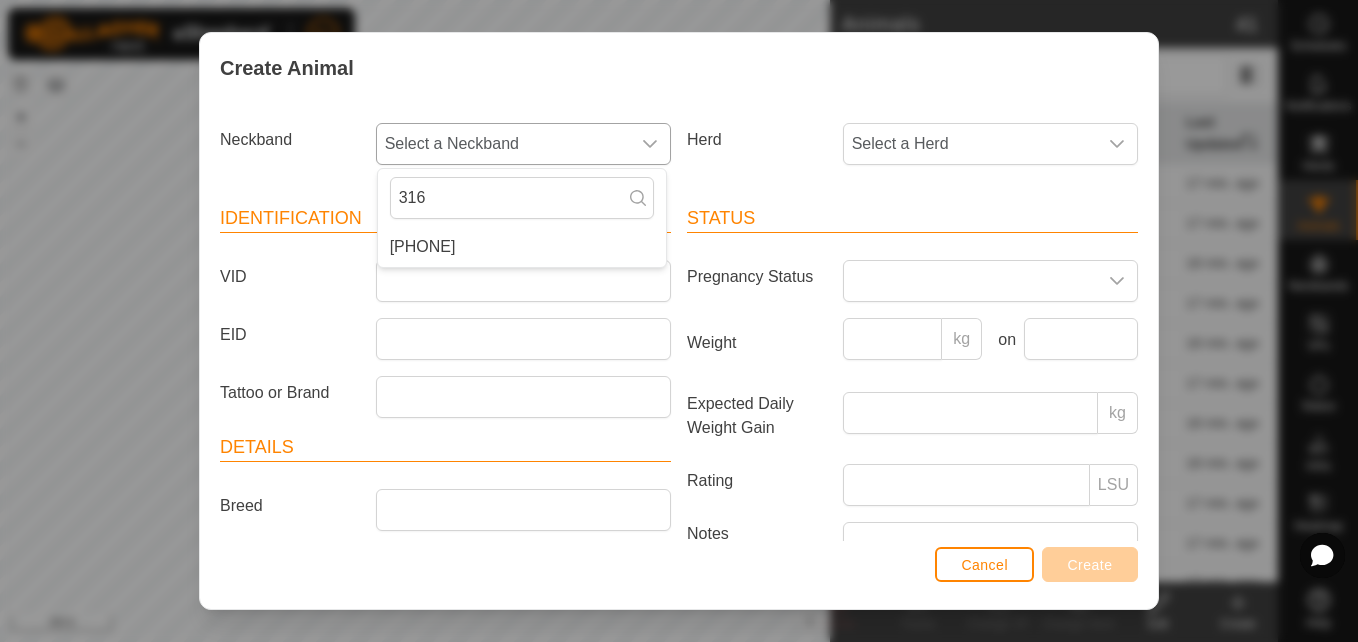 click on "[PHONE]" at bounding box center [522, 247] 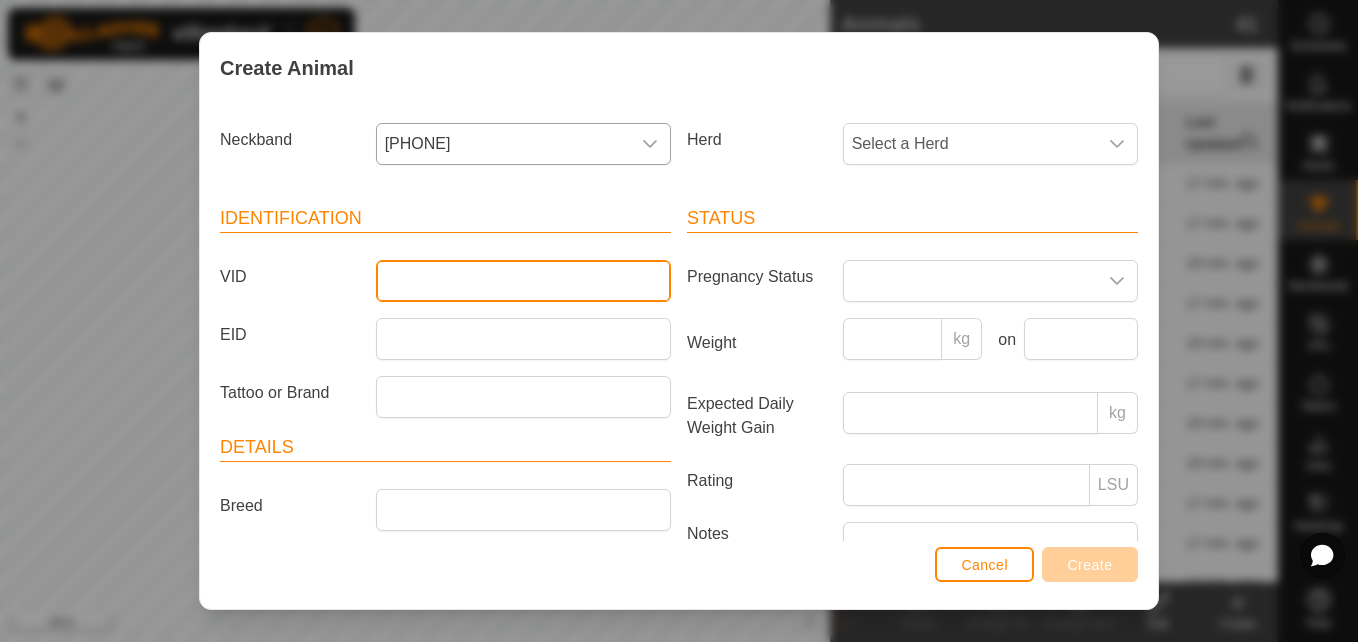 click on "VID" at bounding box center (523, 281) 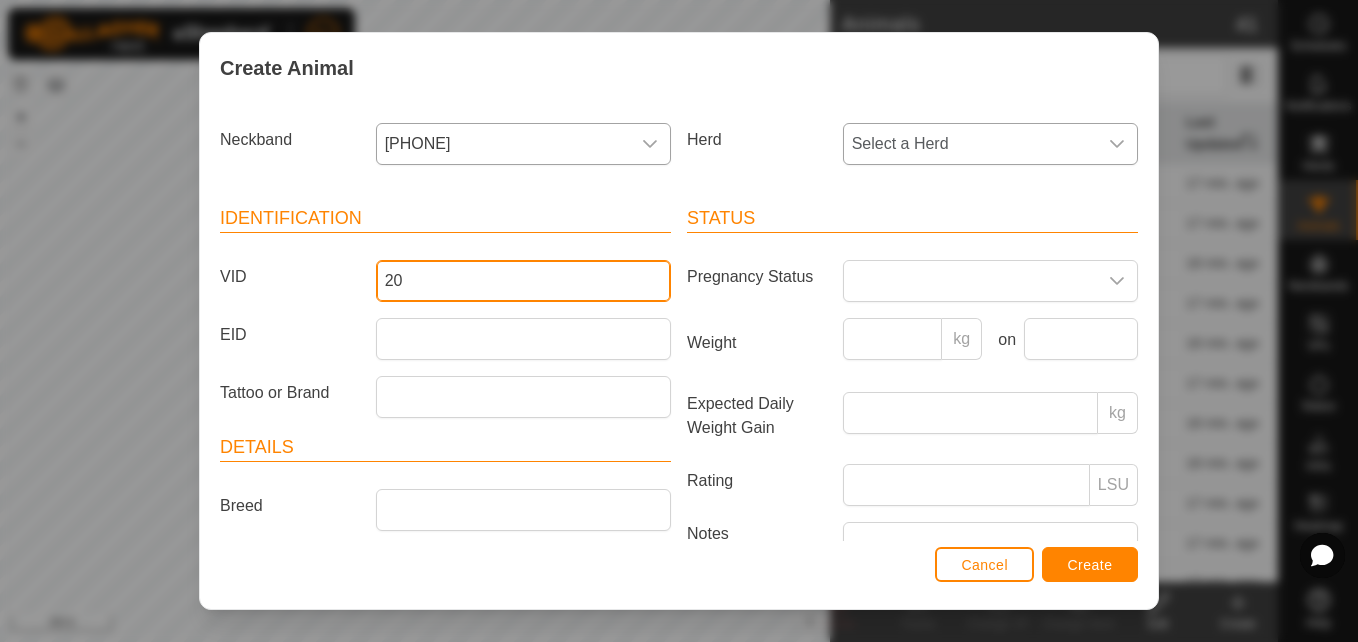 type on "20" 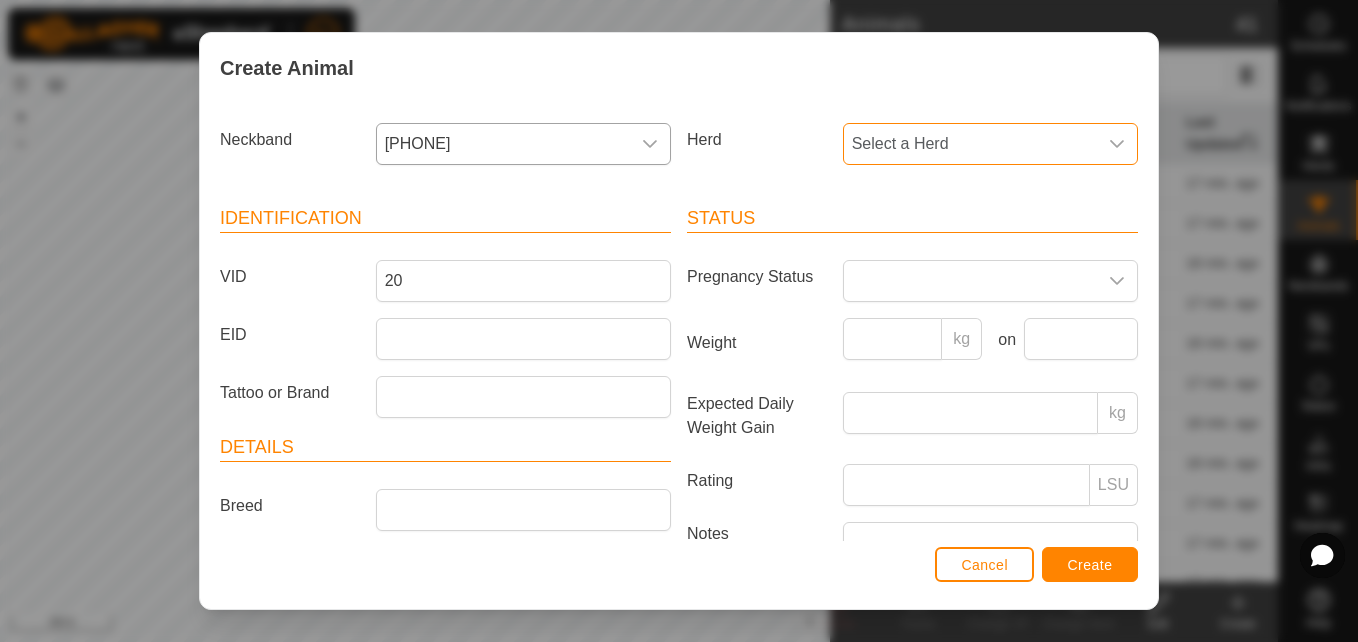 click on "Select a Herd" at bounding box center [970, 144] 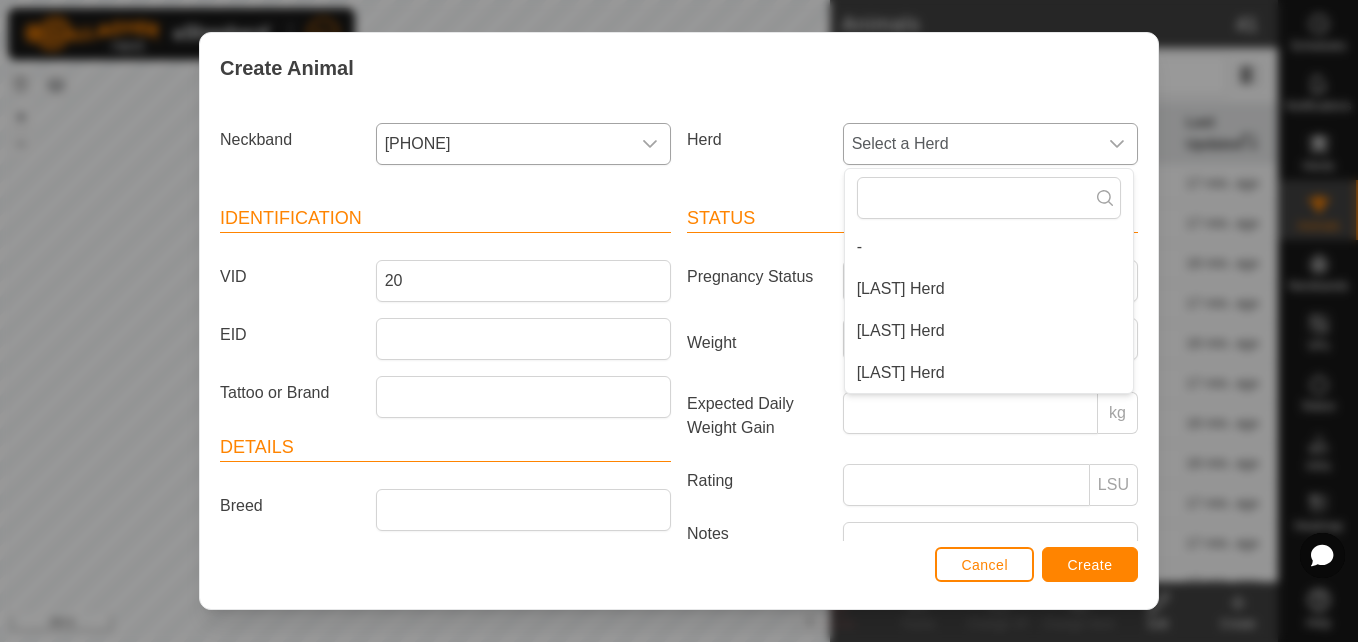 click on "[LAST] Herd" at bounding box center [989, 331] 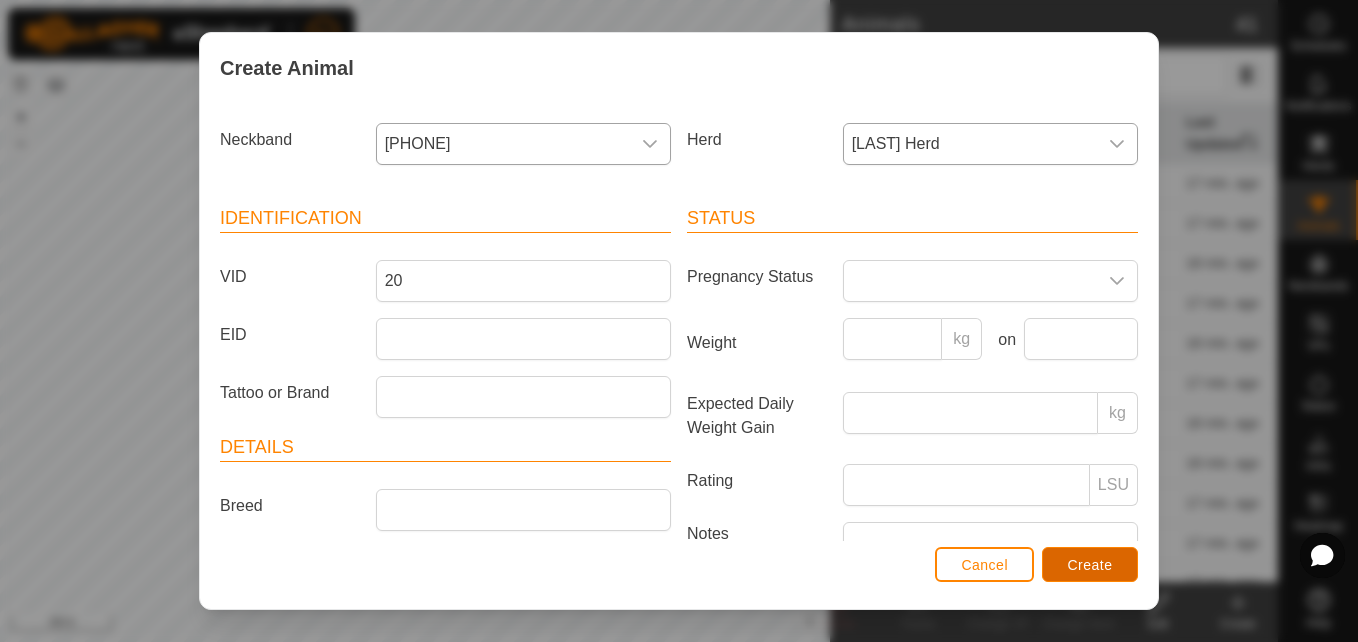 click on "Create" at bounding box center [1090, 564] 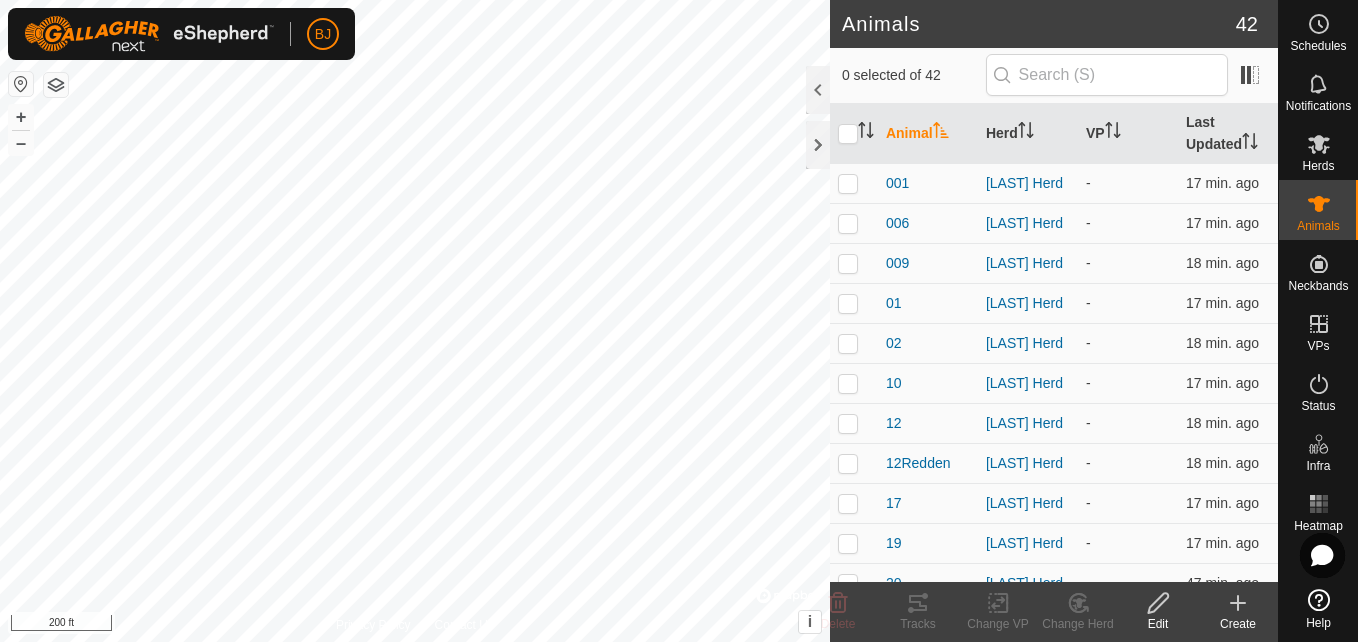 click 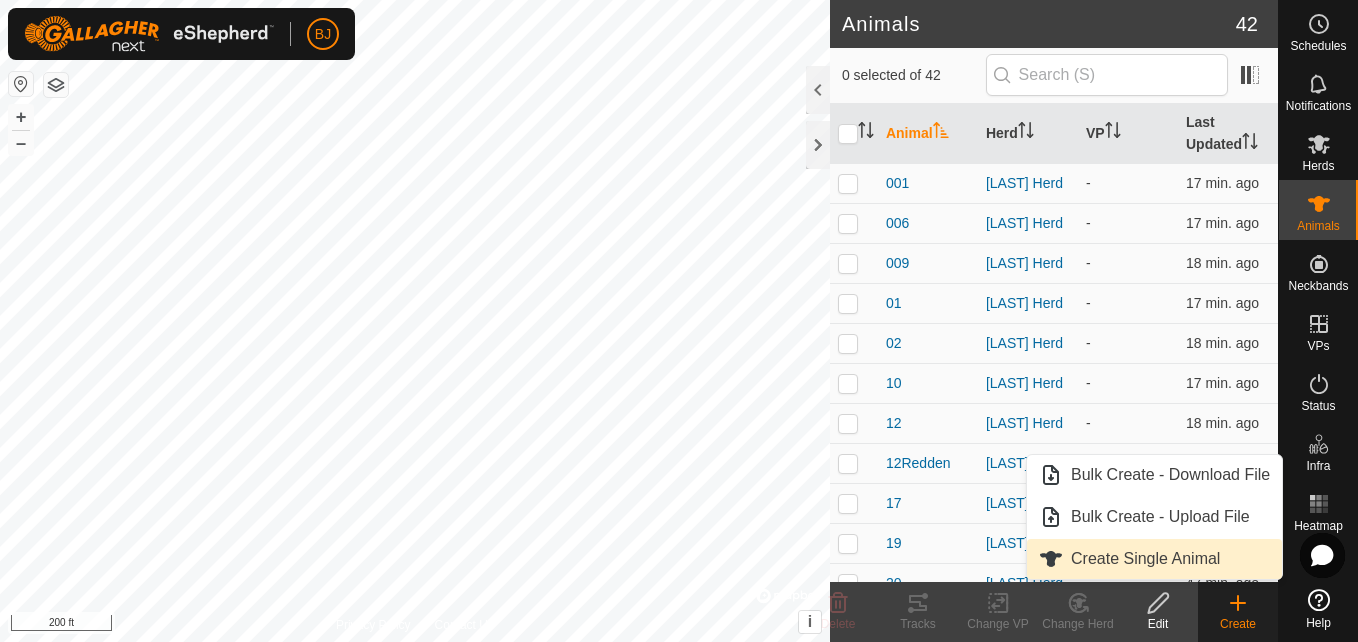 click on "Create Single Animal" at bounding box center [1154, 559] 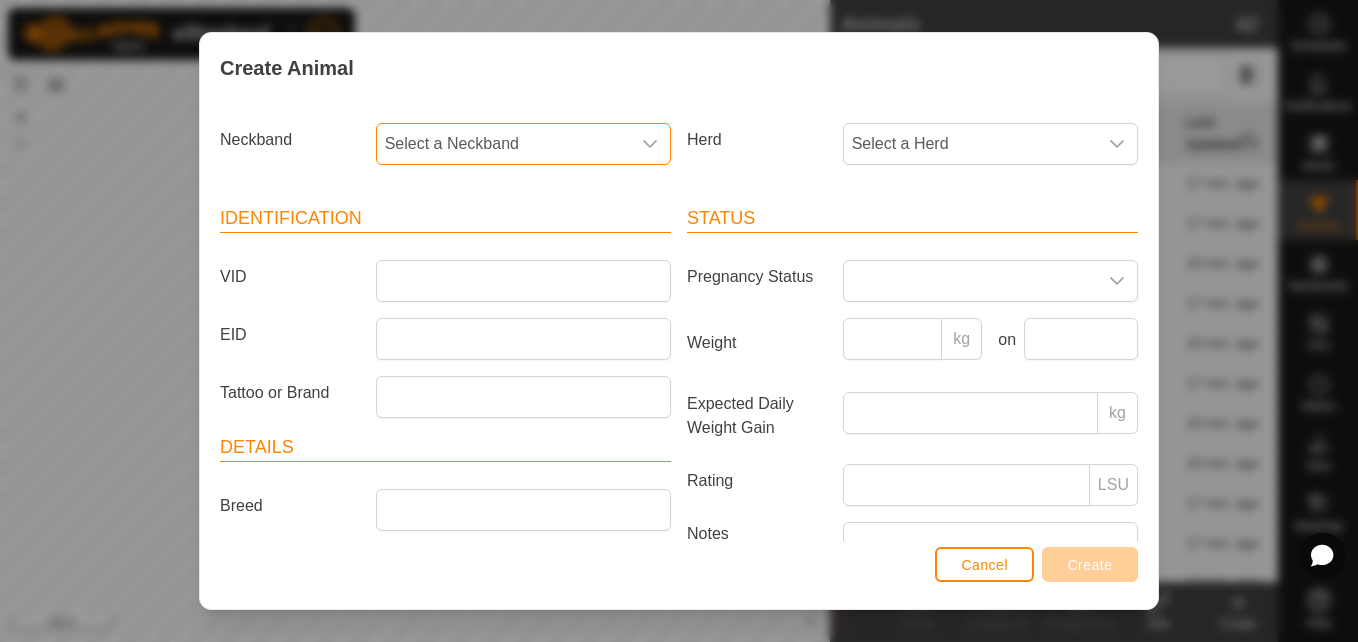 click on "Select a Neckband" at bounding box center (503, 144) 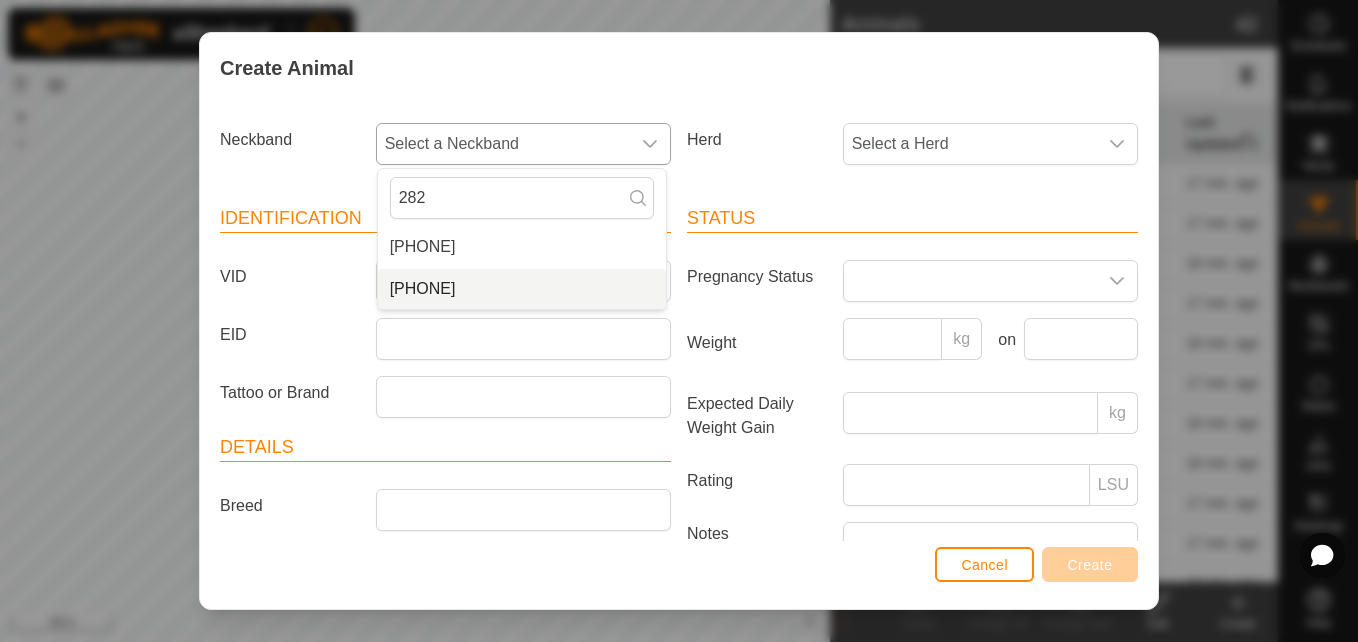 type on "282" 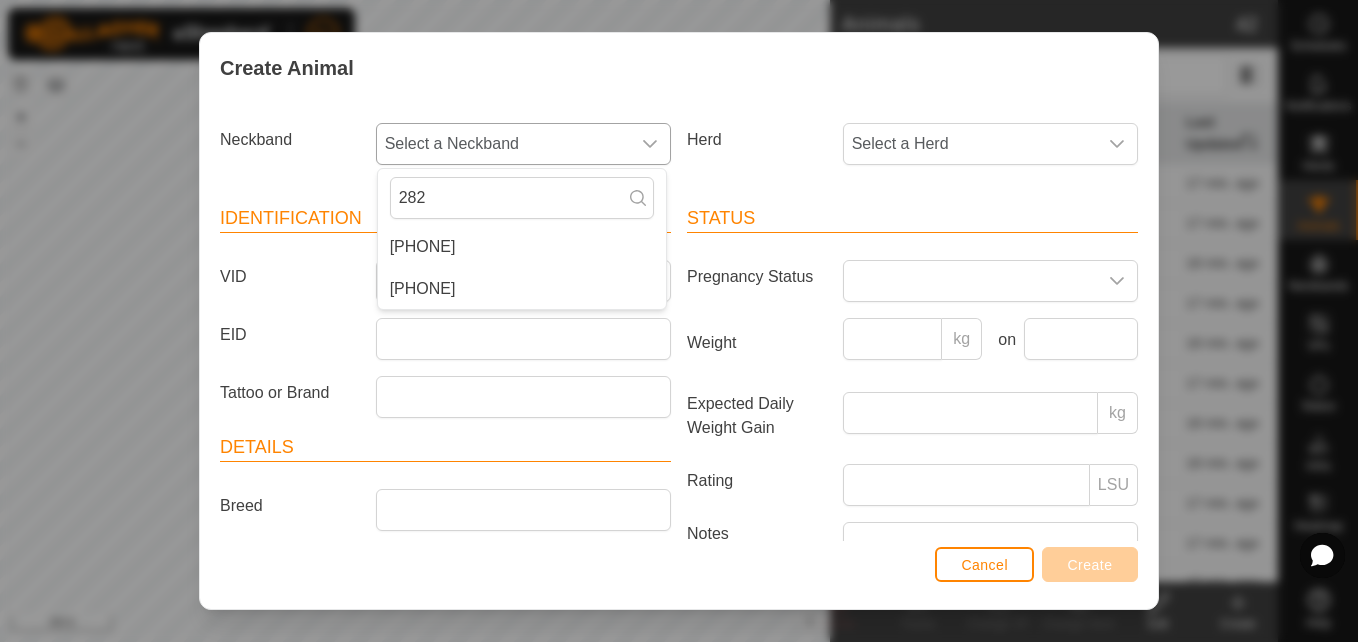 click on "[PHONE]" at bounding box center [522, 289] 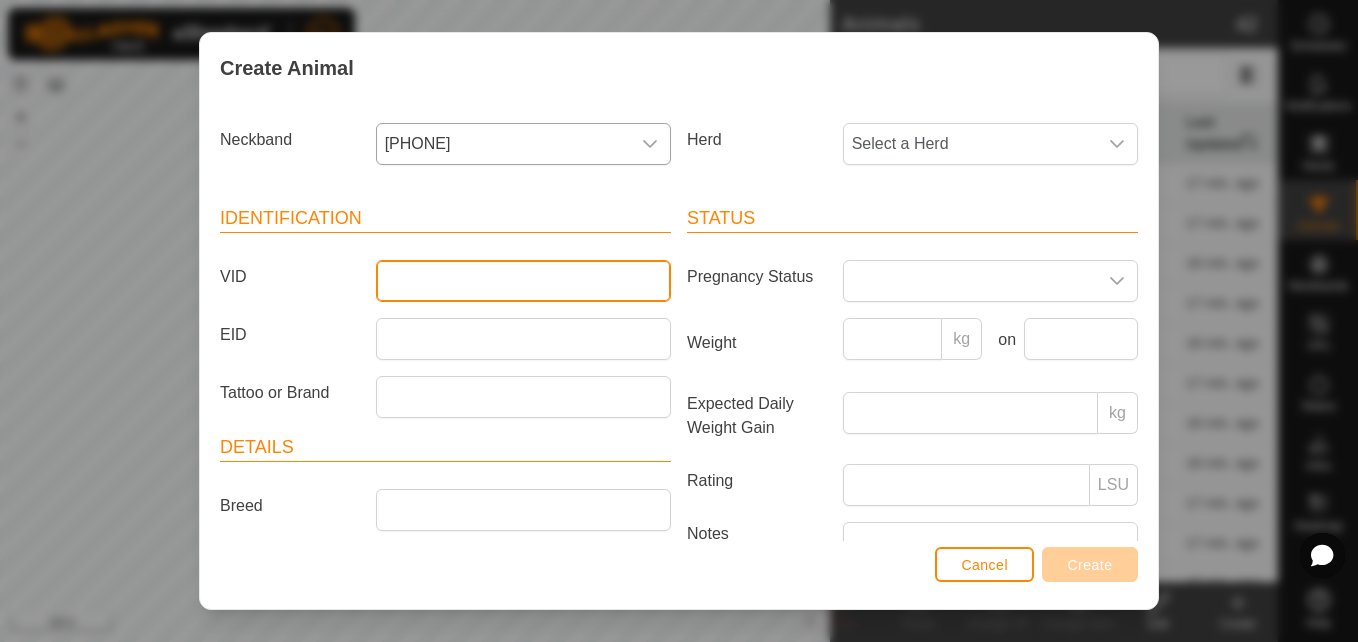 click on "VID" at bounding box center [523, 281] 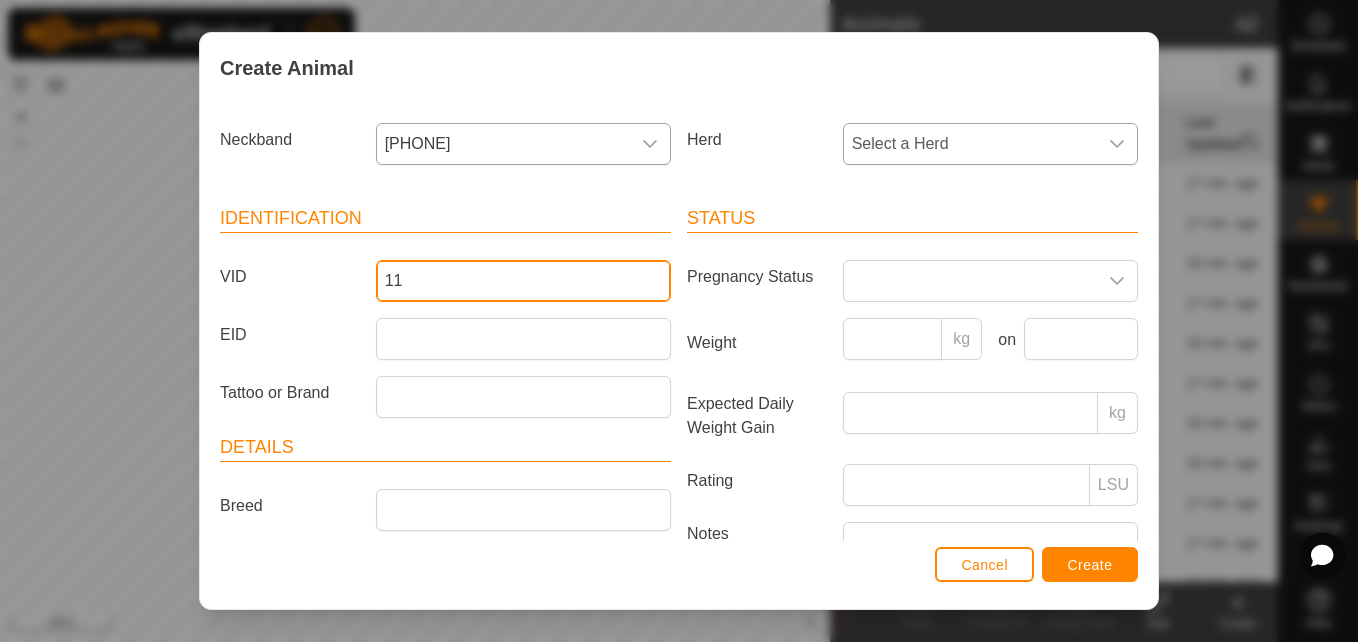 type on "11" 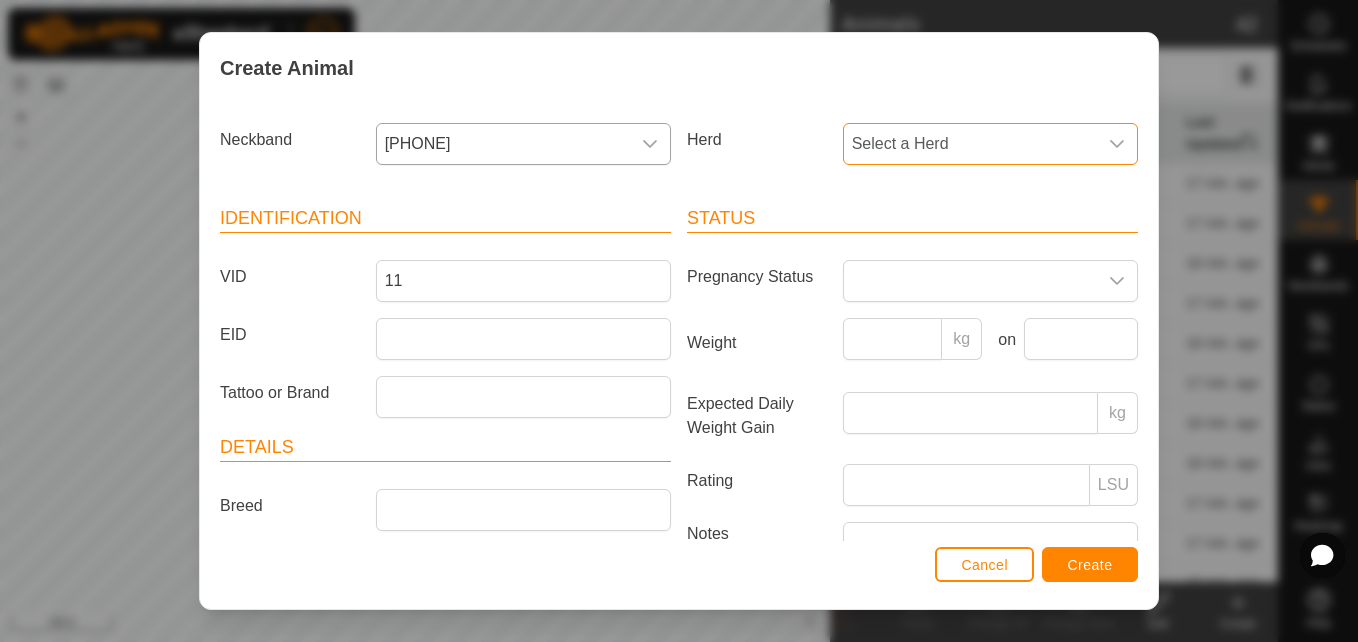 click on "Select a Herd" at bounding box center [970, 144] 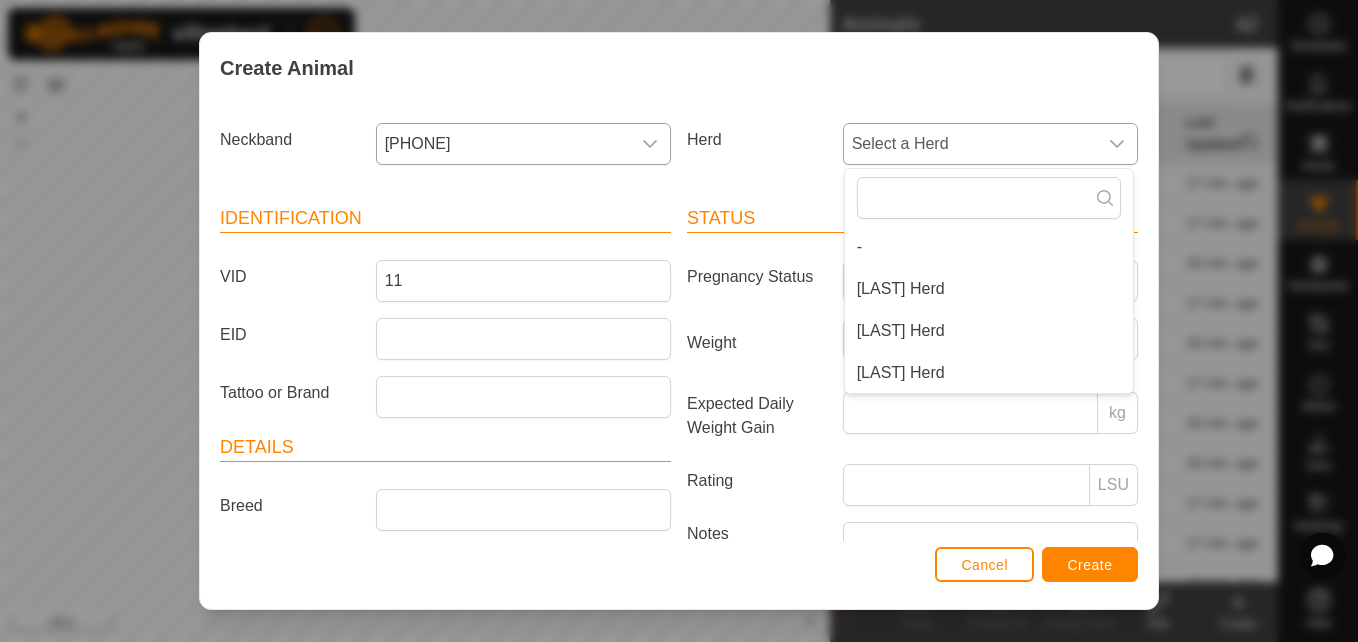 click on "[LAST] Herd" at bounding box center [989, 331] 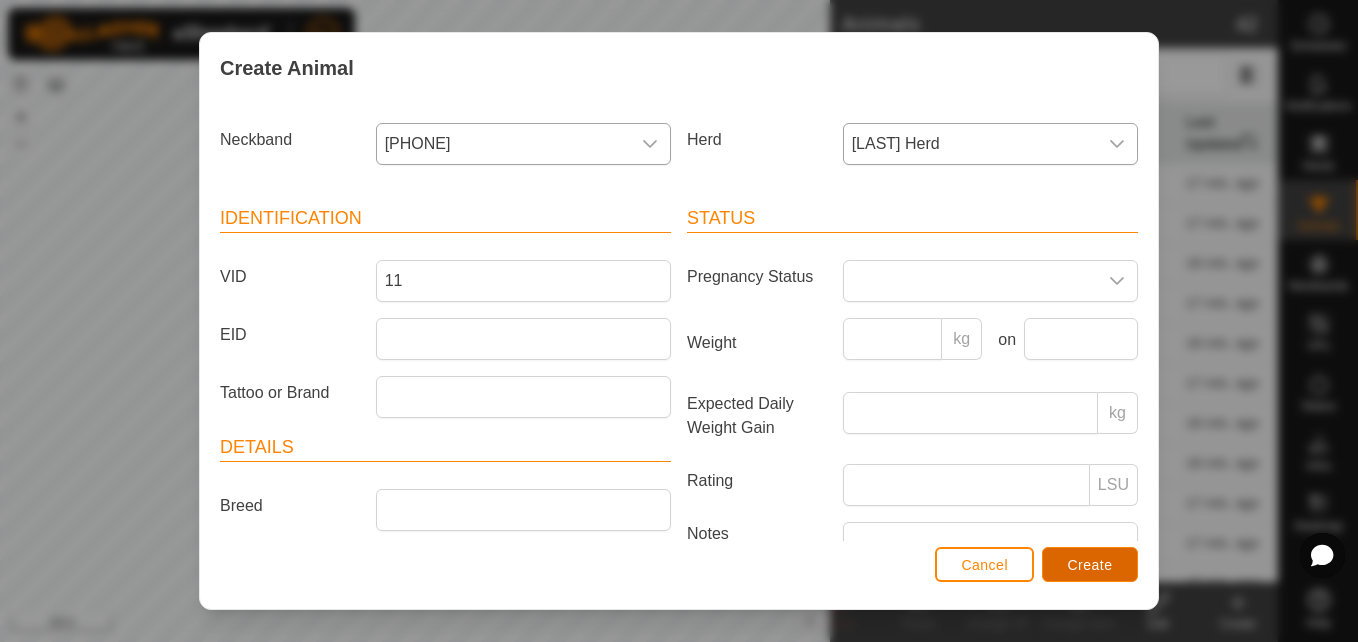click on "Create" at bounding box center [1090, 565] 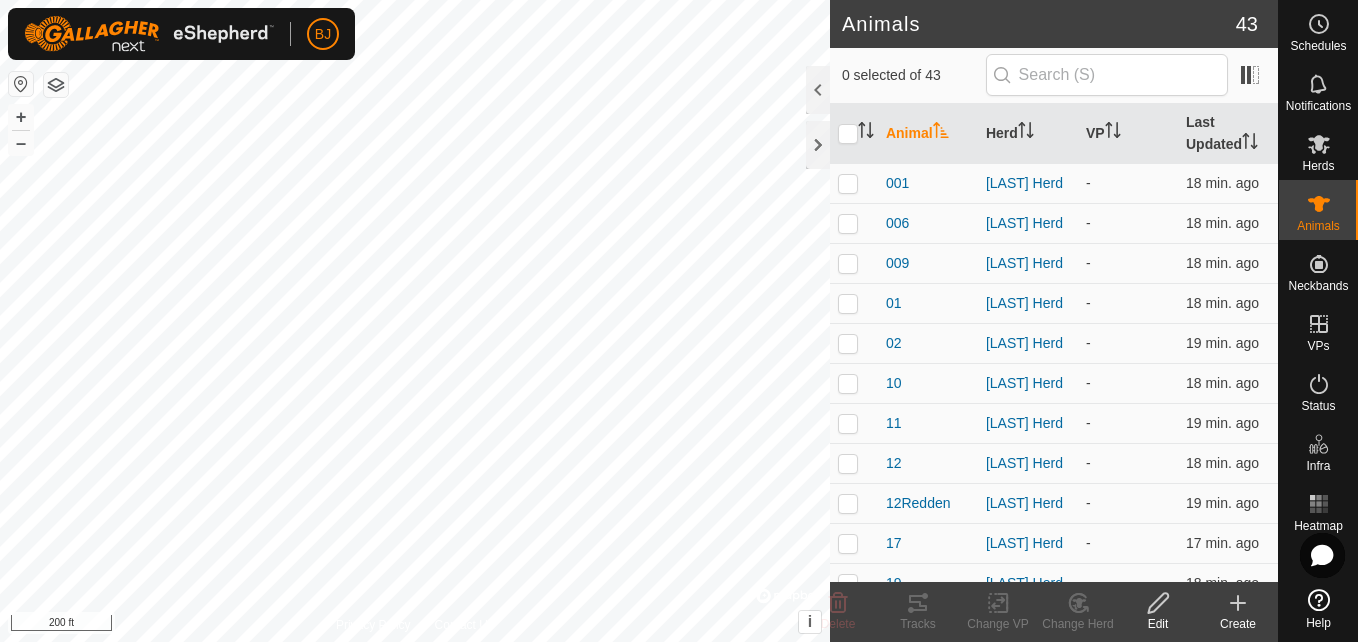 click 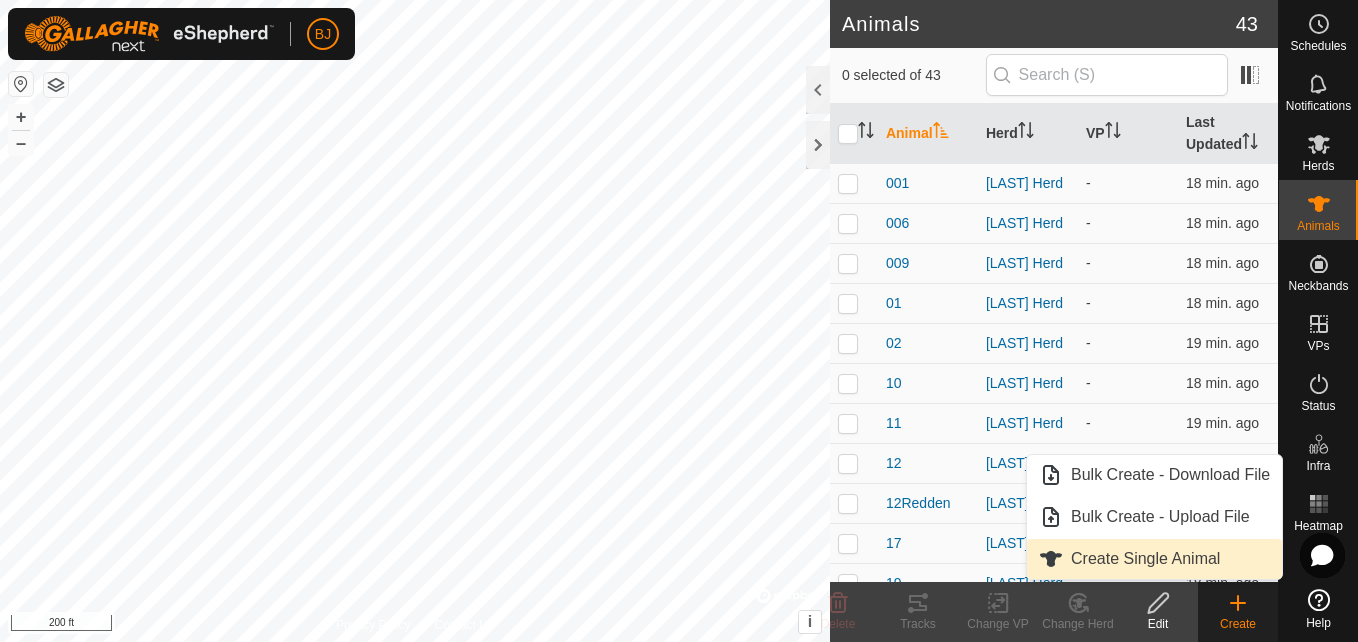 click on "Create Single Animal" at bounding box center [1154, 559] 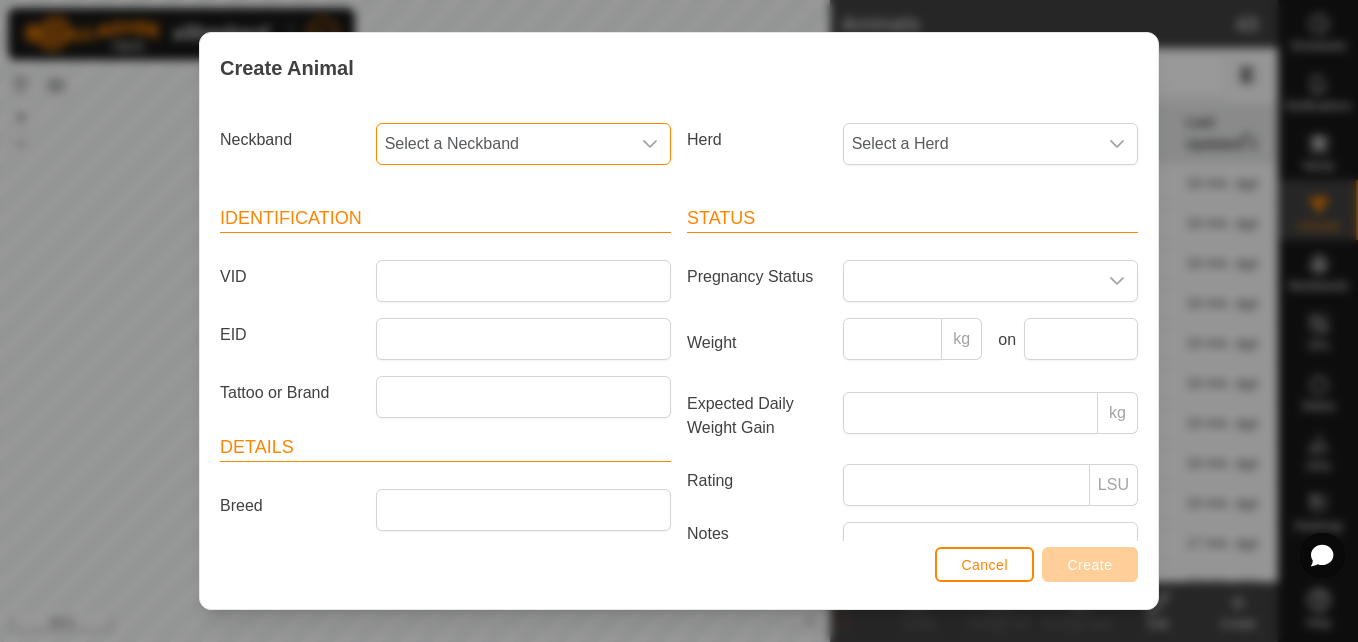 click on "Select a Neckband" at bounding box center (503, 144) 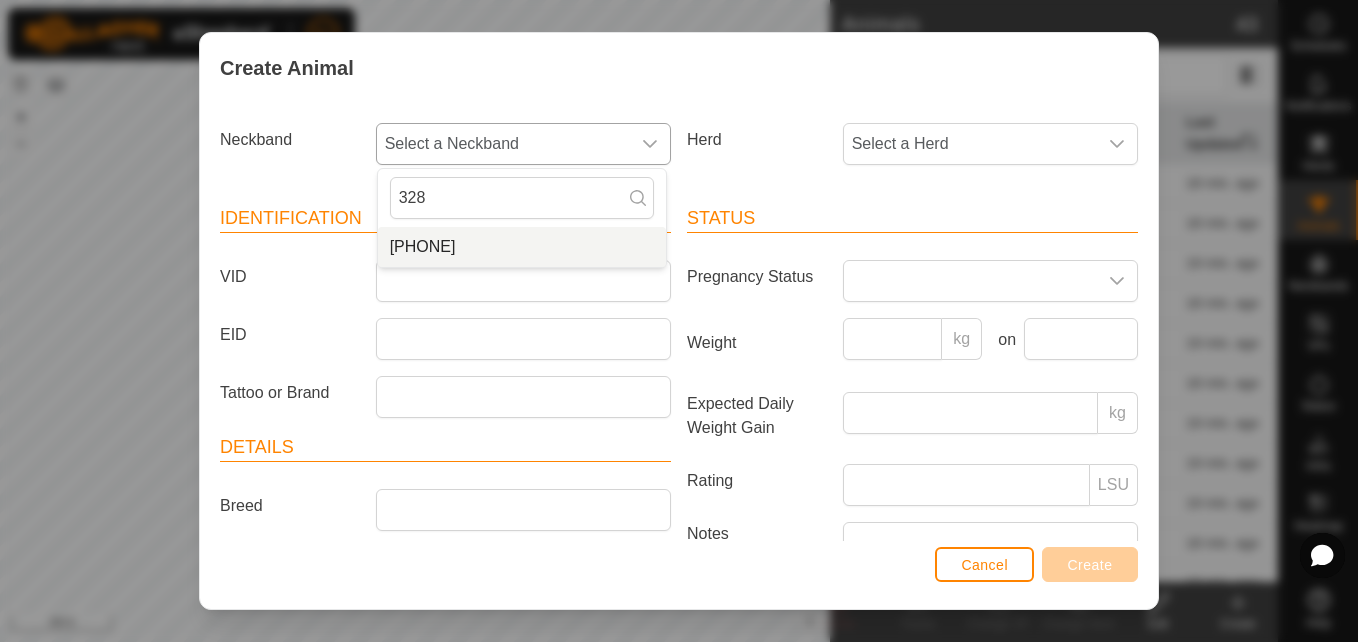 type on "328" 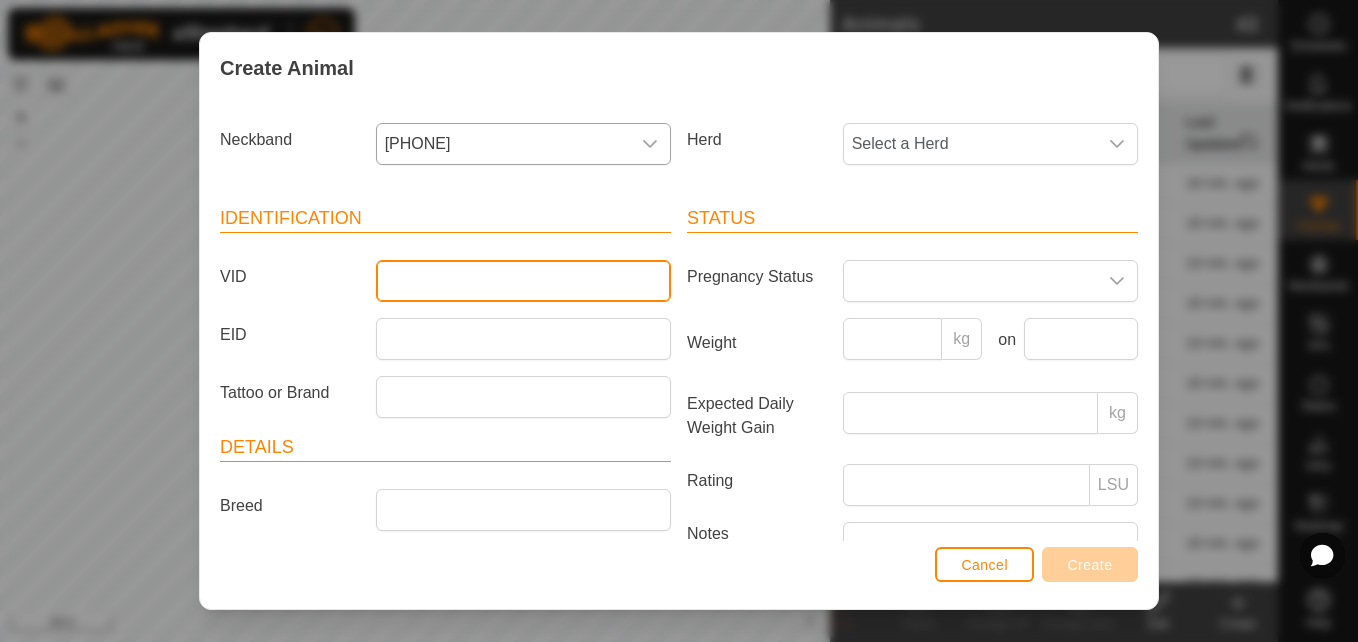 click on "VID" at bounding box center (523, 281) 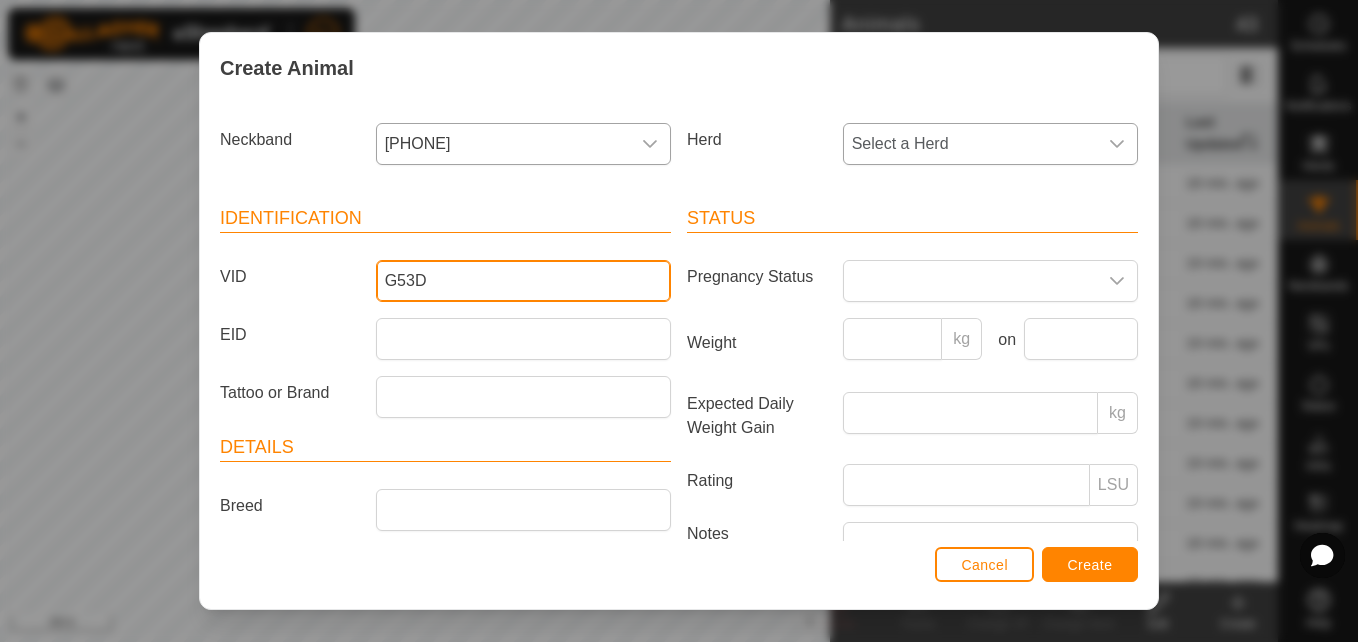 type on "G53D" 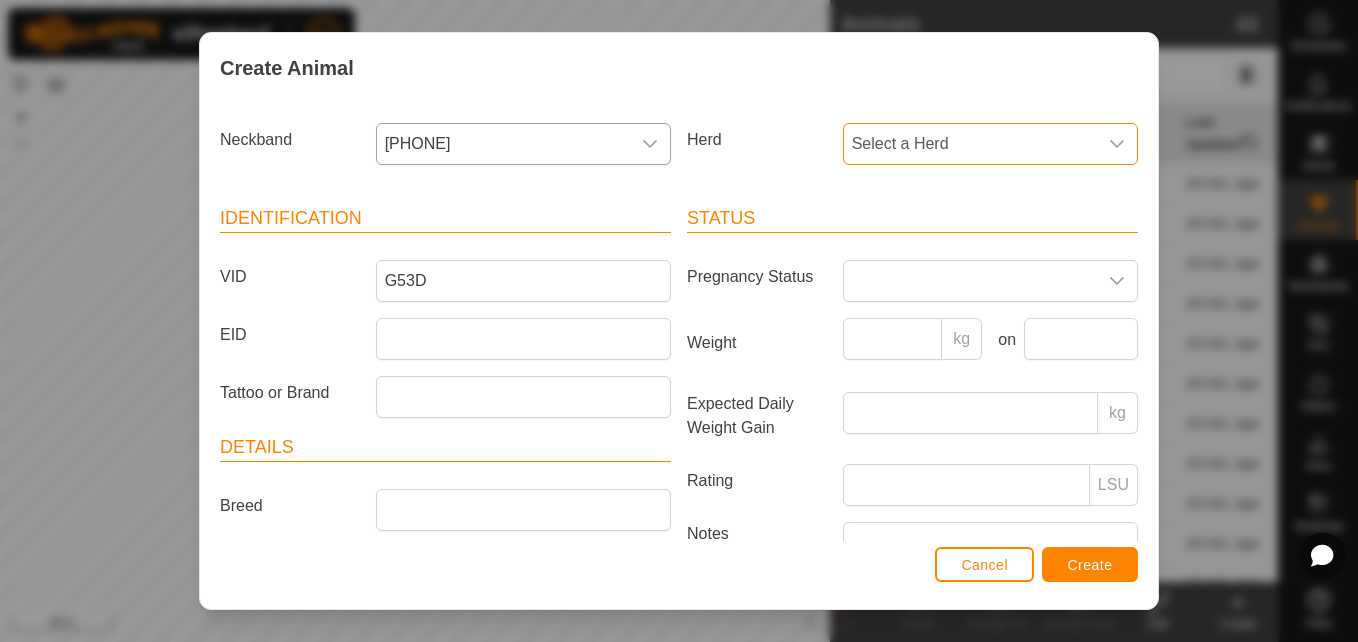 click on "Select a Herd" at bounding box center (970, 144) 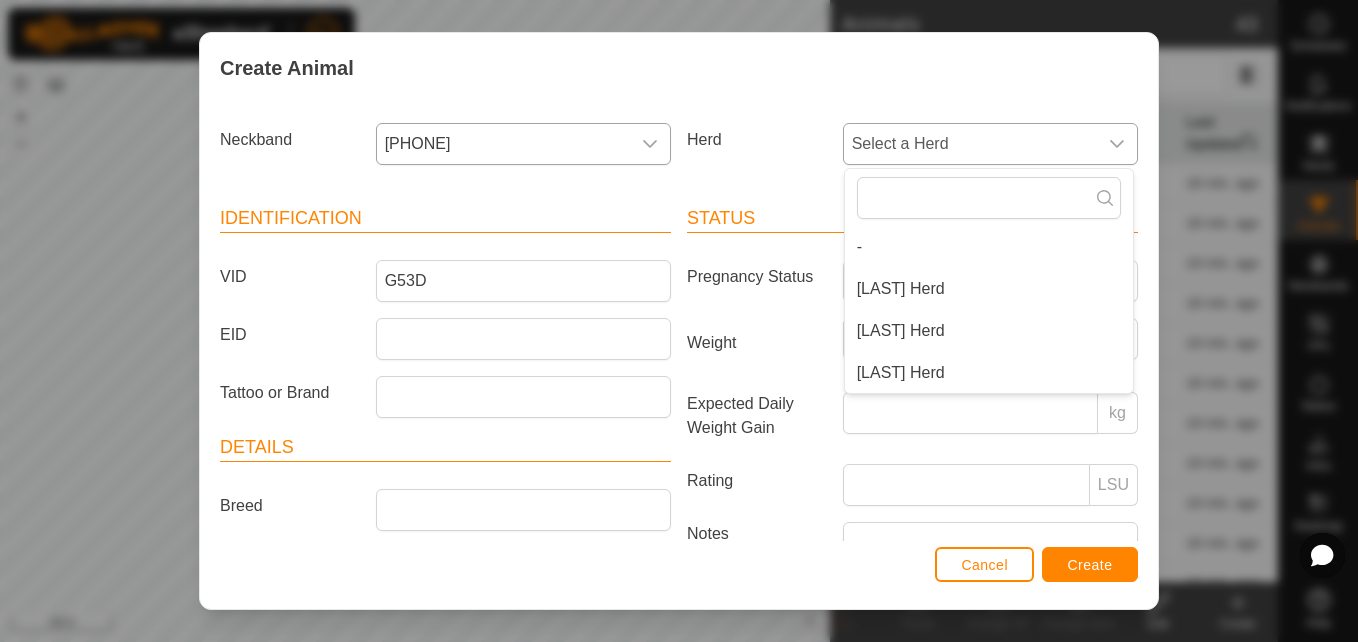 click on "[LAST] Herd" at bounding box center (989, 331) 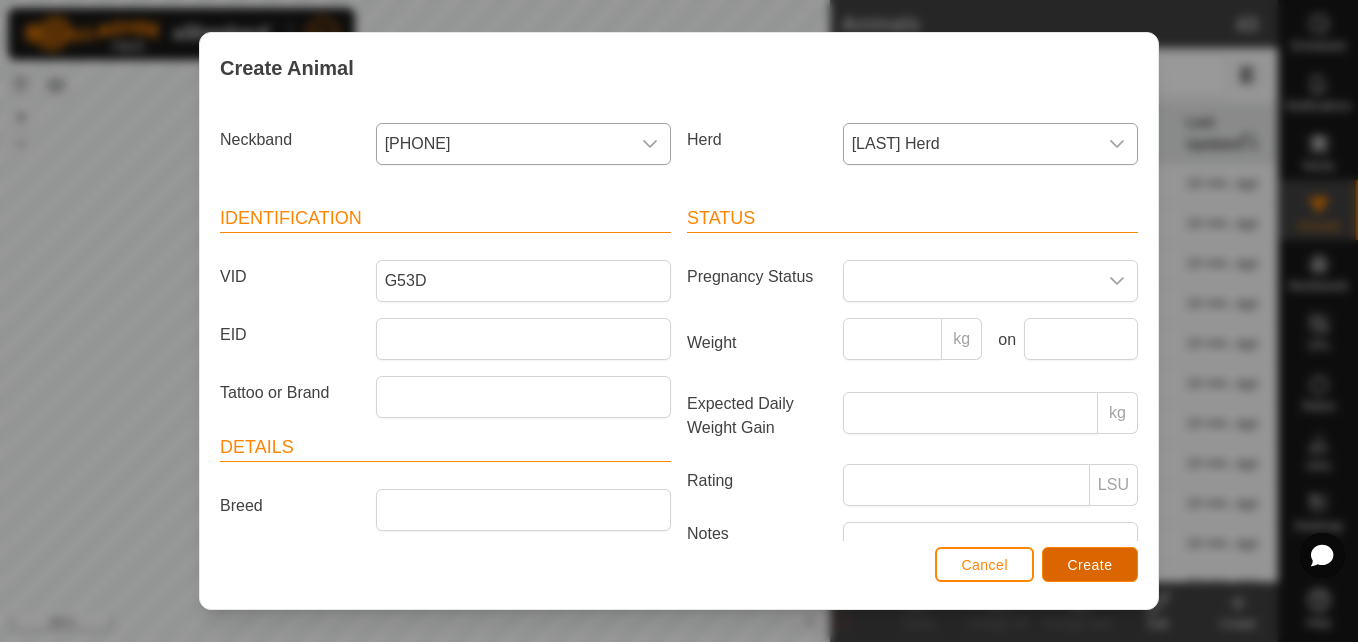 click on "Create" at bounding box center (1090, 565) 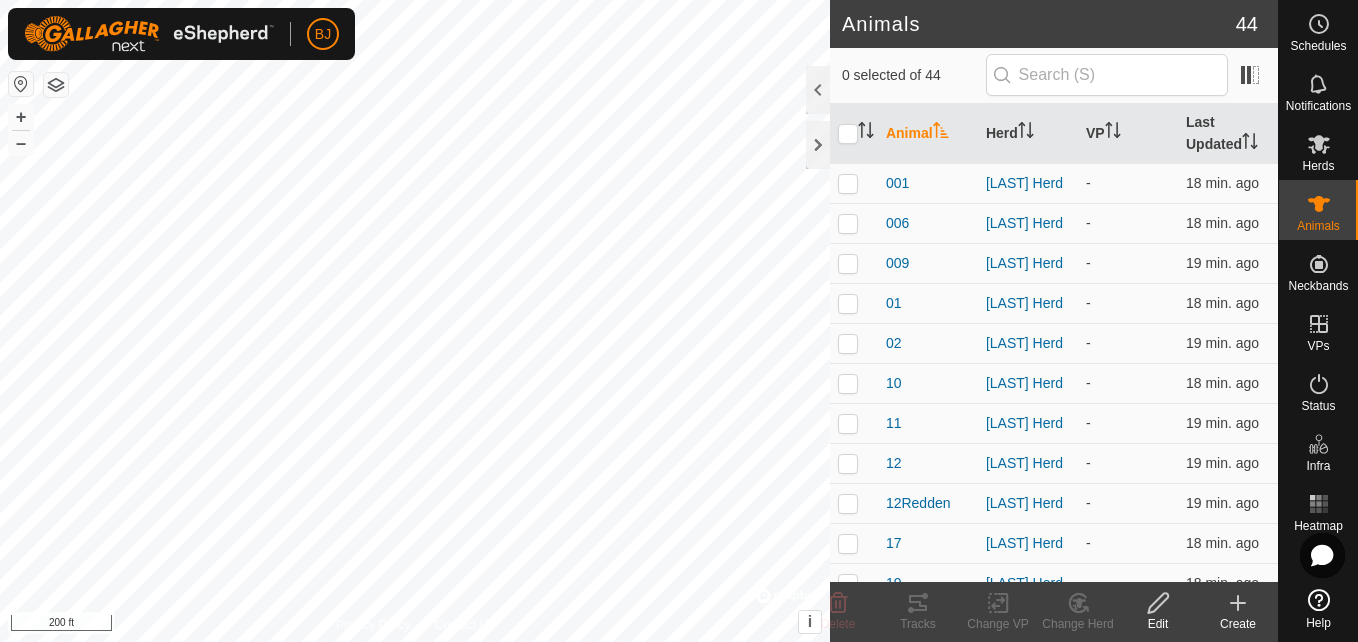 click 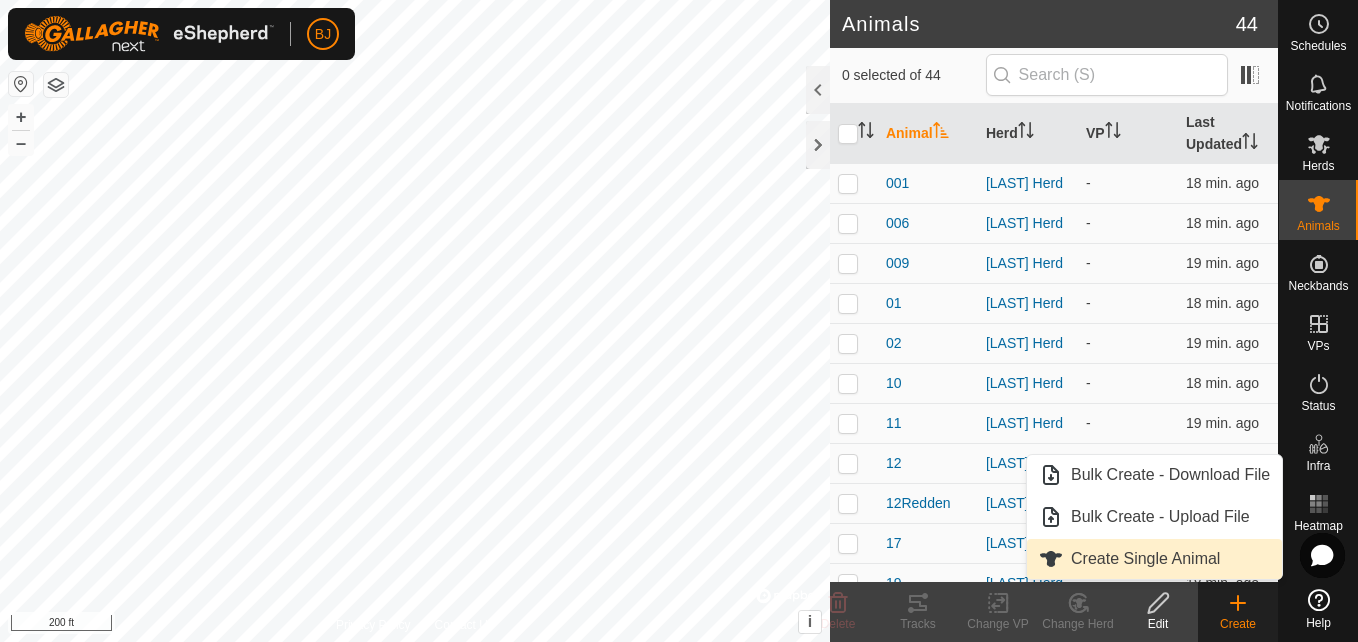 click on "Create Single Animal" at bounding box center [1154, 559] 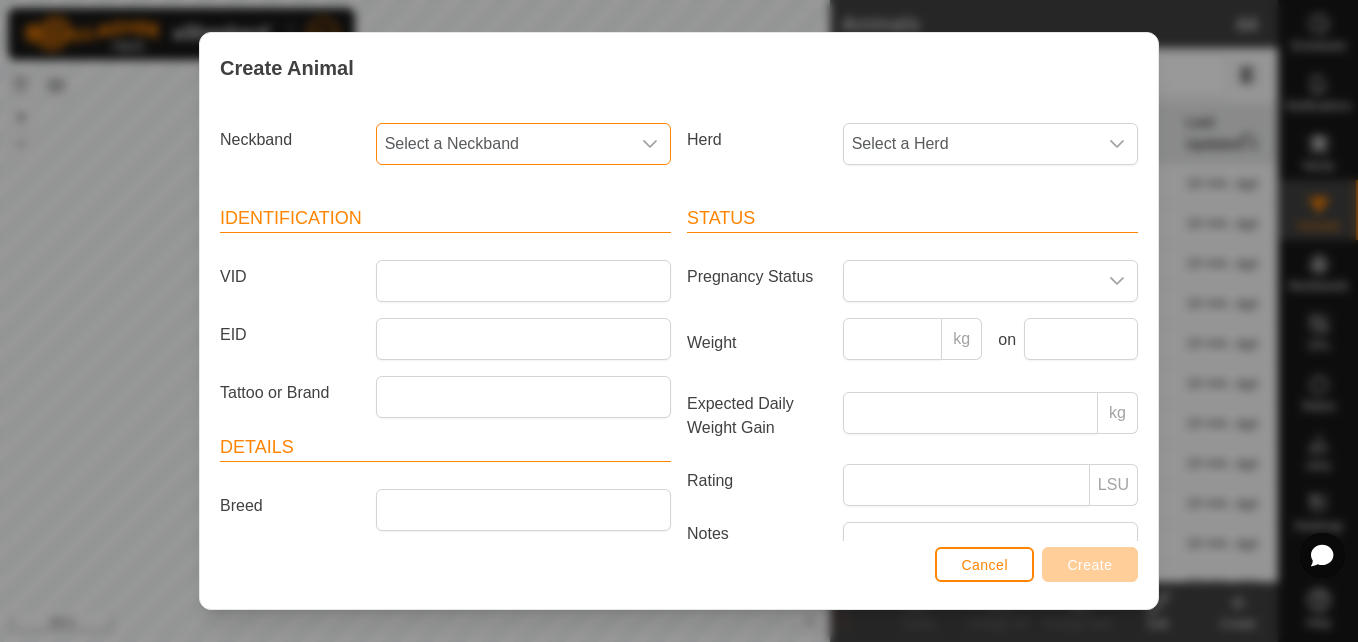 click on "Select a Neckband" at bounding box center (503, 144) 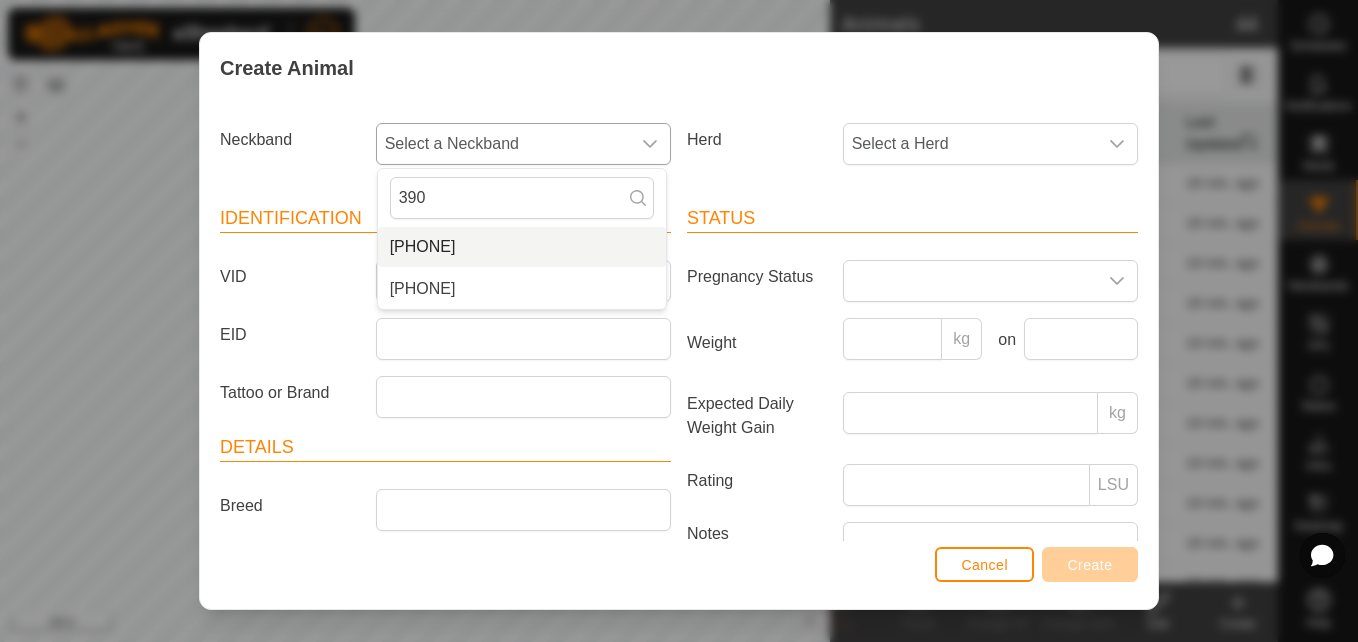 type on "390" 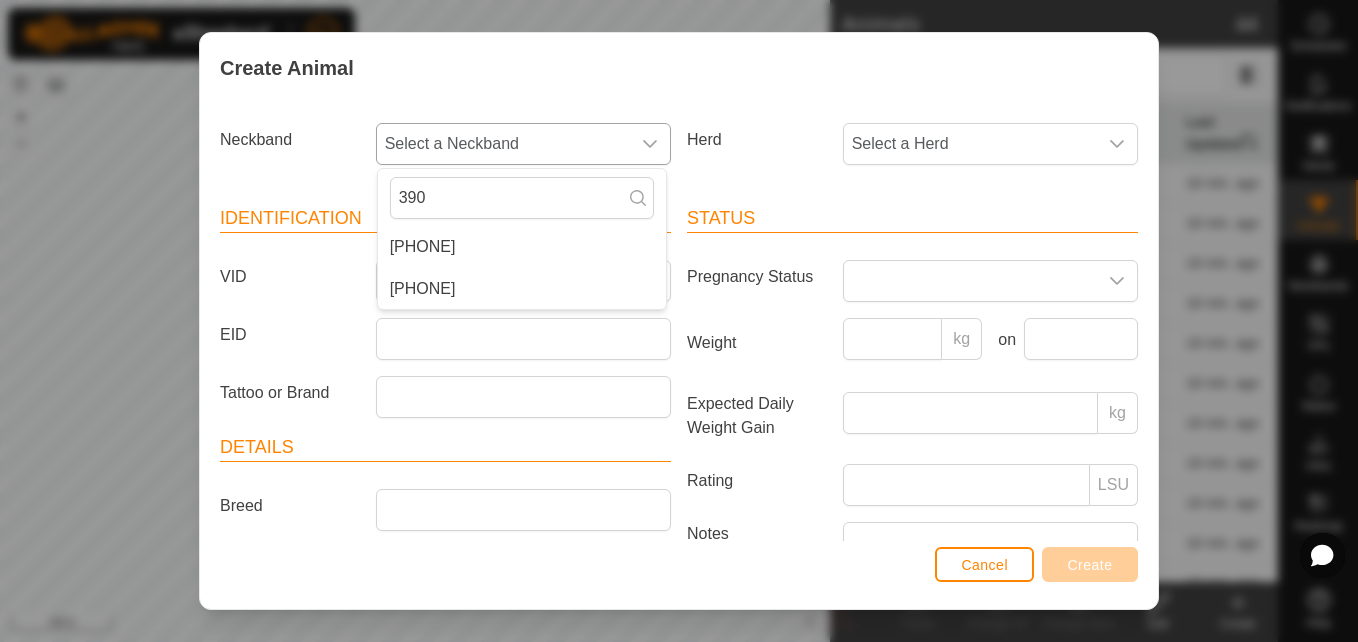 click on "[PHONE]" at bounding box center (522, 247) 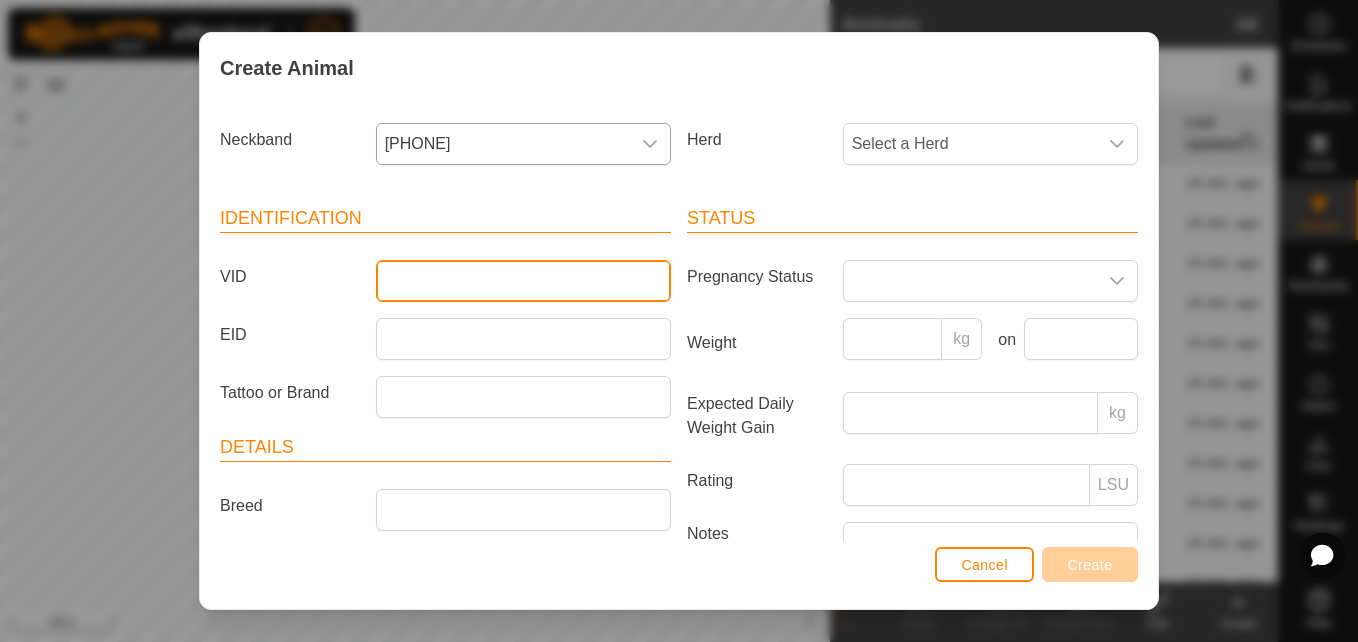 click on "VID" at bounding box center (523, 281) 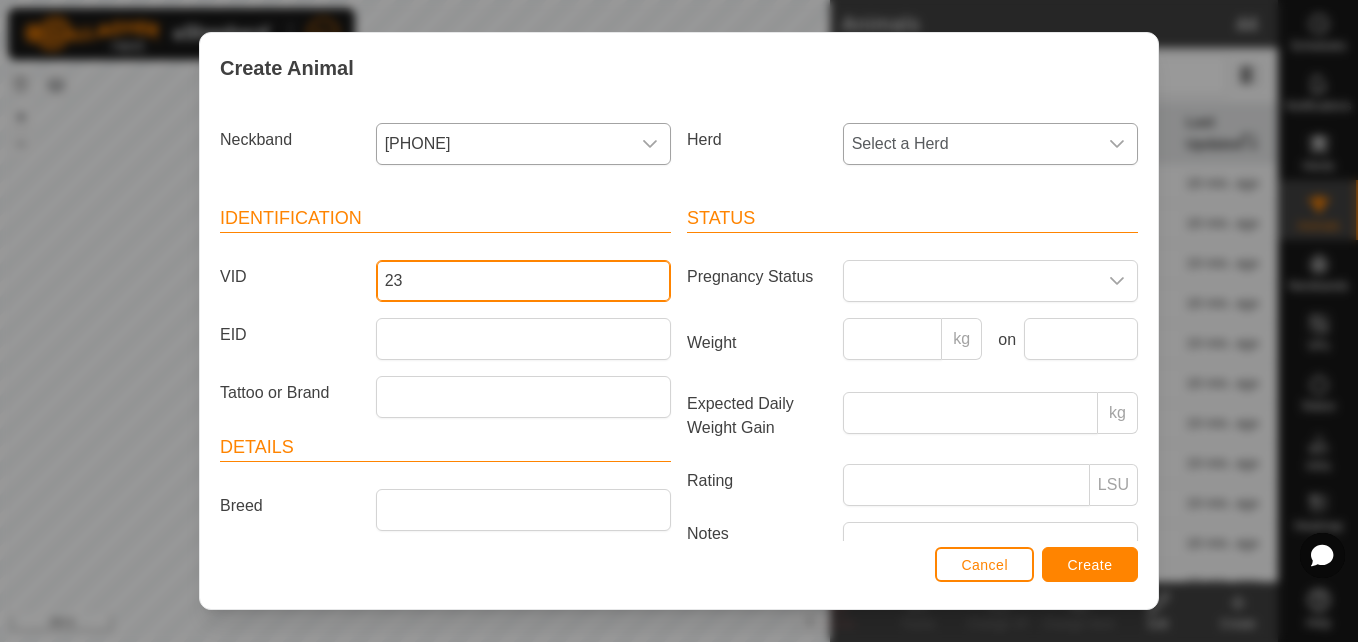type on "23" 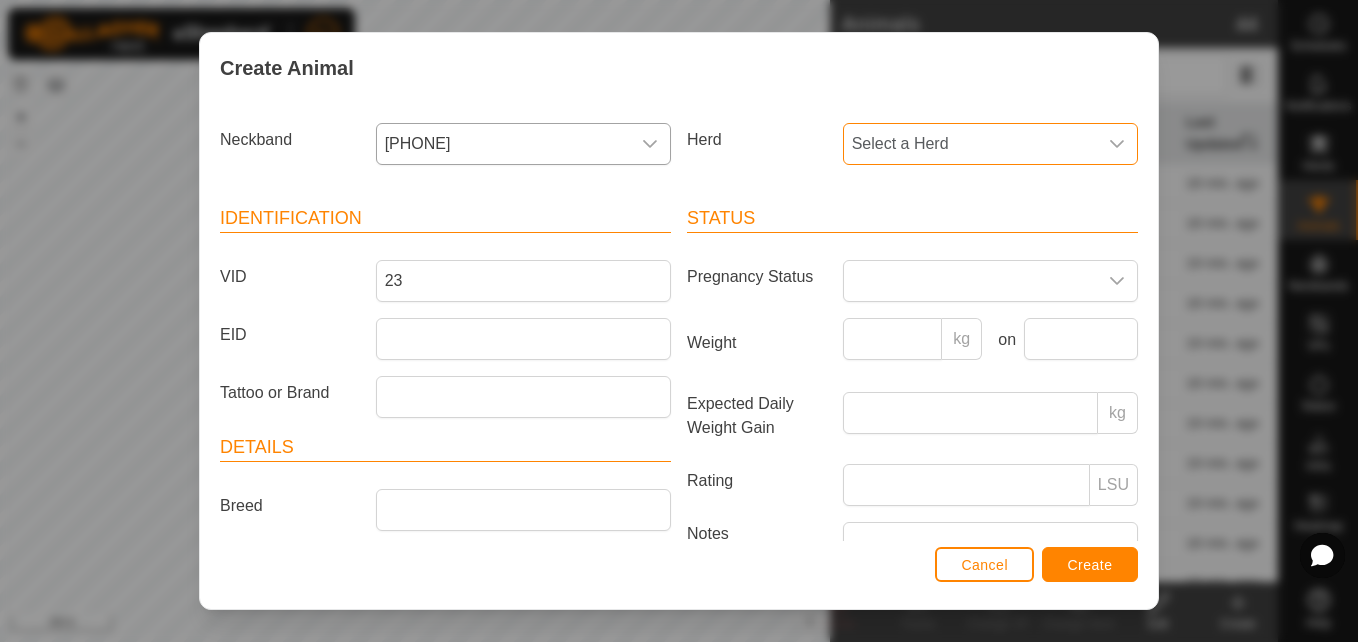 click on "Select a Herd" at bounding box center [970, 144] 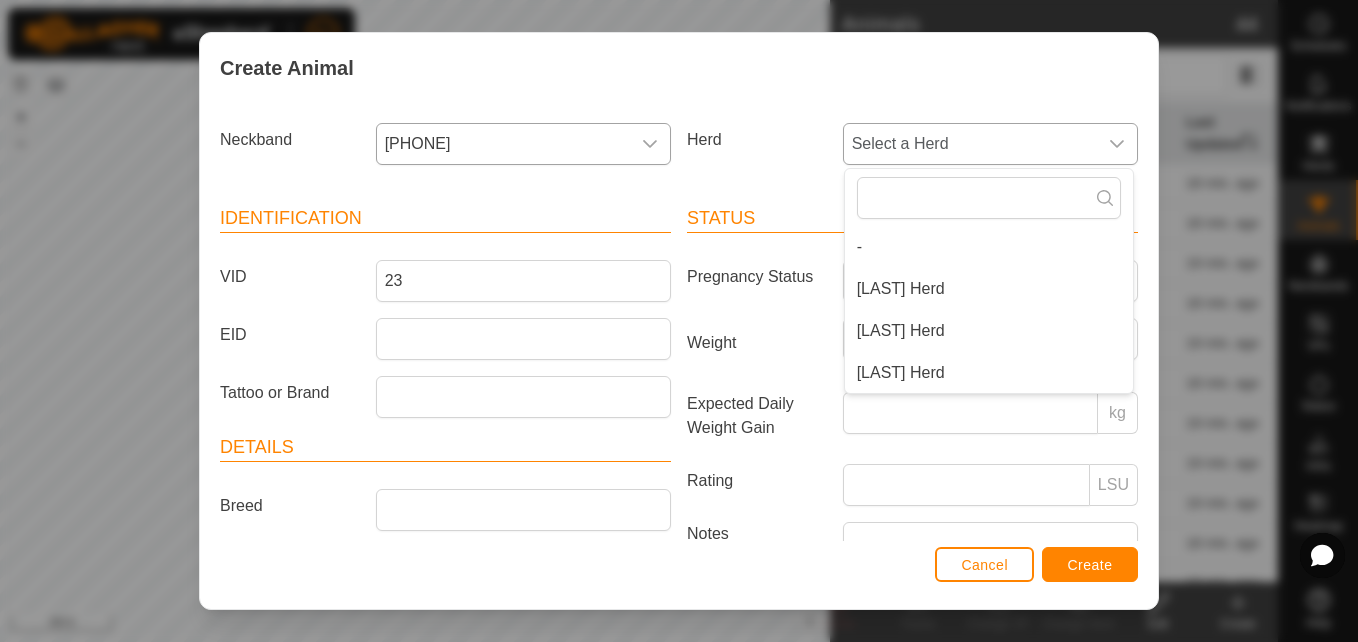 click on "[LAST] Herd" at bounding box center (989, 331) 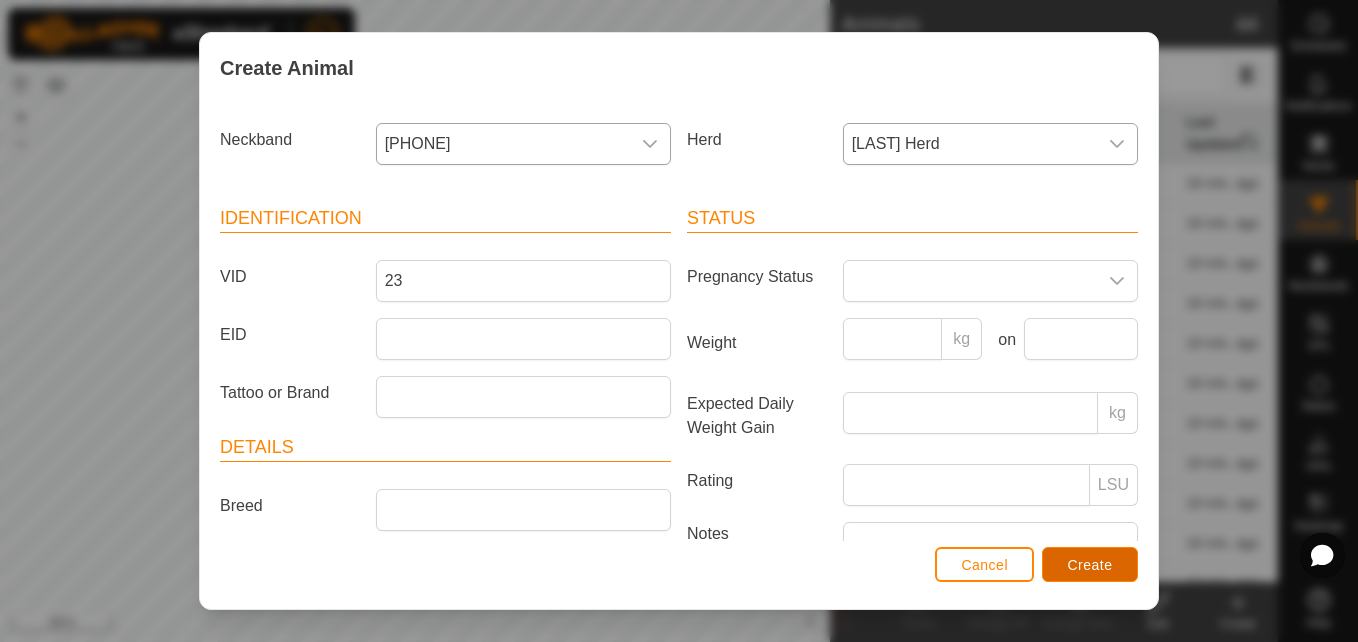 click on "Create" at bounding box center (1090, 564) 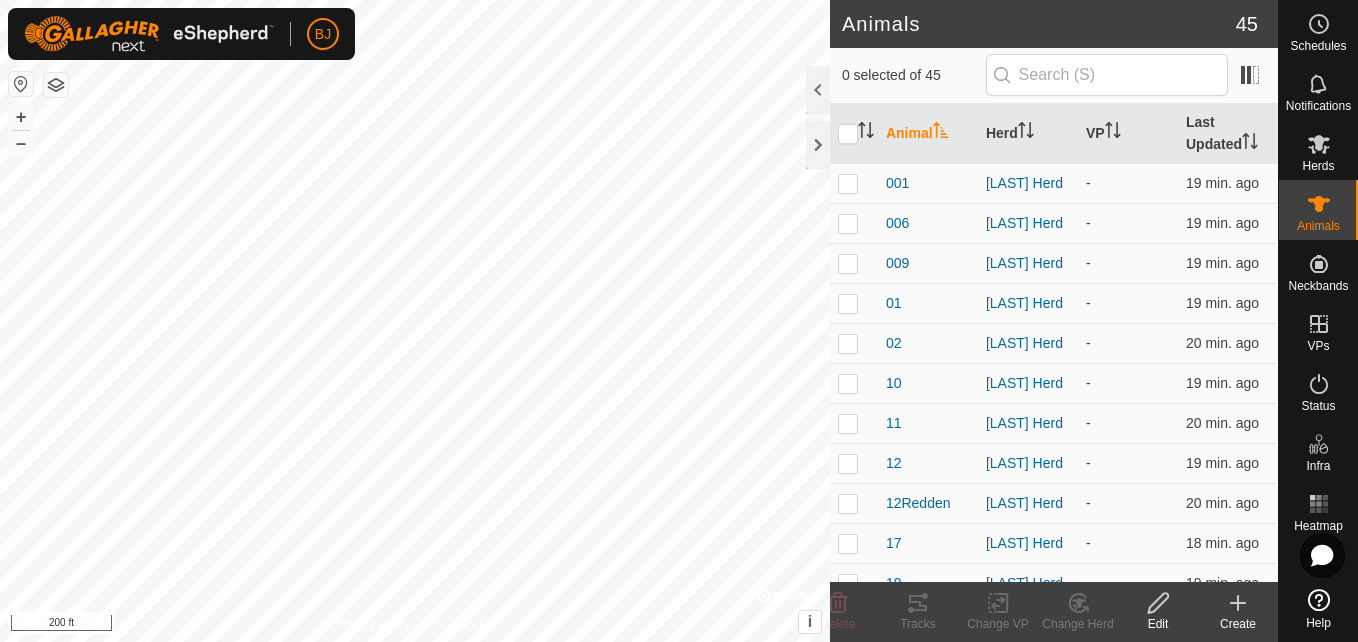 click 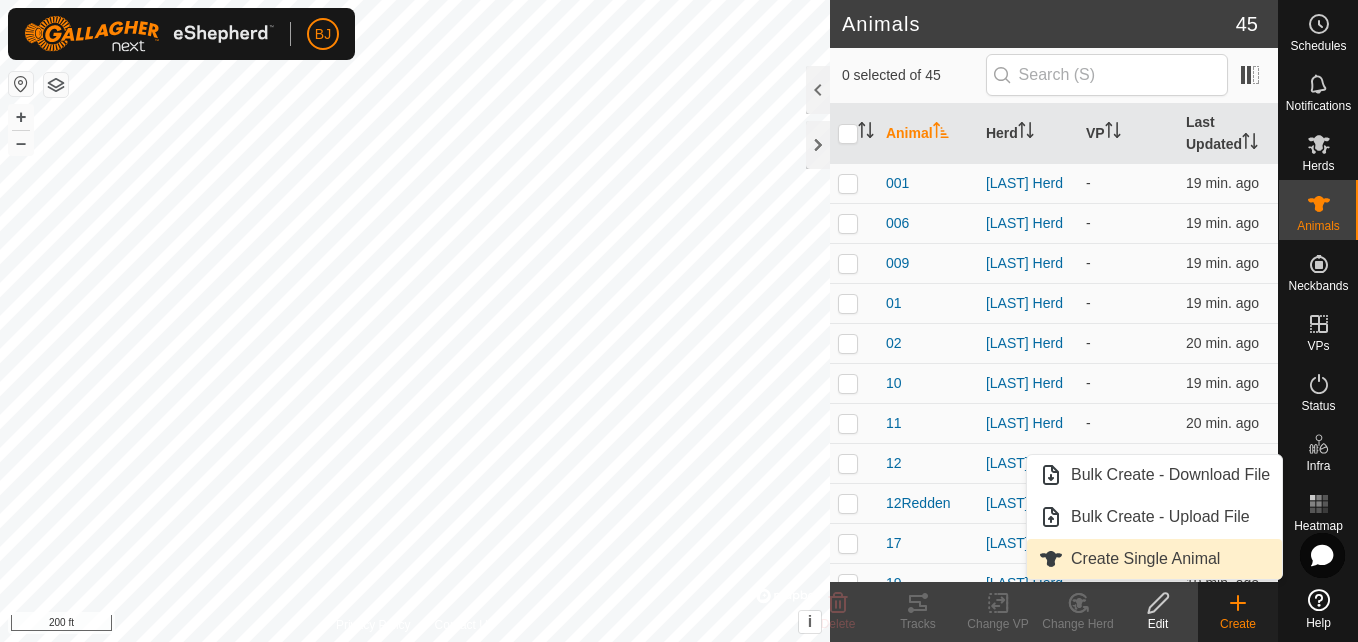 click on "Create Single Animal" at bounding box center [1154, 559] 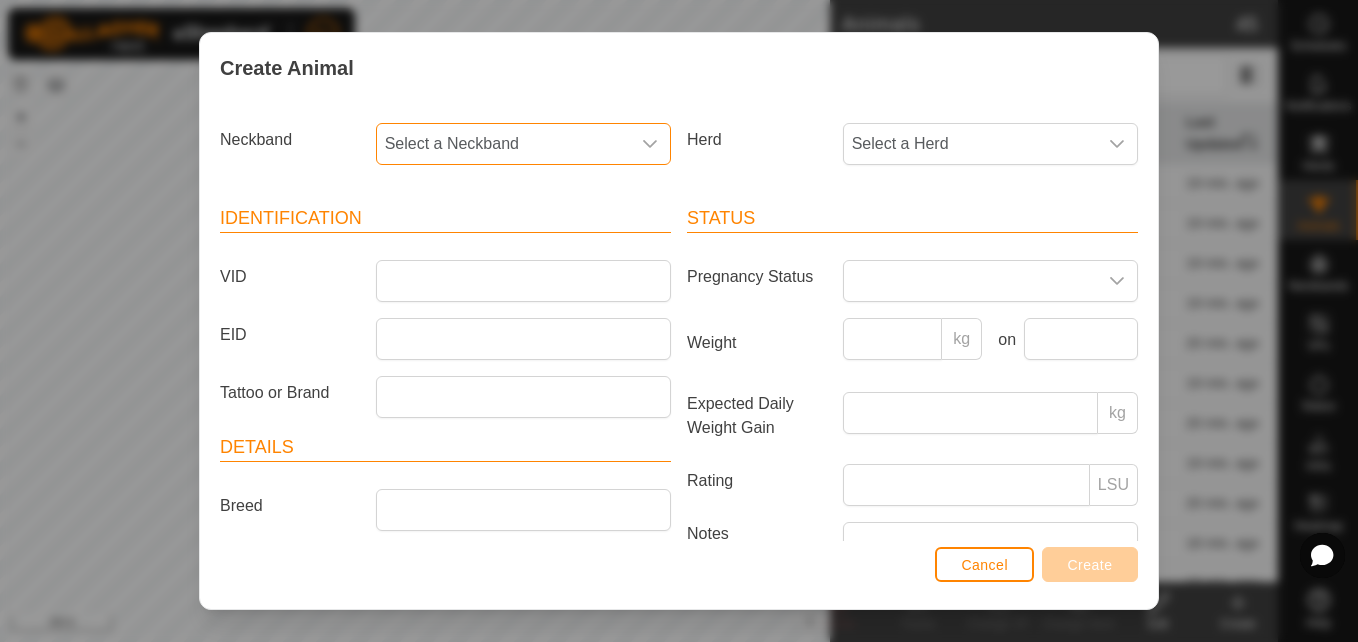click on "Select a Neckband" at bounding box center (503, 144) 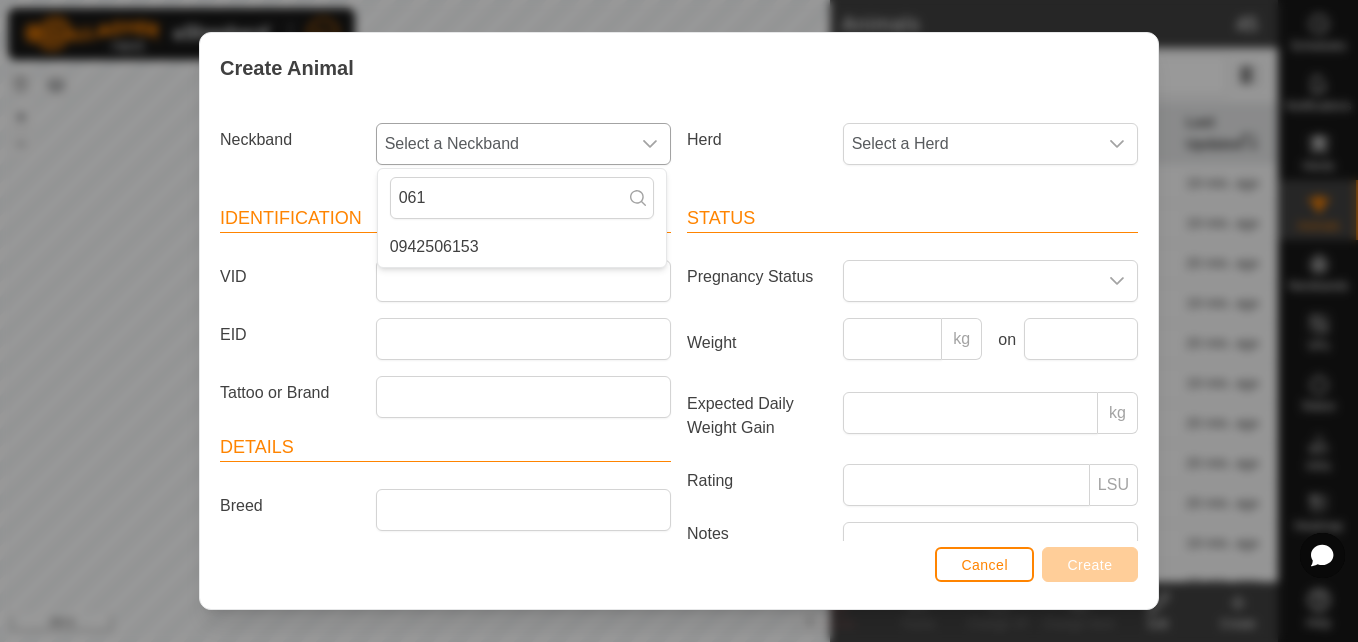 type on "061" 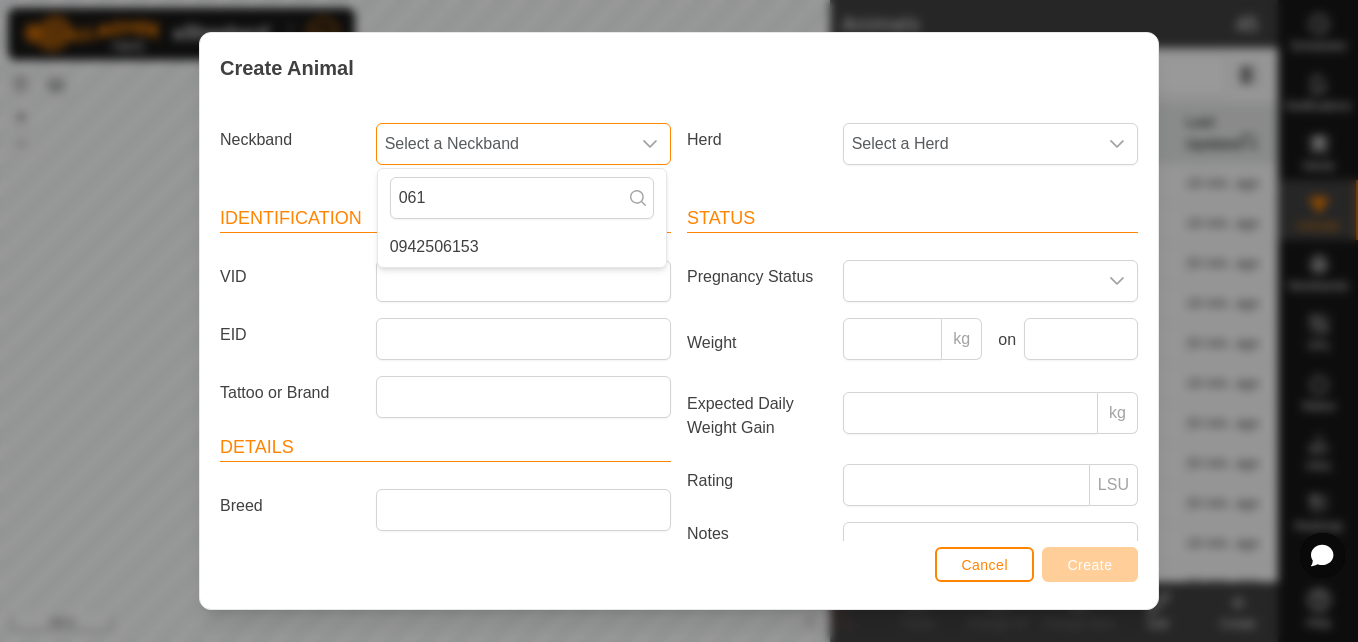 drag, startPoint x: 535, startPoint y: 140, endPoint x: 508, endPoint y: 175, distance: 44.20407 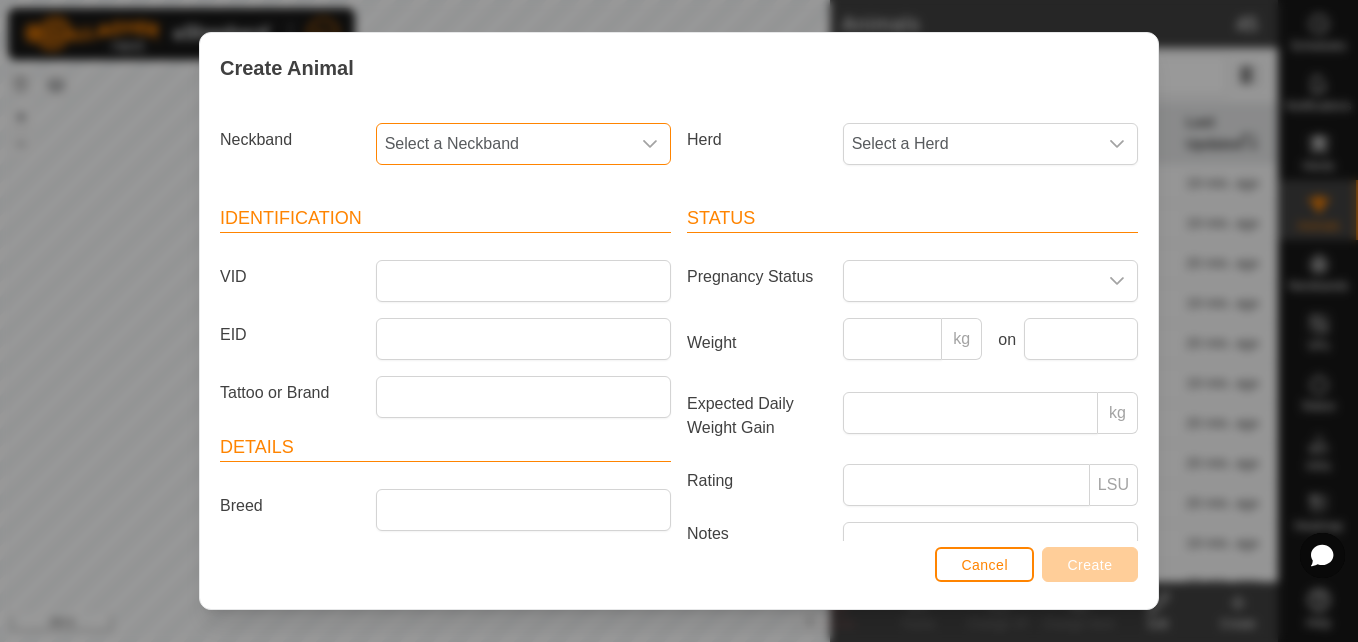 click on "Select a Neckband" at bounding box center [503, 144] 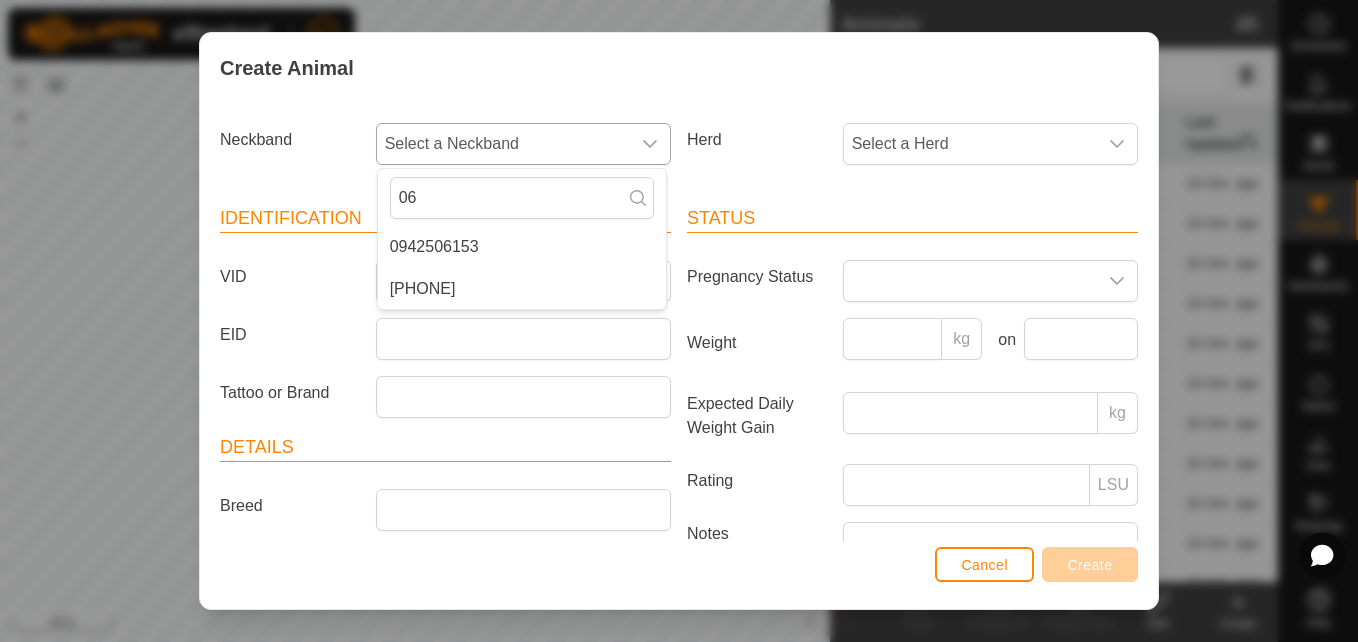 type on "0" 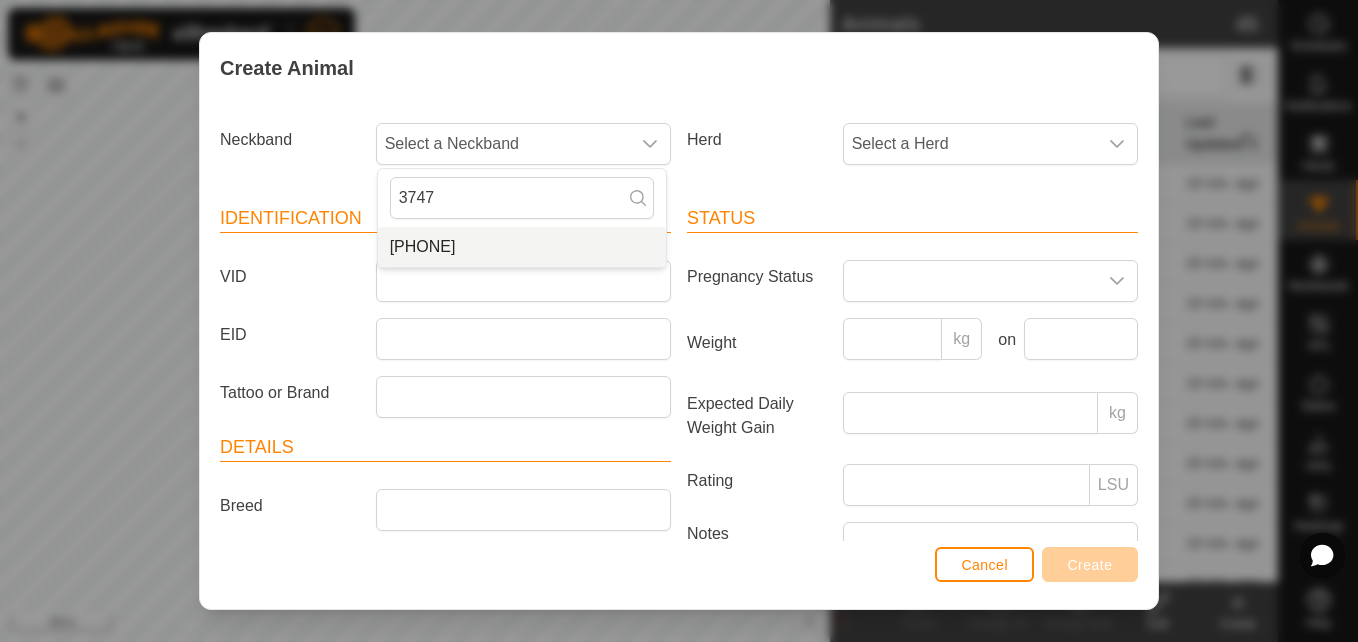 type on "3747" 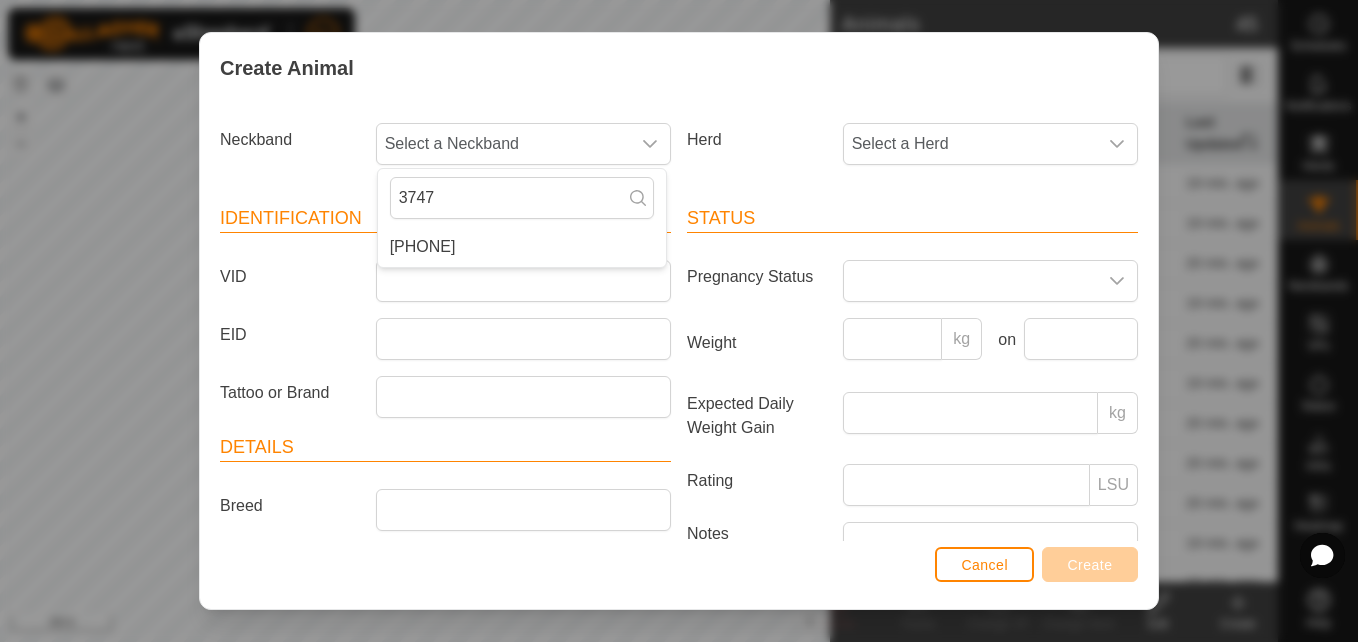 click on "[PHONE]" at bounding box center [522, 247] 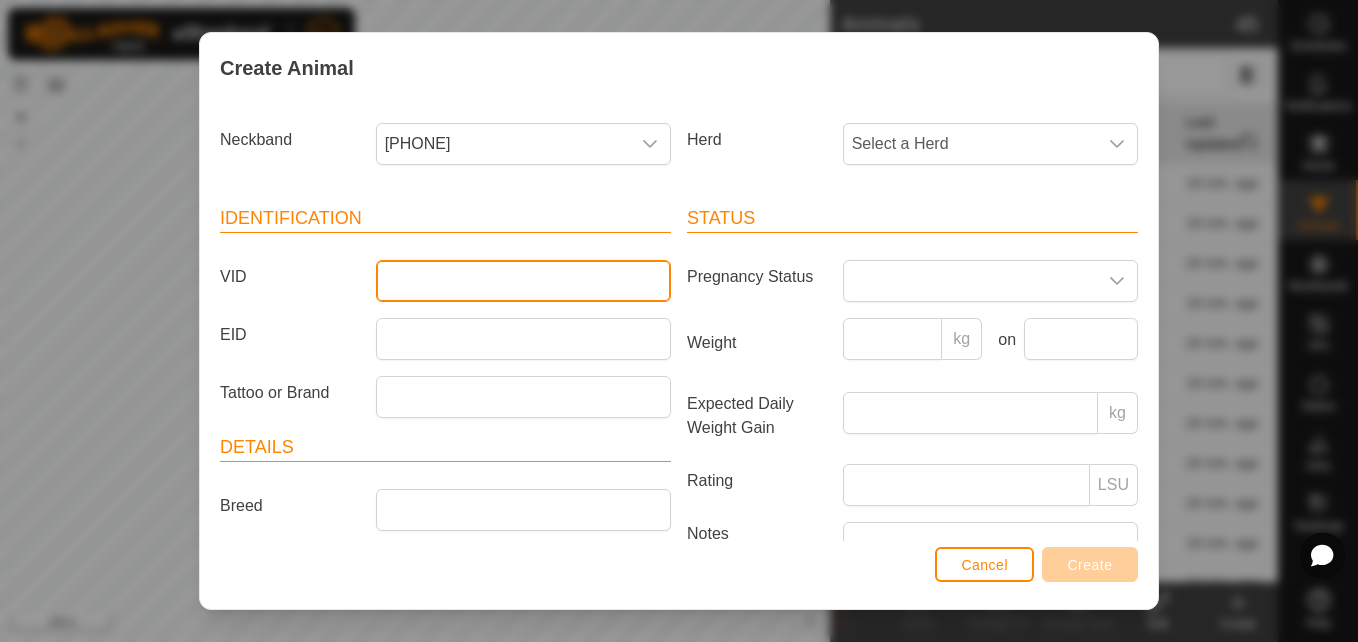 click on "VID" at bounding box center [523, 281] 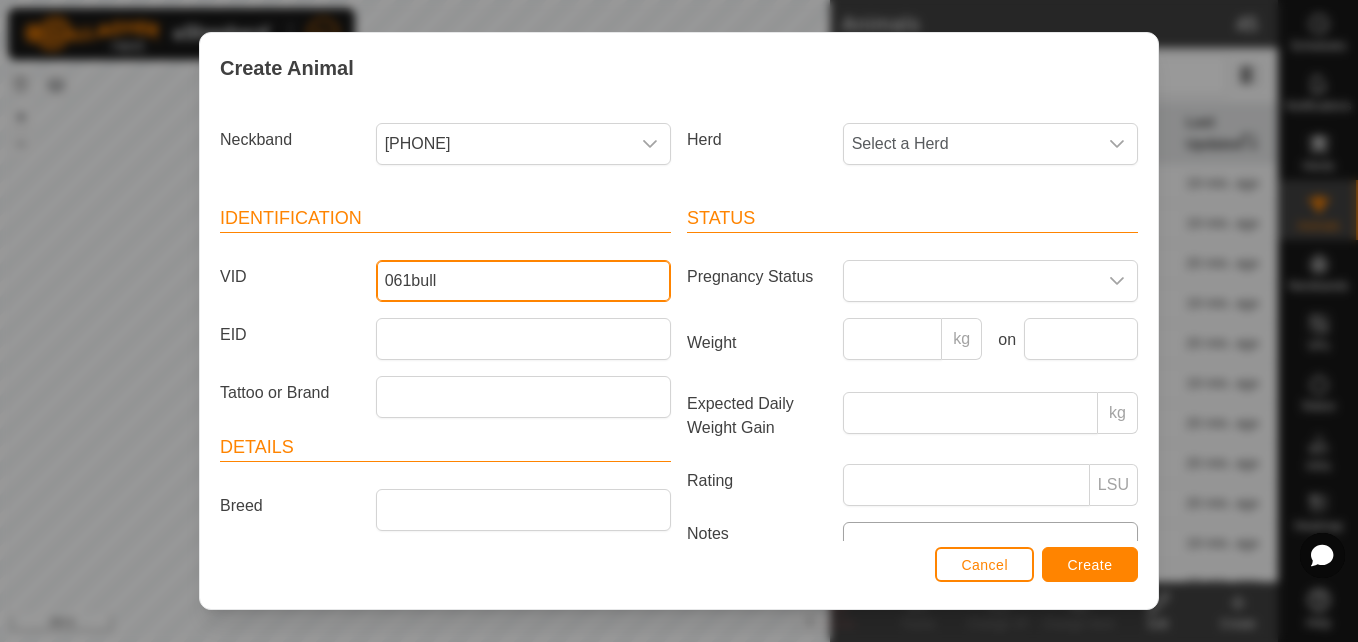 type on "061bull" 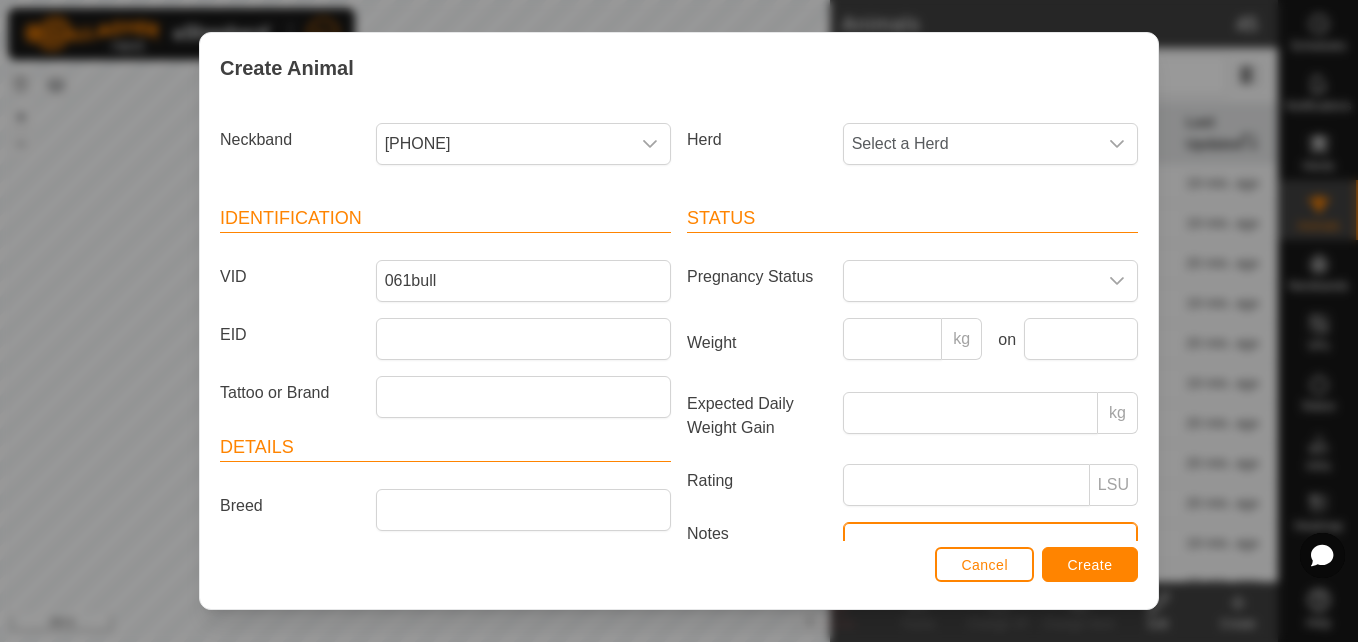 click on "Notes" at bounding box center (990, 579) 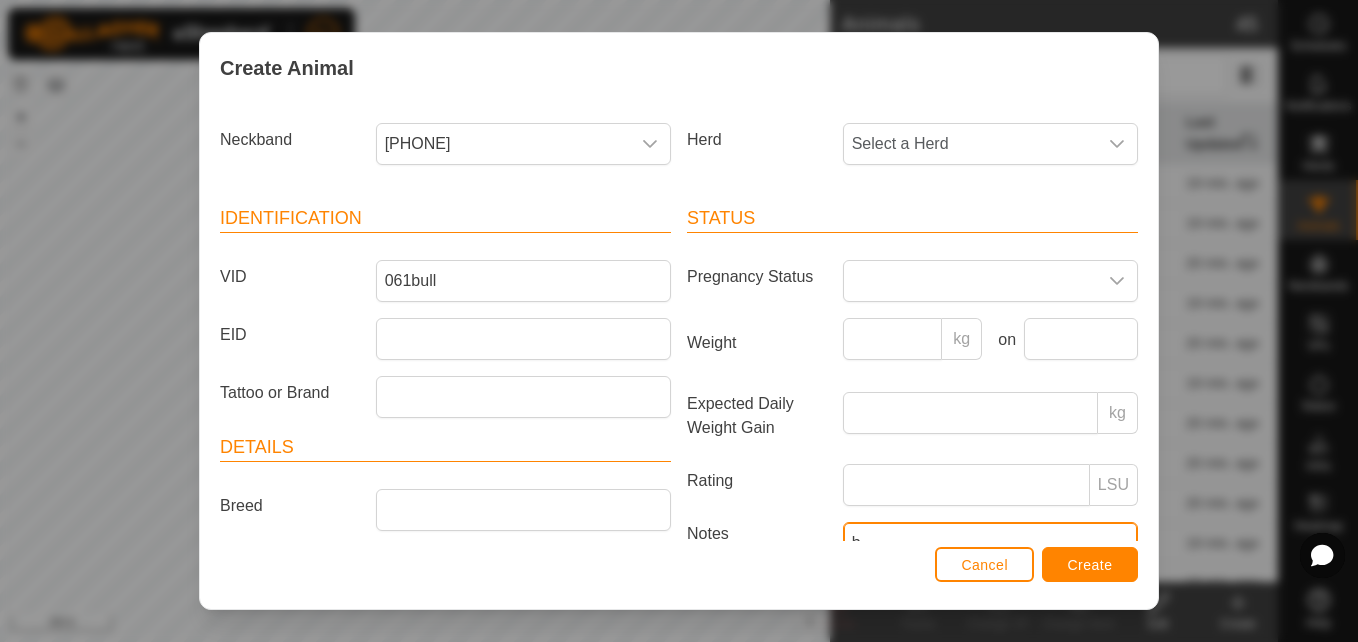 scroll, scrollTop: 12, scrollLeft: 0, axis: vertical 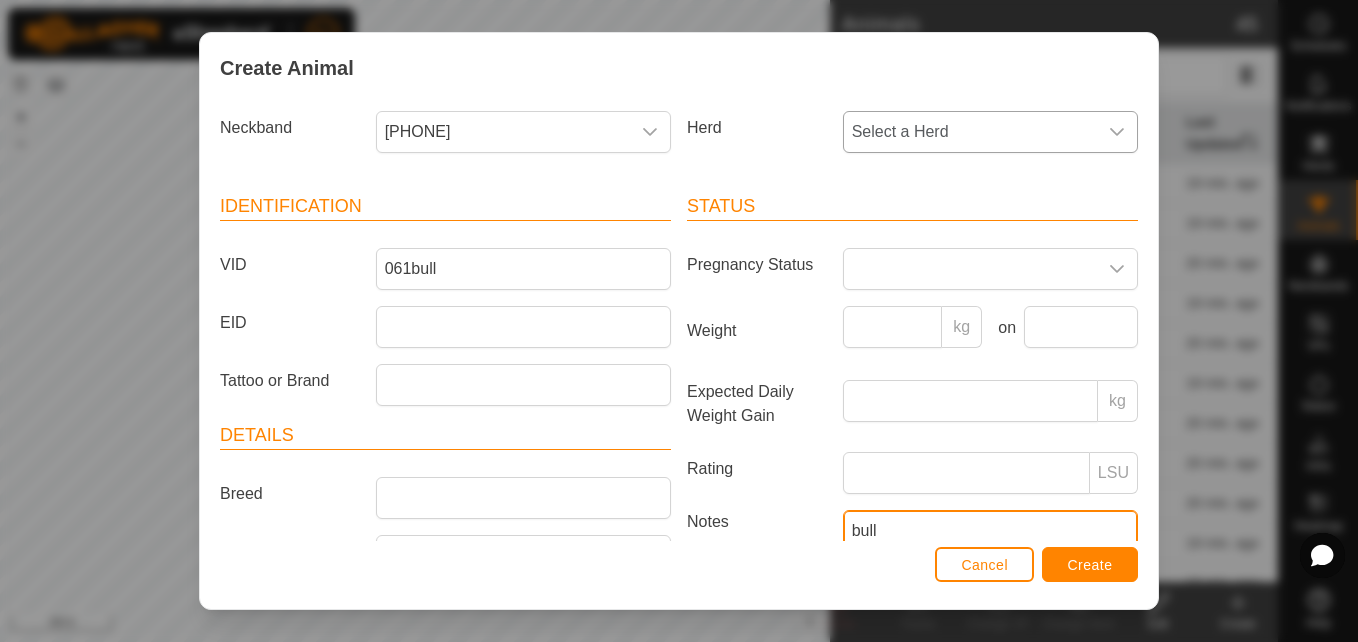type on "bull" 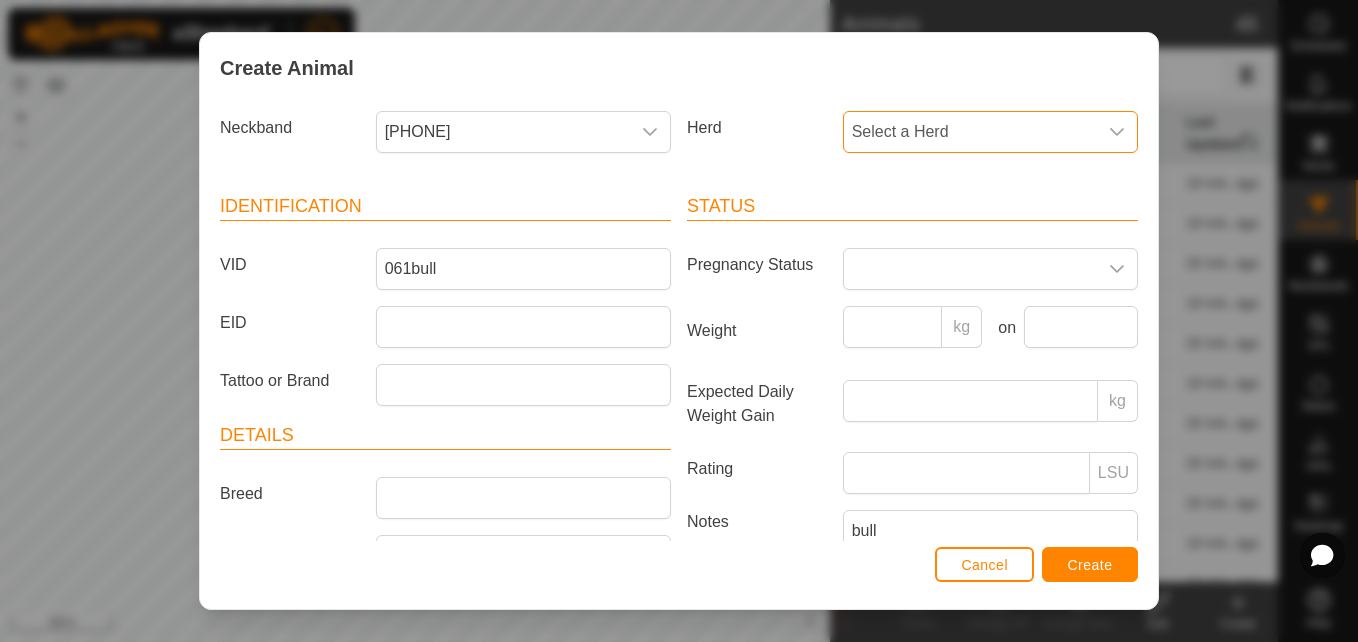 click on "Select a Herd" at bounding box center [970, 132] 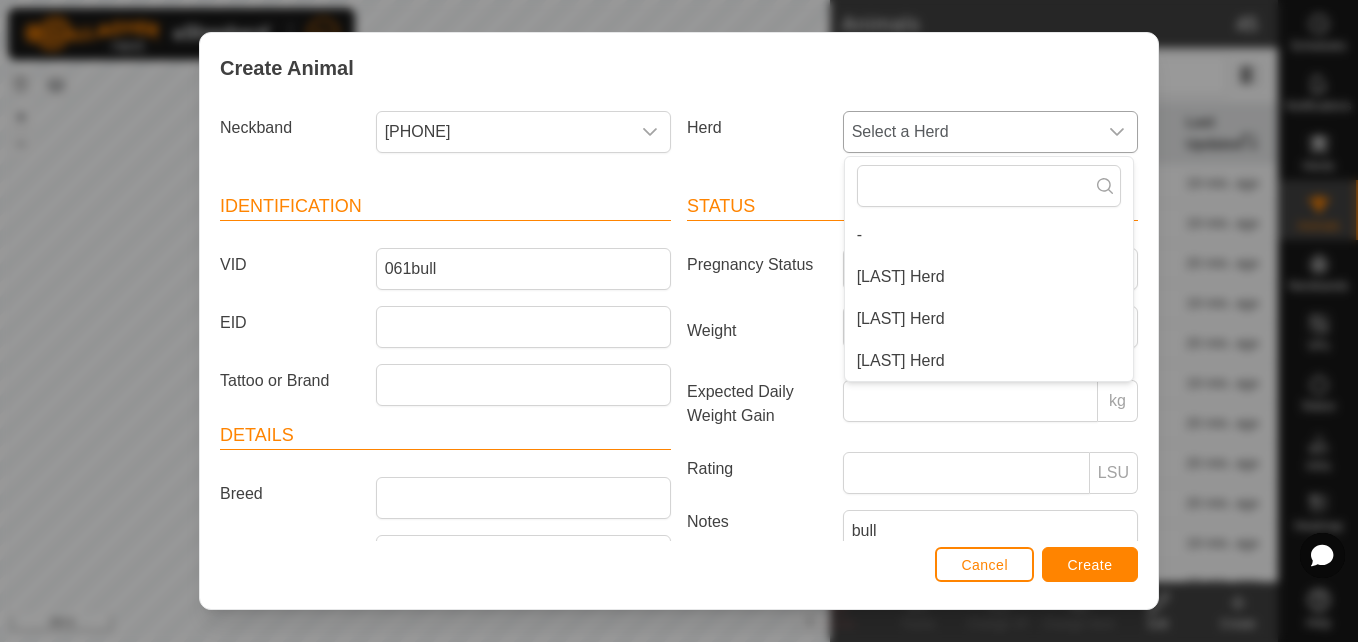 click on "[LAST] Herd" at bounding box center (989, 319) 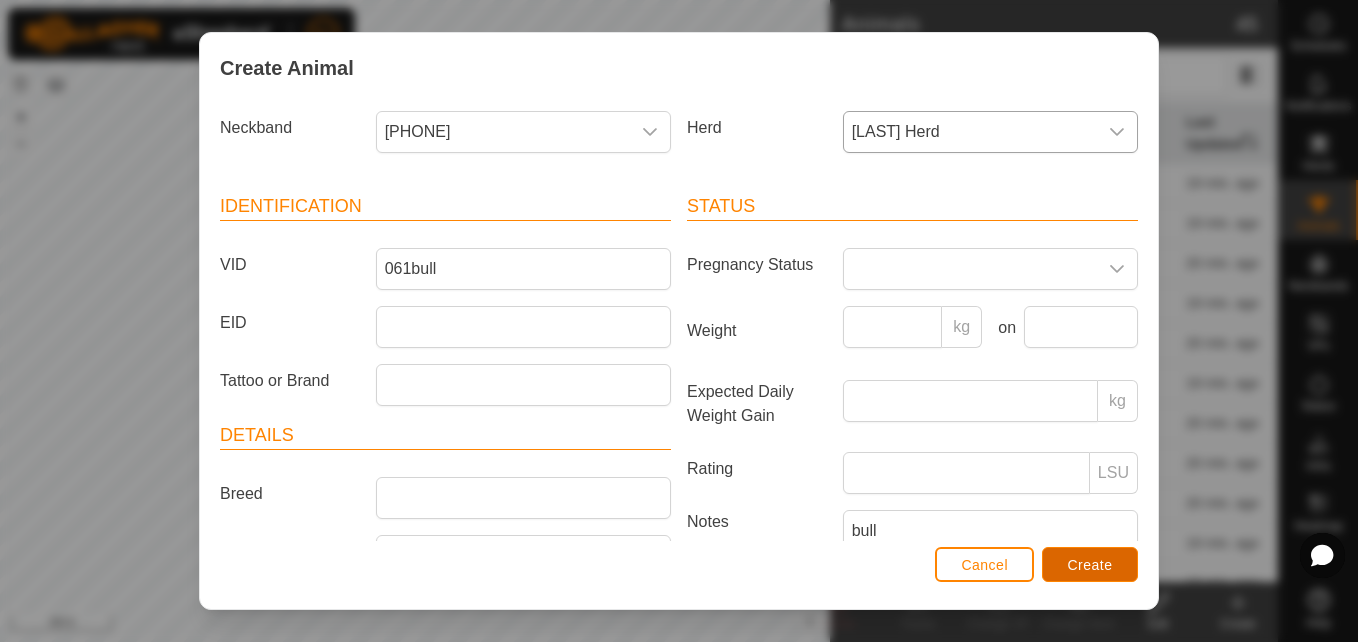 click on "Create" at bounding box center [1090, 564] 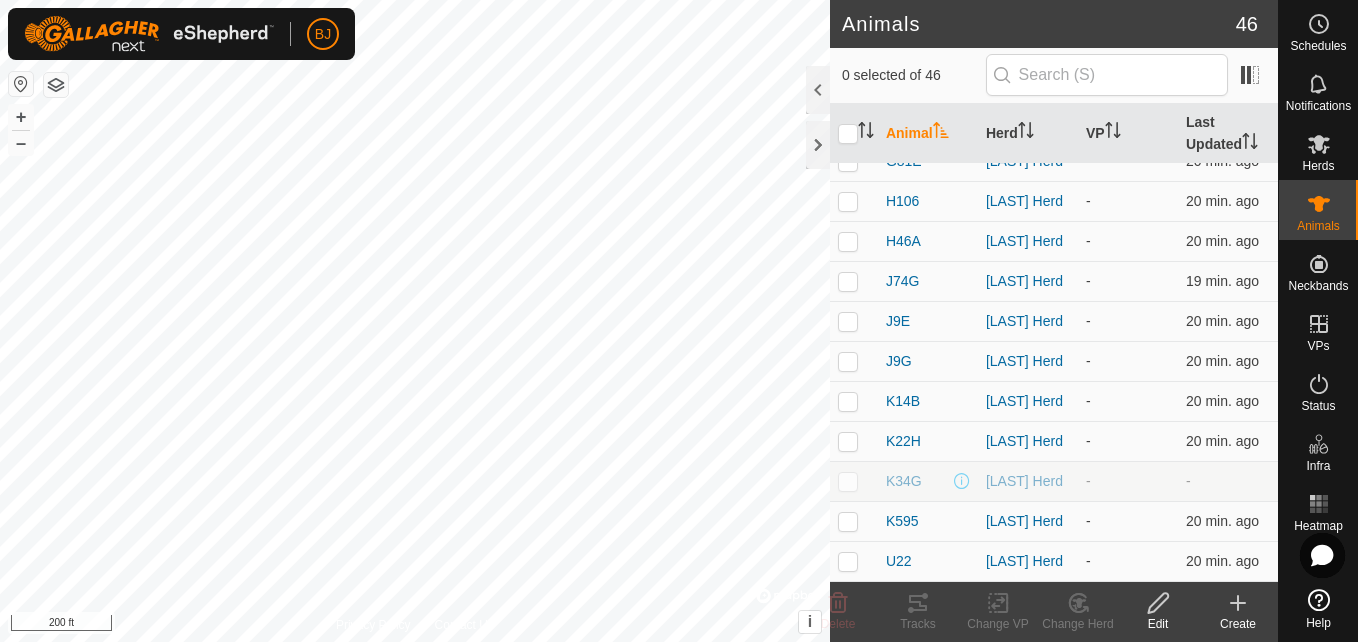 scroll, scrollTop: 1482, scrollLeft: 0, axis: vertical 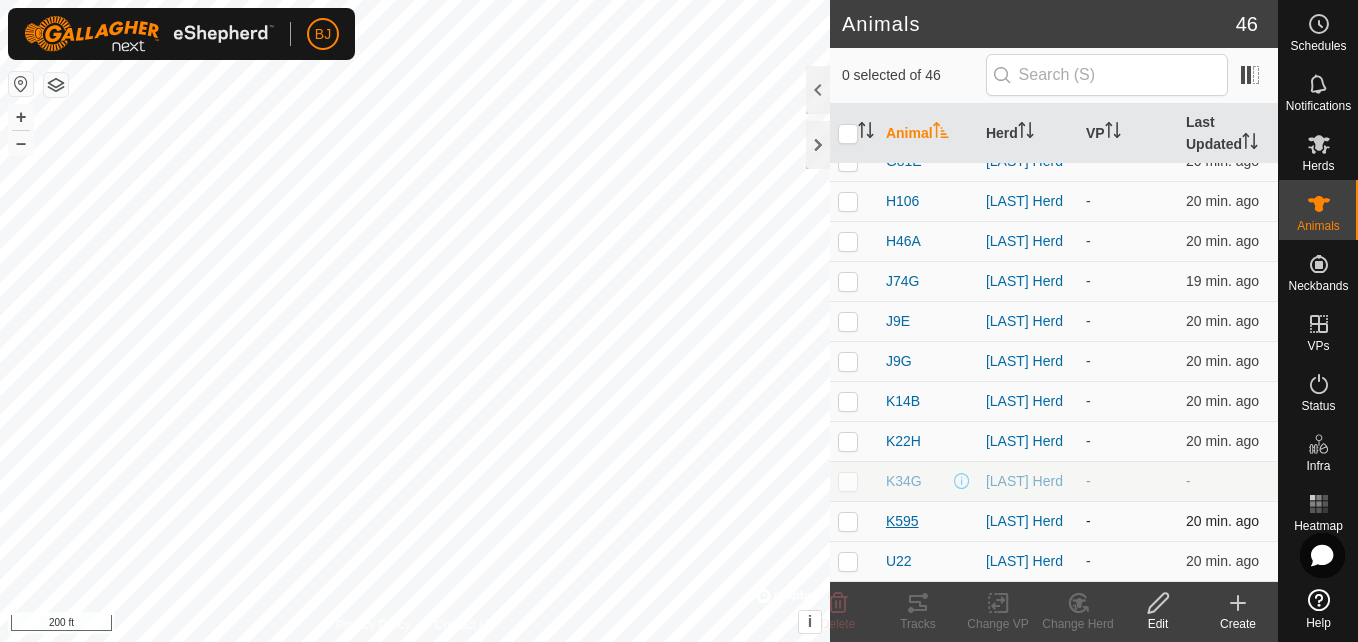 click on "K595" at bounding box center [902, 521] 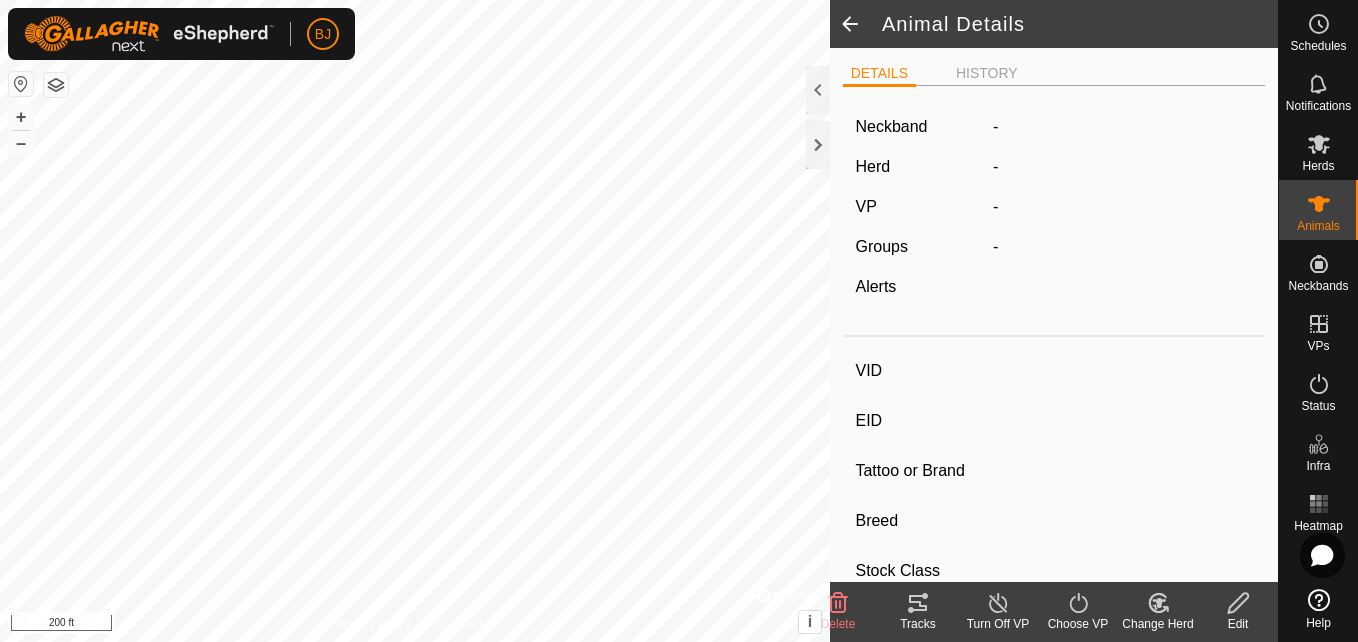 type on "K595" 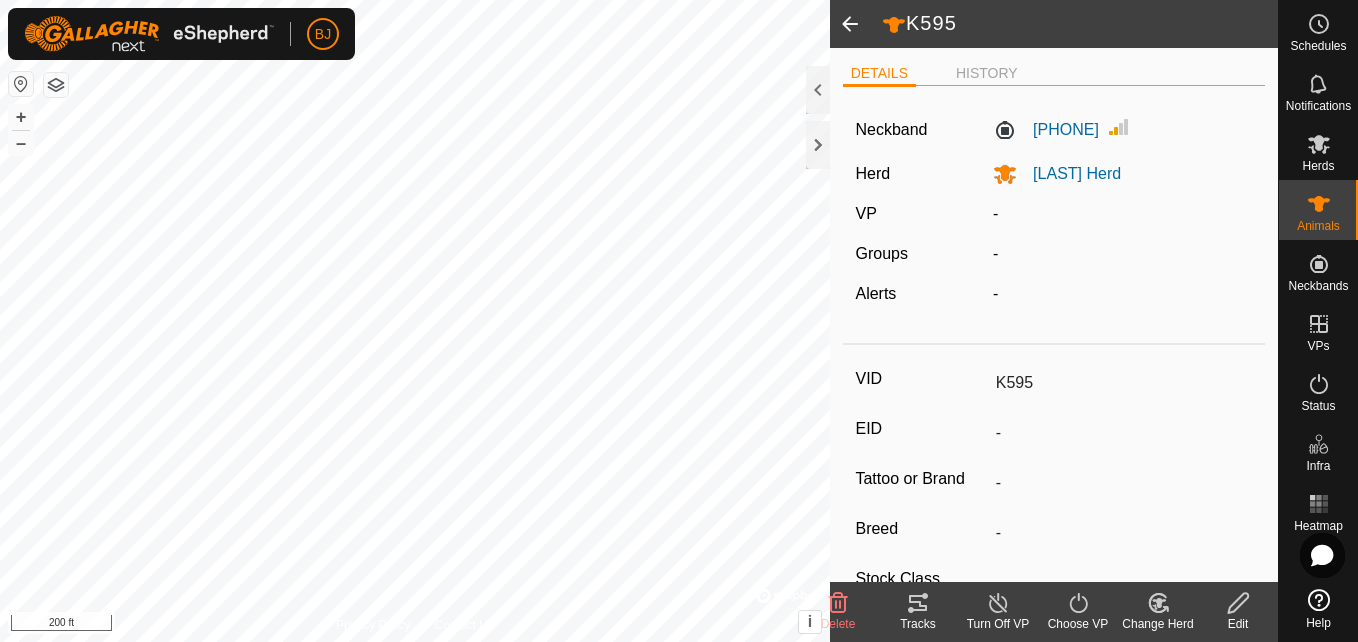click on "VID" 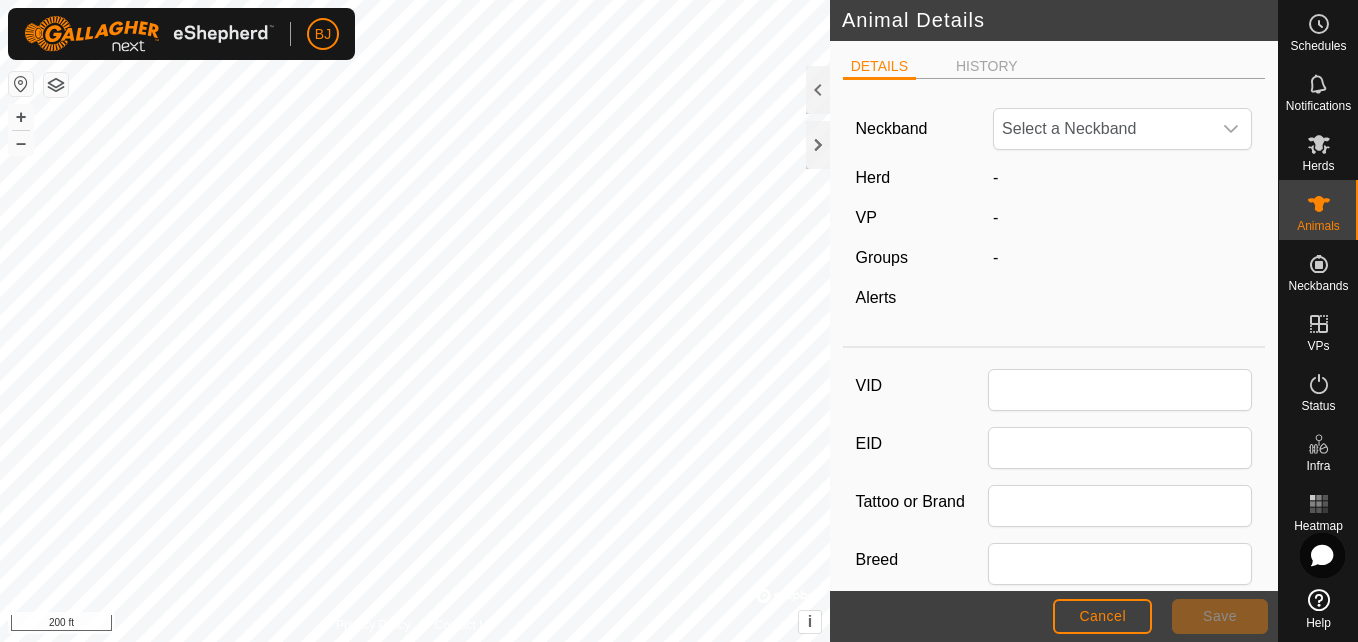 type on "K595" 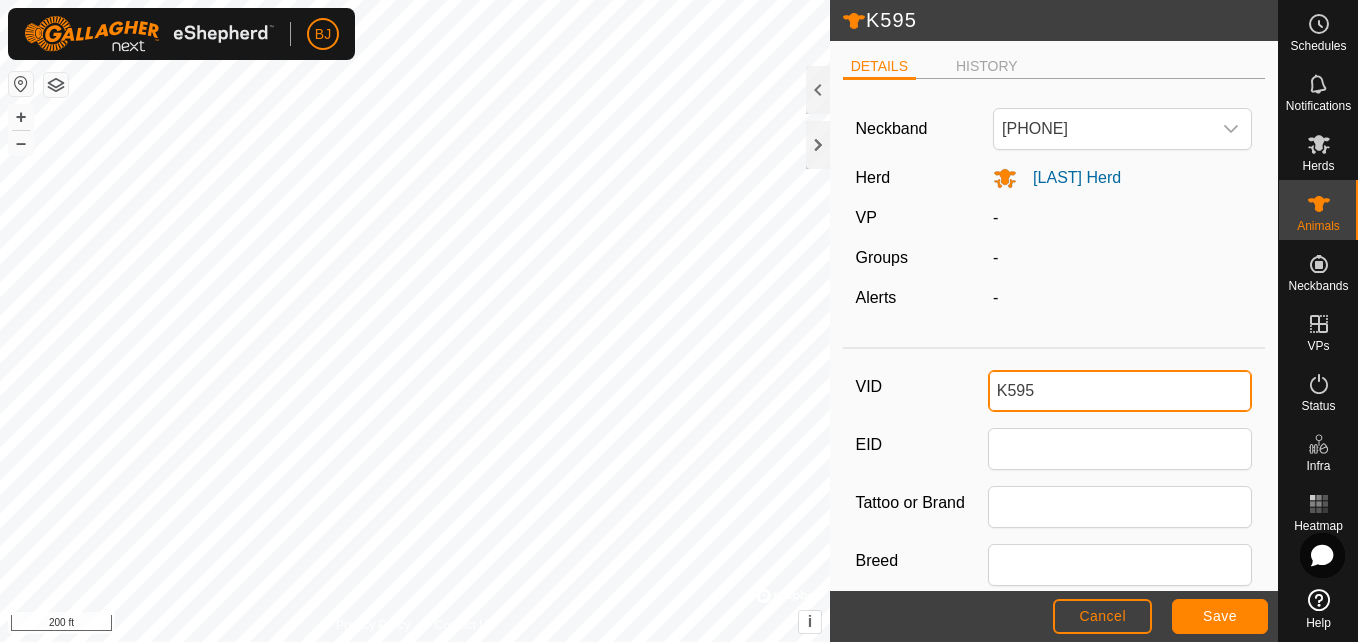 click on "K595" at bounding box center [1120, 391] 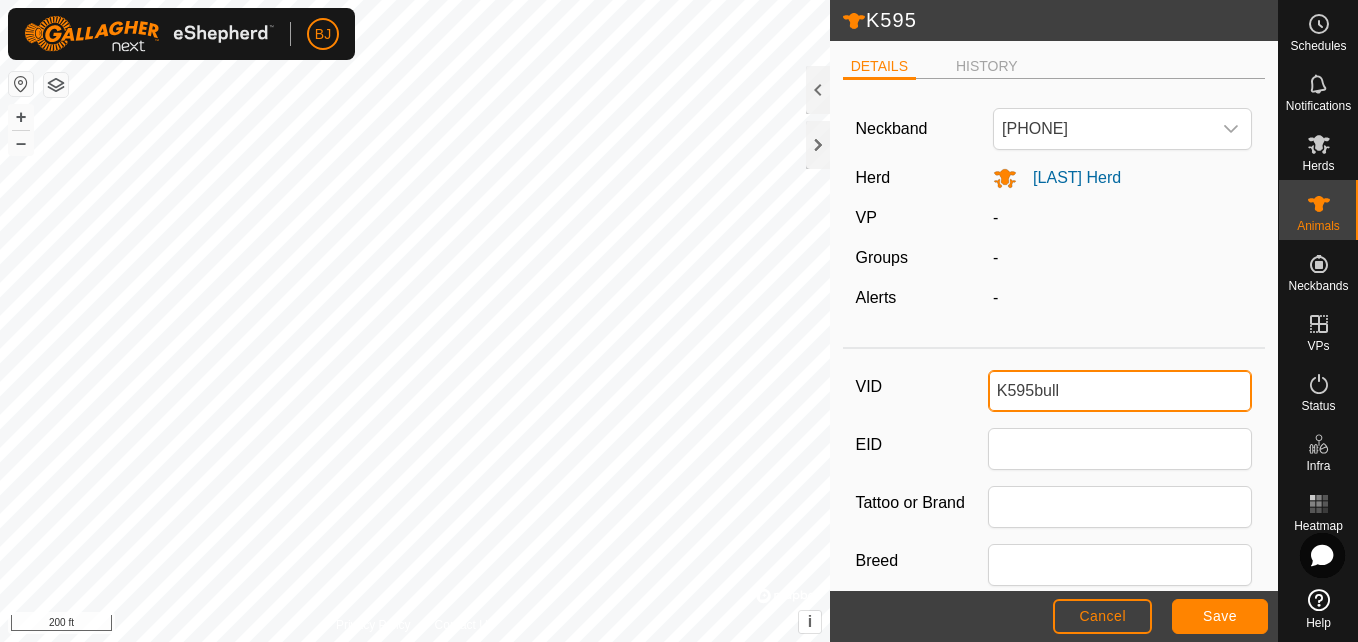 type on "K595bull" 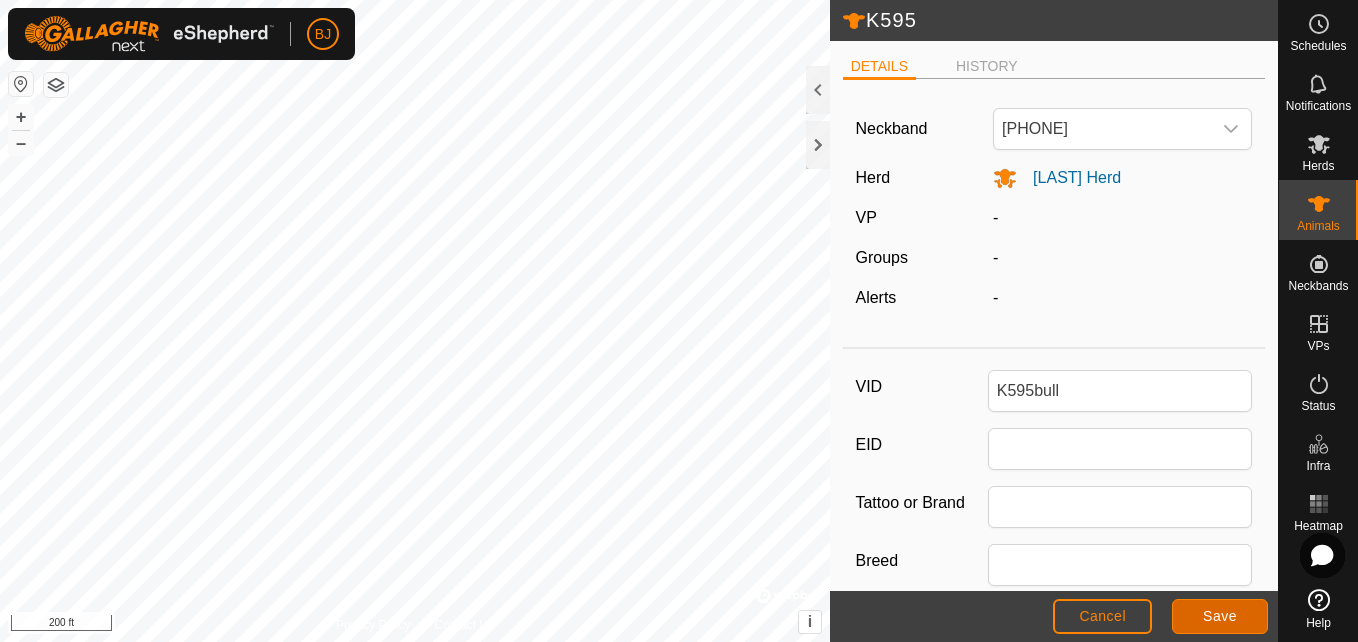 click on "Save" 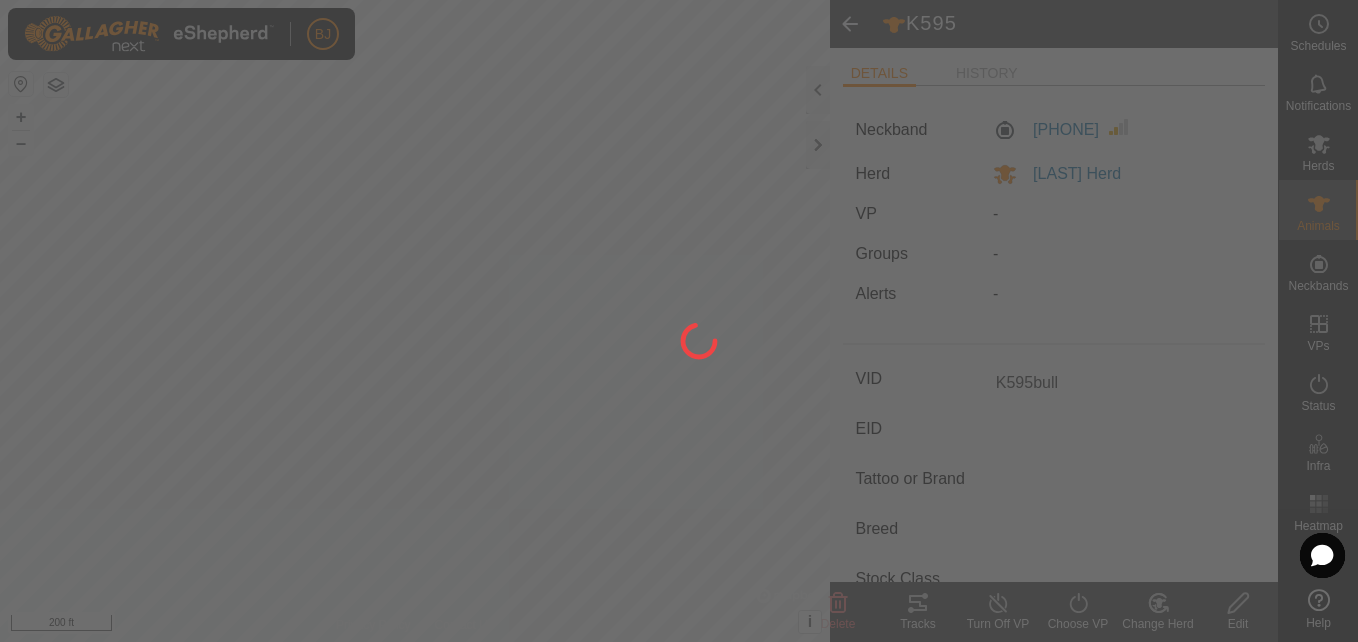 type on "-" 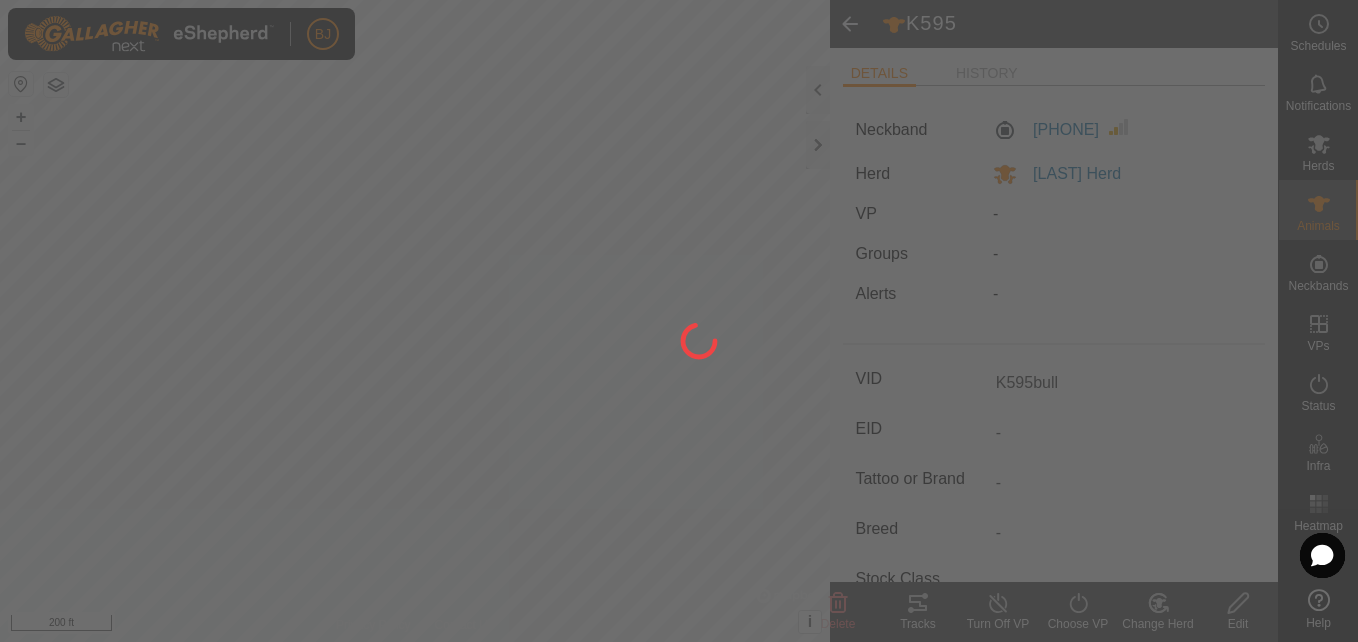 type on "K595" 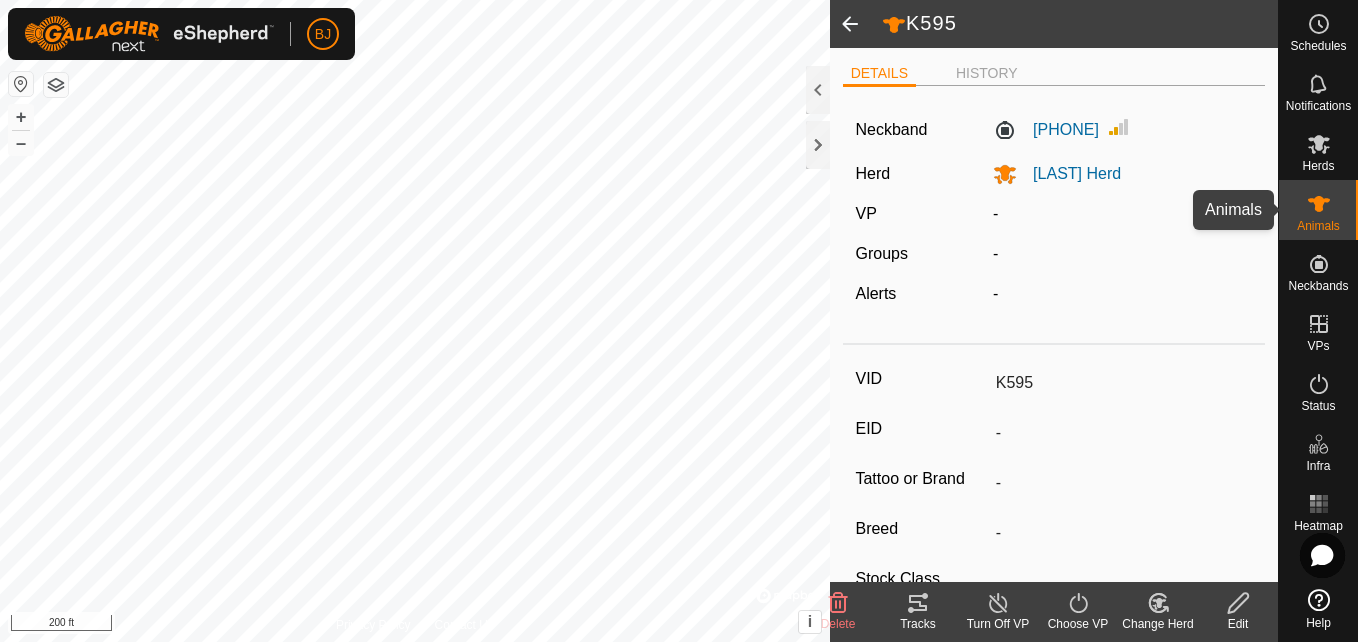 click on "Animals" at bounding box center (1318, 226) 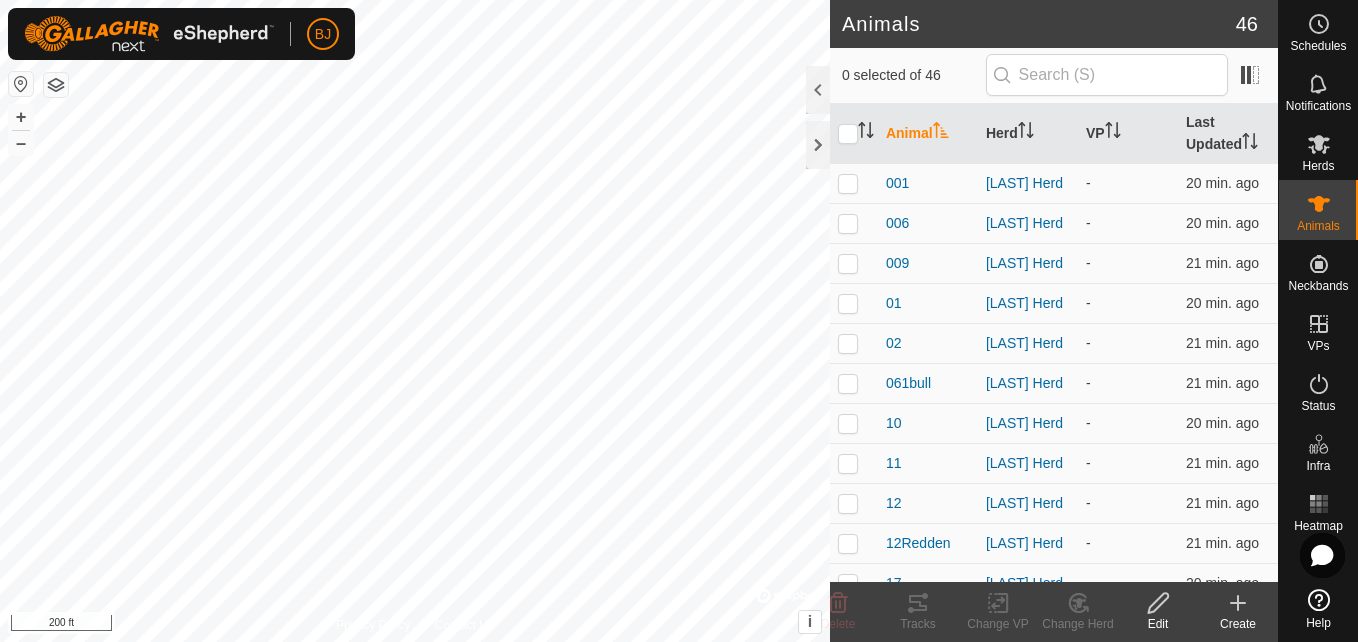 click 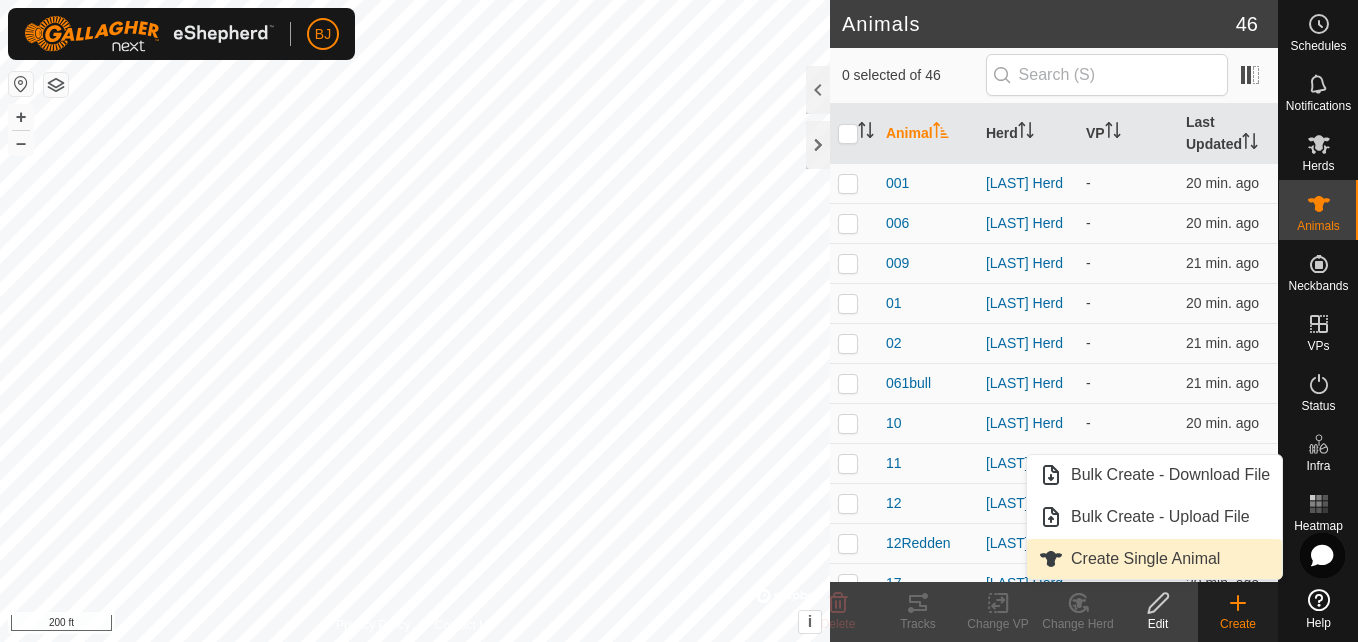 click on "Create Single Animal" at bounding box center [1154, 559] 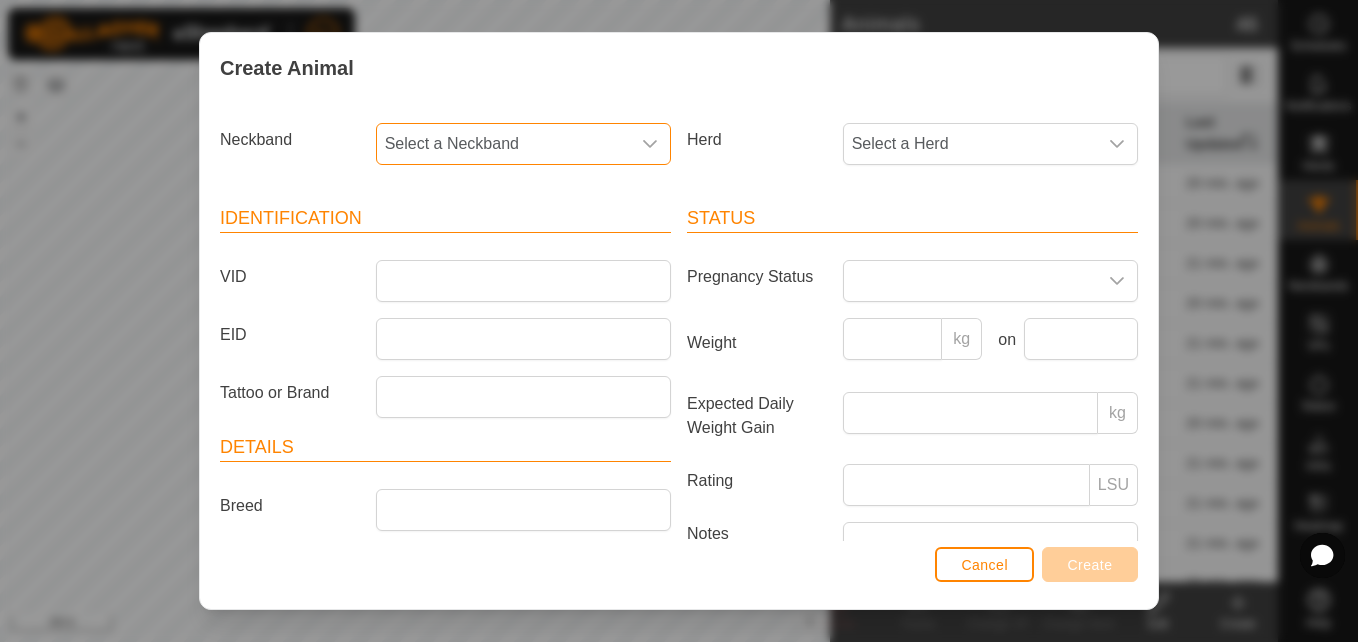 click on "Select a Neckband" at bounding box center [503, 144] 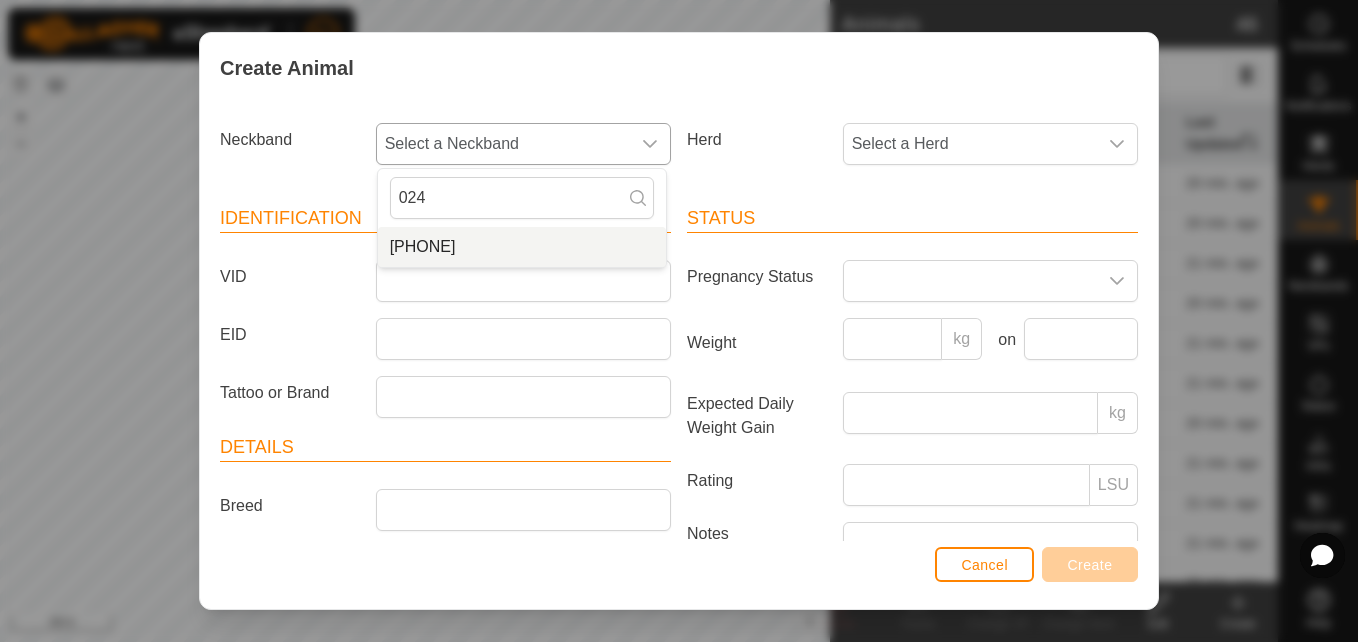 type on "024" 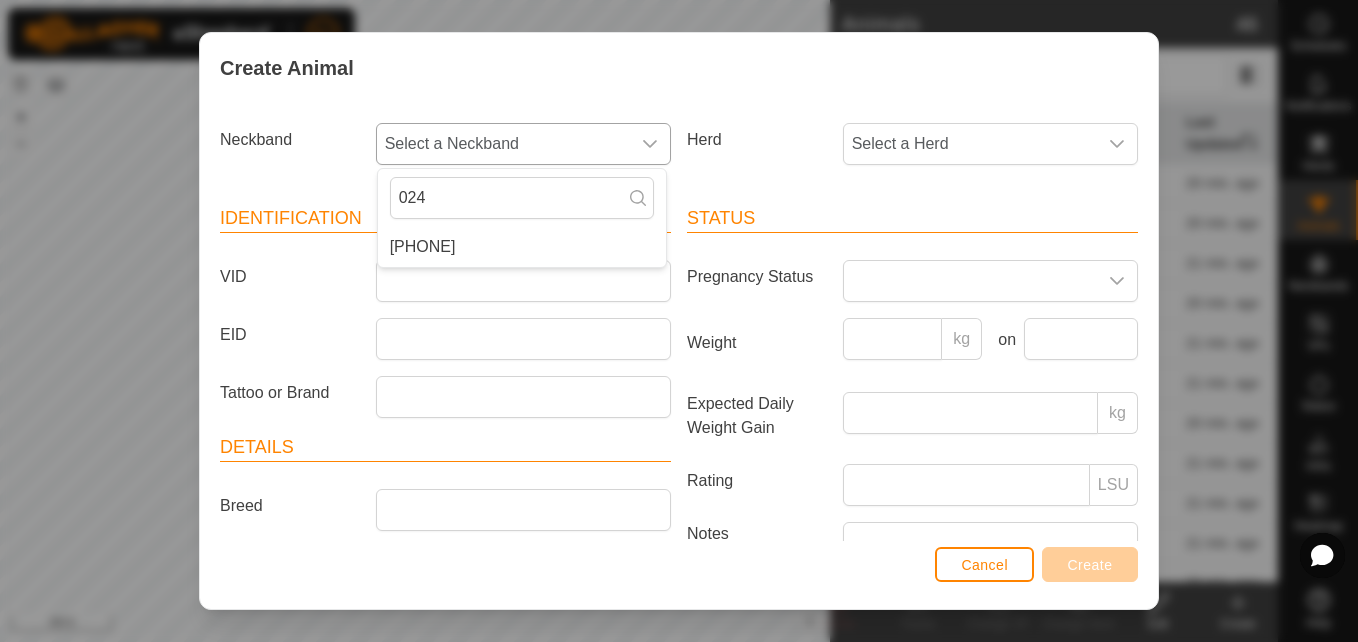 click on "[PHONE]" at bounding box center [522, 247] 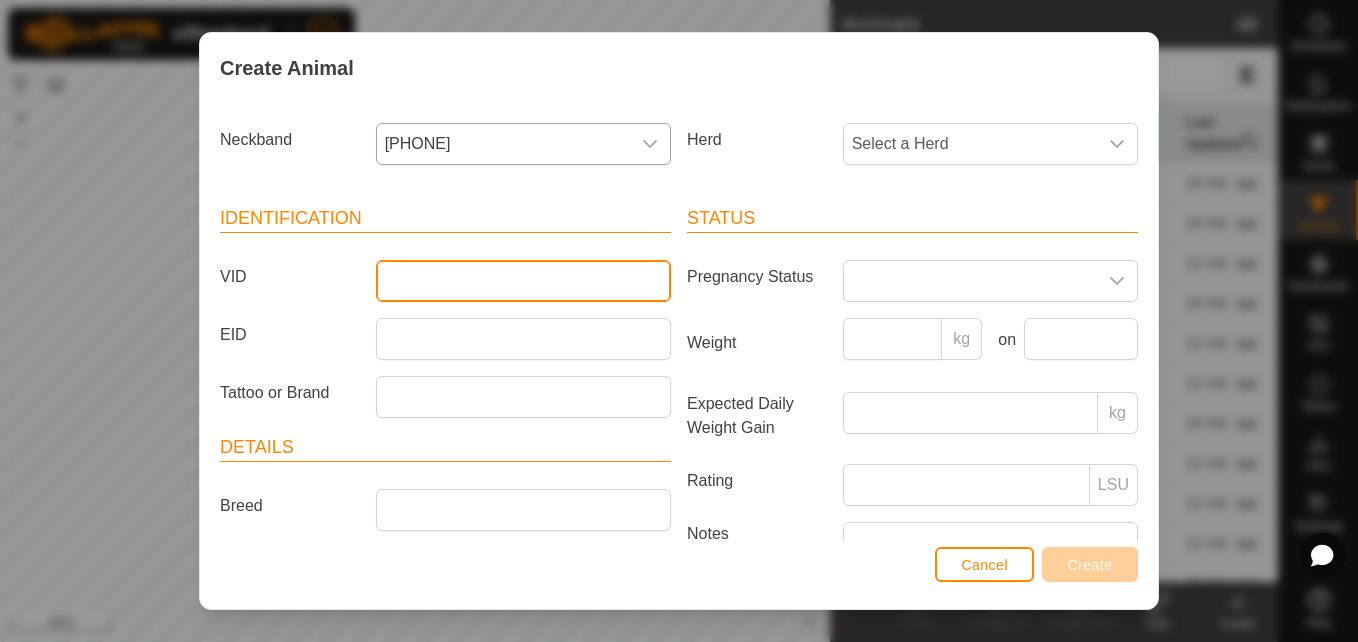 click on "VID" at bounding box center (523, 281) 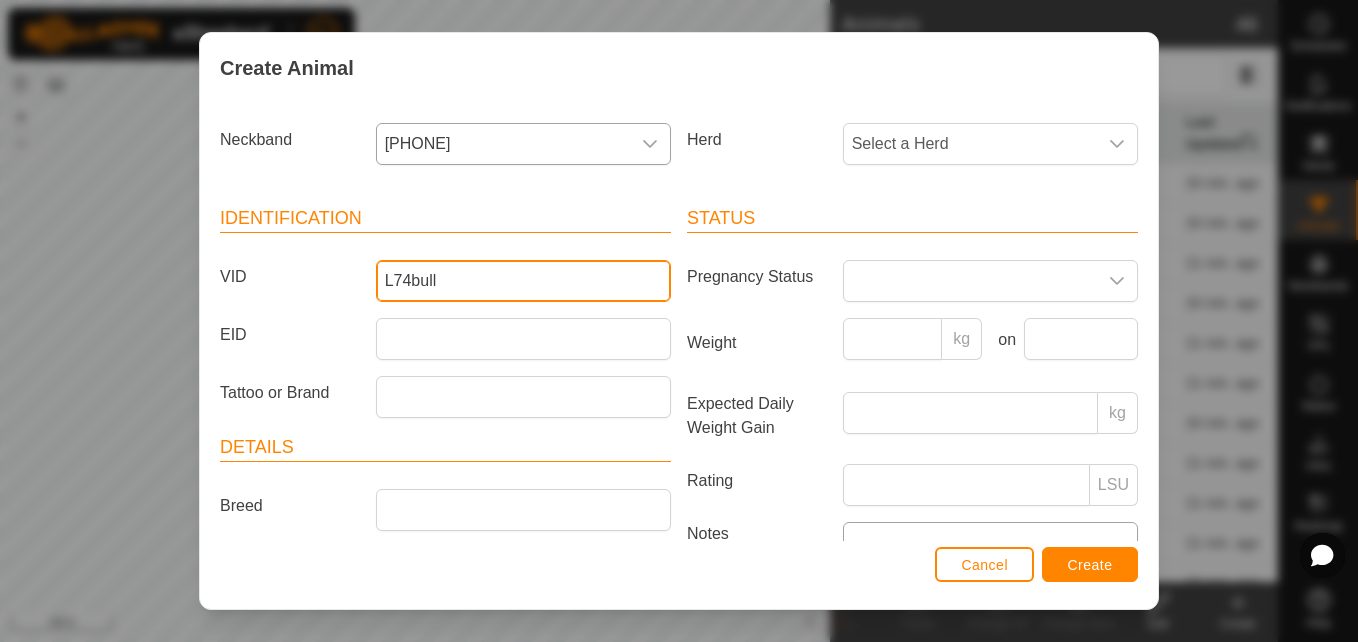 type on "L74bull" 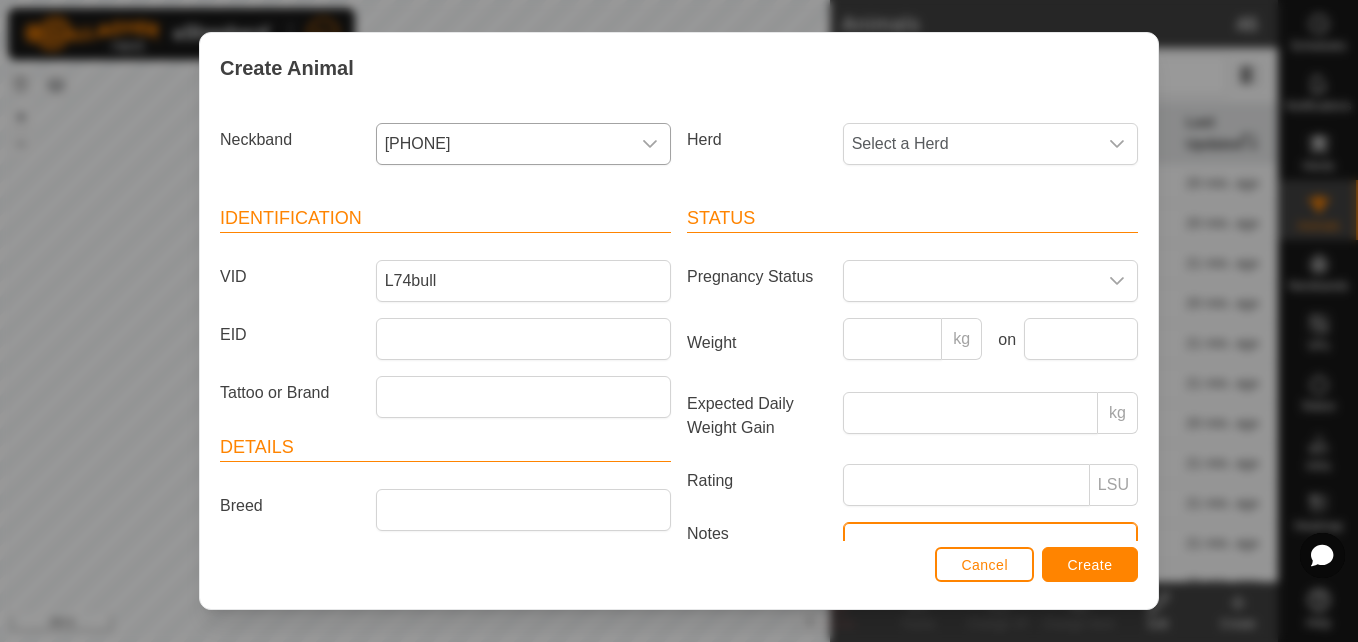 click on "Notes" at bounding box center [990, 579] 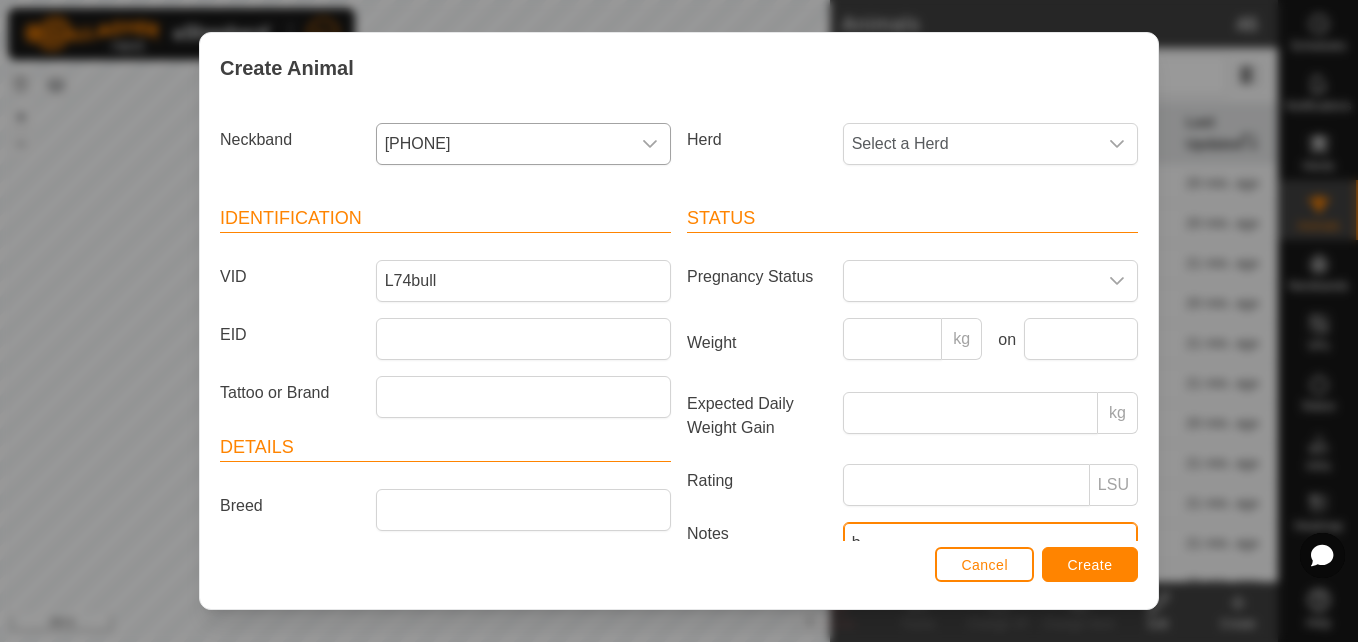 scroll, scrollTop: 12, scrollLeft: 0, axis: vertical 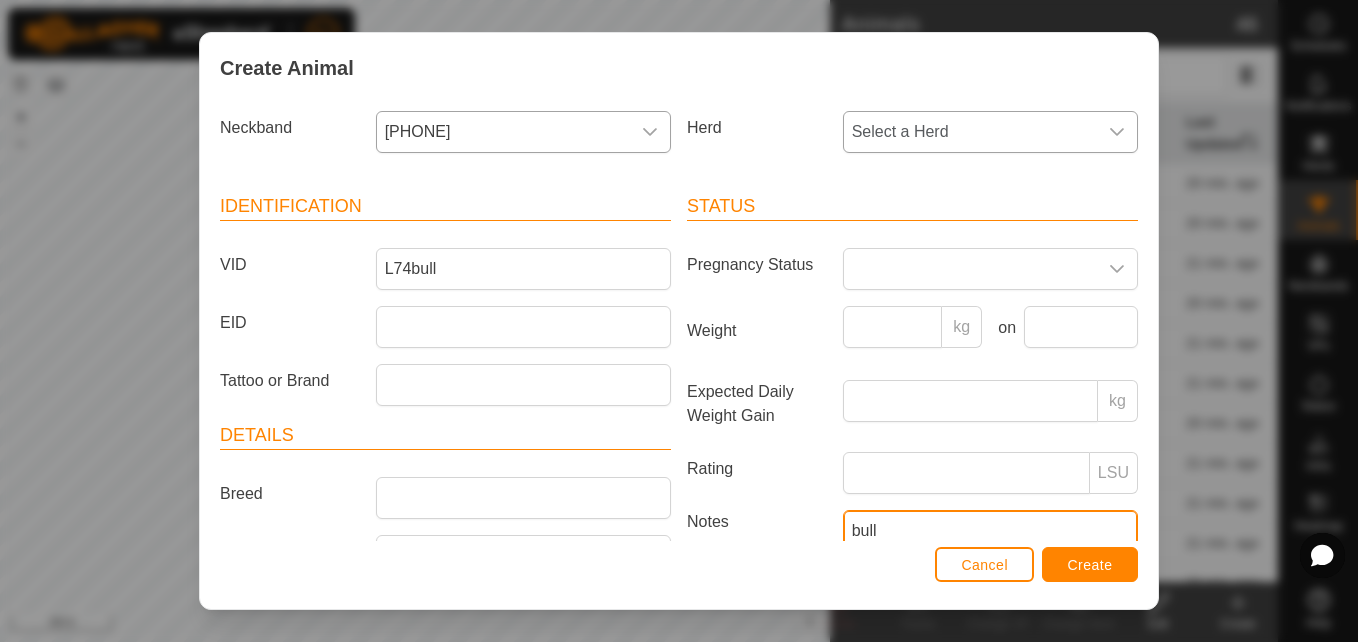 type on "bull" 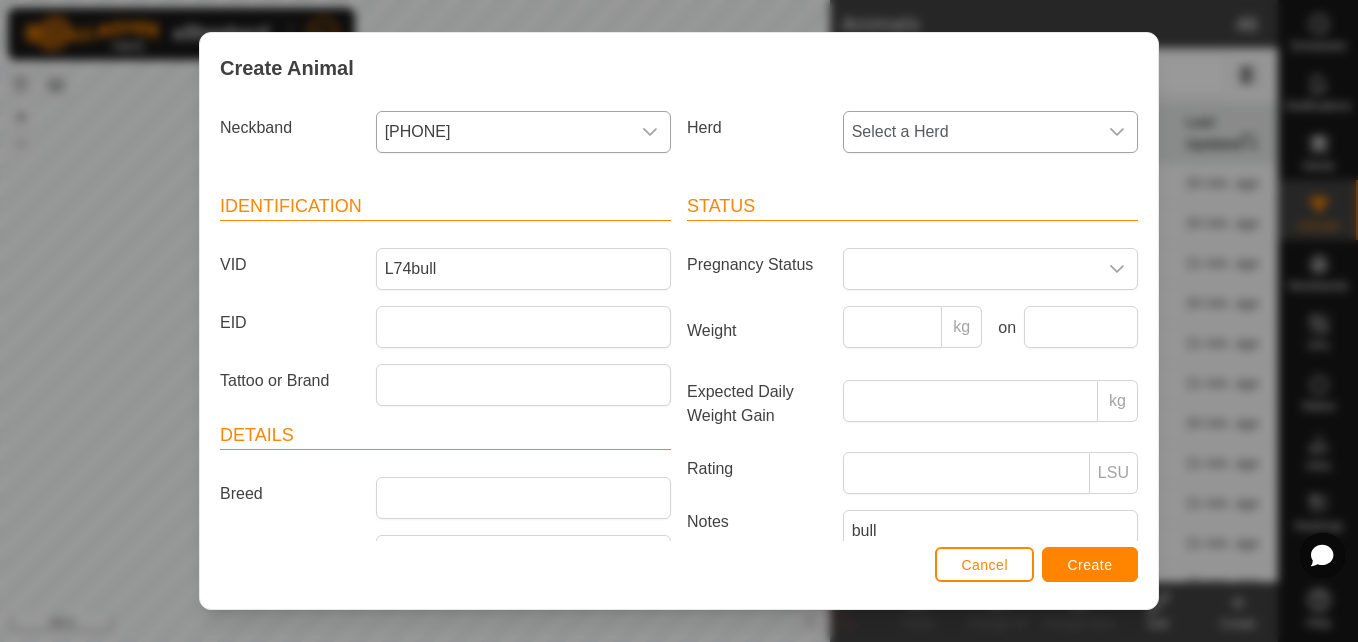 click on "Select a Herd" at bounding box center [990, 132] 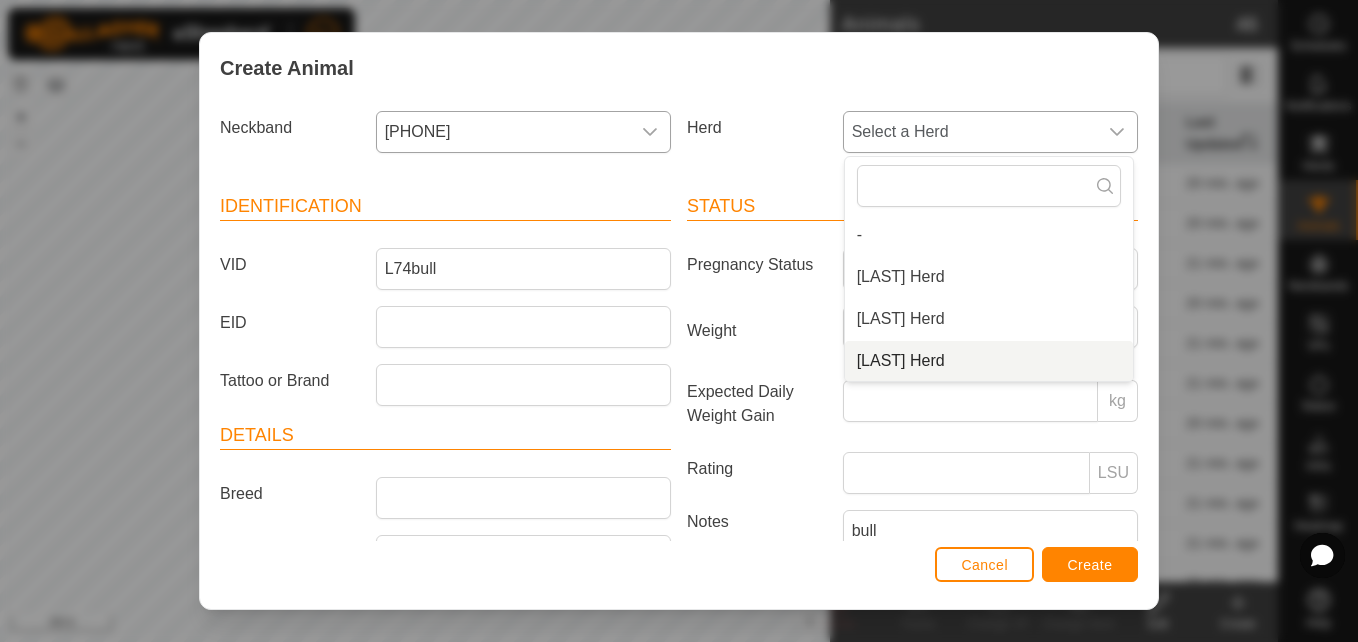 click on "[LAST] Herd" at bounding box center [989, 361] 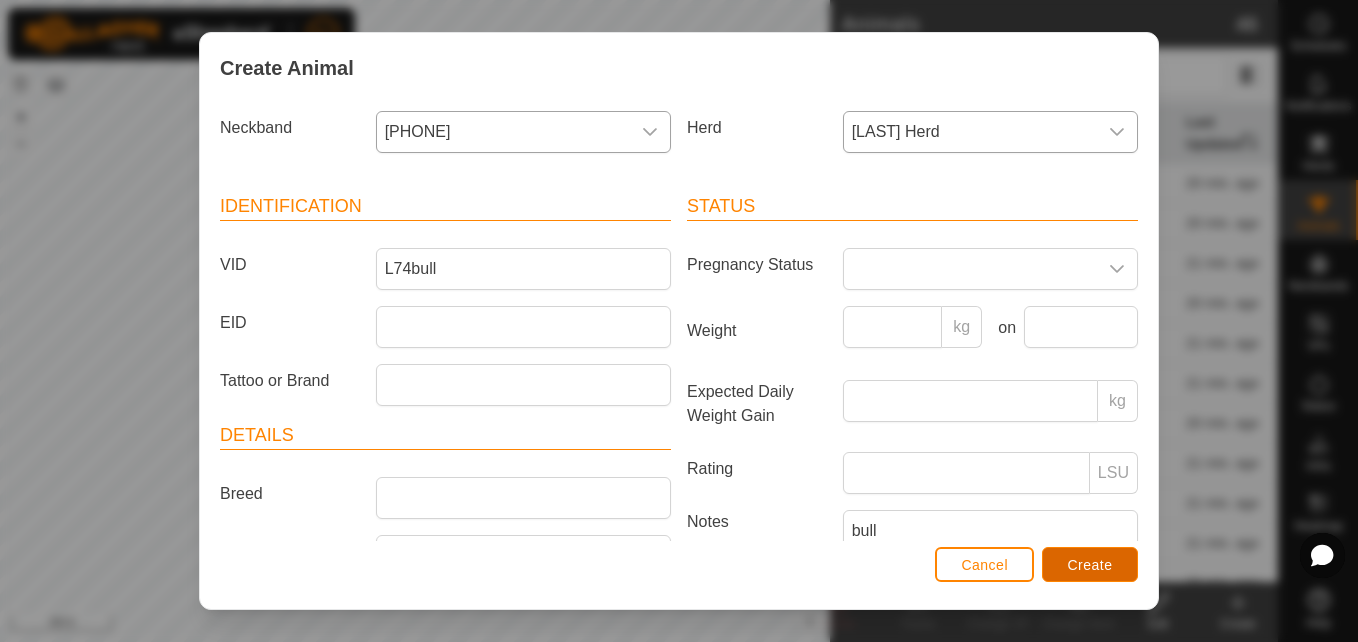 click on "Create" at bounding box center (1090, 565) 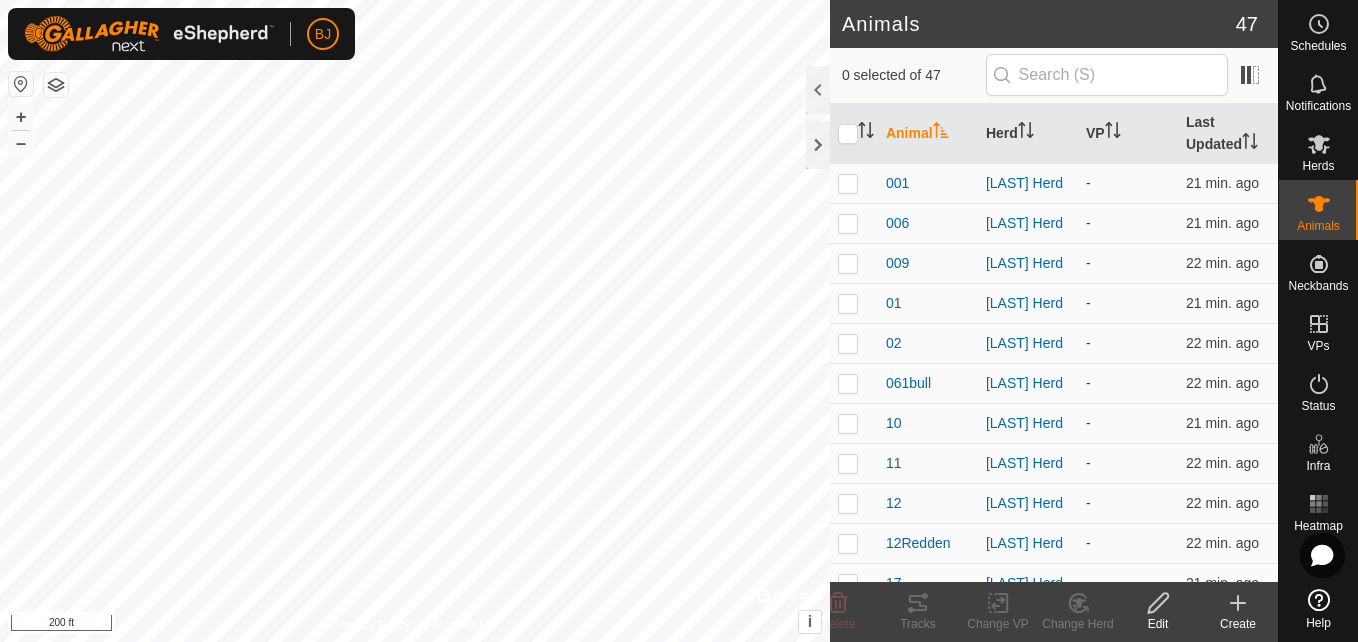click 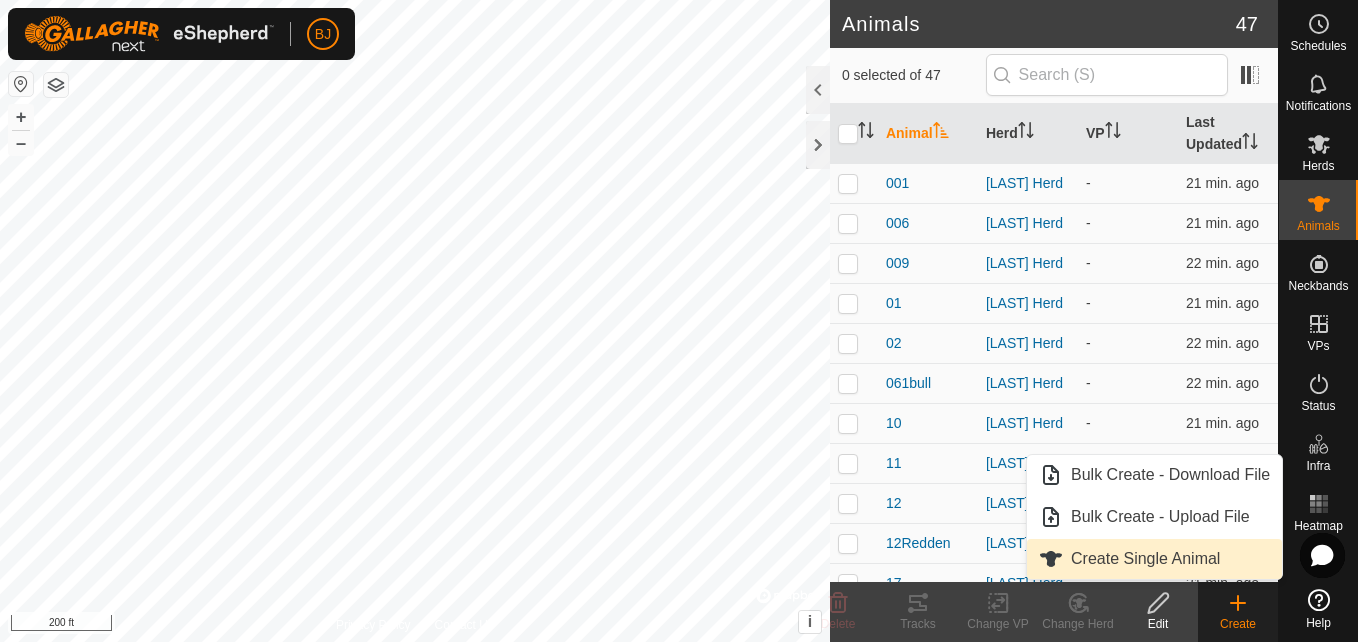 click on "Create Single Animal" at bounding box center (1154, 559) 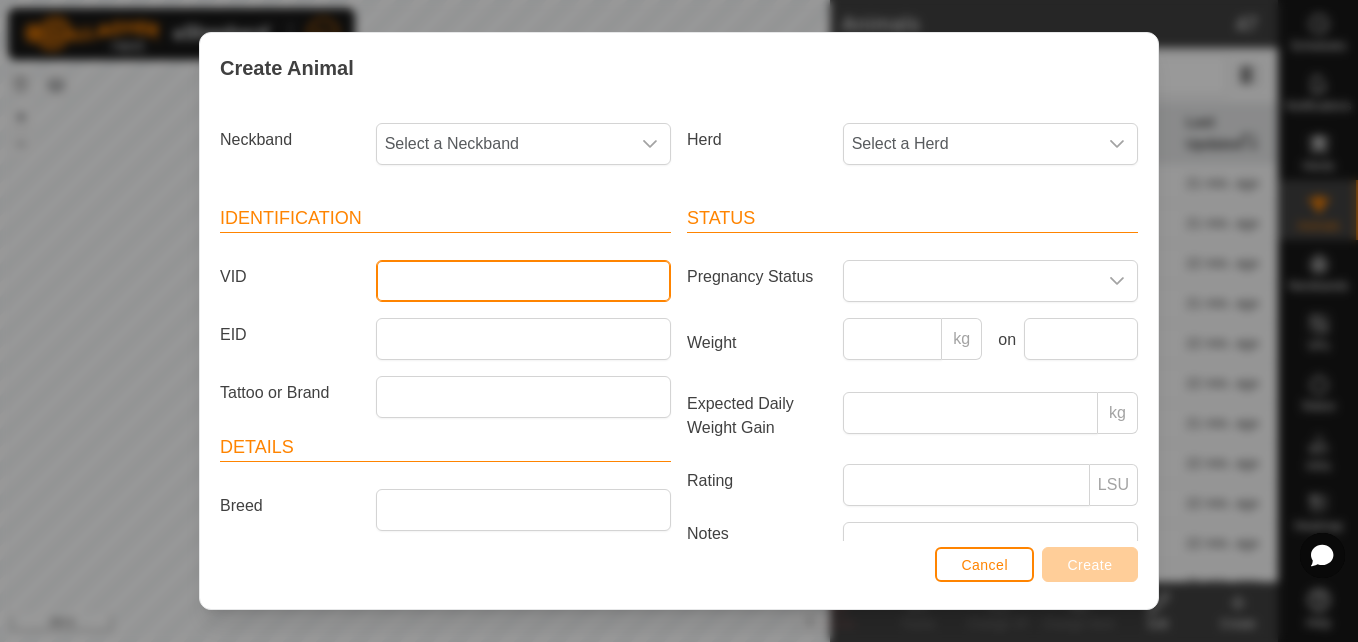 click on "VID" at bounding box center [523, 281] 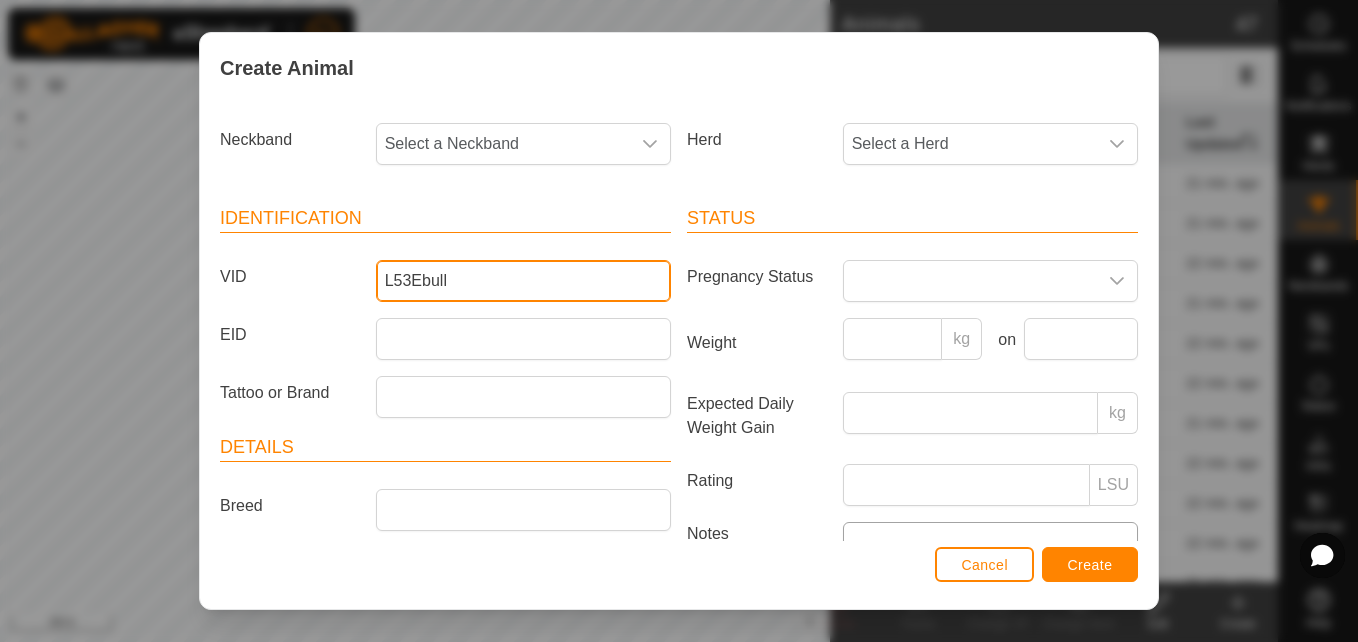 type on "L53Ebull" 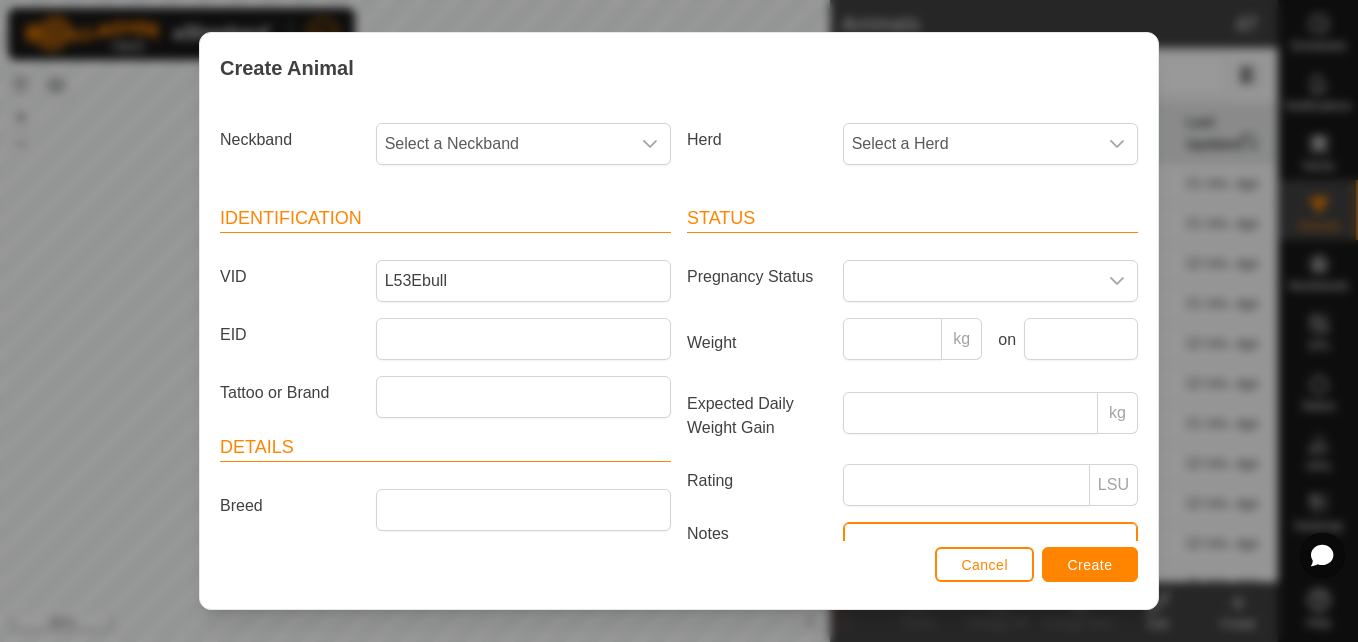 click on "Notes" at bounding box center [990, 579] 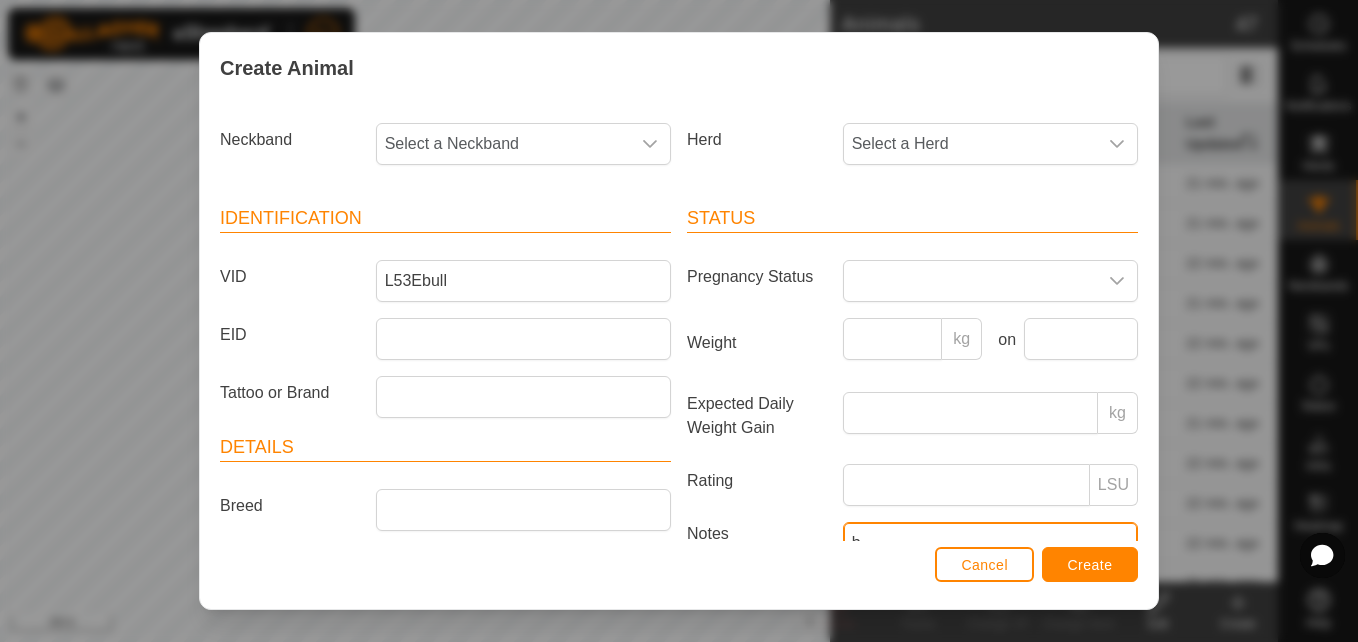 scroll, scrollTop: 12, scrollLeft: 0, axis: vertical 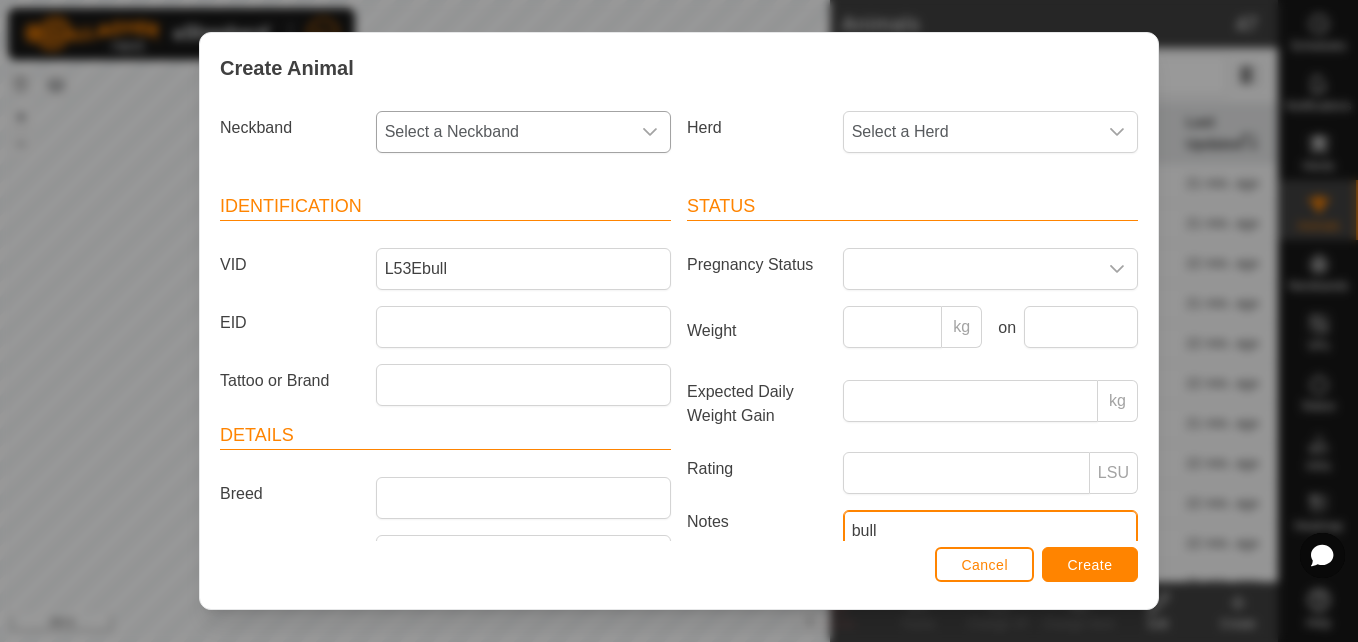 type on "bull" 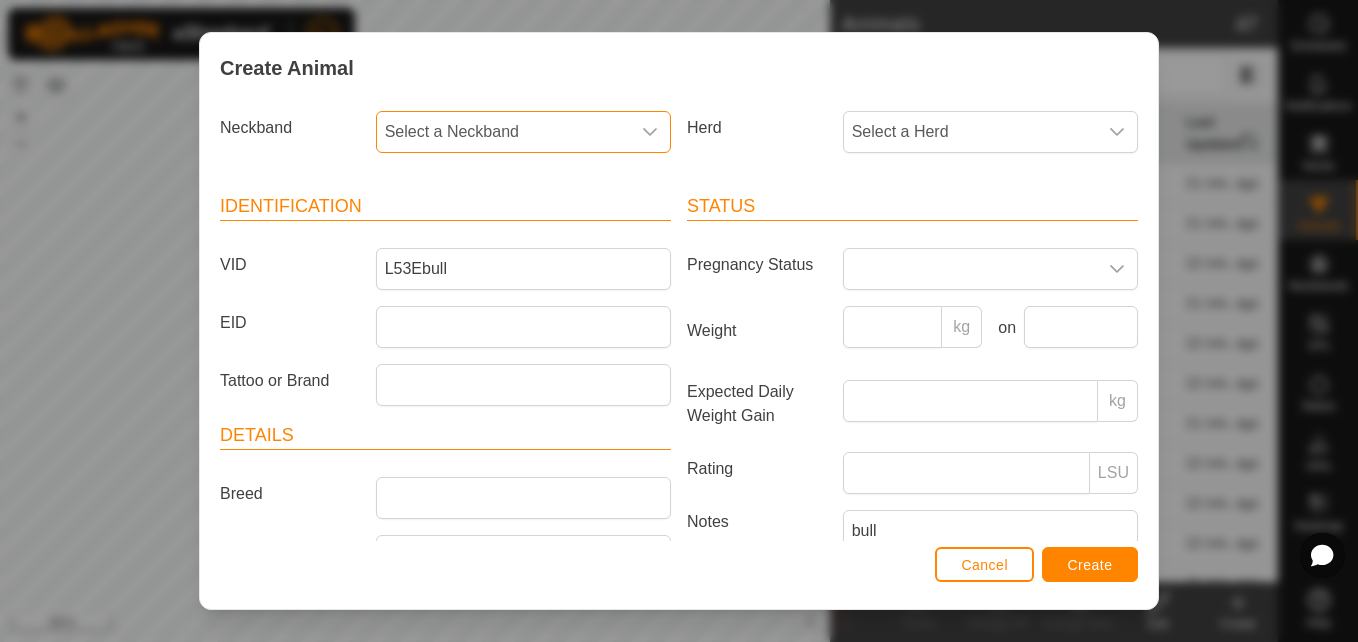 click on "Select a Neckband" at bounding box center [503, 132] 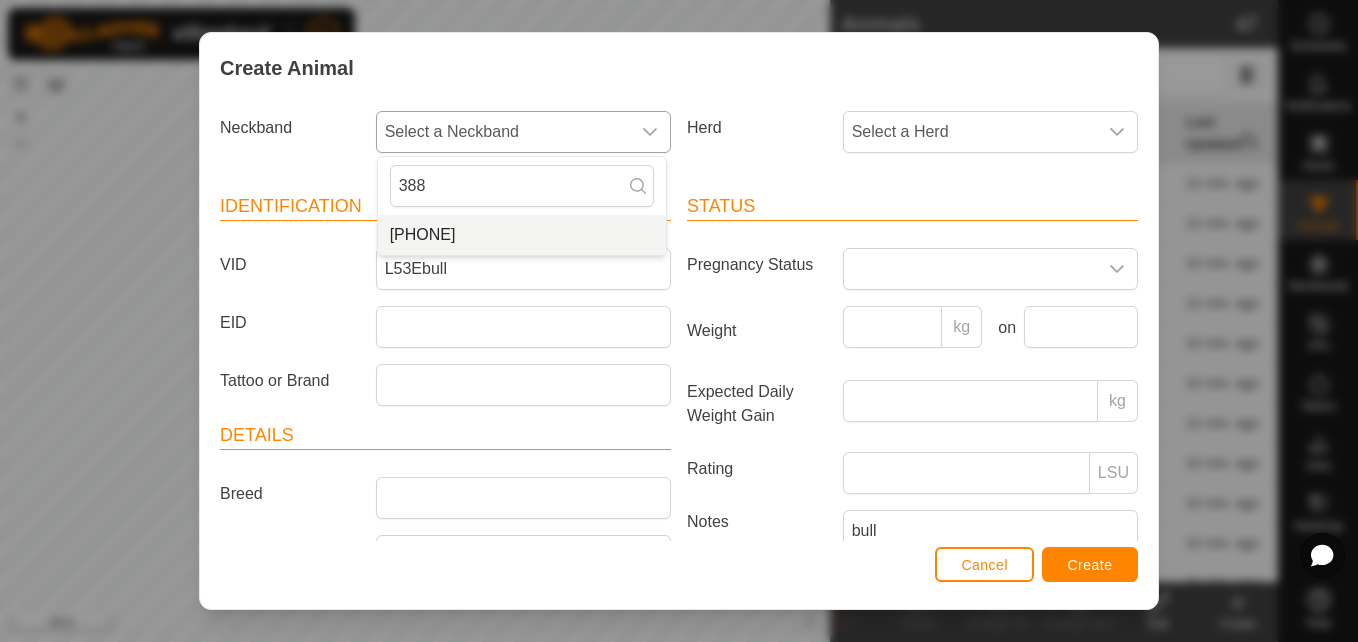 type on "388" 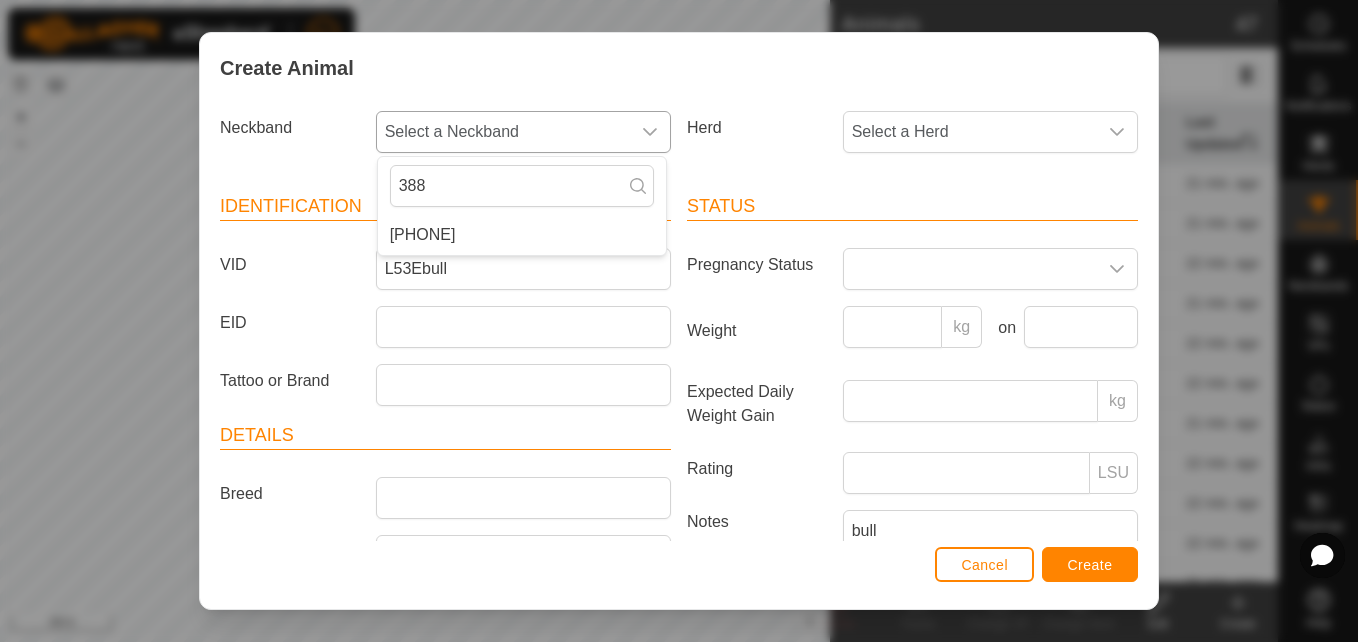 click on "[PHONE]" at bounding box center [522, 235] 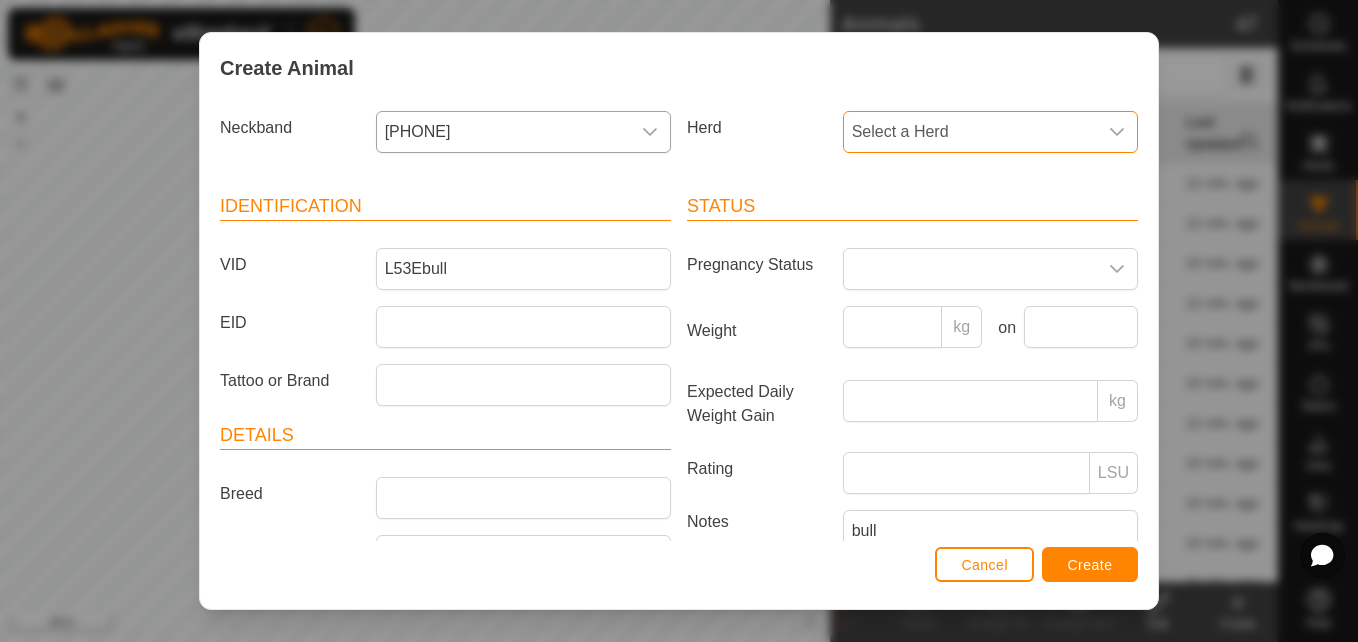 click on "Select a Herd" at bounding box center [970, 132] 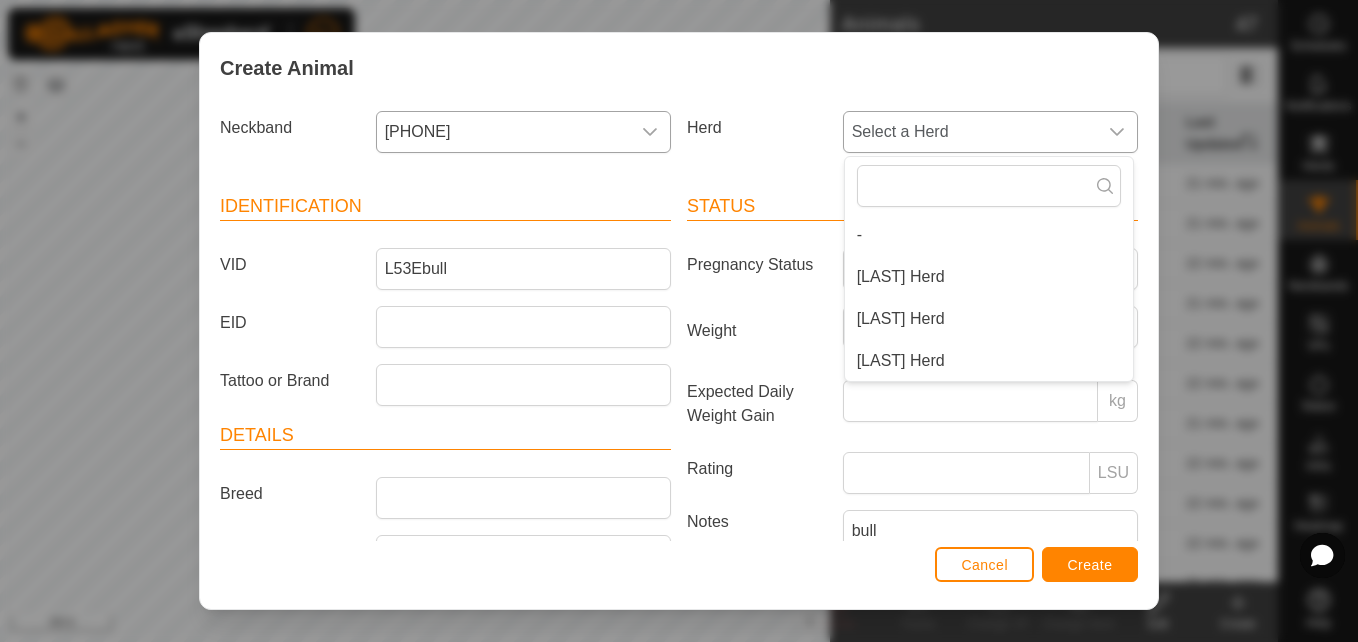 click on "[LAST] Herd" at bounding box center [989, 361] 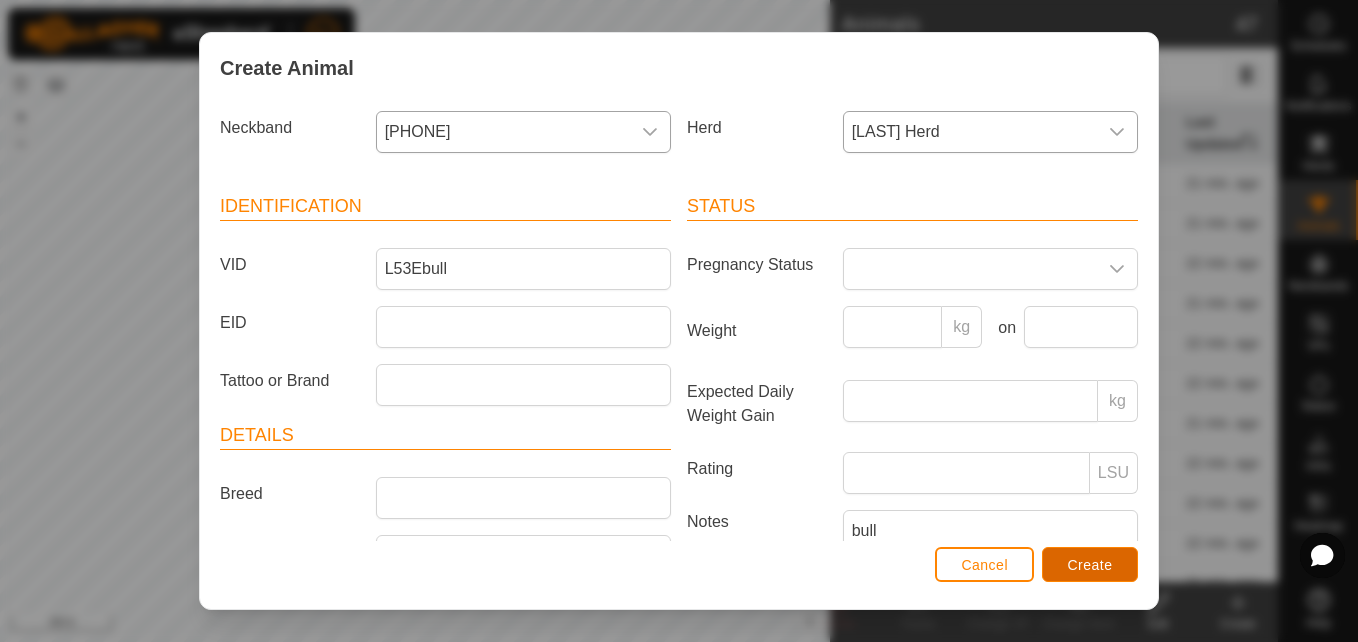 click on "Create" at bounding box center (1090, 564) 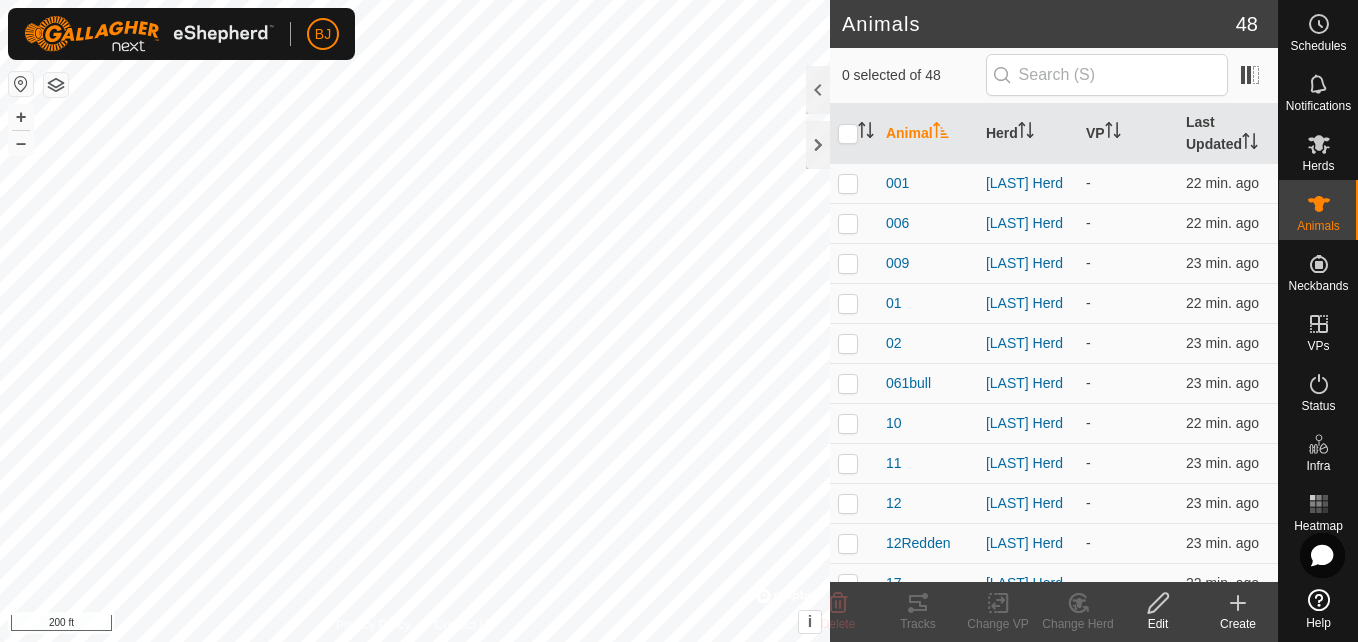 click 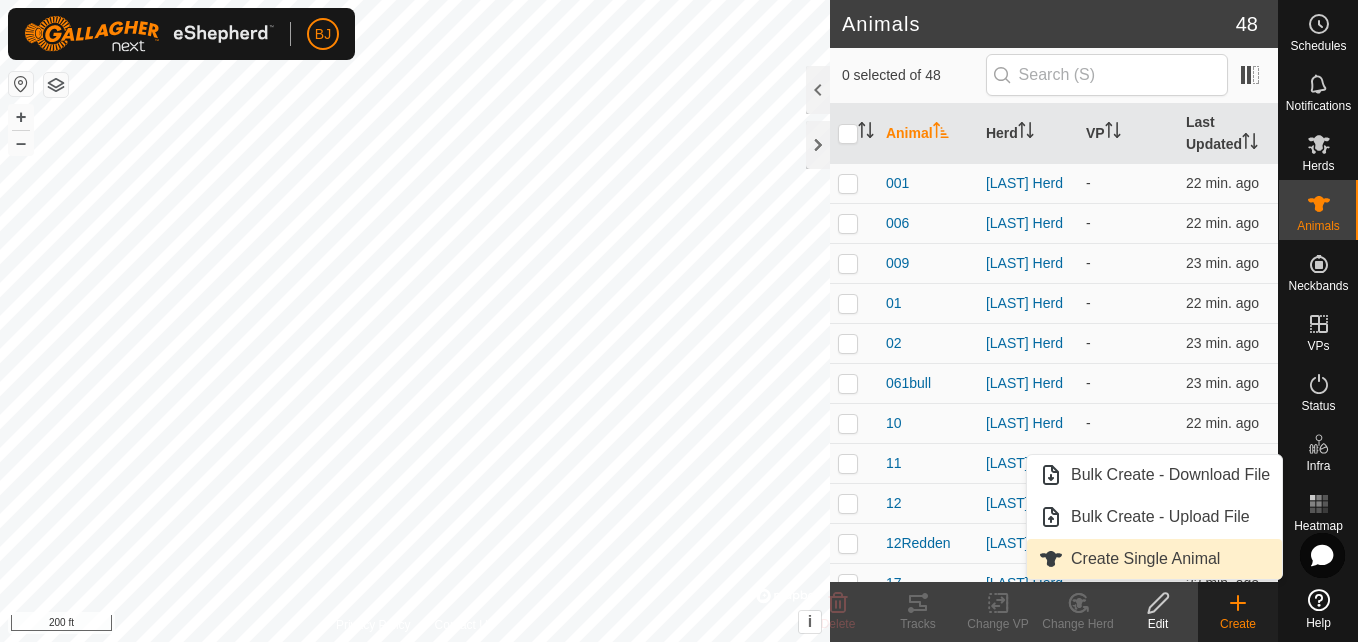 click on "Create Single Animal" at bounding box center (1154, 559) 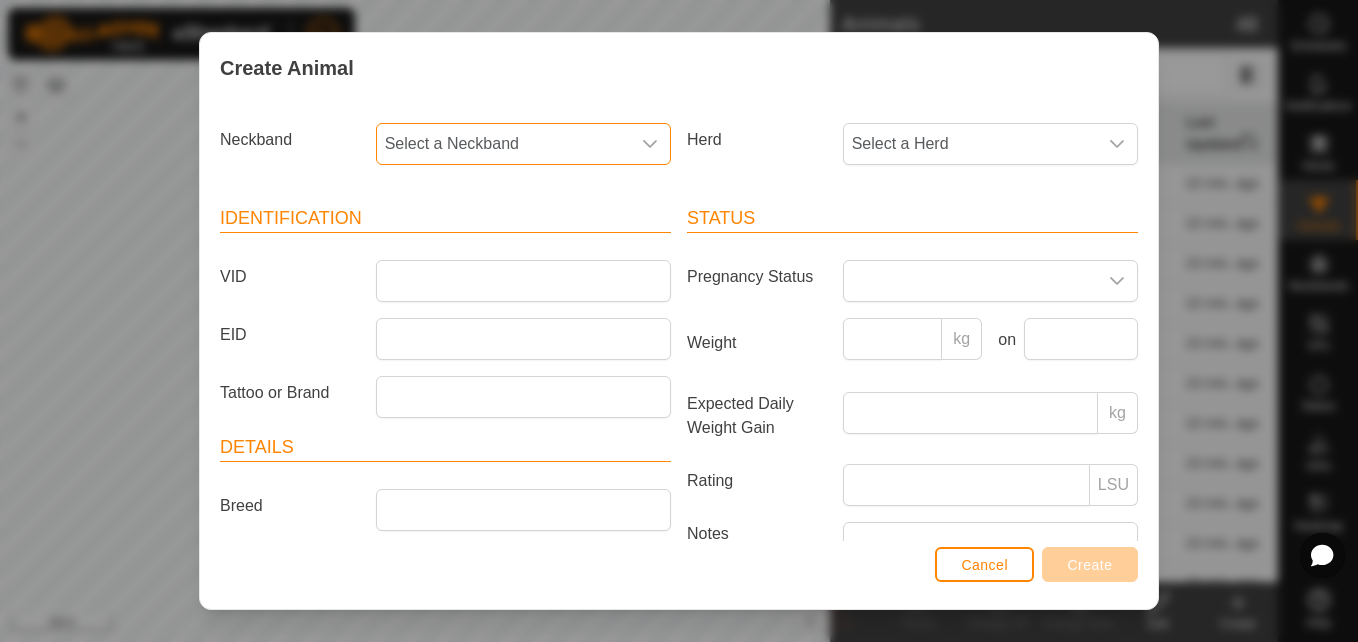 click on "Select a Neckband" at bounding box center [503, 144] 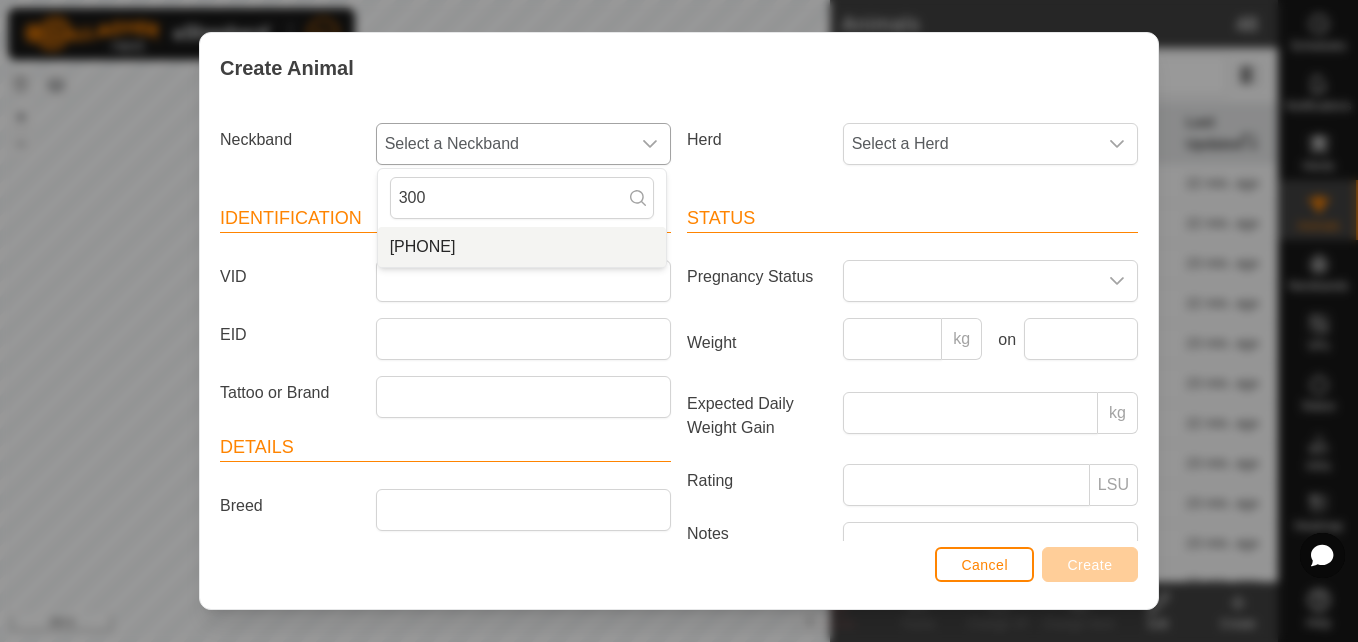 type on "300" 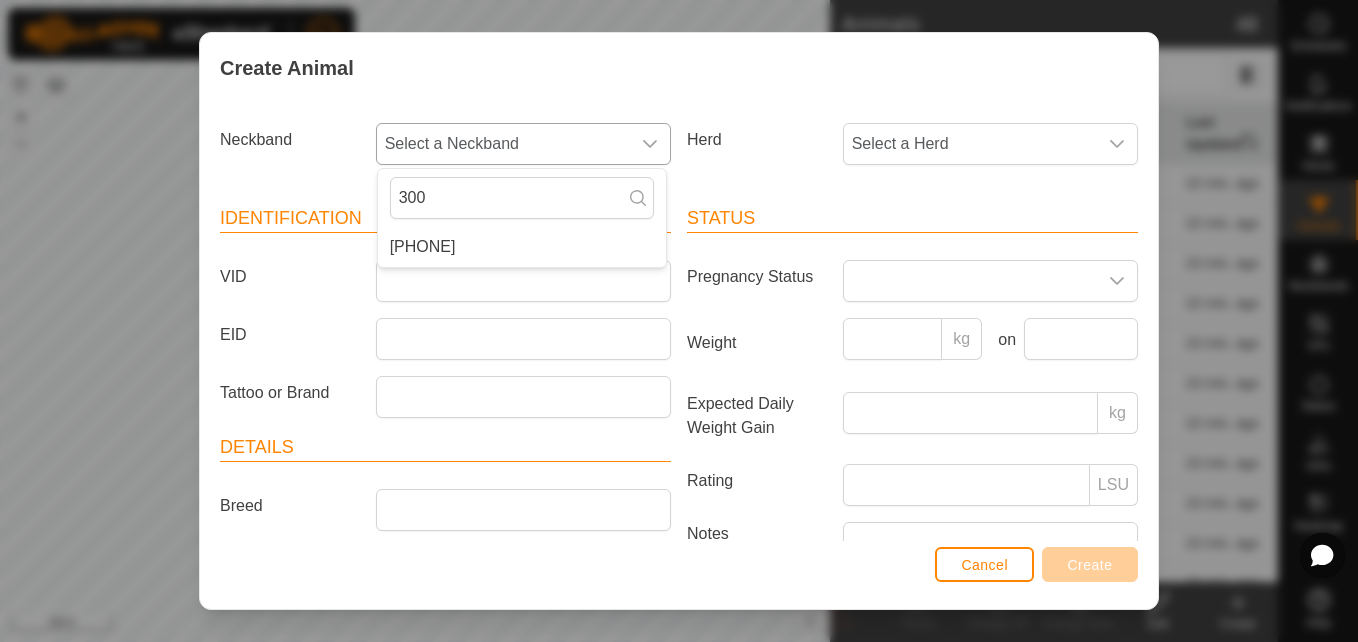 click on "[PHONE]" at bounding box center (522, 247) 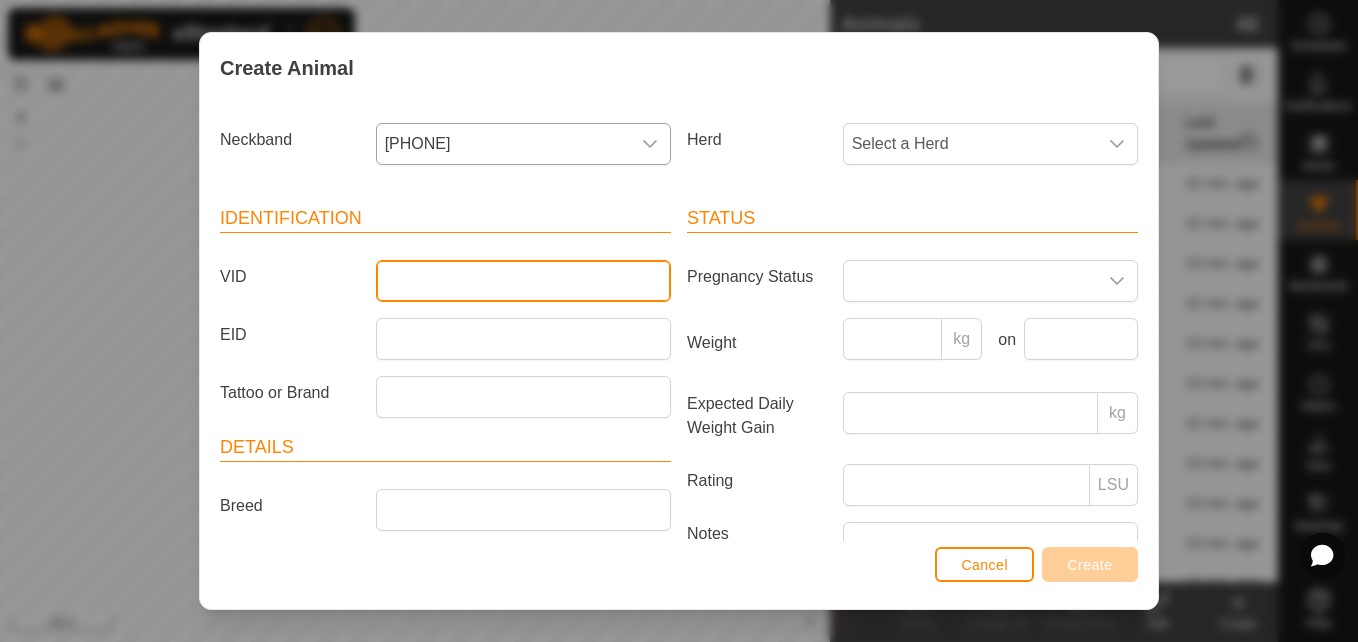 click on "VID" at bounding box center [523, 281] 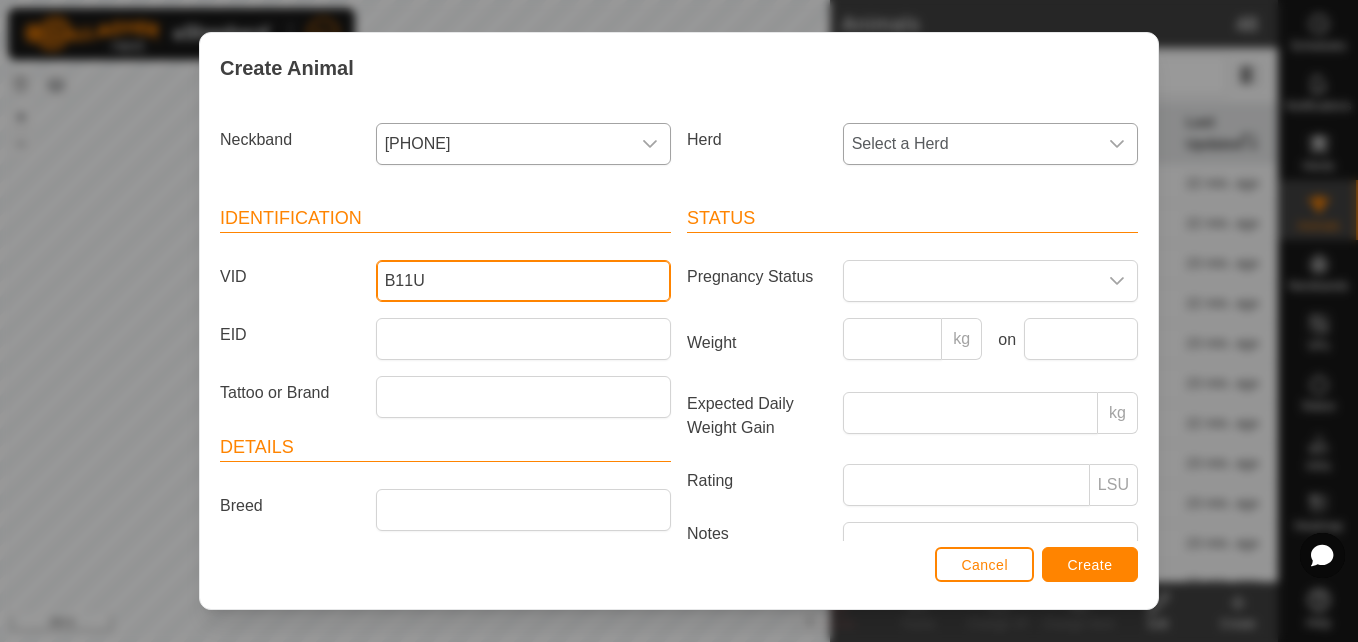 type on "B11U" 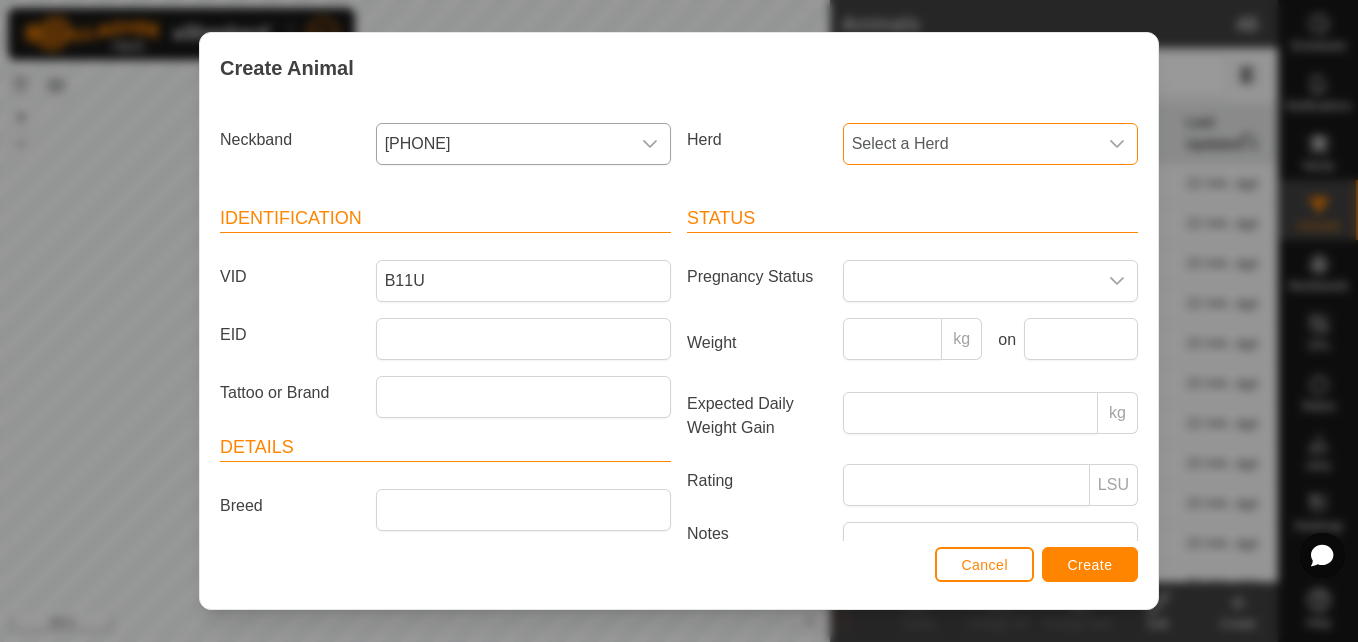 click on "Select a Herd" at bounding box center (970, 144) 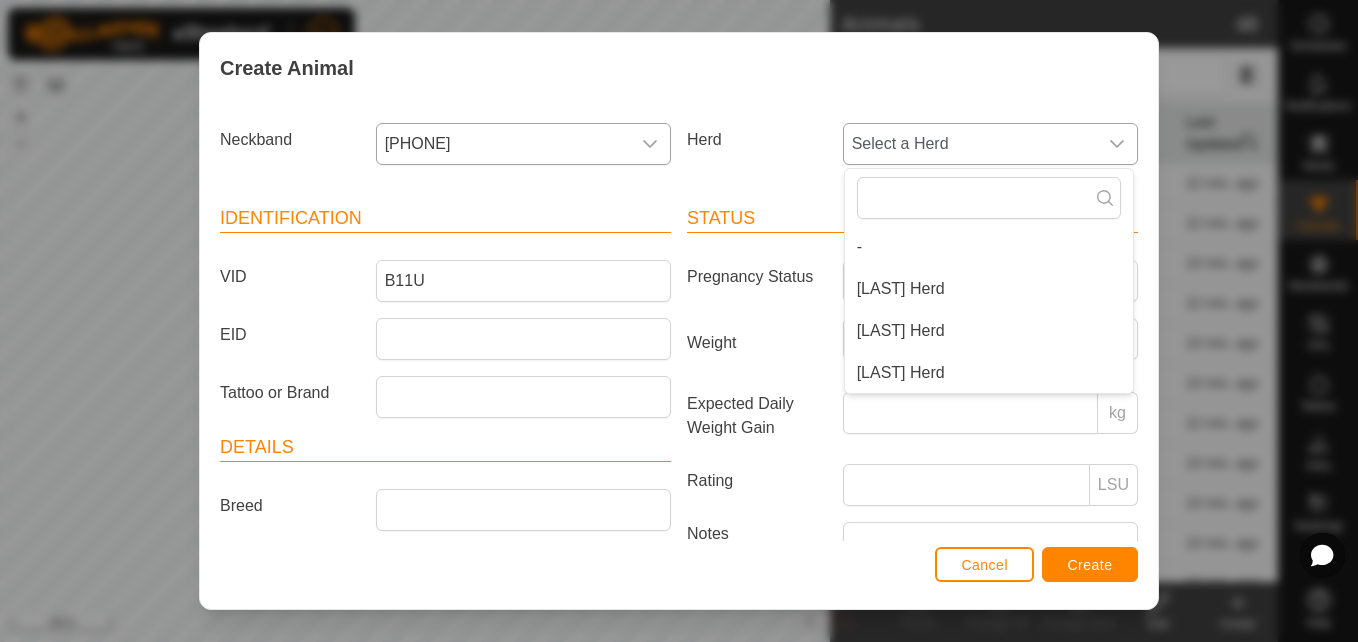 click on "[LAST] Herd" at bounding box center (989, 373) 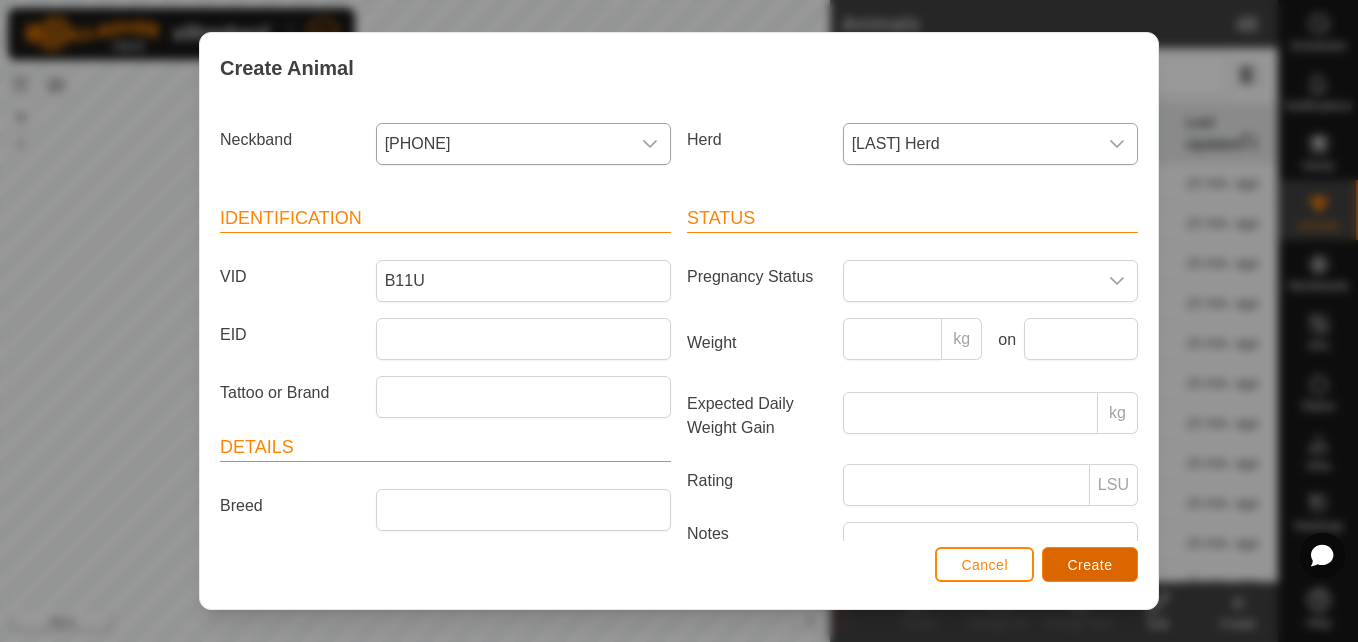 click on "Create" at bounding box center (1090, 565) 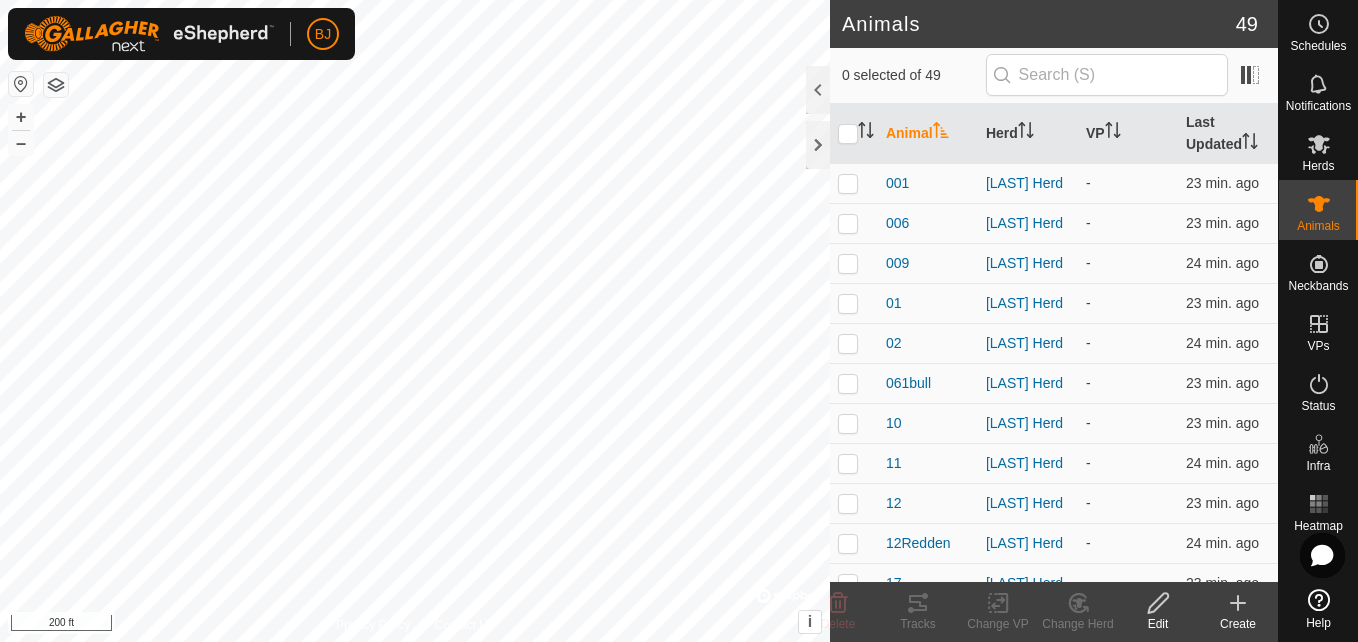 click 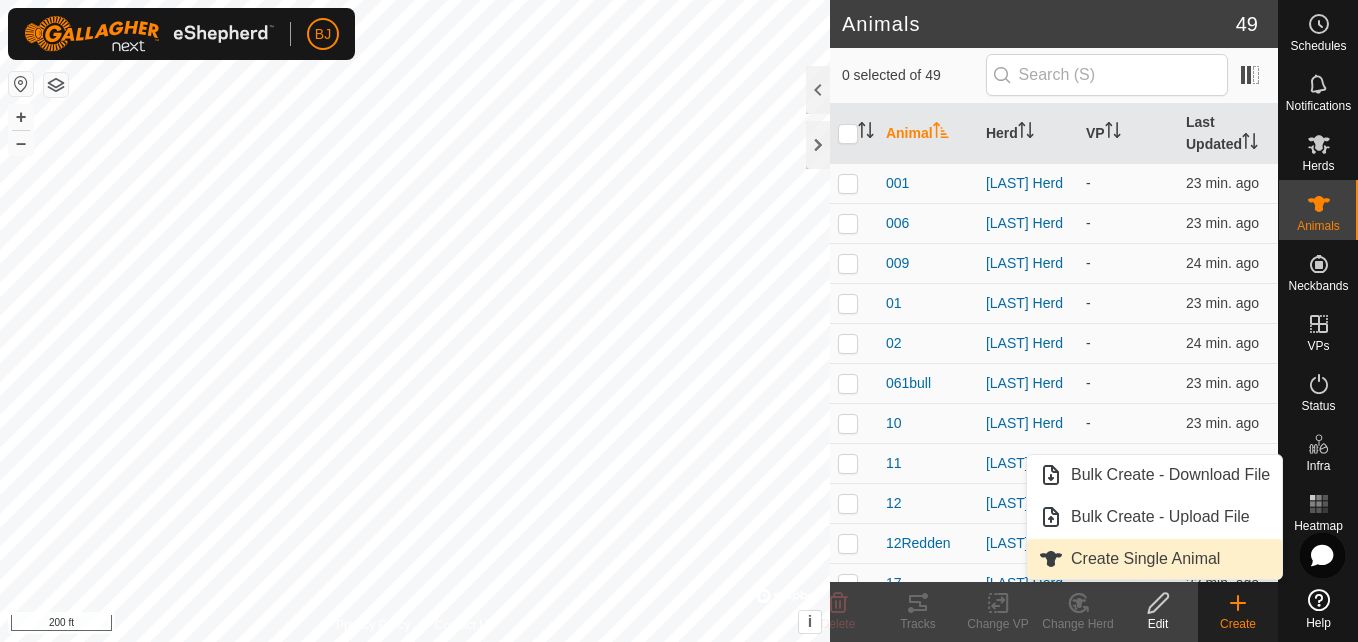 click on "Create Single Animal" at bounding box center [1154, 559] 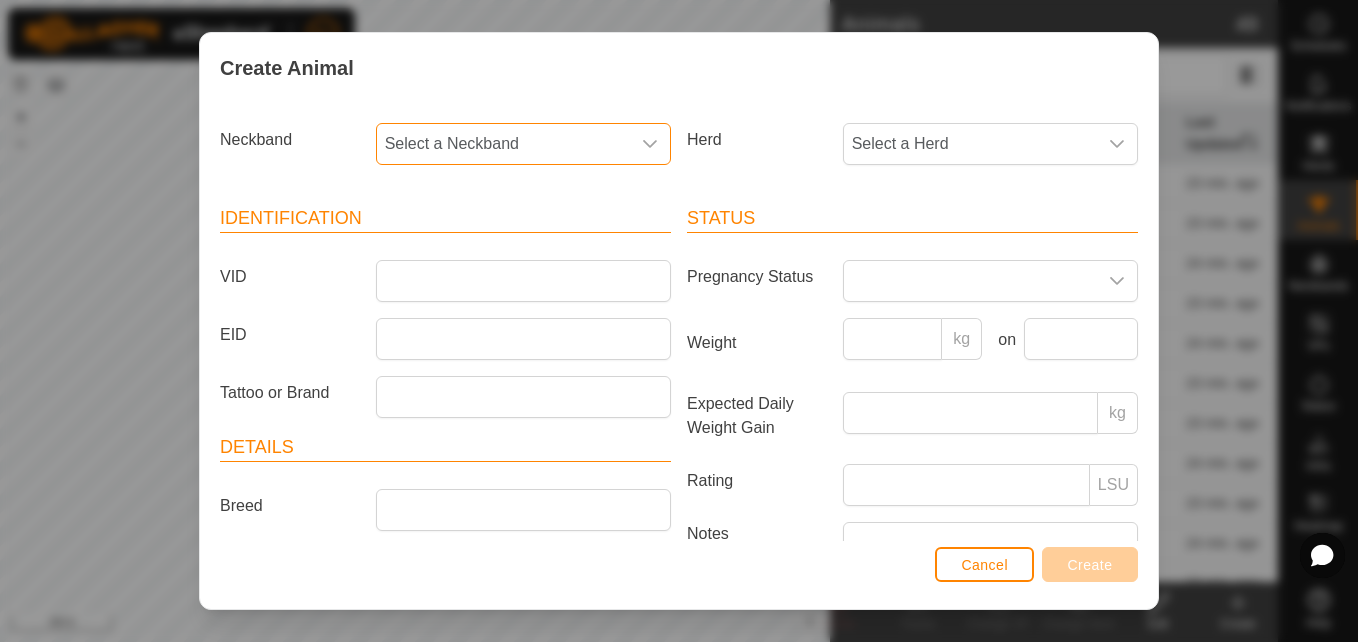click on "Select a Neckband" at bounding box center [503, 144] 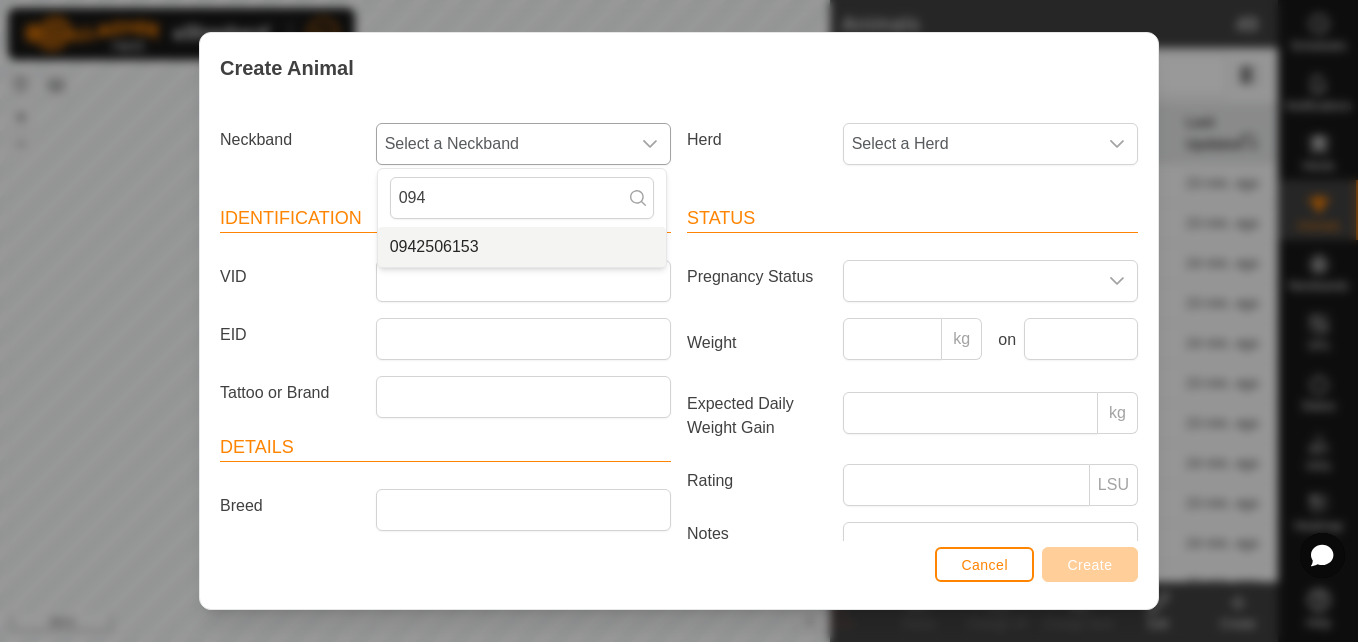 type on "094" 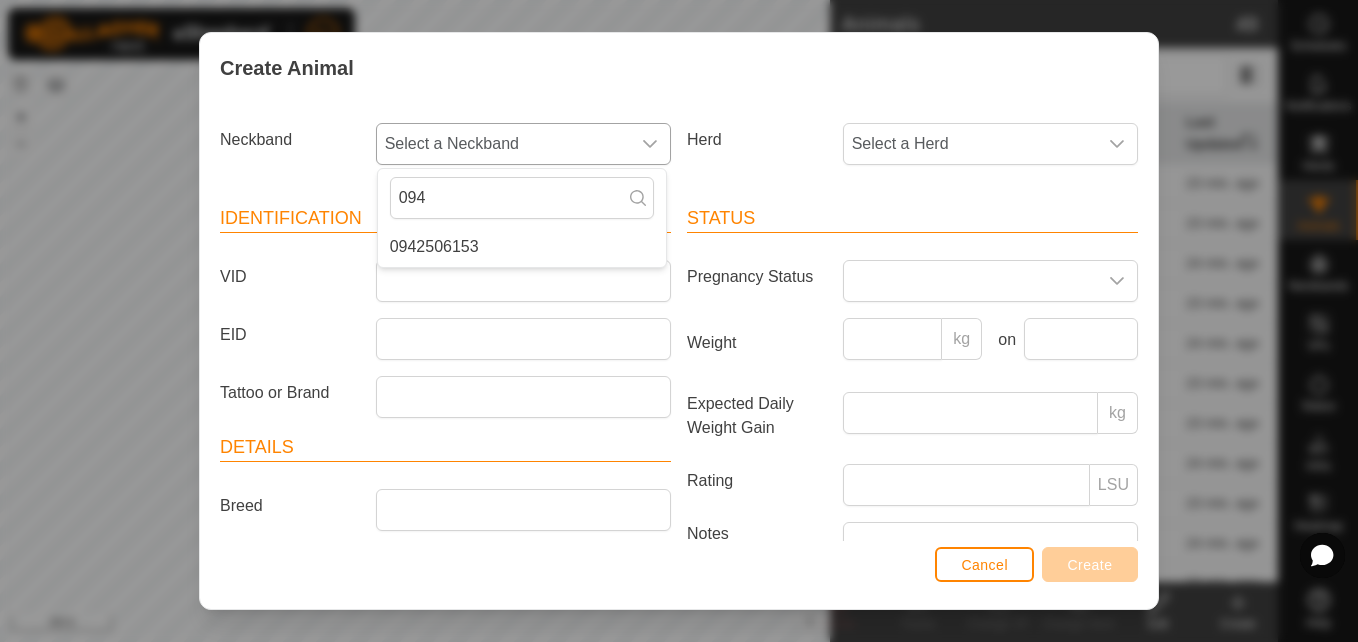 click on "0942506153" at bounding box center [522, 247] 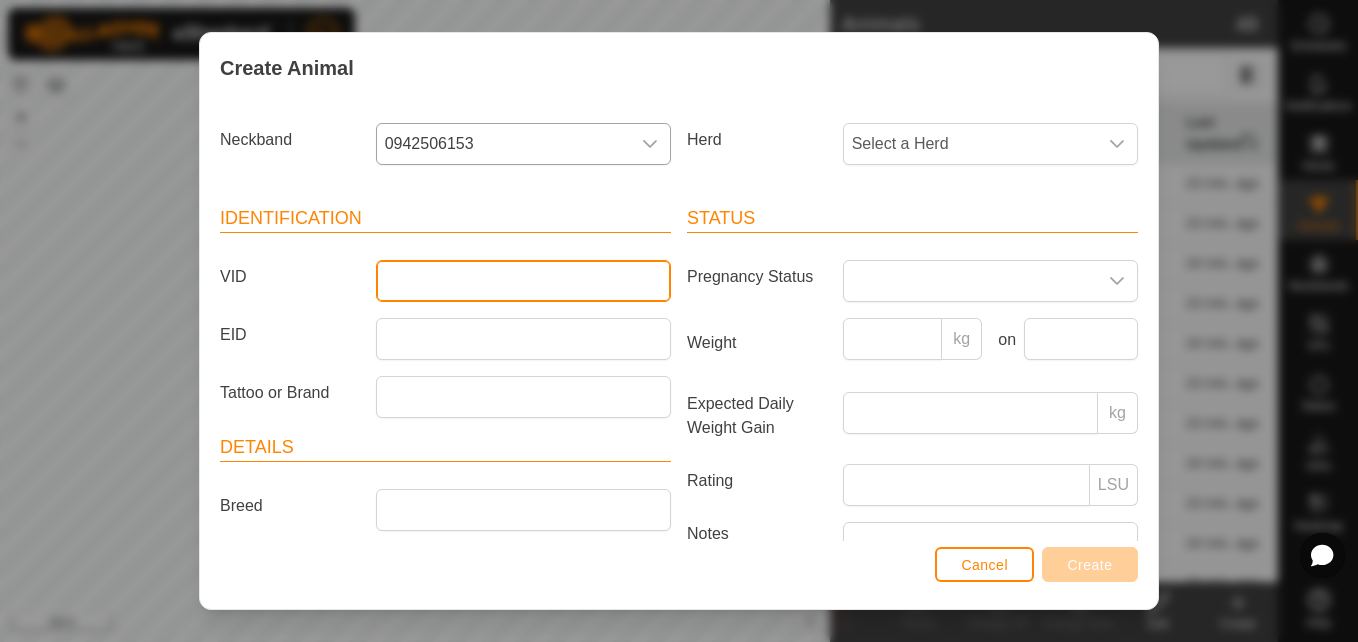 click on "VID" at bounding box center (523, 281) 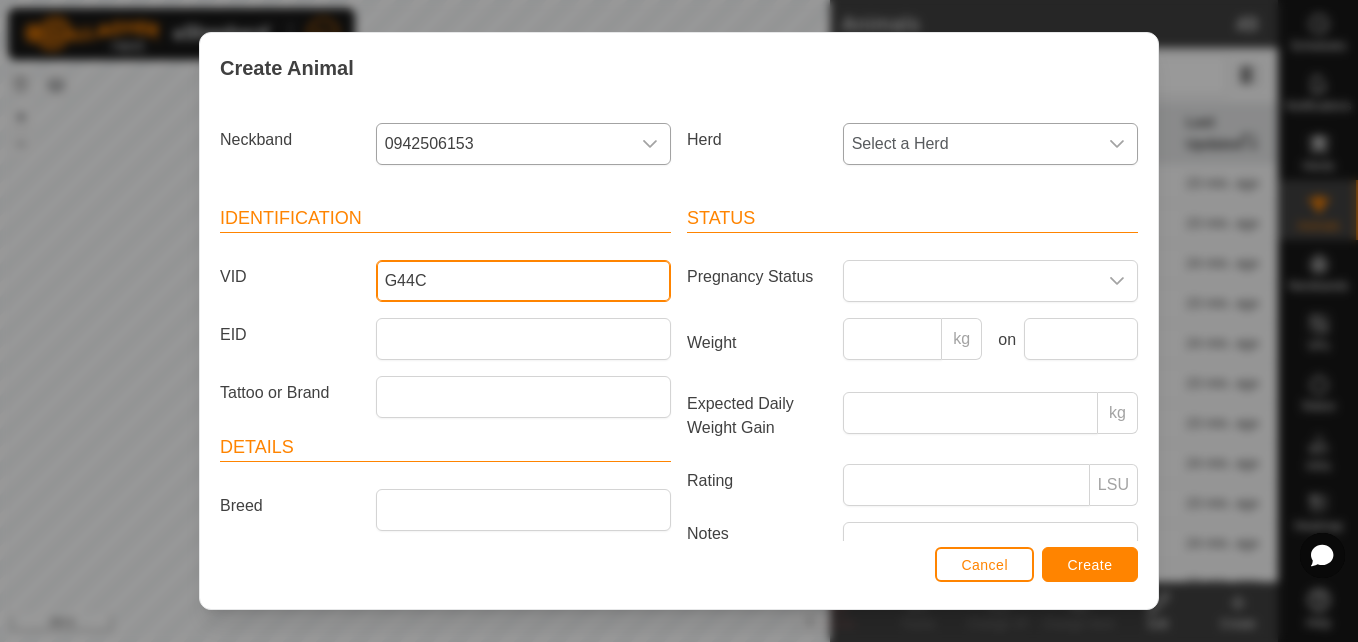 type on "G44C" 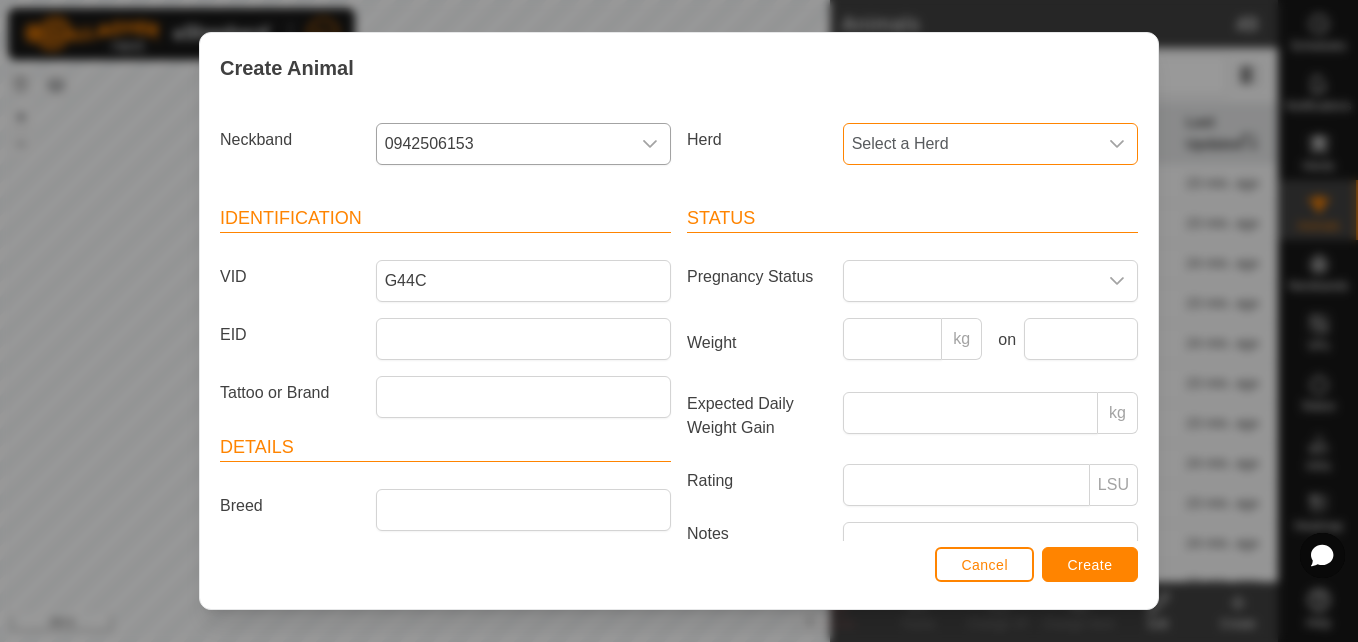 click on "Select a Herd" at bounding box center [970, 144] 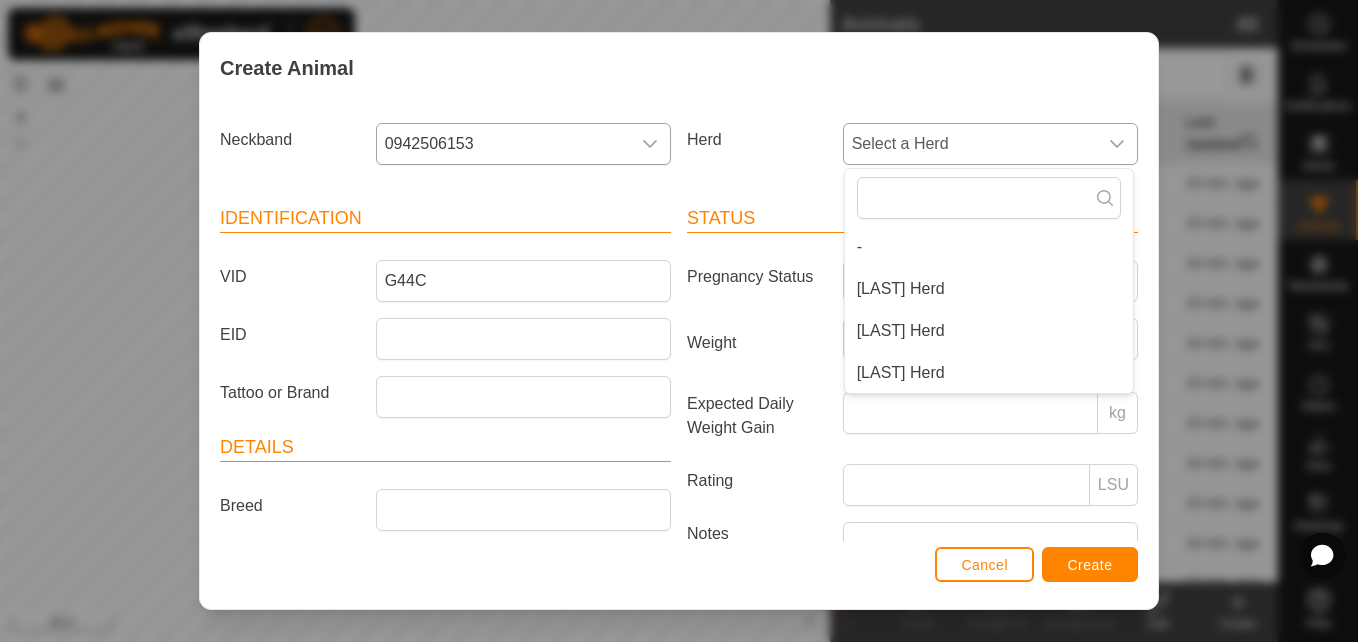 click on "[LAST] Herd" at bounding box center (989, 373) 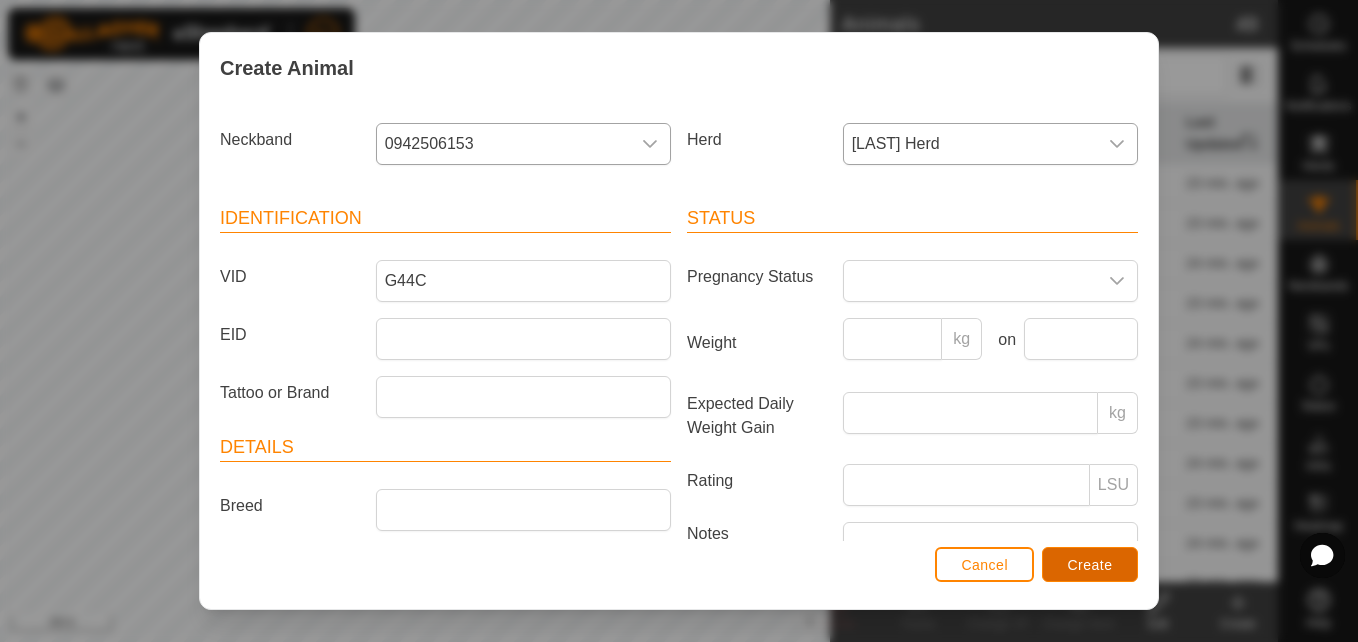 click on "Create" at bounding box center [1090, 565] 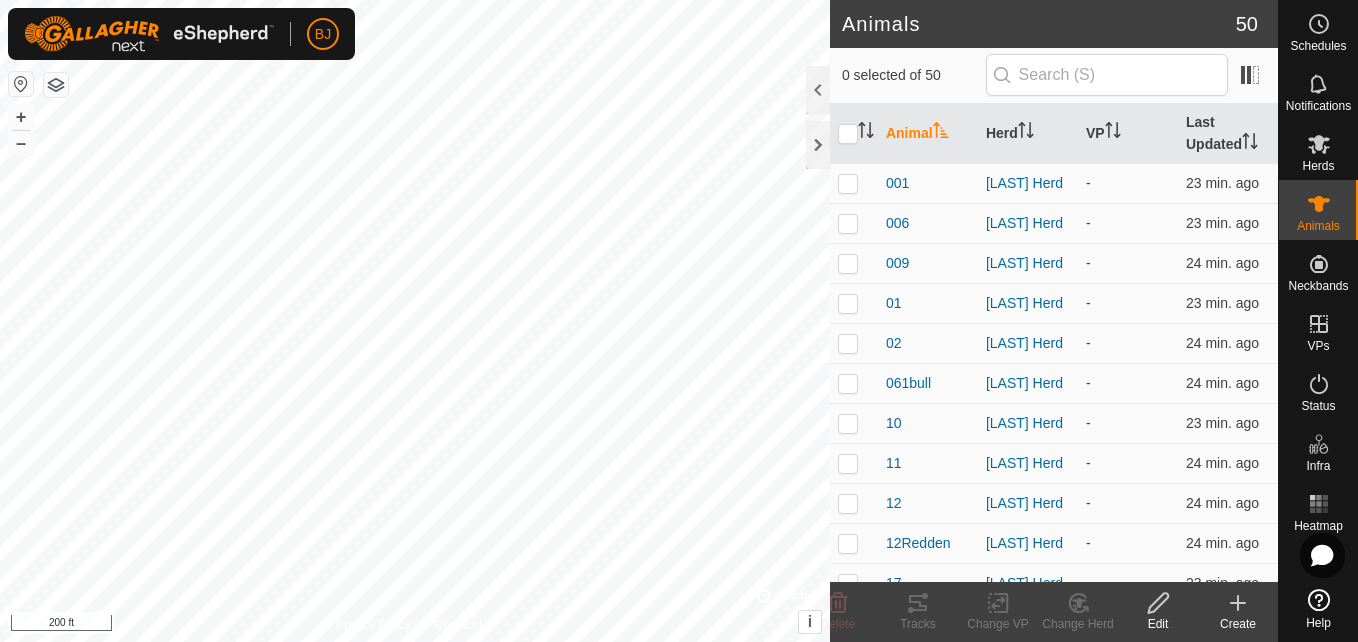 click 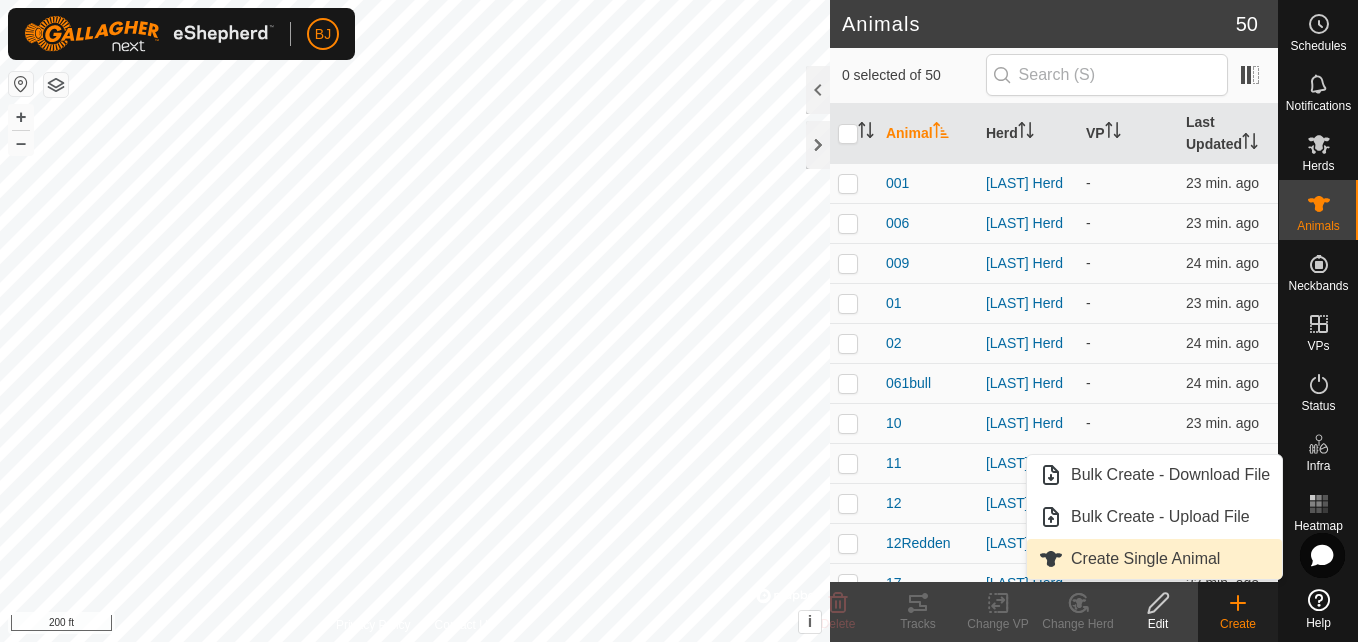 click on "Create Single Animal" at bounding box center [1154, 559] 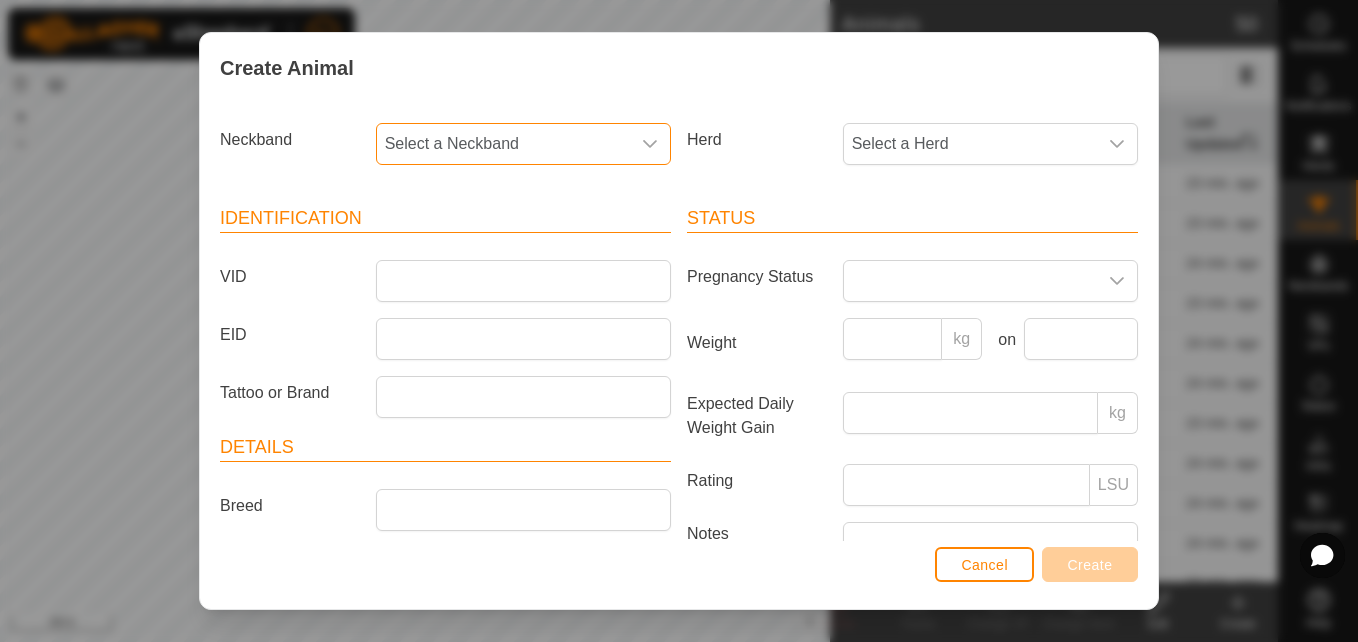 click on "Select a Neckband" at bounding box center (503, 144) 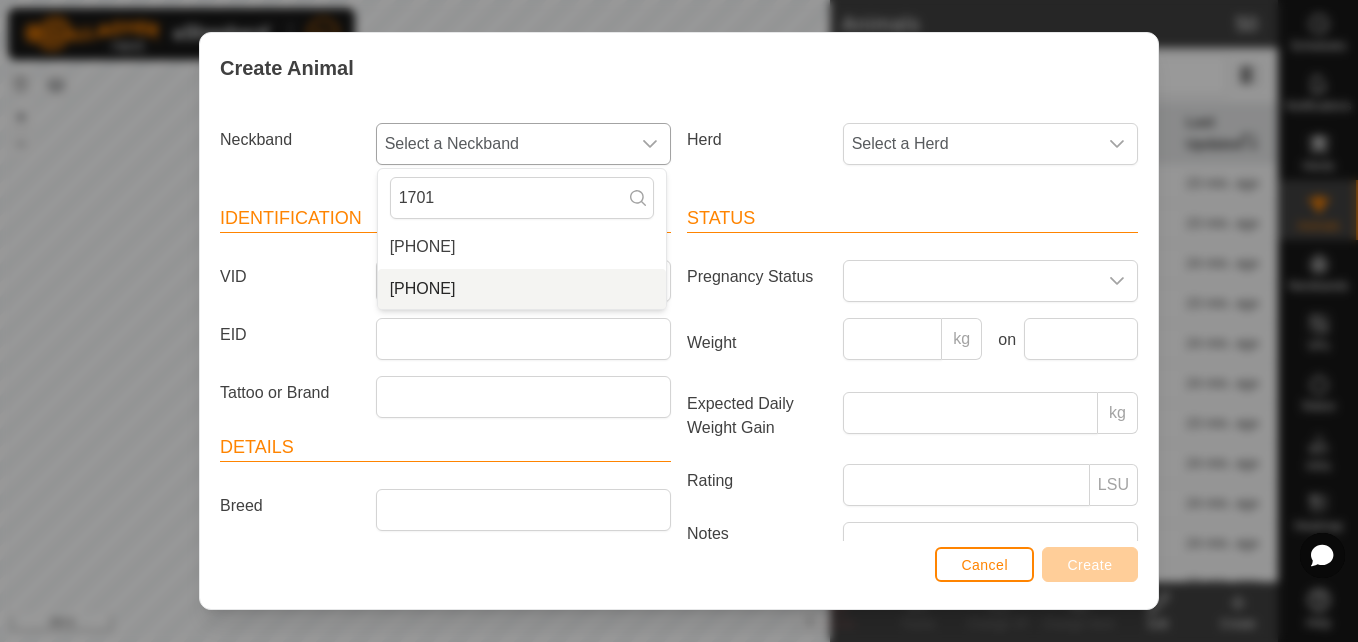 type on "1701" 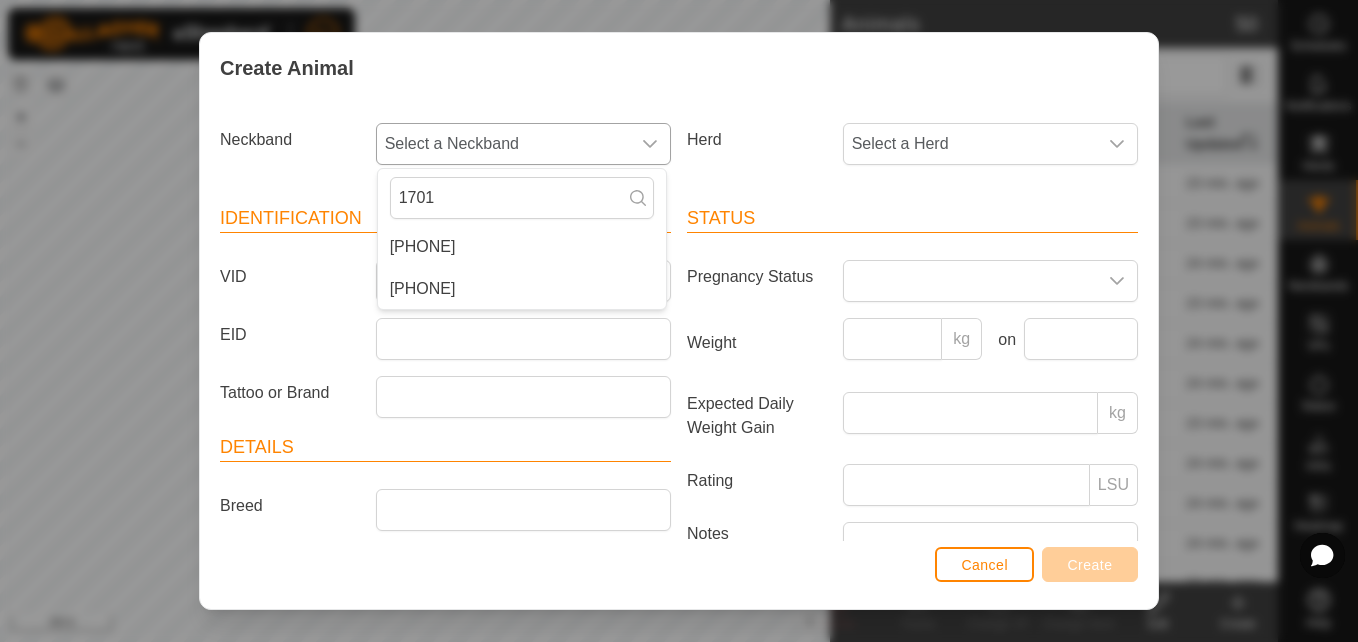click on "[PHONE]" at bounding box center (522, 289) 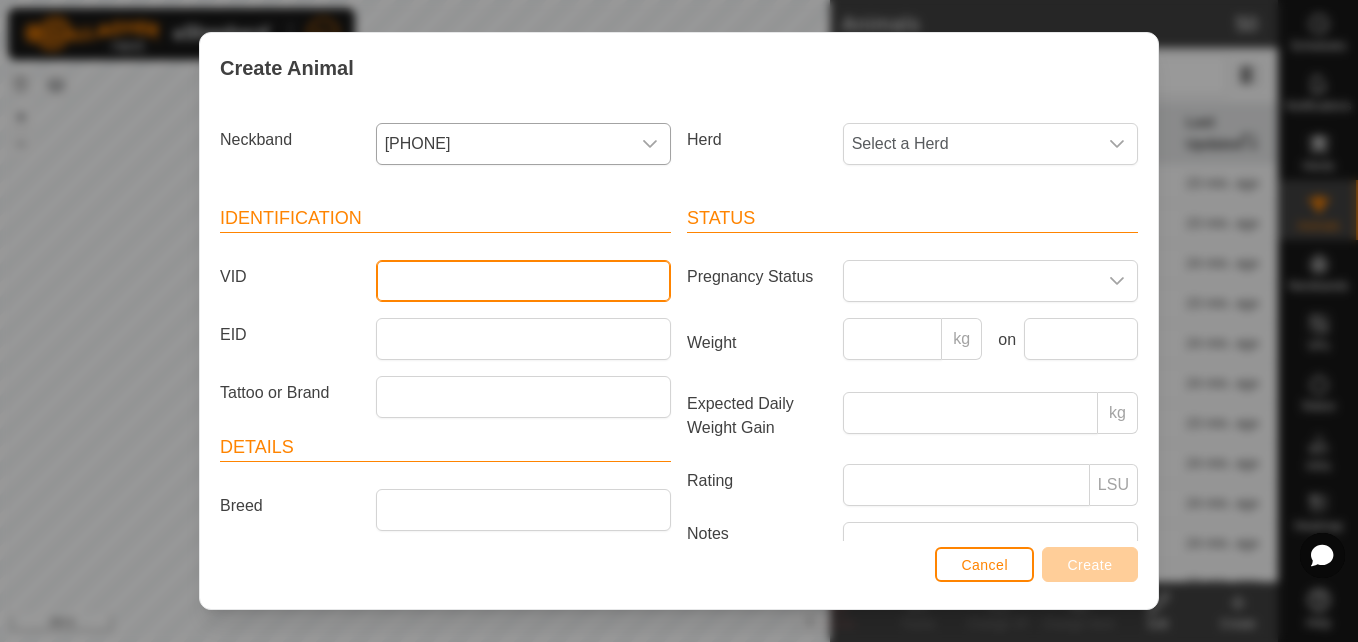 click on "VID" at bounding box center [523, 281] 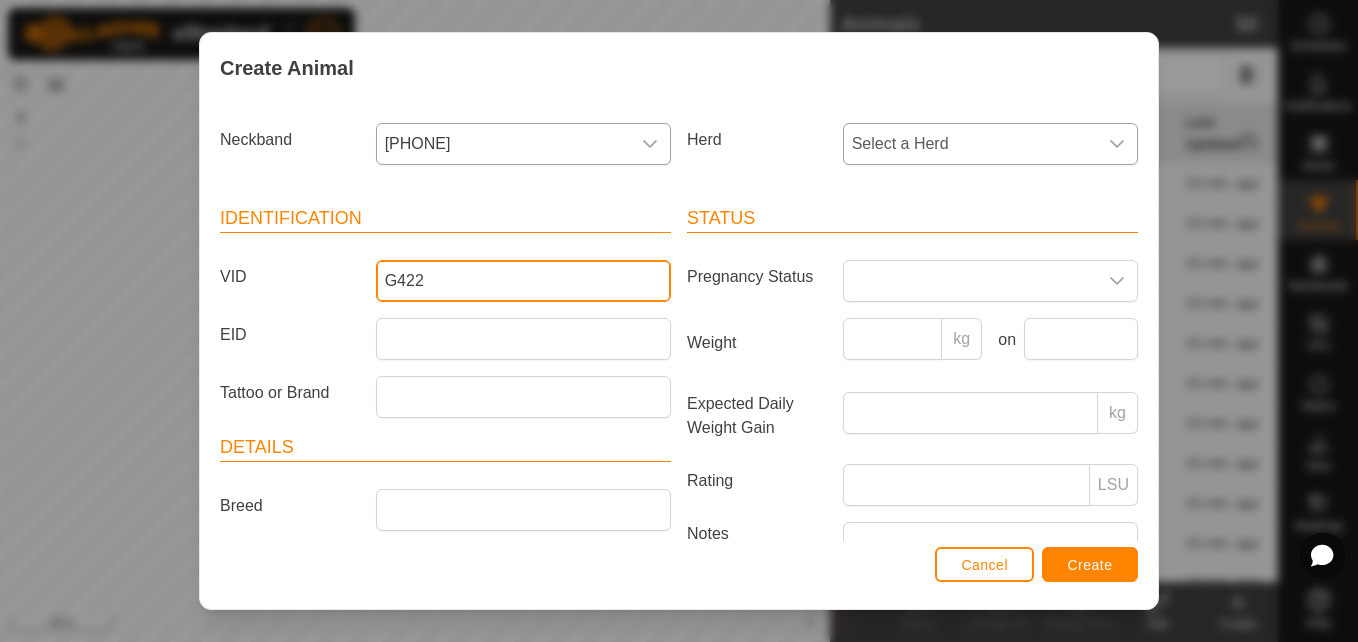 type on "G422" 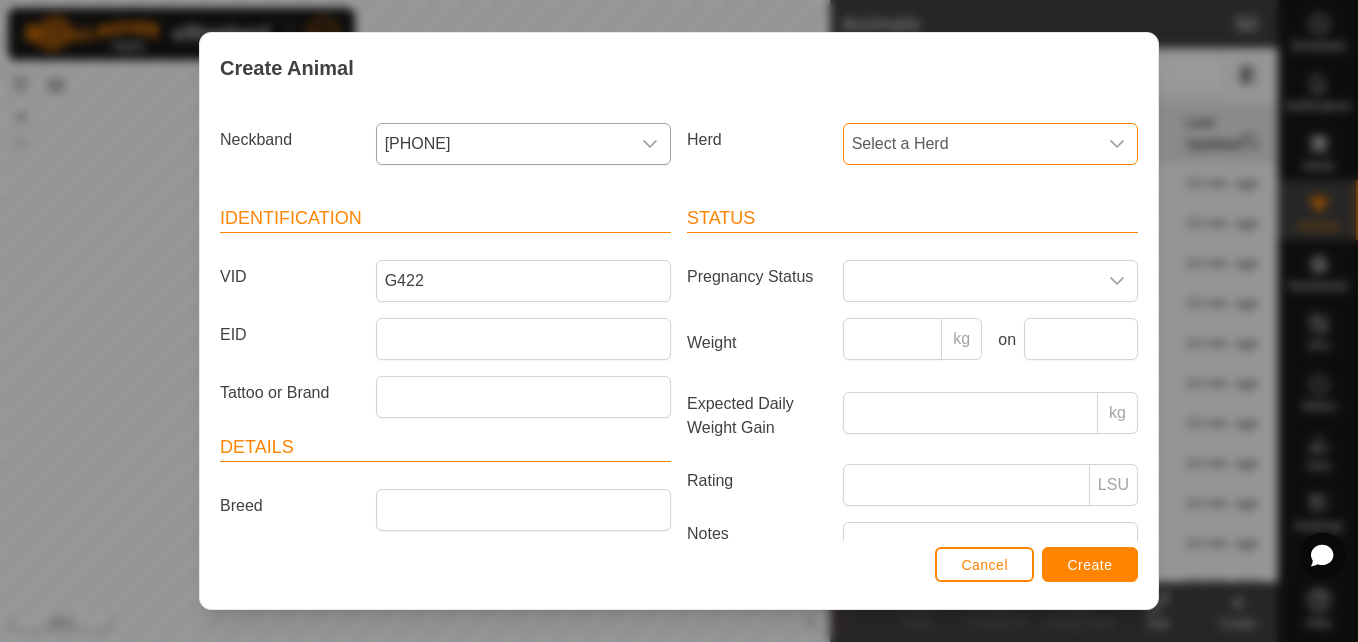 click on "Select a Herd" at bounding box center [970, 144] 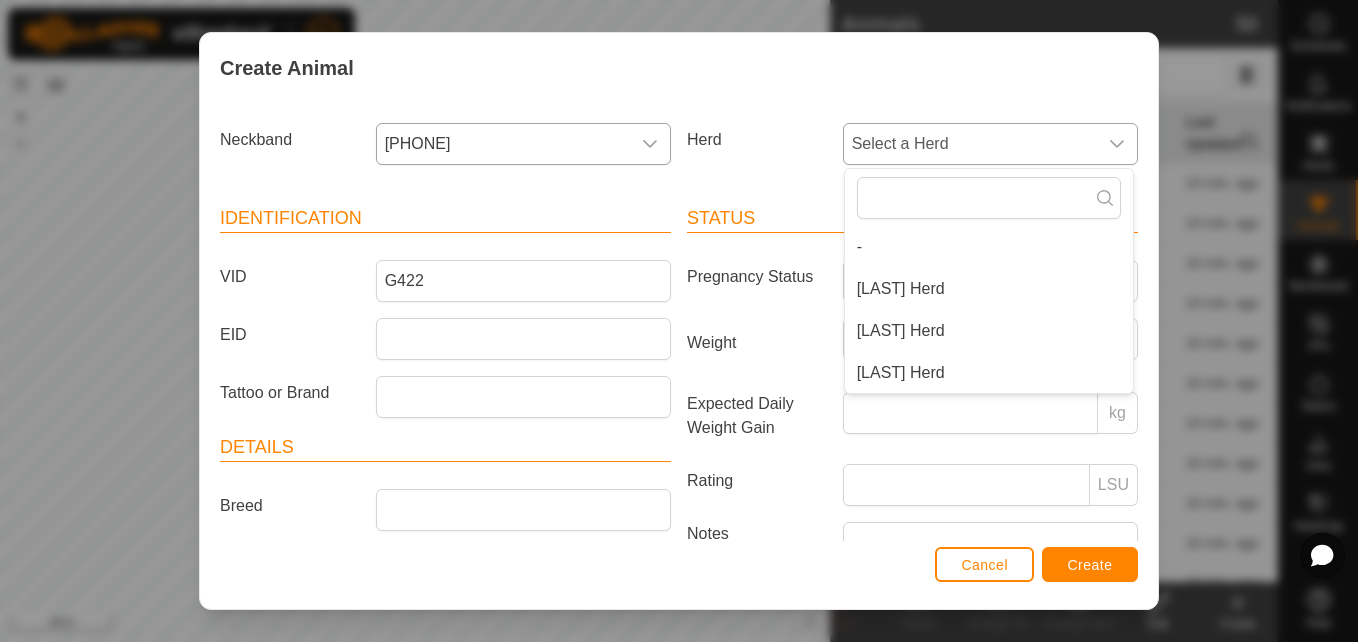 click on "[LAST] Herd" at bounding box center [989, 373] 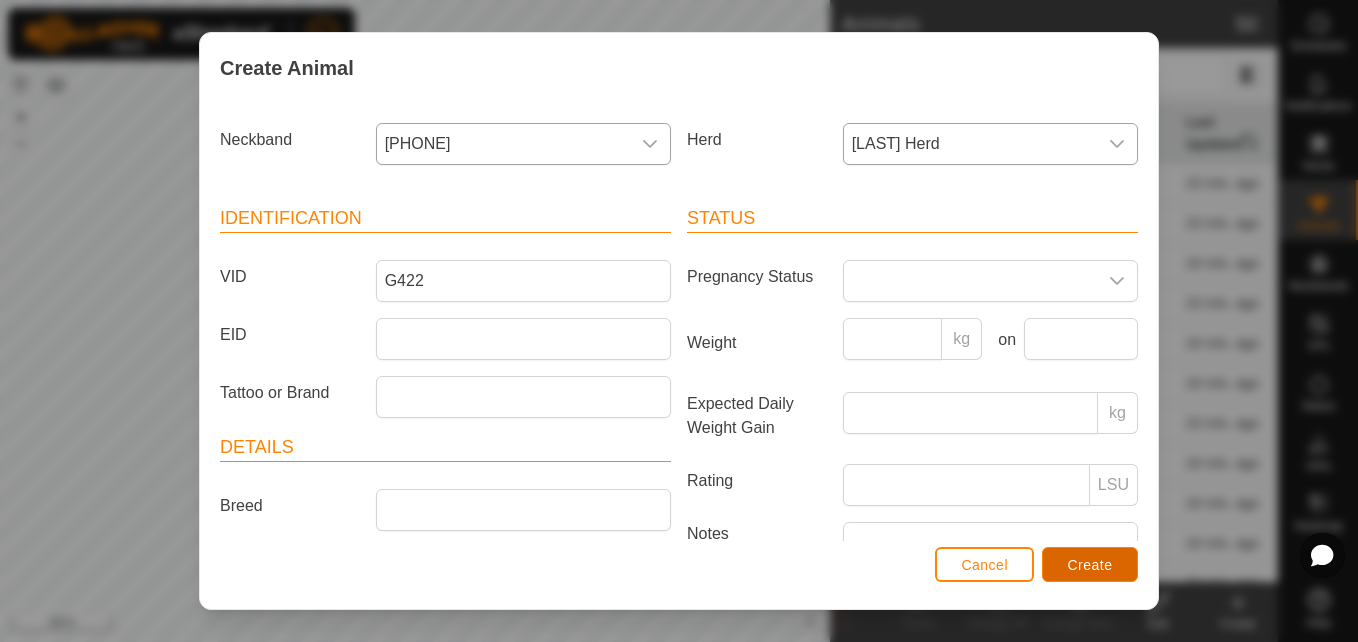 click on "Create" at bounding box center [1090, 564] 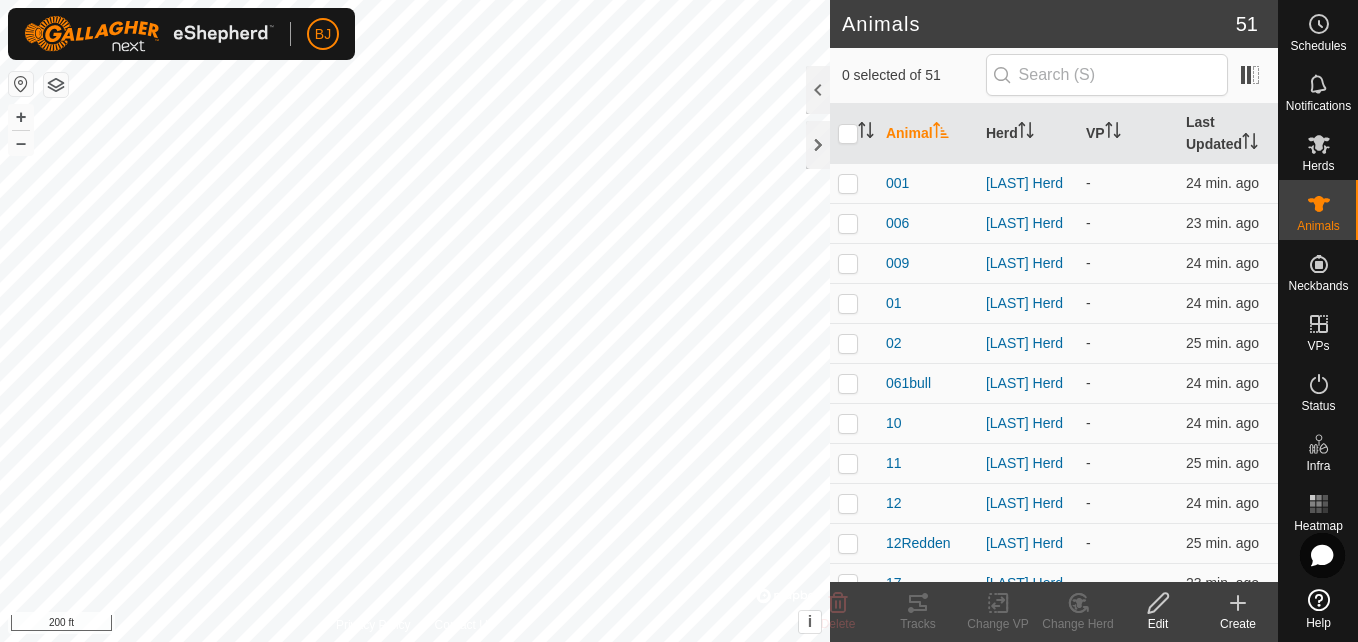 click 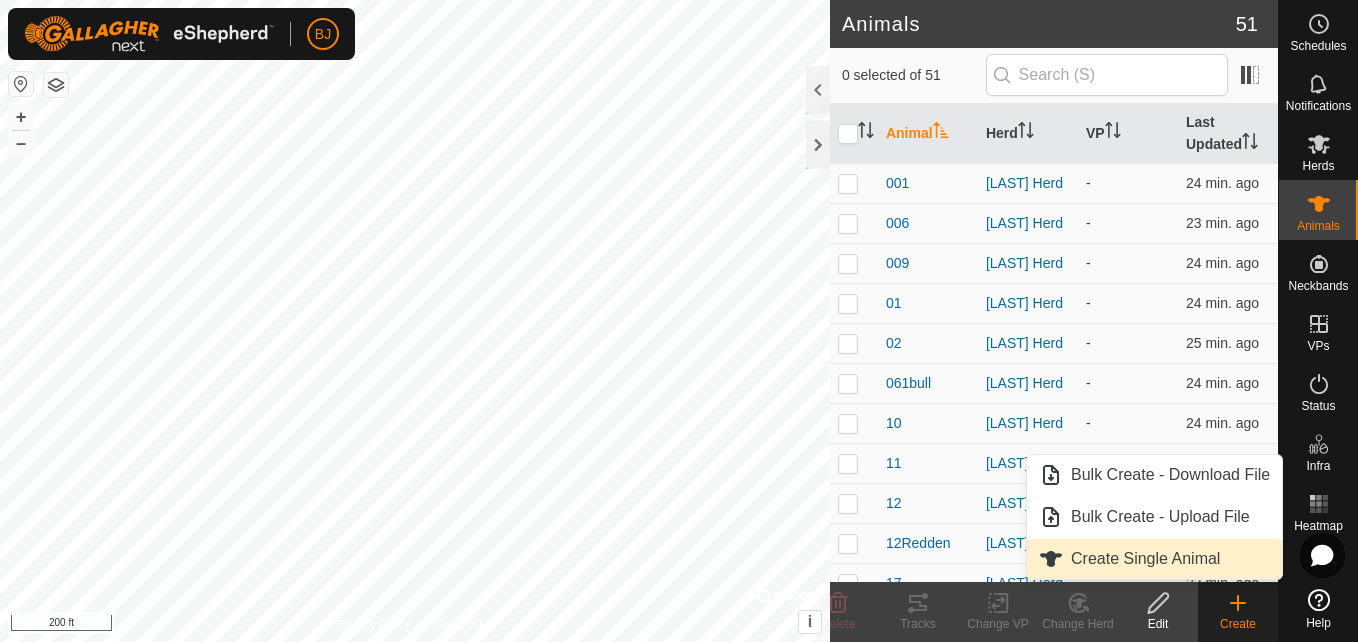 click on "Create Single Animal" at bounding box center (1154, 559) 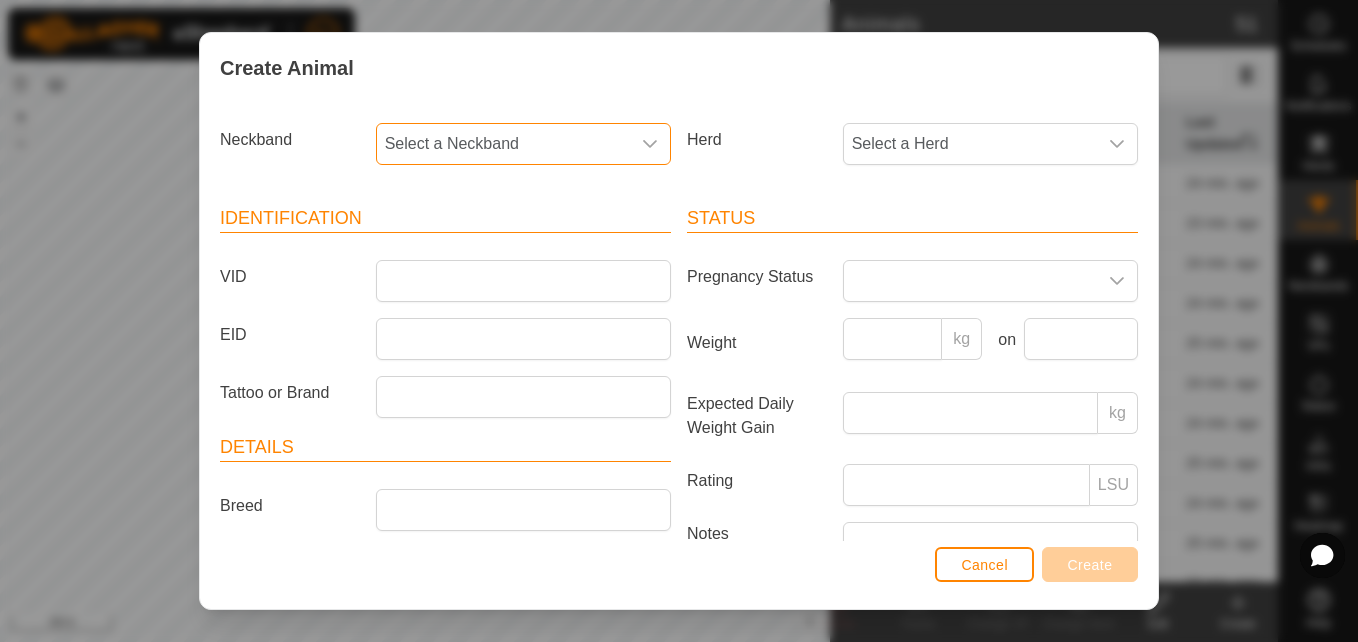 click on "Select a Neckband" at bounding box center (503, 144) 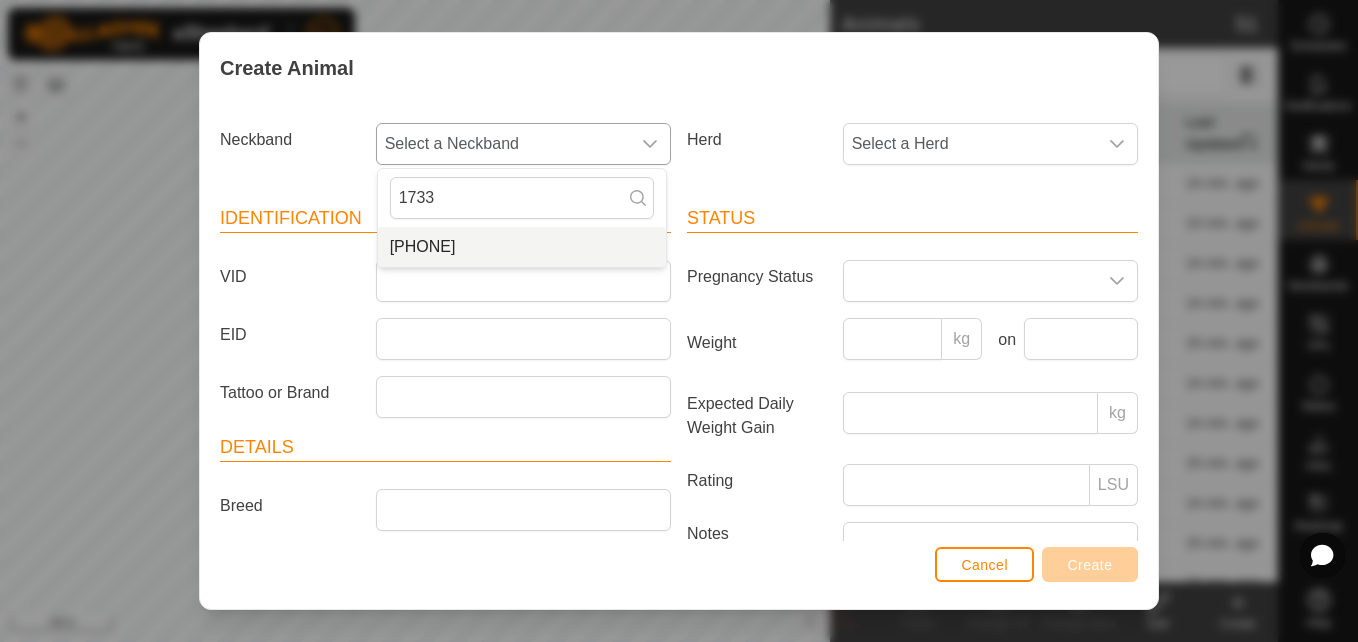 type on "1733" 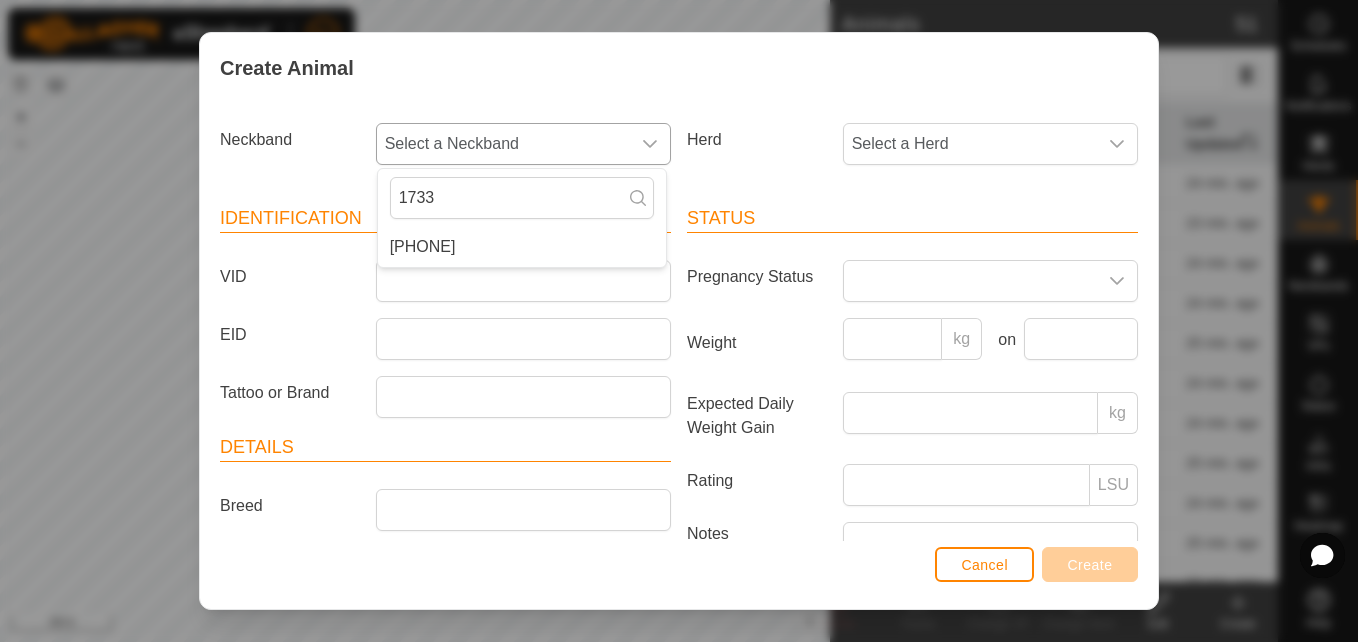 click on "[PHONE]" at bounding box center (522, 247) 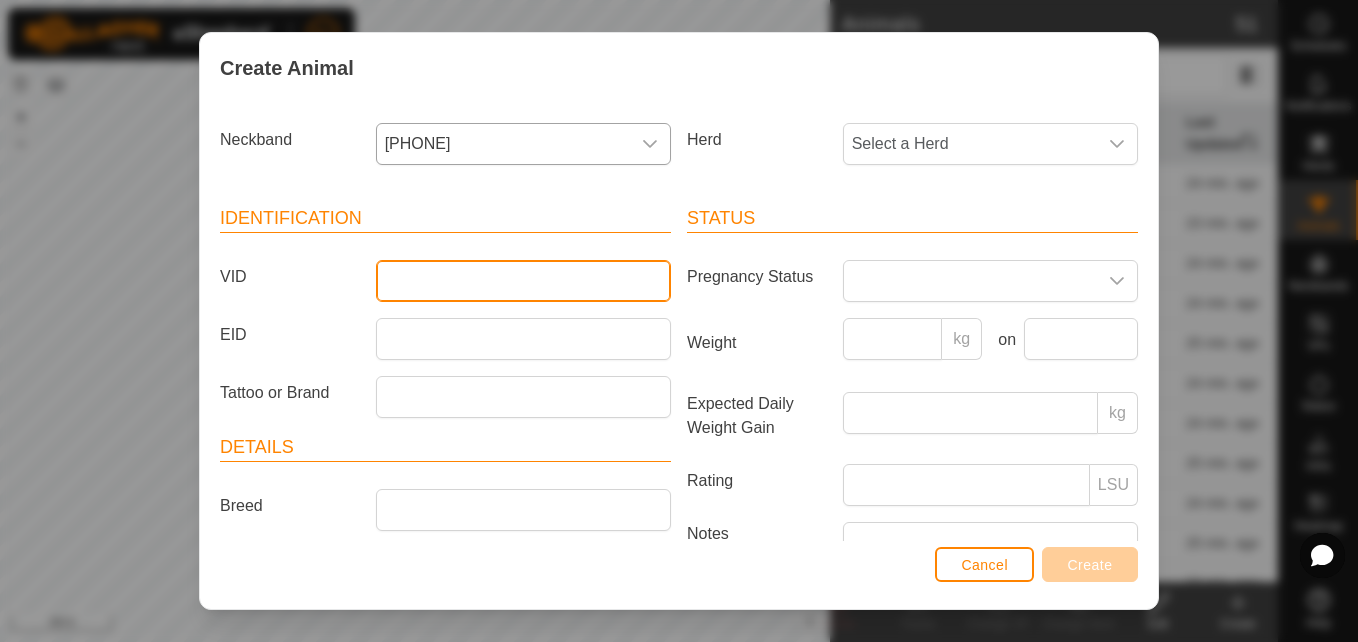 click on "VID" at bounding box center [523, 281] 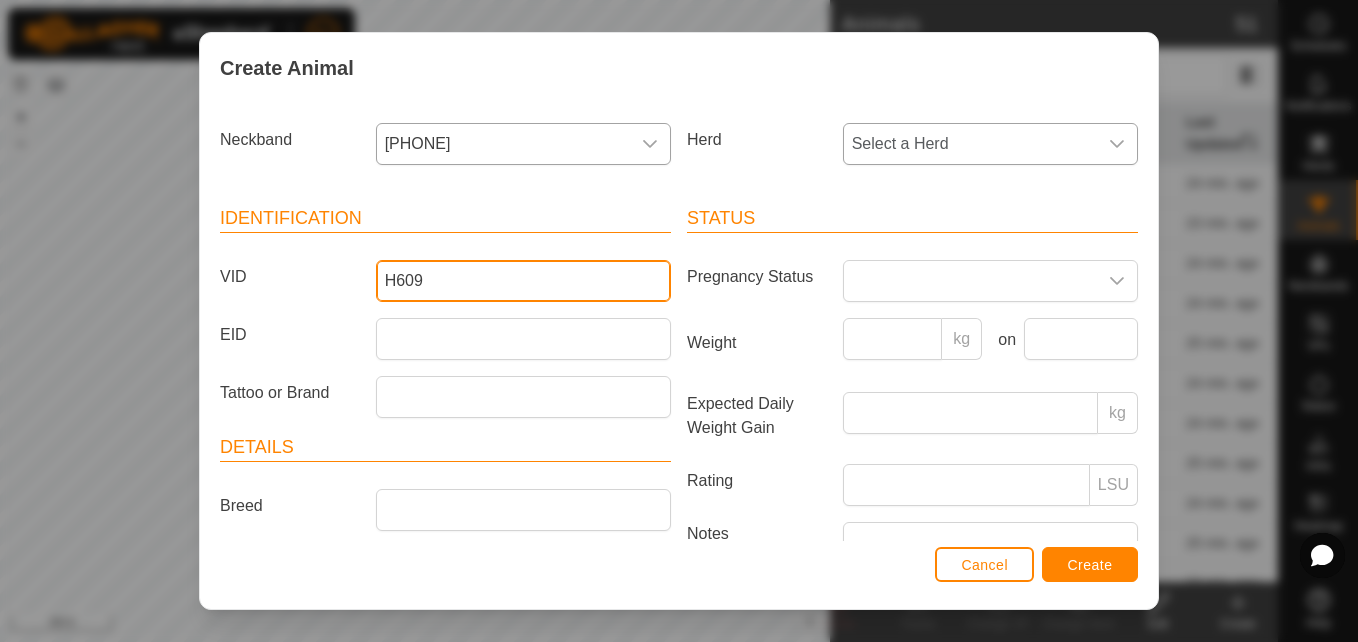 type on "H609" 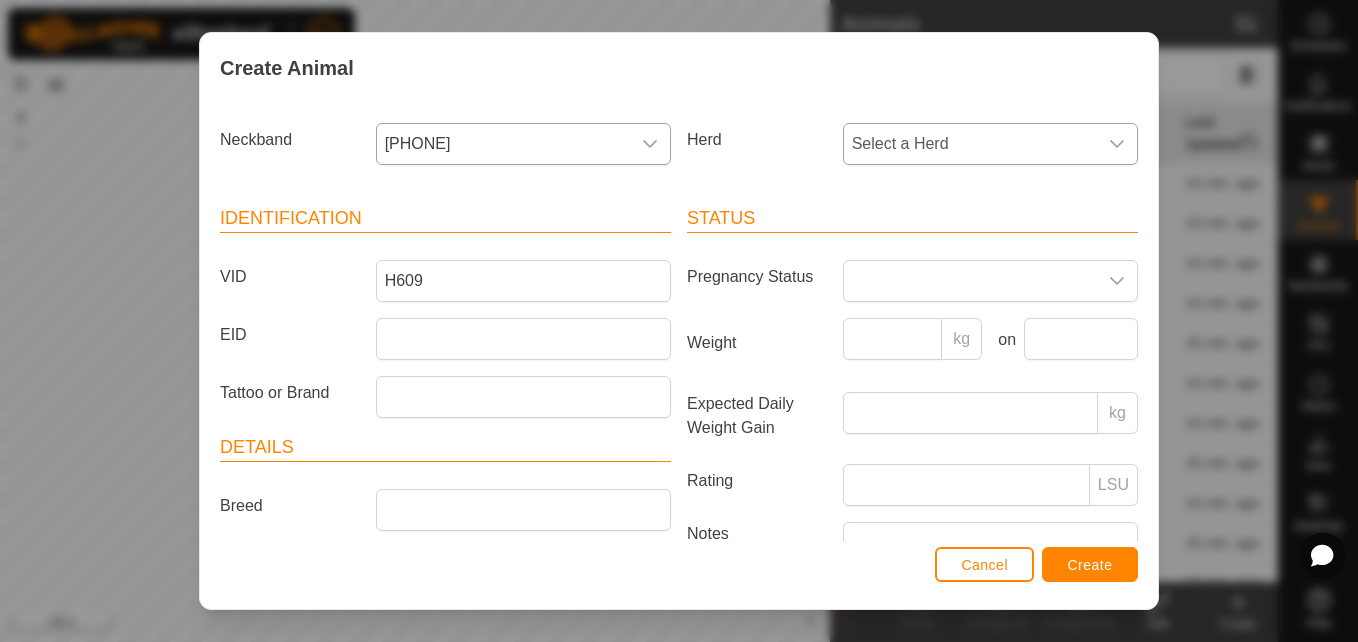 click on "Select a Herd" at bounding box center (970, 144) 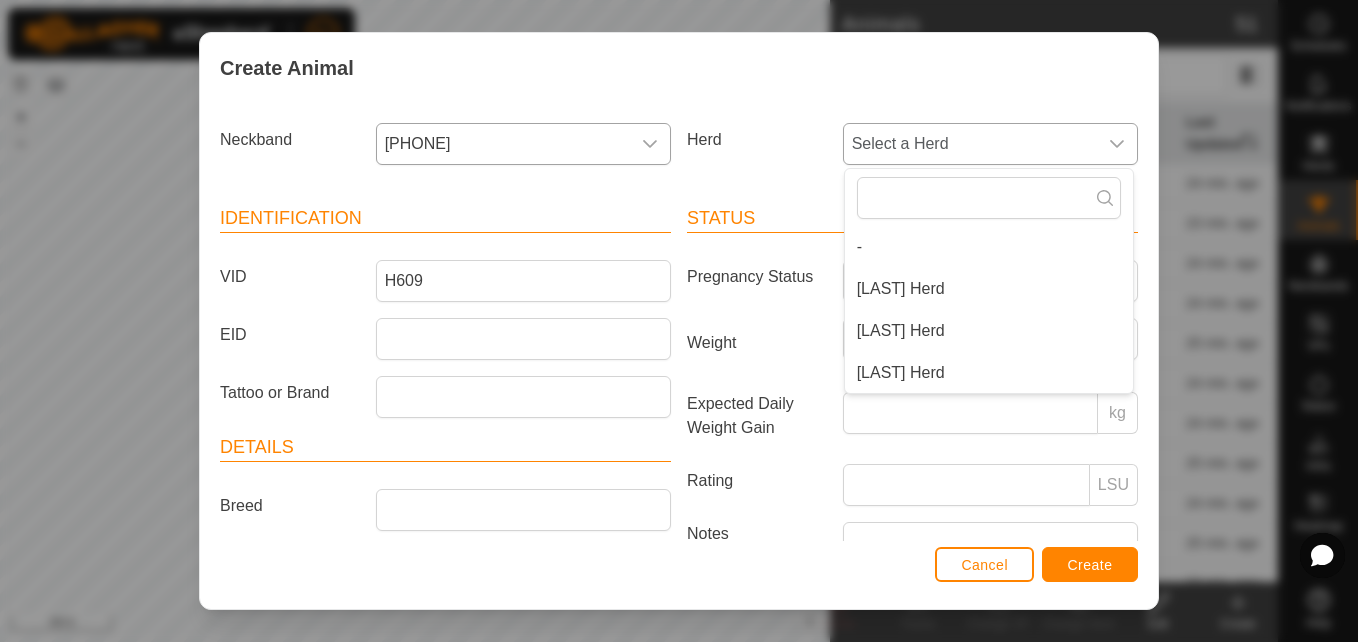 click on "[LAST] Herd" at bounding box center [989, 373] 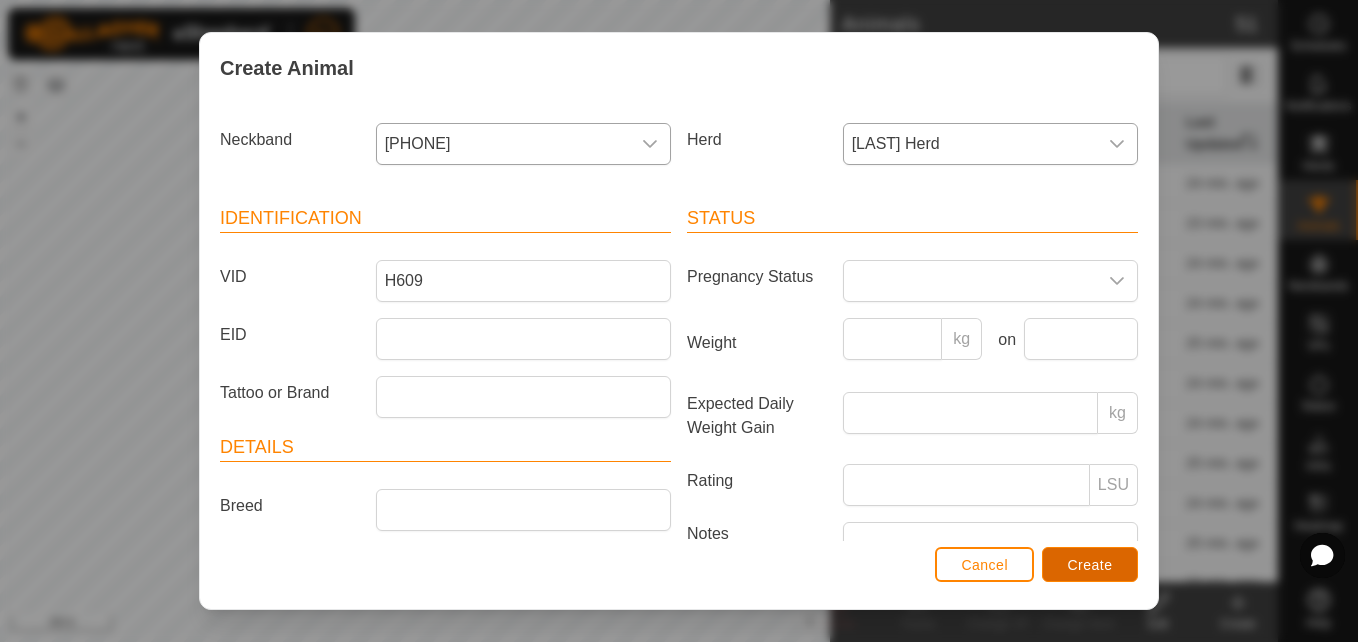 click on "Create" at bounding box center [1090, 564] 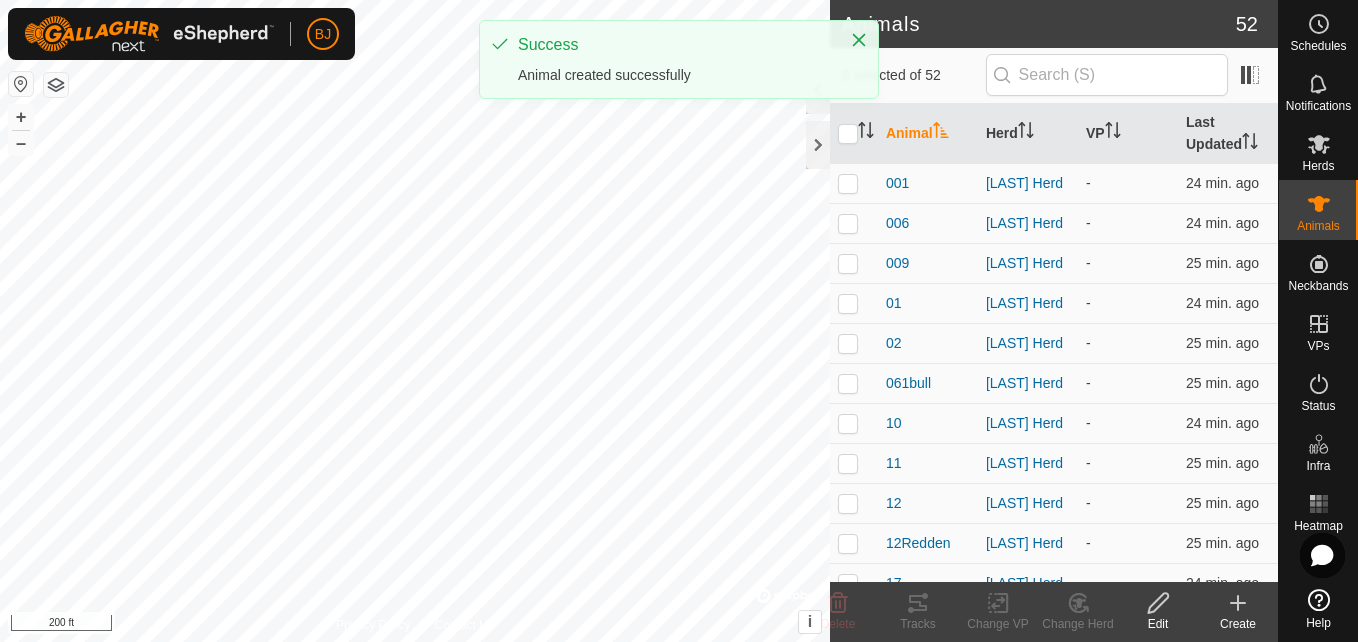 click 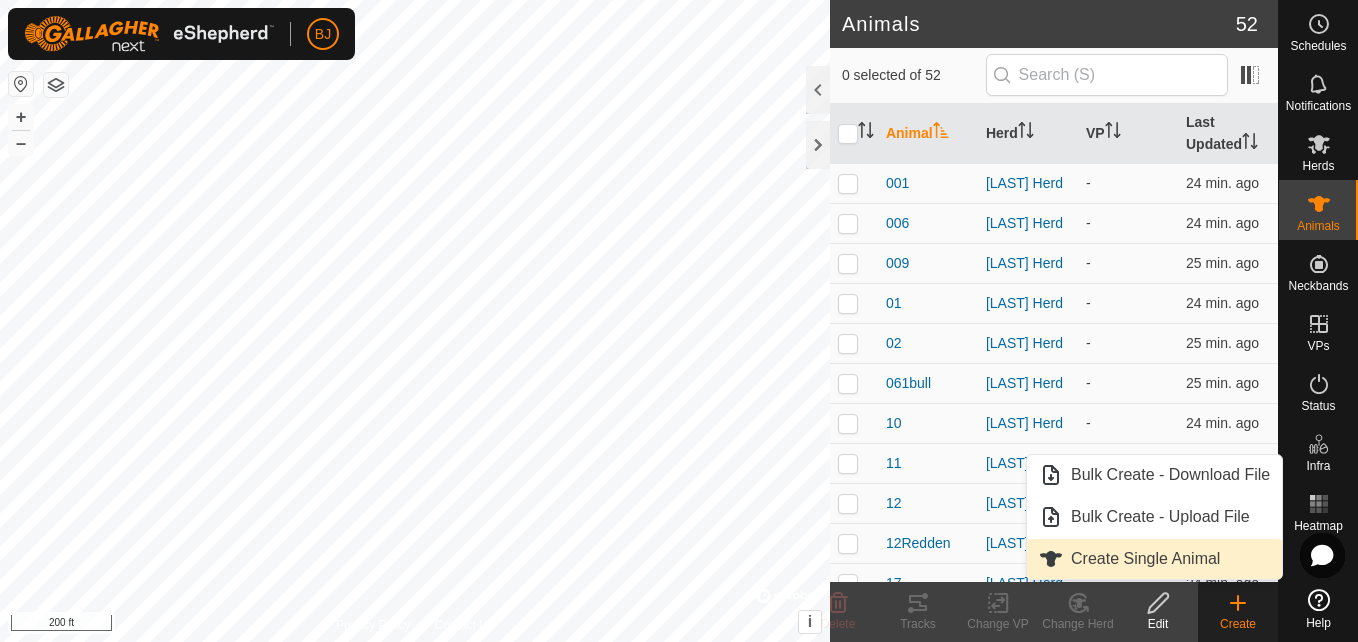 click on "Create Single Animal" at bounding box center [1154, 559] 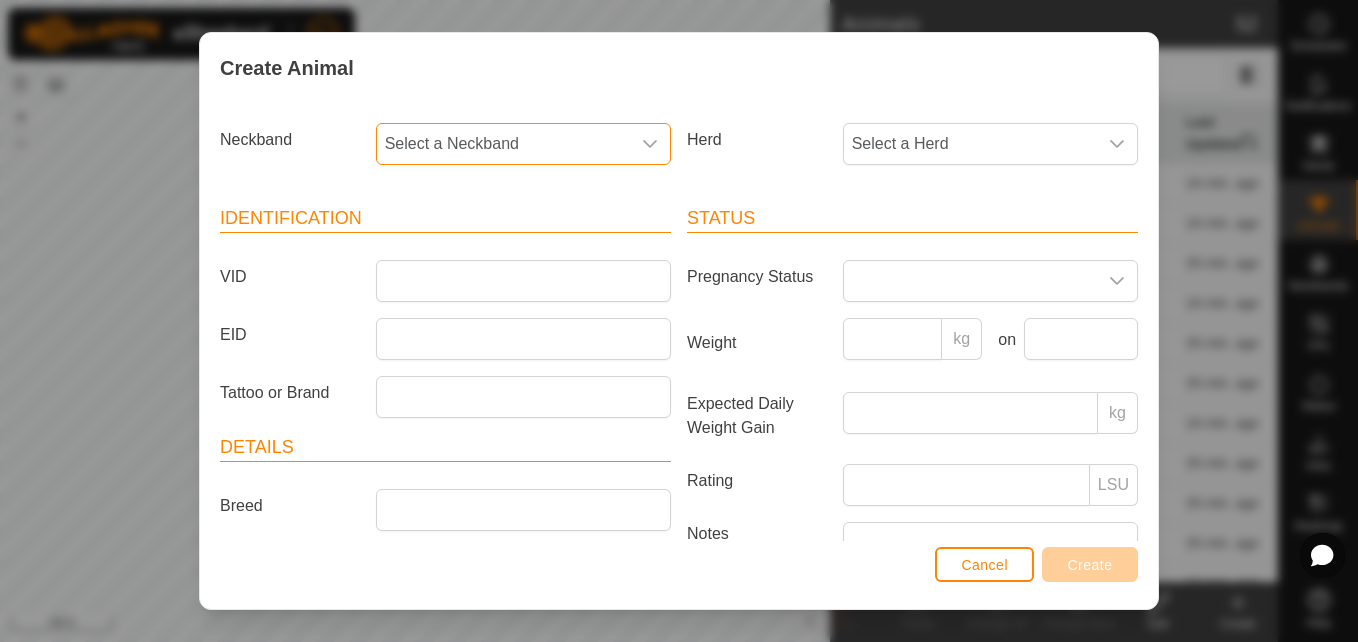click on "Select a Neckband" at bounding box center [503, 144] 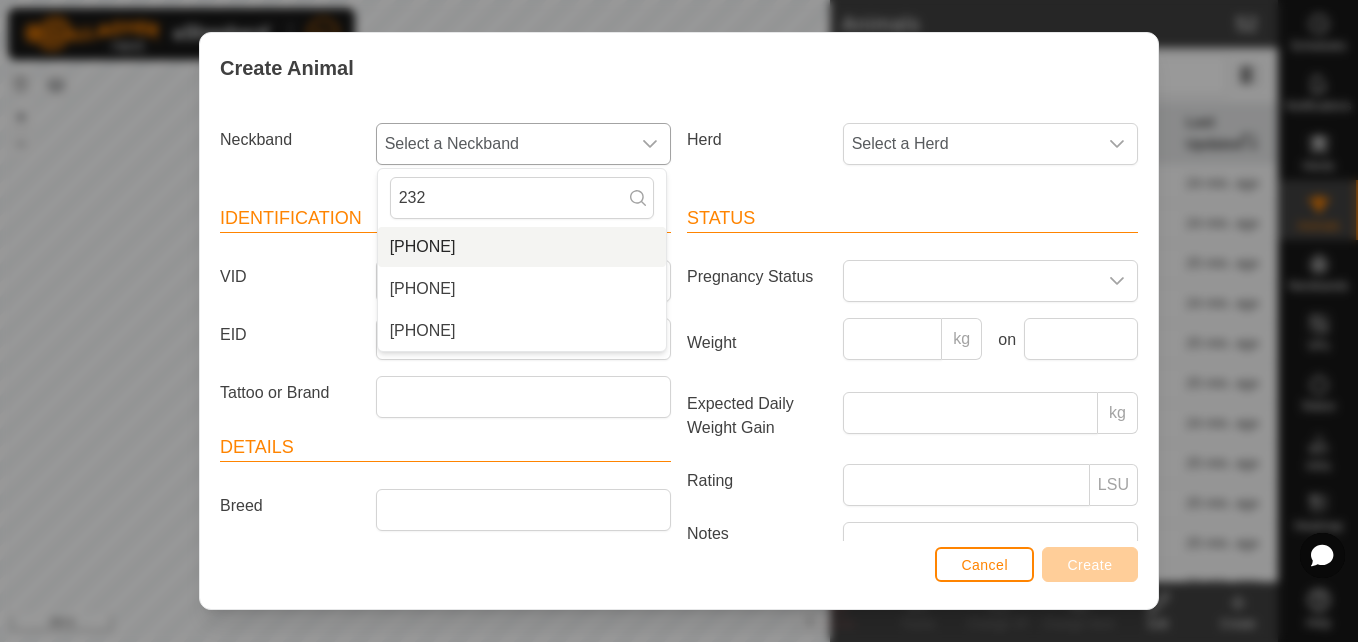 type on "232" 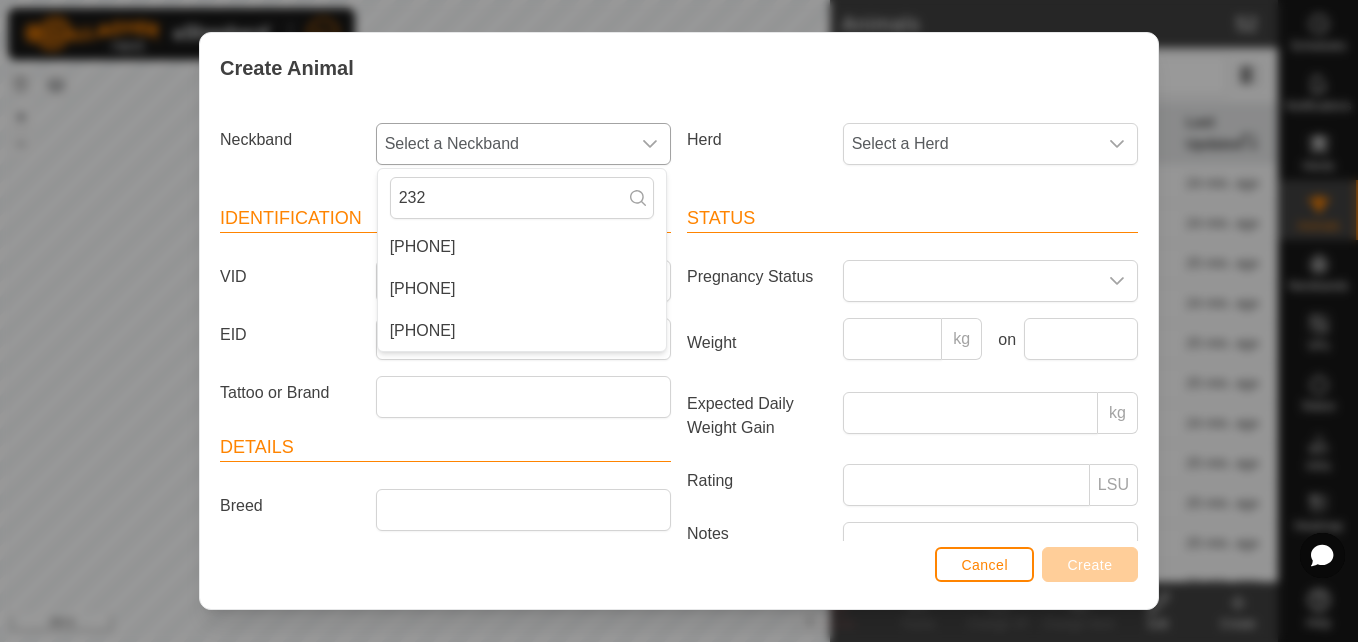 click on "[PHONE]" at bounding box center [522, 247] 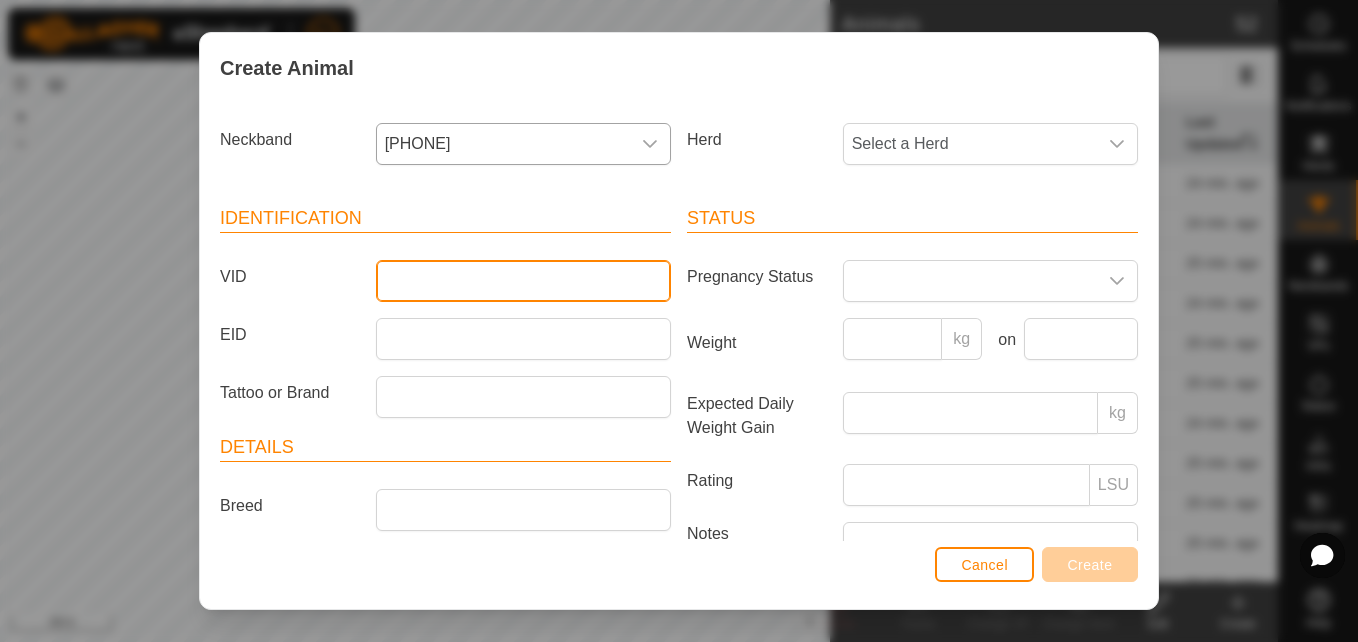 click on "VID" at bounding box center [523, 281] 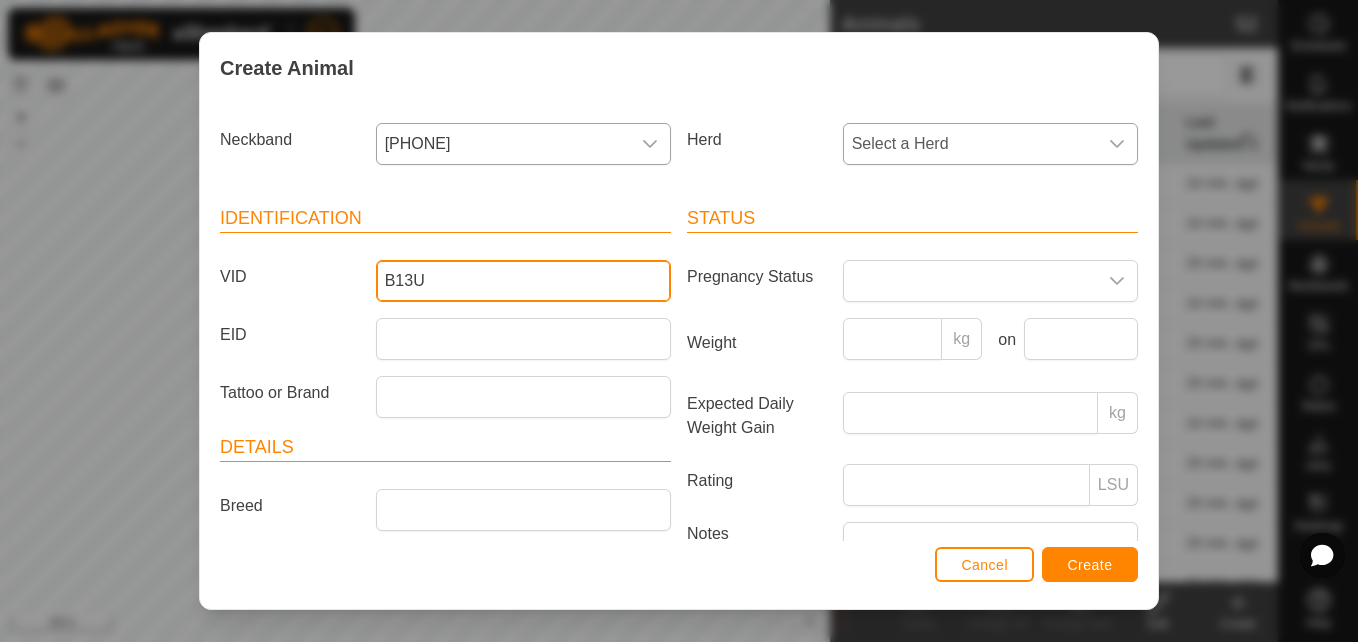 type on "B13U" 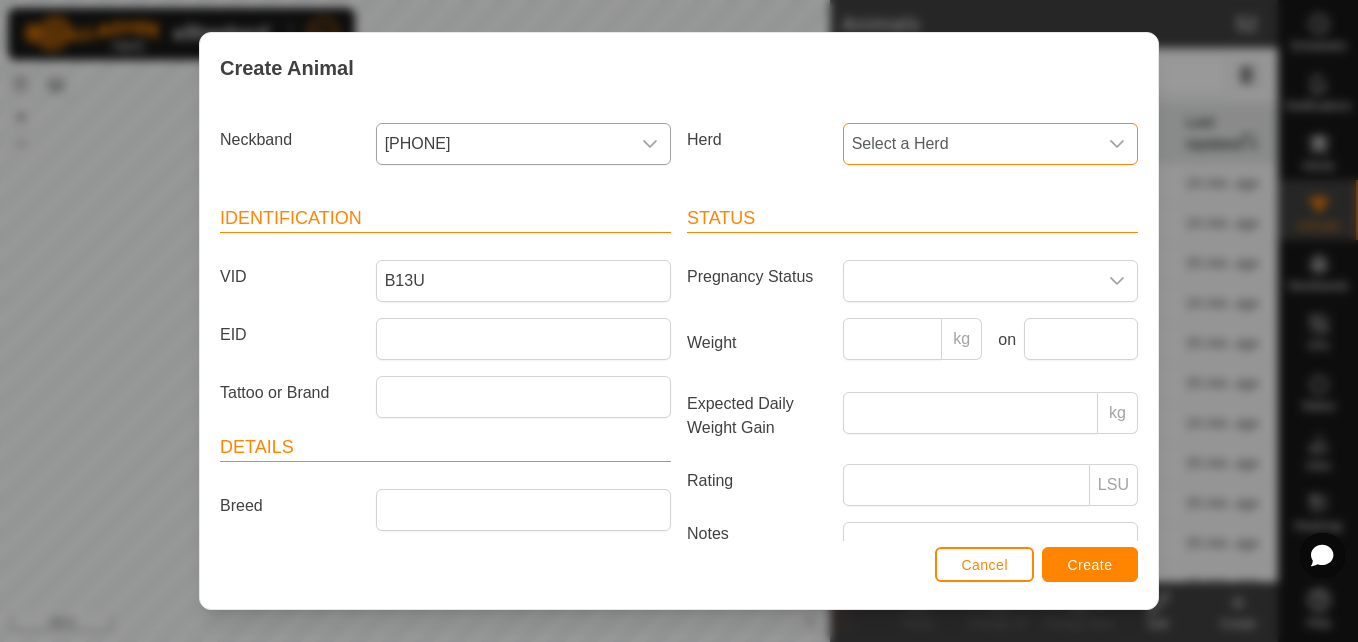 click on "Select a Herd" at bounding box center [970, 144] 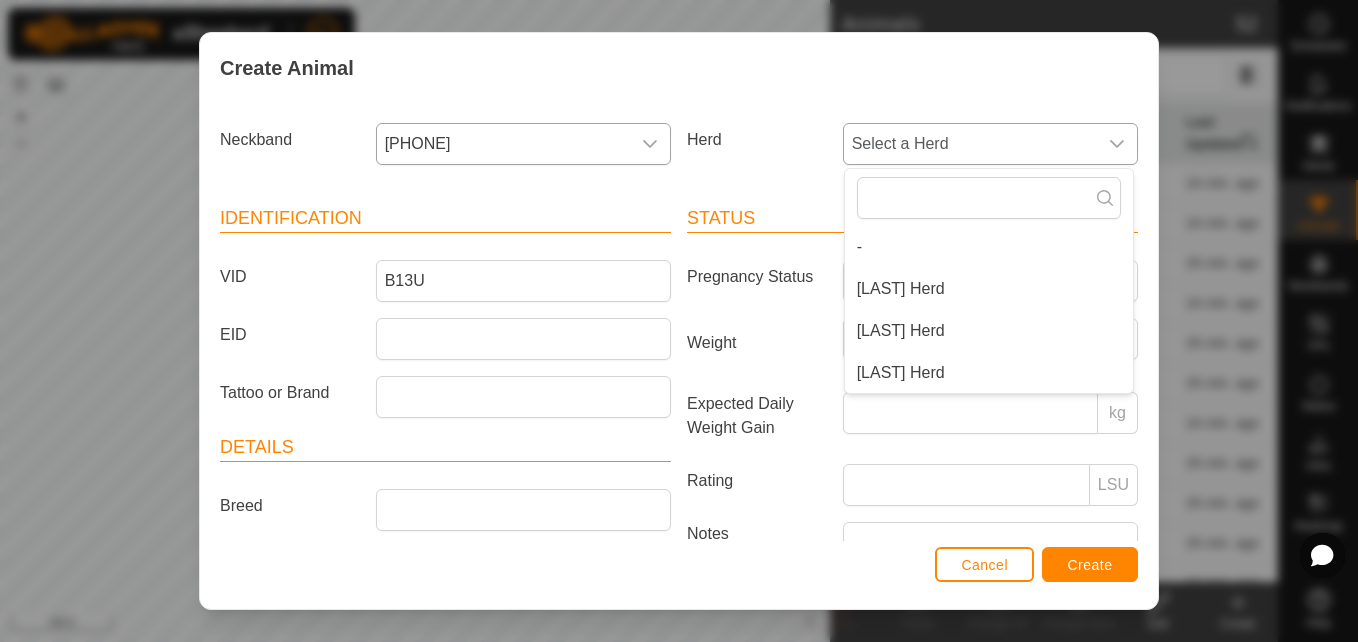 click on "[LAST] Herd" at bounding box center (989, 373) 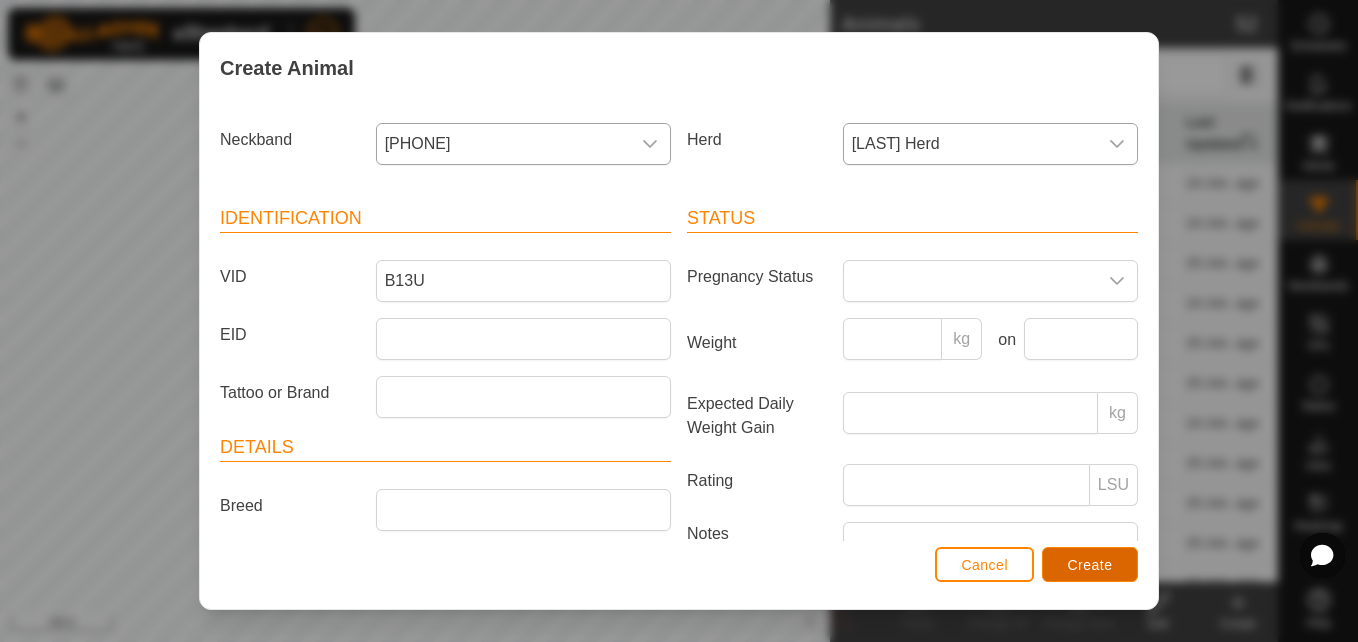 click on "Create" at bounding box center (1090, 564) 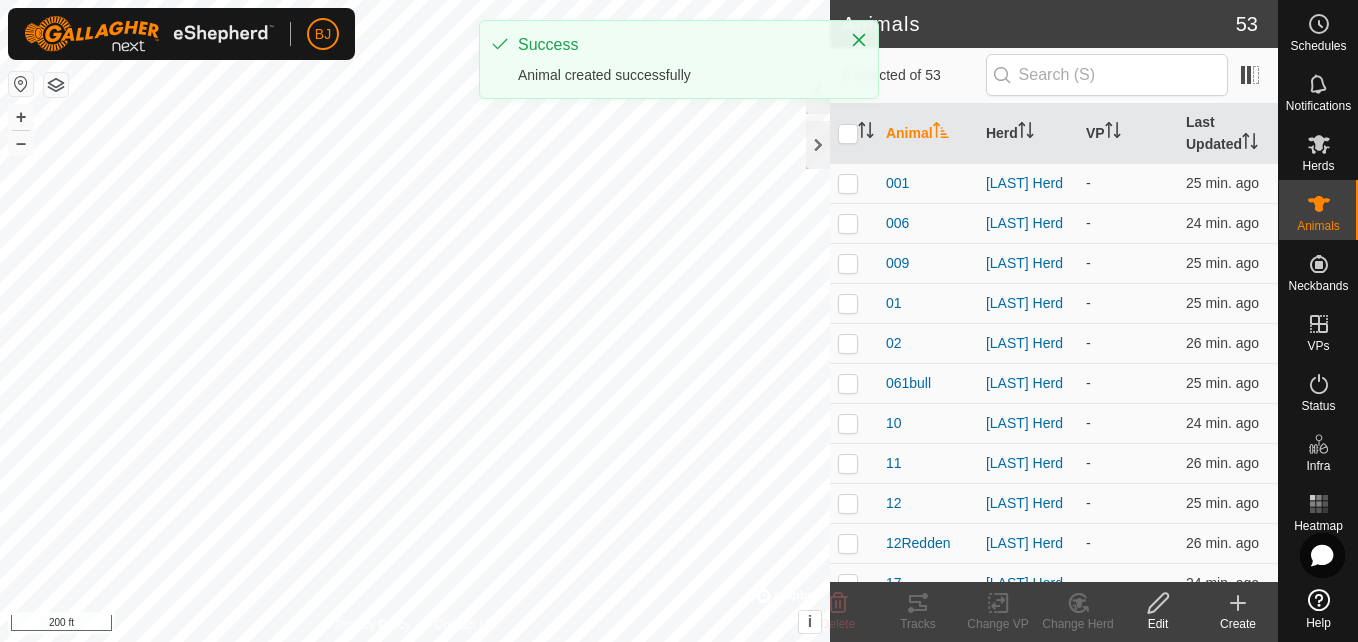 click 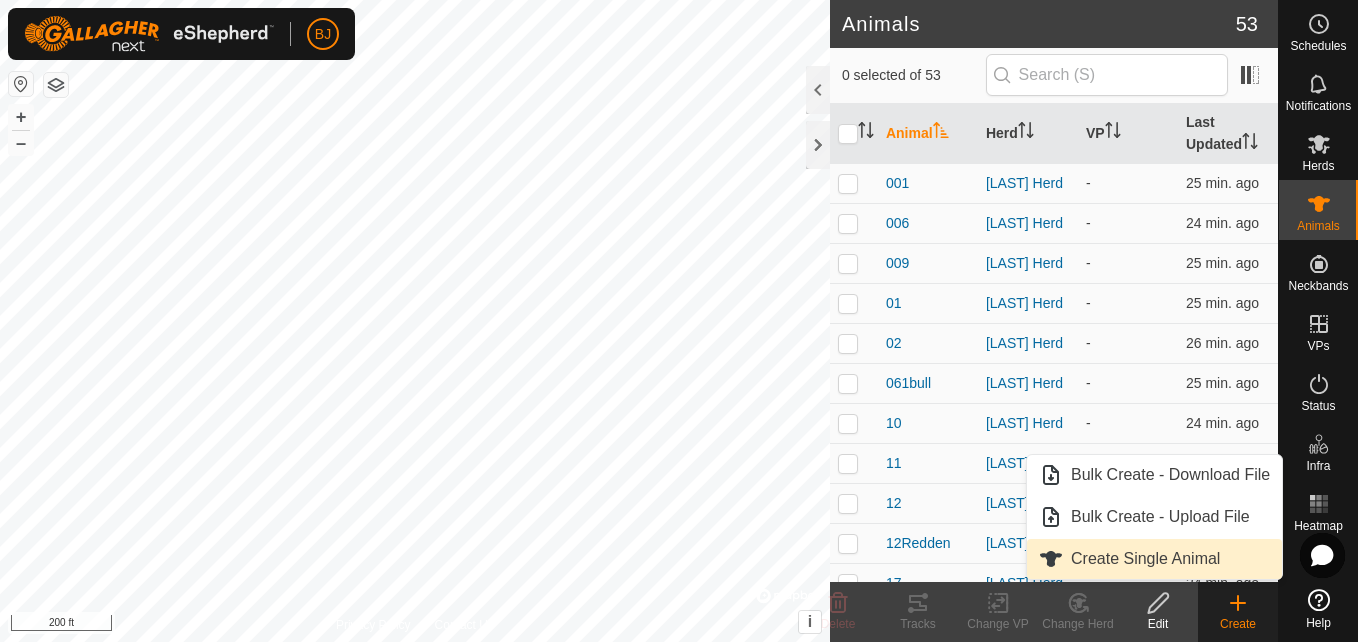click on "Create Single Animal" at bounding box center [1154, 559] 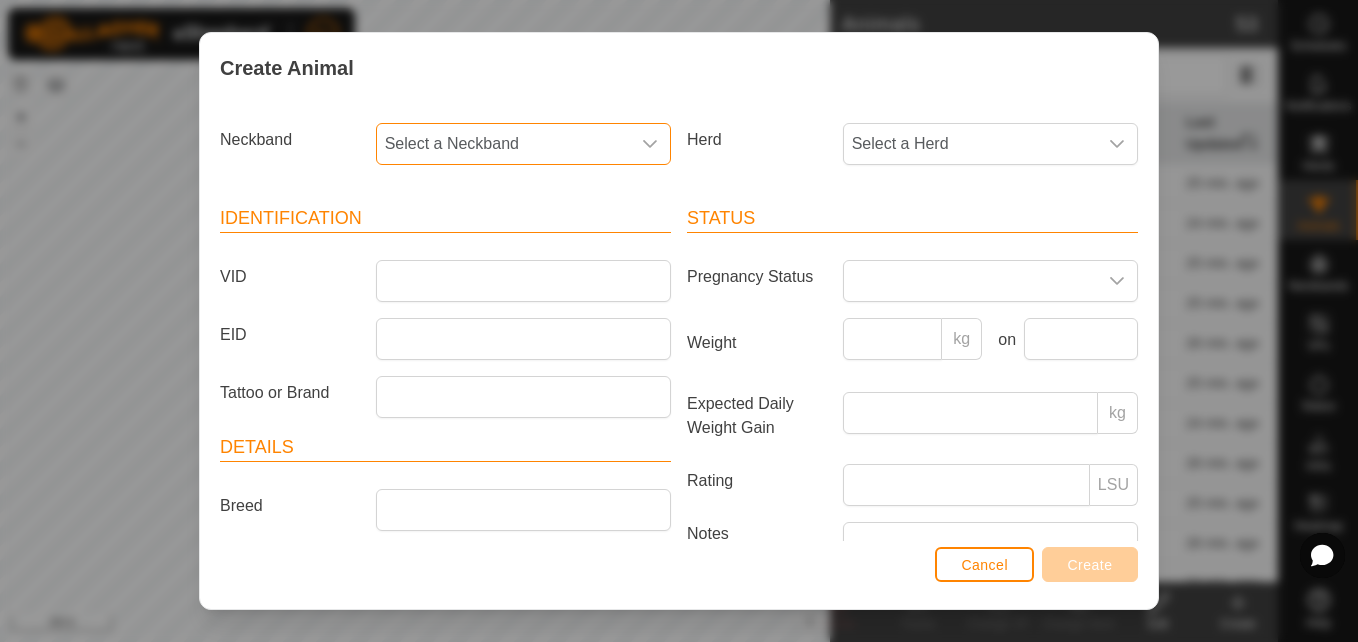 click on "Select a Neckband" at bounding box center [503, 144] 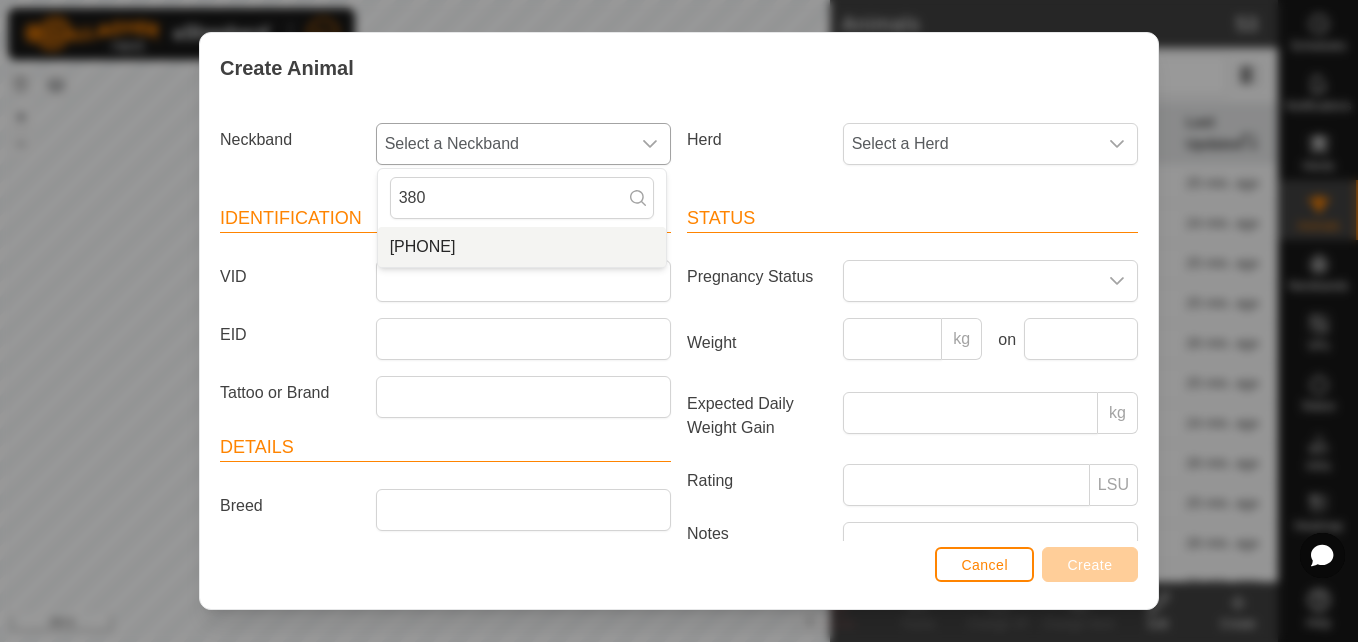 type on "380" 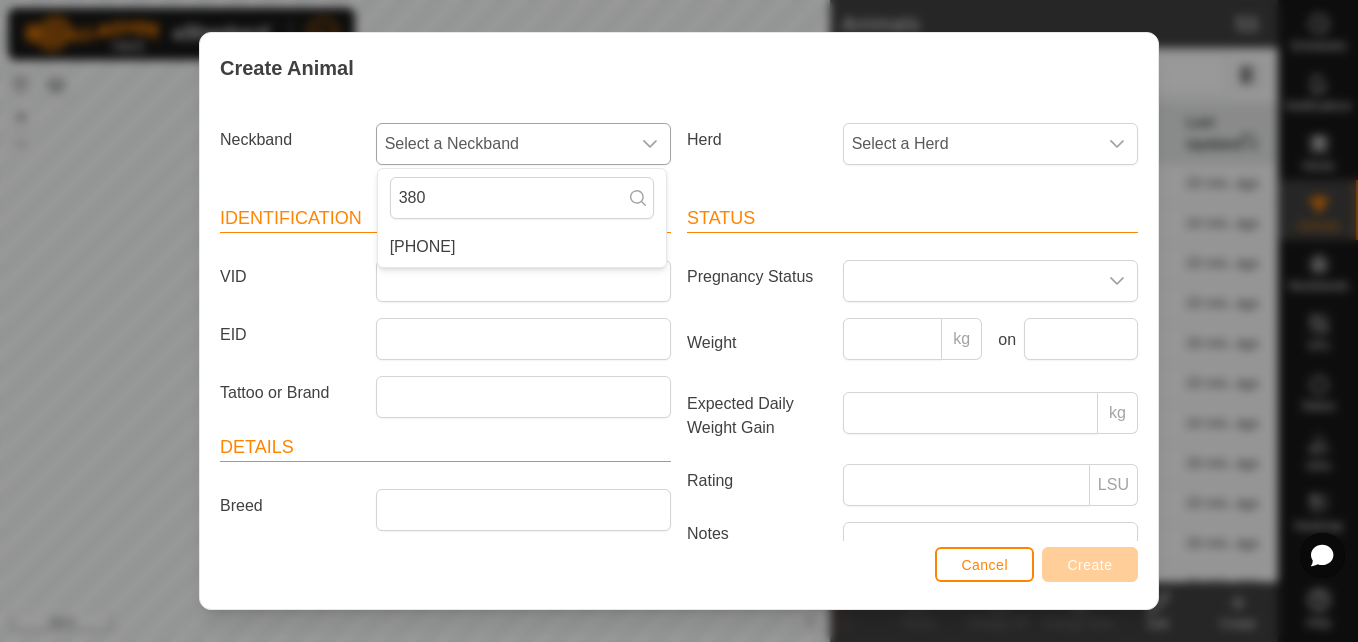 click on "[PHONE]" at bounding box center (522, 247) 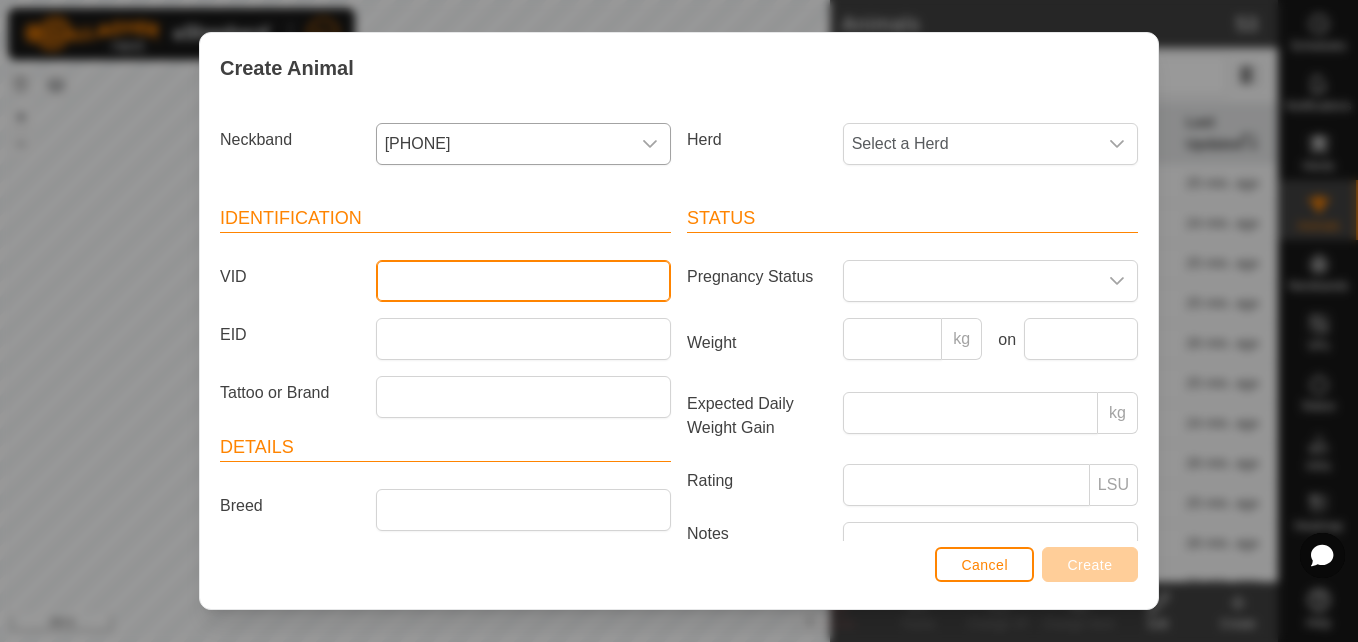 click on "VID" at bounding box center (523, 281) 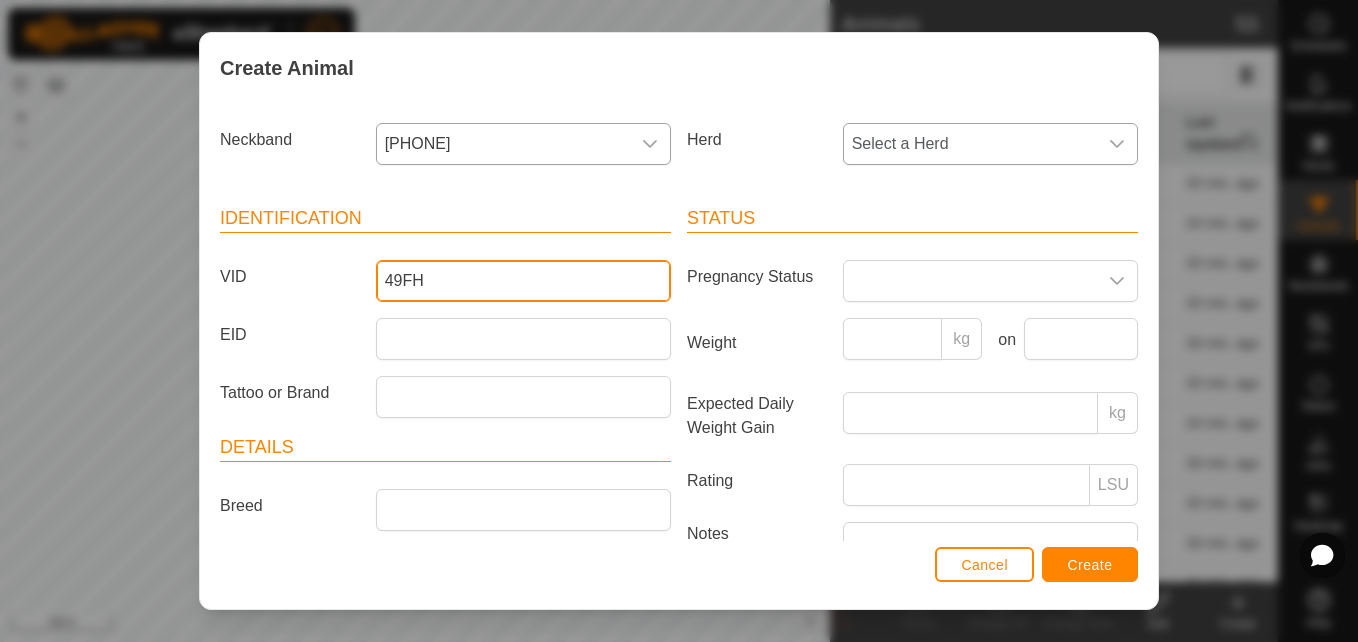 type on "49FH" 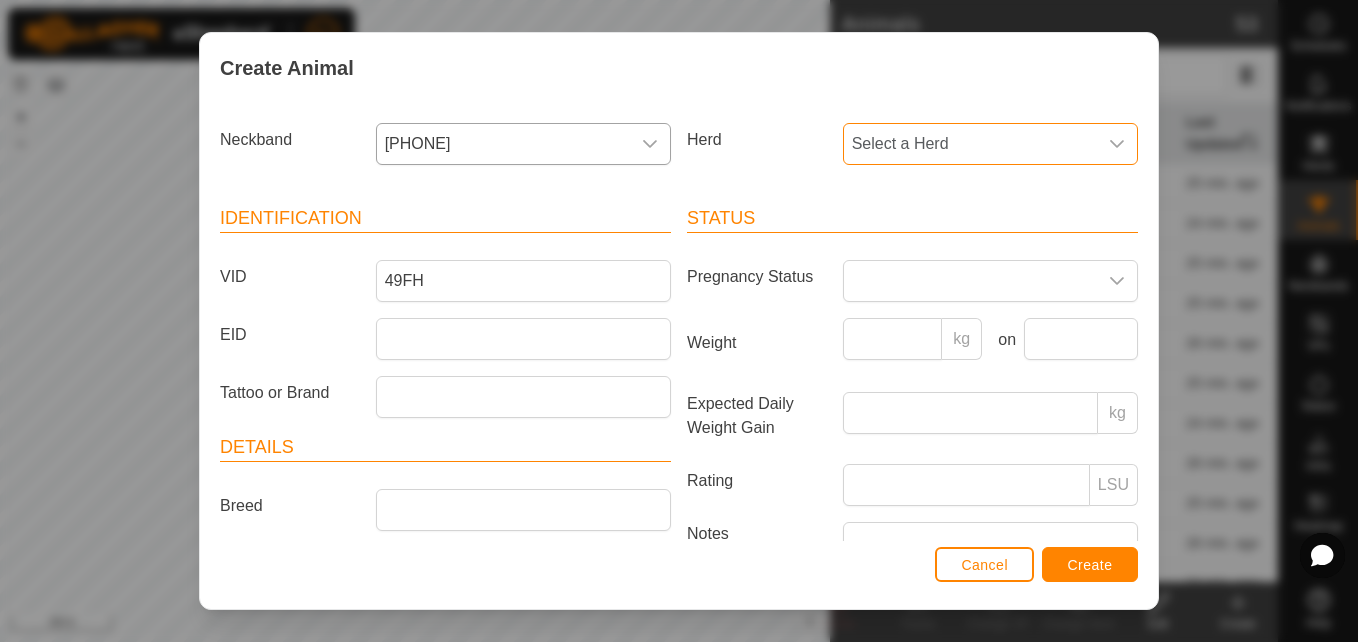 click on "Select a Herd" at bounding box center (970, 144) 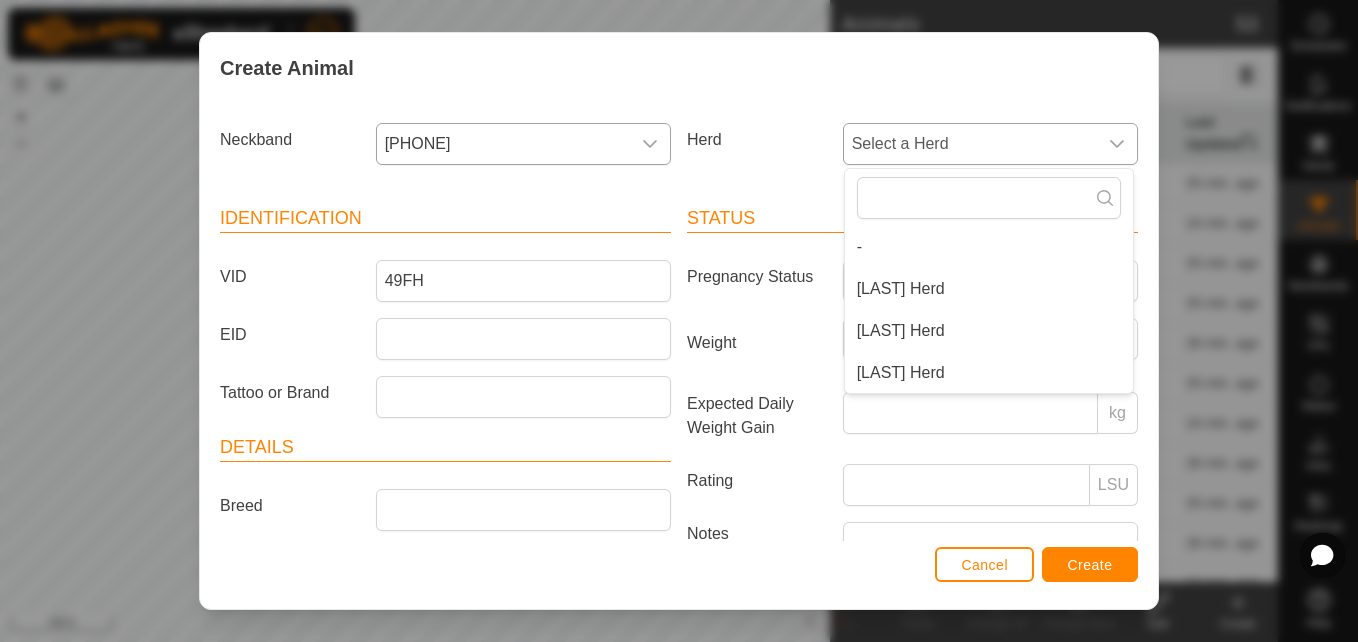 click on "[LAST] Herd" at bounding box center (989, 373) 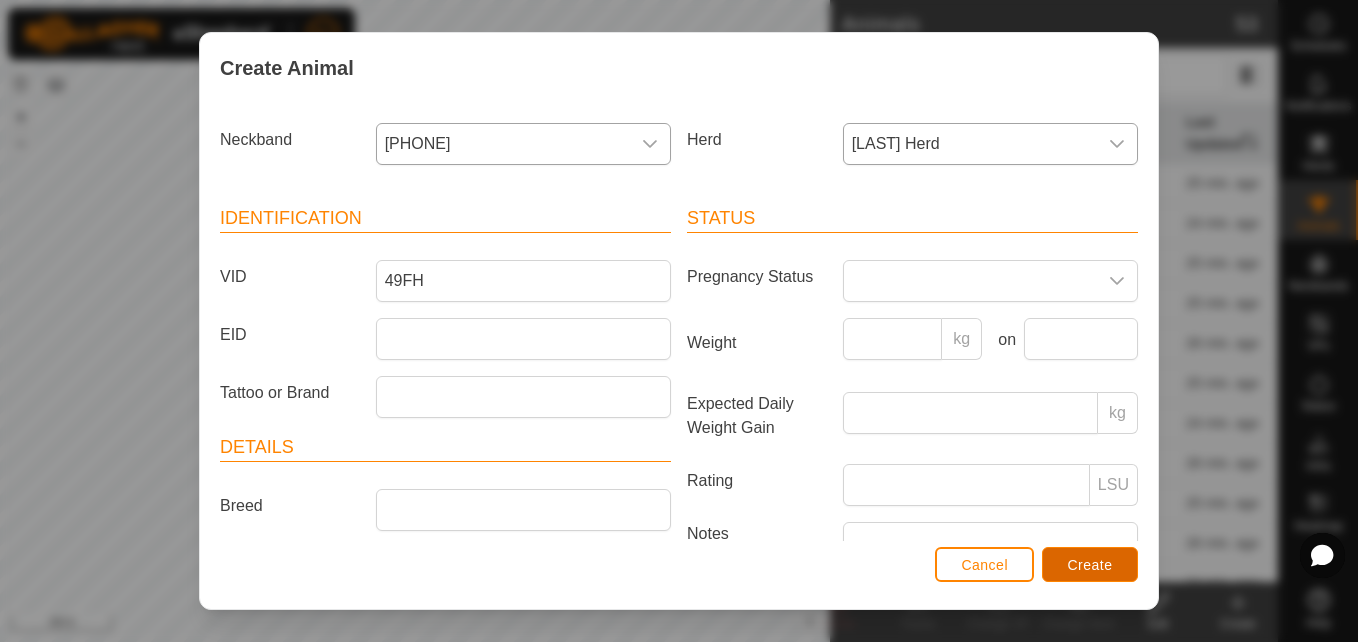 click on "Create" at bounding box center [1090, 564] 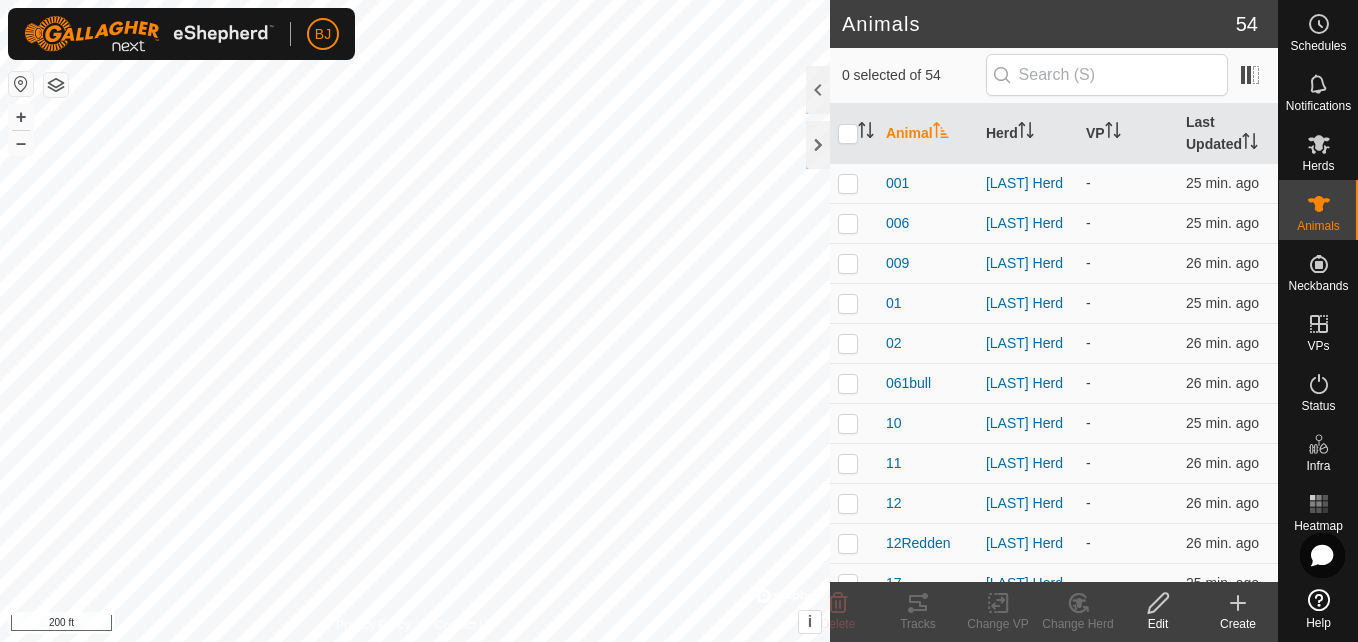 click 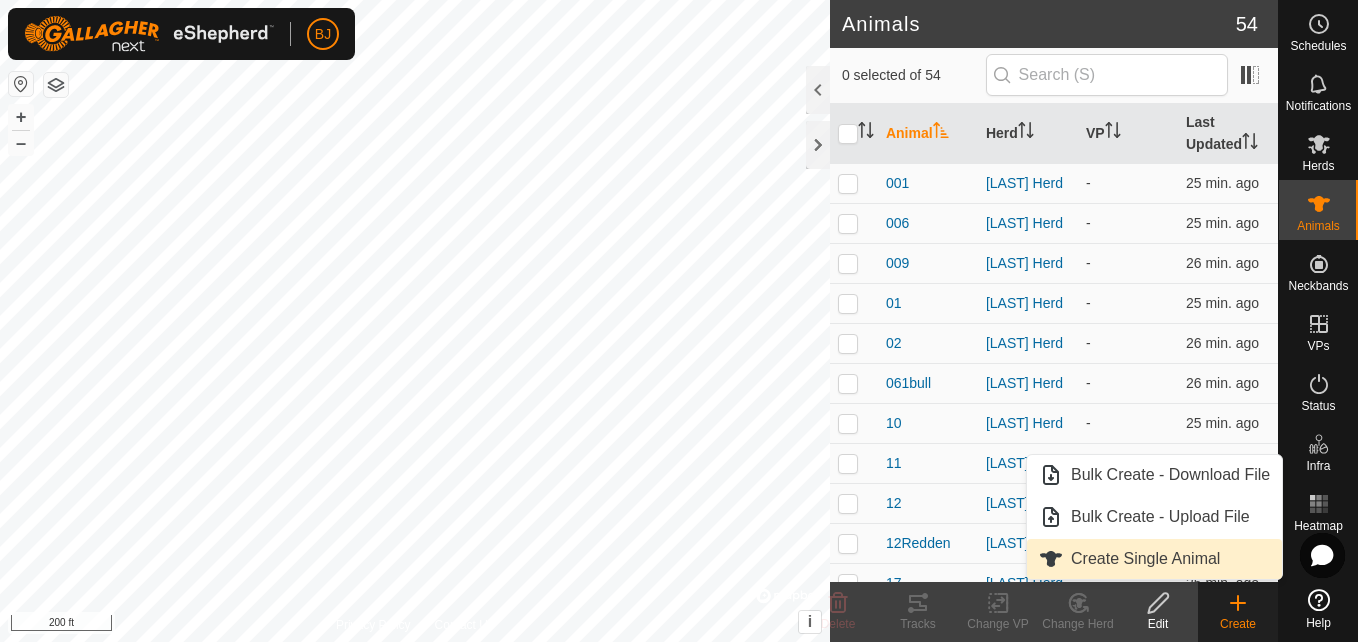 click on "Create Single Animal" at bounding box center [1154, 559] 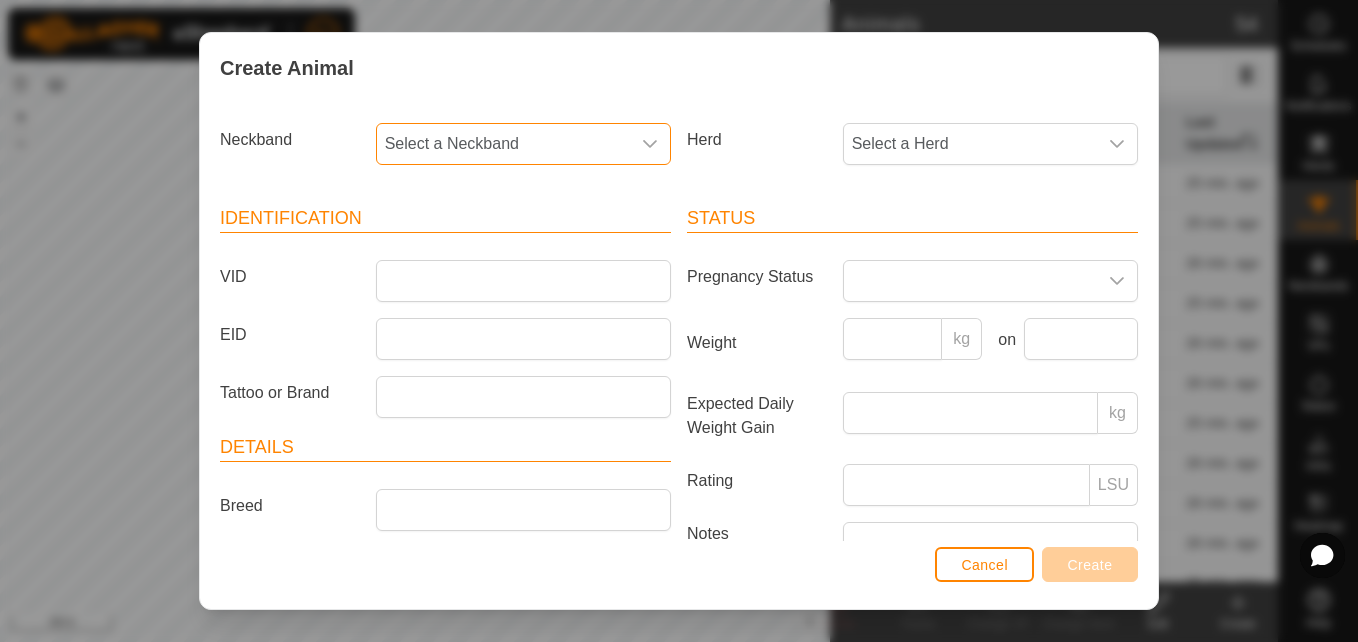 click on "Select a Neckband" at bounding box center [503, 144] 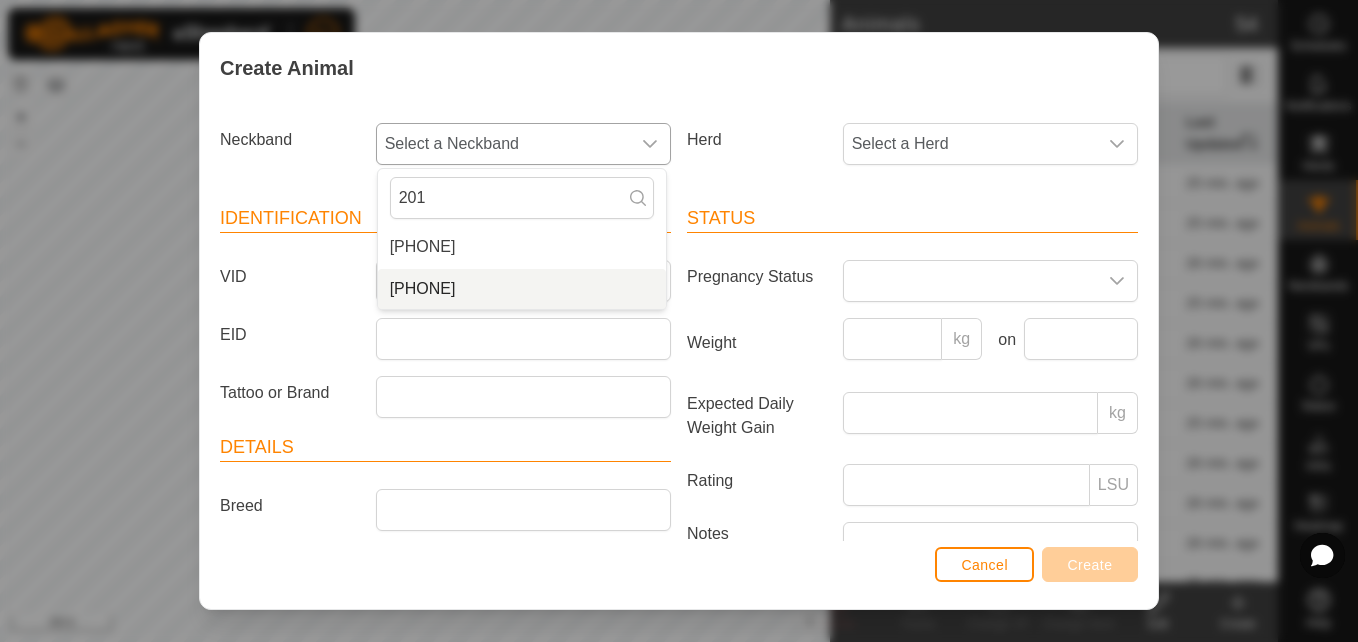 type on "201" 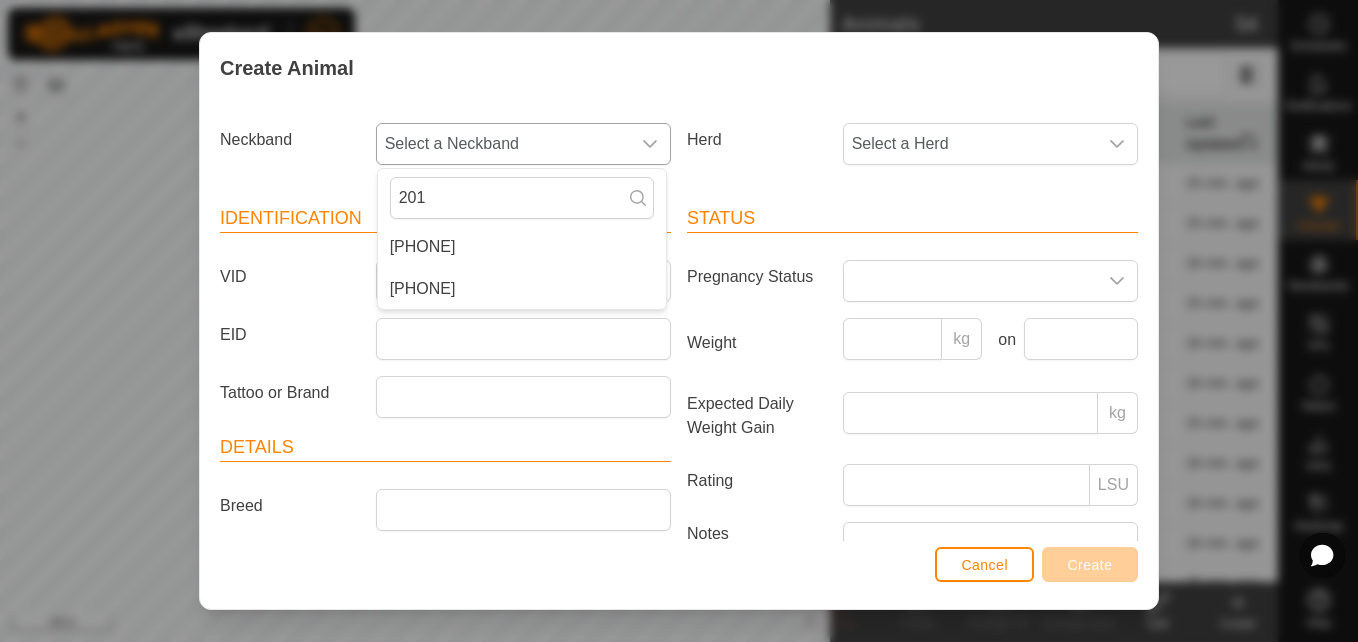 click on "[PHONE]" at bounding box center [522, 289] 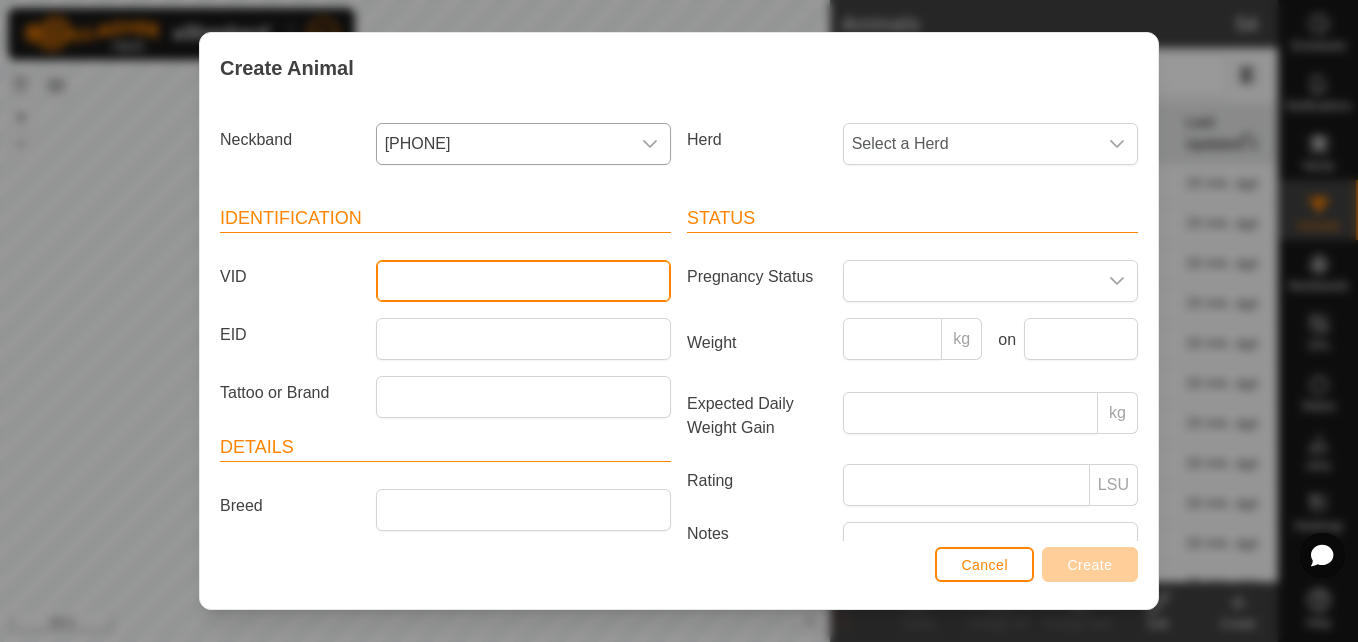 click on "VID" at bounding box center (523, 281) 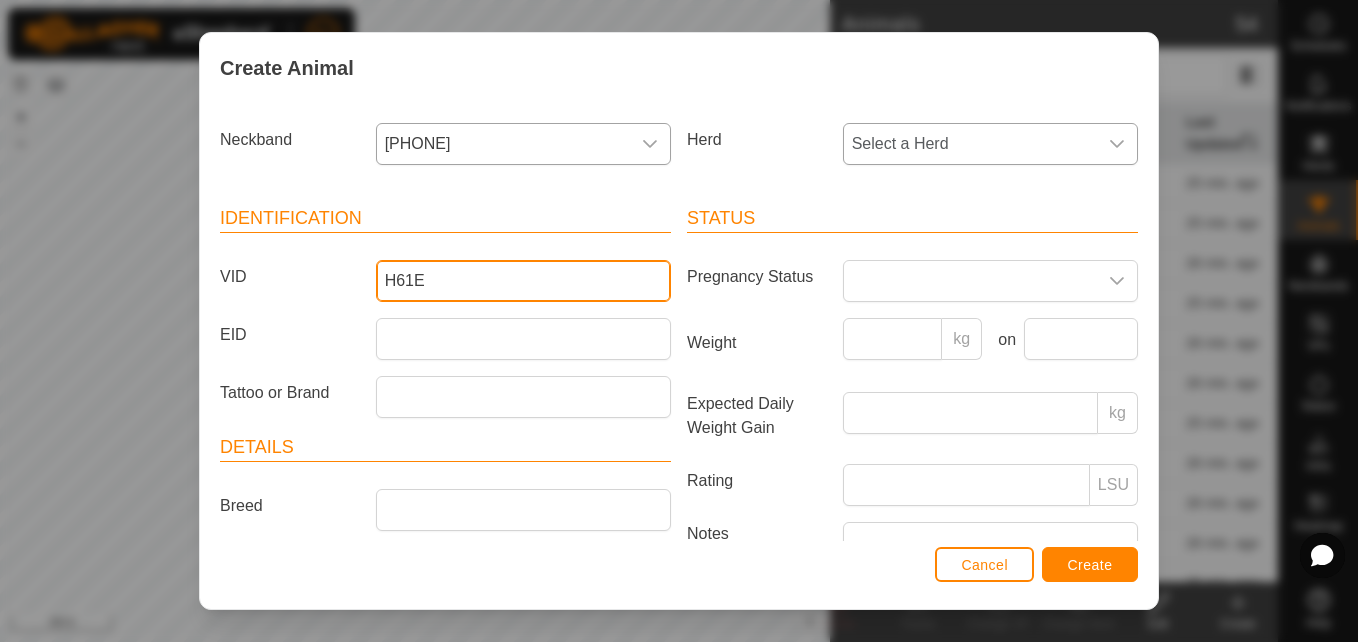 type on "H61E" 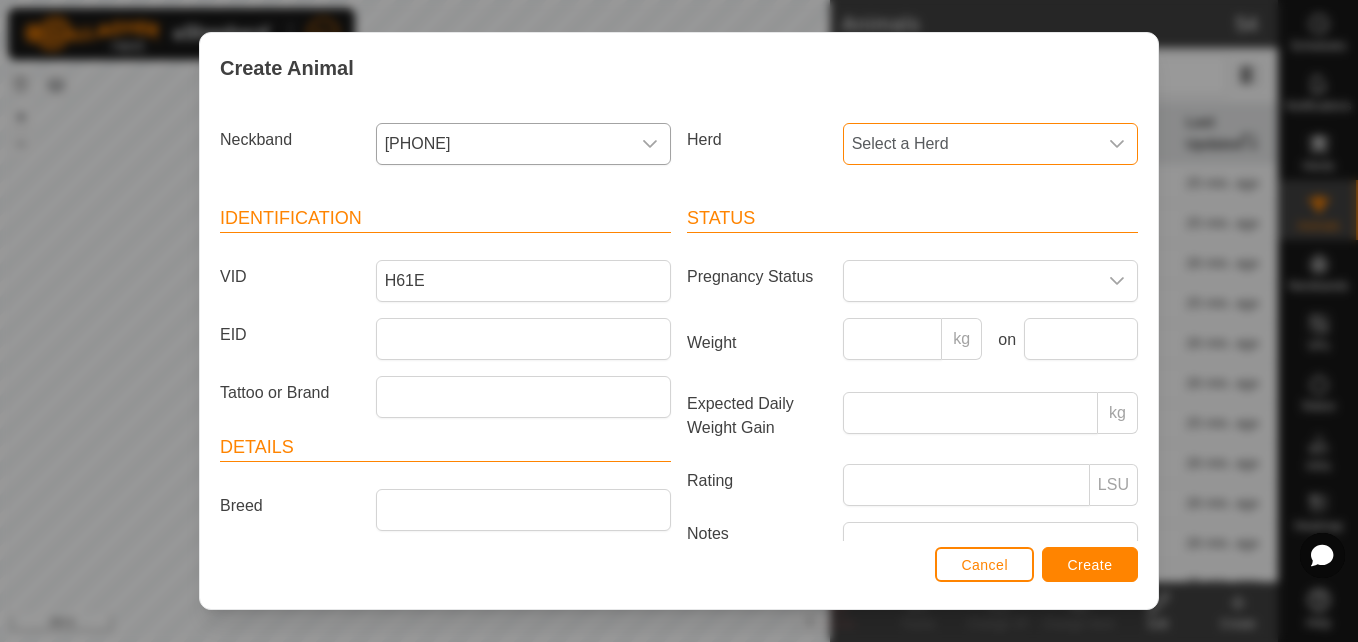 click on "Select a Herd" at bounding box center (970, 144) 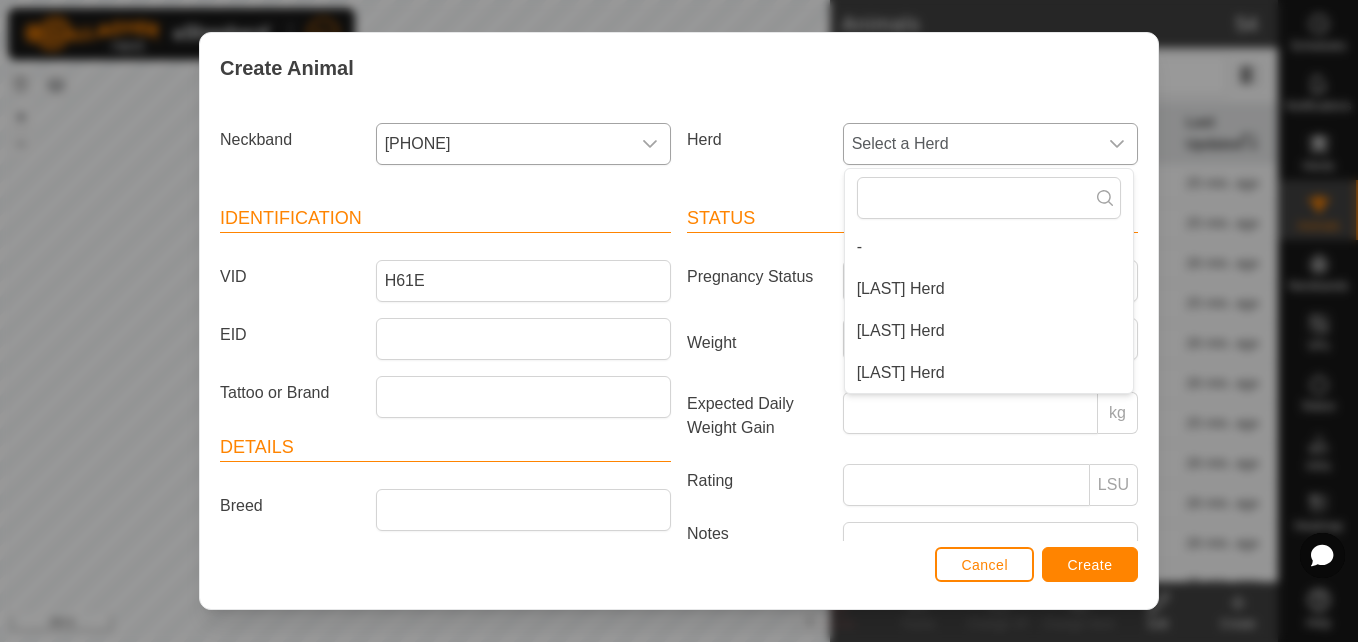 click on "[LAST] Herd" at bounding box center [989, 373] 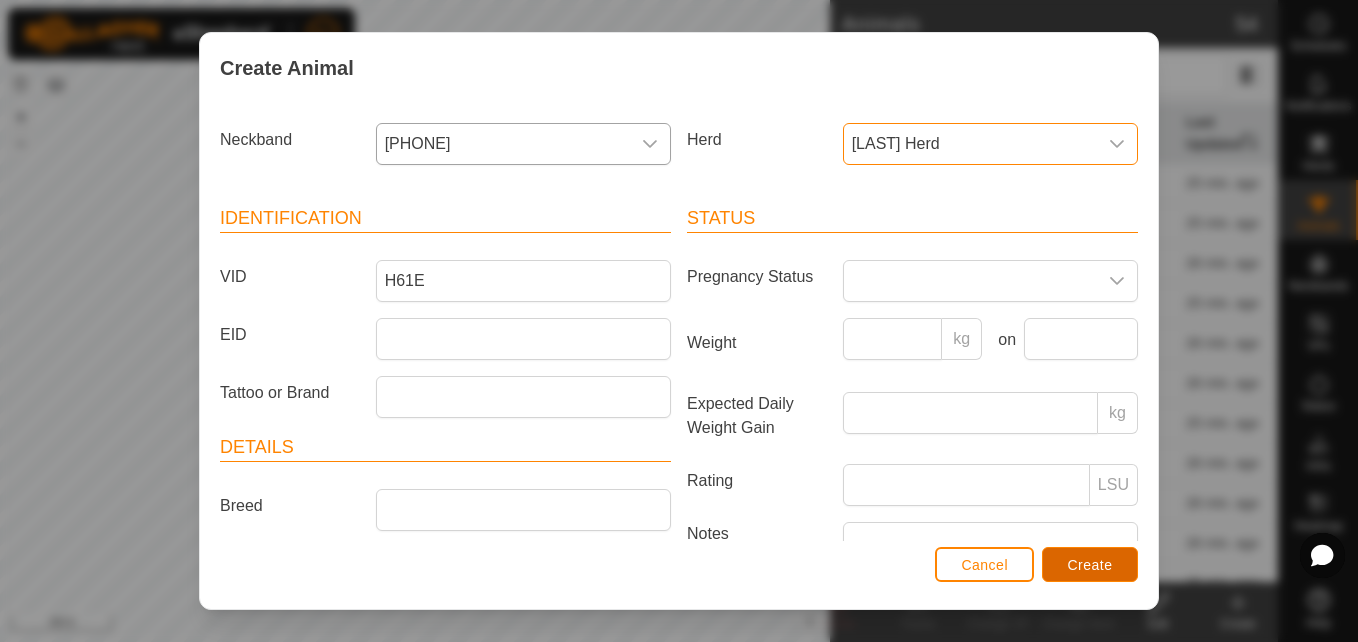 click on "Create" at bounding box center [1090, 565] 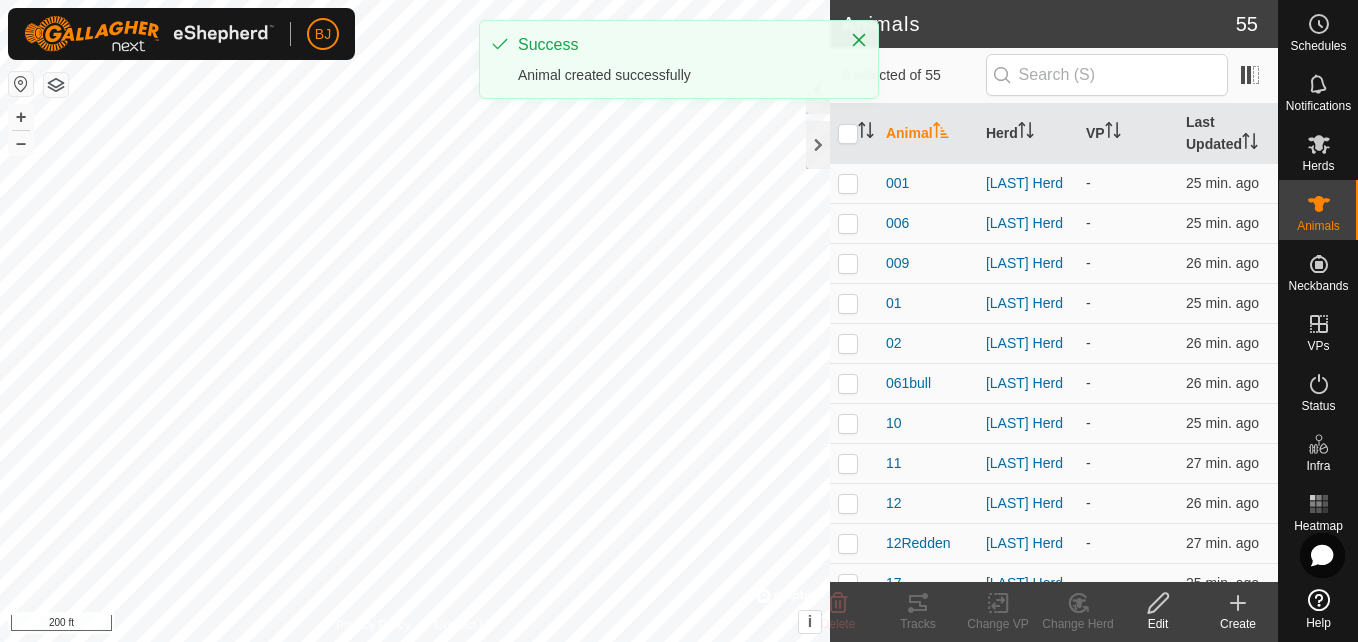 click 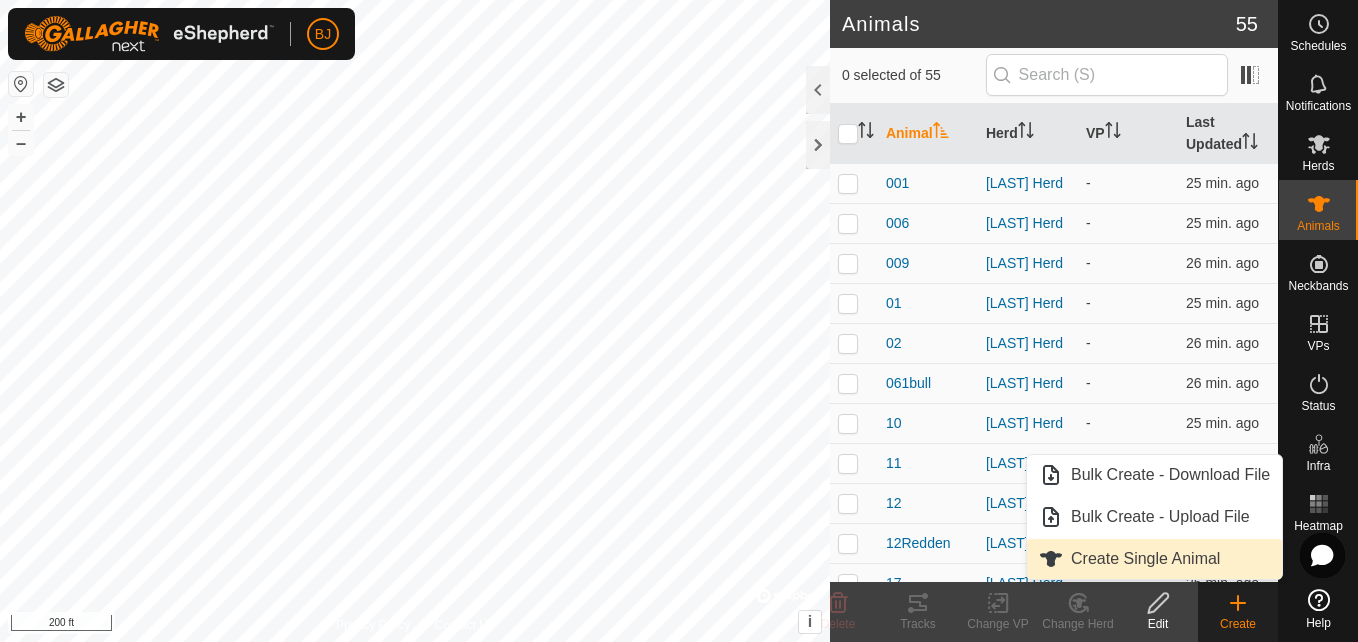 click on "Create Single Animal" at bounding box center (1154, 559) 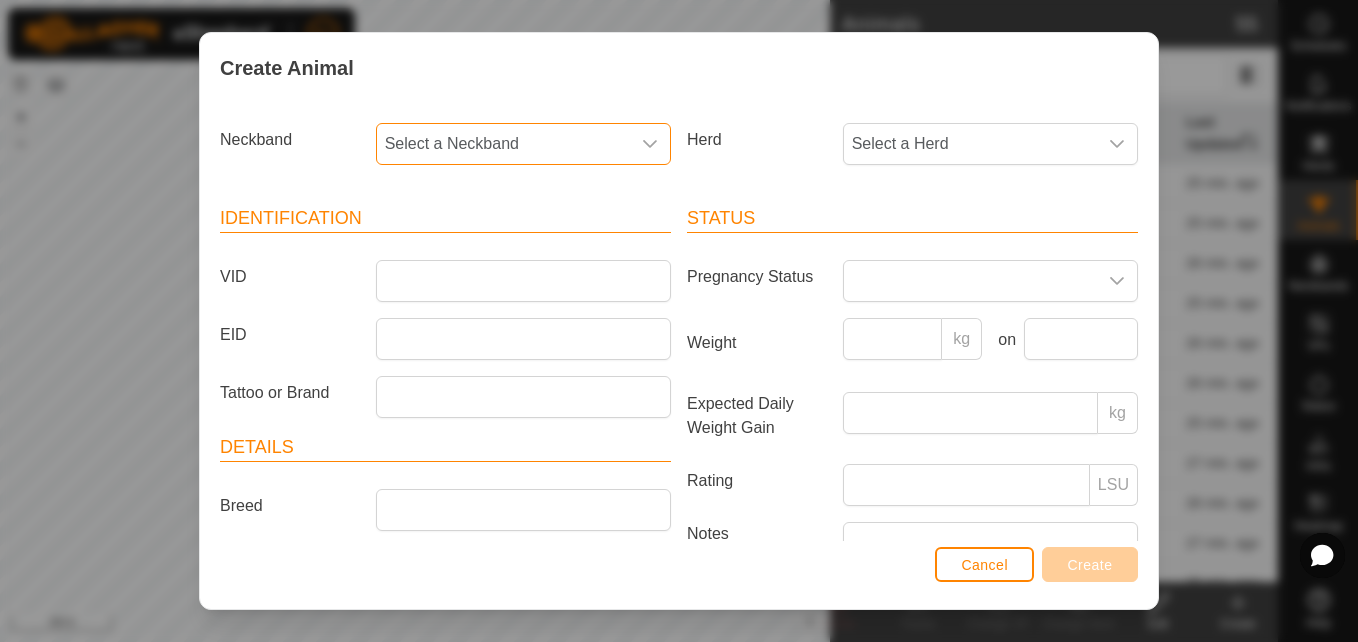 click on "Select a Neckband" at bounding box center (503, 144) 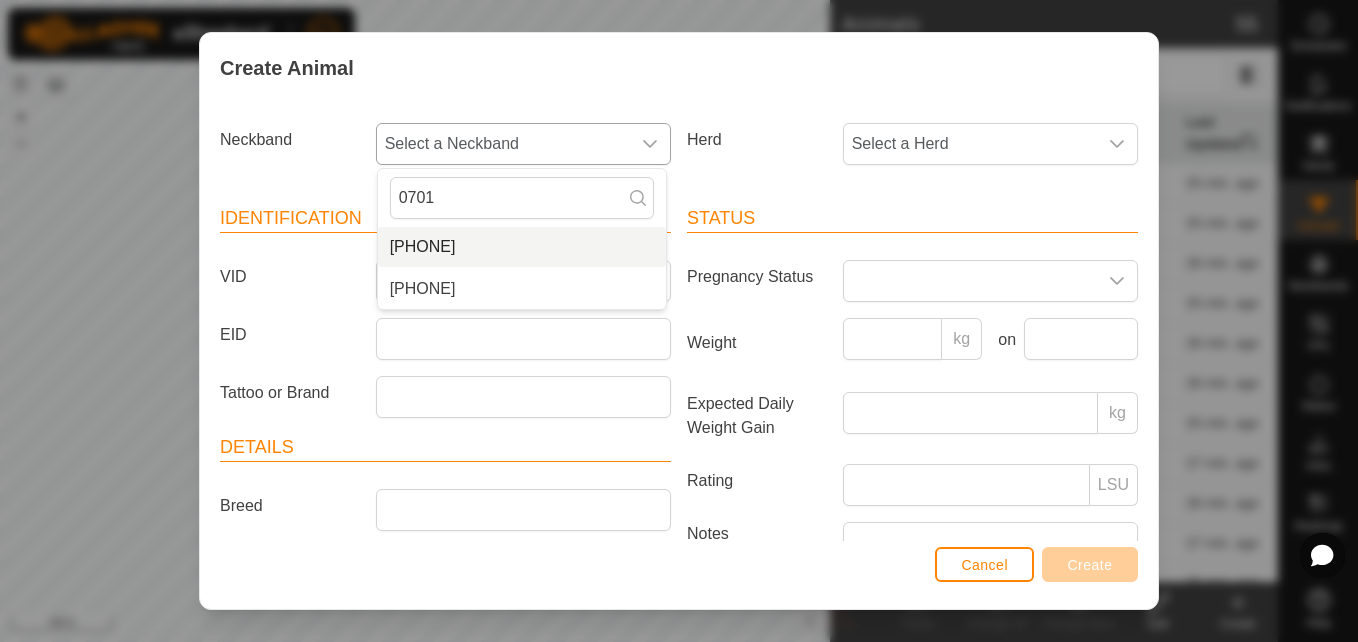 type on "0701" 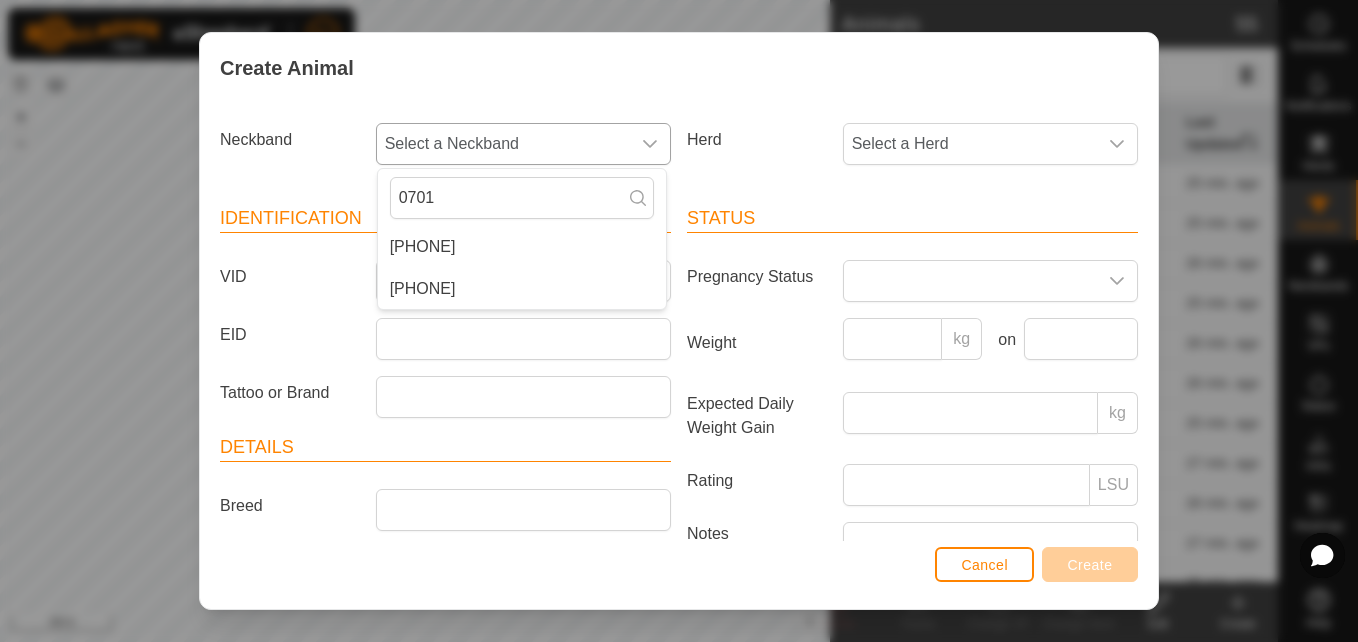 click on "[PHONE]" at bounding box center (522, 247) 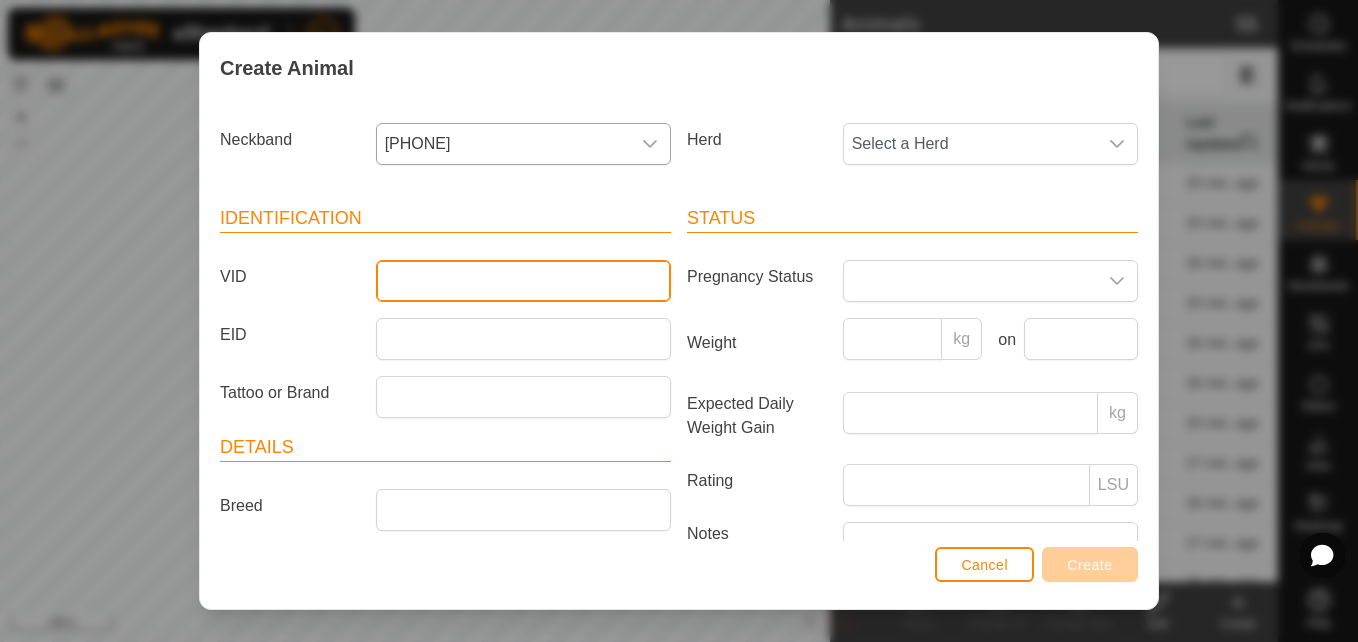 click on "VID" at bounding box center (523, 281) 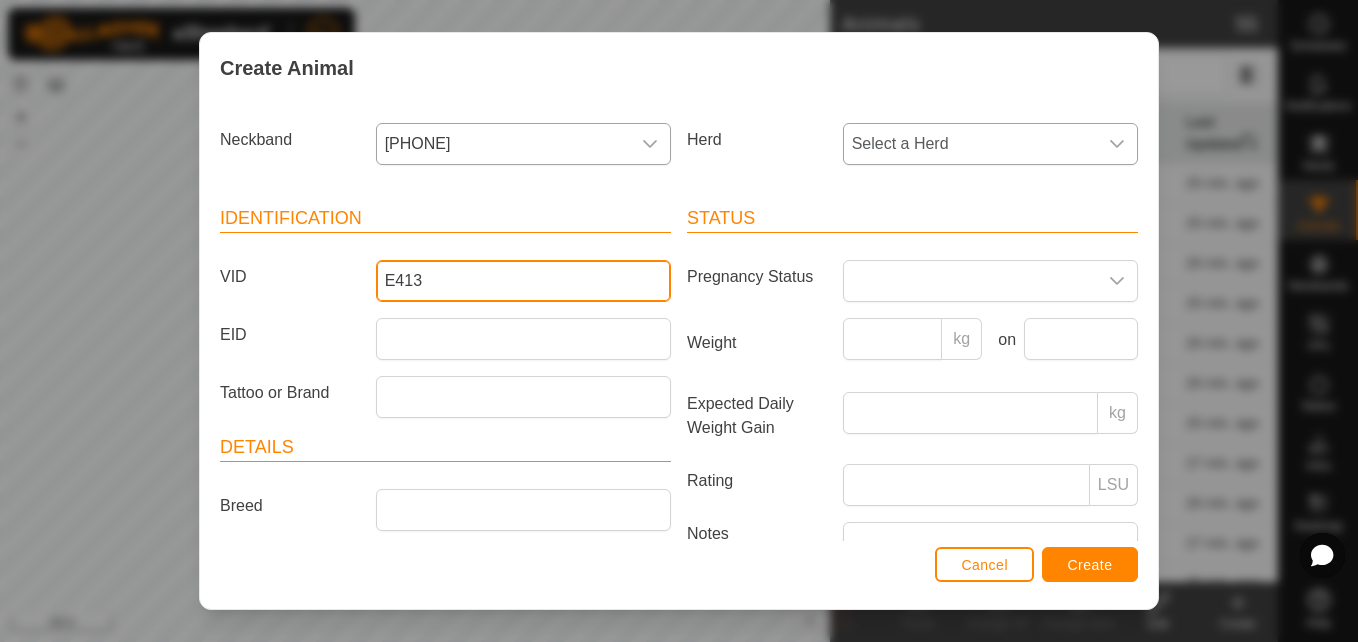 type on "E413" 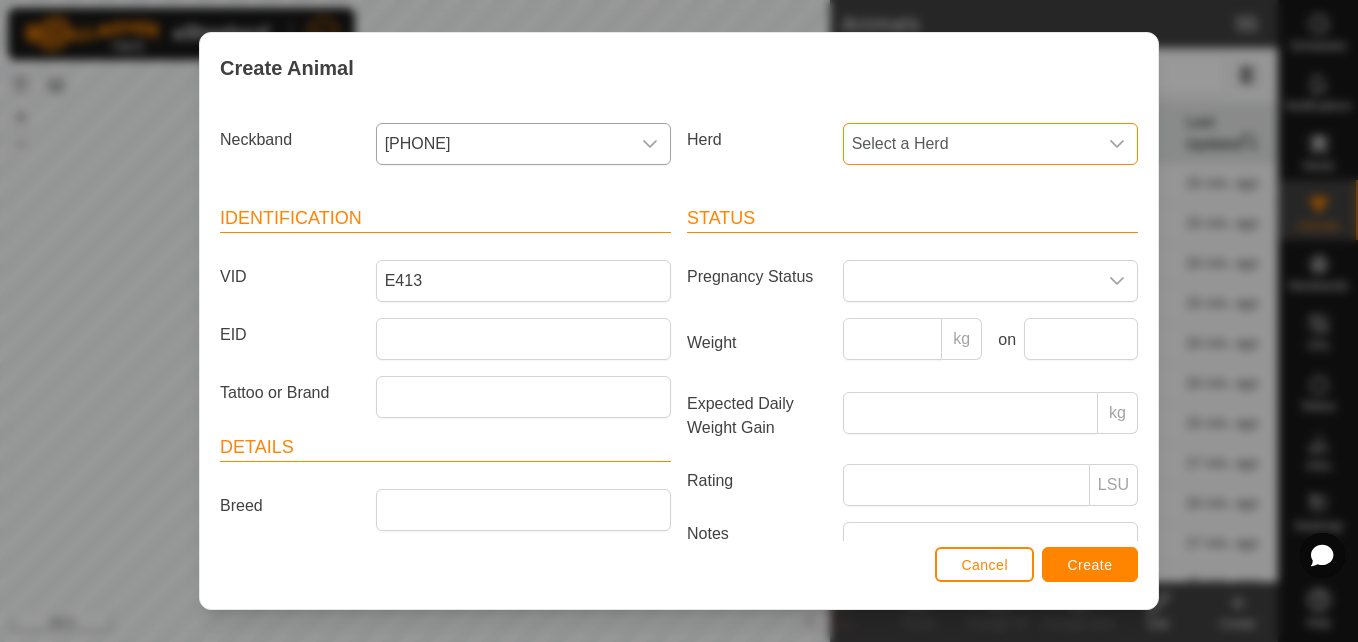 click on "Select a Herd" at bounding box center (970, 144) 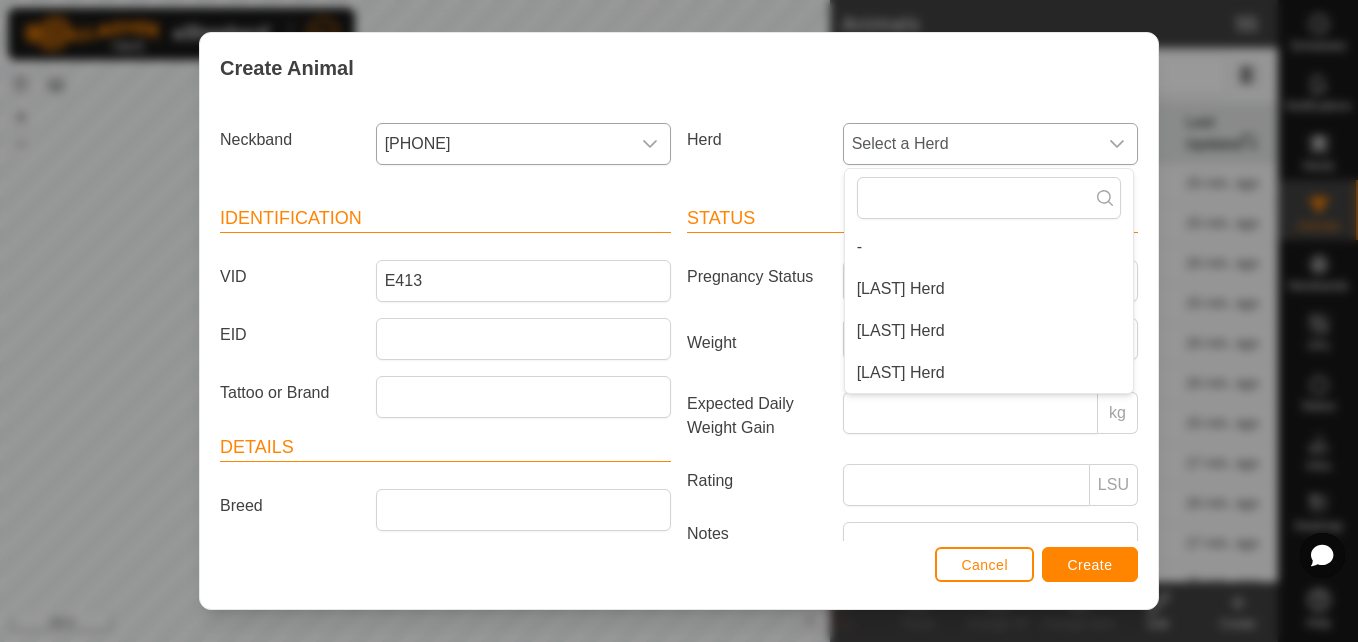 click on "[LAST] Herd" at bounding box center (989, 373) 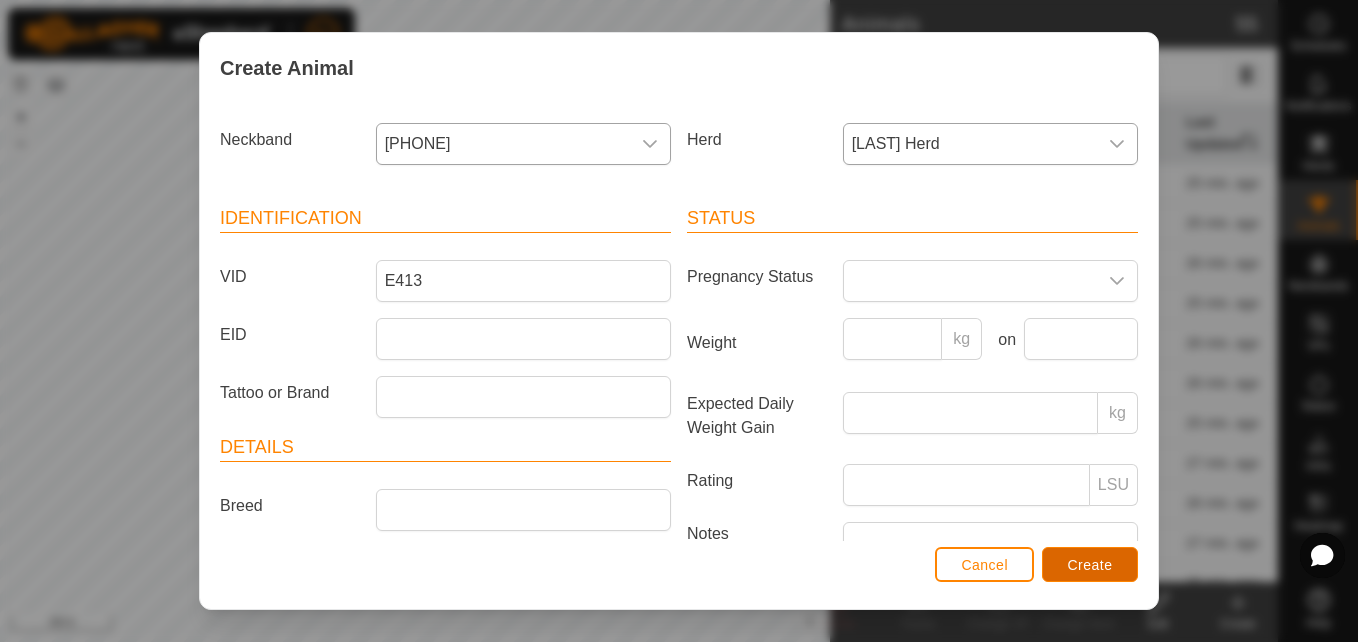 click on "Create" at bounding box center [1090, 564] 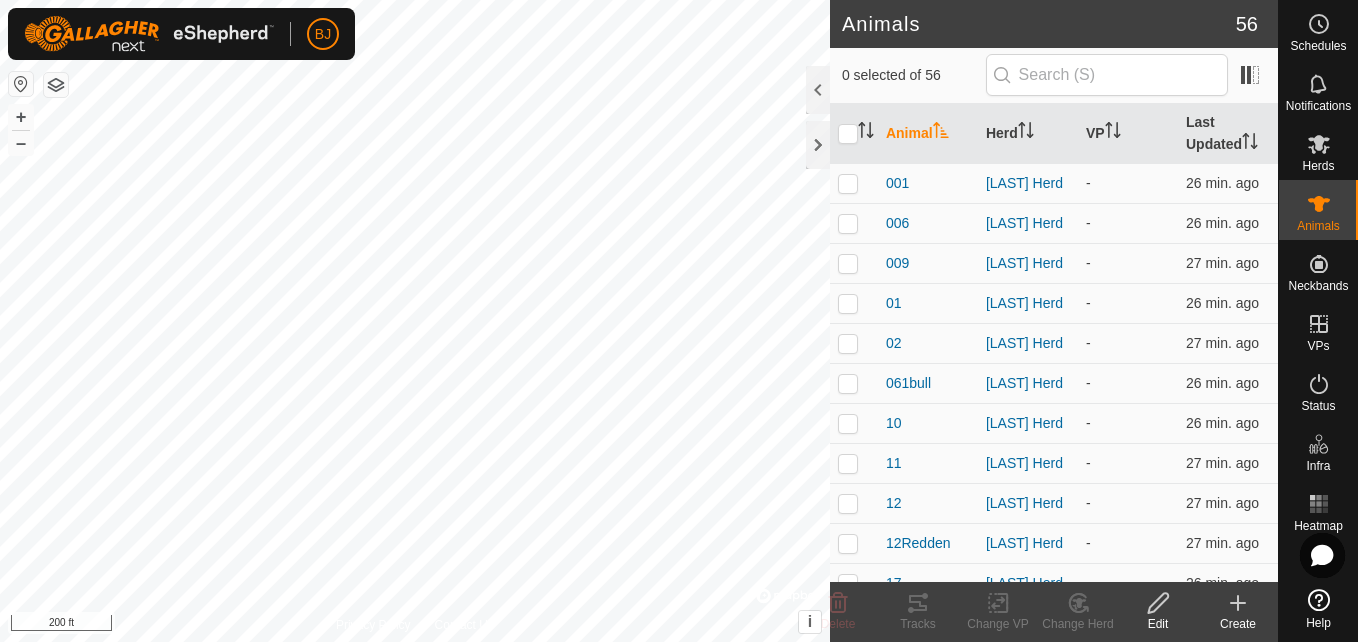 click 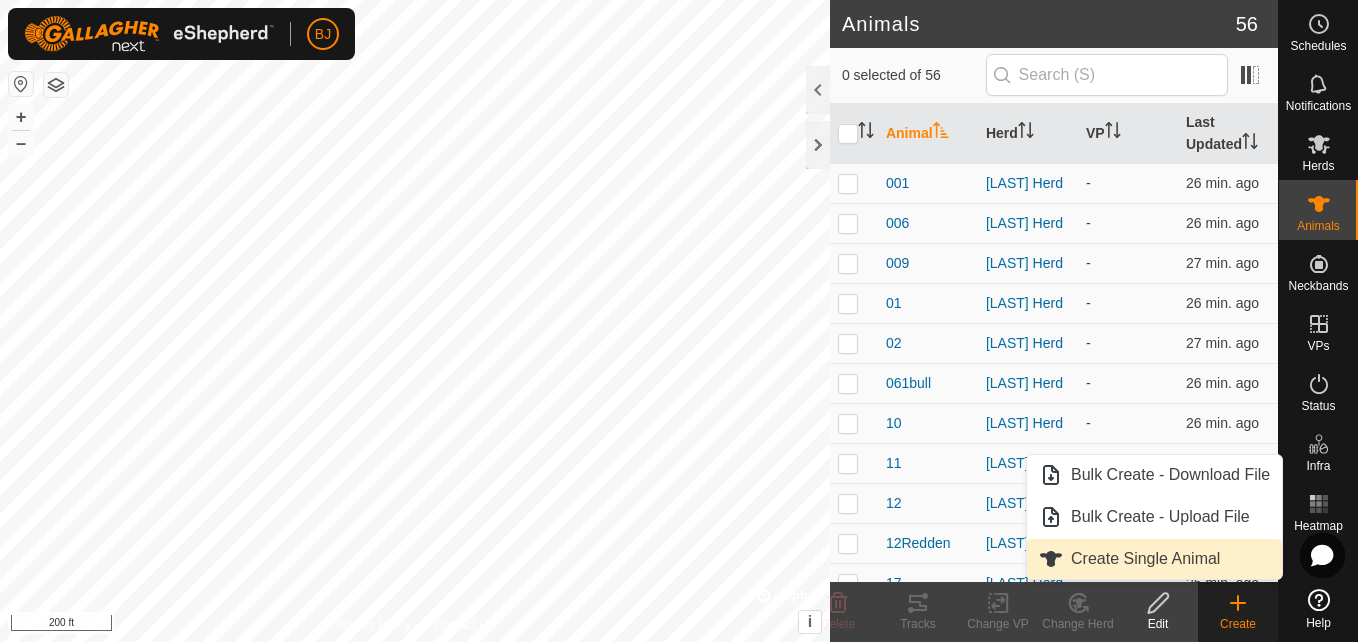 click on "Create Single Animal" at bounding box center [1154, 559] 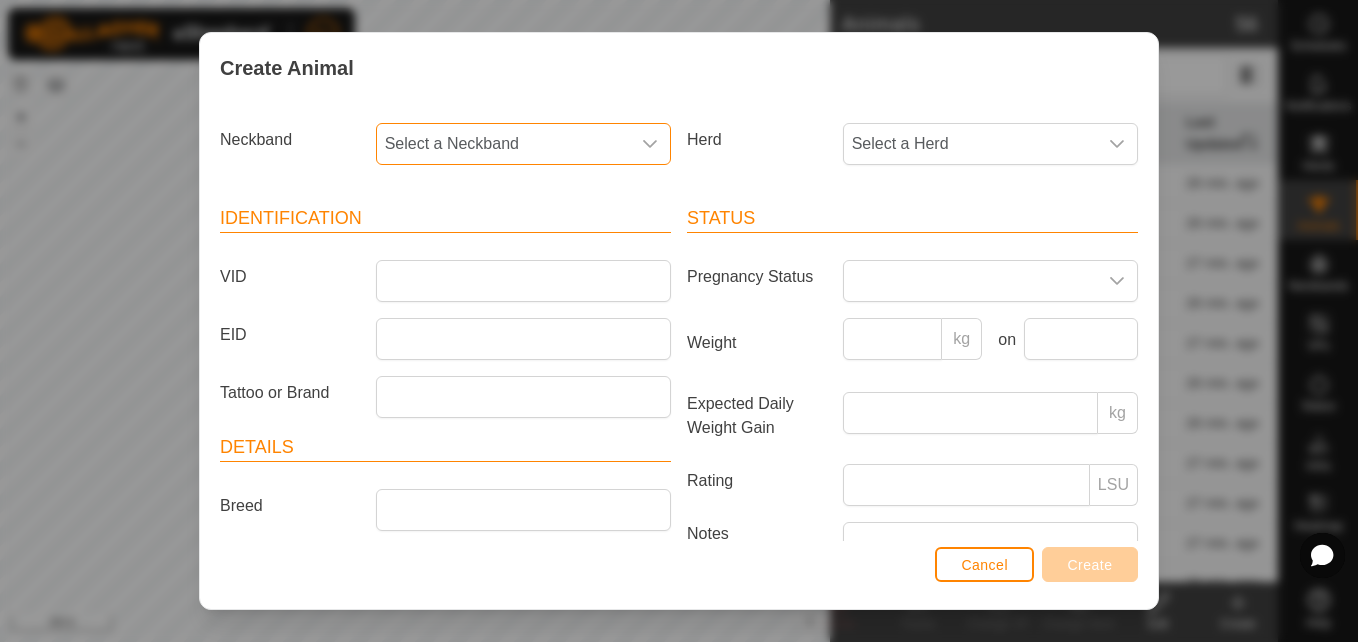 click on "Select a Neckband" at bounding box center (503, 144) 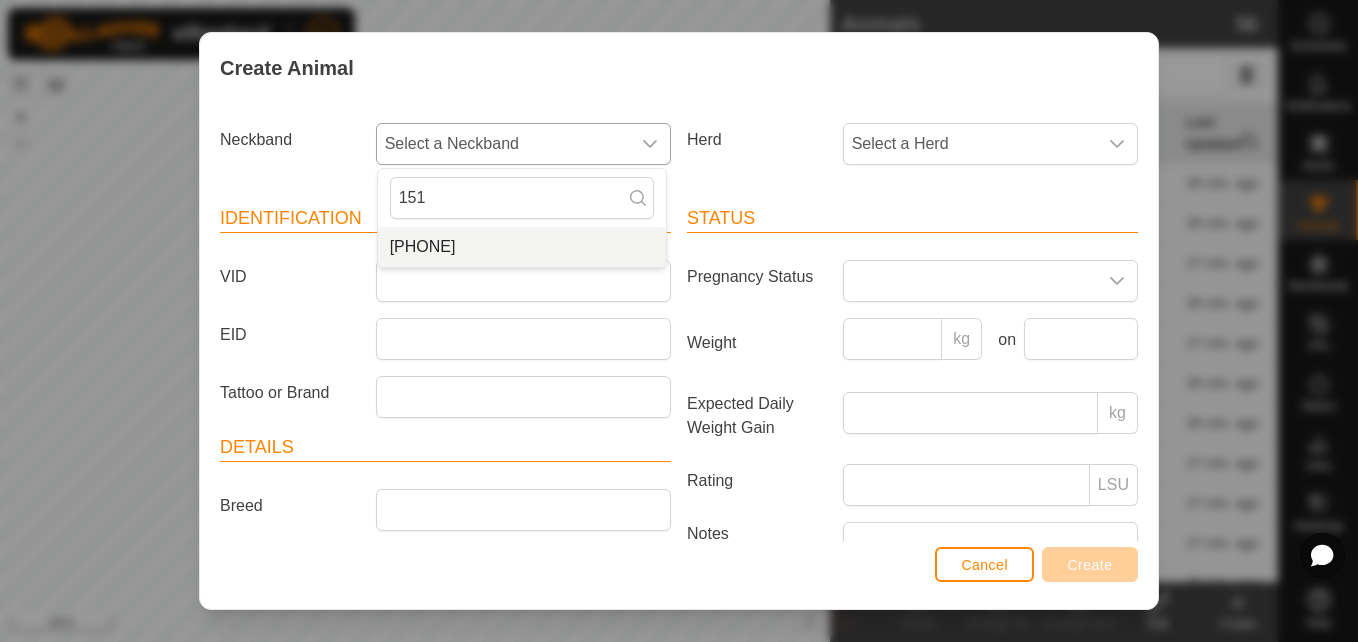 type on "151" 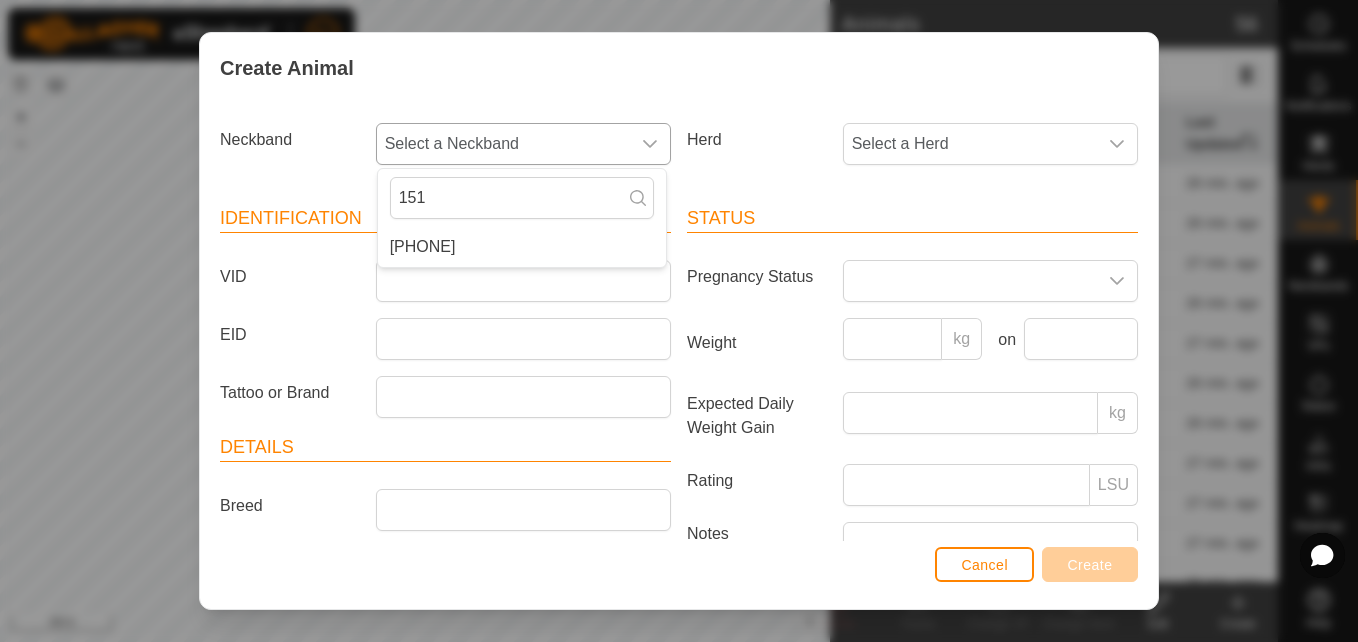click on "[PHONE]" at bounding box center [522, 247] 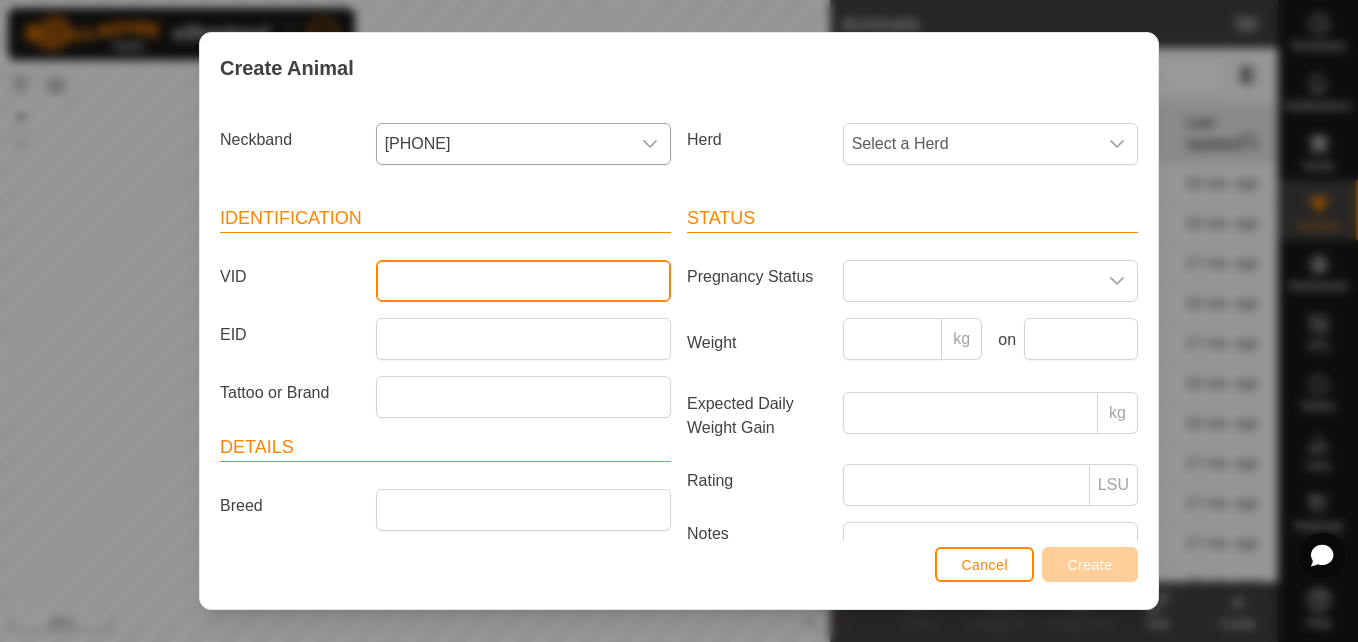 click on "VID" at bounding box center (523, 281) 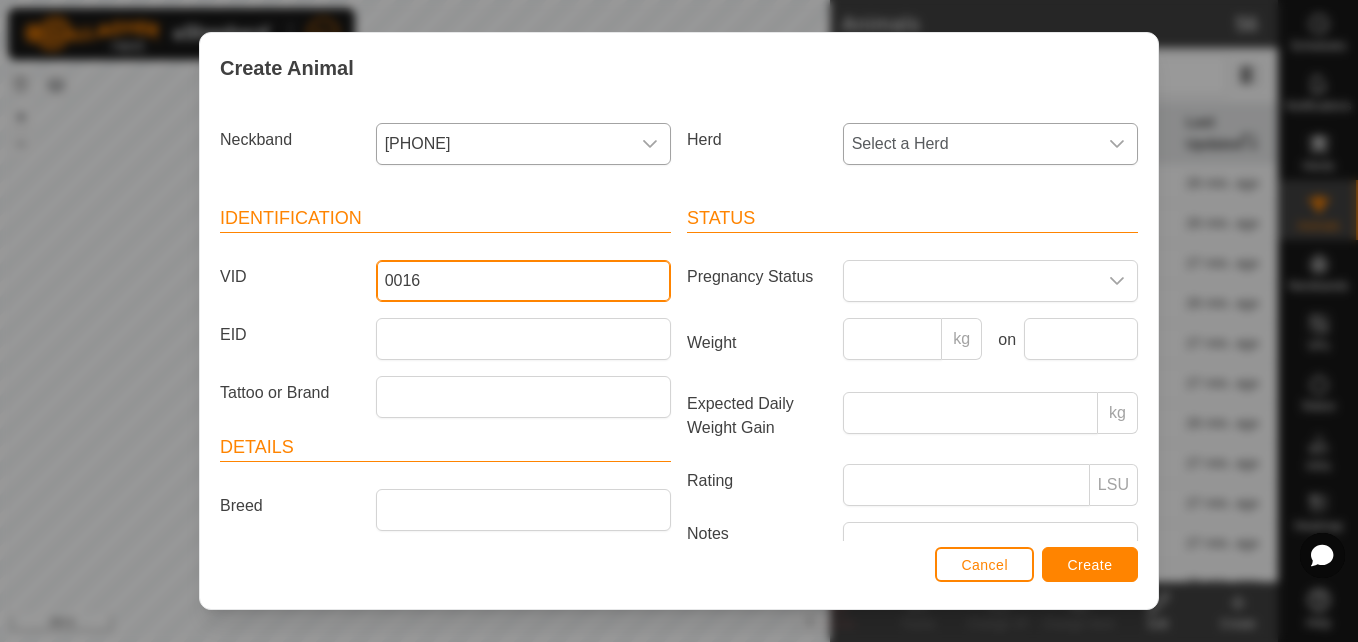 type on "0016" 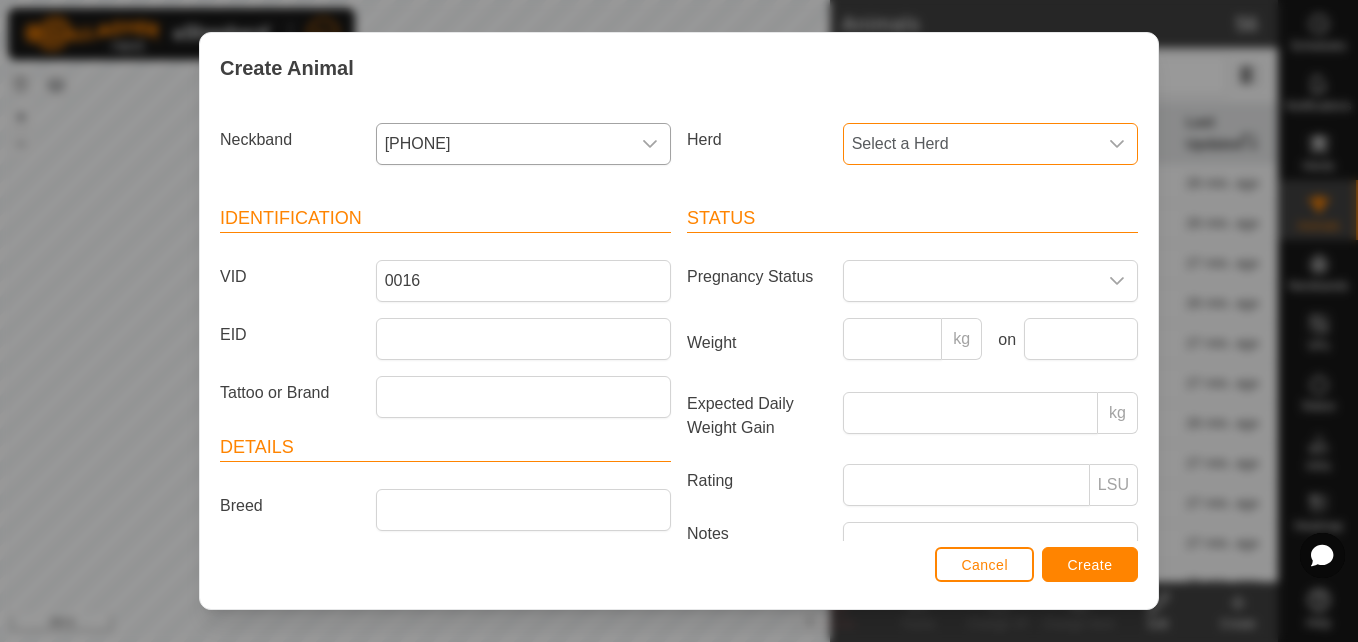 click on "Select a Herd" at bounding box center [970, 144] 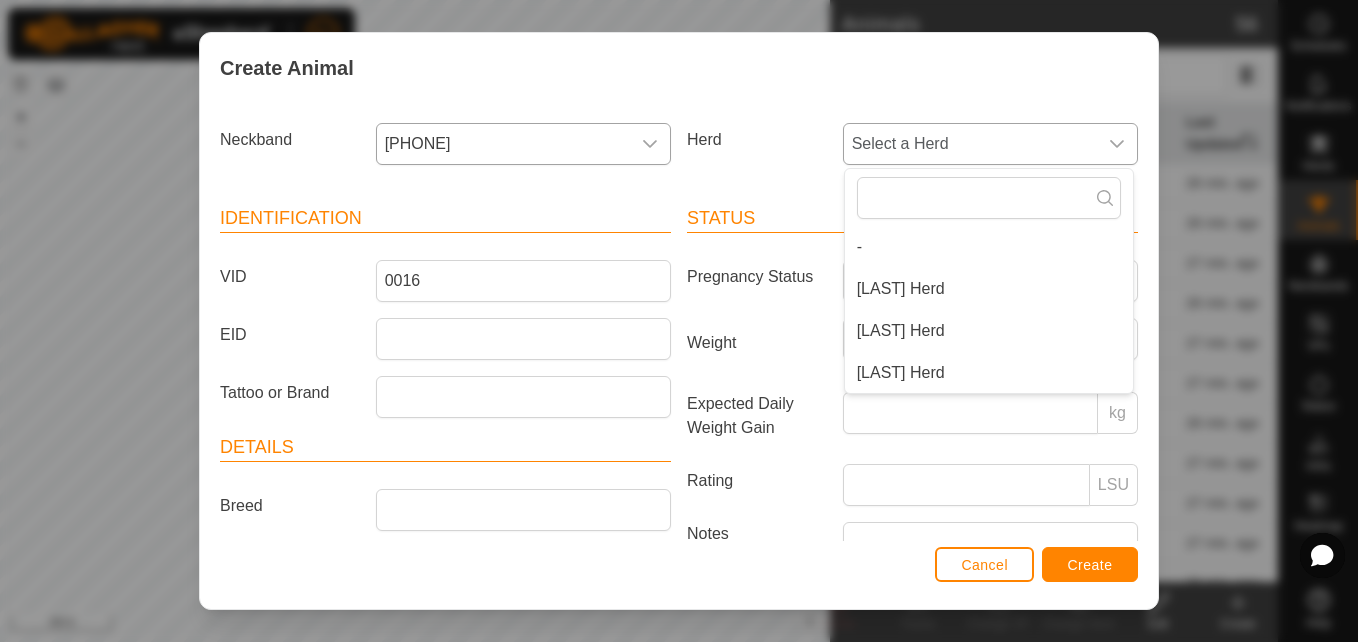 click on "[LAST] Herd" at bounding box center (989, 373) 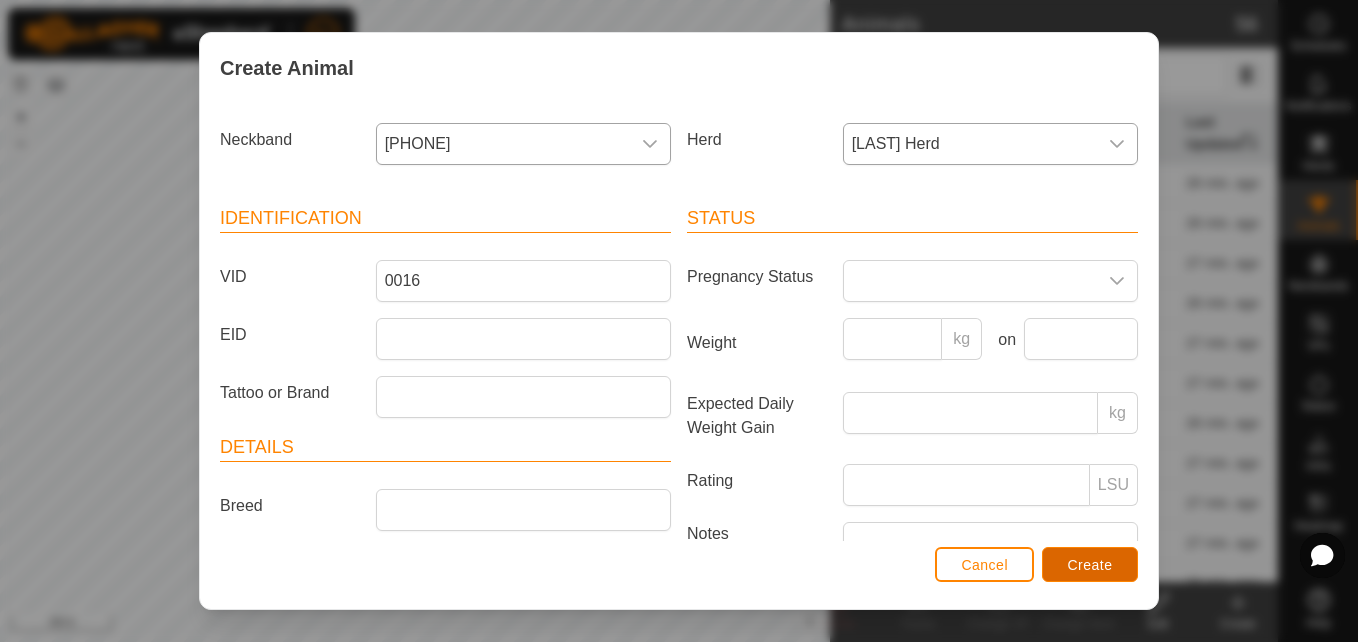 click on "Create" at bounding box center (1090, 564) 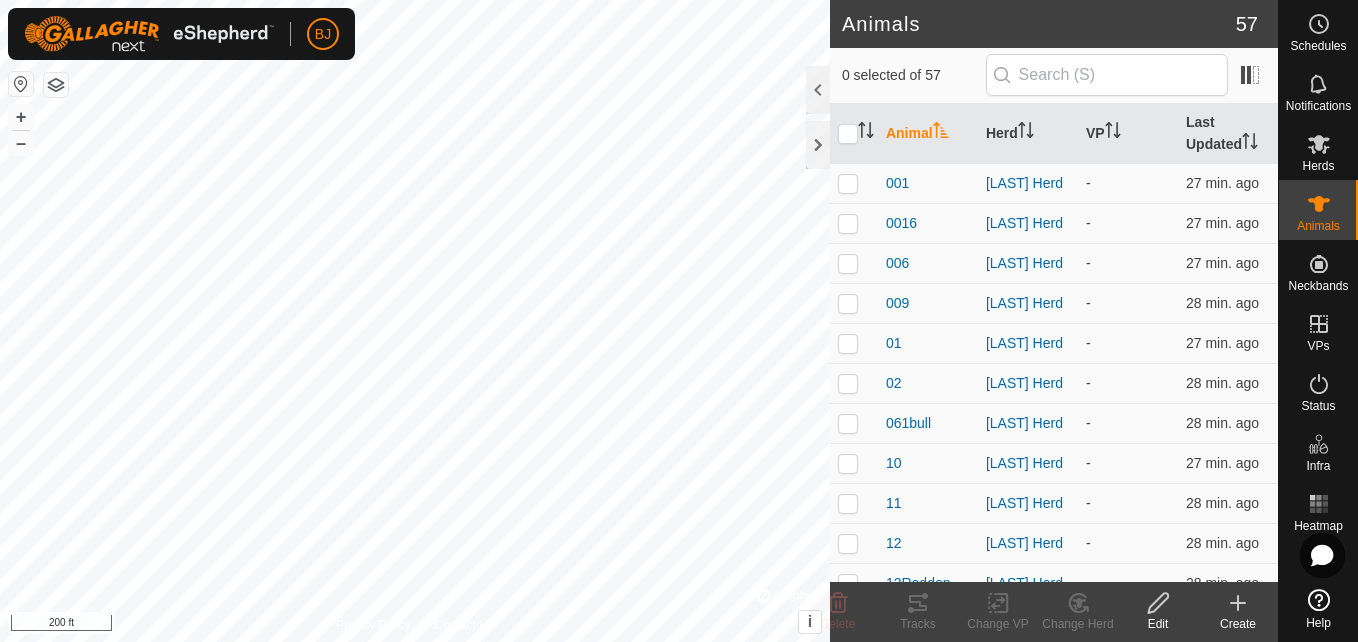 click 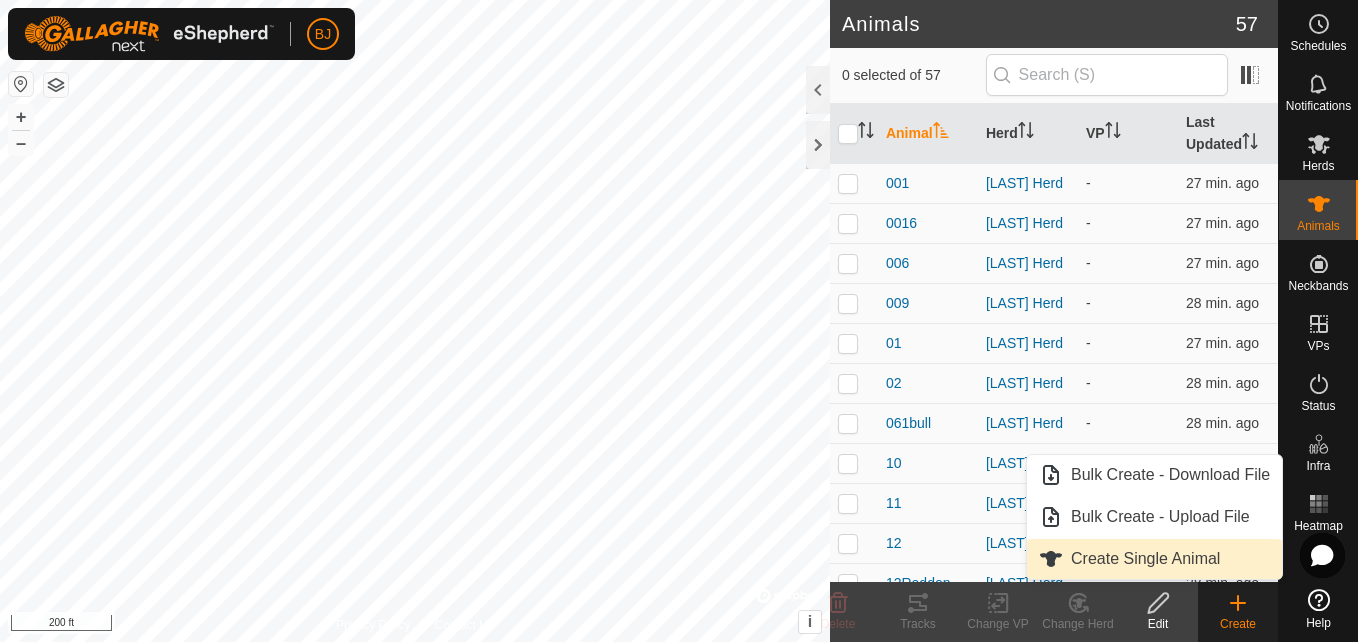 click on "Create Single Animal" at bounding box center (1154, 559) 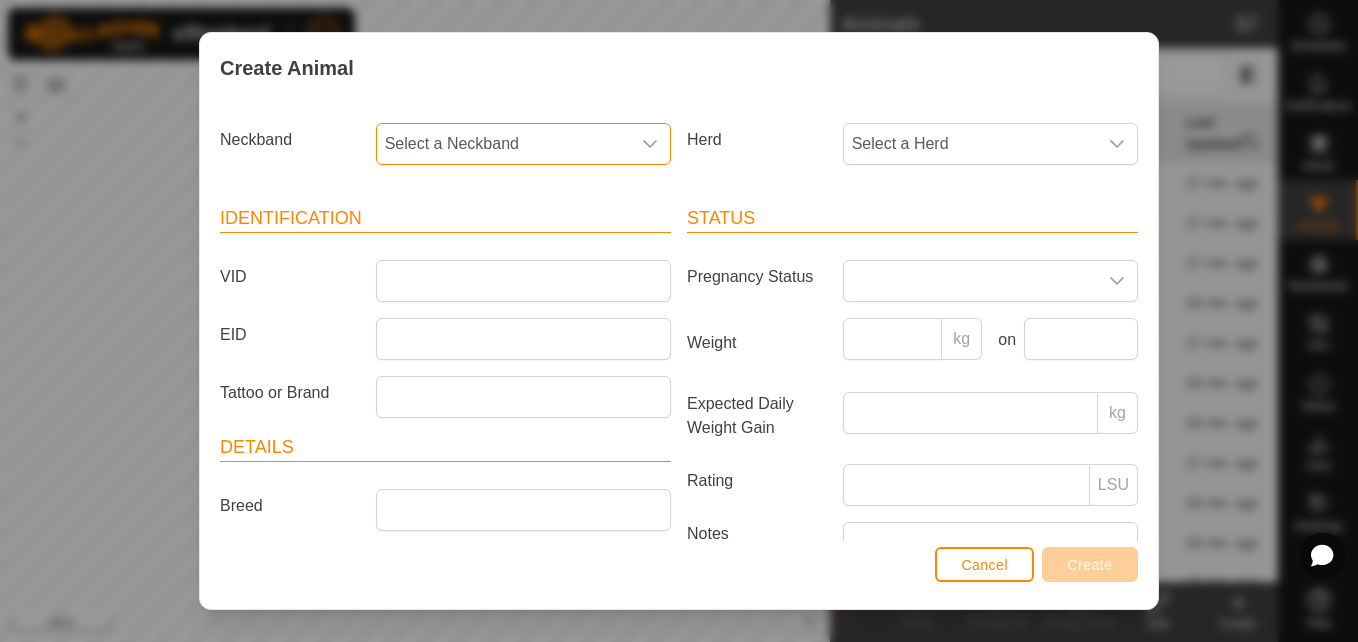 click on "Select a Neckband" at bounding box center [503, 144] 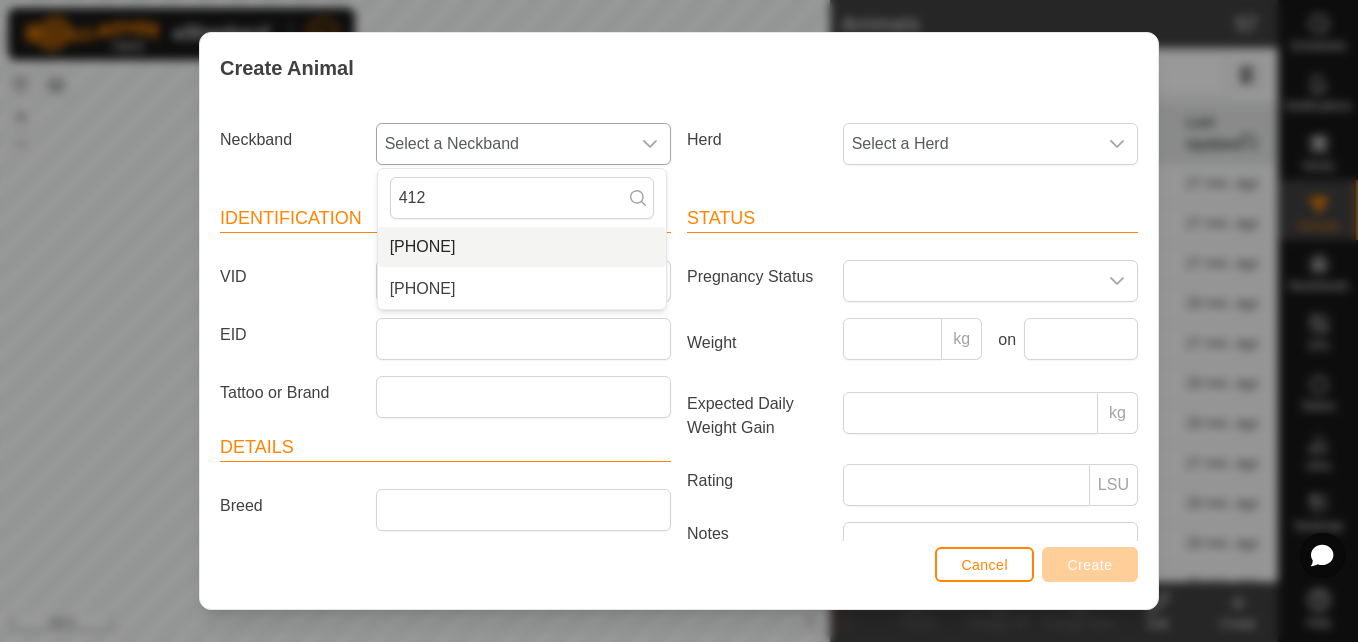 type on "412" 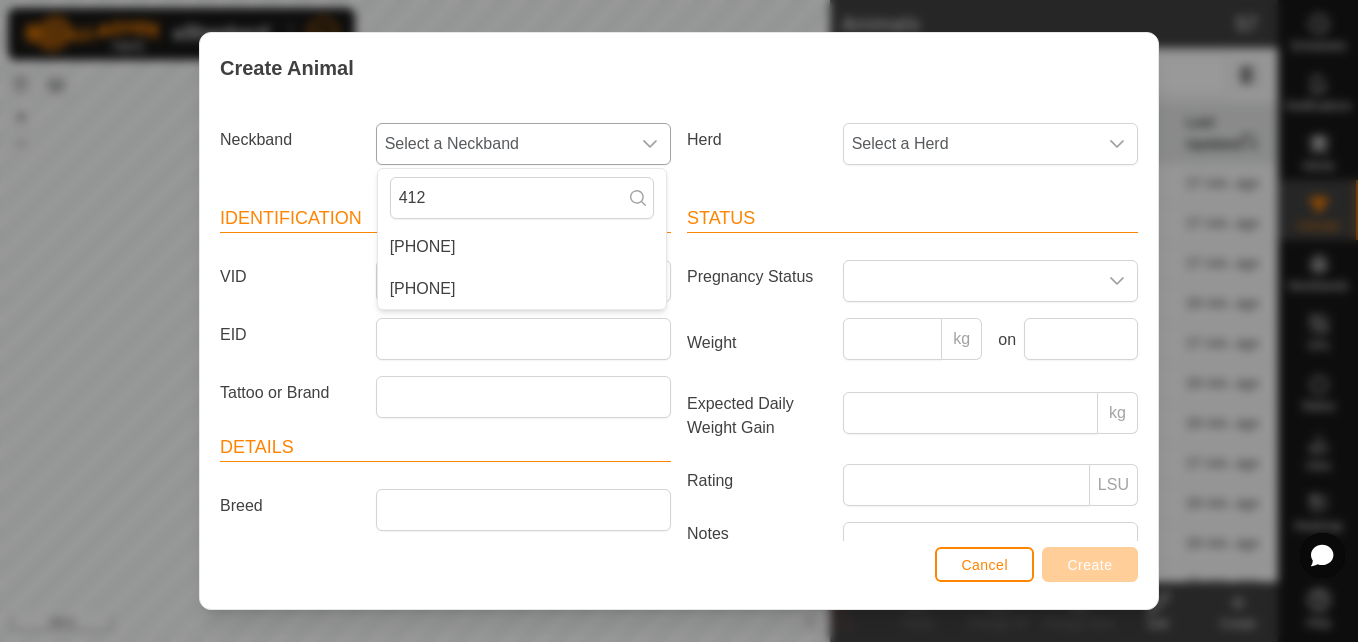 click on "[PHONE]" at bounding box center (522, 247) 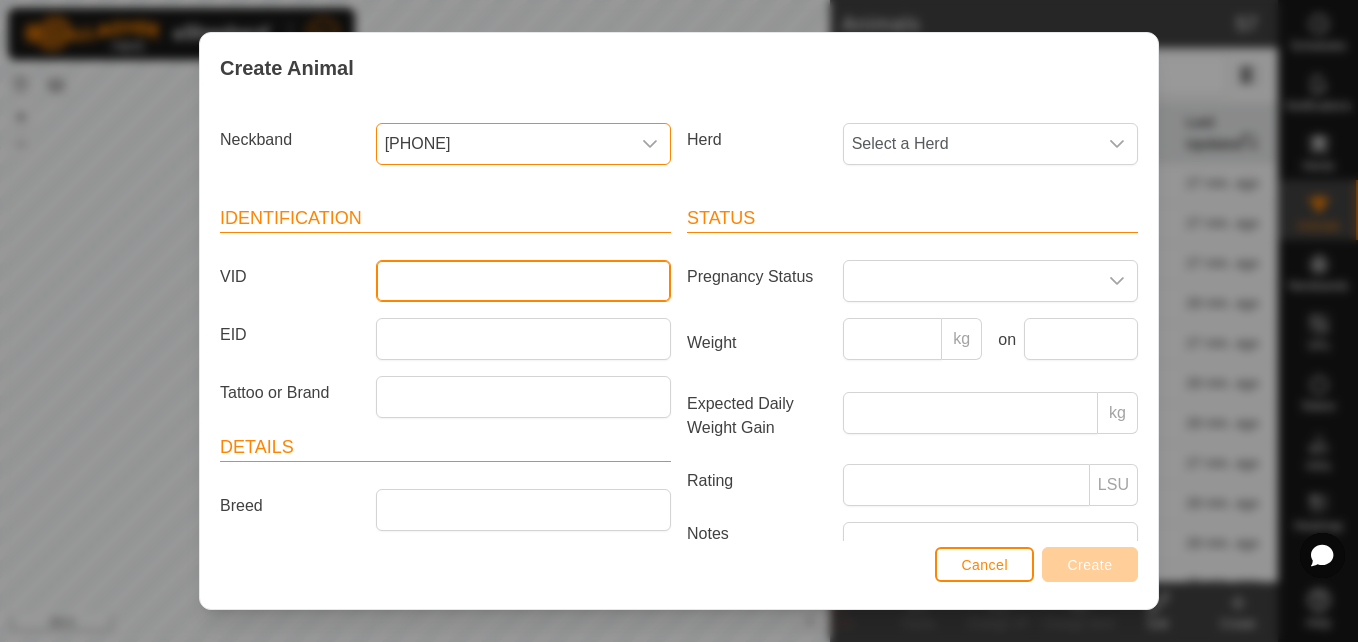 click on "VID" at bounding box center (523, 281) 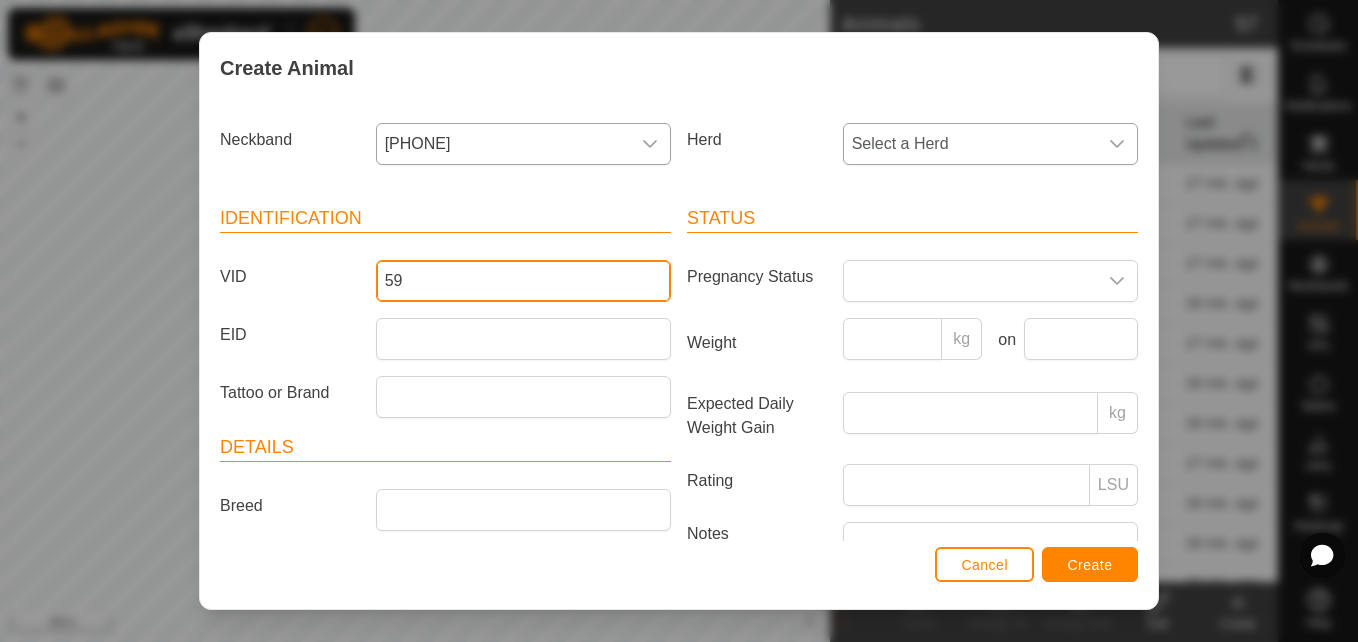 type on "59" 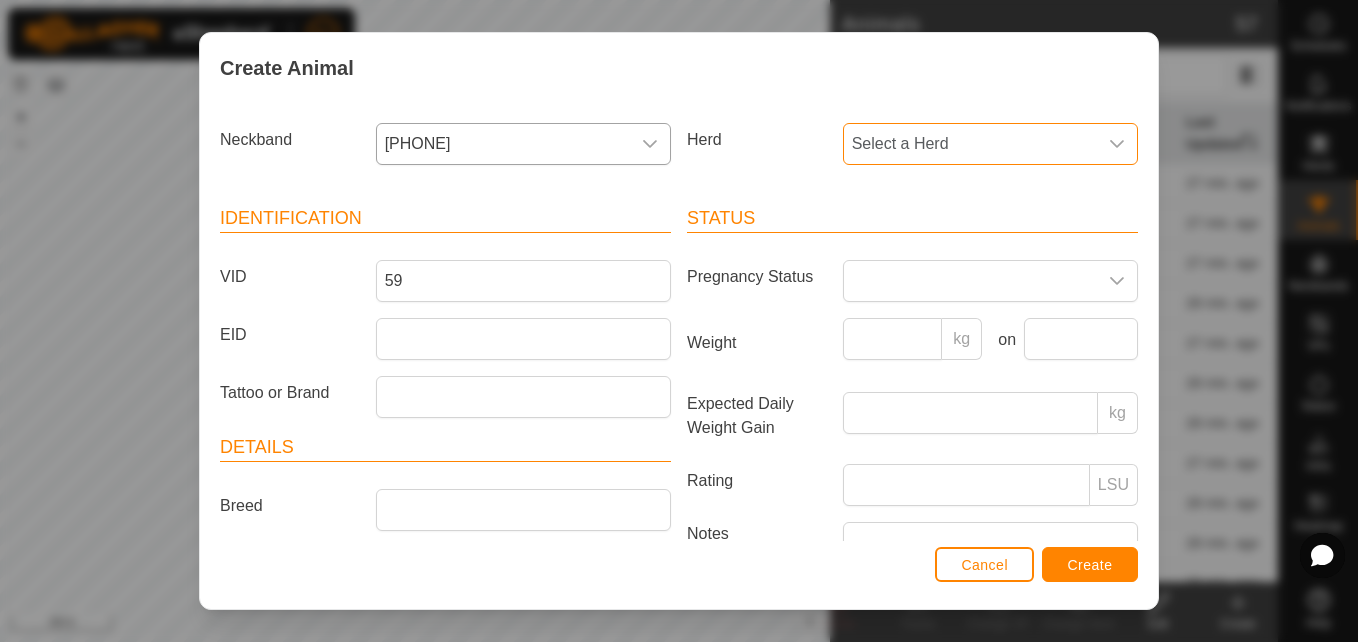 click on "Select a Herd" at bounding box center [970, 144] 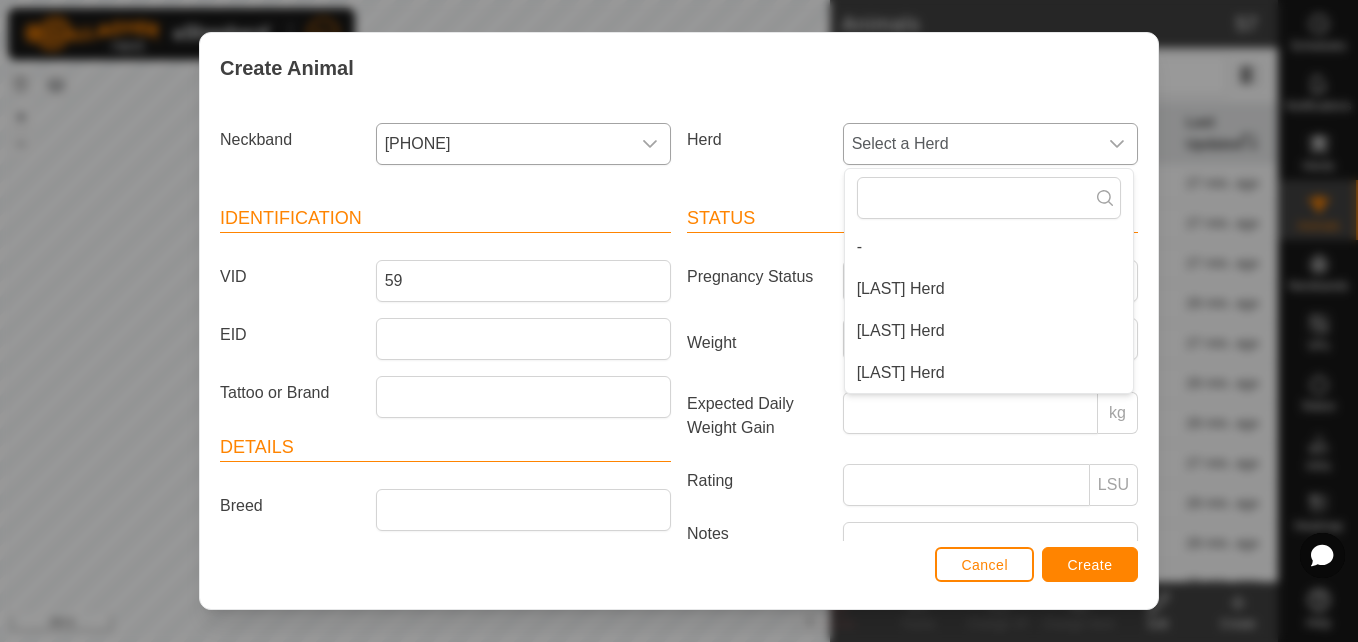 click on "[LAST] Herd" at bounding box center [989, 373] 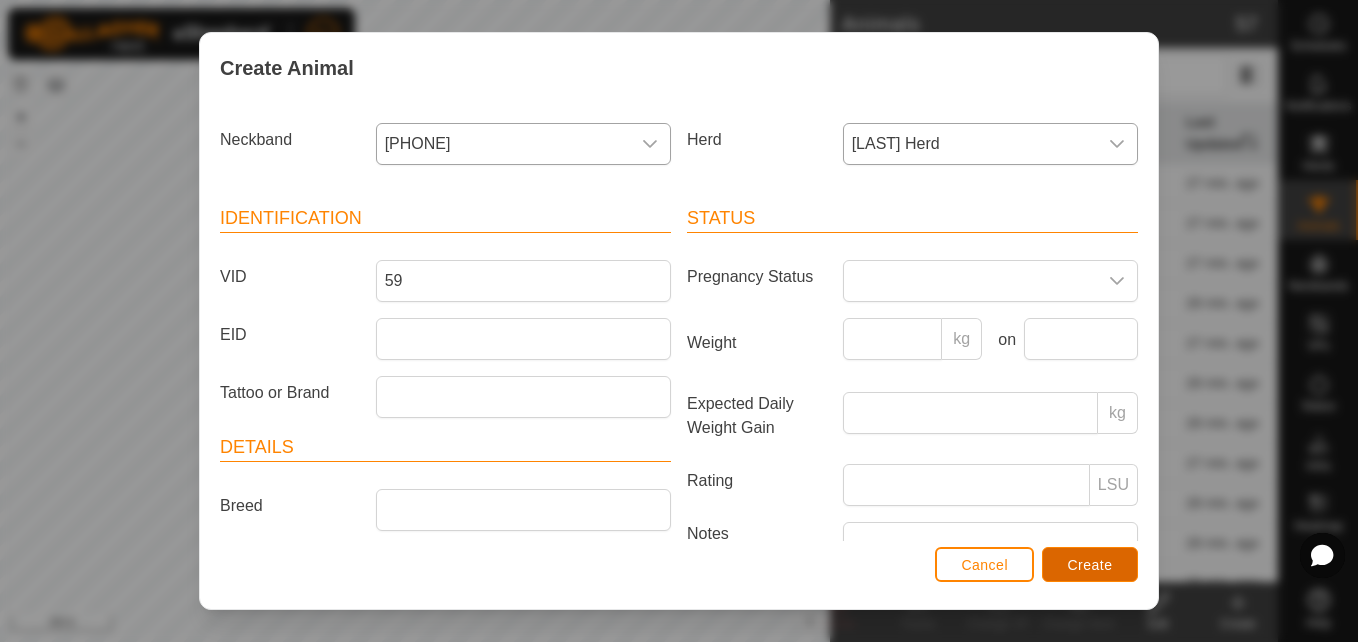 click on "Create" at bounding box center (1090, 565) 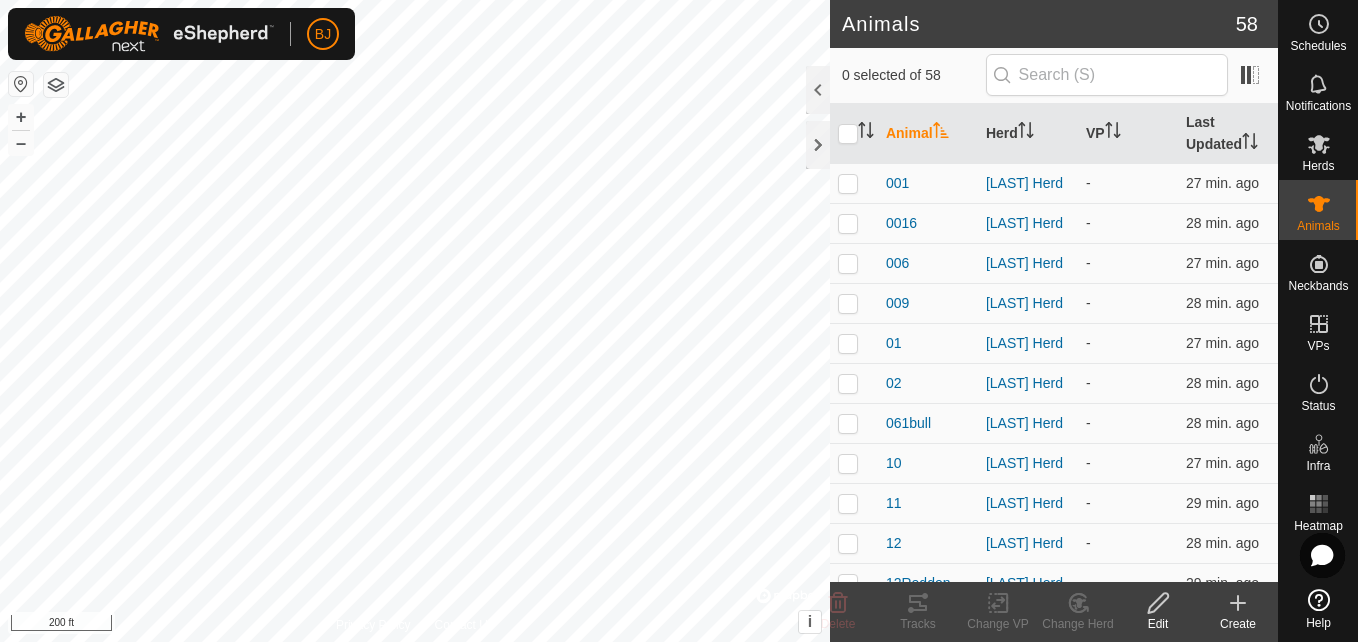 click 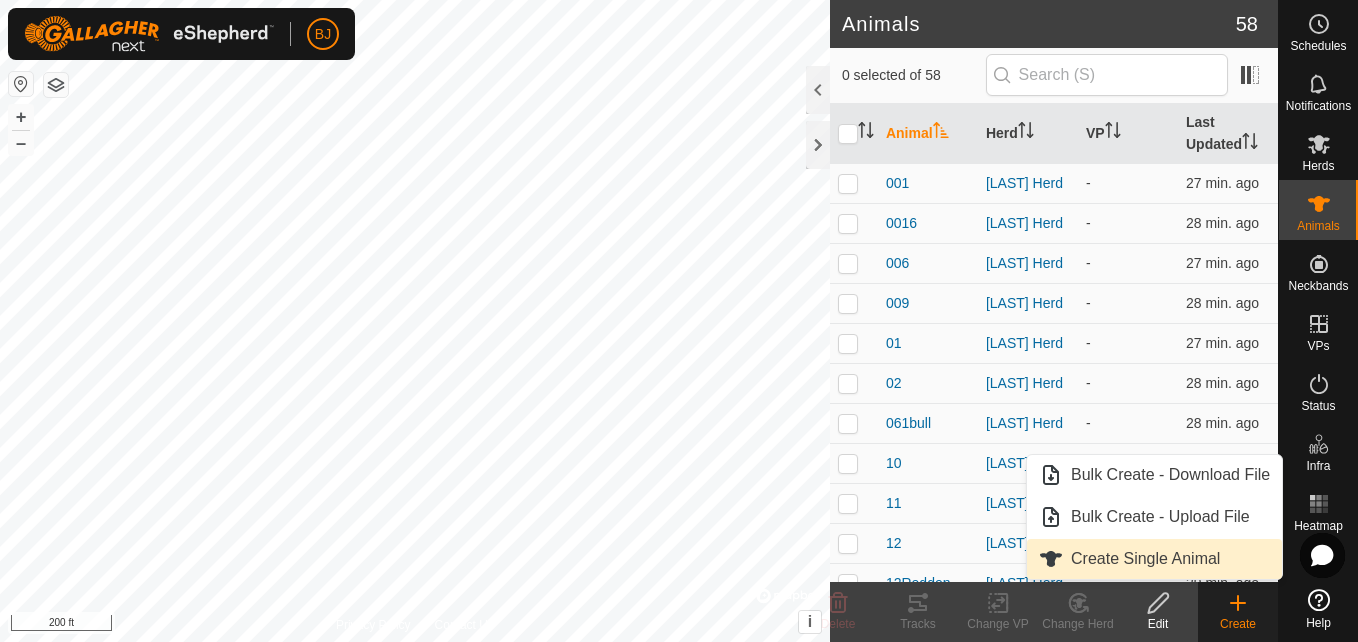 click on "Create Single Animal" at bounding box center (1154, 559) 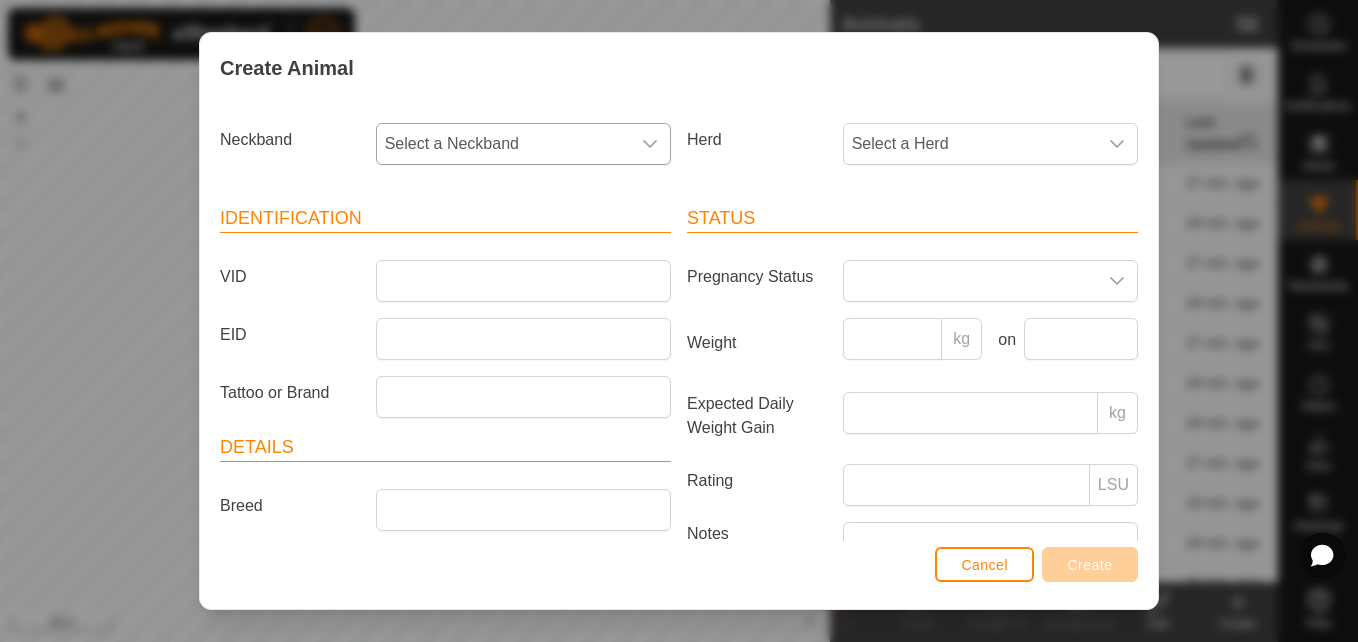 click on "Select a Neckband" at bounding box center (503, 144) 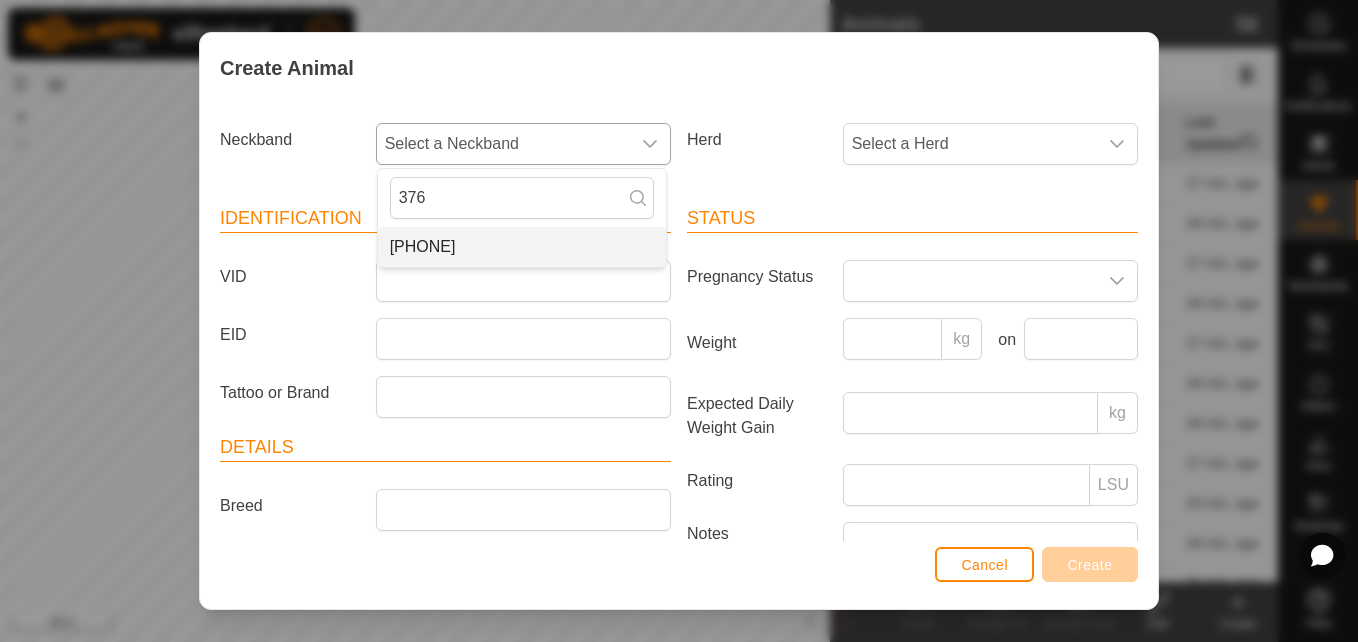 type on "376" 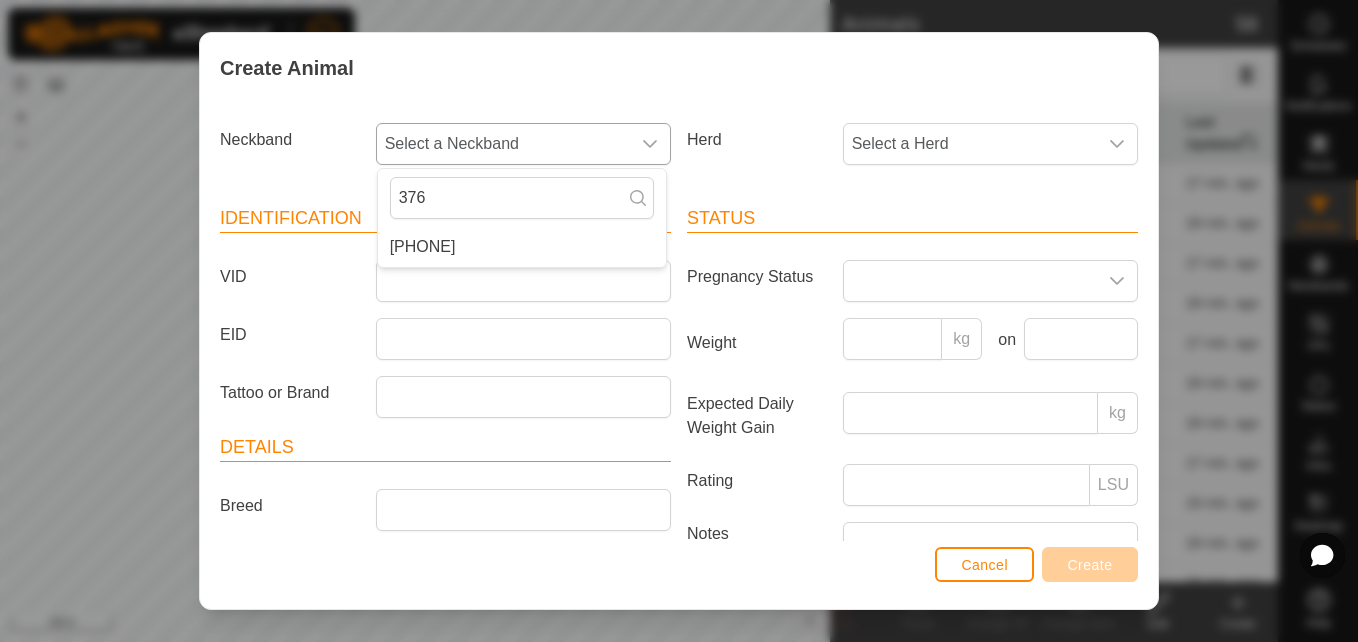 click on "[PHONE]" at bounding box center [522, 247] 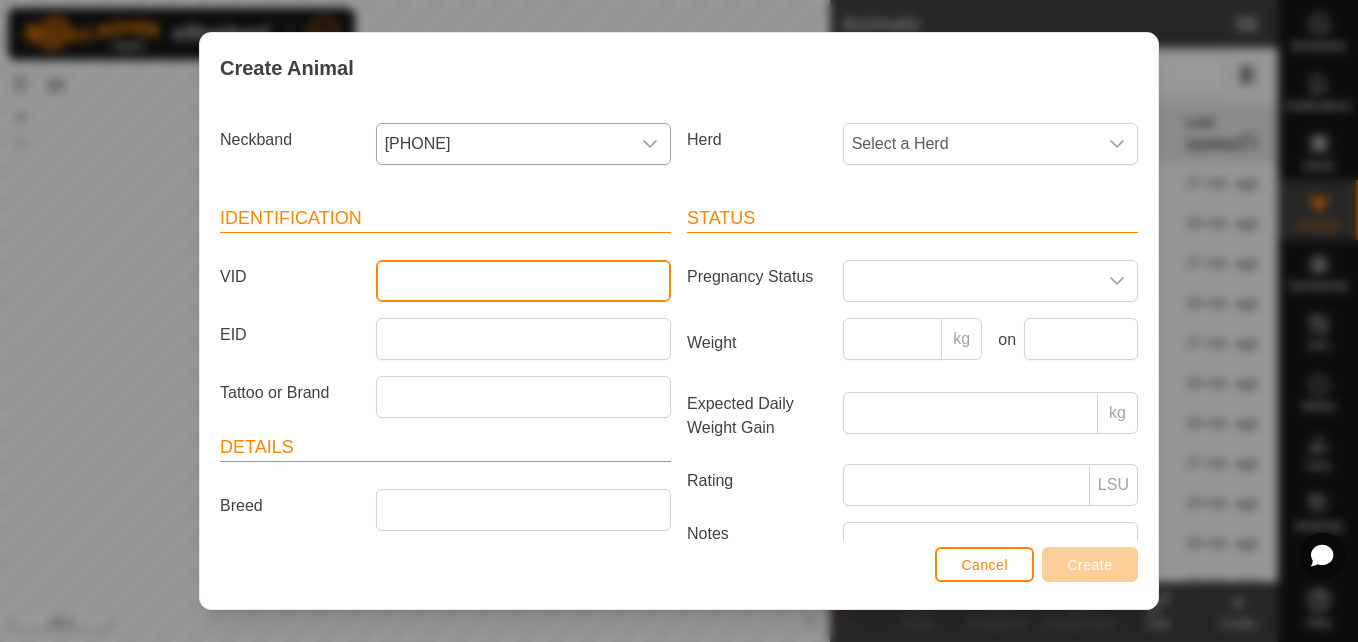 click on "VID" at bounding box center (523, 281) 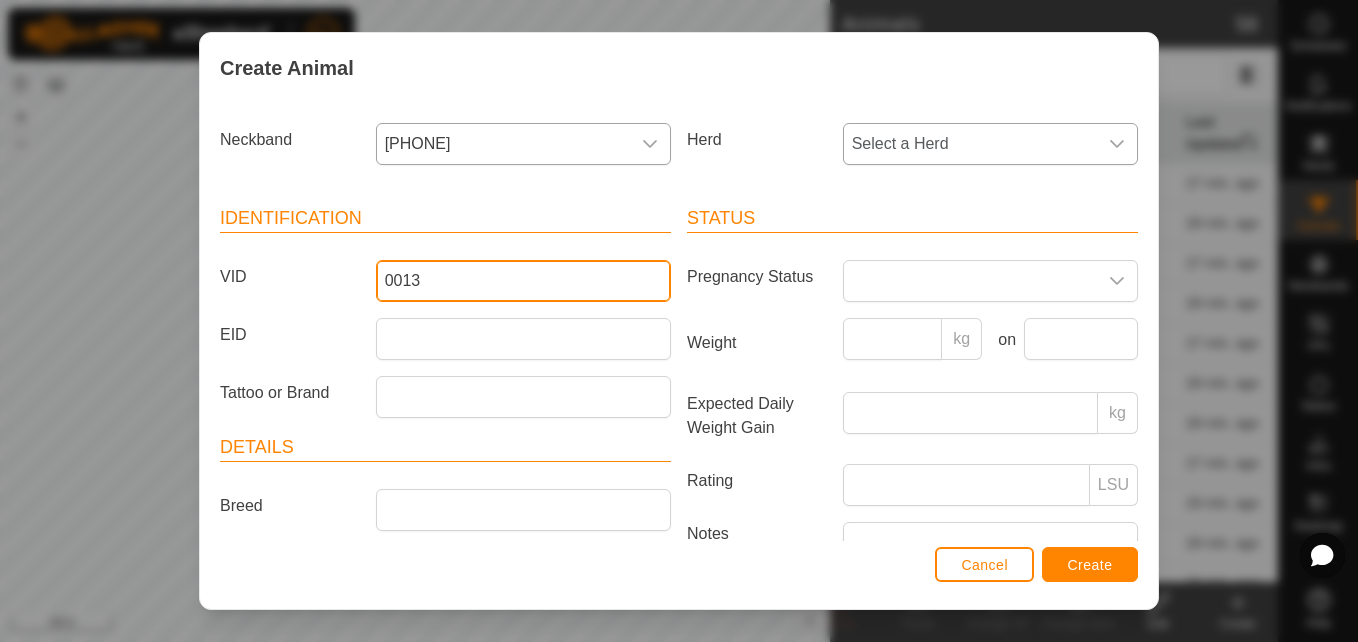 type on "0013" 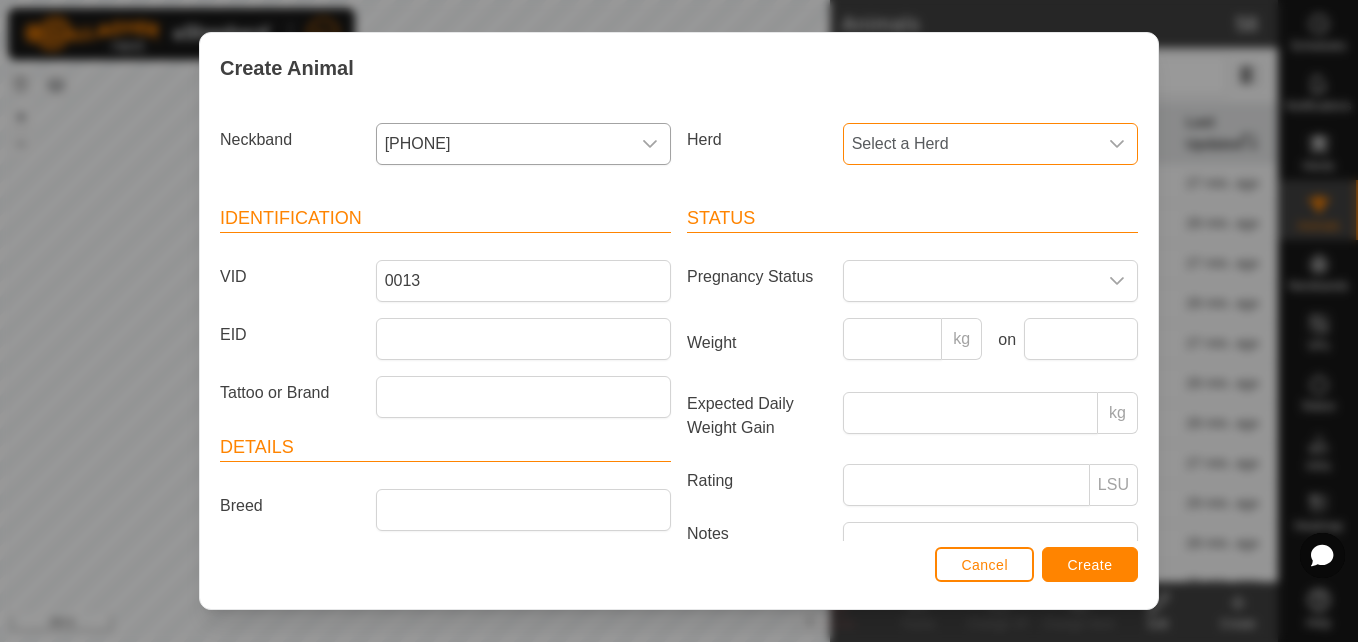 click on "Select a Herd" at bounding box center (970, 144) 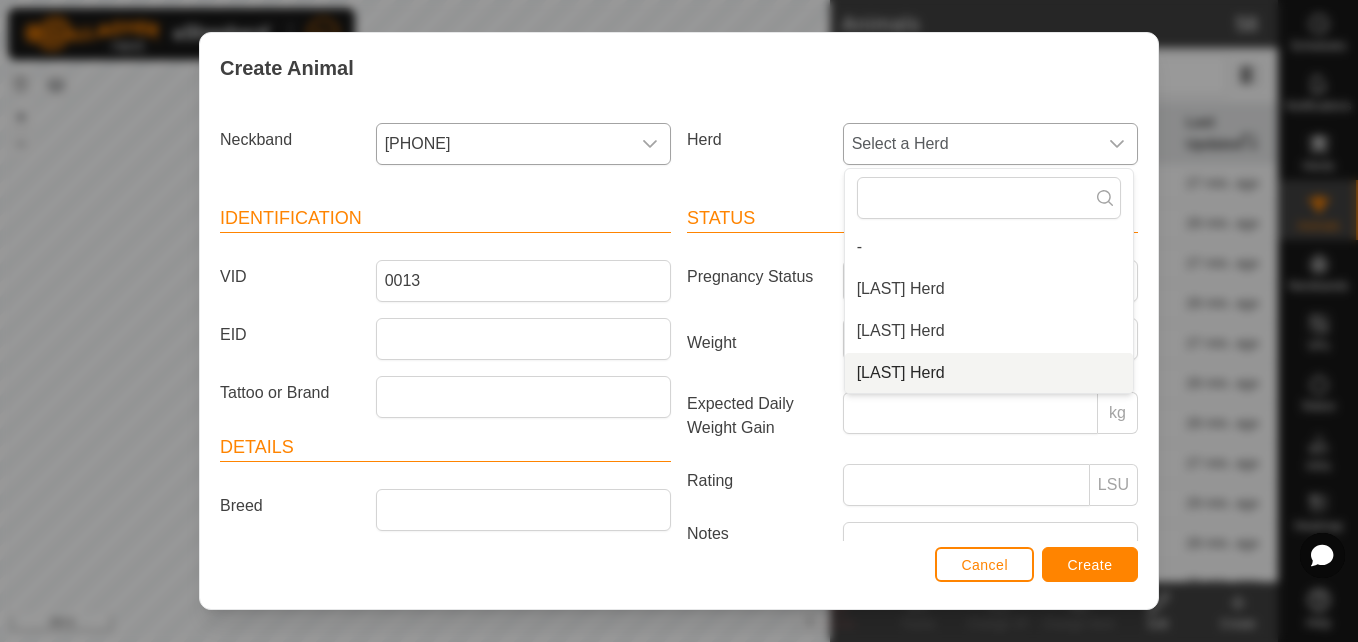 click on "[LAST] Herd" at bounding box center [989, 373] 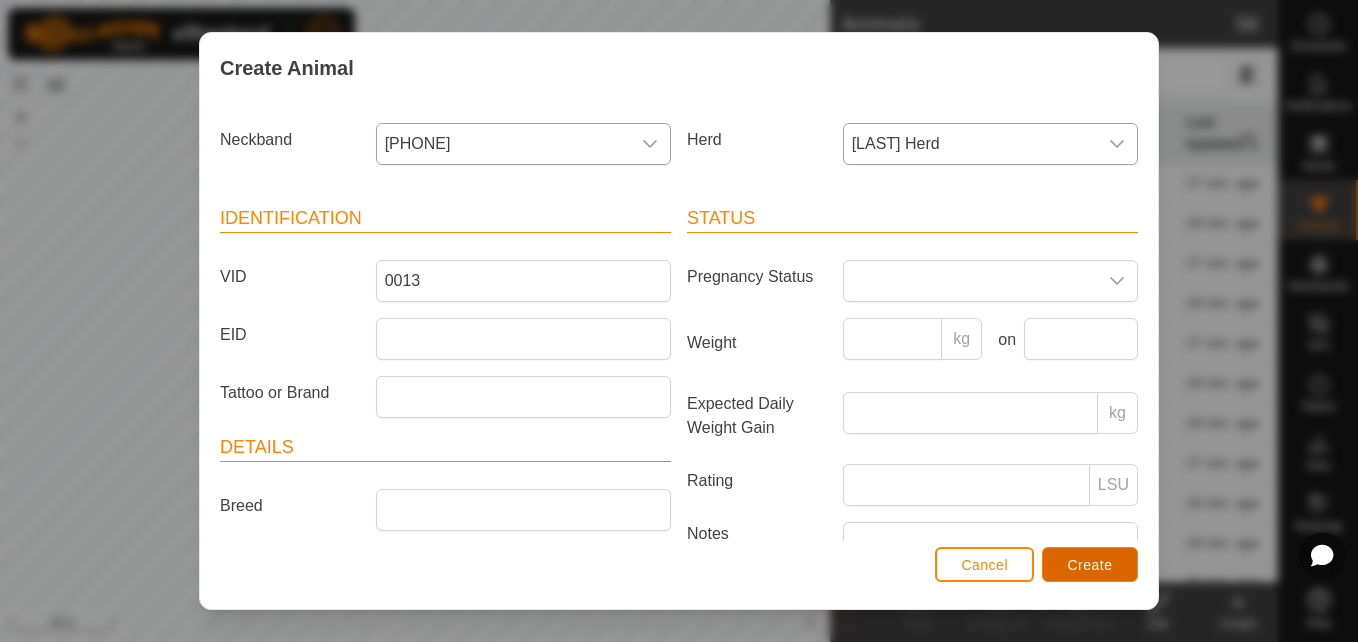 click on "Create" at bounding box center (1090, 565) 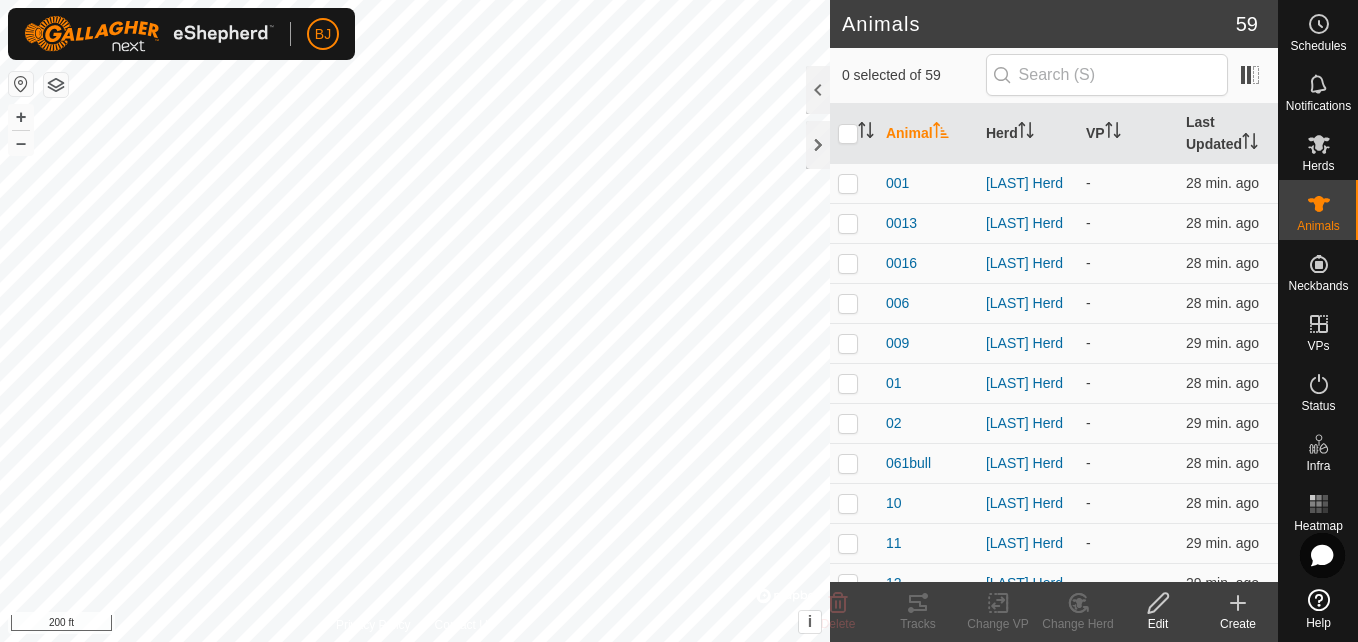 click 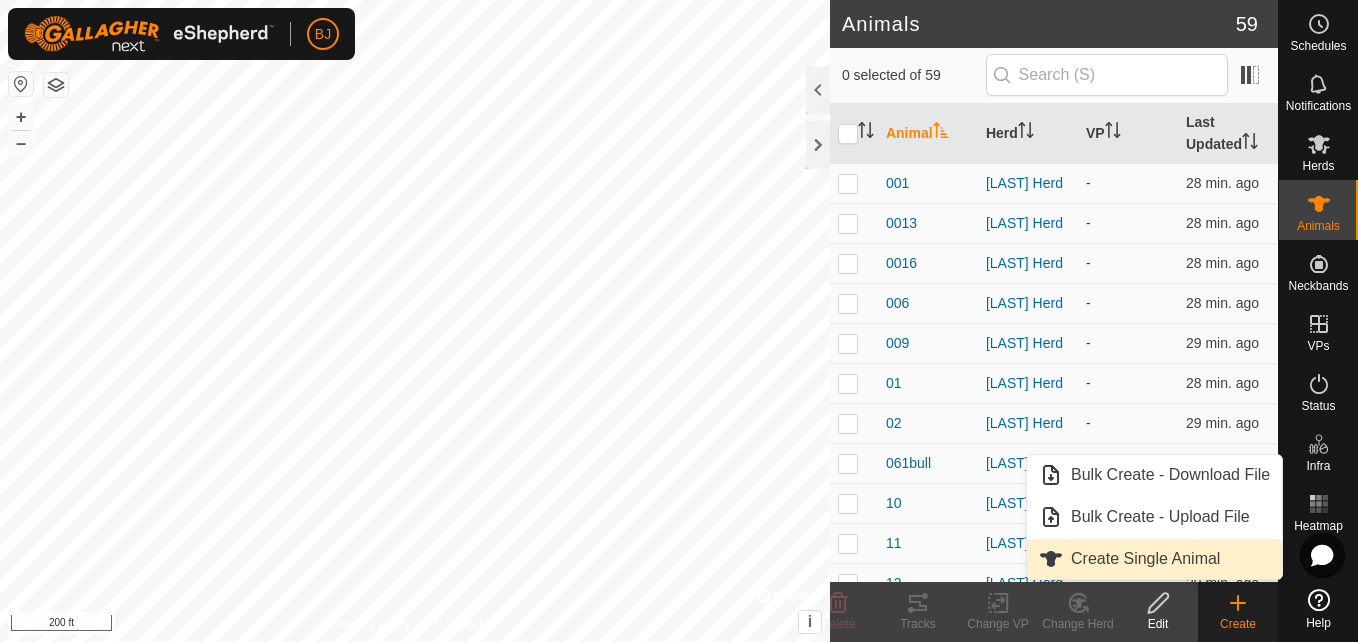 click on "Create Single Animal" at bounding box center [1154, 559] 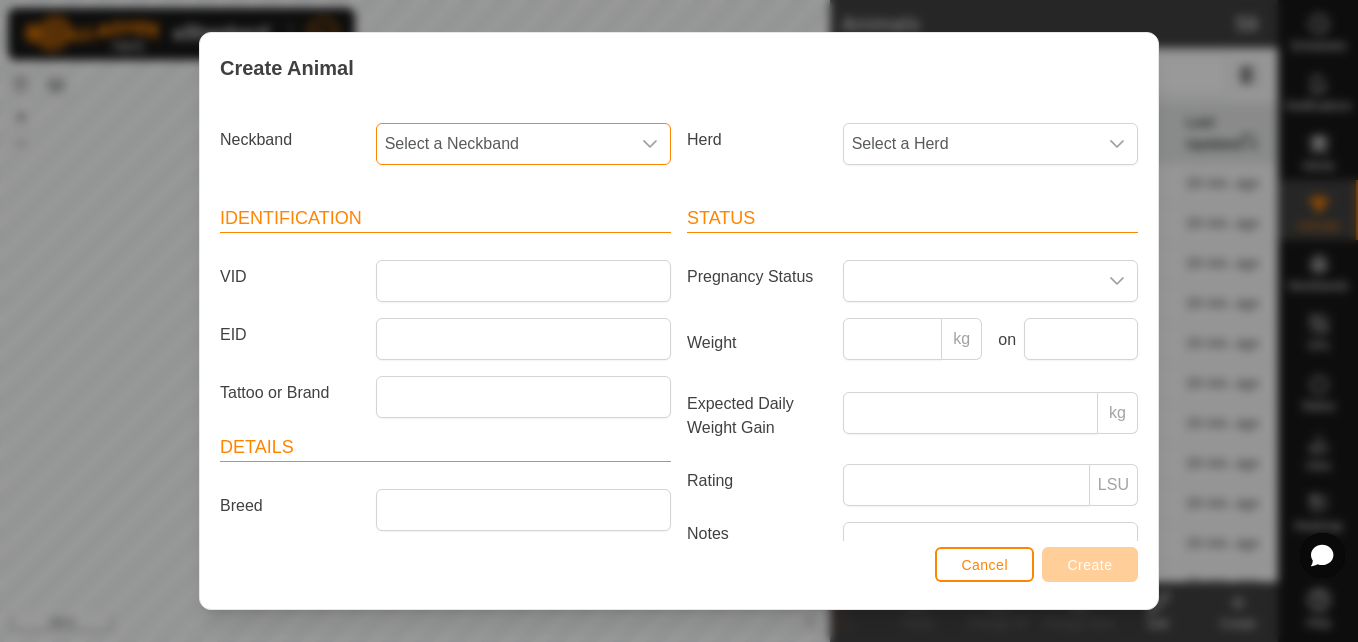 click on "Select a Neckband" at bounding box center (503, 144) 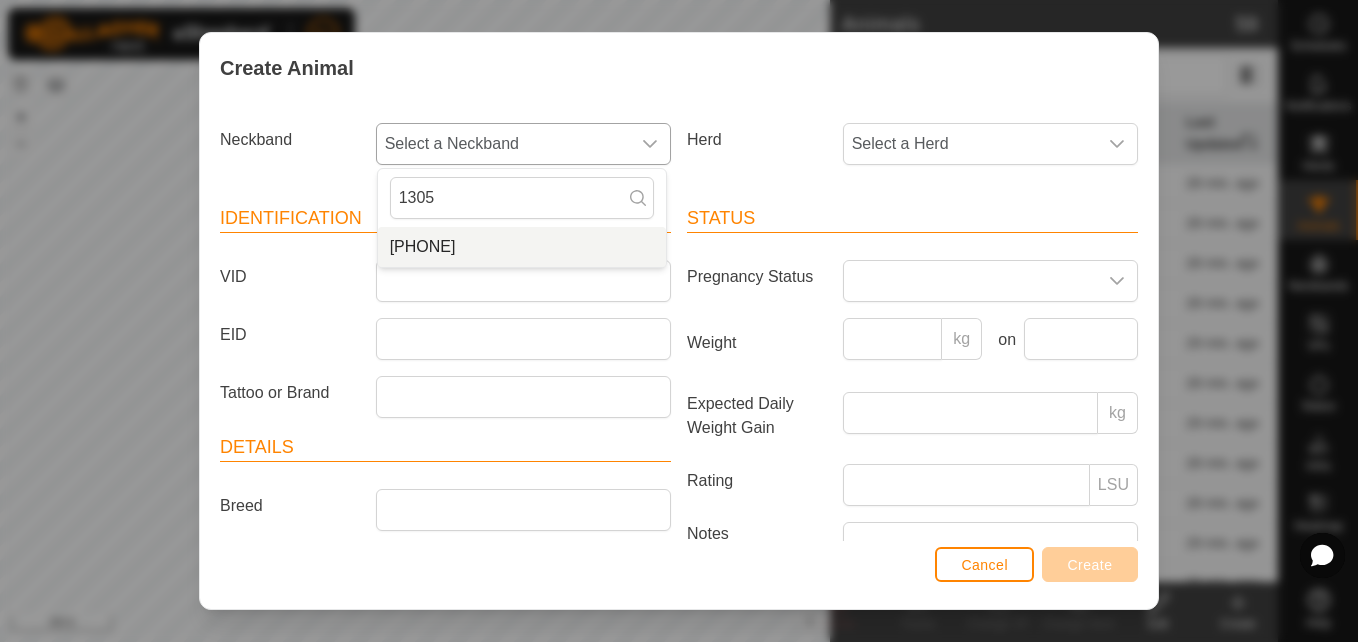 type on "1305" 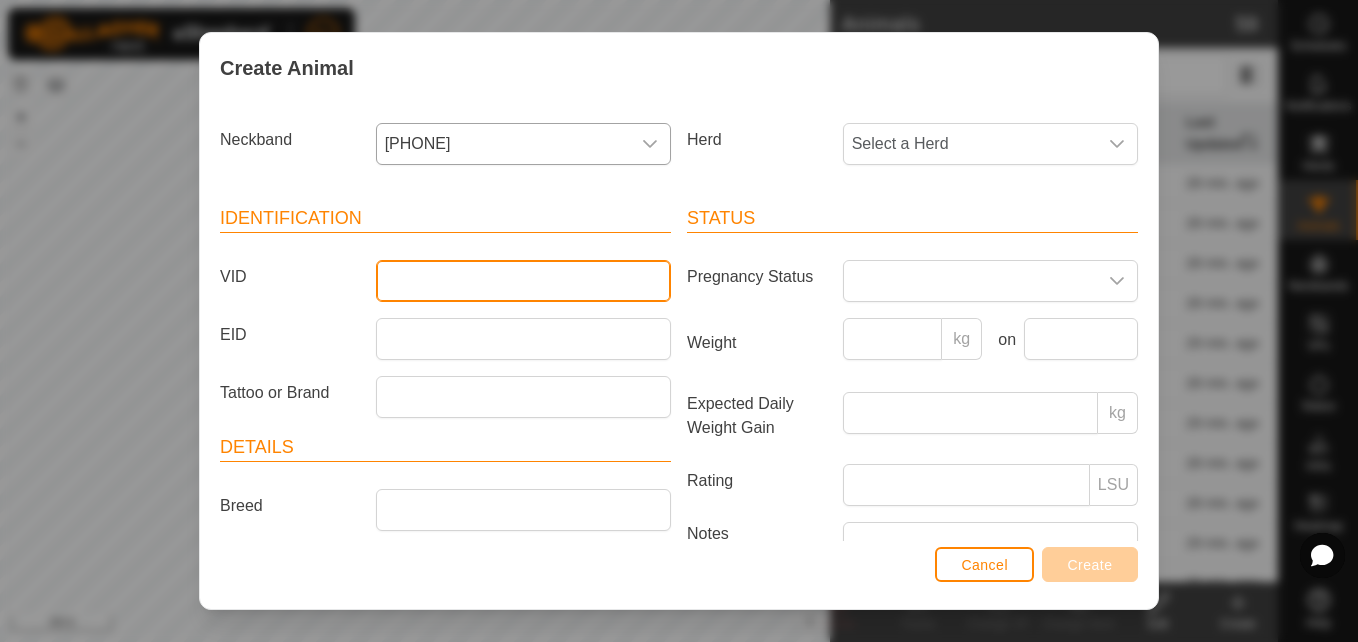 click on "VID" at bounding box center (523, 281) 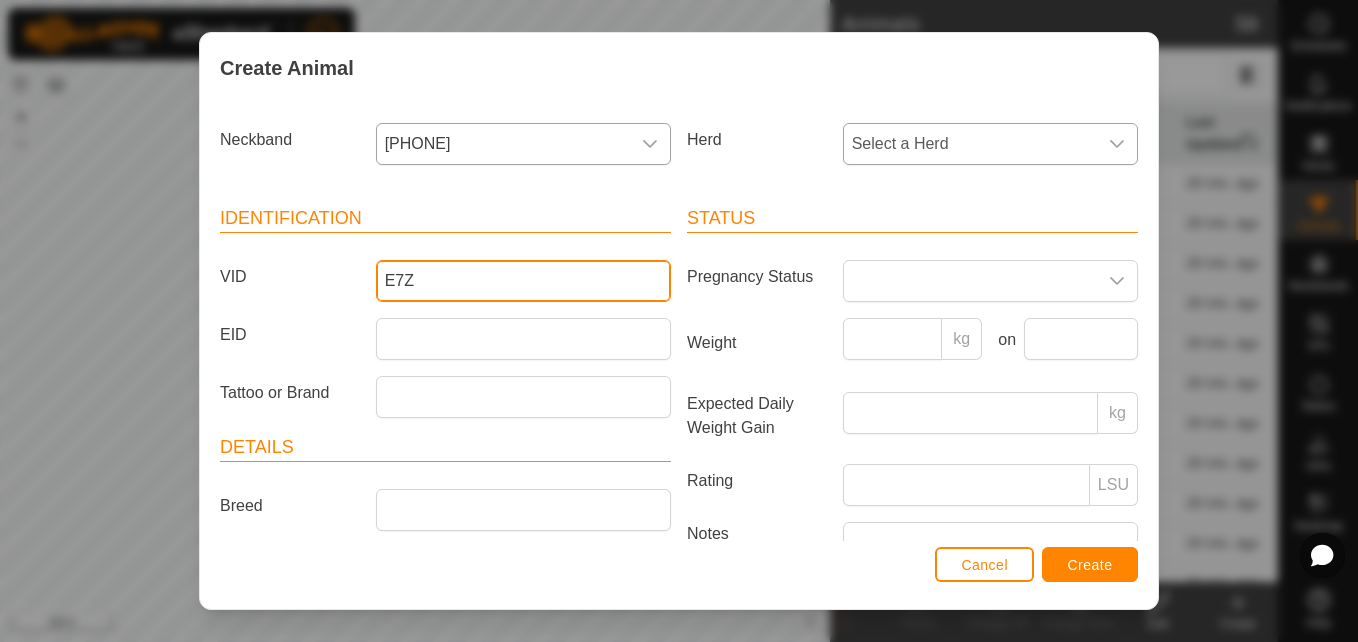 type on "E7Z" 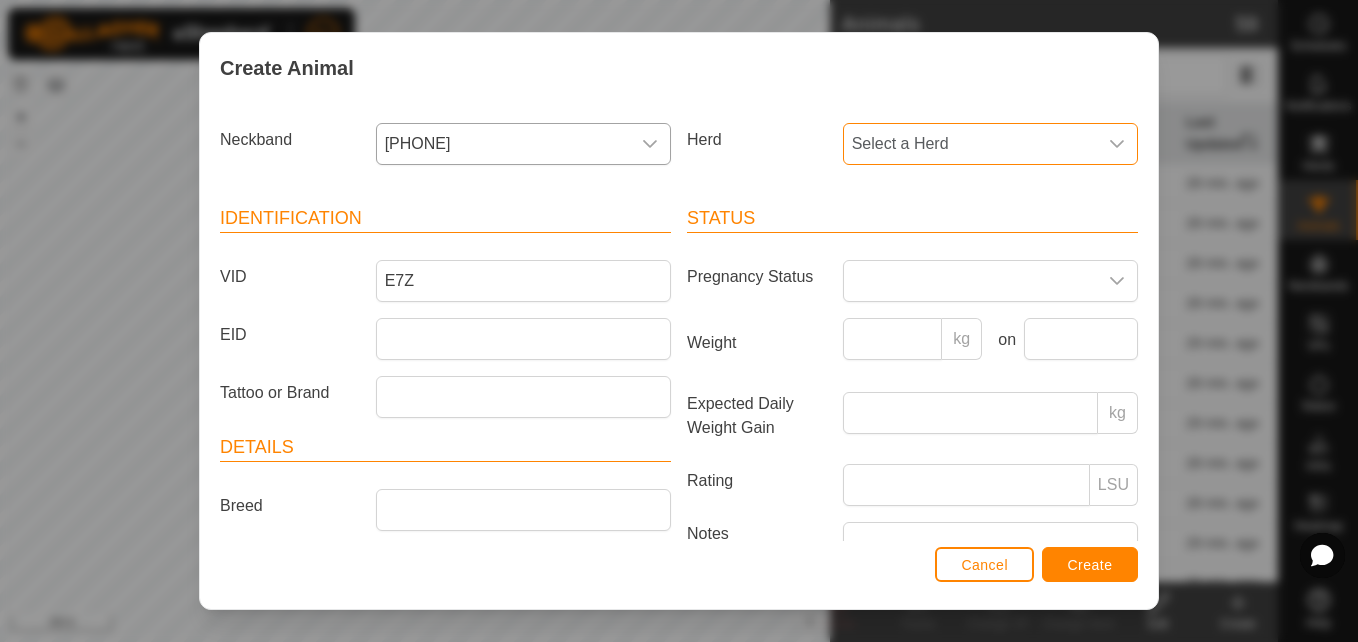 click on "Select a Herd" at bounding box center [970, 144] 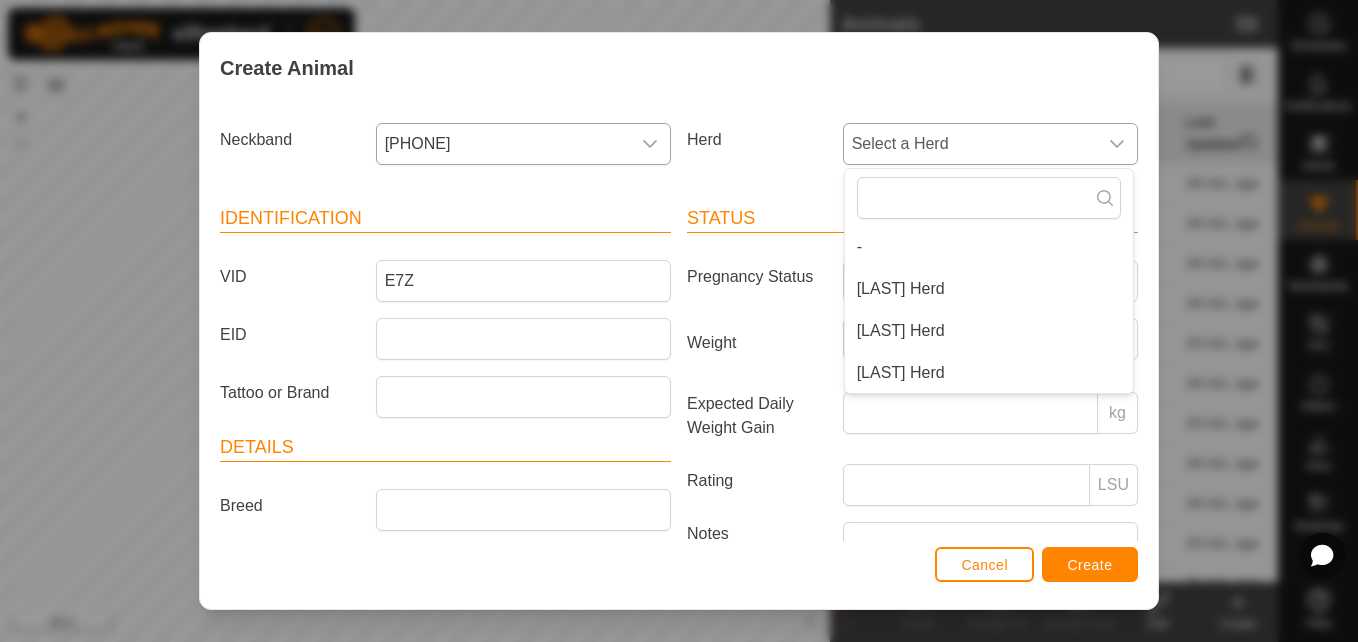 click on "[LAST] Herd" at bounding box center [989, 373] 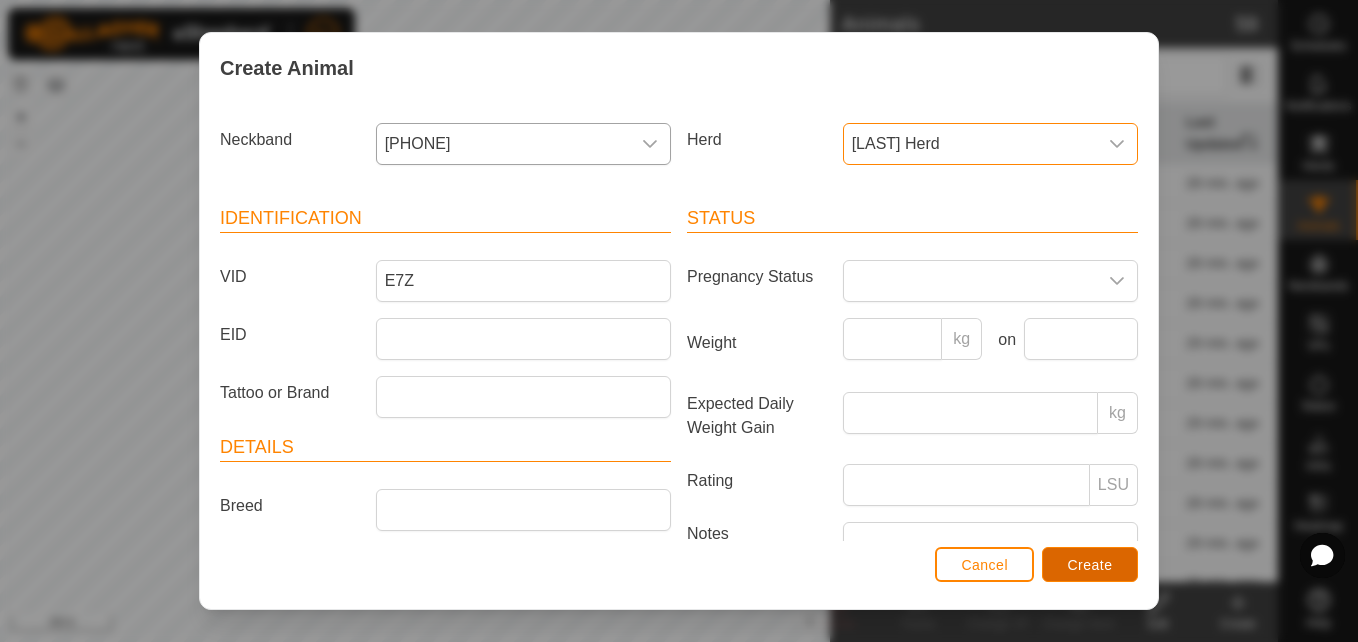 click on "Create" at bounding box center [1090, 565] 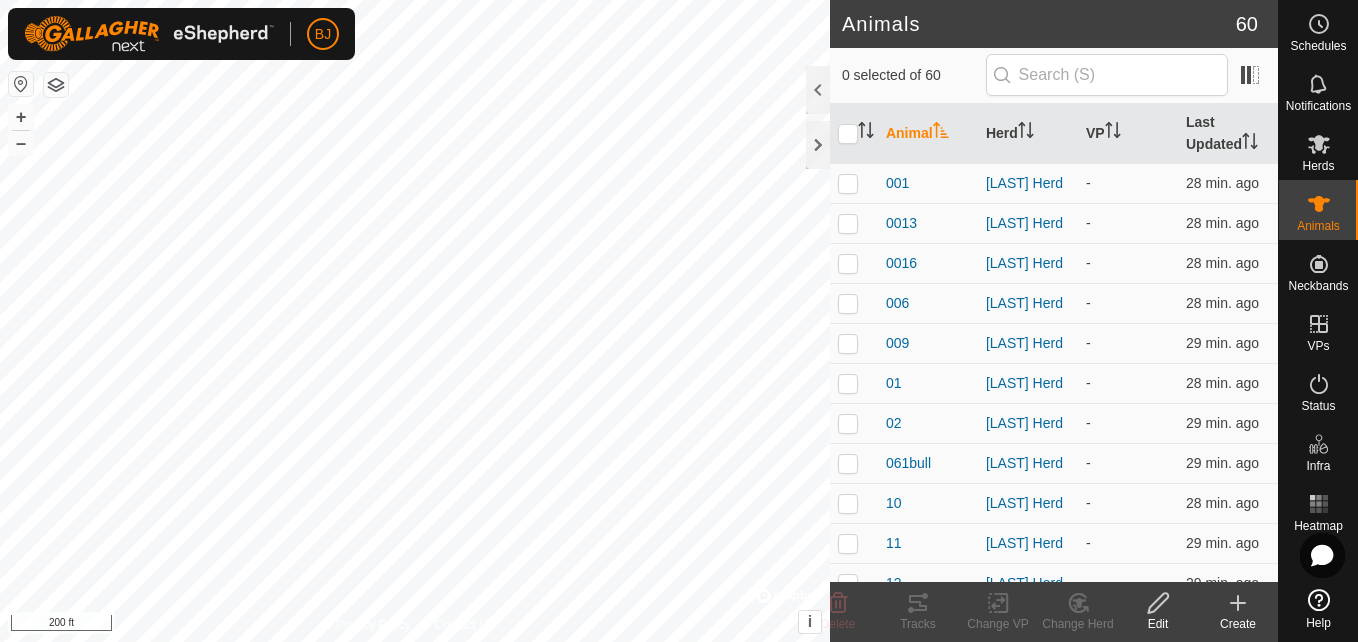 click 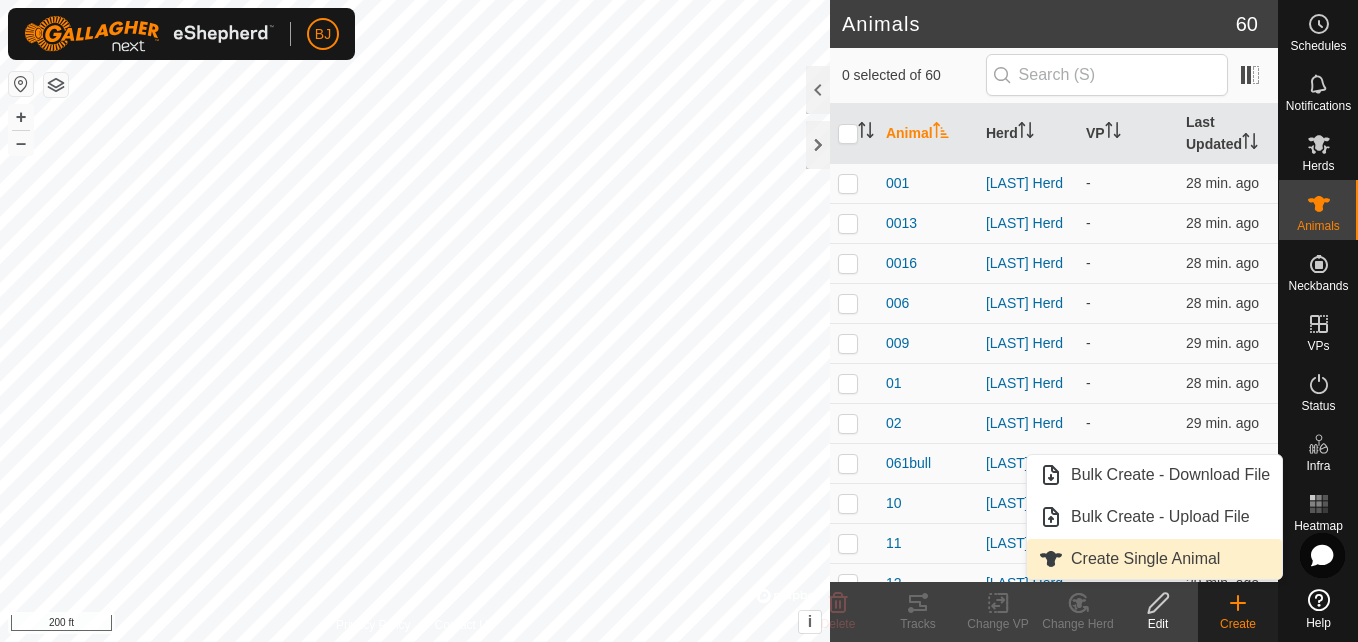 click on "Create Single Animal" at bounding box center [1154, 559] 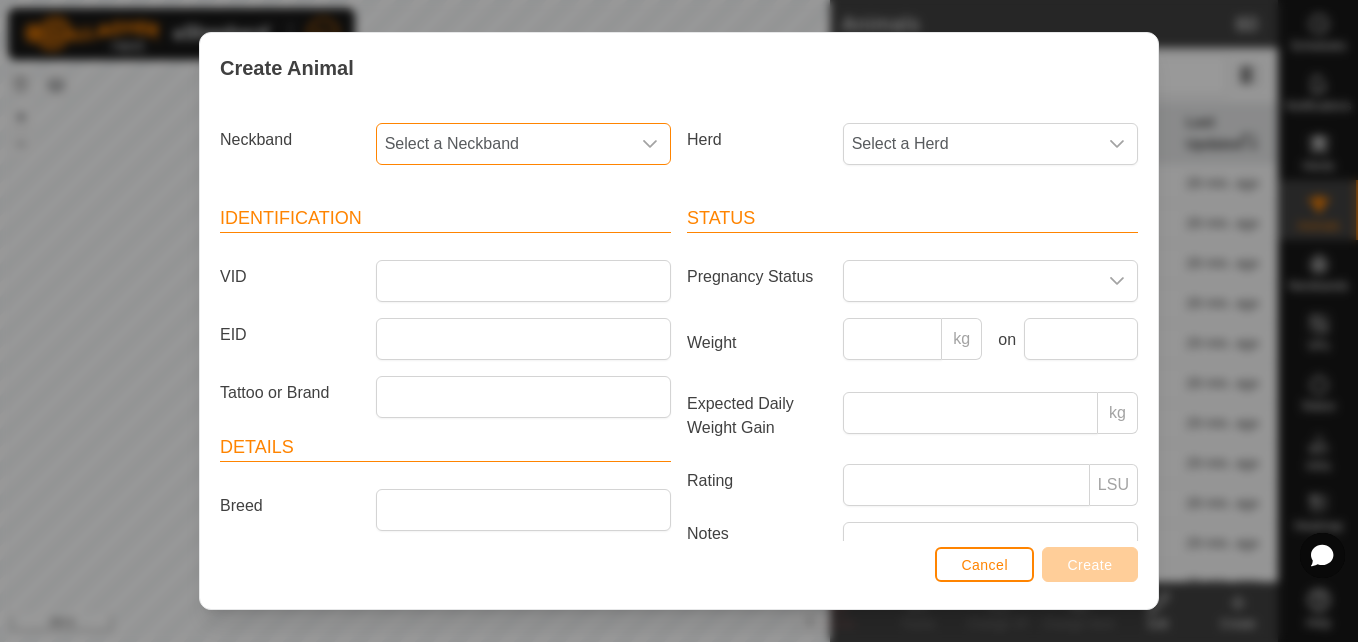 click on "Select a Neckband" at bounding box center (503, 144) 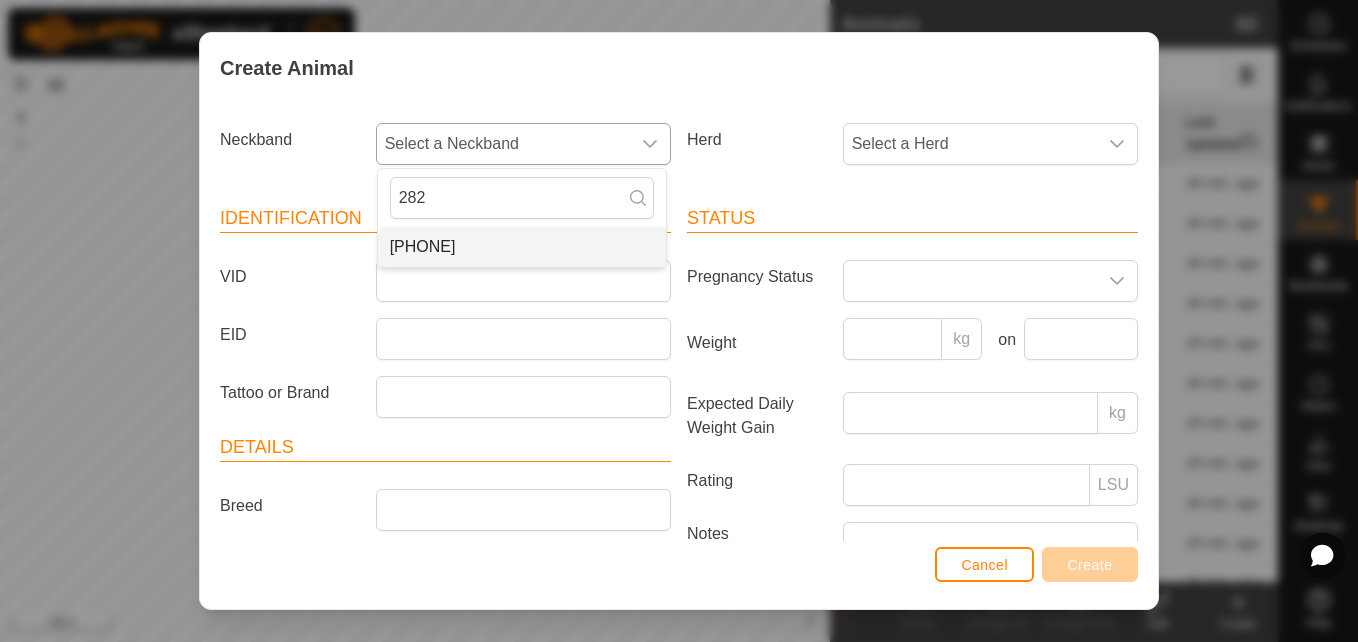 type on "282" 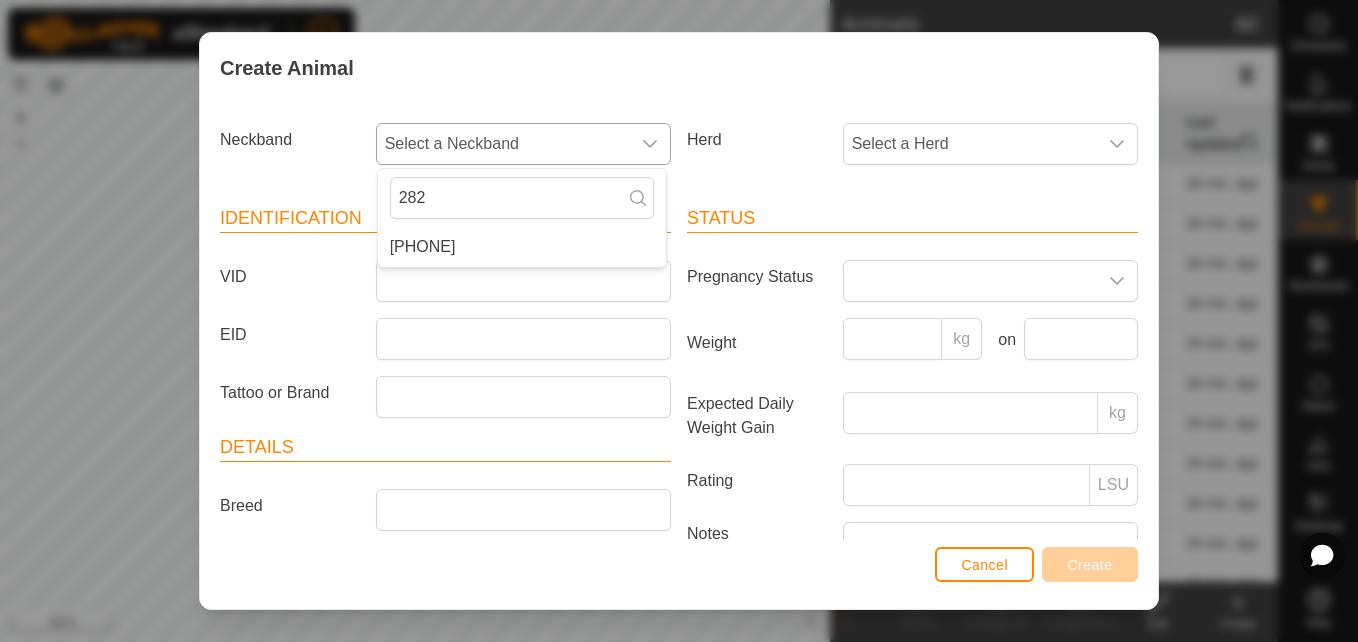 click on "[PHONE]" at bounding box center (522, 247) 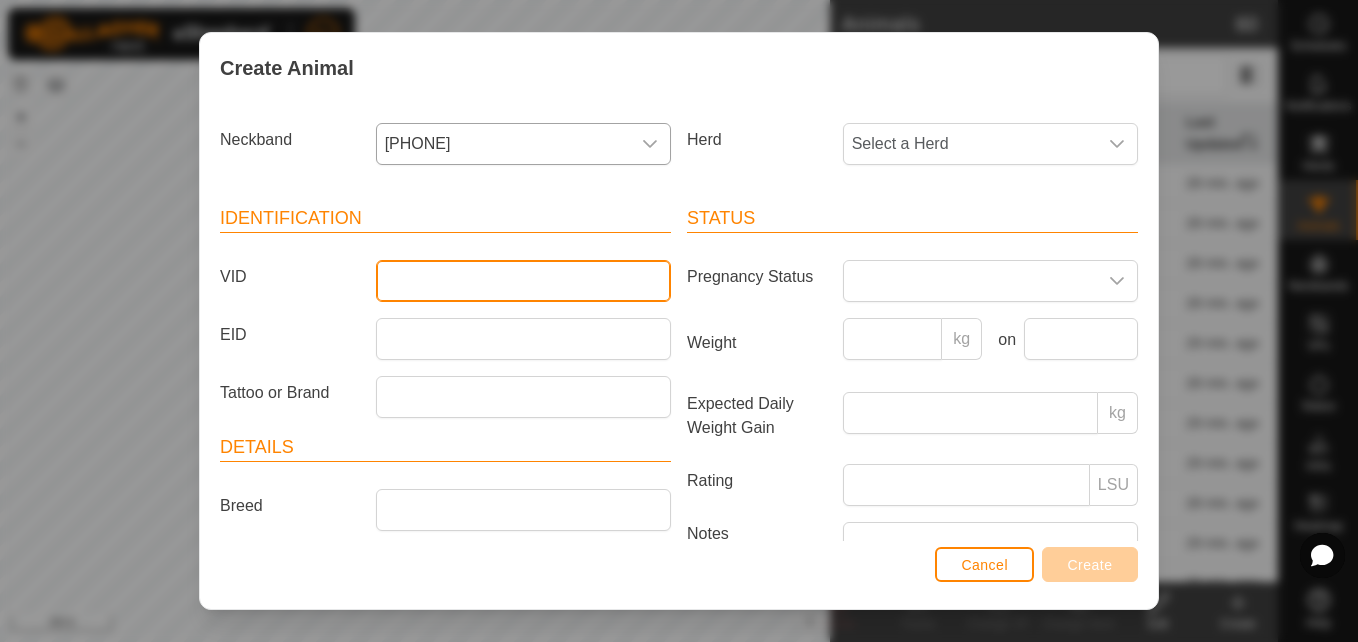 click on "VID" at bounding box center (523, 281) 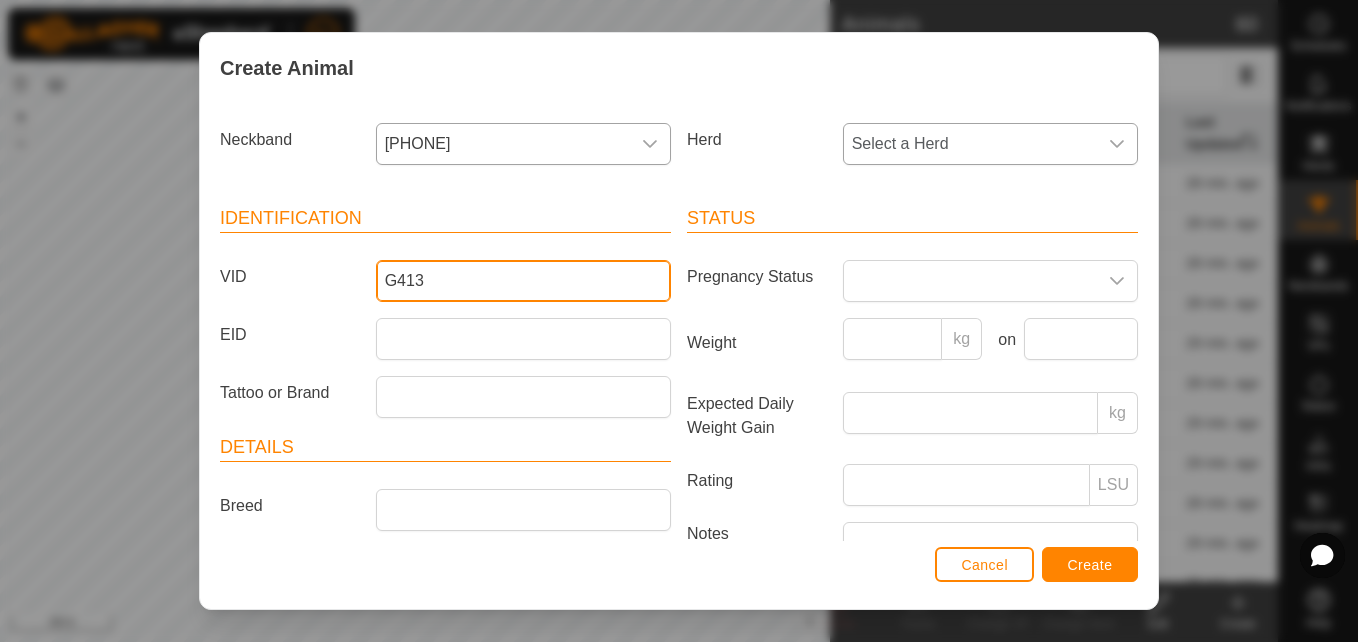 type on "G413" 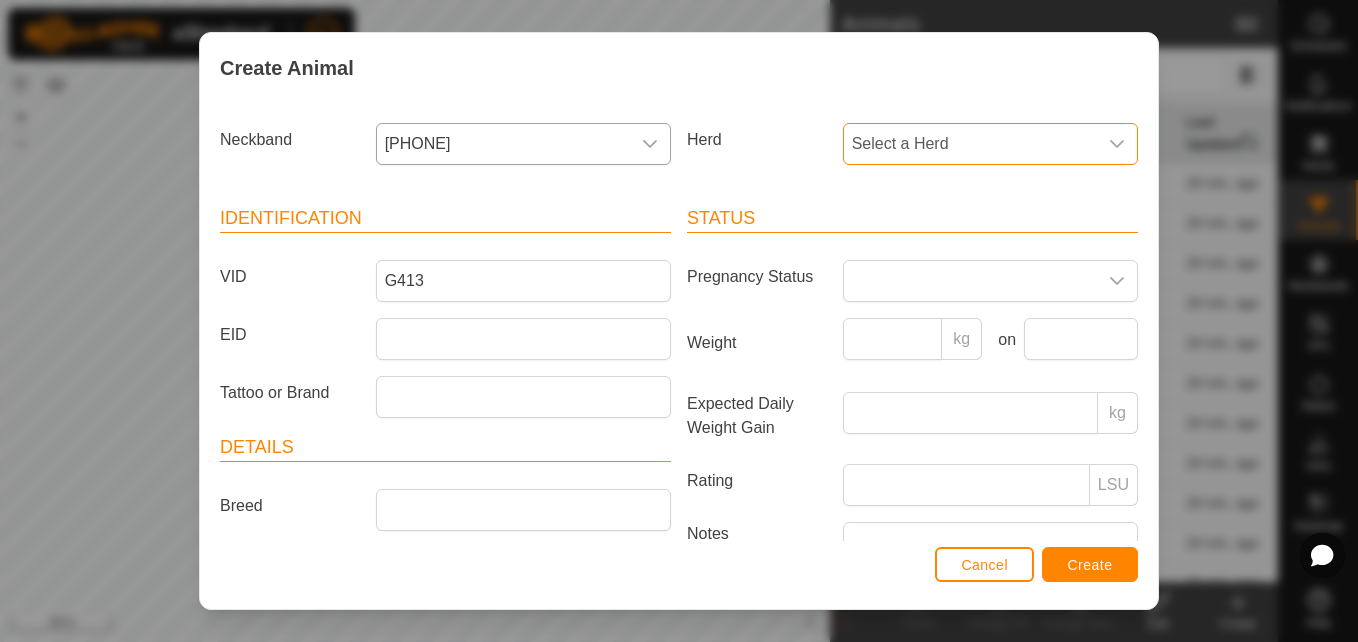 click on "Select a Herd" at bounding box center [970, 144] 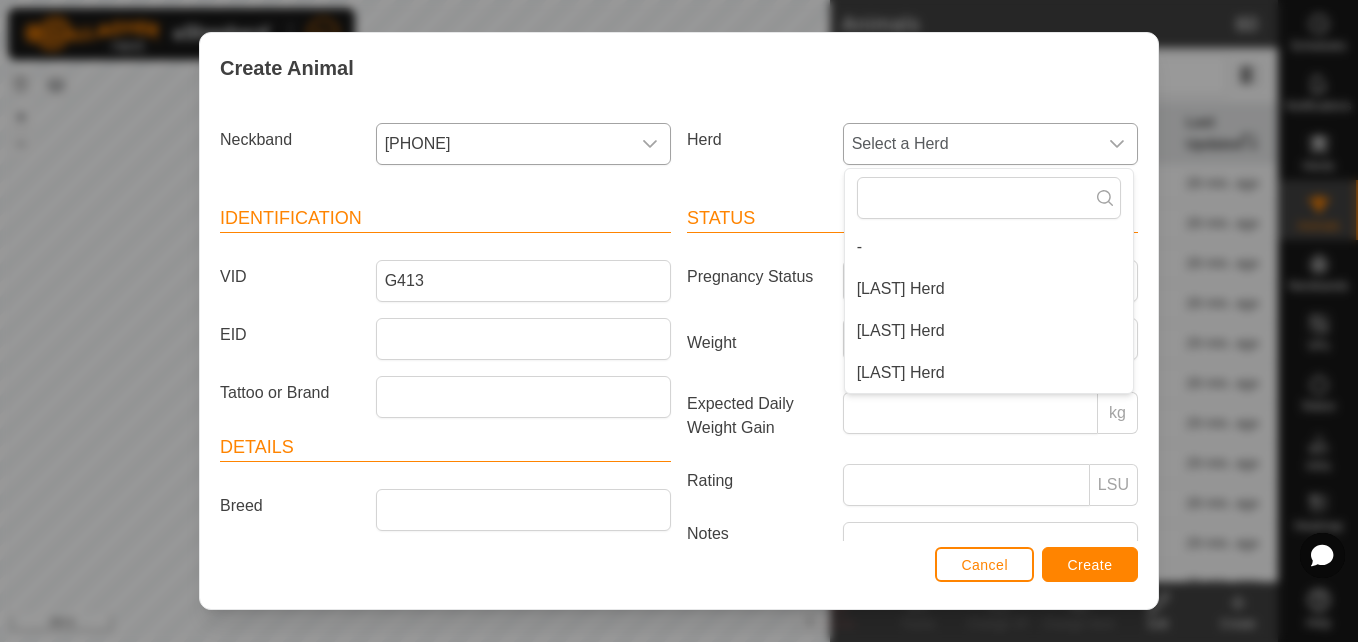 click on "[LAST] Herd" at bounding box center (989, 373) 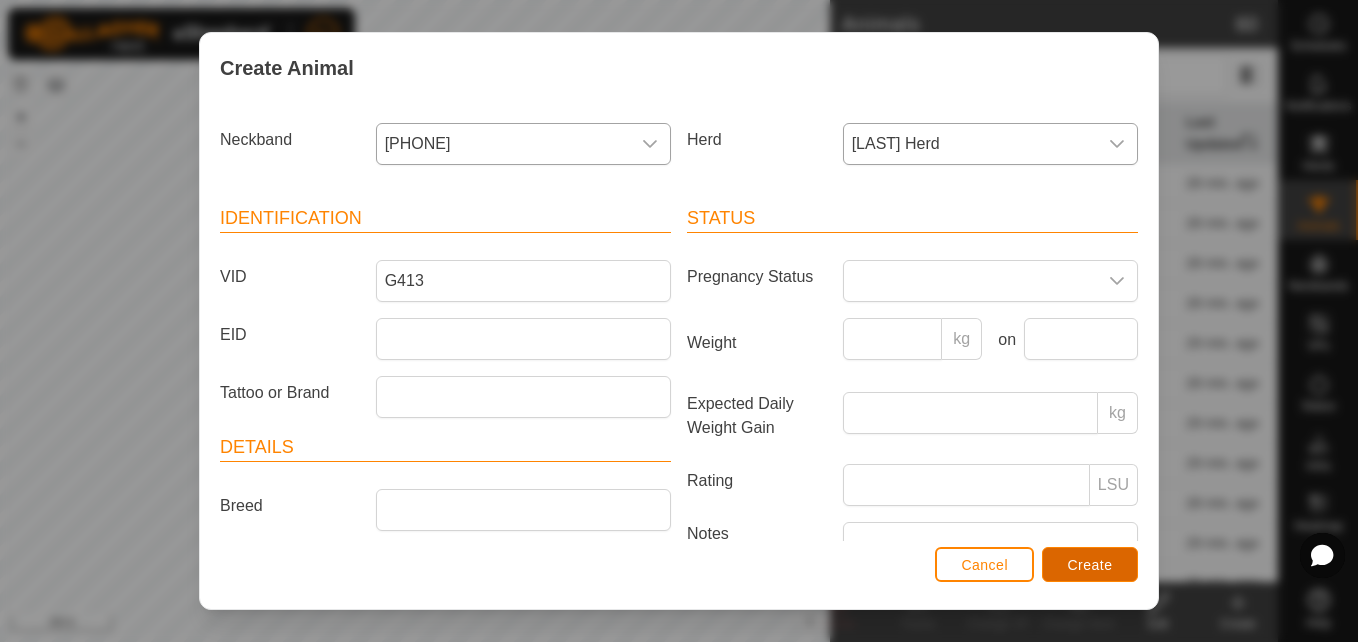 click on "Create" at bounding box center (1090, 564) 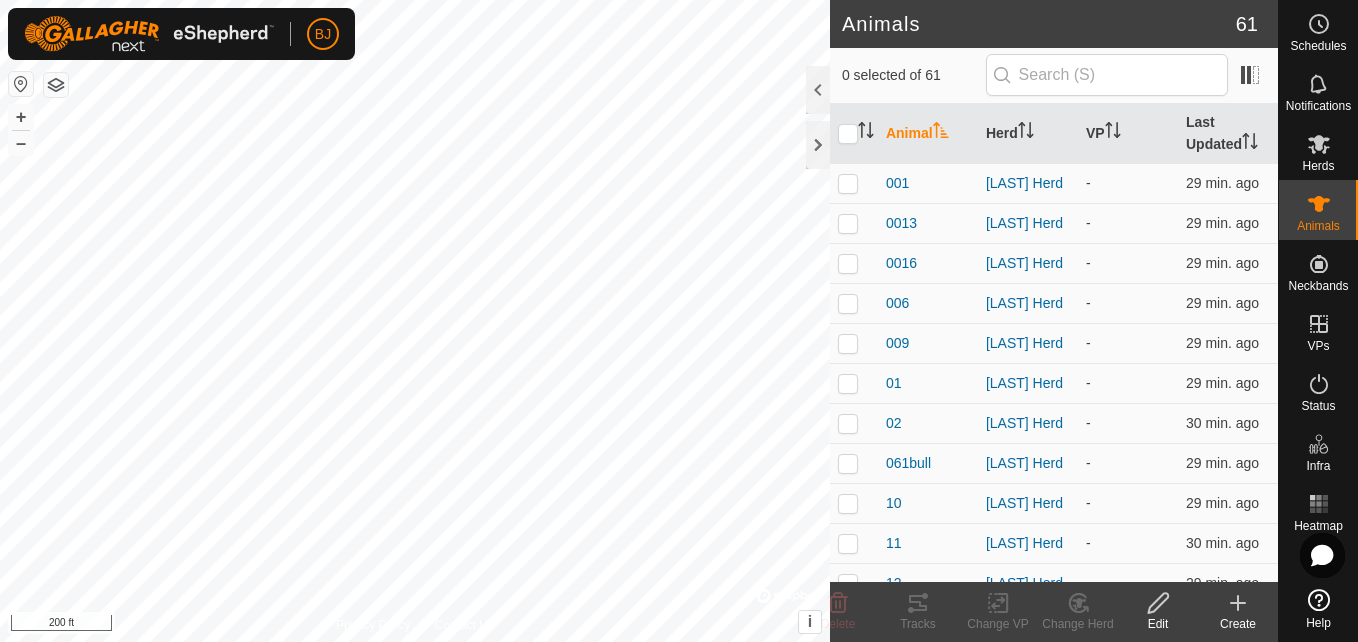 click 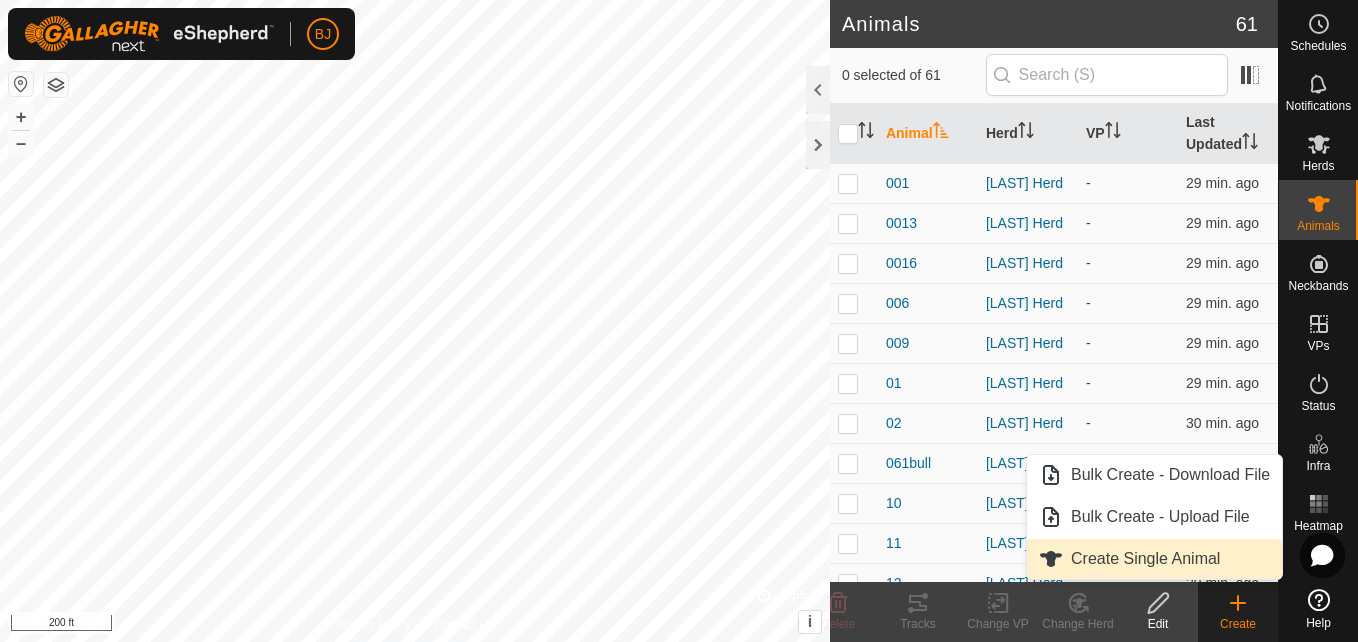 click on "Create Single Animal" at bounding box center [1154, 559] 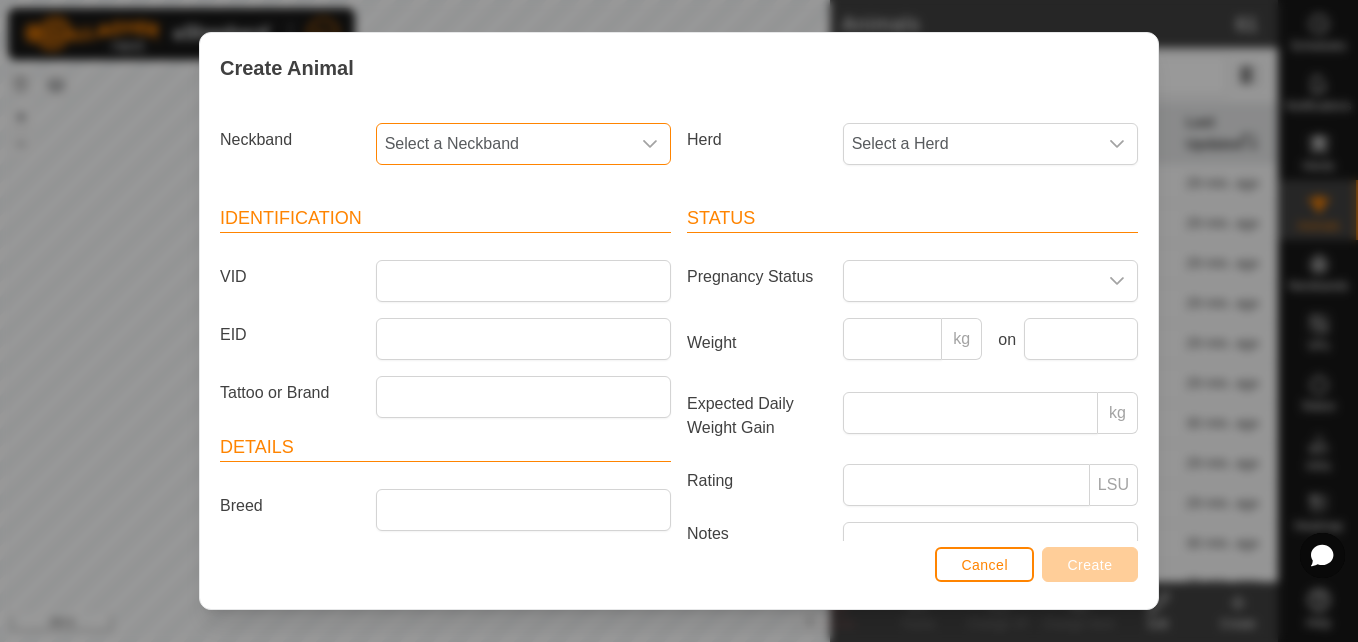 click on "Select a Neckband" at bounding box center [503, 144] 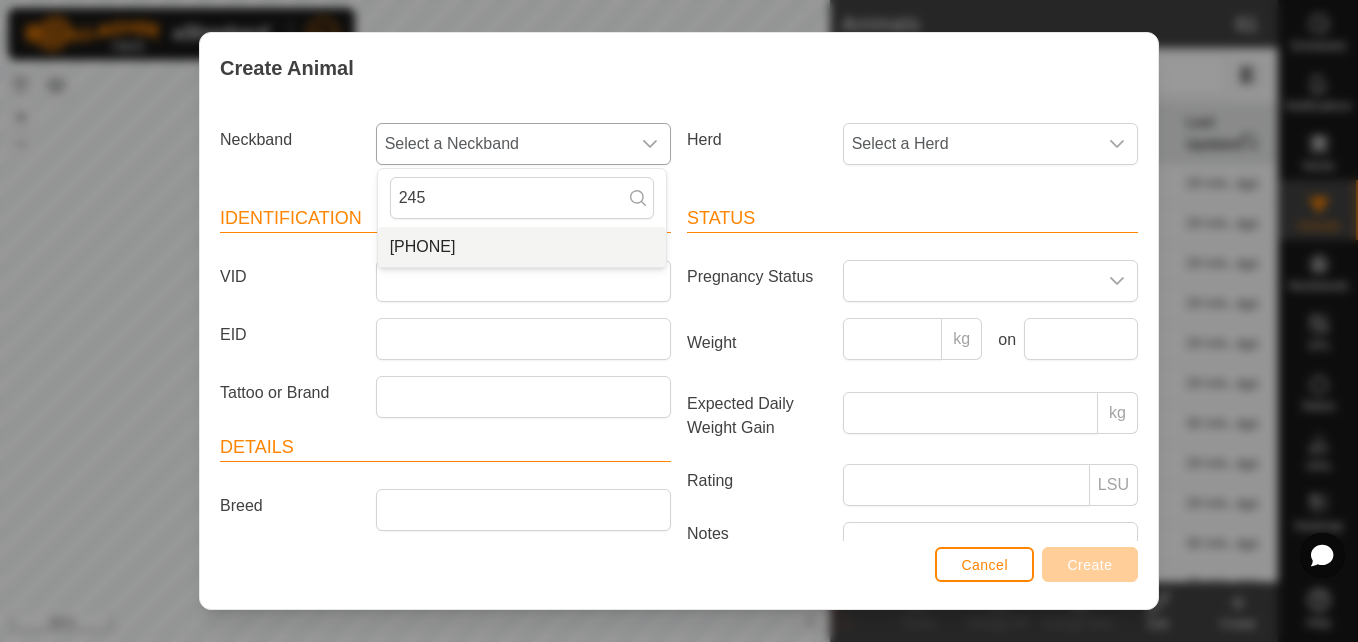 type on "245" 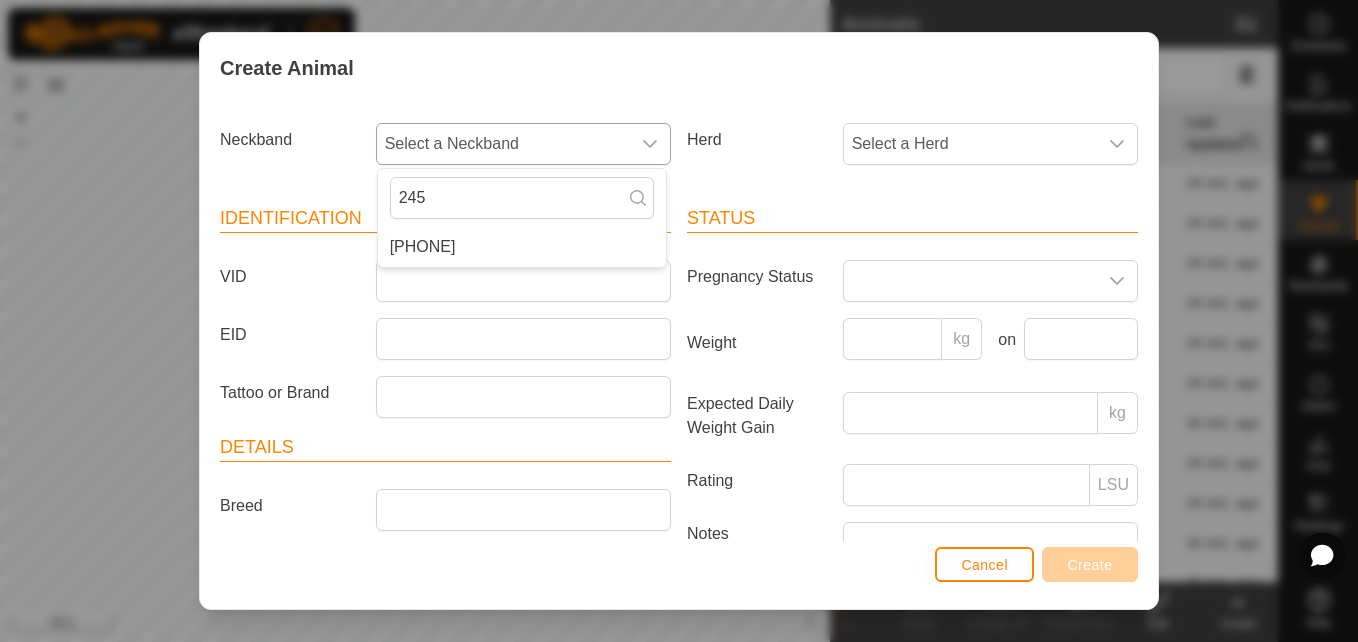 click on "[PHONE]" at bounding box center [522, 247] 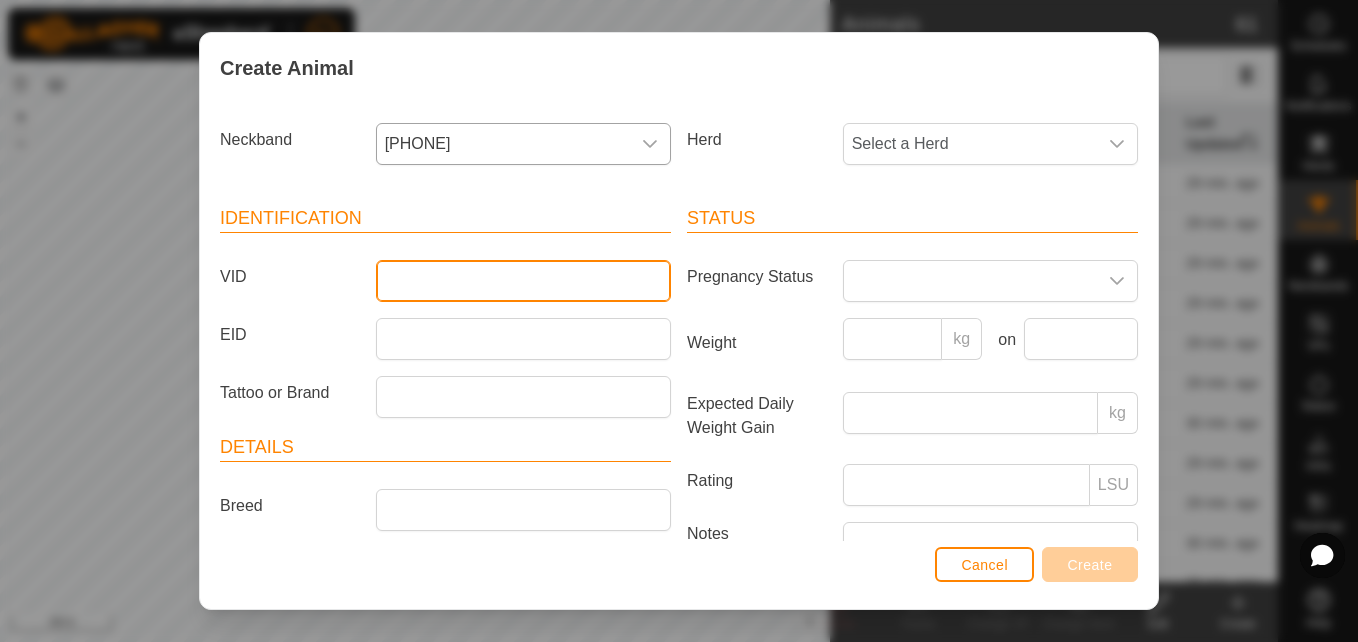 click on "VID" at bounding box center [523, 281] 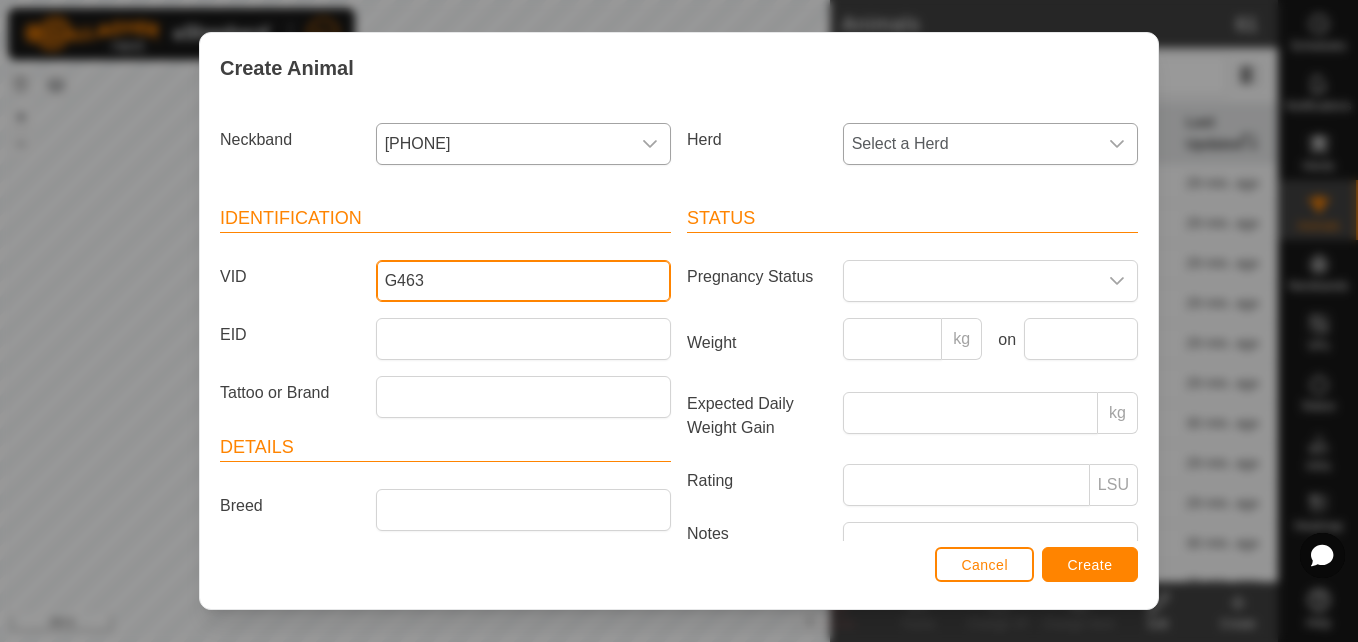 type on "G463" 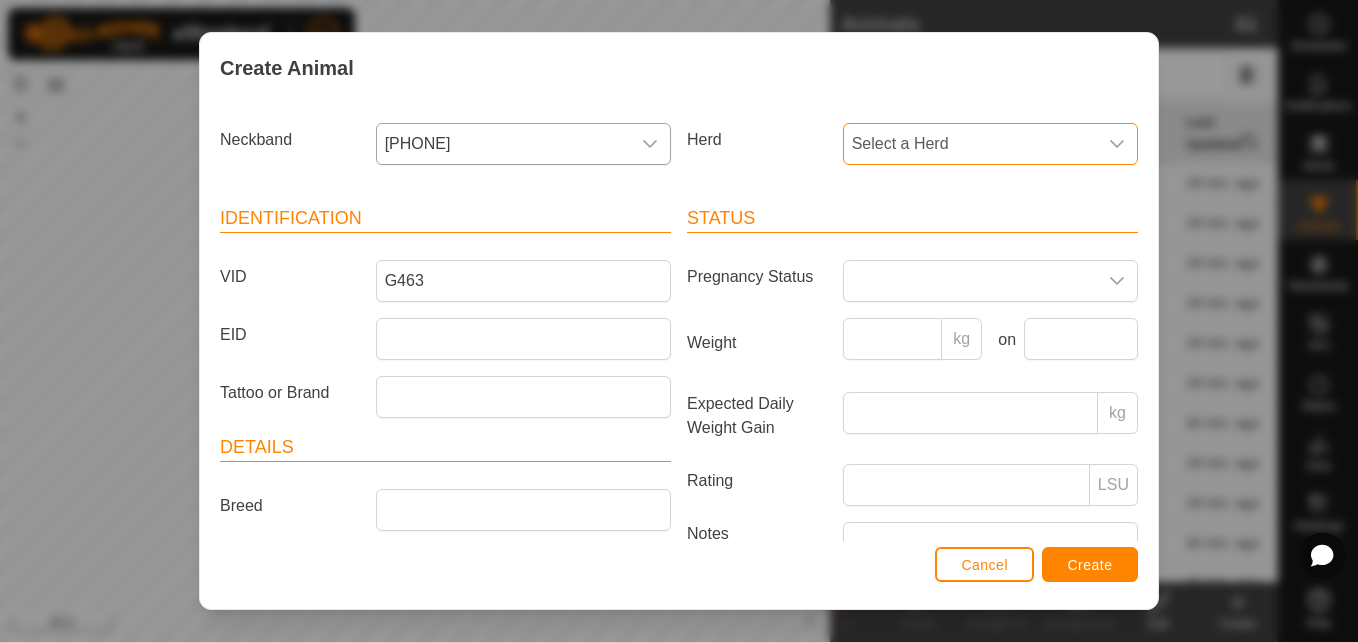 click on "Select a Herd" at bounding box center (970, 144) 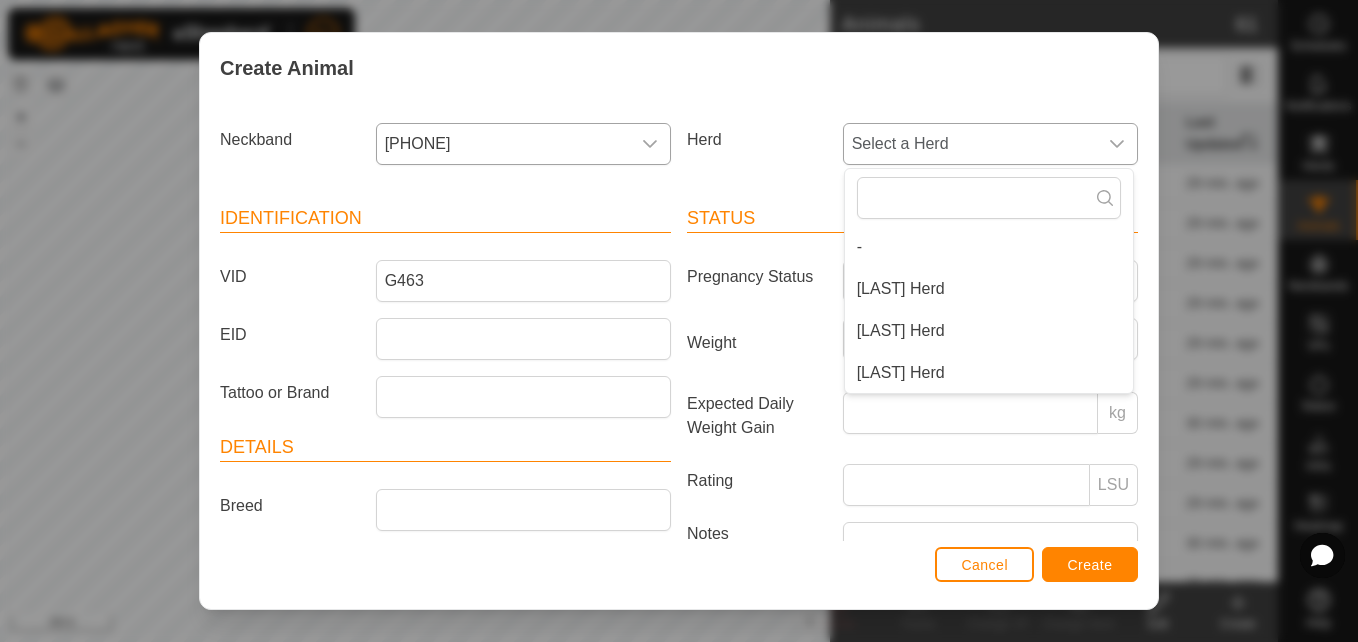 click on "[LAST] Herd" at bounding box center [989, 373] 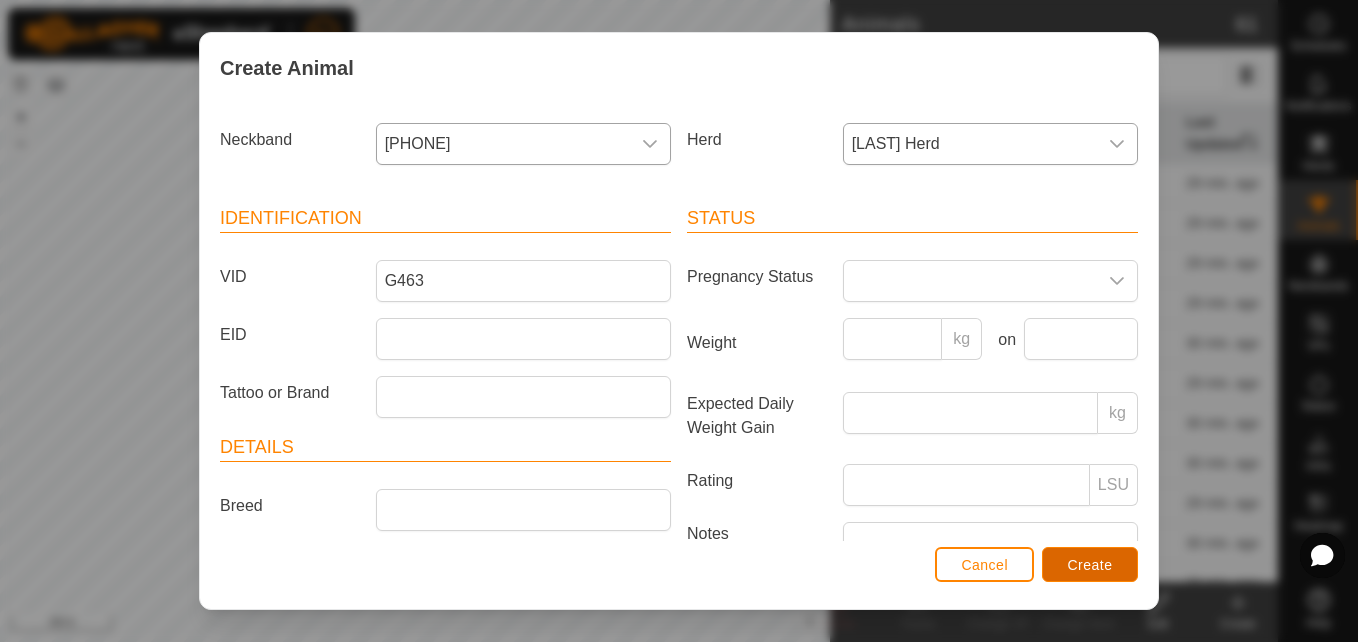 click on "Create" at bounding box center [1090, 564] 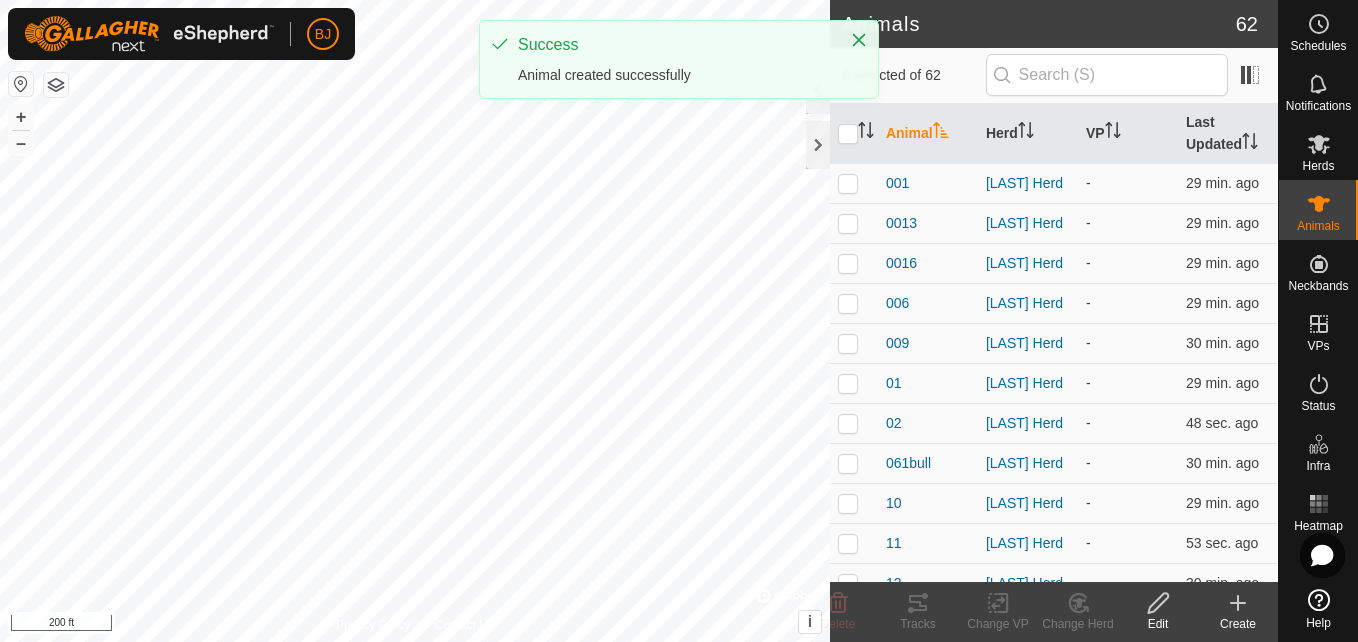 click 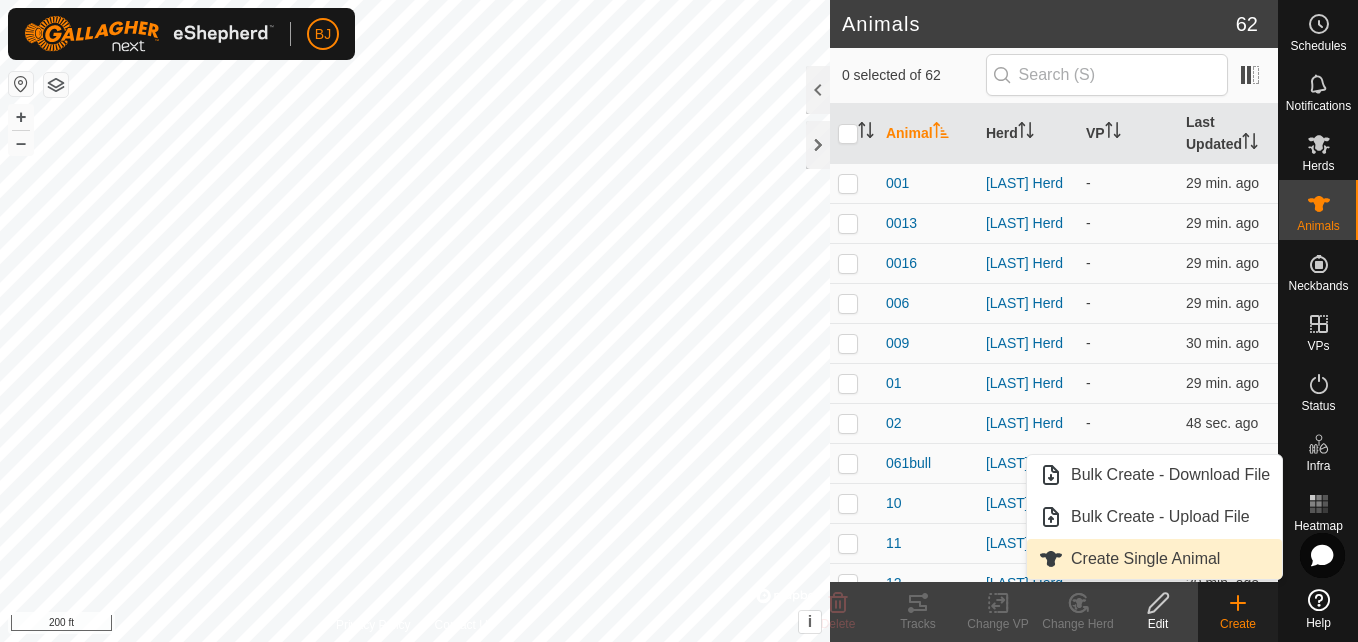 click on "Create Single Animal" at bounding box center (1154, 559) 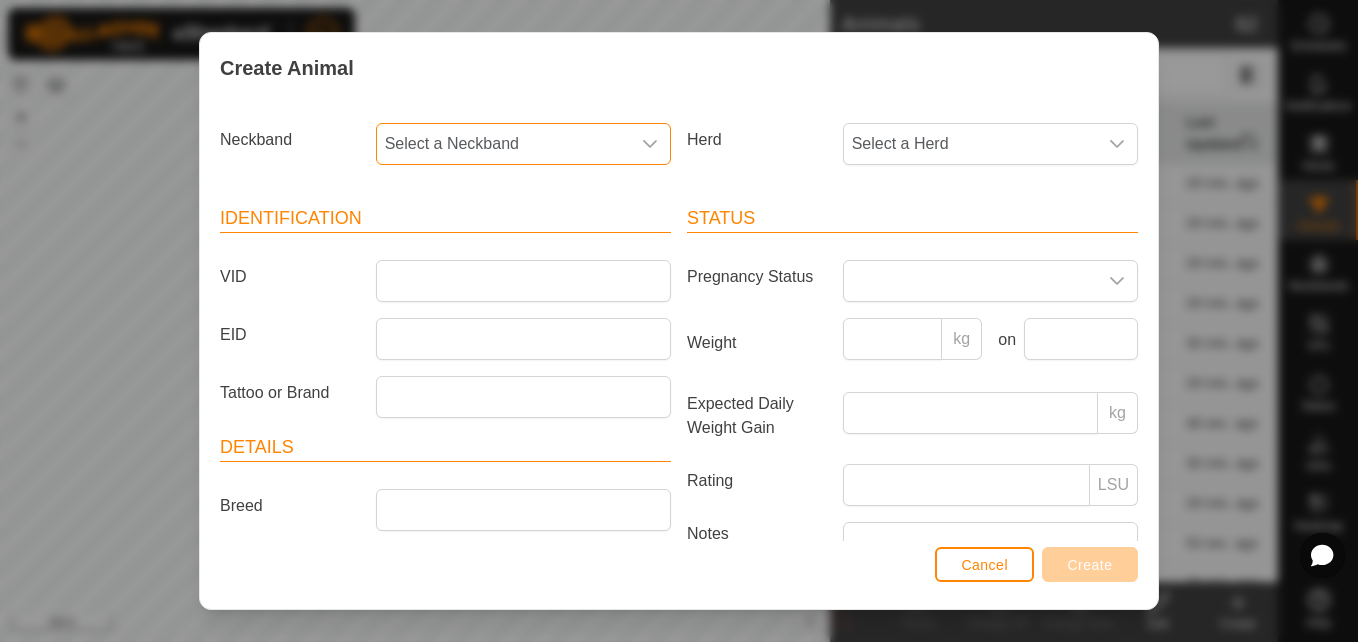 click on "Select a Neckband" at bounding box center (503, 144) 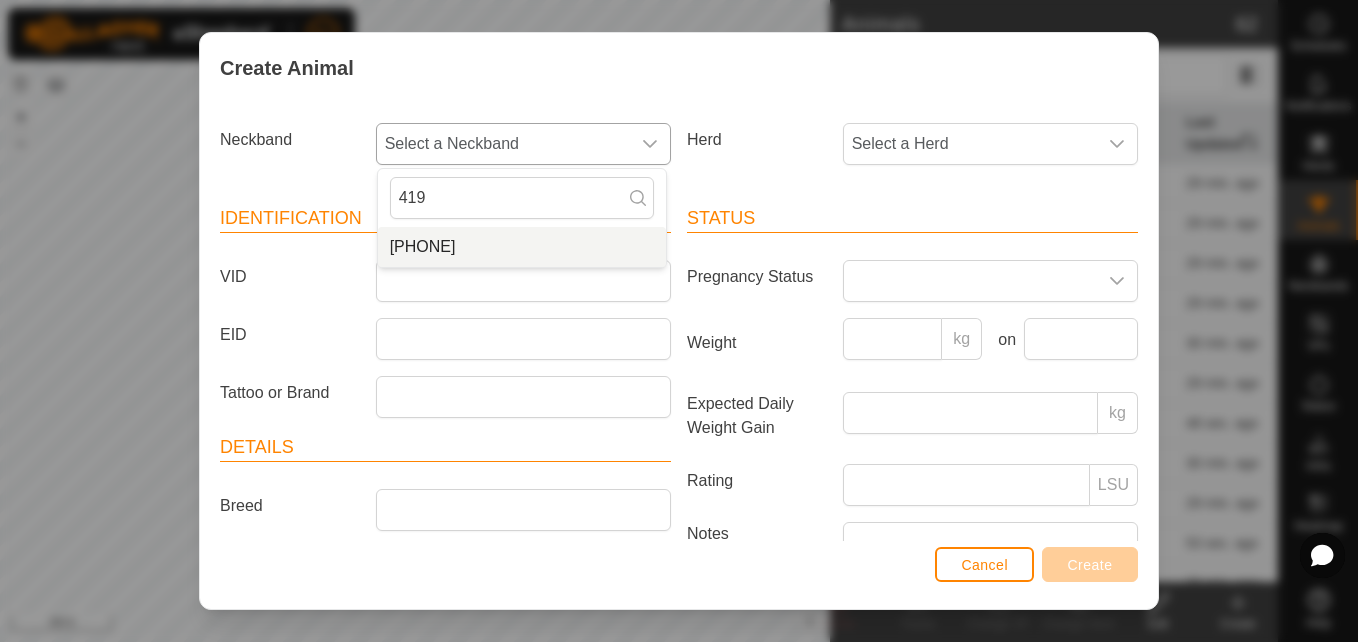 type on "419" 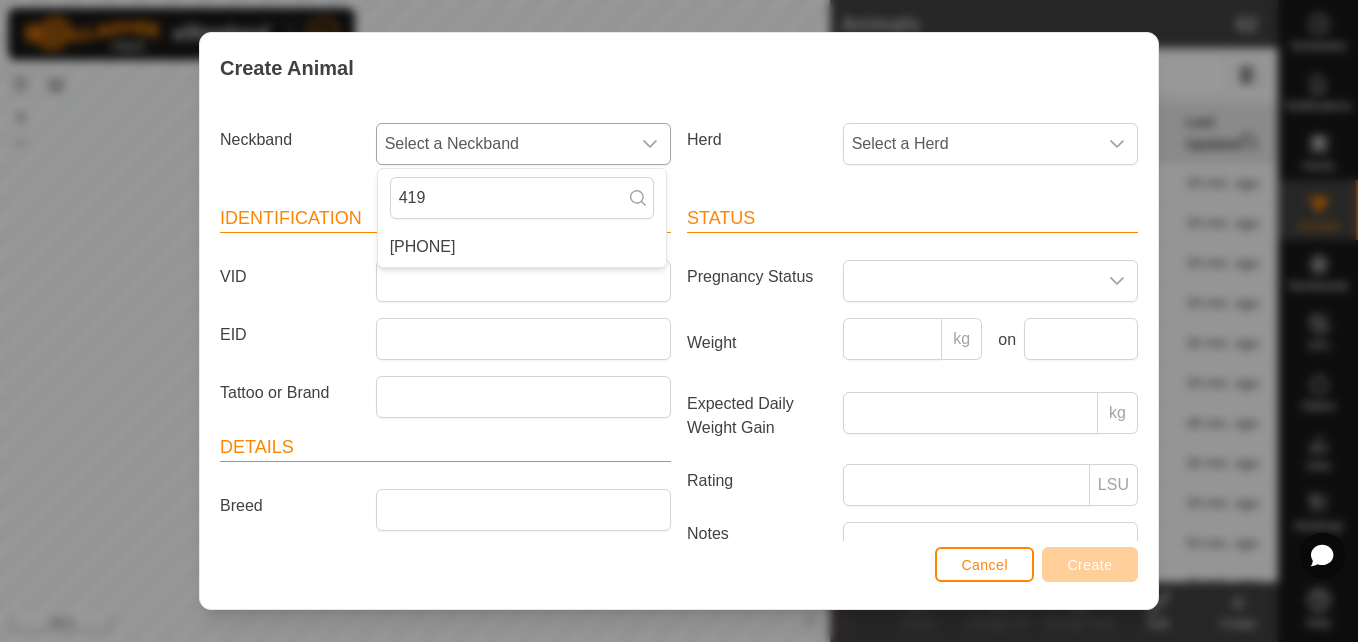 click on "[PHONE]" at bounding box center (522, 247) 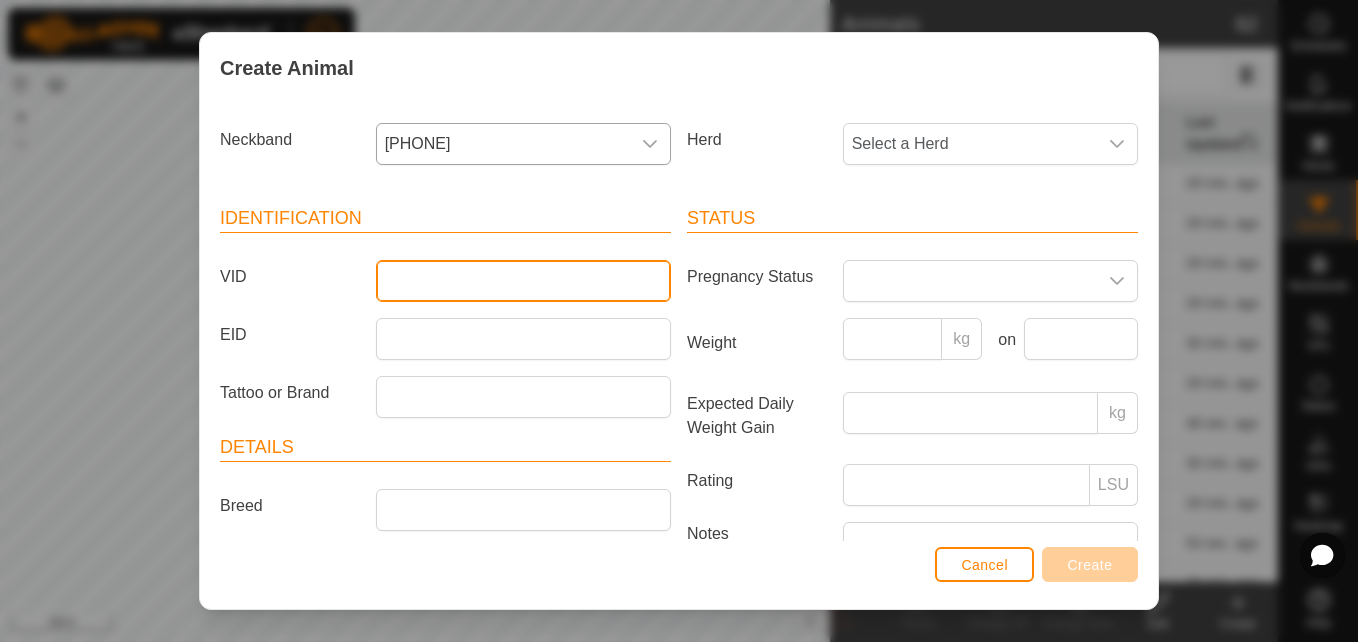 click on "VID" at bounding box center [523, 281] 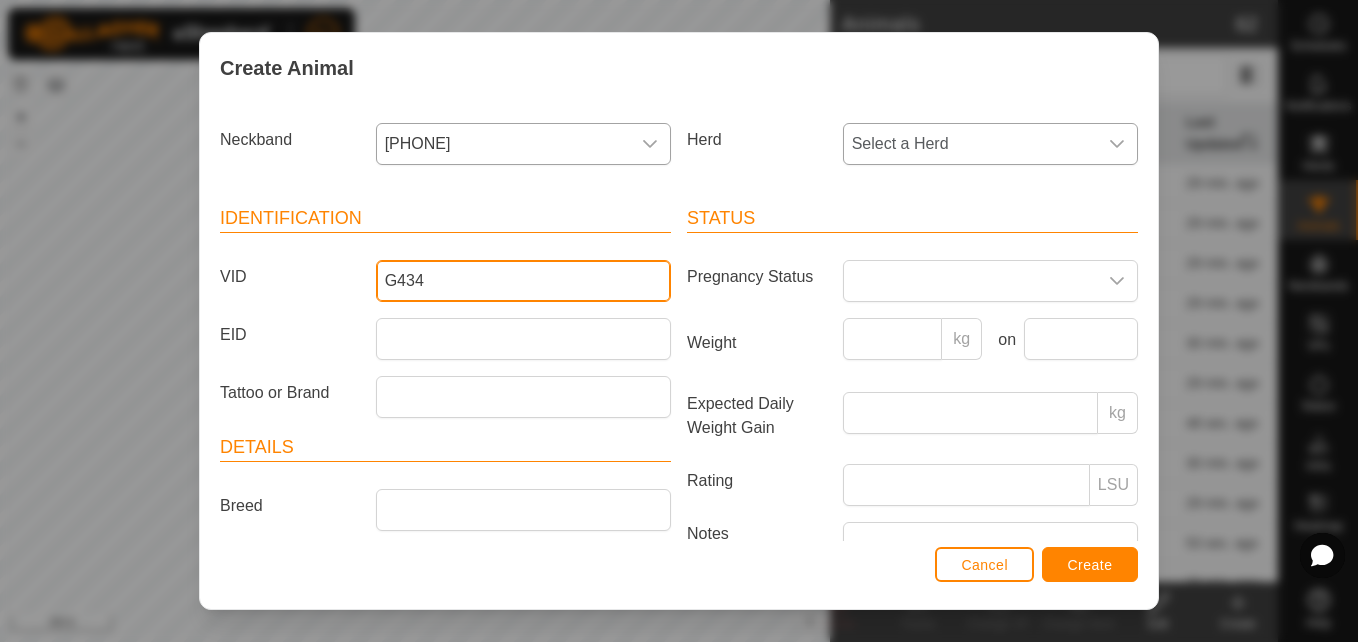 type on "G434" 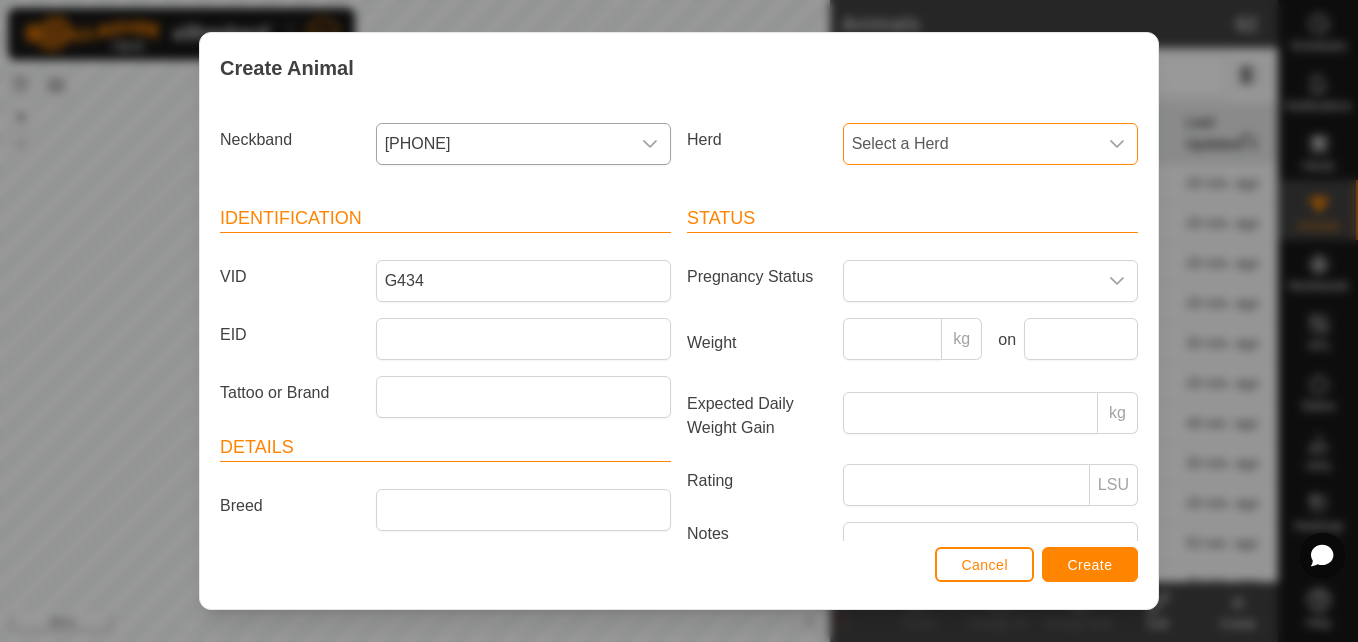 click on "Select a Herd" at bounding box center (970, 144) 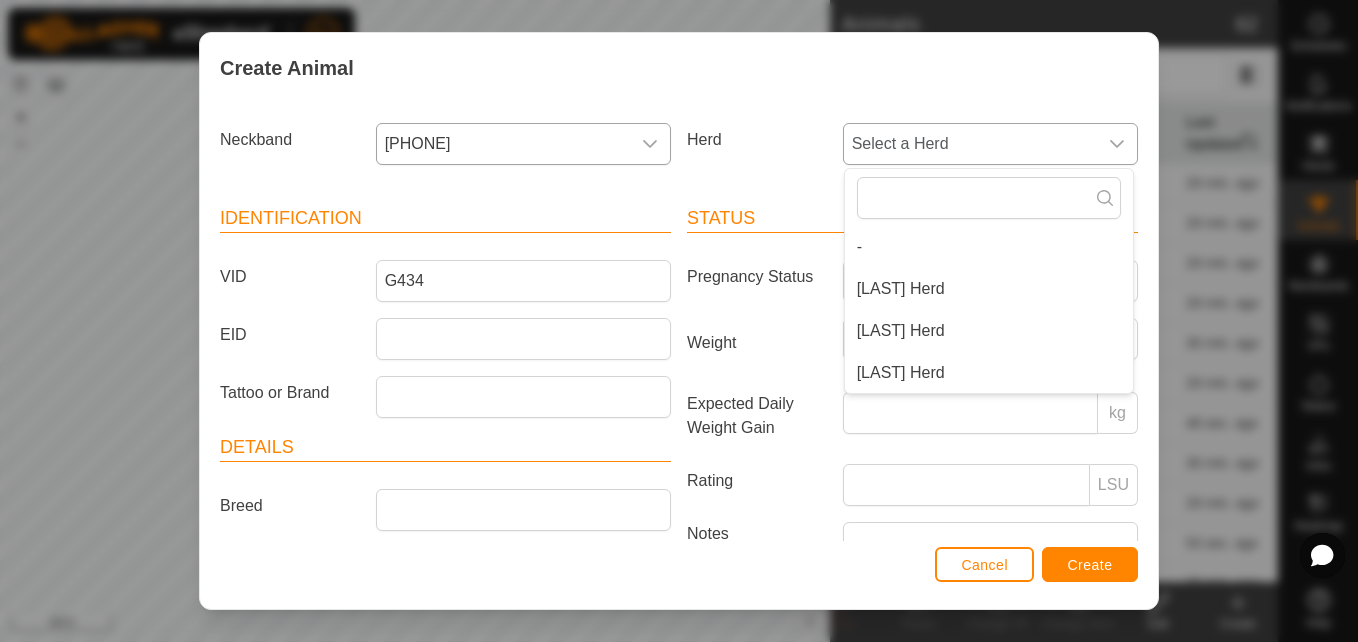 click on "[LAST] Herd" at bounding box center (989, 373) 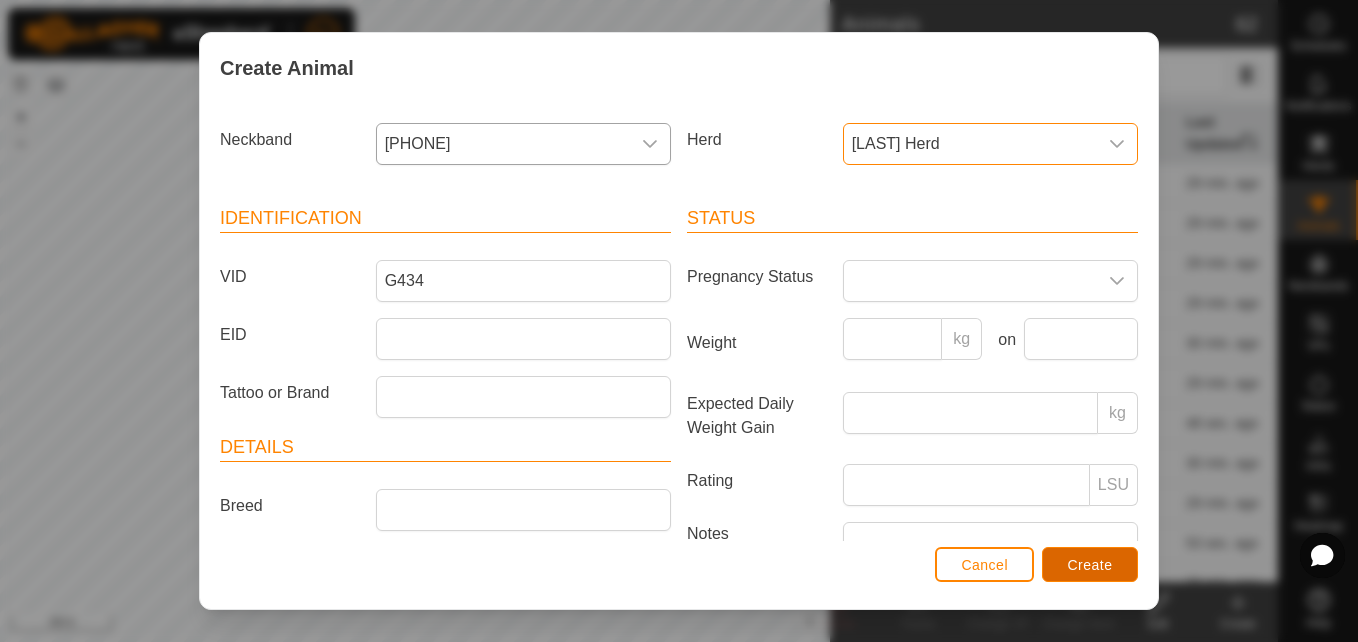 click on "Create" at bounding box center [1090, 564] 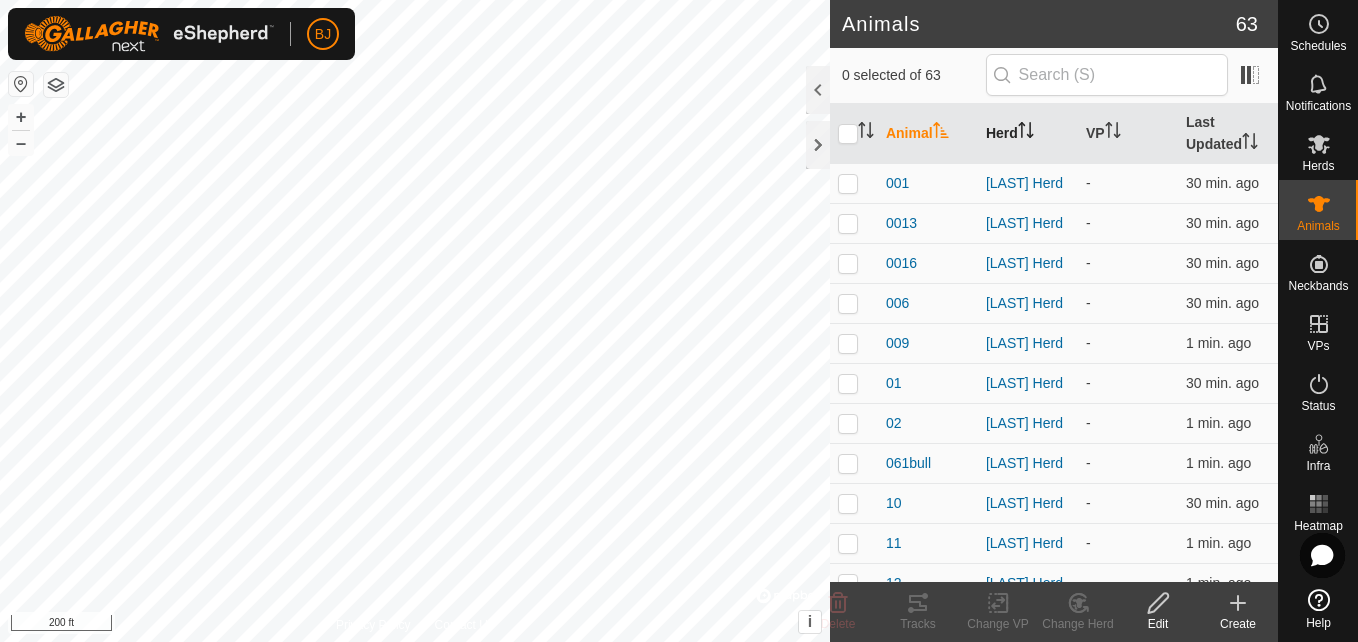click on "Herd" at bounding box center [1028, 134] 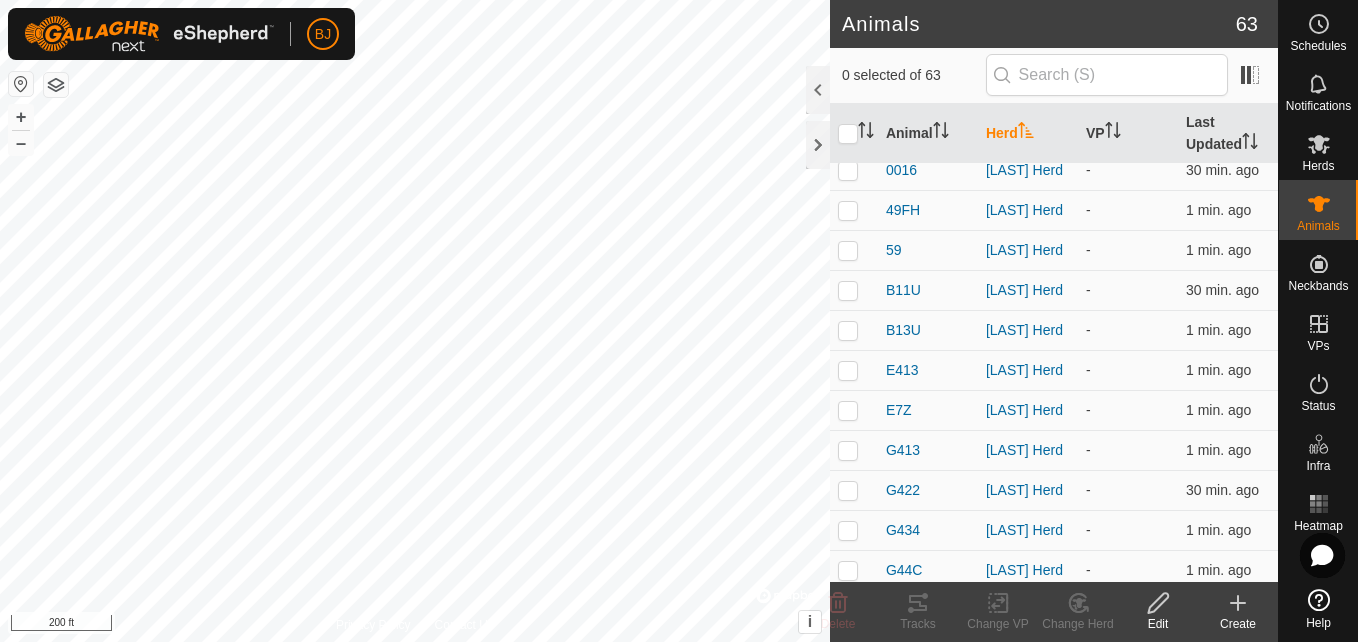 scroll, scrollTop: 1986, scrollLeft: 0, axis: vertical 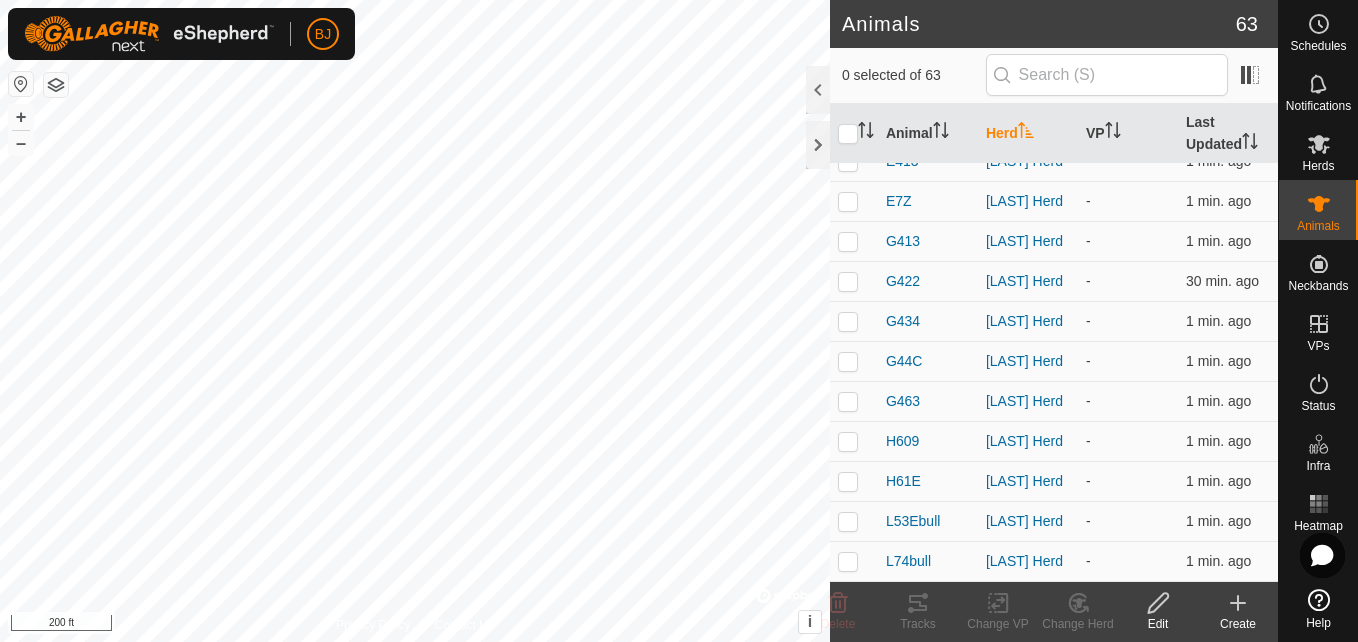 click 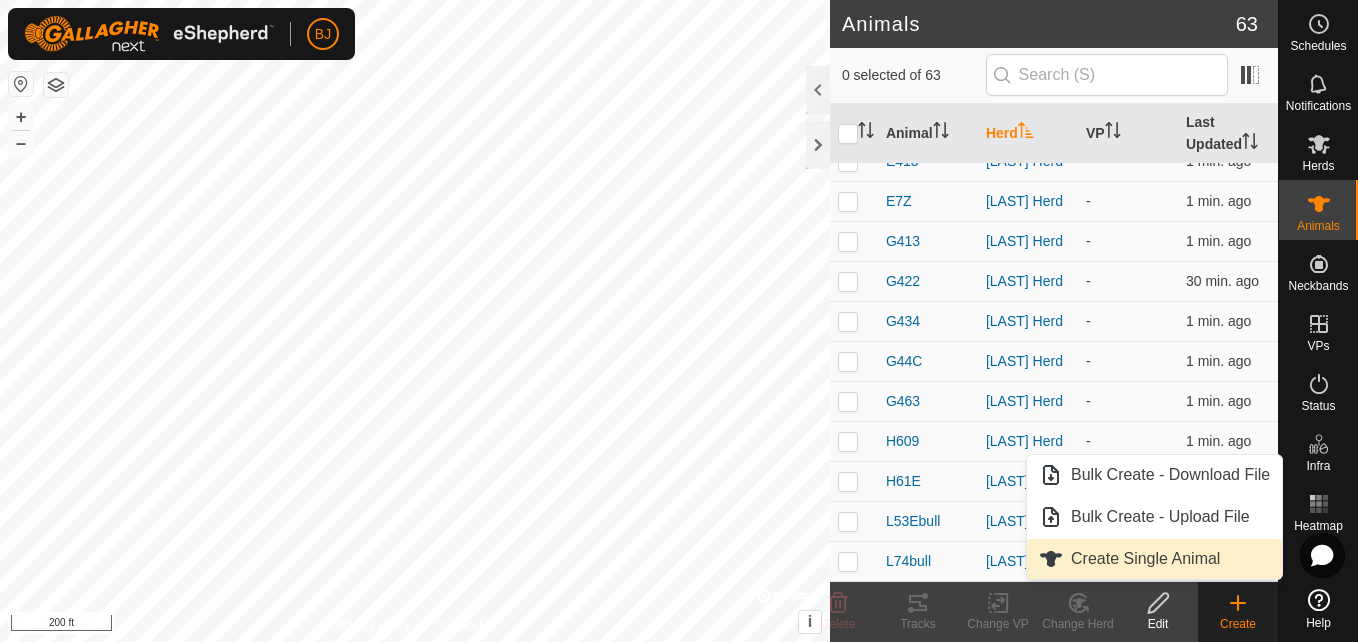 click on "Create Single Animal" at bounding box center (1154, 559) 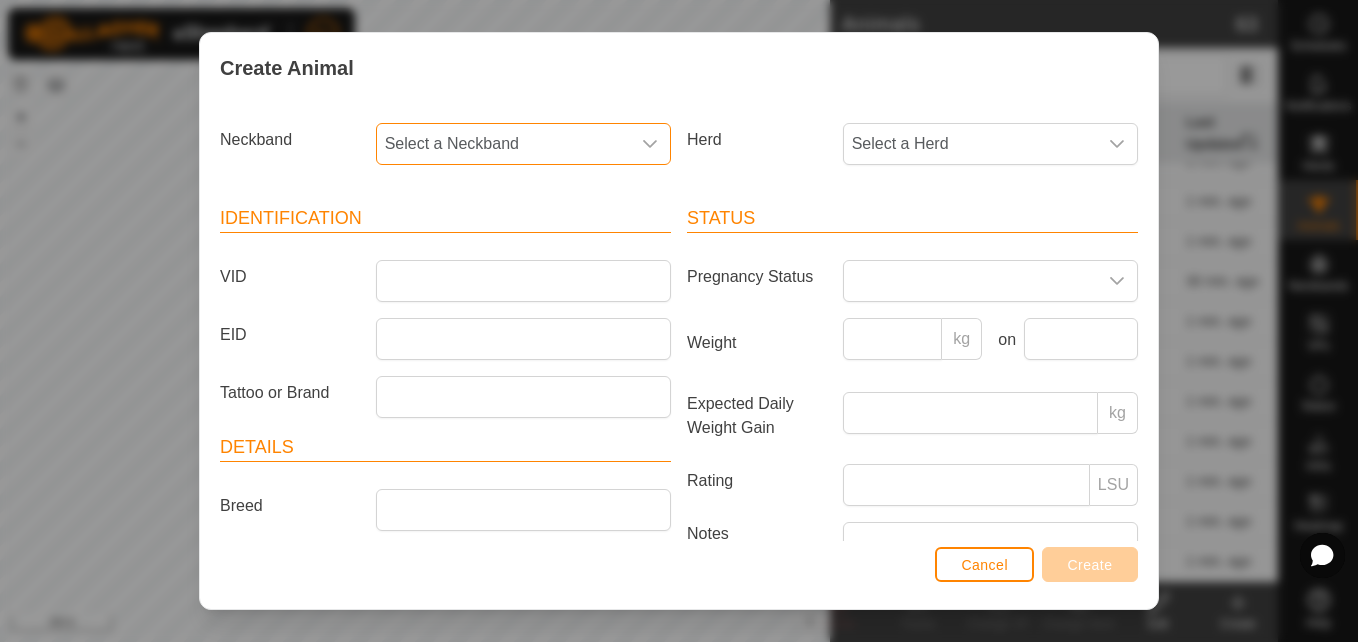 click on "Select a Neckband" at bounding box center [503, 144] 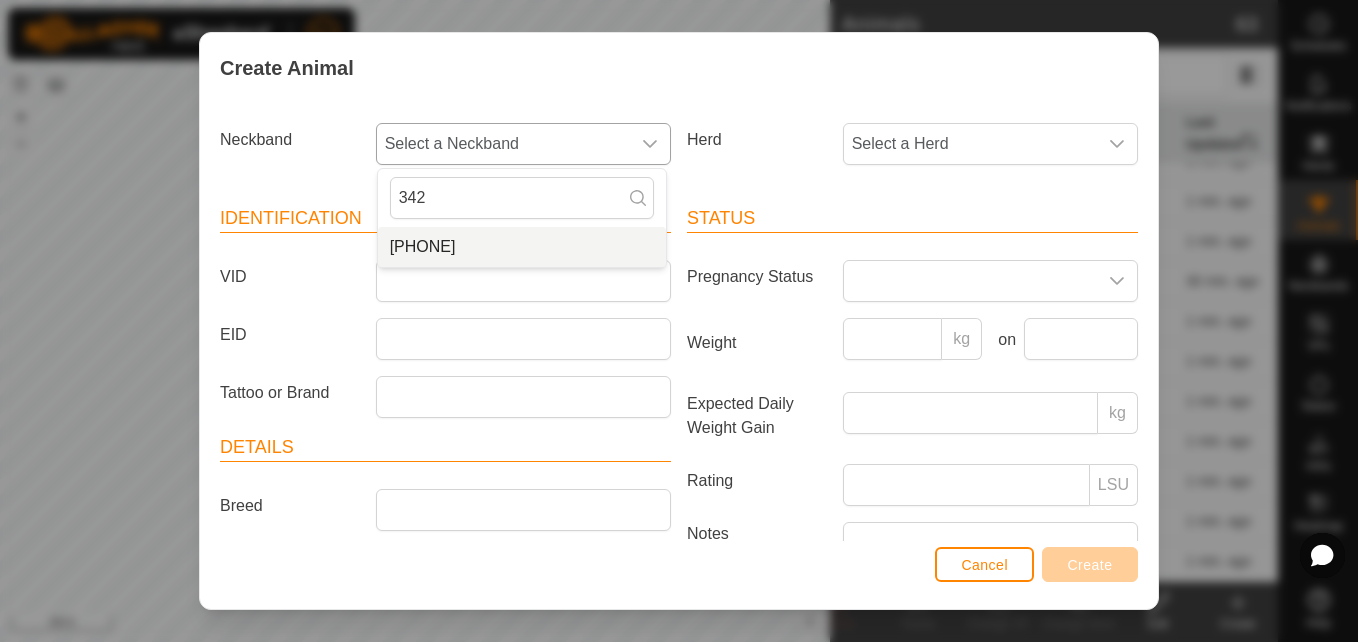 type on "342" 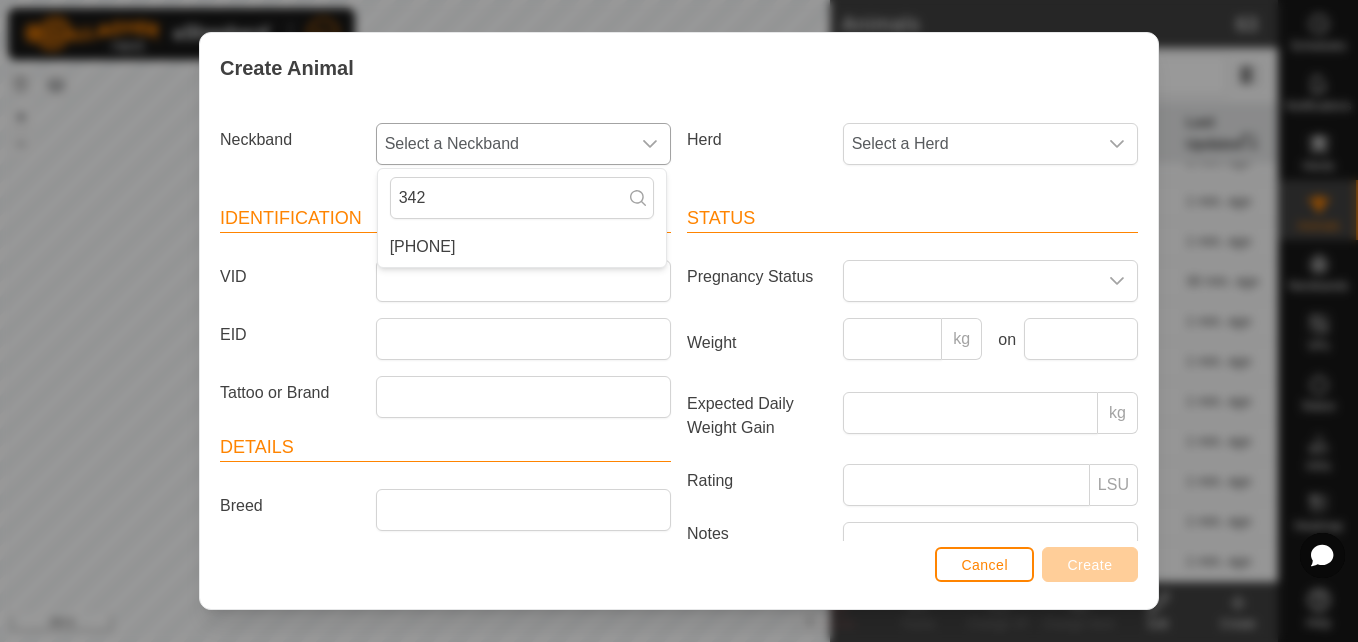 click on "[PHONE]" at bounding box center (522, 247) 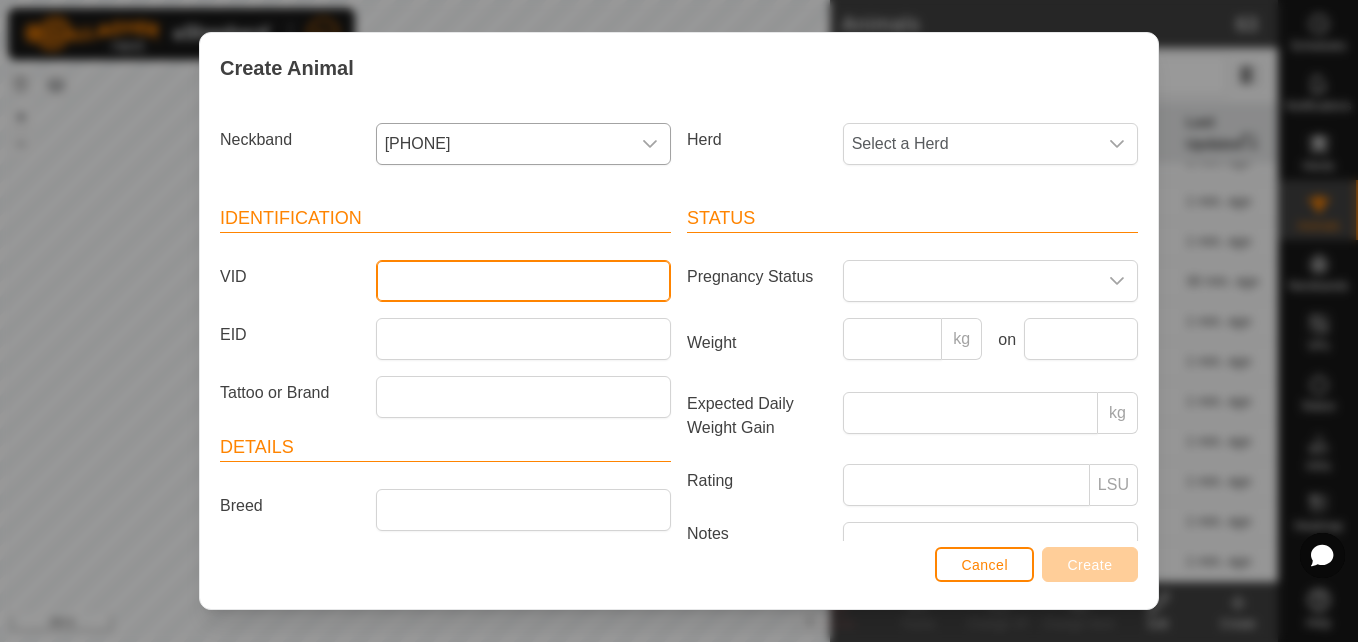 click on "VID" at bounding box center (523, 281) 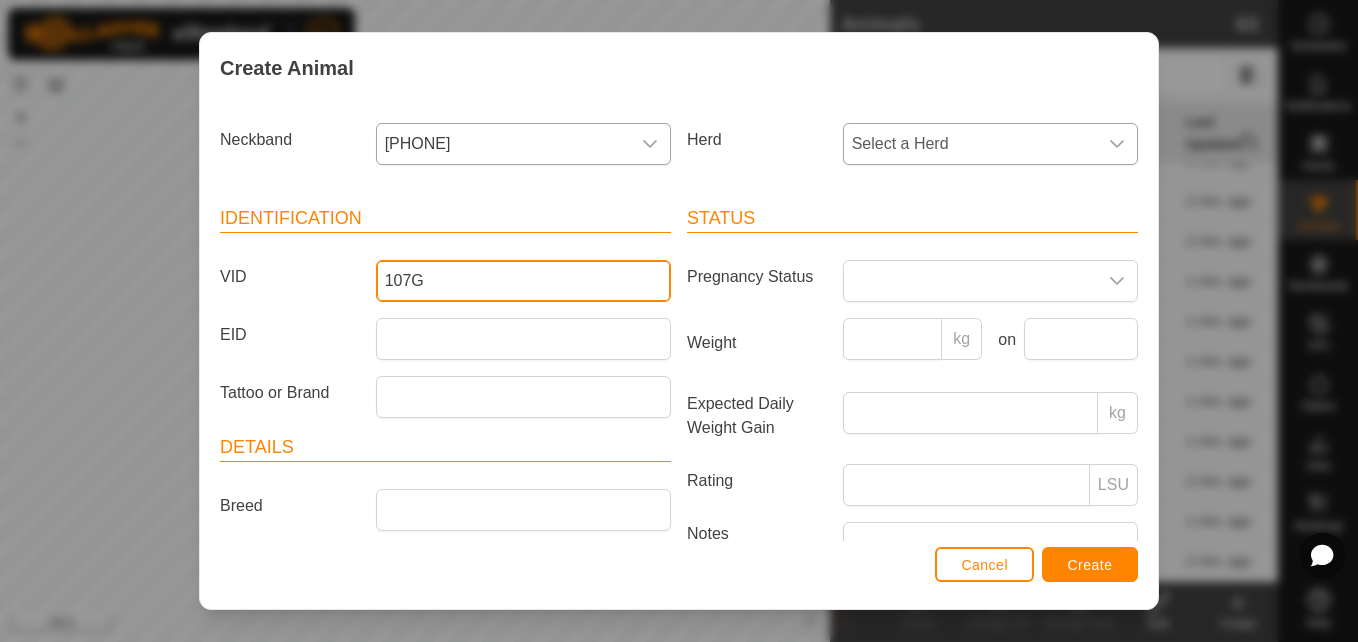 type on "107G" 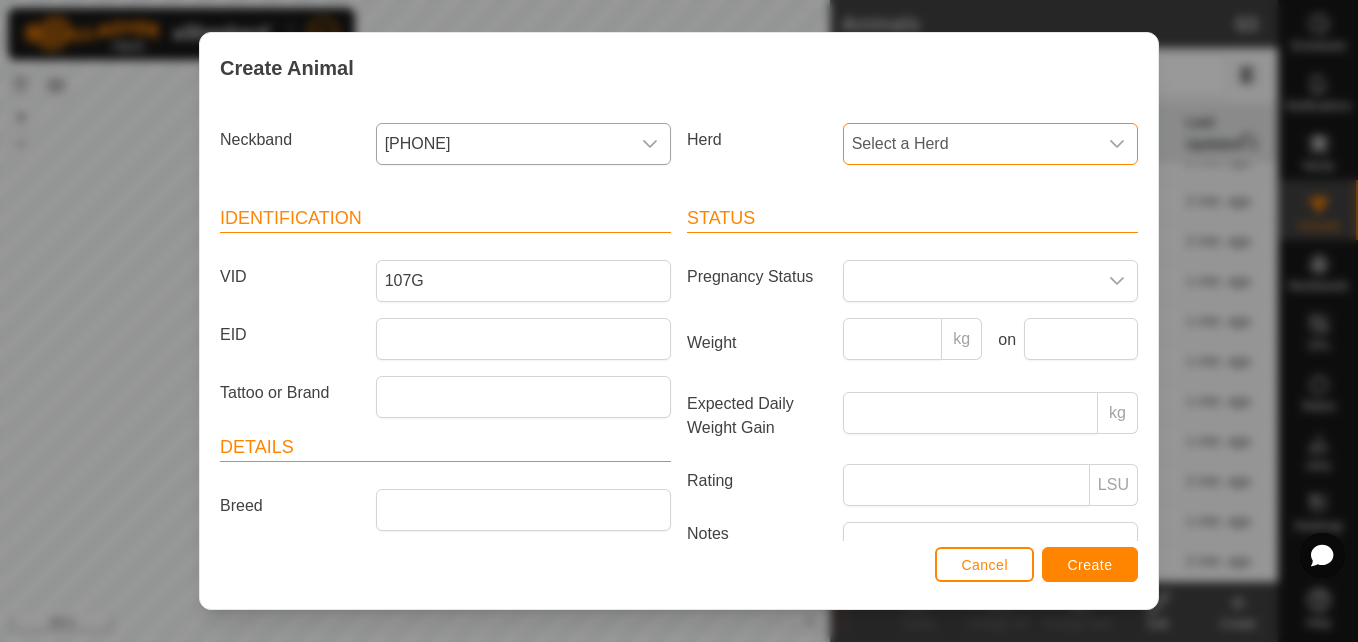 click on "Select a Herd" at bounding box center (970, 144) 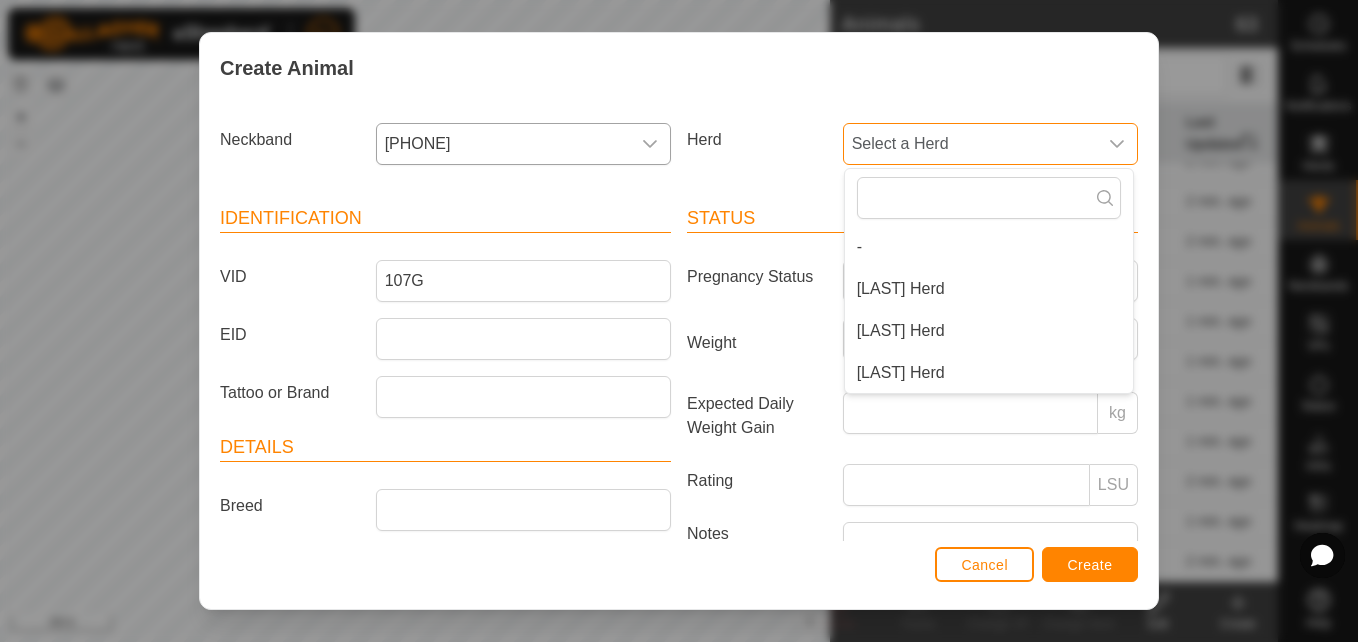 click on "Select a Herd" at bounding box center (970, 144) 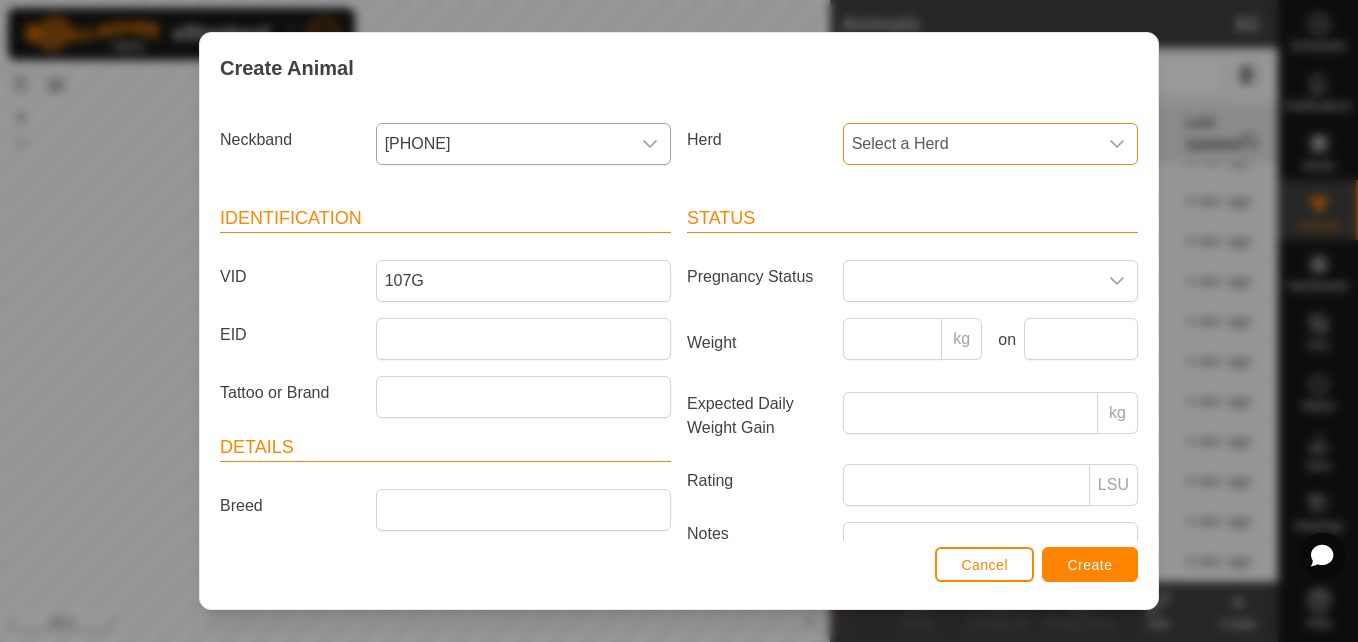 click on "Select a Herd" at bounding box center [970, 144] 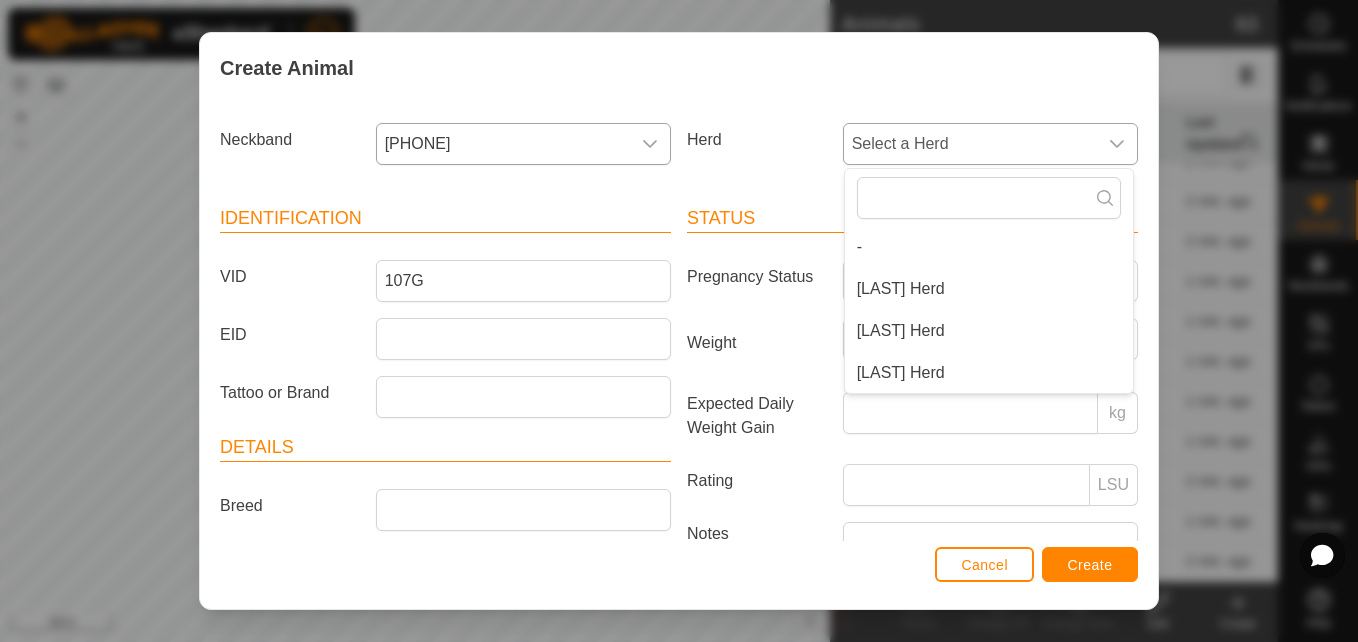 click on "[LAST] Herd" at bounding box center (989, 373) 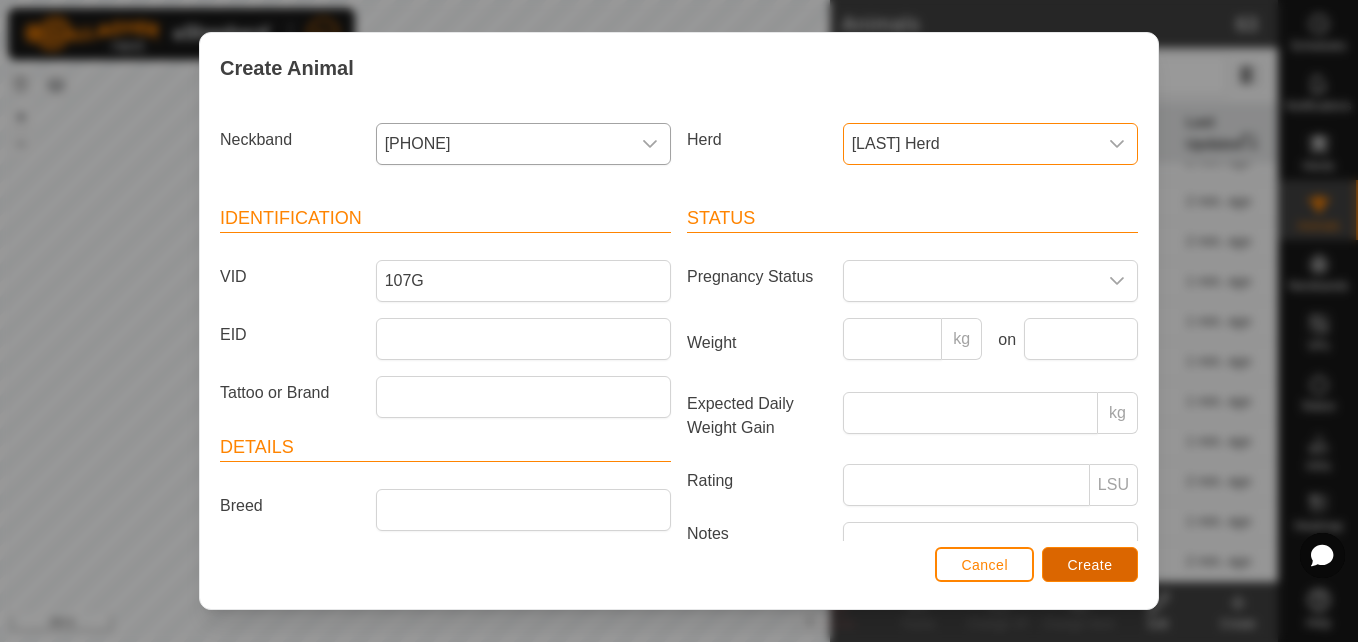 click on "Create" at bounding box center (1090, 564) 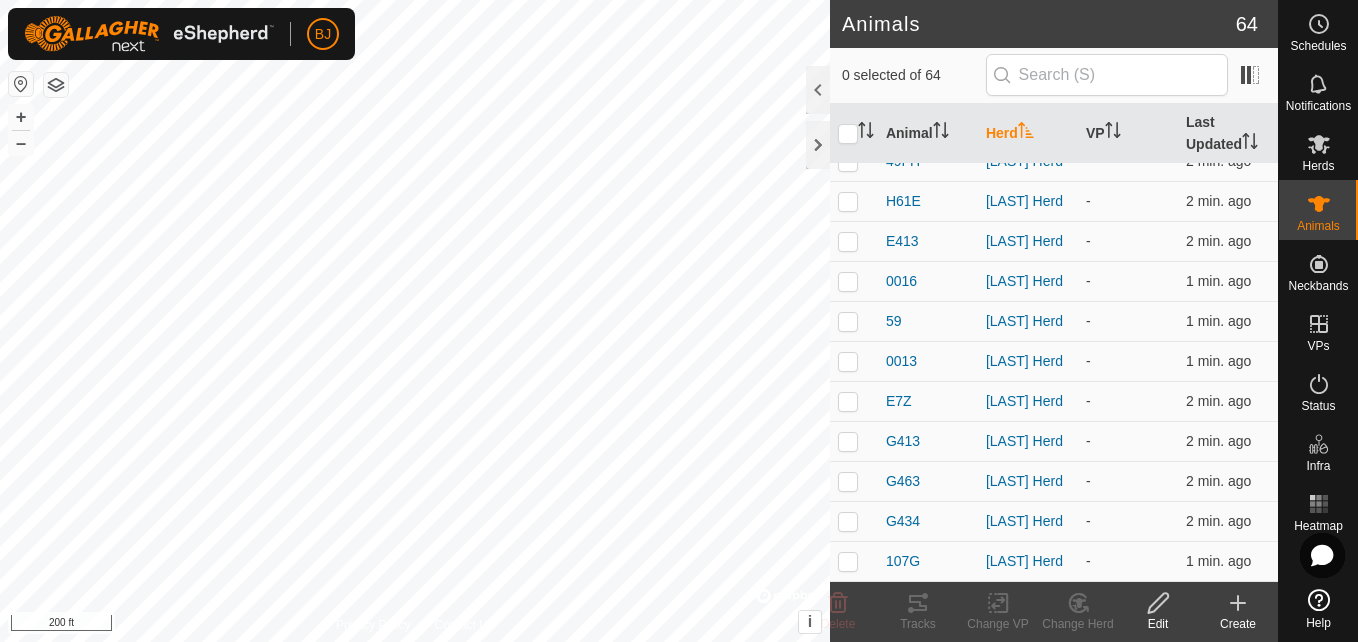 click 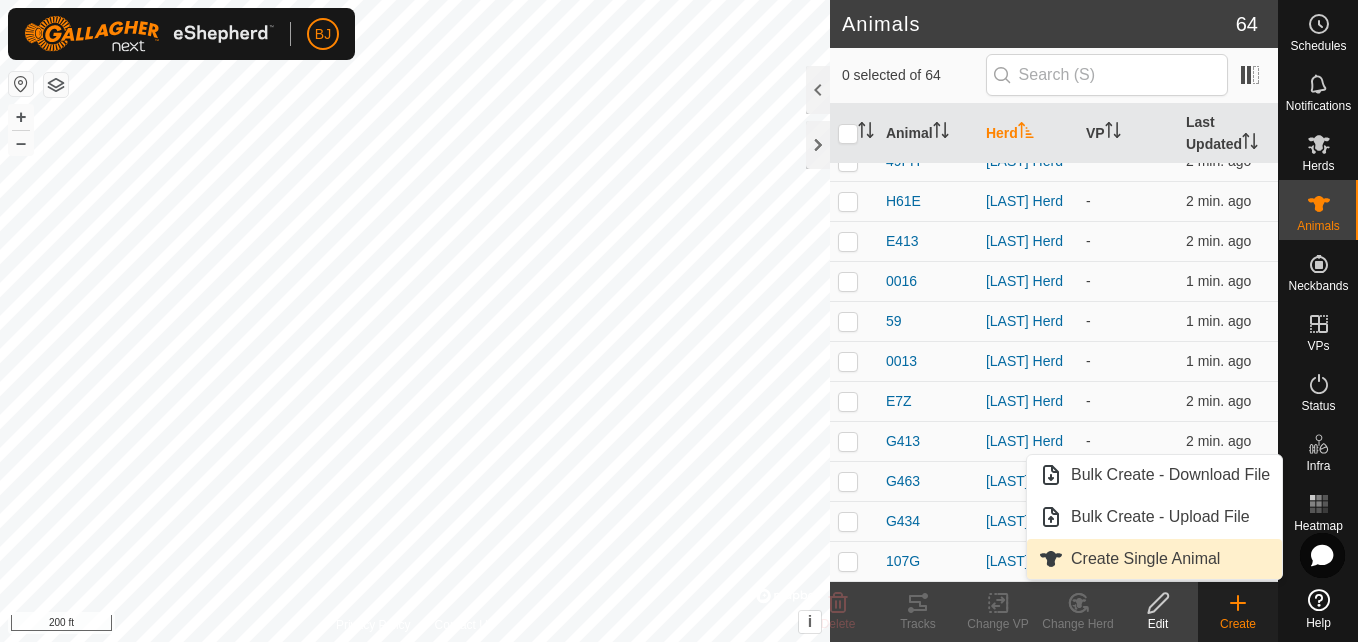 click on "Create Single Animal" at bounding box center (1154, 559) 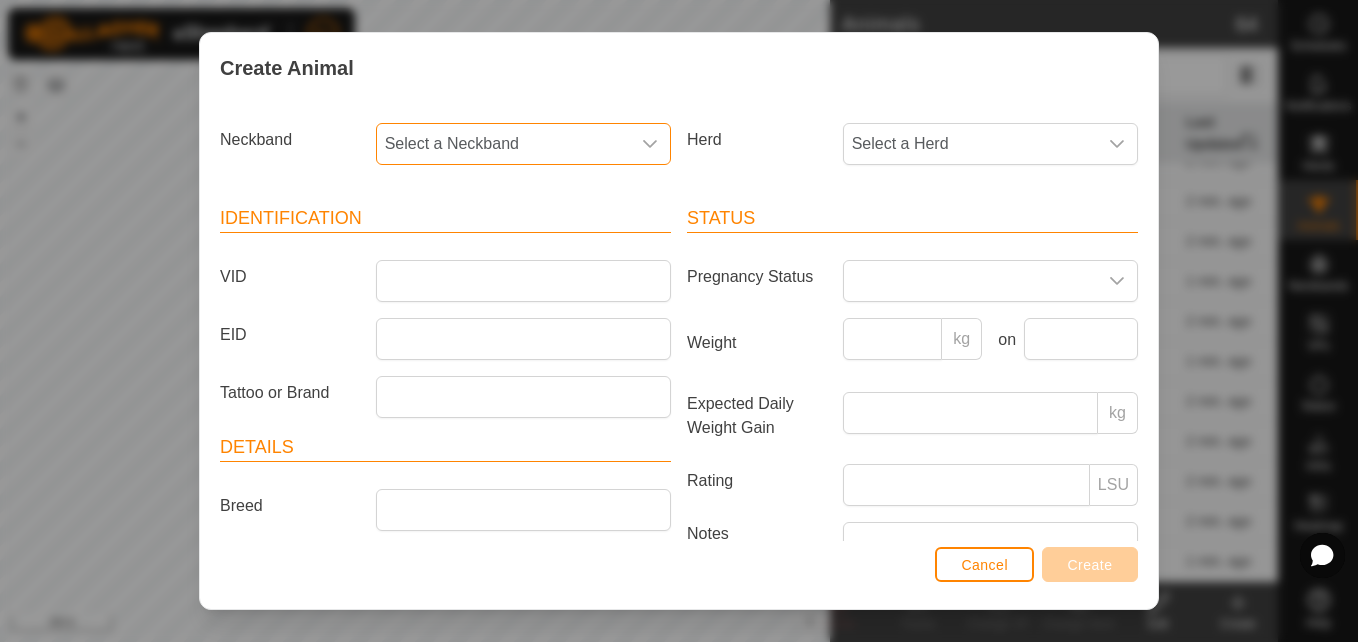 click on "Select a Neckband" at bounding box center (503, 144) 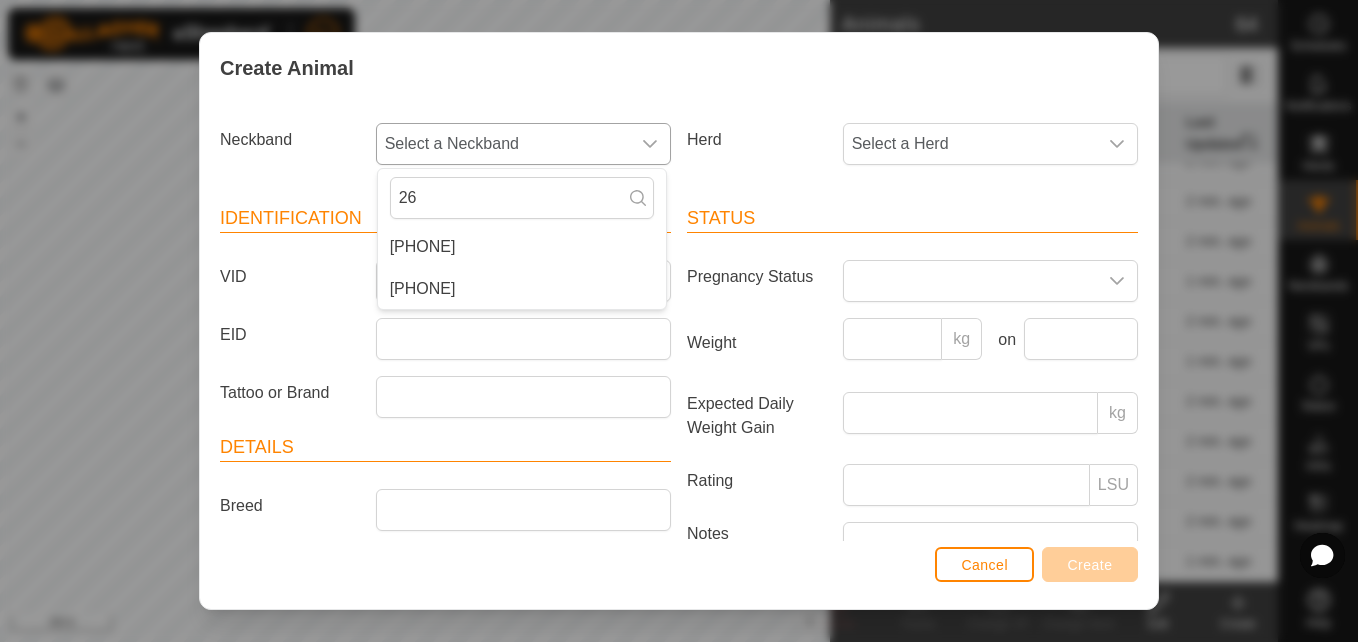type on "263" 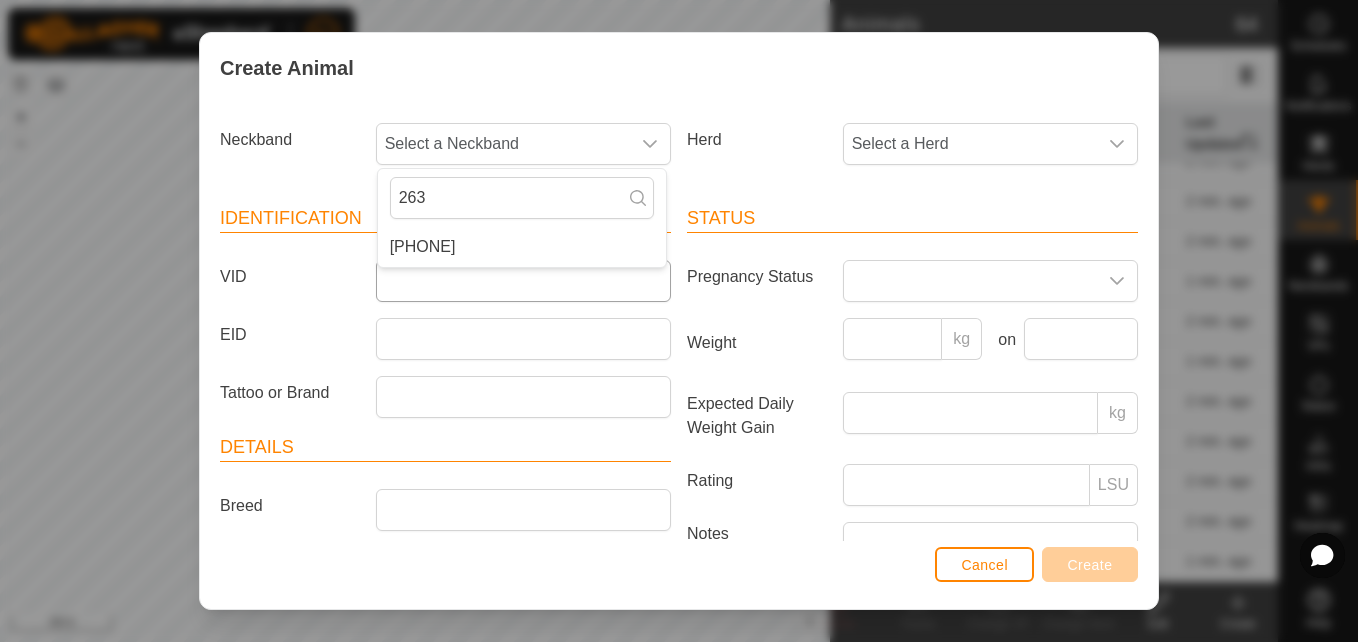click on "[PHONE]" at bounding box center [423, 247] 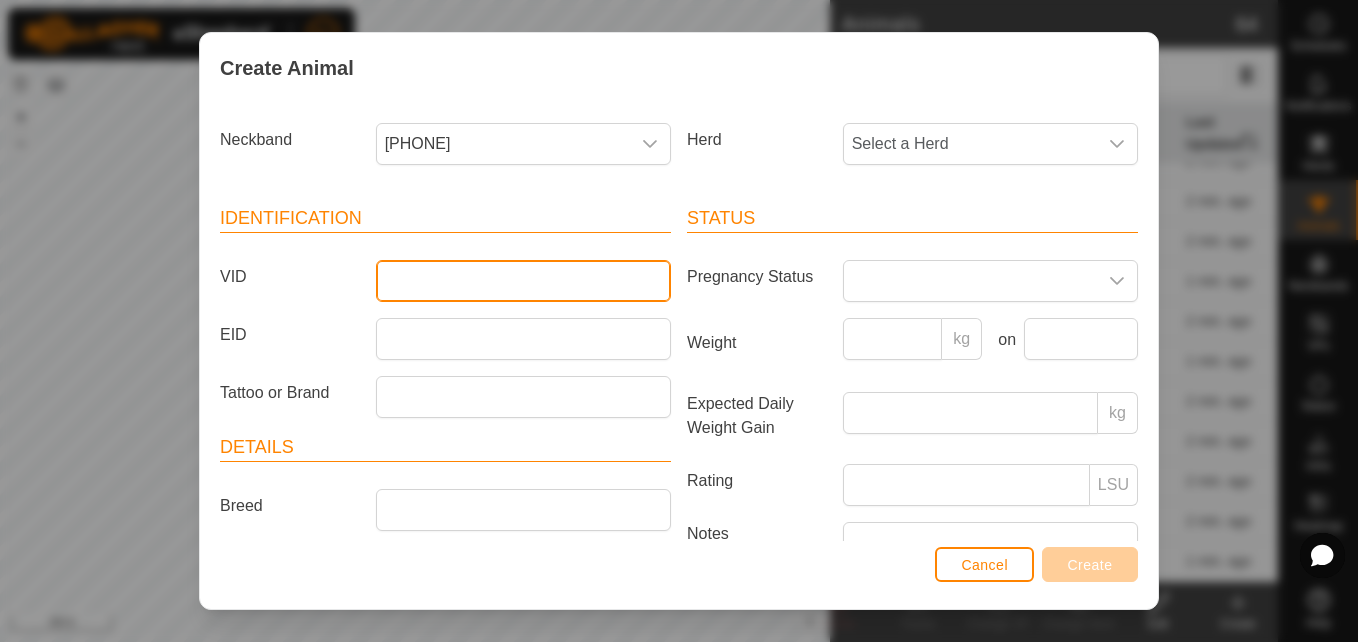 click on "VID" at bounding box center (523, 281) 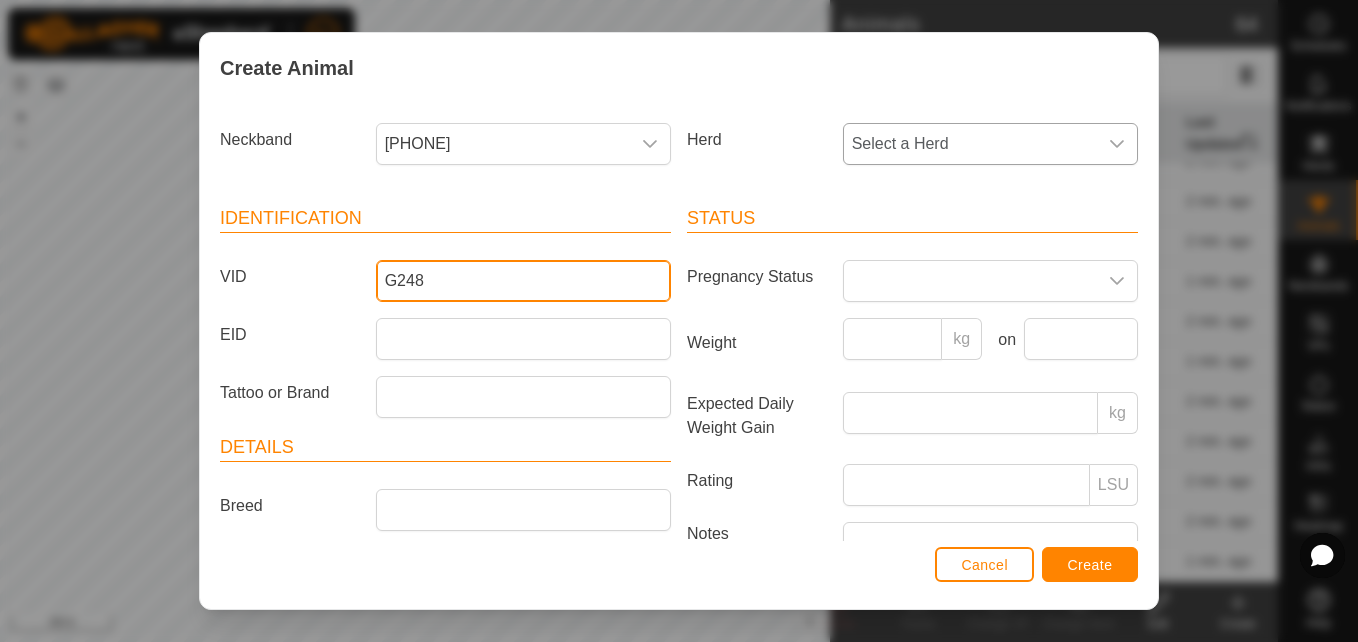 type on "G248" 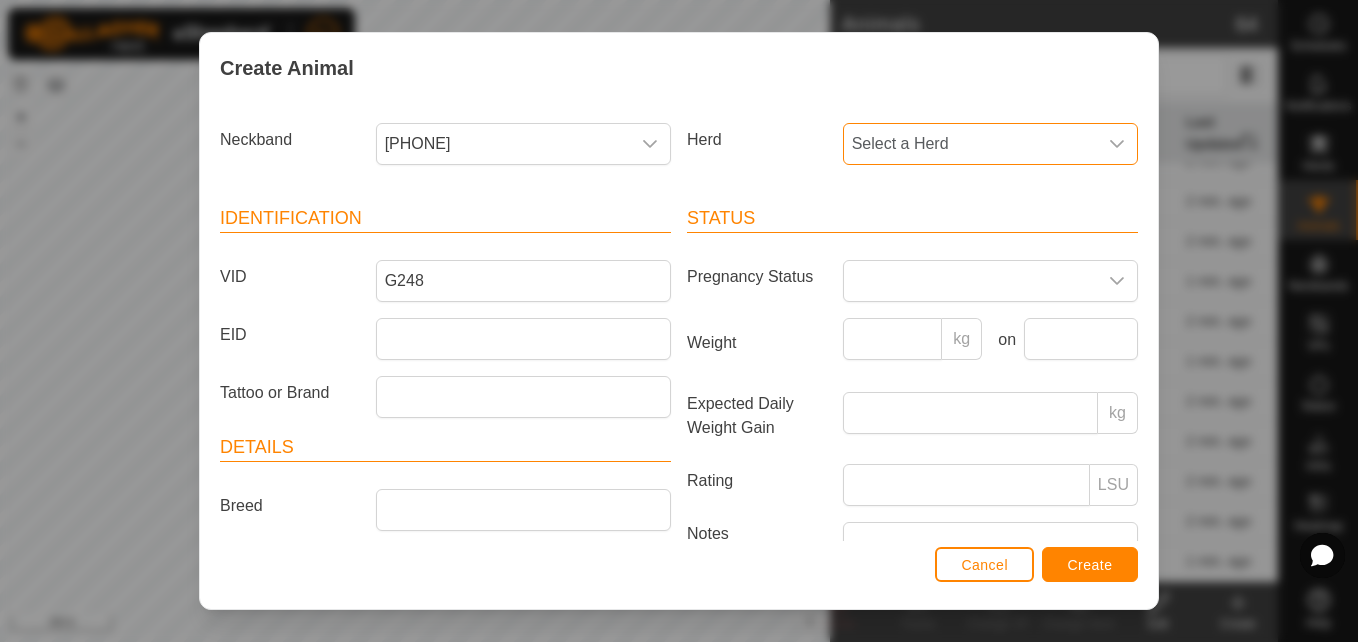 click on "Select a Herd" at bounding box center [970, 144] 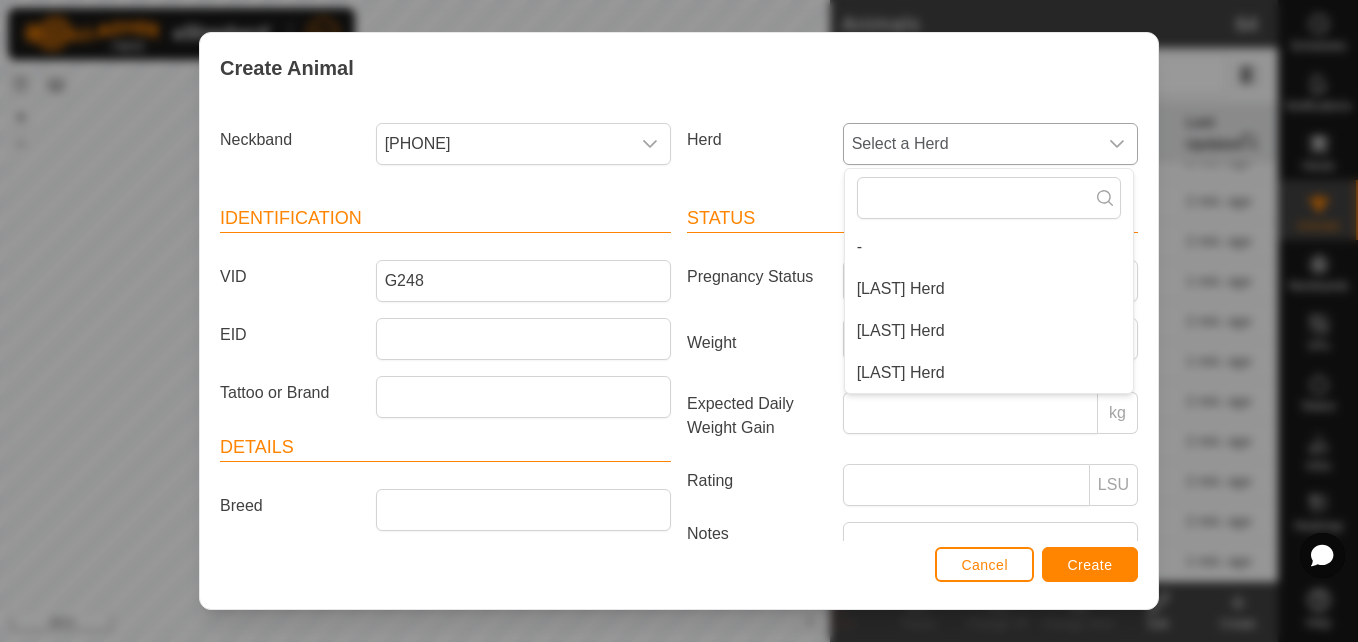 click on "[LAST] Herd" at bounding box center (989, 373) 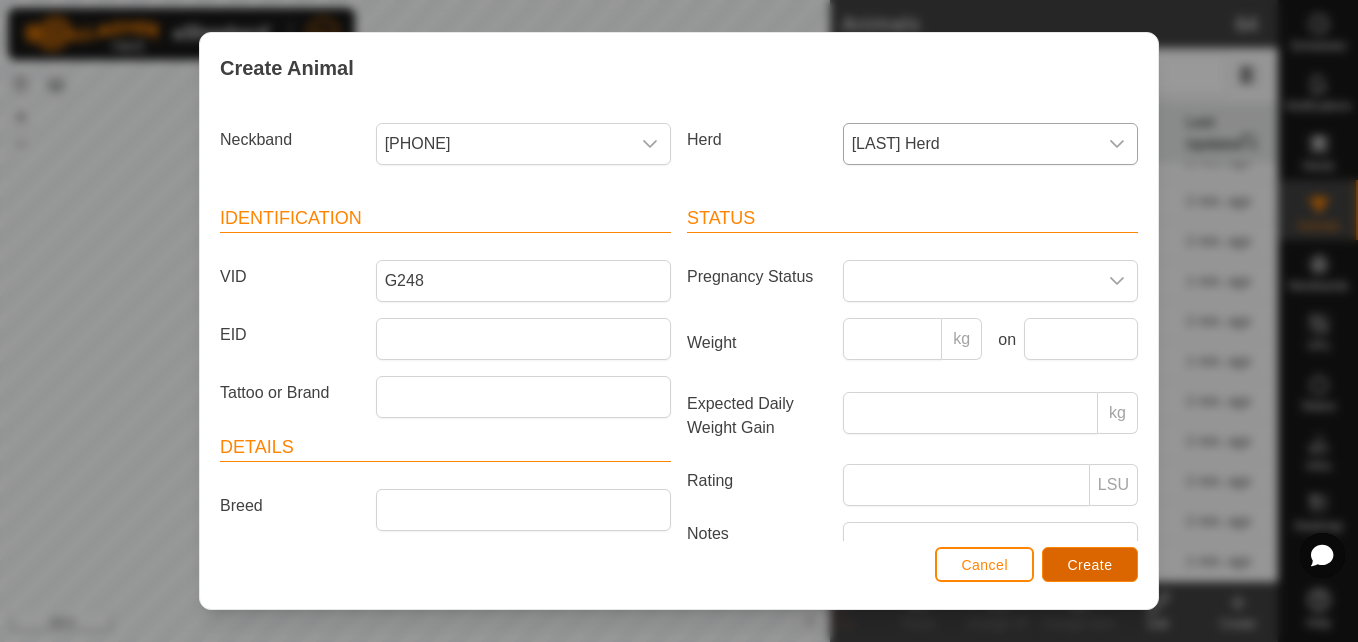 click on "Create" at bounding box center (1090, 564) 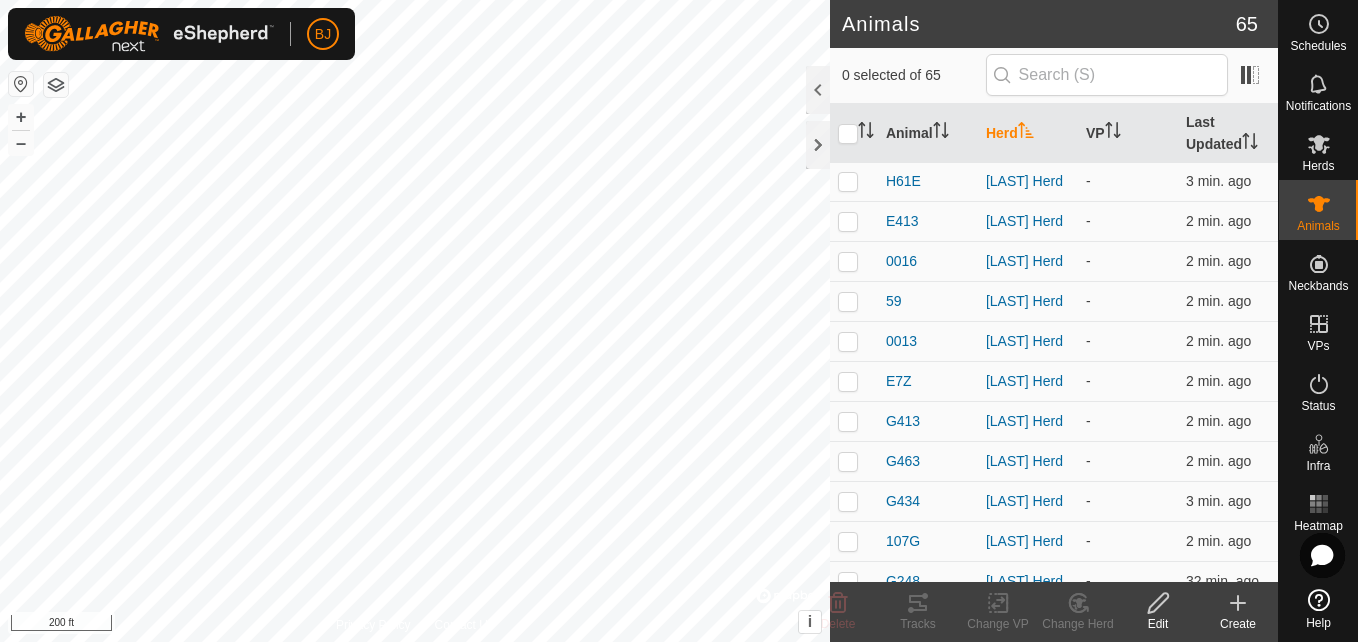 click 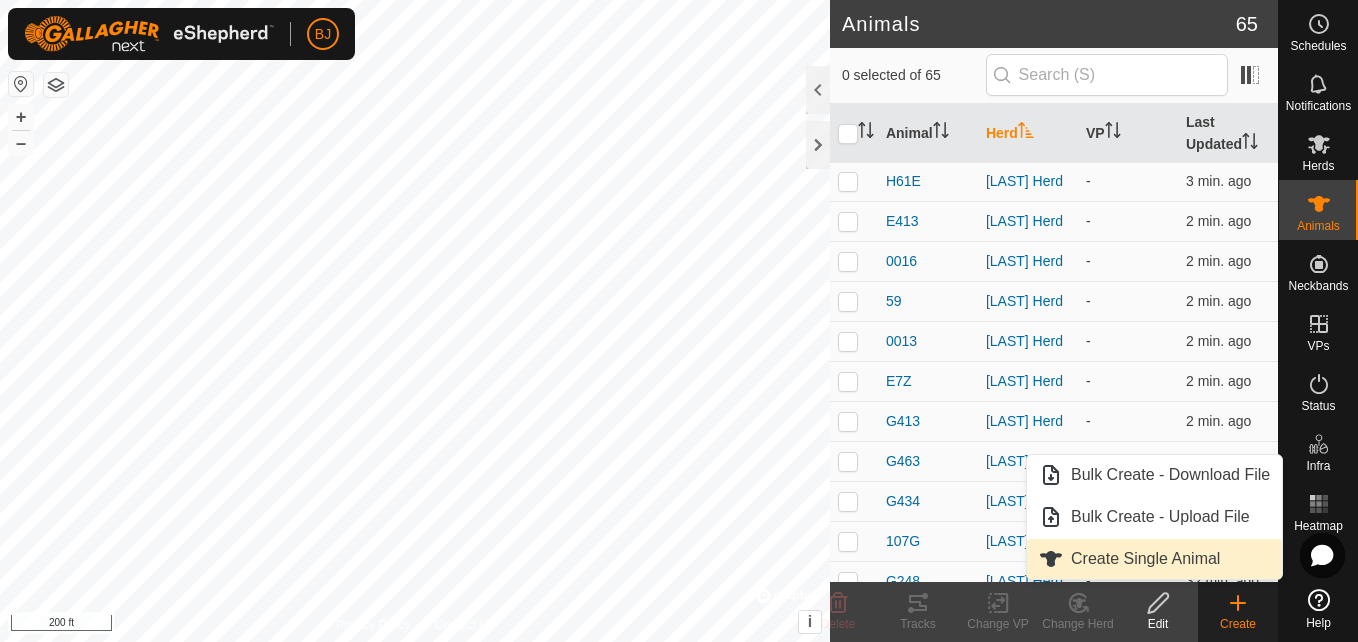 click on "Create Single Animal" at bounding box center (1154, 559) 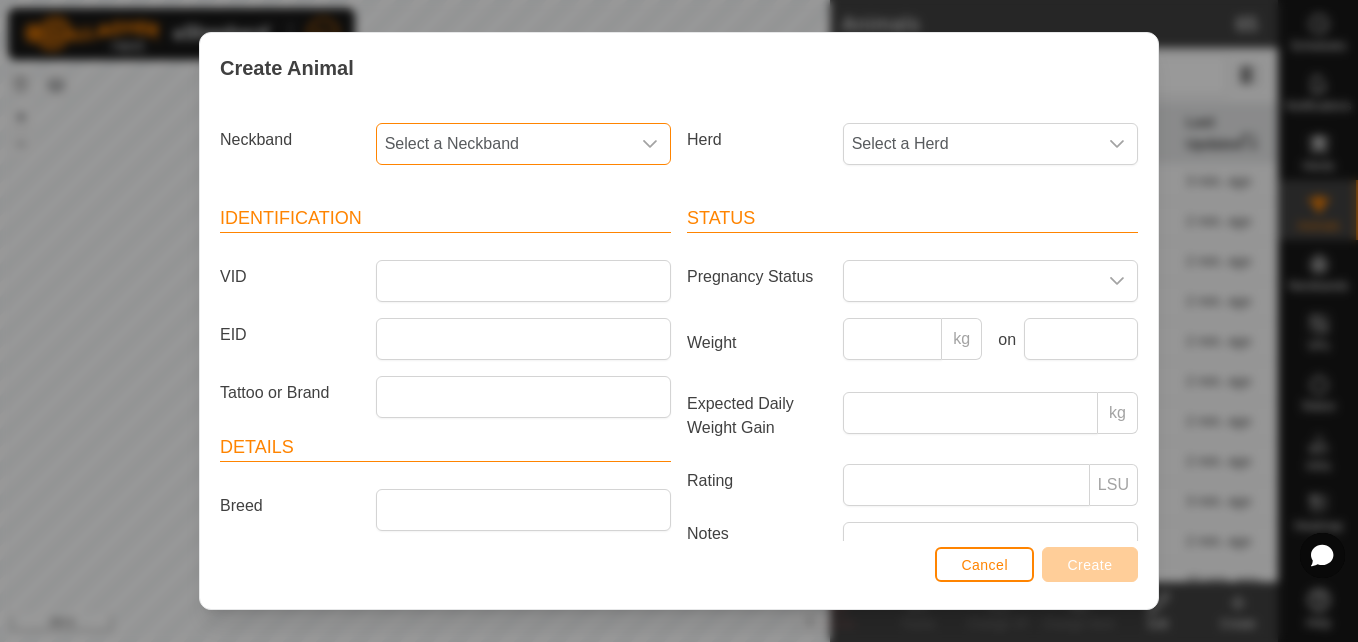 click on "Select a Neckband" at bounding box center (503, 144) 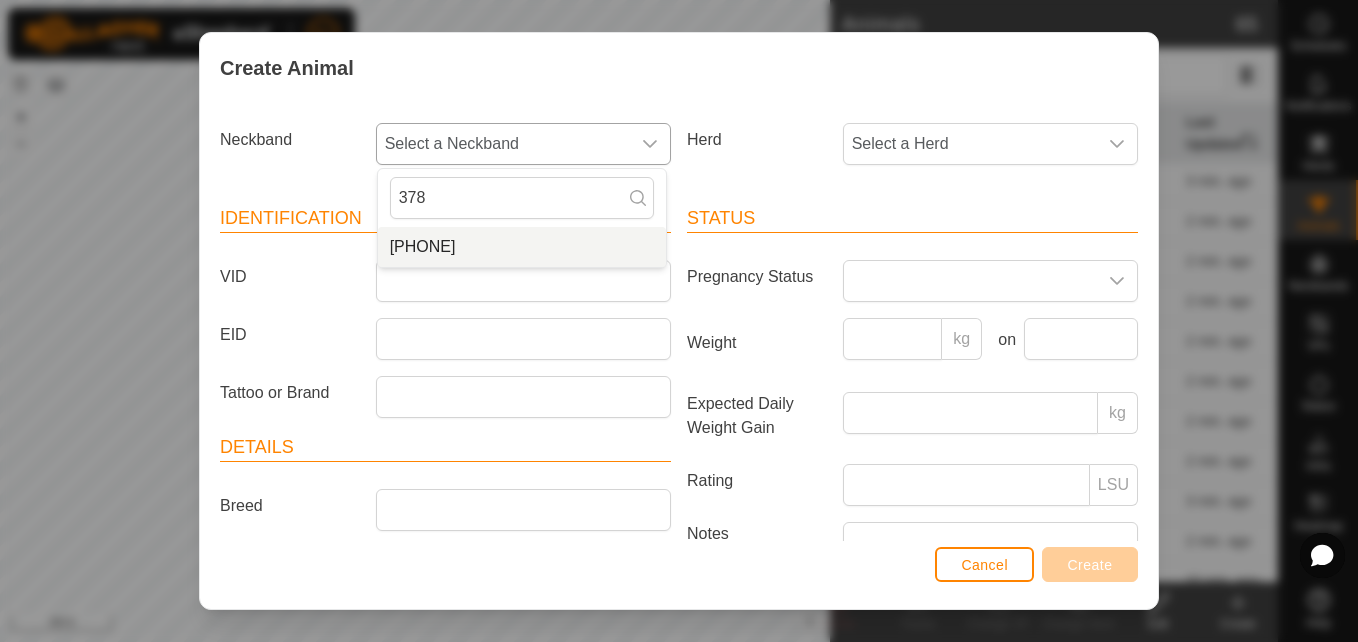 type on "378" 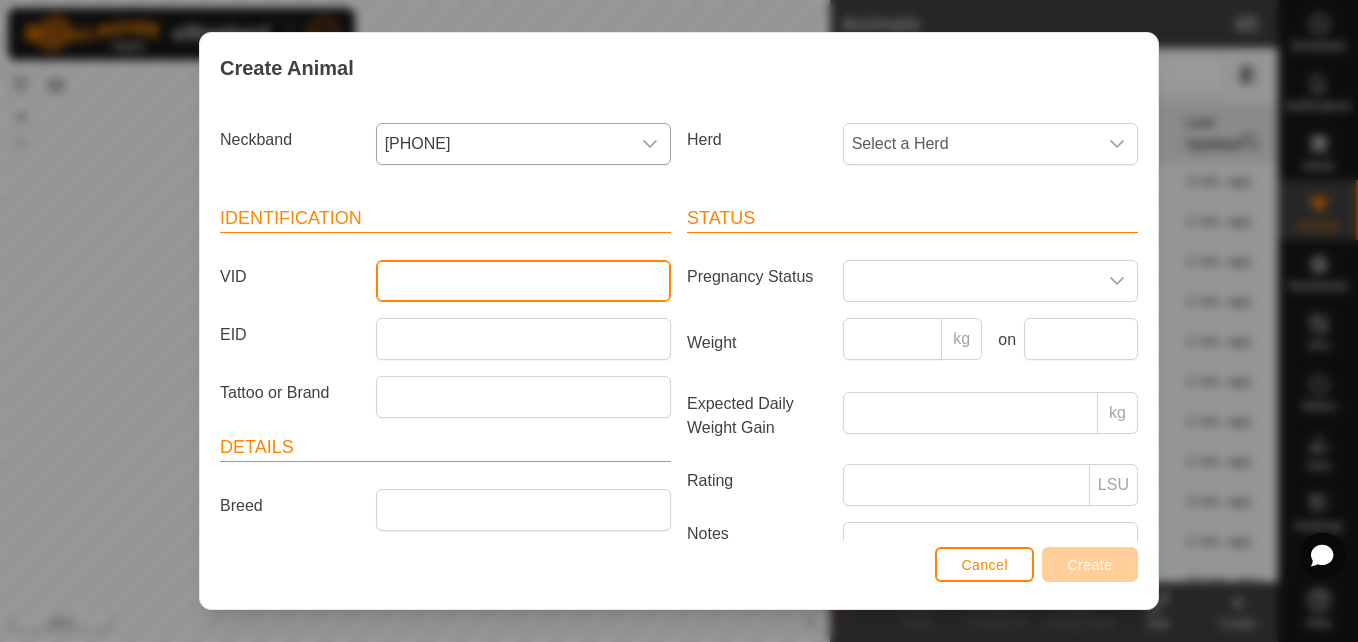 click on "VID" at bounding box center [523, 281] 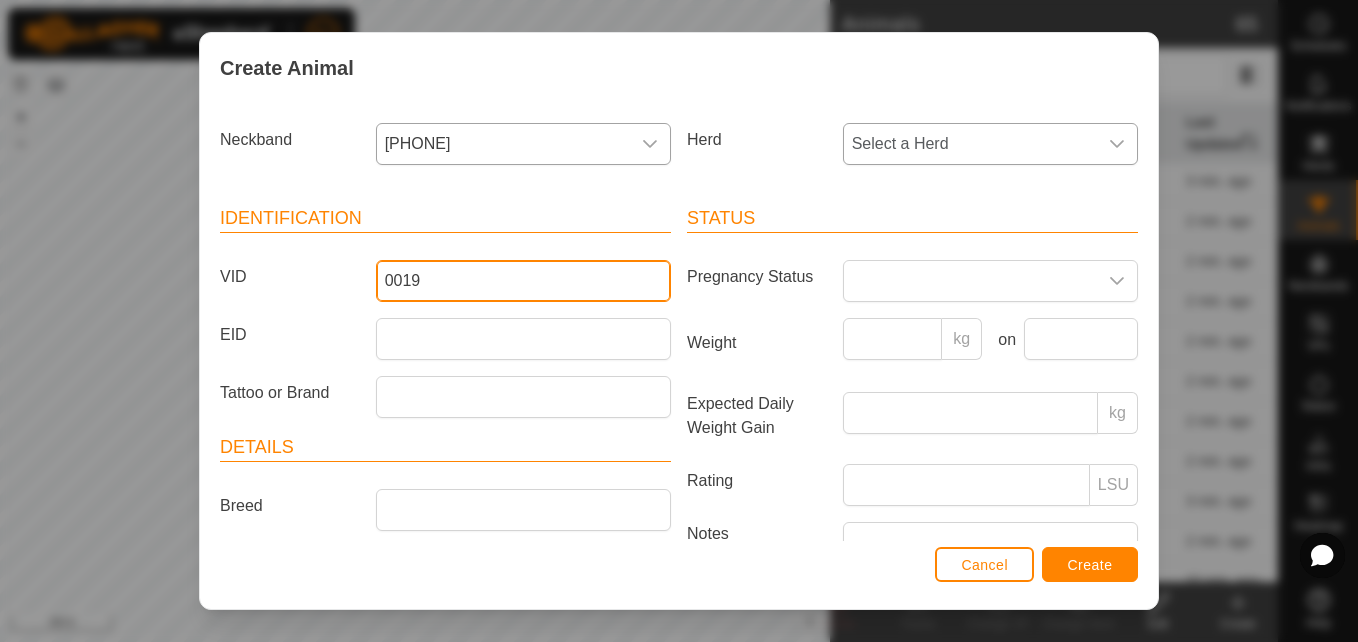 type on "0019" 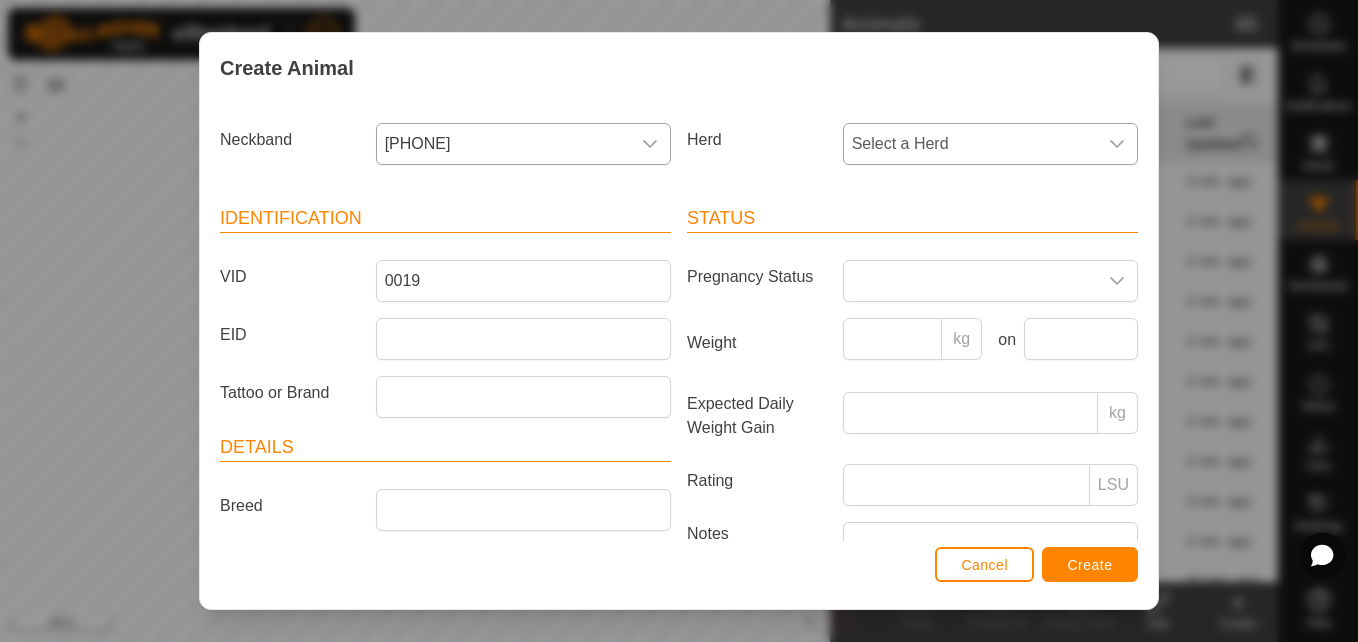 click on "Select a Herd" at bounding box center [970, 144] 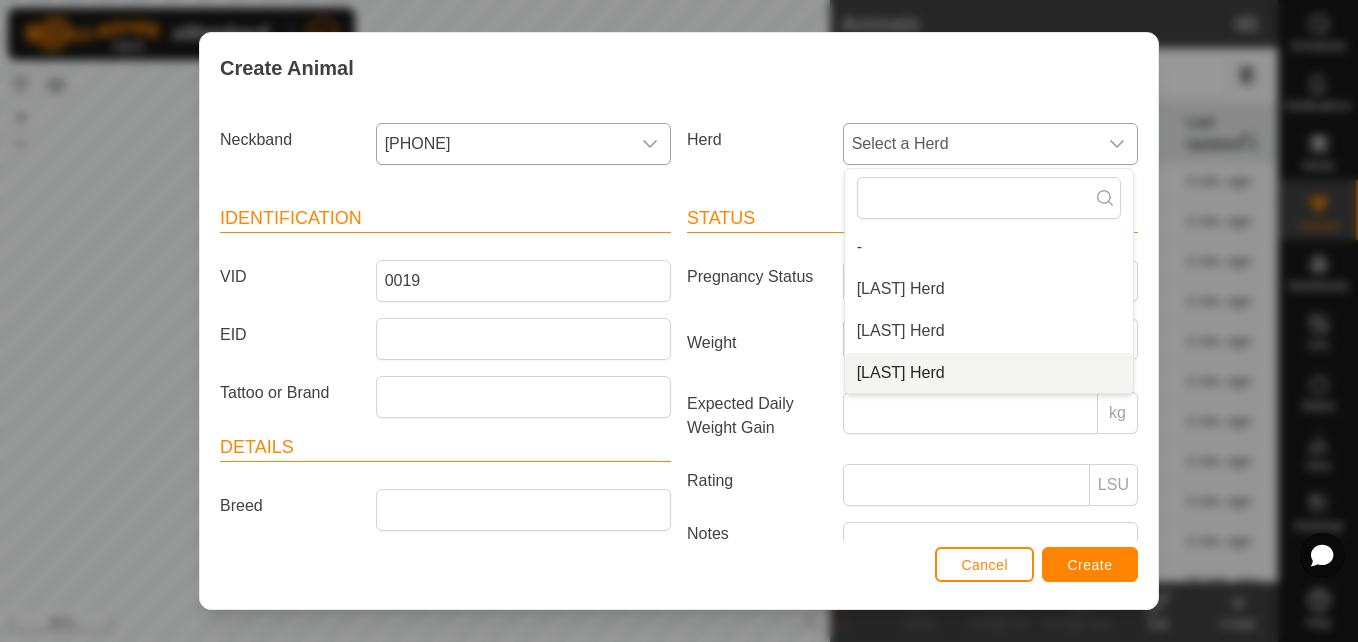 click on "[LAST] Herd" at bounding box center [989, 373] 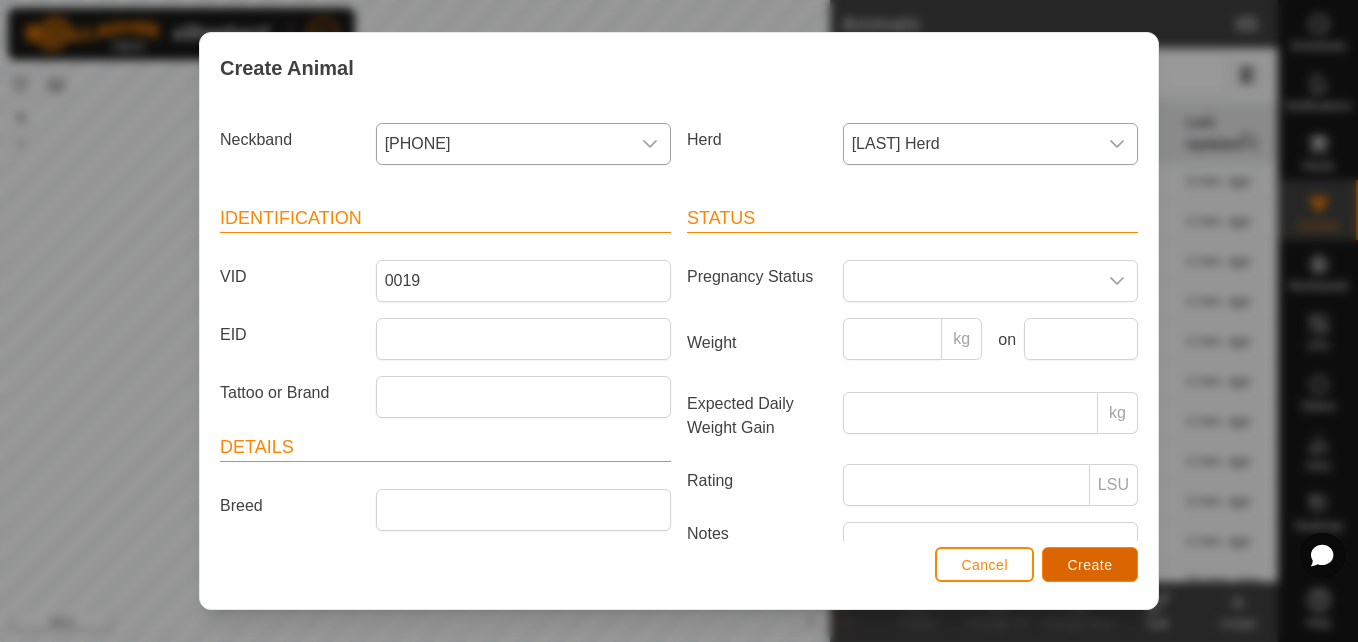 click on "Create" at bounding box center (1090, 565) 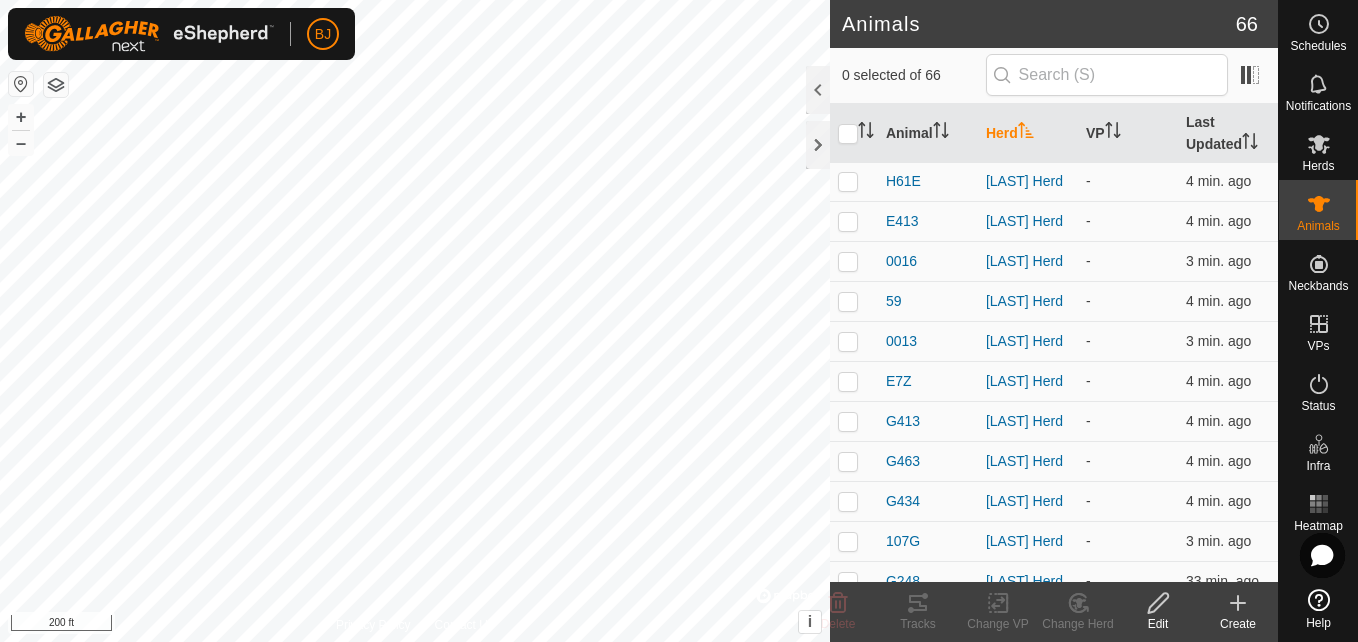 click on "Create" 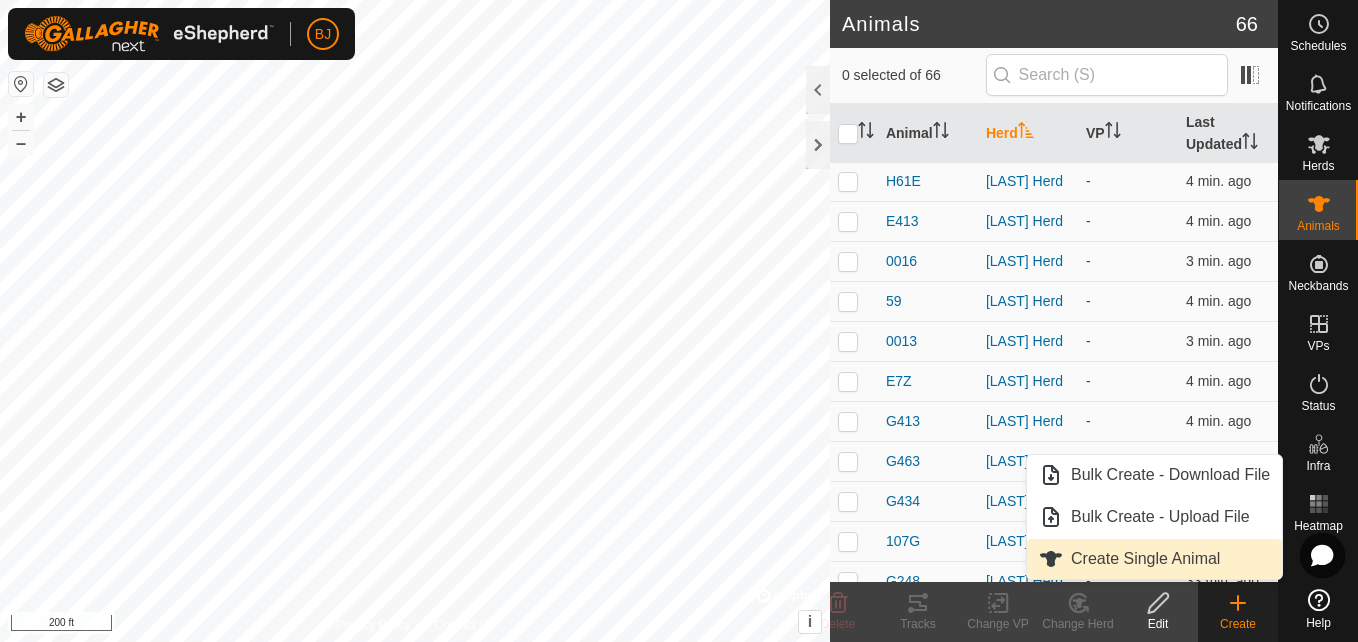 click on "Create Single Animal" at bounding box center (1154, 559) 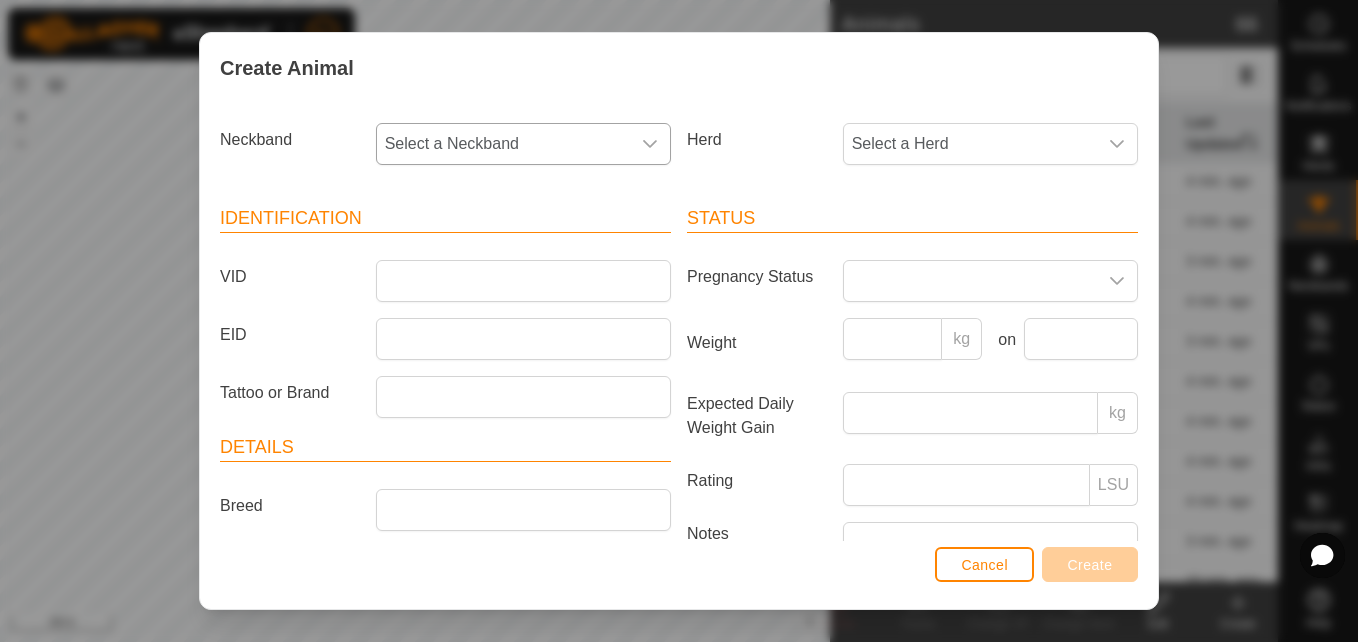 click on "Select a Neckband" at bounding box center (503, 144) 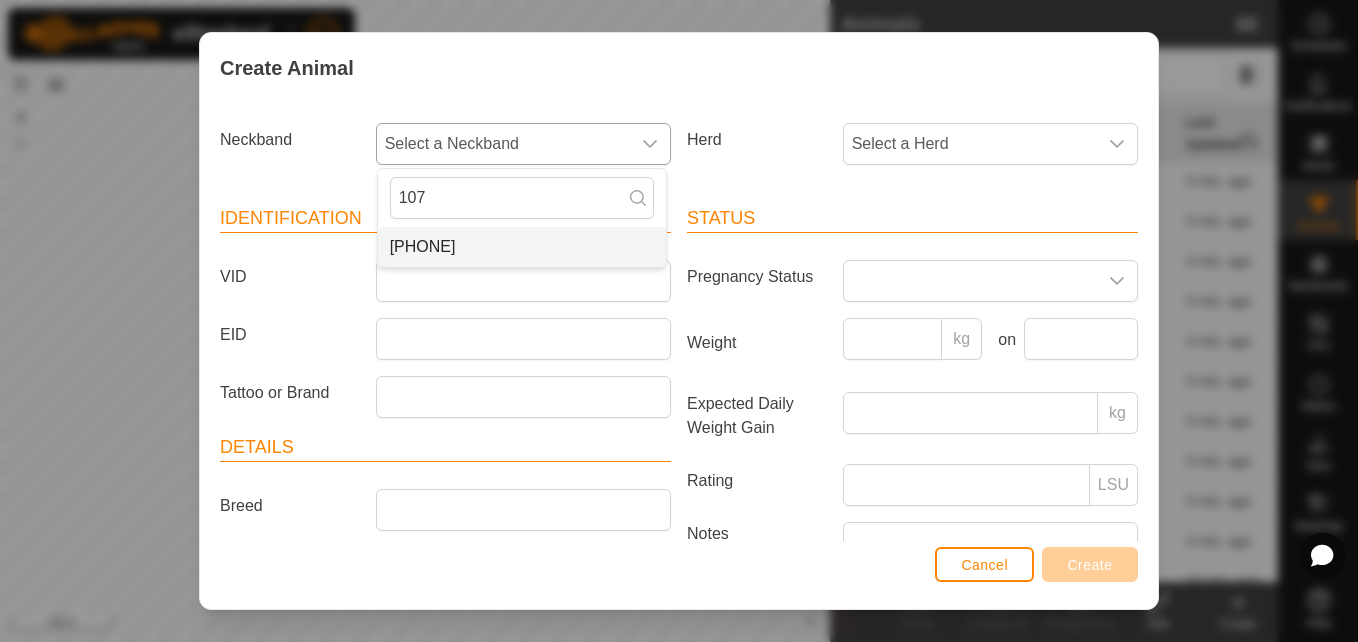 type on "107" 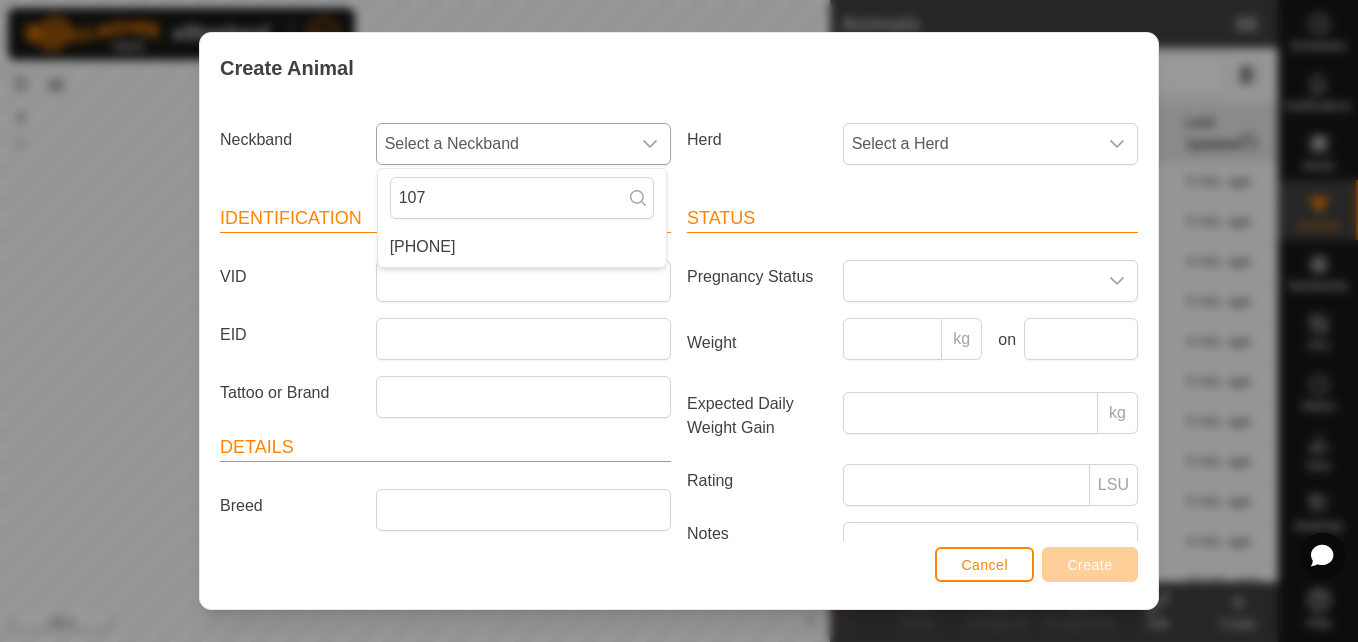 click on "[PHONE]" at bounding box center [522, 247] 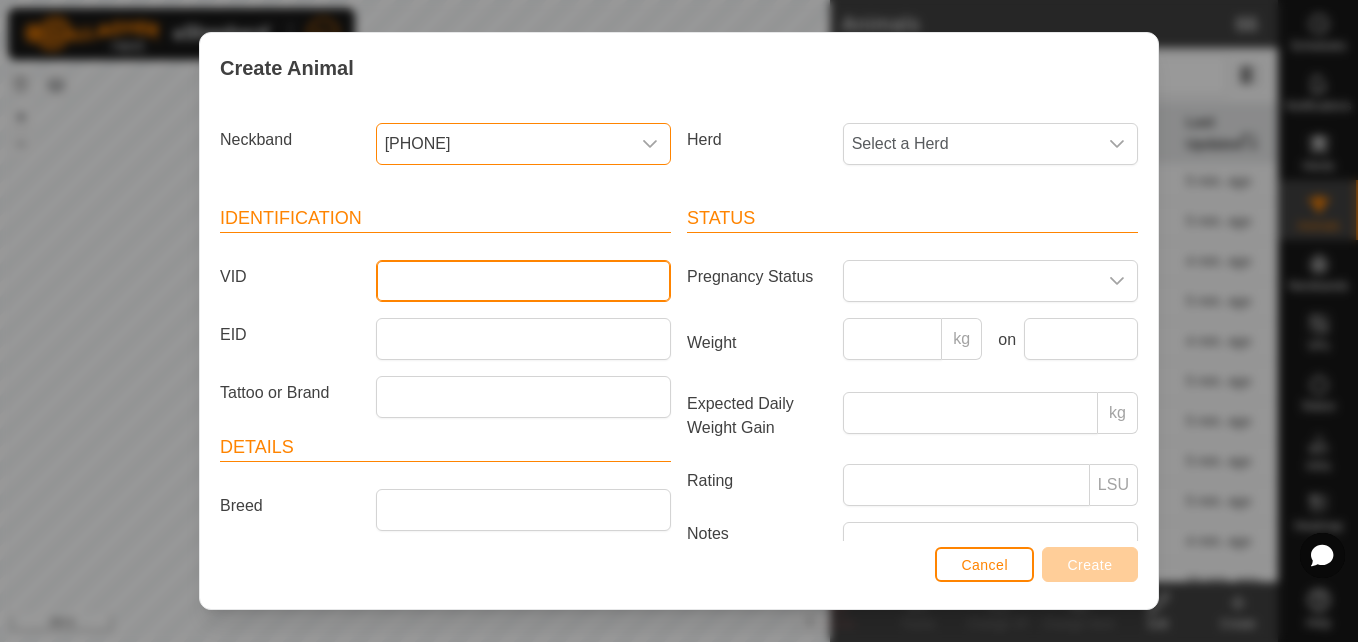 click on "VID" at bounding box center [523, 281] 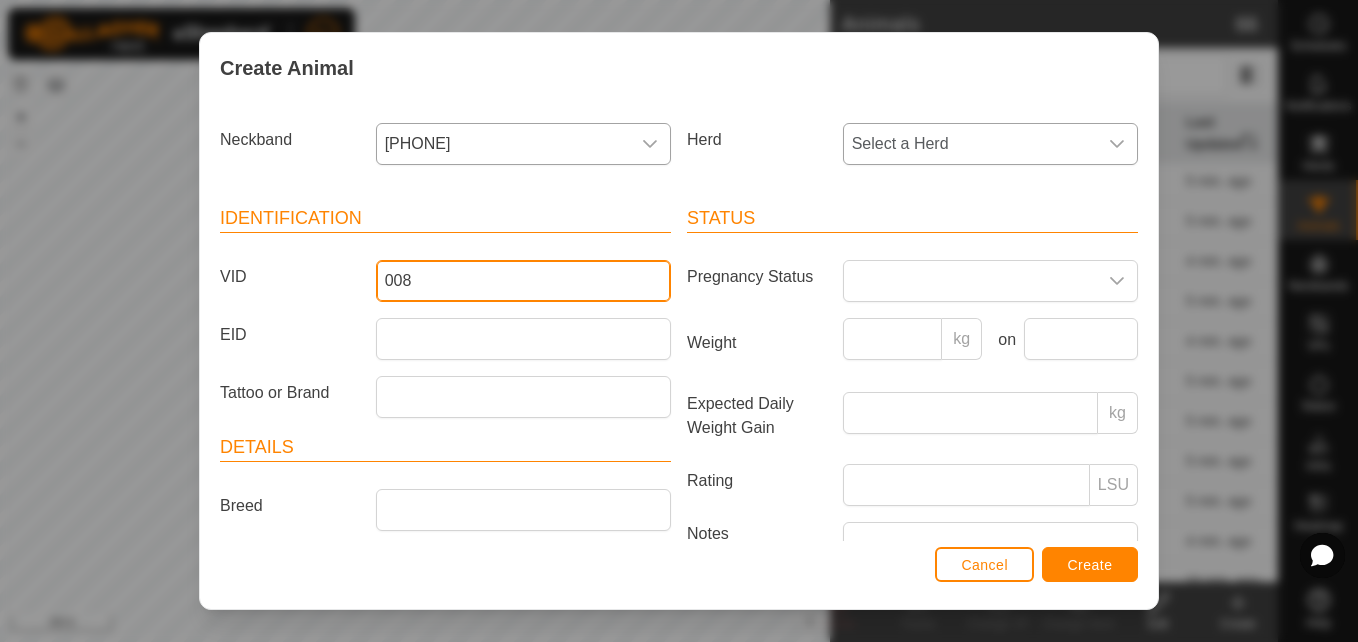 type 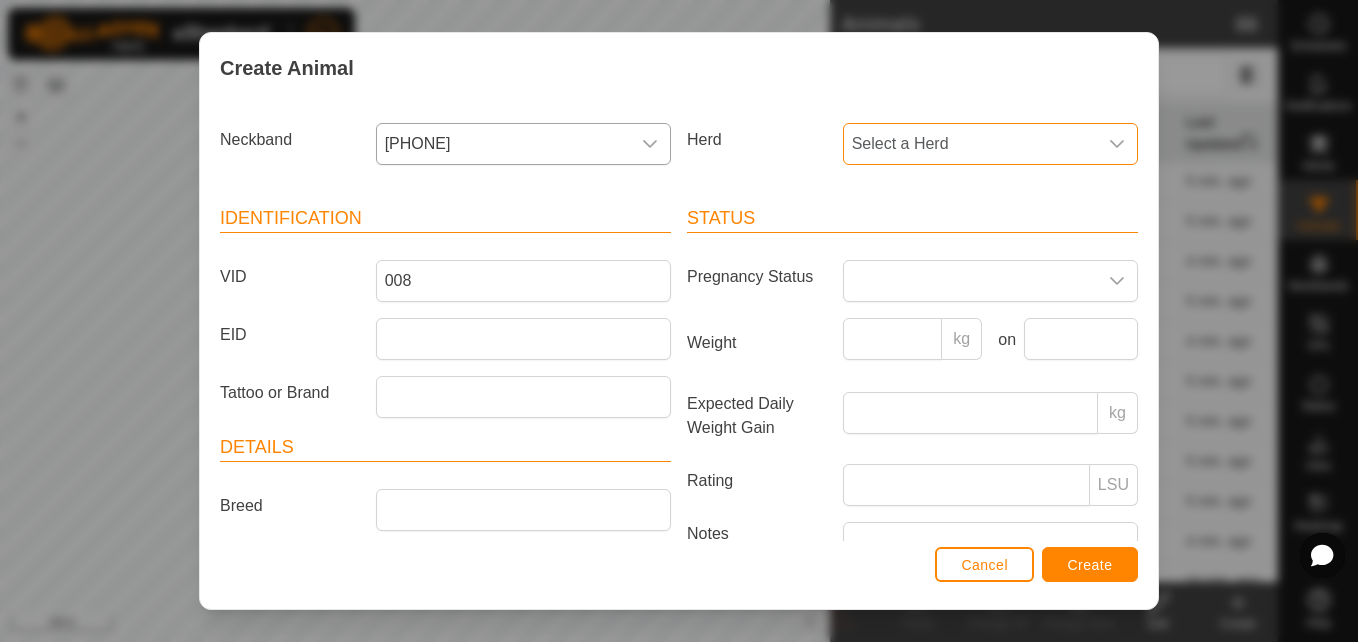 click on "Select a Herd" at bounding box center [970, 144] 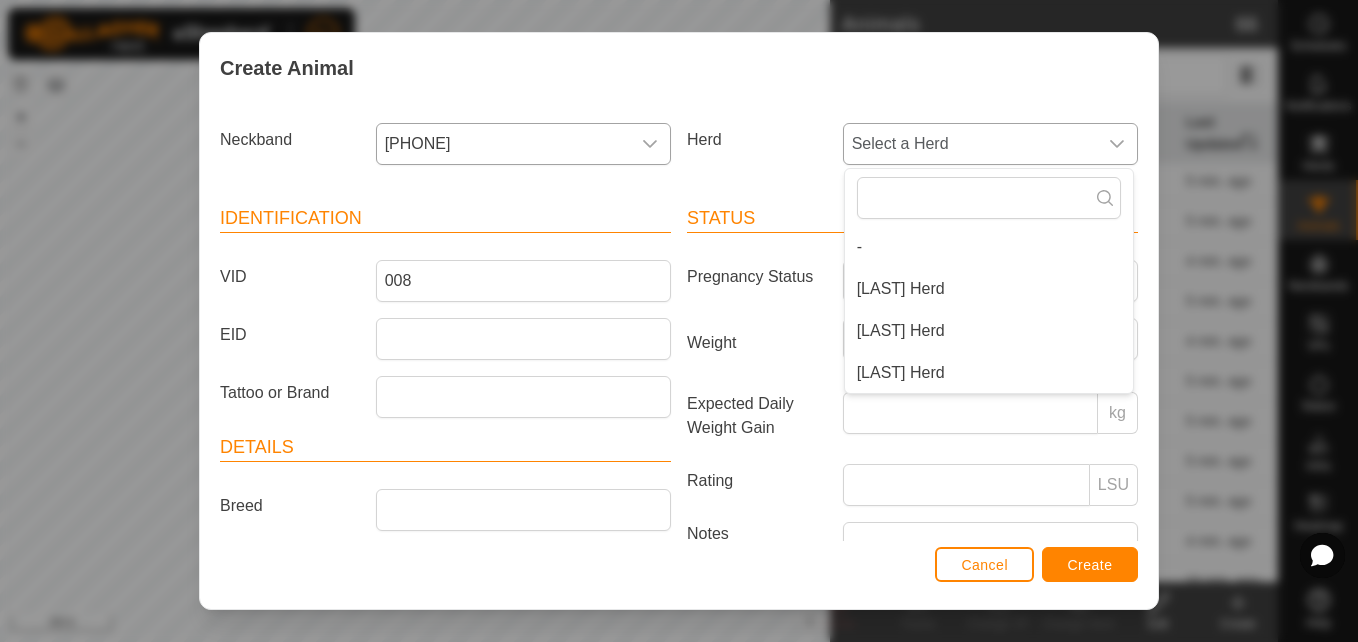 click on "[LAST] Herd" at bounding box center [989, 373] 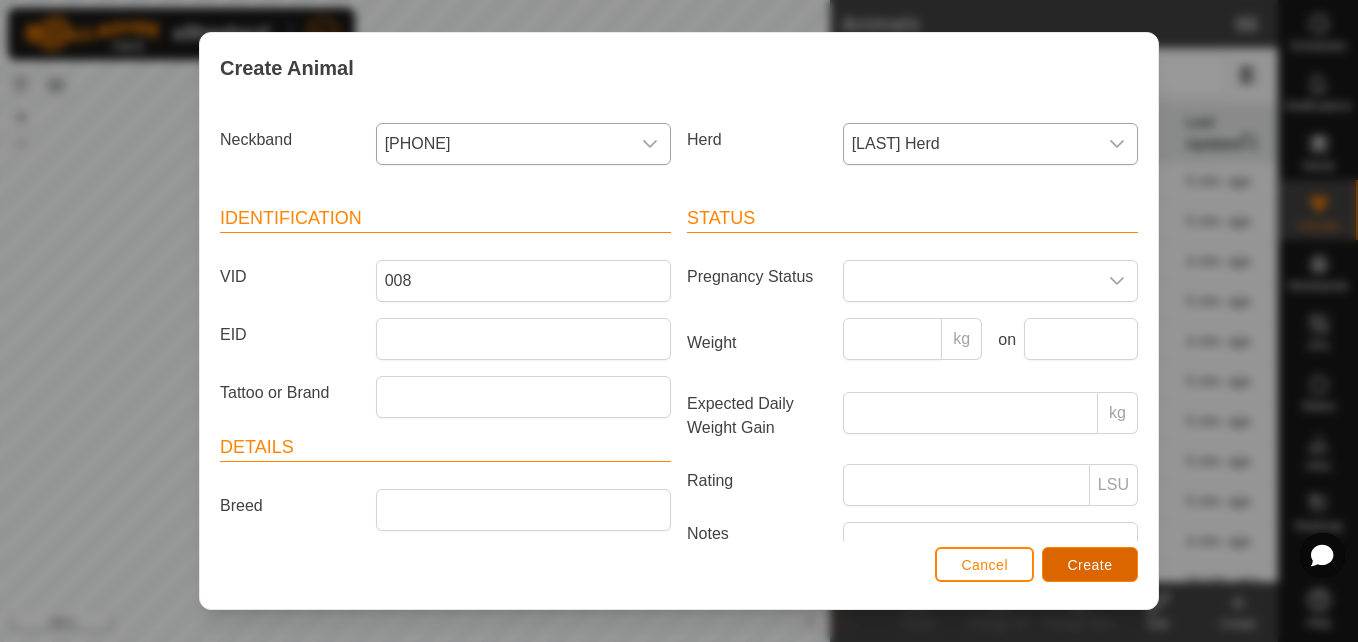 click on "Create" at bounding box center [1090, 564] 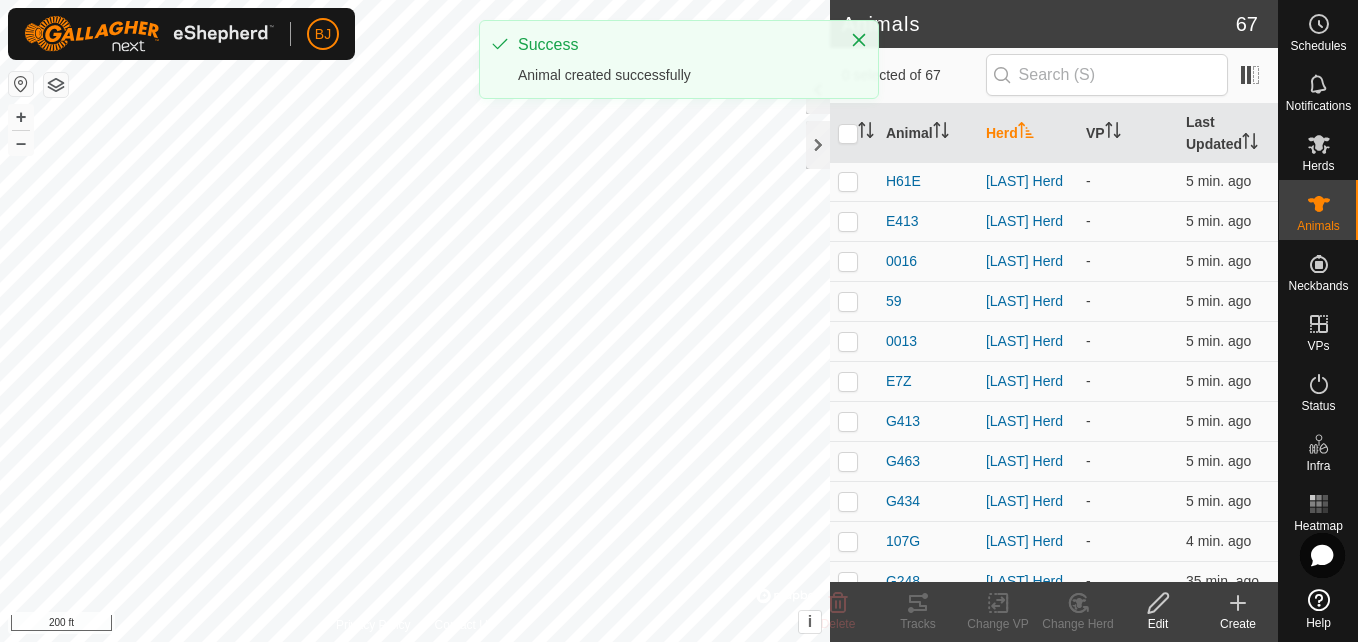 click 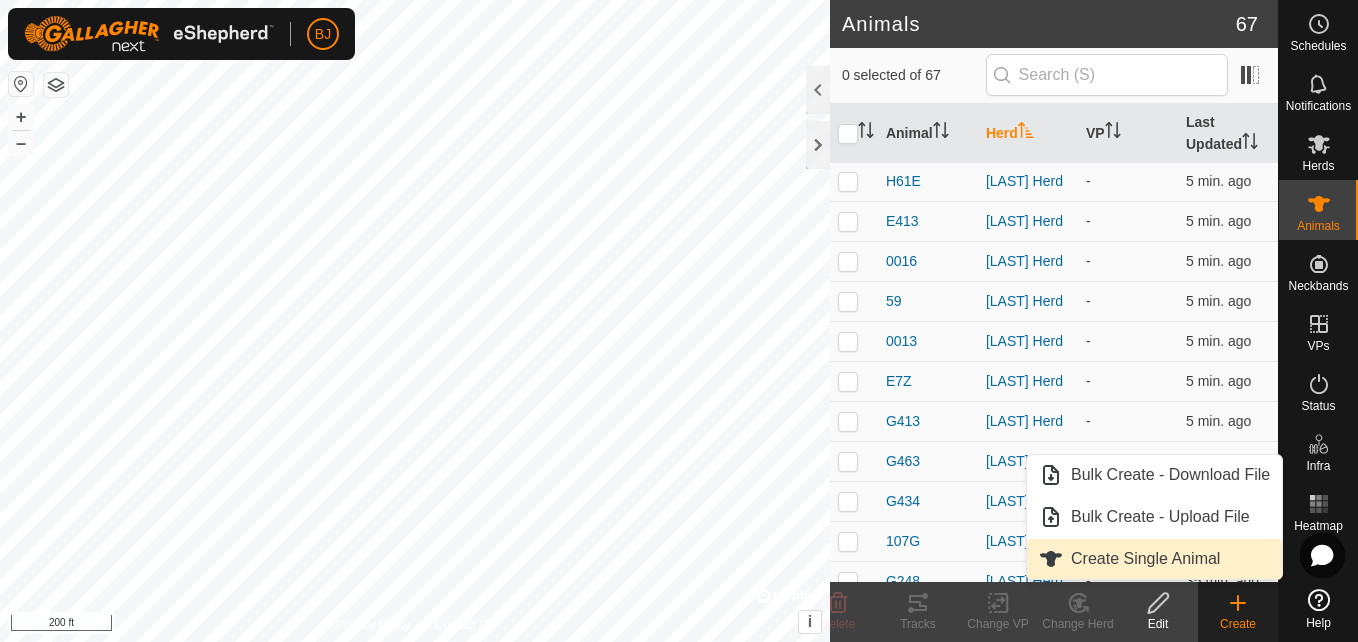 click on "Create Single Animal" at bounding box center (1154, 559) 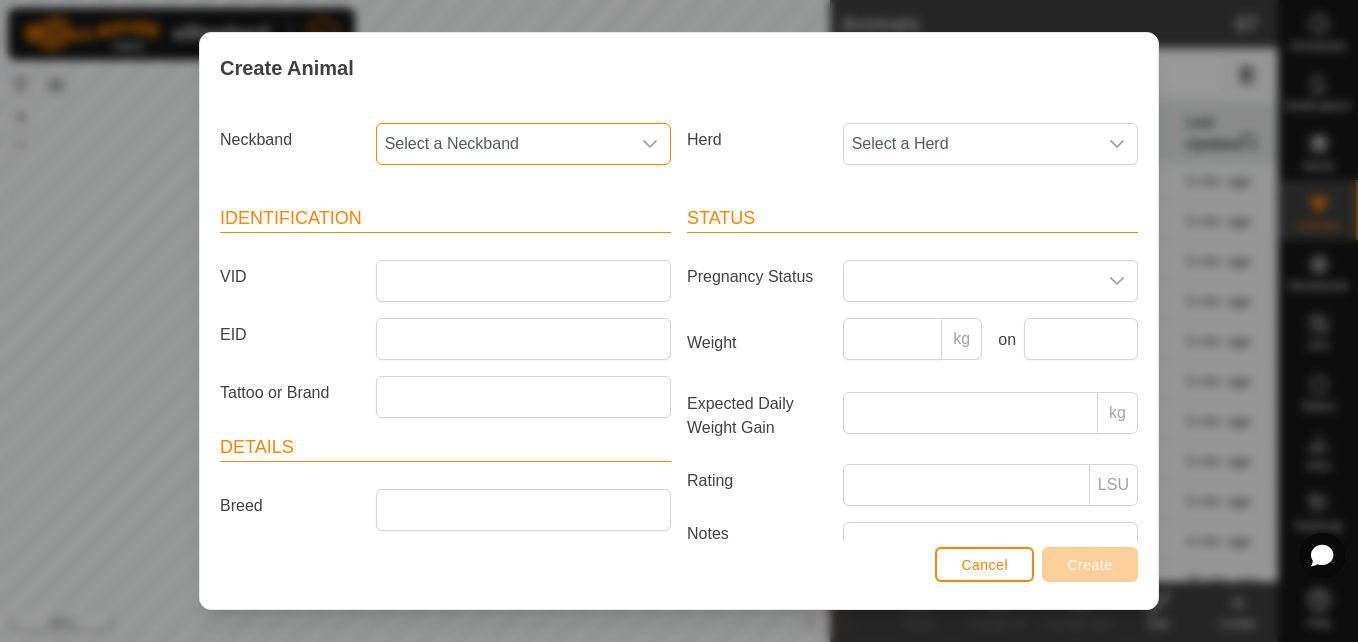 click on "Select a Neckband" at bounding box center [503, 144] 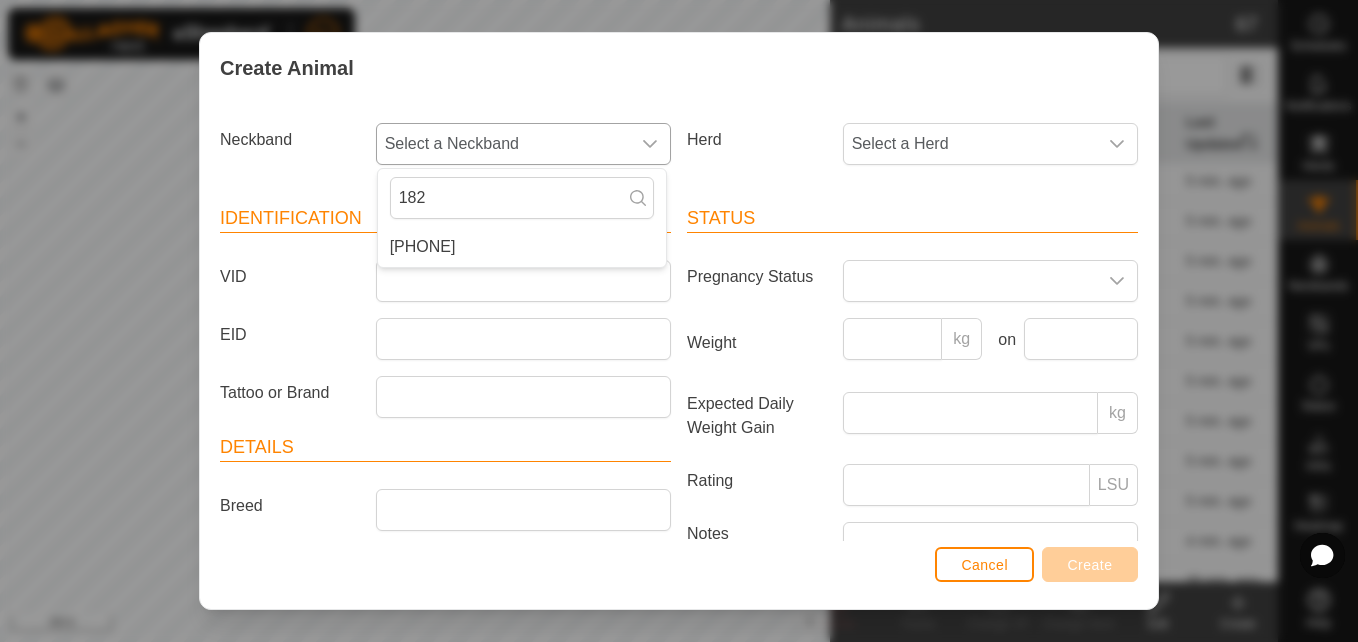 click on "[PHONE]" at bounding box center [522, 247] 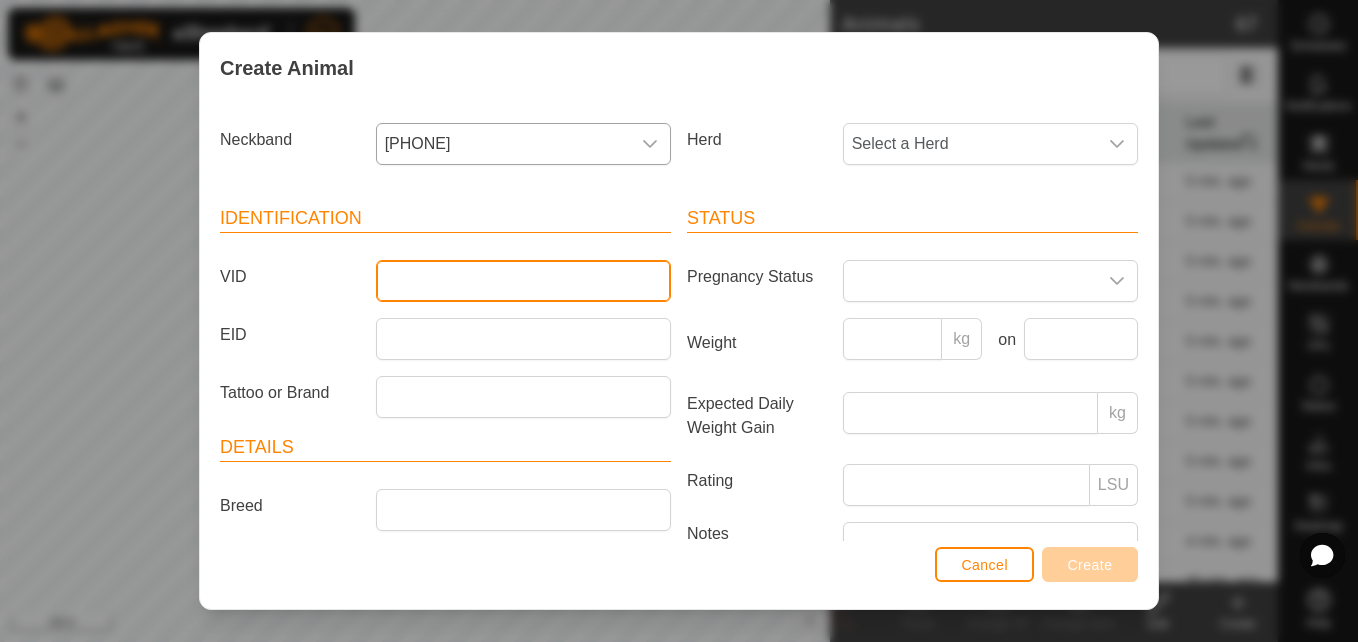 click on "VID" at bounding box center (523, 281) 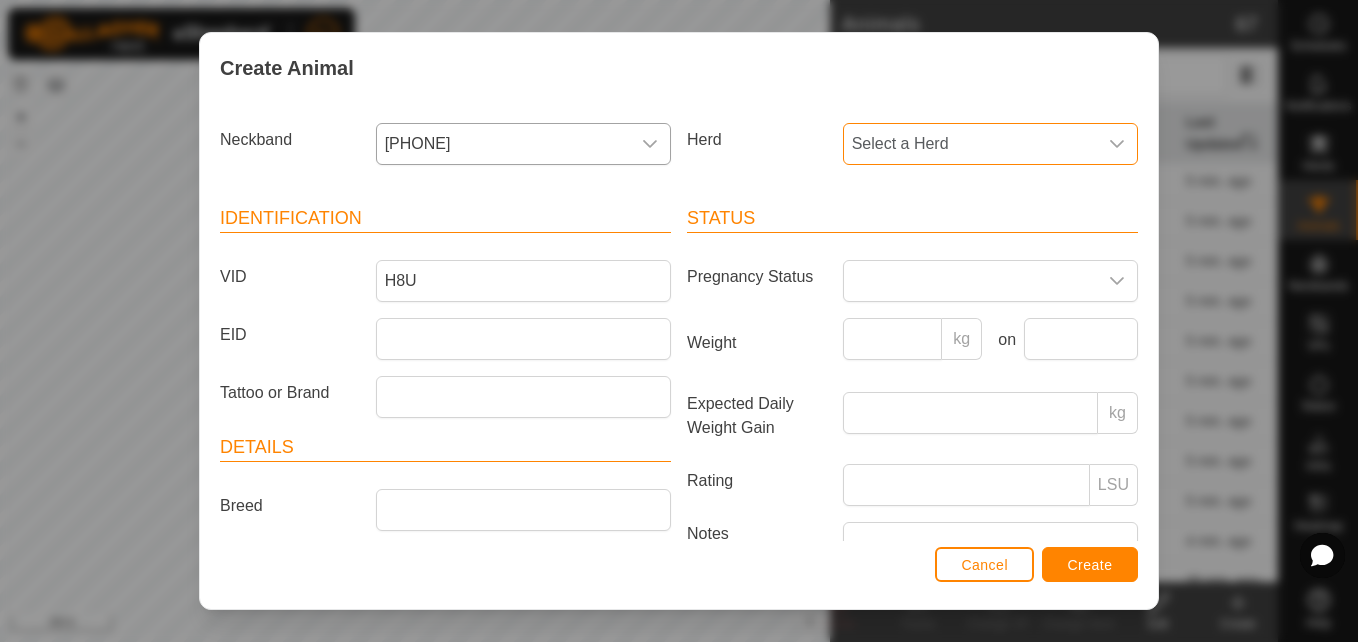 click on "Select a Herd" at bounding box center (970, 144) 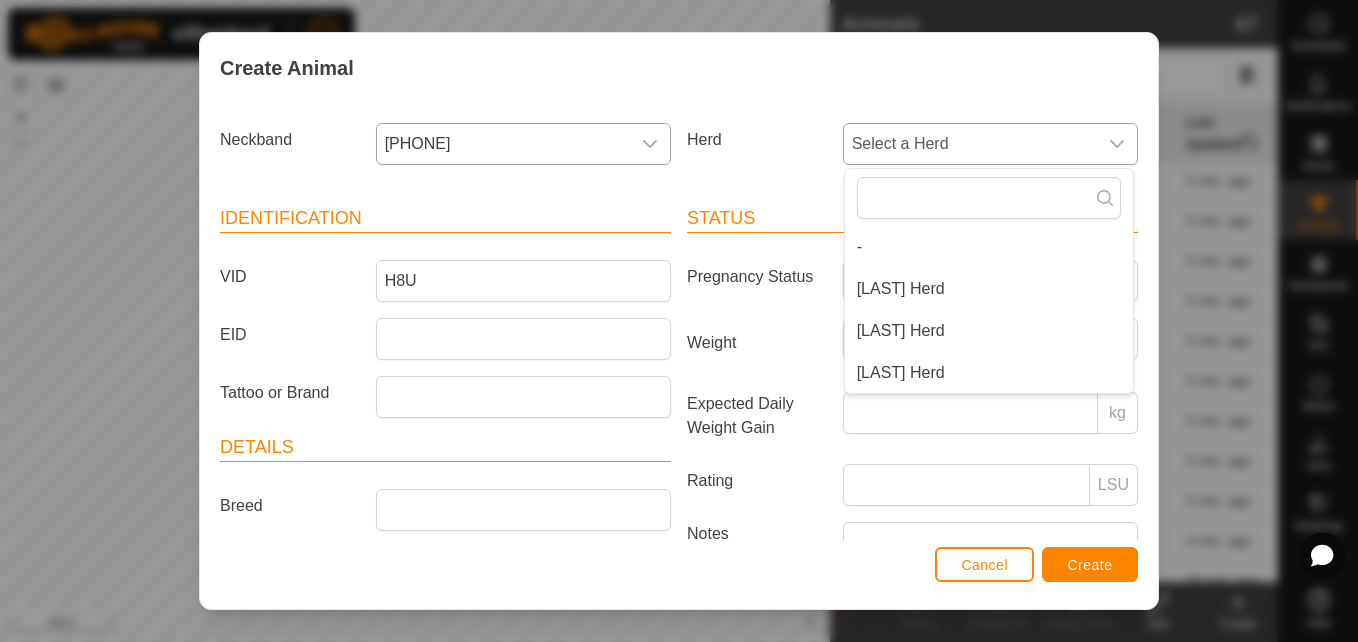 click on "[LAST] Herd" at bounding box center (989, 373) 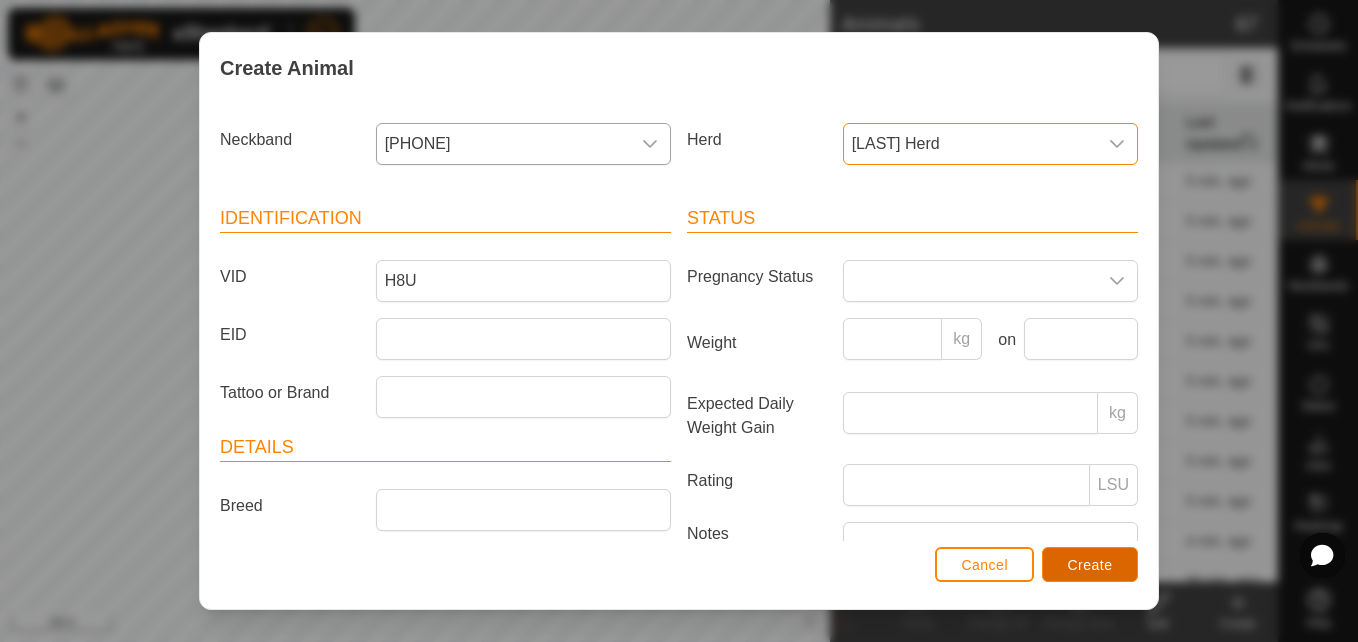 click on "Create" at bounding box center [1090, 564] 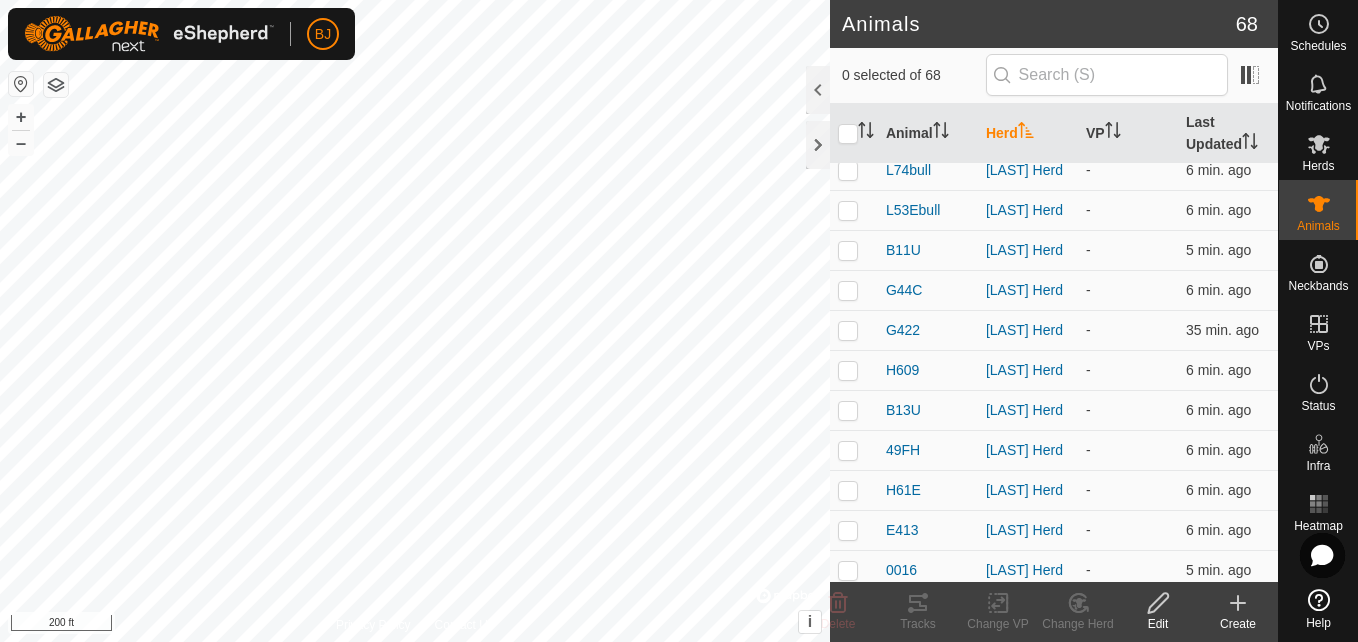 scroll, scrollTop: 1842, scrollLeft: 0, axis: vertical 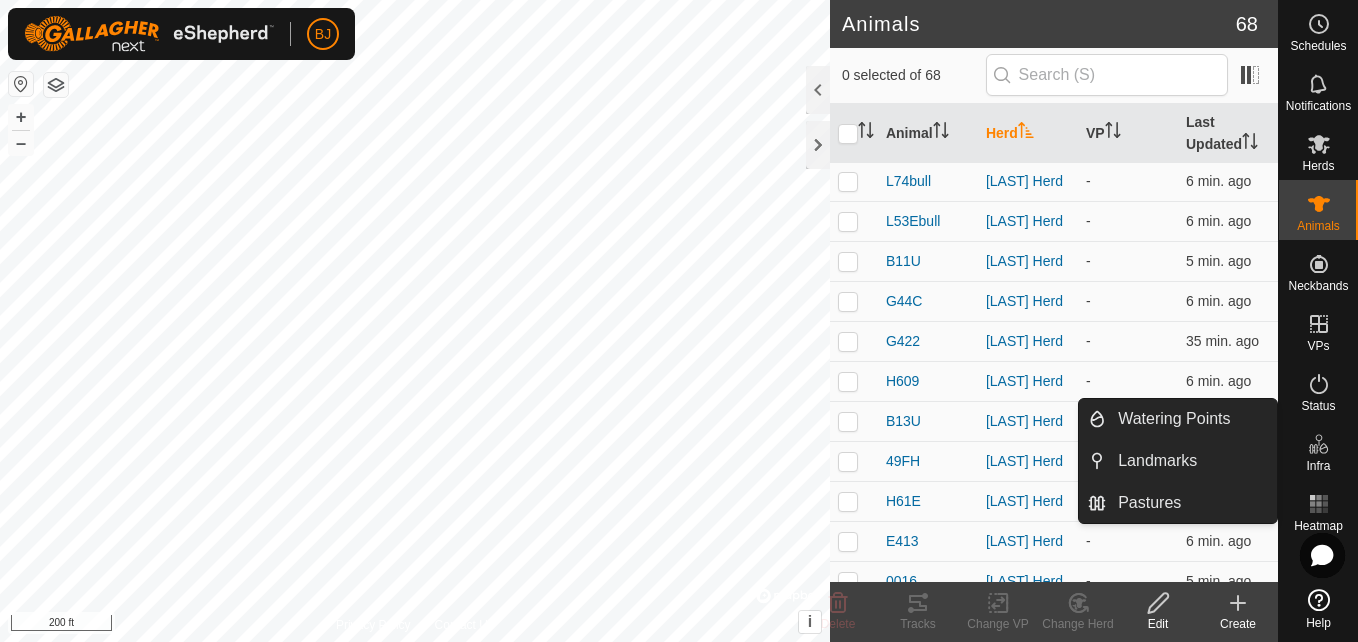 click 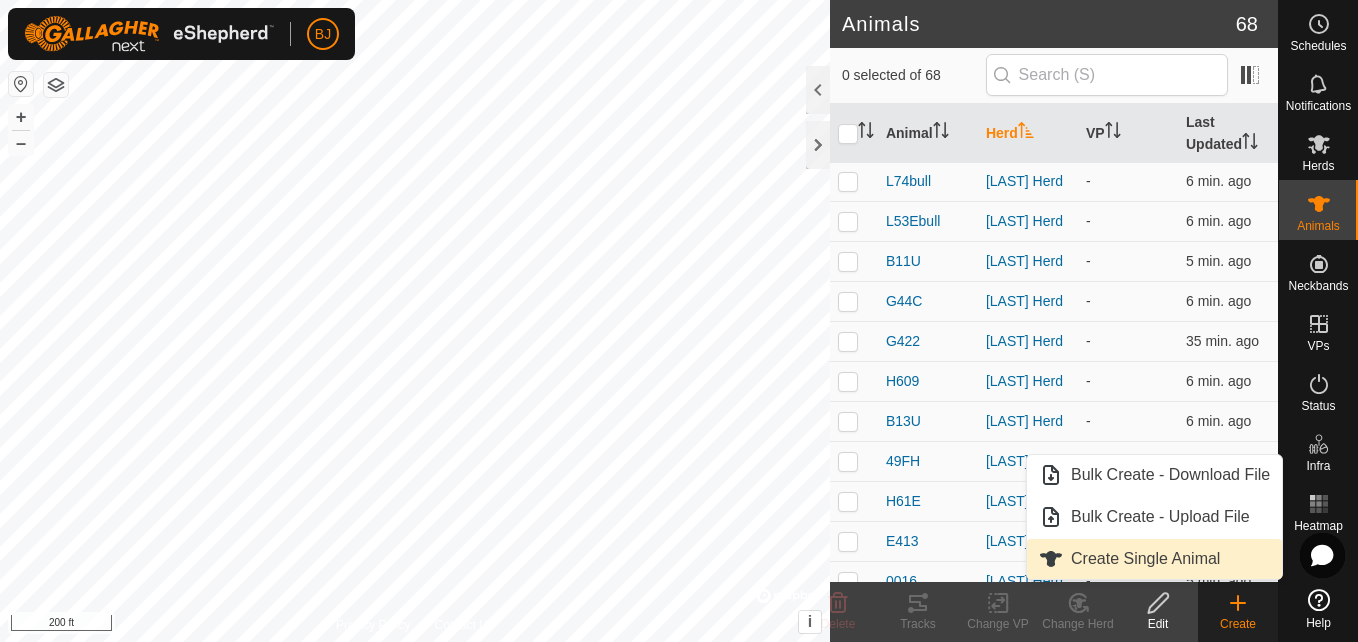 click on "Create Single Animal" at bounding box center [1154, 559] 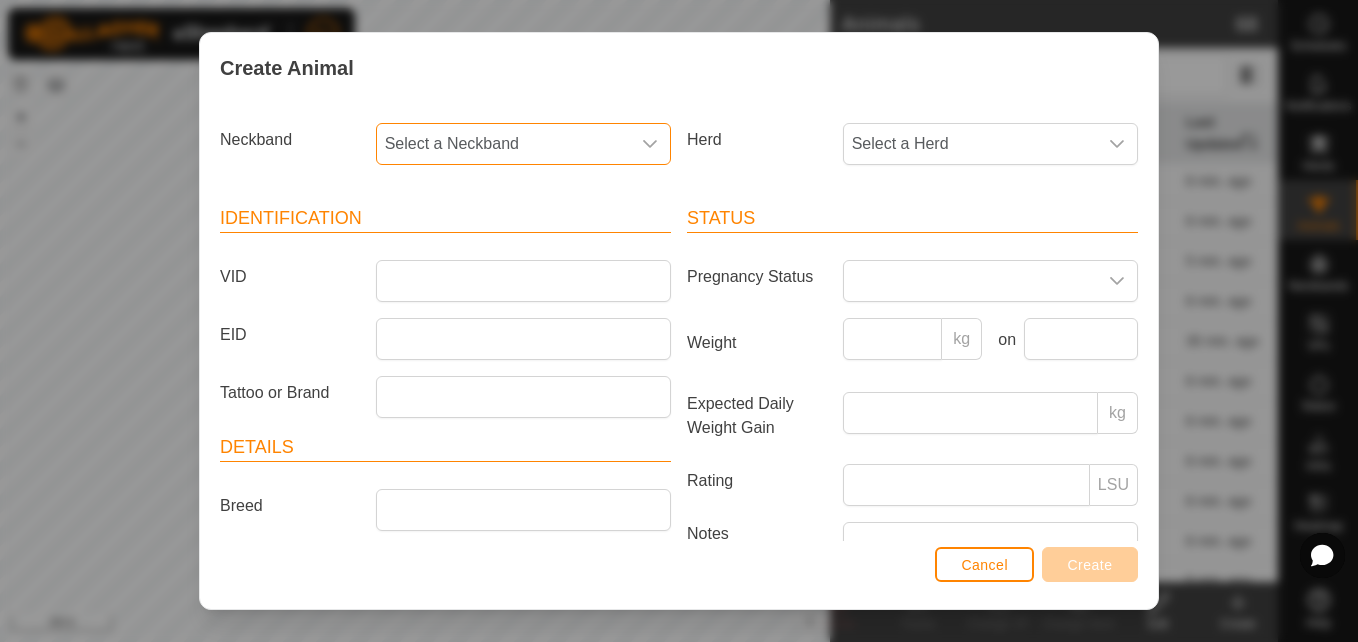 click on "Select a Neckband" at bounding box center [503, 144] 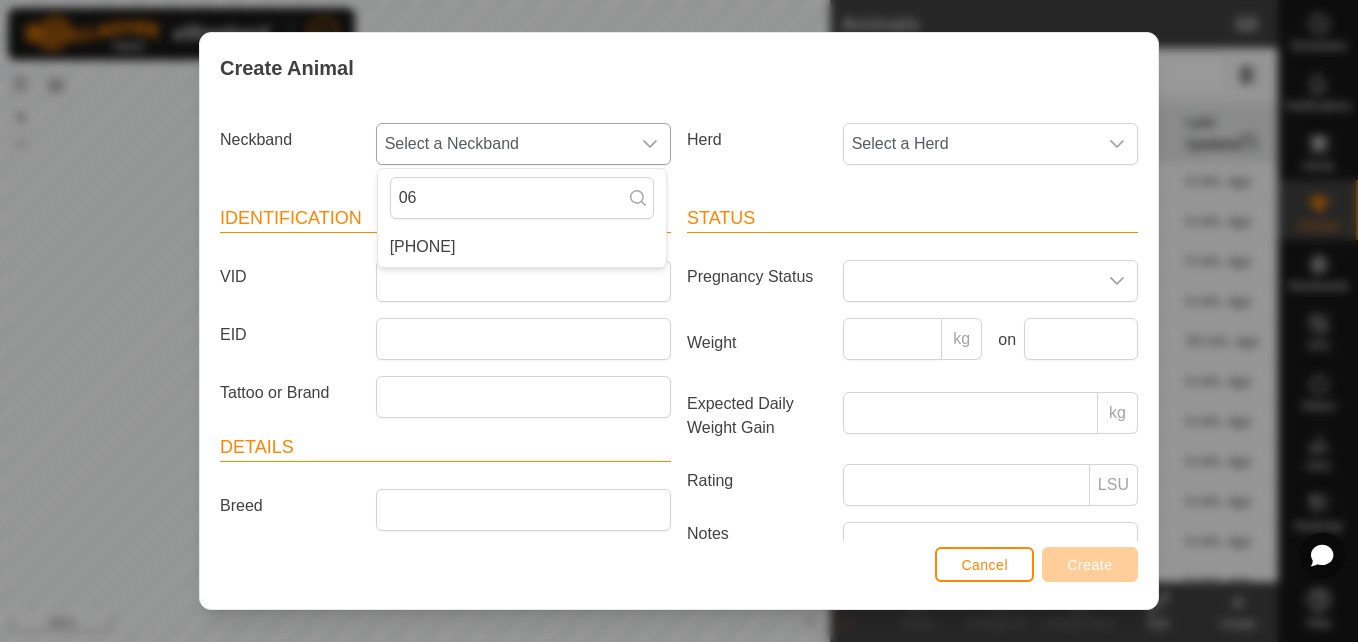 click on "[PHONE]" at bounding box center (522, 247) 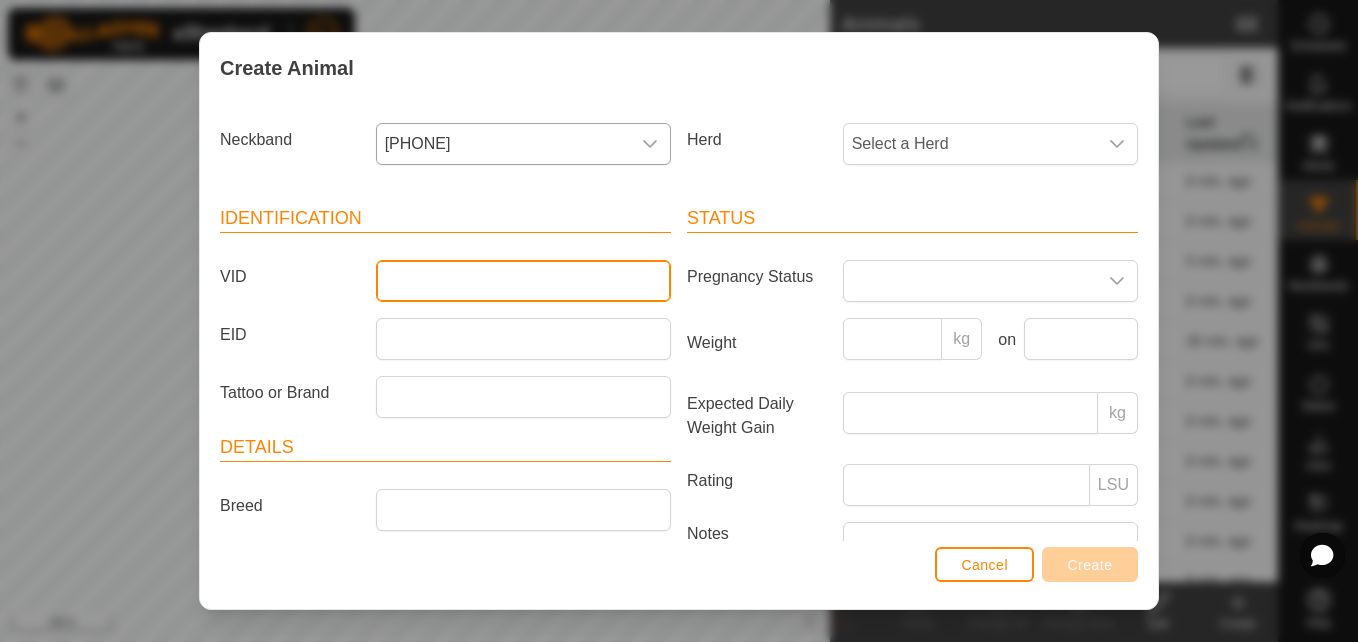 click on "VID" at bounding box center (523, 281) 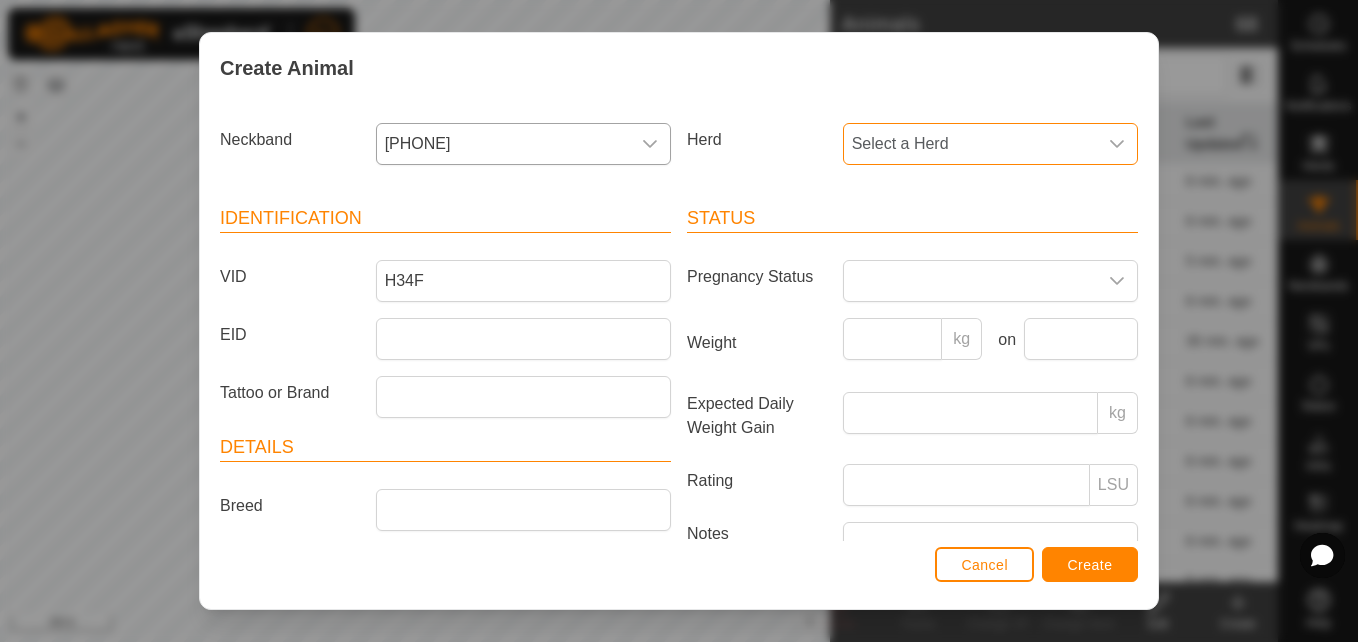 click on "Select a Herd" at bounding box center (970, 144) 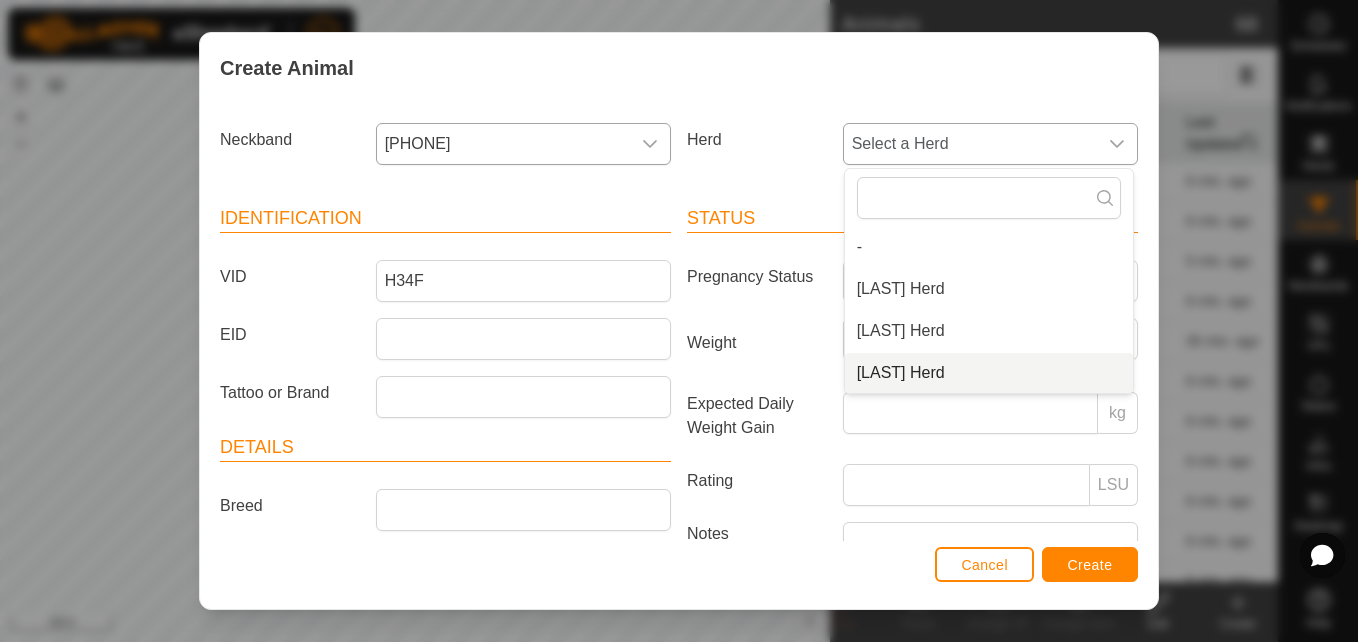 click on "[LAST] Herd" at bounding box center [989, 373] 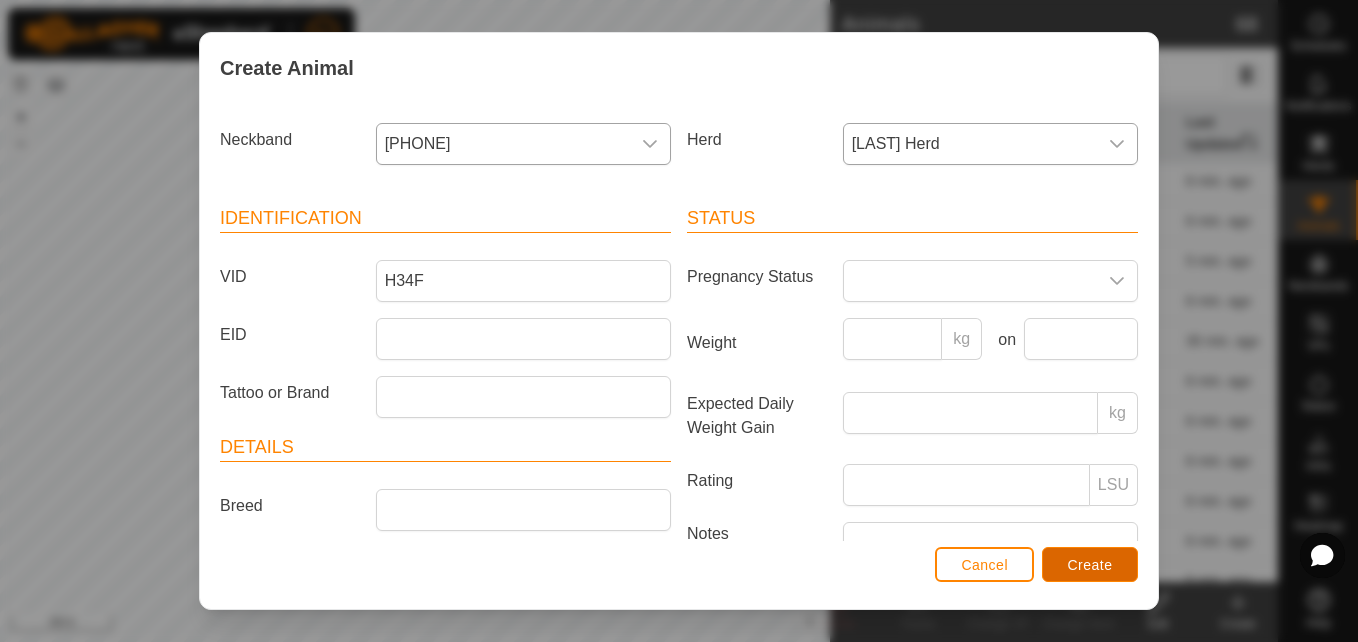 click on "Create" at bounding box center (1090, 565) 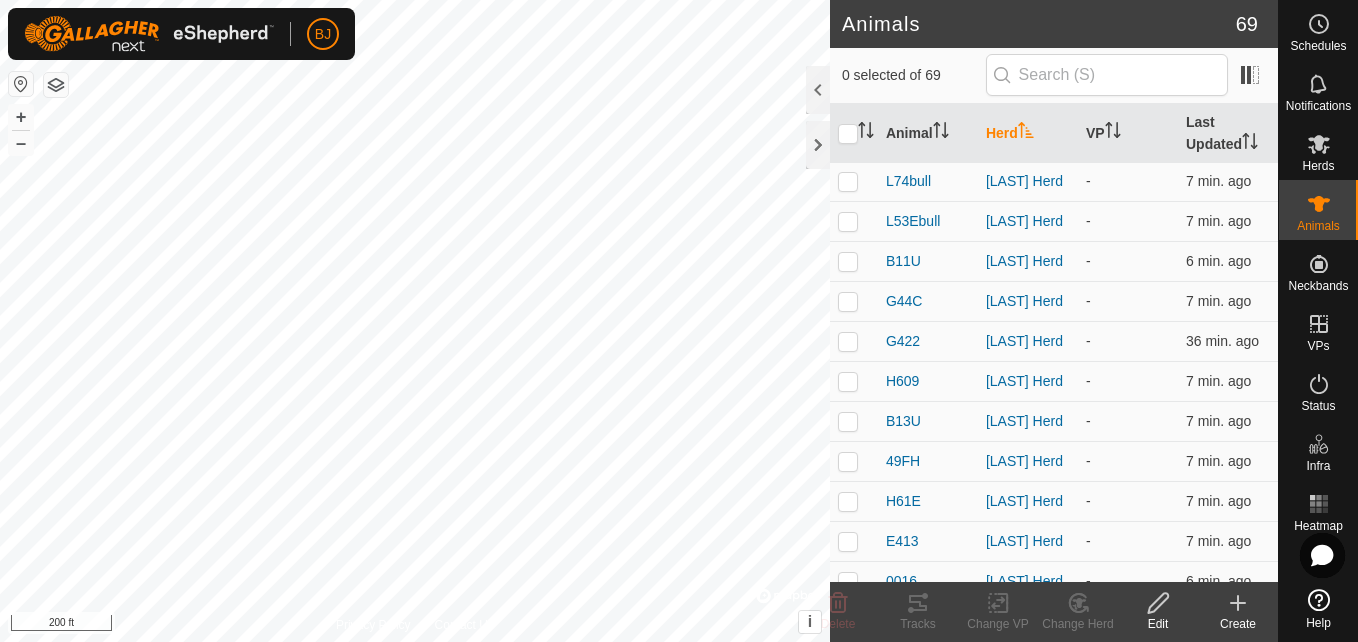 click 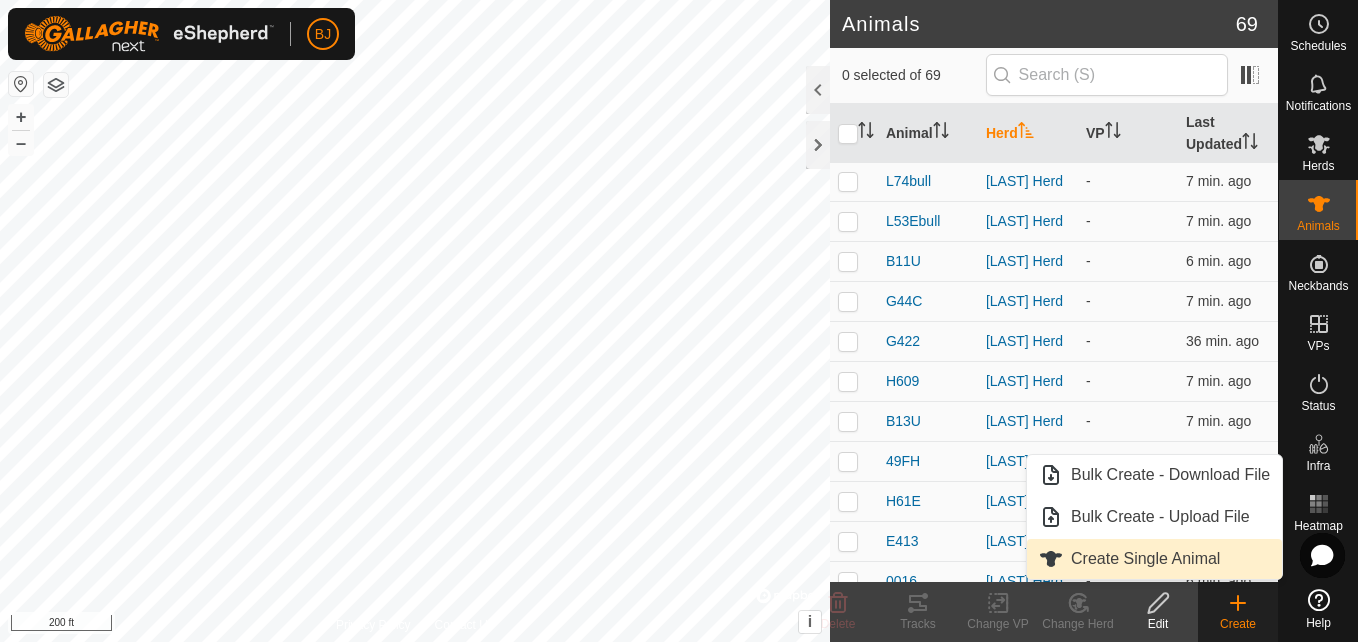click on "Create Single Animal" at bounding box center (1154, 559) 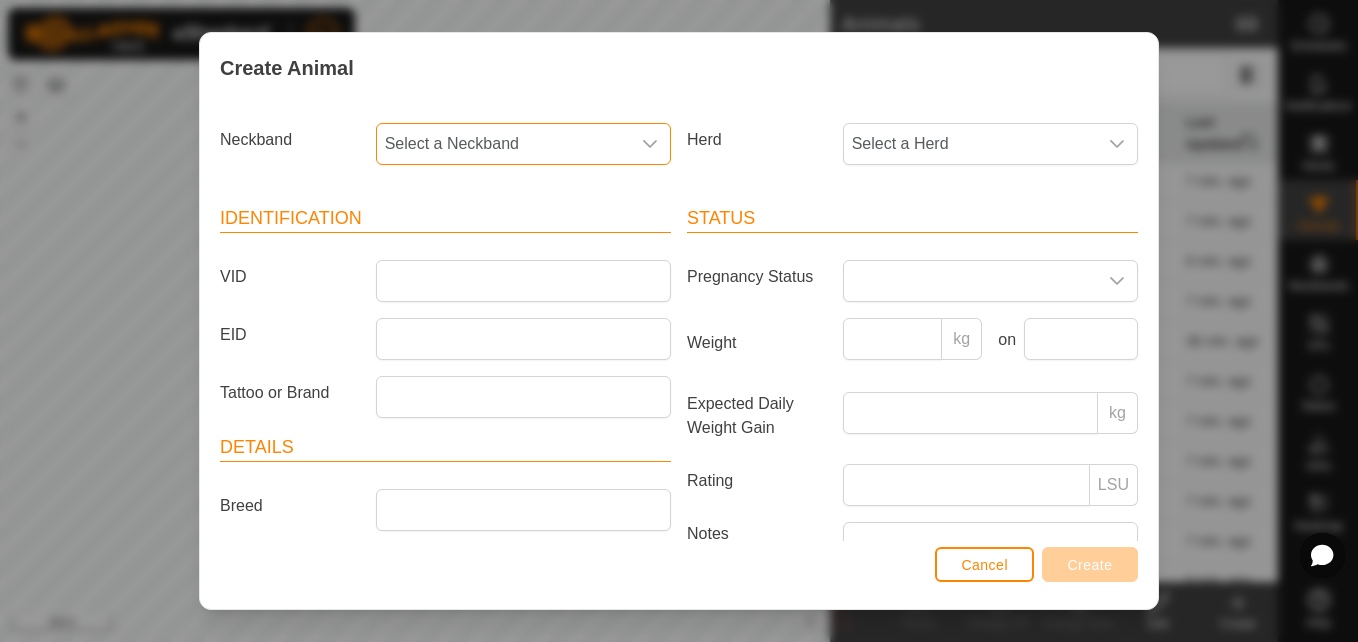 click on "Select a Neckband" at bounding box center [503, 144] 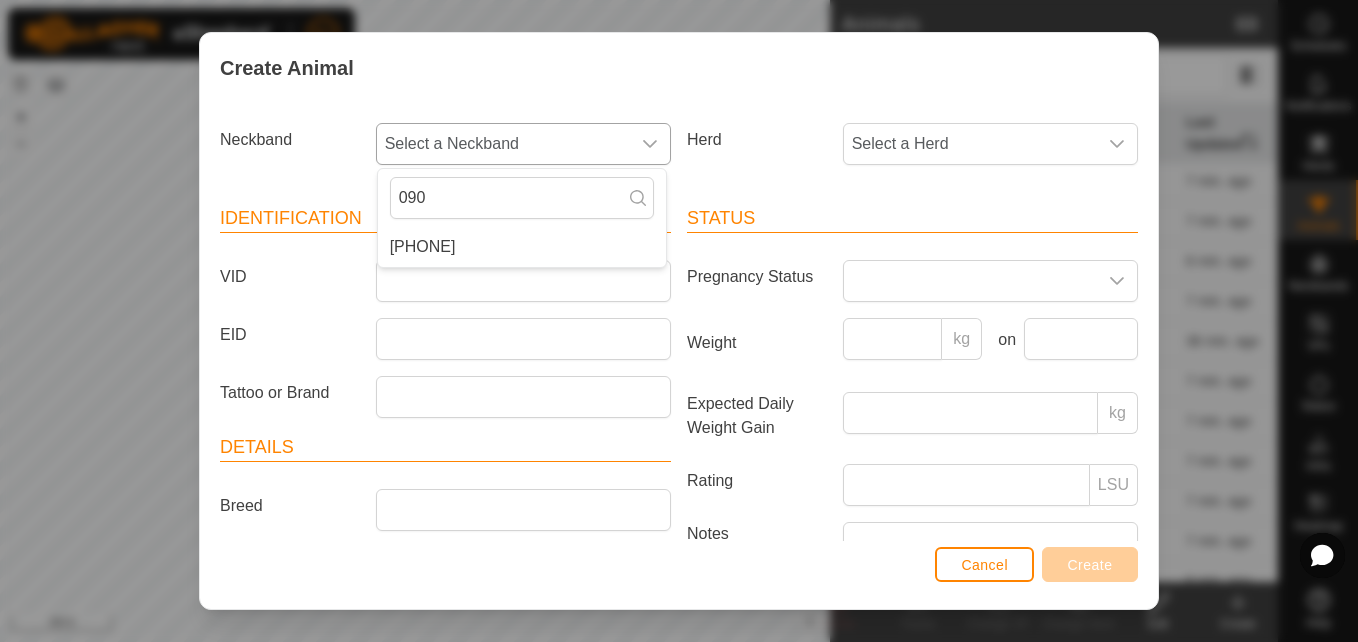click on "[PHONE]" at bounding box center (522, 247) 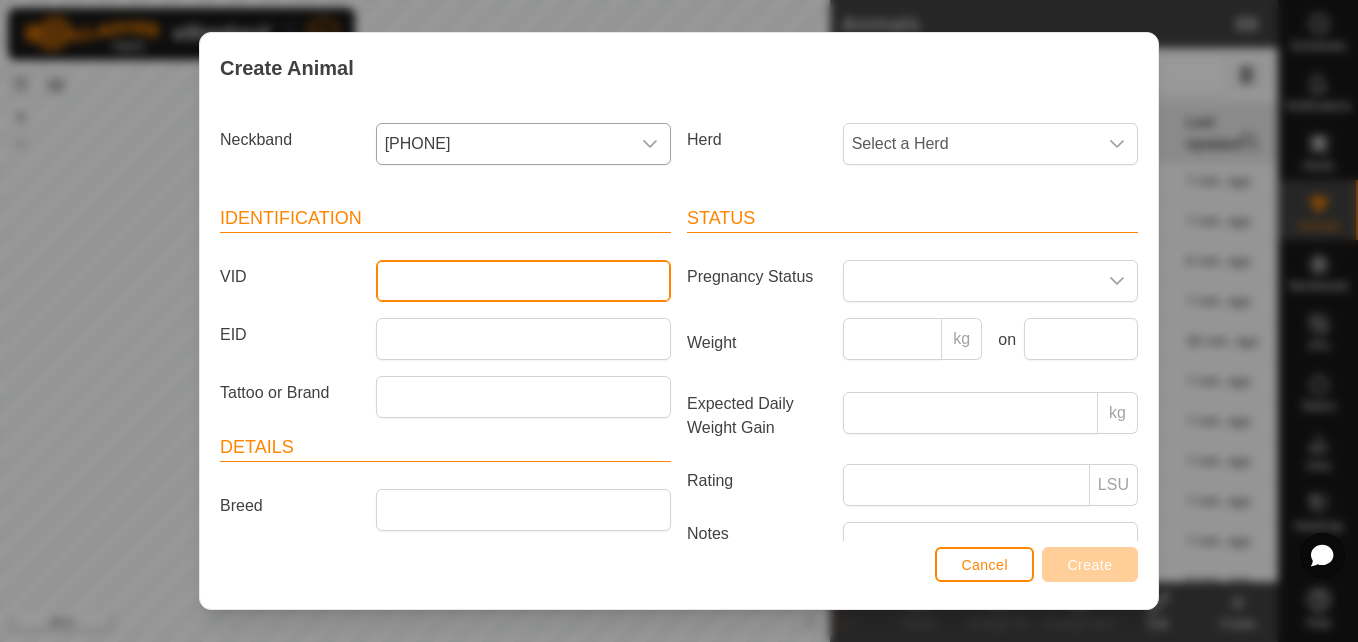 click on "VID" at bounding box center (523, 281) 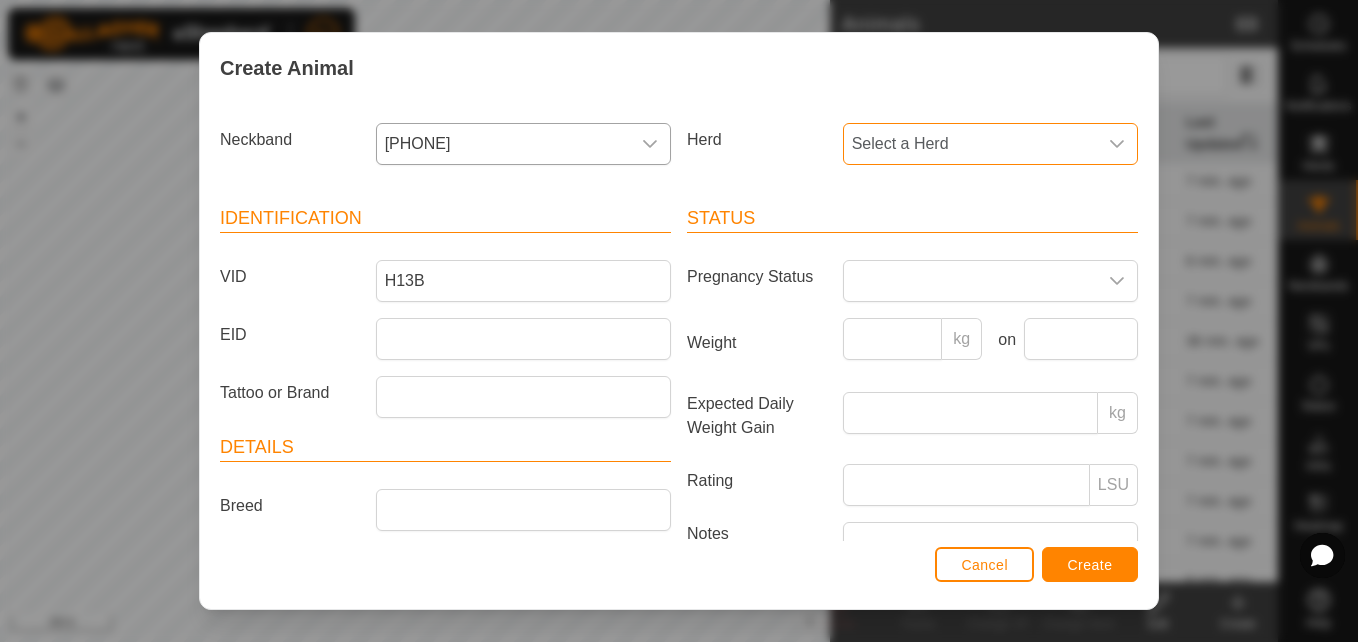 click on "Select a Herd" at bounding box center (970, 144) 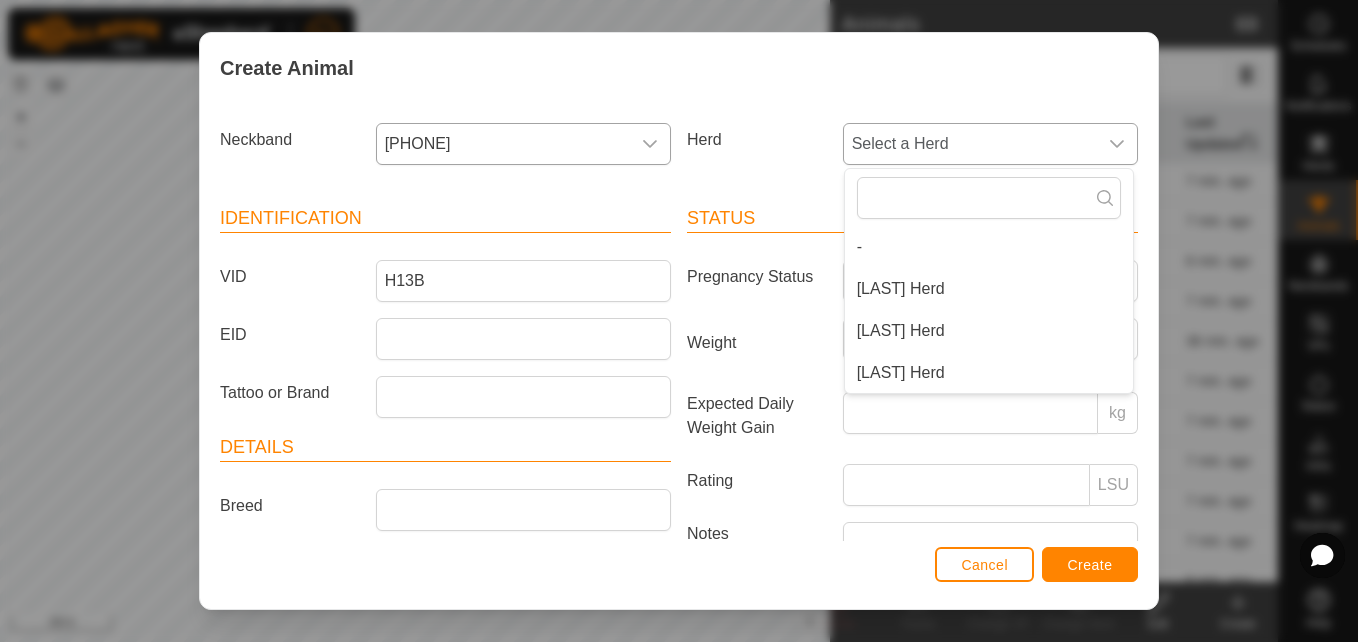 click on "[LAST] Herd" at bounding box center [989, 373] 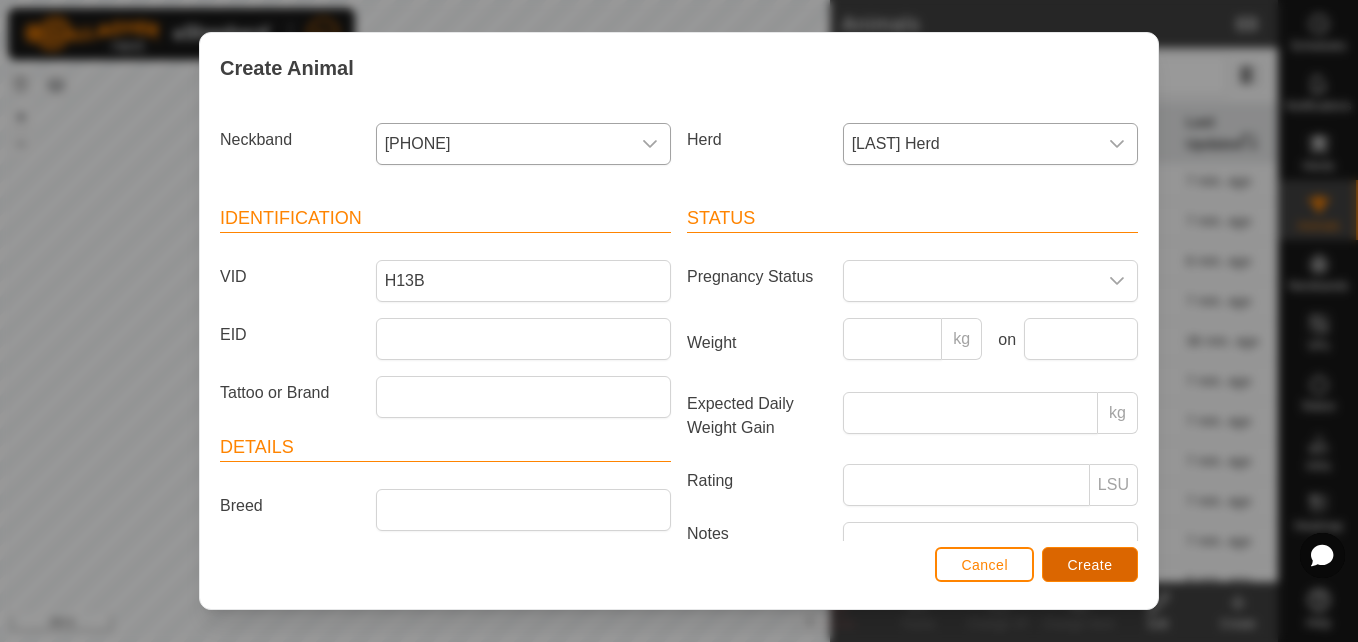 click on "Create" at bounding box center [1090, 565] 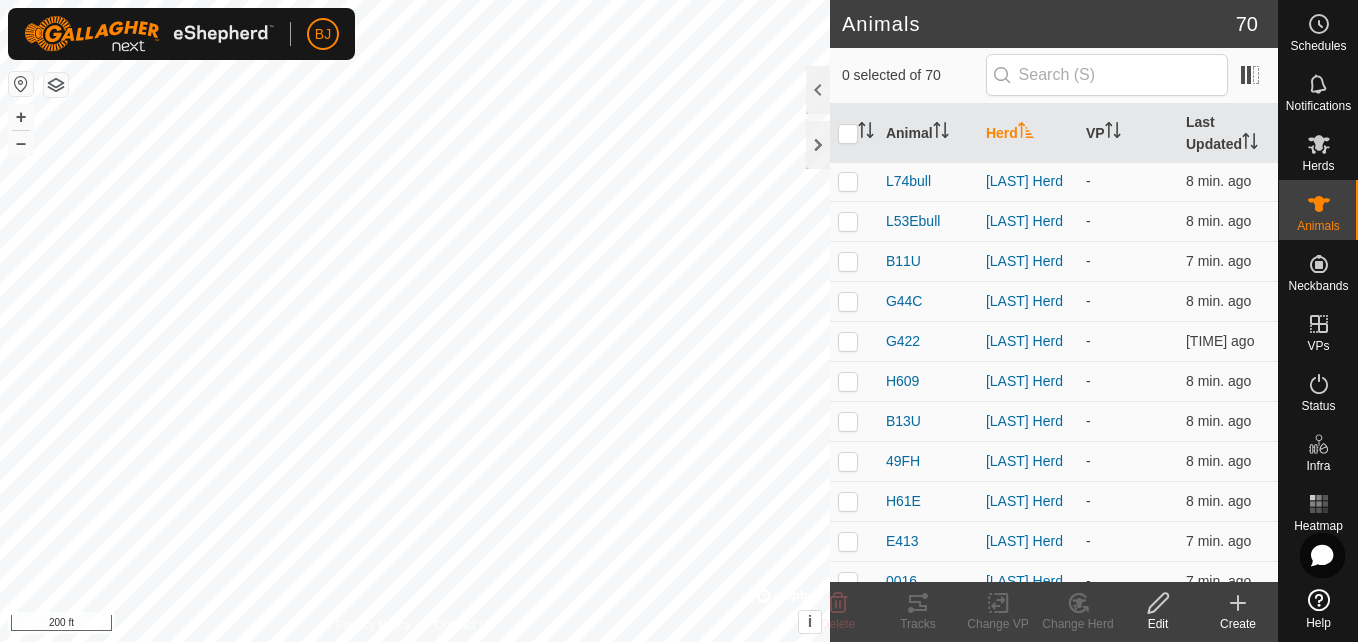 click 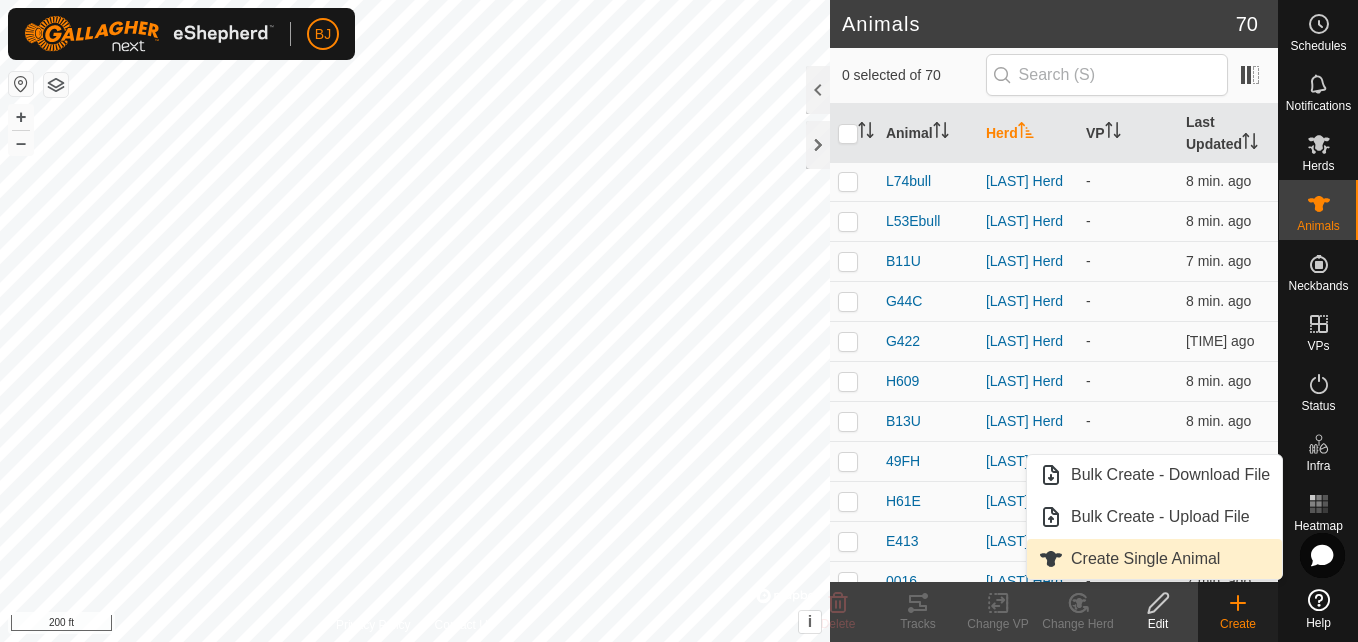 click on "Create Single Animal" at bounding box center [1154, 559] 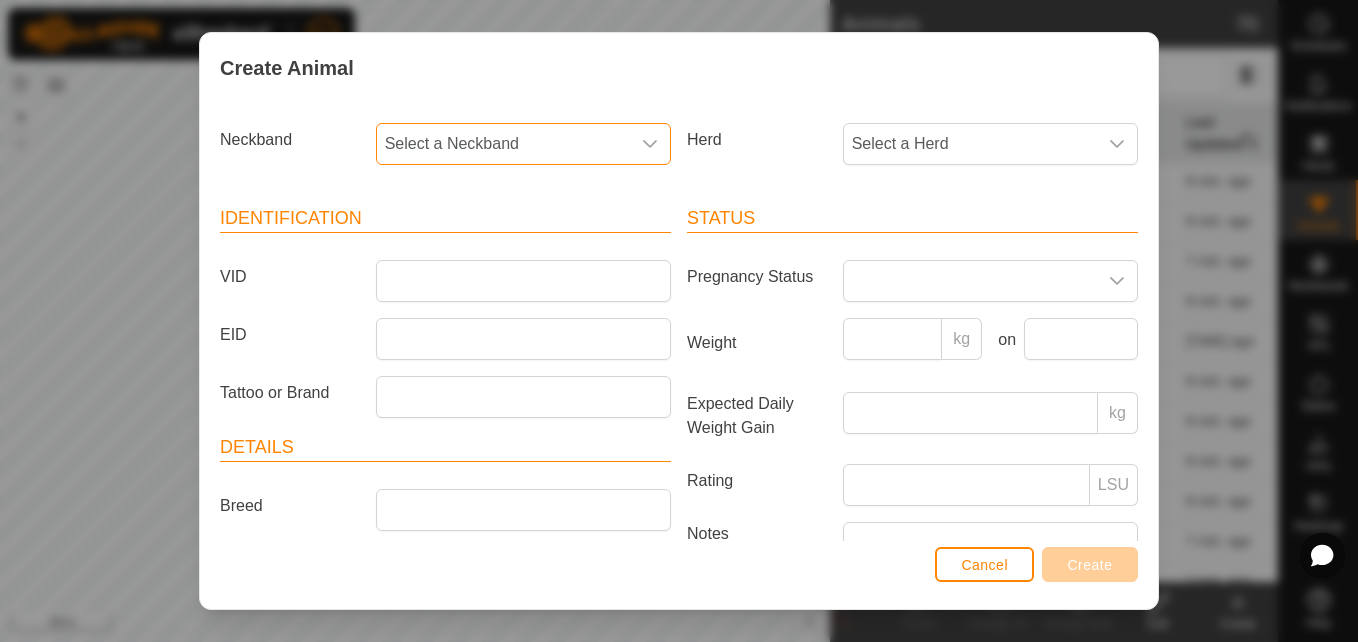 click on "Select a Neckband" at bounding box center (503, 144) 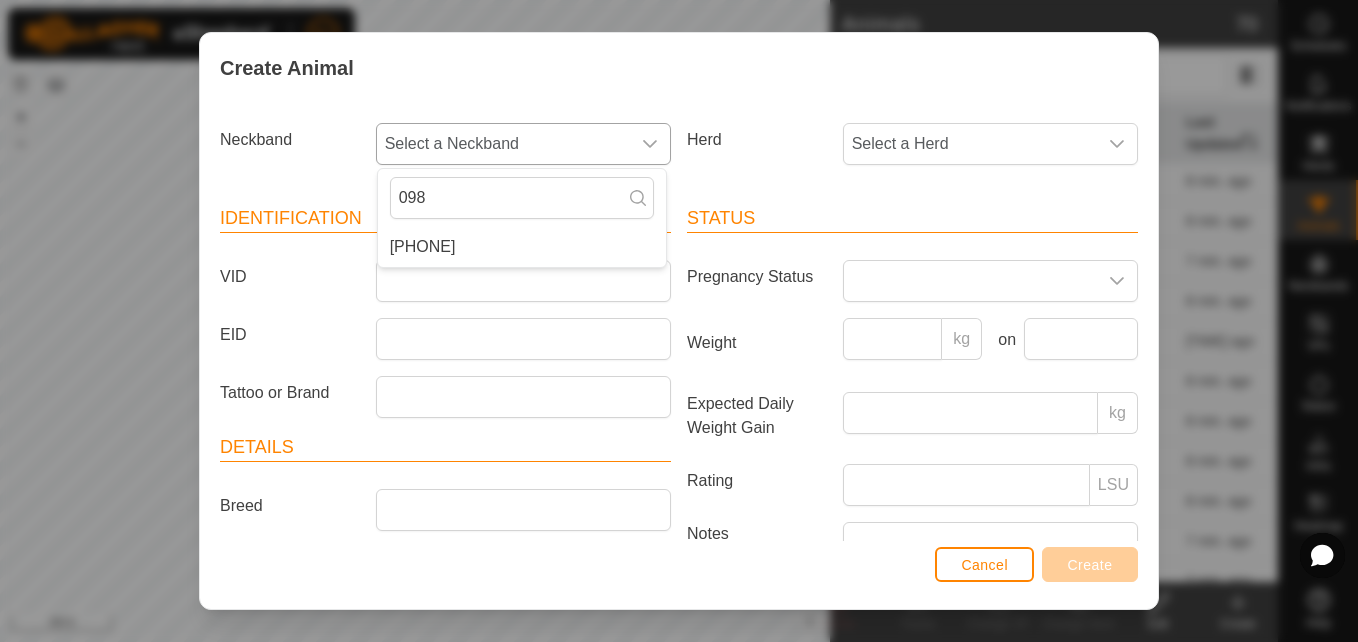 click on "[PHONE]" at bounding box center [522, 247] 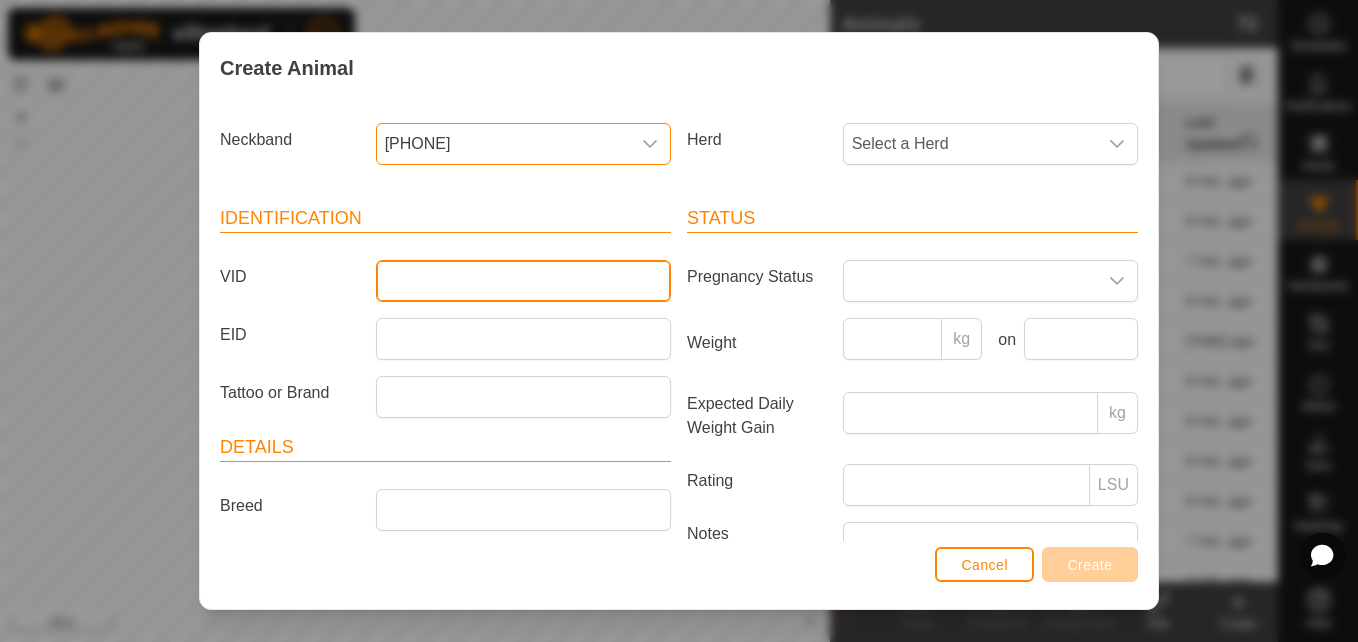 click on "VID" at bounding box center (523, 281) 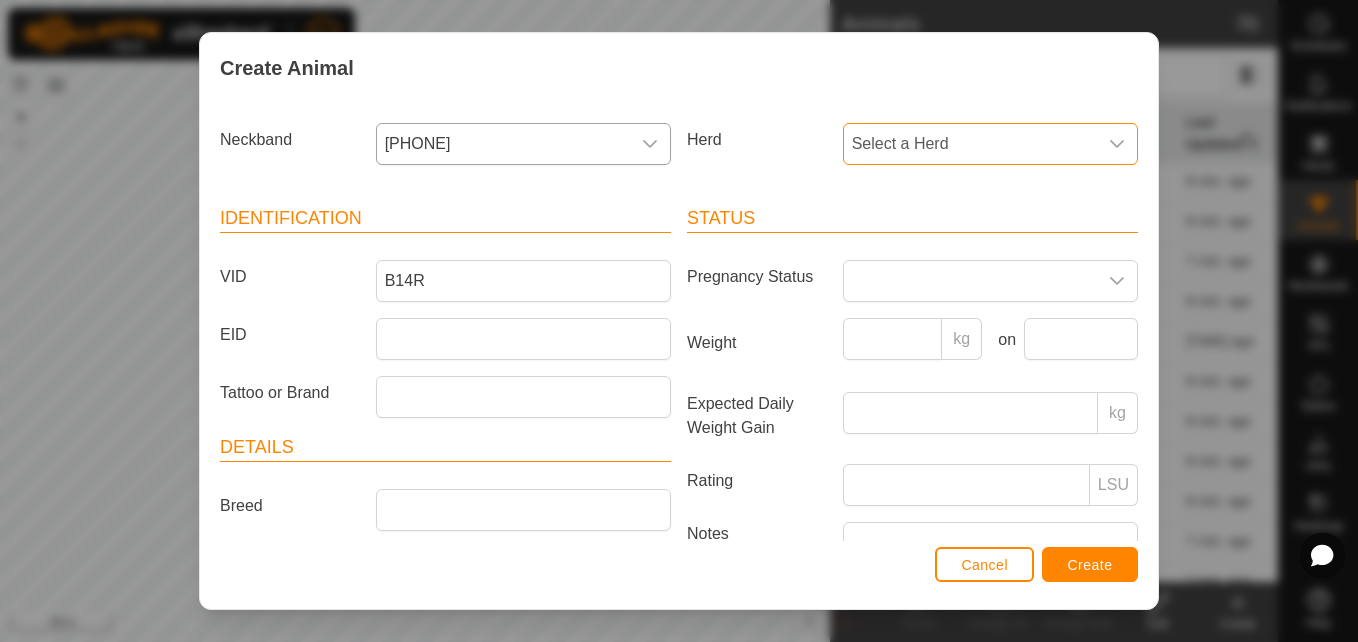 click on "Select a Herd" at bounding box center (970, 144) 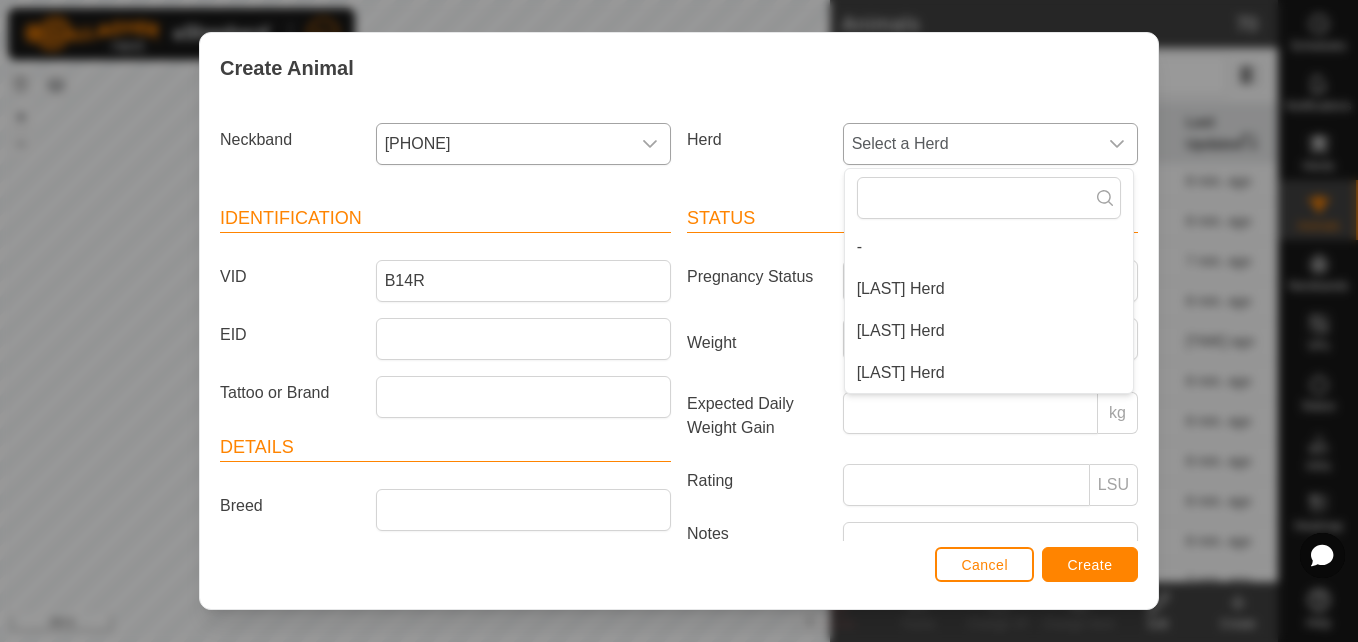 click on "[LAST] Herd" at bounding box center (989, 373) 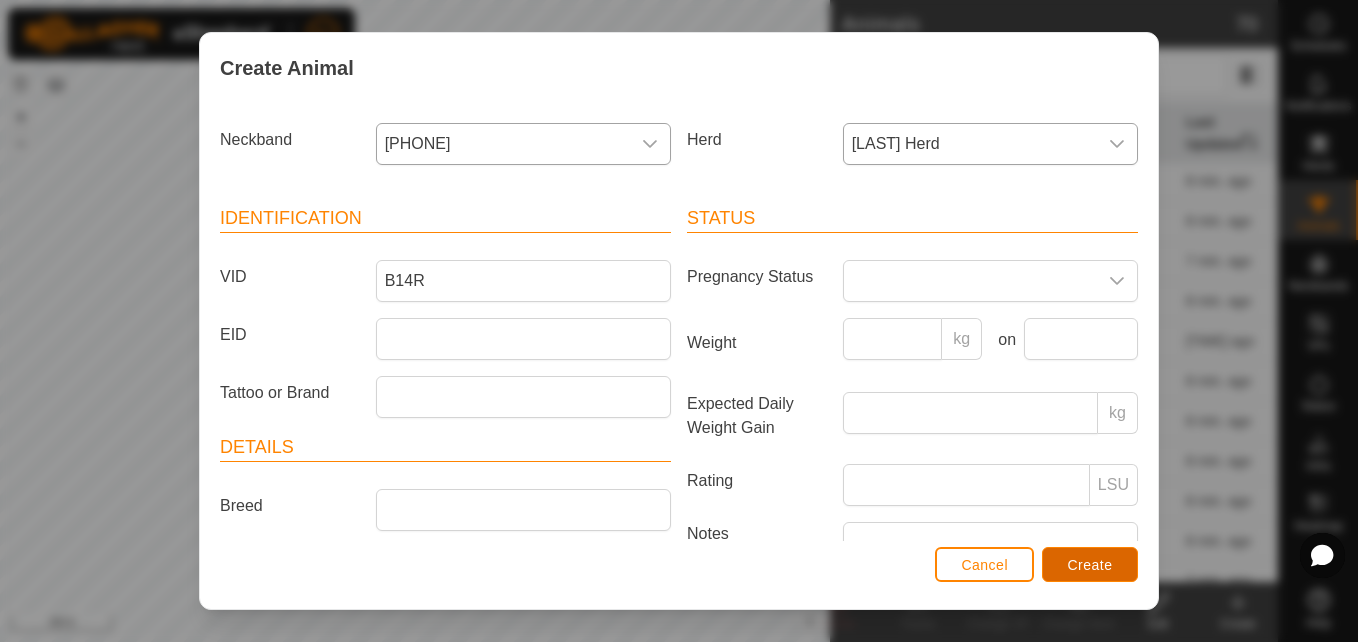 click on "Create" at bounding box center (1090, 564) 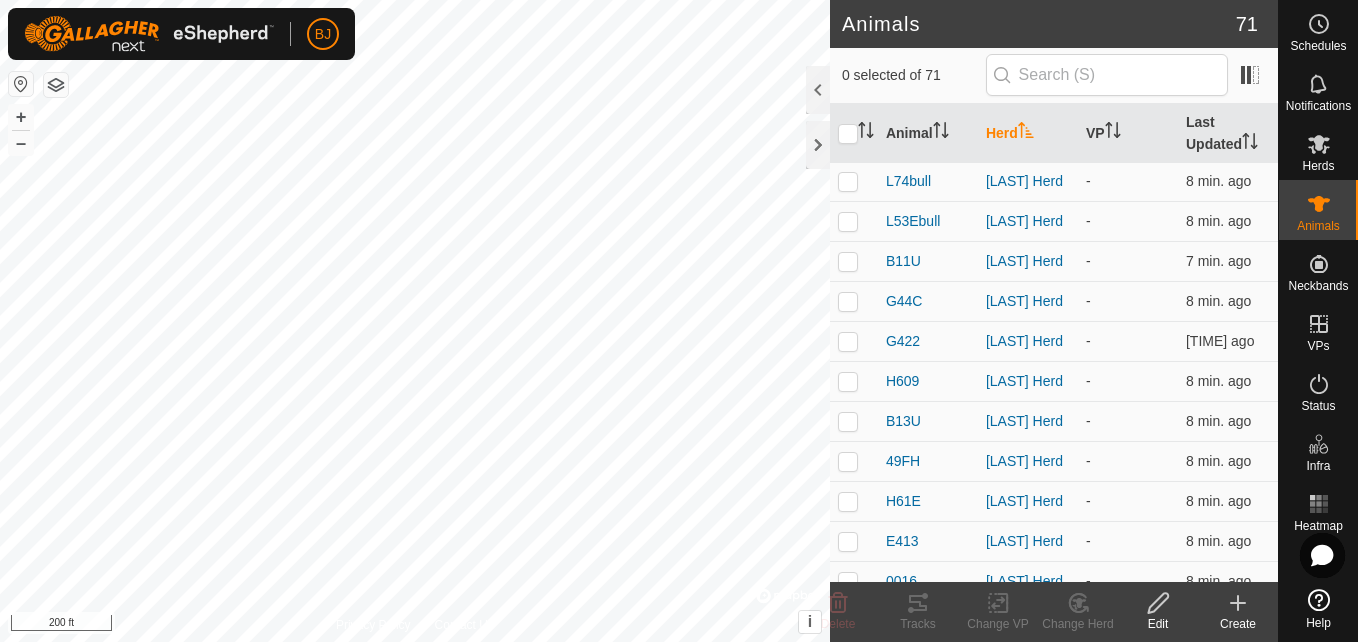 click 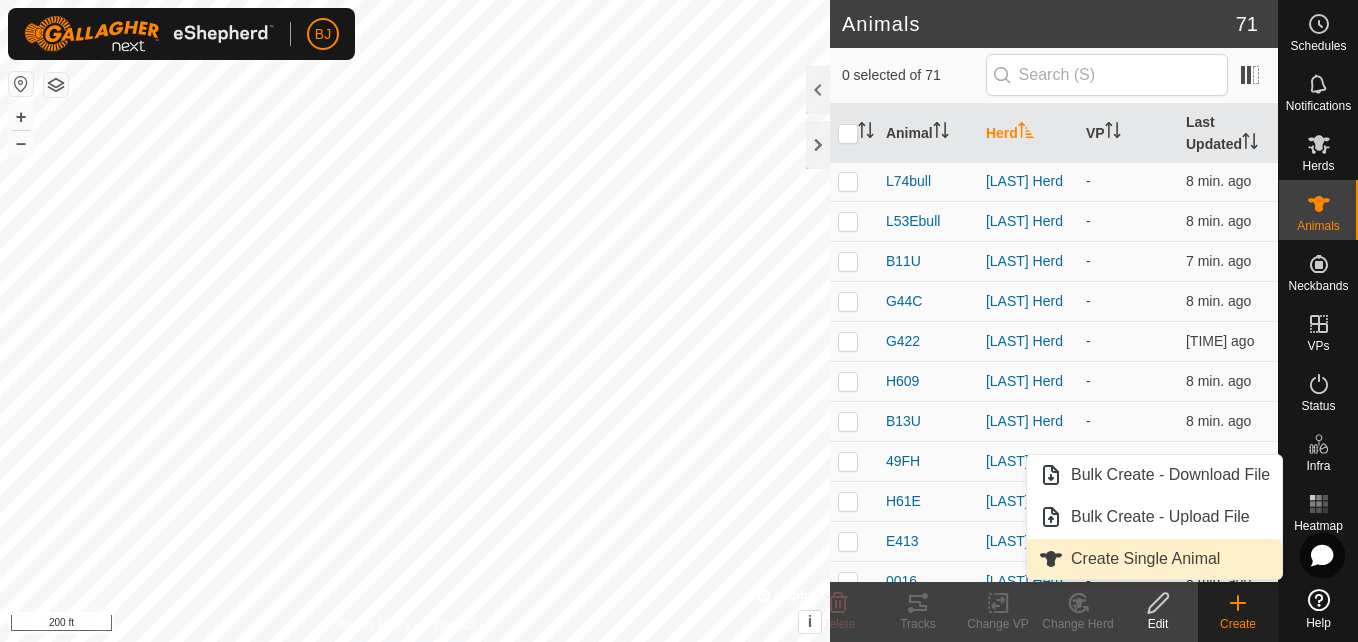 click on "Create Single Animal" at bounding box center (1154, 559) 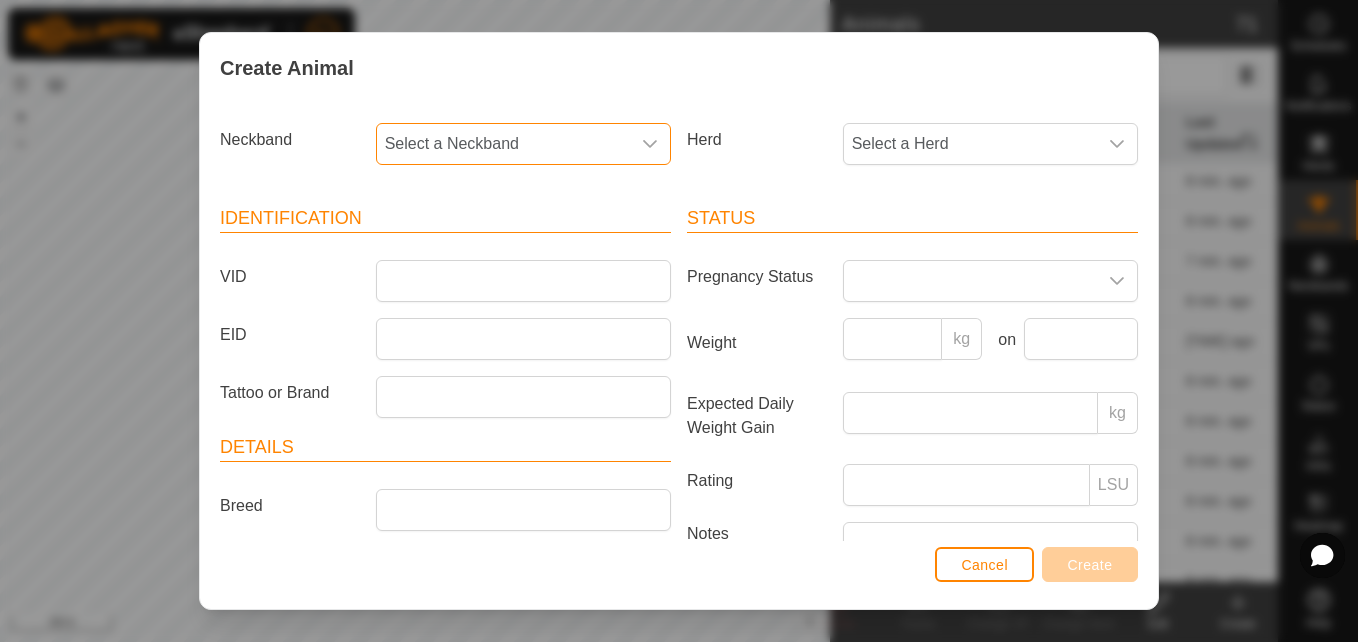 click on "Select a Neckband" at bounding box center [503, 144] 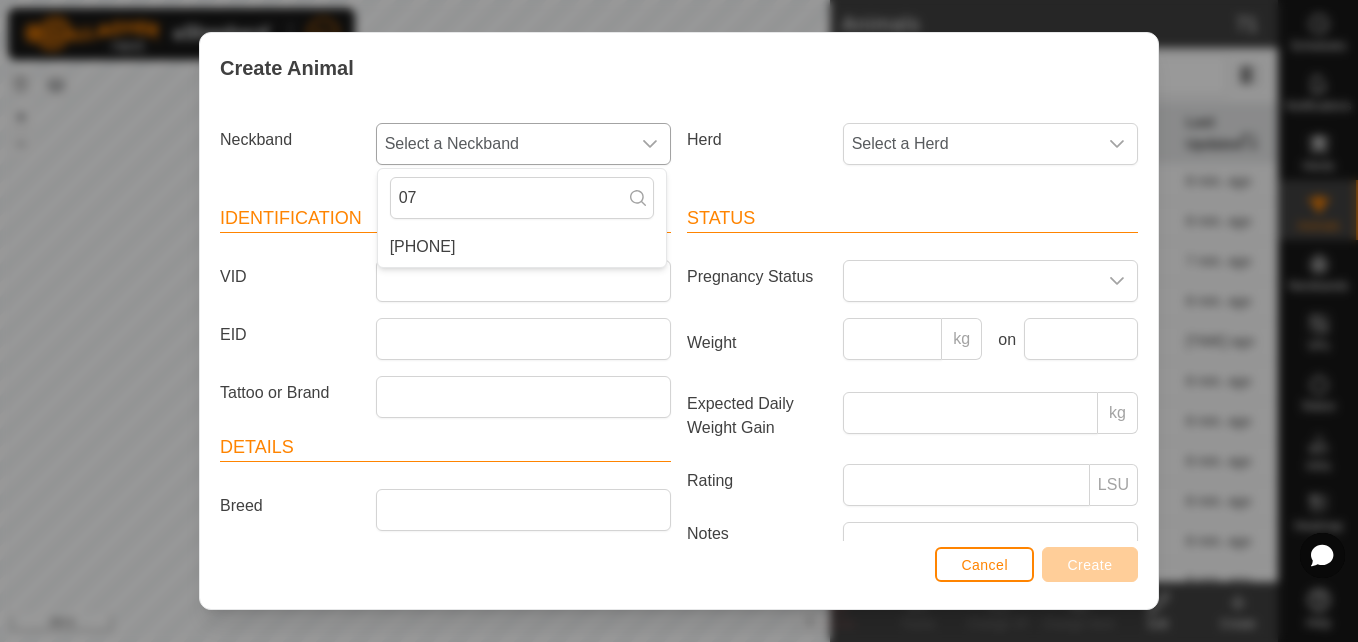 click on "[PHONE]" at bounding box center [522, 247] 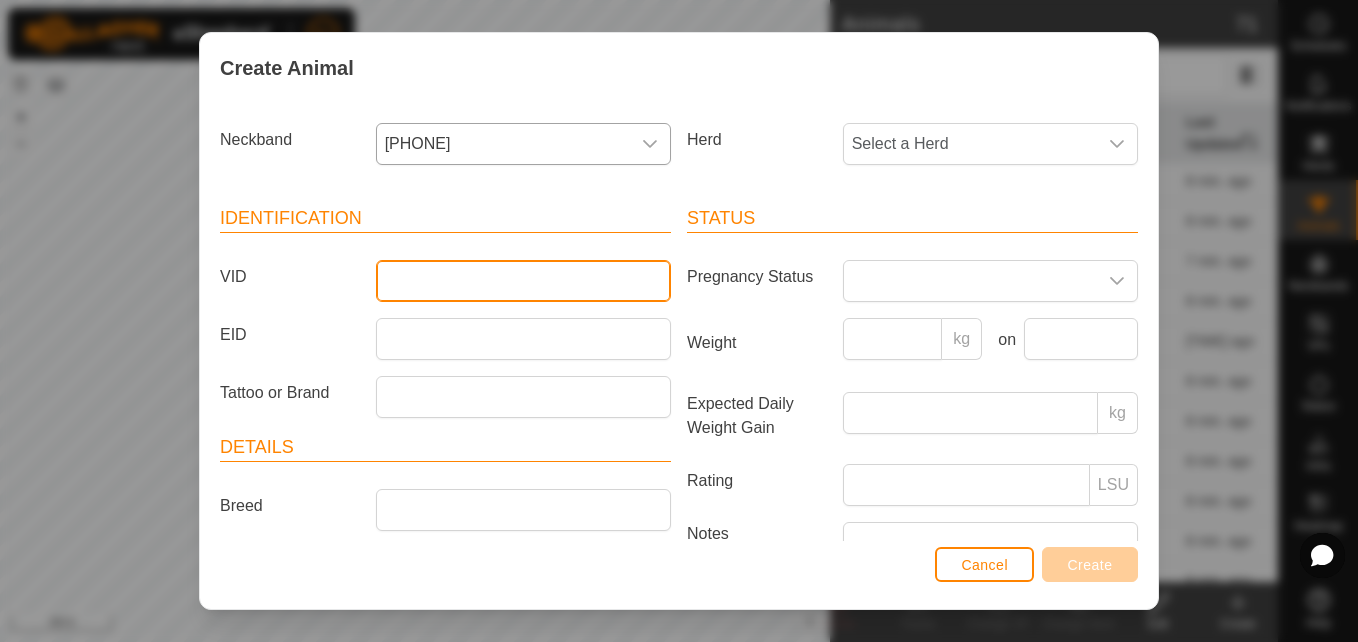 click on "VID" at bounding box center (523, 281) 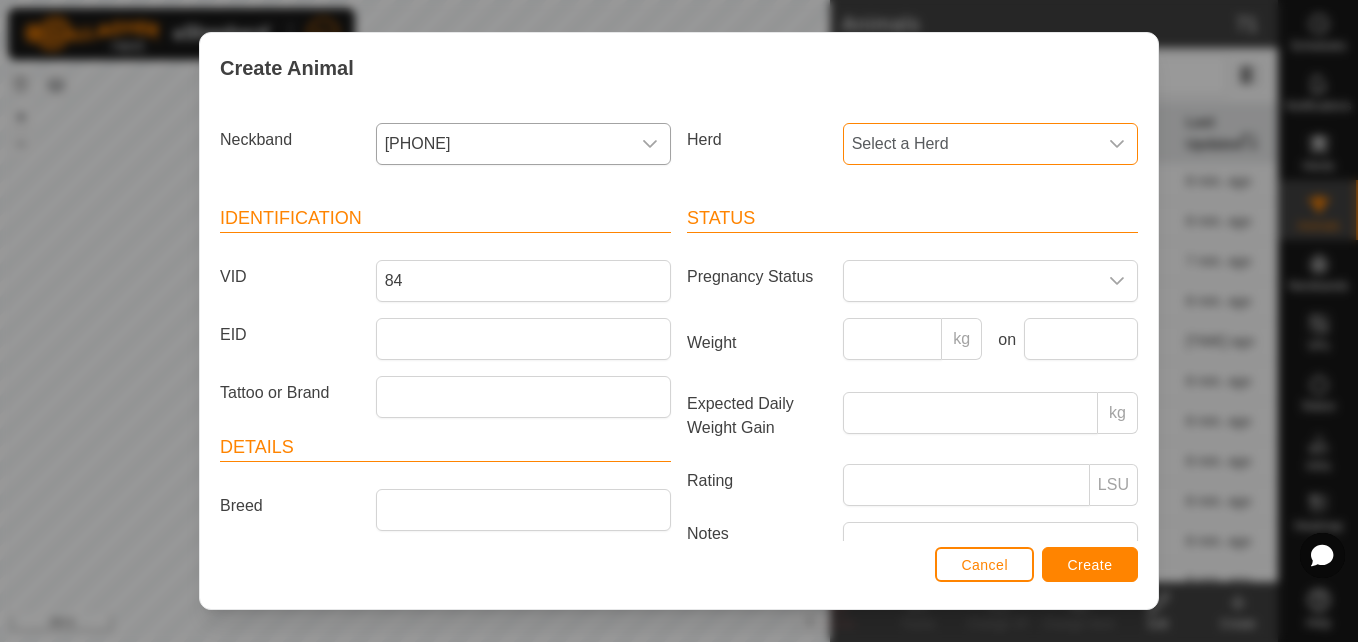 click on "Select a Herd" at bounding box center (970, 144) 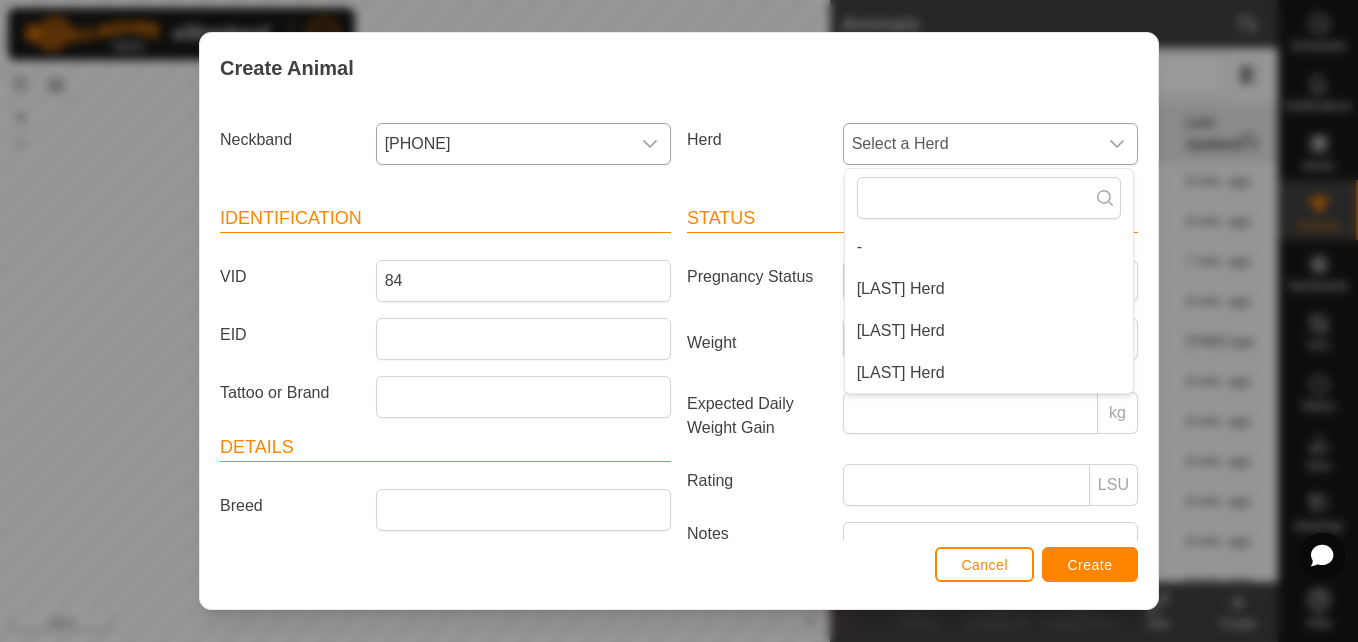 click on "[LAST] Herd" at bounding box center [989, 373] 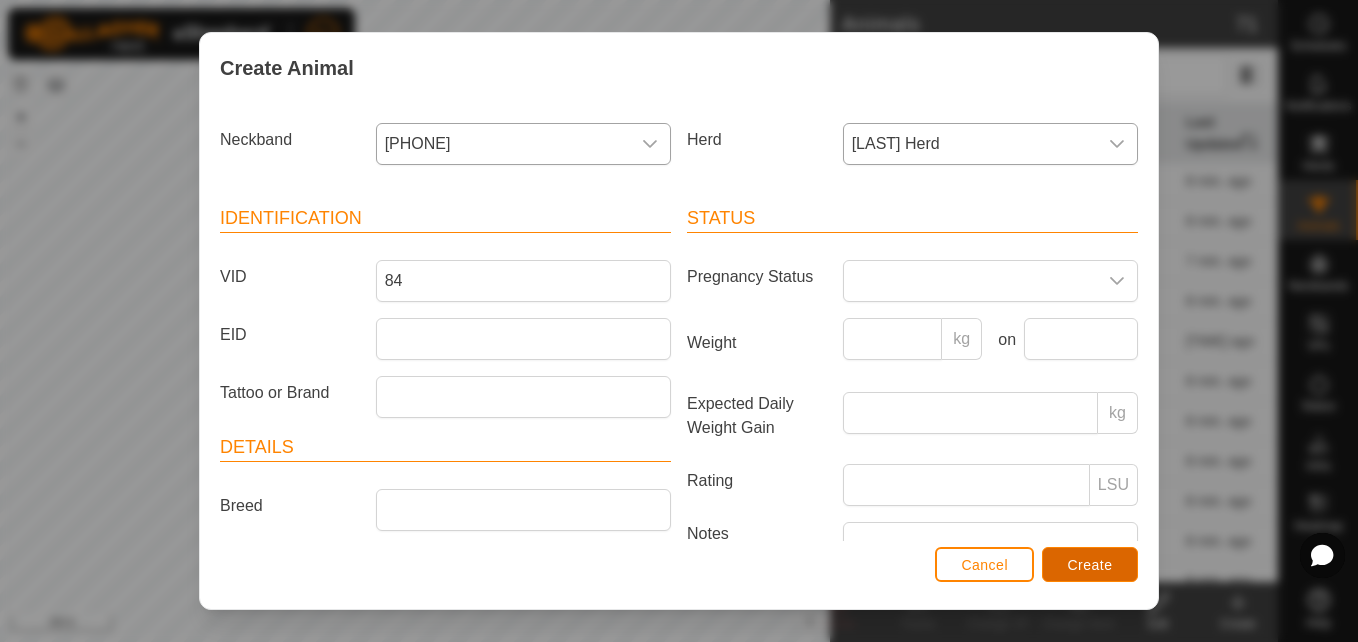 click on "Create" at bounding box center (1090, 564) 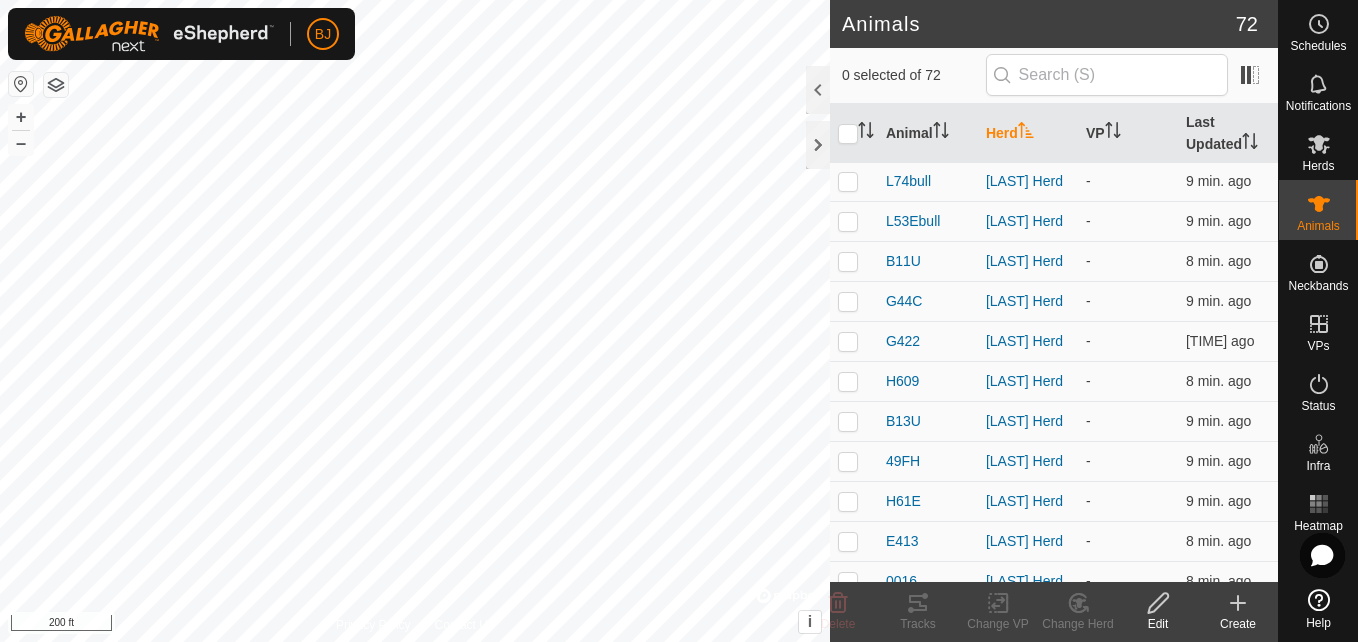 click 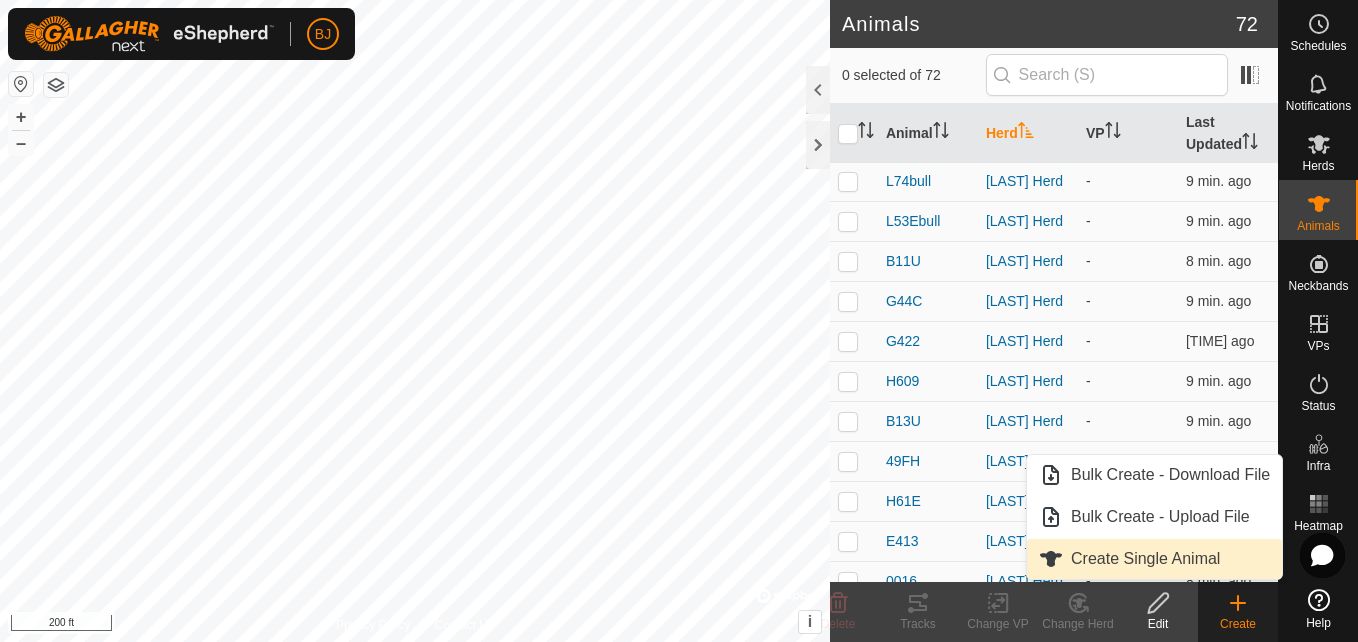 click on "Create Single Animal" at bounding box center (1154, 559) 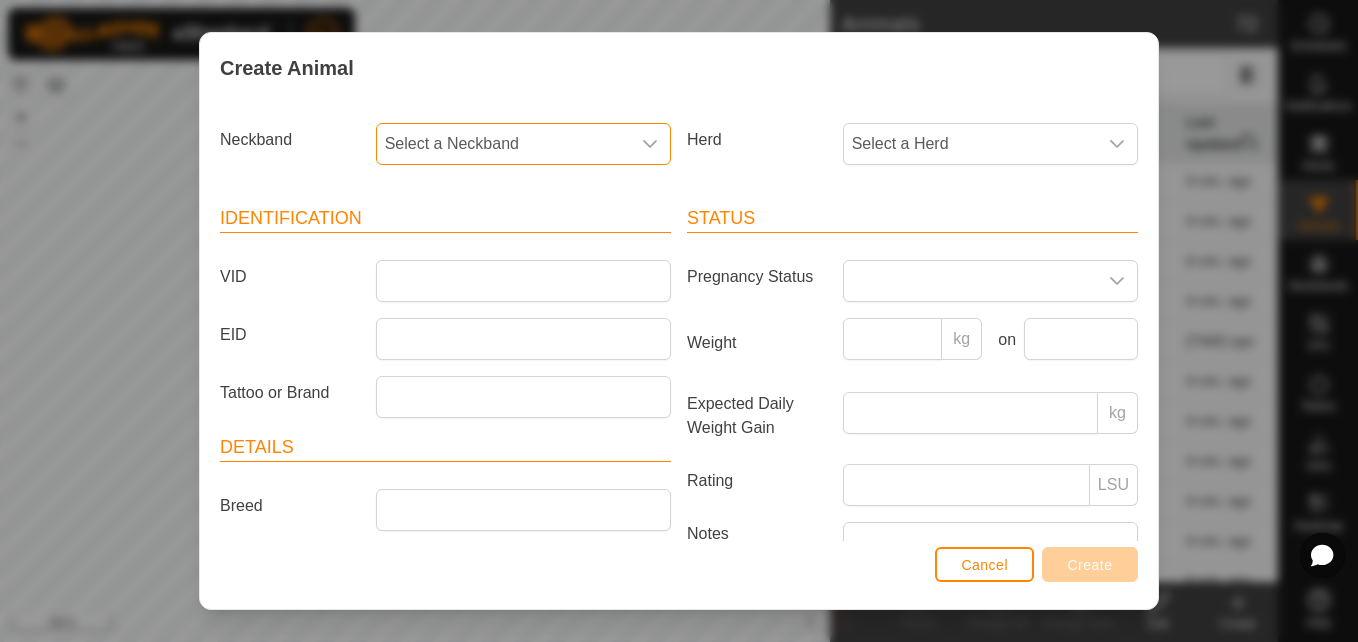 click on "Select a Neckband" at bounding box center (503, 144) 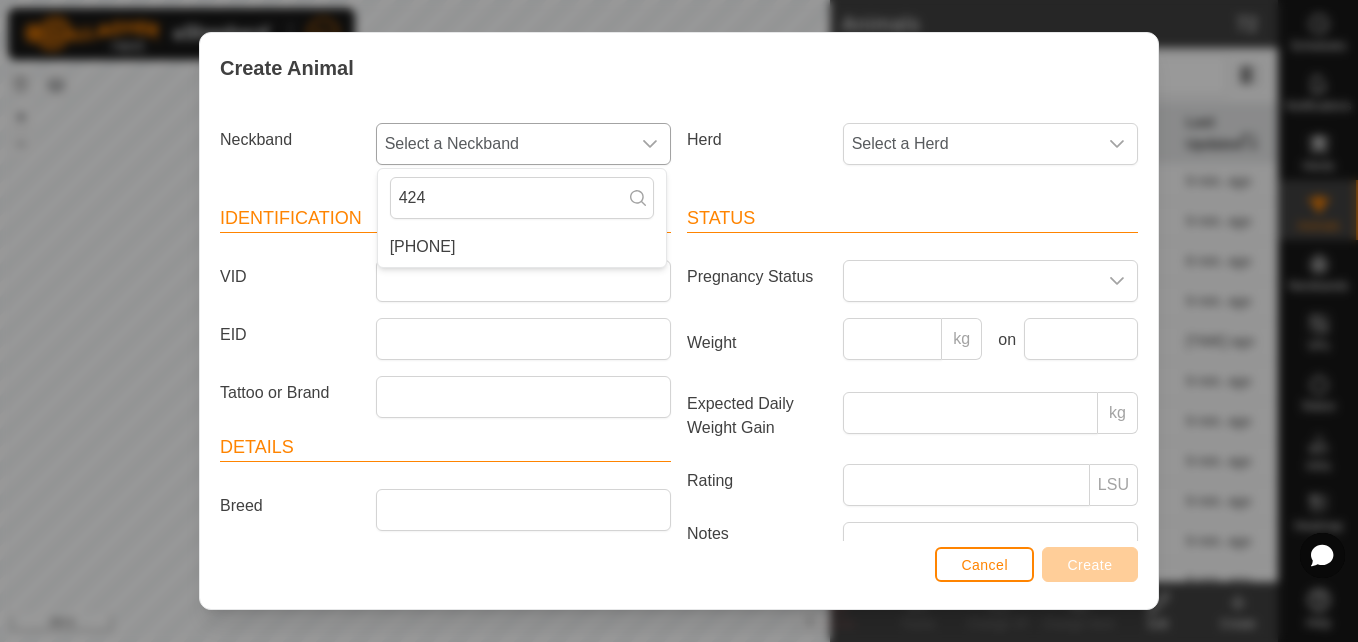 click on "[PHONE]" at bounding box center [522, 247] 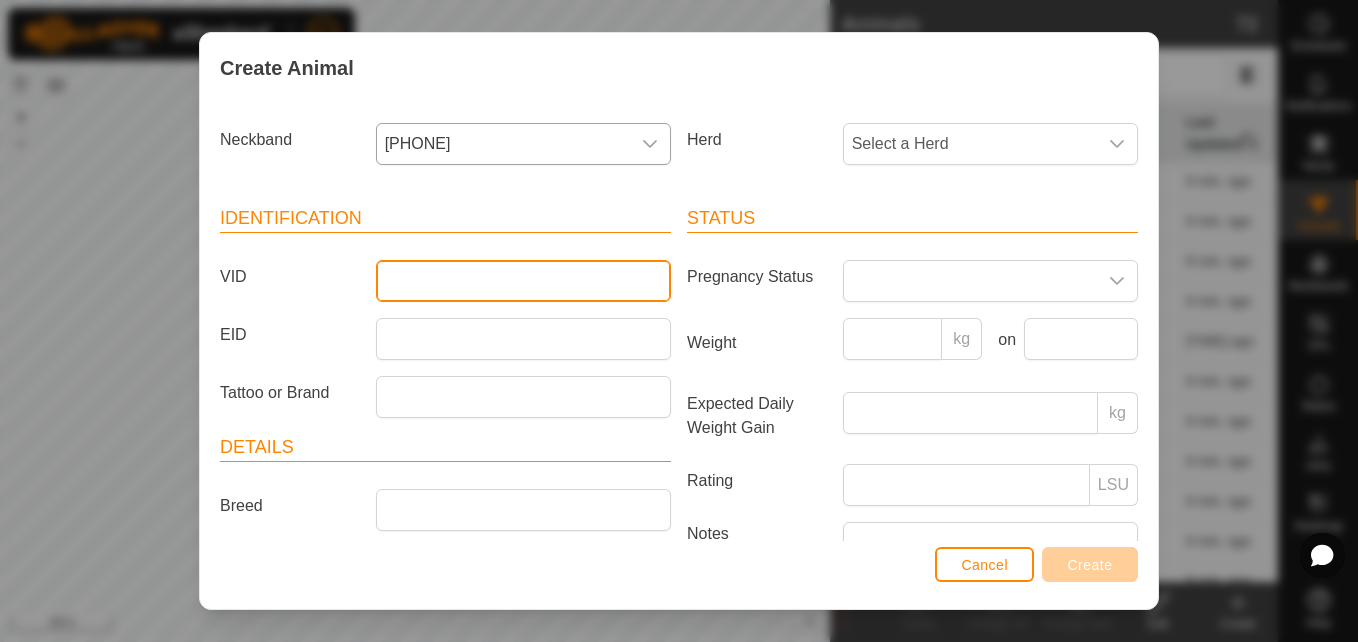 click on "VID" at bounding box center (523, 281) 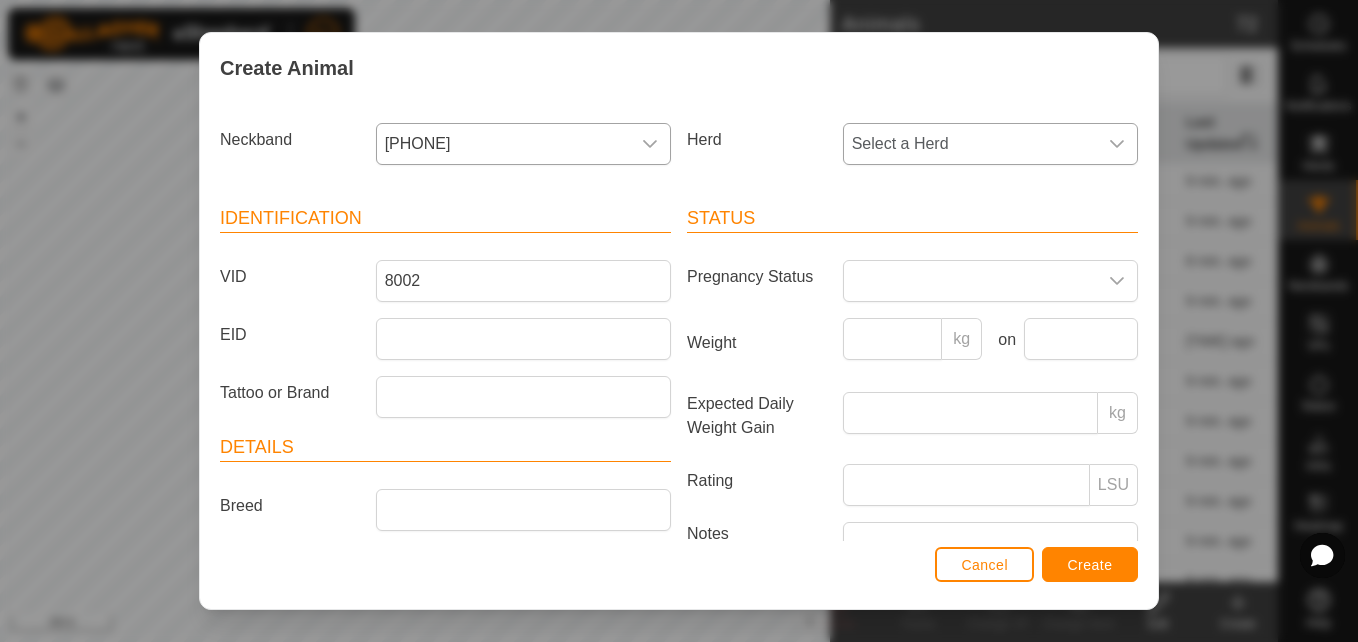 click on "Select a Herd" at bounding box center (970, 144) 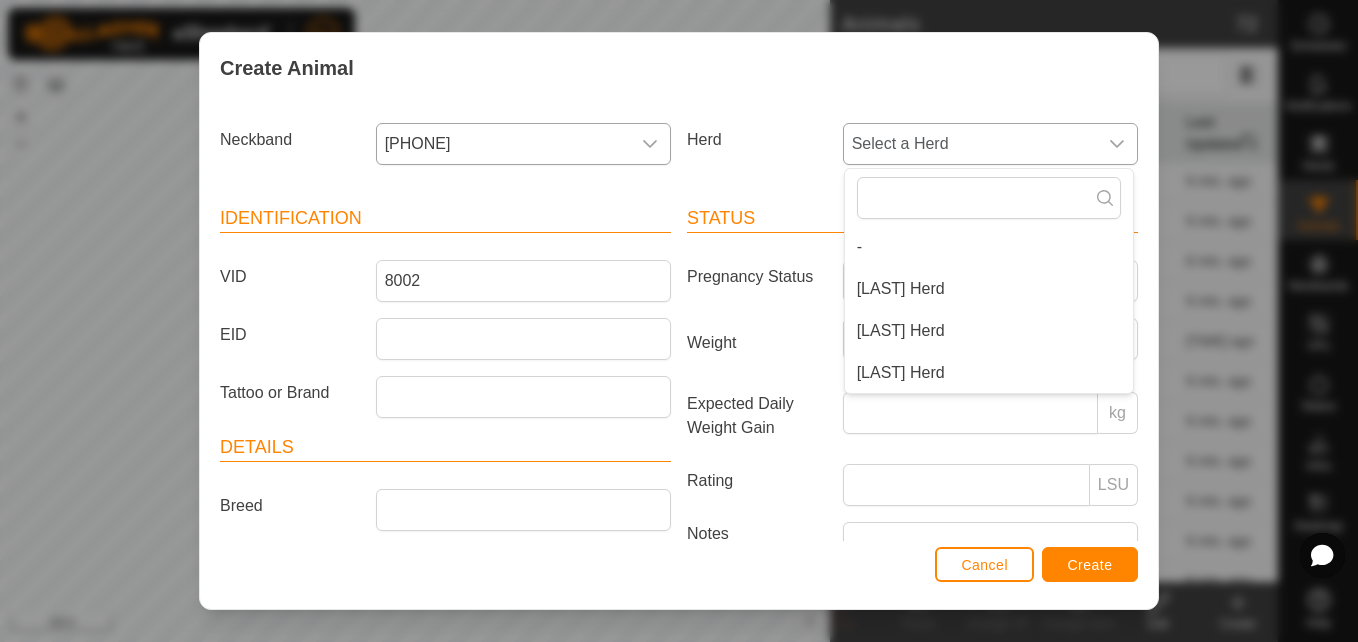 click on "[LAST] Herd" at bounding box center (989, 373) 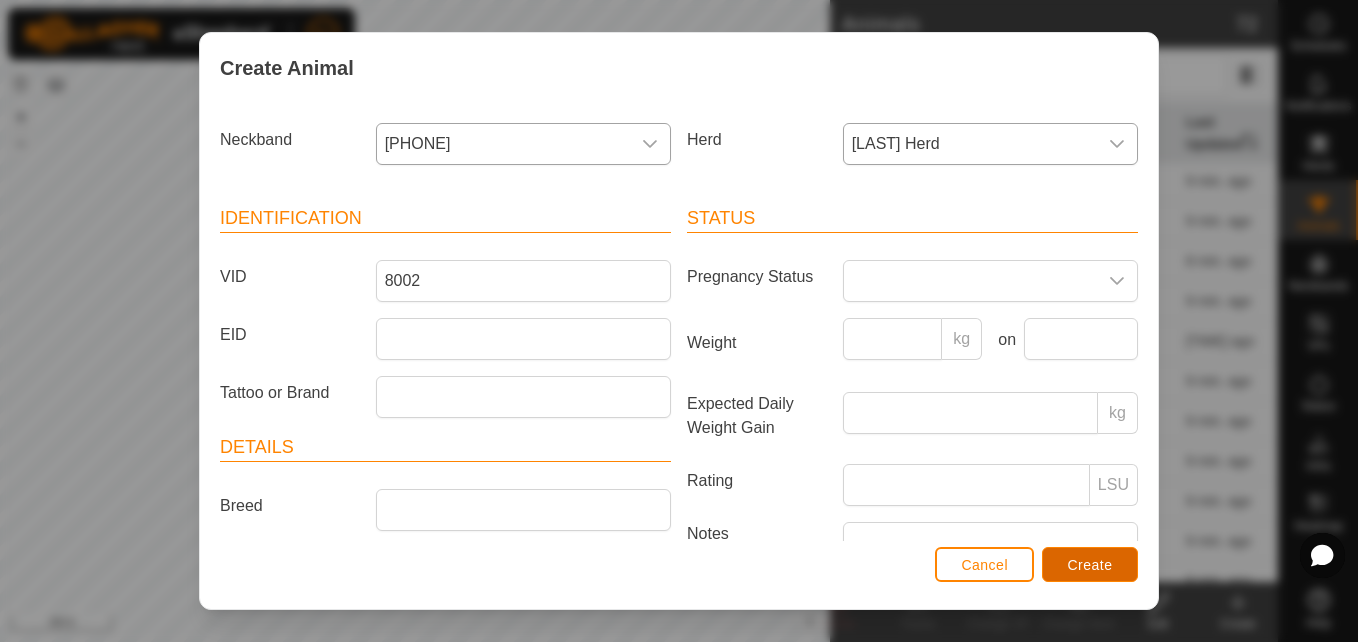 click on "Create" at bounding box center (1090, 564) 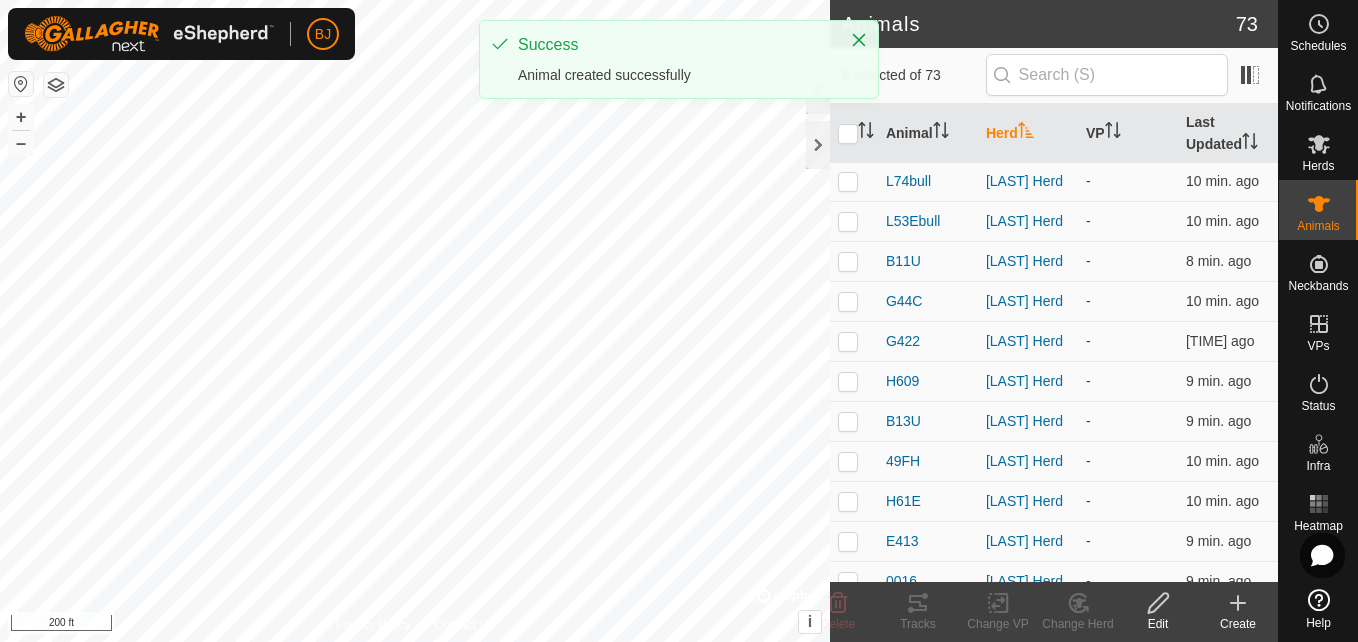 click 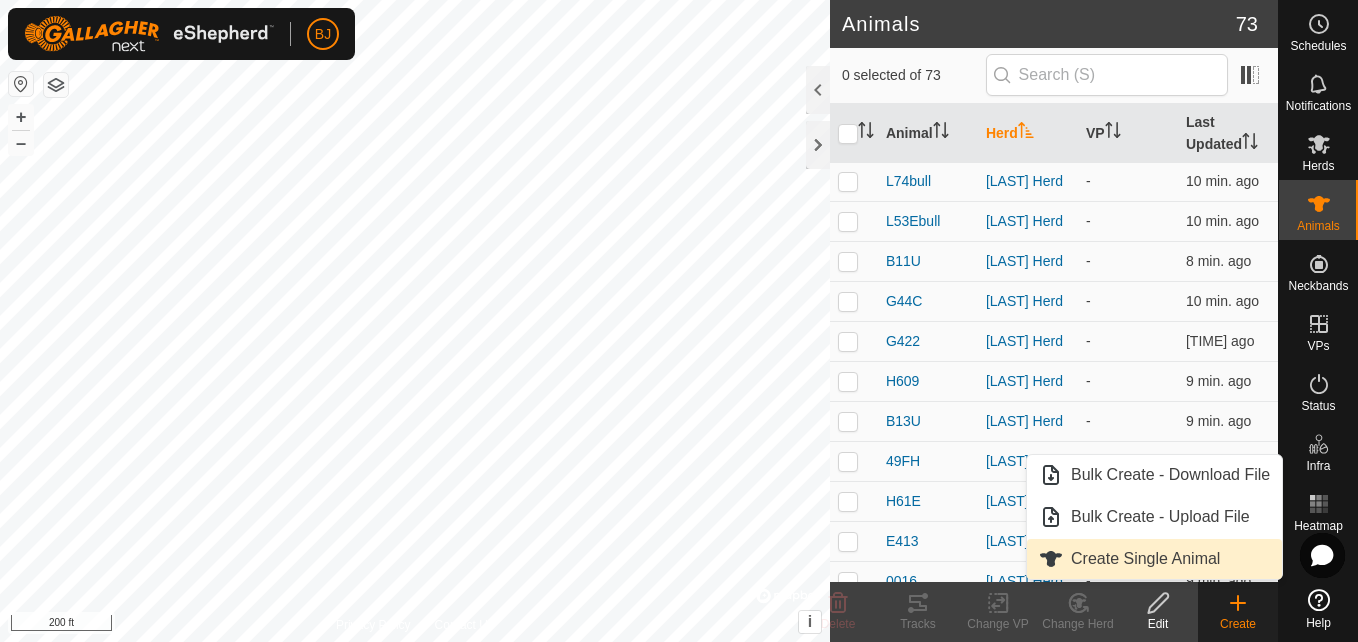 click on "Create Single Animal" at bounding box center [1154, 559] 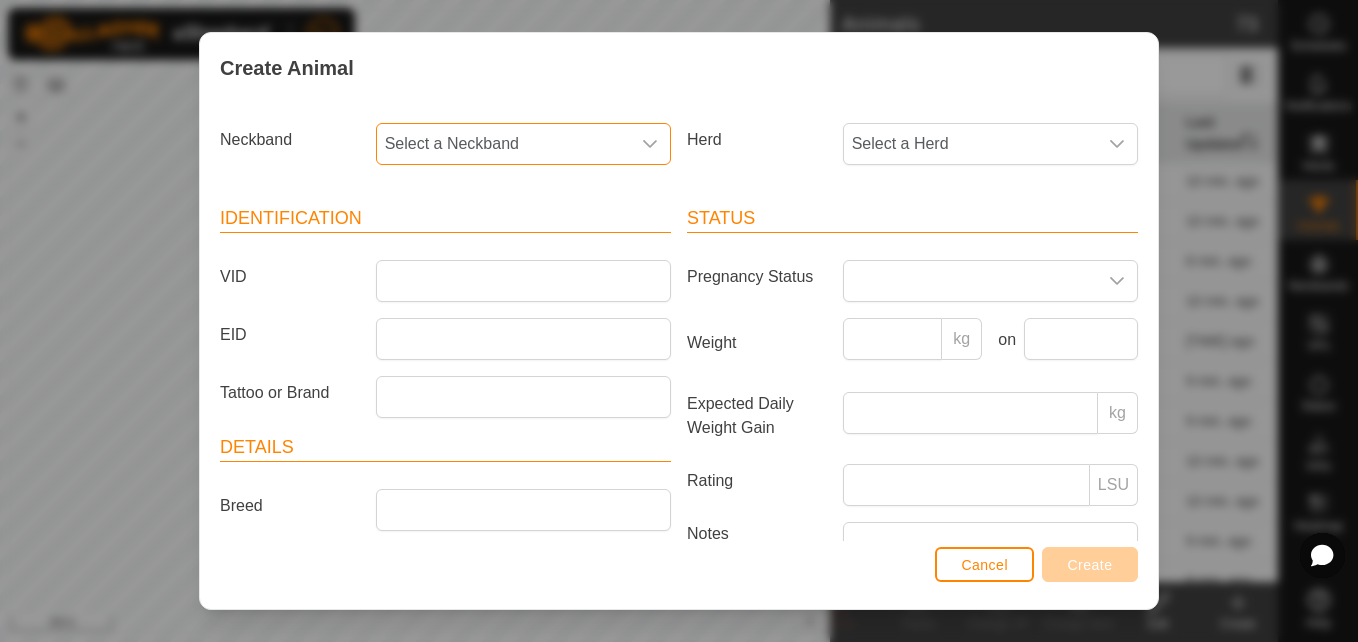 click on "Select a Neckband" at bounding box center (503, 144) 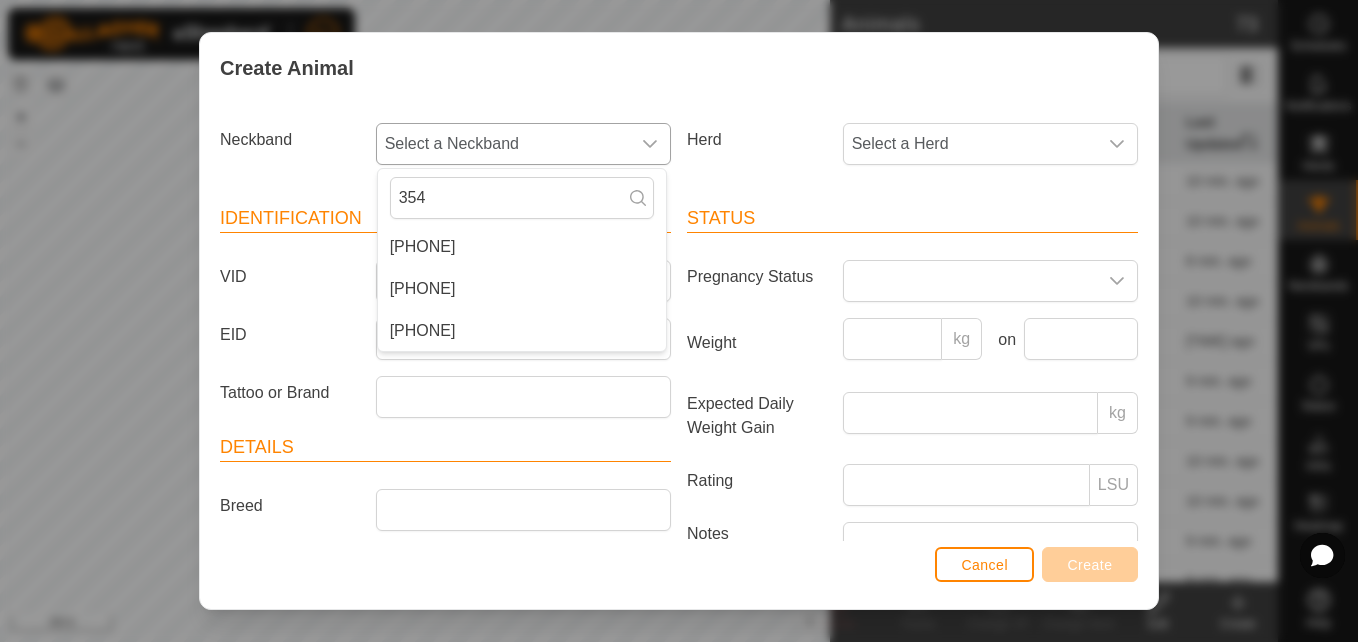 click on "[PHONE]" at bounding box center (522, 247) 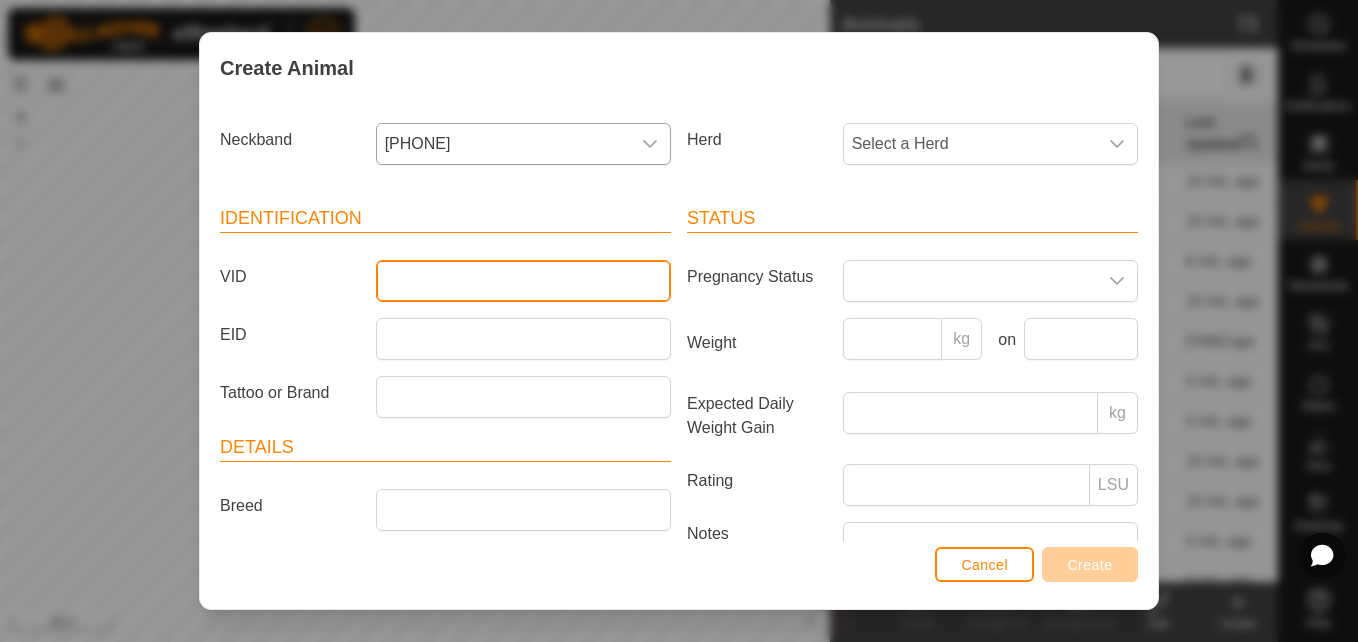 click on "VID" at bounding box center (523, 281) 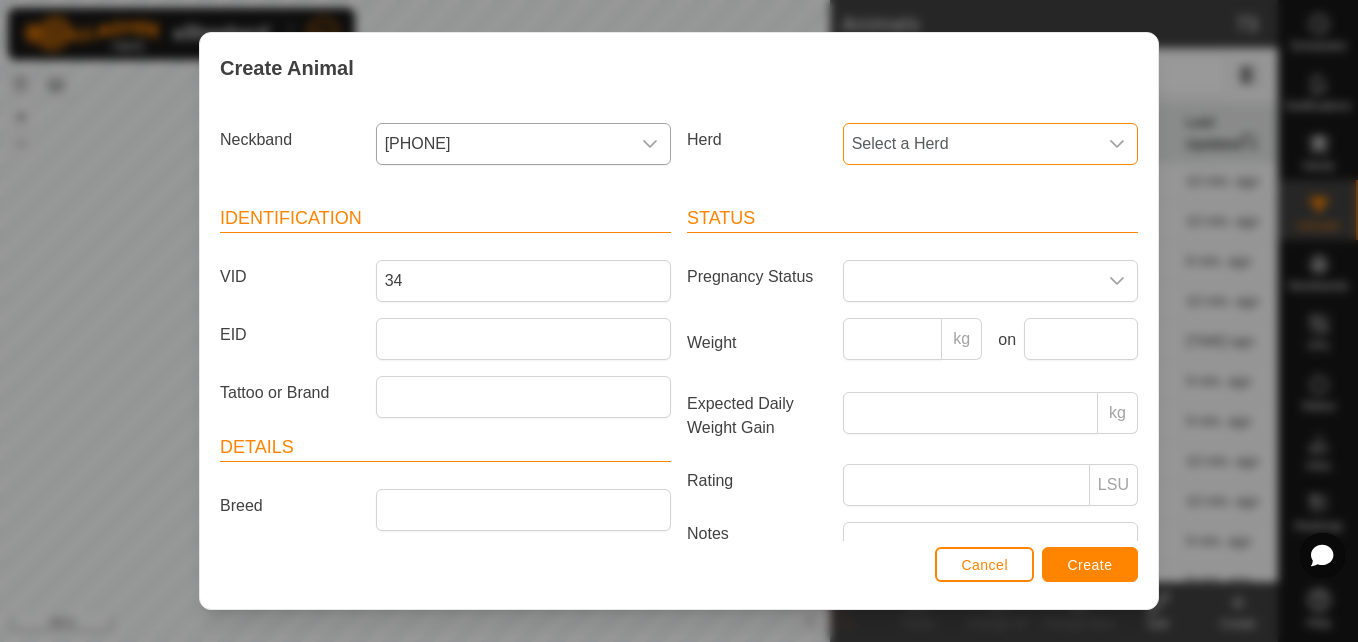click on "Select a Herd" at bounding box center [970, 144] 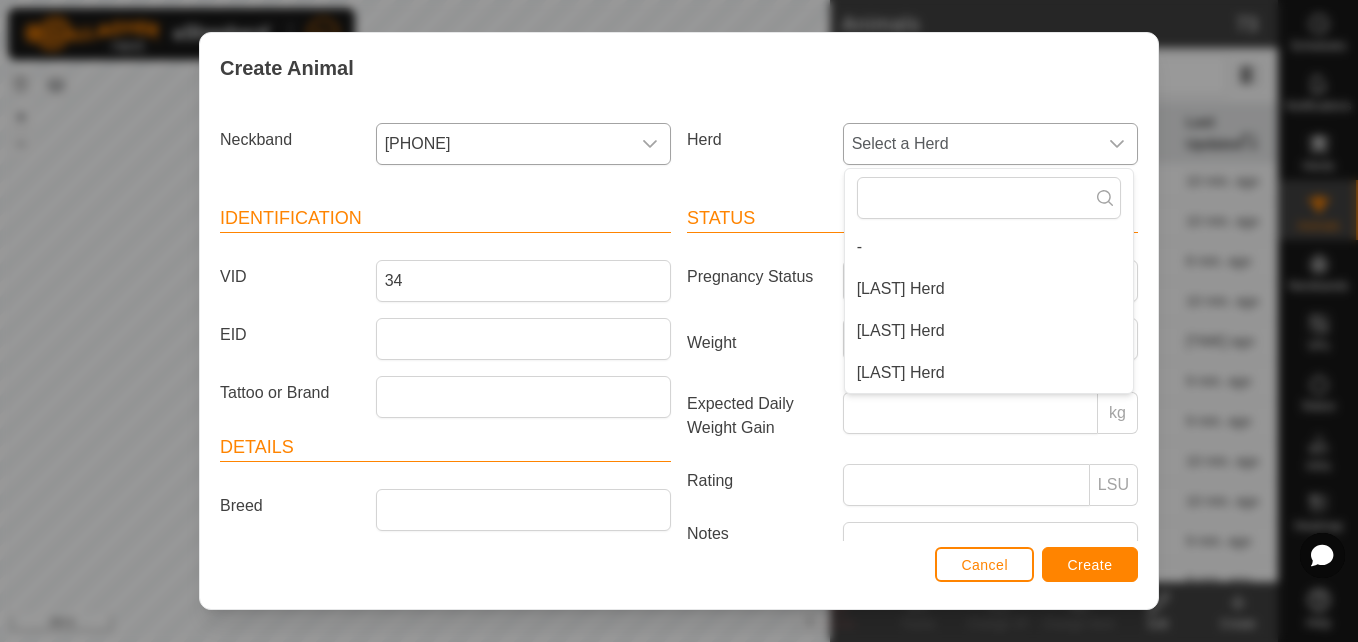 click on "[LAST] Herd" at bounding box center [989, 373] 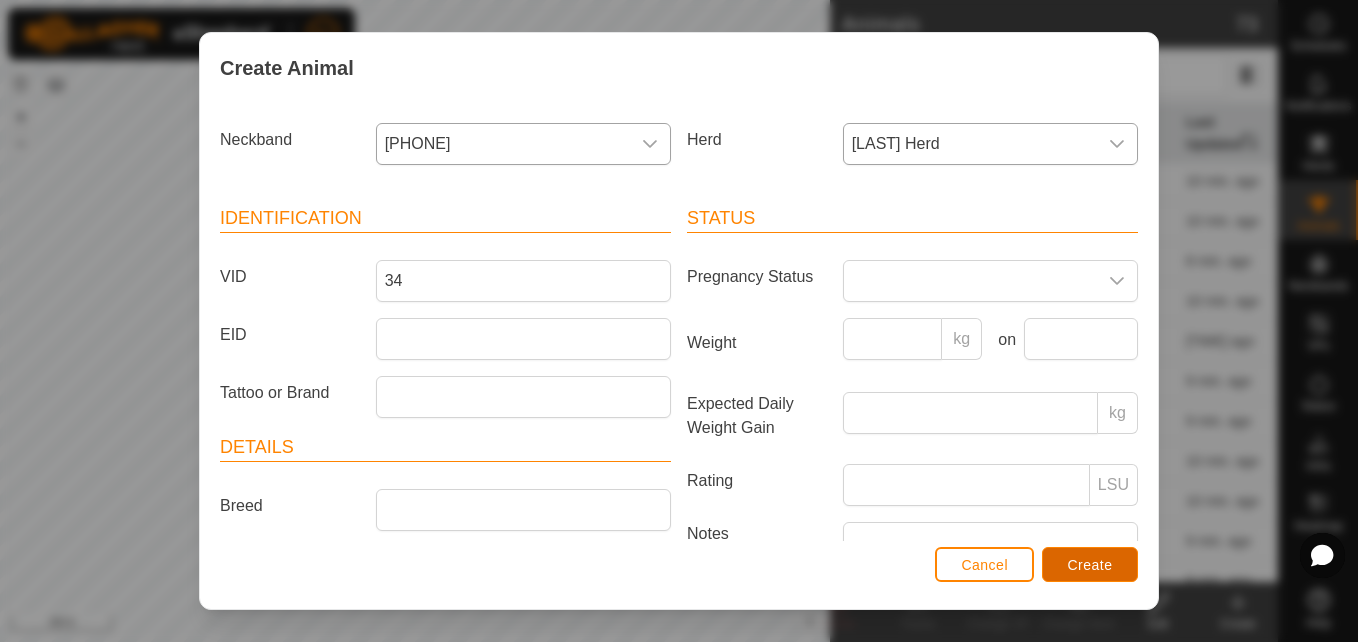 click on "Create" at bounding box center [1090, 564] 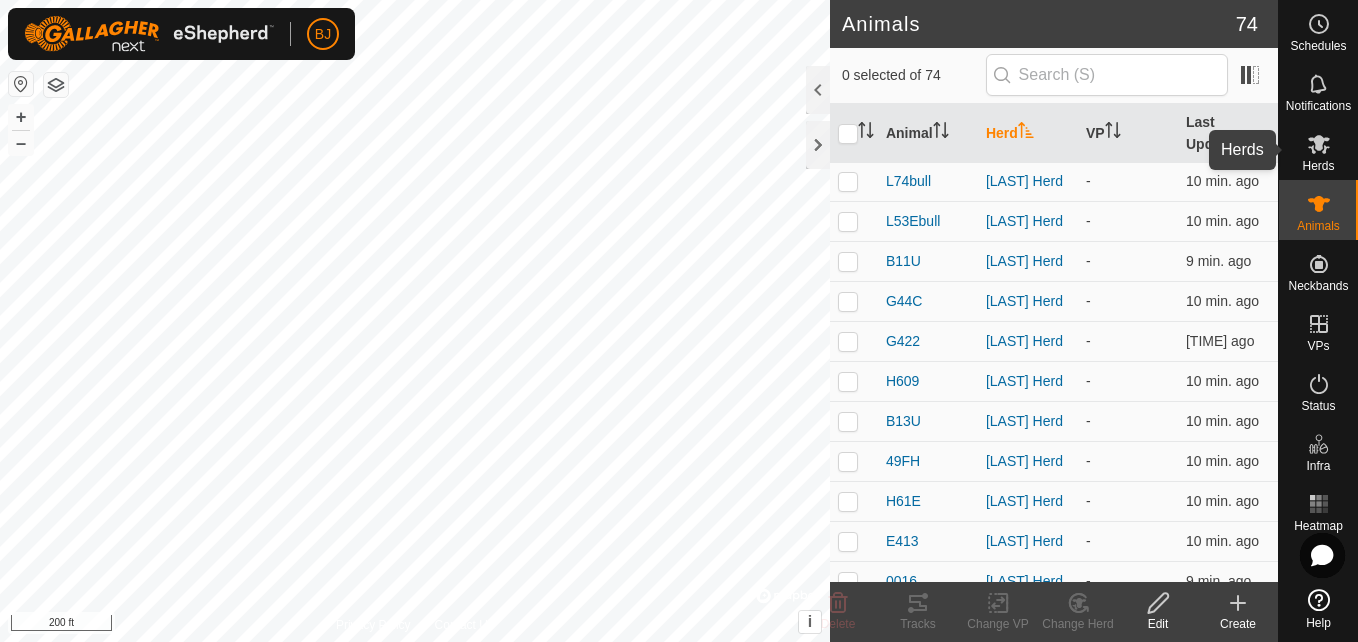 click on "Herds" at bounding box center [1318, 166] 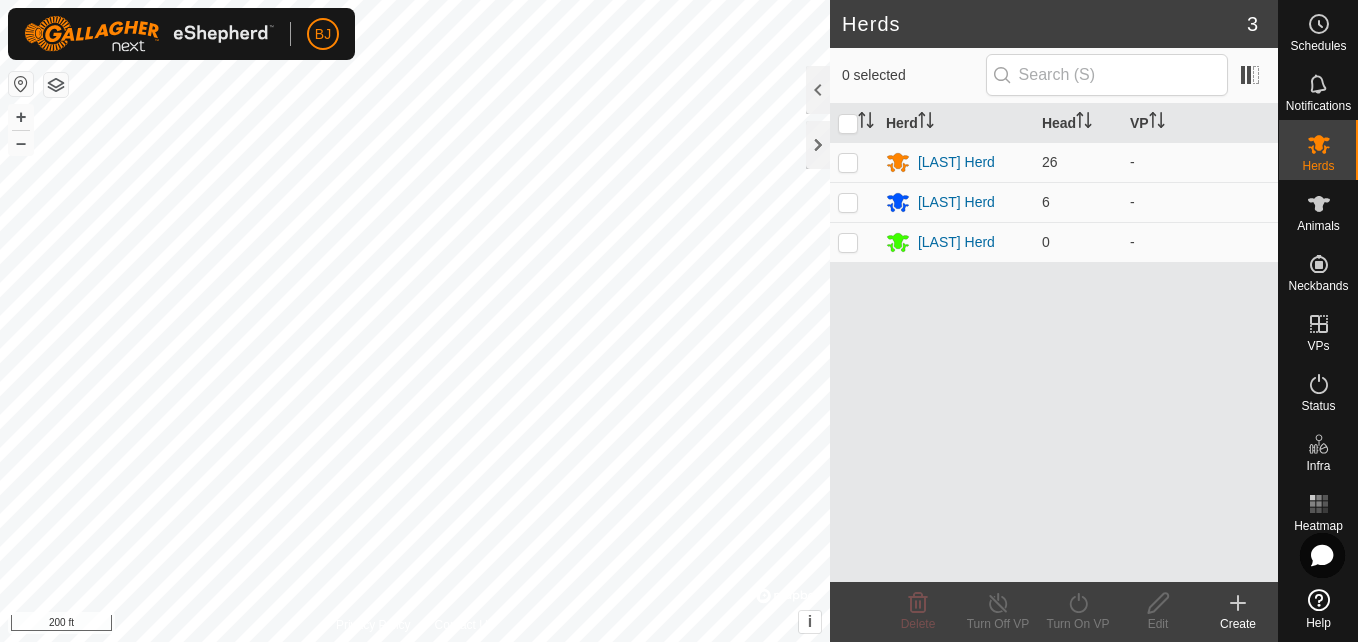 click 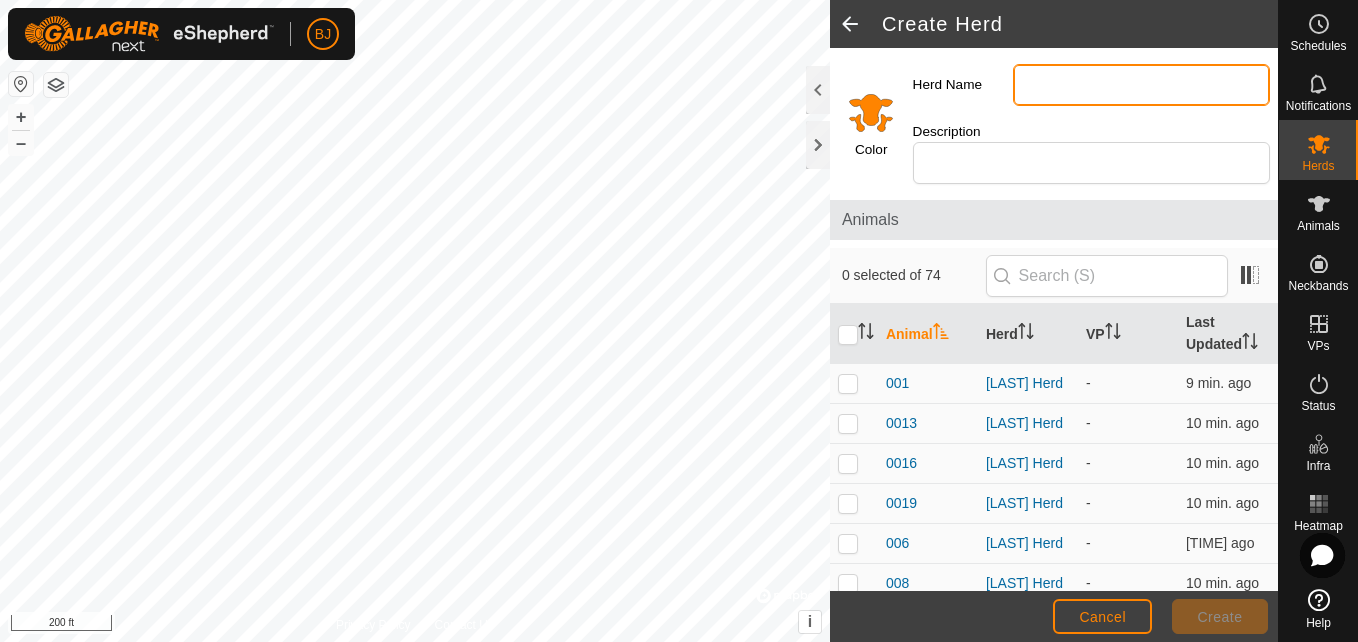 click on "Herd Name" at bounding box center [1141, 85] 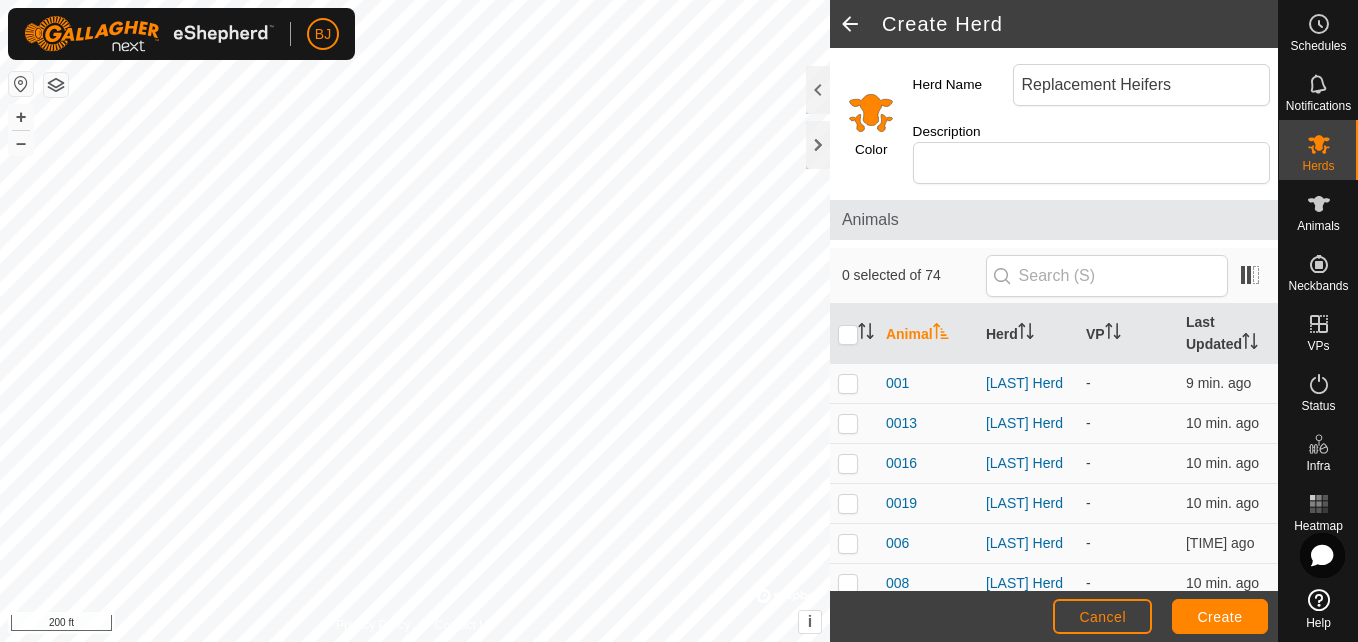click 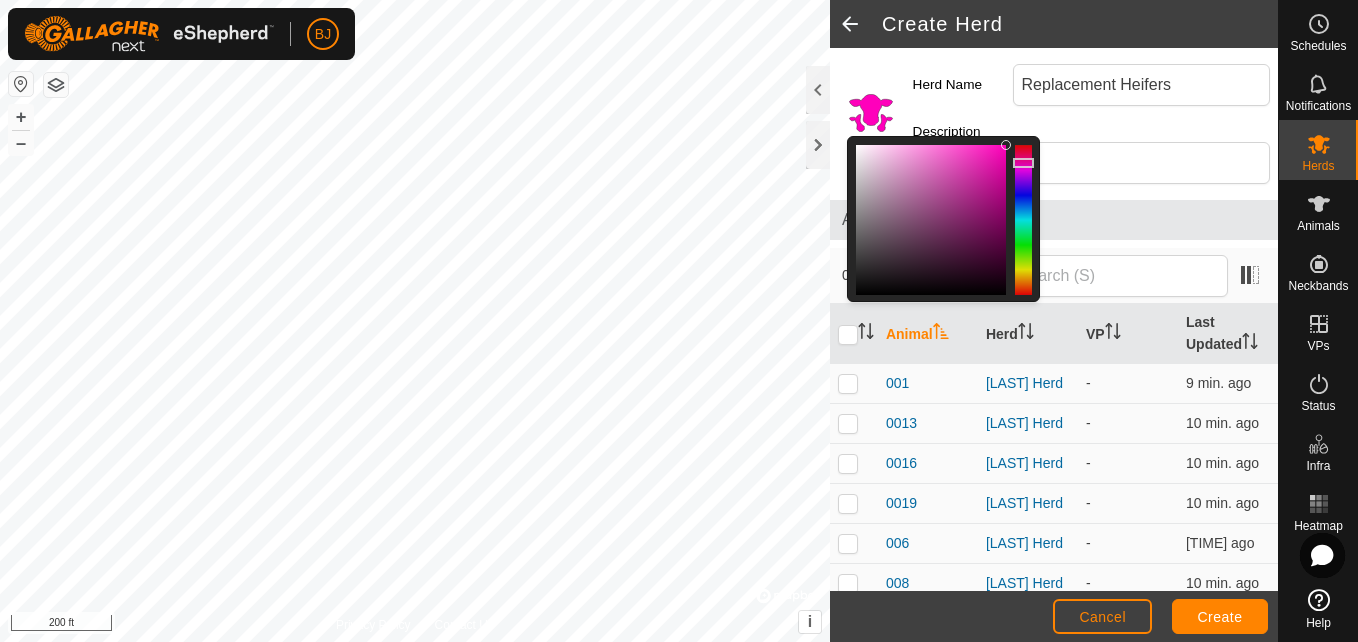 click 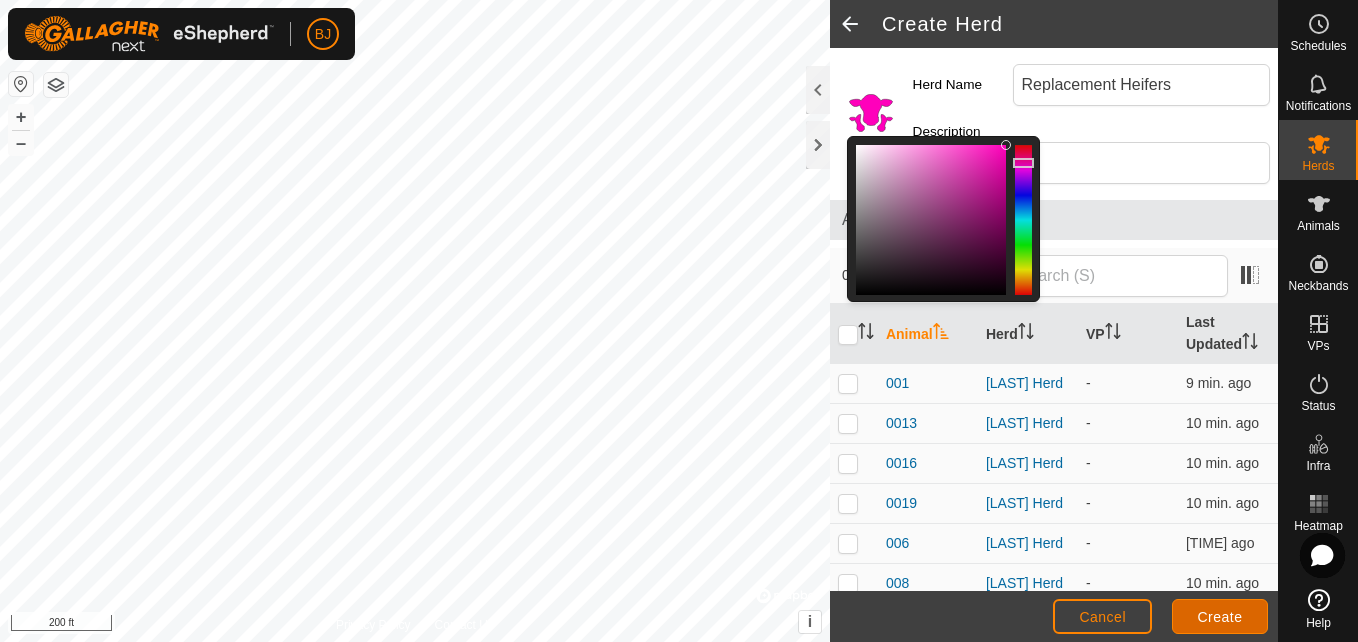 click on "Create" at bounding box center [1220, 616] 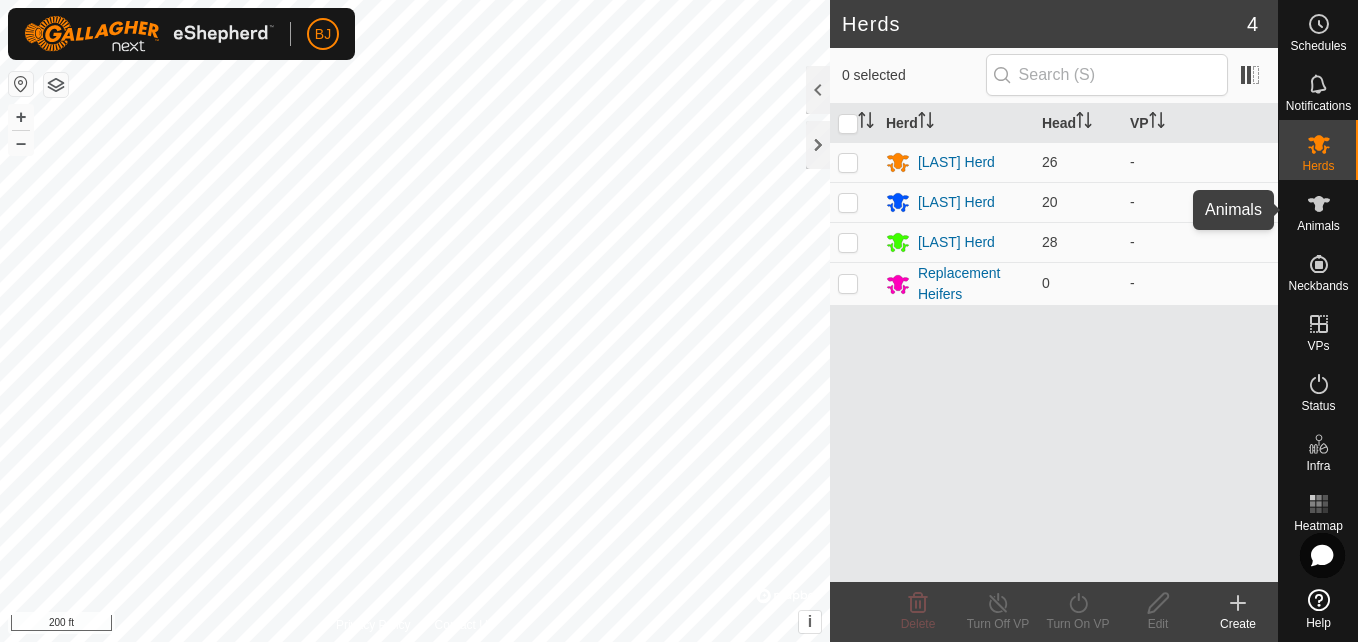 click 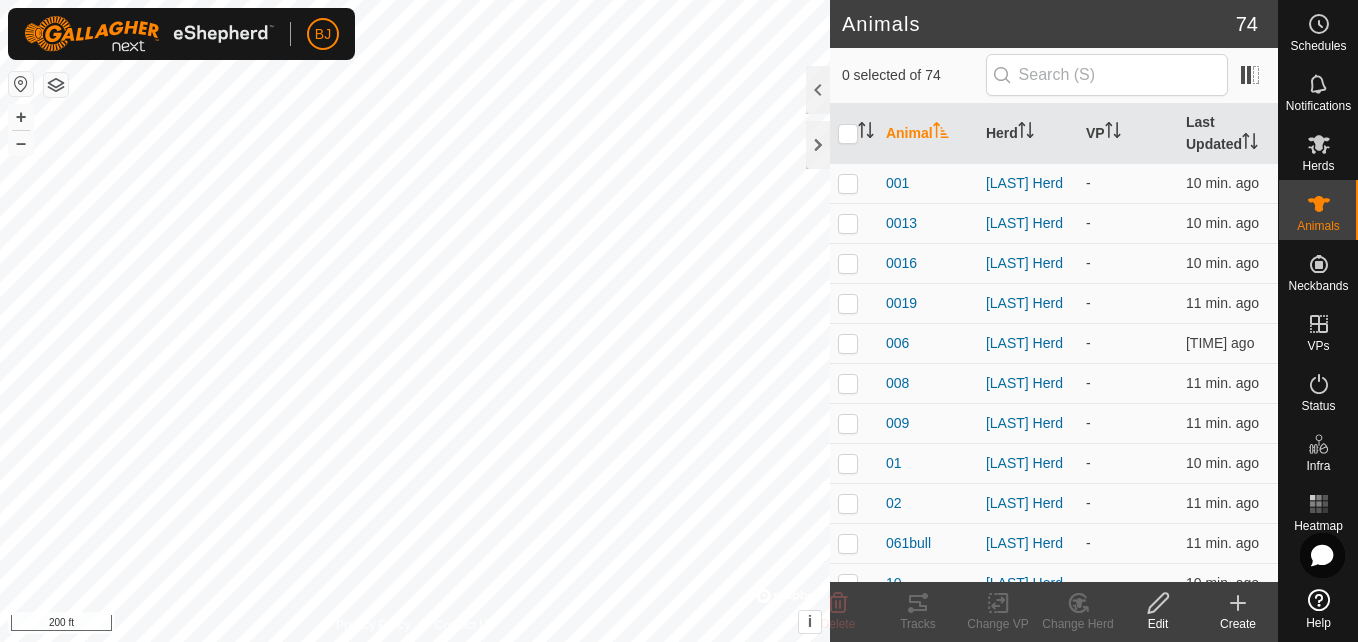 click 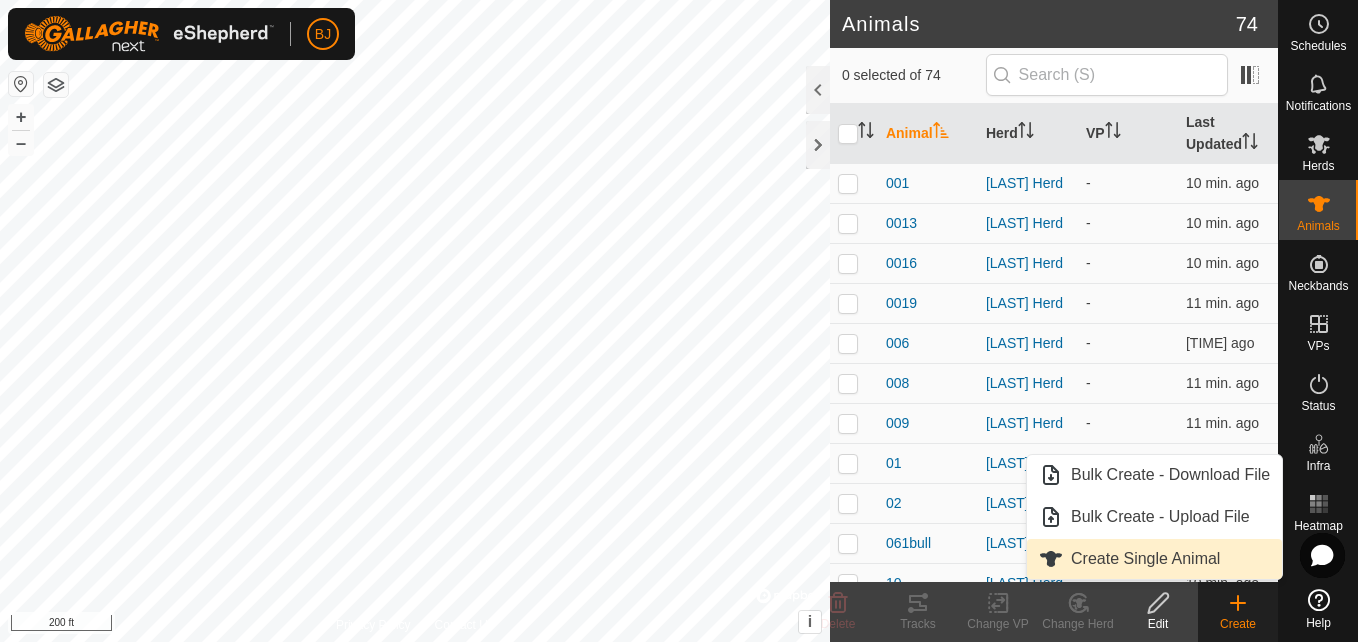 click on "Create Single Animal" at bounding box center [1154, 559] 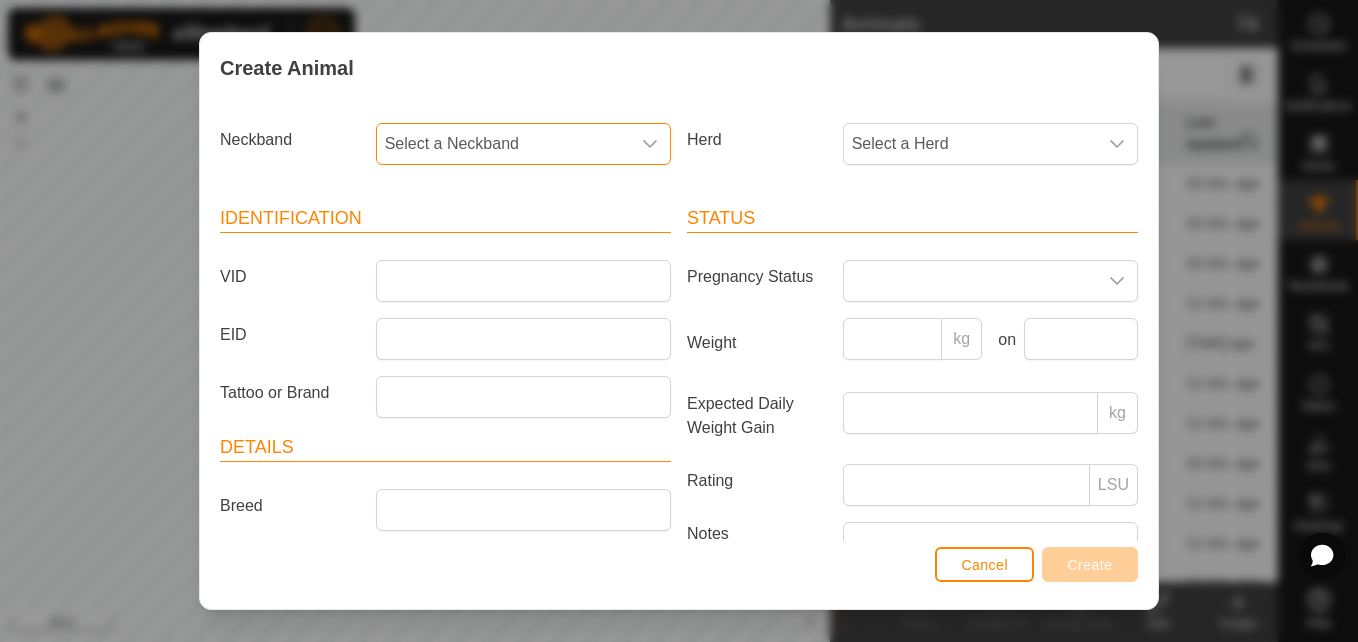 click on "Select a Neckband" at bounding box center [503, 144] 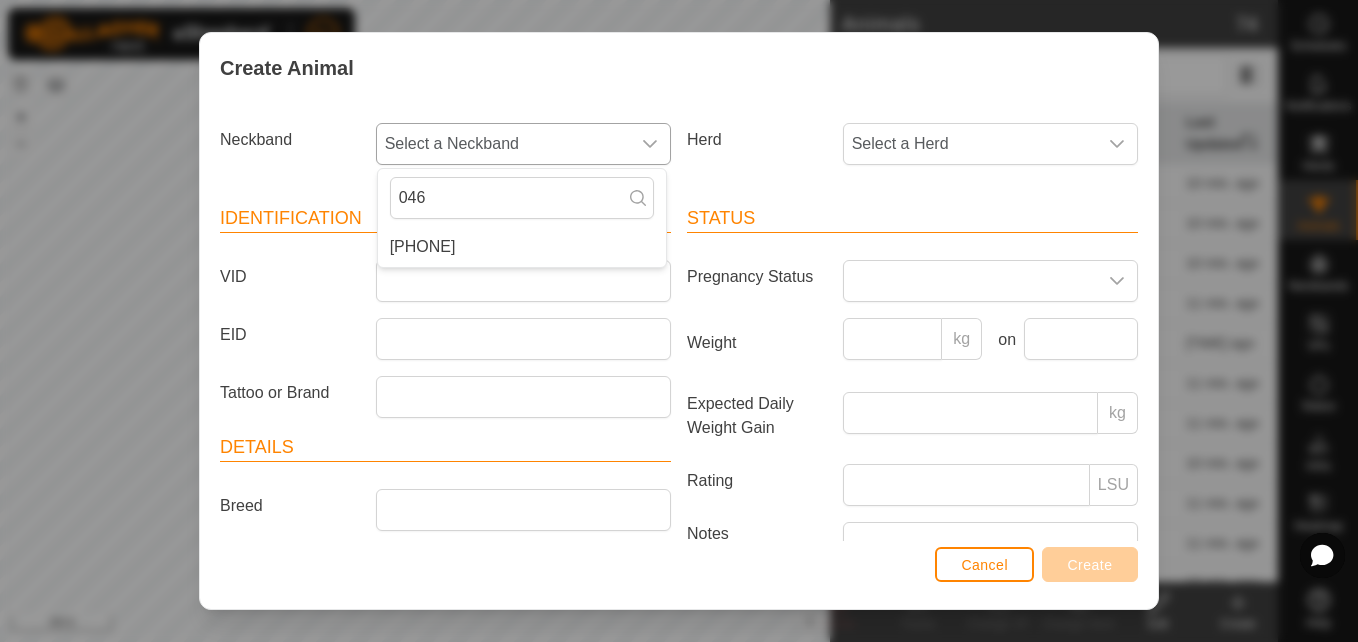 click on "[PHONE]" at bounding box center (522, 247) 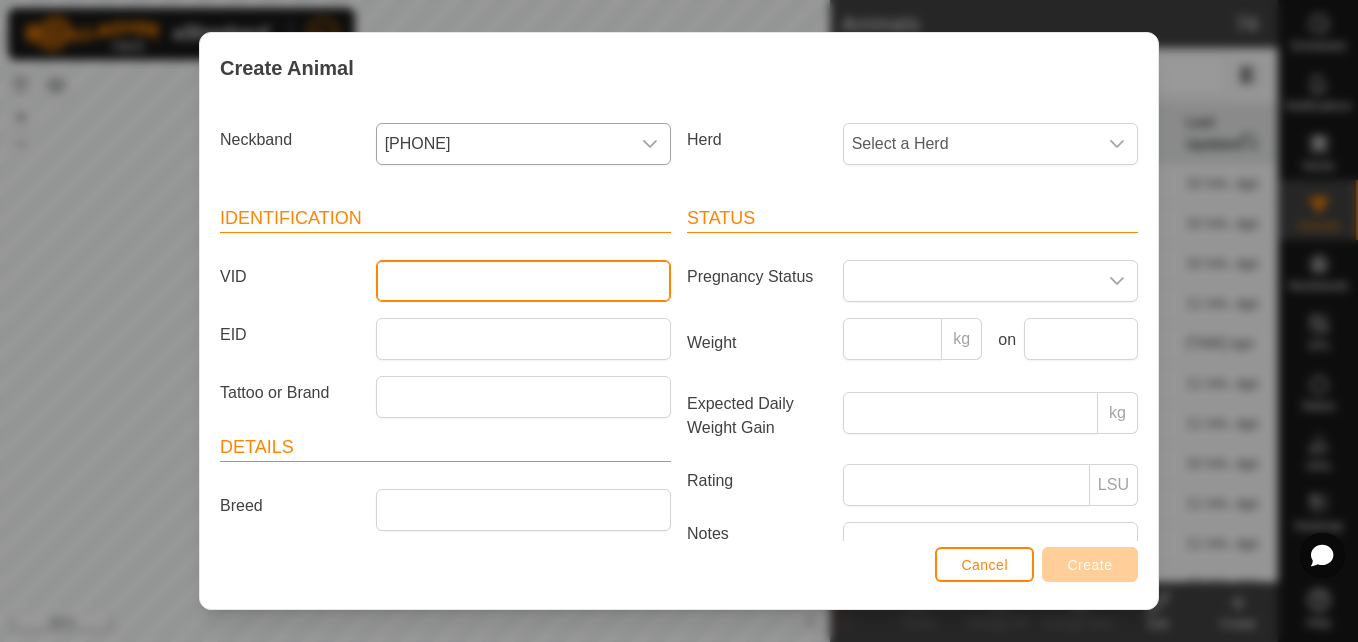 click on "VID" at bounding box center (523, 281) 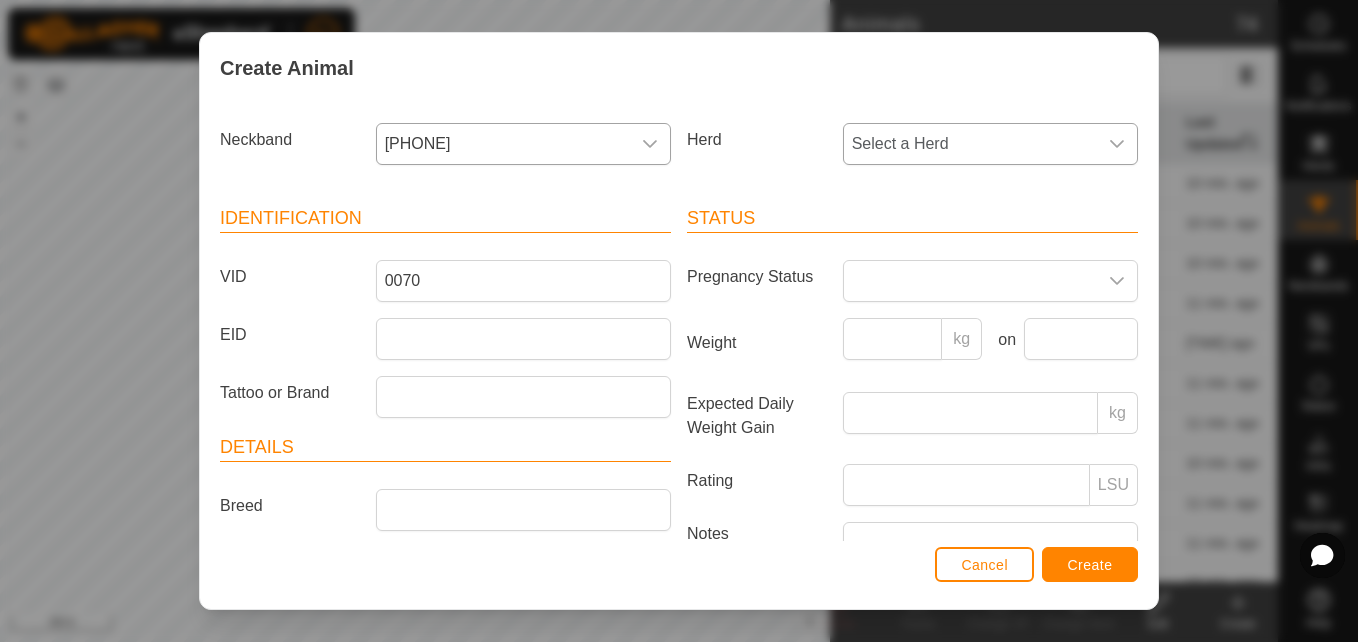 click on "Select a Herd" at bounding box center [970, 144] 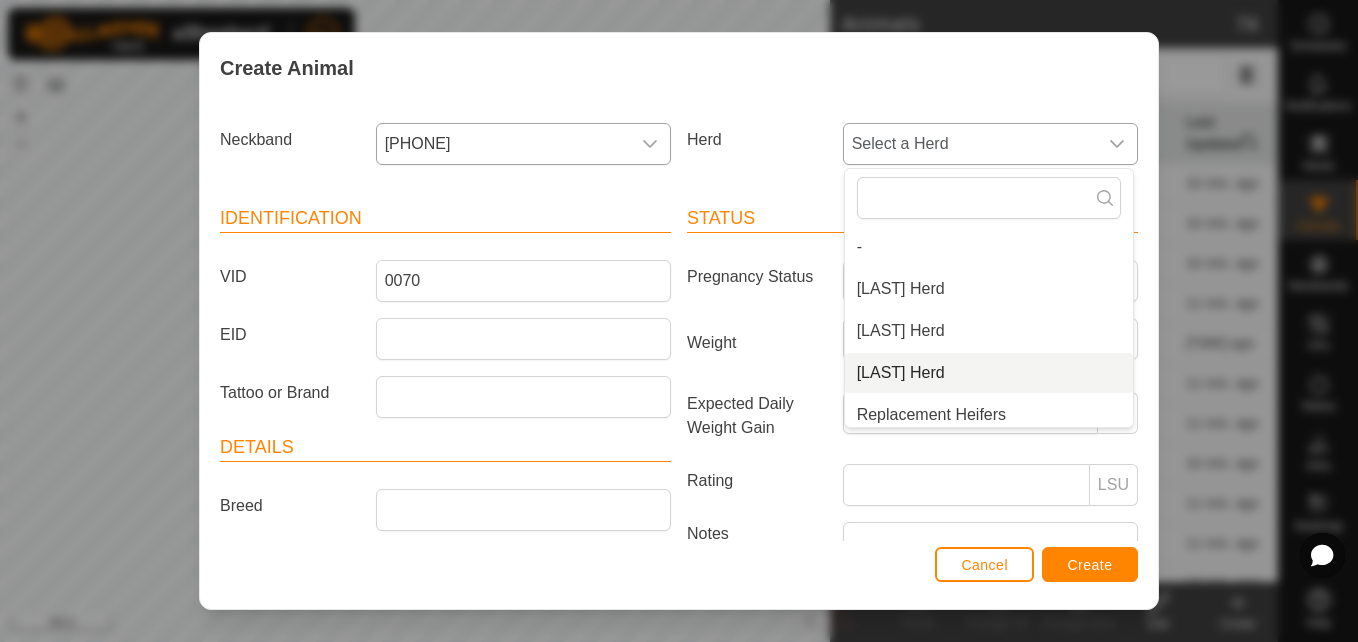 scroll, scrollTop: 8, scrollLeft: 0, axis: vertical 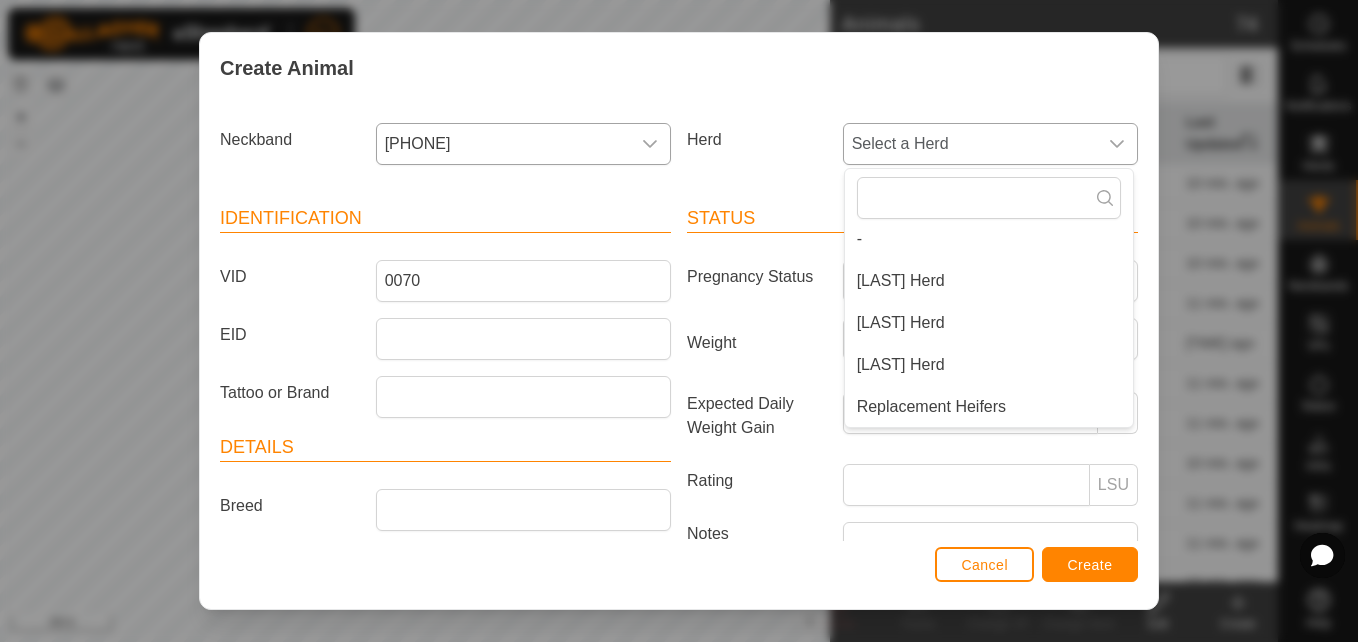 click on "Replacement Heifers" at bounding box center (989, 407) 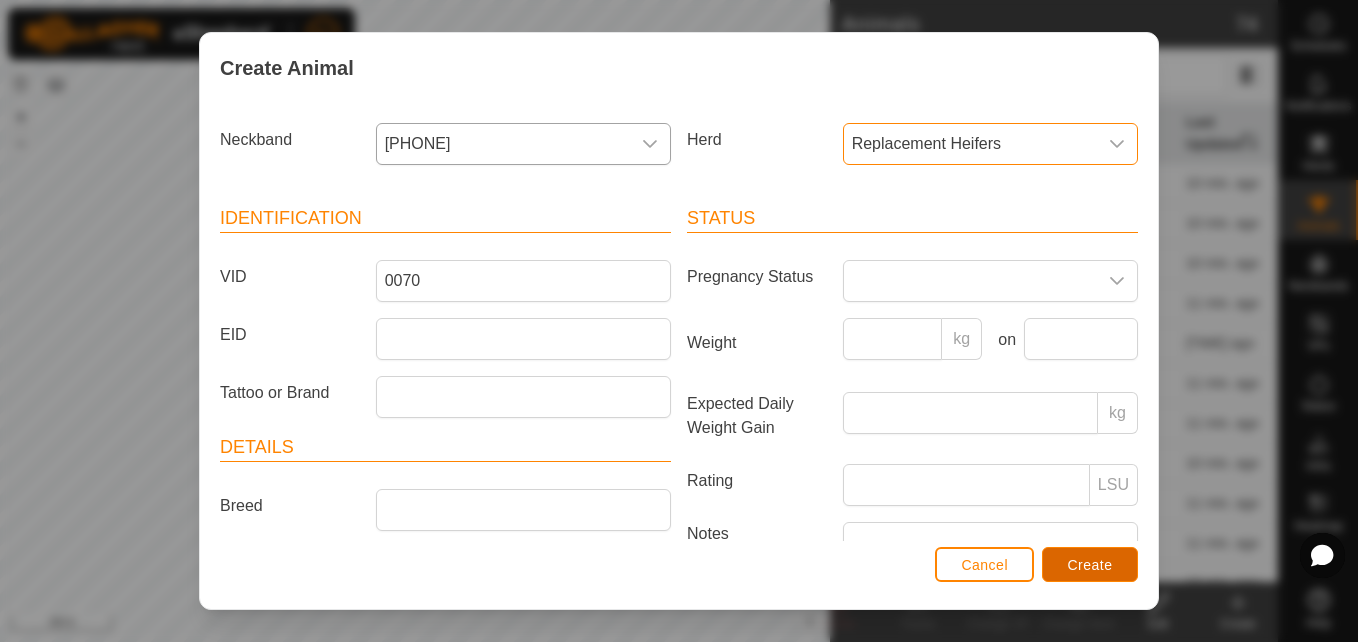 click on "Create" at bounding box center [1090, 565] 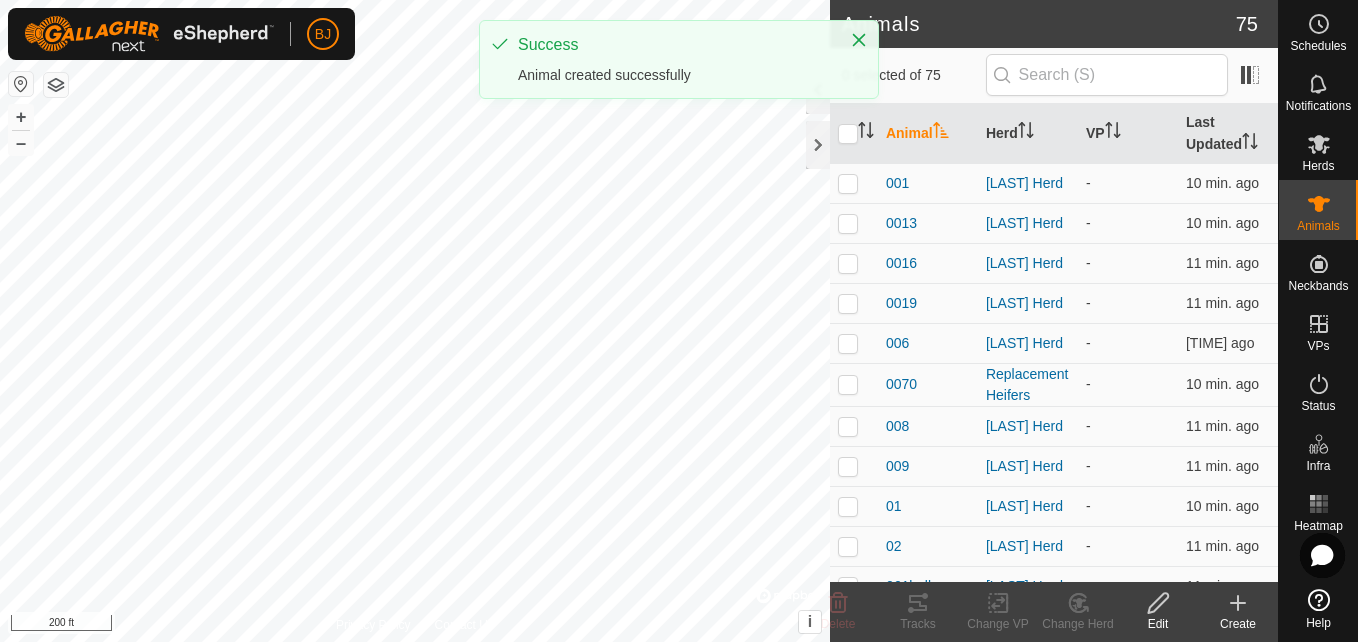 click 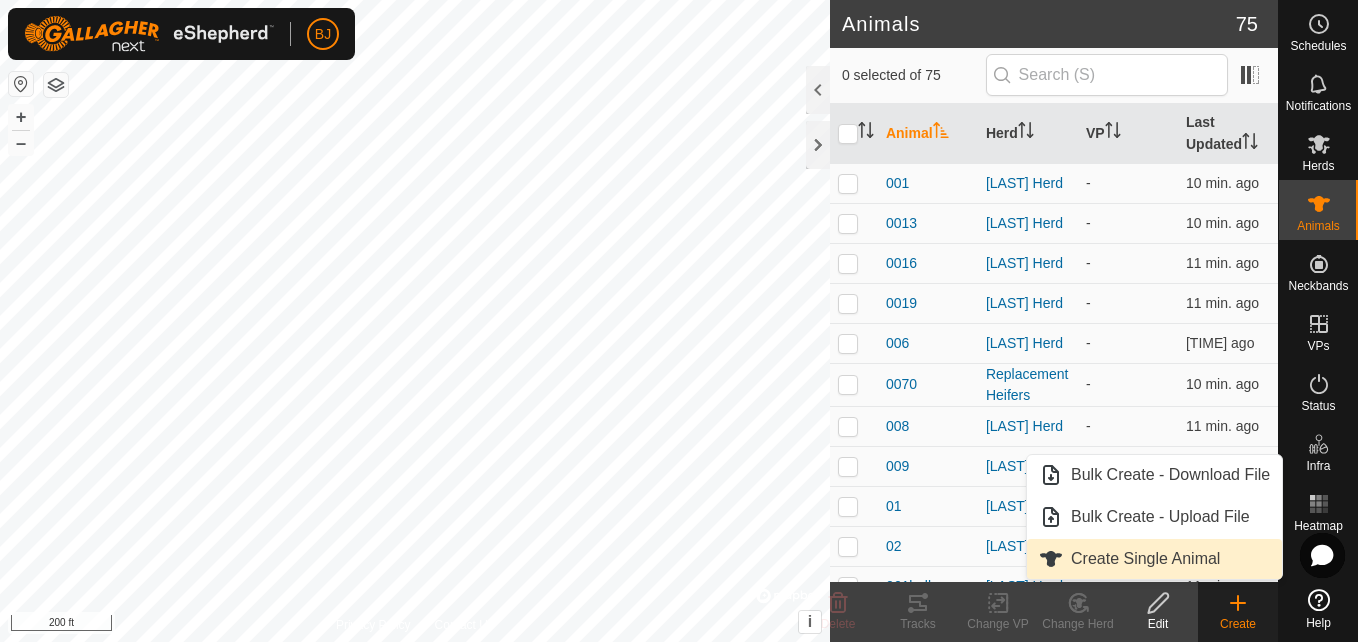 click on "Create Single Animal" at bounding box center [1154, 559] 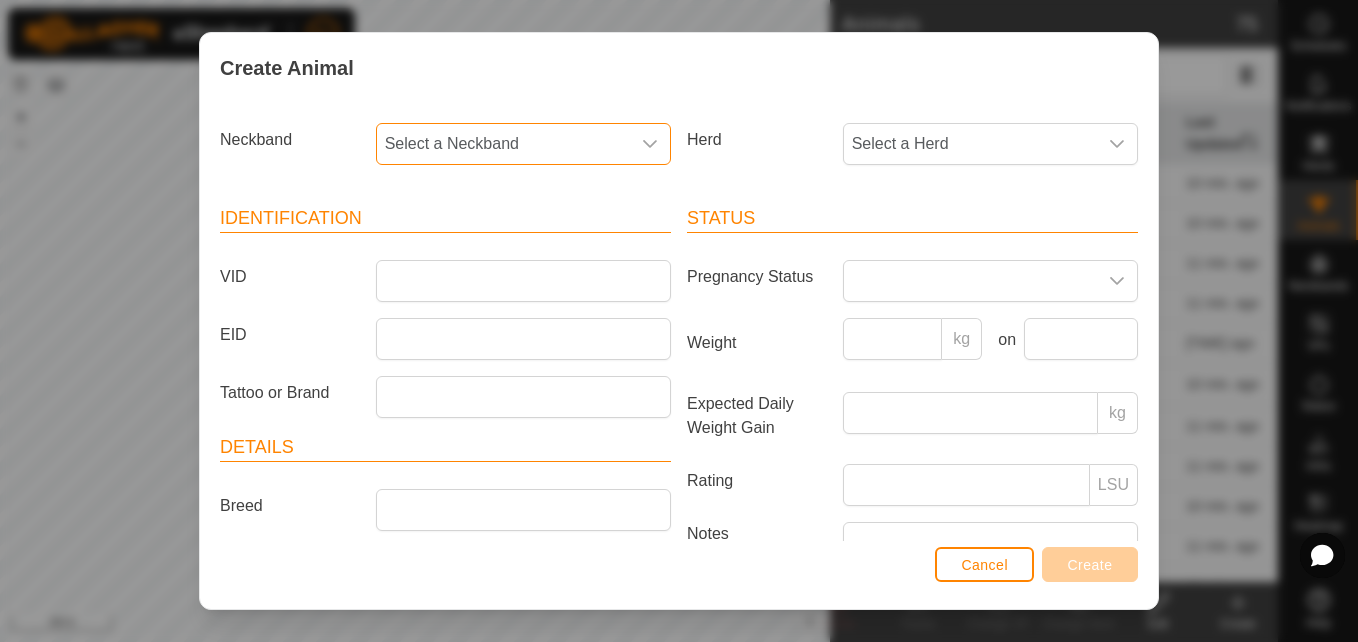 click on "Select a Neckband" at bounding box center (503, 144) 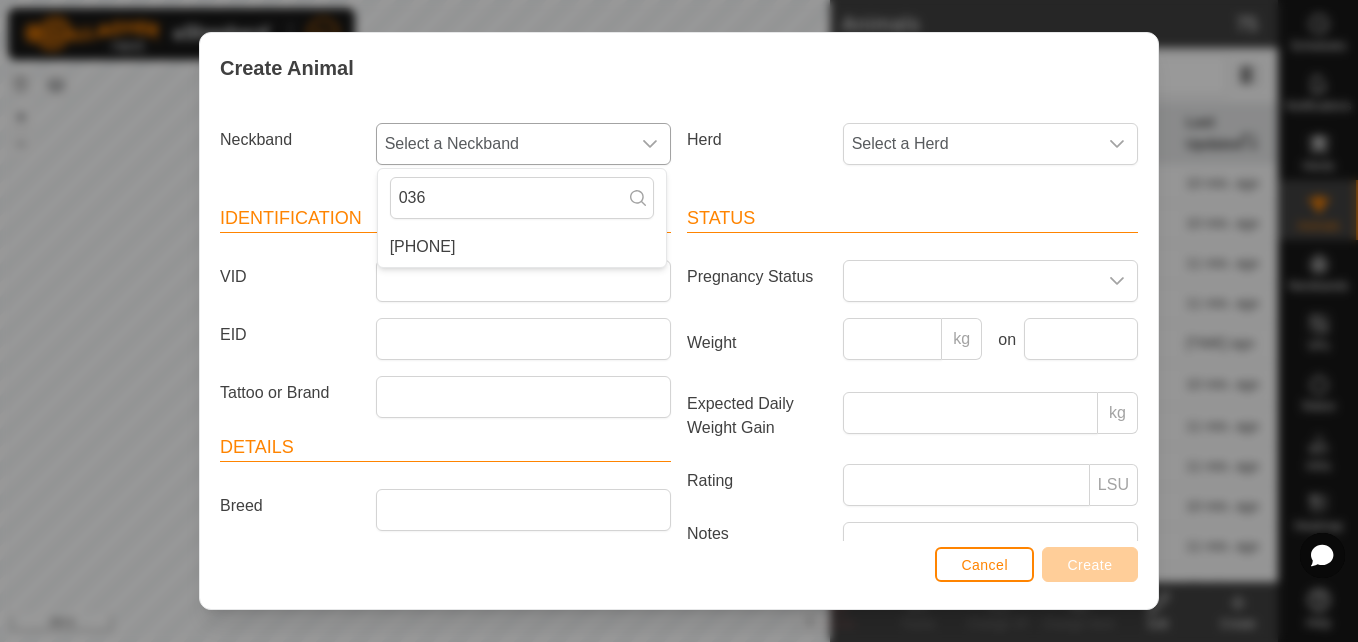 click on "[PHONE]" at bounding box center [522, 247] 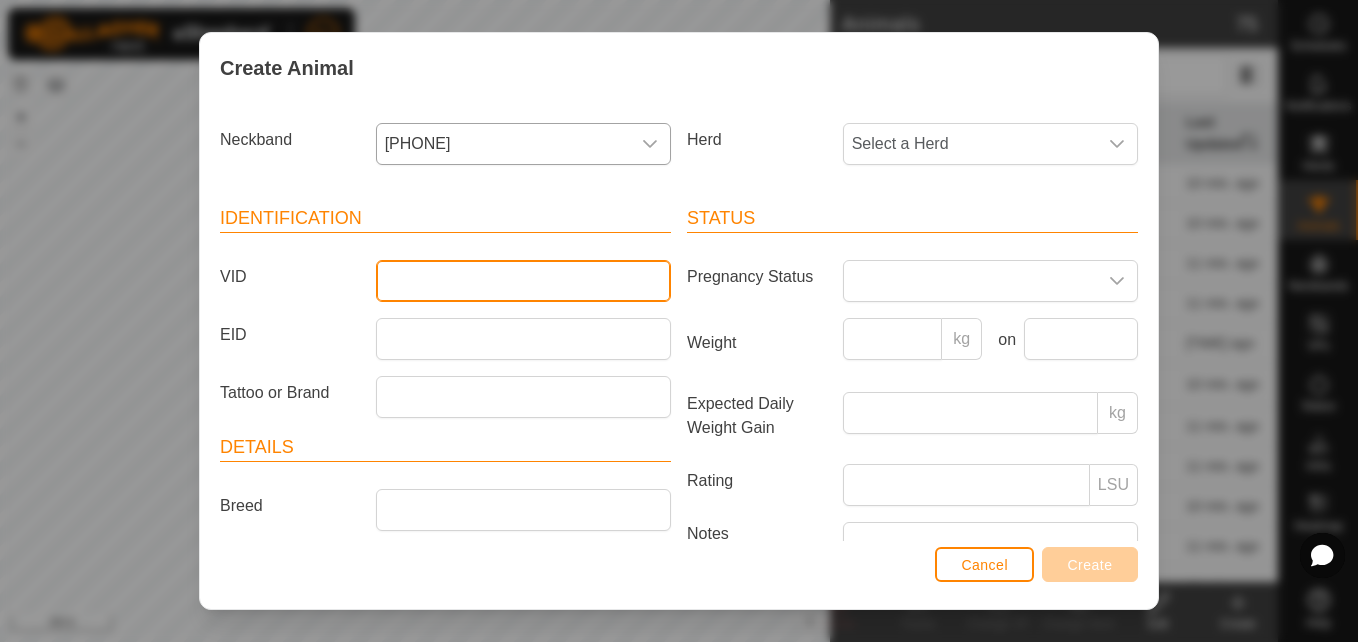 click on "VID" at bounding box center [523, 281] 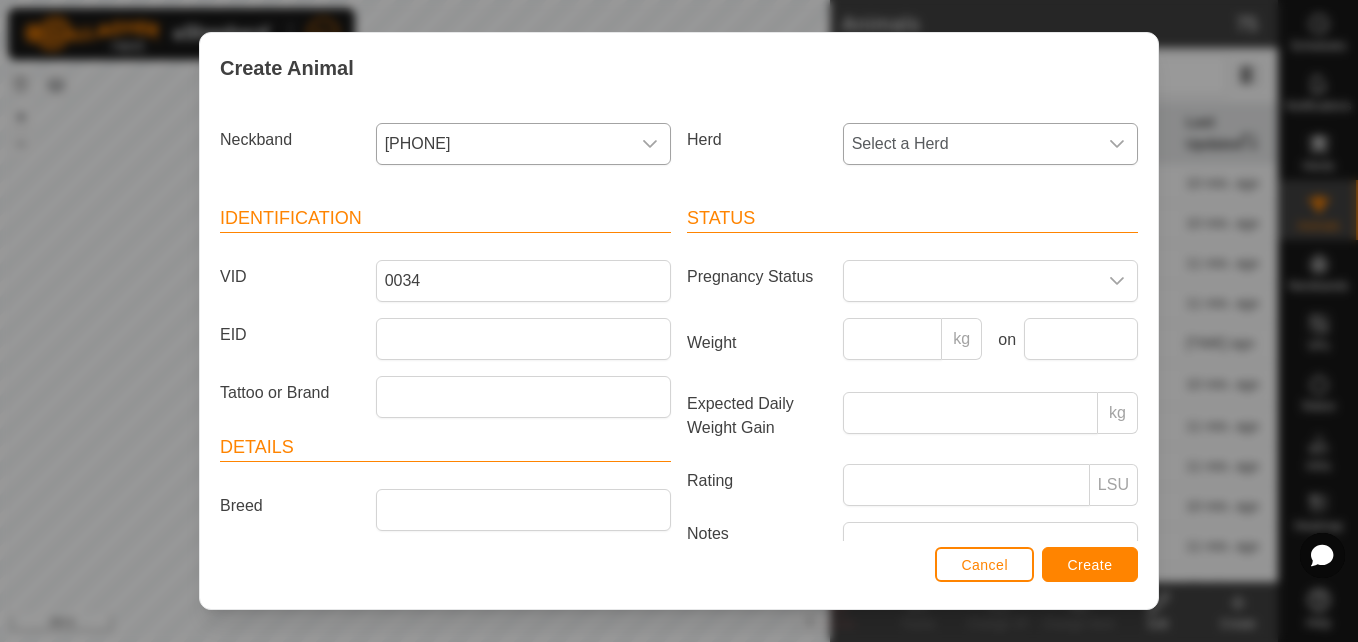 click on "Select a Herd" at bounding box center (970, 144) 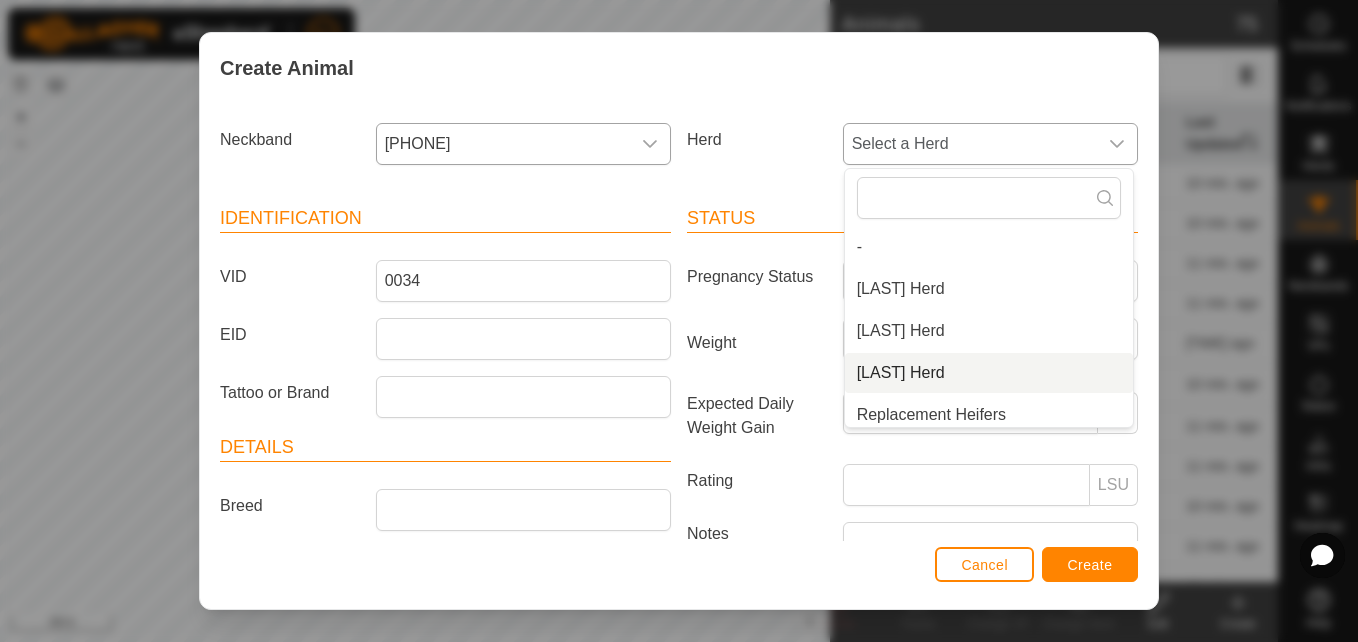 scroll, scrollTop: 8, scrollLeft: 0, axis: vertical 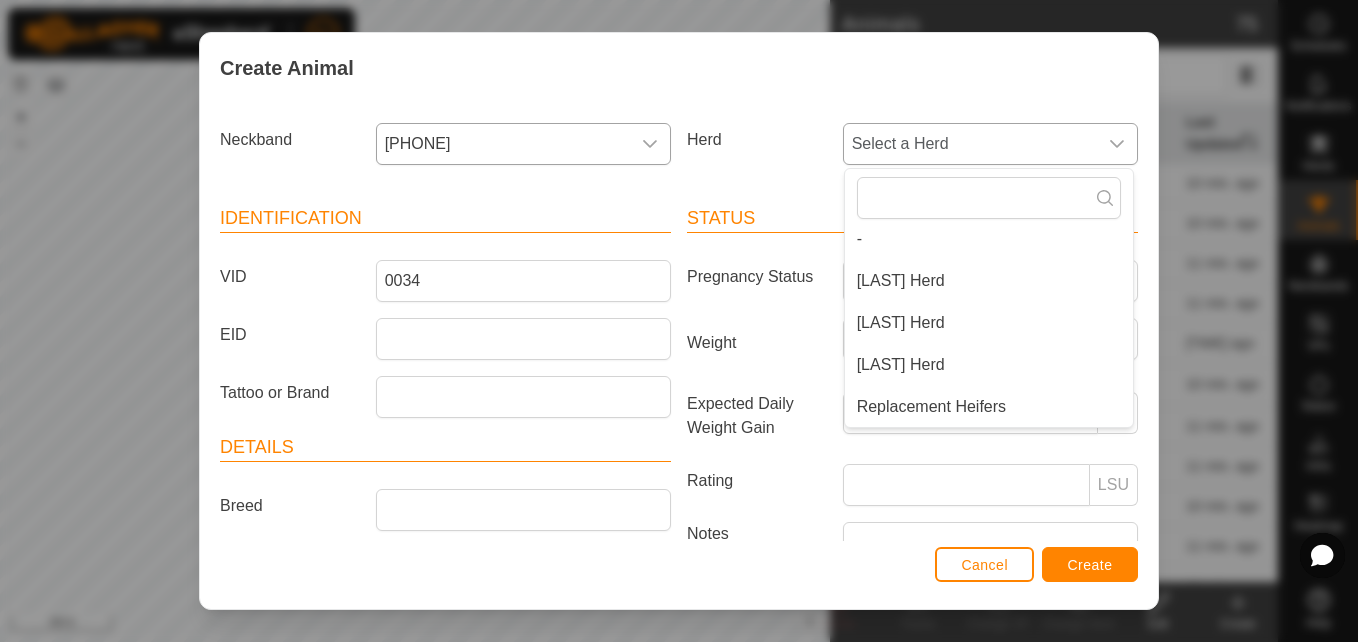 click on "Replacement Heifers" at bounding box center (989, 407) 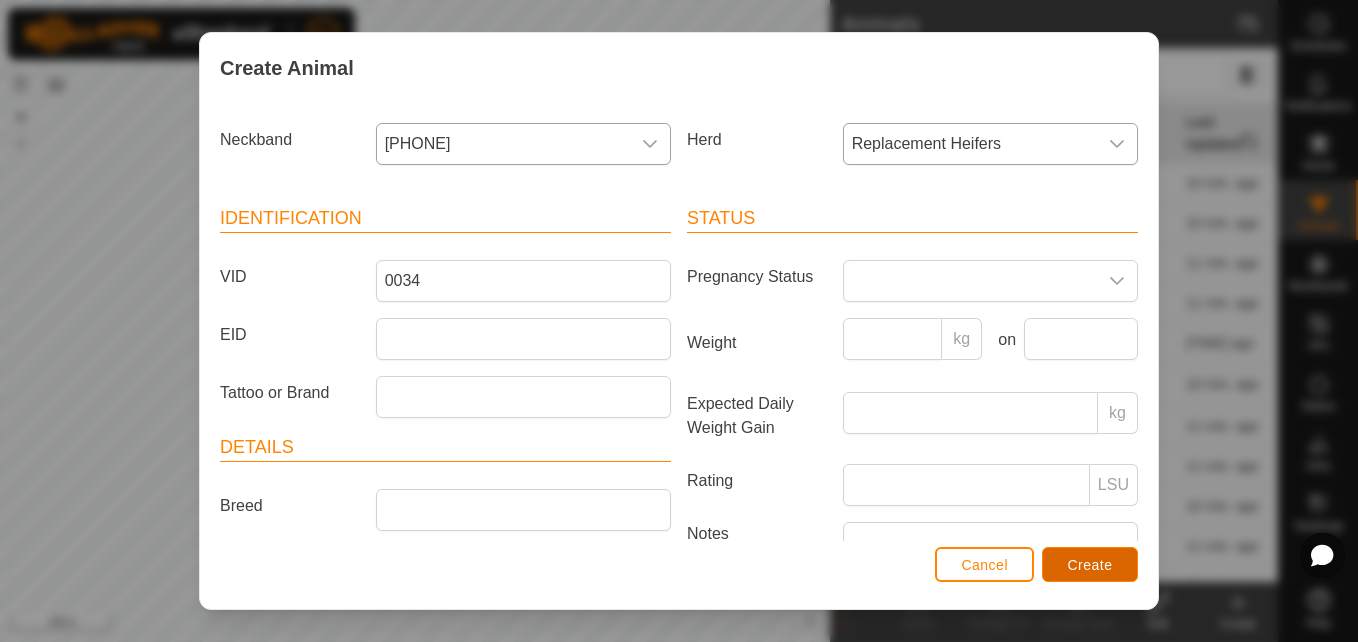 click on "Create" at bounding box center (1090, 564) 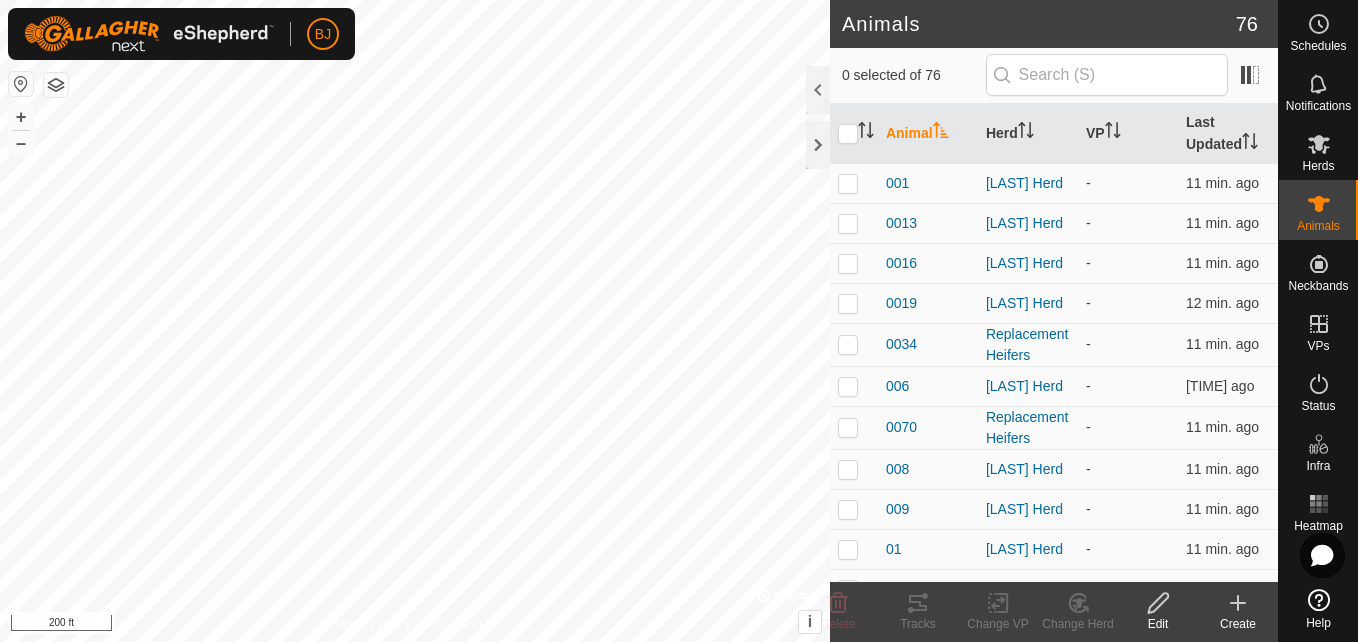 click 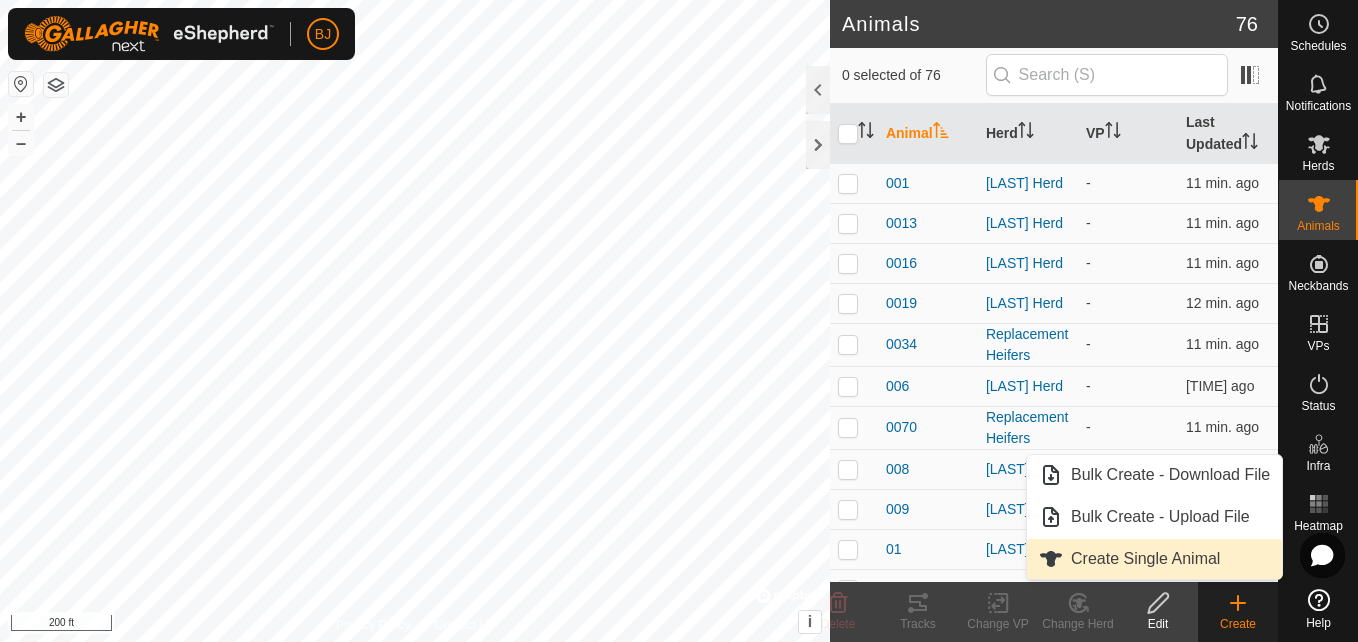 click on "Create Single Animal" at bounding box center (1154, 559) 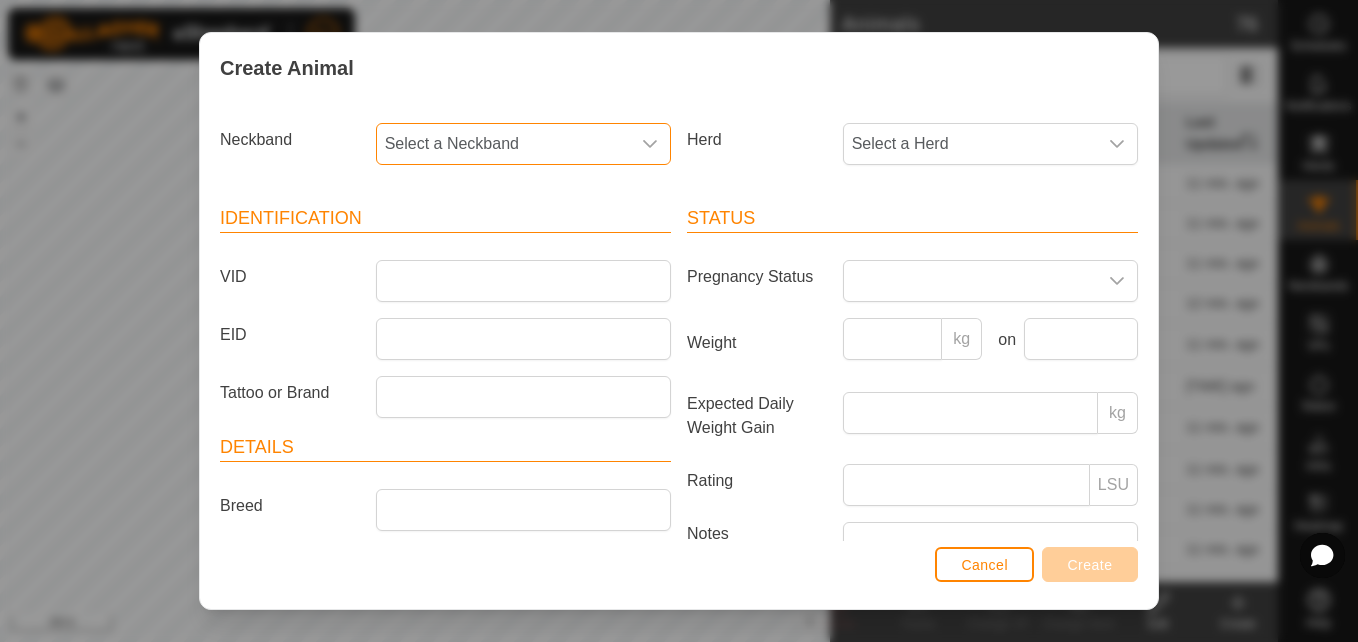 click on "Select a Neckband" at bounding box center (503, 144) 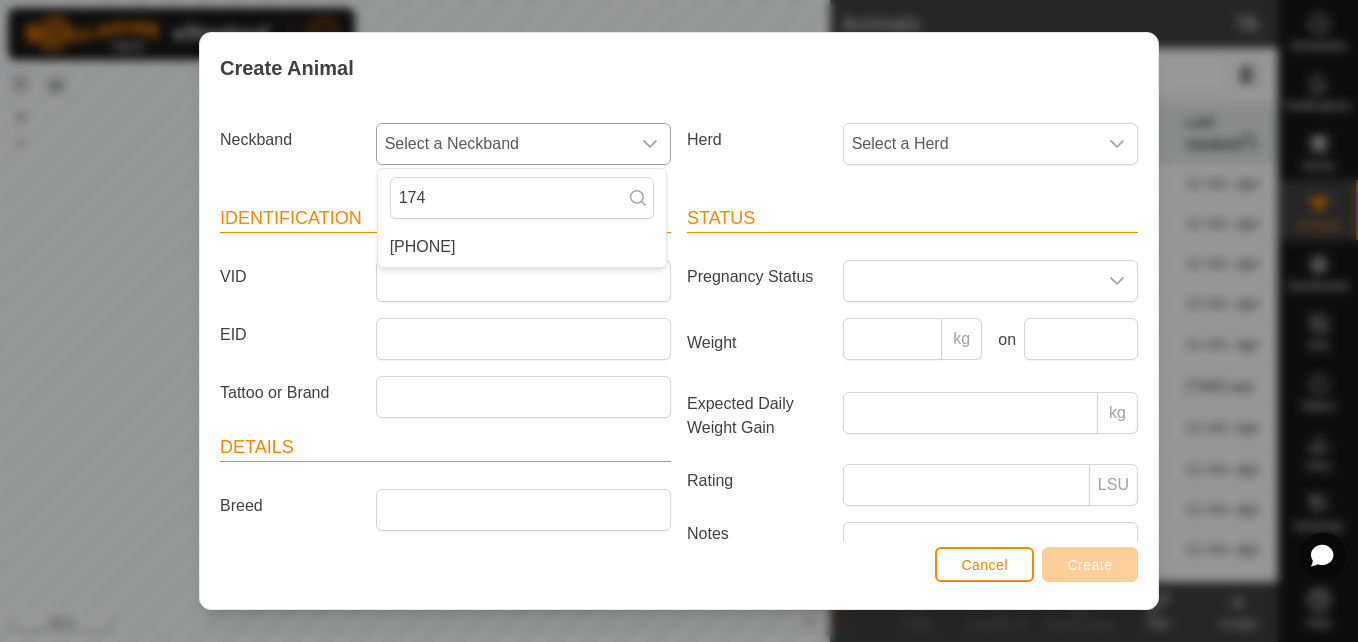 click on "[PHONE]" at bounding box center [522, 247] 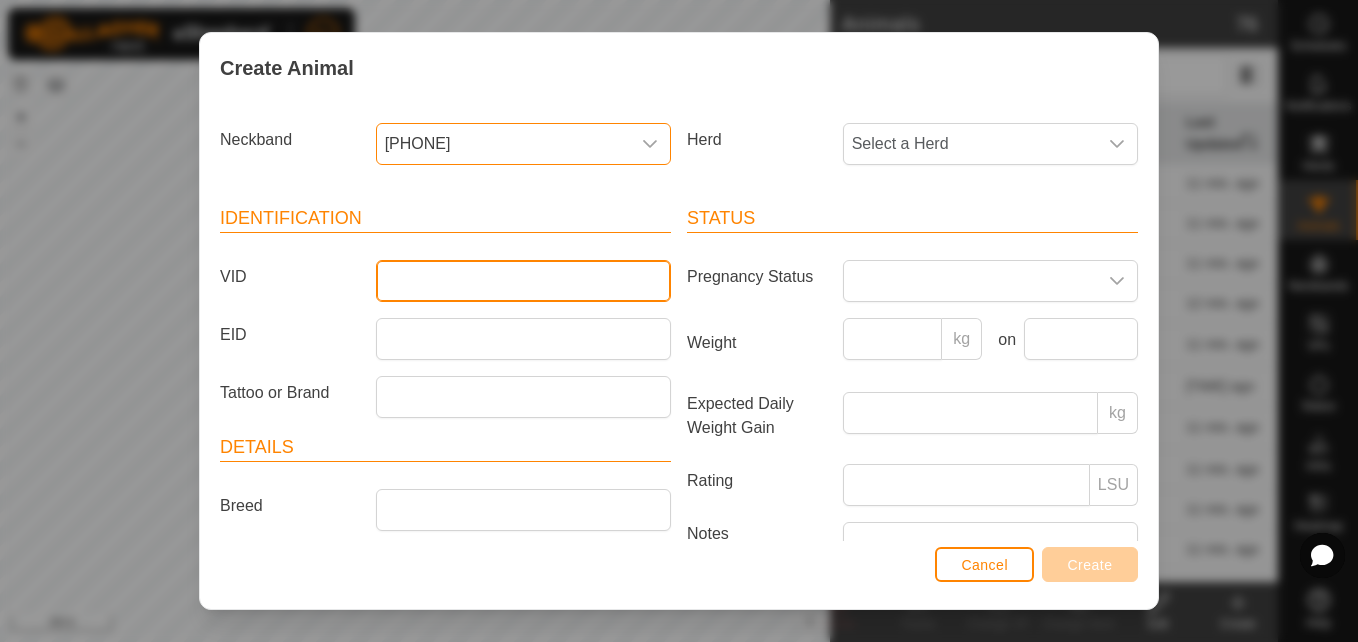 click on "VID" at bounding box center (523, 281) 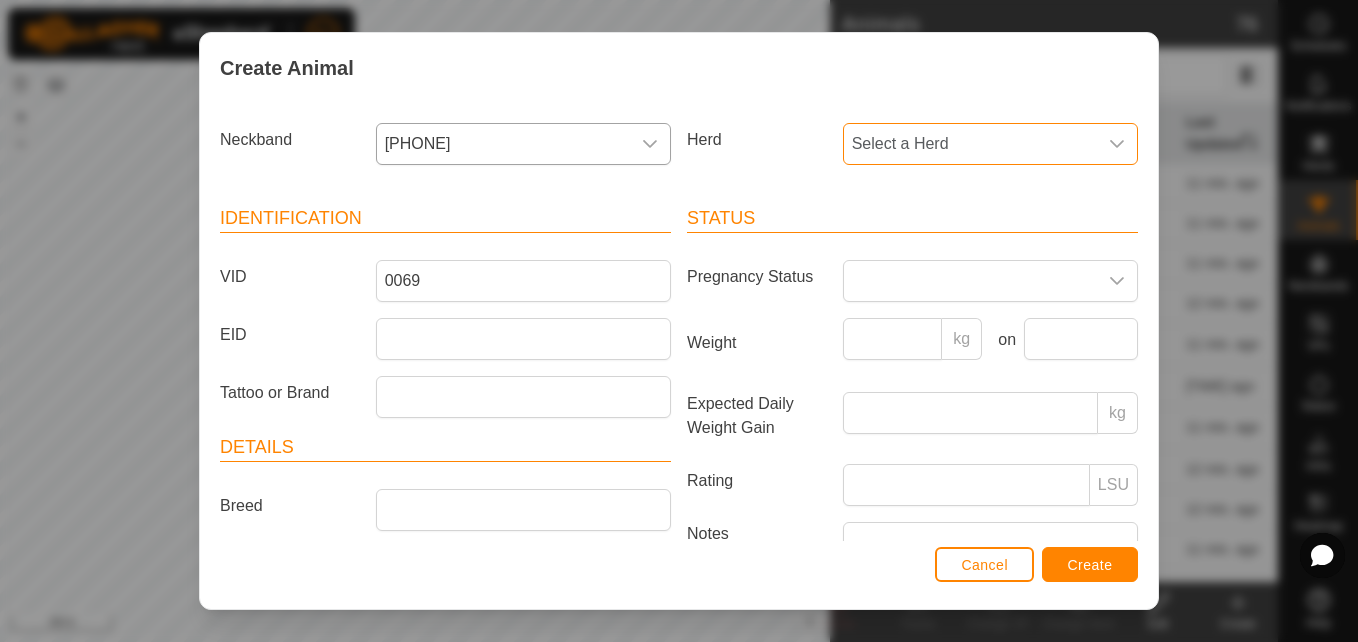 click on "Select a Herd" at bounding box center [970, 144] 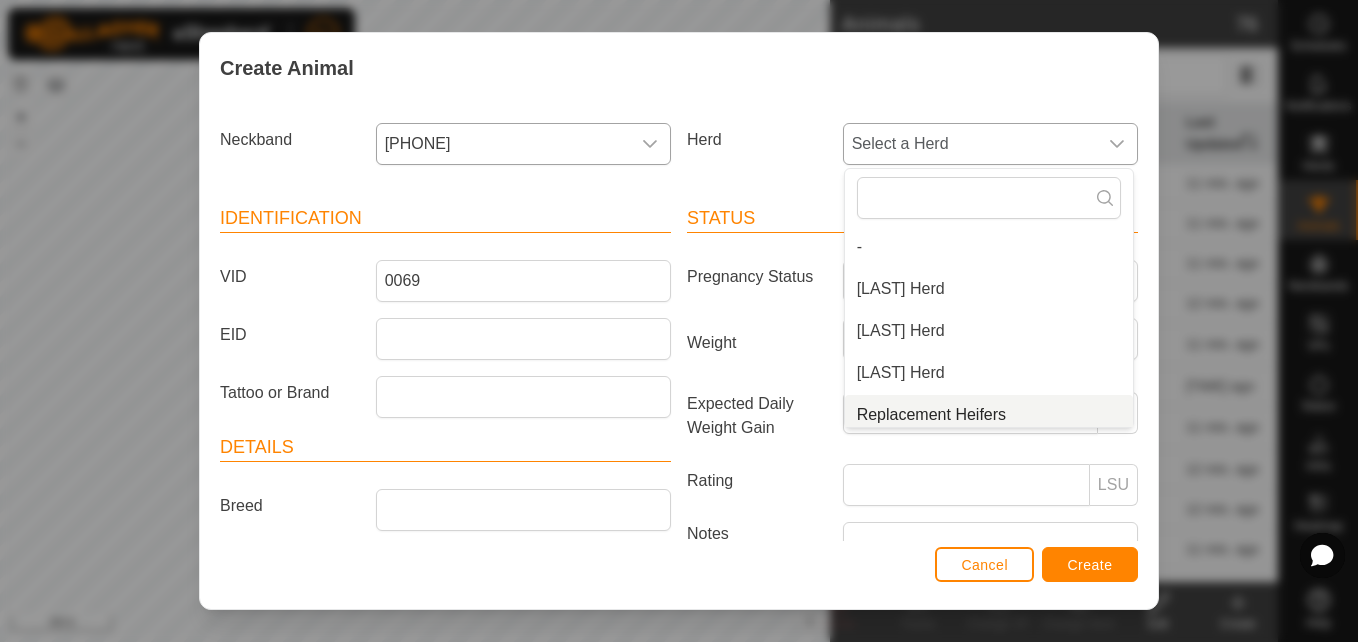 scroll, scrollTop: 8, scrollLeft: 0, axis: vertical 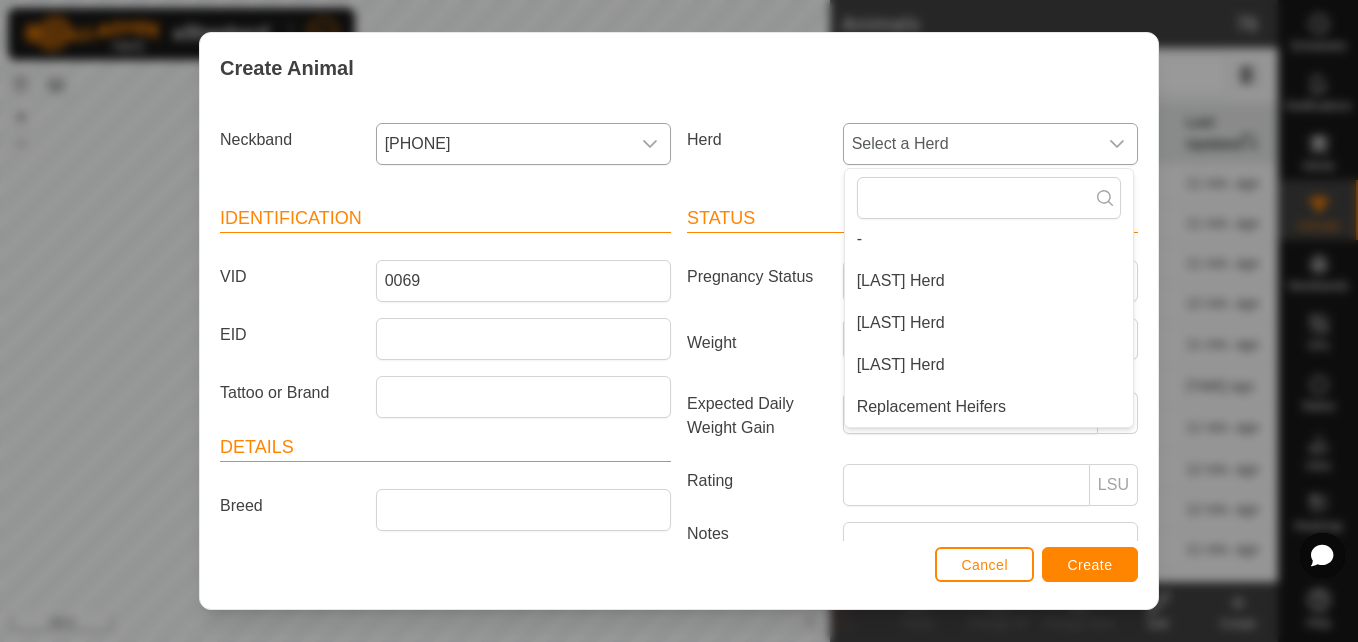 click on "Replacement Heifers" at bounding box center [989, 407] 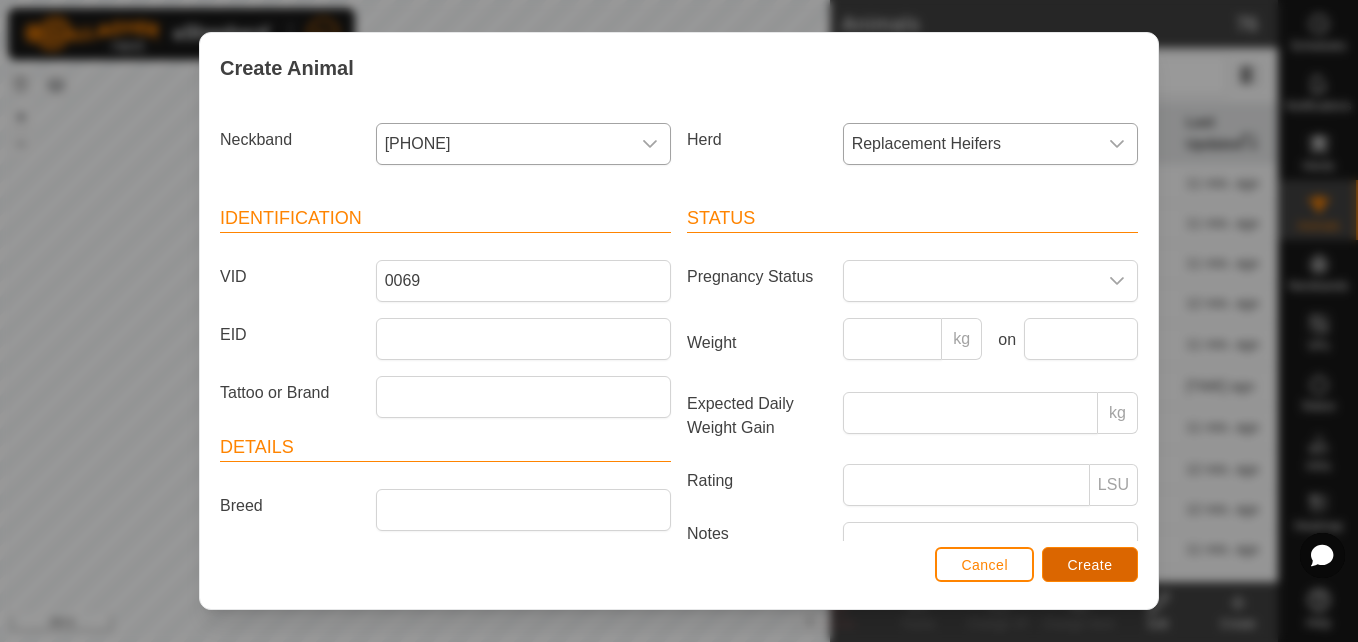 click on "Create" at bounding box center (1090, 564) 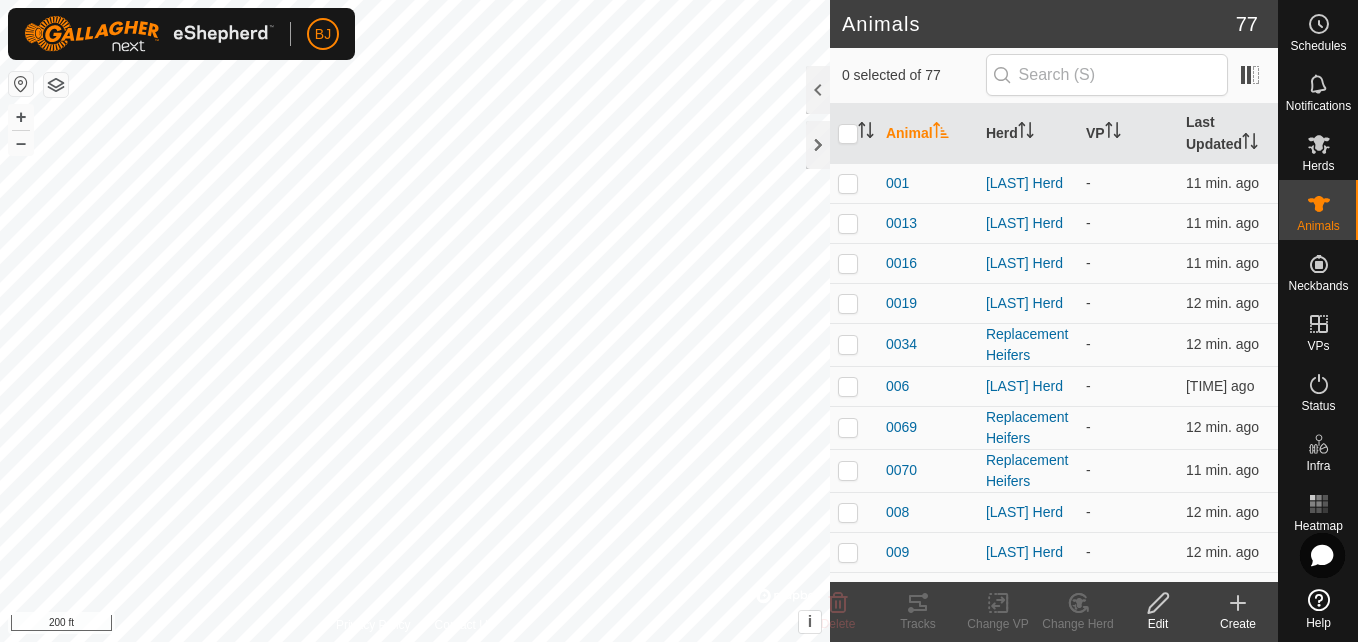 click 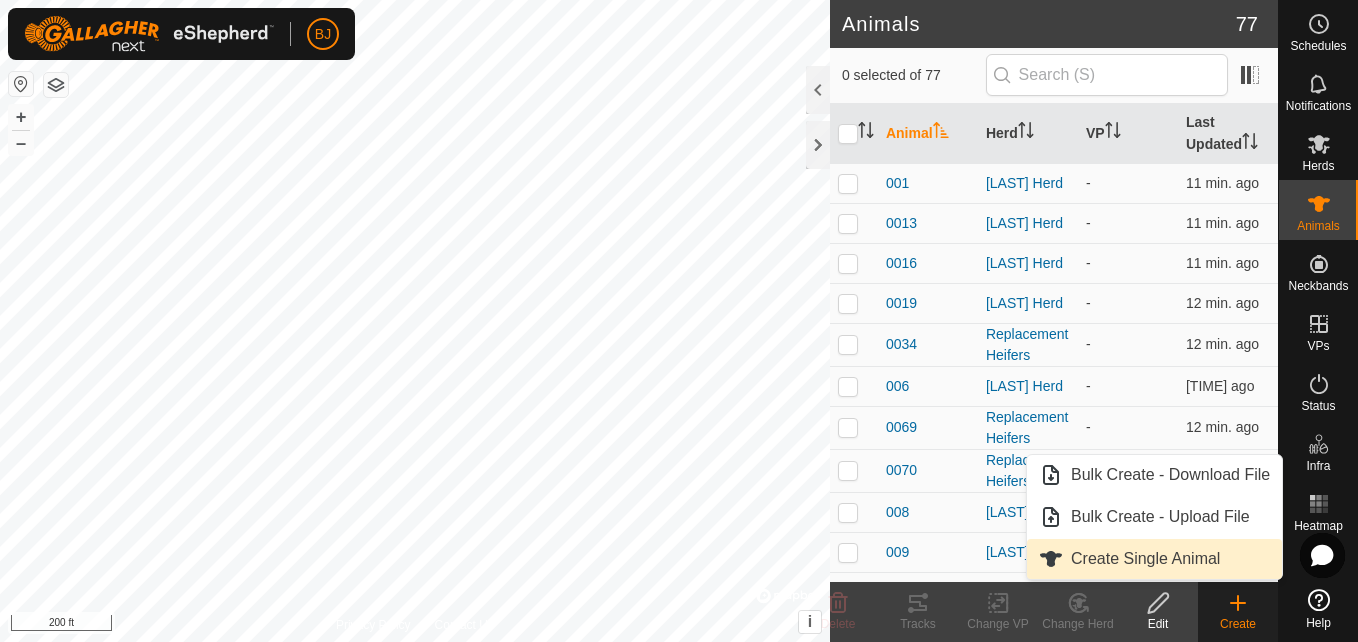 click on "Create Single Animal" at bounding box center (1154, 559) 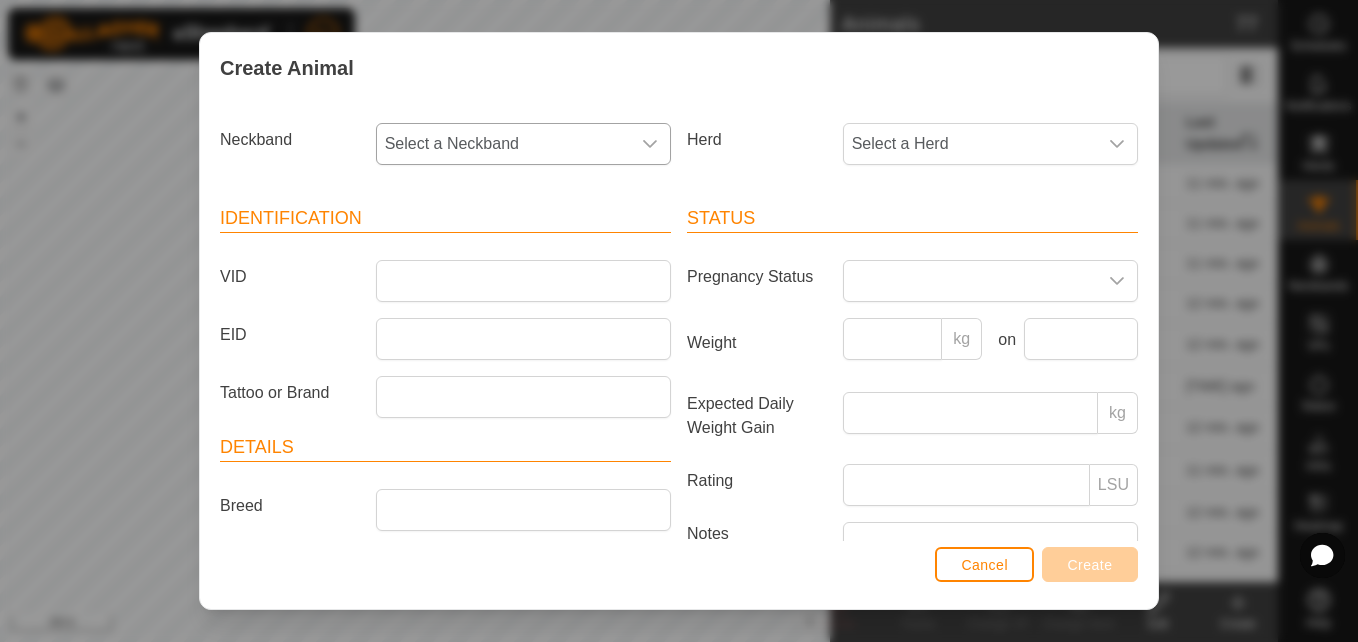 click on "Select a Neckband" at bounding box center [503, 144] 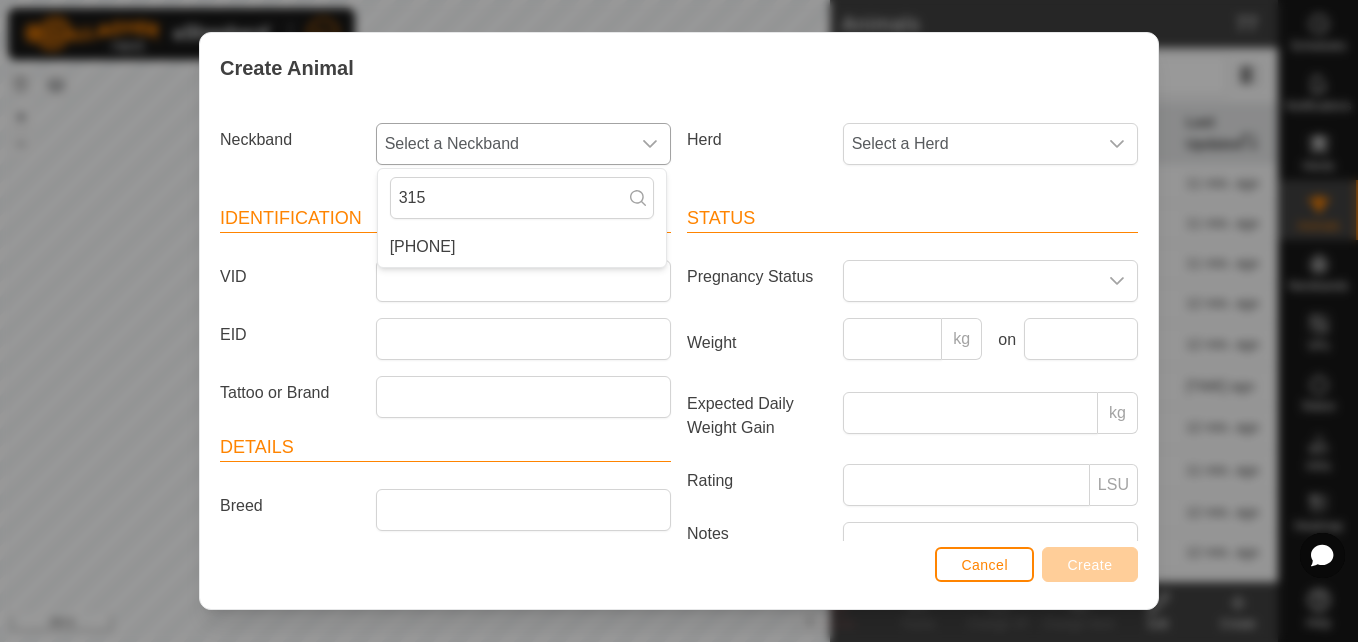 click on "[PHONE]" at bounding box center [522, 247] 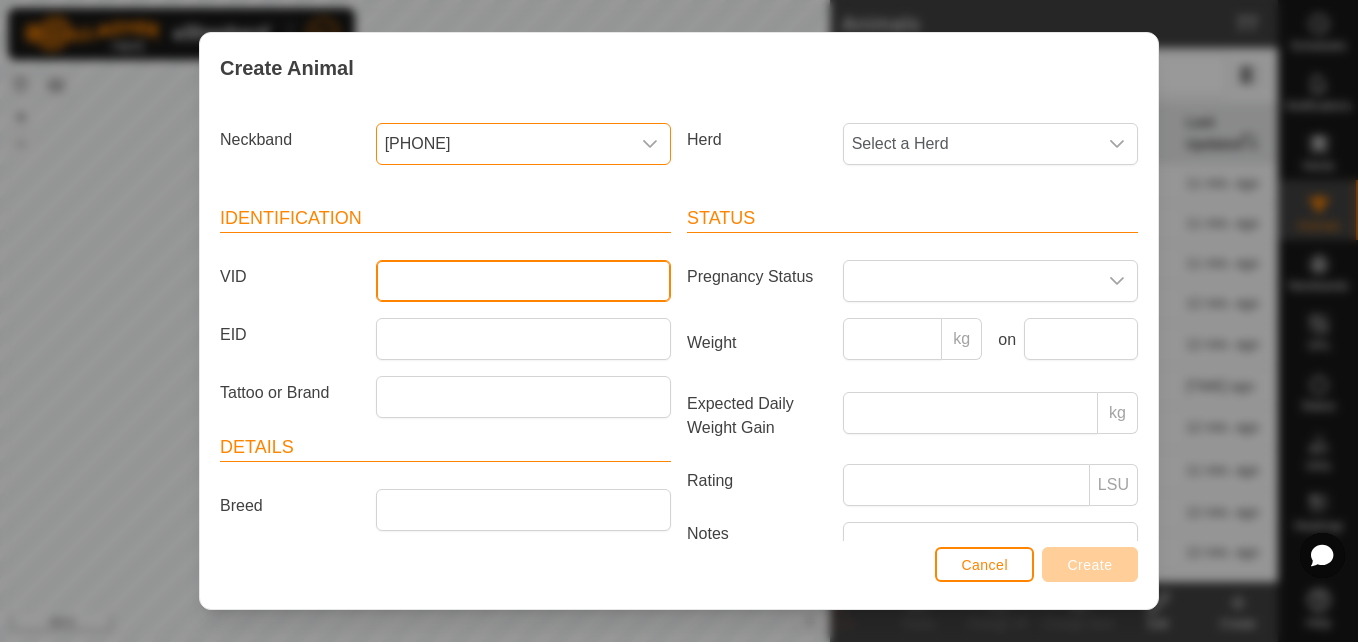 click on "VID" at bounding box center [523, 281] 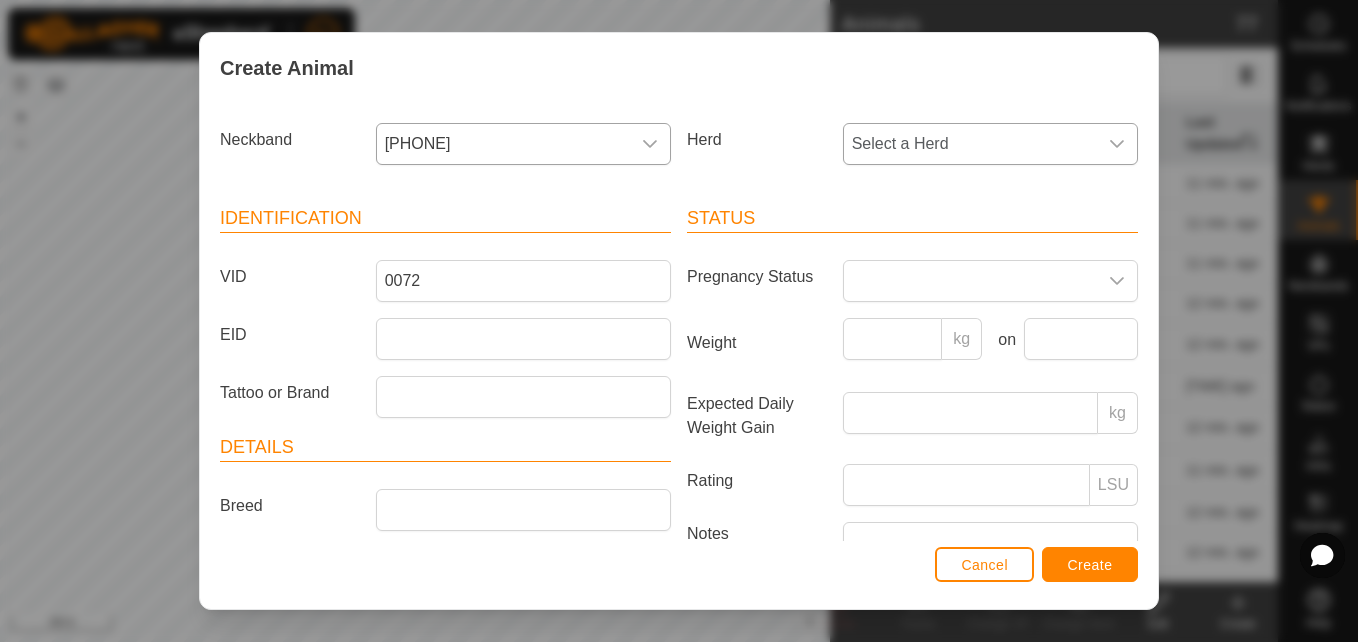 click on "Select a Herd" at bounding box center (970, 144) 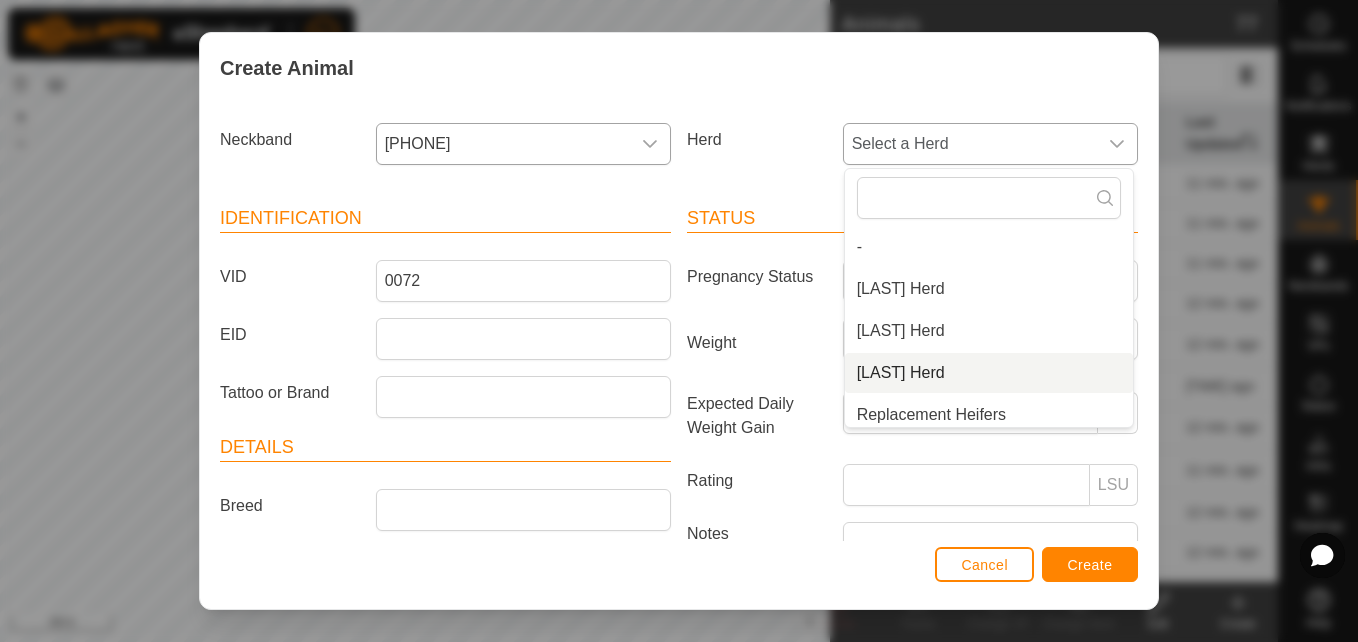 scroll, scrollTop: 8, scrollLeft: 0, axis: vertical 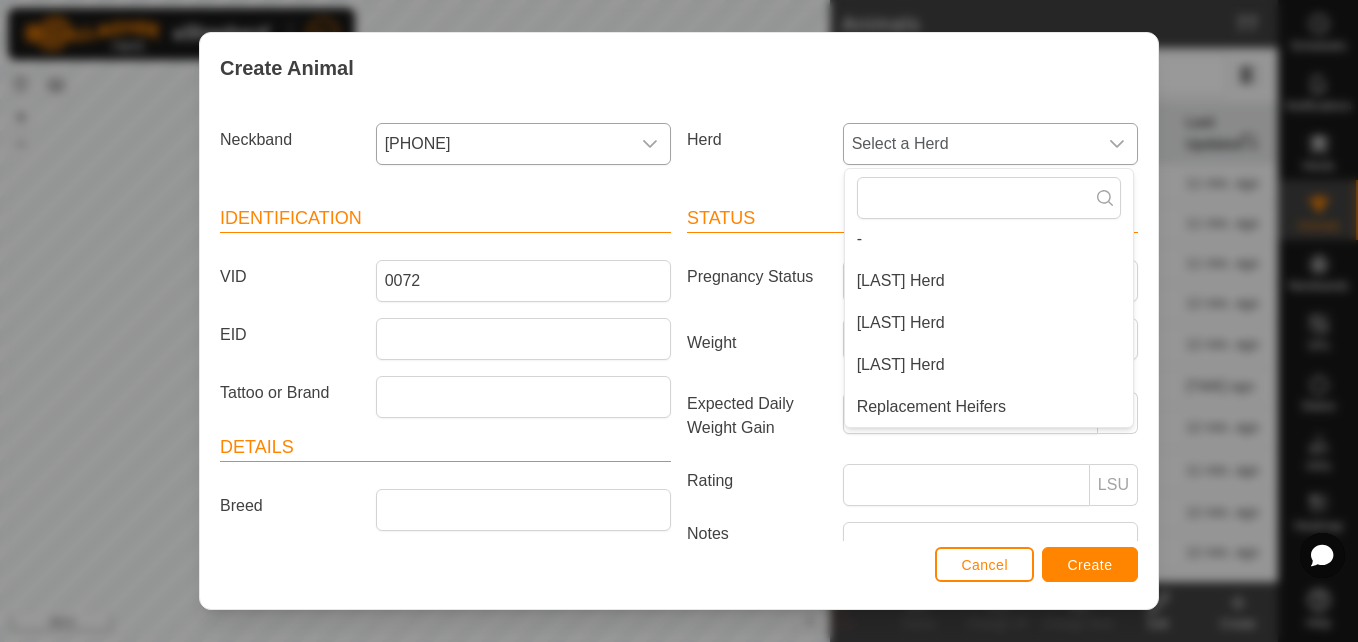 click on "Replacement Heifers" at bounding box center (989, 407) 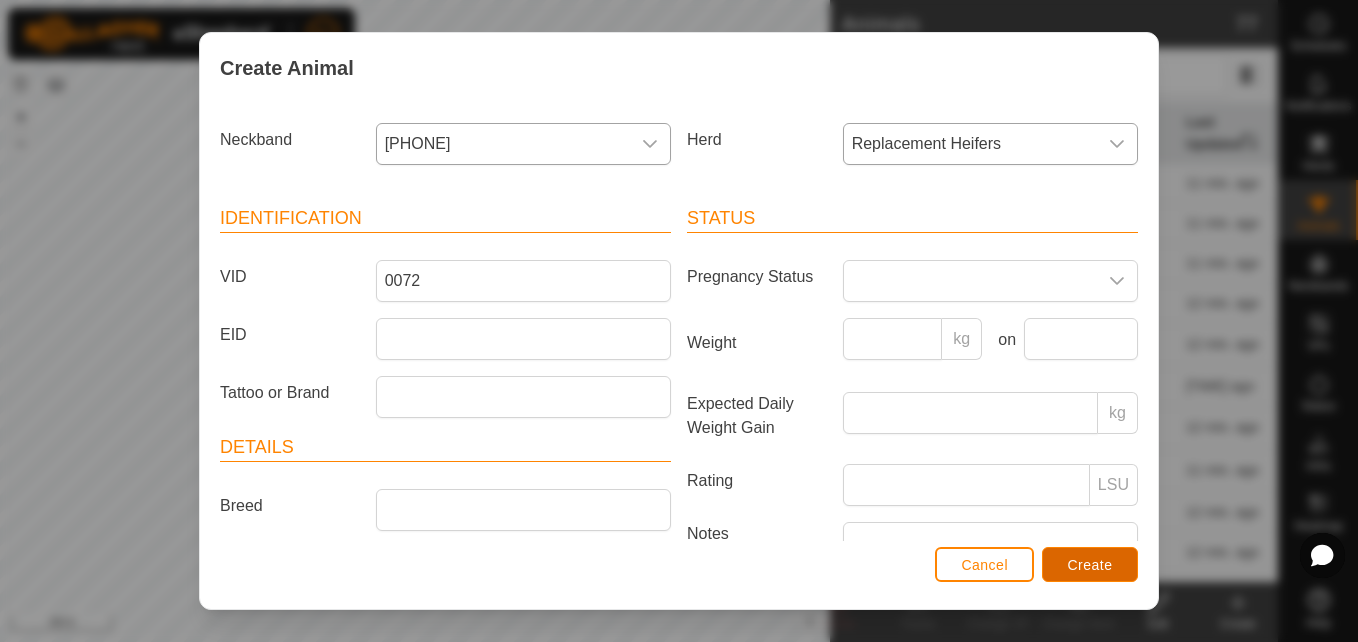 click on "Create" at bounding box center (1090, 564) 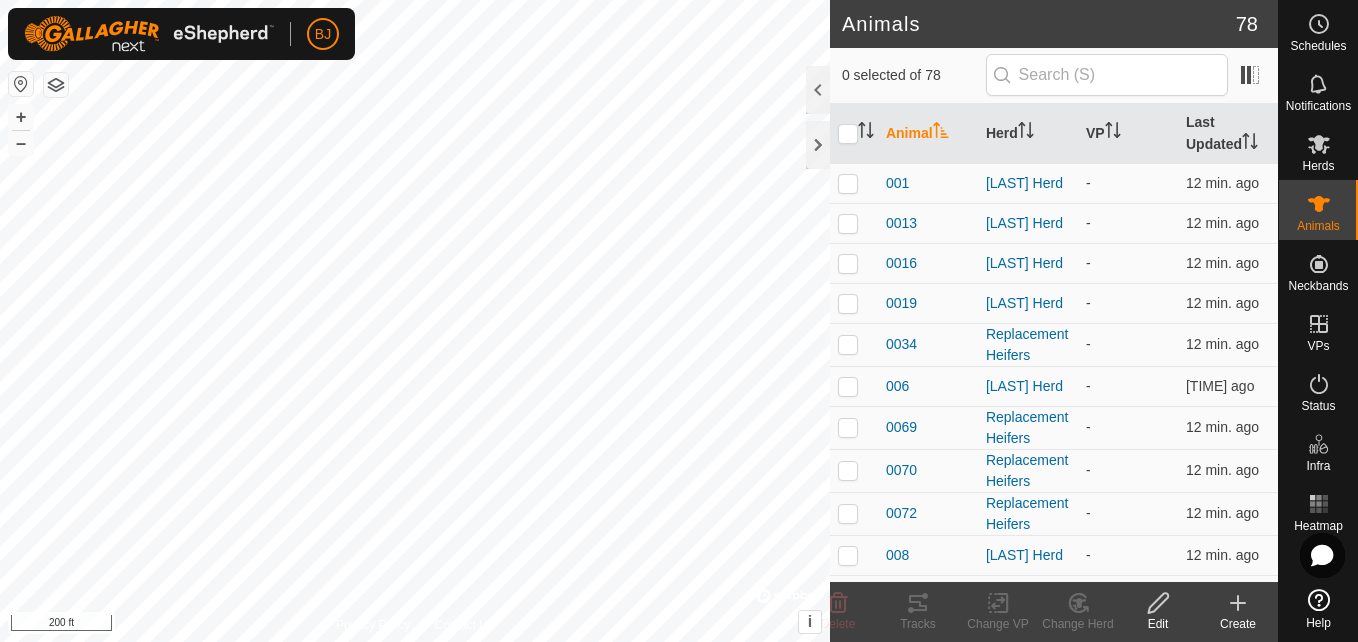 click 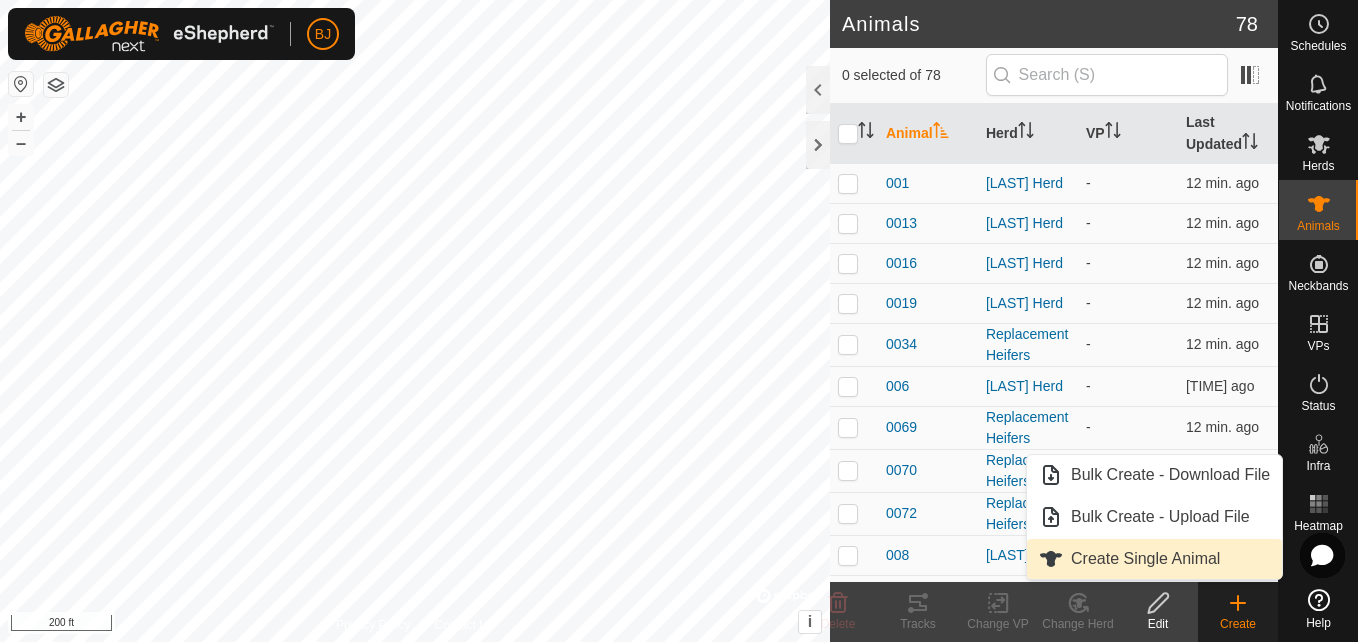 click on "Create Single Animal" at bounding box center (1154, 559) 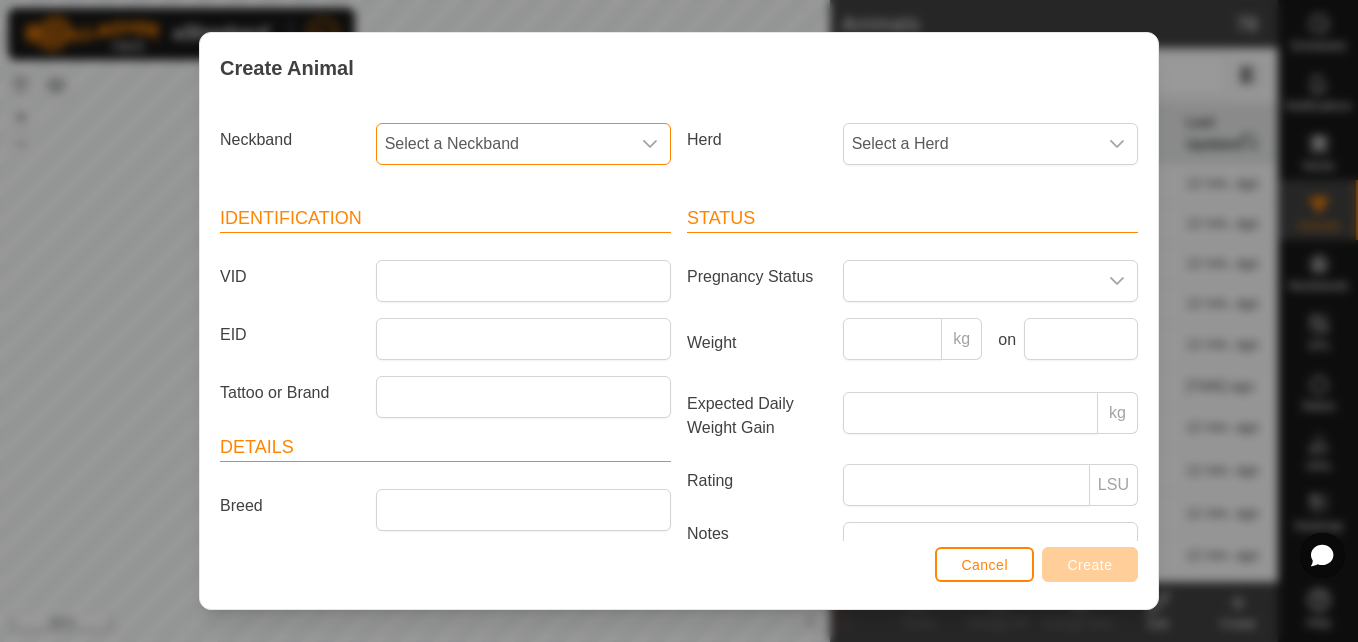 click on "Select a Neckband" at bounding box center (503, 144) 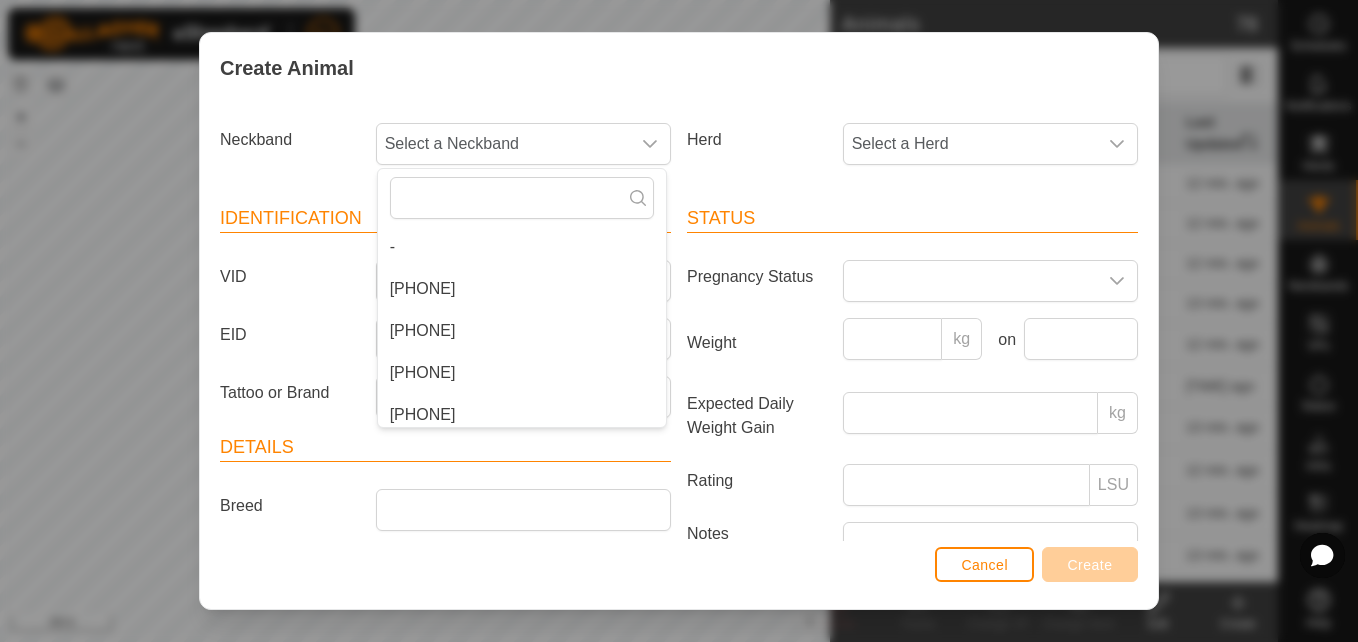 click on "Create Animal" at bounding box center (679, 68) 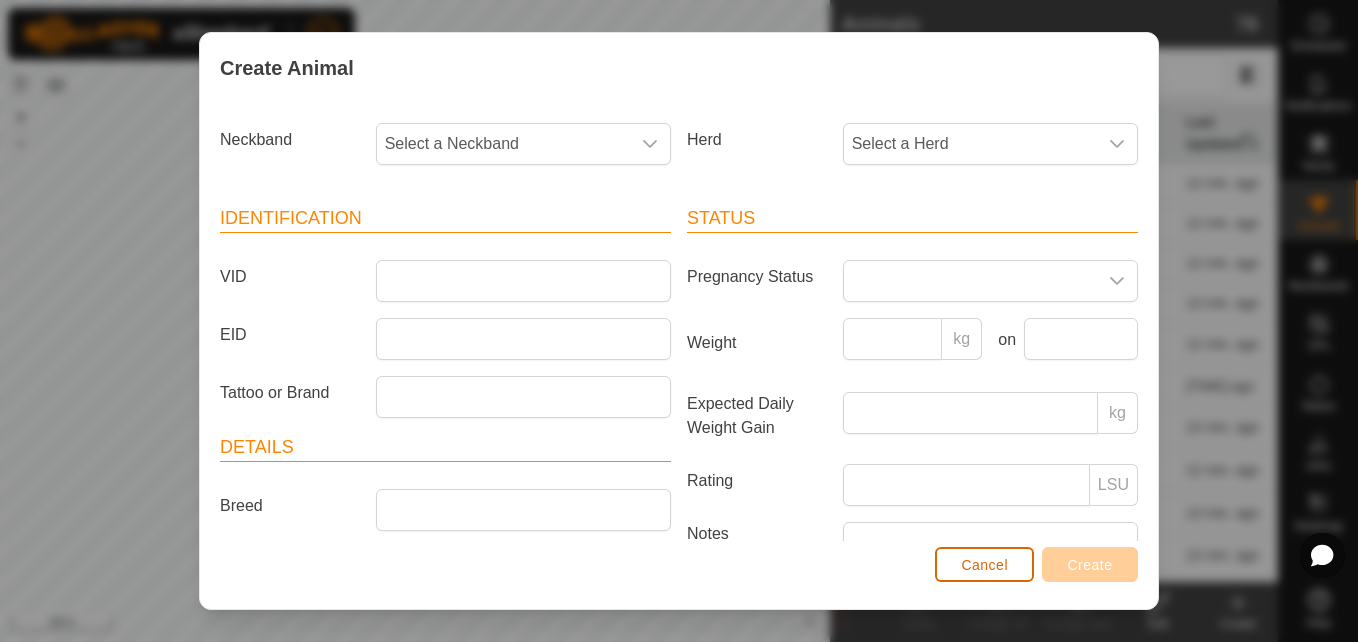click on "Cancel" at bounding box center (984, 565) 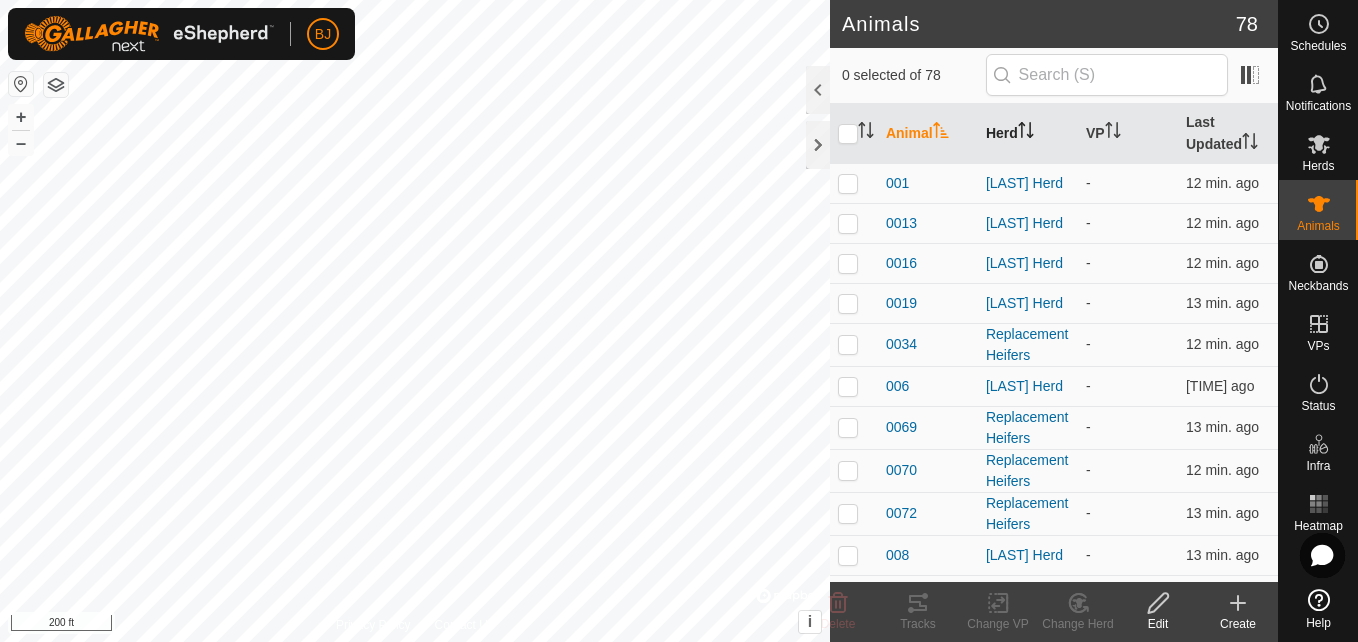 click on "Herd" at bounding box center (1028, 134) 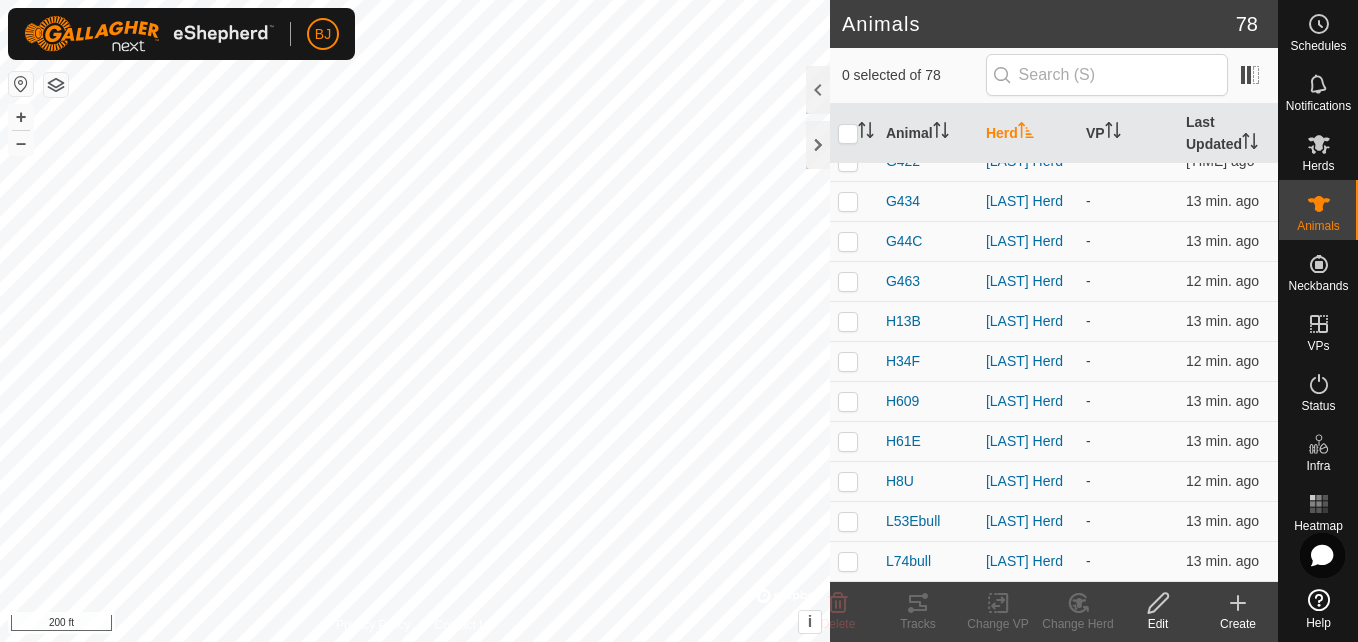scroll, scrollTop: 2774, scrollLeft: 0, axis: vertical 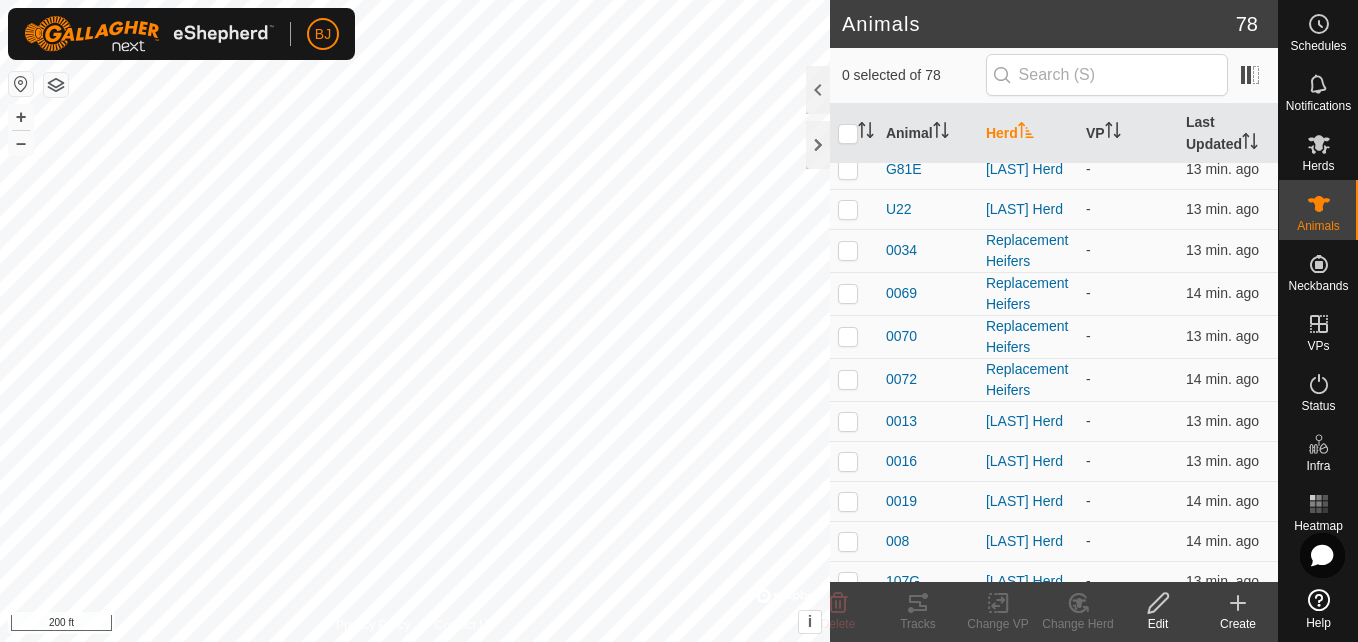 click on "Create" 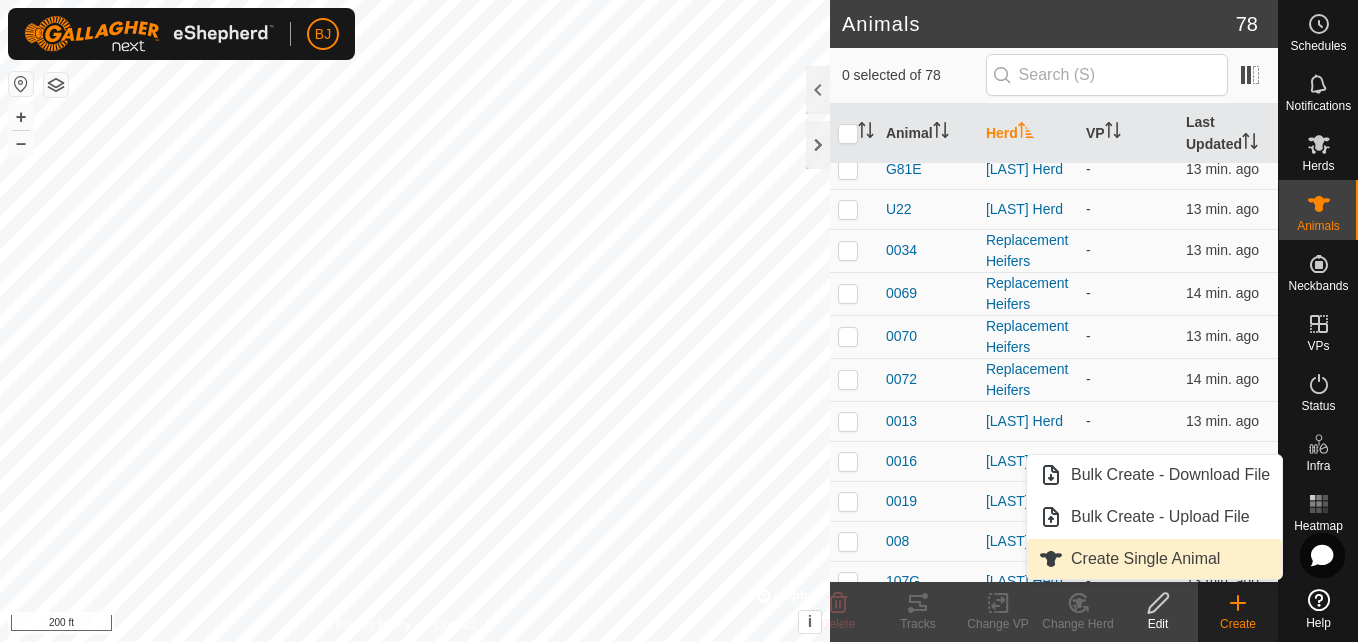click on "Create Single Animal" at bounding box center [1154, 559] 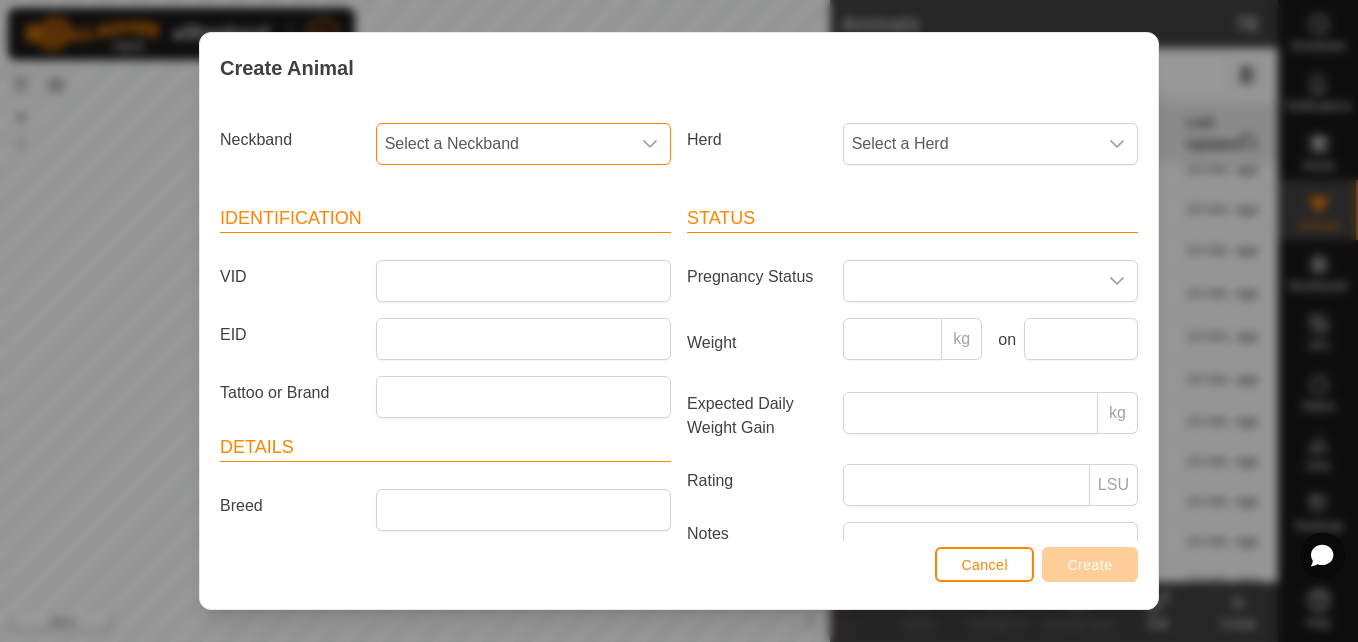 click on "Select a Neckband" at bounding box center [503, 144] 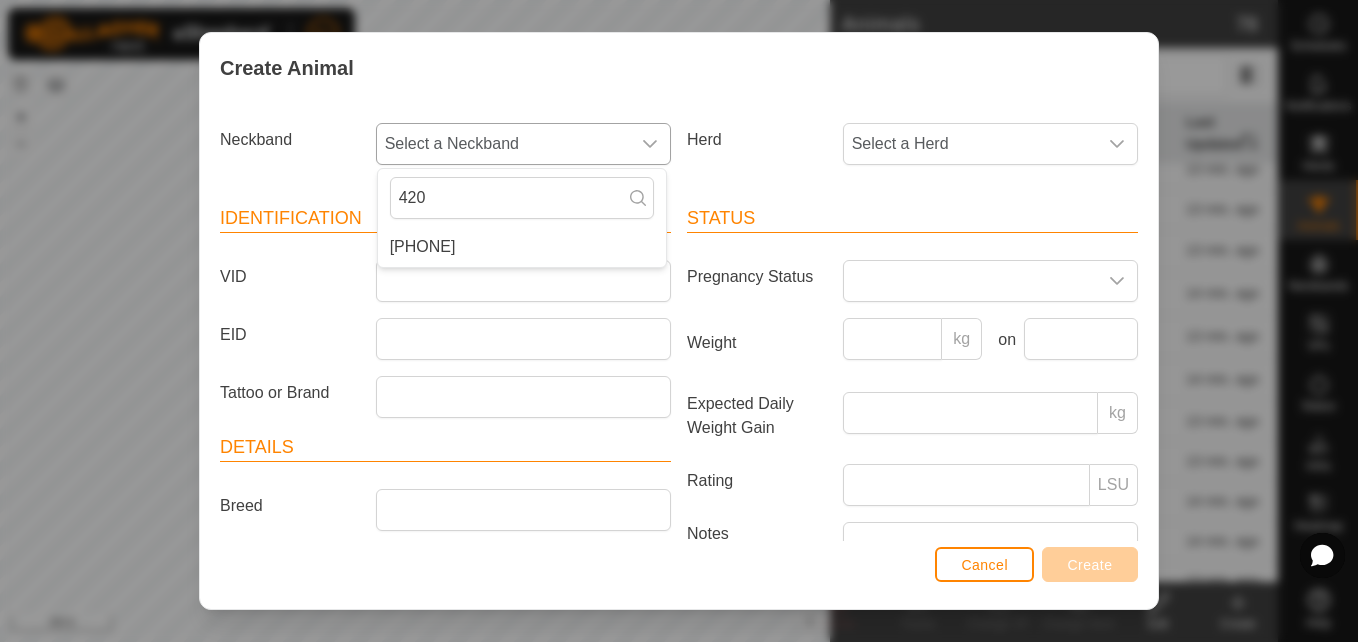 click on "[PHONE]" at bounding box center [522, 247] 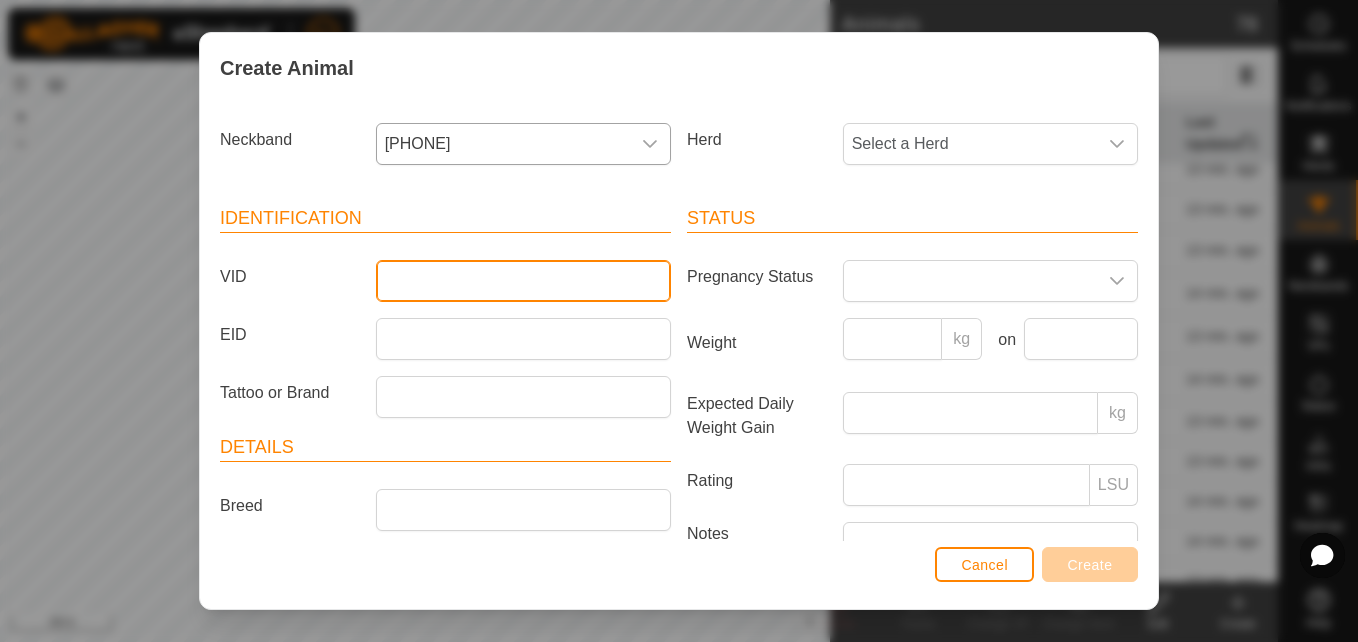 click on "VID" at bounding box center [523, 281] 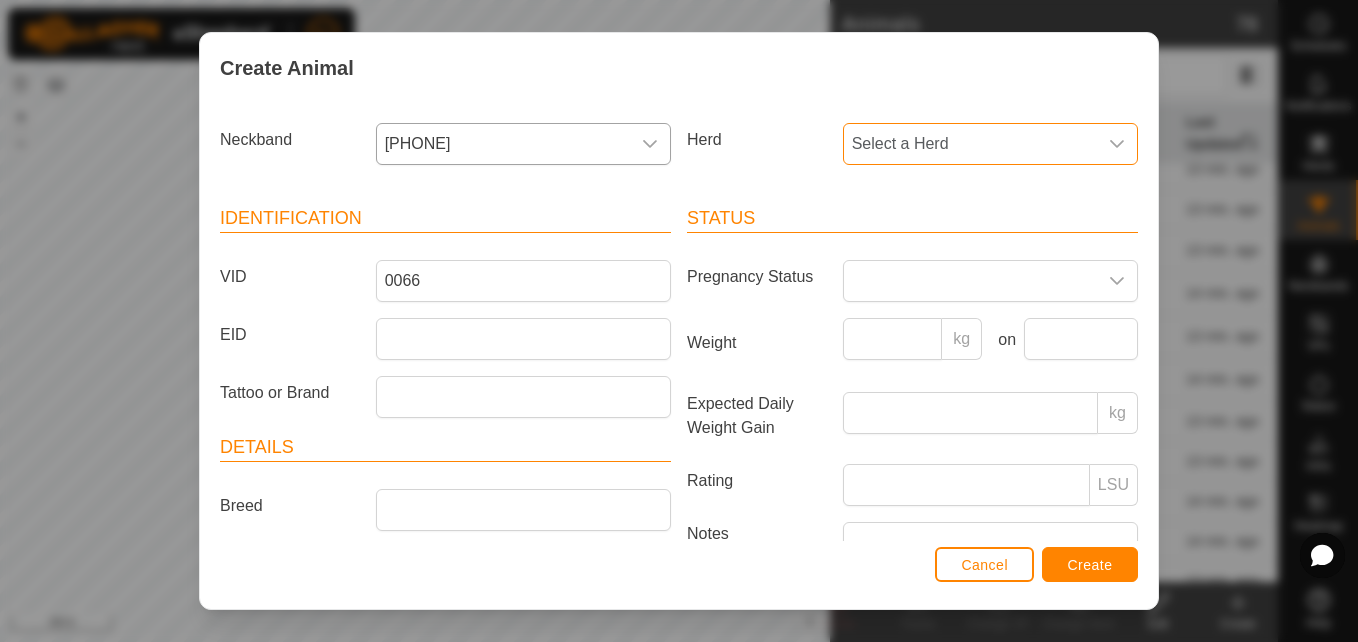 click on "Select a Herd" at bounding box center (970, 144) 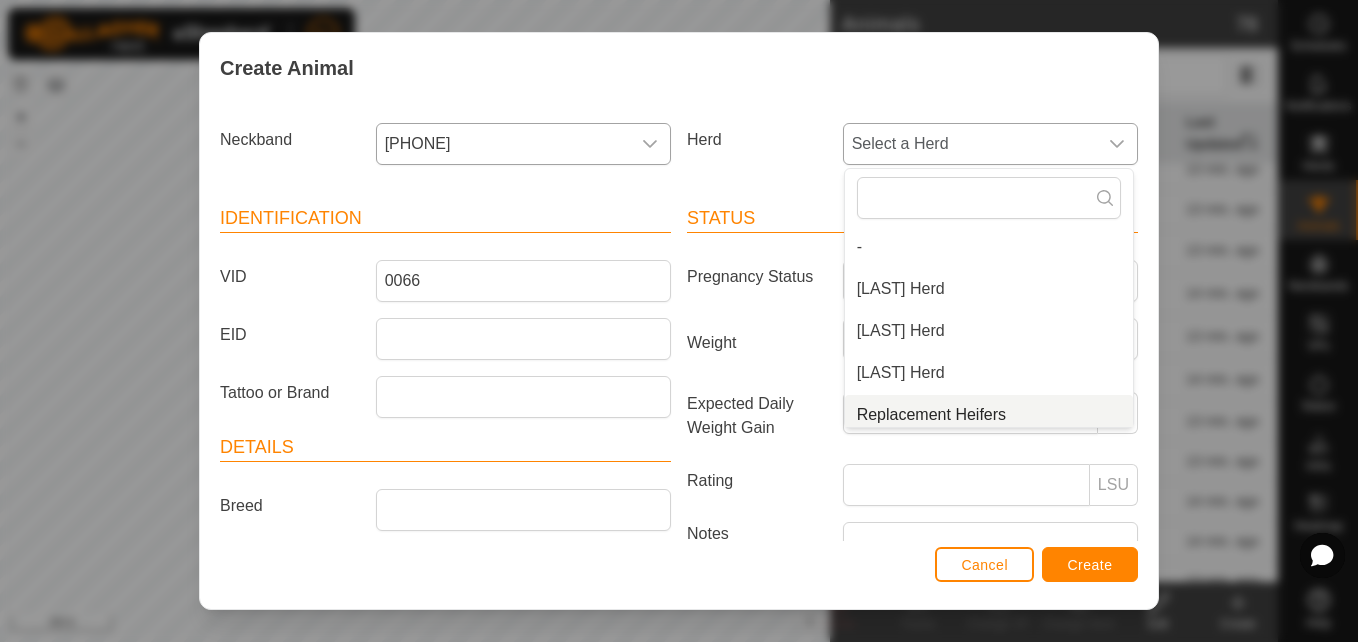 scroll, scrollTop: 8, scrollLeft: 0, axis: vertical 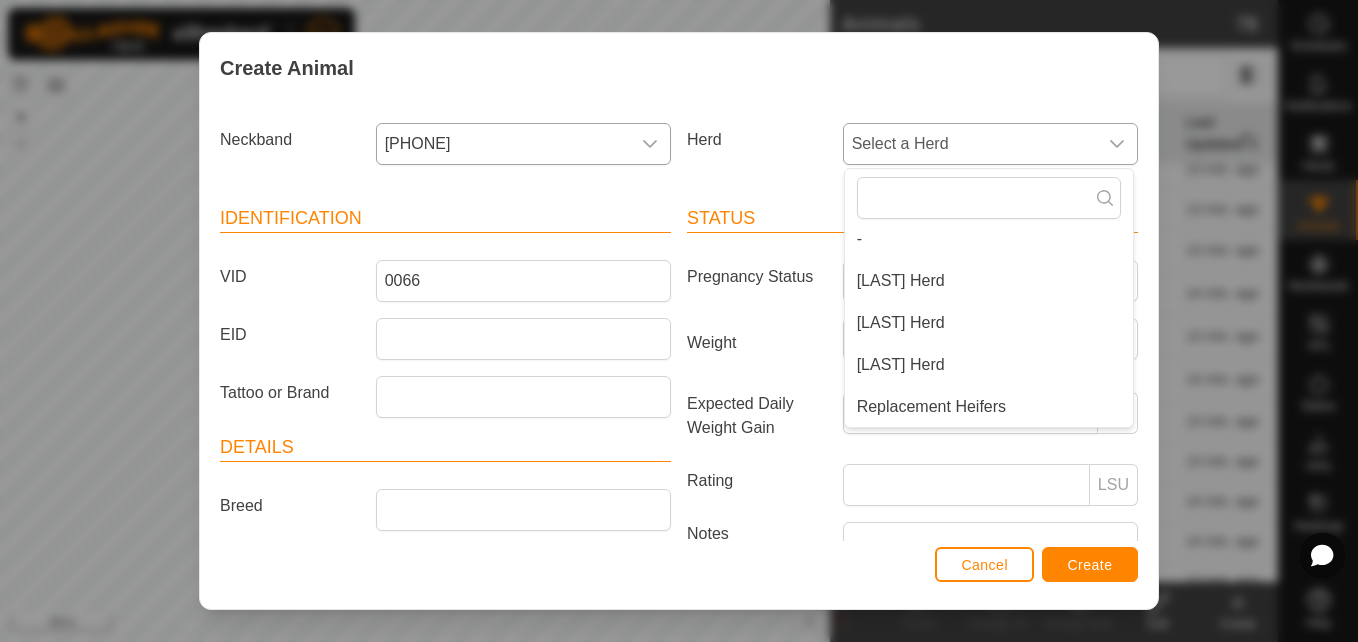 click on "Replacement Heifers" at bounding box center (989, 407) 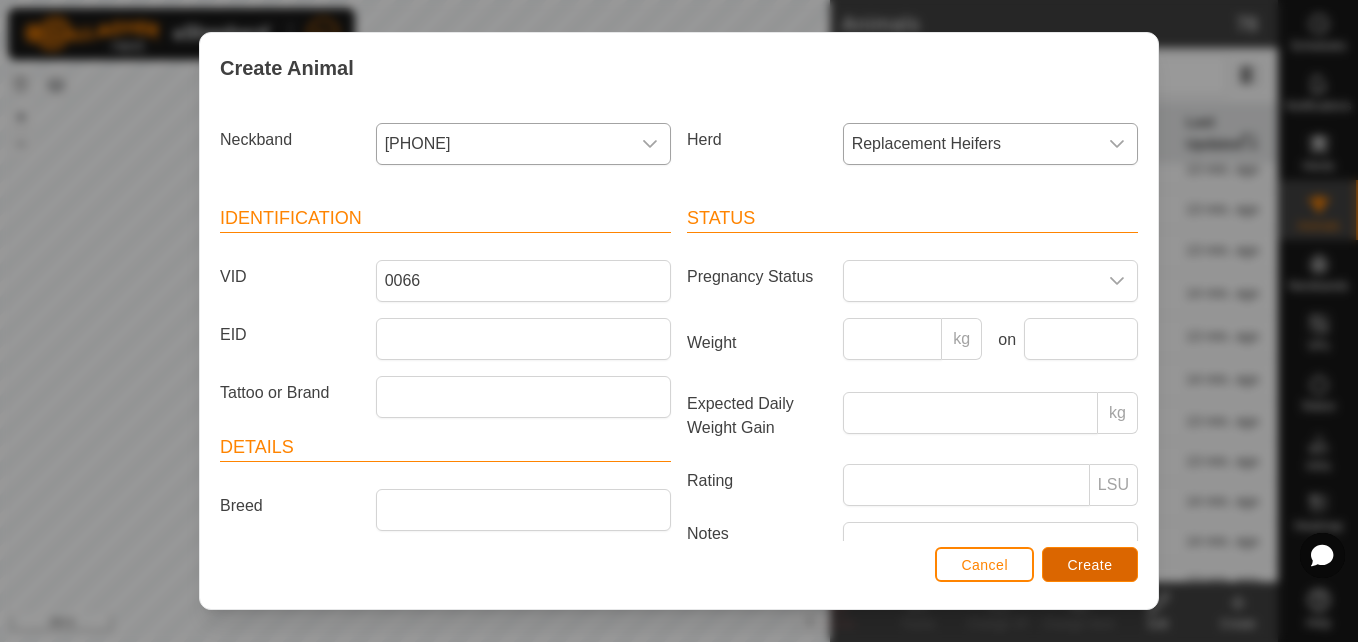 click on "Create" at bounding box center (1090, 564) 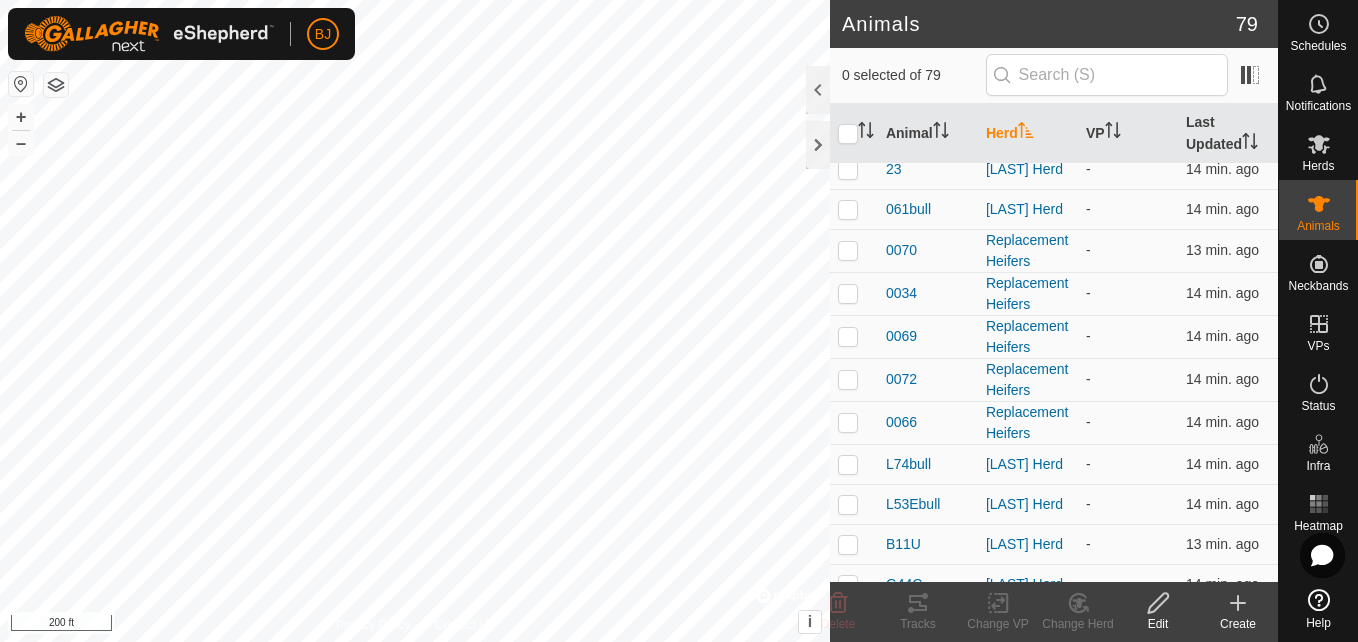 click 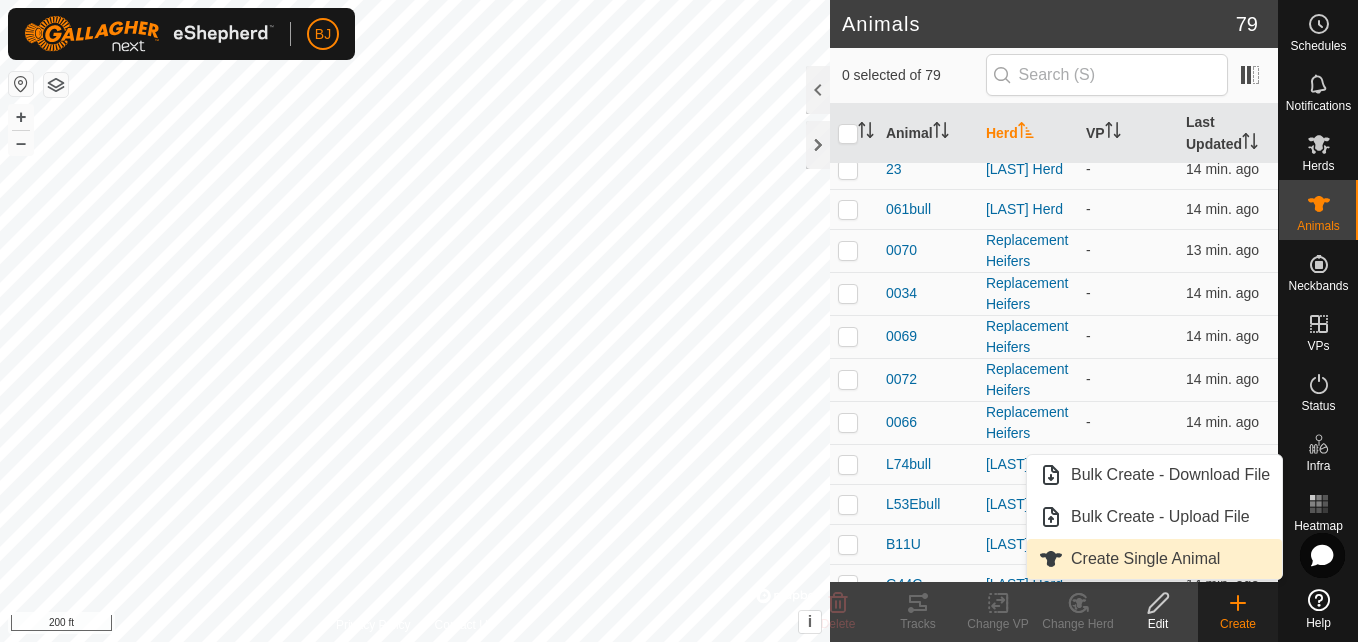 click on "Create Single Animal" at bounding box center (1154, 559) 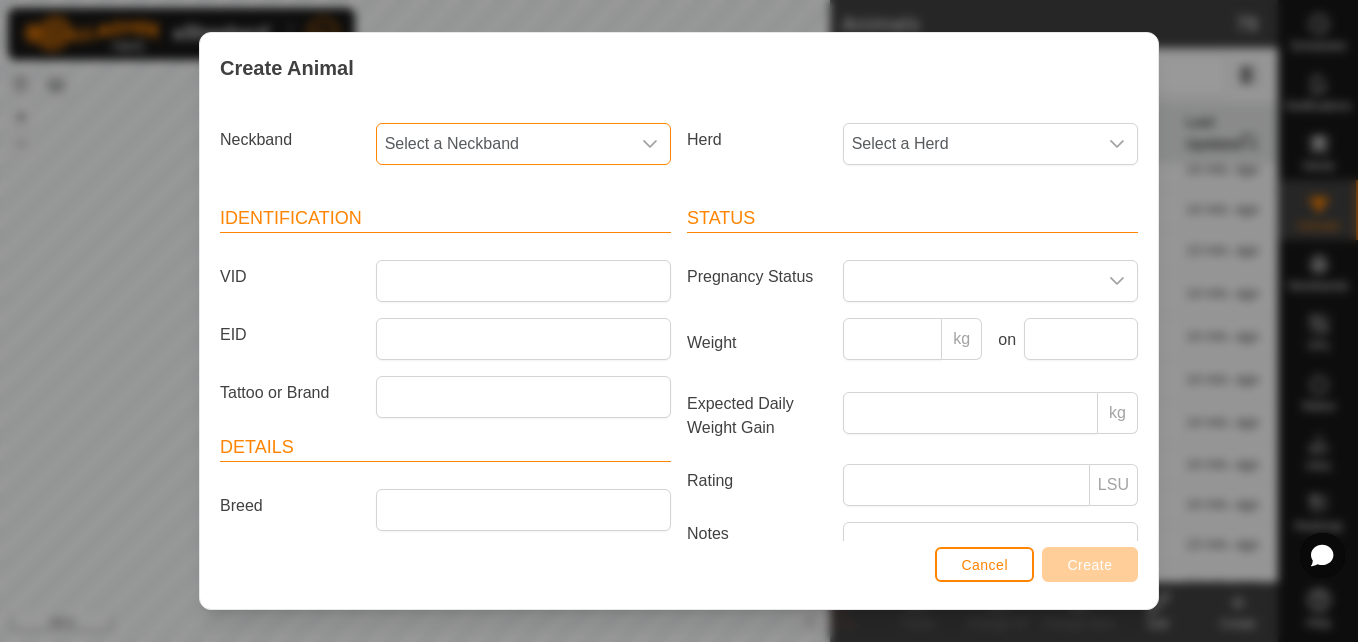 click on "Select a Neckband" at bounding box center [503, 144] 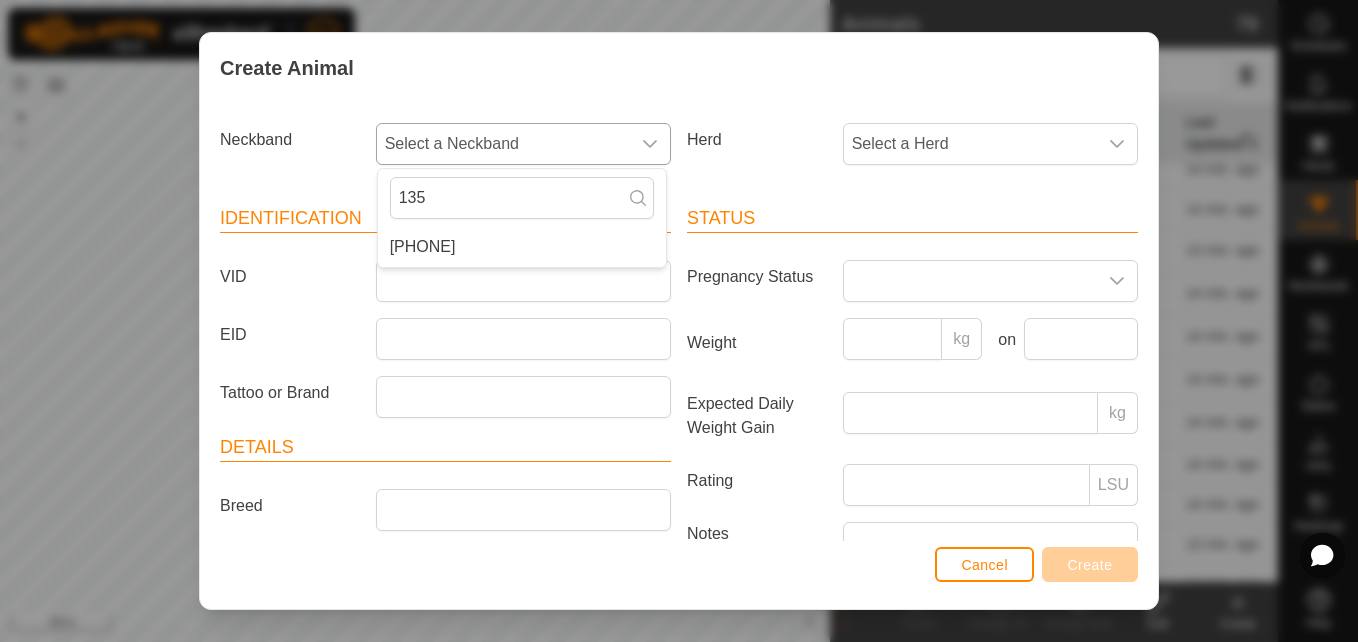 click on "[PHONE]" at bounding box center (522, 247) 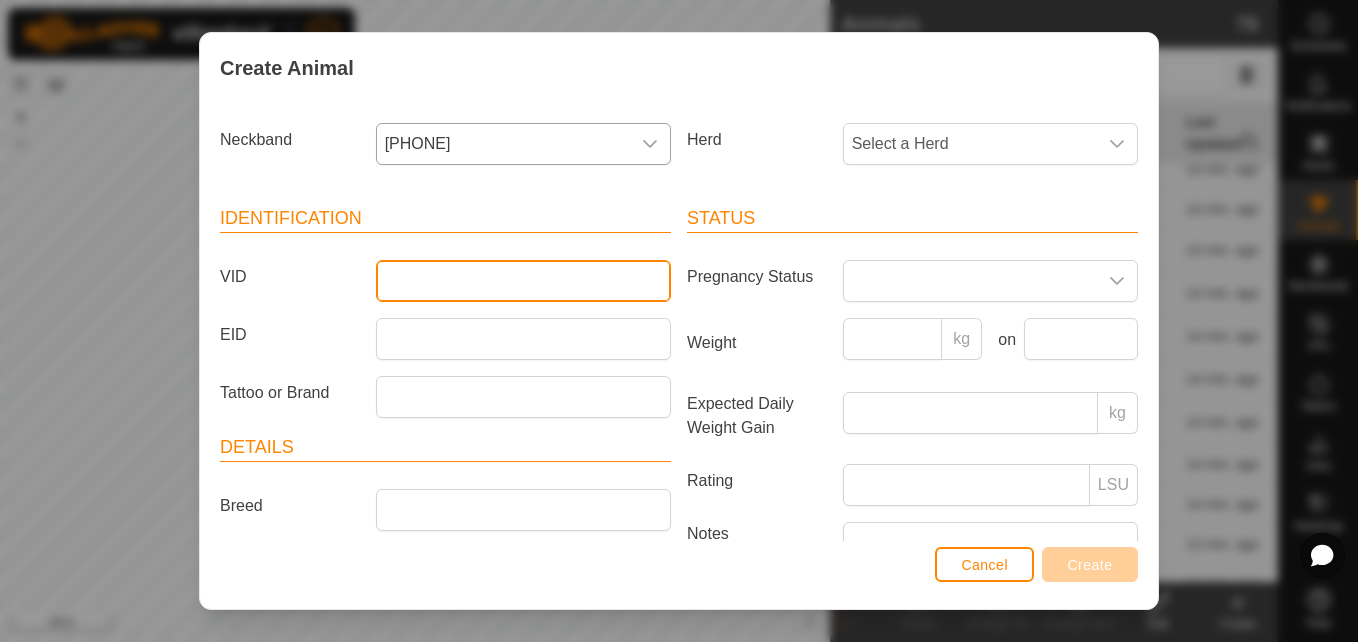 click on "VID" at bounding box center (523, 281) 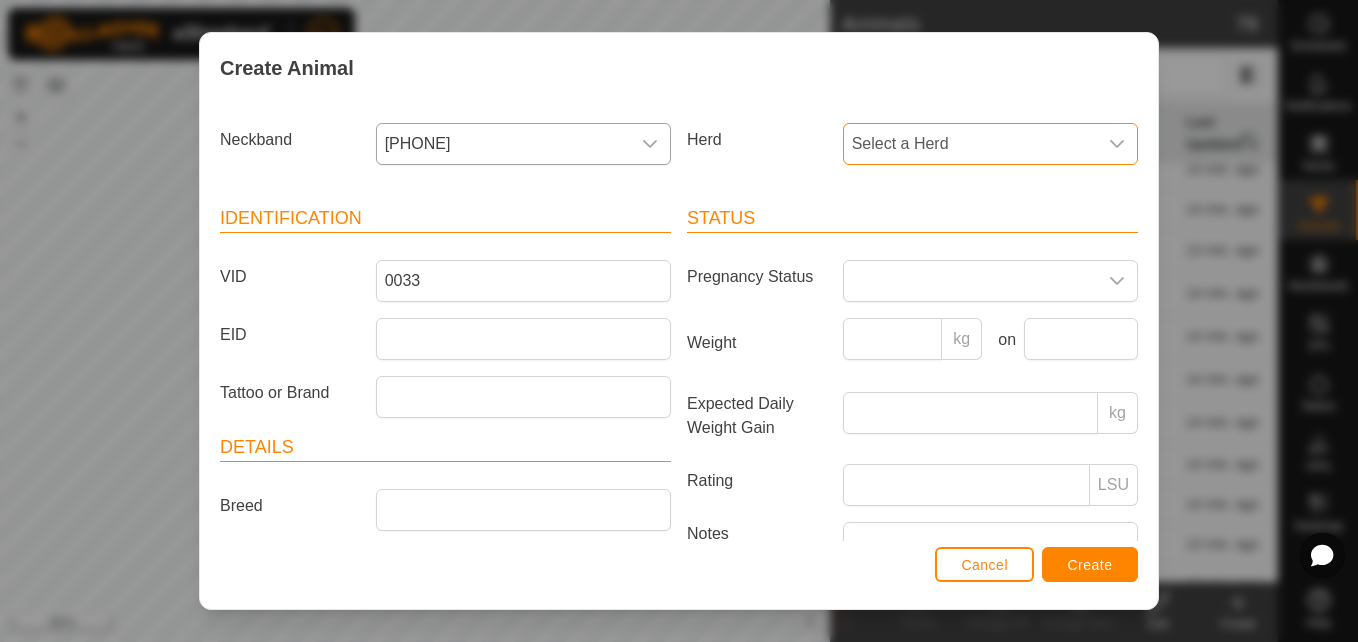 click on "Select a Herd" at bounding box center [970, 144] 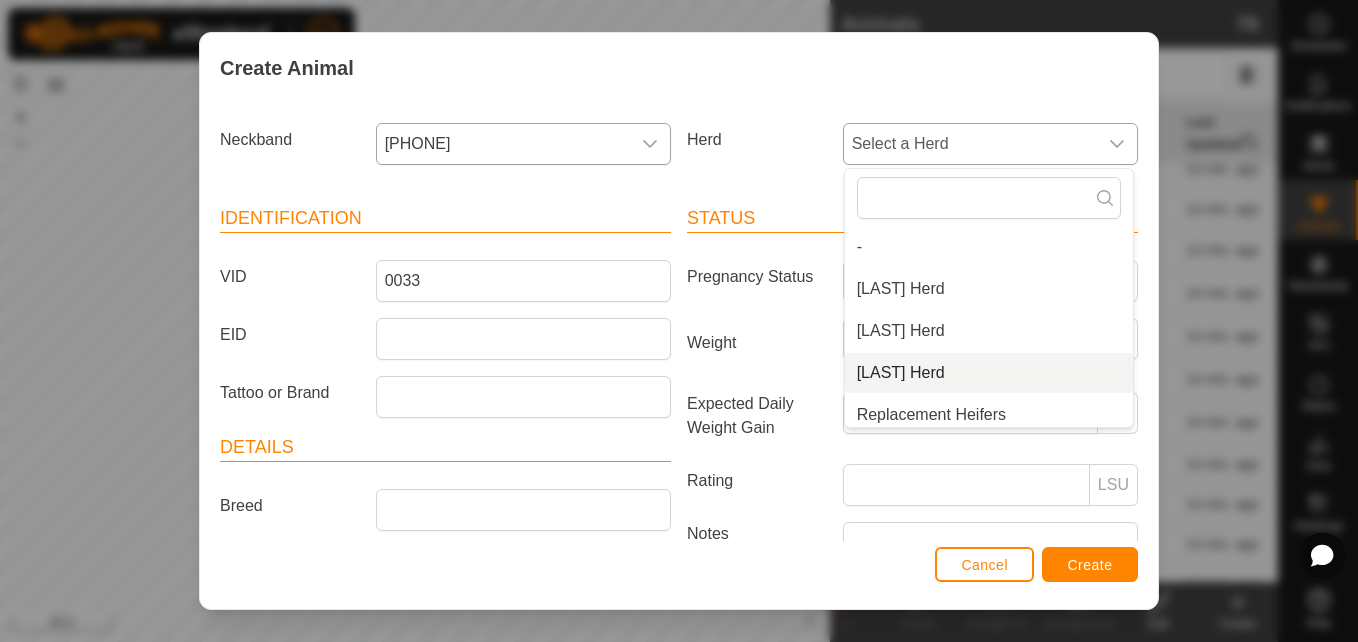 scroll, scrollTop: 8, scrollLeft: 0, axis: vertical 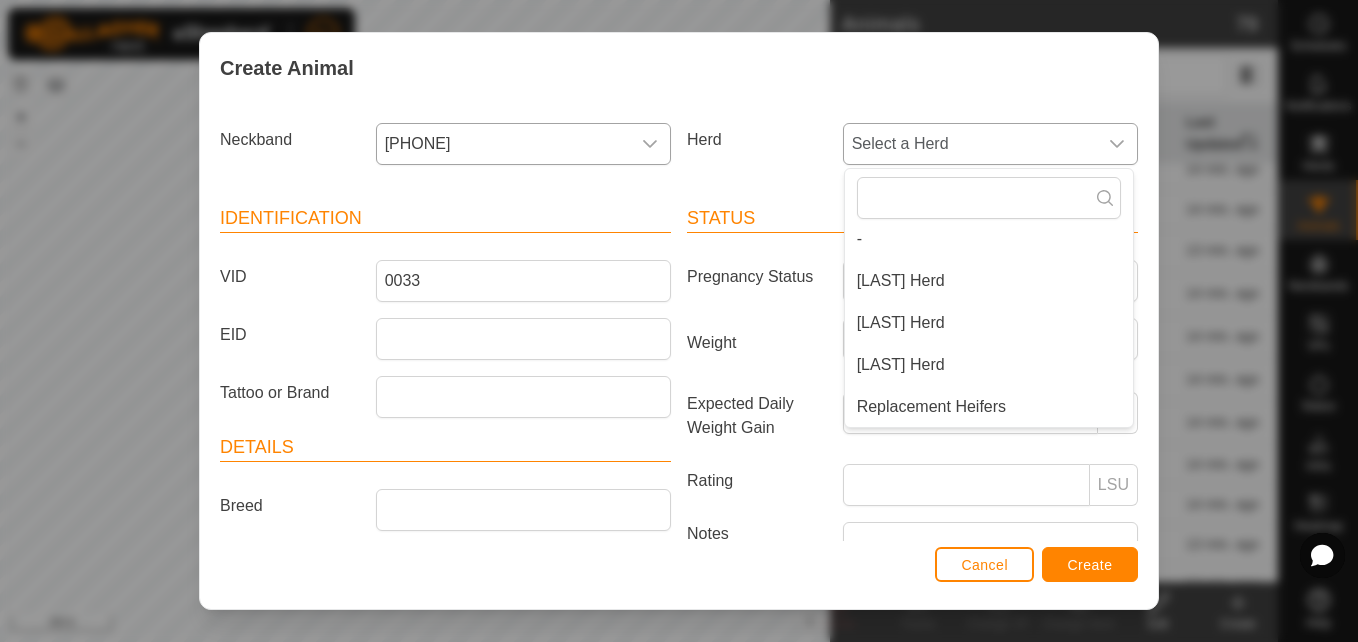 click on "Replacement Heifers" at bounding box center (989, 407) 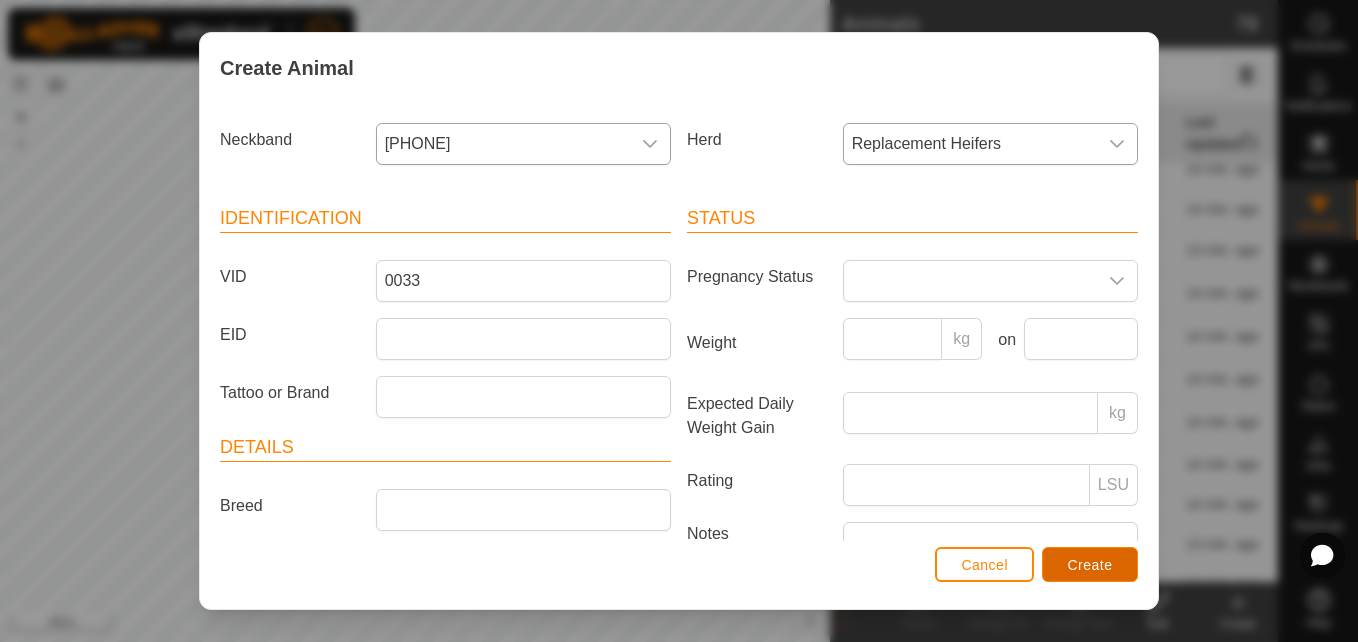 click on "Create" at bounding box center [1090, 564] 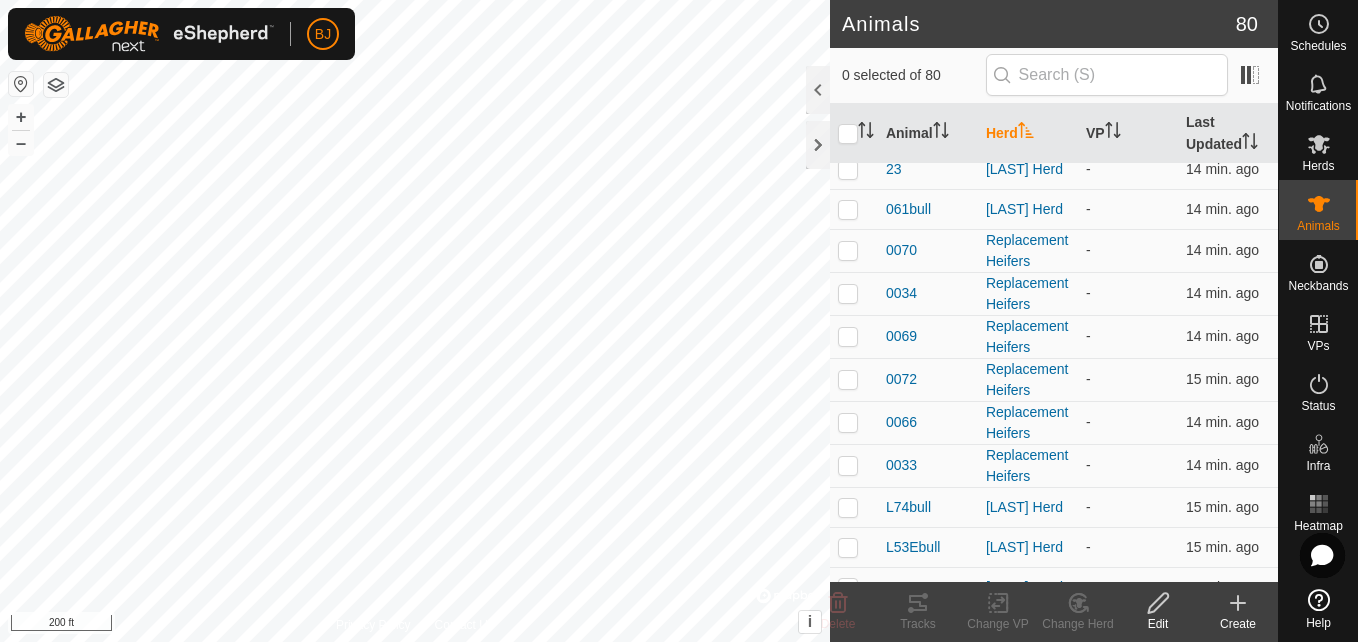 click 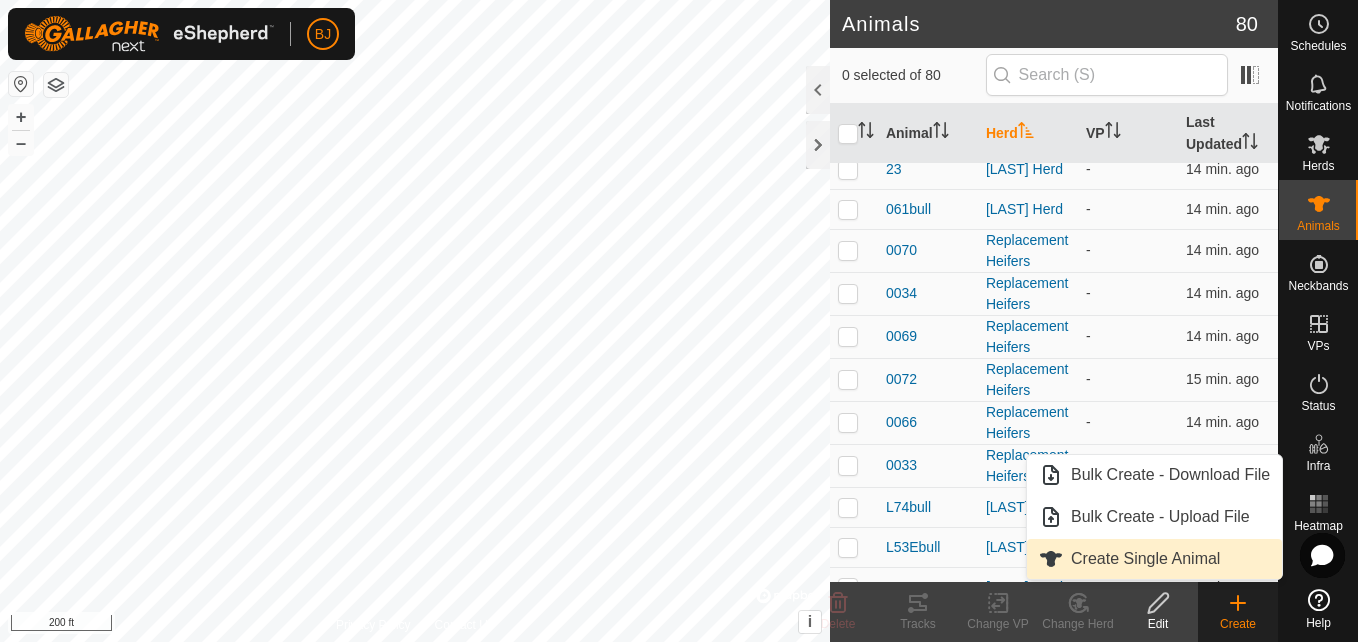 click on "Create Single Animal" at bounding box center [1154, 559] 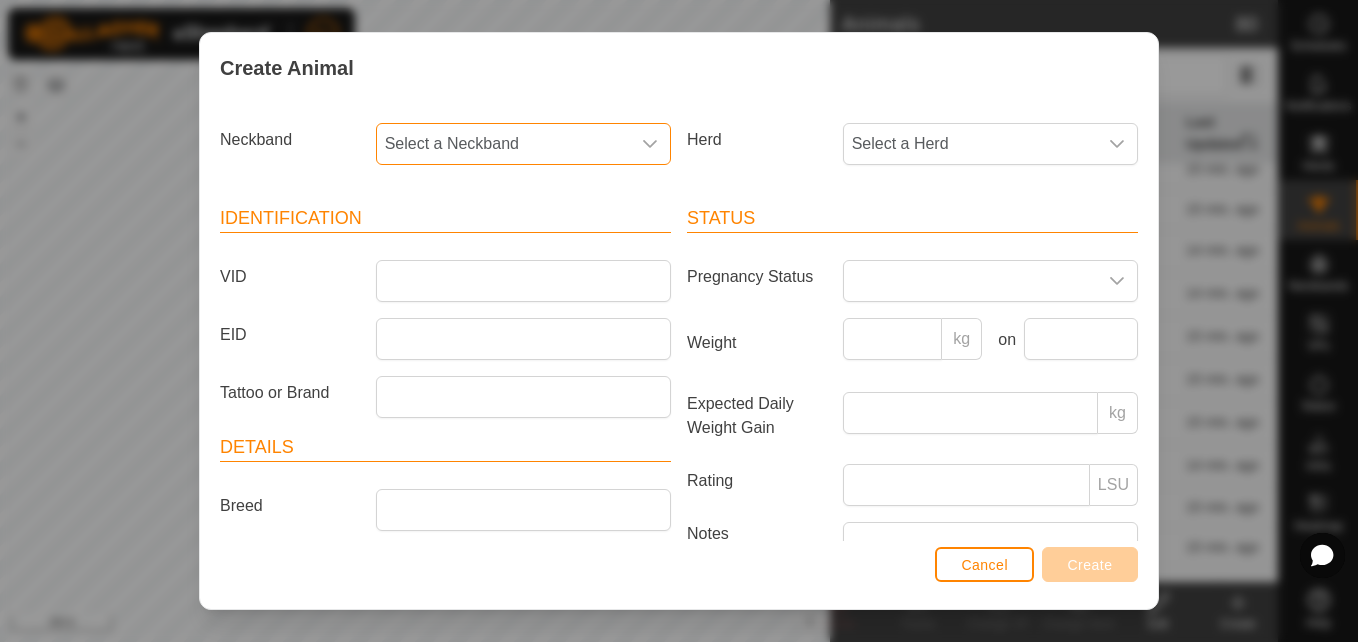 click on "Select a Neckband" at bounding box center (503, 144) 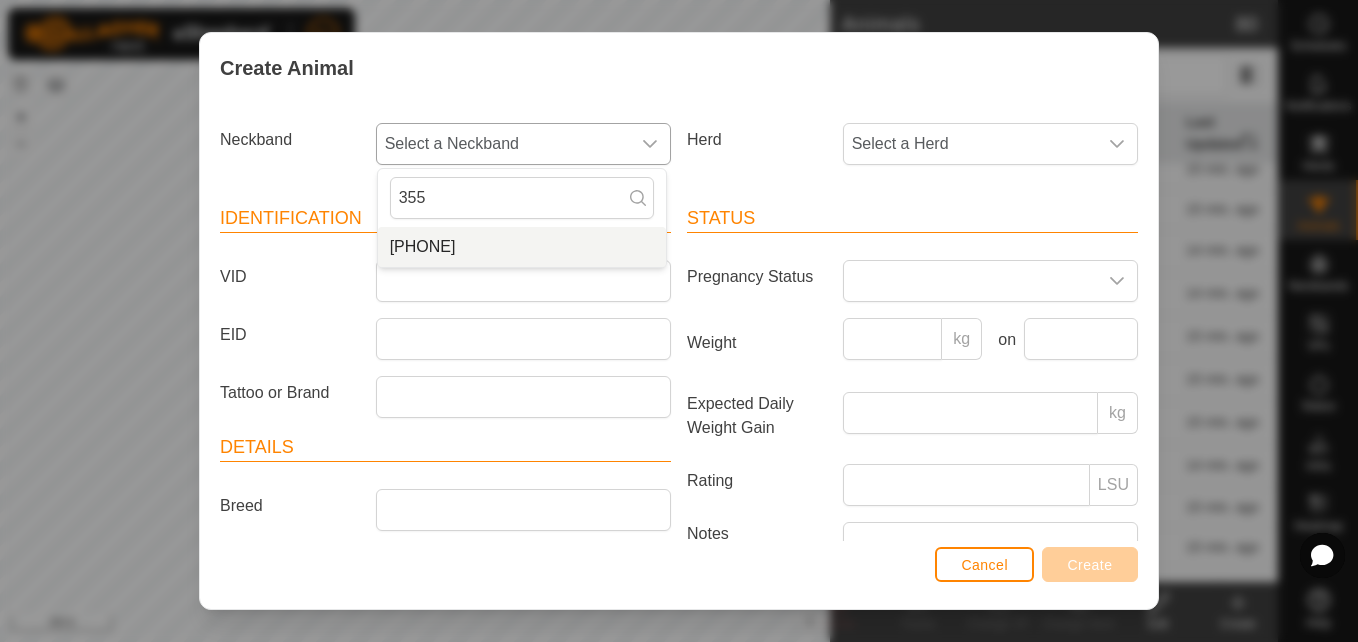click on "[PHONE]" at bounding box center (522, 247) 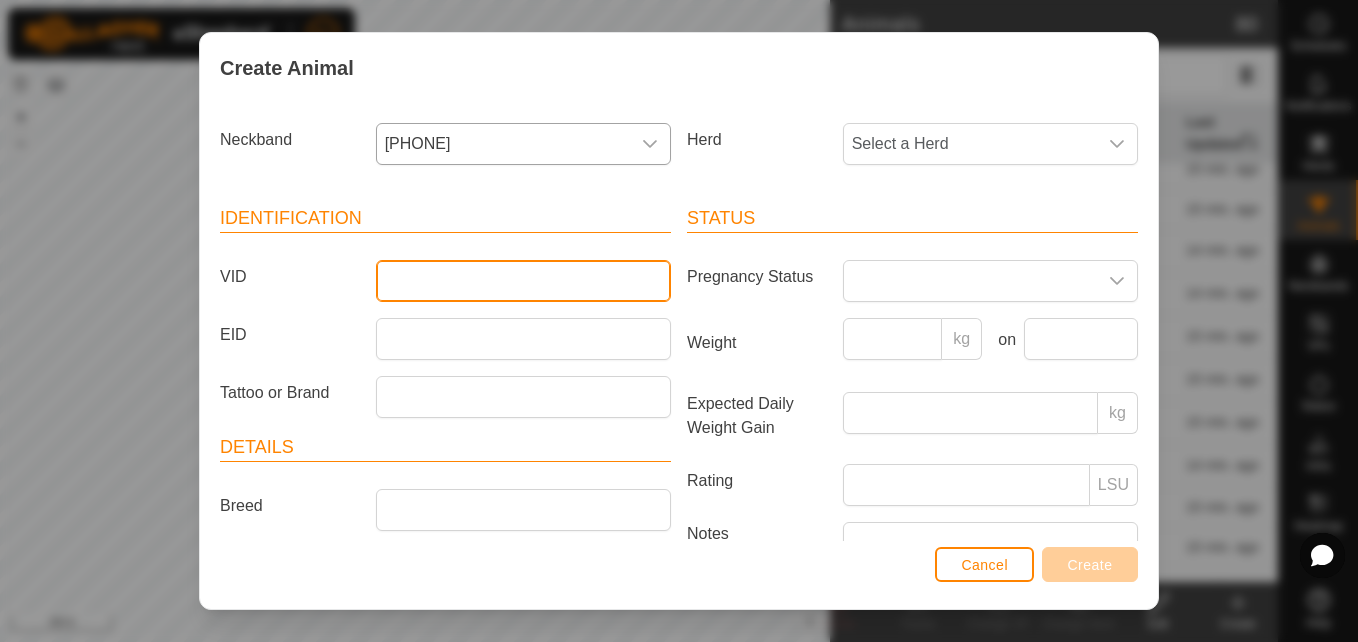 click on "VID" at bounding box center (523, 281) 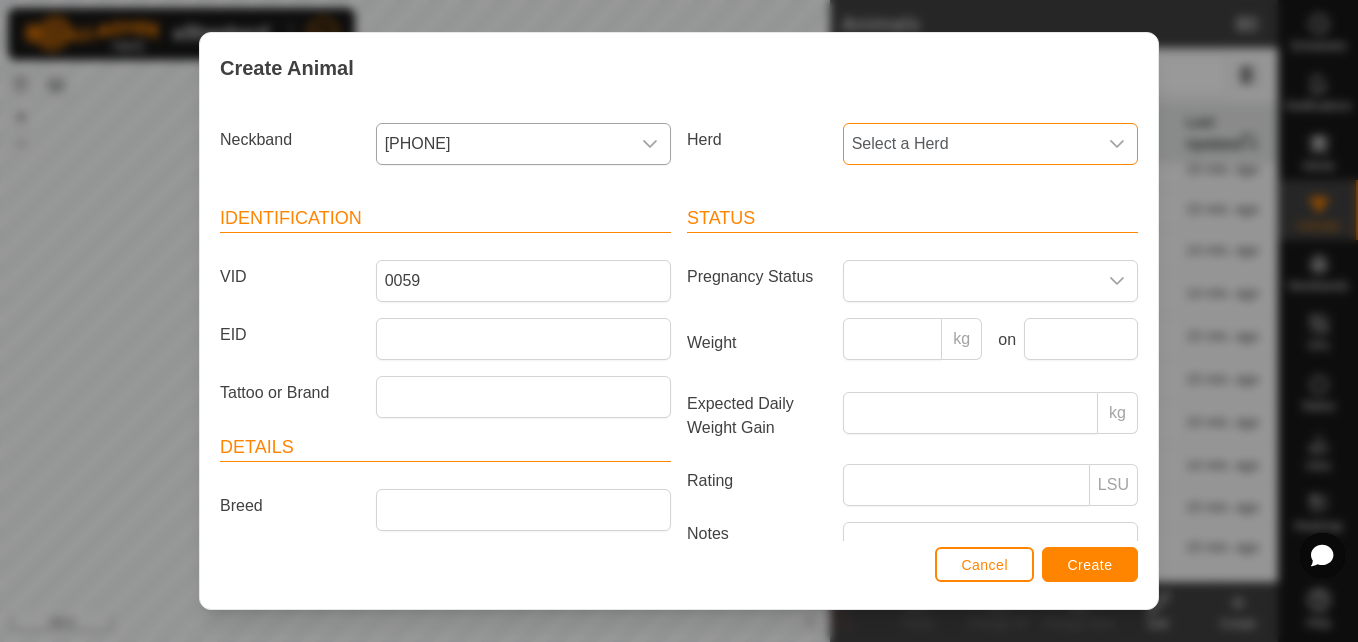 click on "Select a Herd" at bounding box center [970, 144] 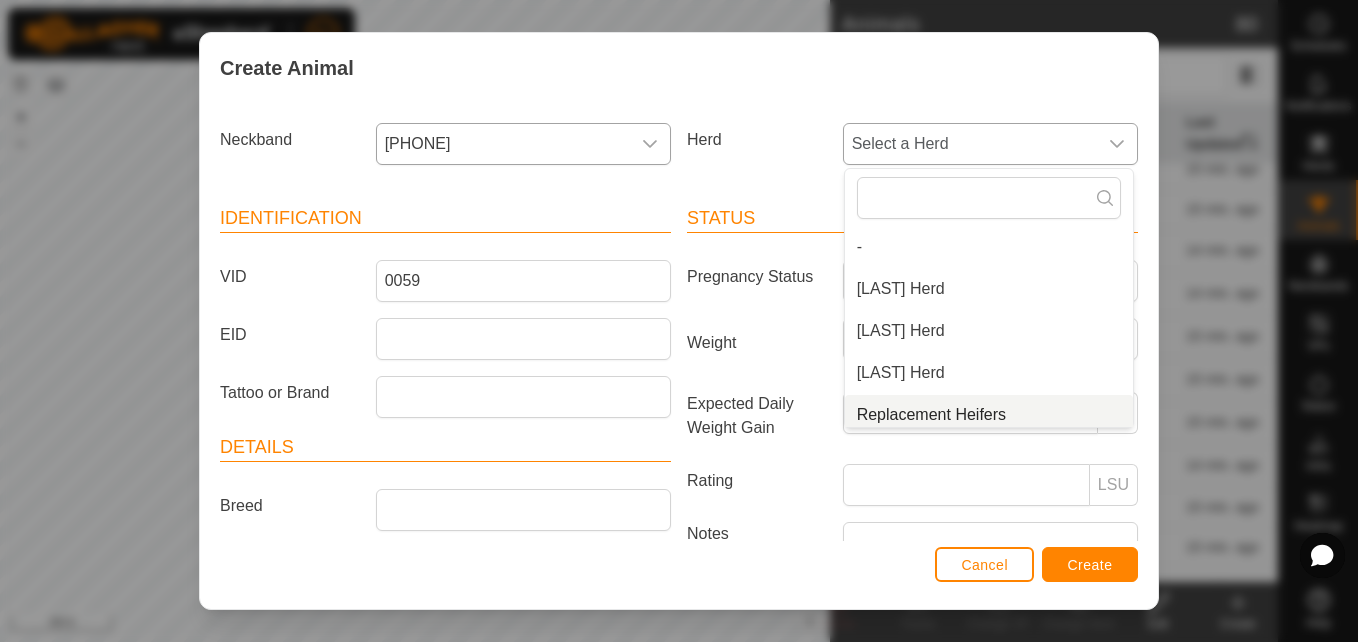 scroll, scrollTop: 8, scrollLeft: 0, axis: vertical 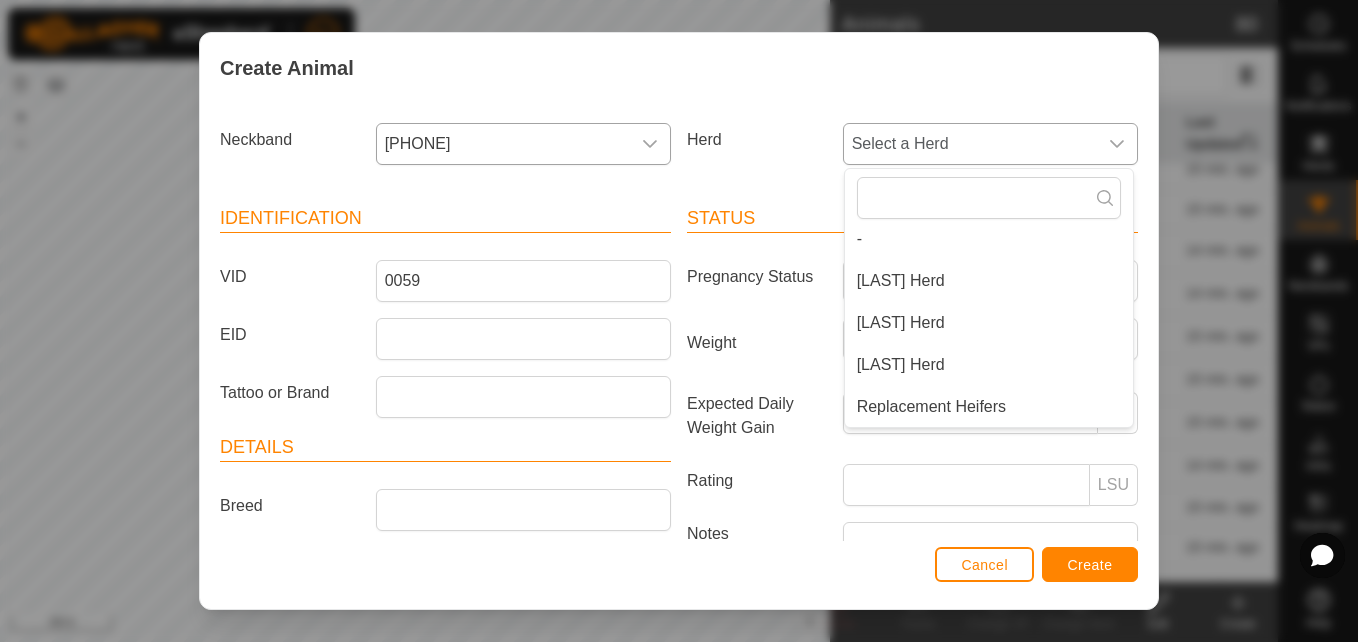 click on "Replacement Heifers" at bounding box center (989, 407) 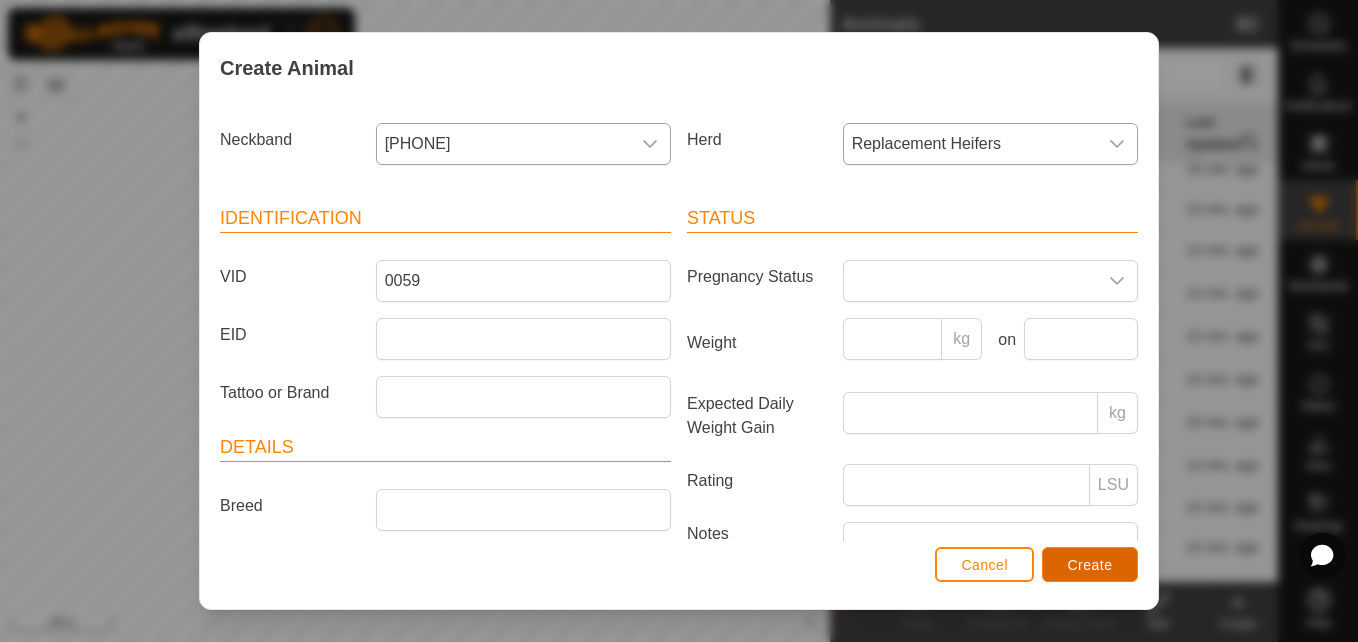 click on "Create" at bounding box center [1090, 564] 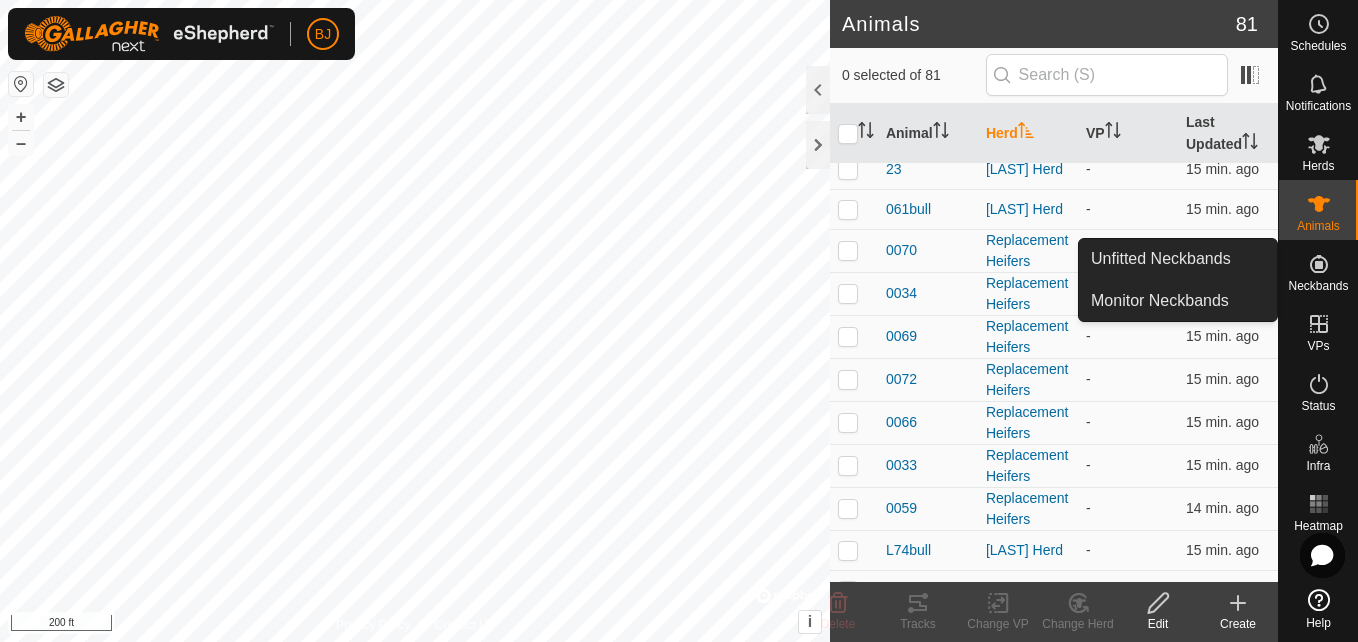click on "Neckbands" at bounding box center (1318, 286) 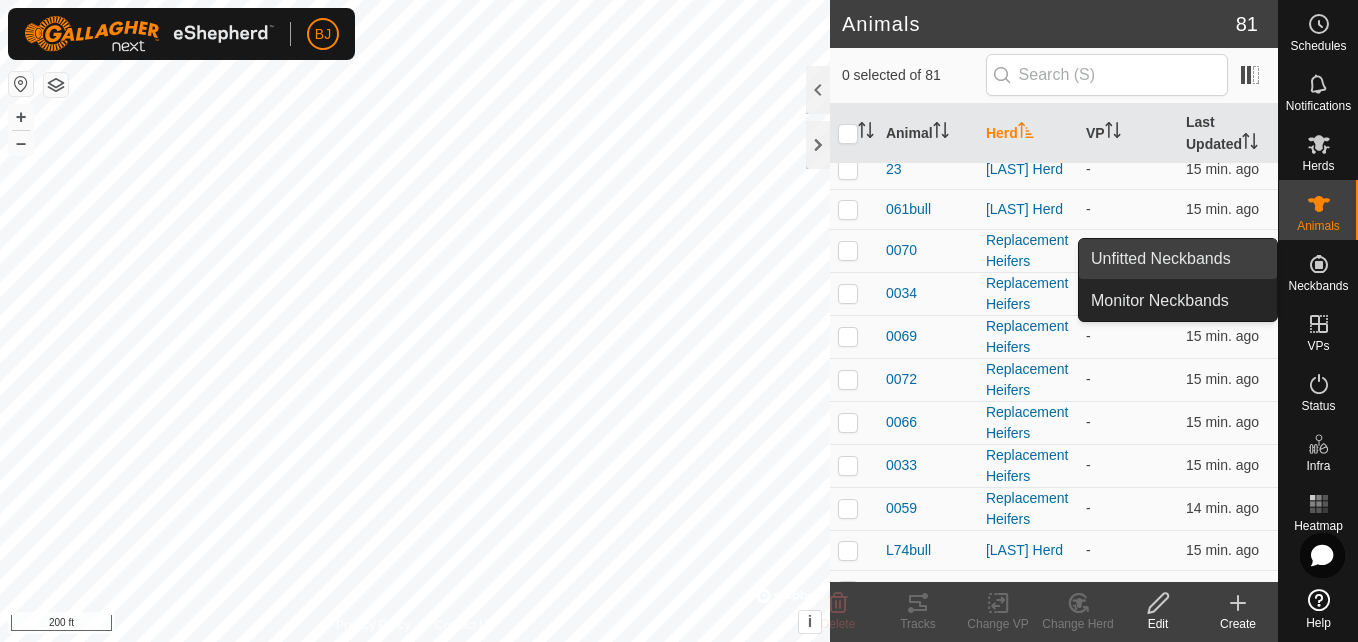 click on "Unfitted Neckbands" at bounding box center [1178, 259] 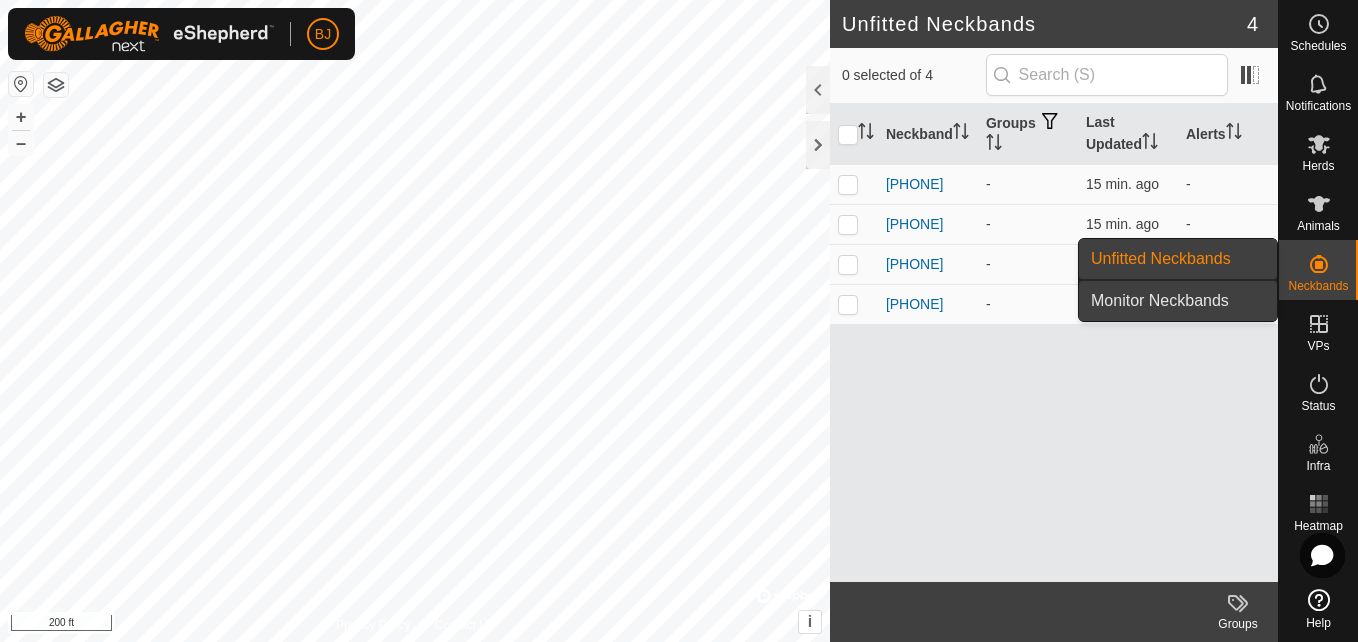 click on "Monitor Neckbands" at bounding box center [1178, 301] 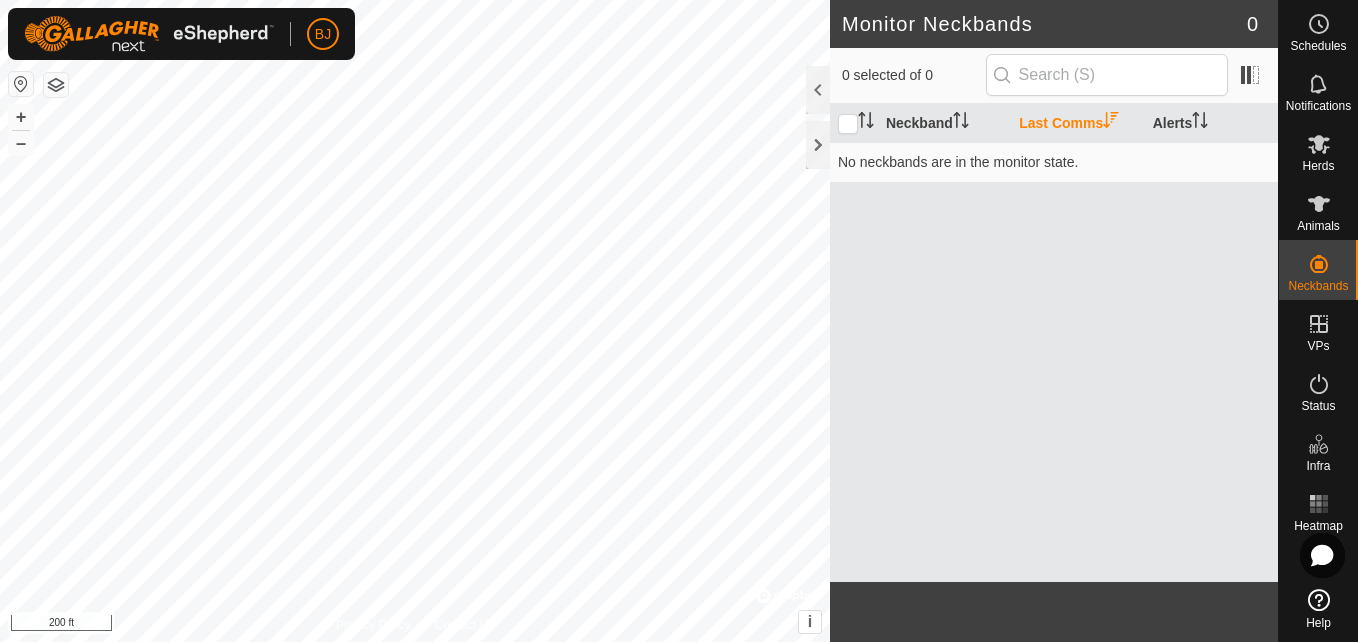 click on "Neckband   Last Comms   Alerts  No neckbands are in the monitor state." at bounding box center (1054, 343) 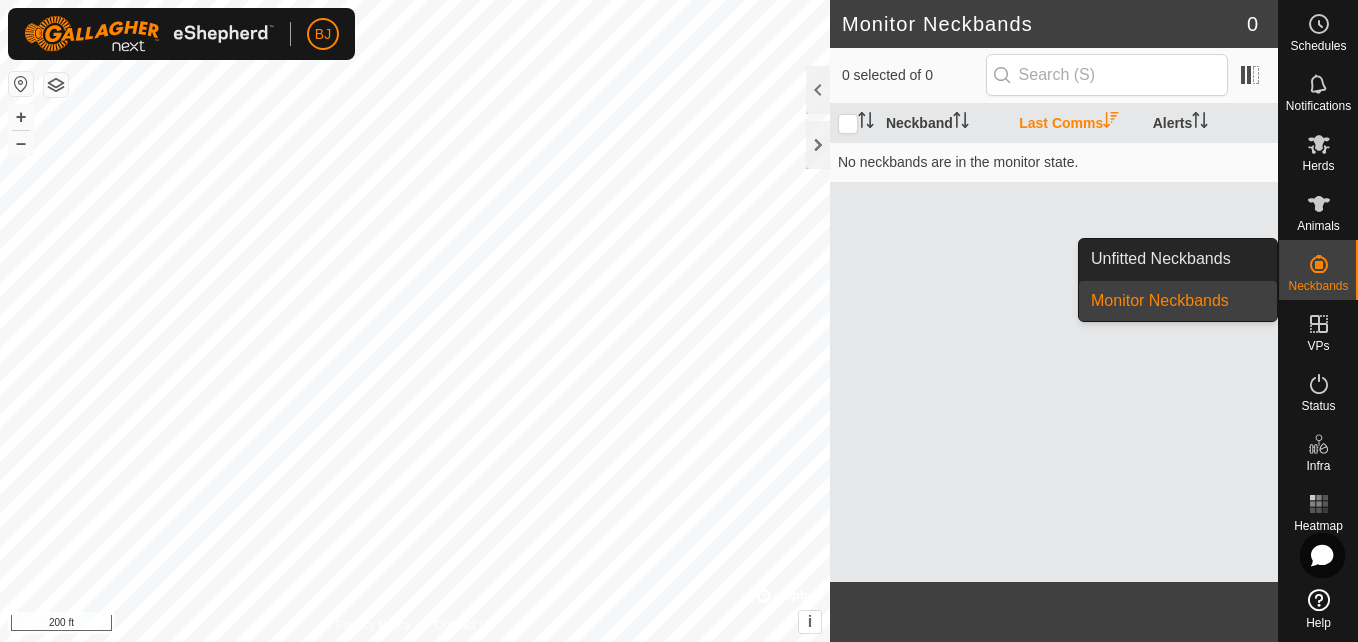 click 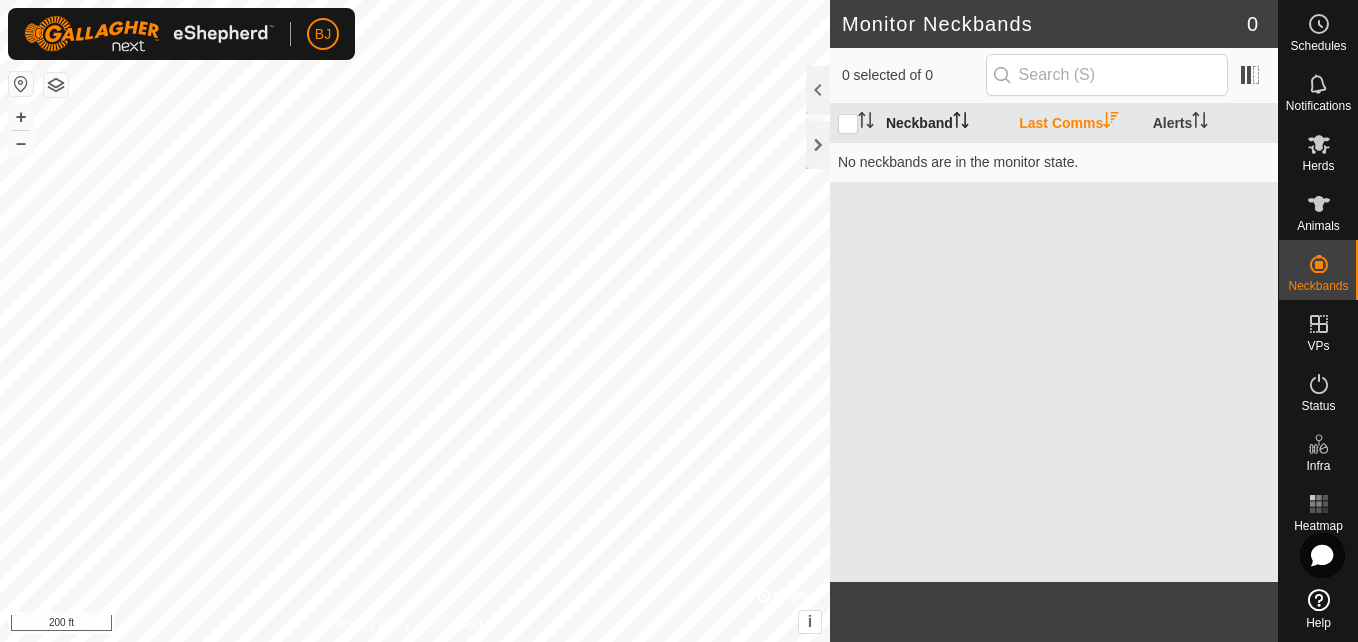 click on "Neckband" at bounding box center [944, 123] 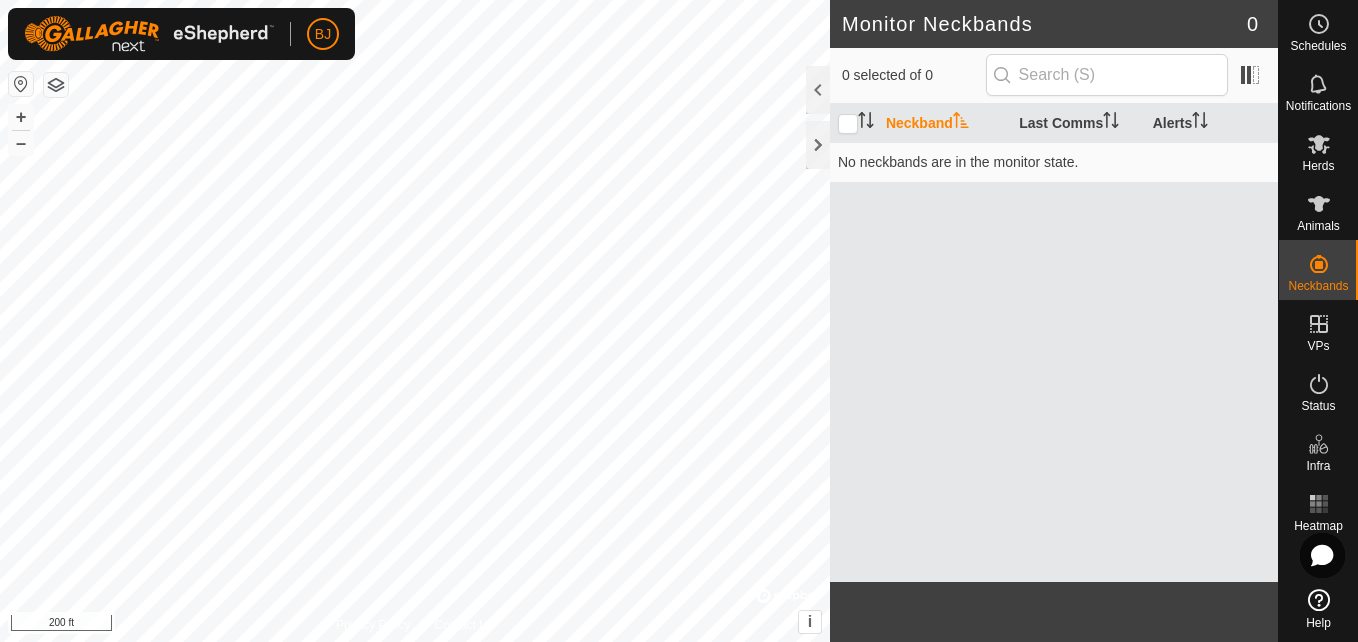 click on "Neckband   Last Comms   Alerts  No neckbands are in the monitor state." at bounding box center [1054, 343] 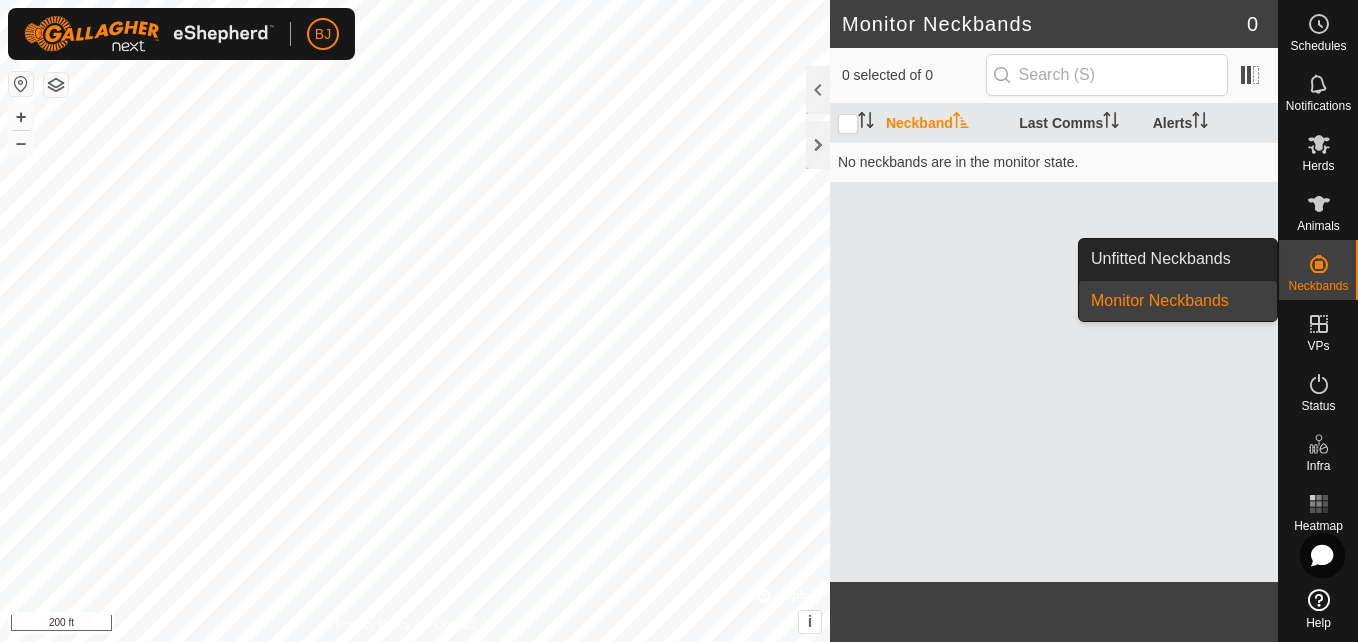 click on "Neckbands" at bounding box center [1318, 286] 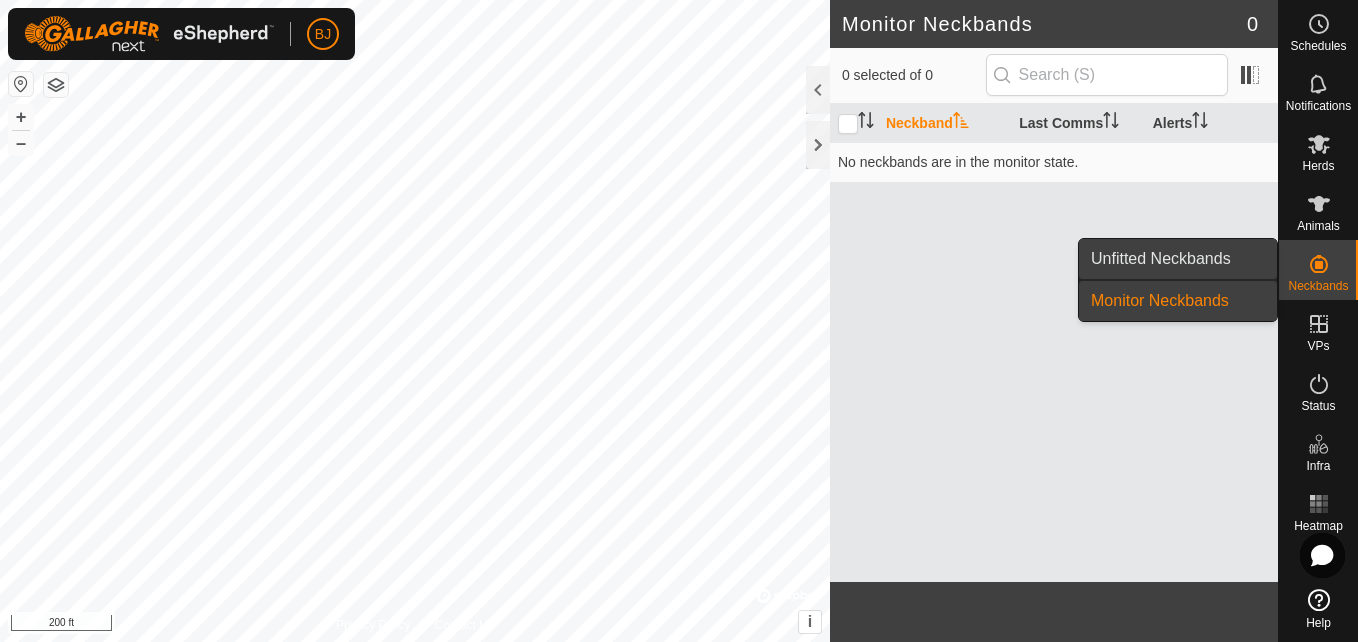 click on "Unfitted Neckbands" at bounding box center (1178, 259) 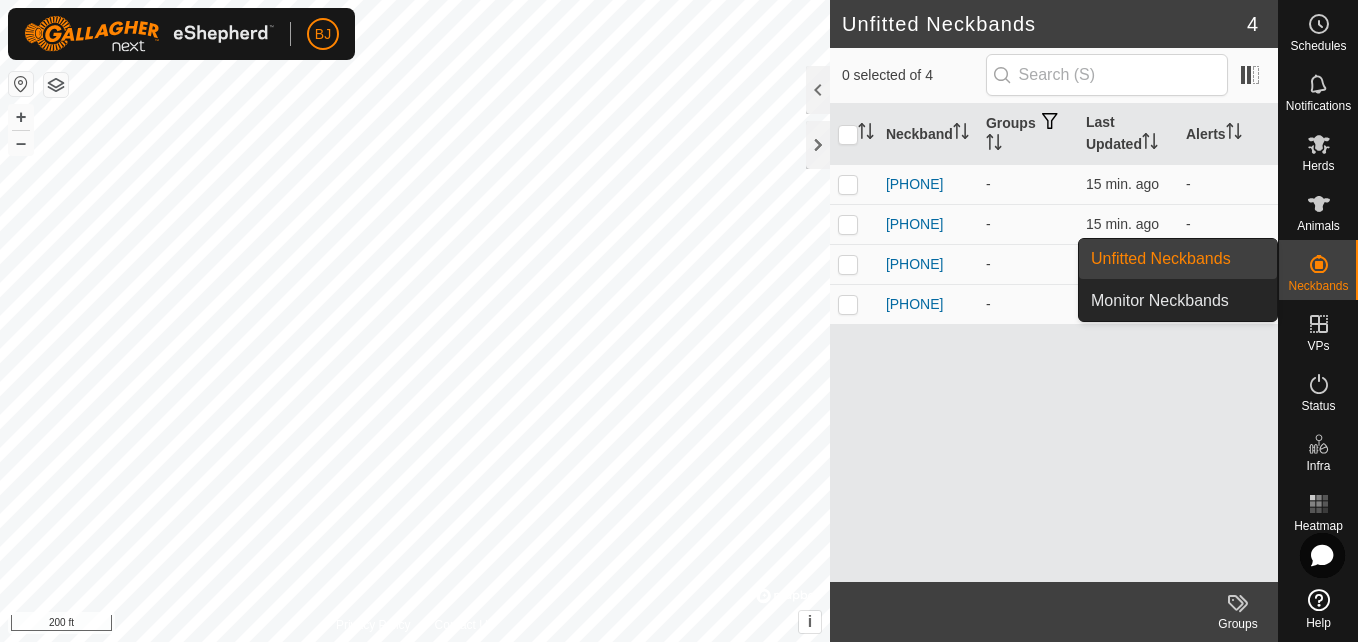 click at bounding box center [1319, 264] 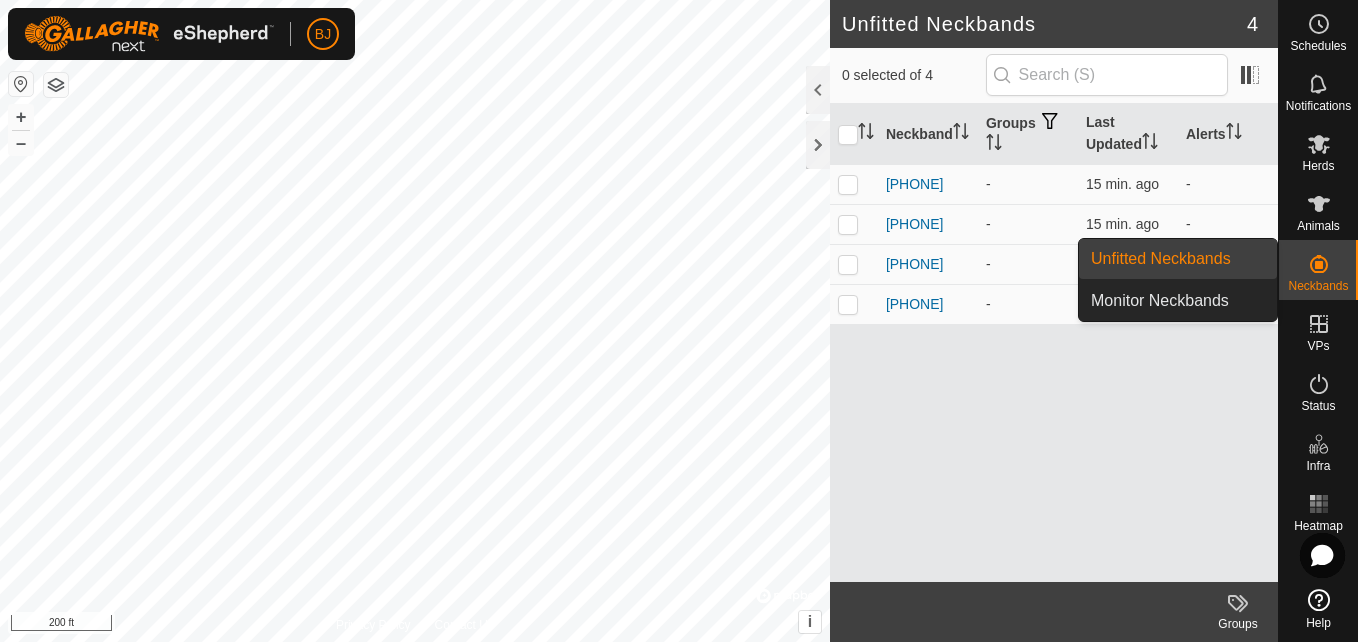 click at bounding box center (1319, 264) 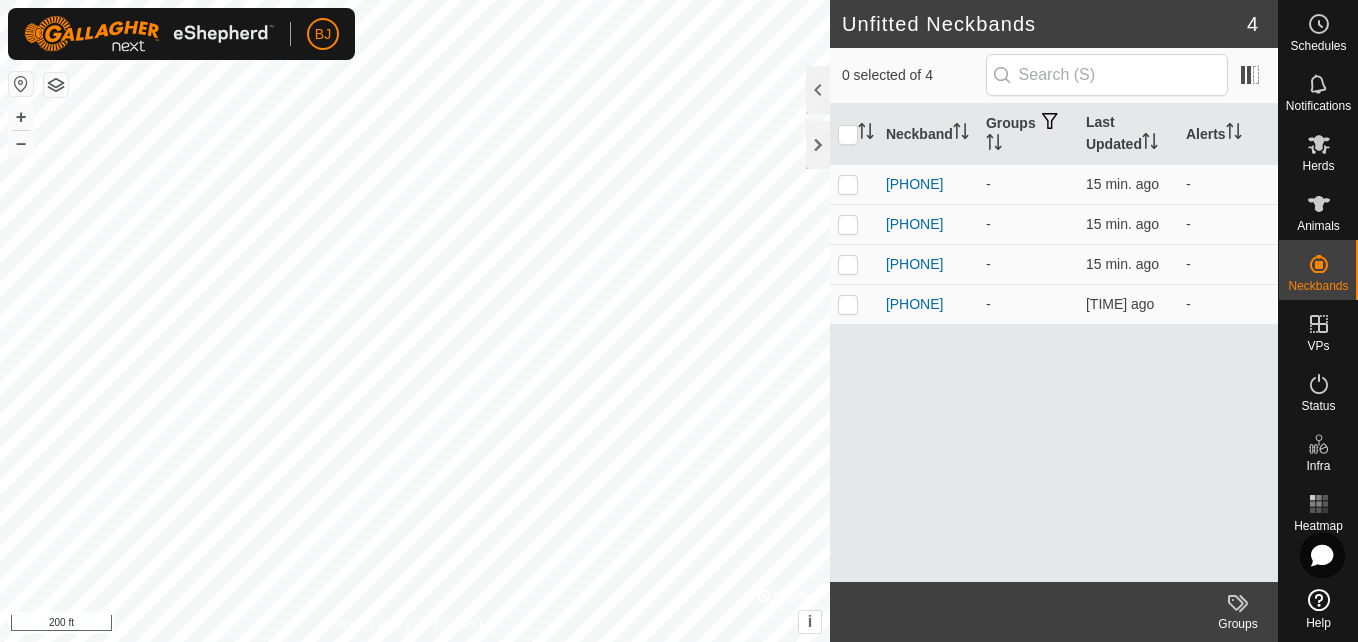 drag, startPoint x: 994, startPoint y: 357, endPoint x: 973, endPoint y: 419, distance: 65.459915 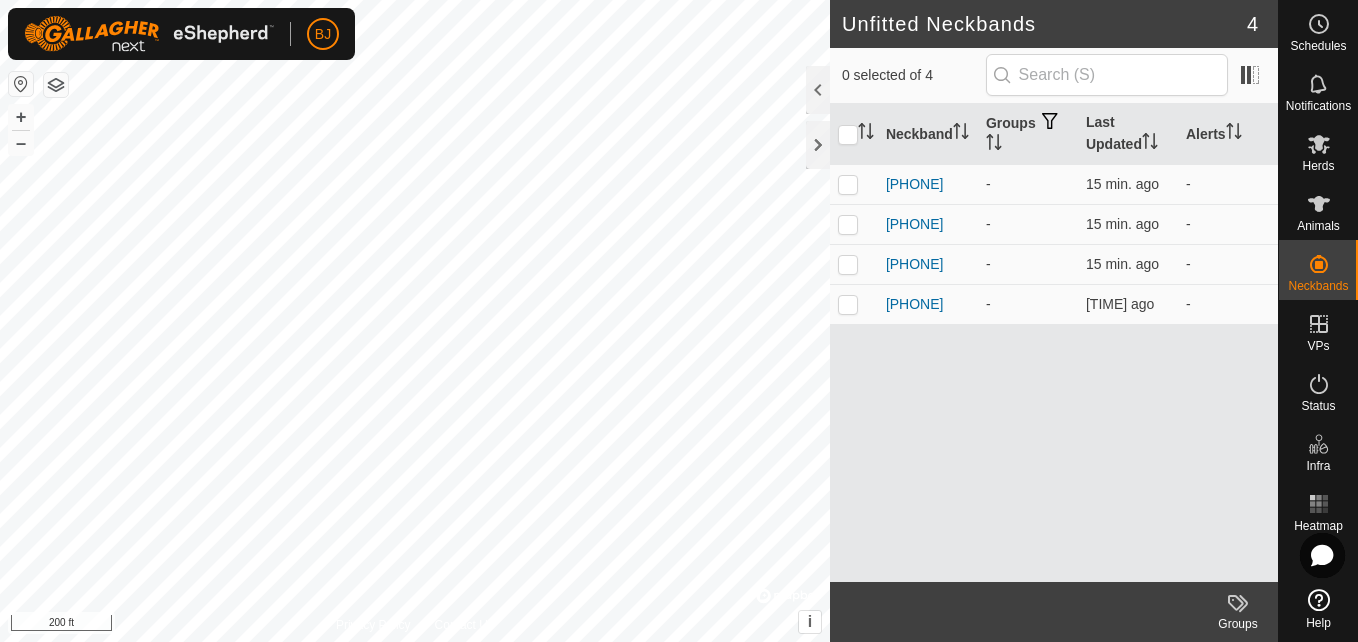click on "Neckband   Groups   Last Updated   Alerts   [PHONE]   -  [TIME] ago  -   [PHONE]   -  [TIME] ago  -   [PHONE]   -  [TIME] ago  -   [PHONE]   -  [TIME] ago  -" at bounding box center (1054, 343) 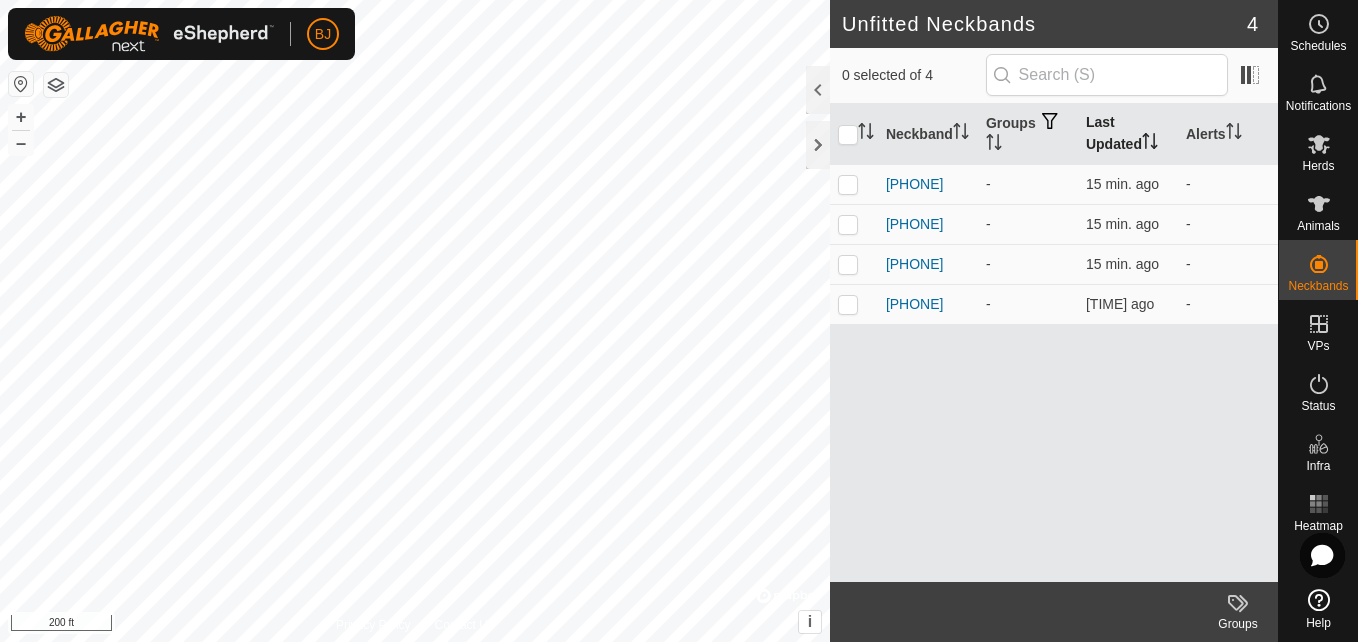 click on "Last Updated" at bounding box center (1128, 134) 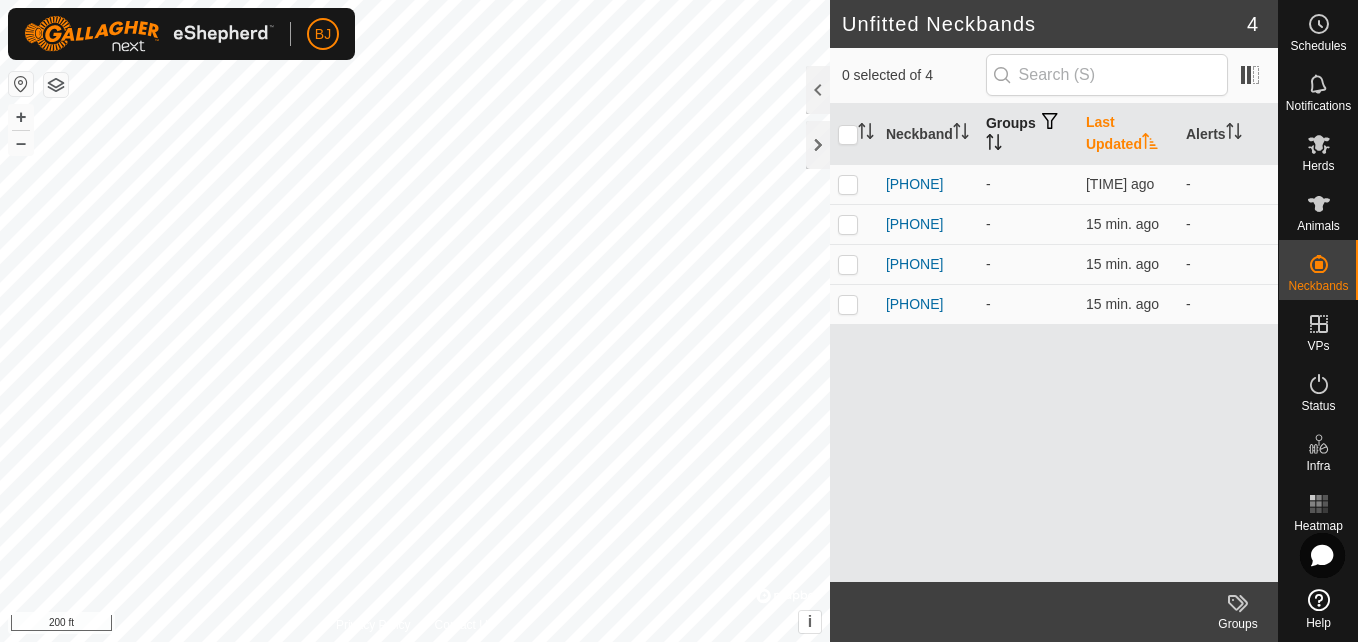 click on "Groups" at bounding box center [1028, 134] 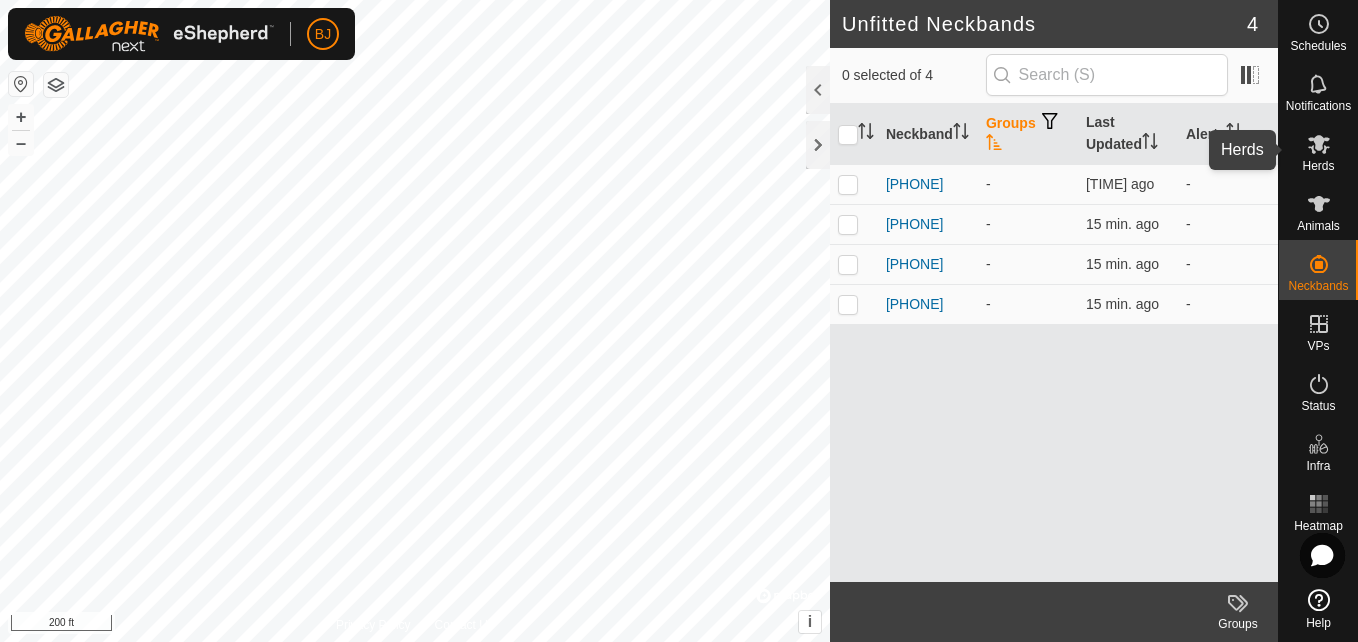 click 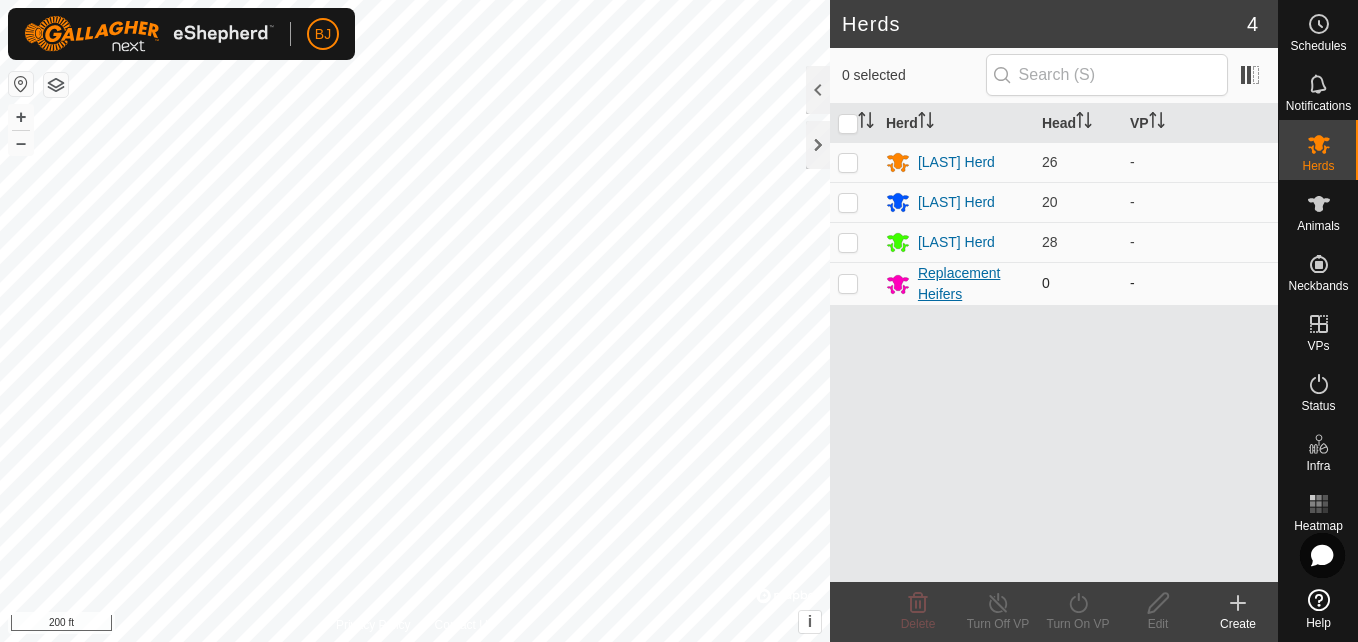 click on "Replacement Heifers" at bounding box center (972, 284) 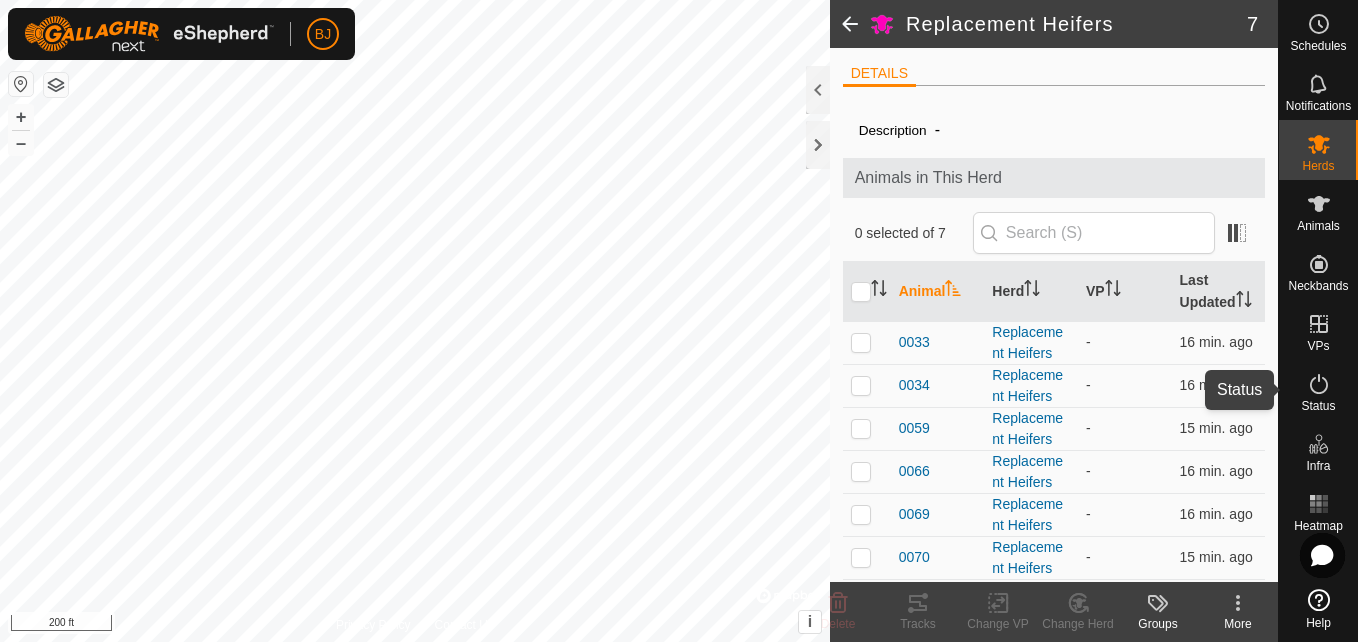 click 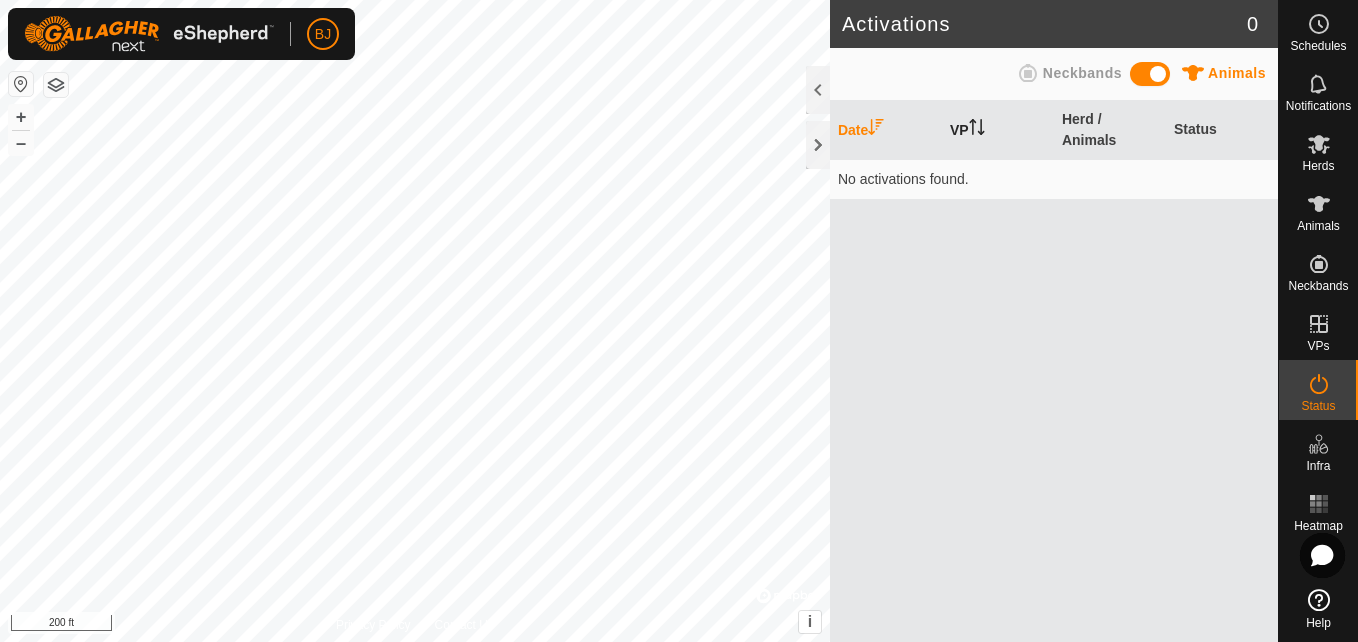click 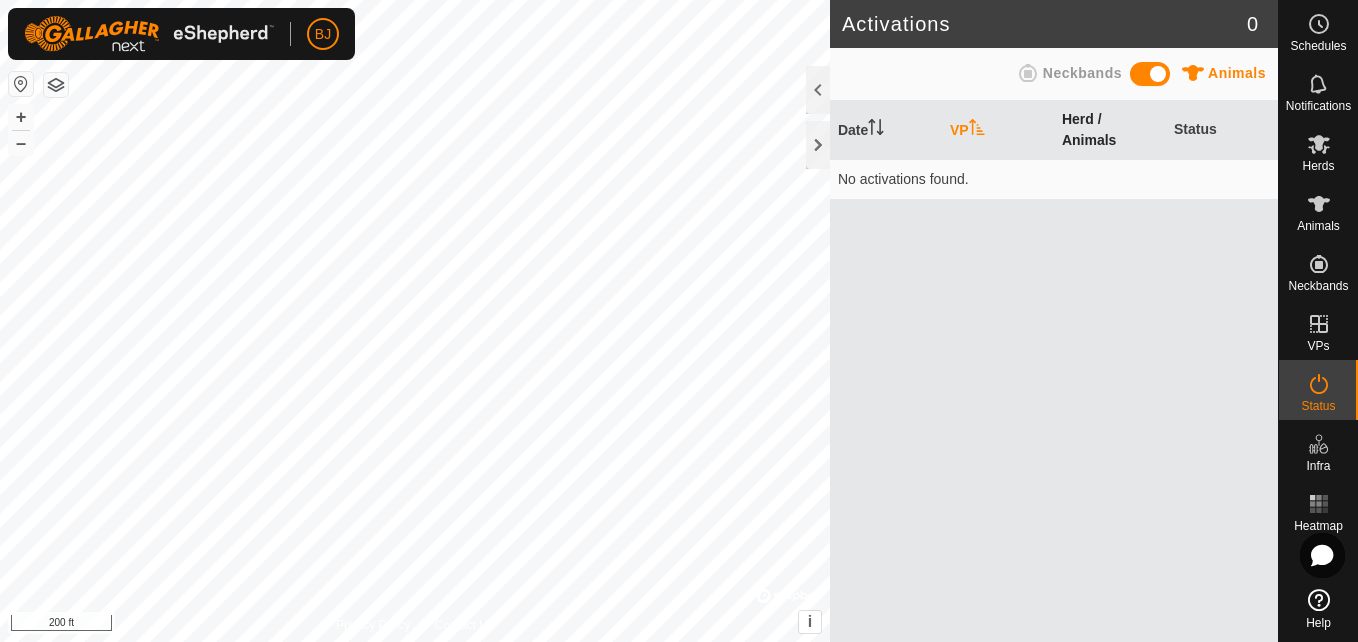 click on "Herd / Animals" at bounding box center [1110, 130] 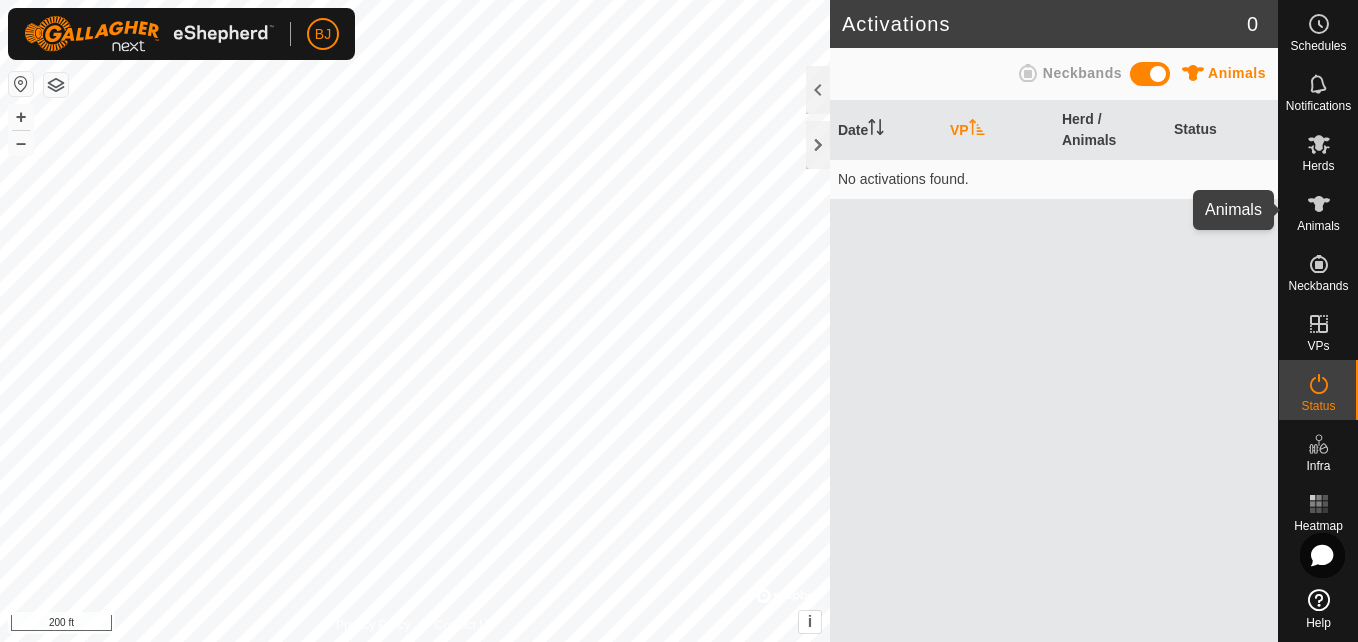 click on "Animals" at bounding box center (1318, 226) 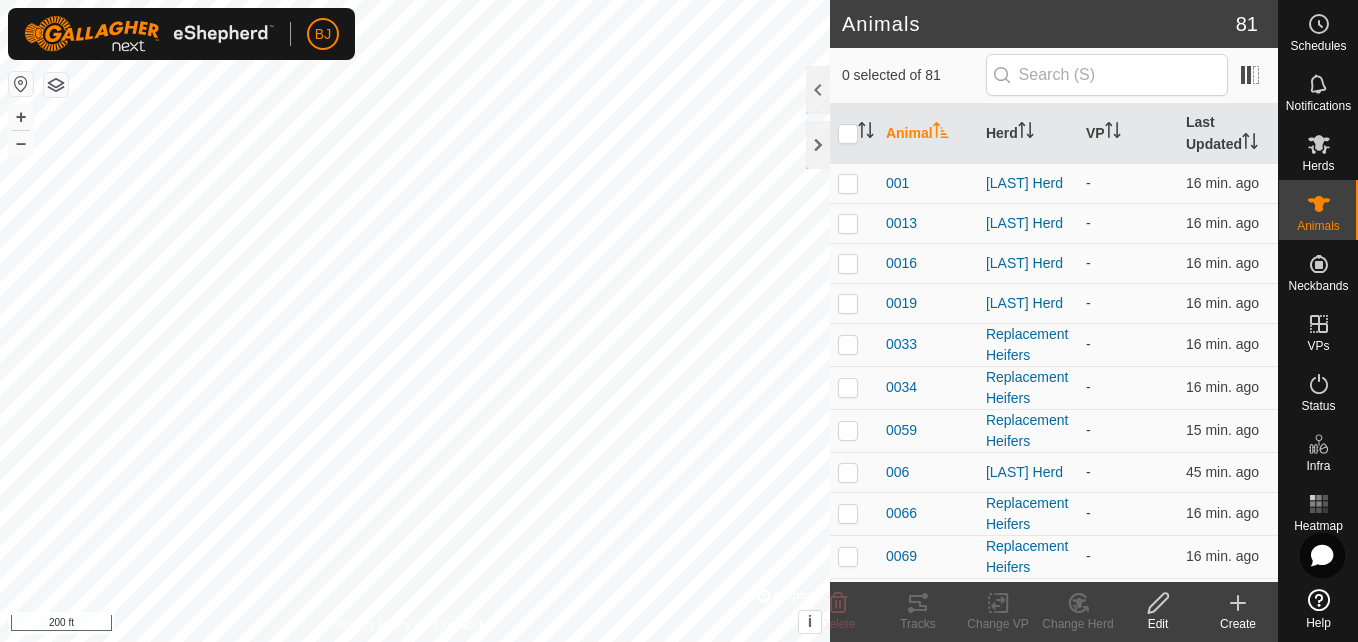 click 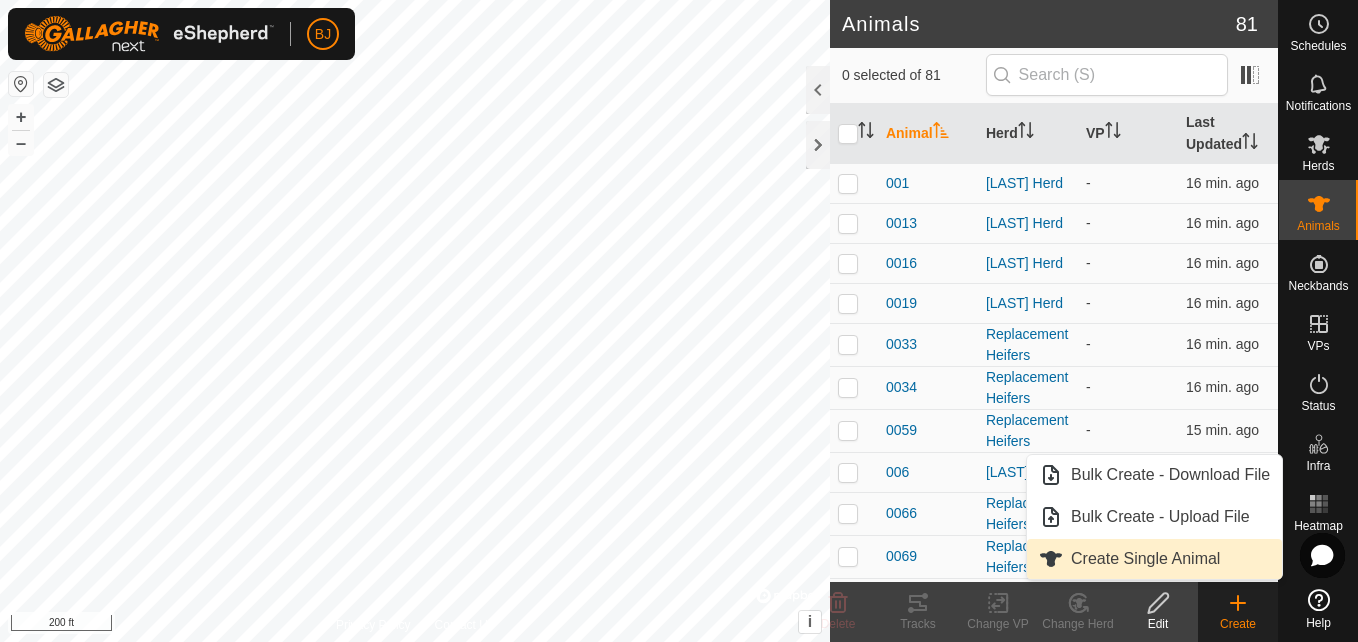 click on "Create Single Animal" at bounding box center [1154, 559] 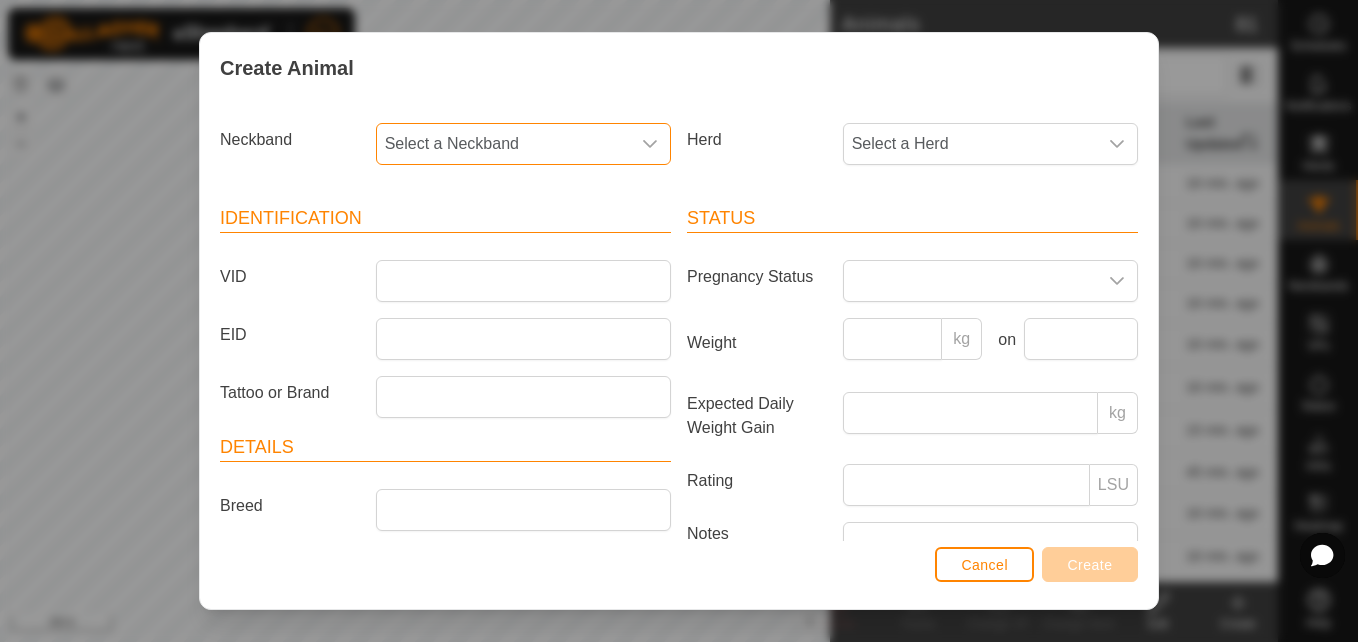 click on "Select a Neckband" at bounding box center (503, 144) 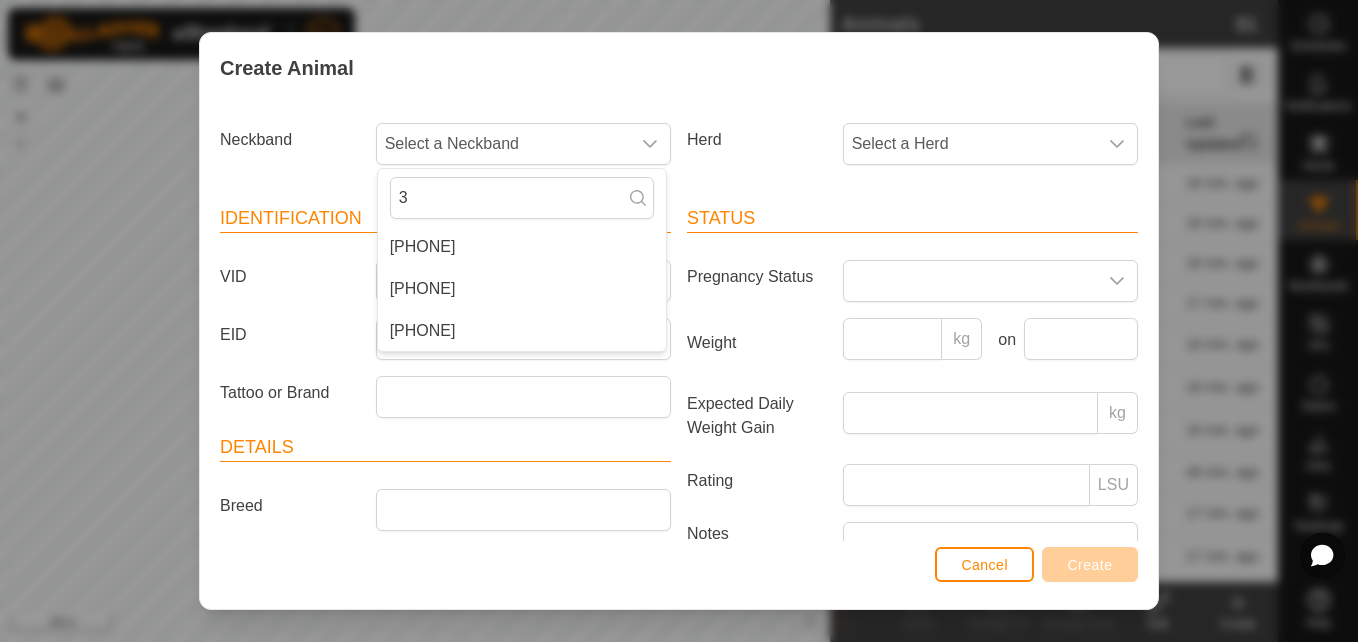 click on "Create Animal" at bounding box center [679, 68] 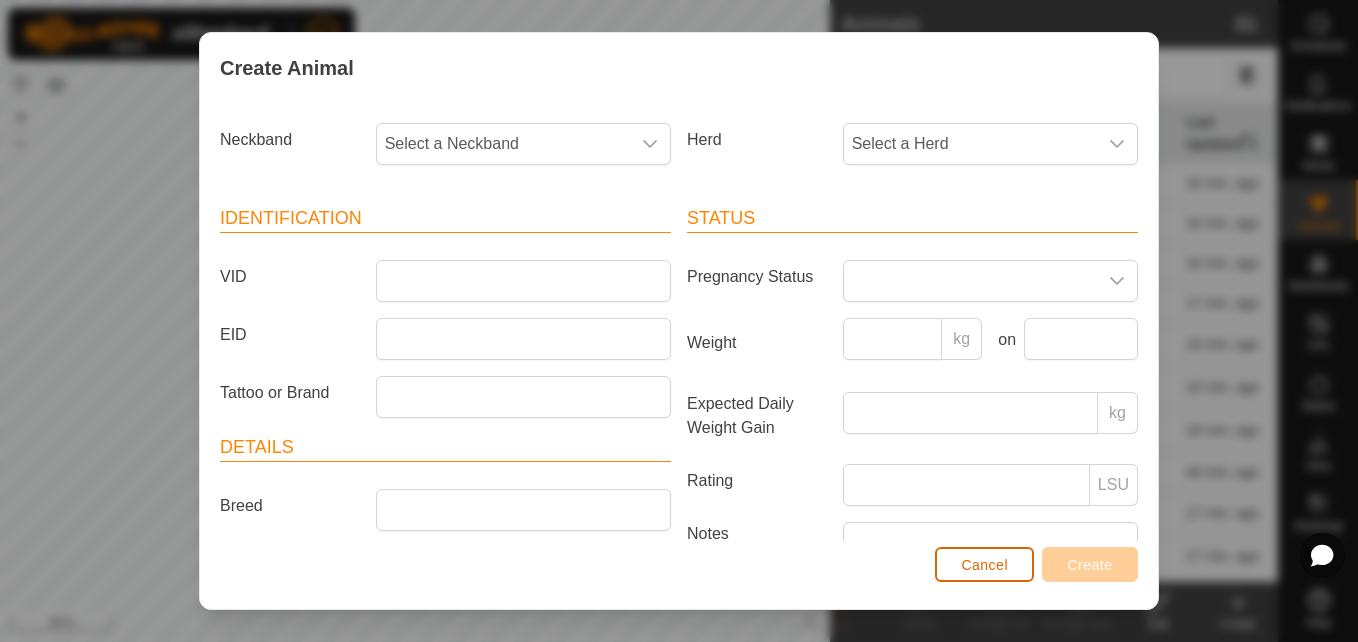 click on "Cancel" at bounding box center [984, 564] 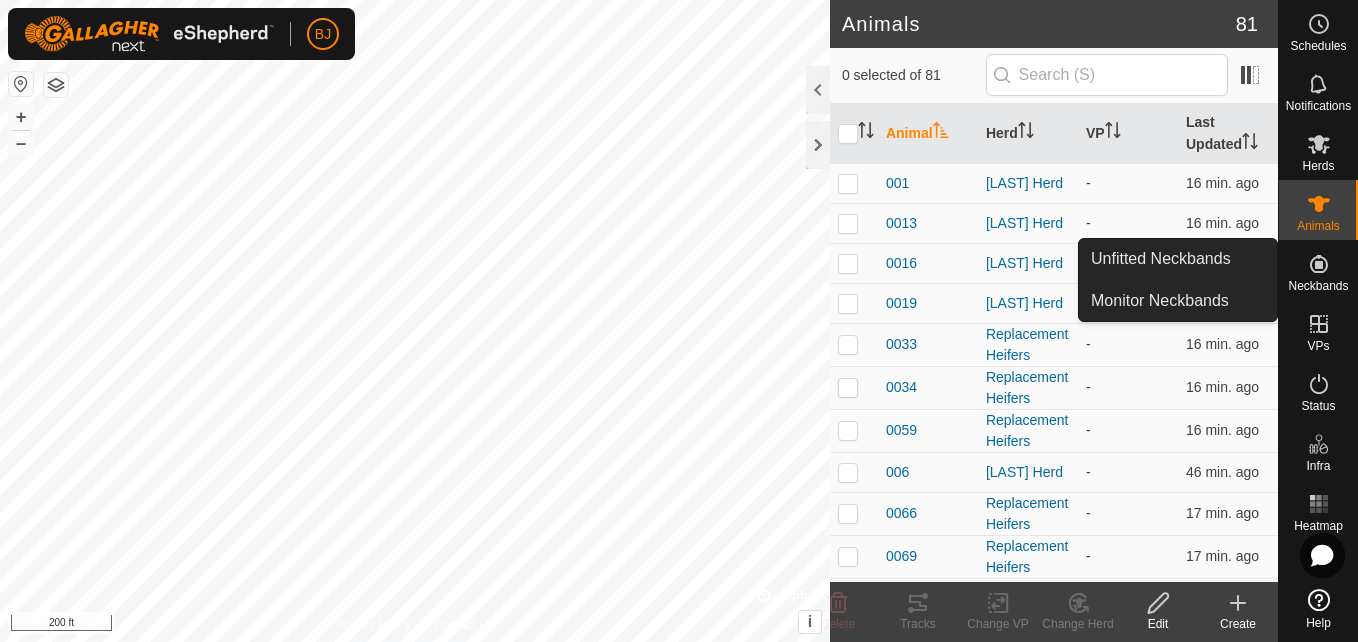 click at bounding box center (1319, 264) 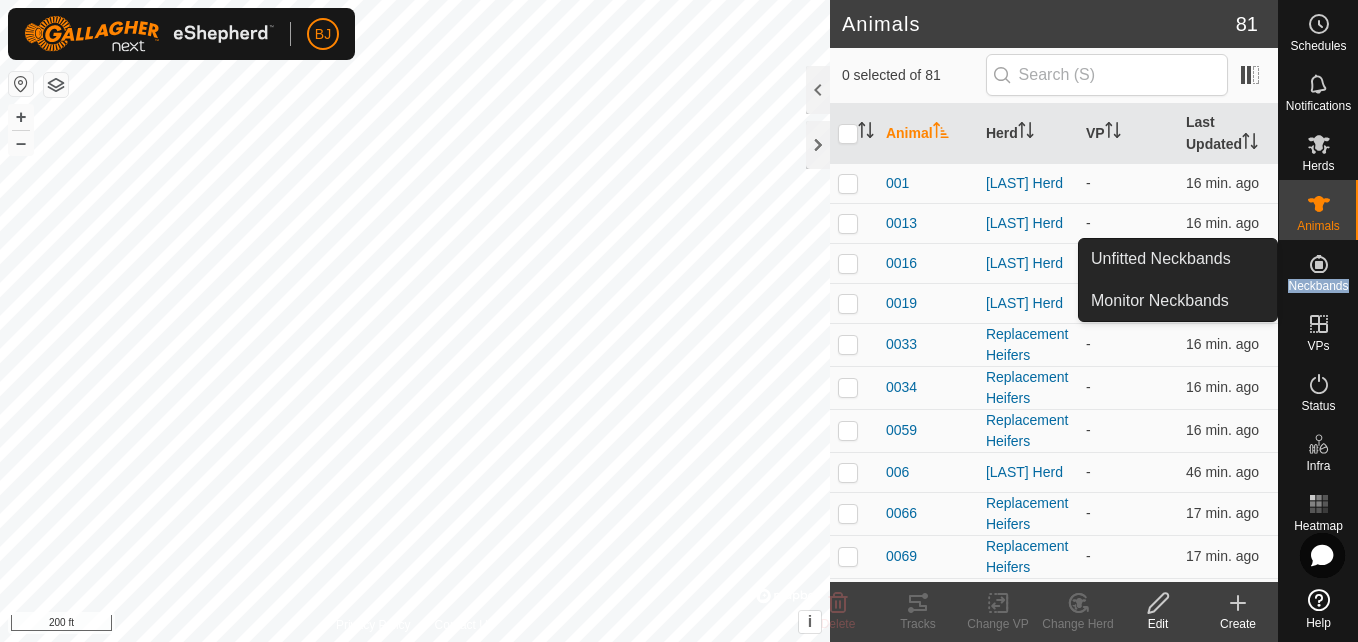 click 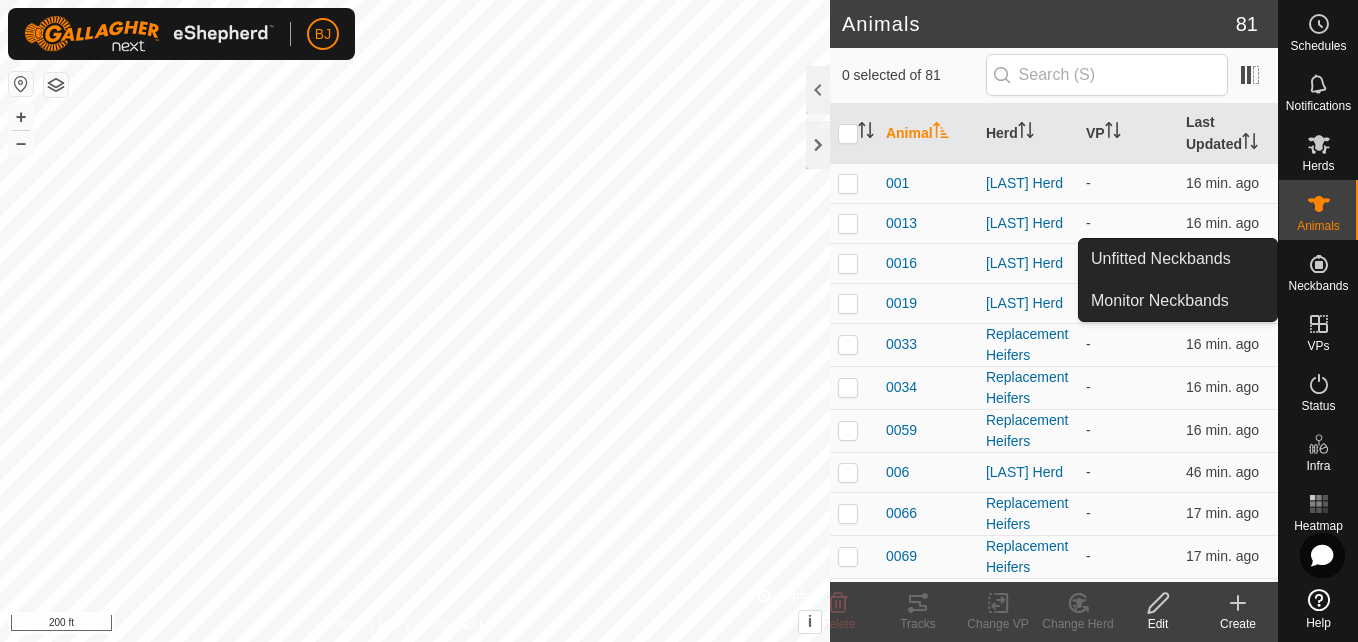 click on "Neckbands" at bounding box center [1318, 286] 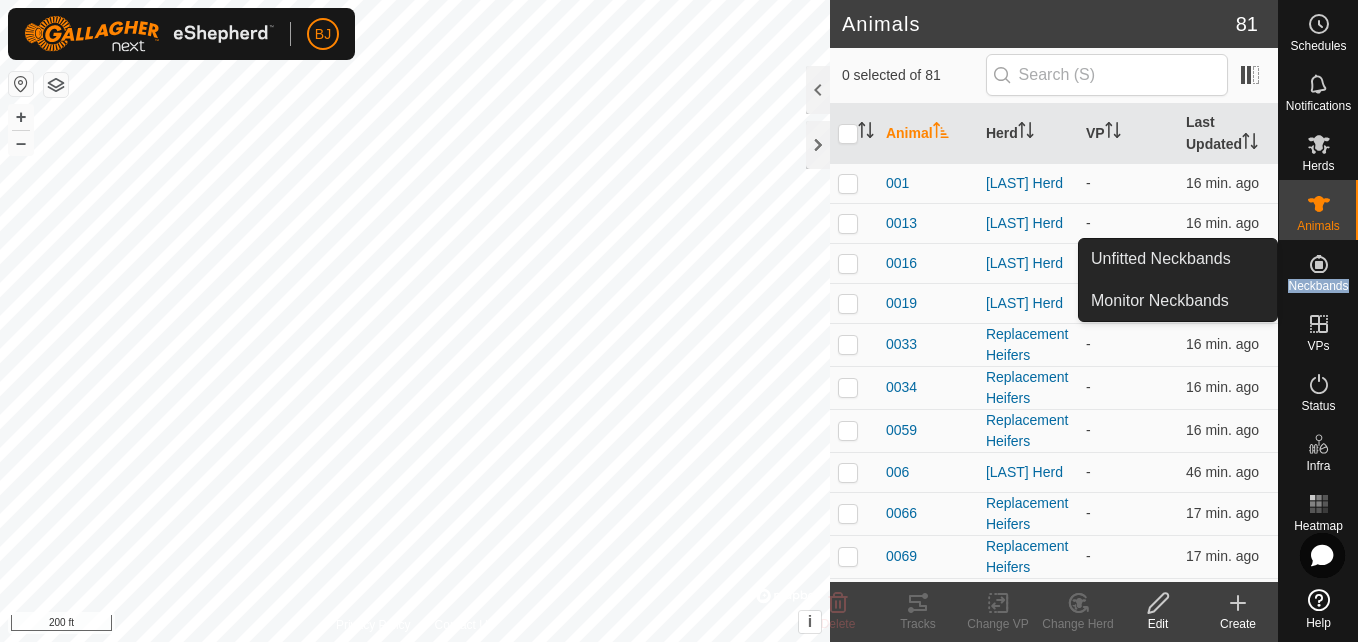 click on "Neckbands" at bounding box center (1318, 286) 